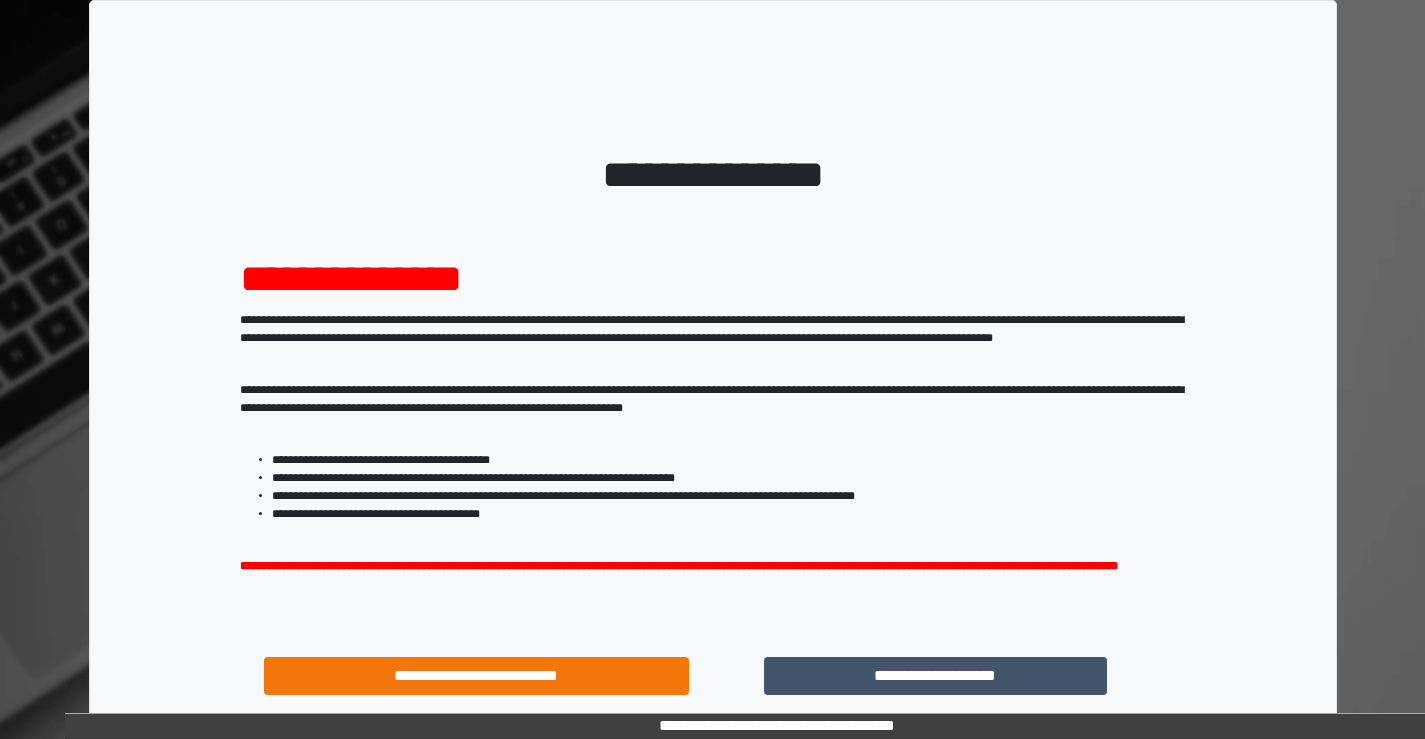 scroll, scrollTop: 0, scrollLeft: 0, axis: both 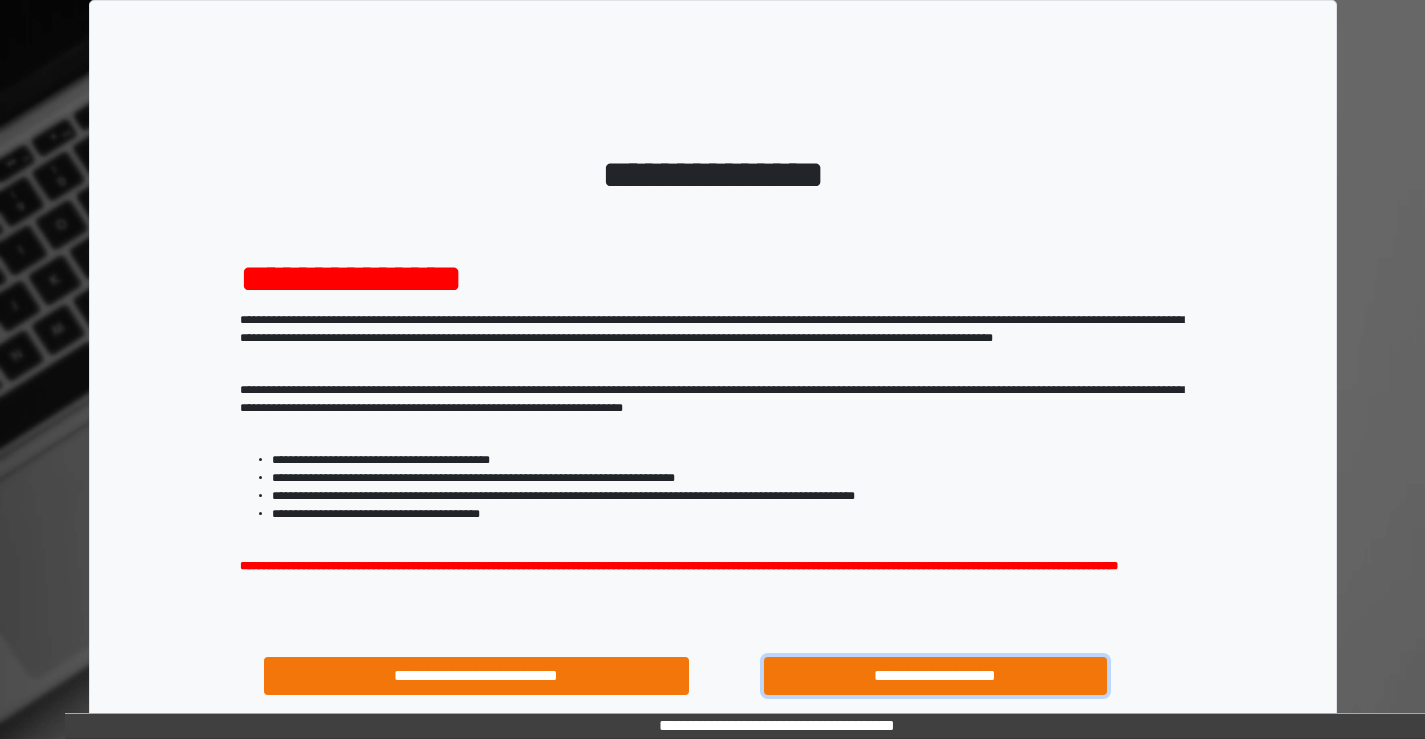 click on "**********" at bounding box center (936, 676) 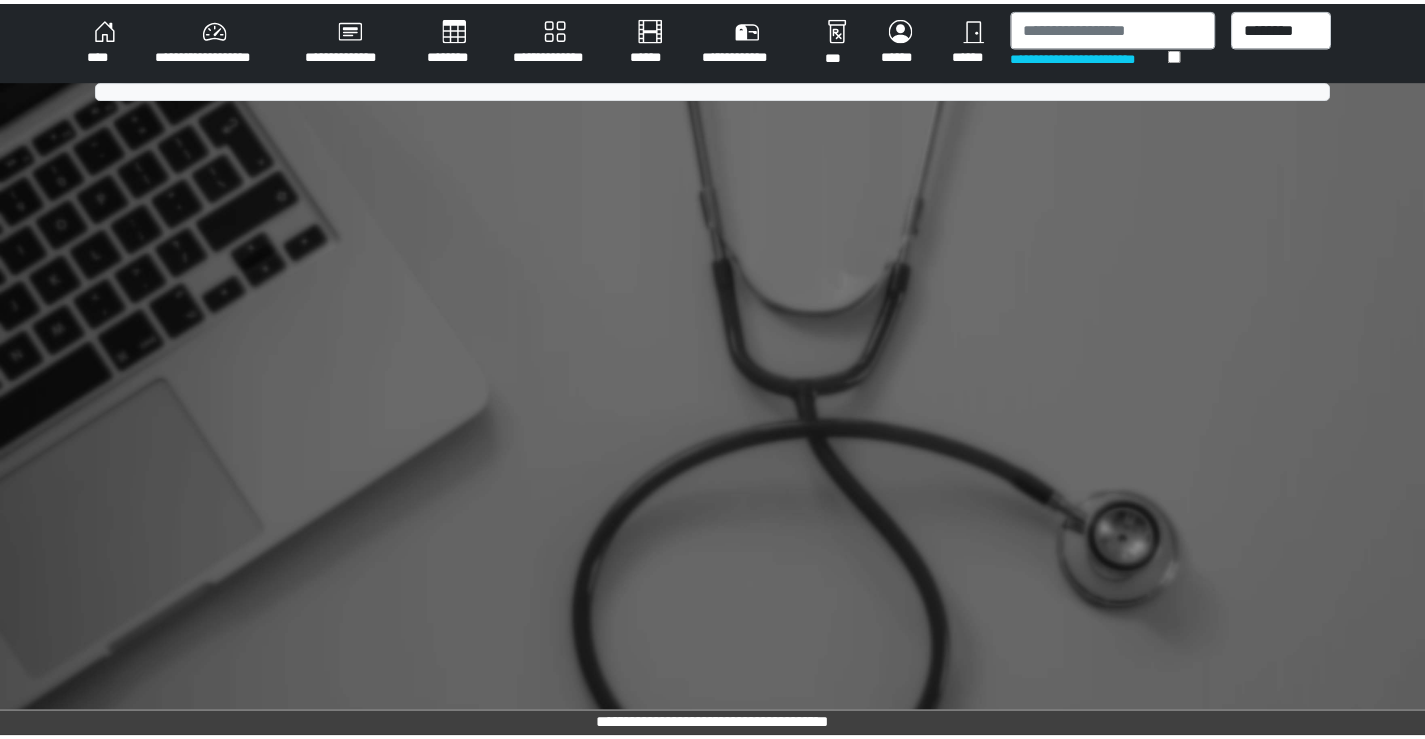 scroll, scrollTop: 0, scrollLeft: 0, axis: both 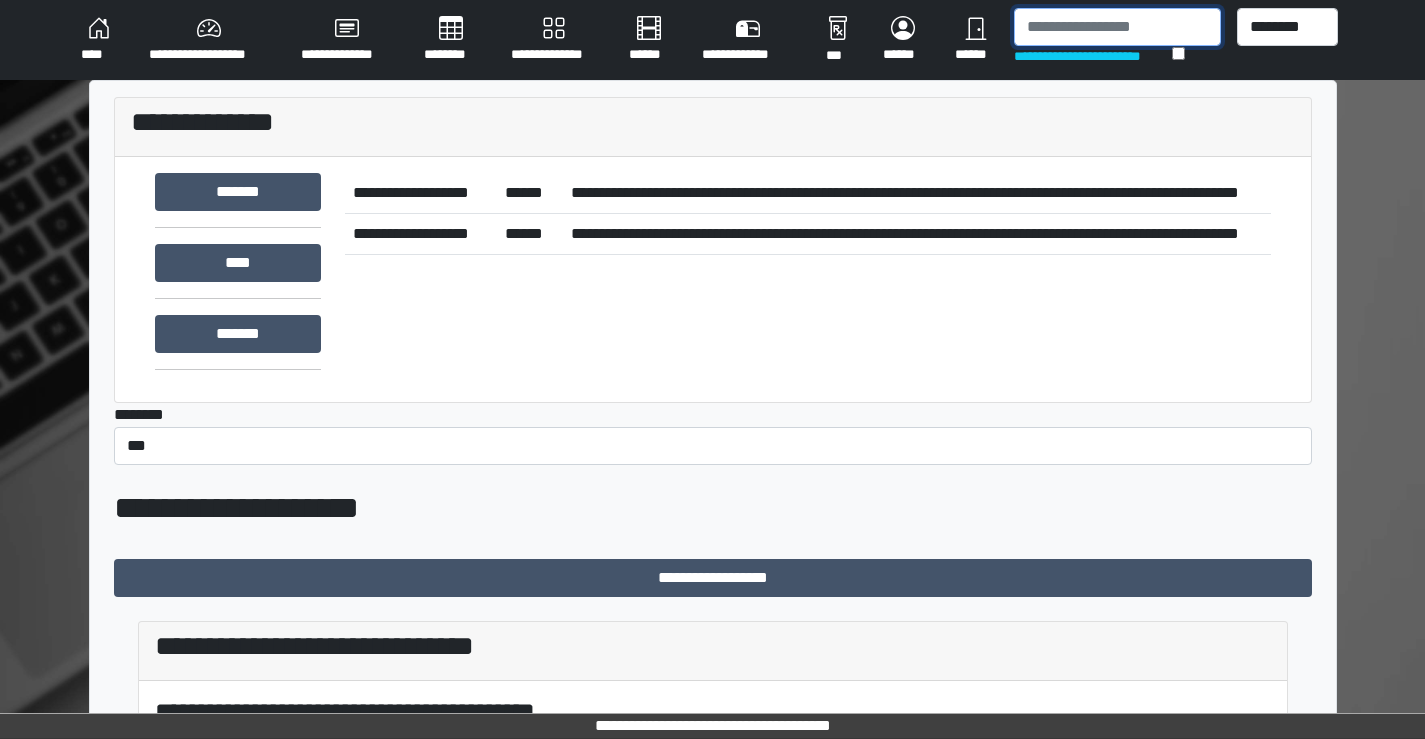 click at bounding box center (1117, 27) 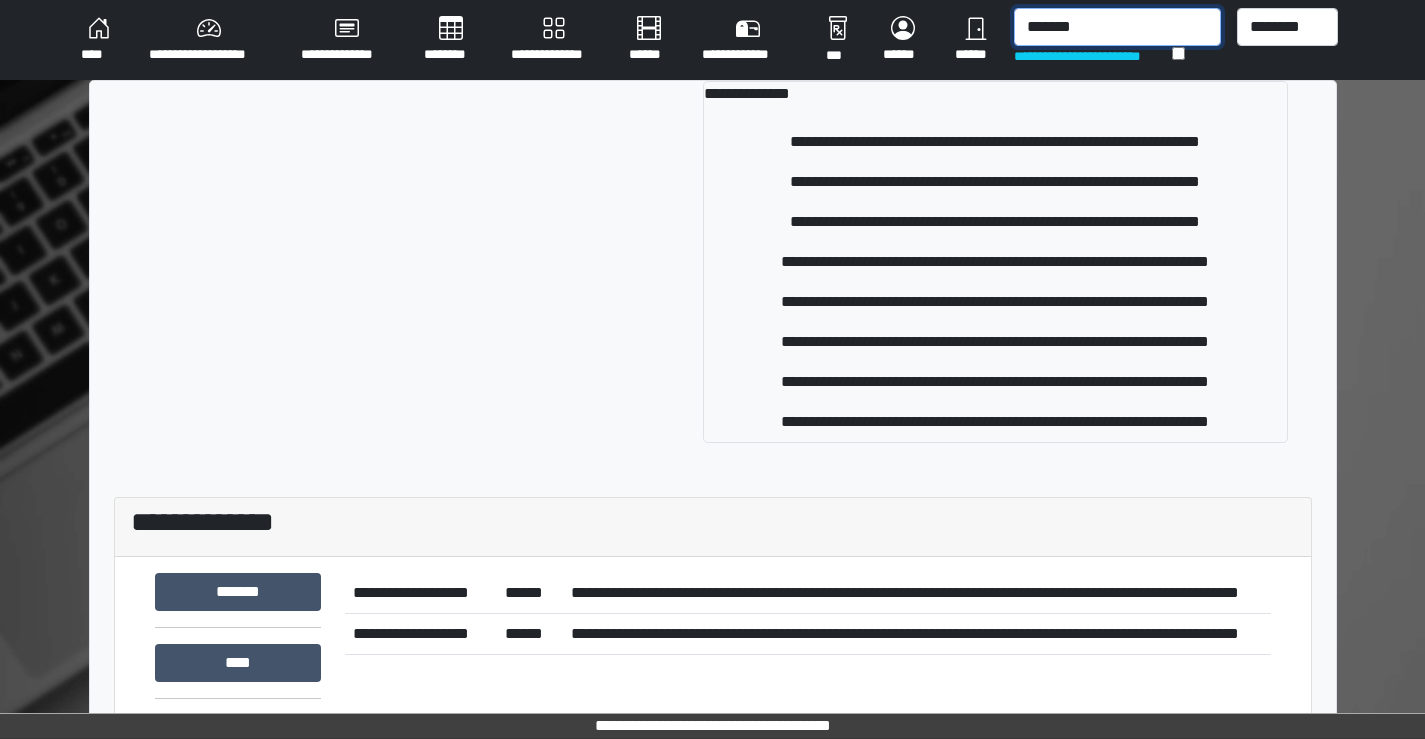 type on "*******" 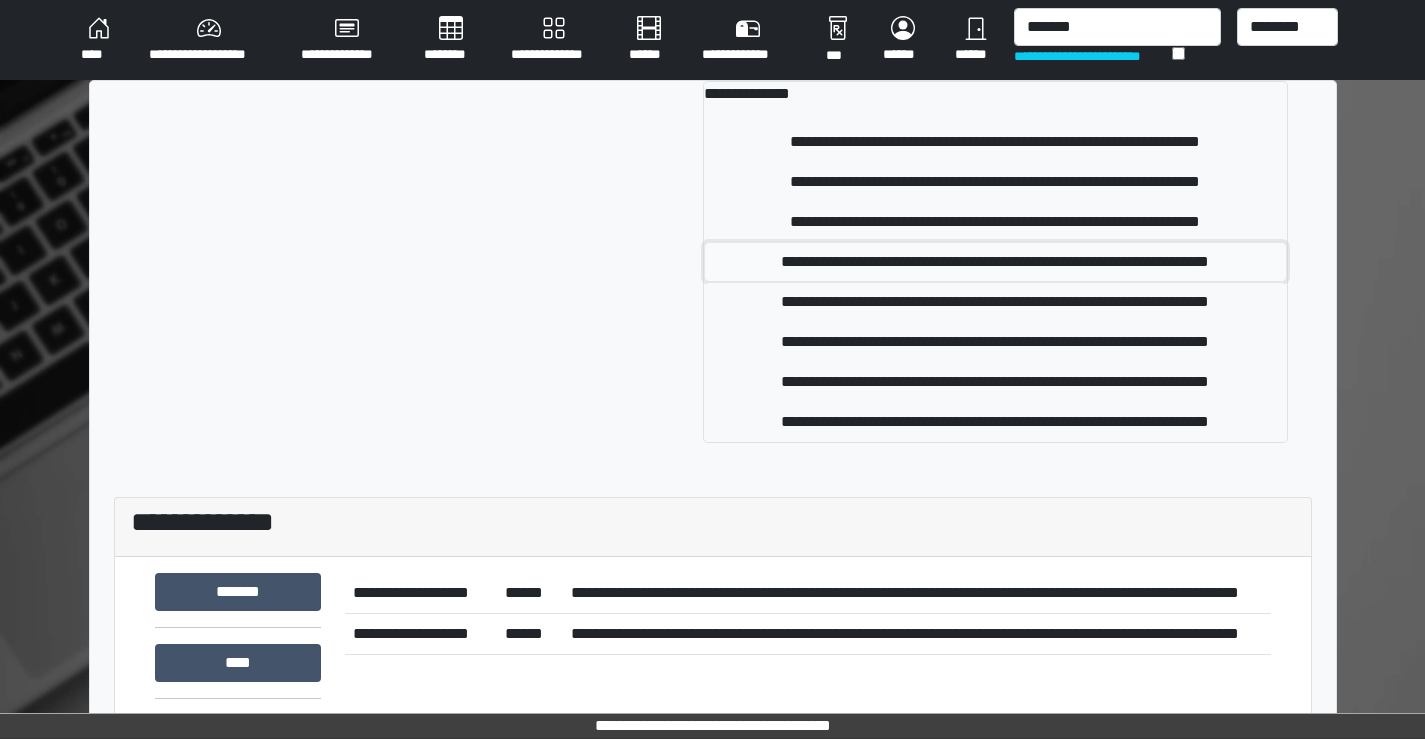 click on "**********" at bounding box center [995, 262] 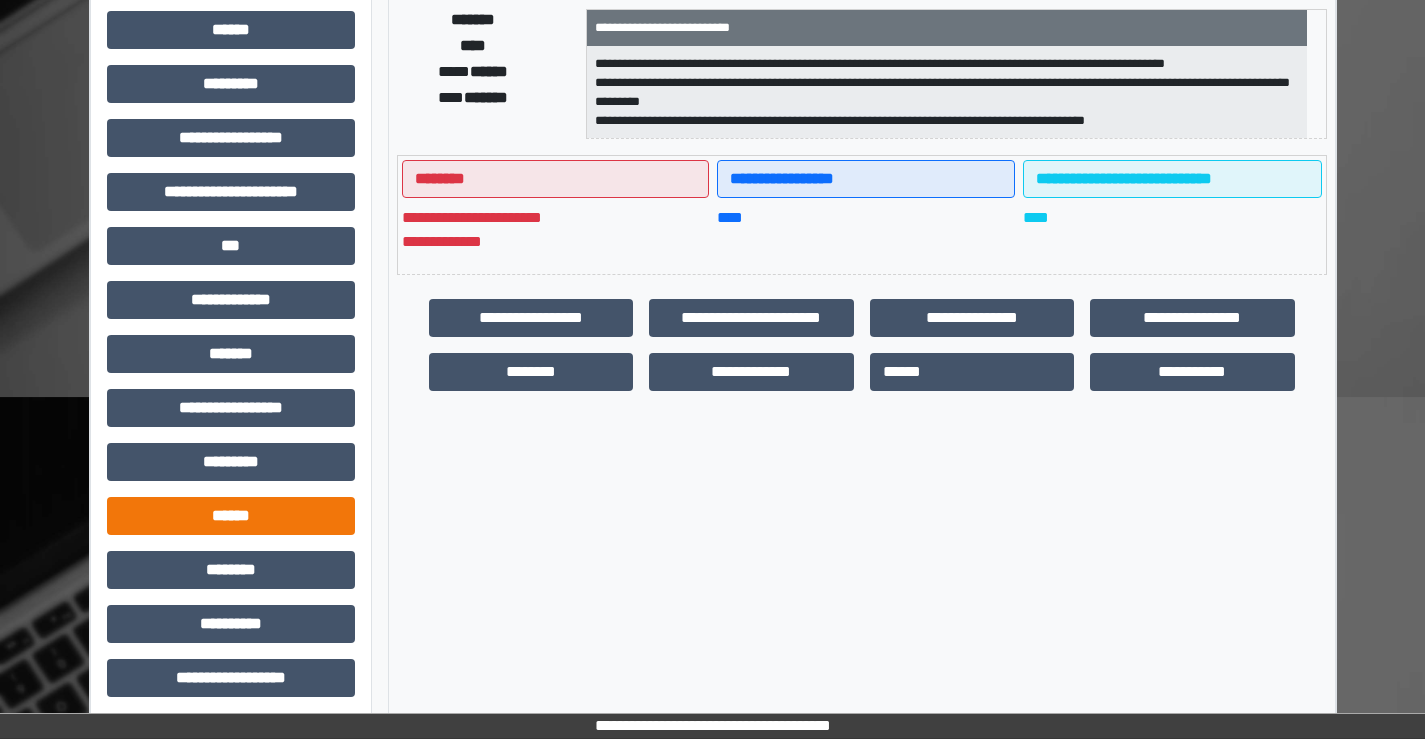scroll, scrollTop: 435, scrollLeft: 0, axis: vertical 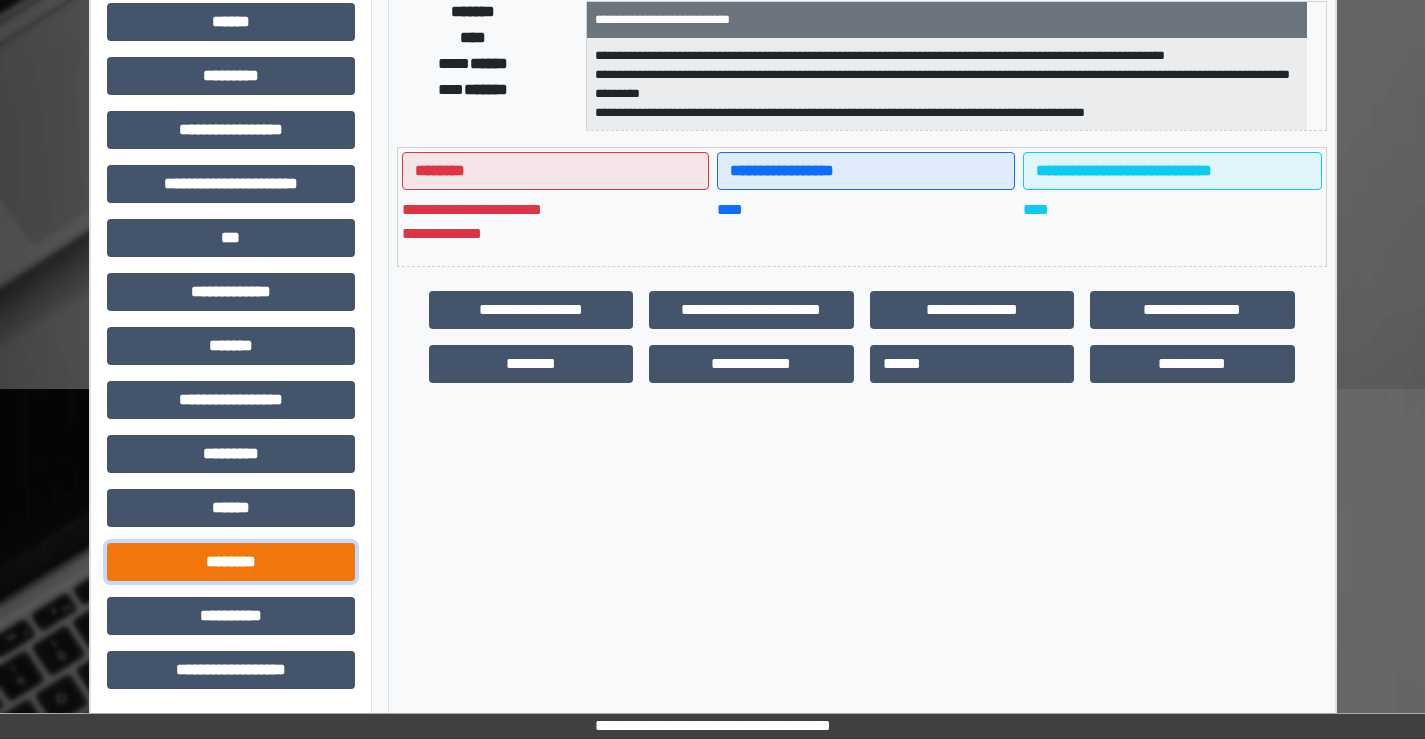 click on "********" at bounding box center [231, 562] 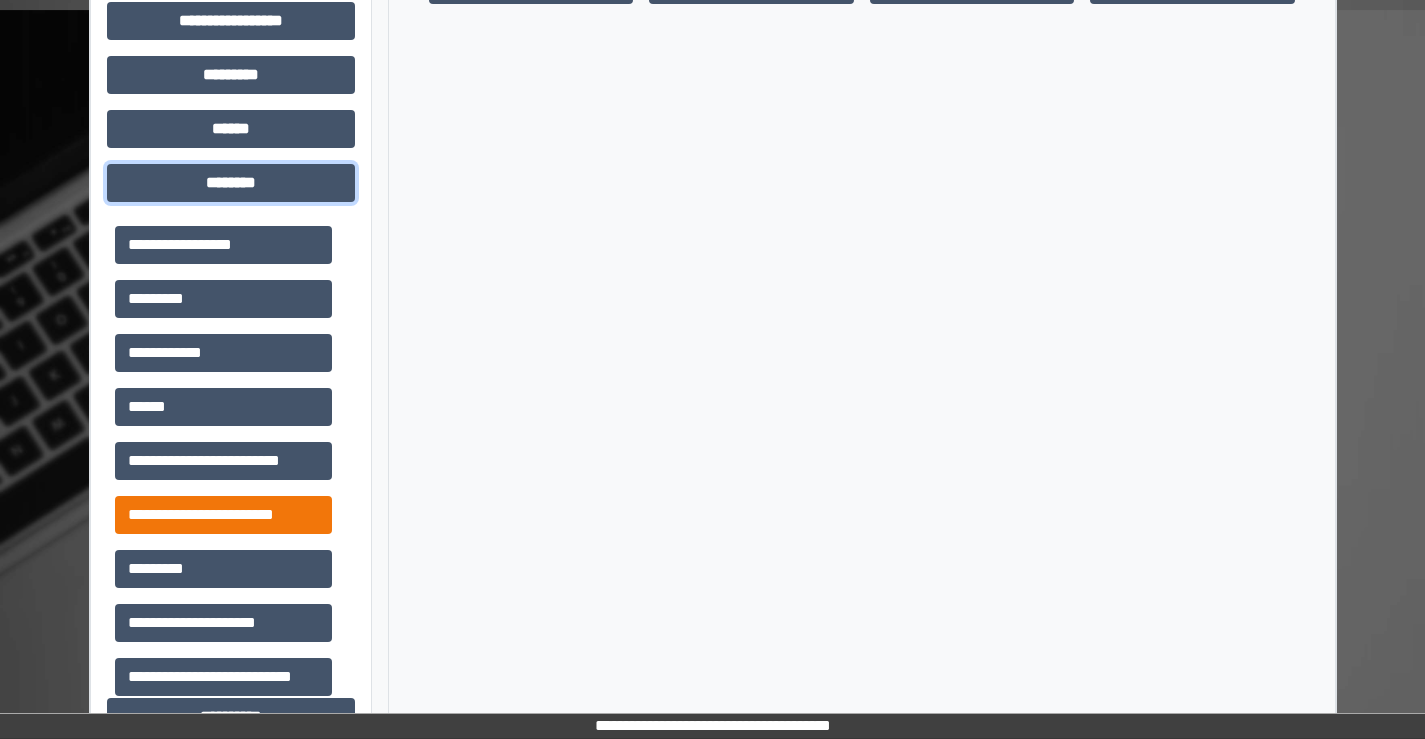 scroll, scrollTop: 835, scrollLeft: 0, axis: vertical 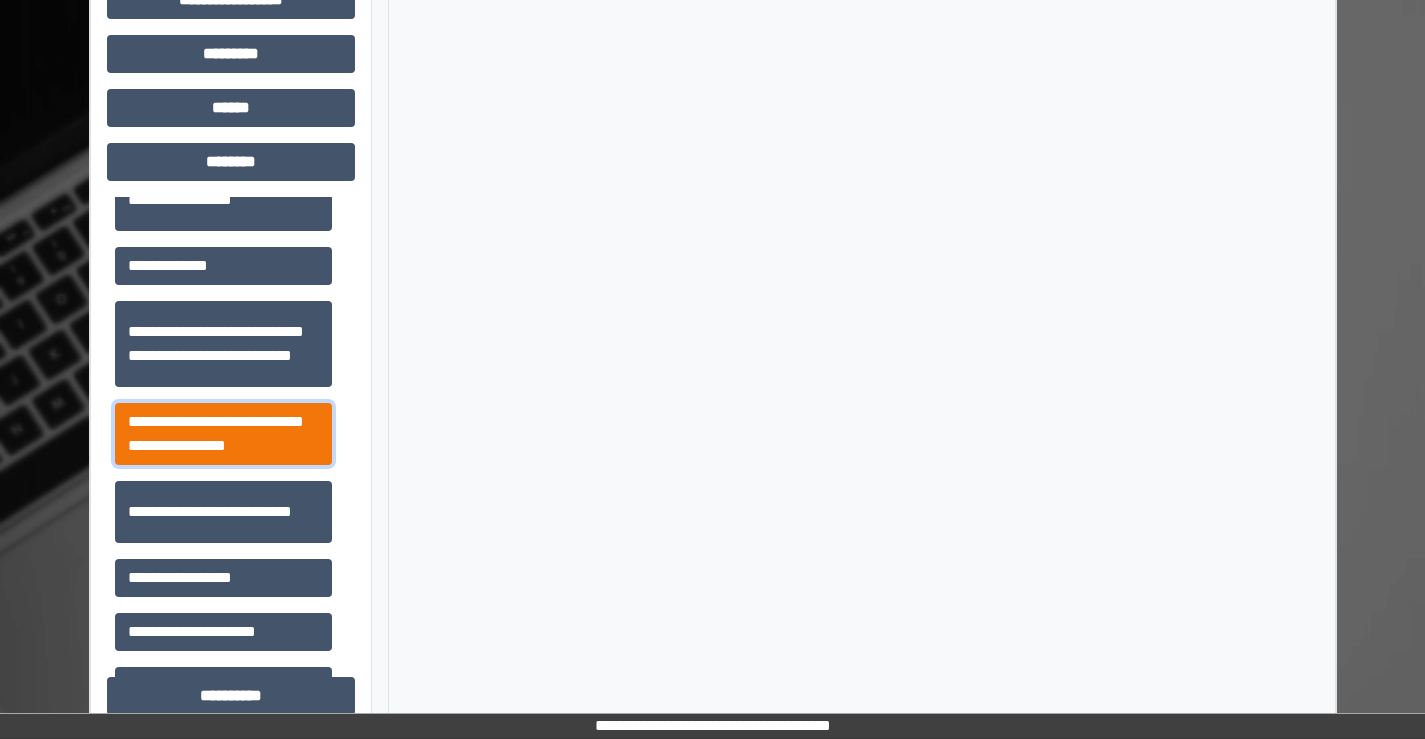 click on "**********" at bounding box center (223, 434) 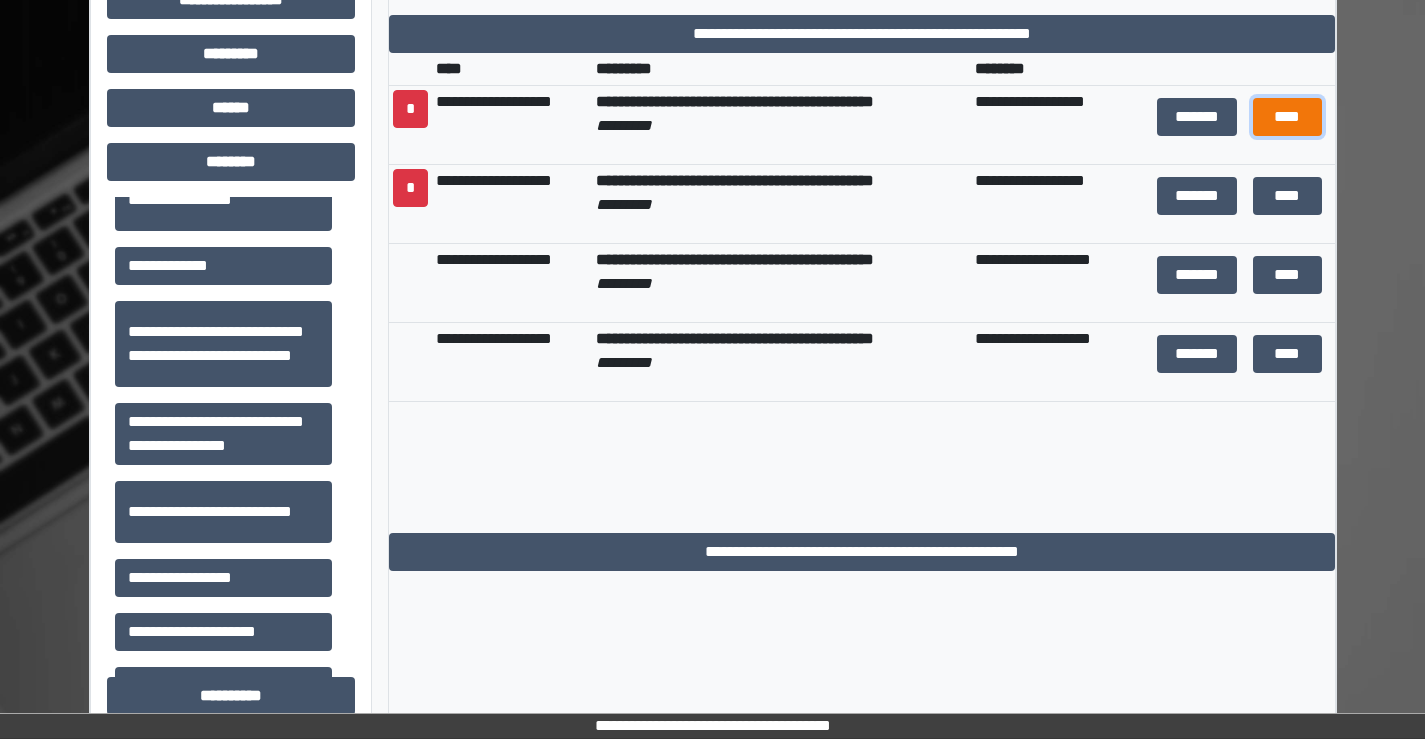 click on "****" at bounding box center [1287, 117] 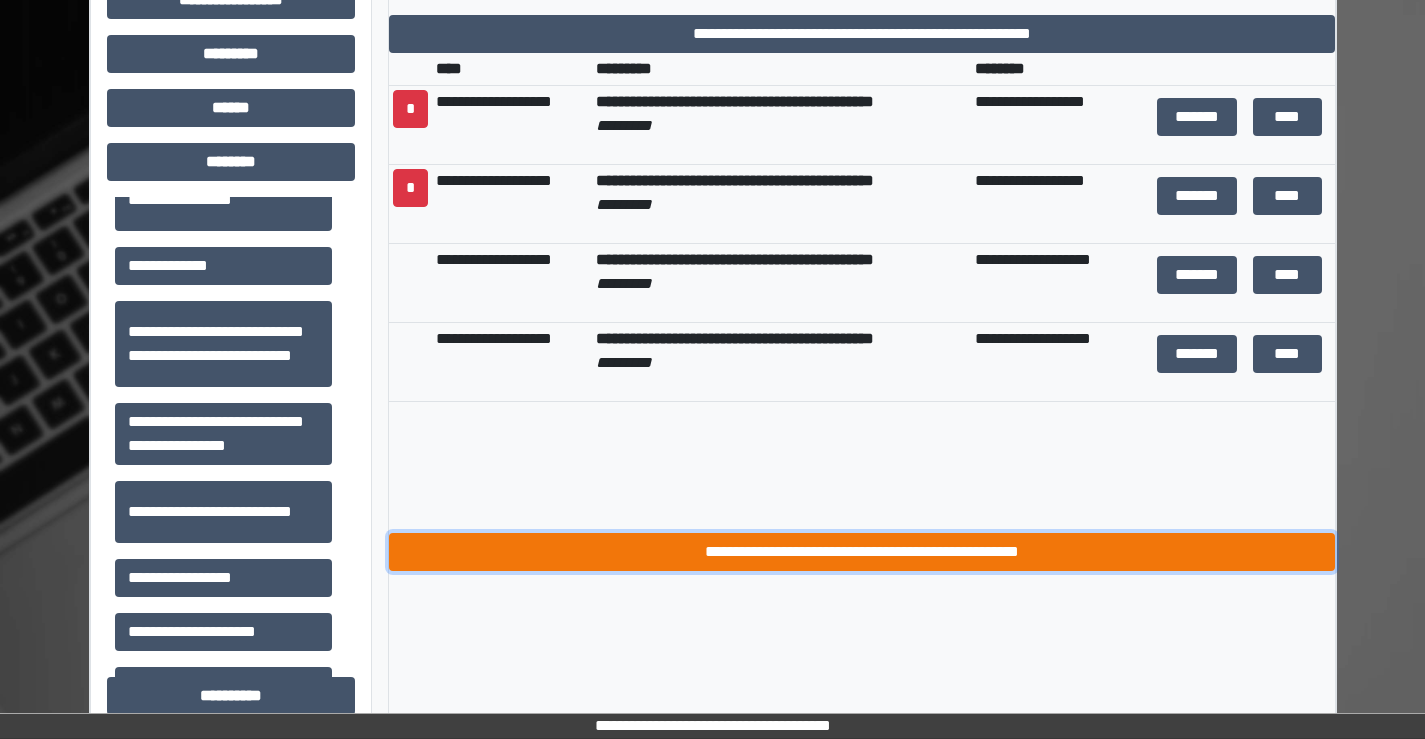 click on "**********" at bounding box center [862, 552] 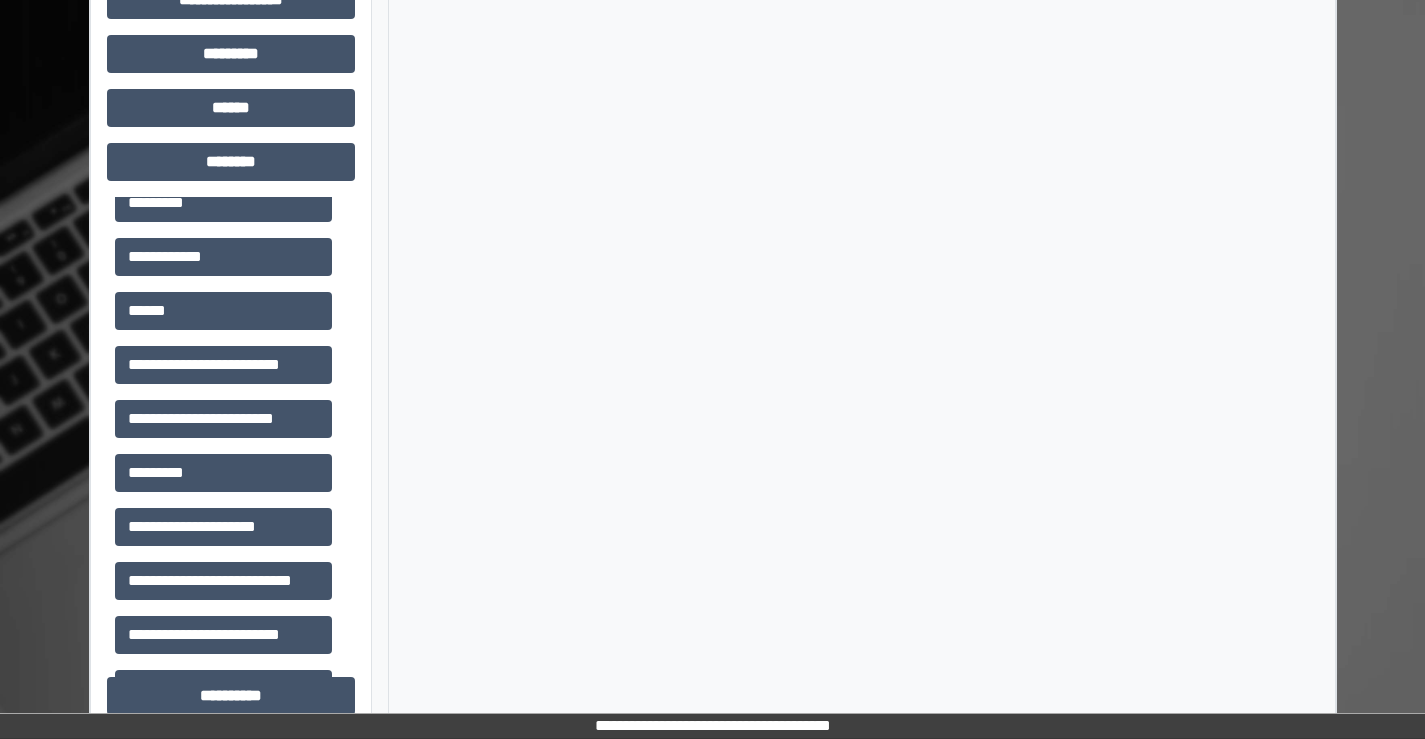scroll, scrollTop: 0, scrollLeft: 0, axis: both 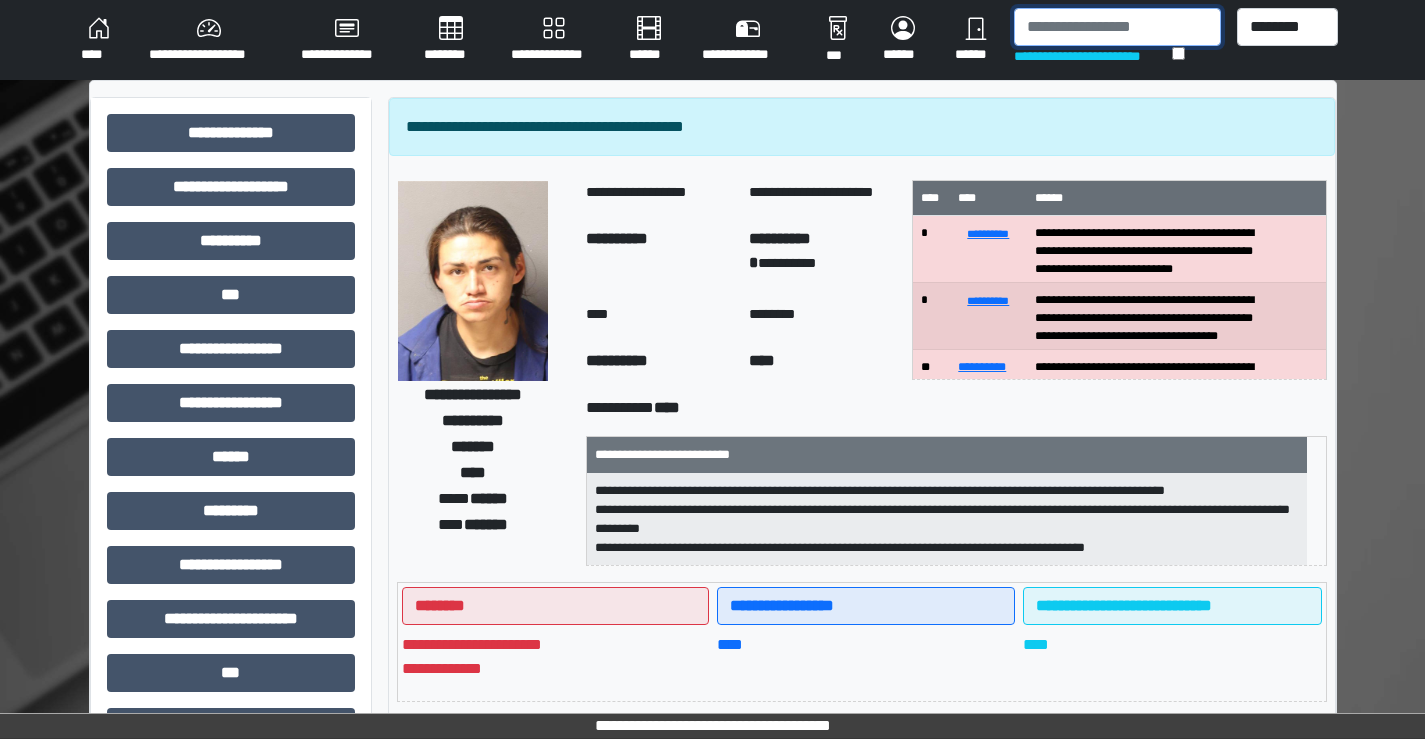 click at bounding box center [1117, 27] 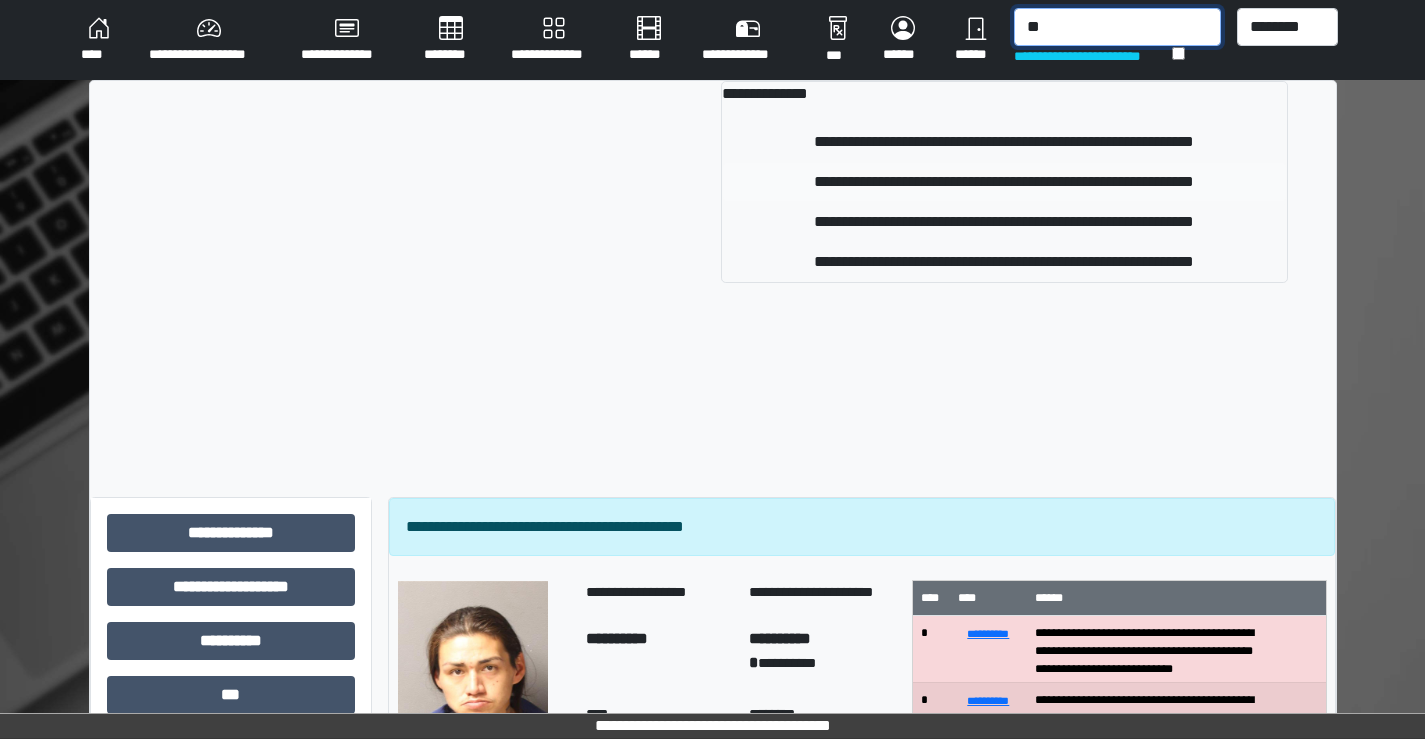 type on "*" 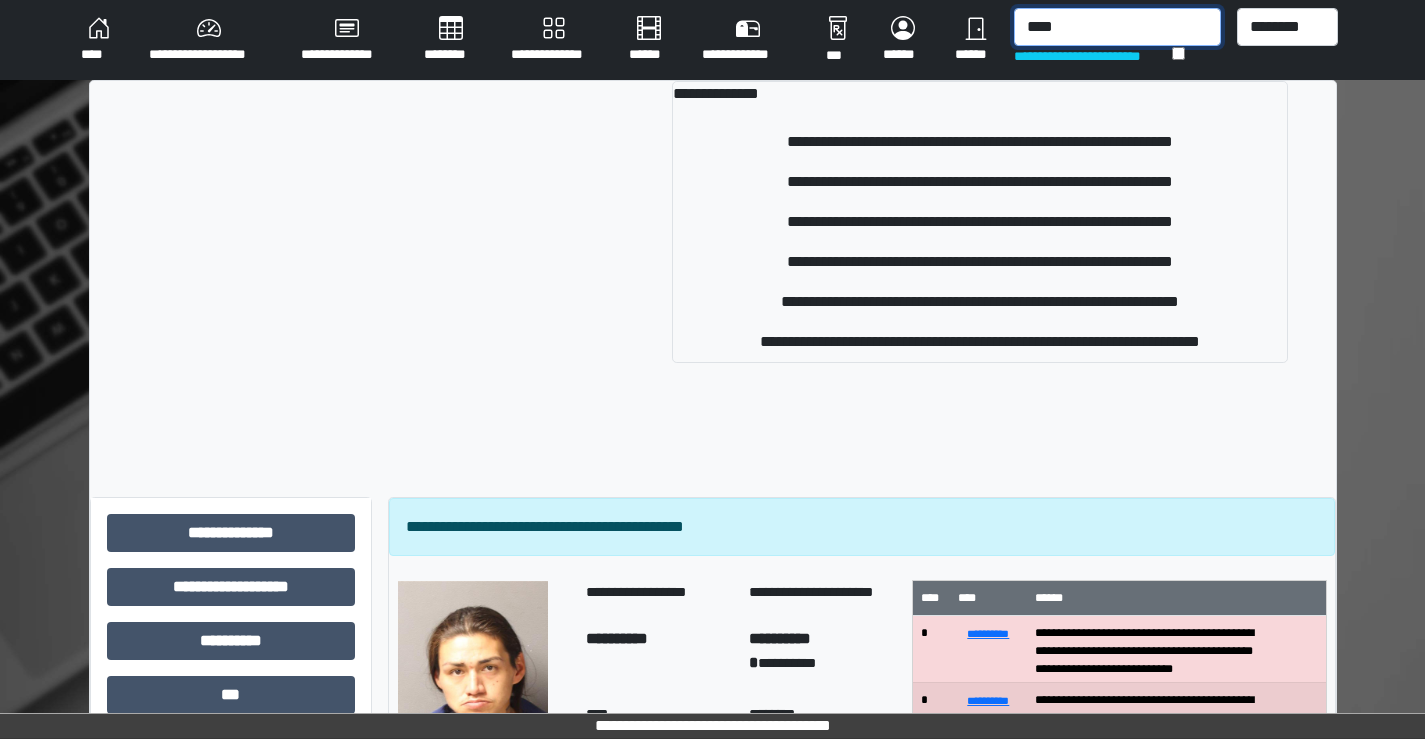 drag, startPoint x: 1087, startPoint y: 34, endPoint x: 974, endPoint y: 34, distance: 113 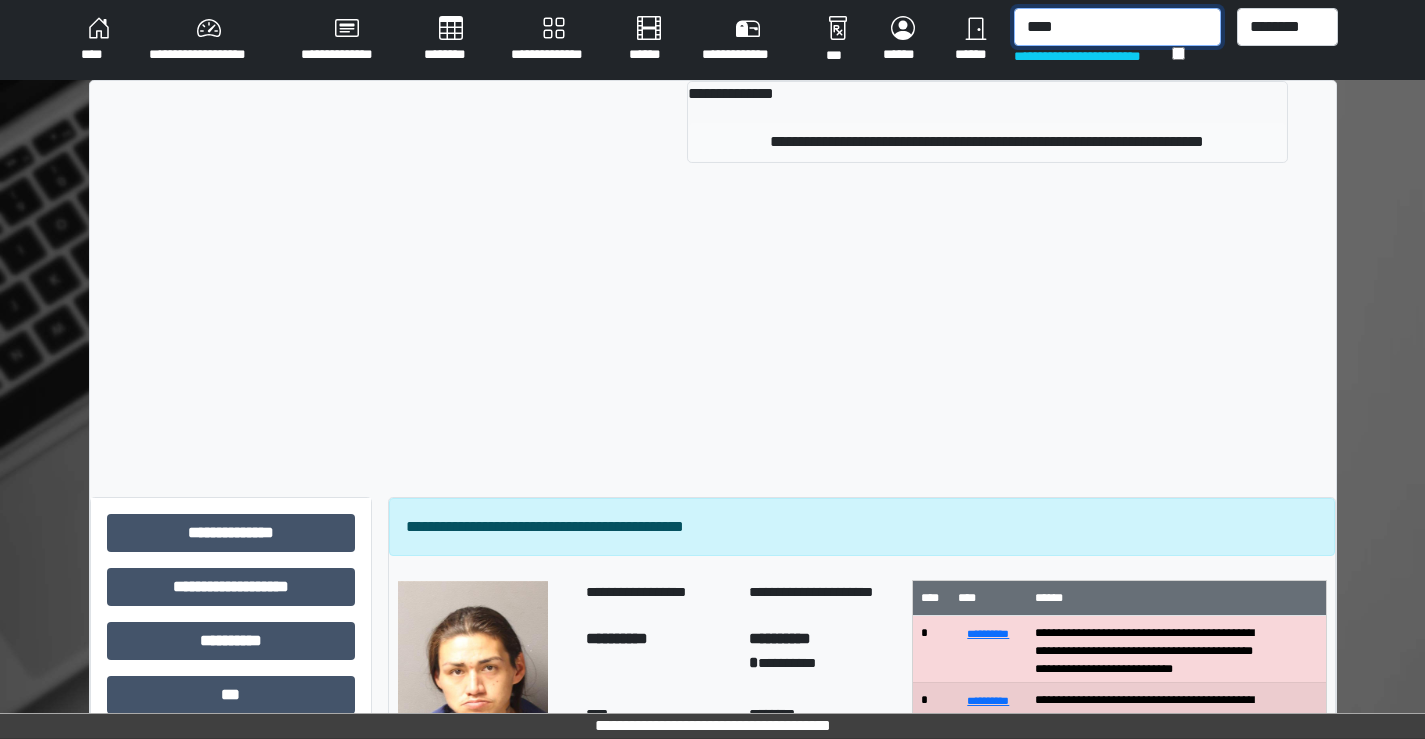 type on "****" 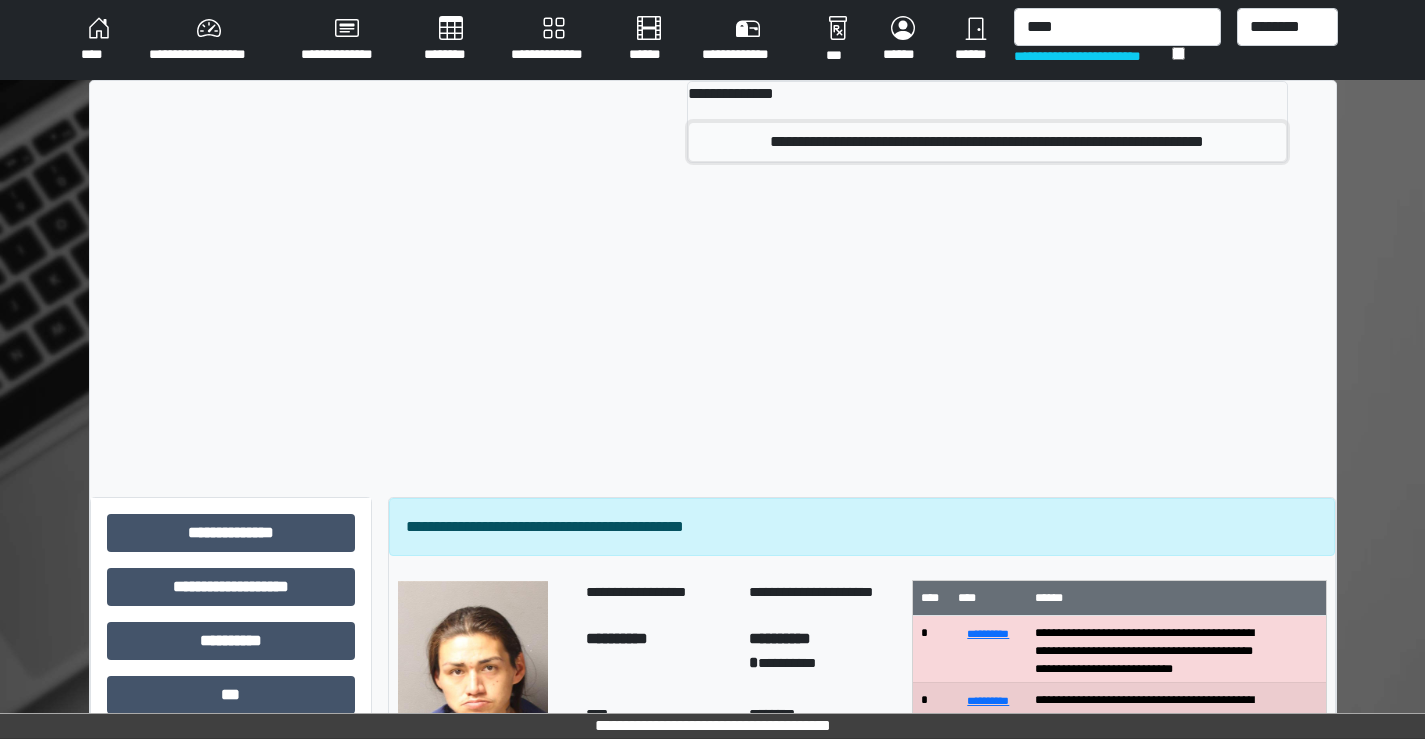 drag, startPoint x: 996, startPoint y: 133, endPoint x: 1002, endPoint y: 143, distance: 11.661903 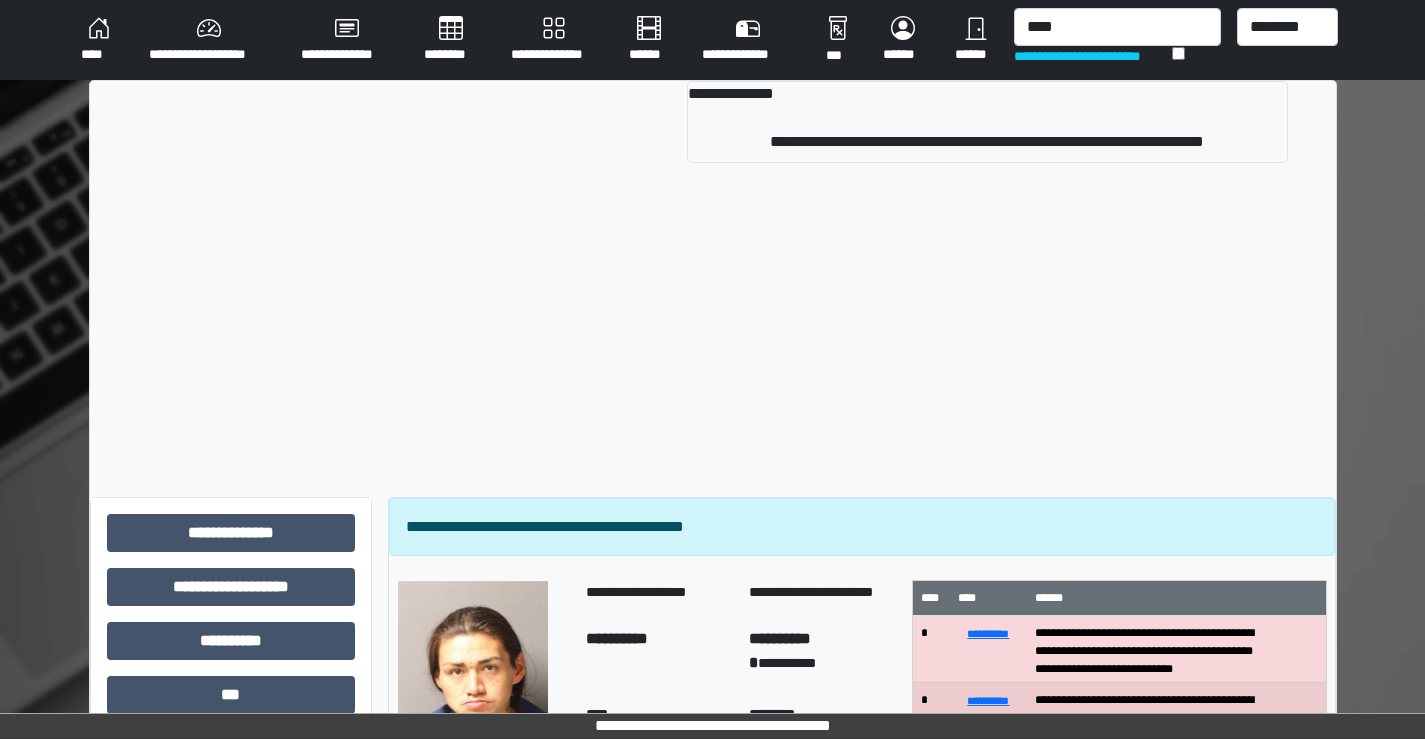 type 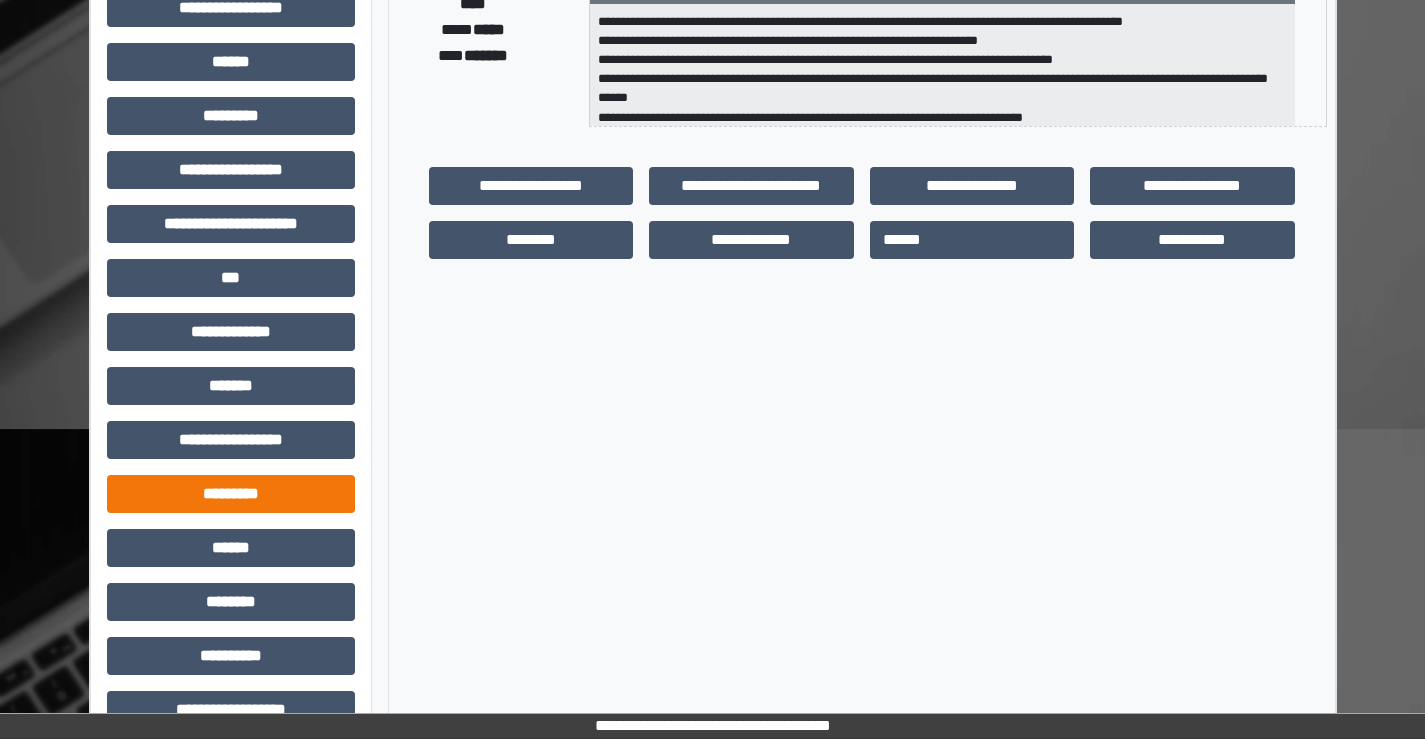 scroll, scrollTop: 400, scrollLeft: 0, axis: vertical 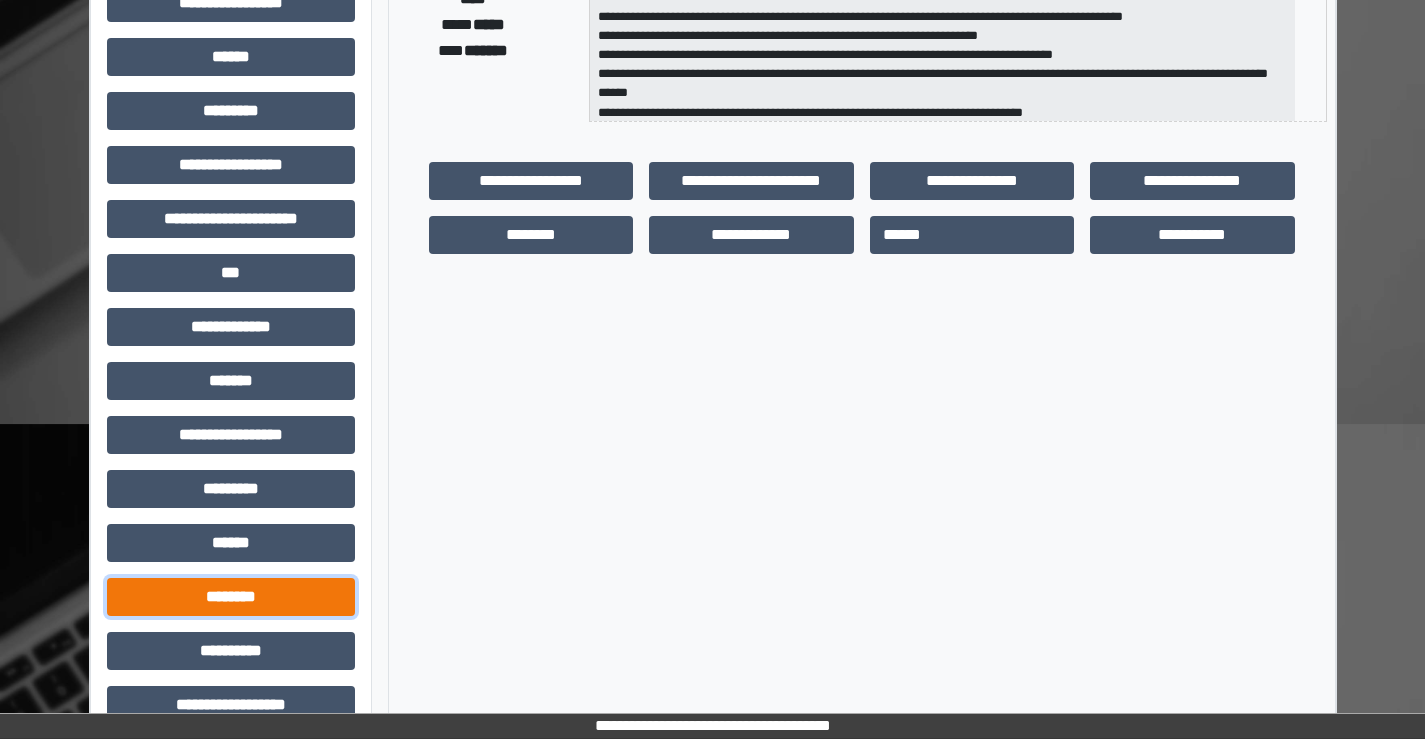 click on "********" at bounding box center [231, 597] 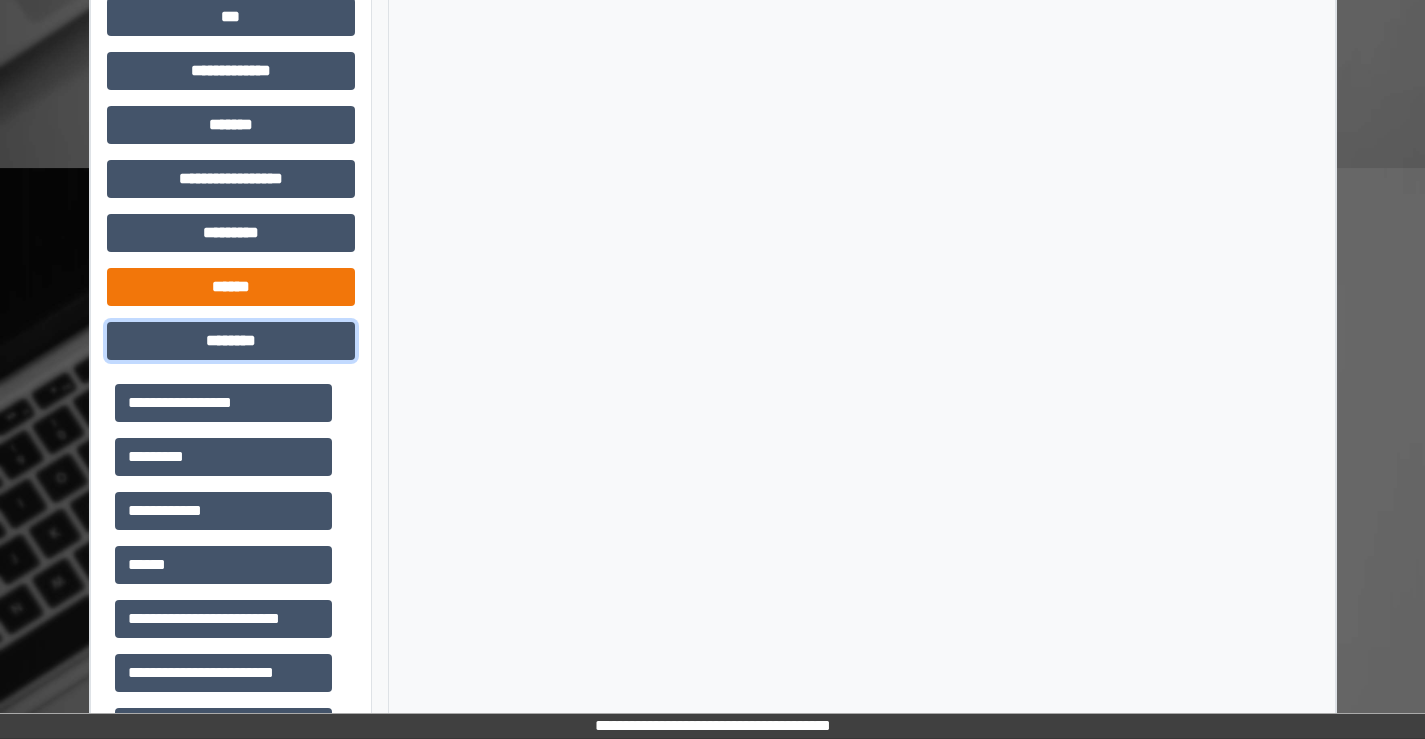 scroll, scrollTop: 700, scrollLeft: 0, axis: vertical 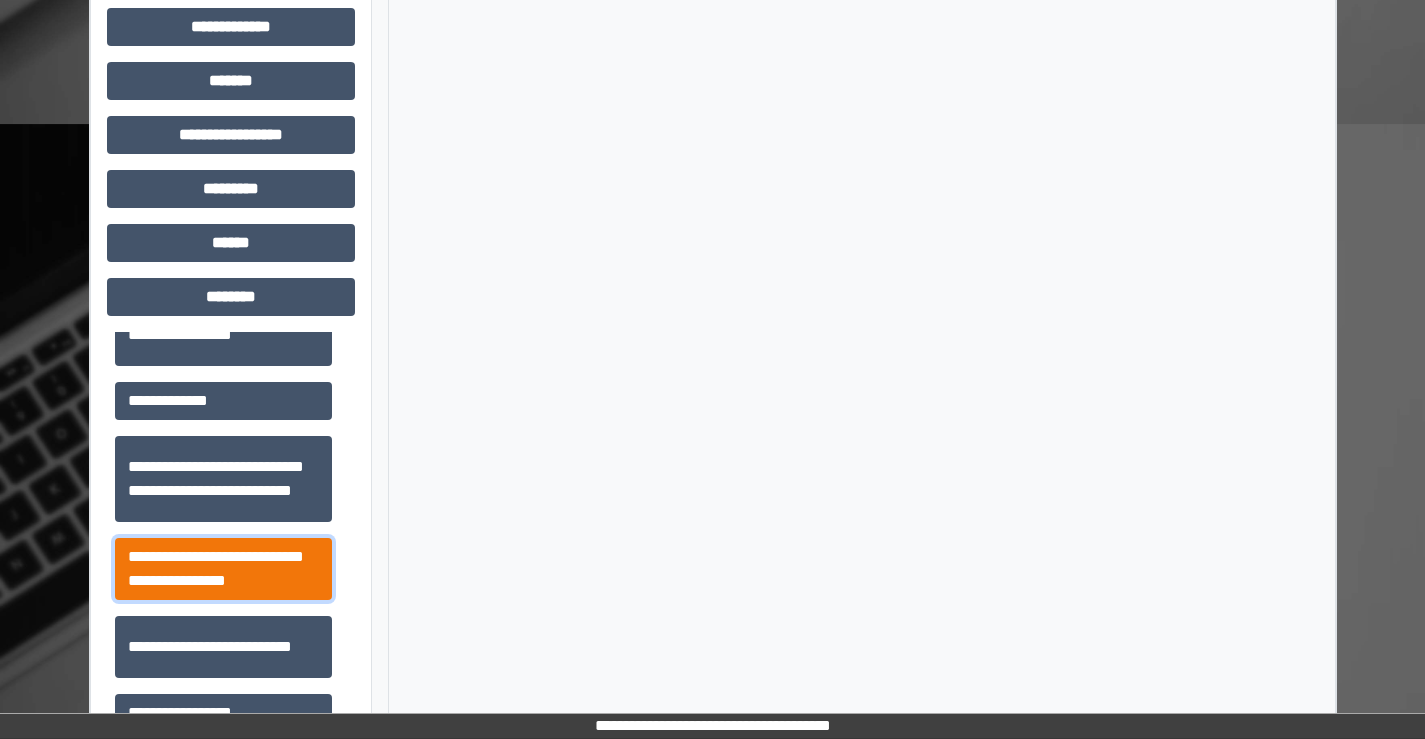 click on "**********" at bounding box center (223, 569) 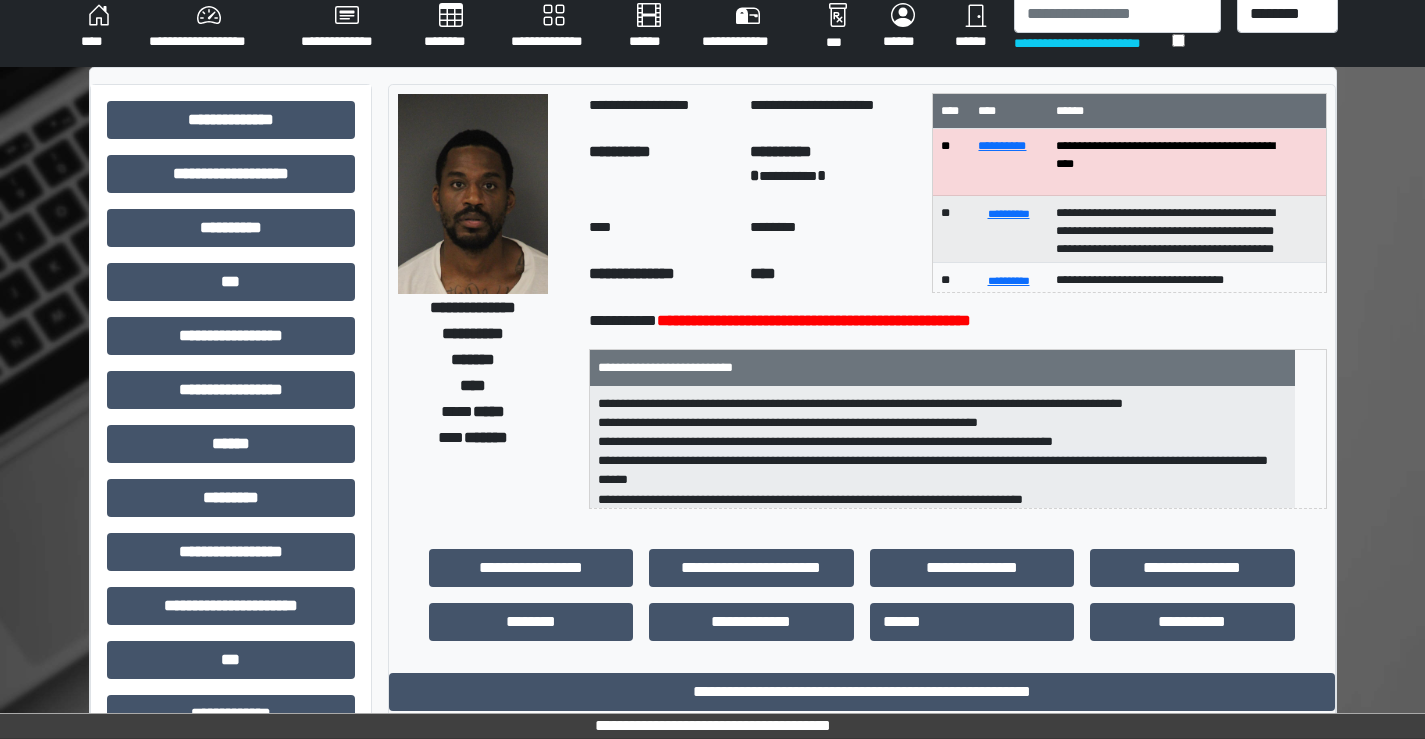 scroll, scrollTop: 0, scrollLeft: 0, axis: both 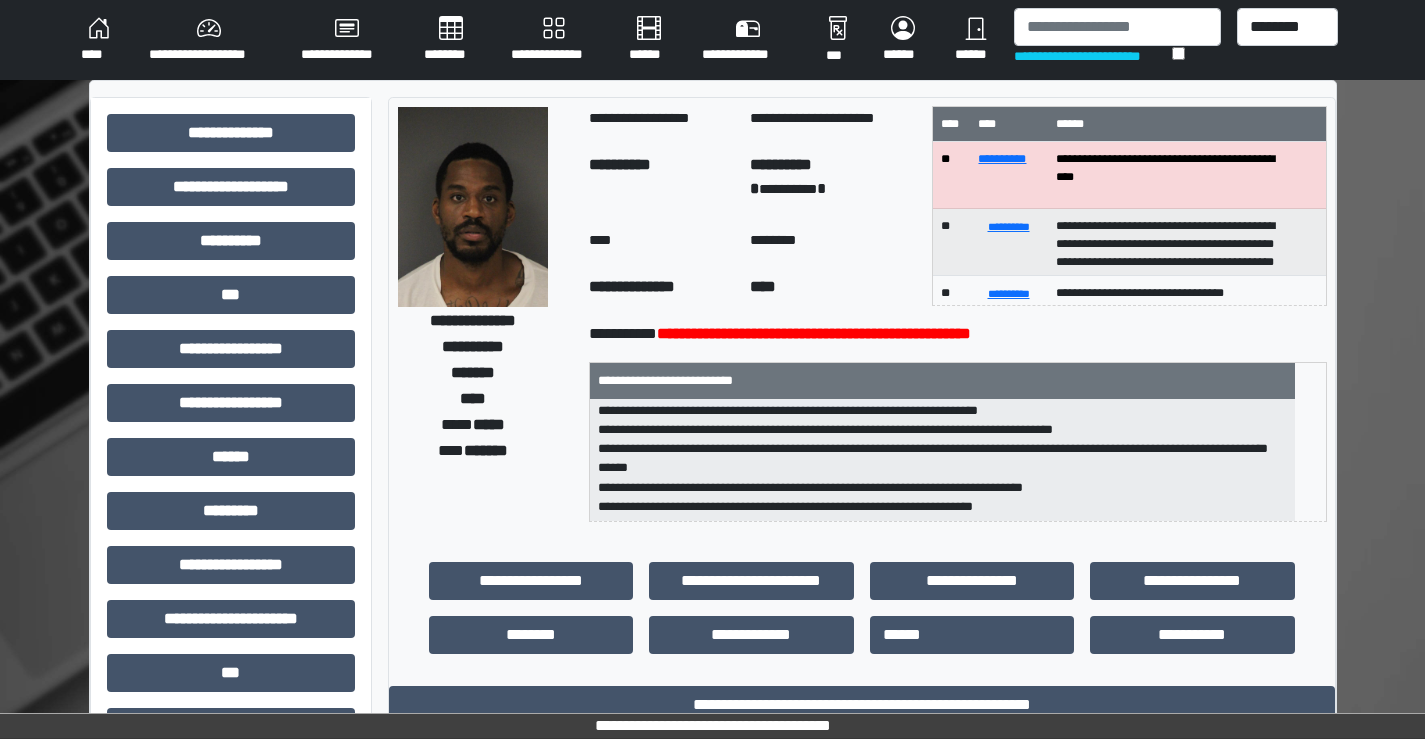 click on "****" at bounding box center (99, 40) 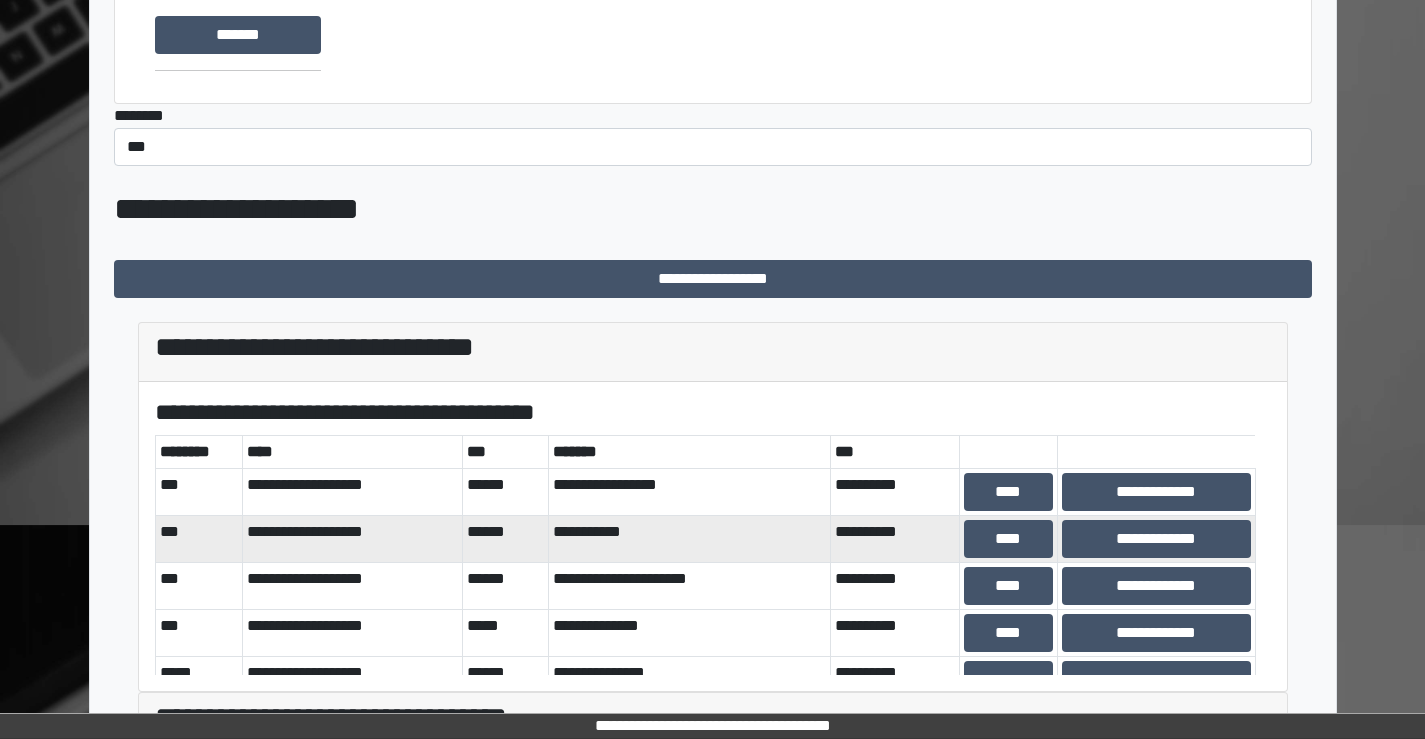 scroll, scrollTop: 300, scrollLeft: 0, axis: vertical 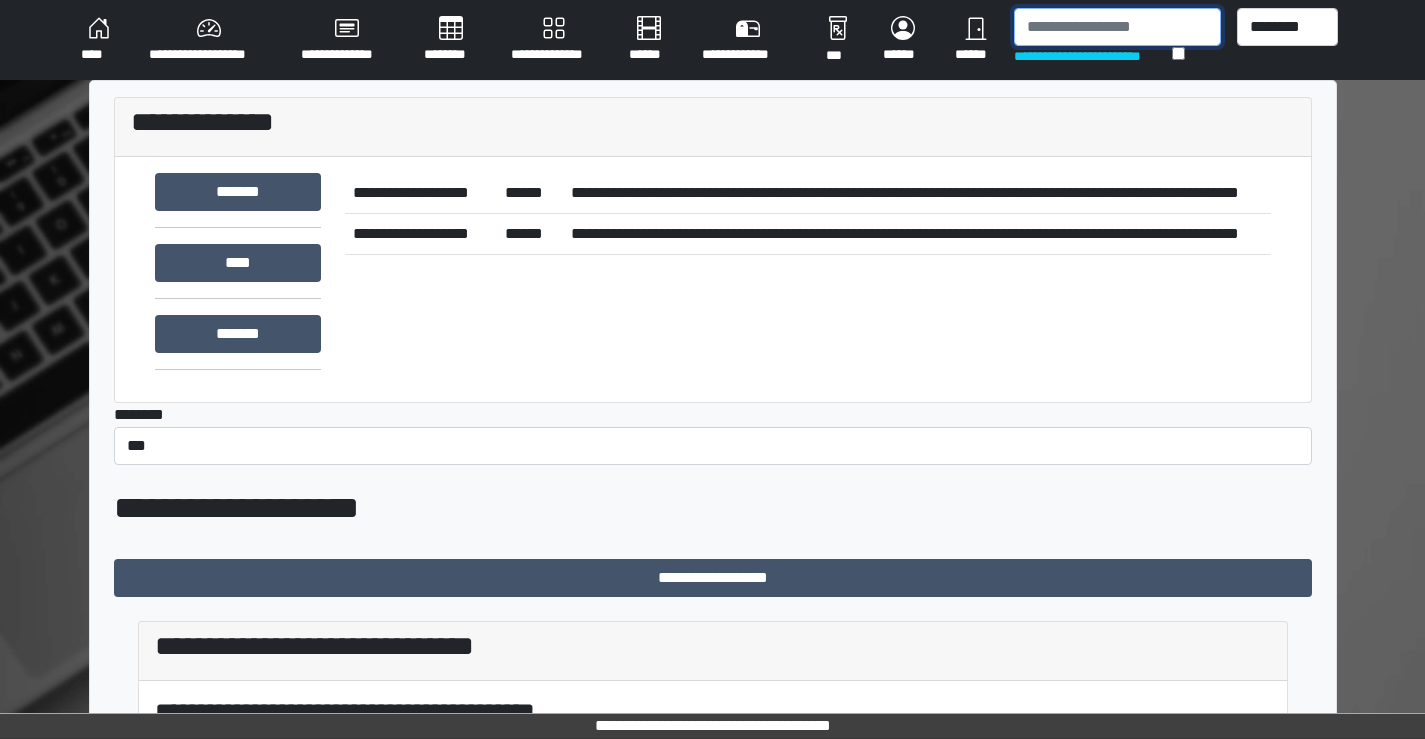 click at bounding box center (1117, 27) 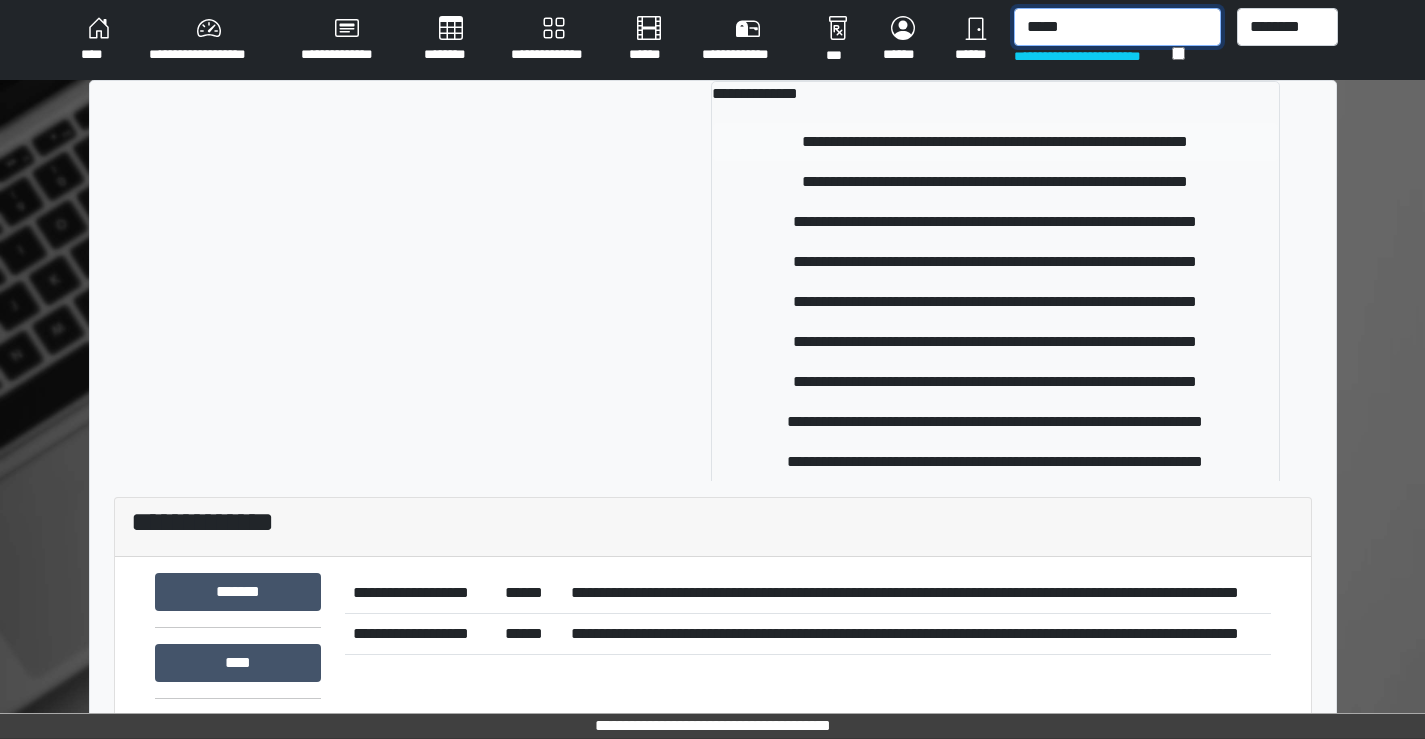 type on "*****" 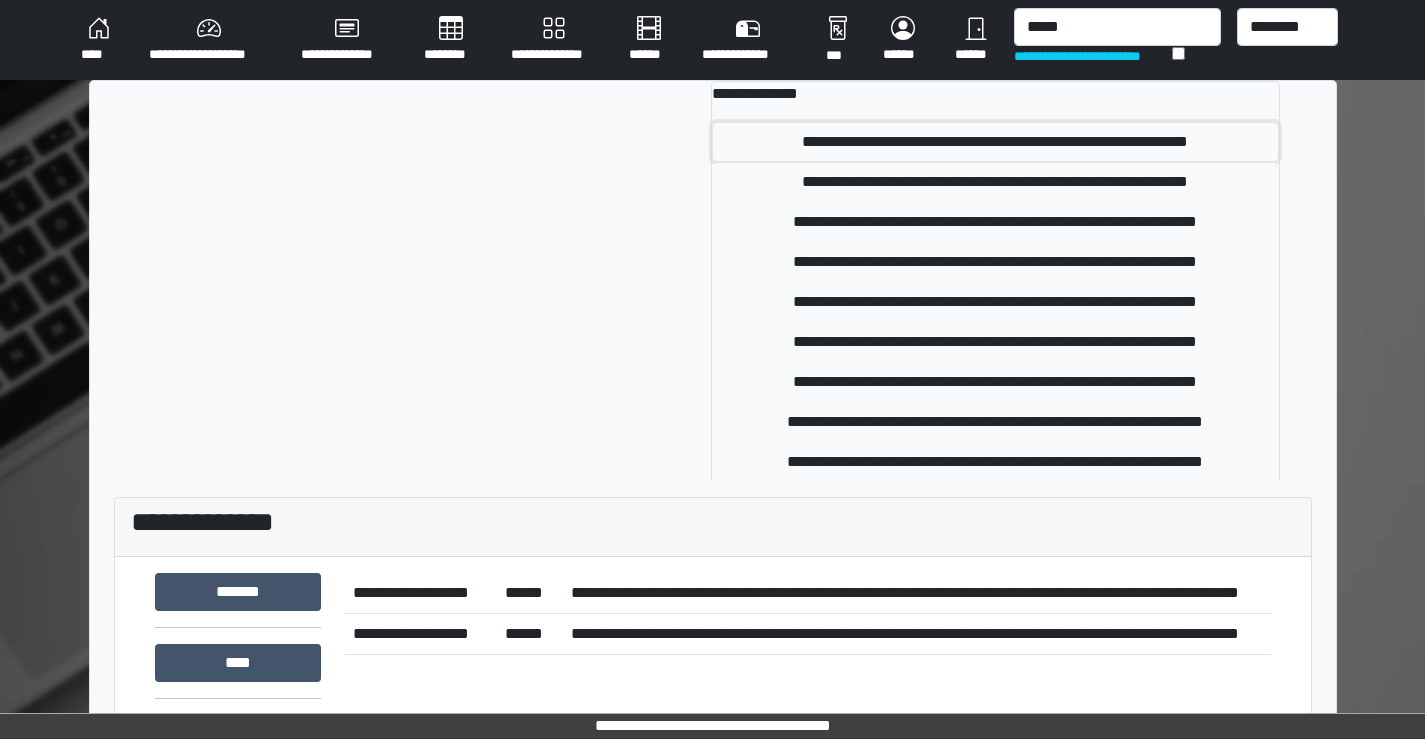 click on "**********" at bounding box center [995, 142] 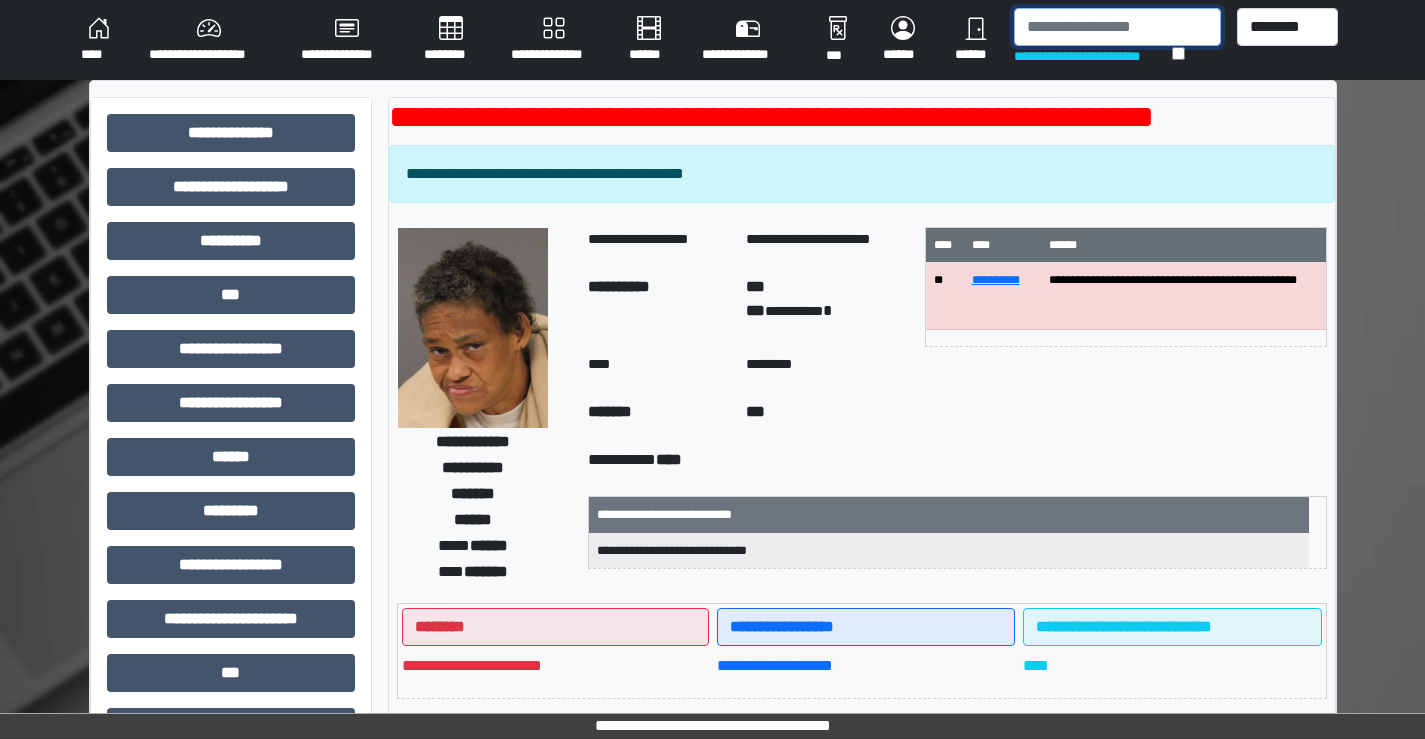 click at bounding box center (1117, 27) 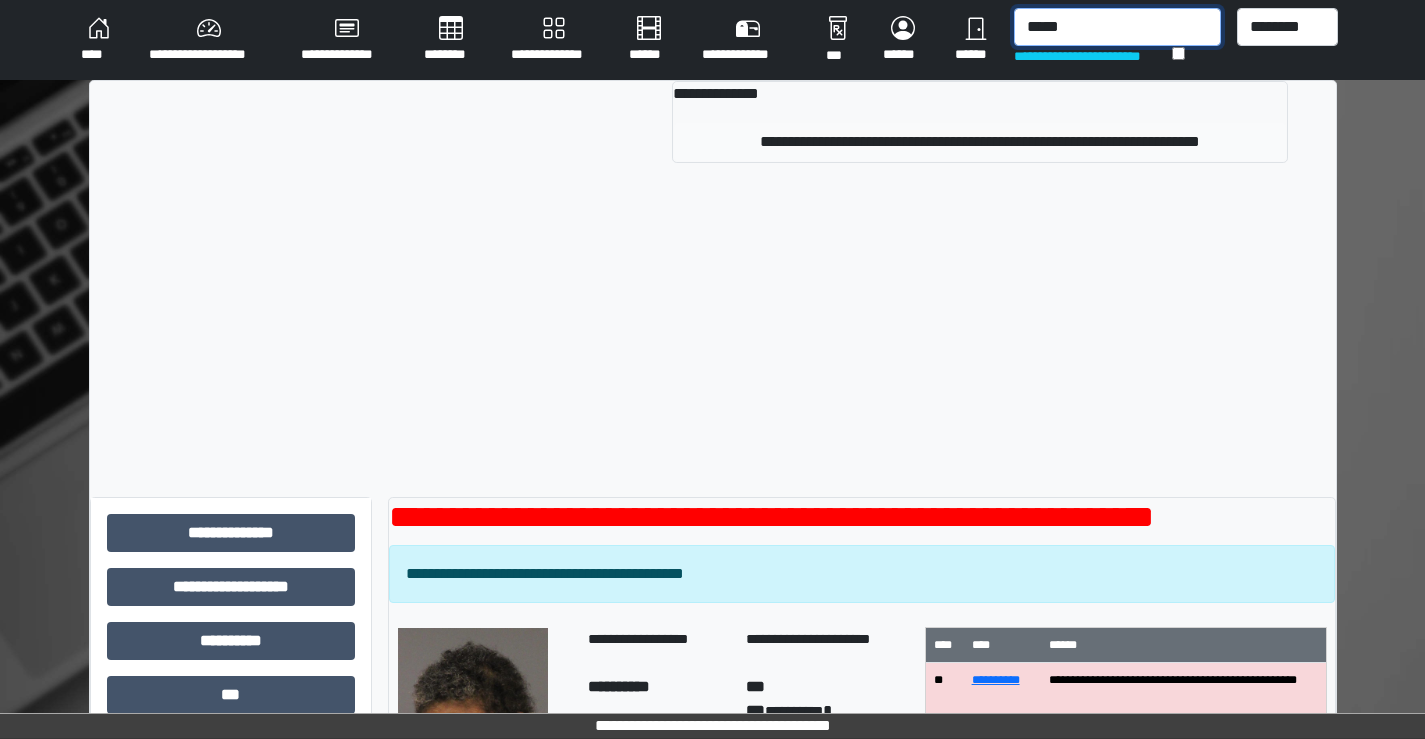 type on "*****" 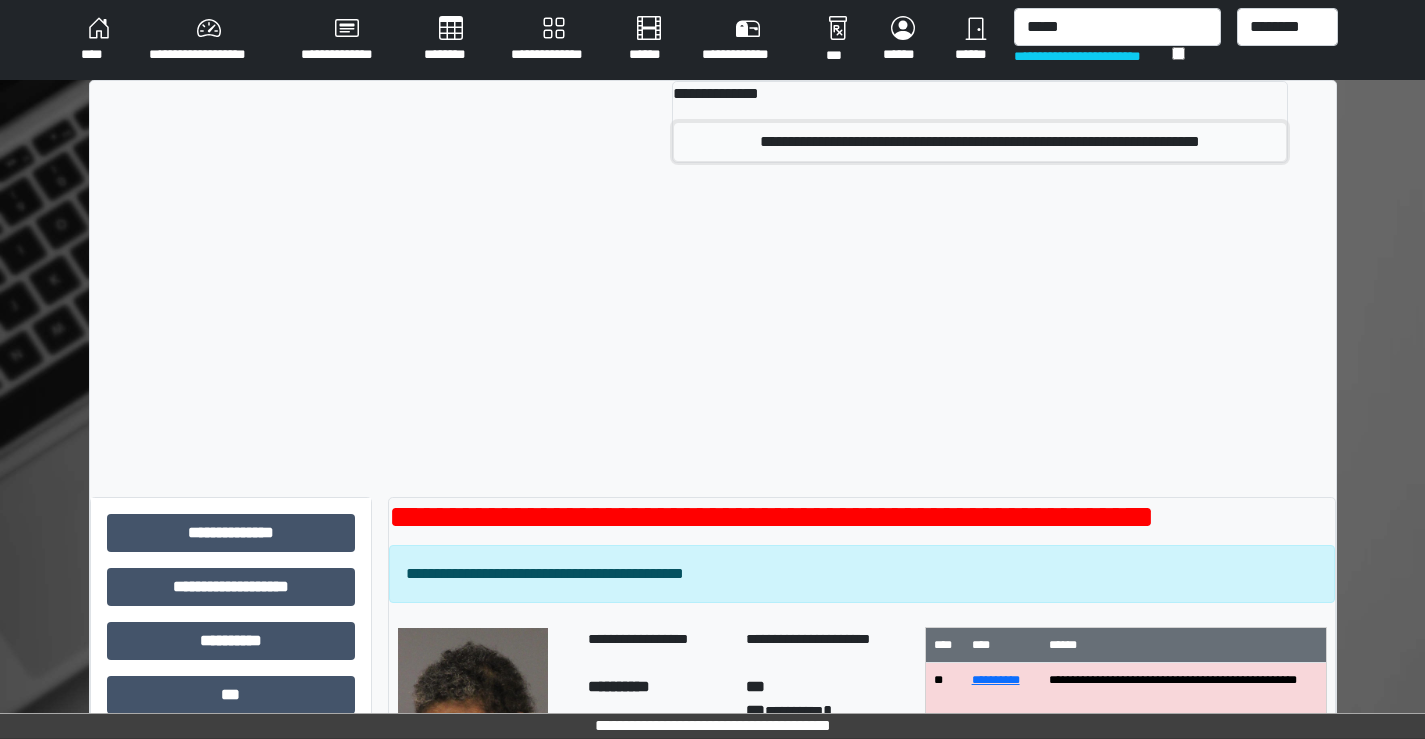 click on "**********" at bounding box center (980, 142) 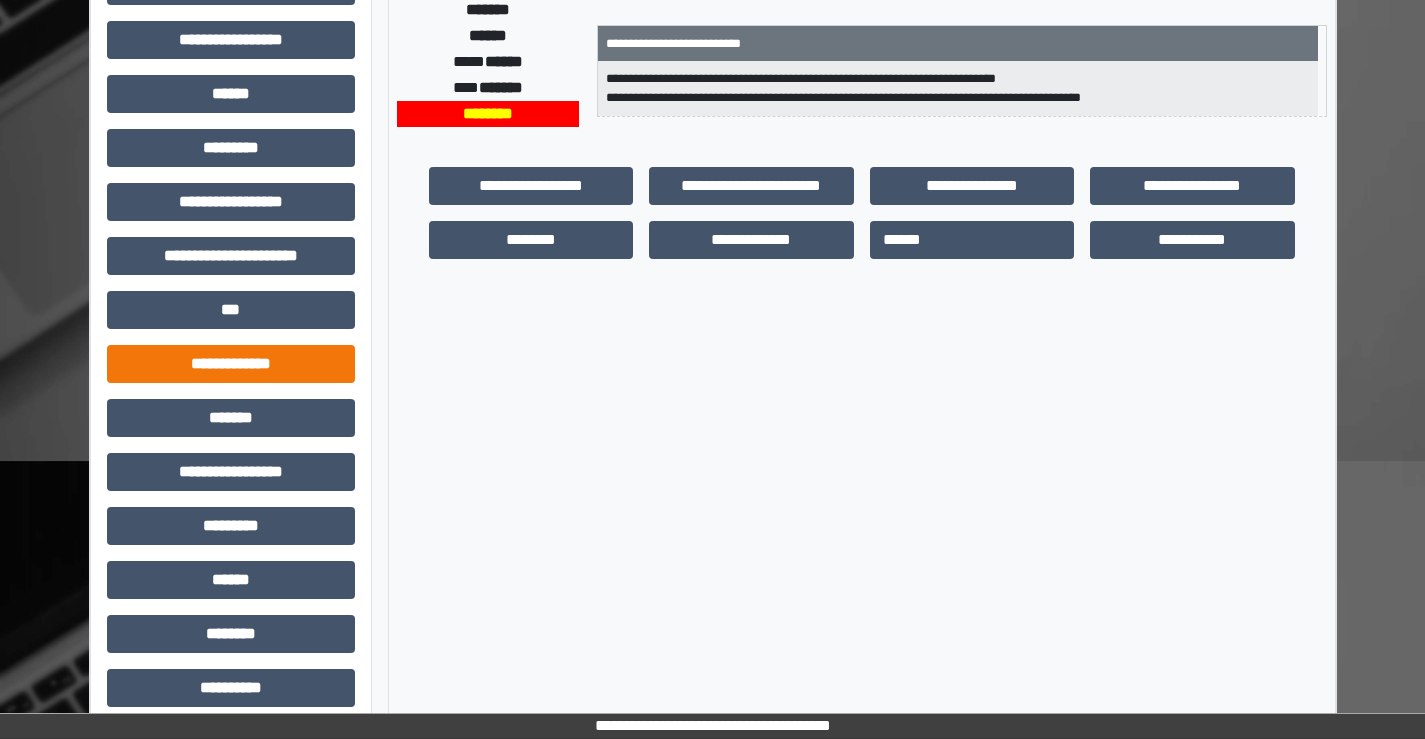scroll, scrollTop: 435, scrollLeft: 0, axis: vertical 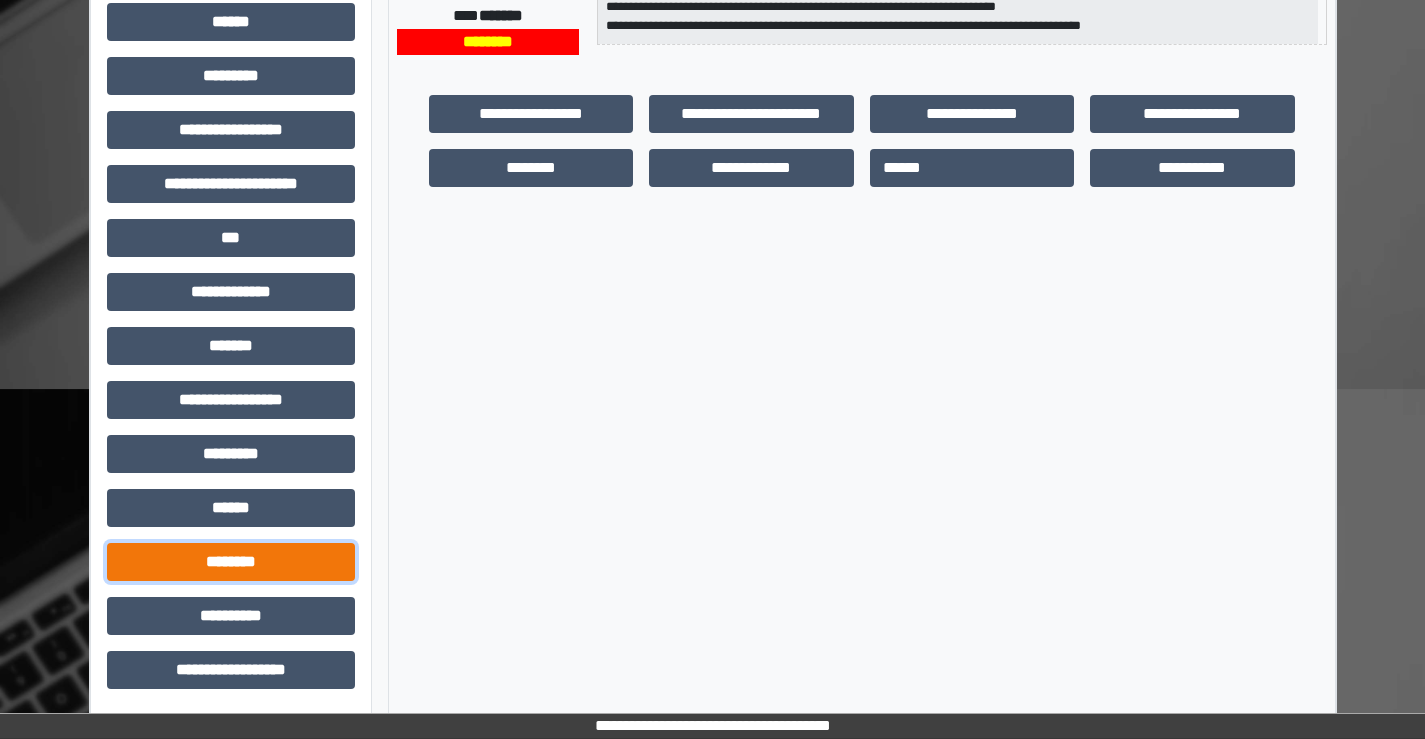 click on "********" at bounding box center [231, 562] 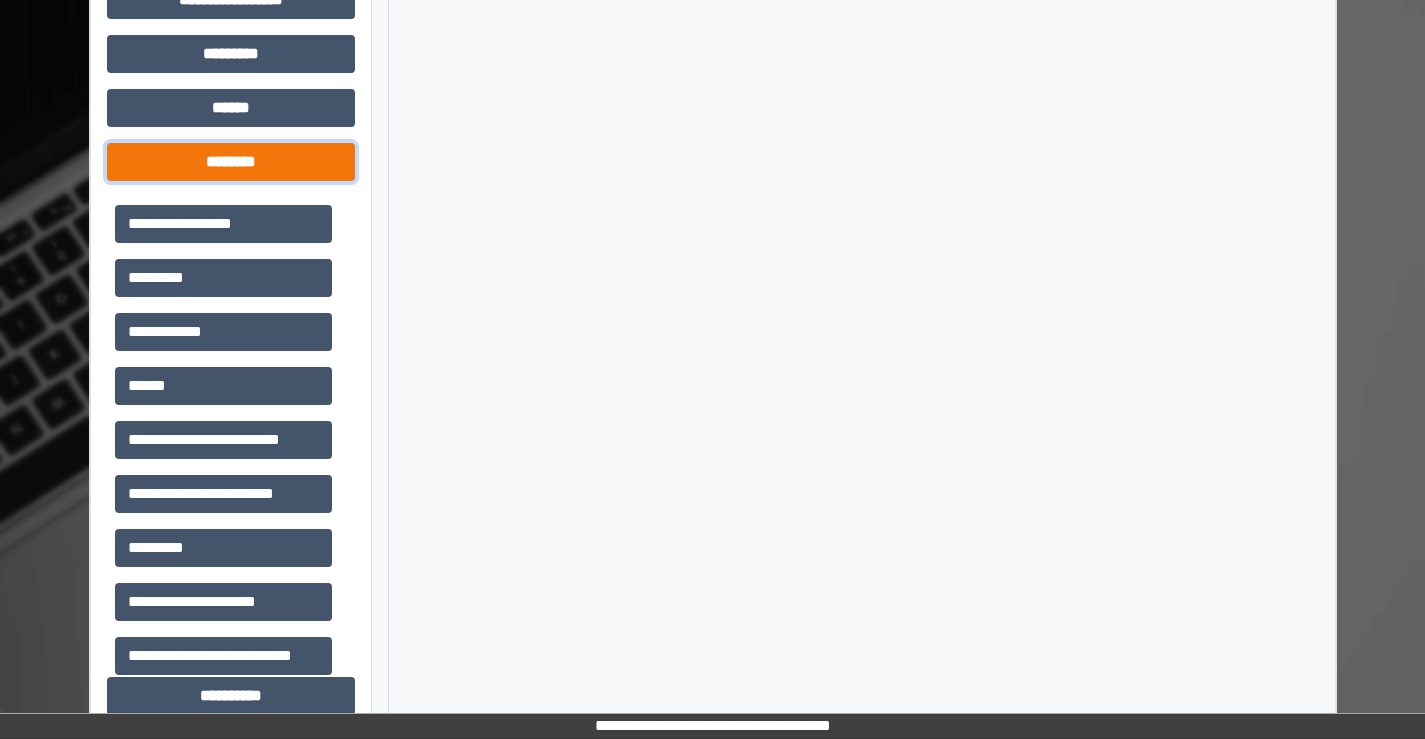 scroll, scrollTop: 915, scrollLeft: 0, axis: vertical 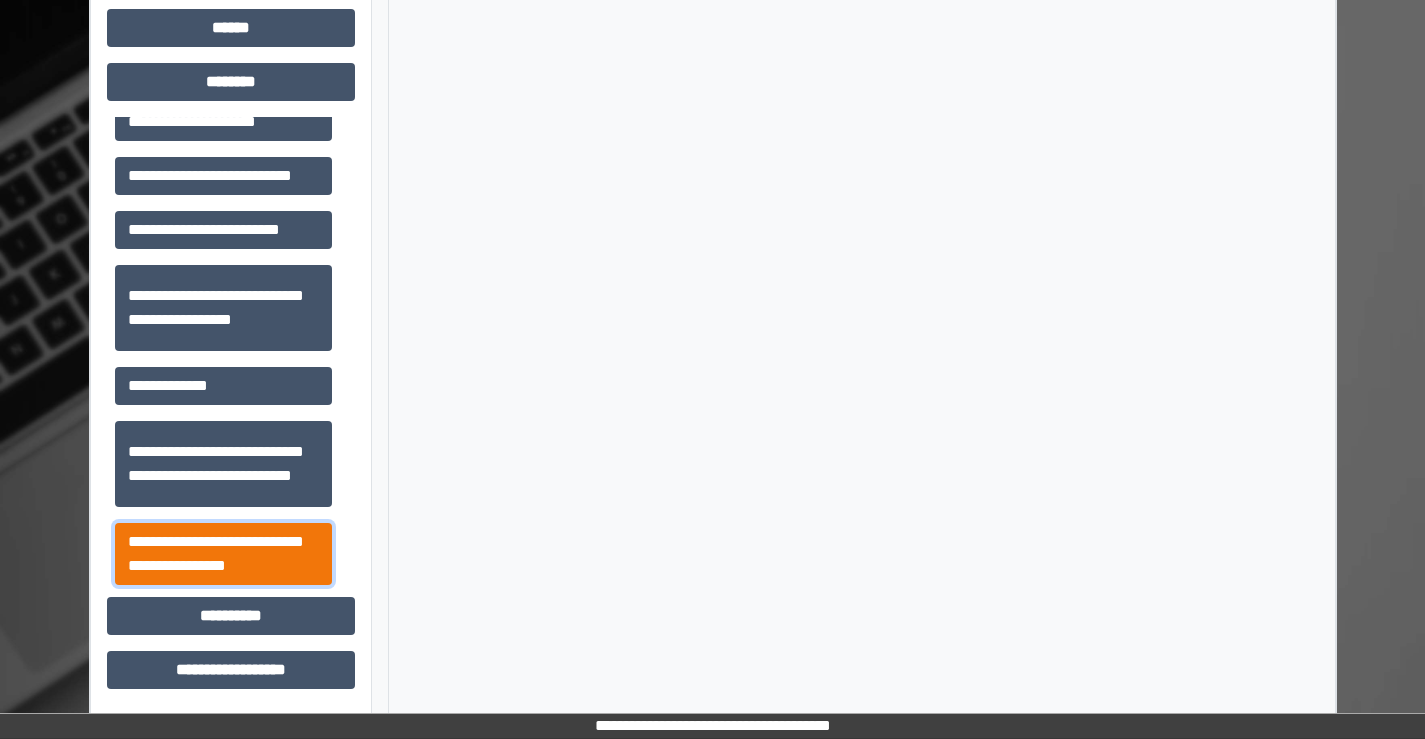 click on "**********" at bounding box center (223, 554) 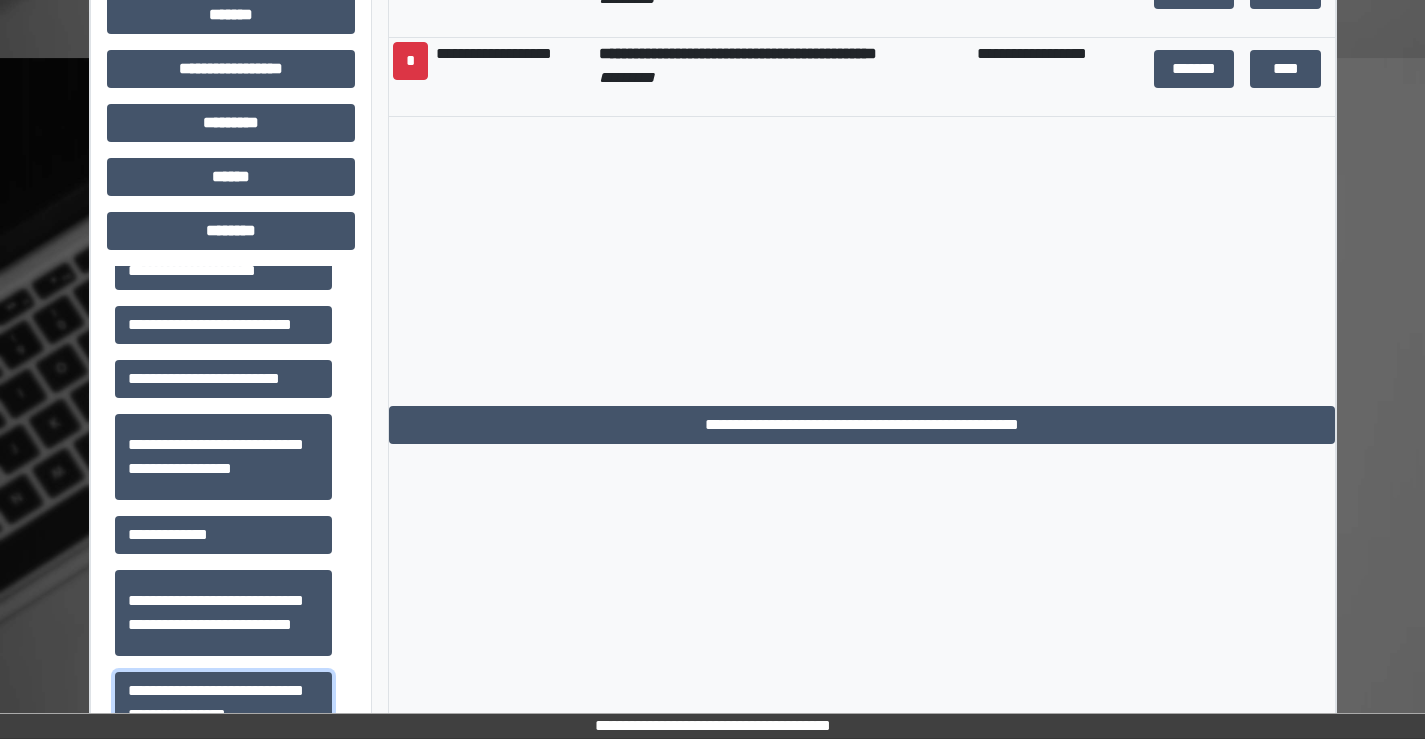 scroll, scrollTop: 515, scrollLeft: 0, axis: vertical 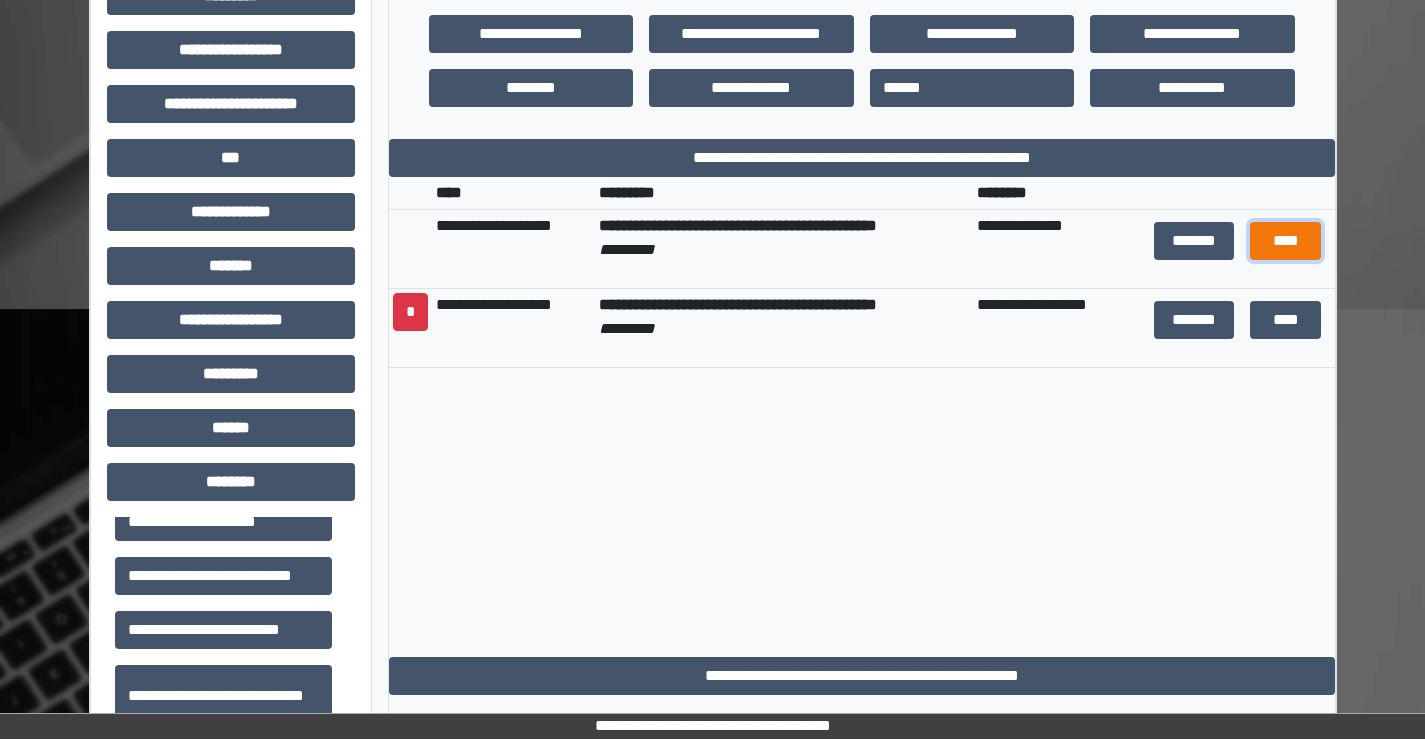 click on "****" at bounding box center [1285, 241] 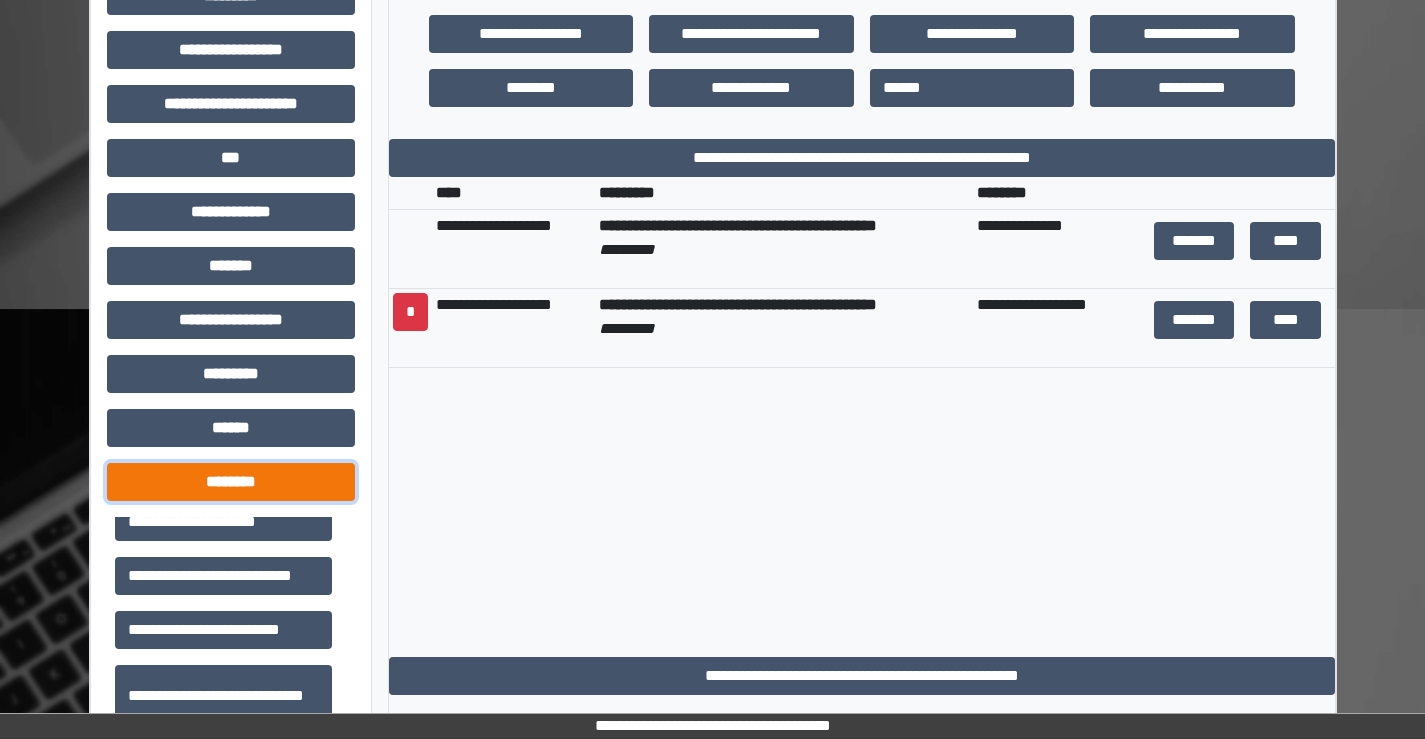 click on "********" at bounding box center [231, 482] 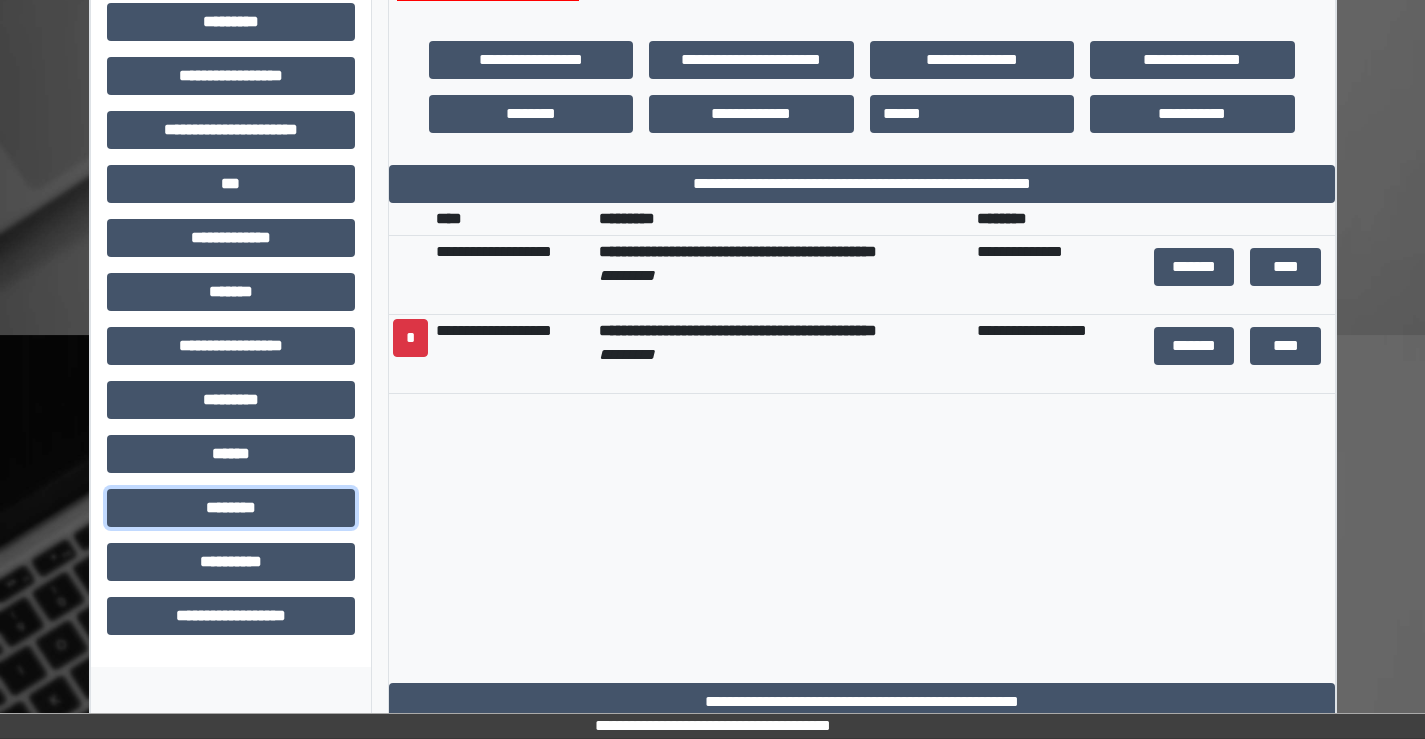 scroll, scrollTop: 489, scrollLeft: 0, axis: vertical 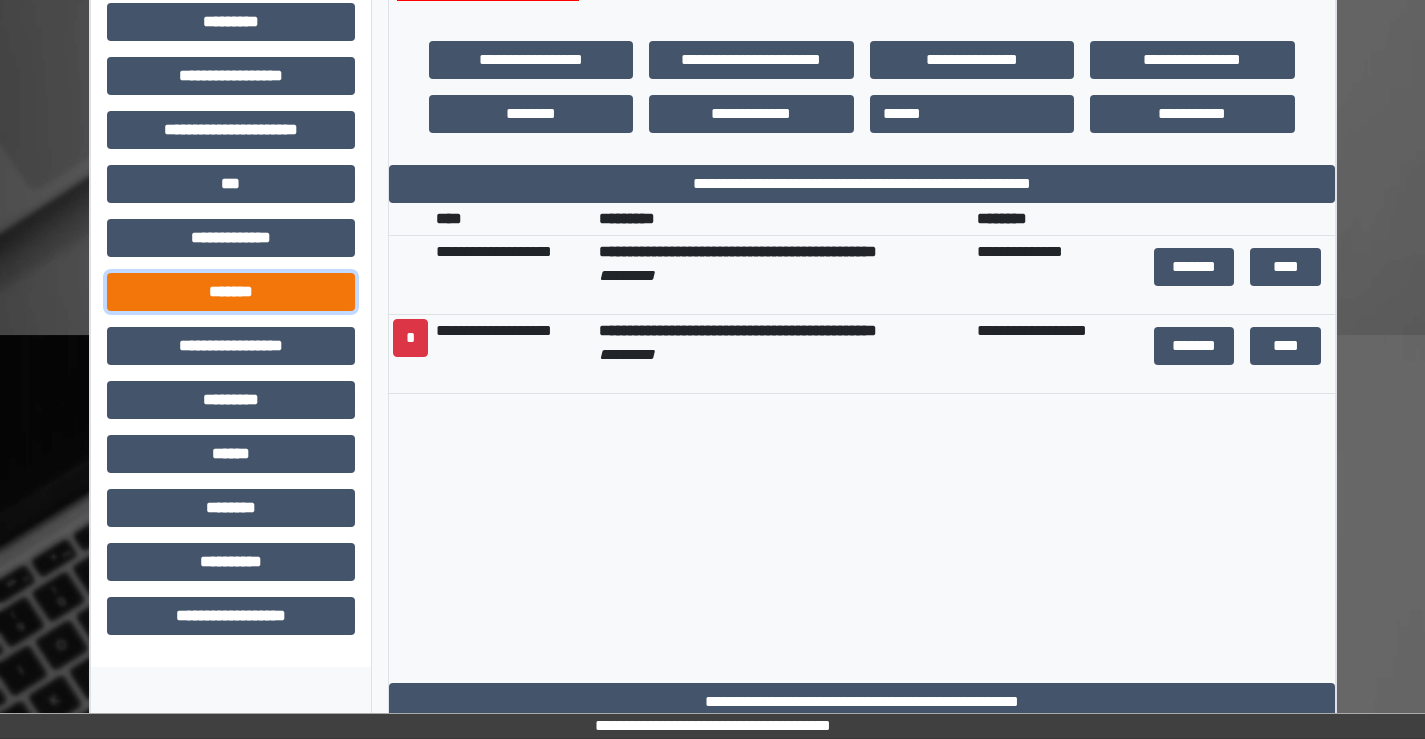 click on "*******" at bounding box center (231, 292) 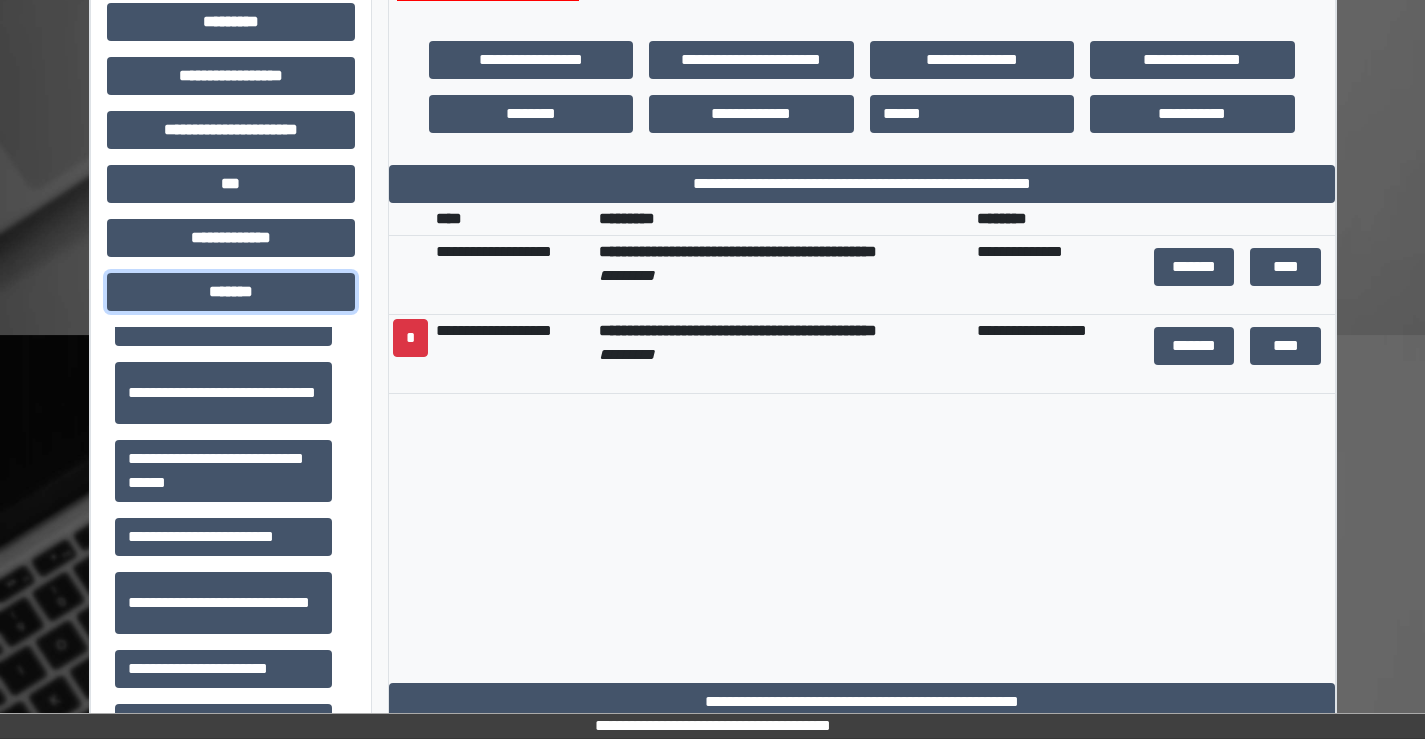 scroll, scrollTop: 700, scrollLeft: 0, axis: vertical 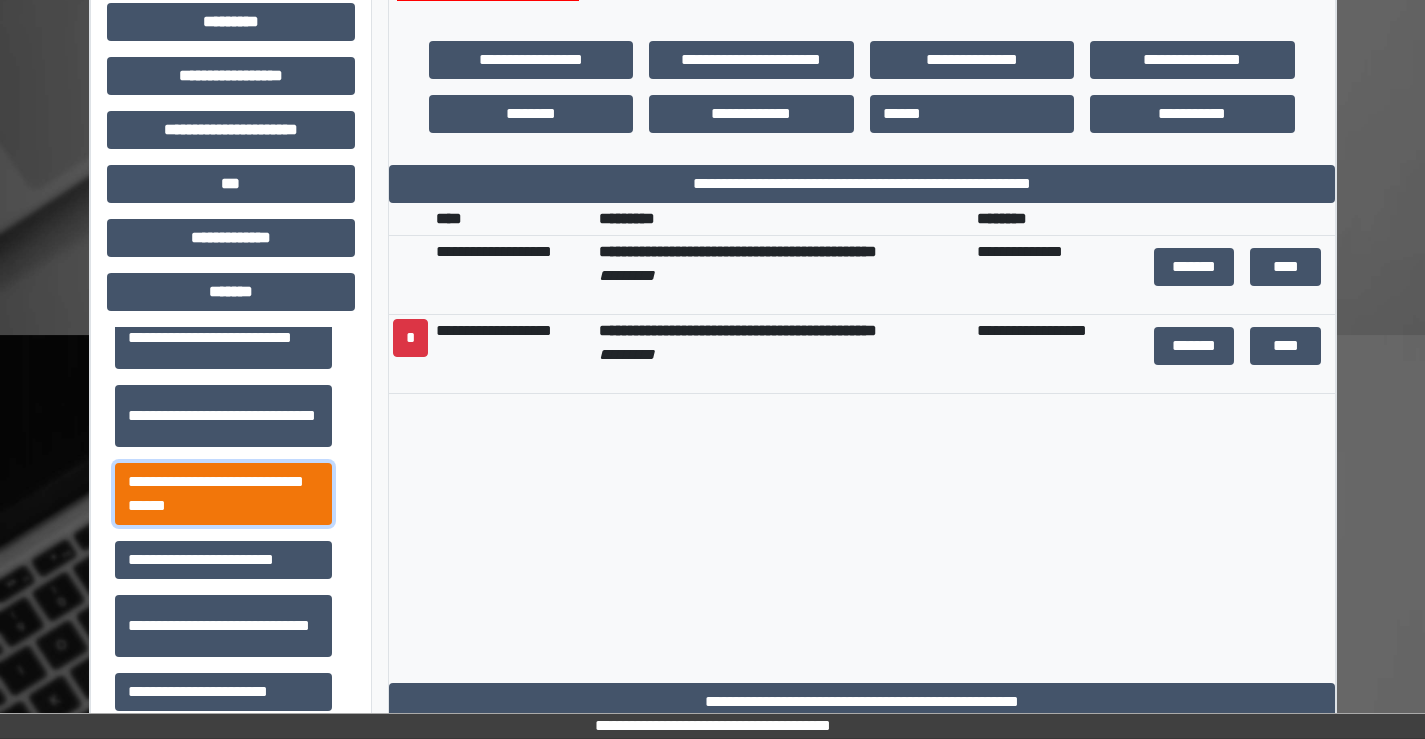 click on "**********" at bounding box center [223, 494] 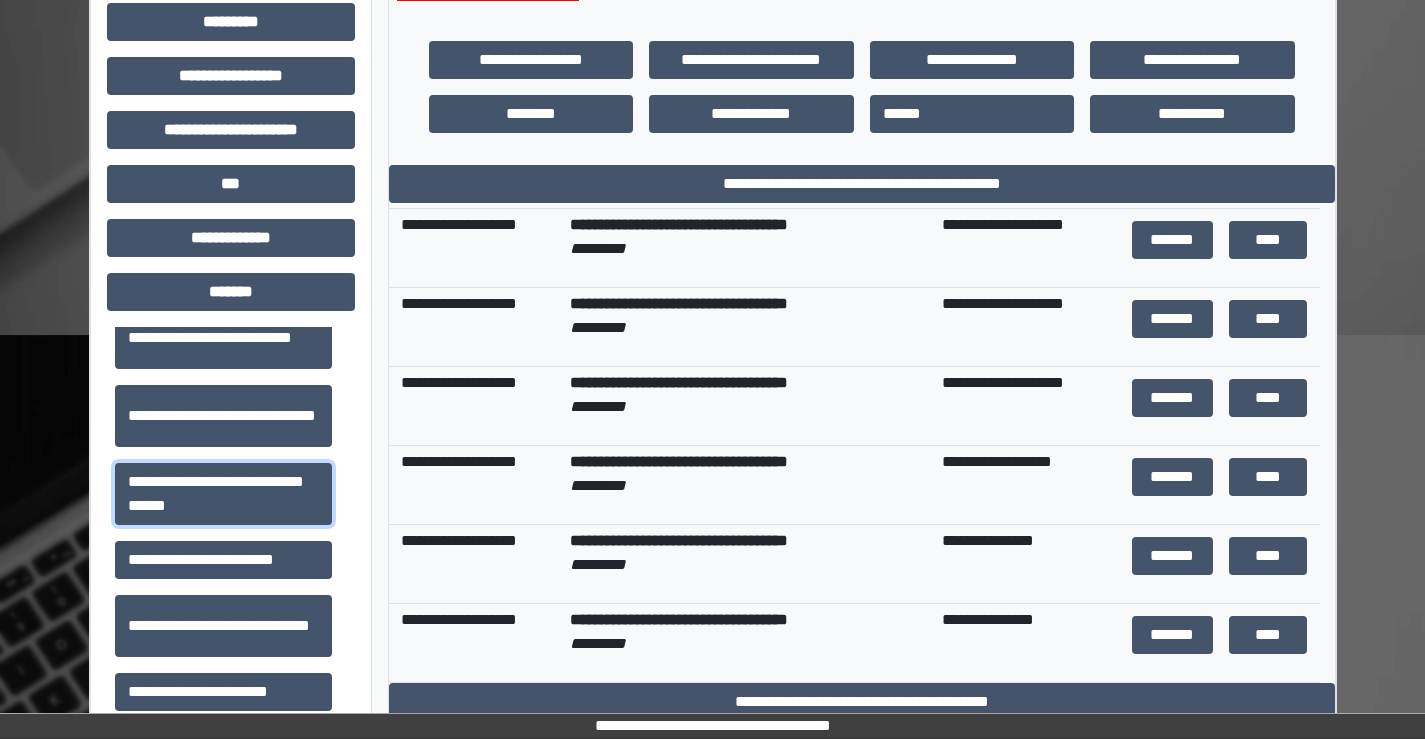 scroll, scrollTop: 200, scrollLeft: 0, axis: vertical 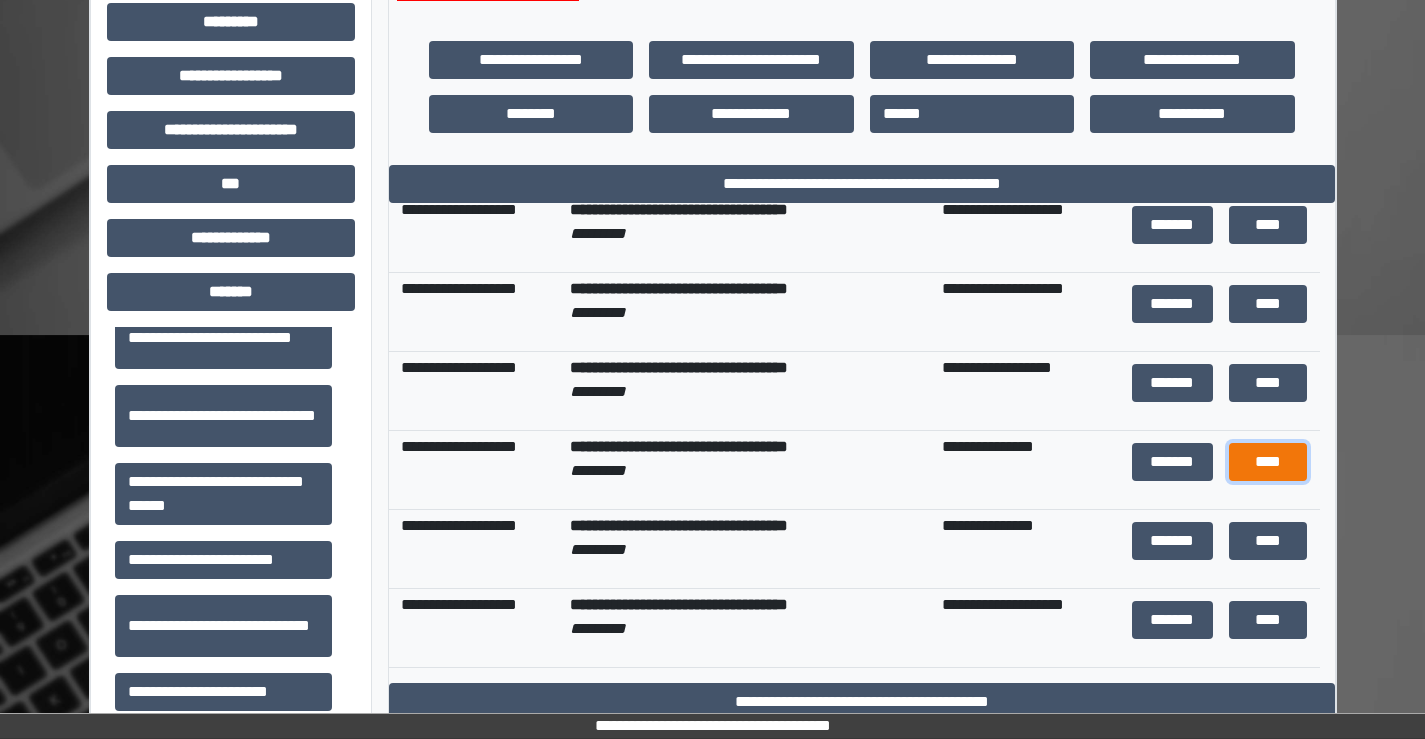 click on "****" at bounding box center [1268, 462] 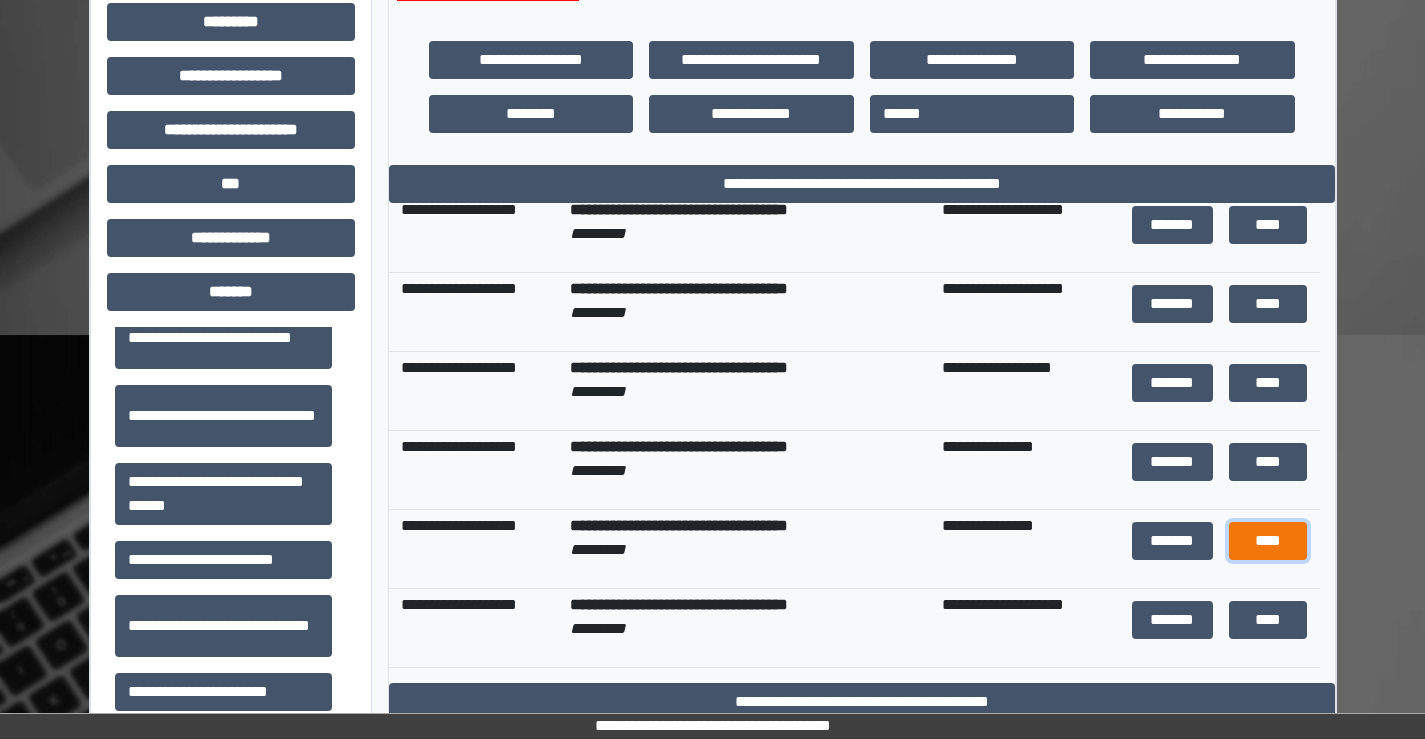 click on "****" at bounding box center [1268, 541] 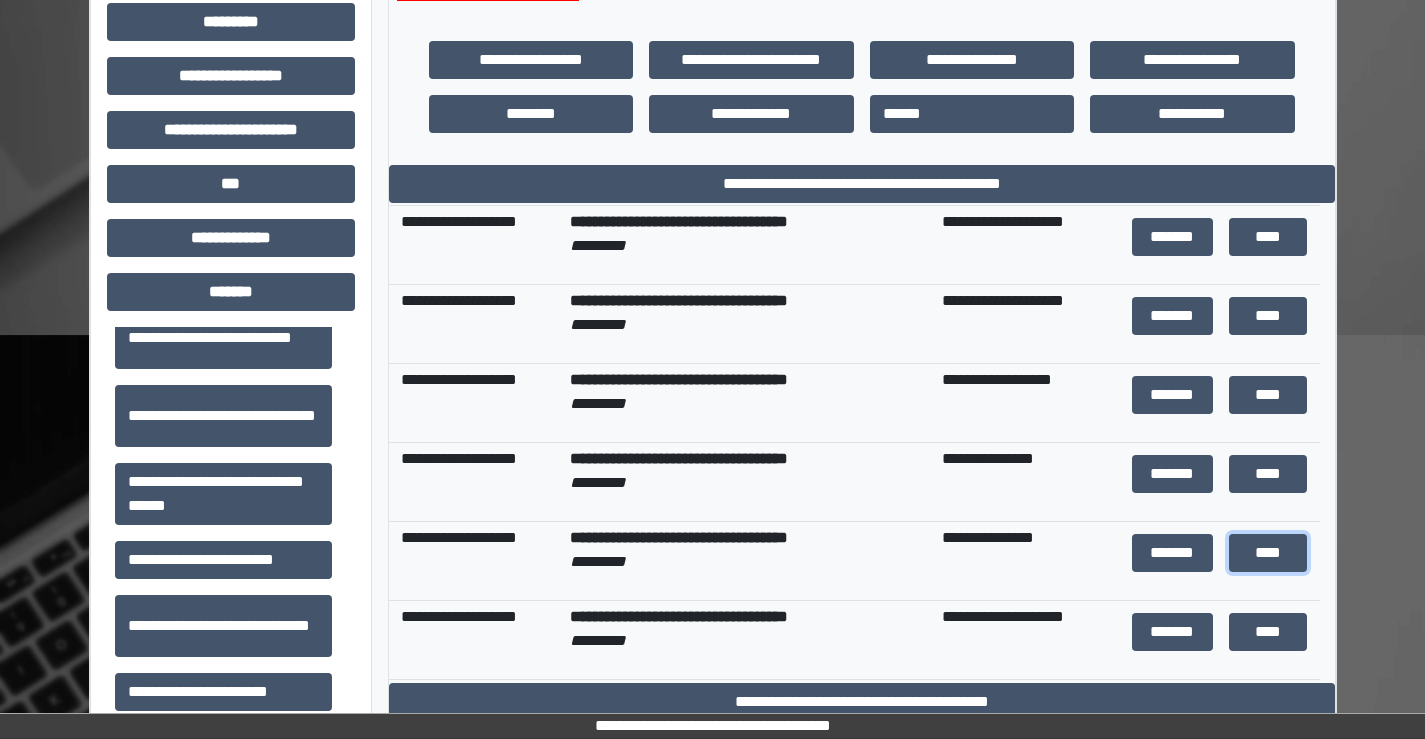 scroll, scrollTop: 201, scrollLeft: 0, axis: vertical 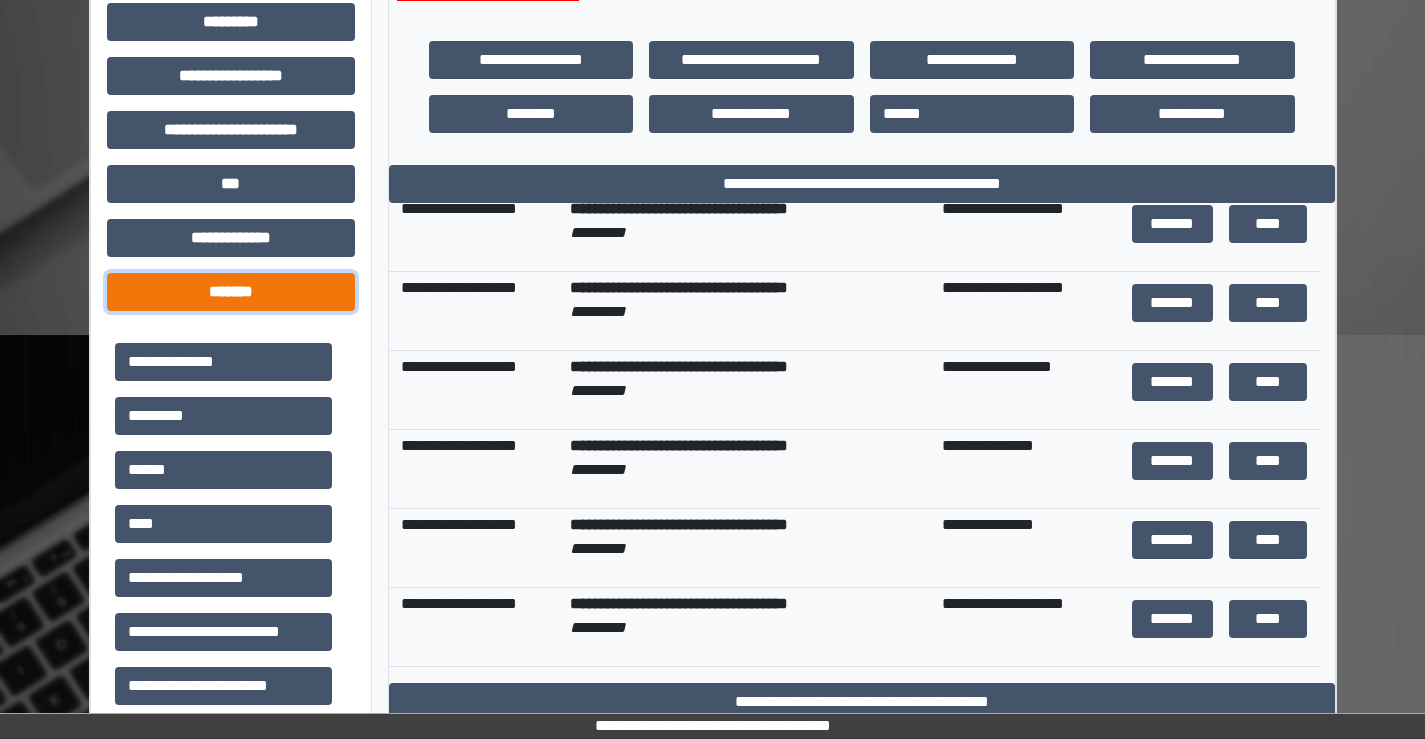 click on "*******" at bounding box center [231, 292] 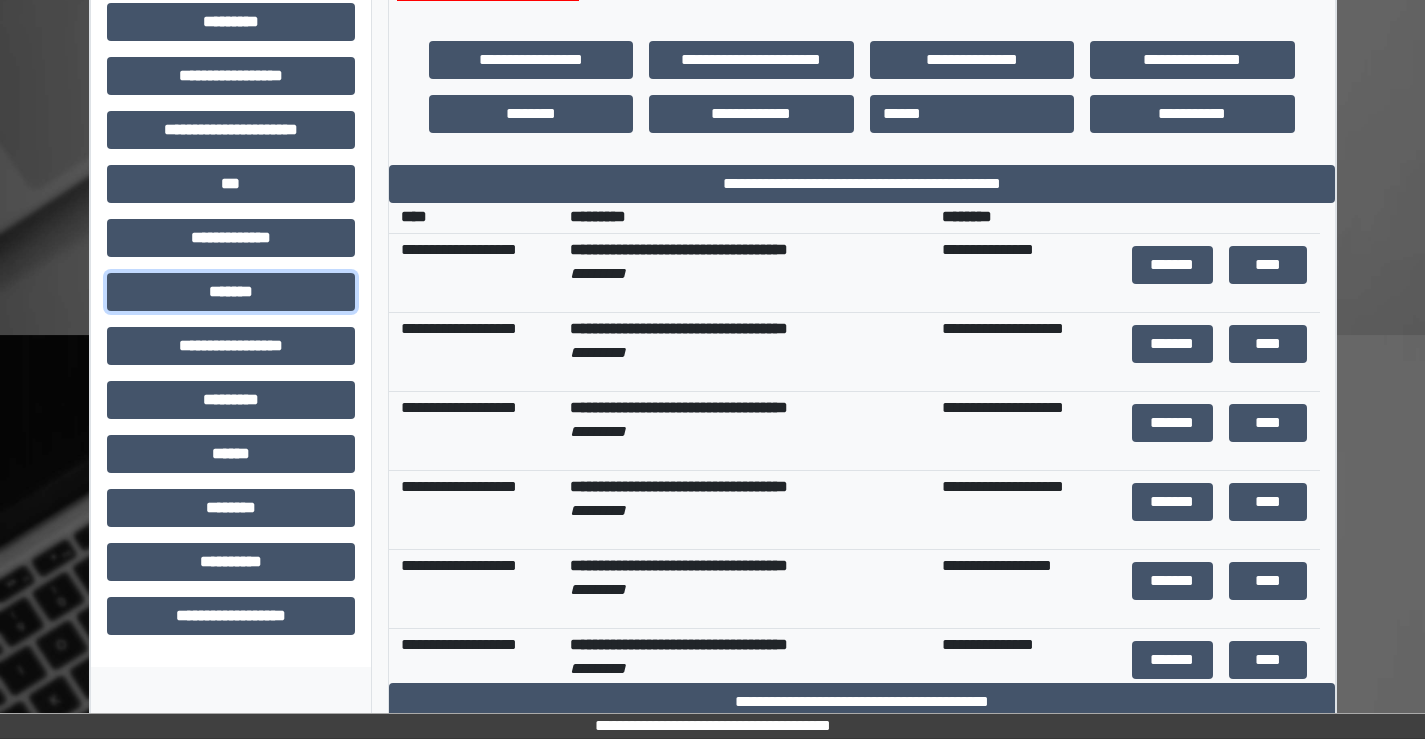 scroll, scrollTop: 0, scrollLeft: 0, axis: both 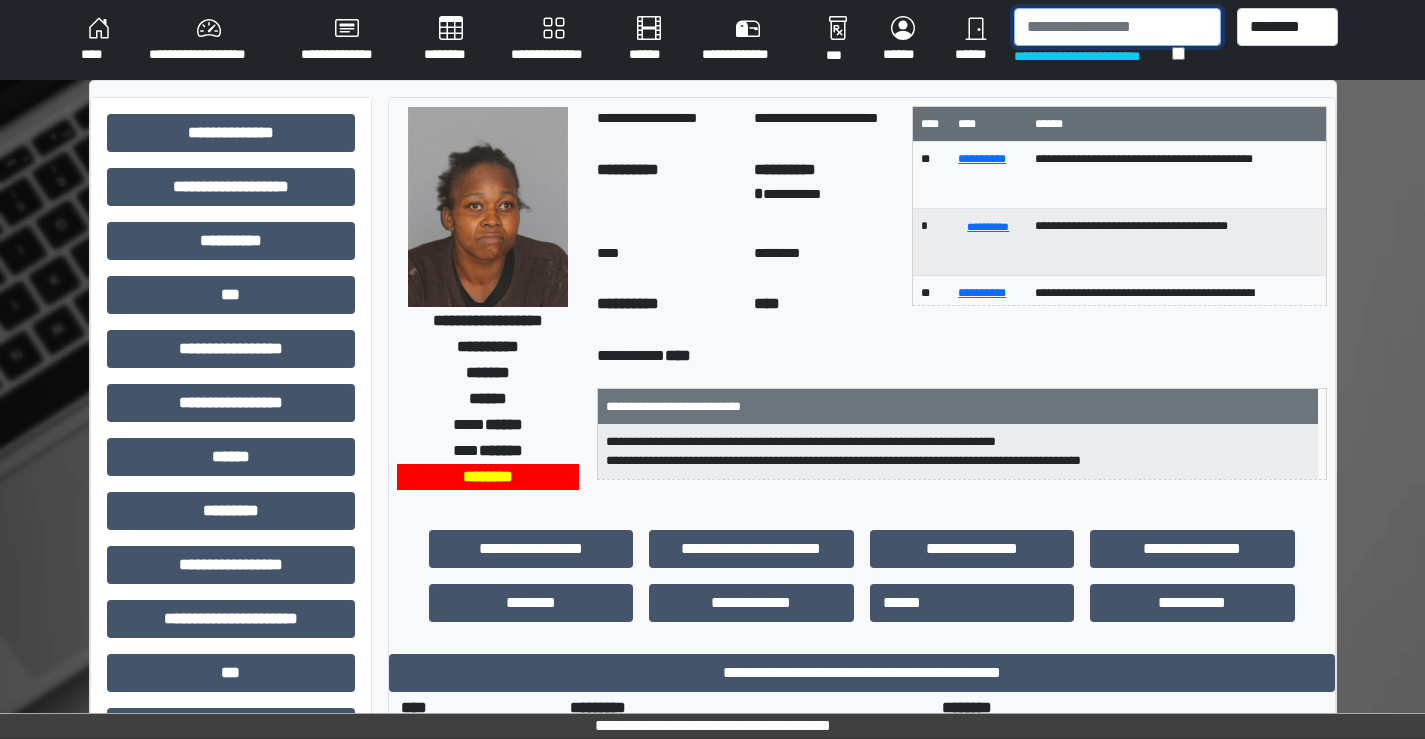 click at bounding box center (1117, 27) 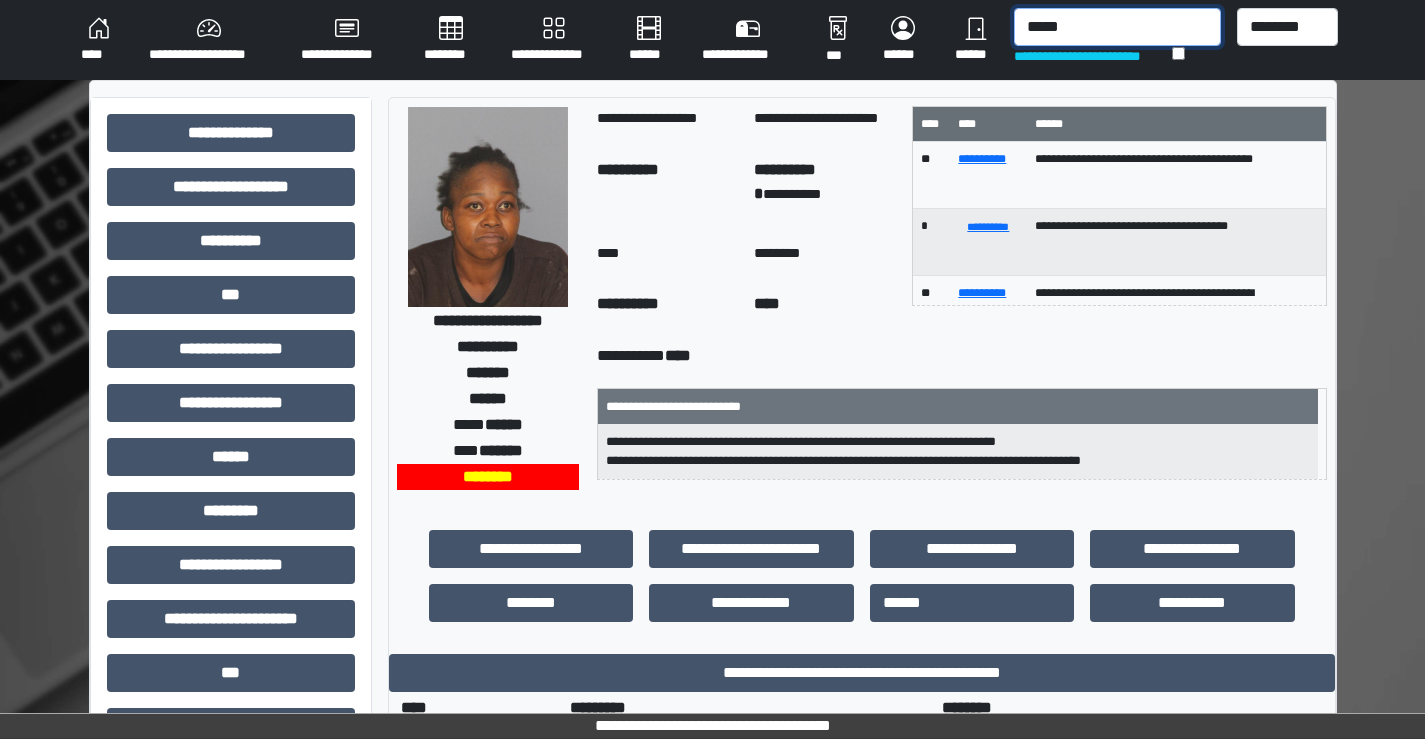 type on "*****" 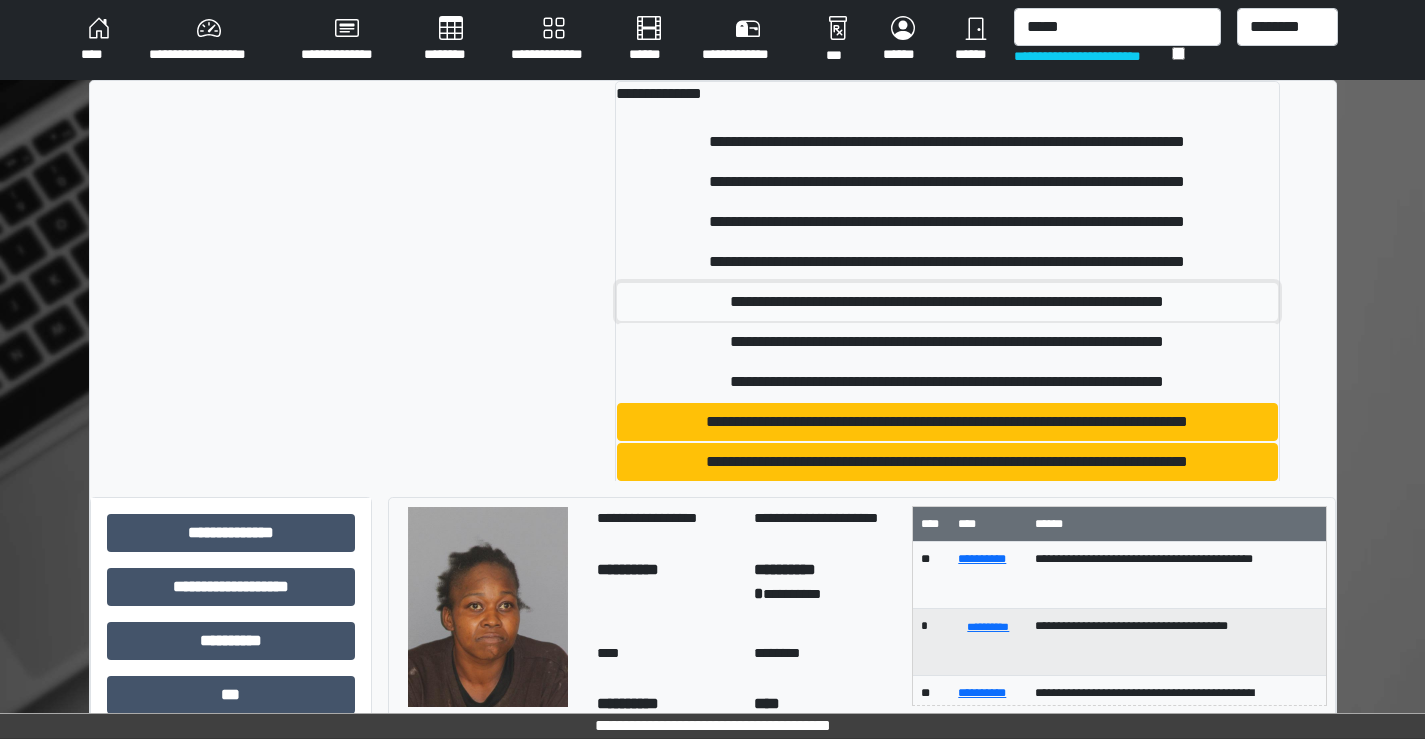 click on "**********" at bounding box center (947, 302) 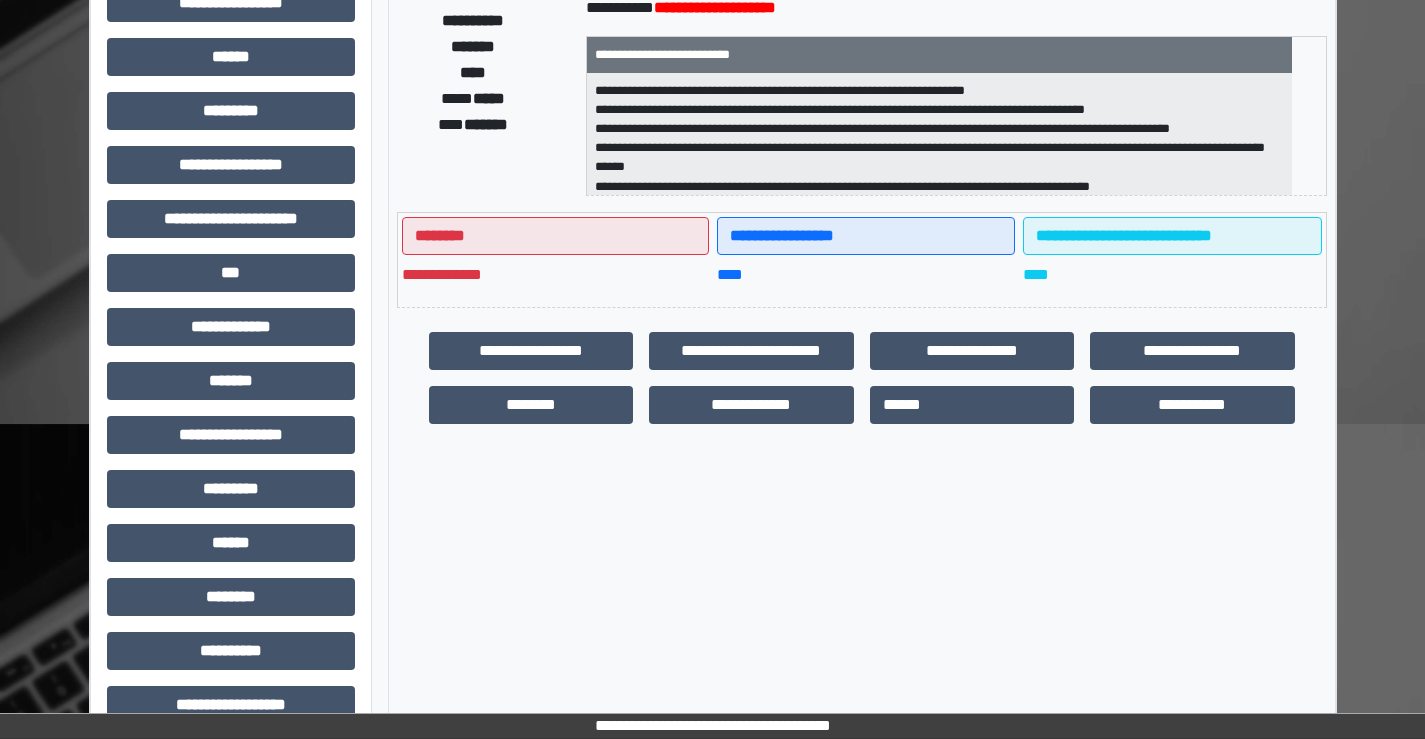scroll, scrollTop: 100, scrollLeft: 0, axis: vertical 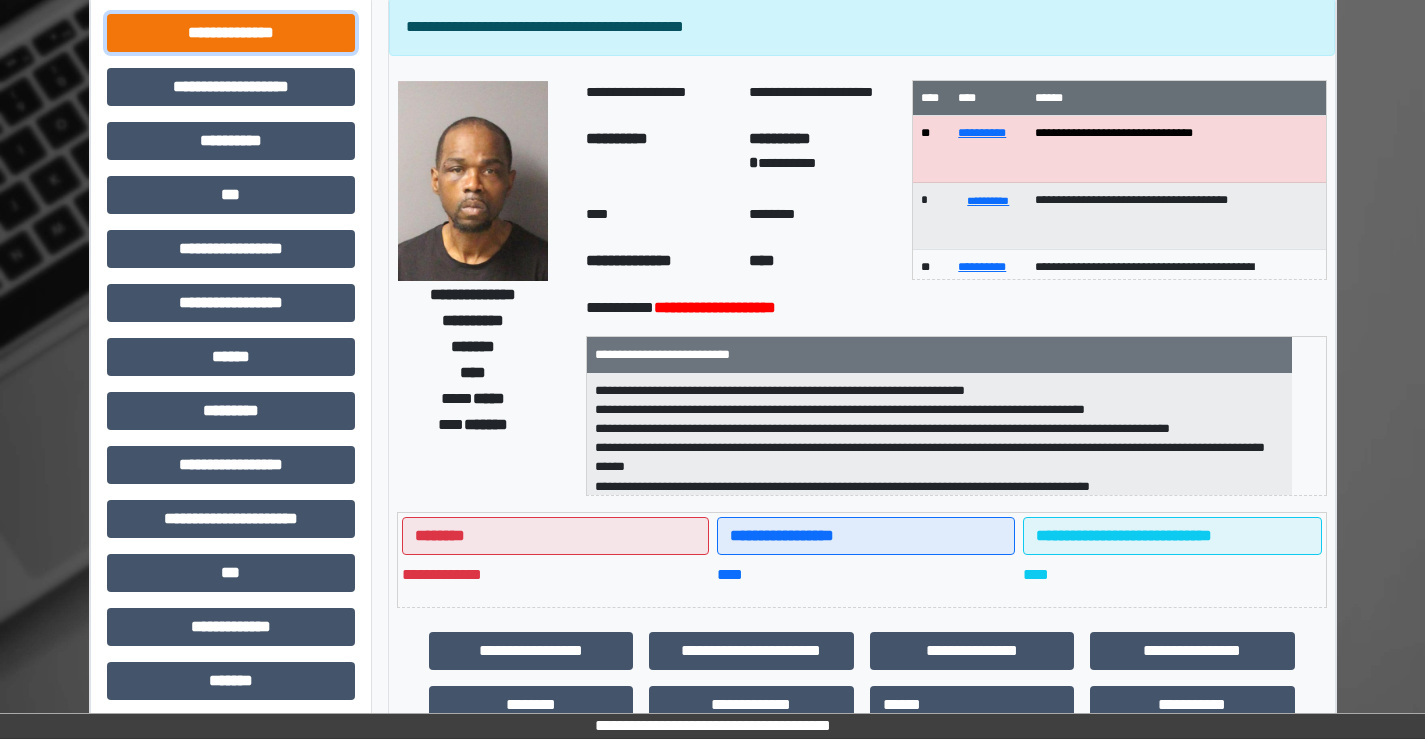click on "**********" at bounding box center (231, 33) 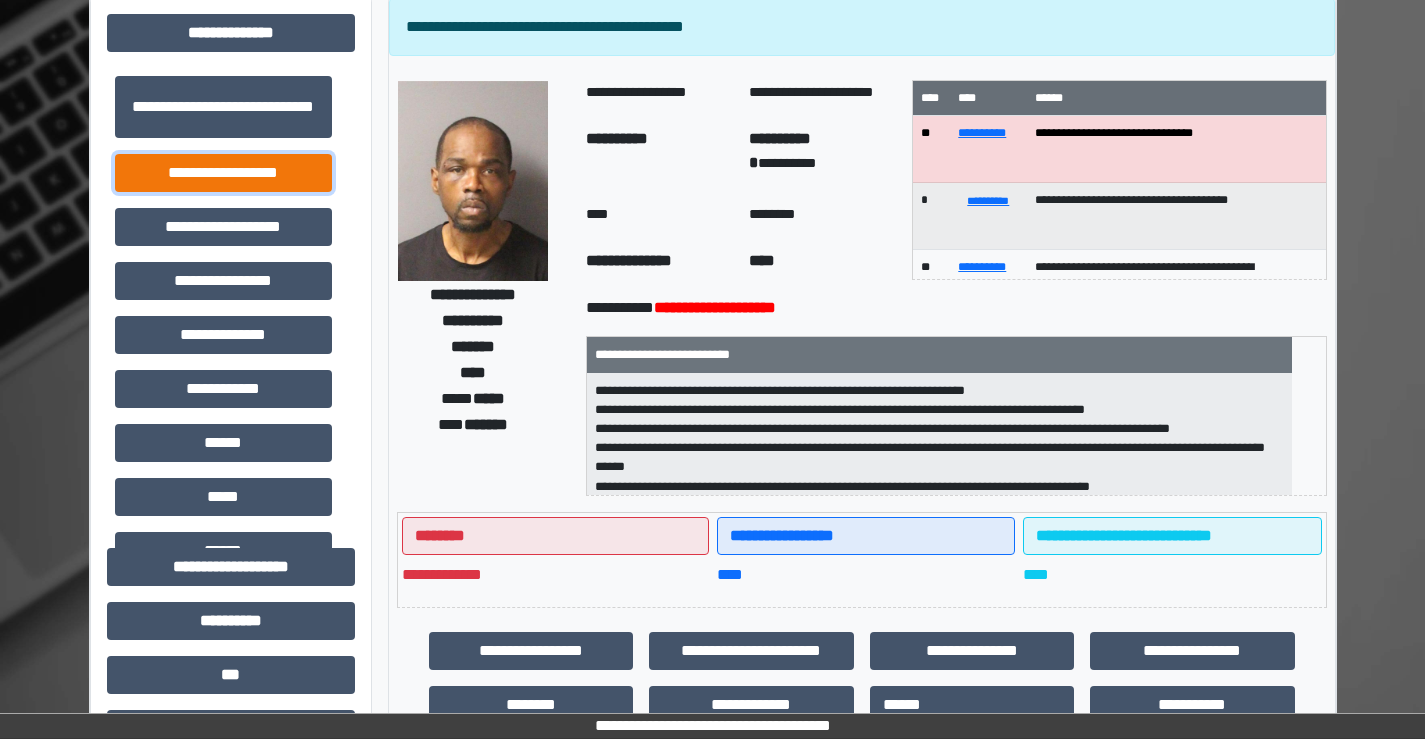 click on "**********" at bounding box center (223, 173) 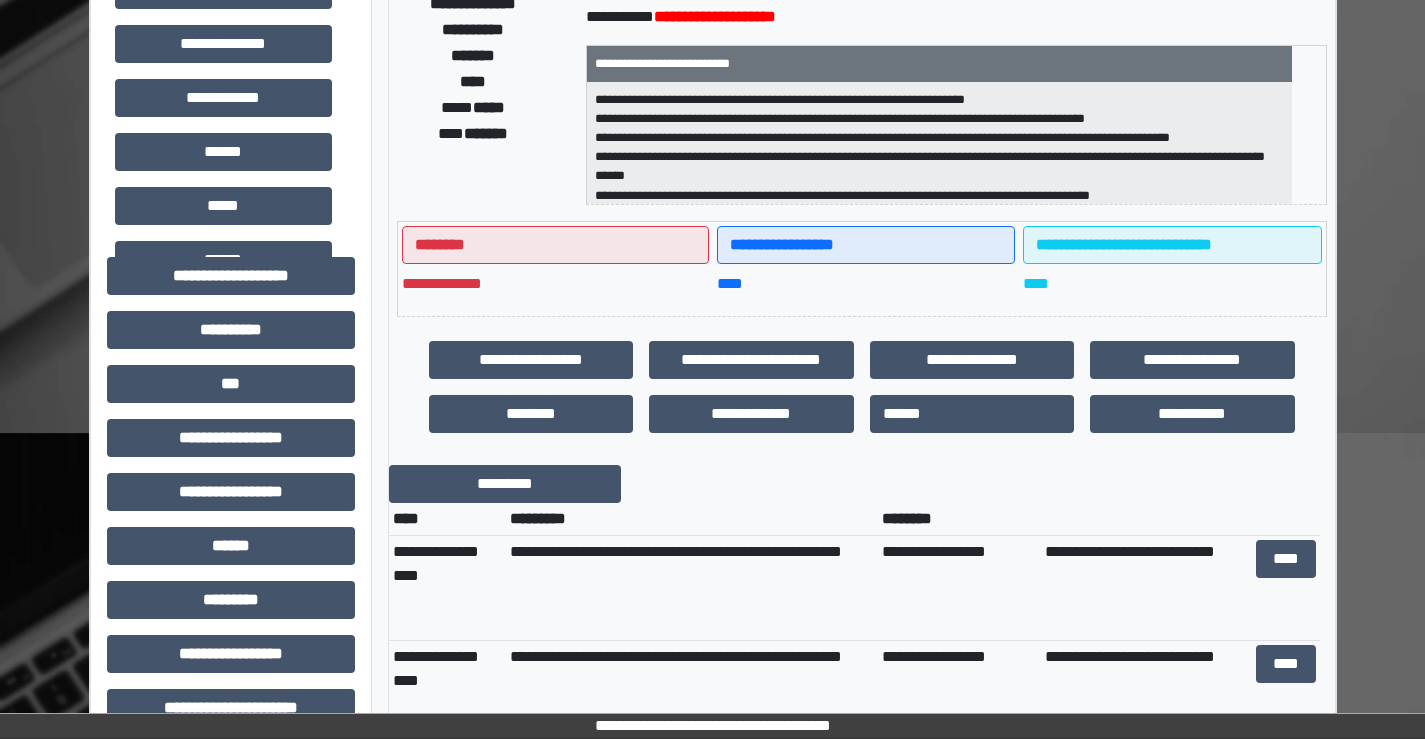 scroll, scrollTop: 600, scrollLeft: 0, axis: vertical 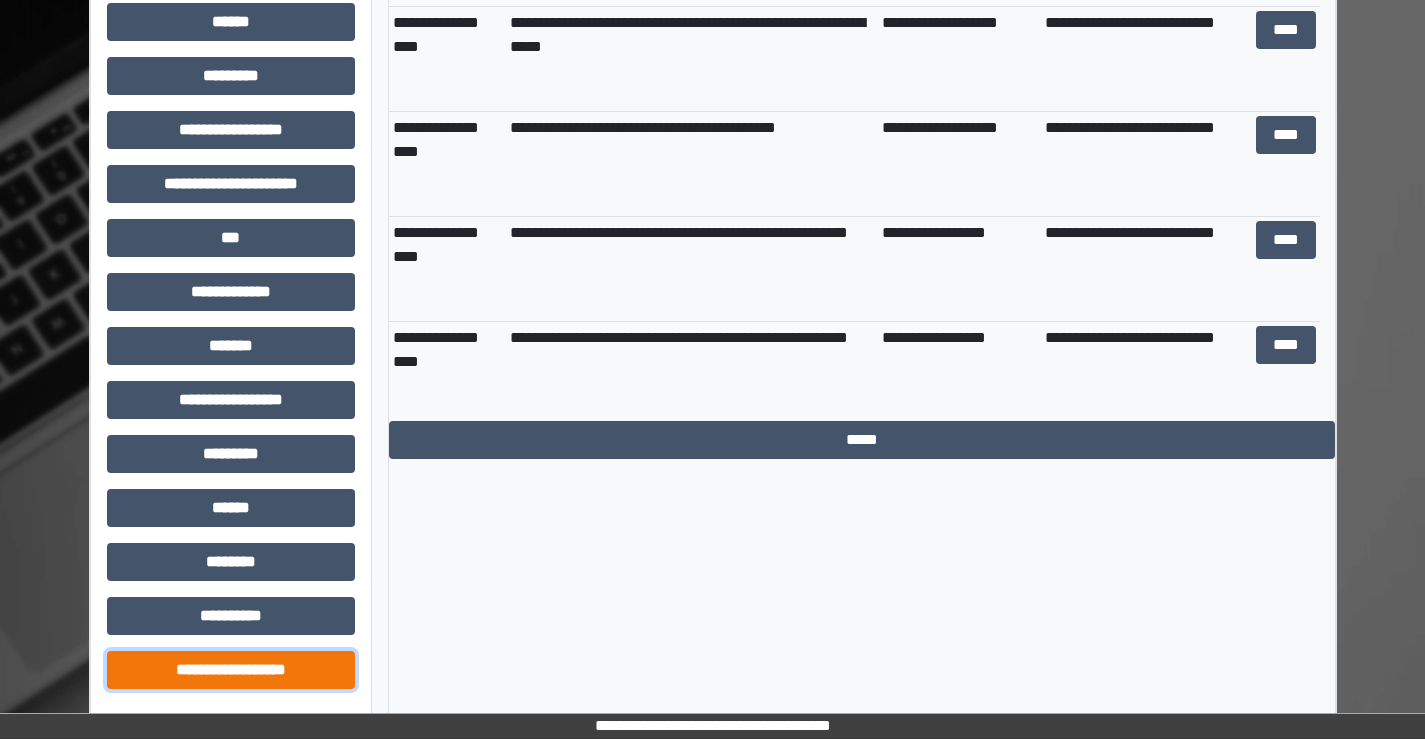 click on "**********" at bounding box center (231, 670) 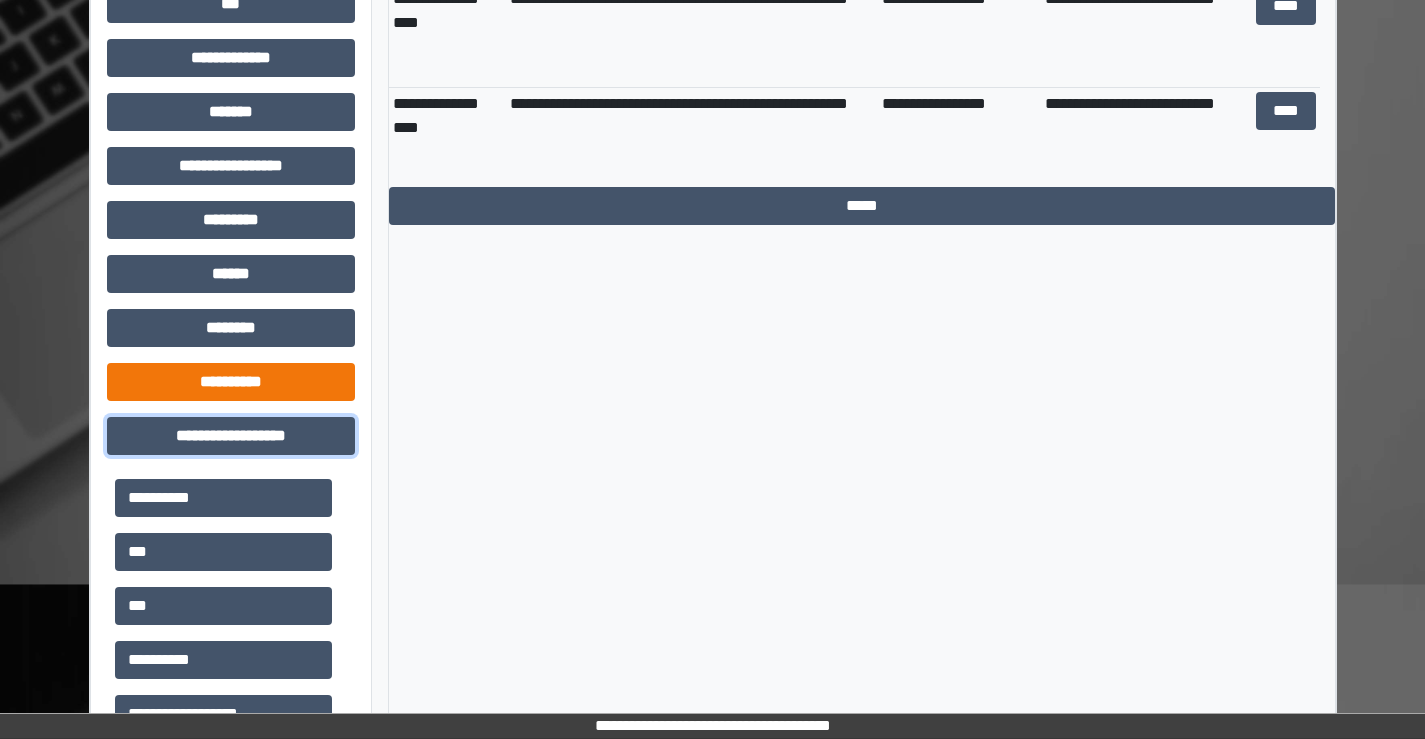 scroll, scrollTop: 1215, scrollLeft: 0, axis: vertical 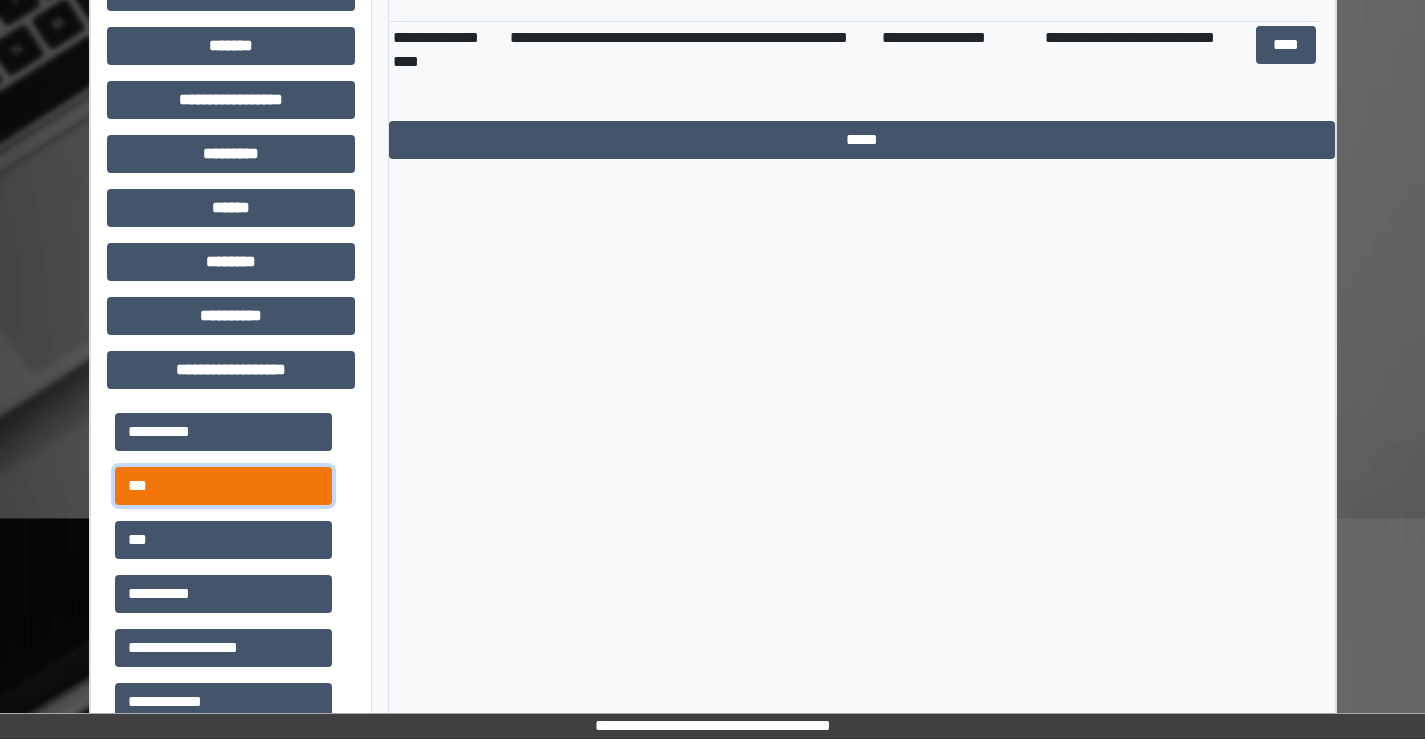 click on "***" at bounding box center [223, 486] 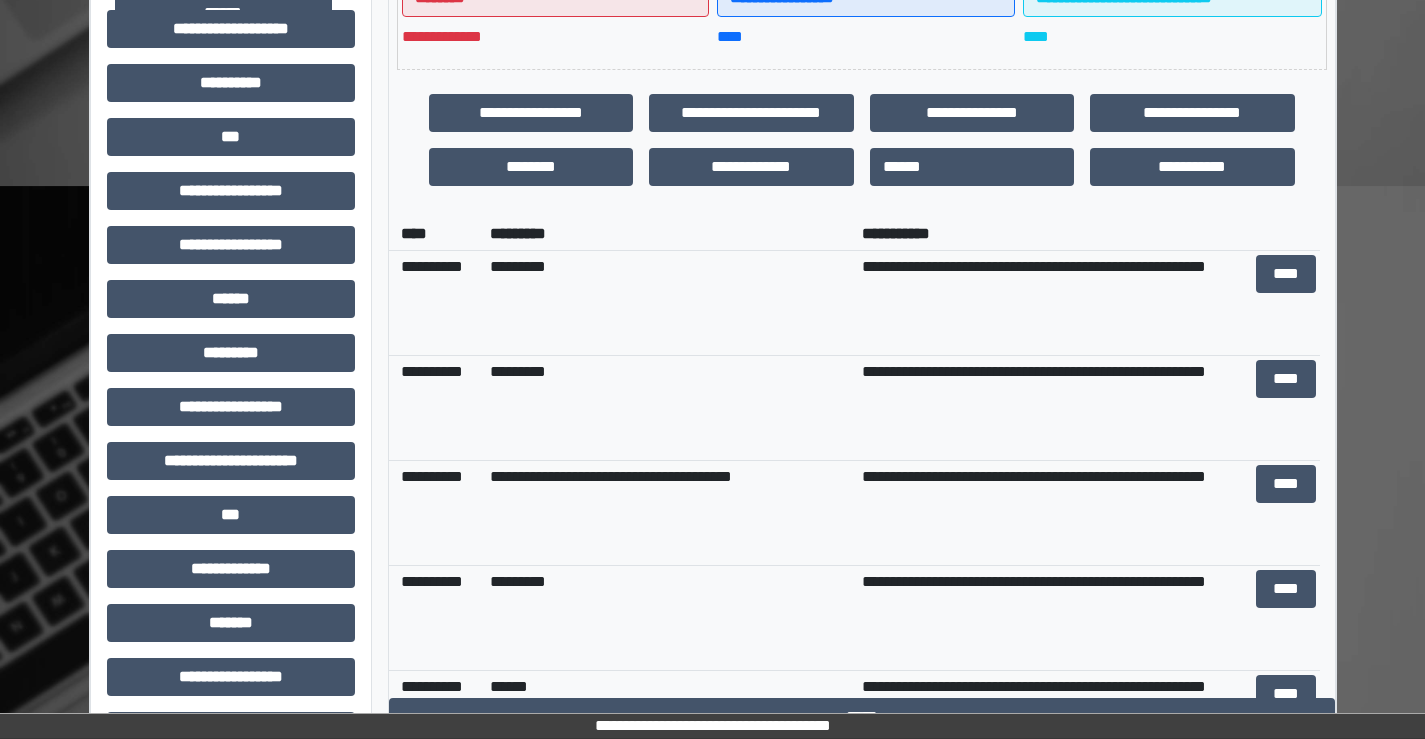 scroll, scrollTop: 615, scrollLeft: 0, axis: vertical 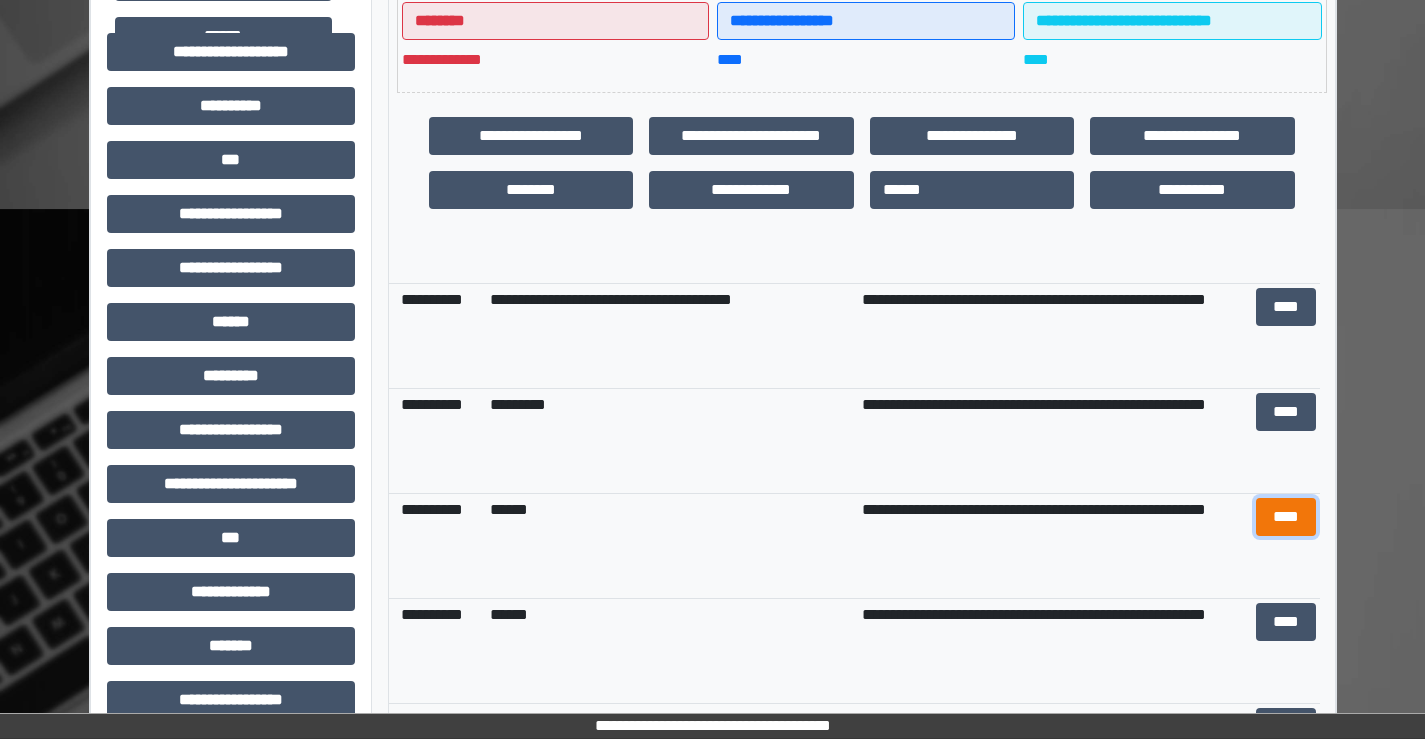 click on "****" at bounding box center [1286, 517] 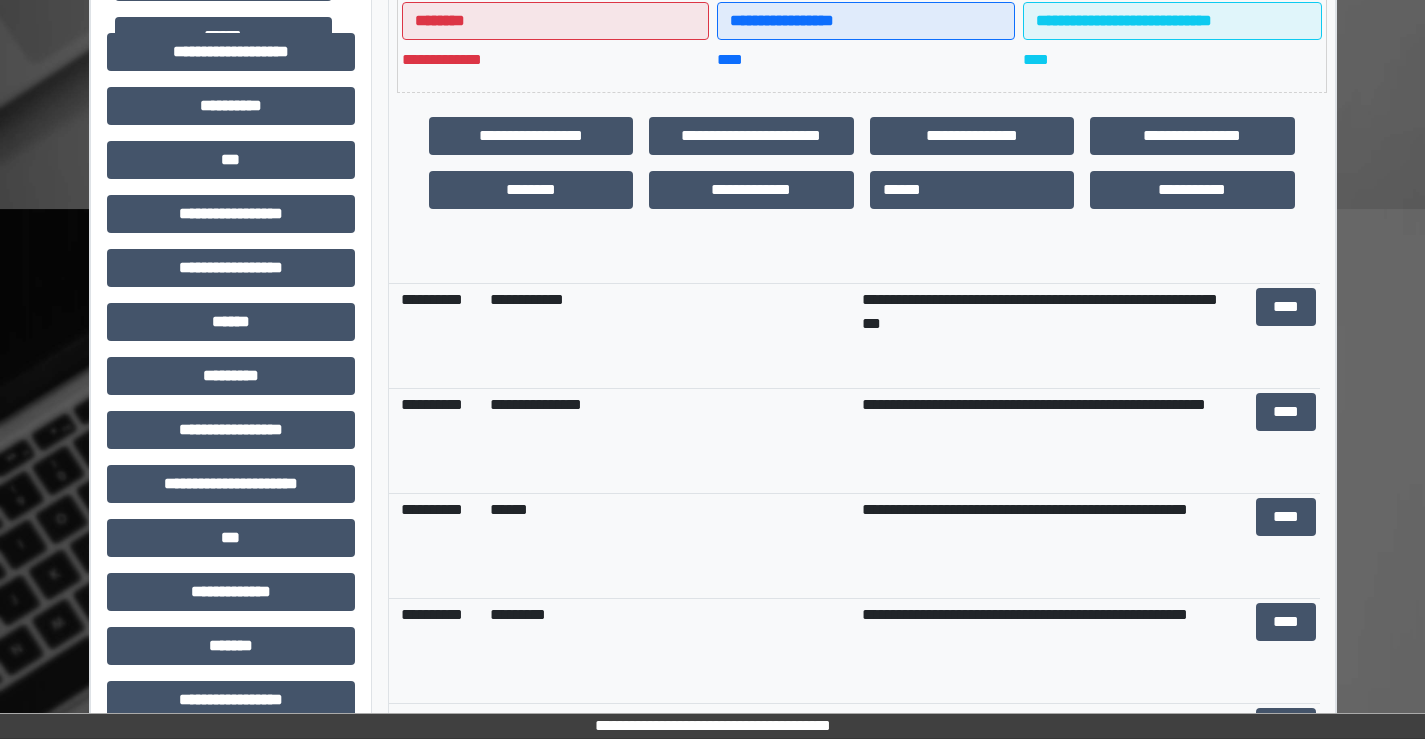 scroll, scrollTop: 2400, scrollLeft: 0, axis: vertical 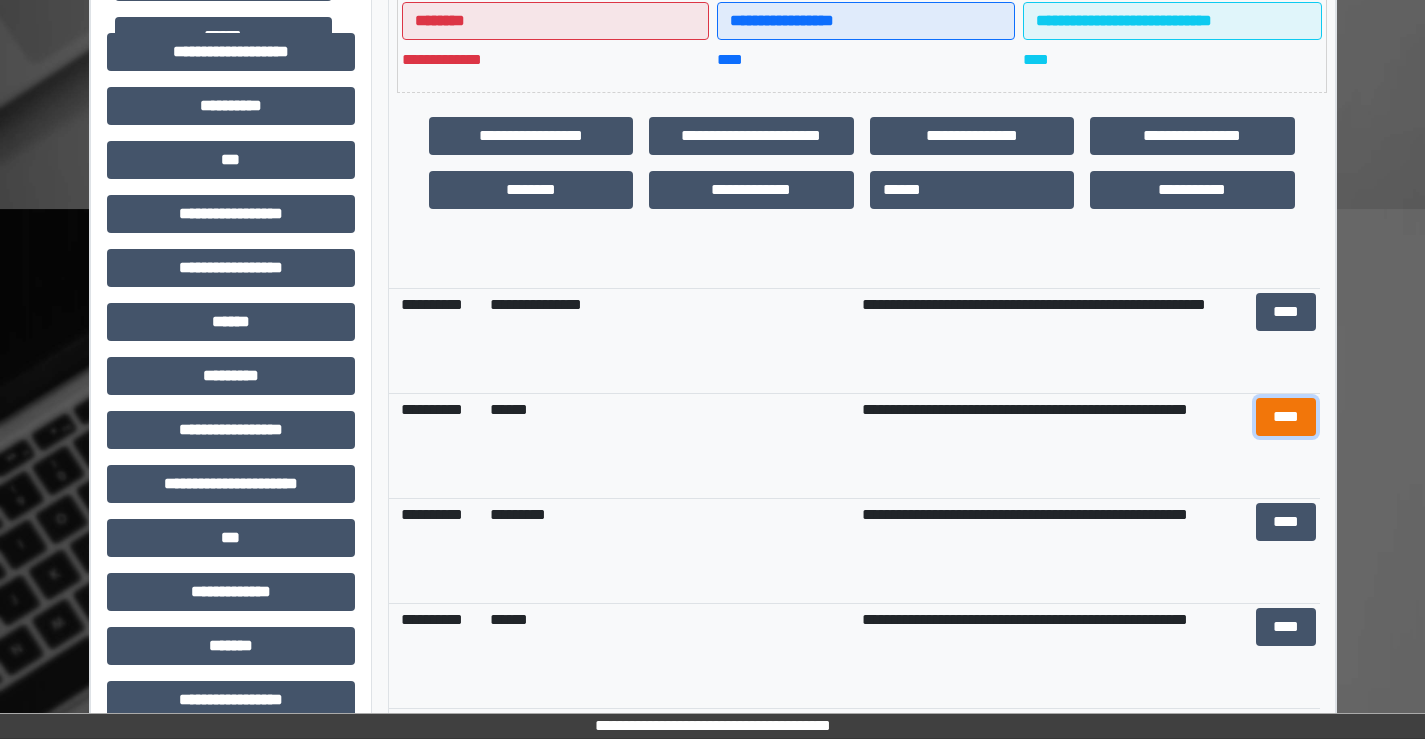click on "****" at bounding box center (1286, 417) 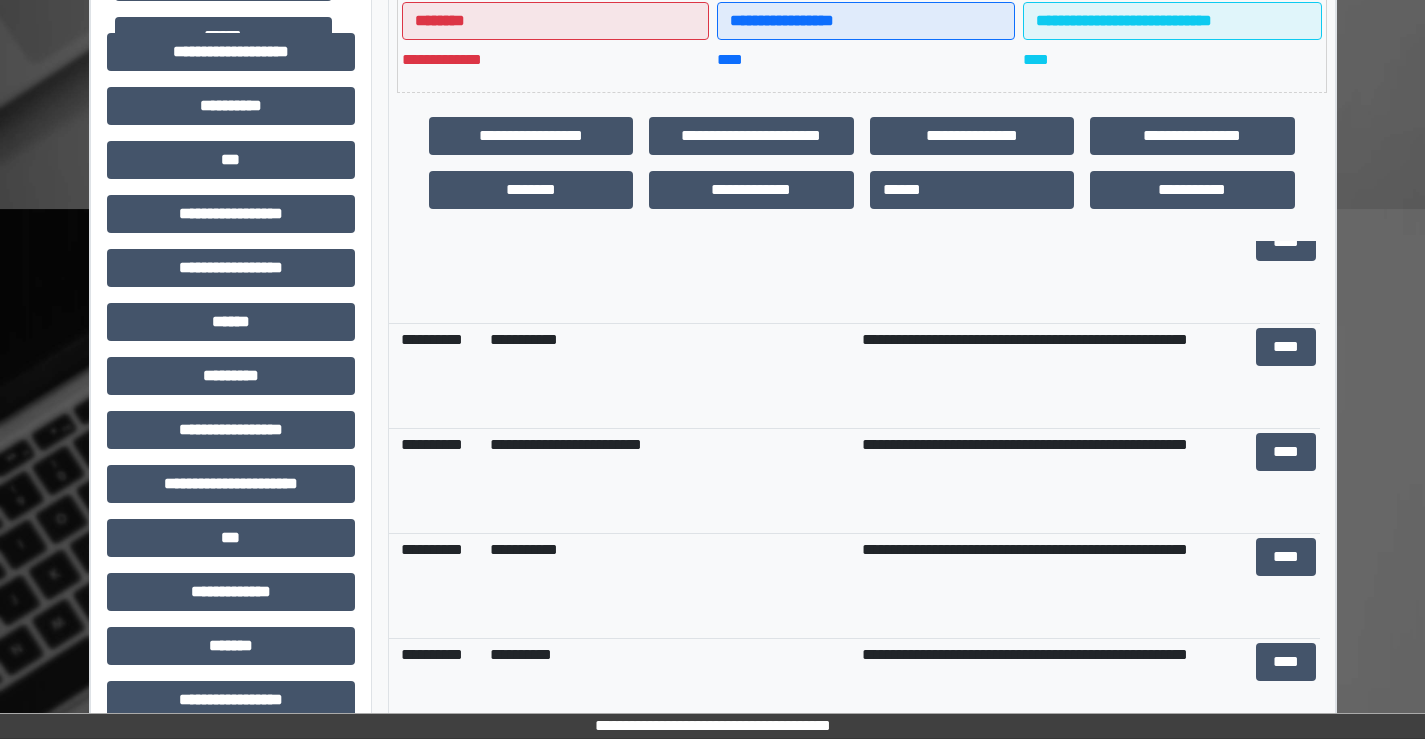 scroll, scrollTop: 2800, scrollLeft: 0, axis: vertical 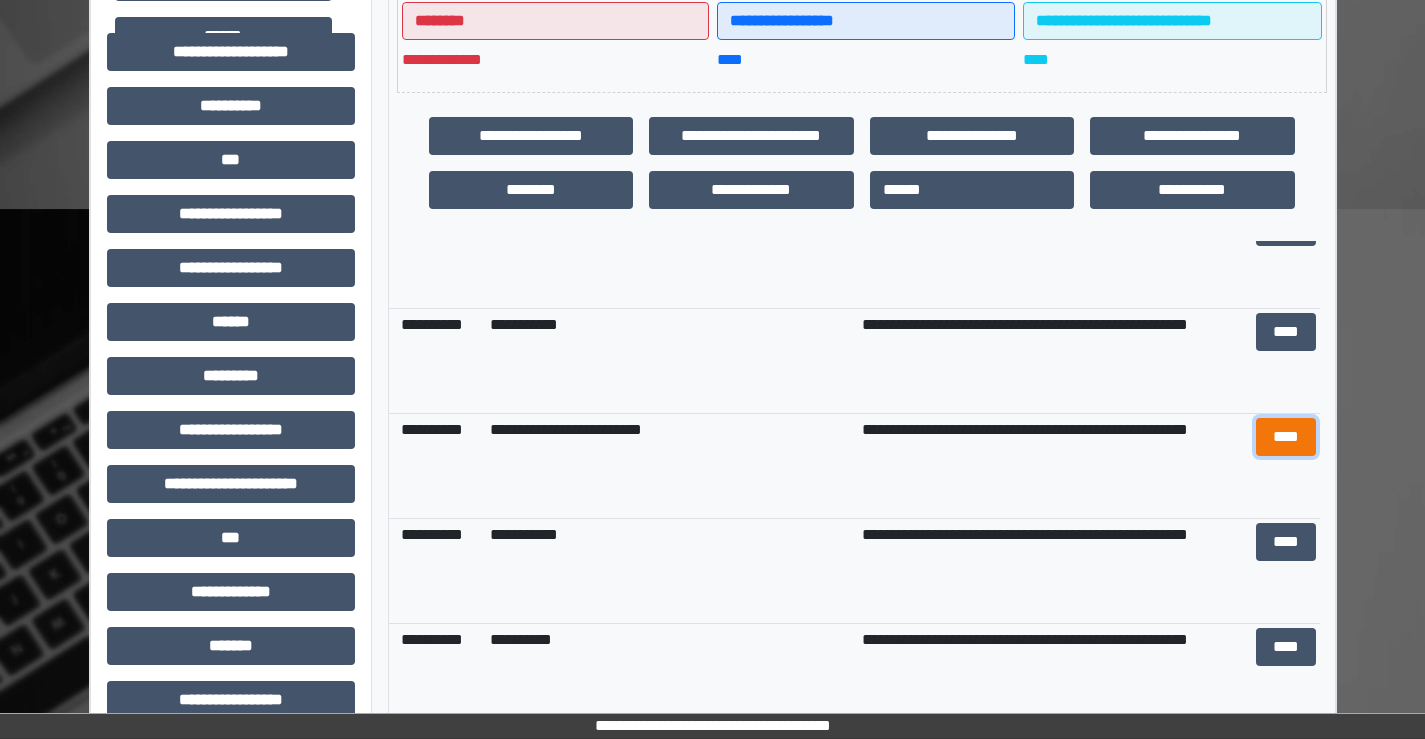 click on "****" at bounding box center (1286, 437) 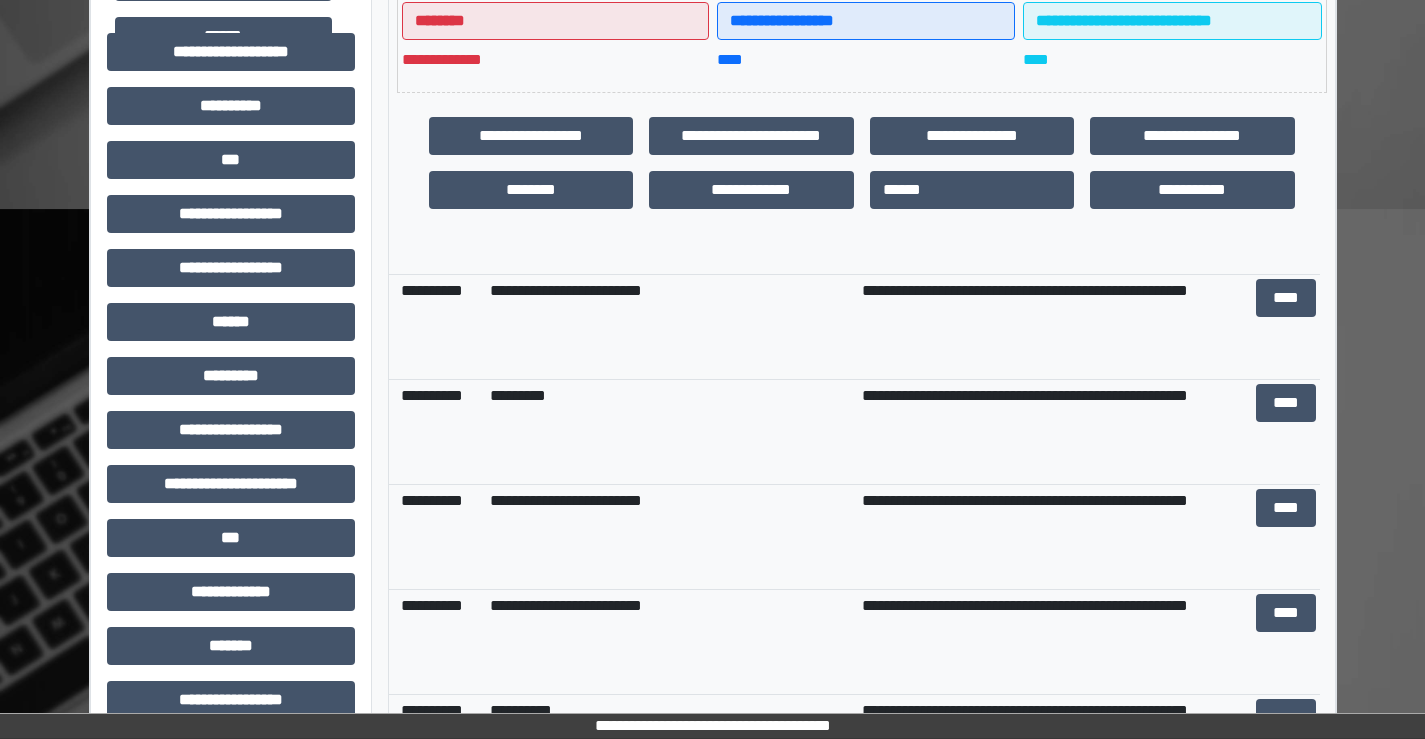 scroll, scrollTop: 3389, scrollLeft: 0, axis: vertical 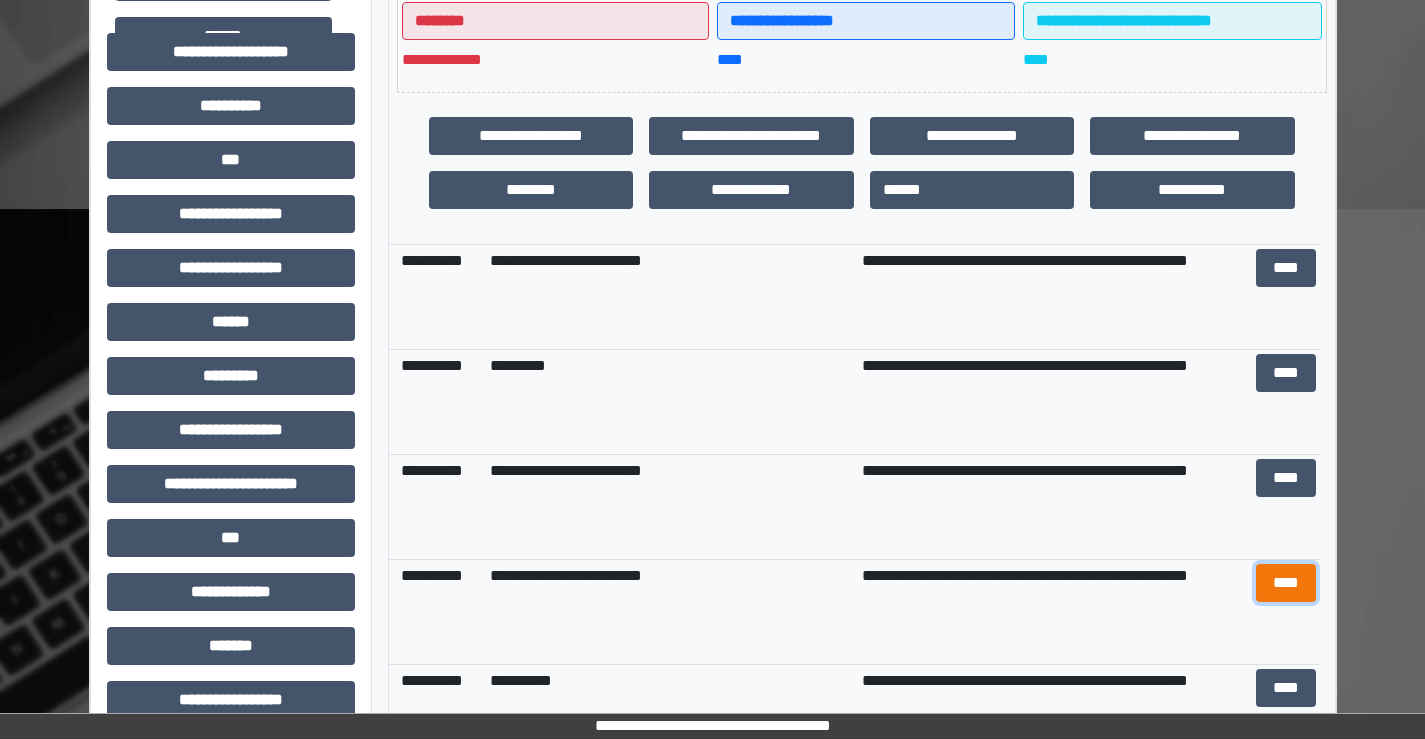 click on "****" at bounding box center (1286, 583) 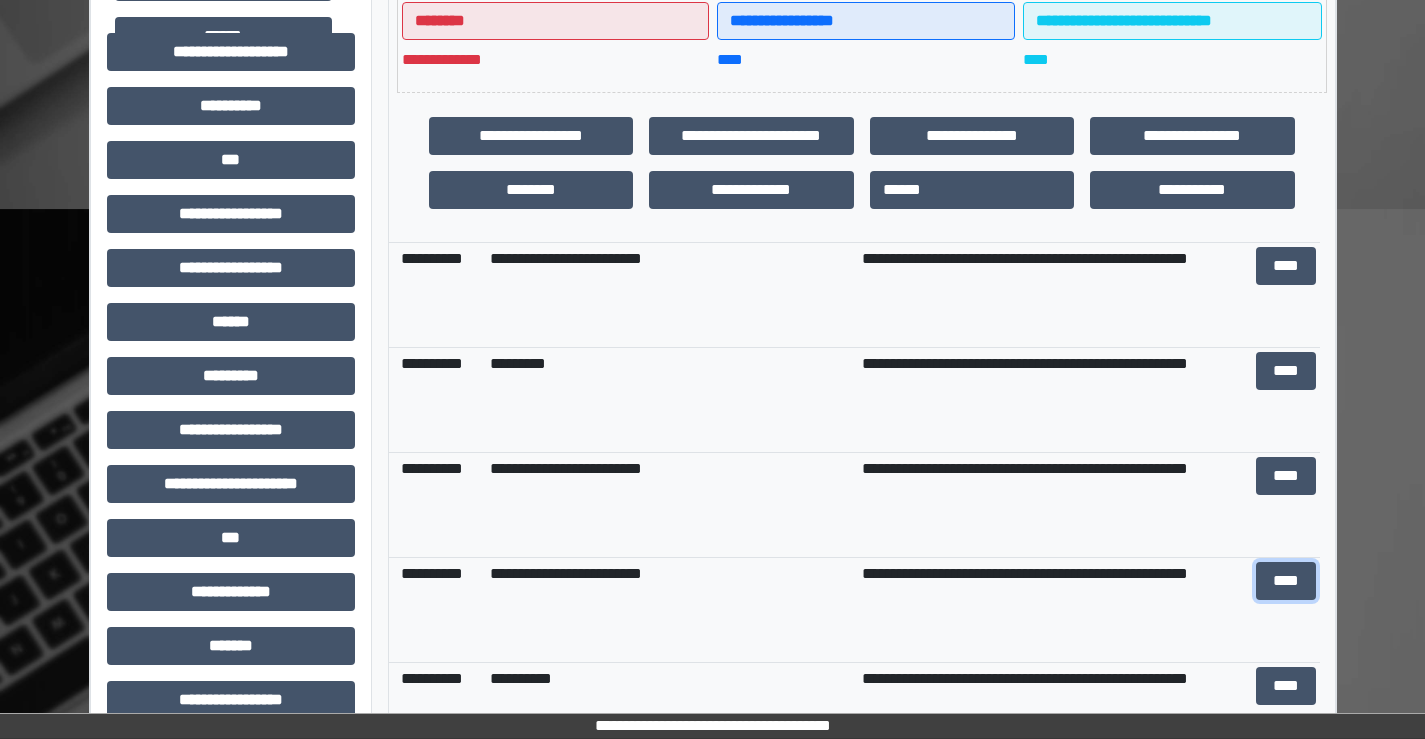 scroll, scrollTop: 3389, scrollLeft: 0, axis: vertical 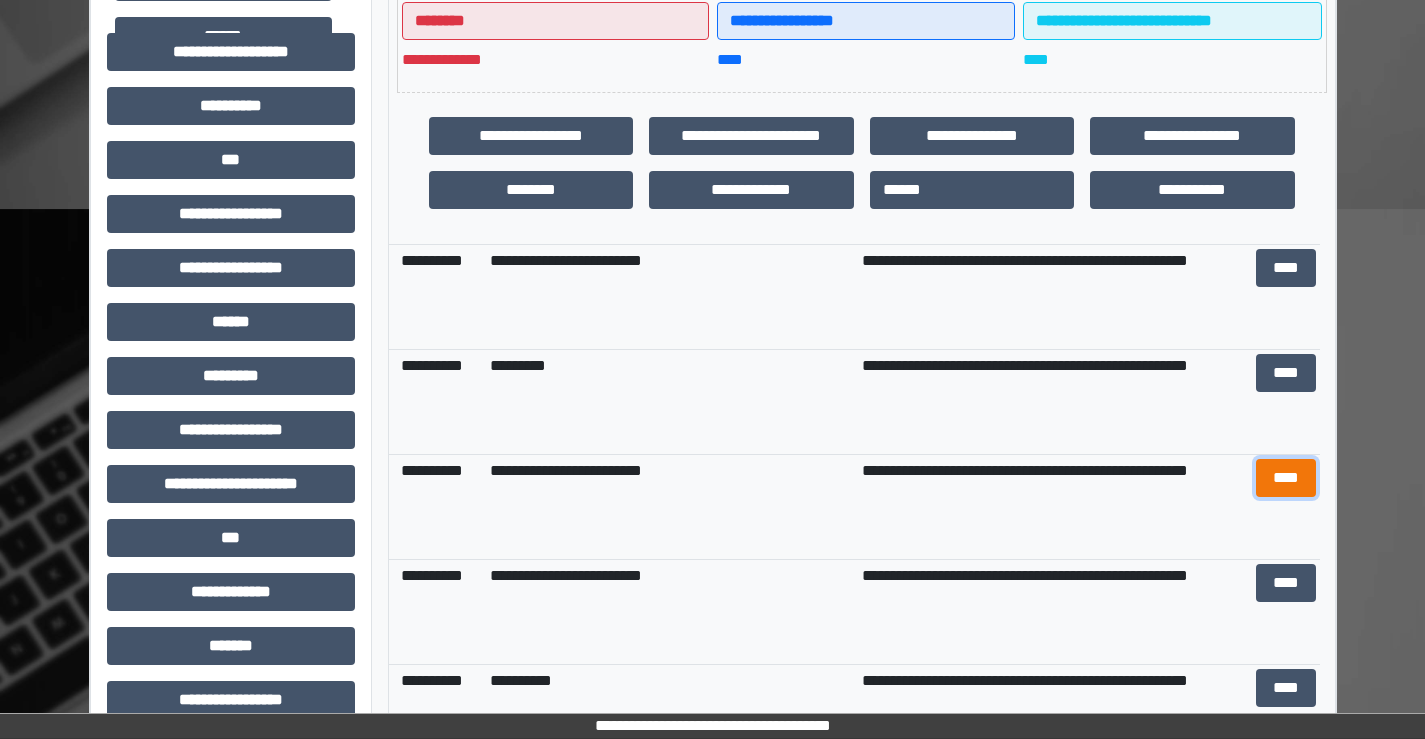 click on "****" at bounding box center (1286, 478) 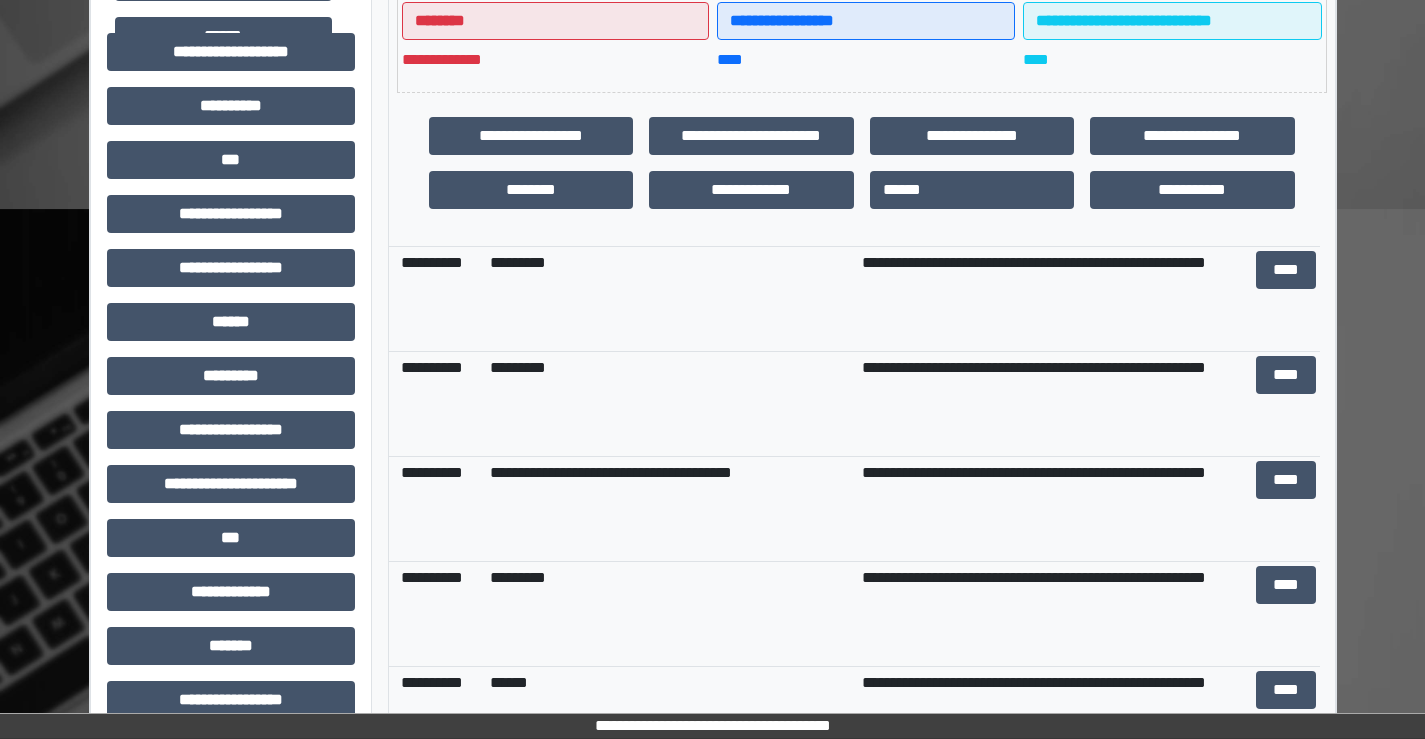 scroll, scrollTop: 0, scrollLeft: 0, axis: both 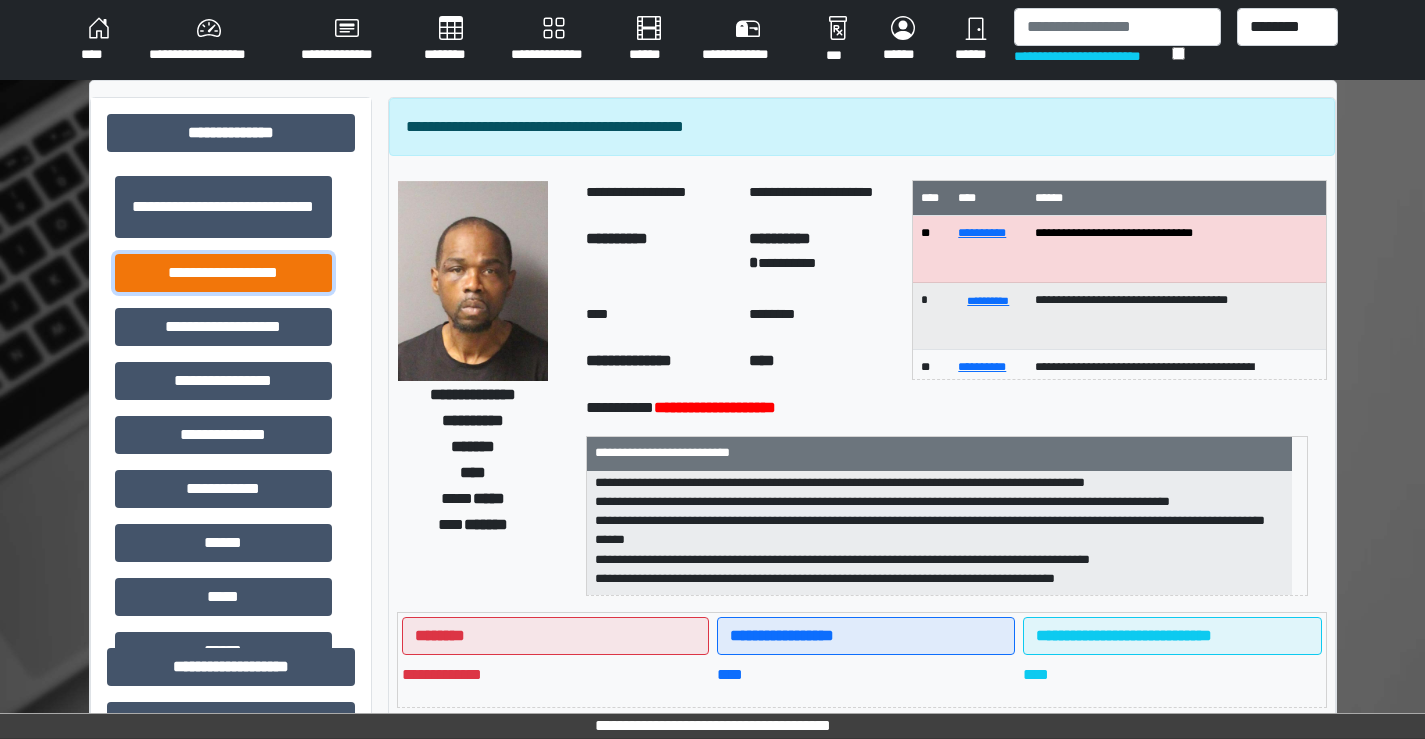 click on "**********" at bounding box center [223, 273] 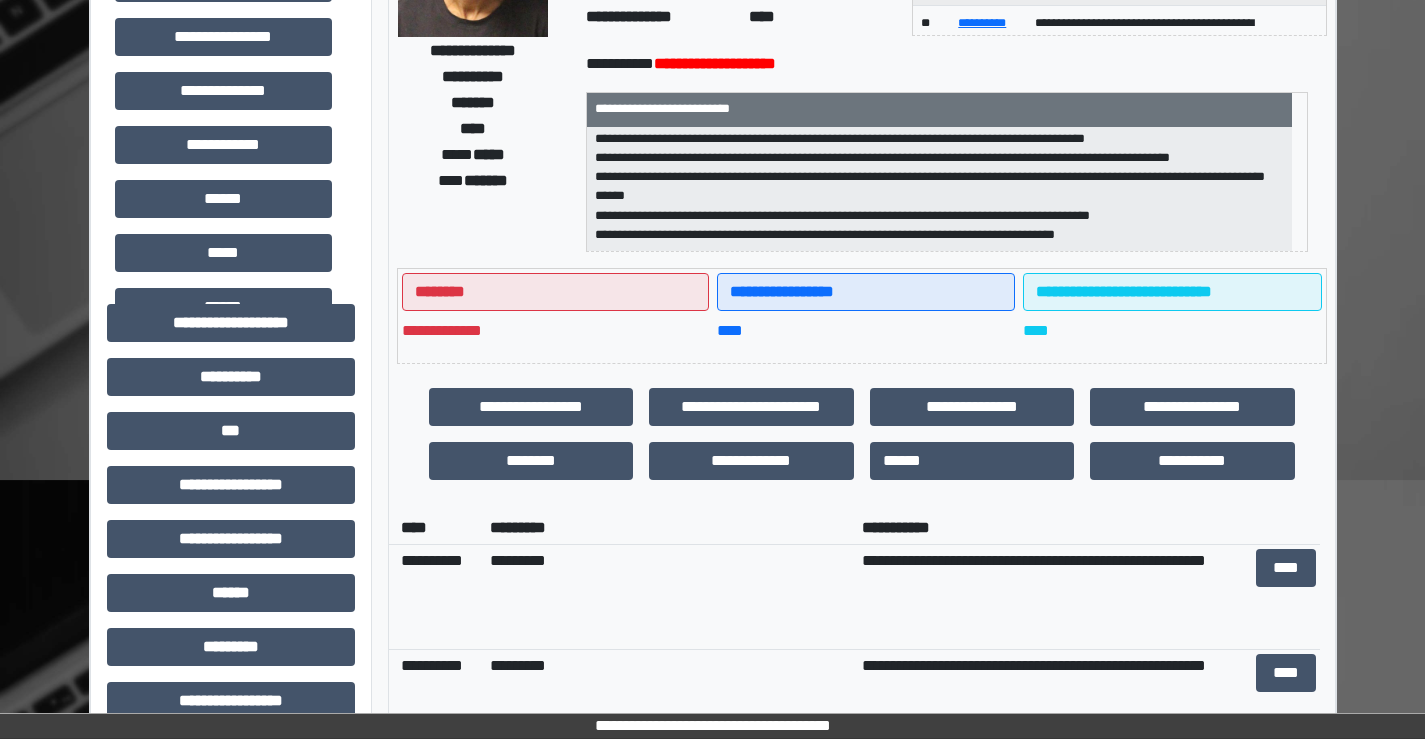 scroll, scrollTop: 400, scrollLeft: 0, axis: vertical 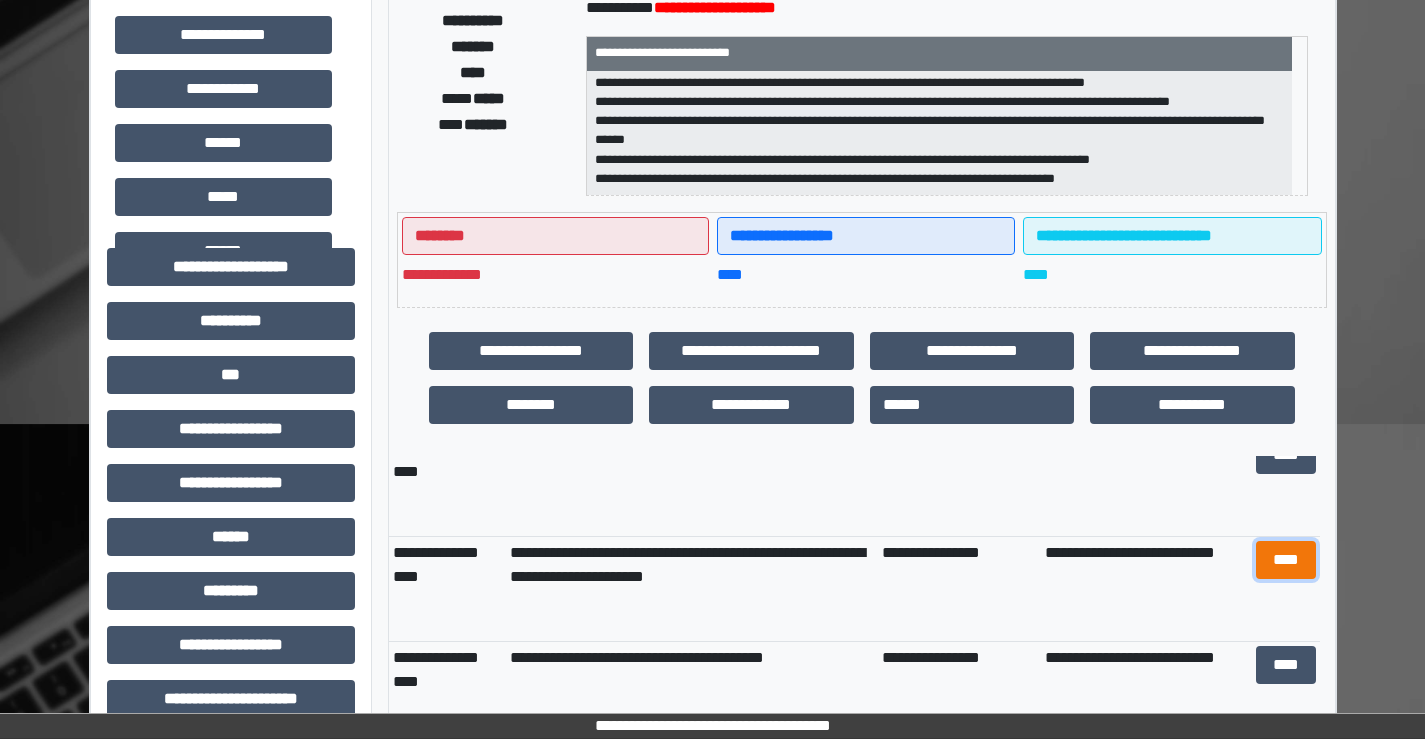 click on "****" at bounding box center (1286, 560) 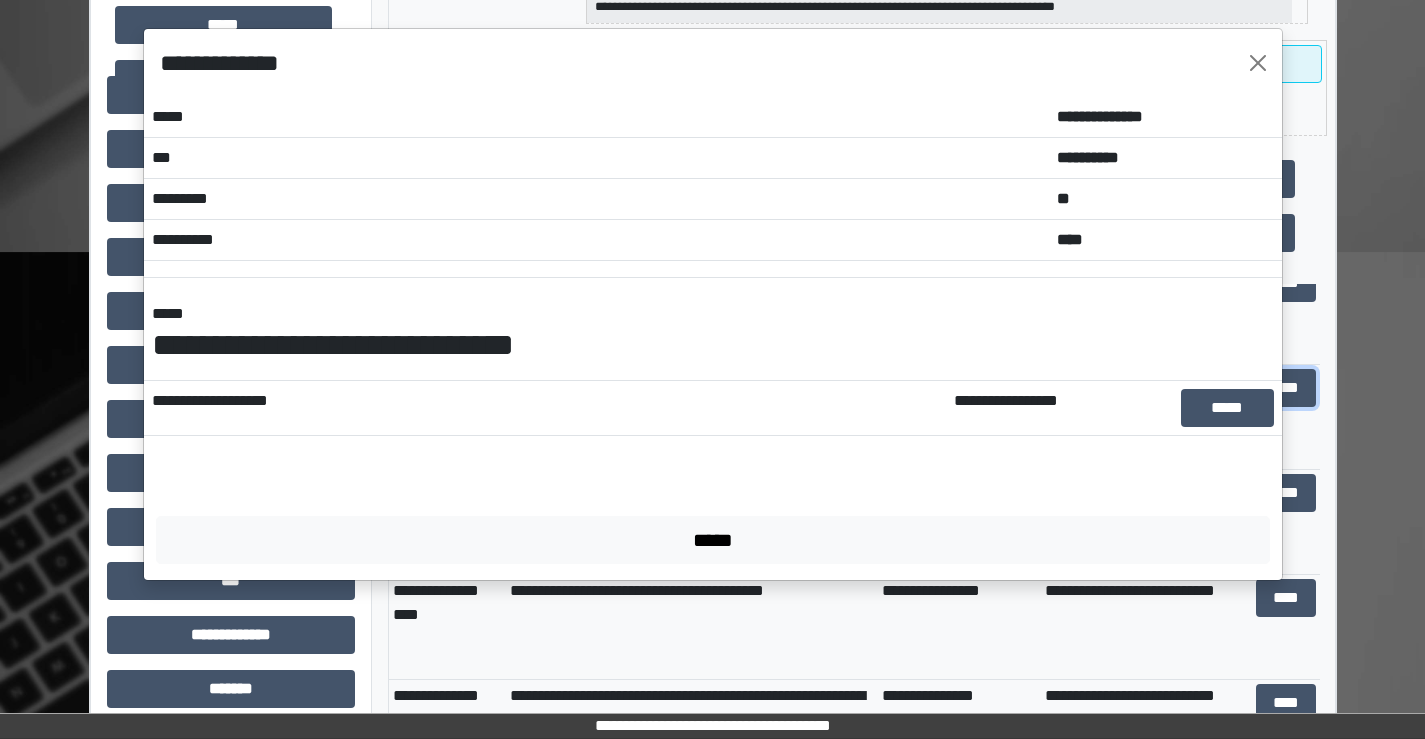 scroll, scrollTop: 500, scrollLeft: 0, axis: vertical 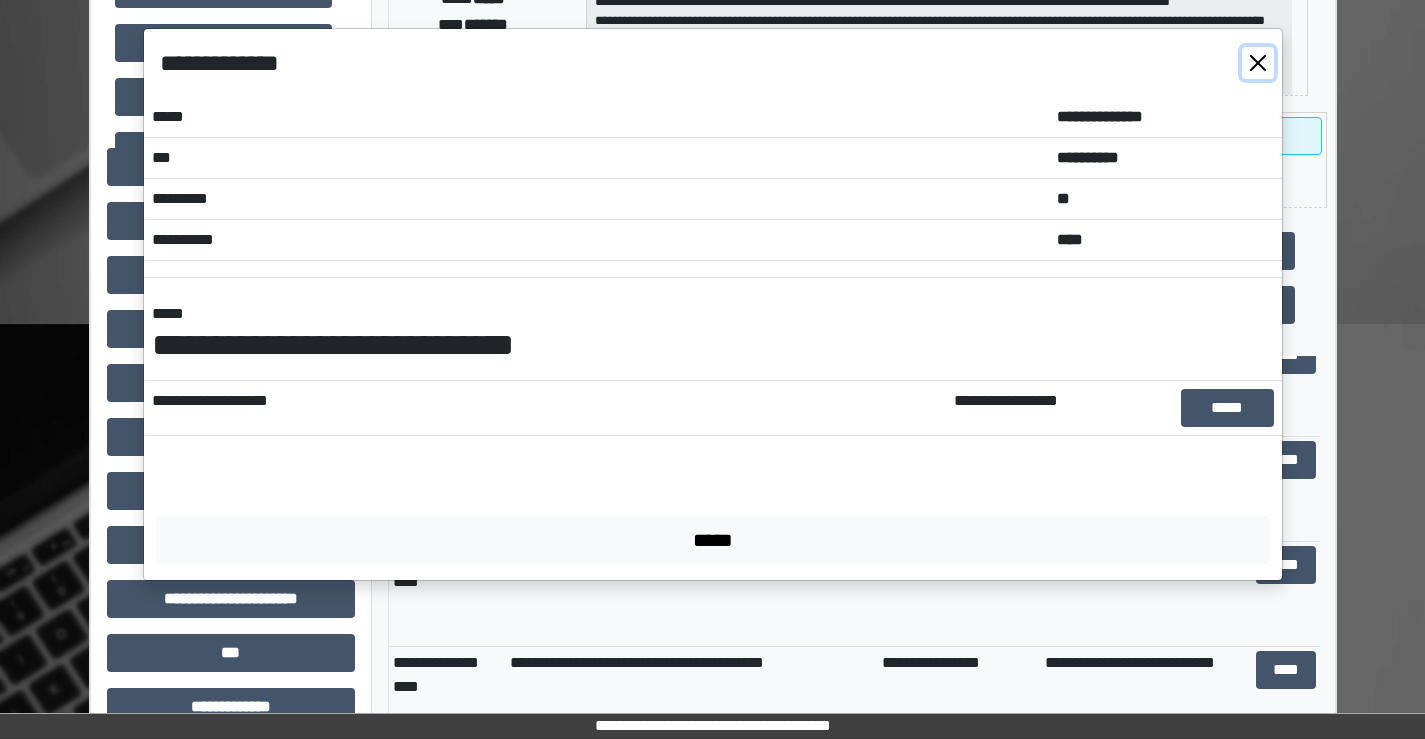 click at bounding box center [1258, 63] 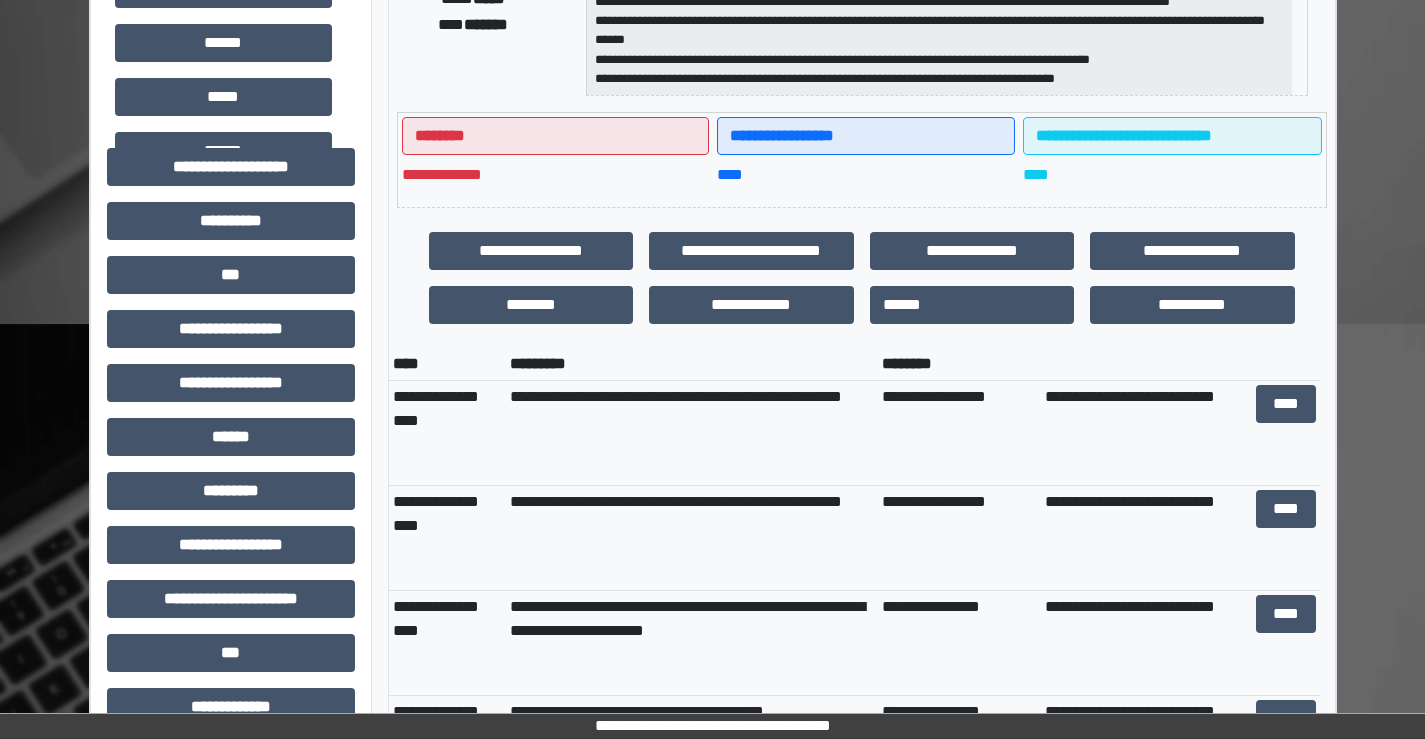 scroll, scrollTop: 0, scrollLeft: 0, axis: both 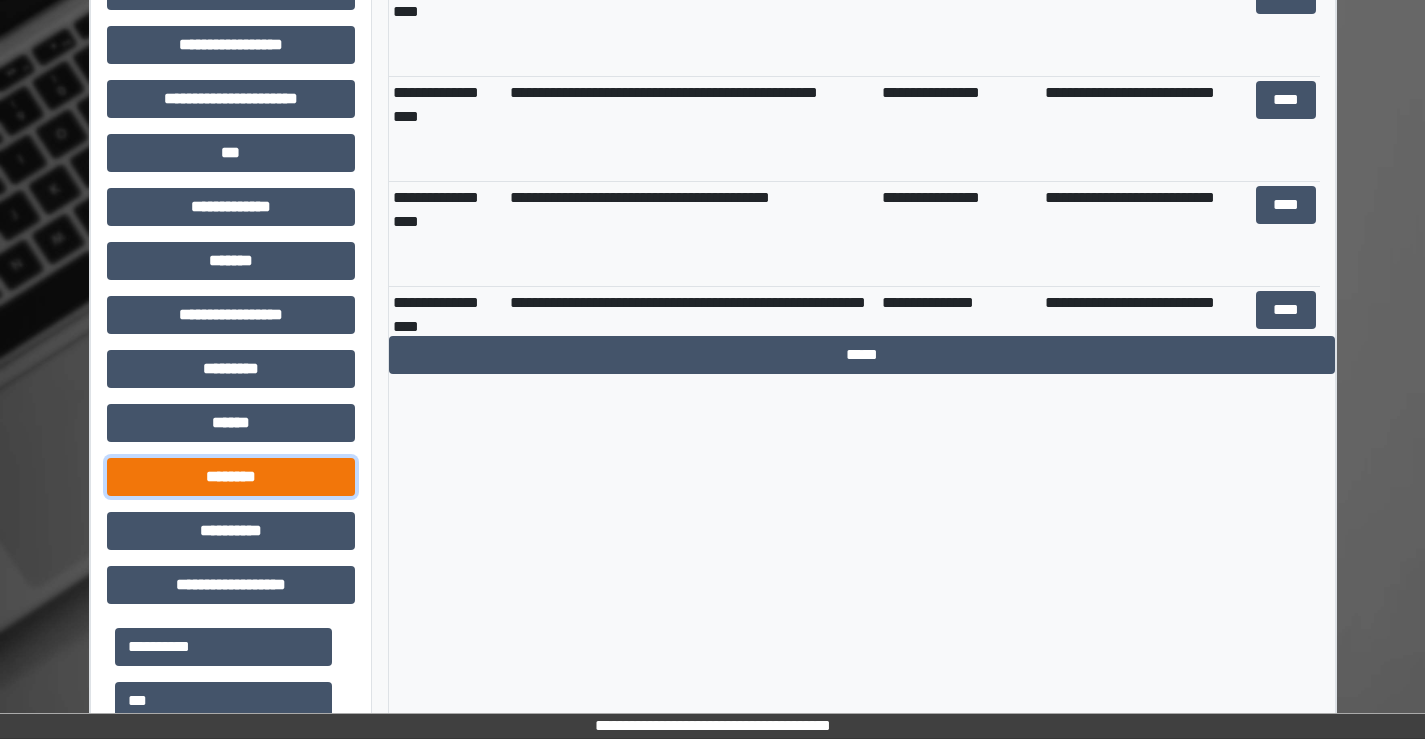 click on "********" at bounding box center [231, 477] 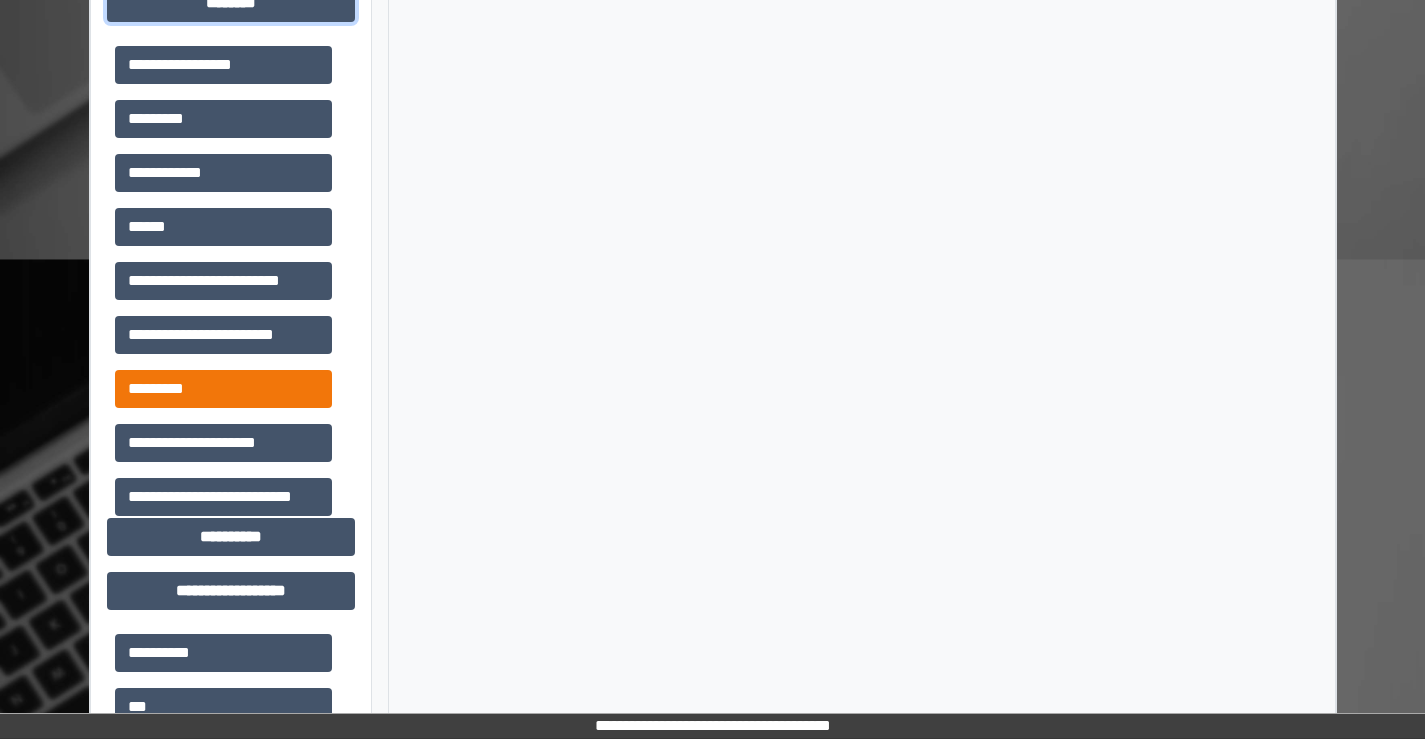 scroll, scrollTop: 1600, scrollLeft: 0, axis: vertical 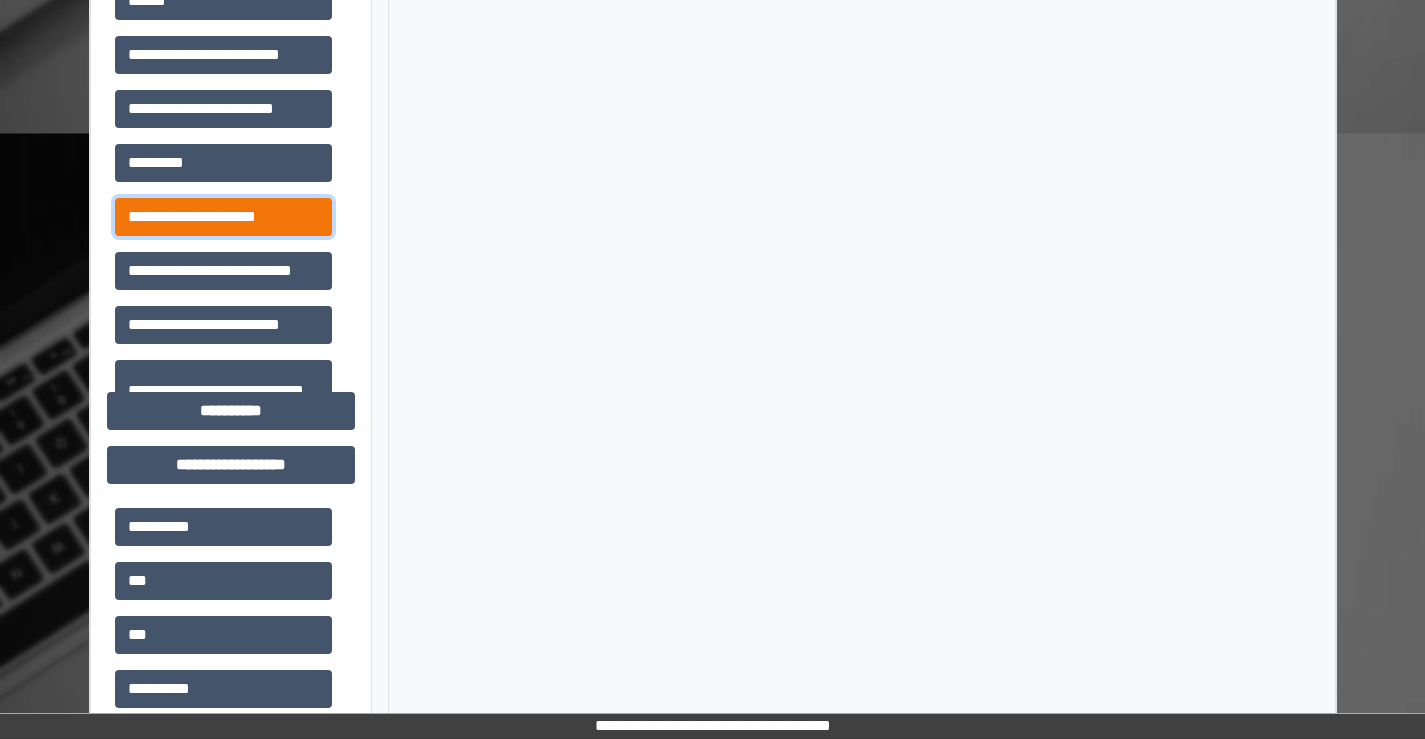 click on "**********" at bounding box center (223, 217) 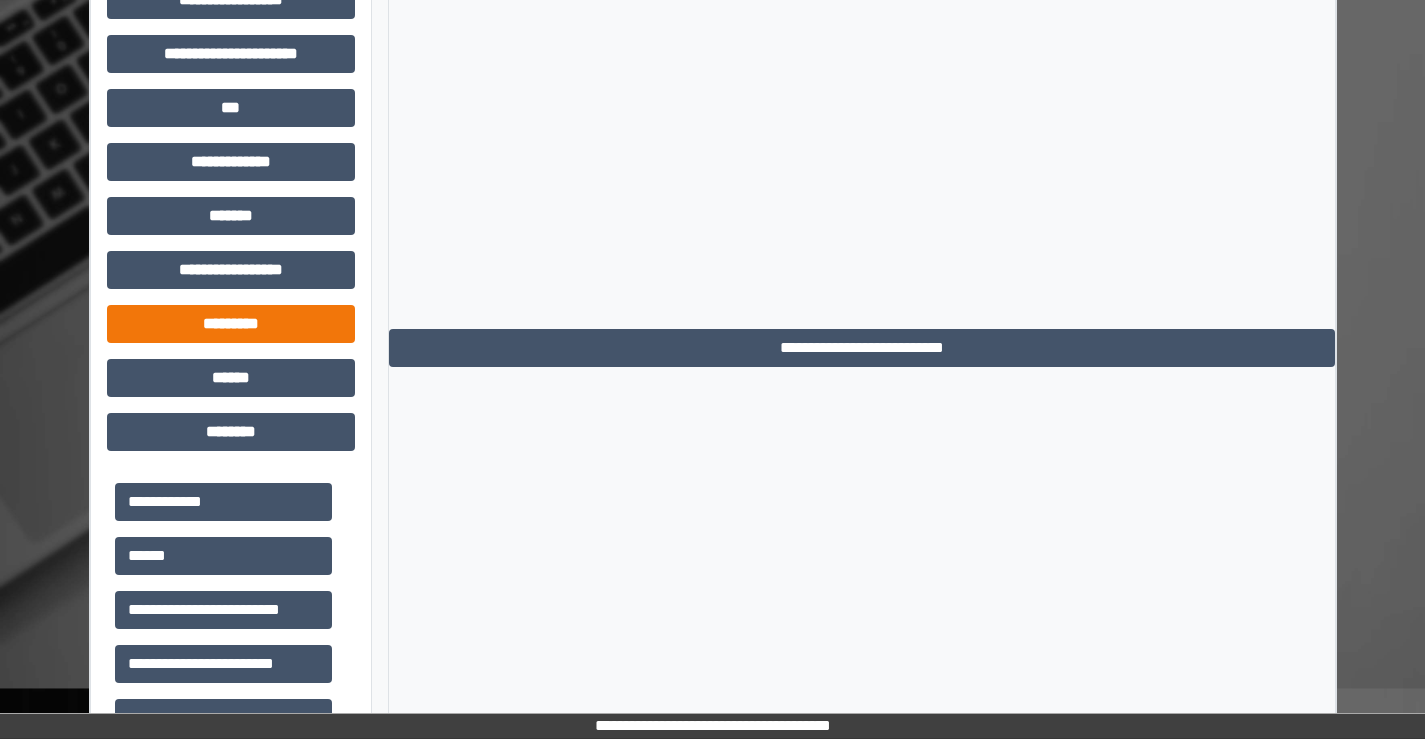 scroll, scrollTop: 1000, scrollLeft: 0, axis: vertical 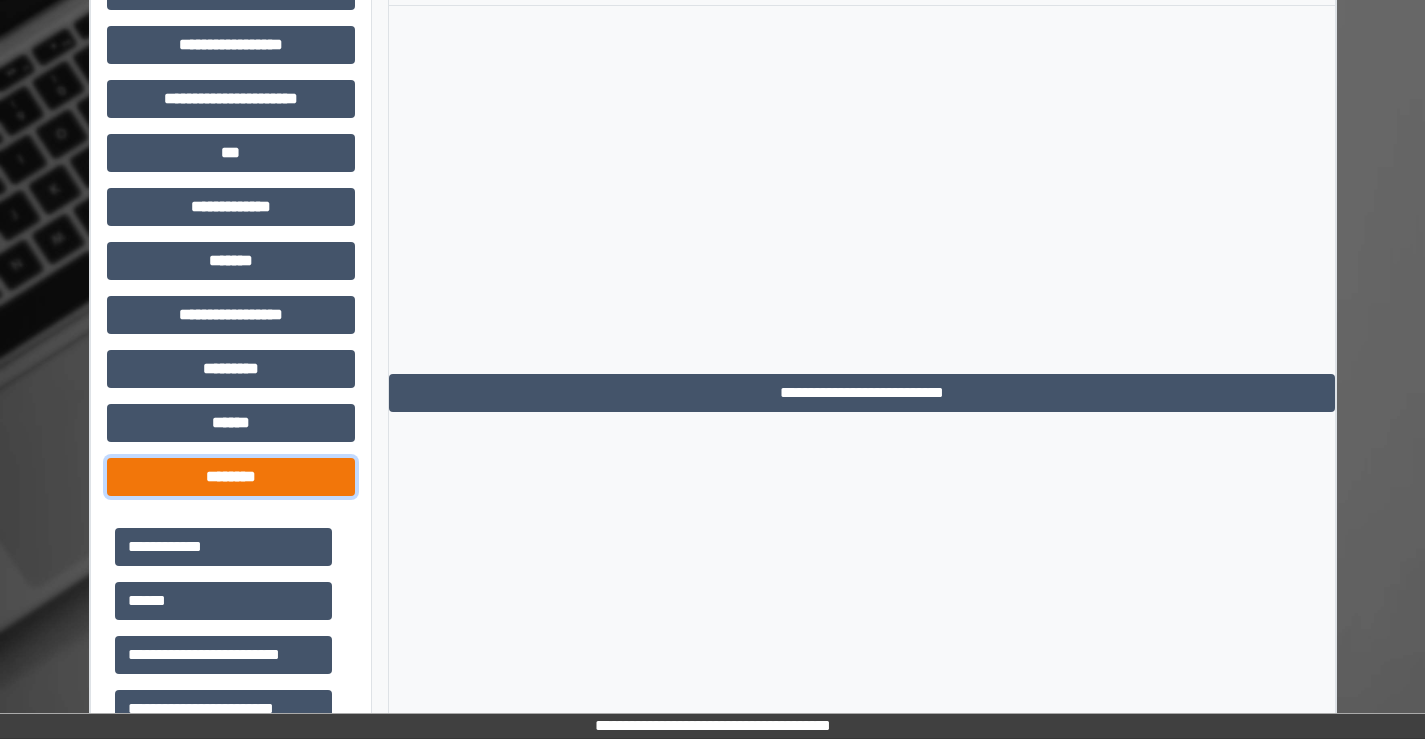 click on "********" at bounding box center [231, 477] 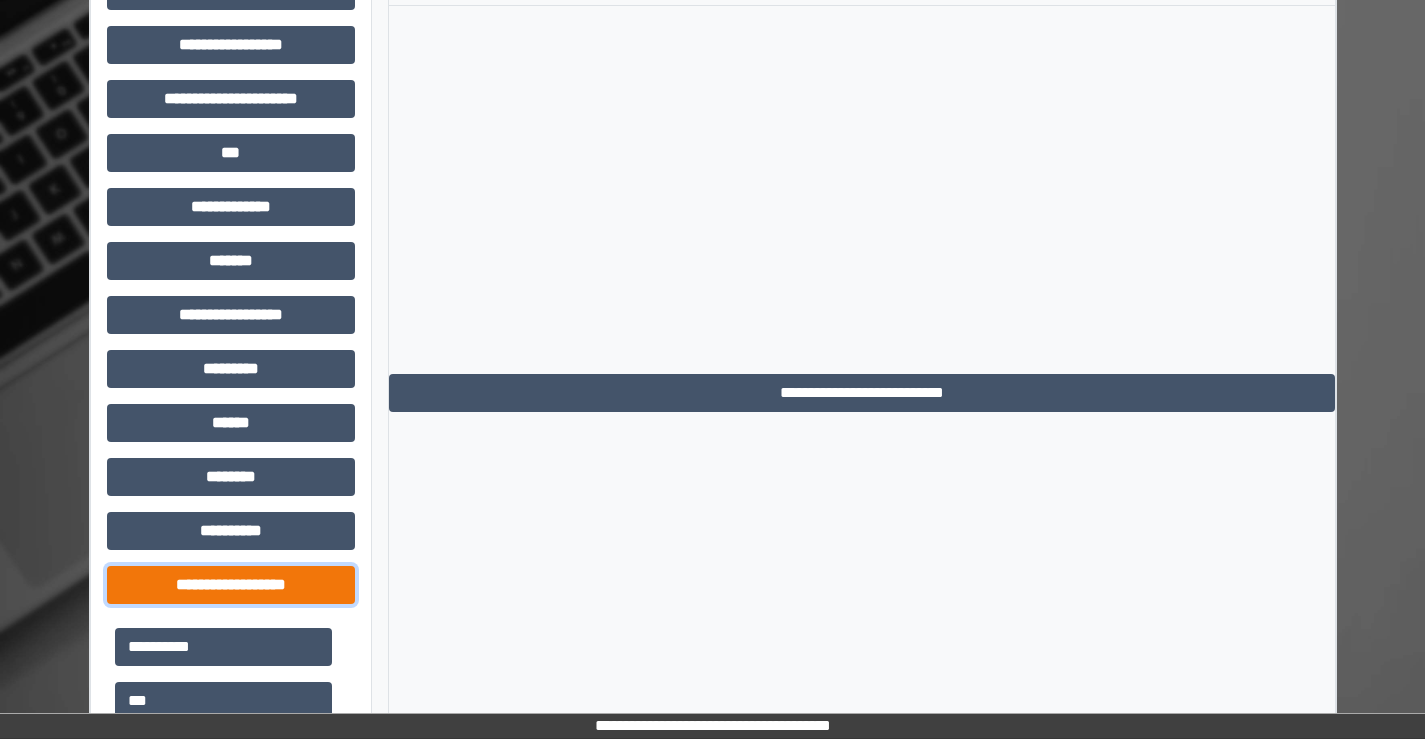 click on "**********" at bounding box center [231, 585] 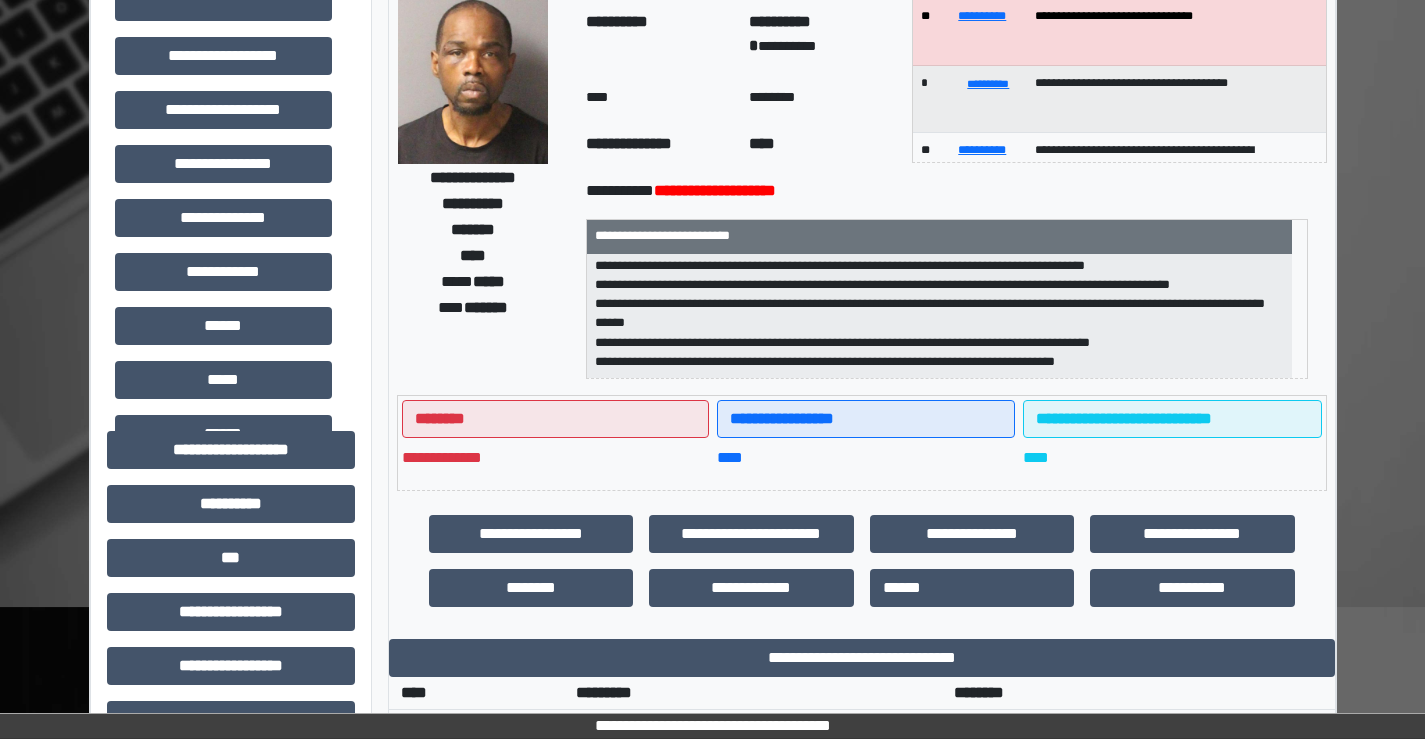 scroll, scrollTop: 215, scrollLeft: 0, axis: vertical 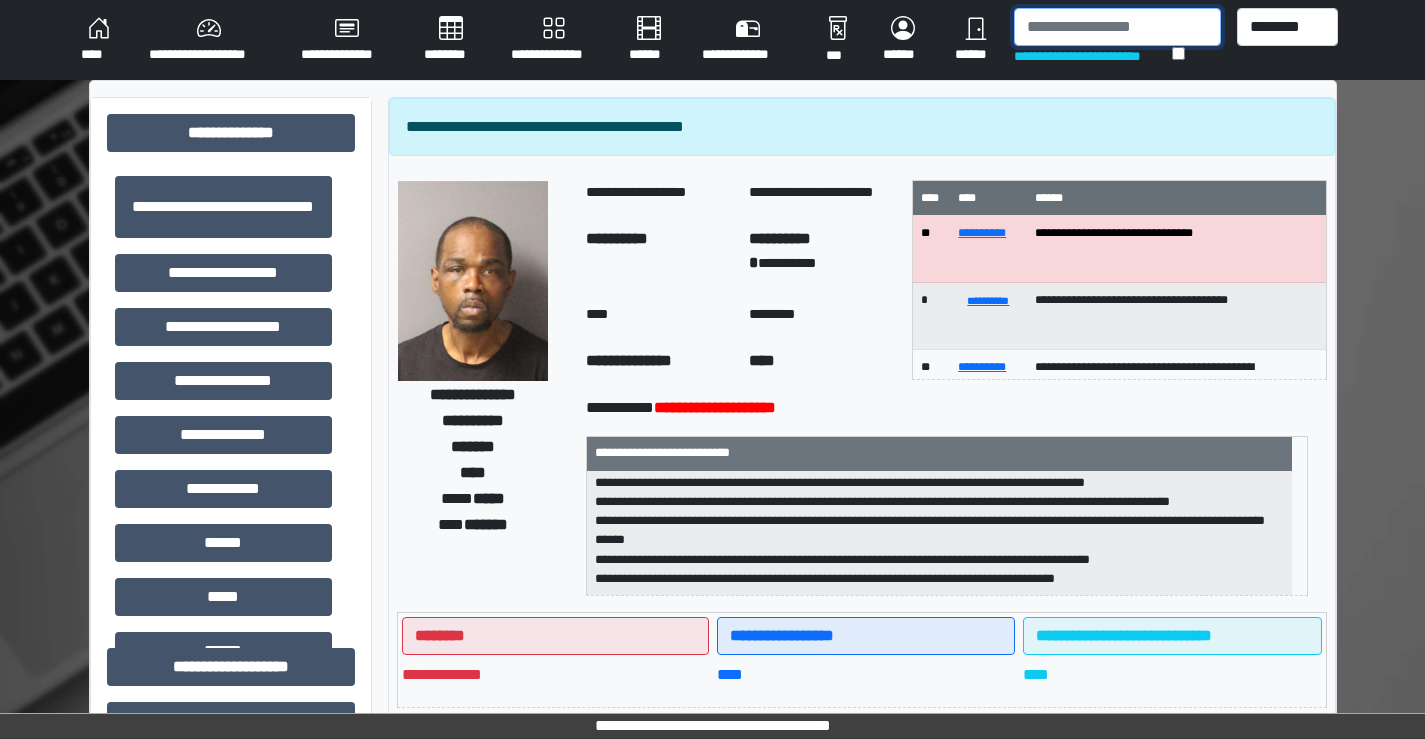click at bounding box center (1117, 27) 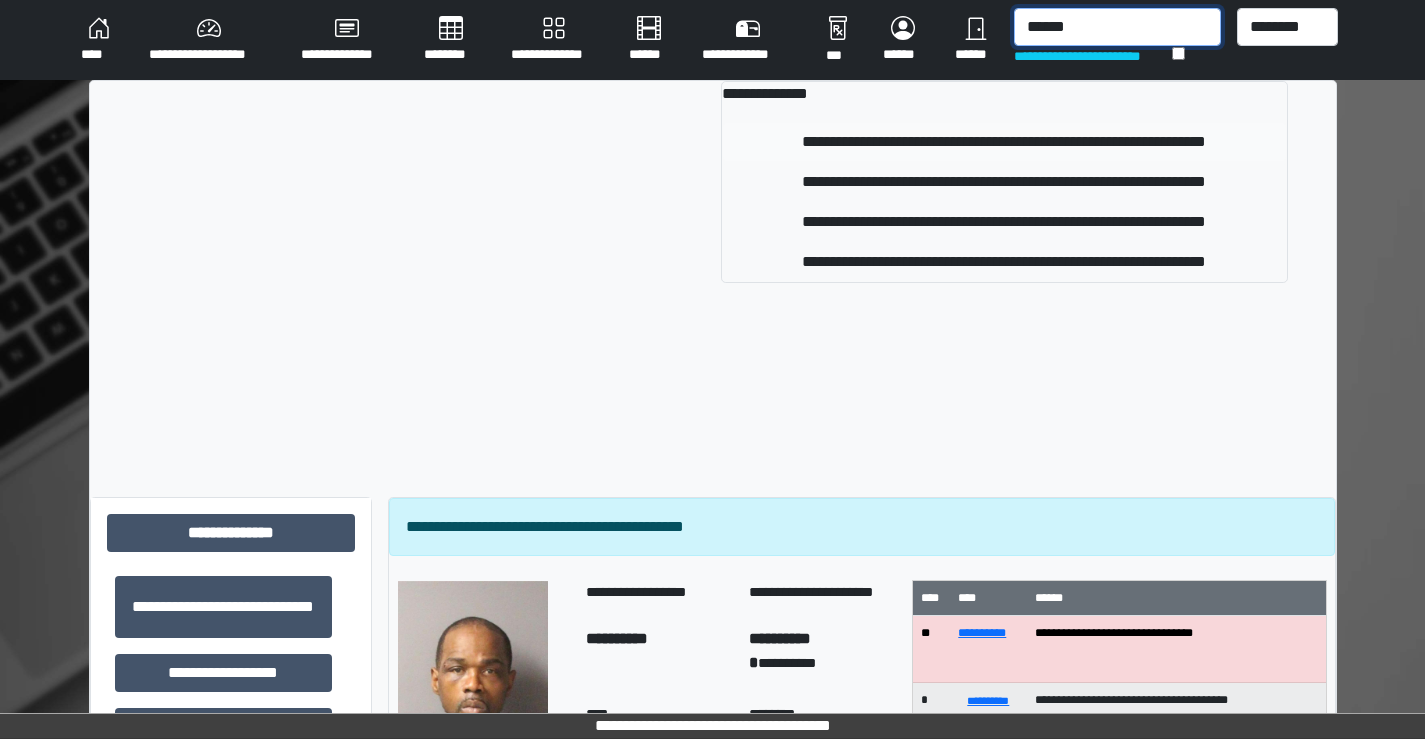type on "******" 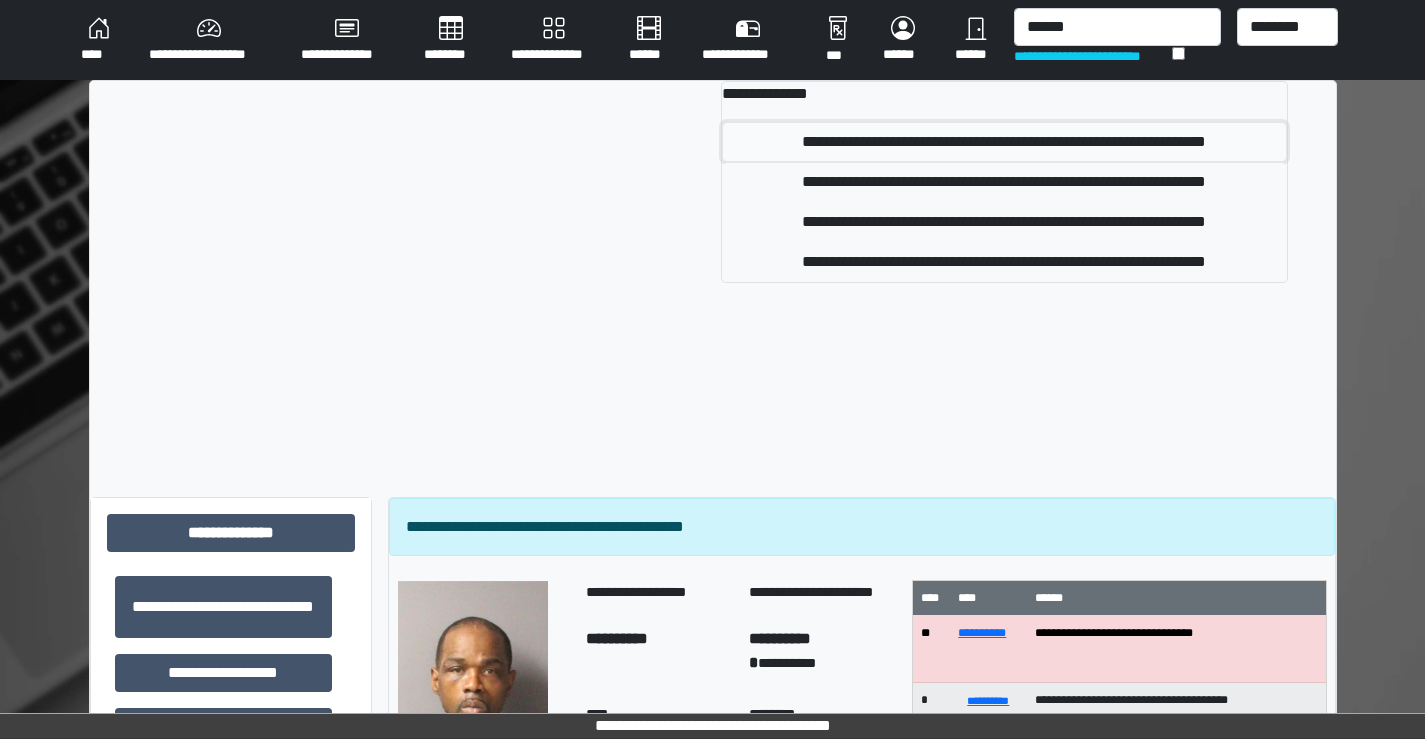 click on "**********" at bounding box center [1004, 142] 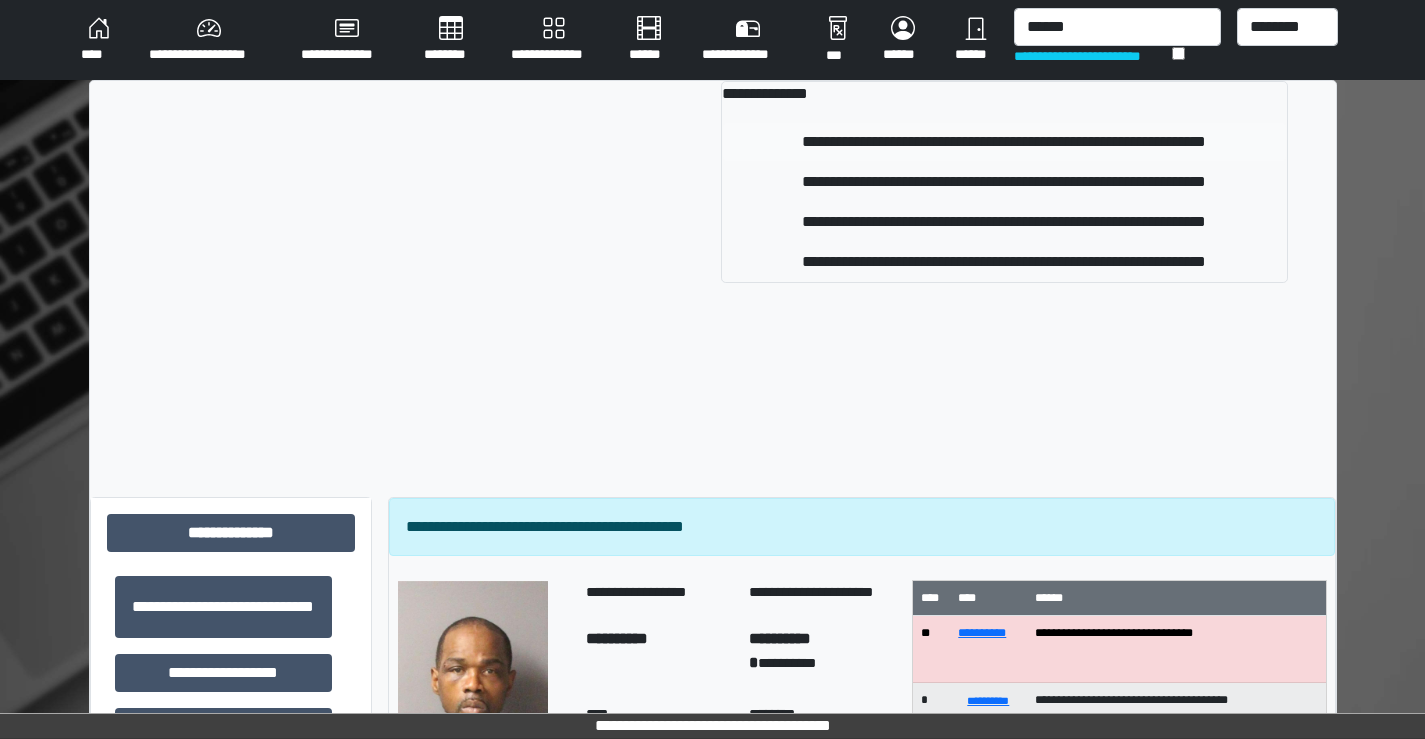 type 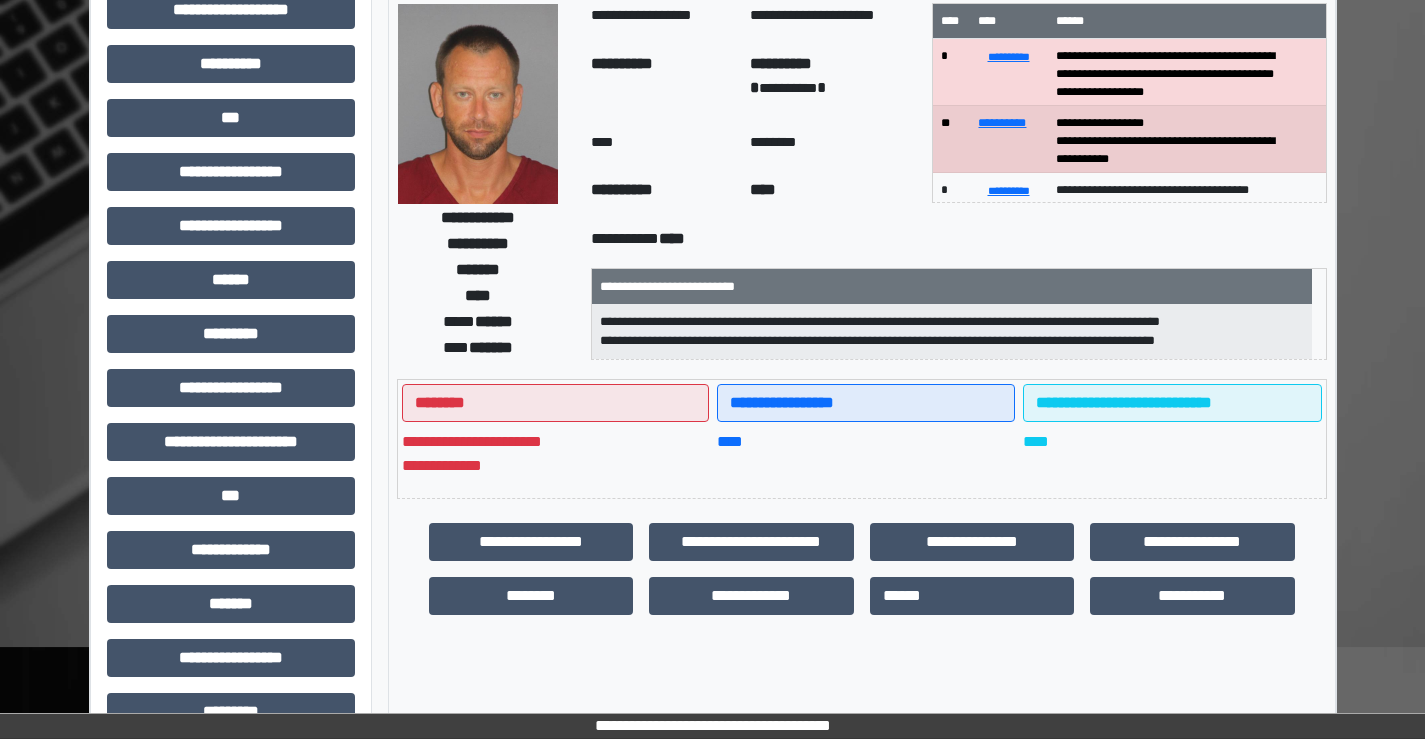 scroll, scrollTop: 200, scrollLeft: 0, axis: vertical 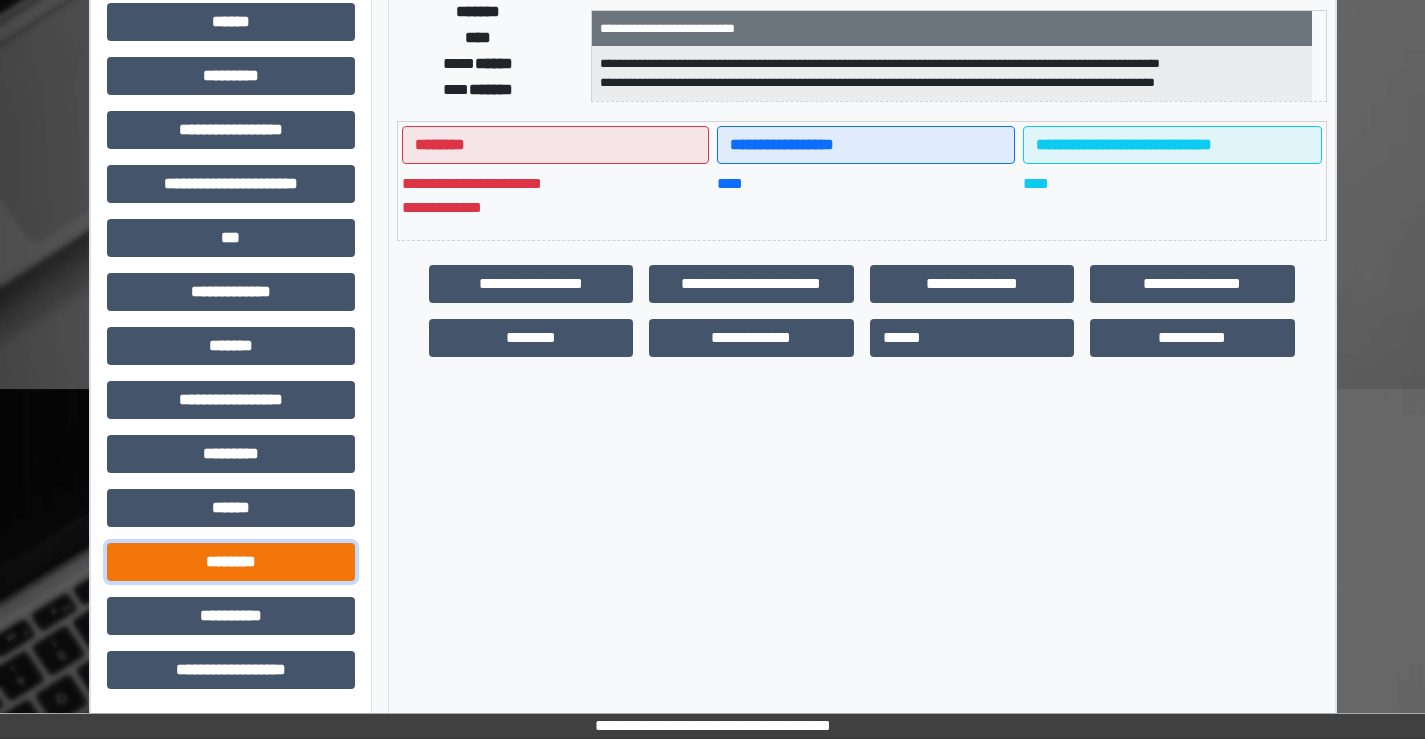 click on "********" at bounding box center (231, 562) 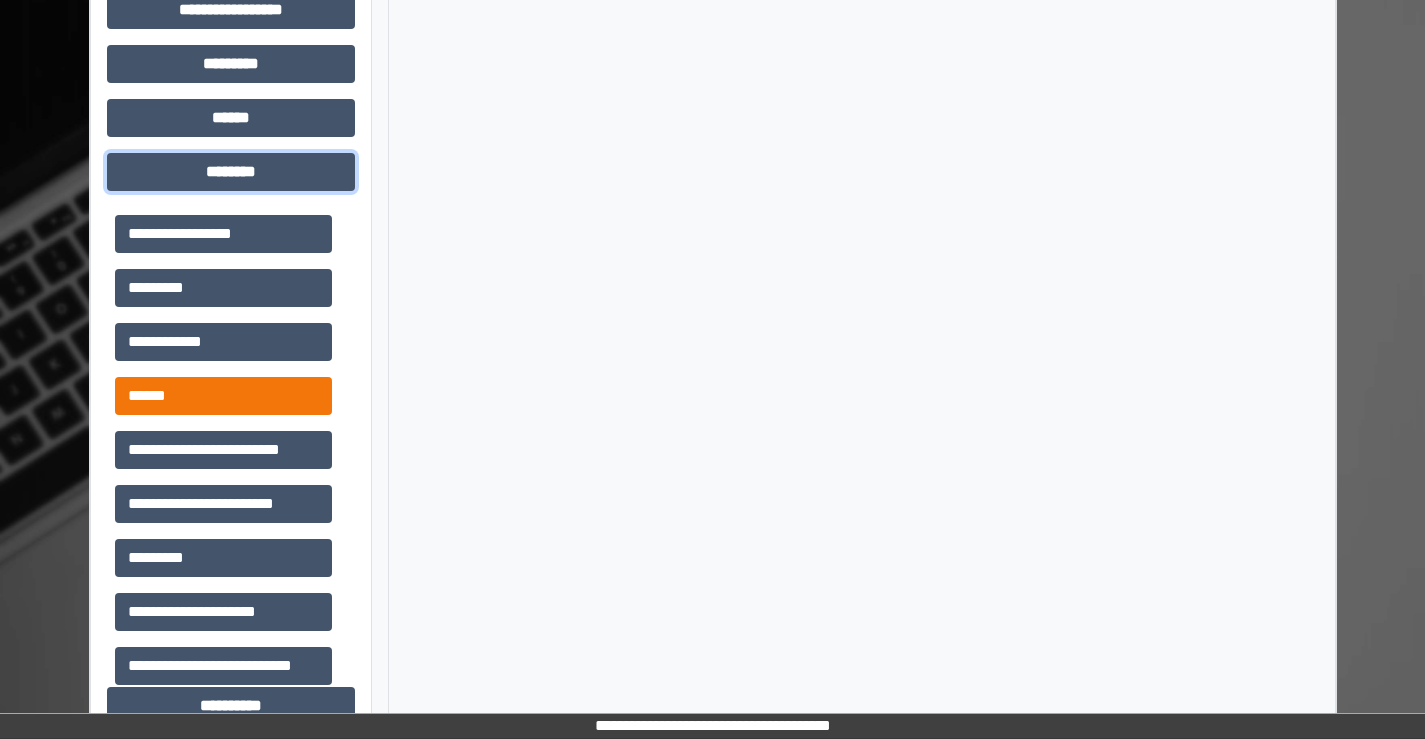 scroll, scrollTop: 915, scrollLeft: 0, axis: vertical 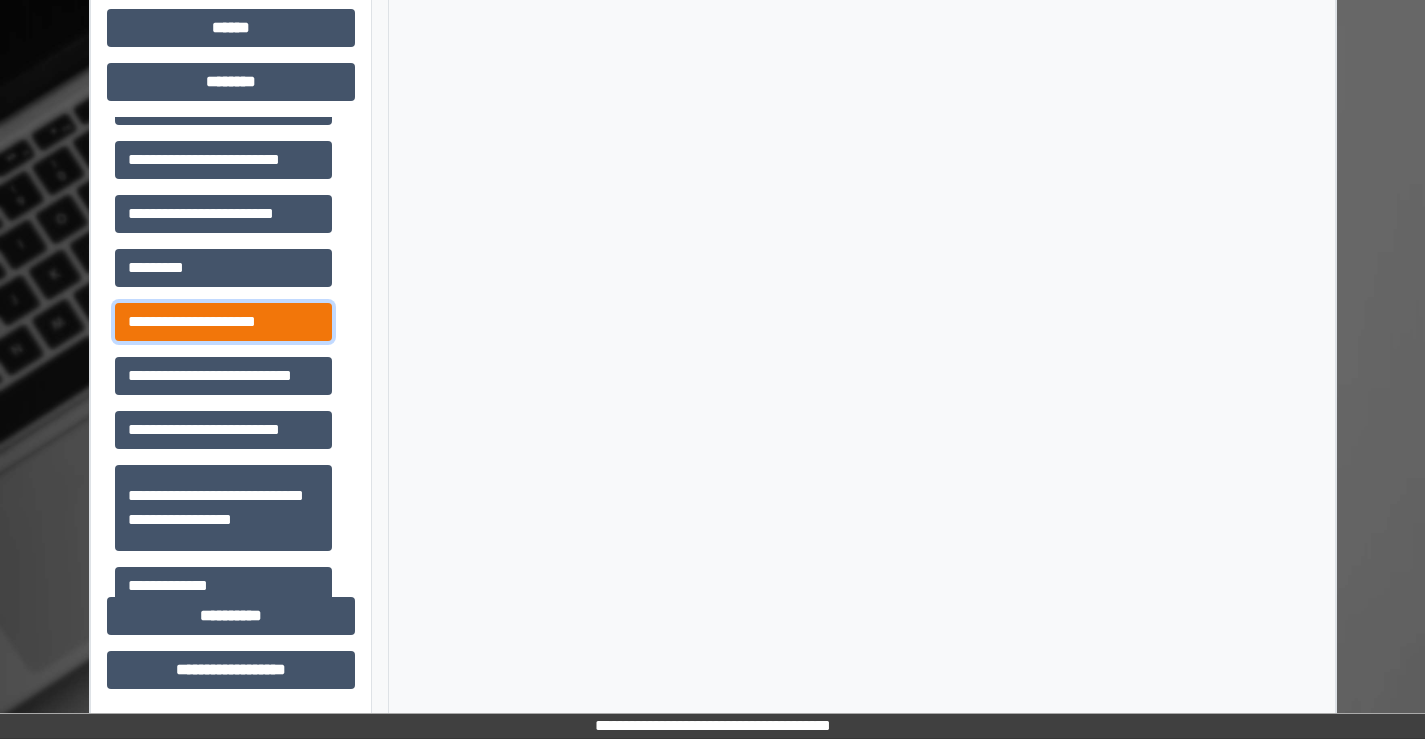 click on "**********" at bounding box center (223, 322) 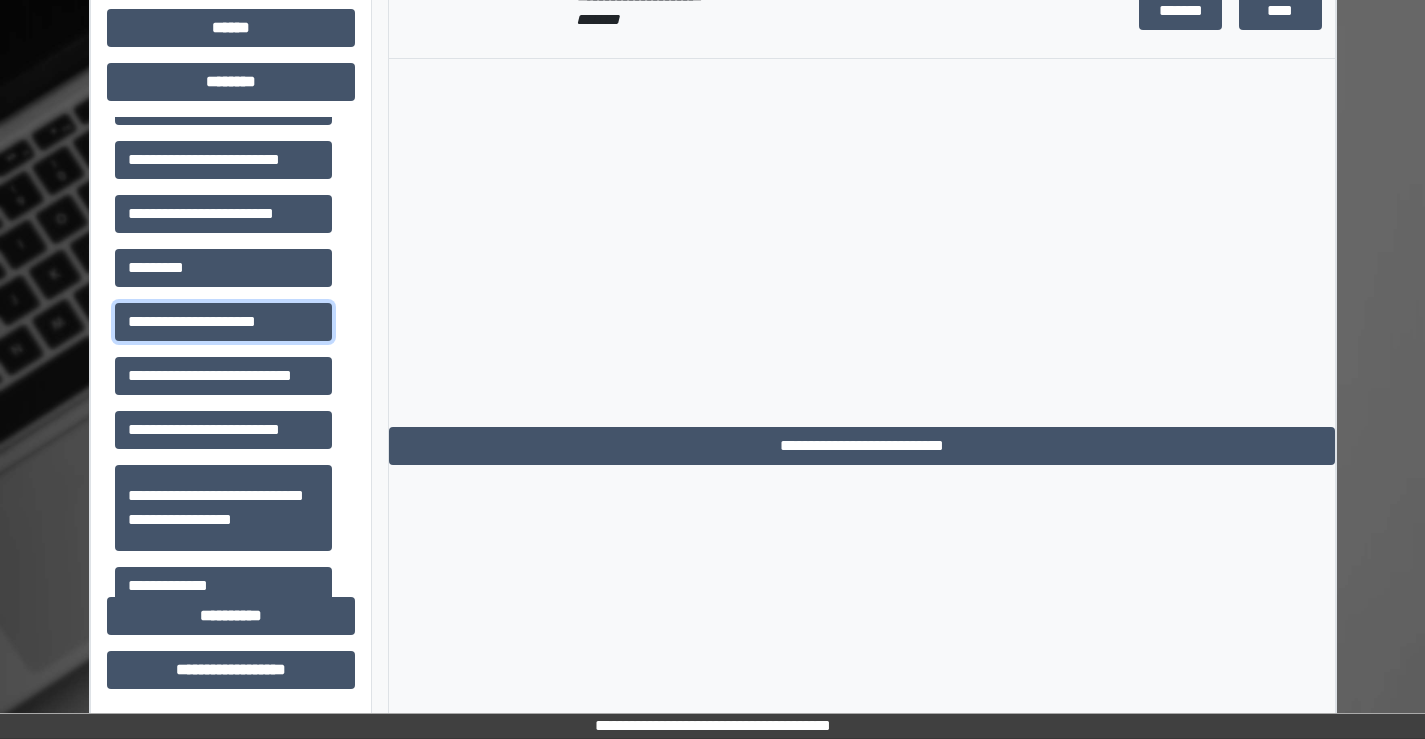 scroll, scrollTop: 615, scrollLeft: 0, axis: vertical 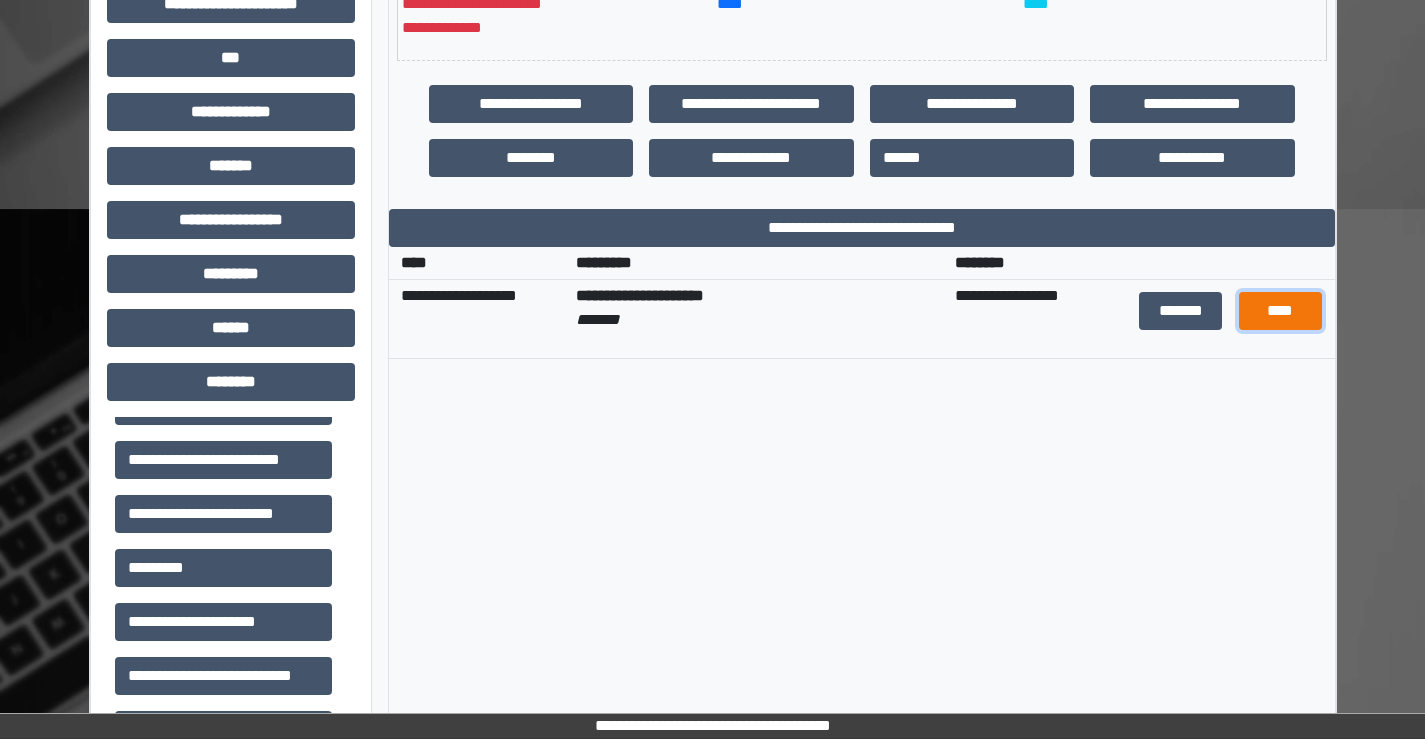 click on "****" at bounding box center (1280, 311) 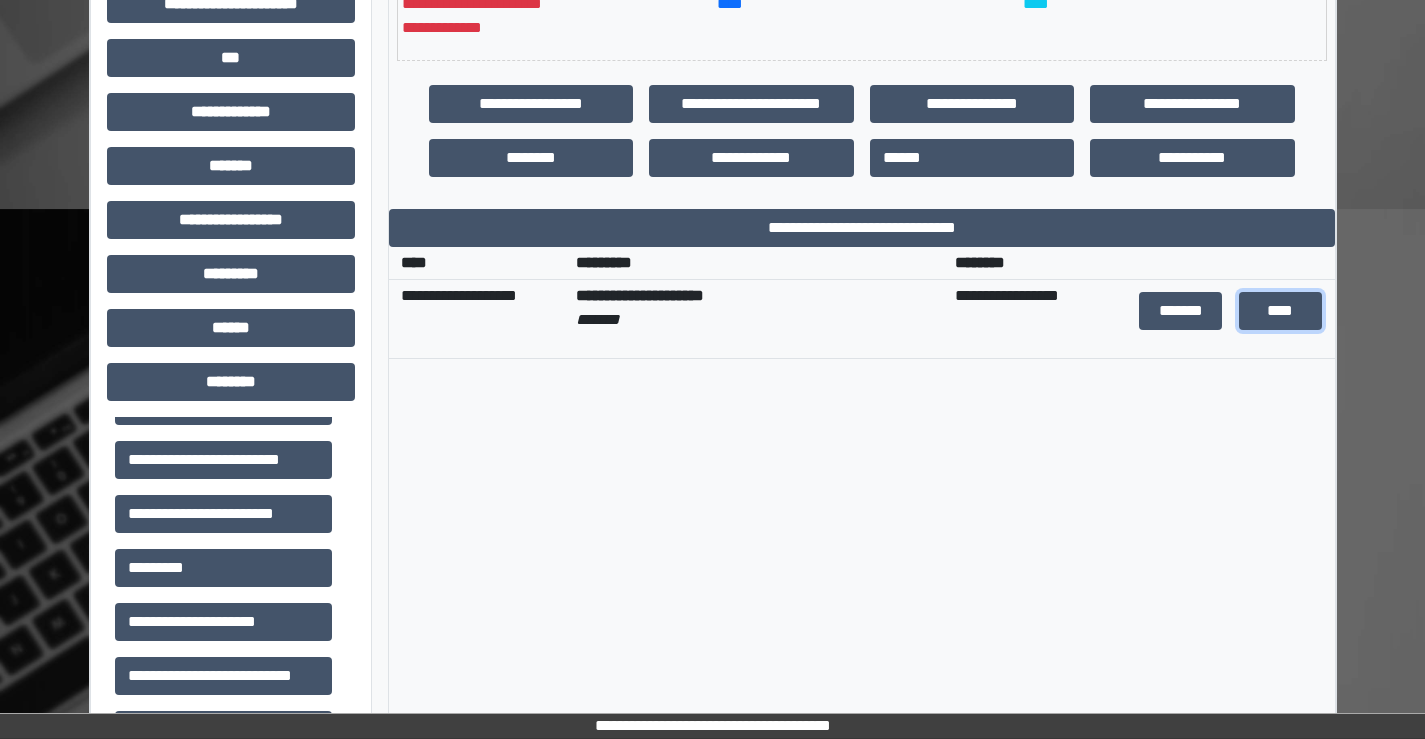 scroll, scrollTop: 515, scrollLeft: 0, axis: vertical 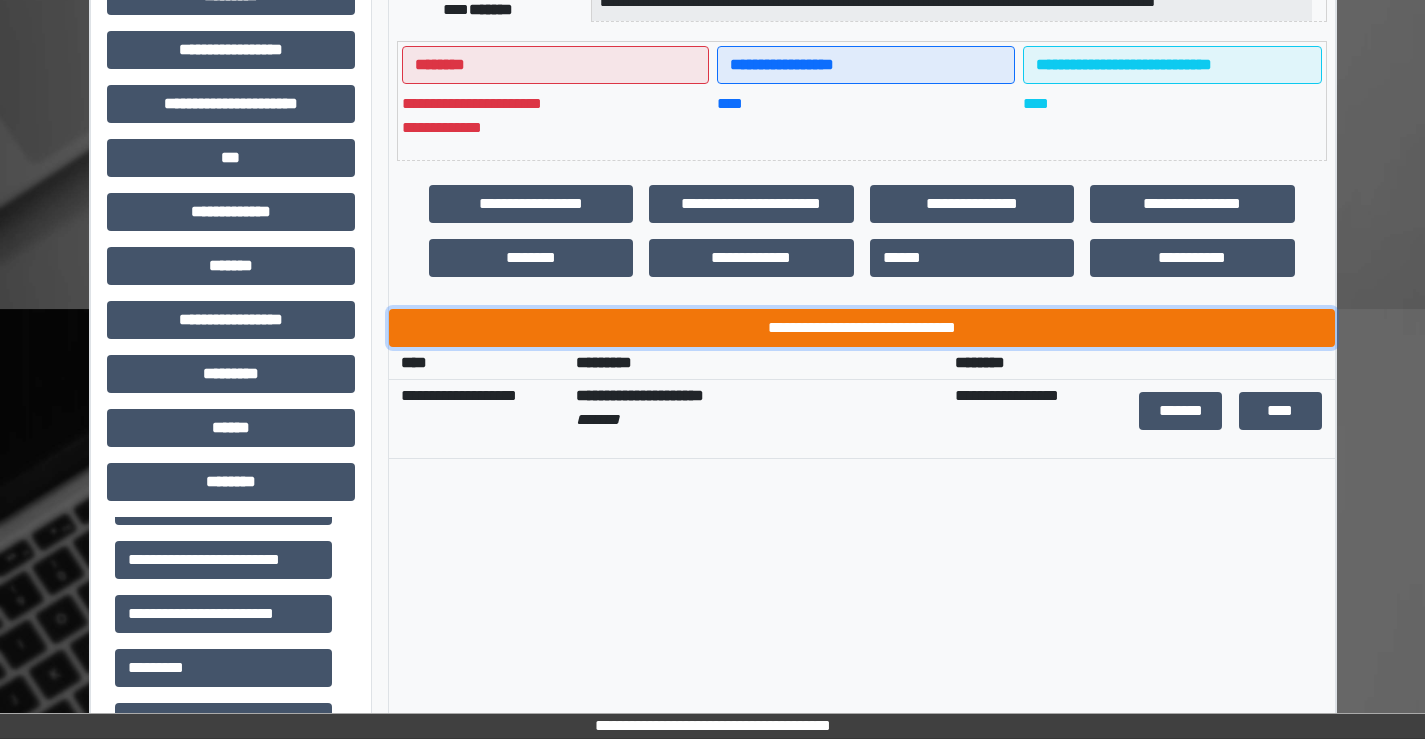 click on "**********" at bounding box center [862, 328] 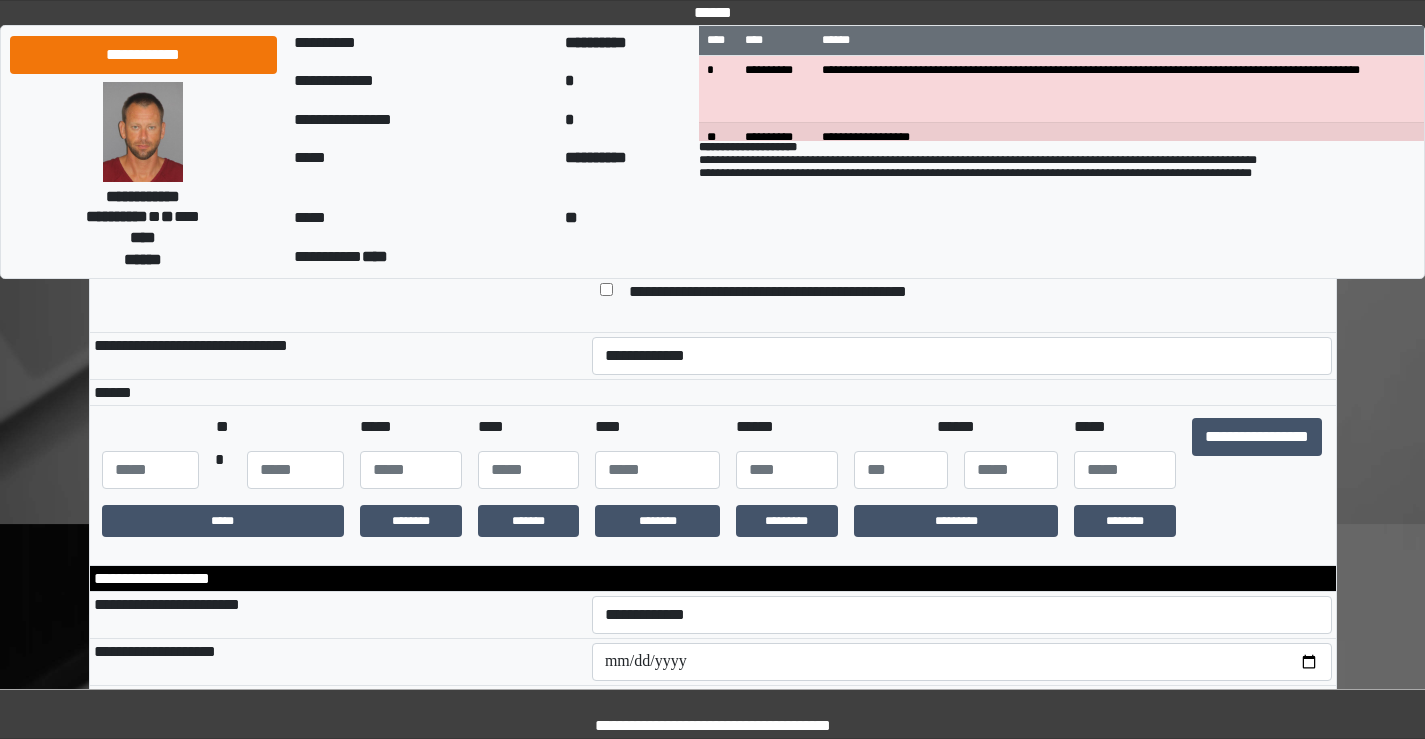 scroll, scrollTop: 600, scrollLeft: 0, axis: vertical 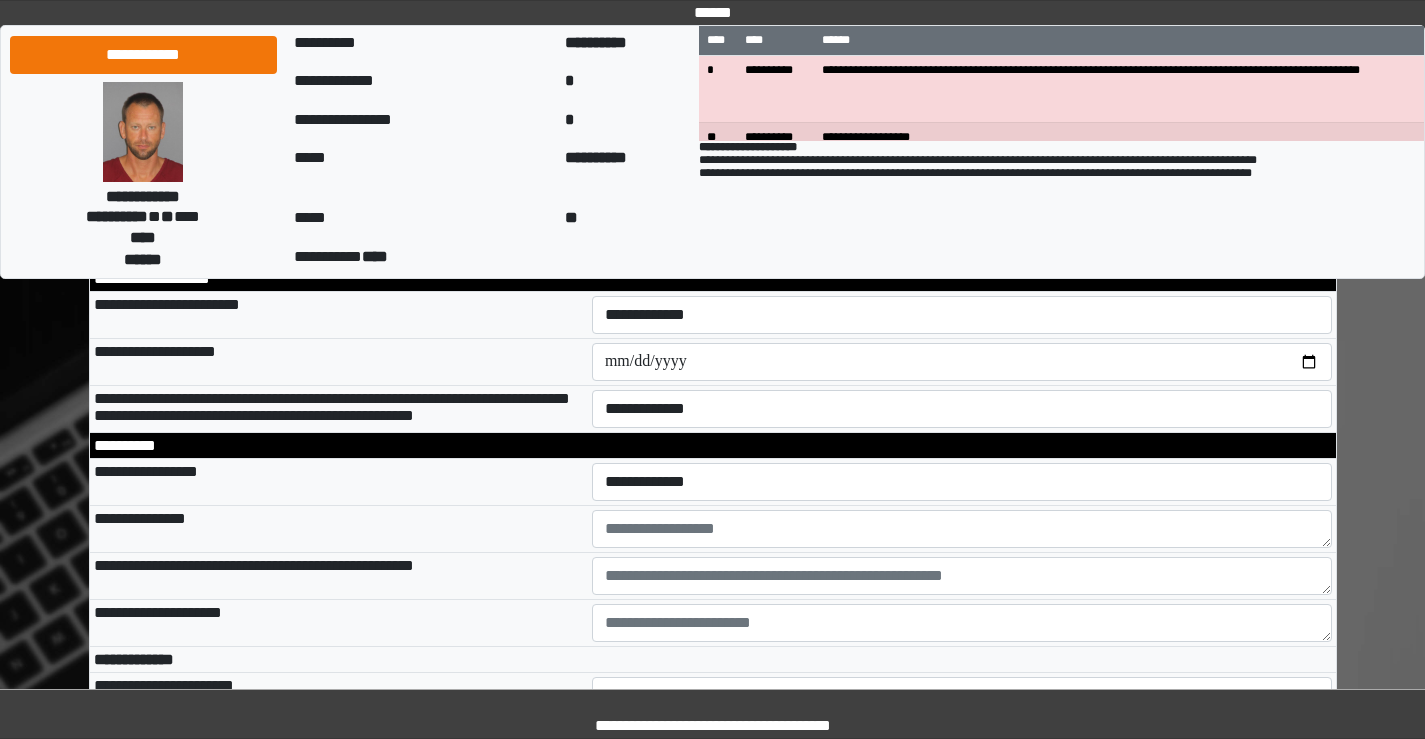 drag, startPoint x: 1439, startPoint y: 465, endPoint x: 393, endPoint y: 373, distance: 1050.0381 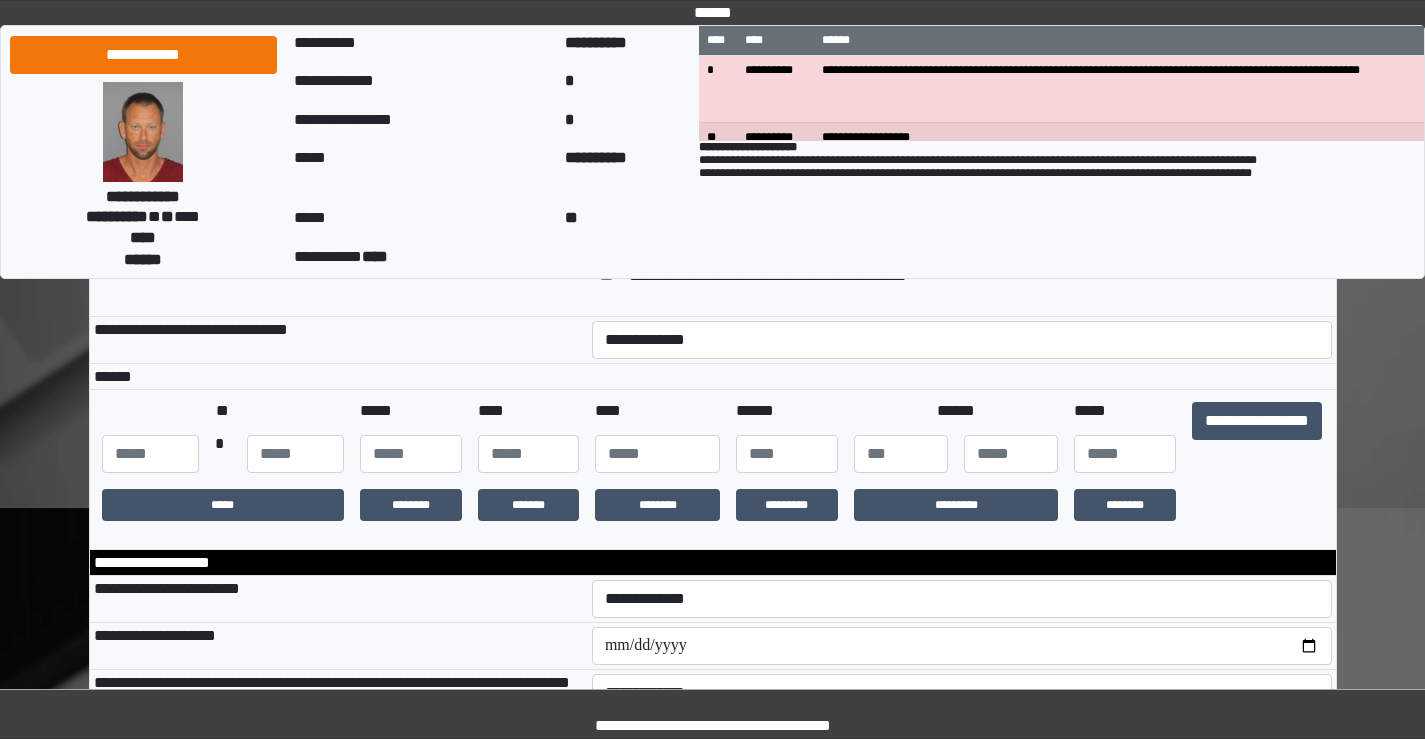 scroll, scrollTop: 200, scrollLeft: 0, axis: vertical 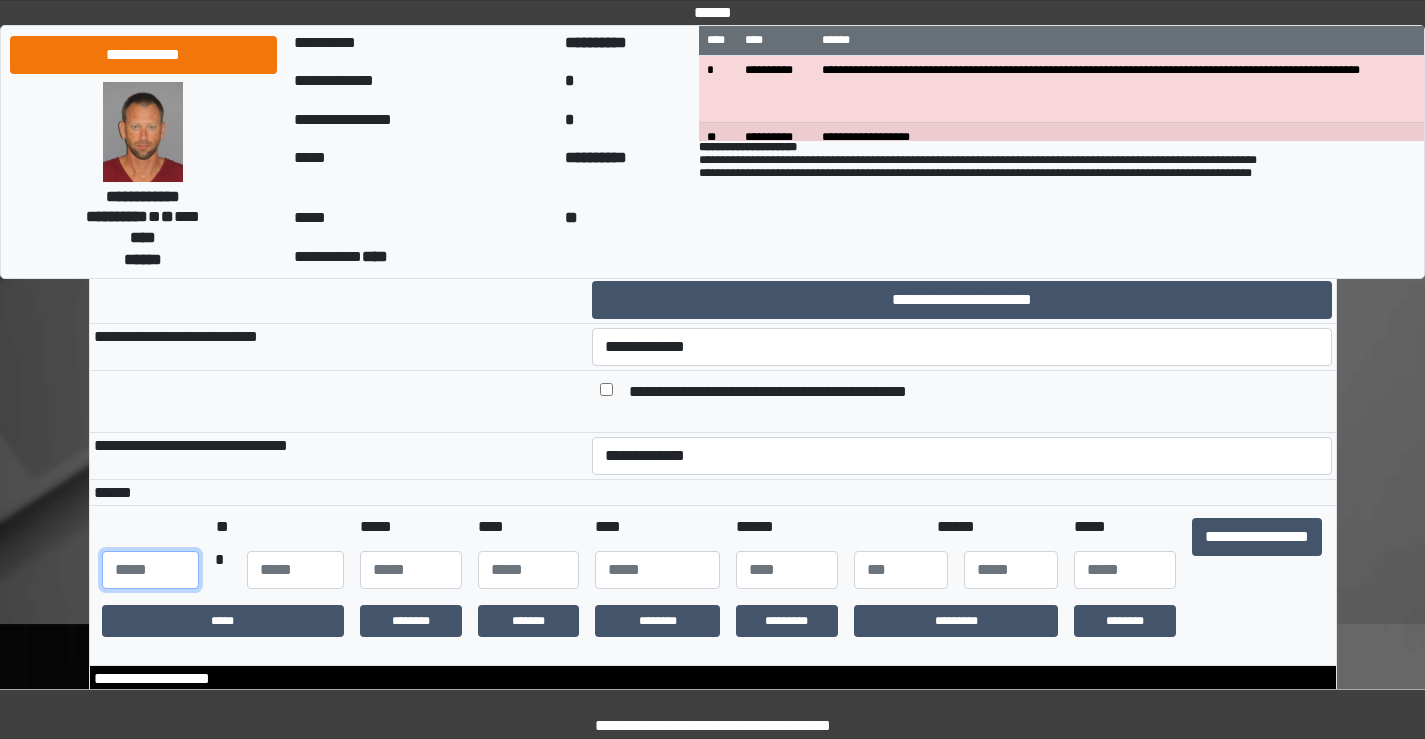 click at bounding box center [150, 570] 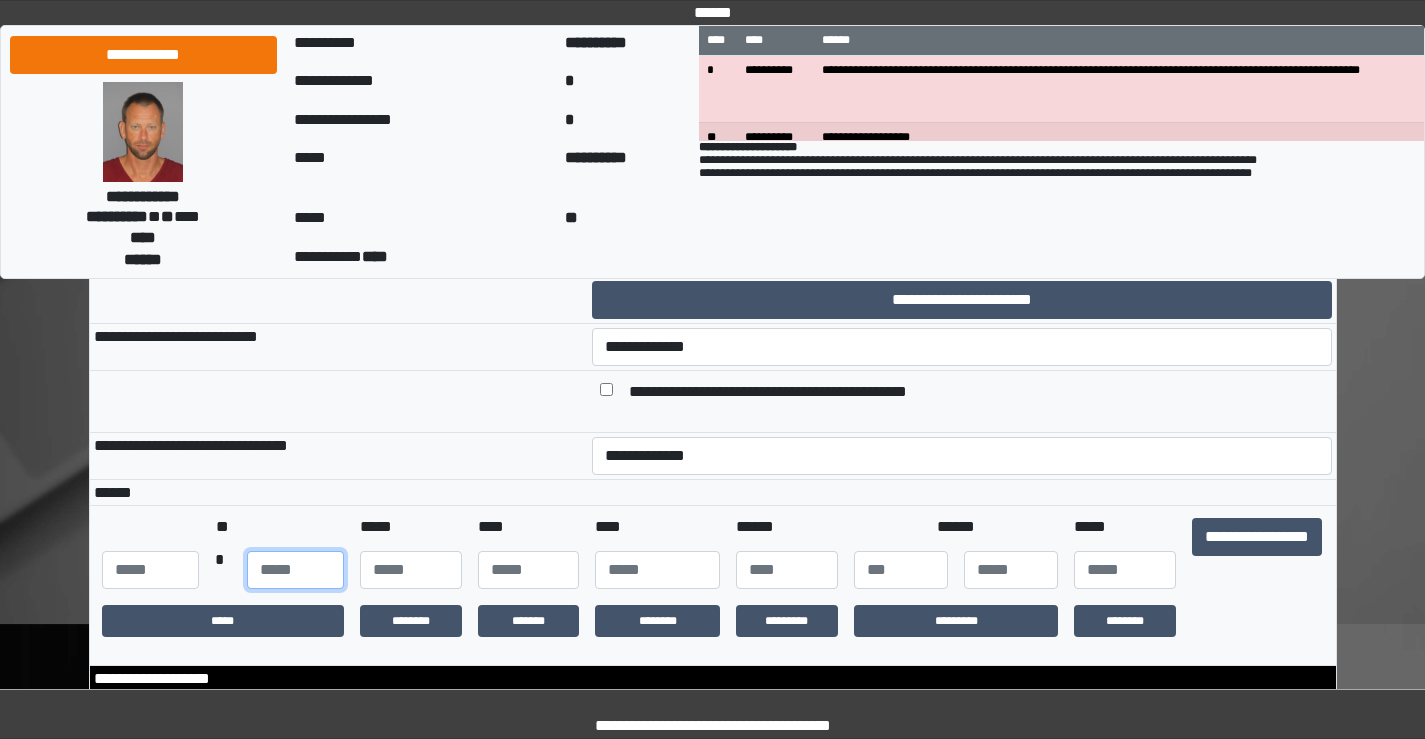 type on "**" 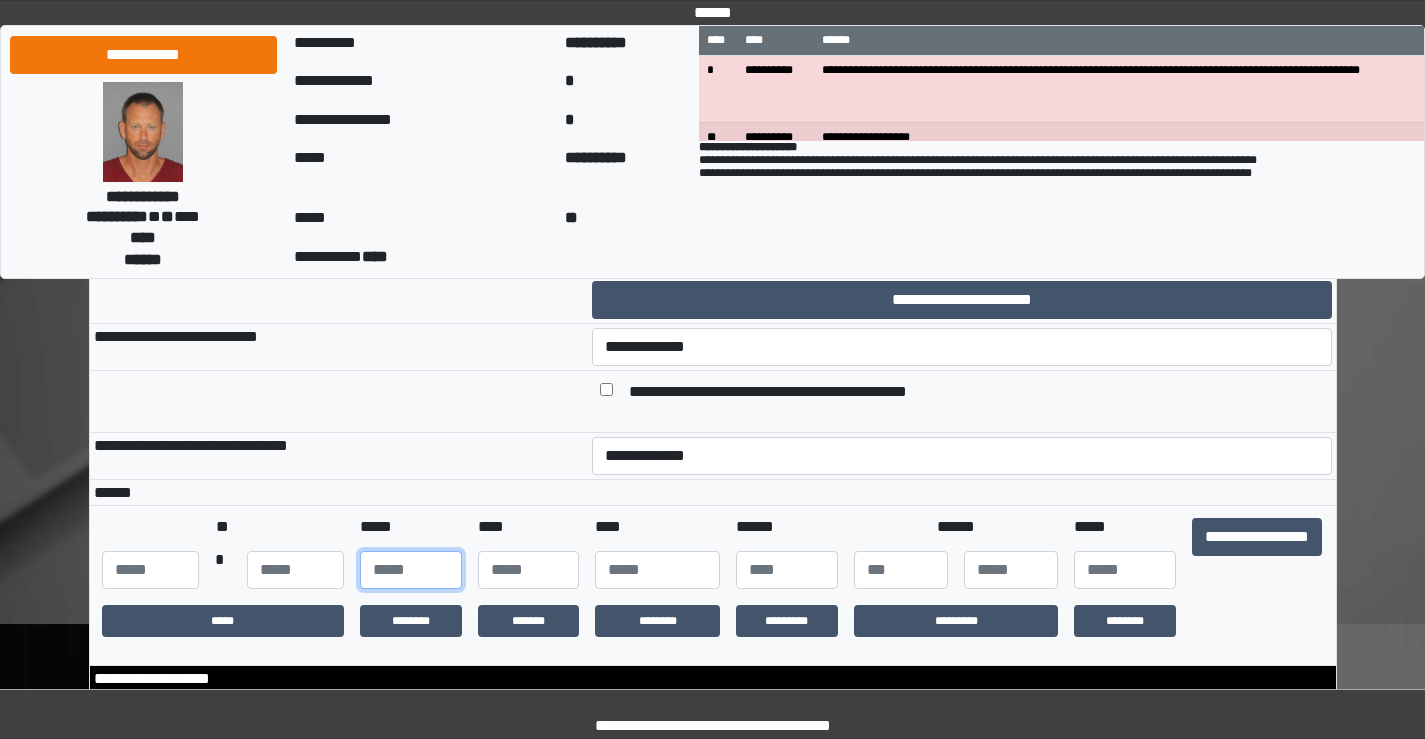 type on "**" 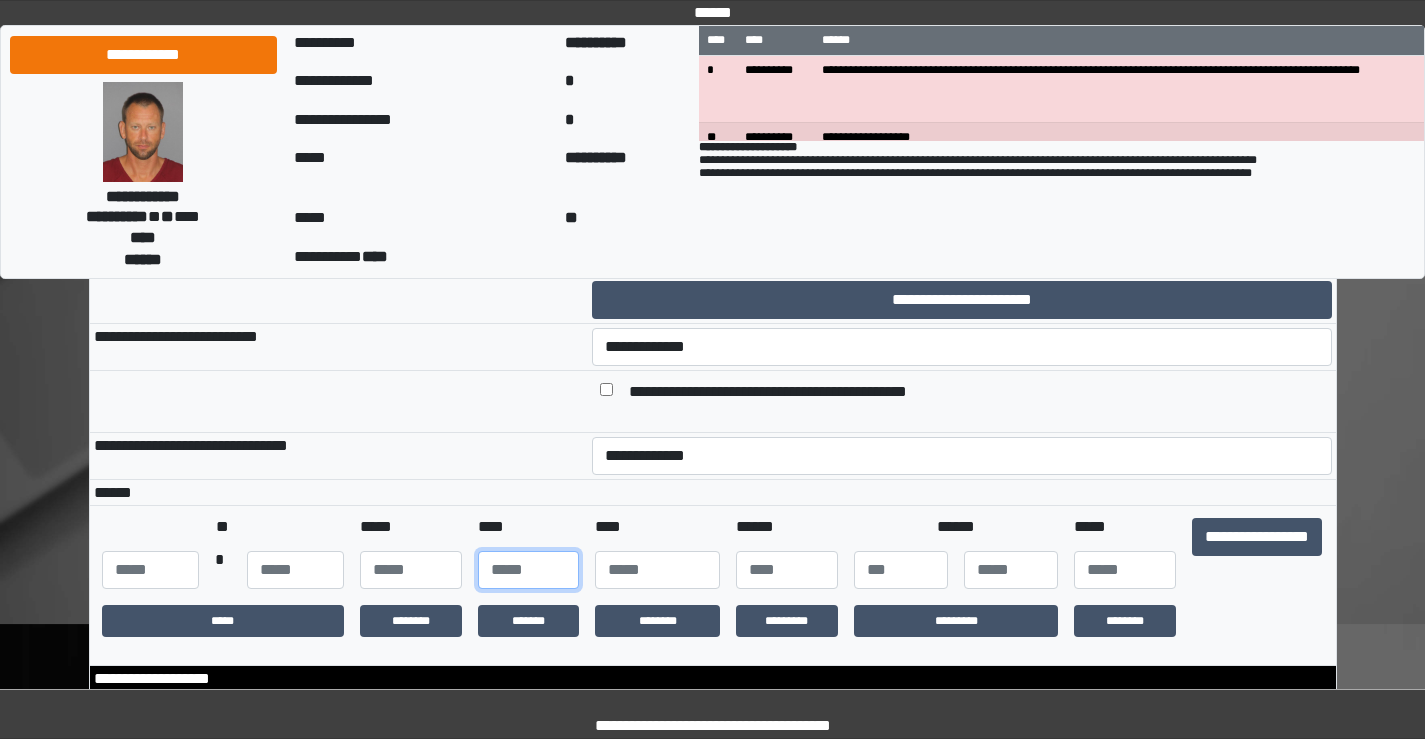 click at bounding box center [529, 570] 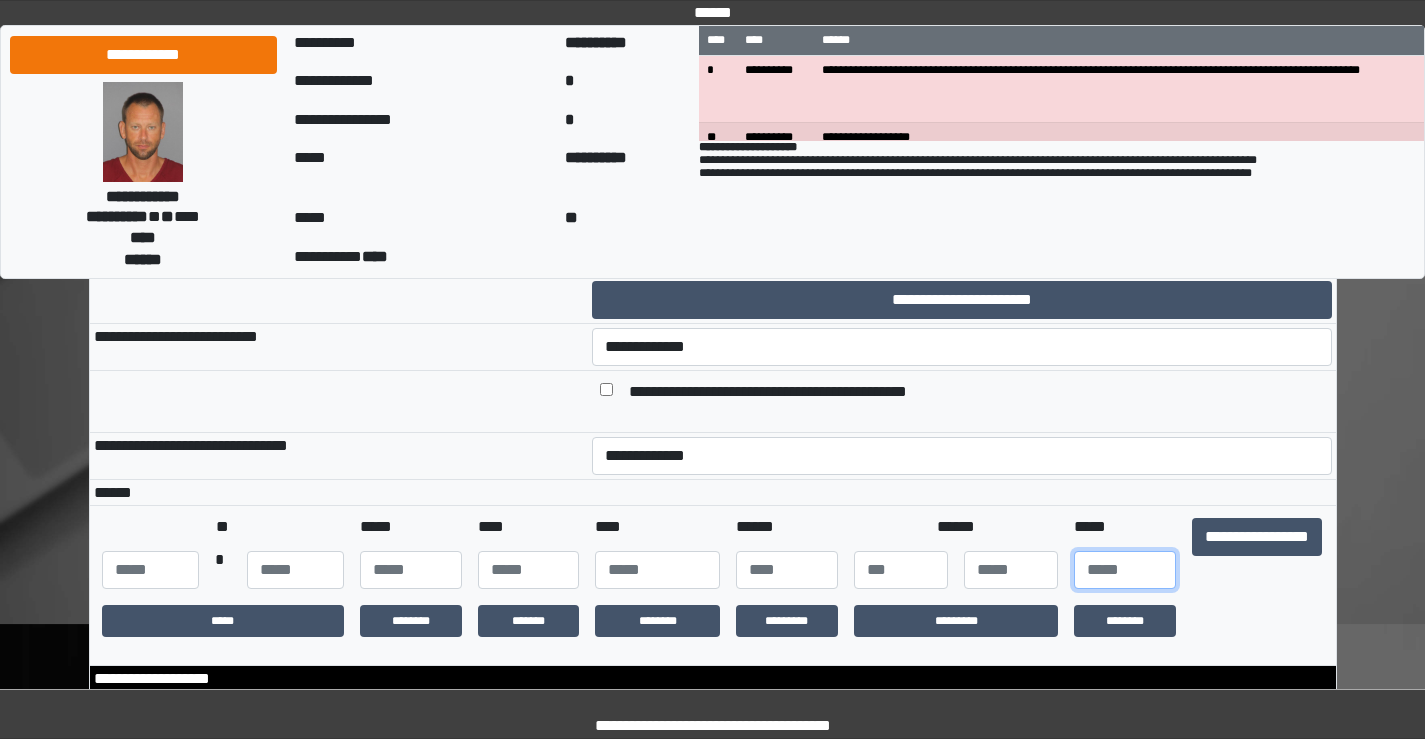 drag, startPoint x: 1107, startPoint y: 584, endPoint x: 1076, endPoint y: 575, distance: 32.280025 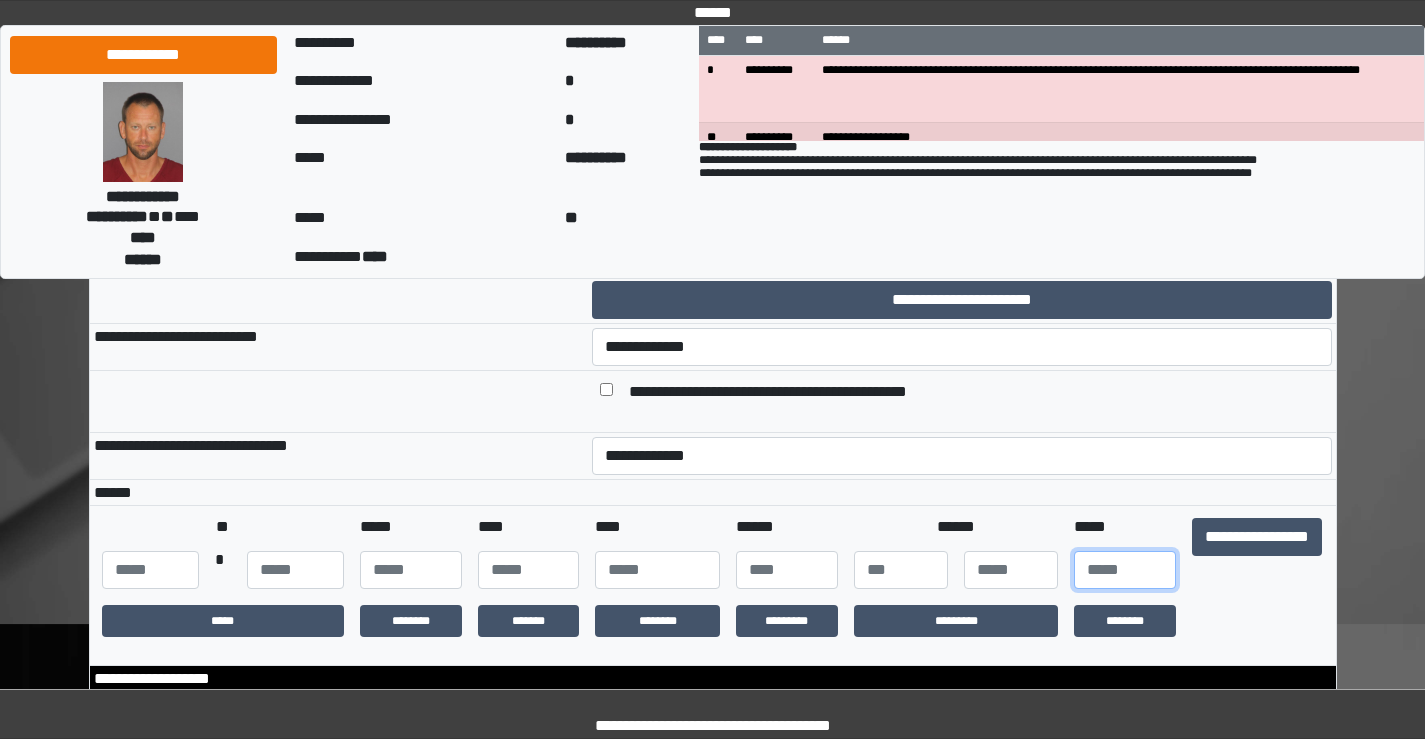 type on "**" 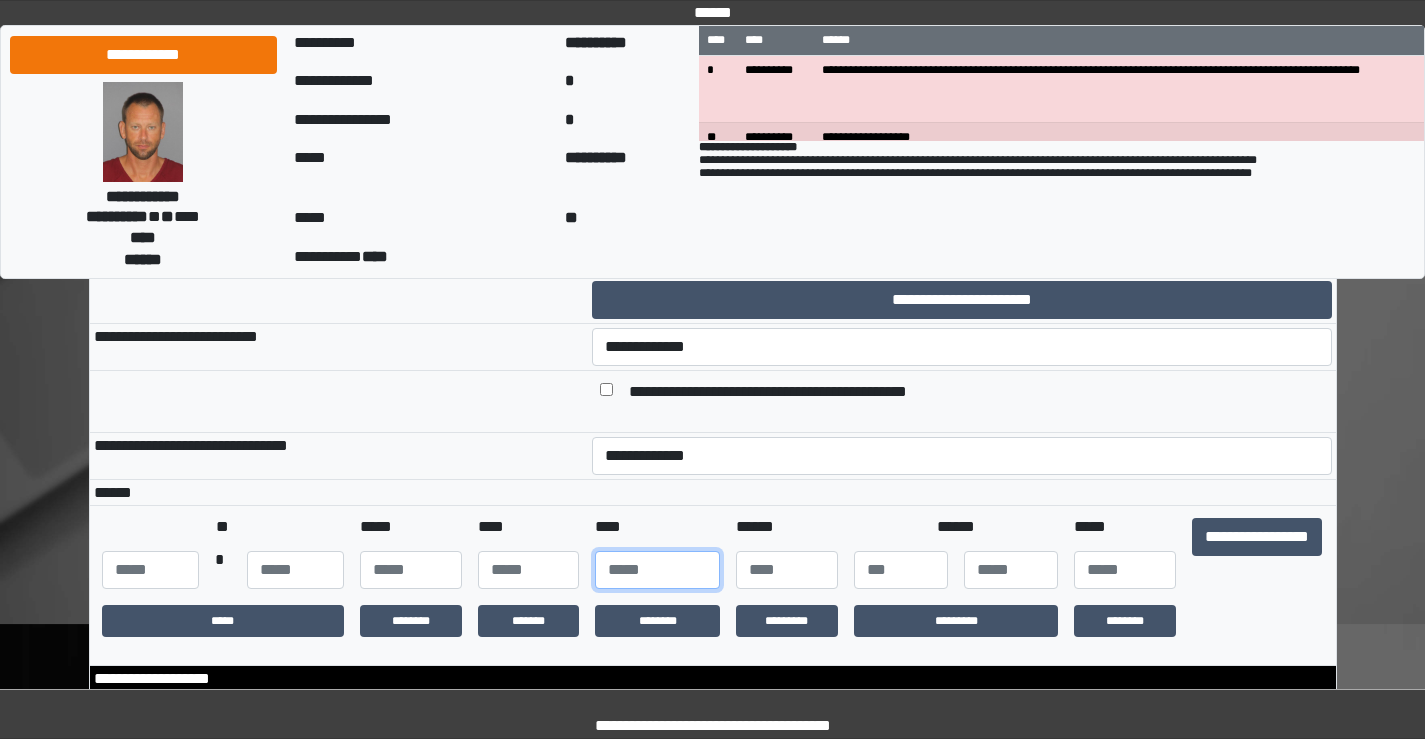 click at bounding box center (657, 570) 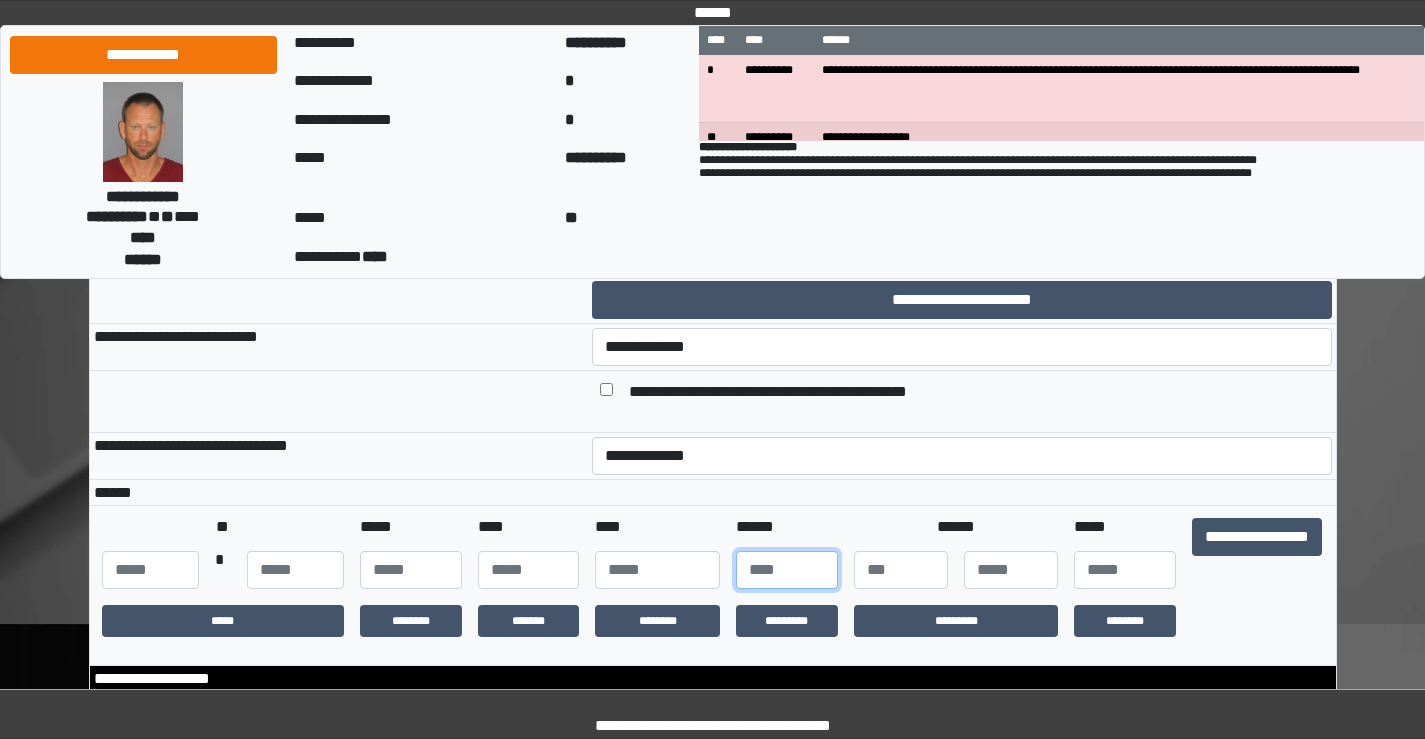 click at bounding box center (787, 570) 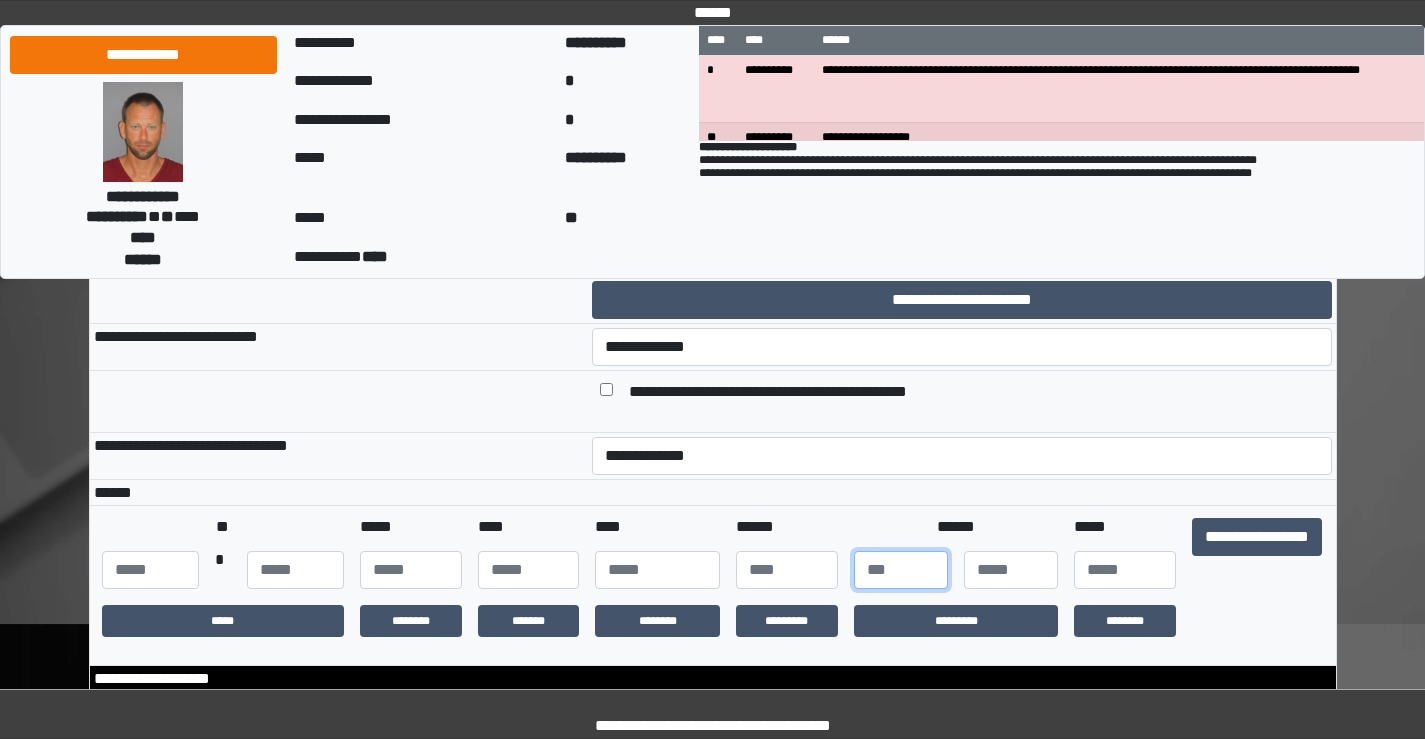 click at bounding box center (901, 570) 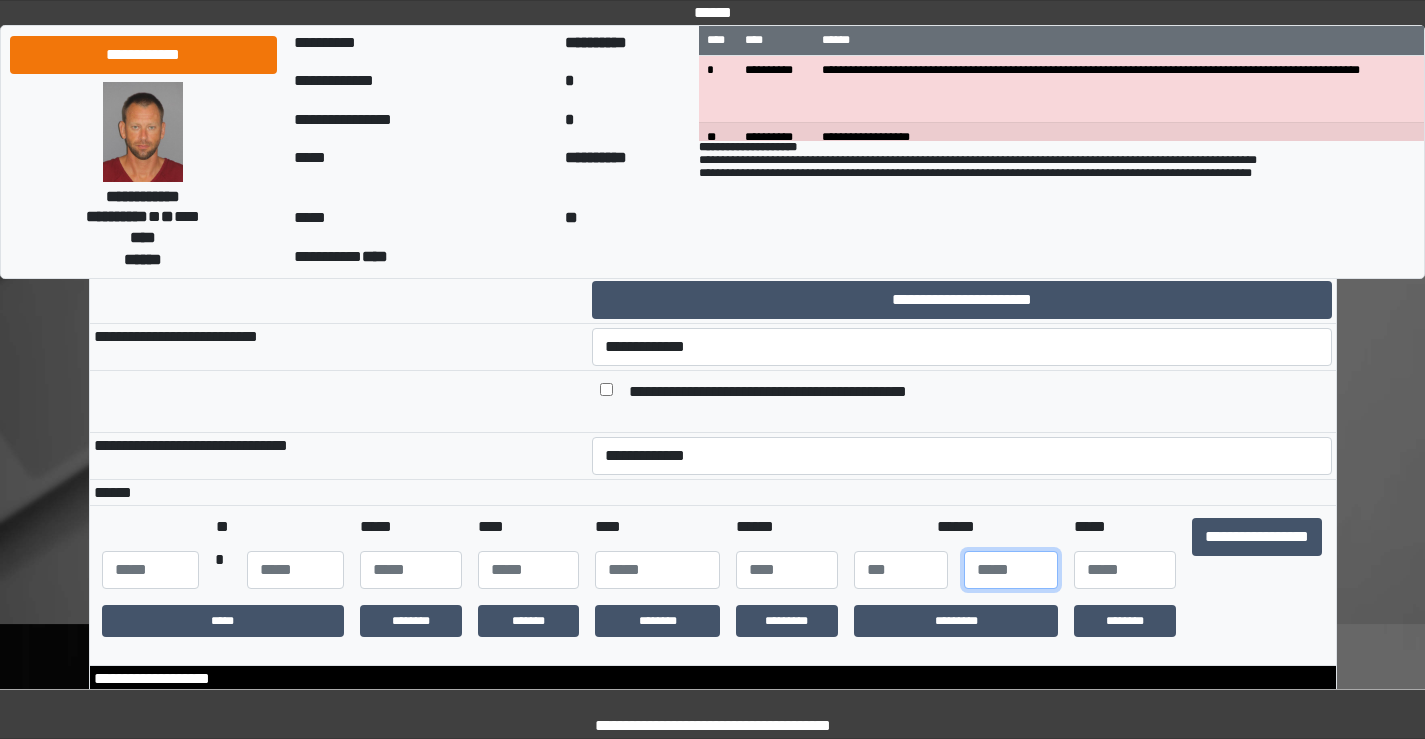 type on "*" 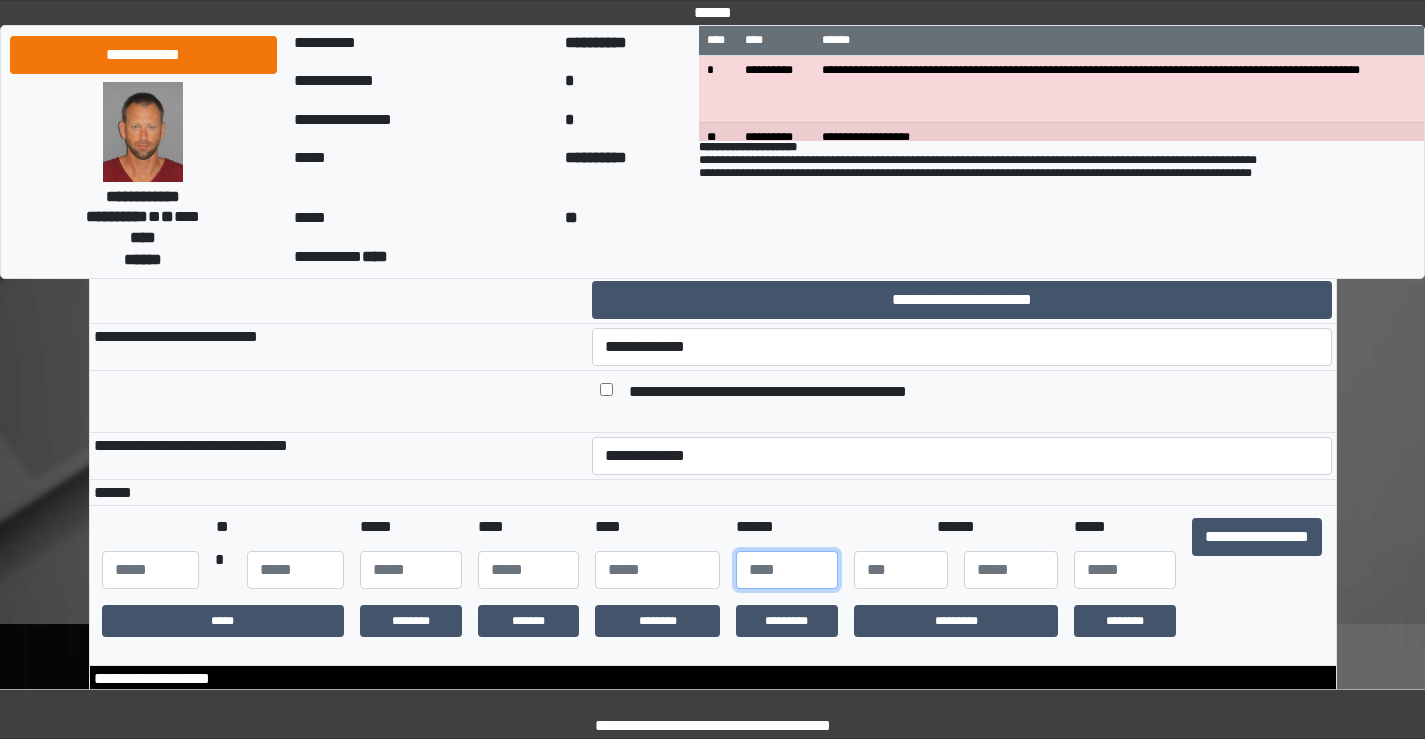 click at bounding box center (787, 570) 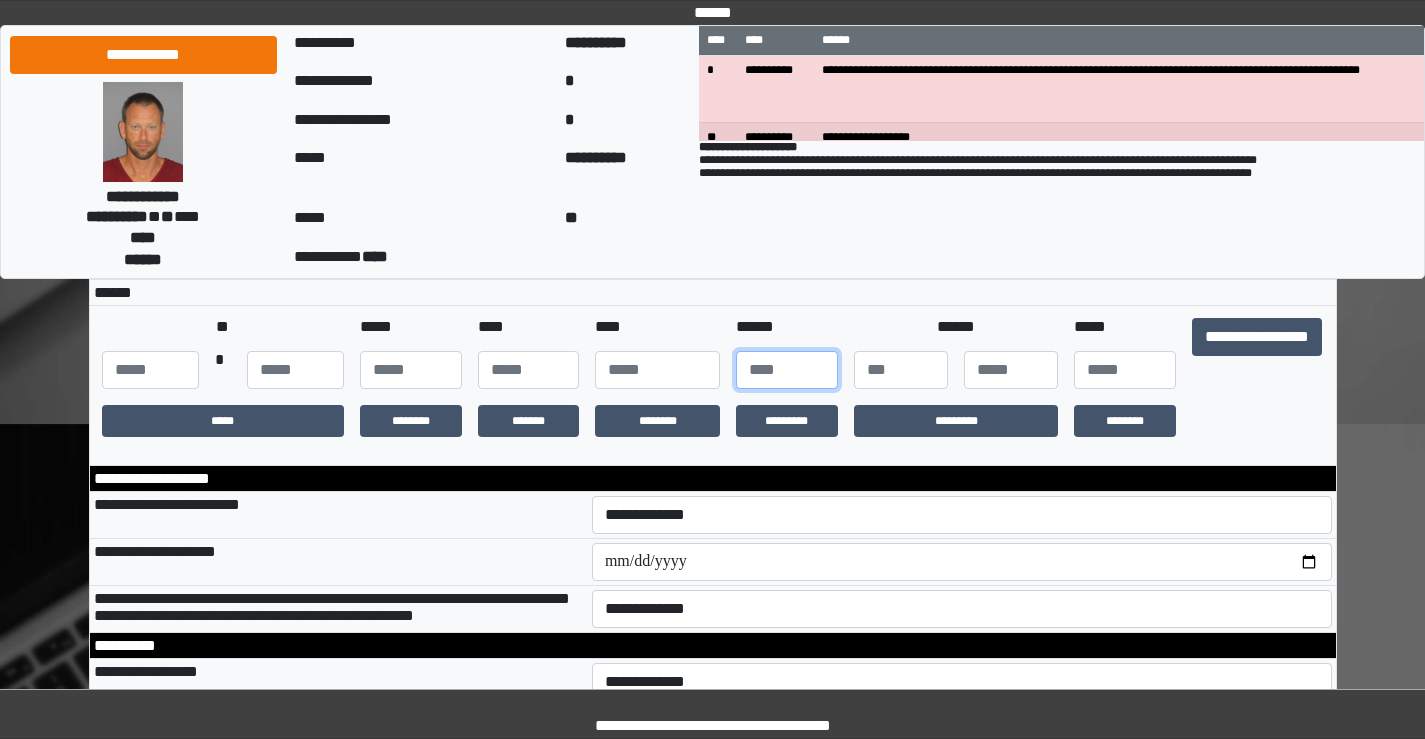 scroll, scrollTop: 500, scrollLeft: 0, axis: vertical 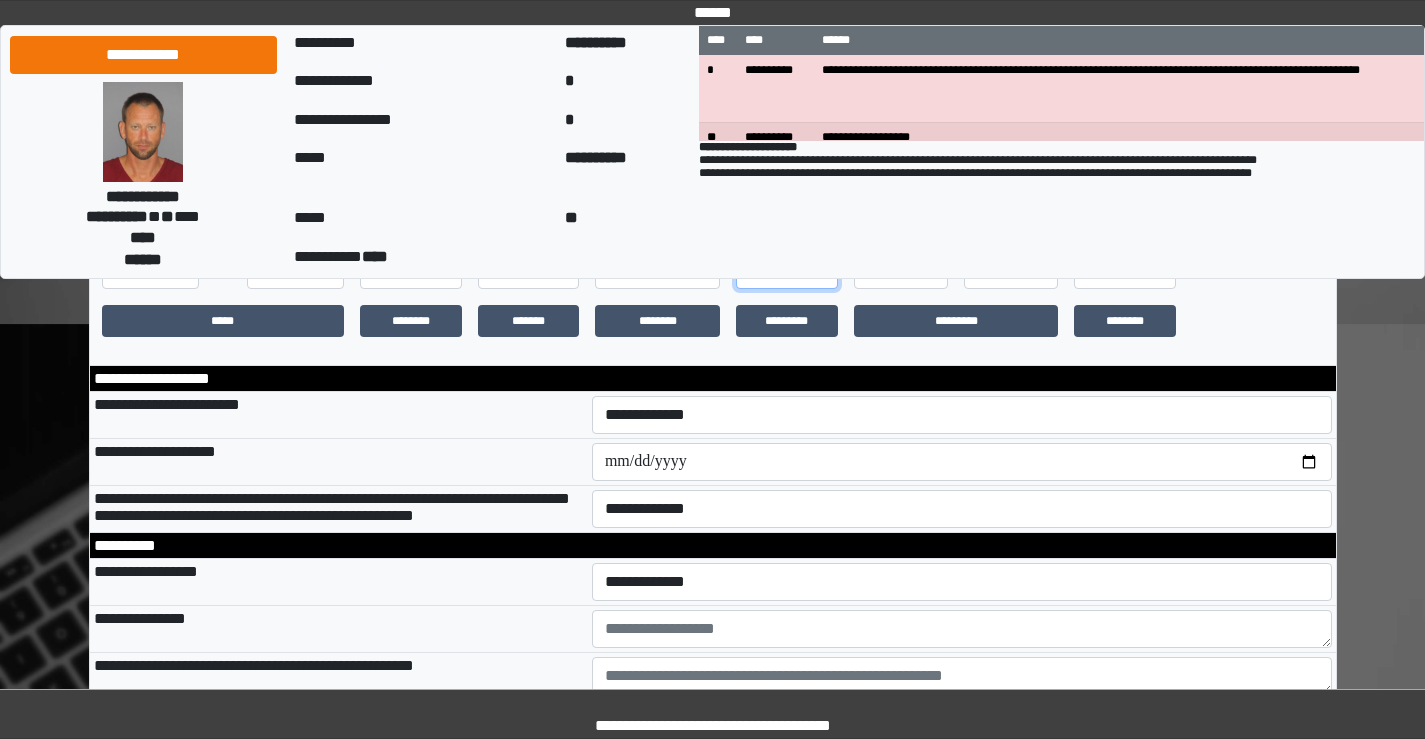 type on "***" 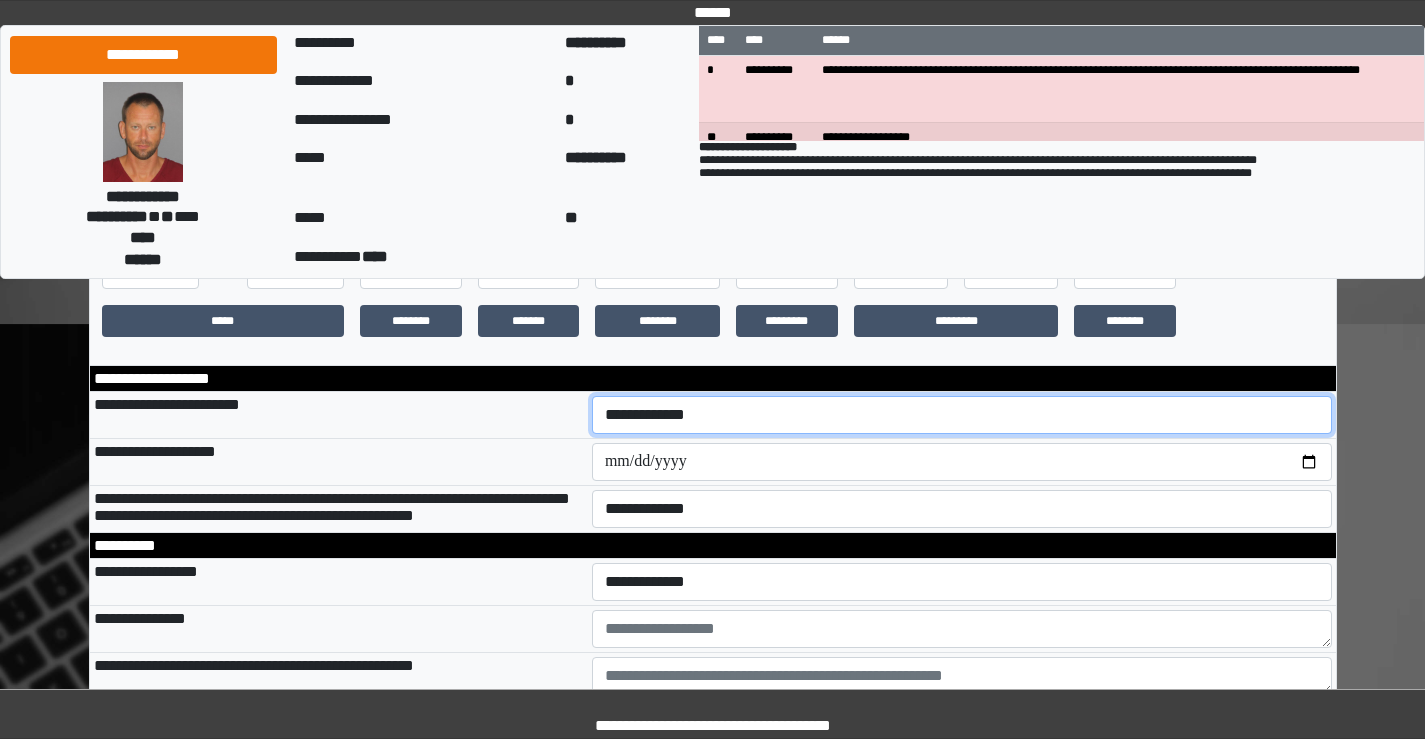 click on "**********" at bounding box center [962, 415] 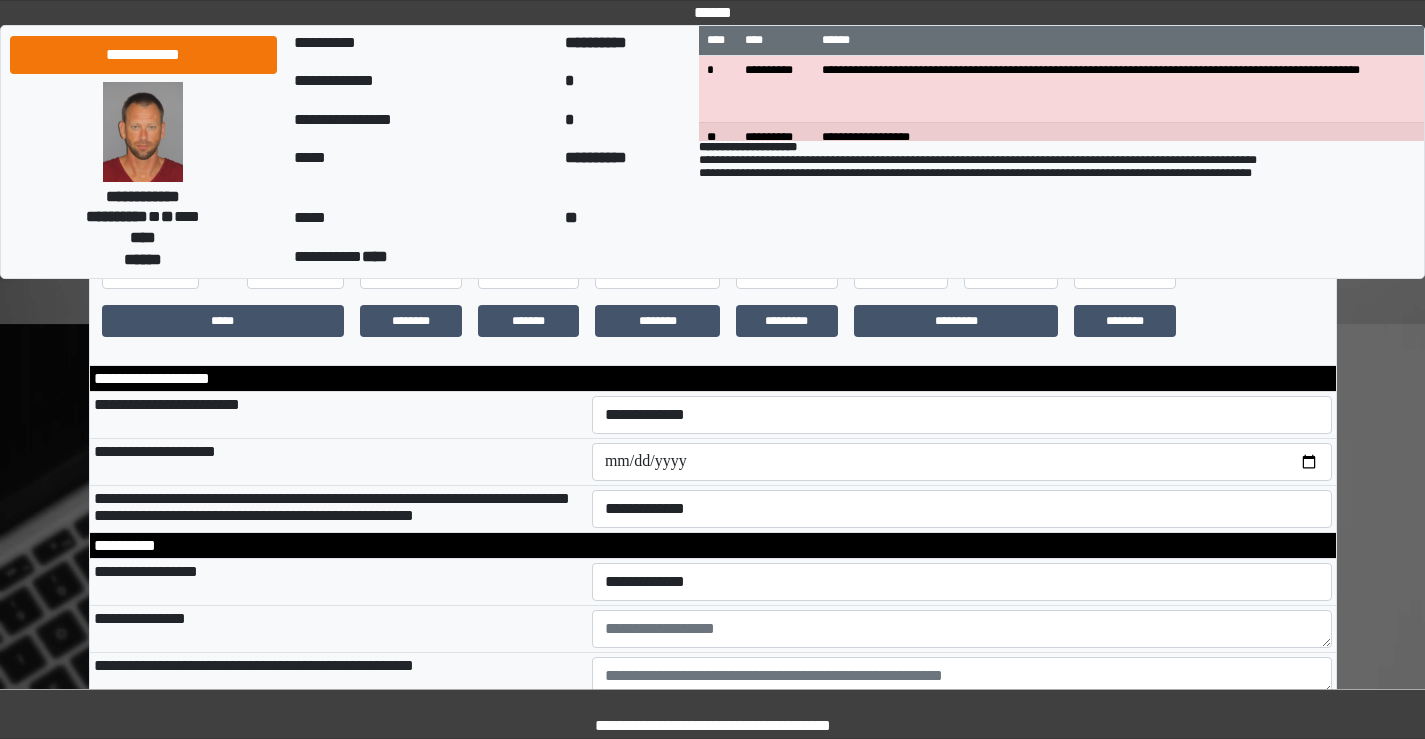 click on "**********" at bounding box center (339, 462) 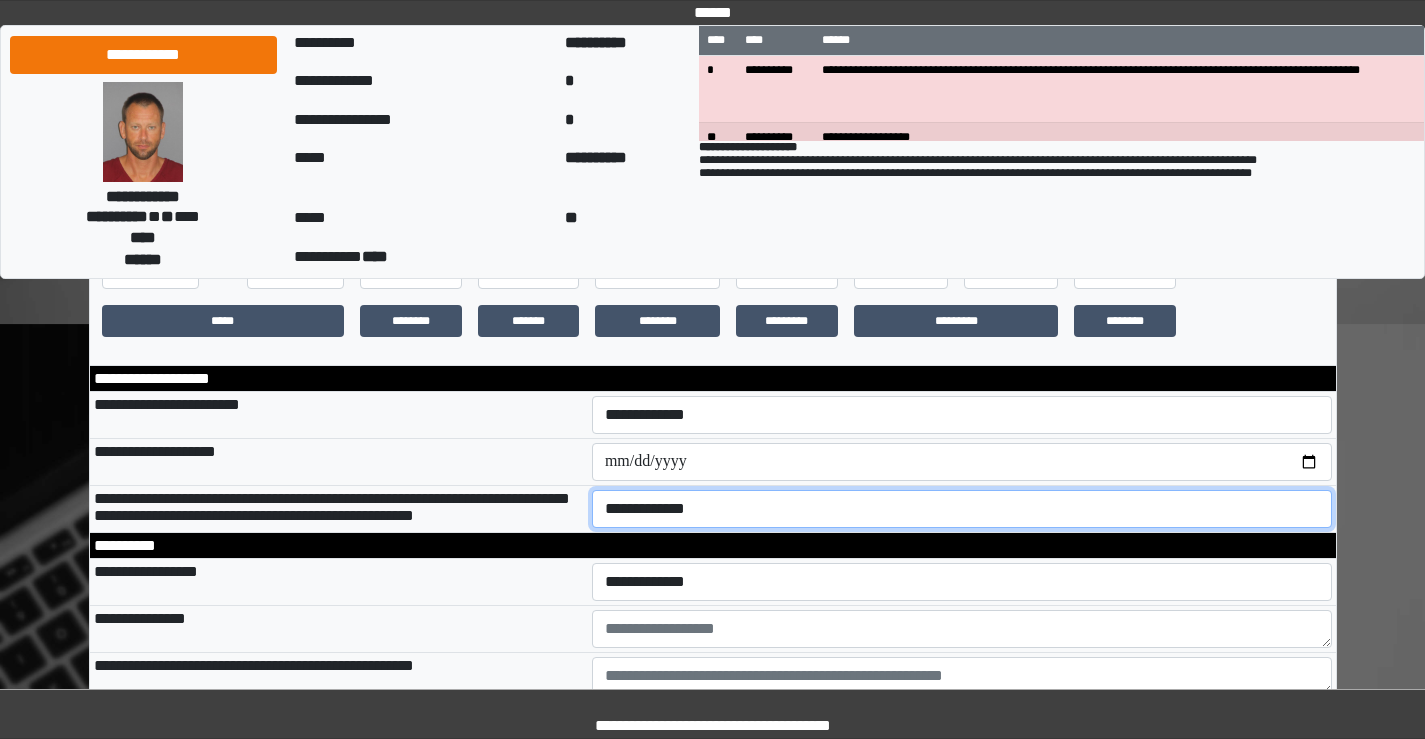 click on "**********" at bounding box center (962, 509) 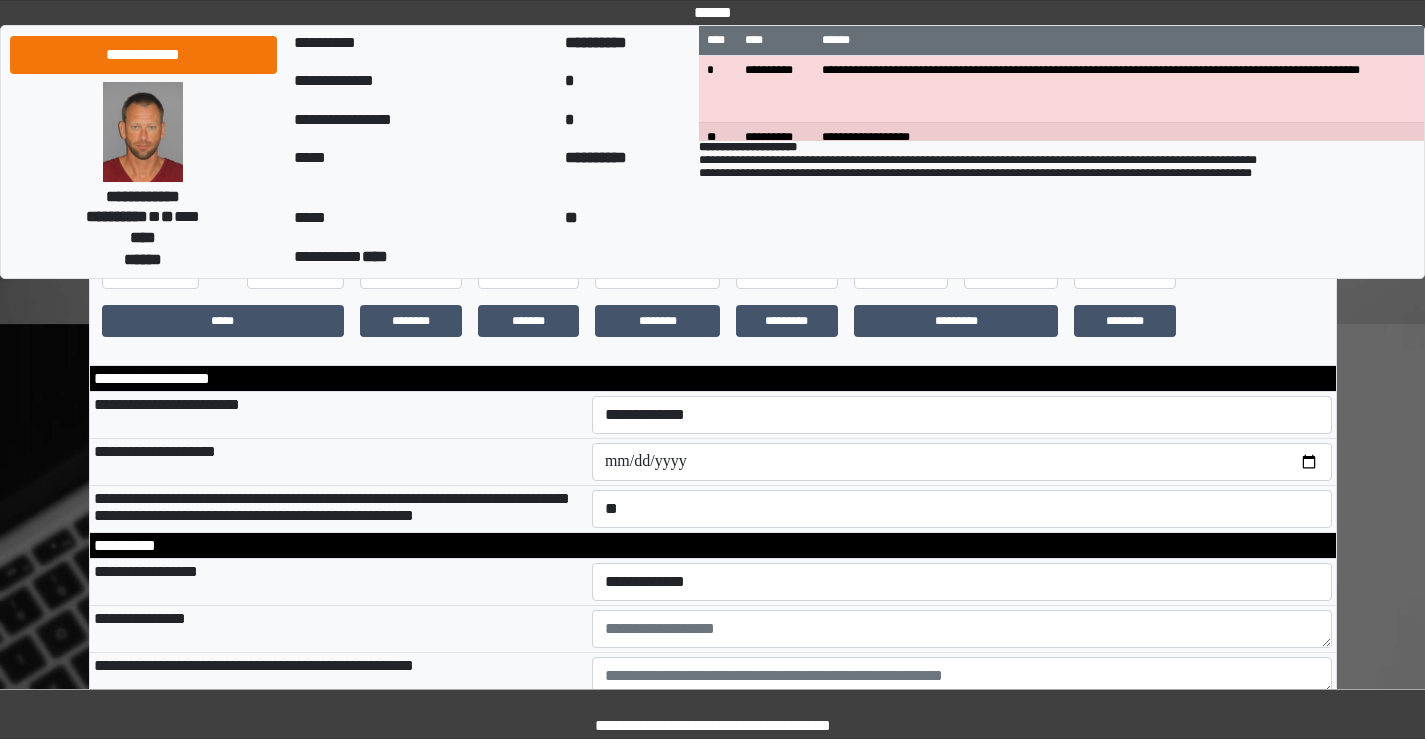 click on "**********" at bounding box center (713, 546) 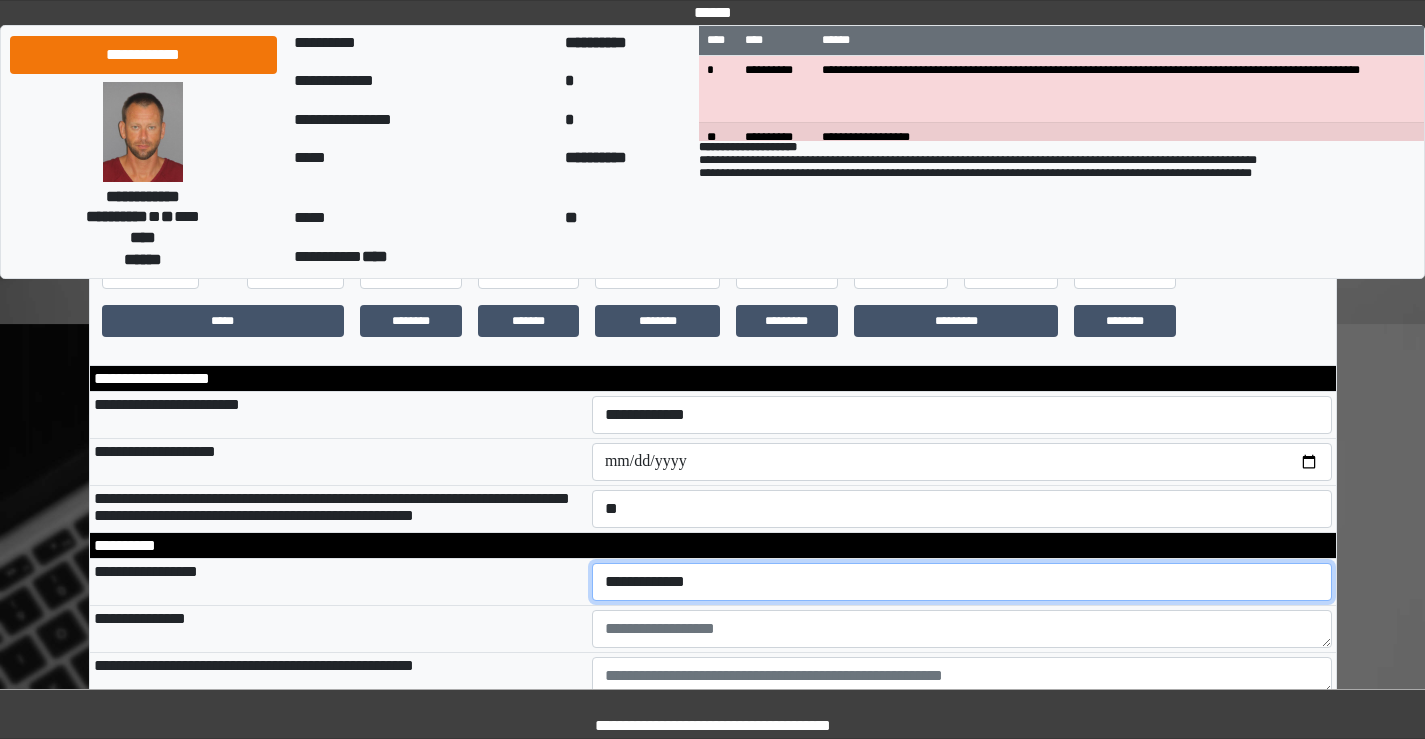 click on "**********" at bounding box center [962, 582] 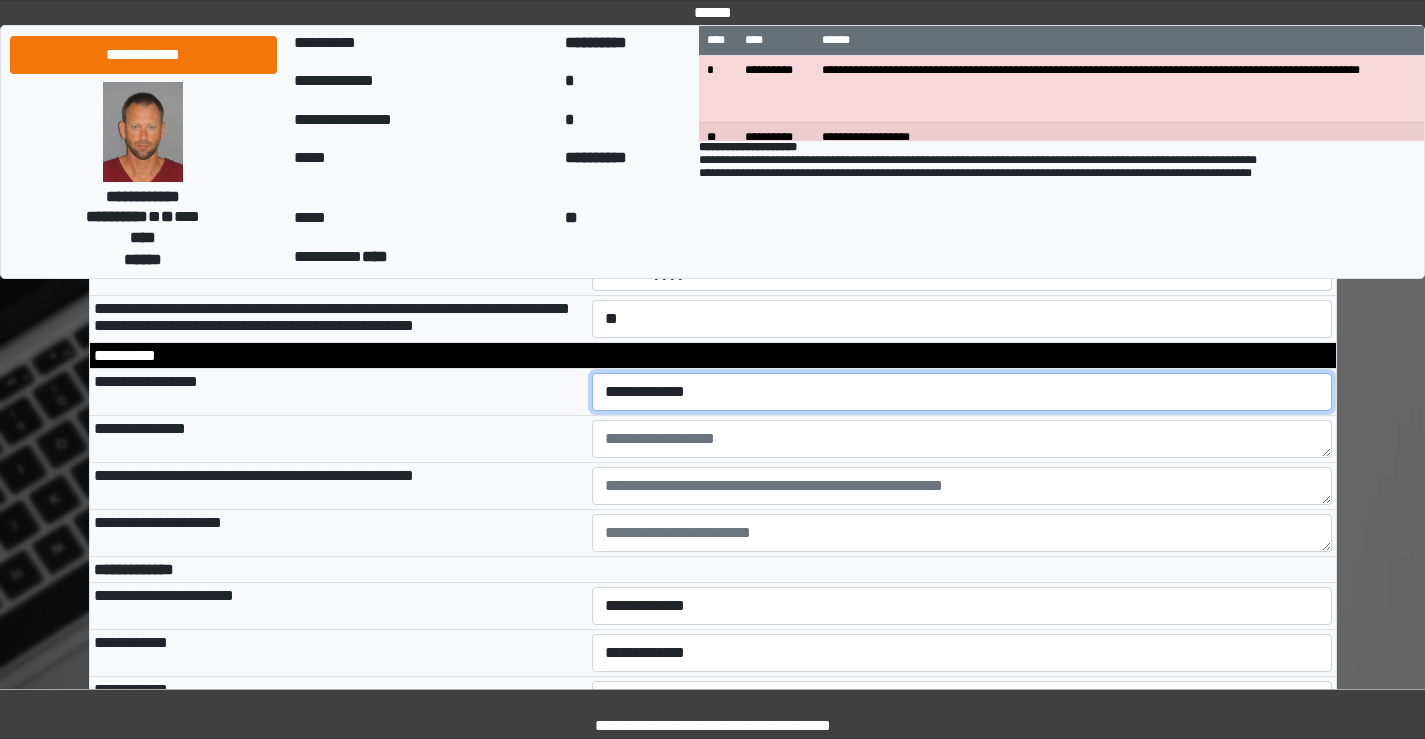 scroll, scrollTop: 700, scrollLeft: 0, axis: vertical 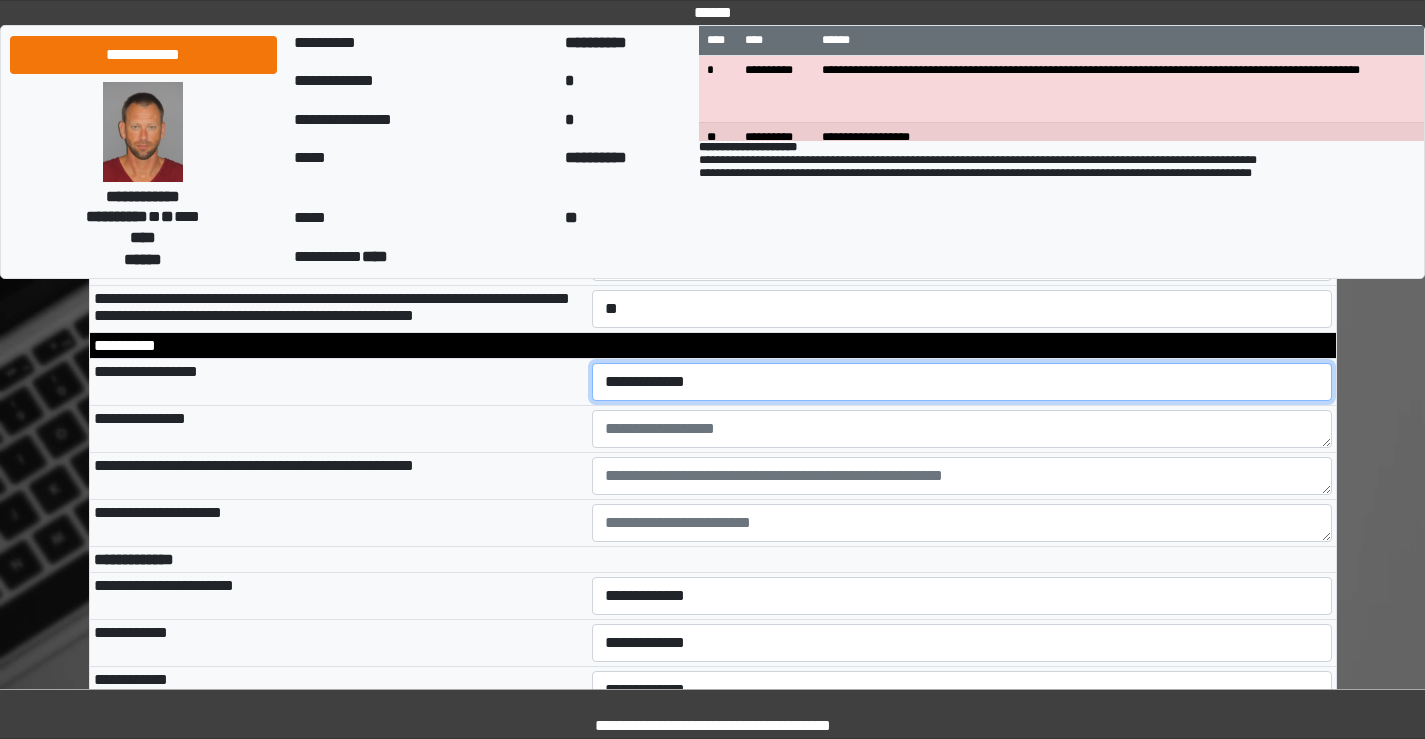 click on "**********" at bounding box center (962, 382) 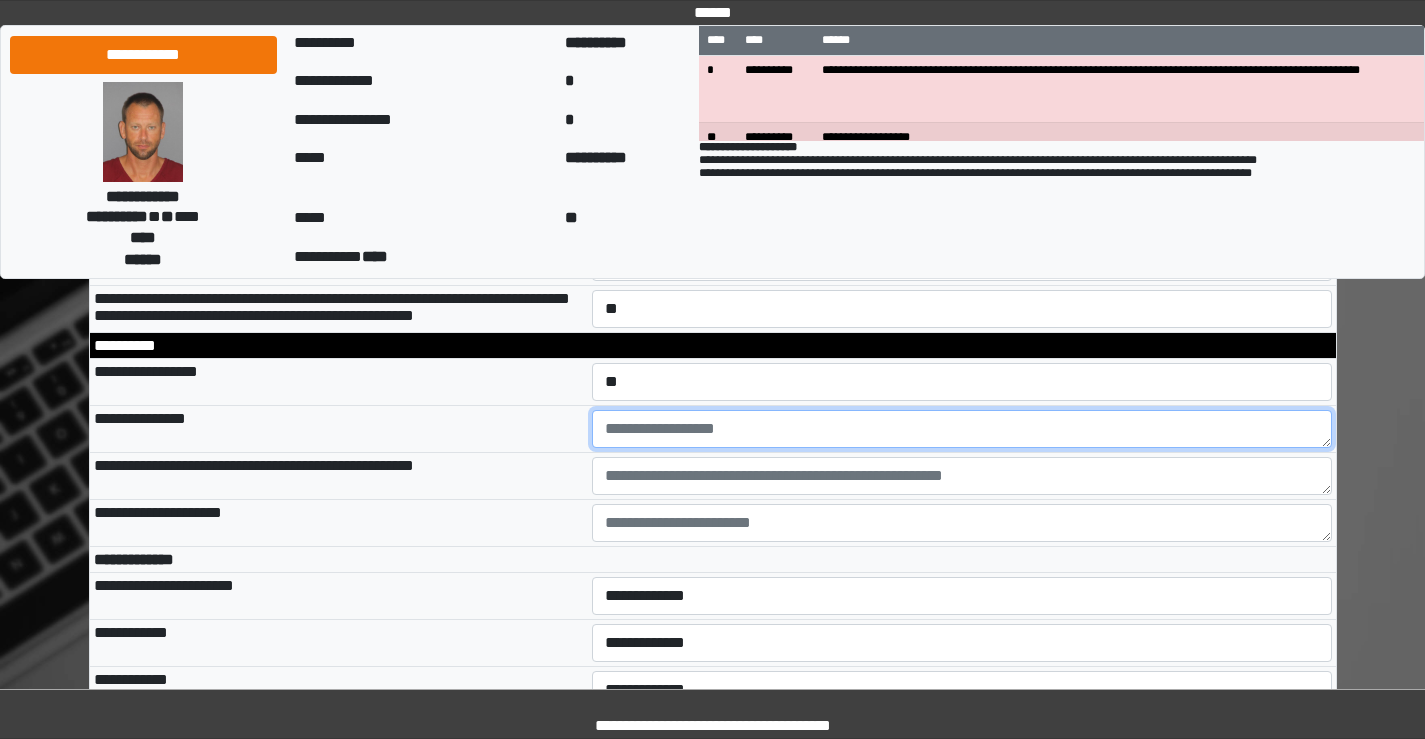 click at bounding box center (962, 429) 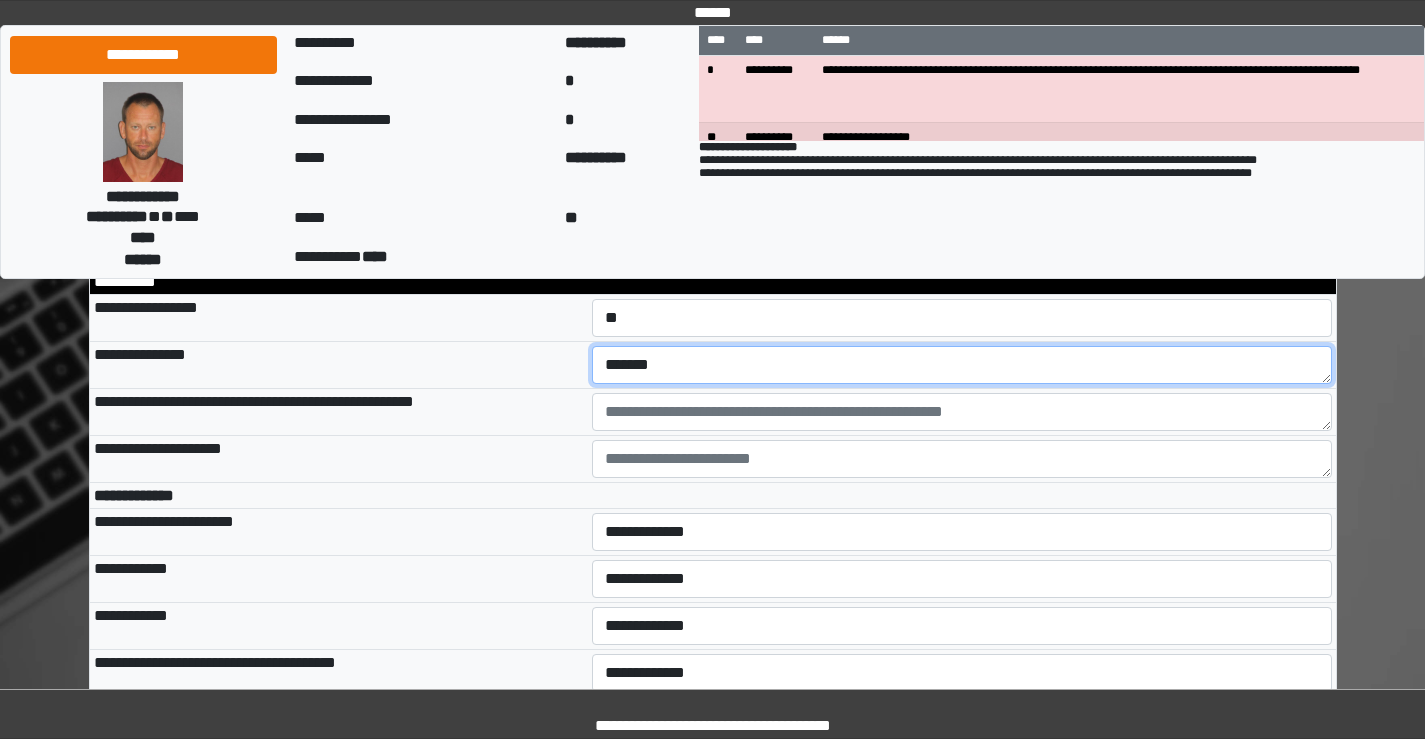 scroll, scrollTop: 800, scrollLeft: 0, axis: vertical 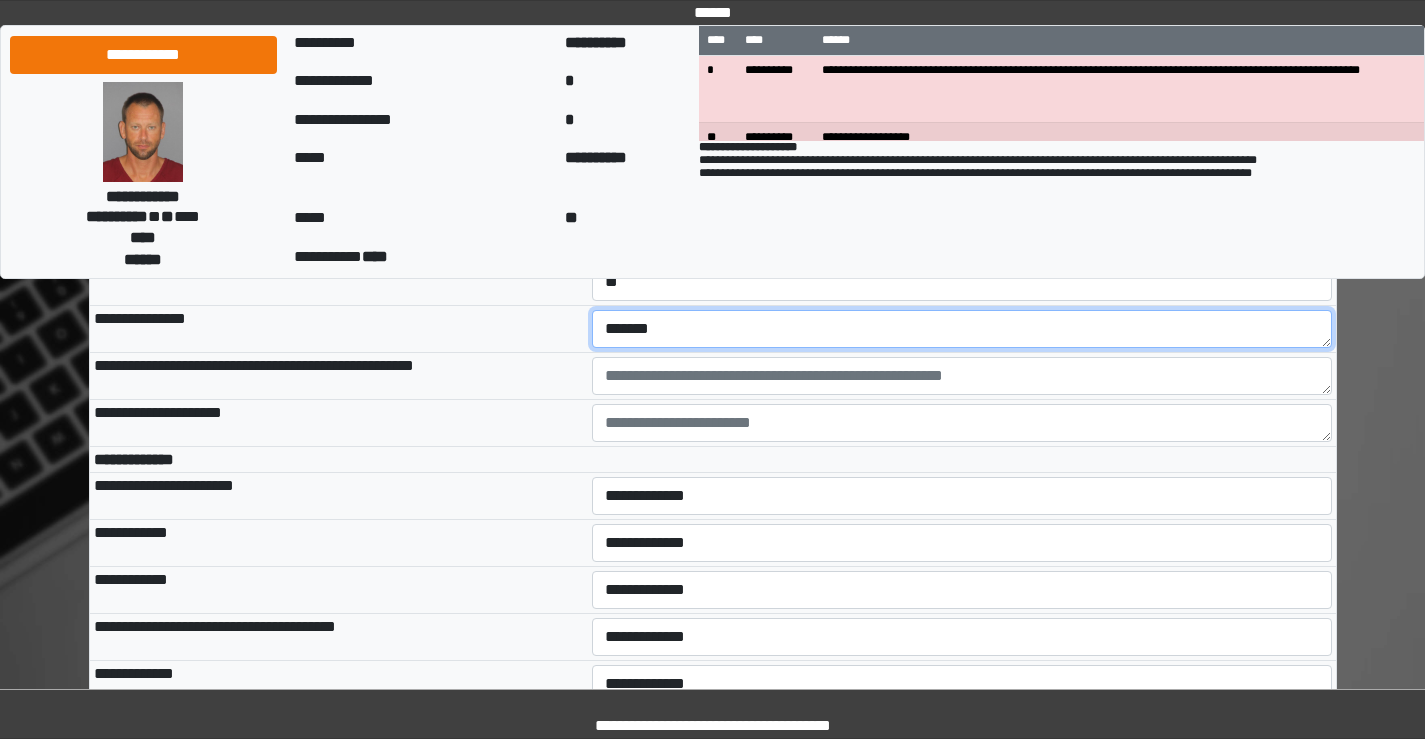 type on "*******" 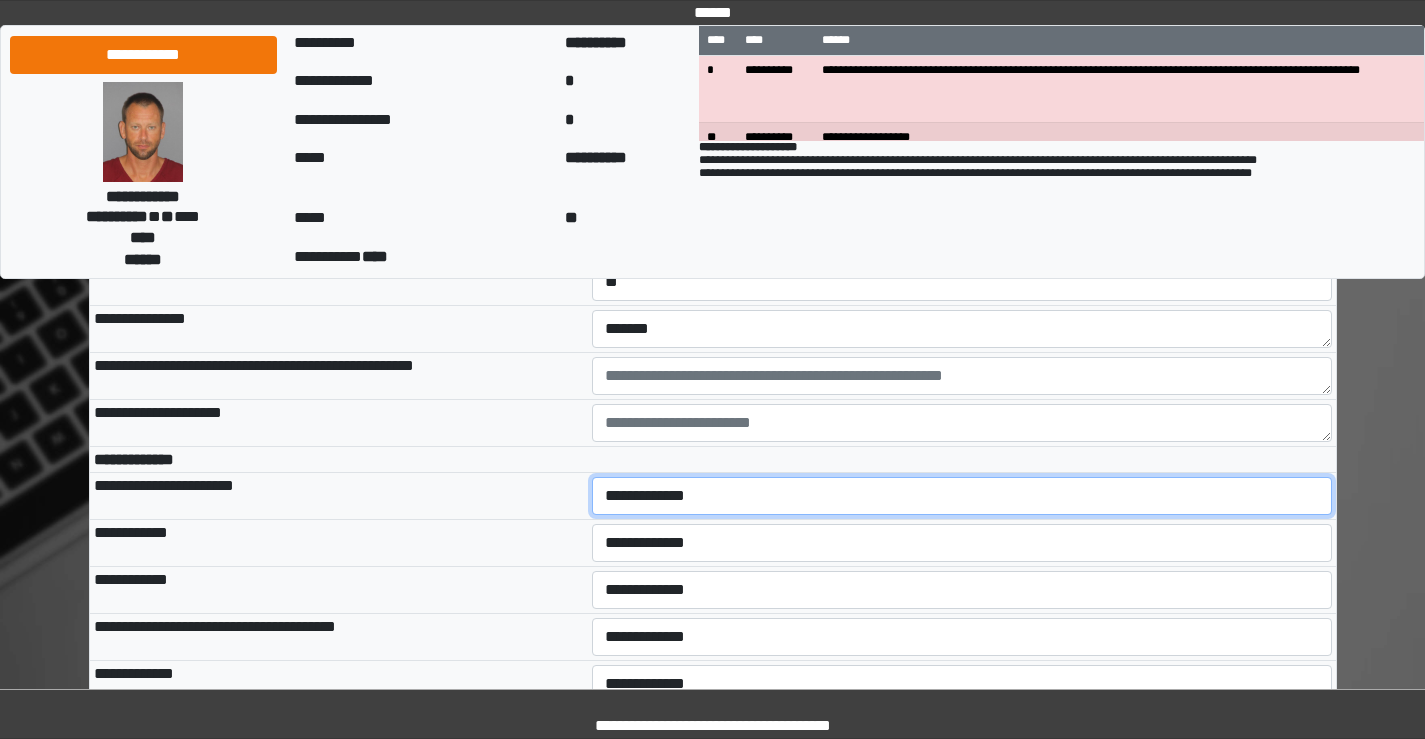 drag, startPoint x: 675, startPoint y: 537, endPoint x: 663, endPoint y: 538, distance: 12.0415945 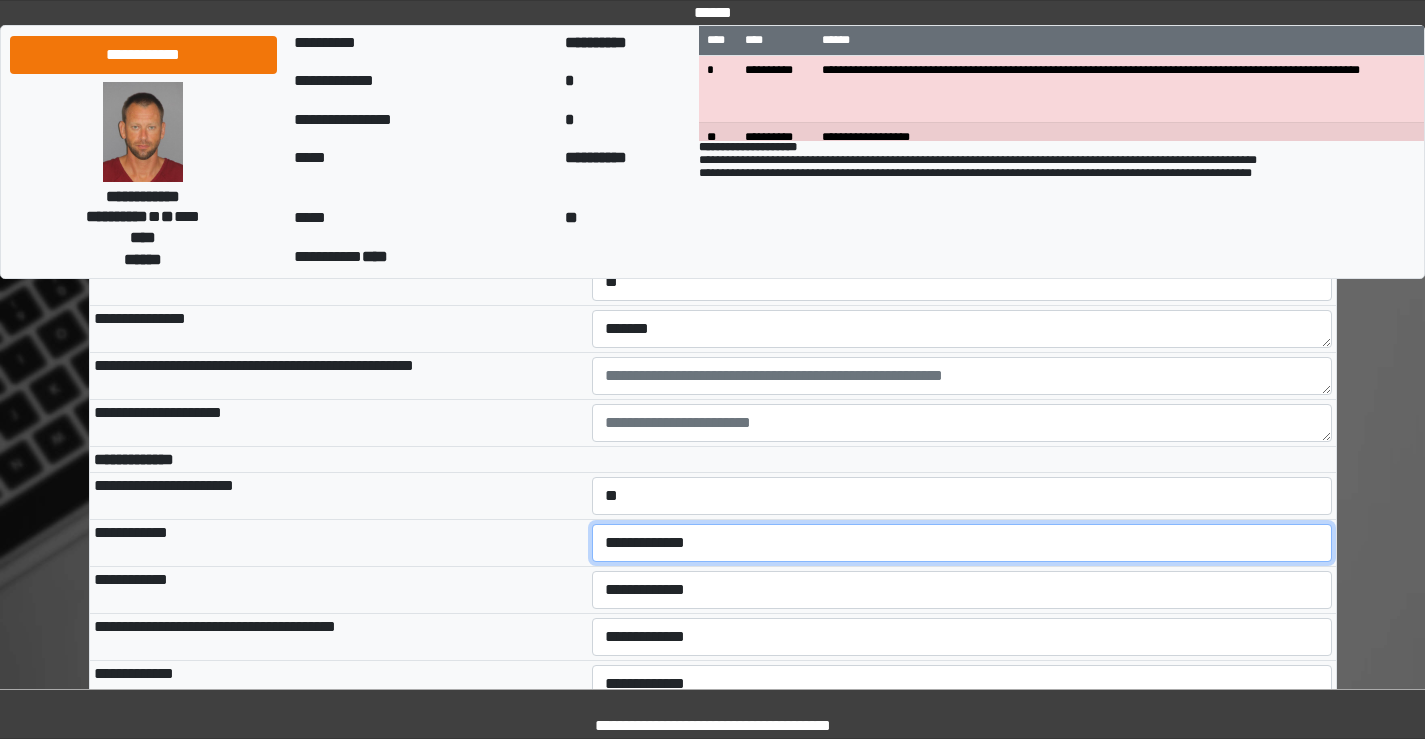 click on "**********" at bounding box center [962, 543] 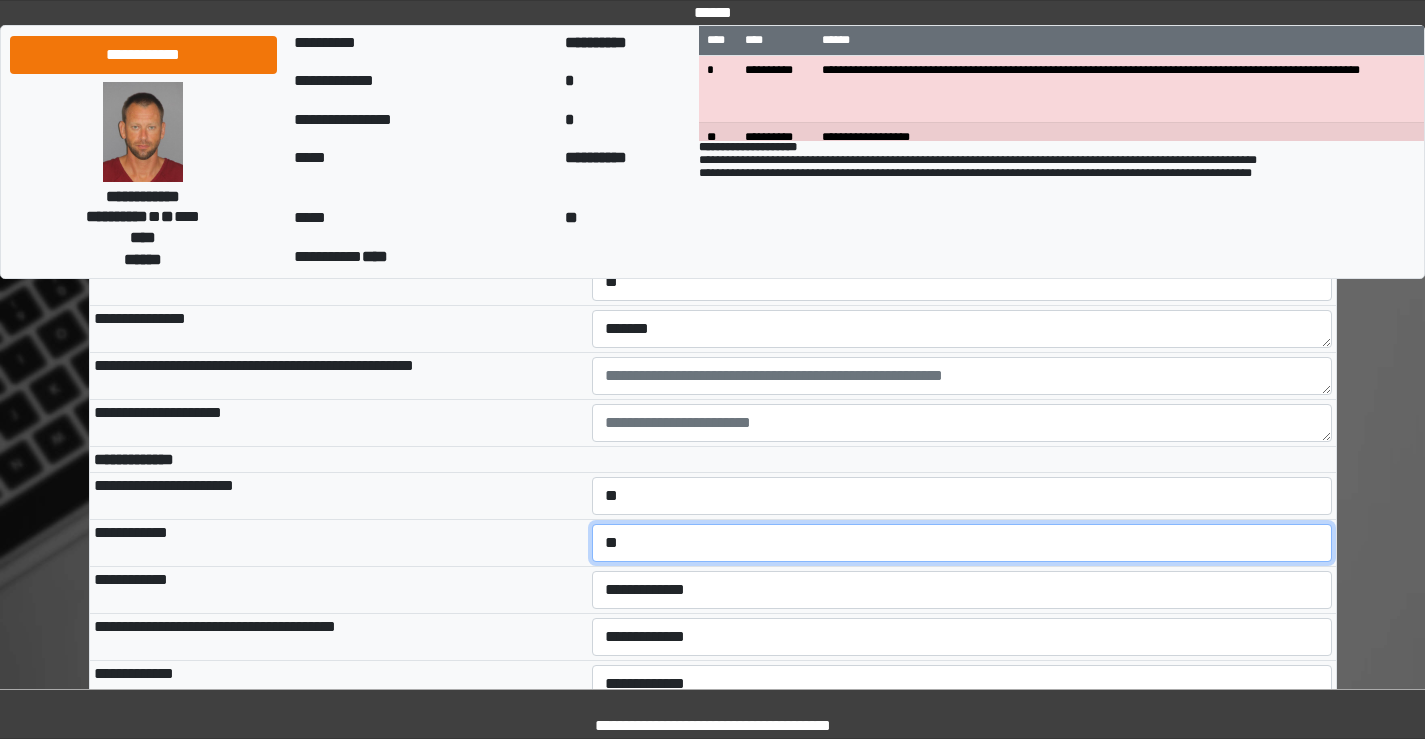 click on "**********" at bounding box center [962, 543] 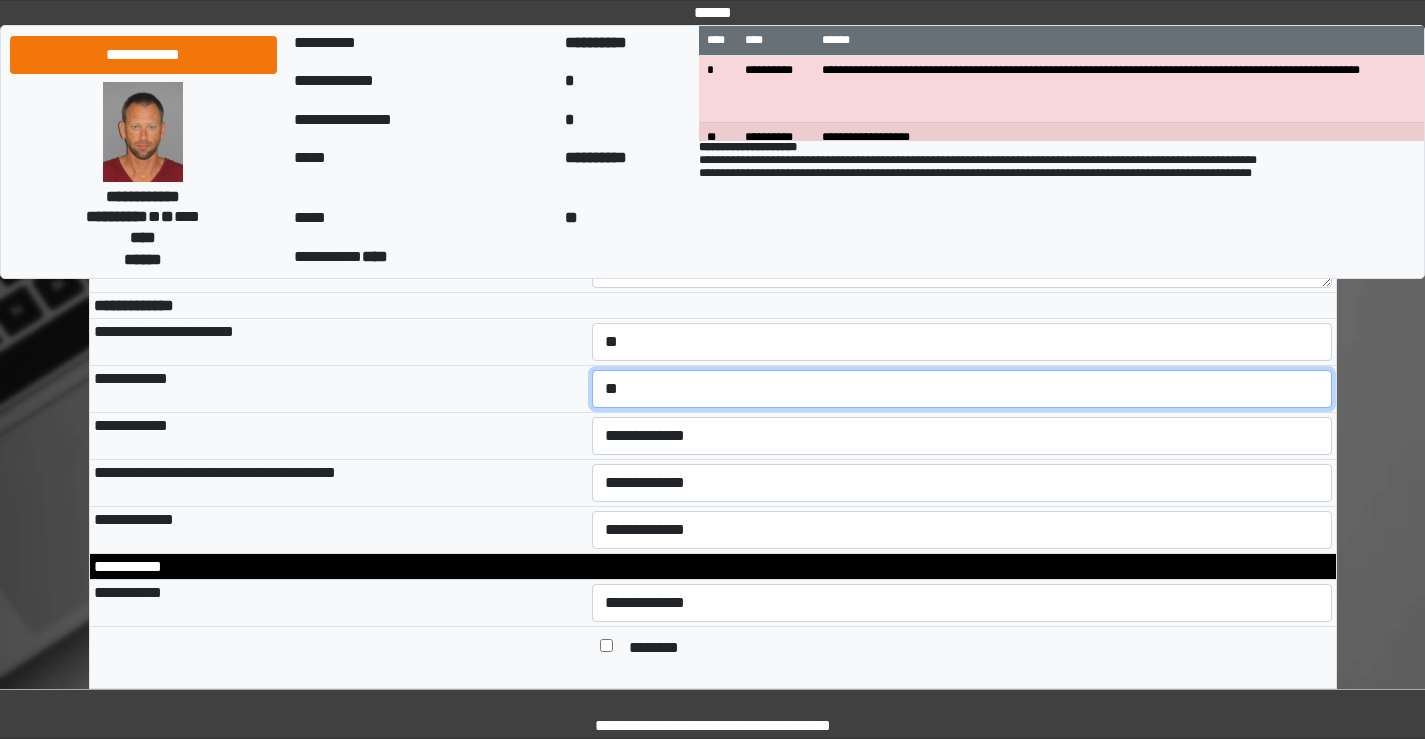 scroll, scrollTop: 1000, scrollLeft: 0, axis: vertical 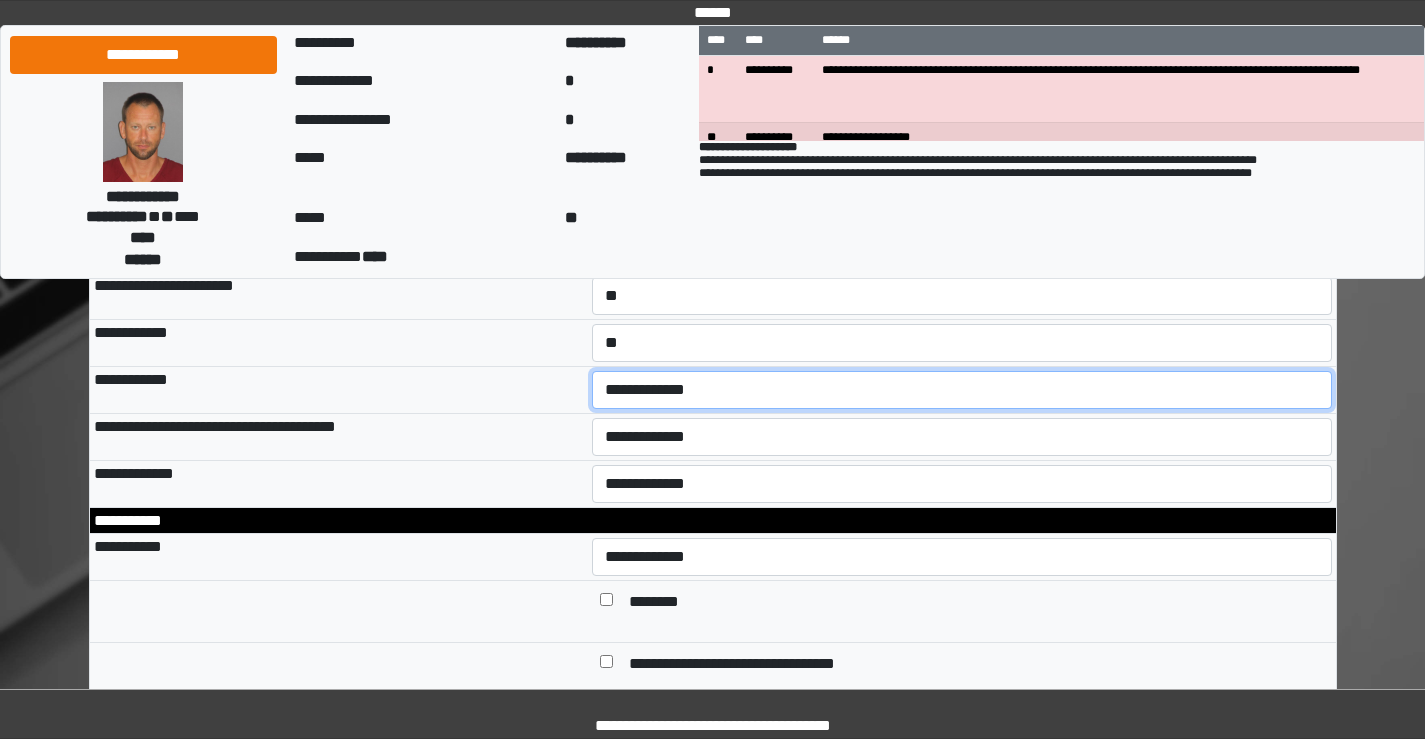 click on "**********" at bounding box center [962, 390] 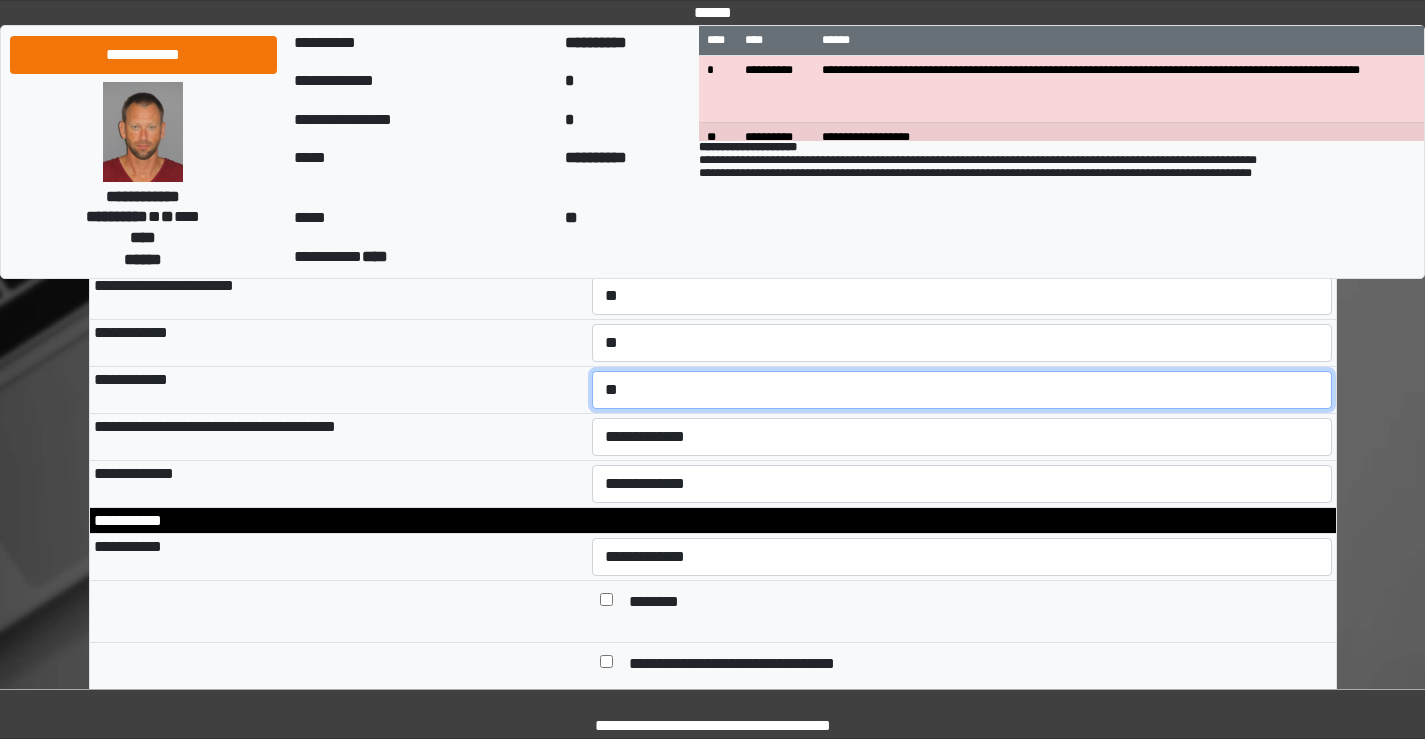 click on "**********" at bounding box center (962, 390) 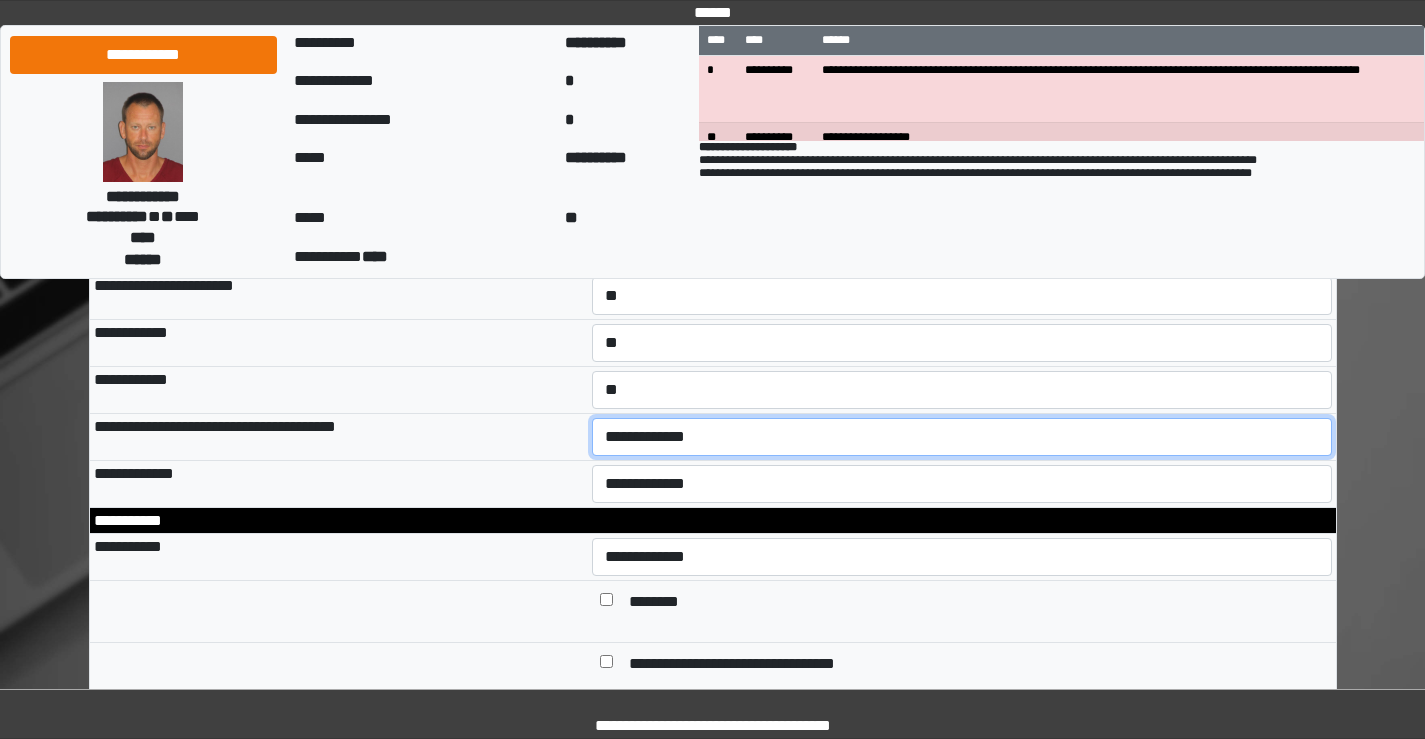 click on "**********" at bounding box center [962, 437] 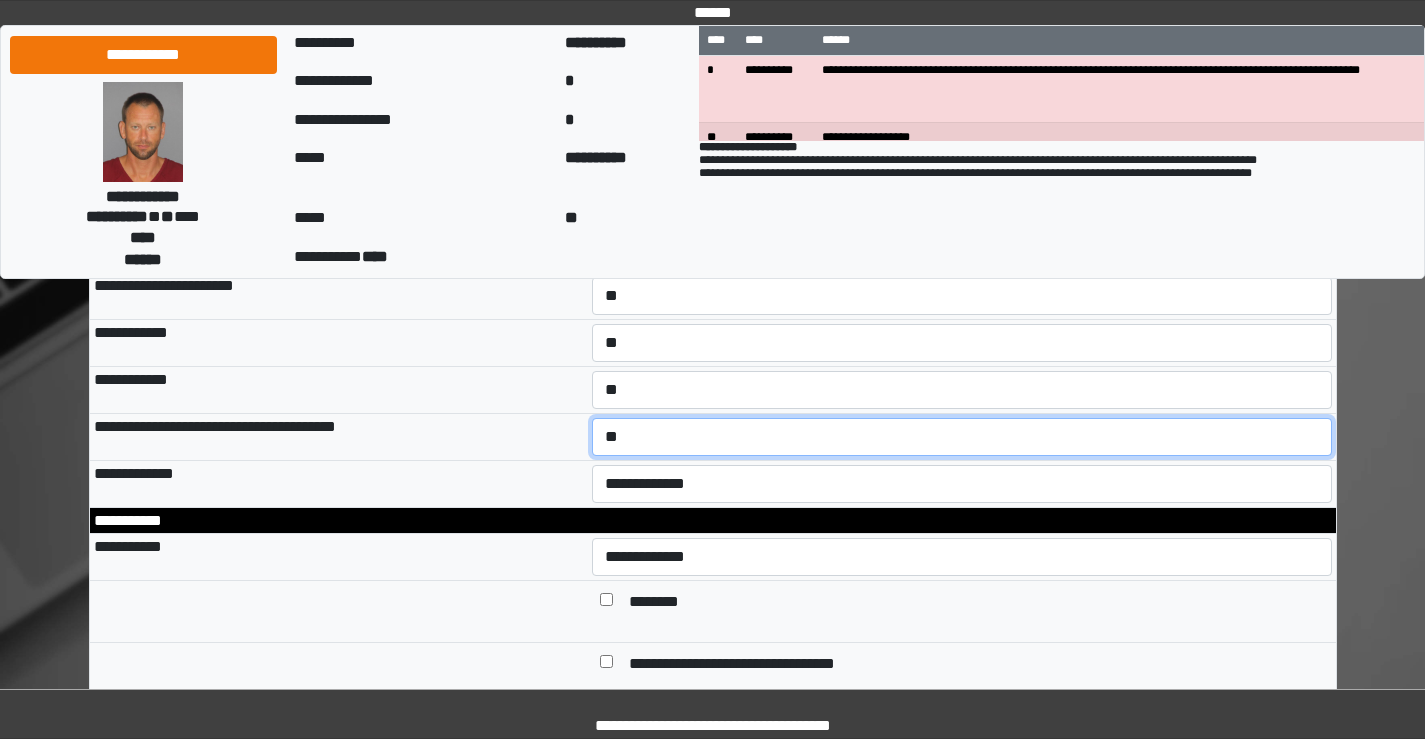 click on "**********" at bounding box center (962, 437) 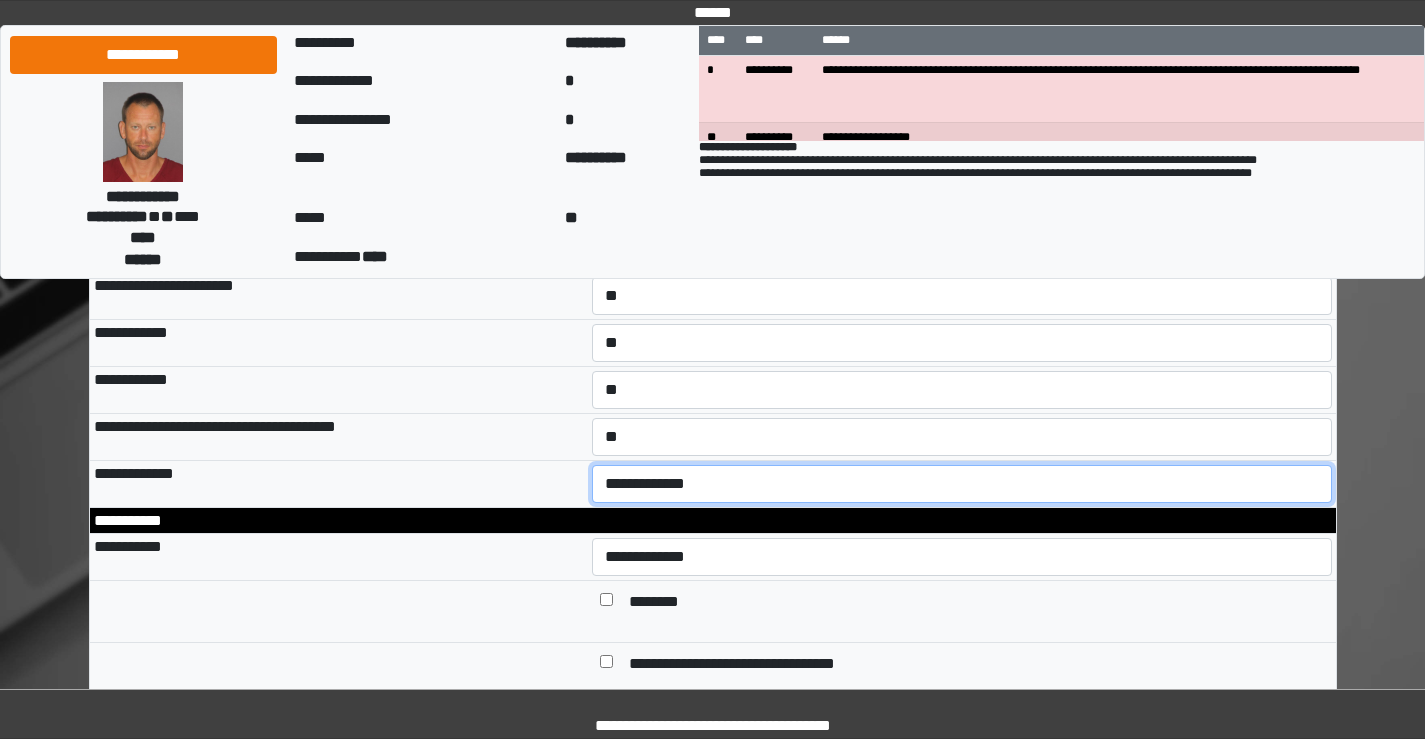 click on "**********" at bounding box center [962, 484] 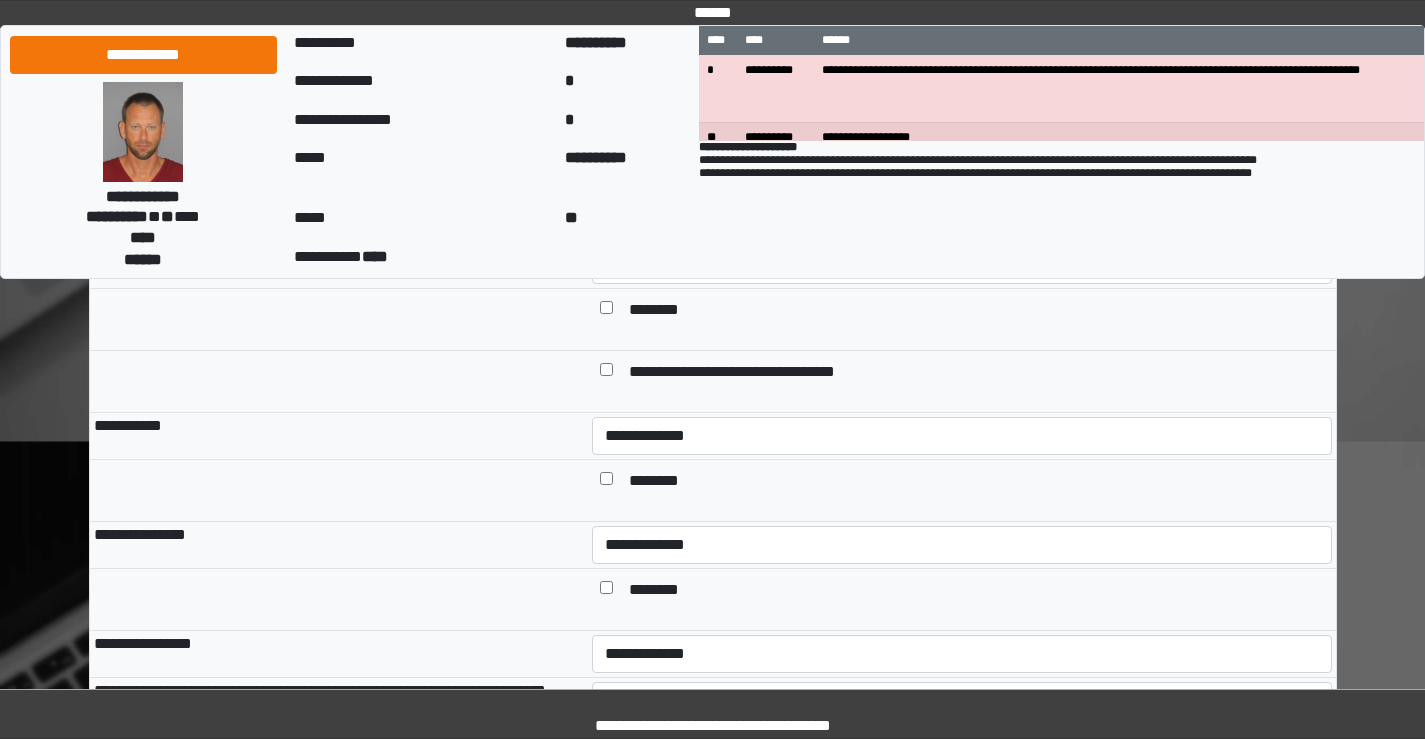 scroll, scrollTop: 1300, scrollLeft: 0, axis: vertical 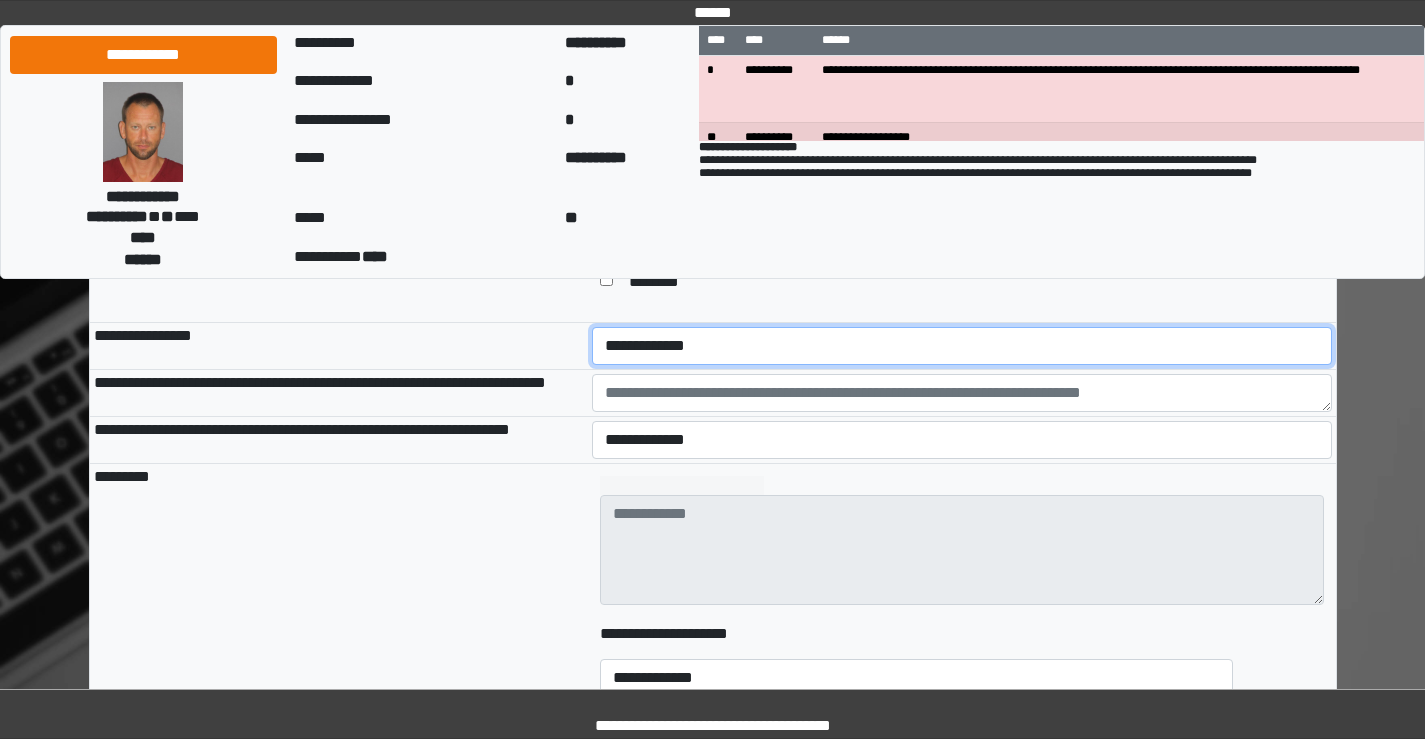 click on "**********" at bounding box center (962, 346) 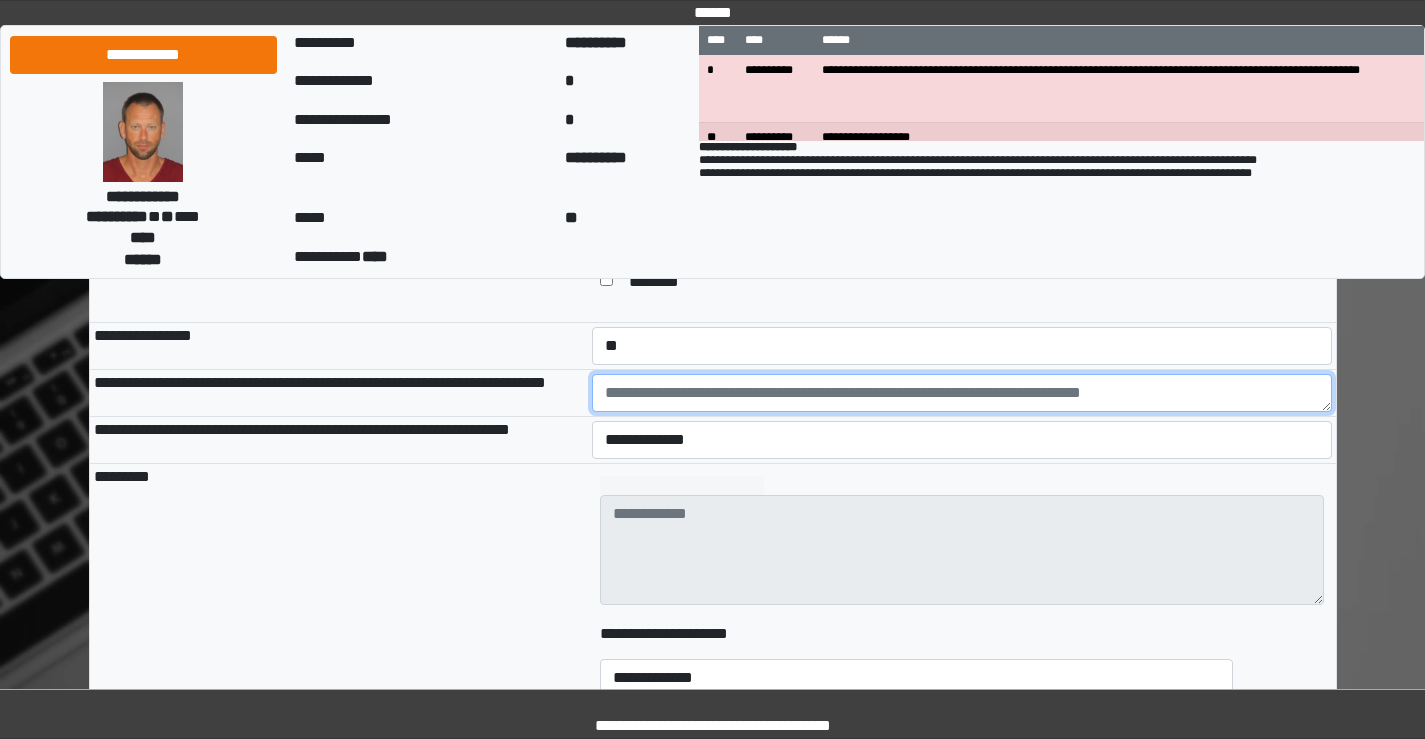 click at bounding box center (962, 393) 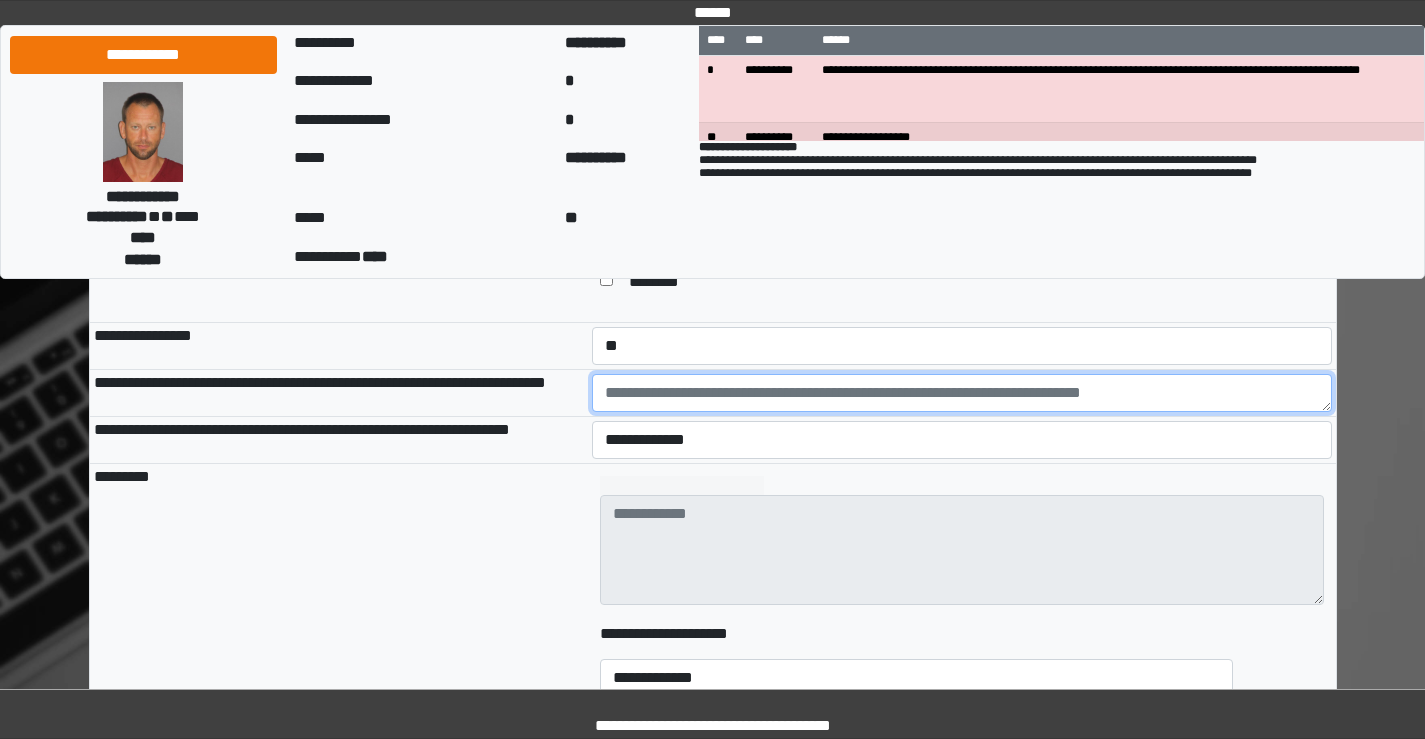 click at bounding box center (962, 393) 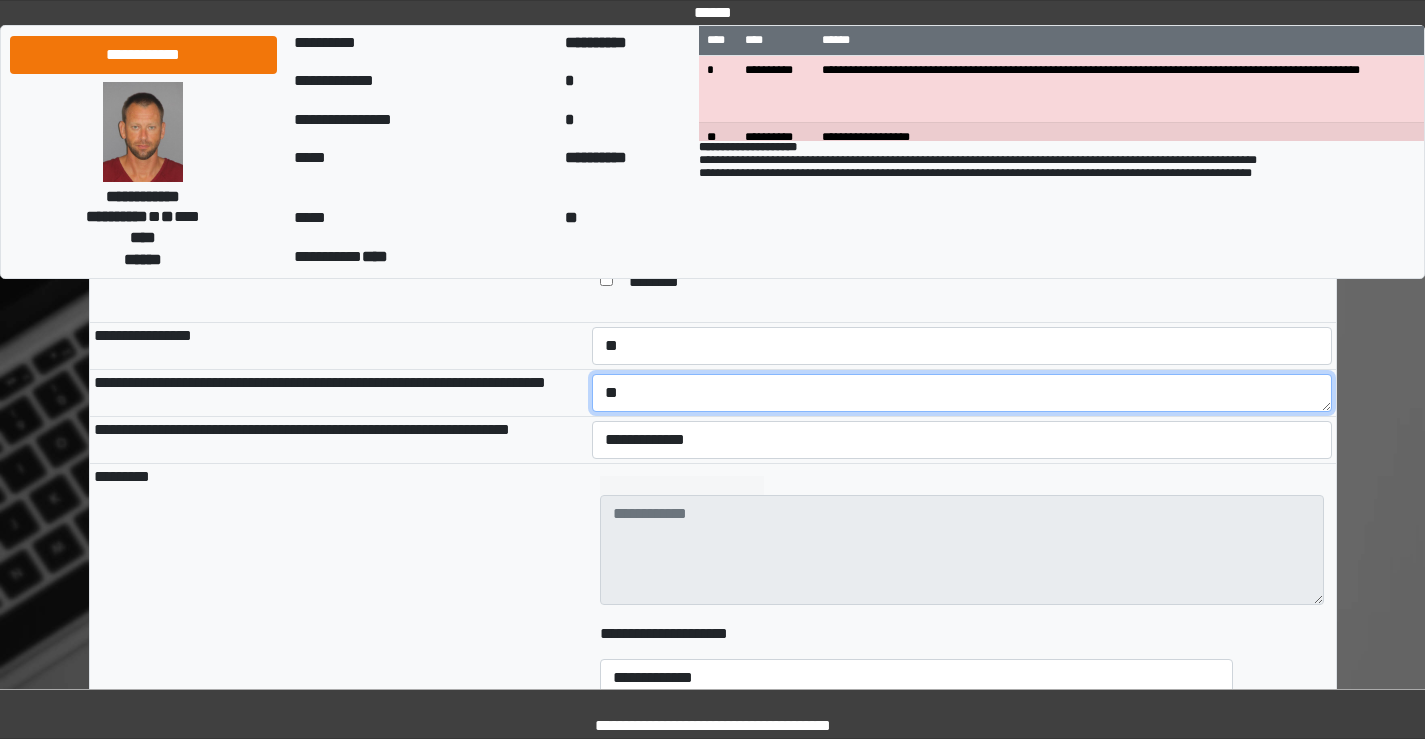 type on "**" 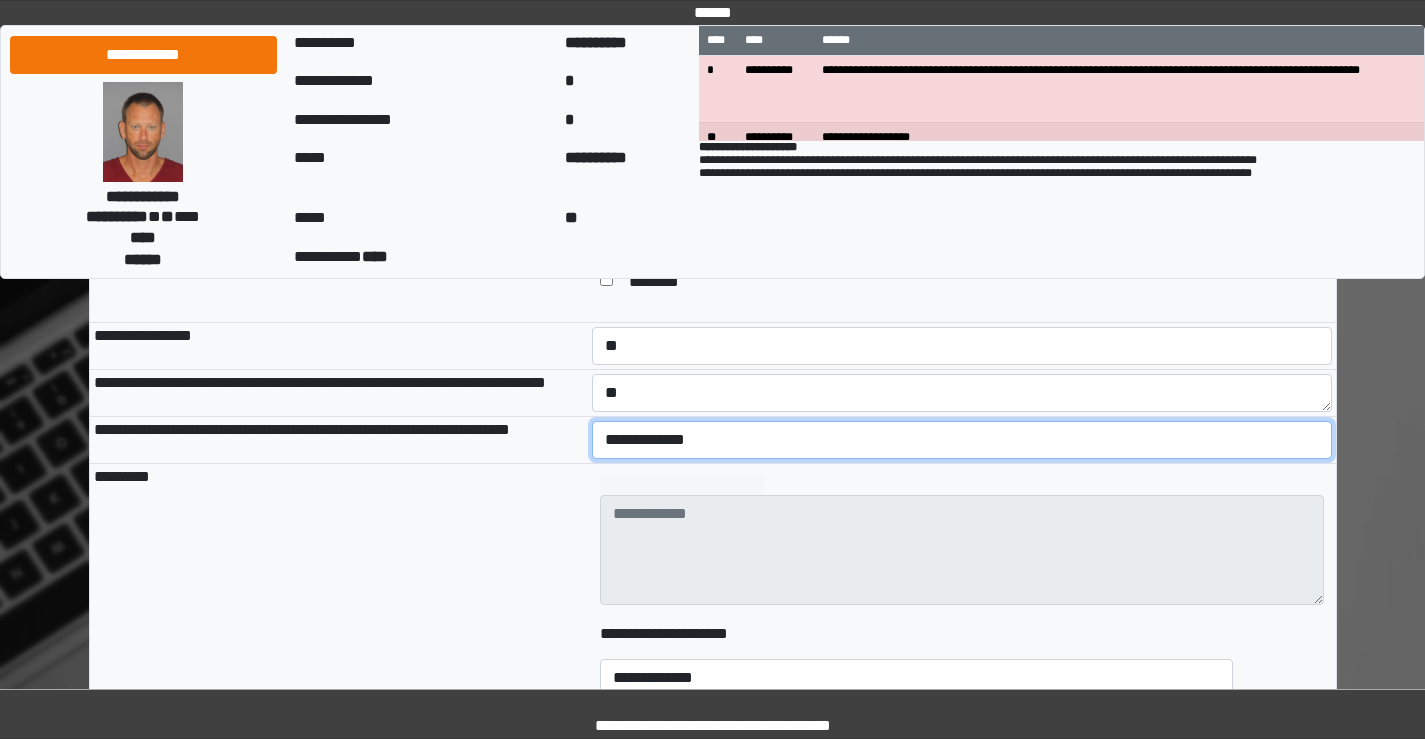click on "**********" at bounding box center [962, 440] 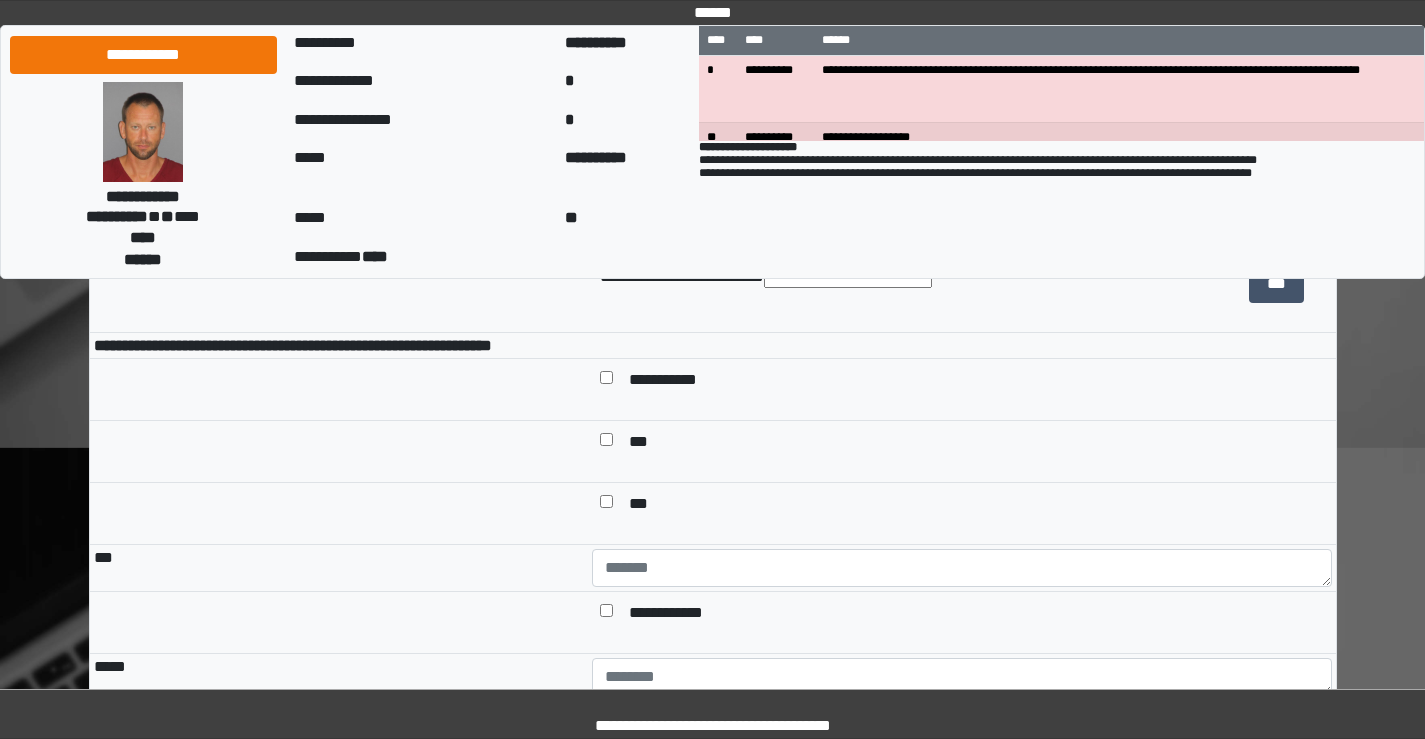 scroll, scrollTop: 2200, scrollLeft: 0, axis: vertical 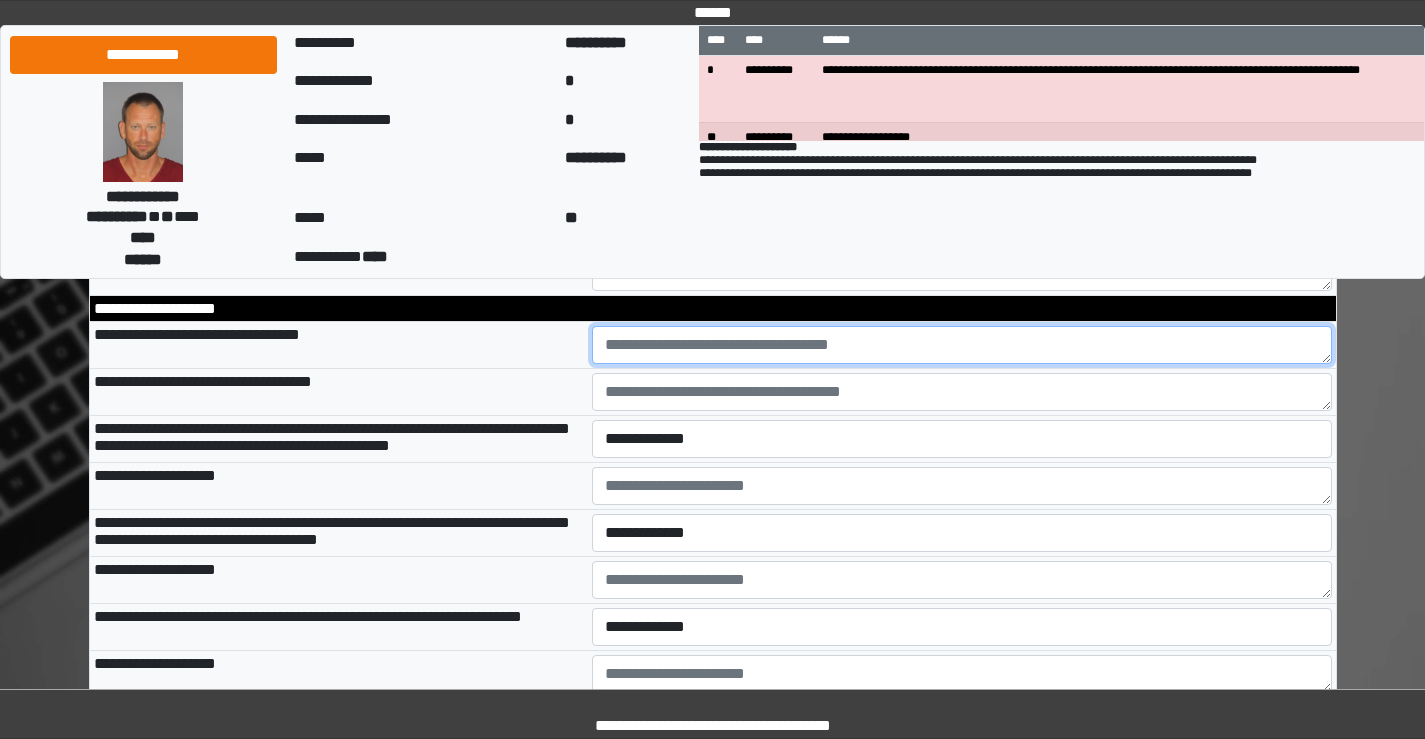 click at bounding box center (962, 345) 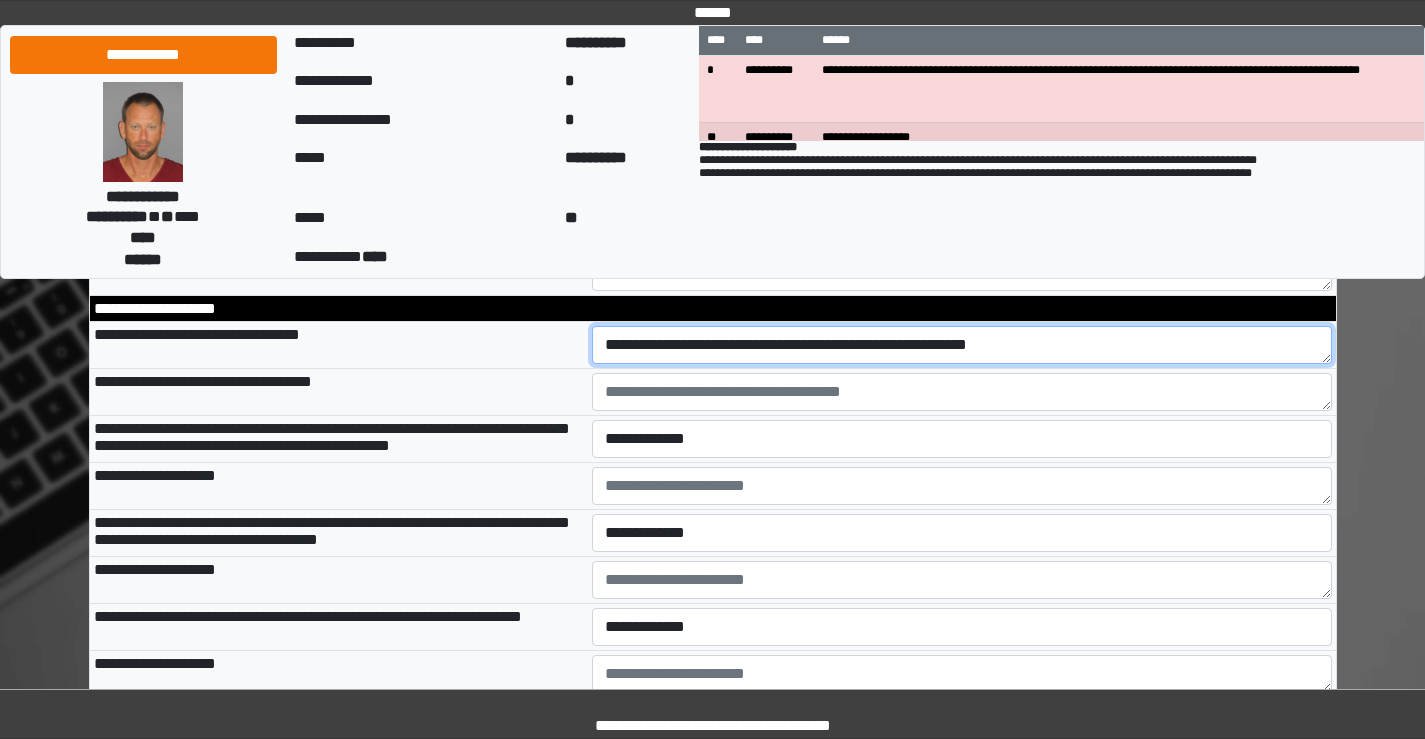 type on "**********" 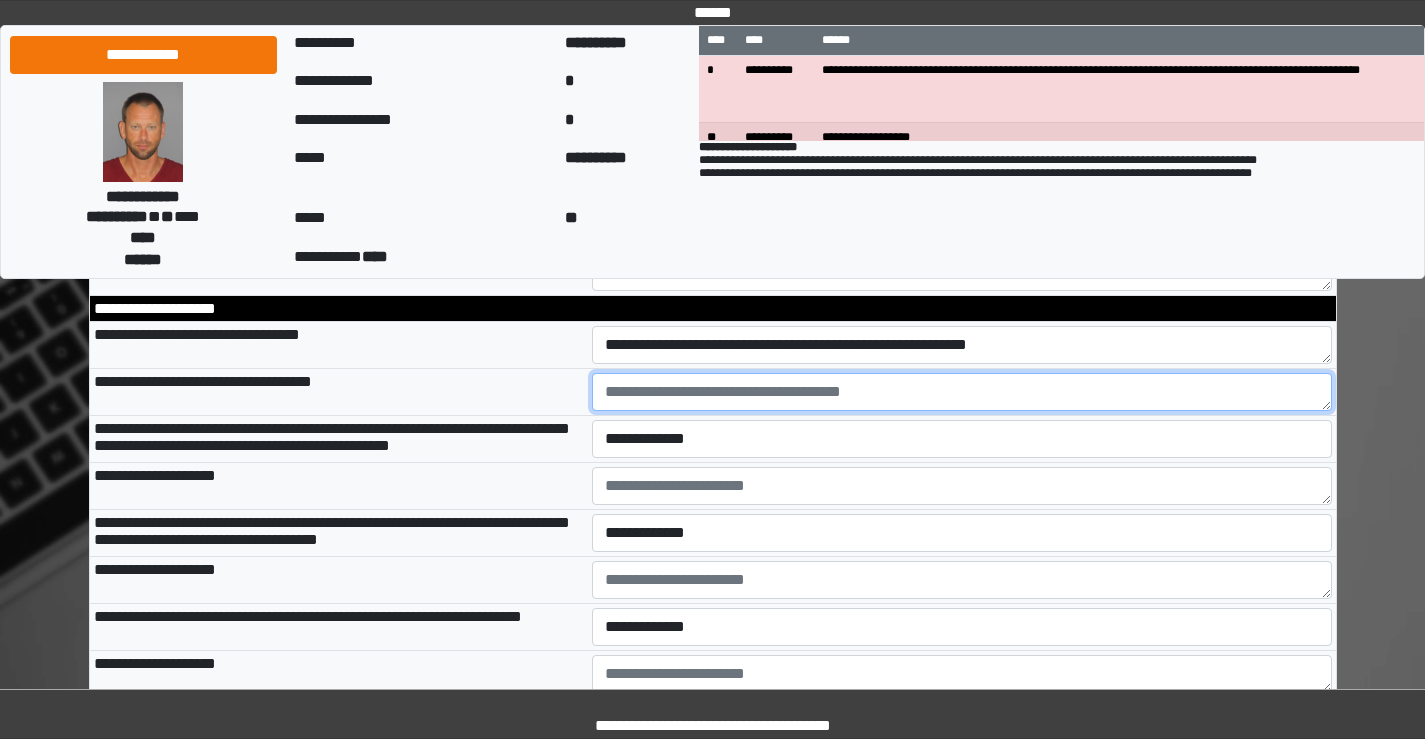 click at bounding box center (962, 392) 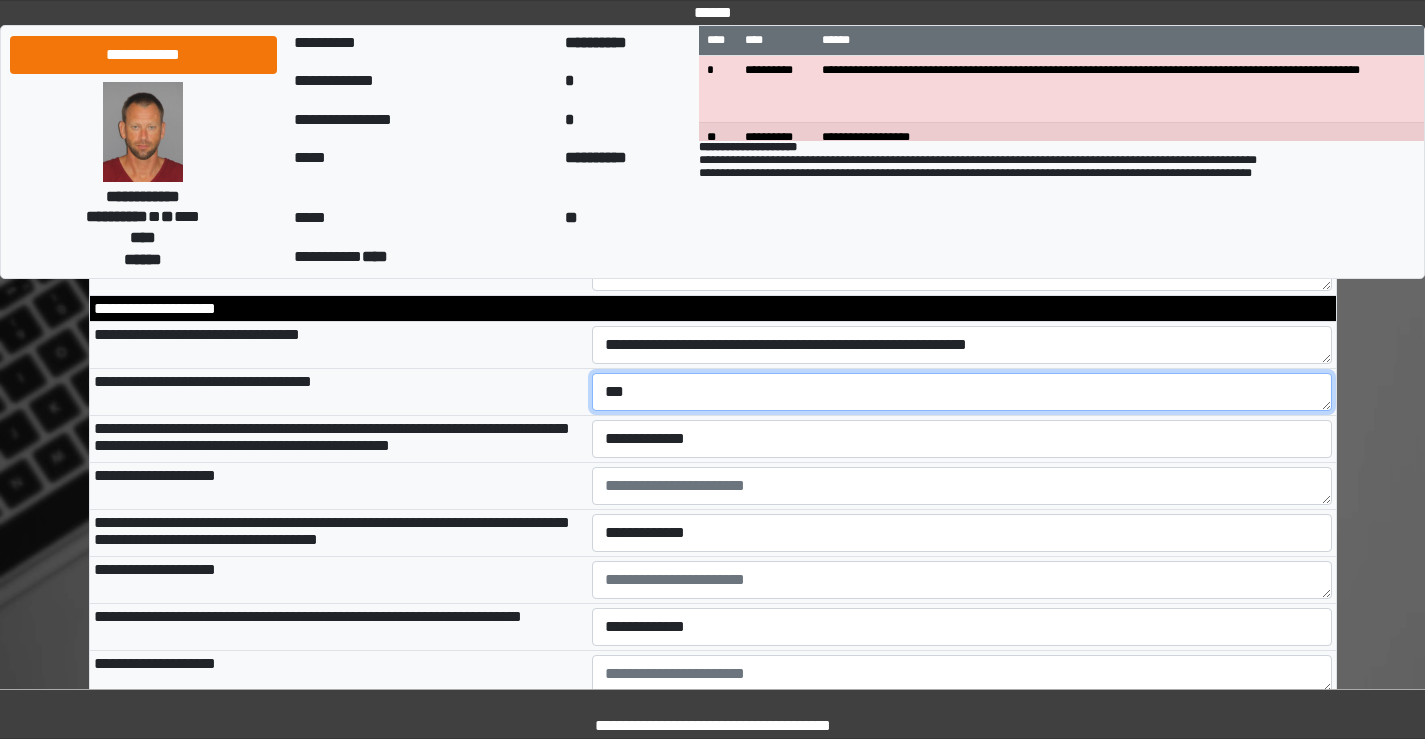 type on "***" 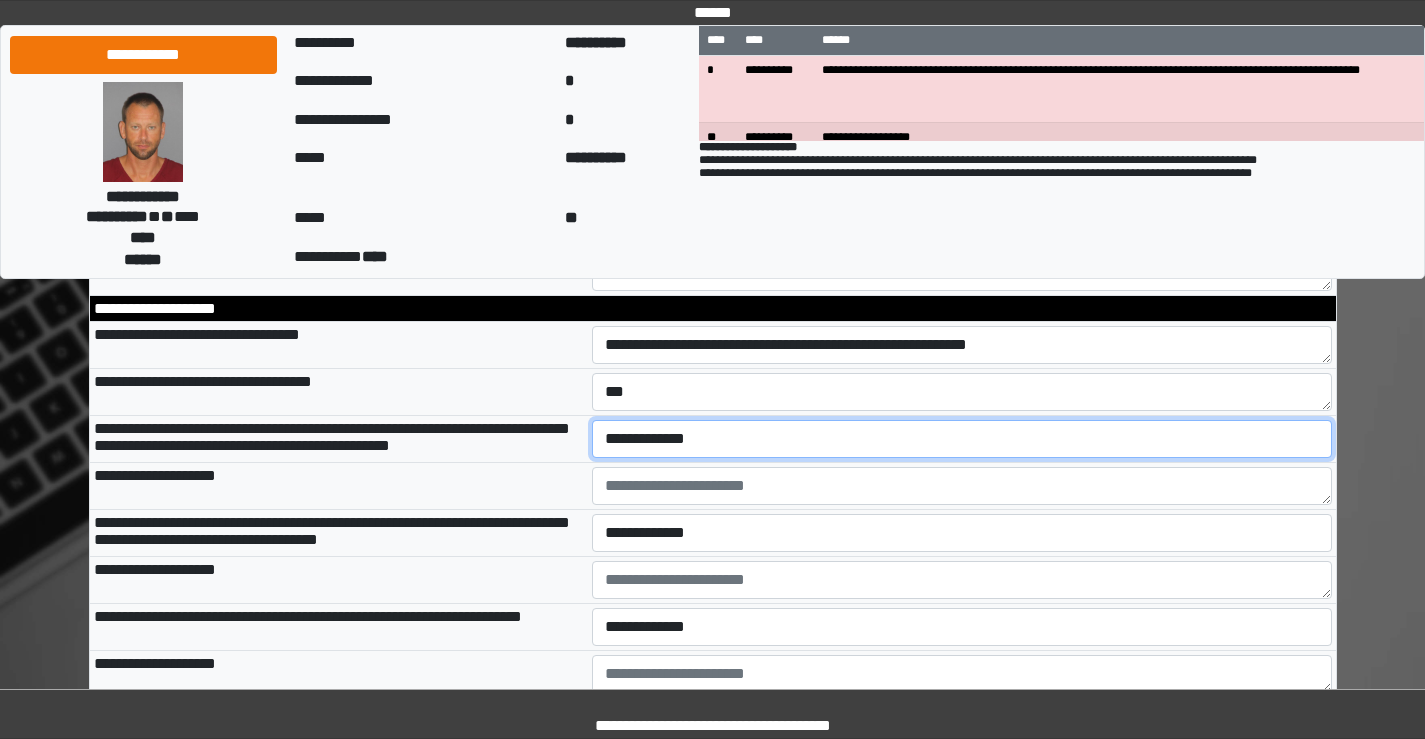 click on "**********" at bounding box center [962, 439] 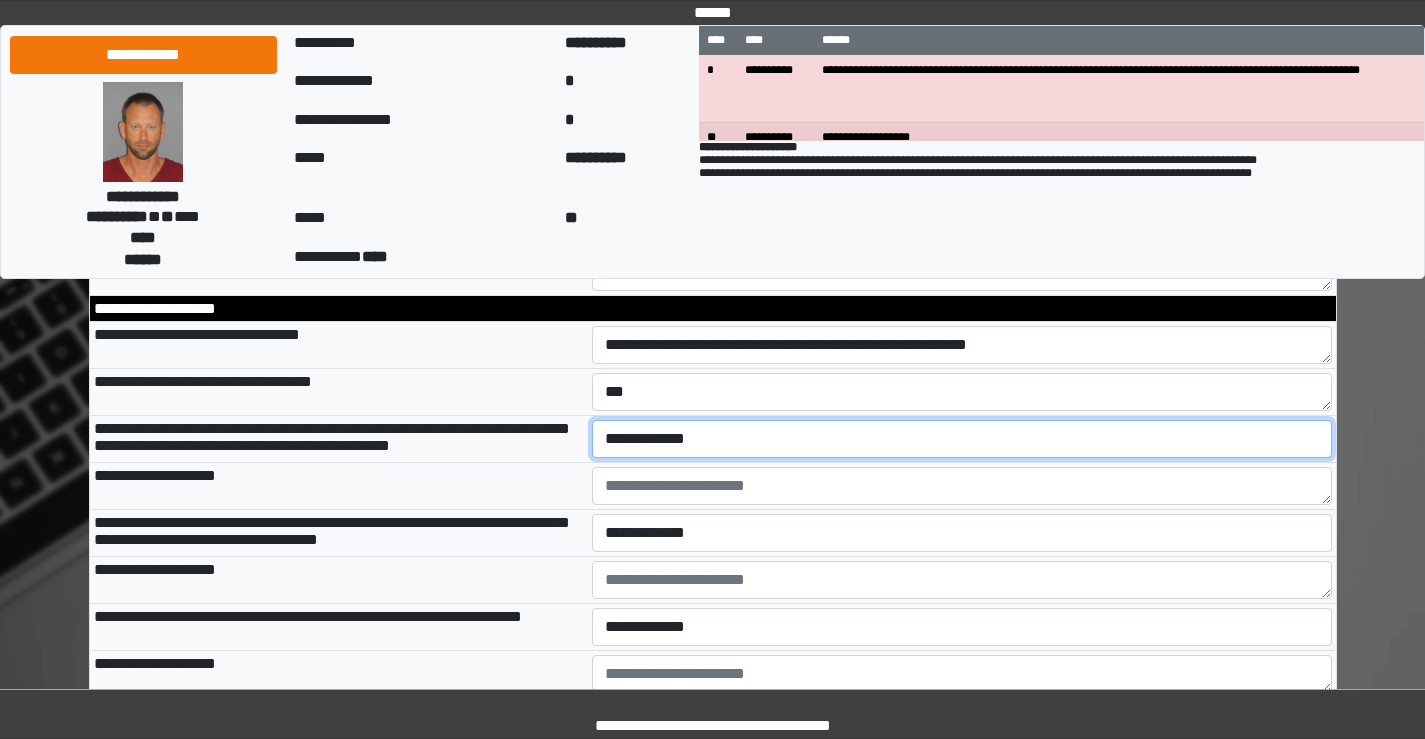 select on "*" 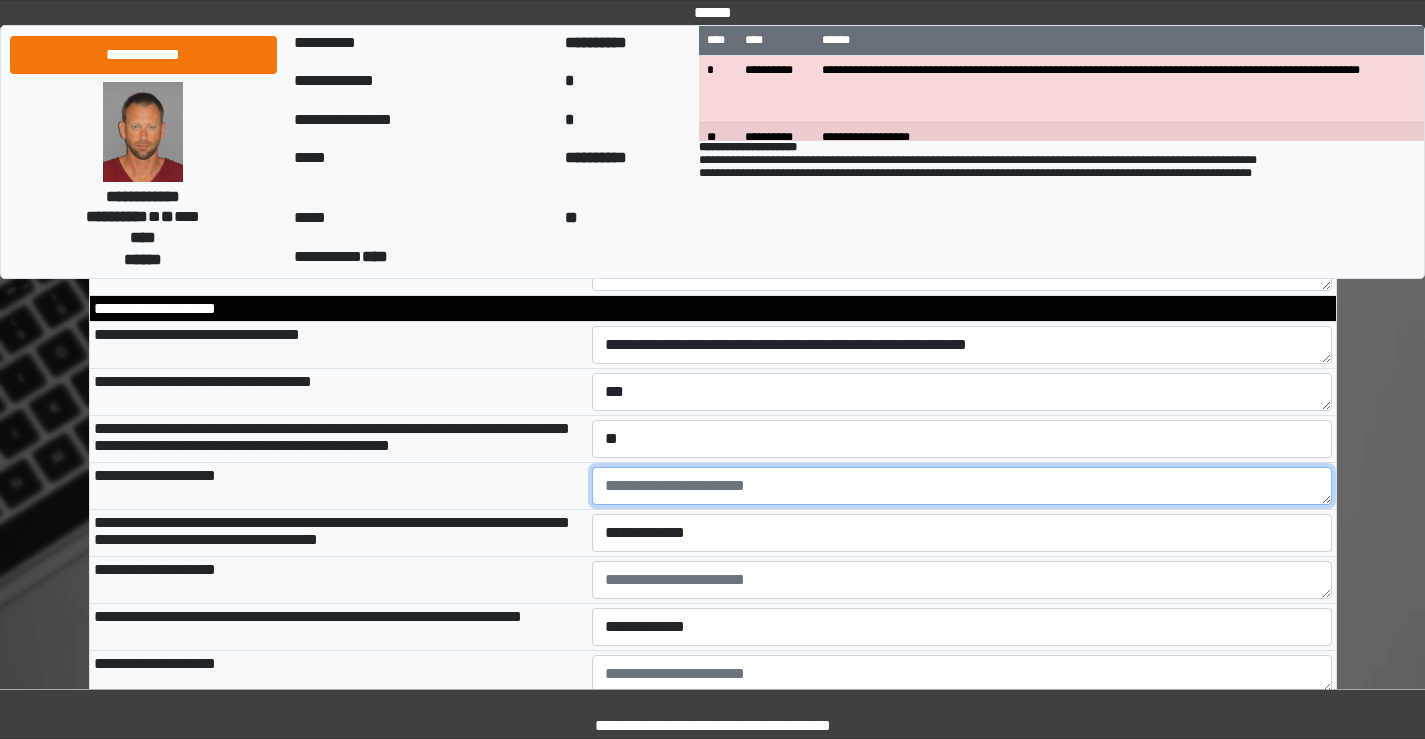click at bounding box center [962, 486] 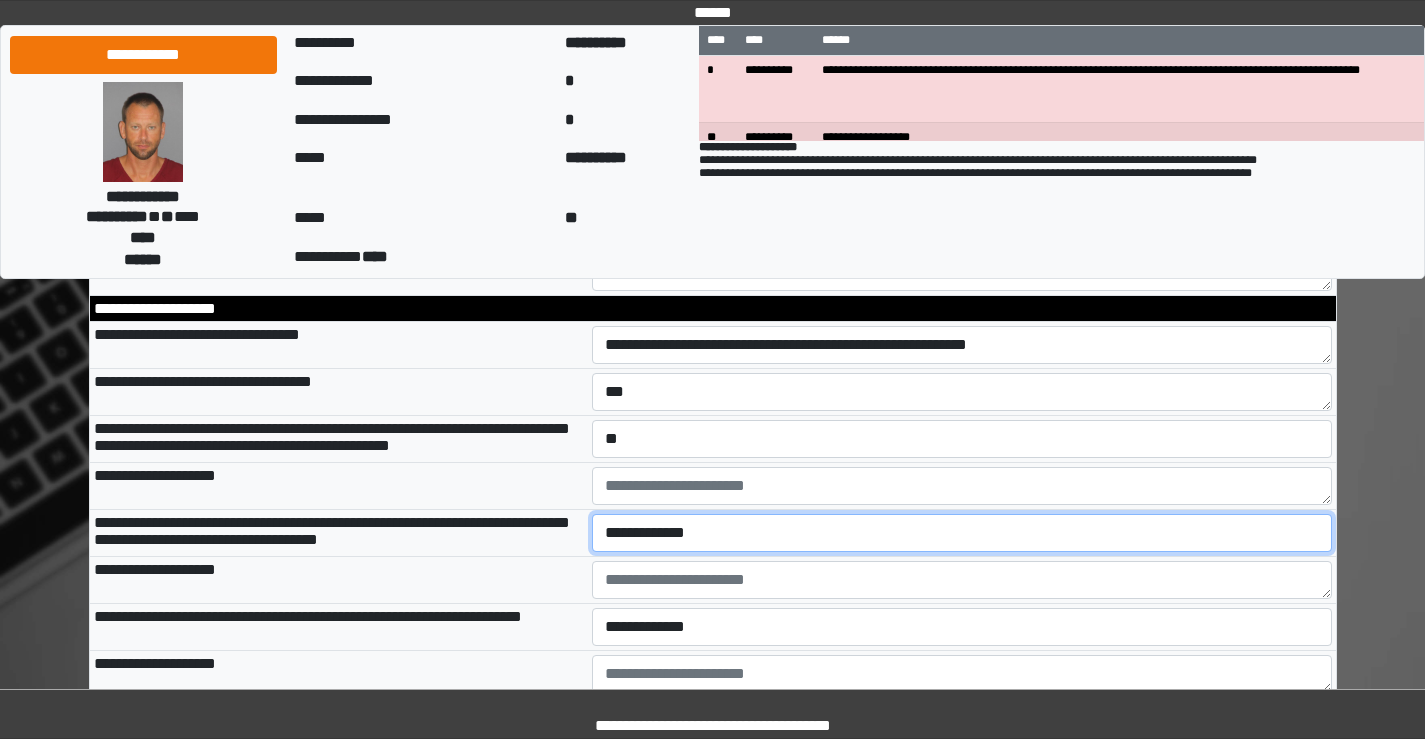 click on "**********" at bounding box center [962, 533] 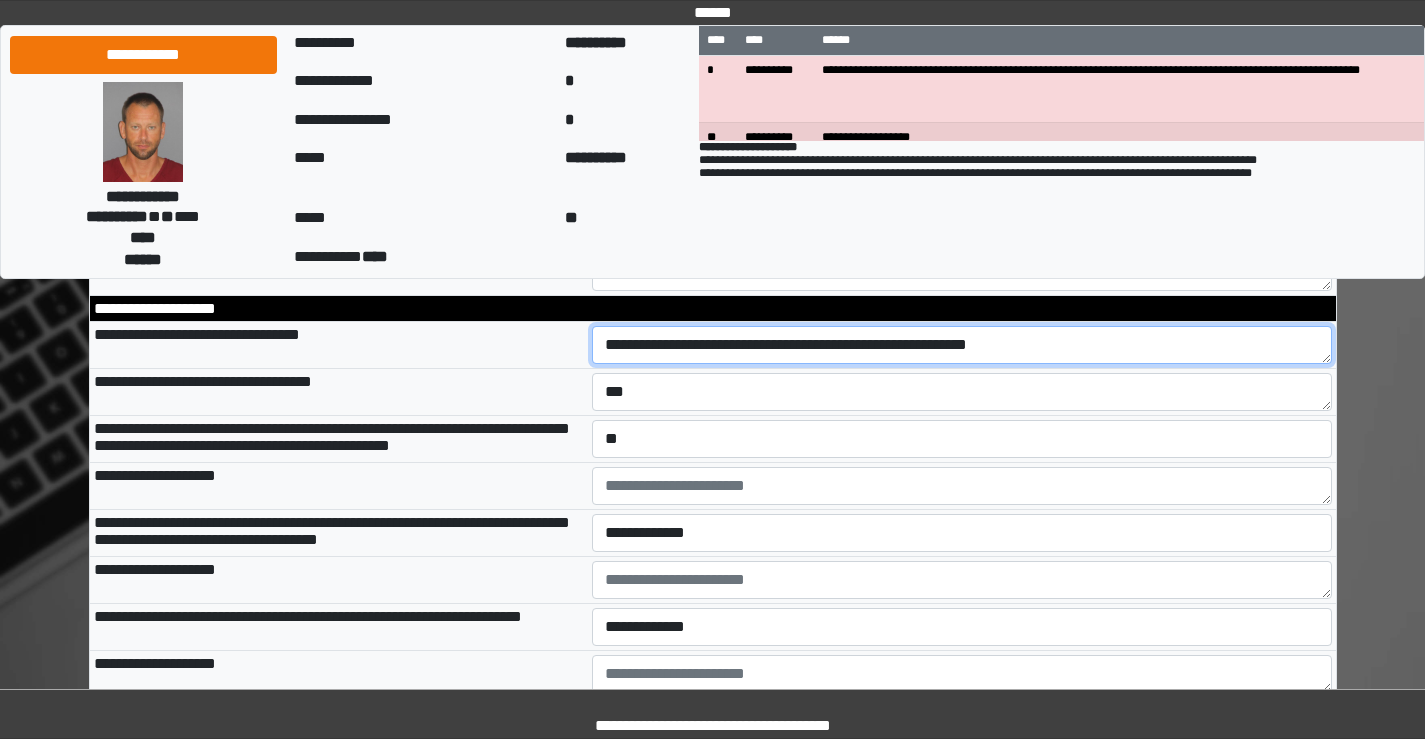 click on "**********" at bounding box center [962, 345] 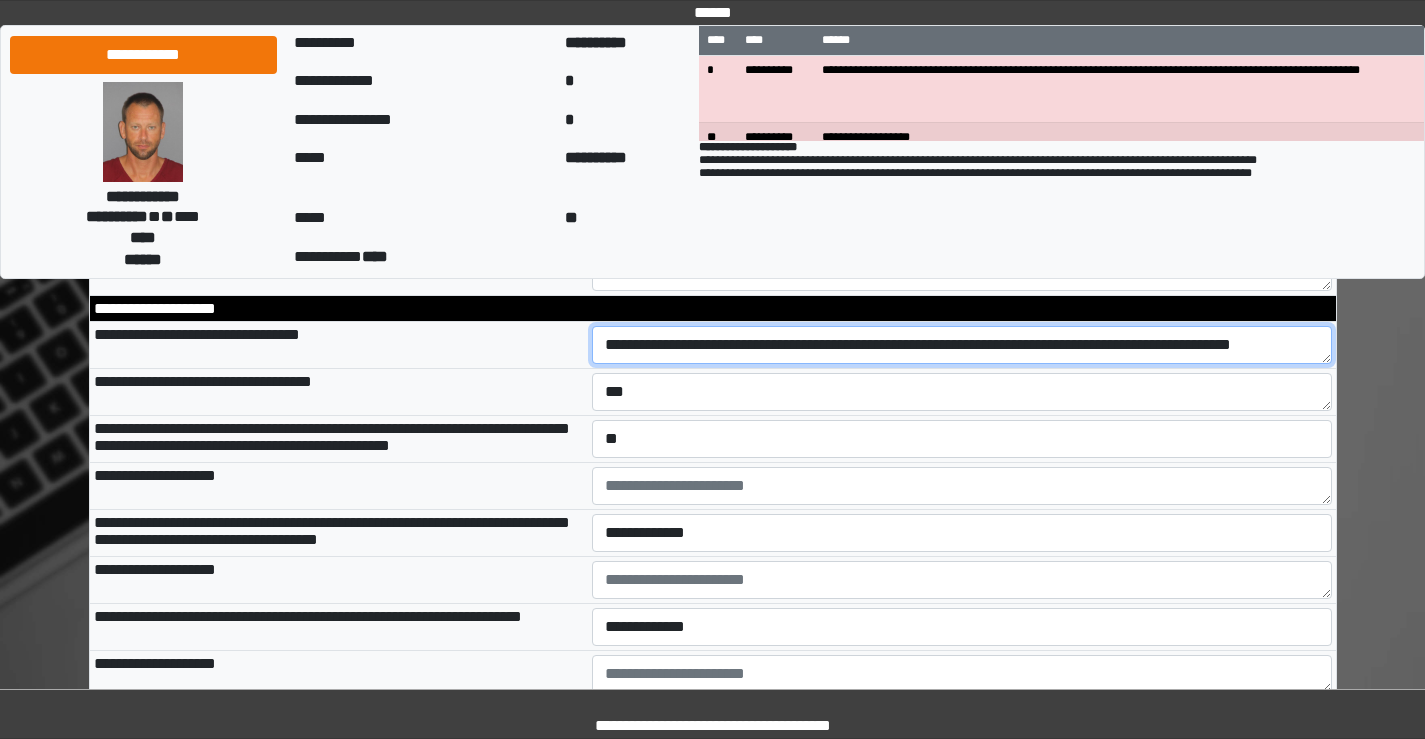 scroll, scrollTop: 17, scrollLeft: 0, axis: vertical 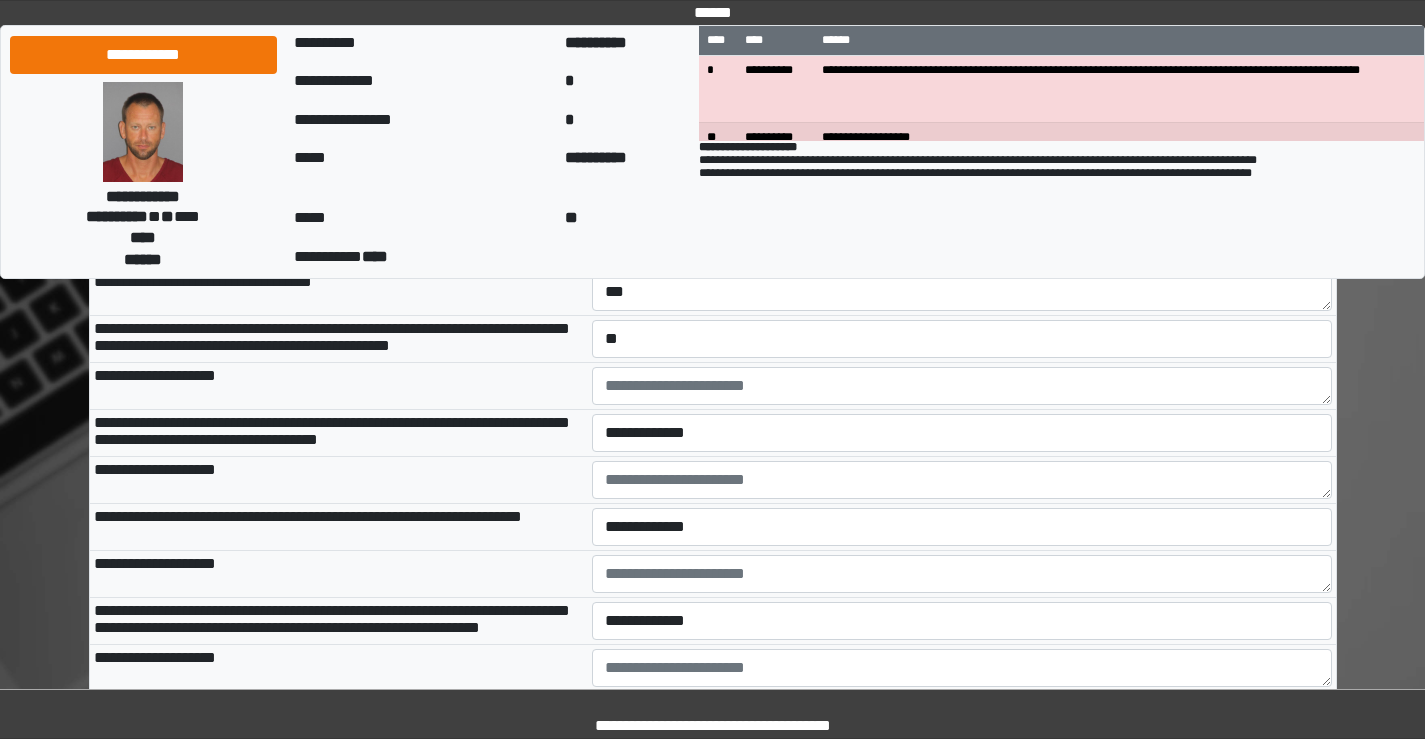 type on "**********" 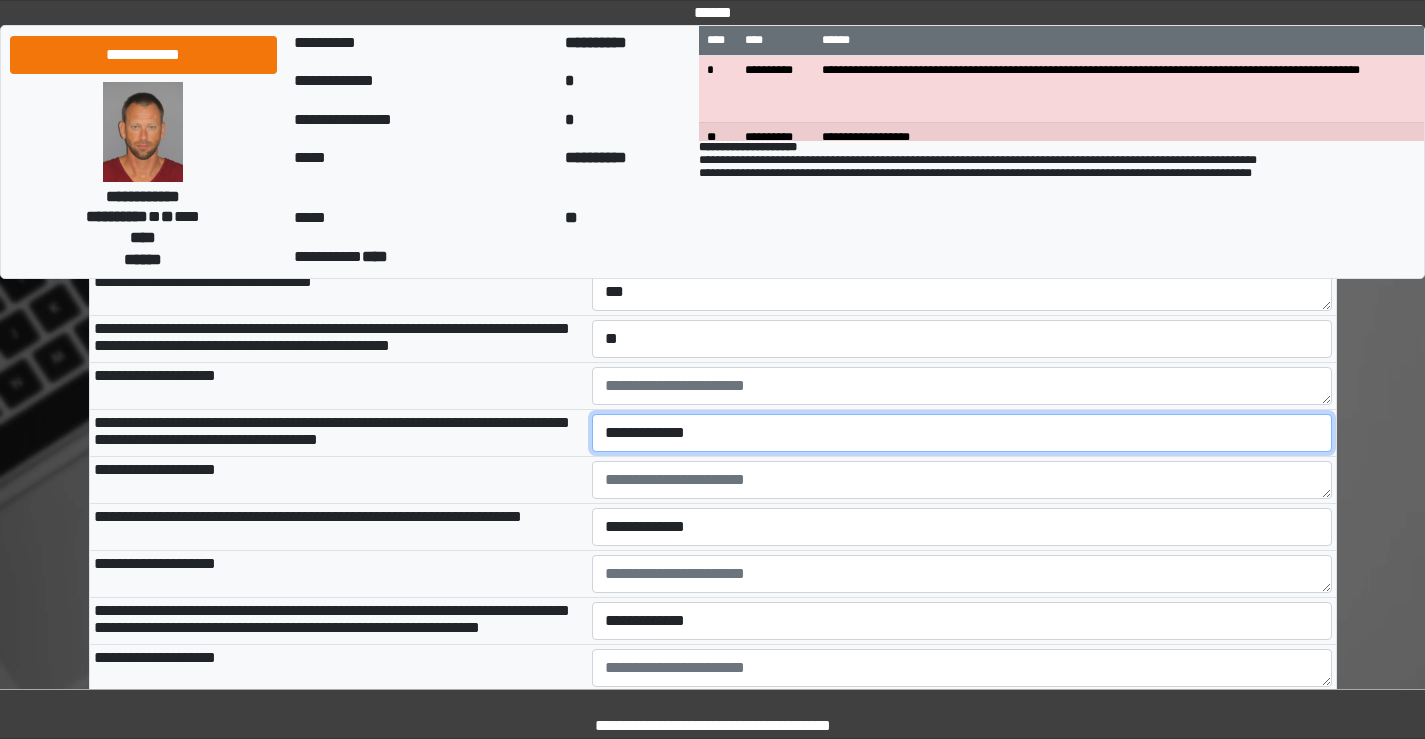 click on "**********" at bounding box center [962, 433] 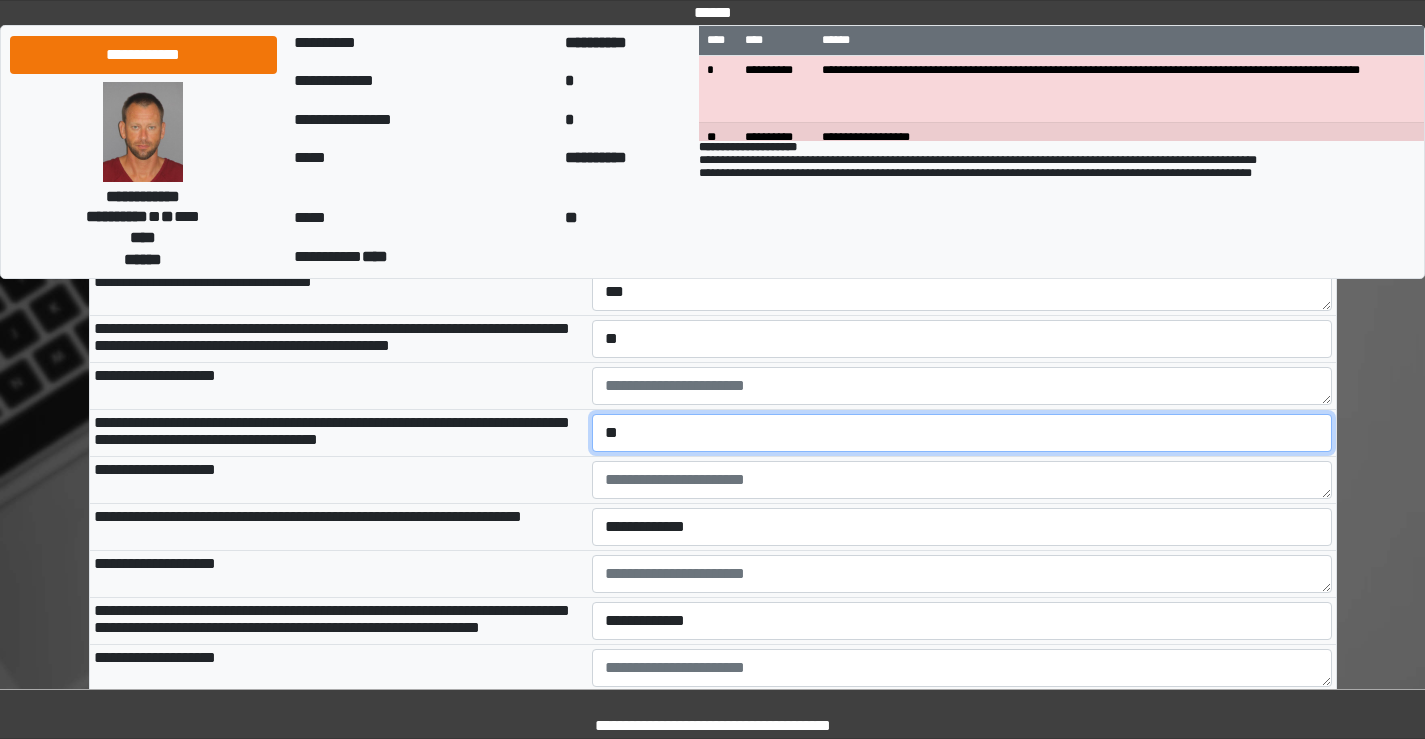 click on "**********" at bounding box center [962, 433] 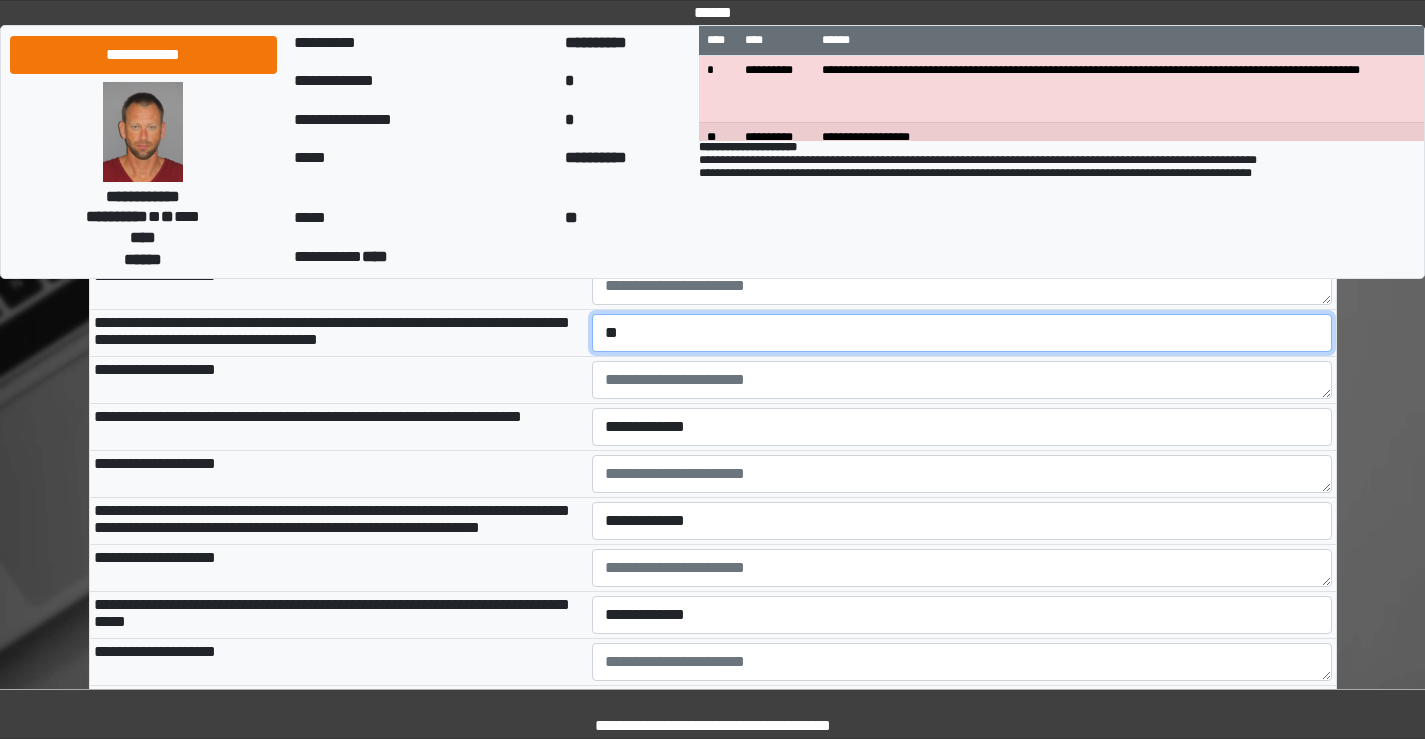 click on "**********" at bounding box center (962, 333) 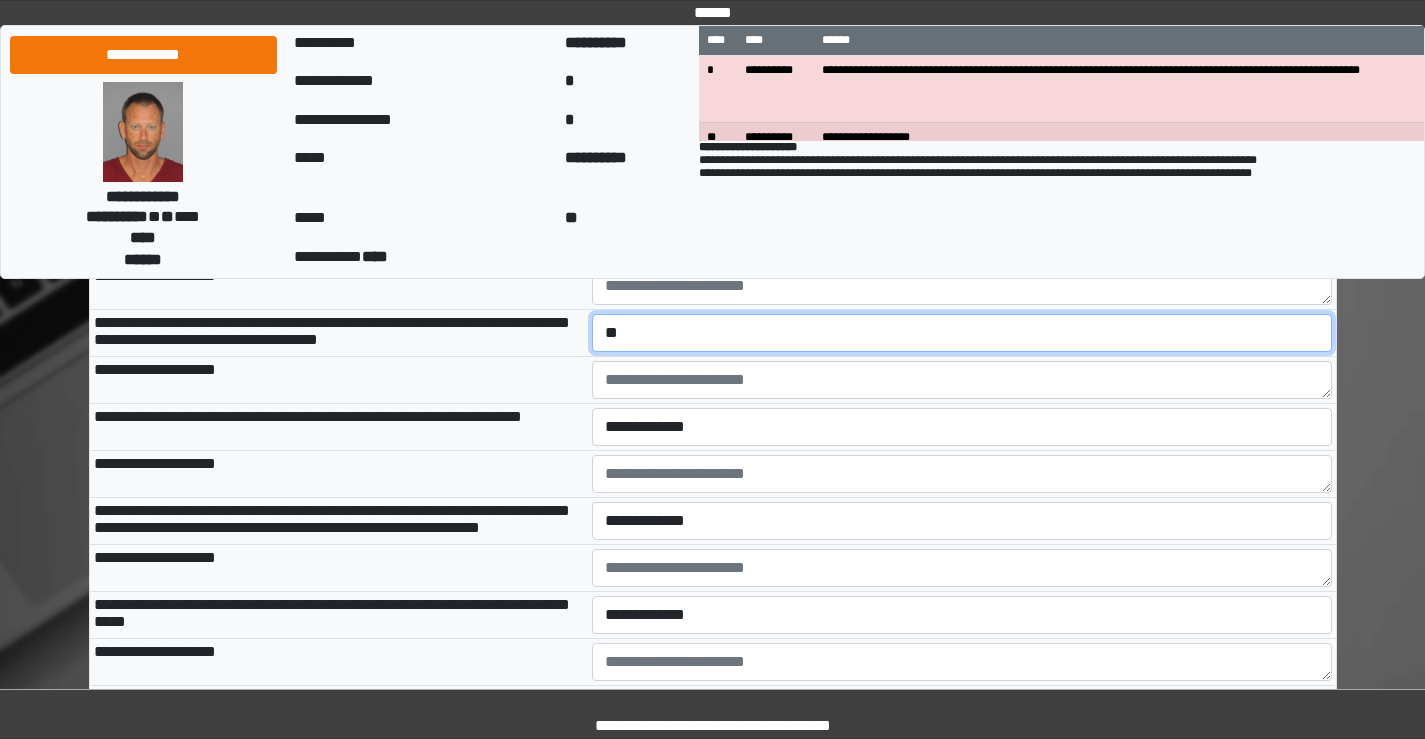select on "*" 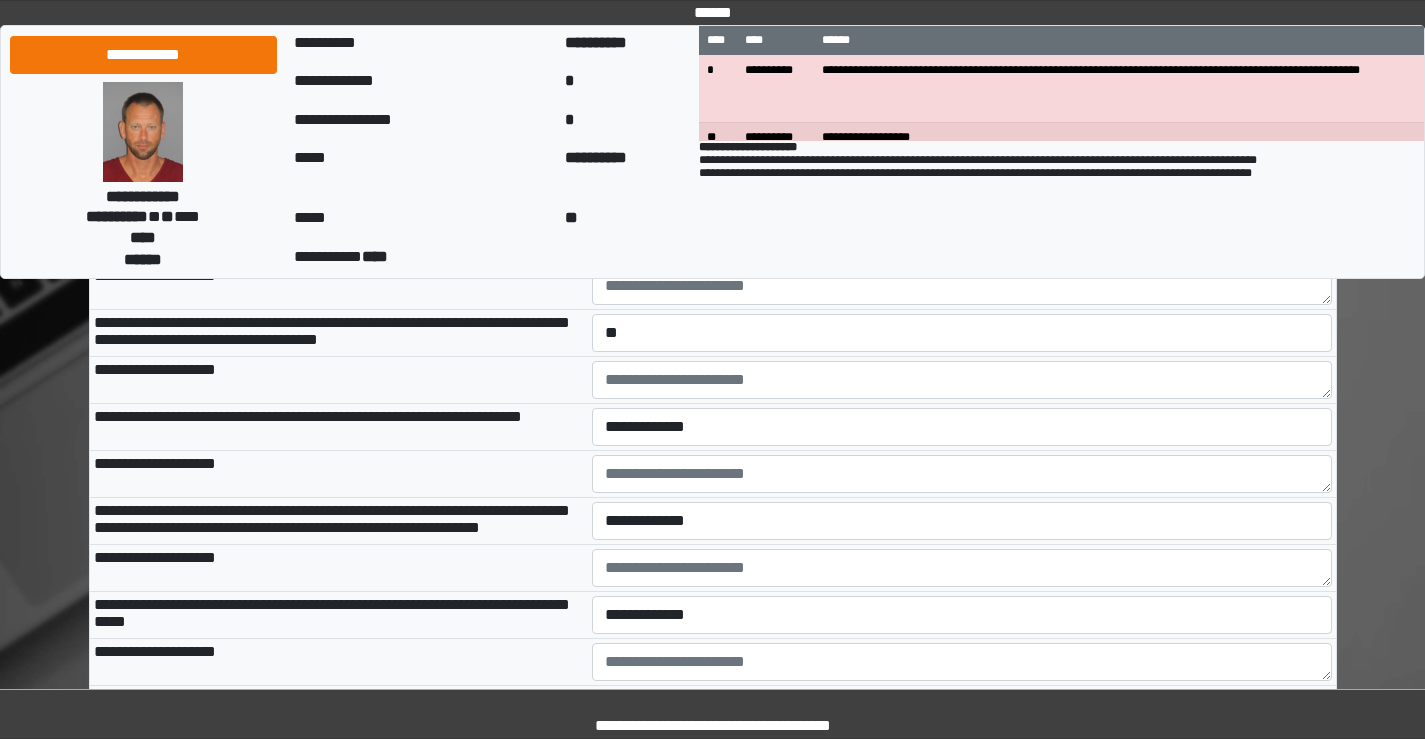 click on "**********" at bounding box center (339, 380) 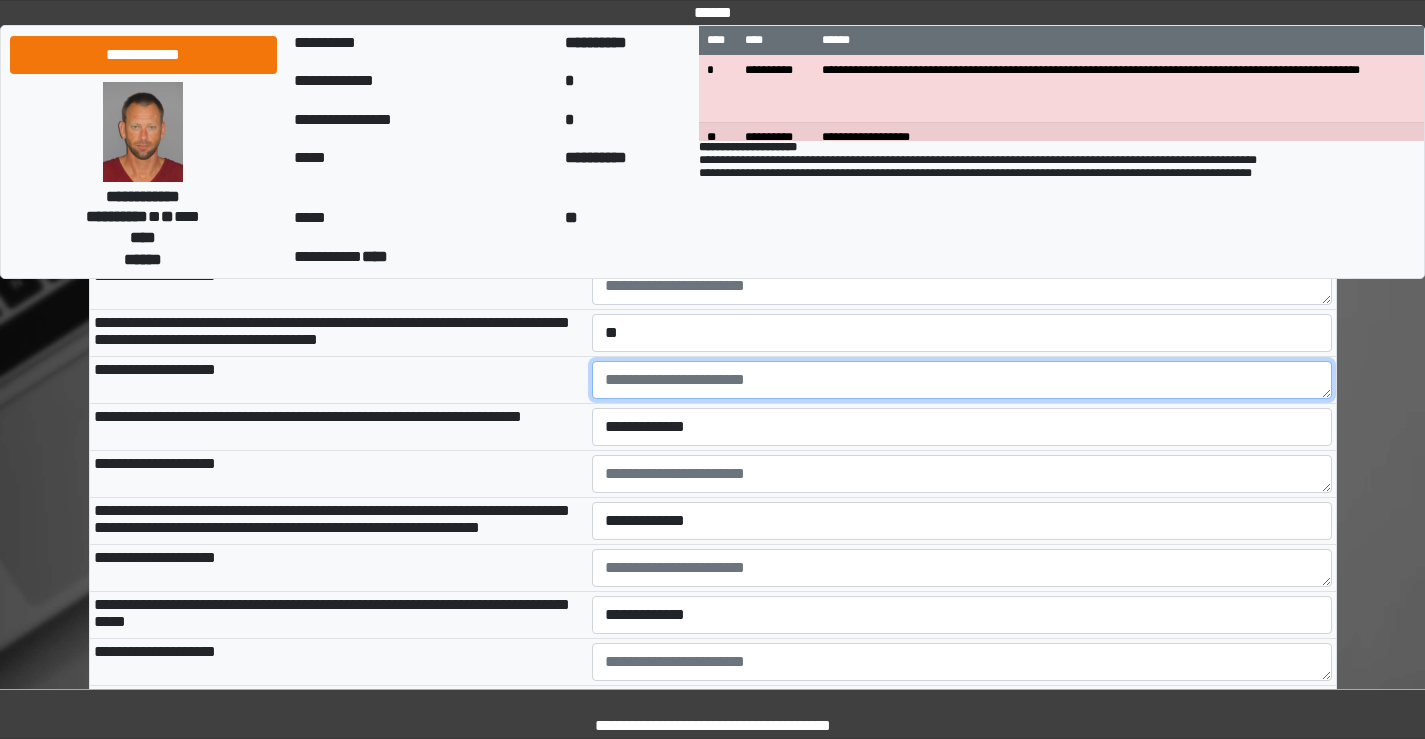 click at bounding box center [962, 380] 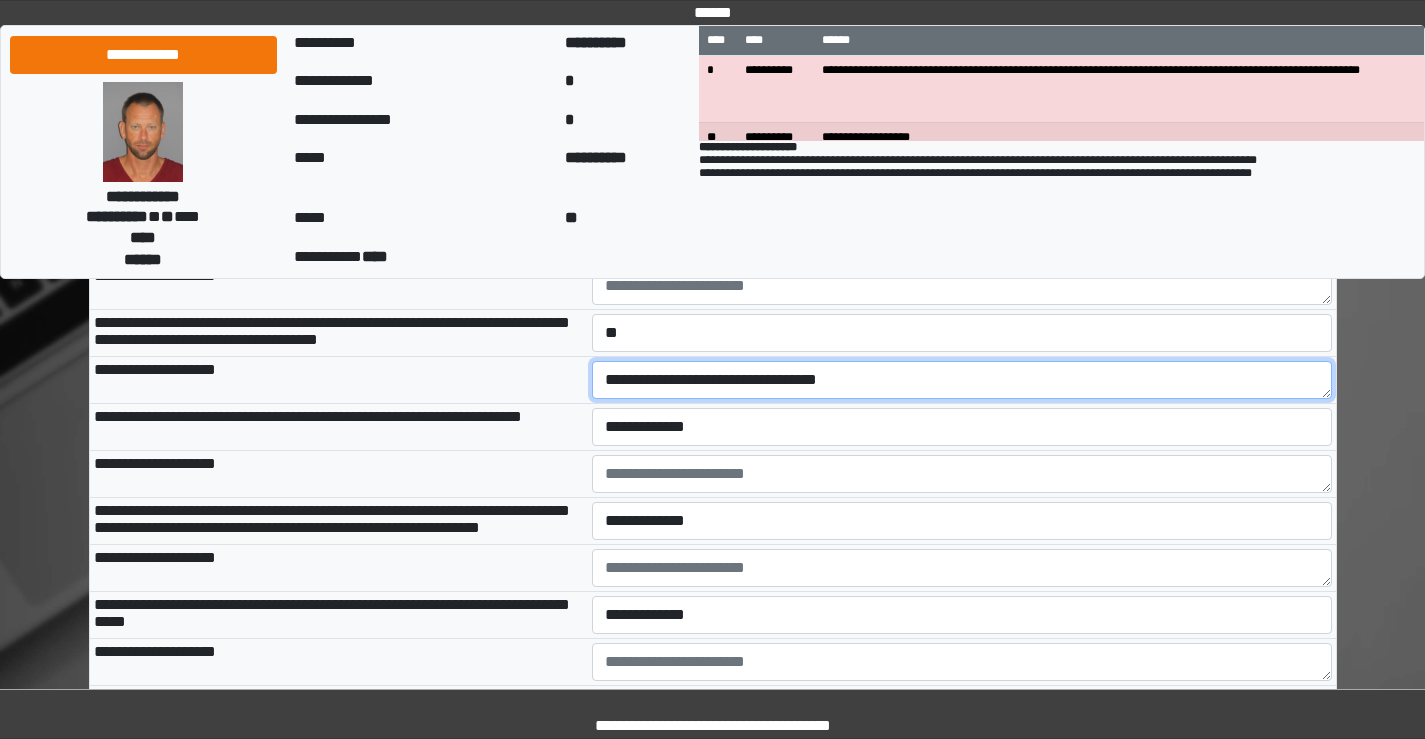 type on "**********" 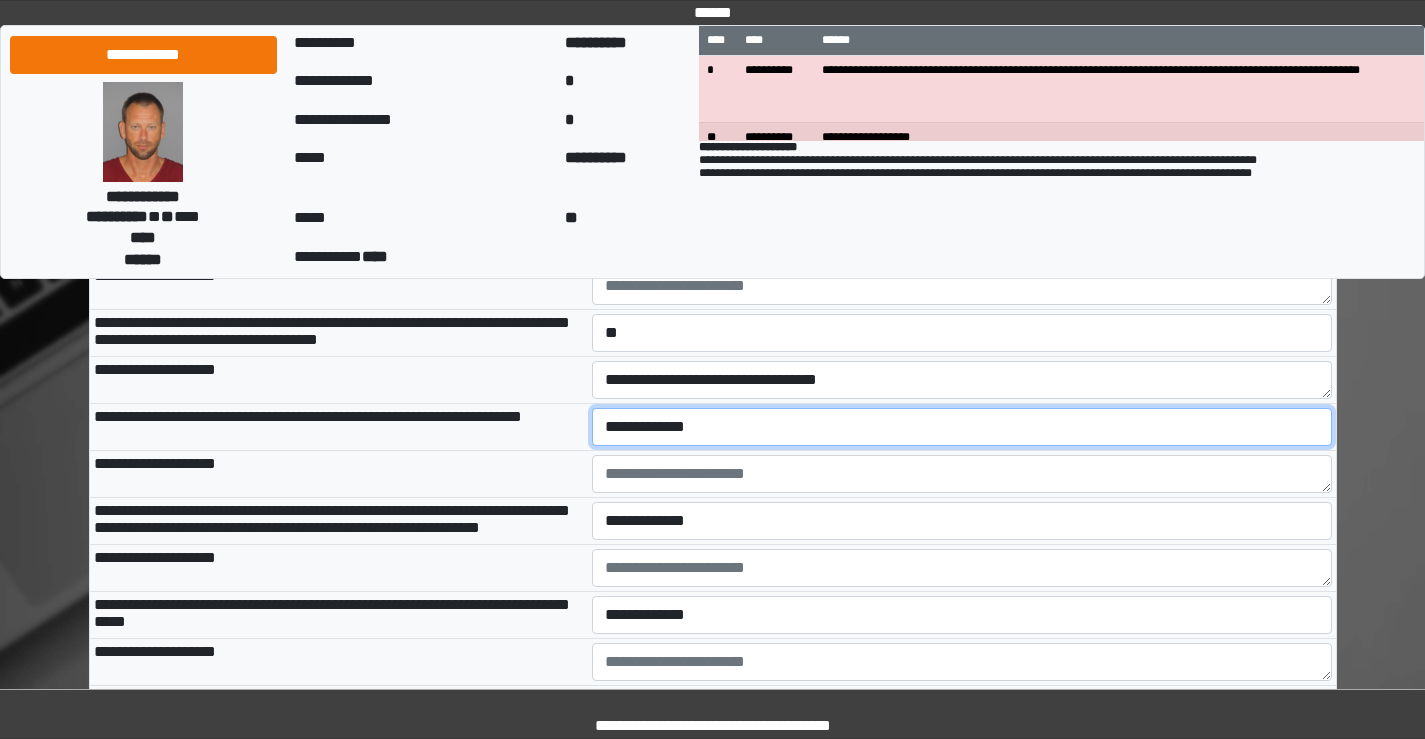 click on "**********" at bounding box center (962, 427) 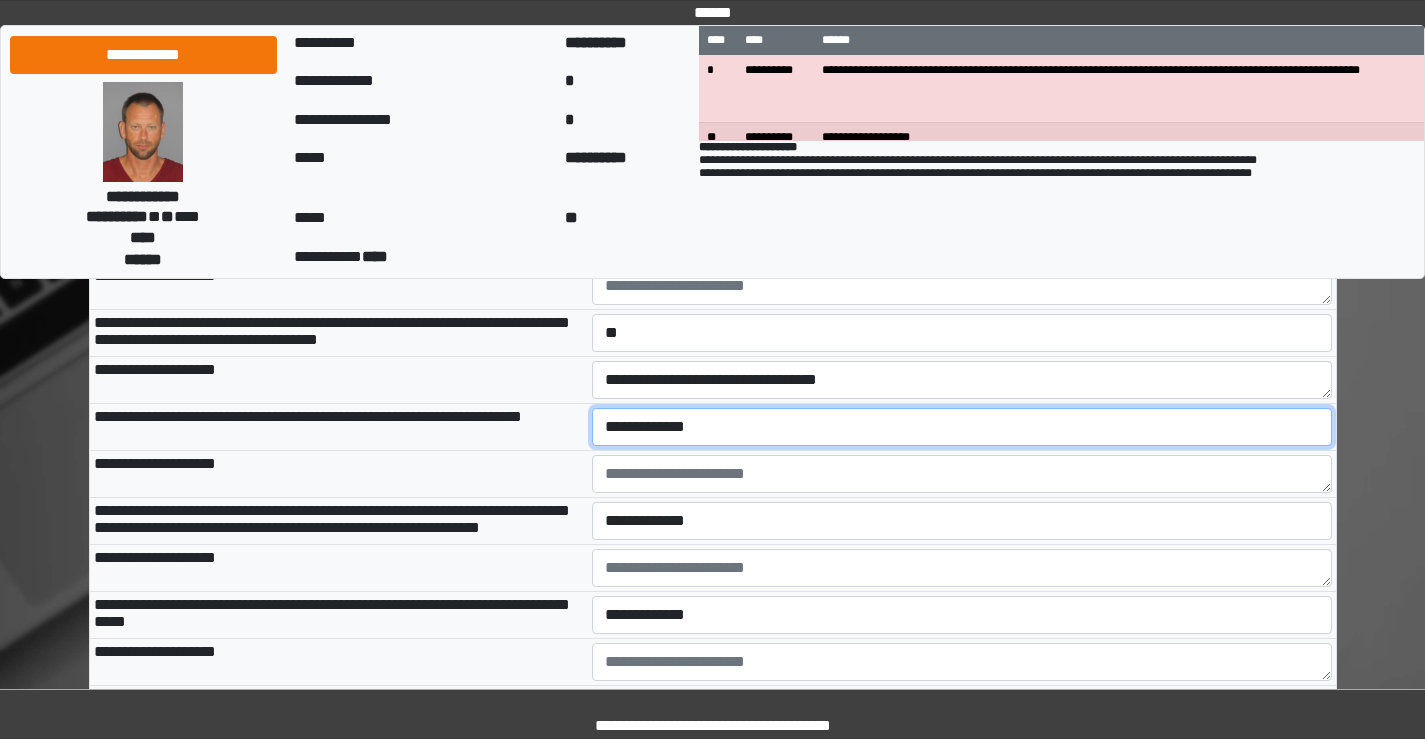 select on "*" 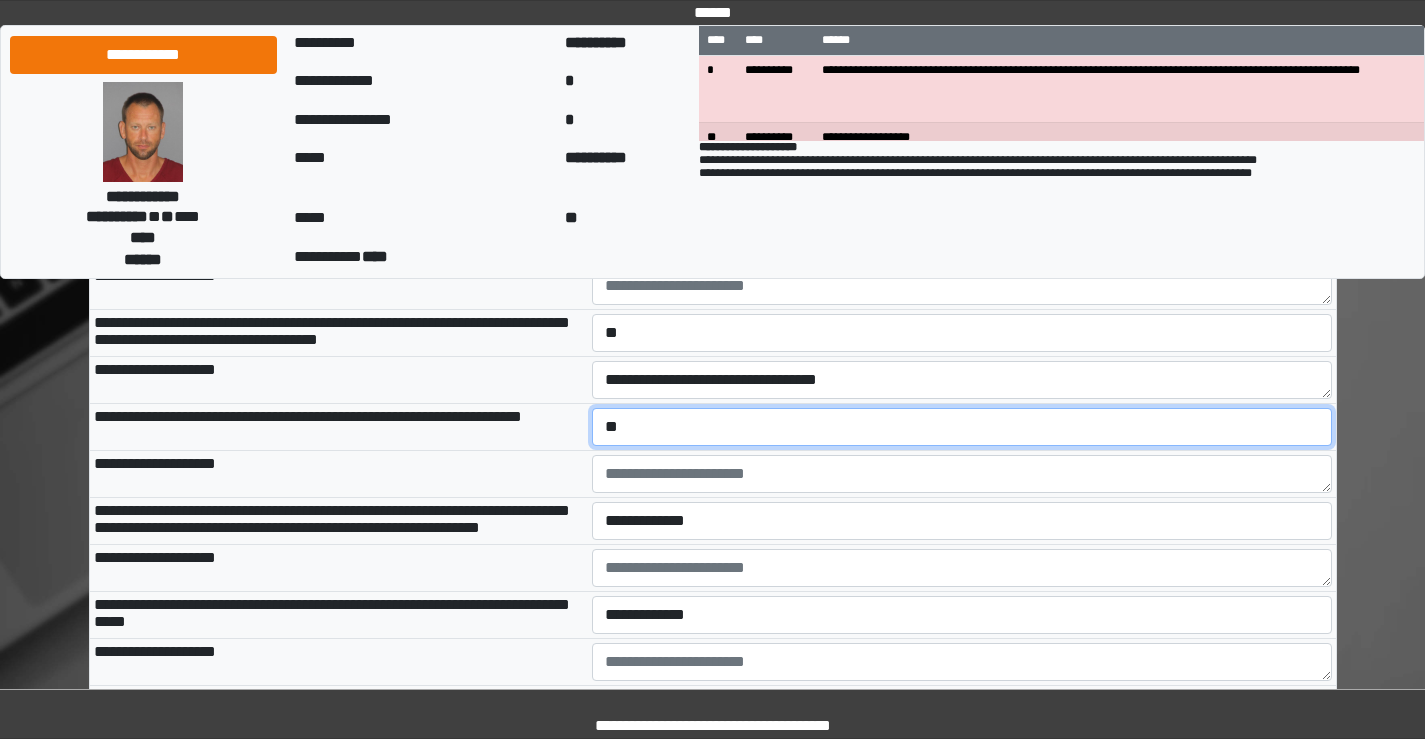 click on "**********" at bounding box center (962, 427) 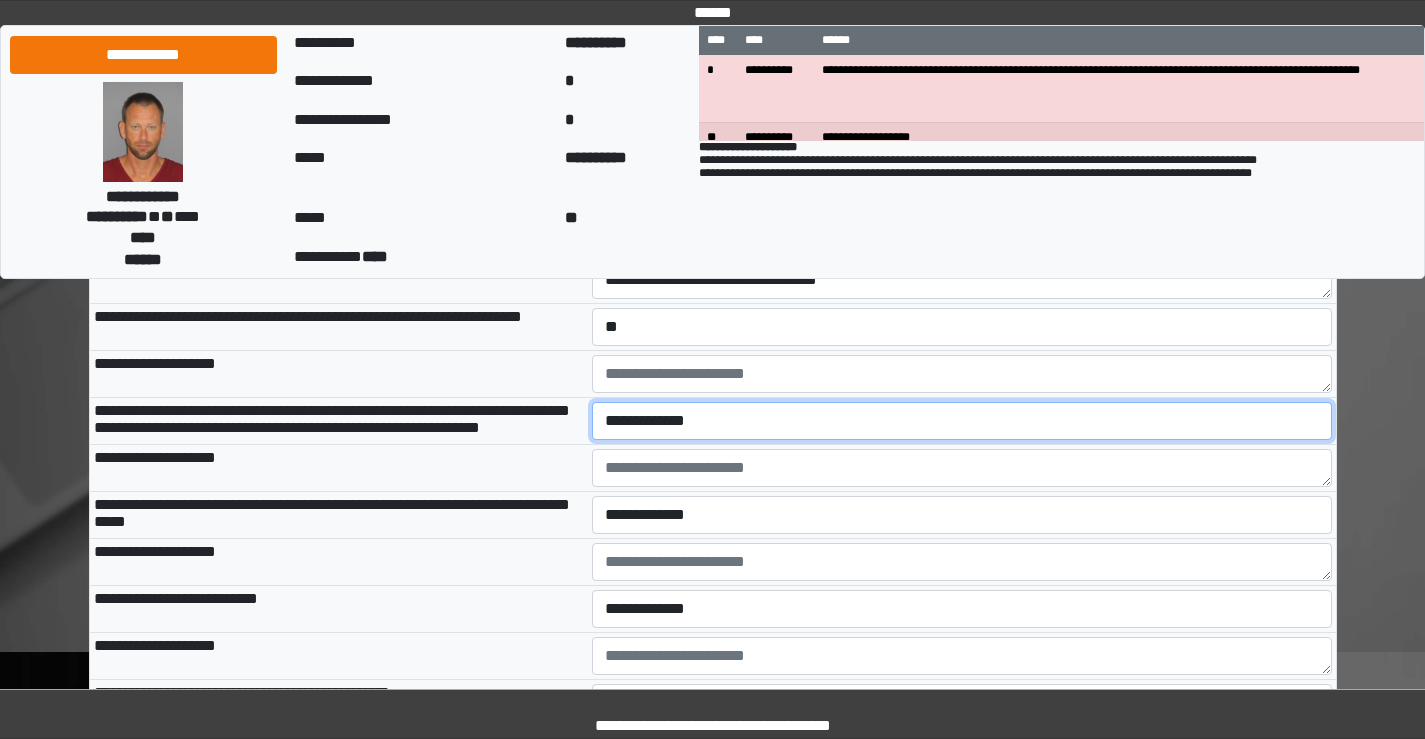click on "**********" at bounding box center [962, 421] 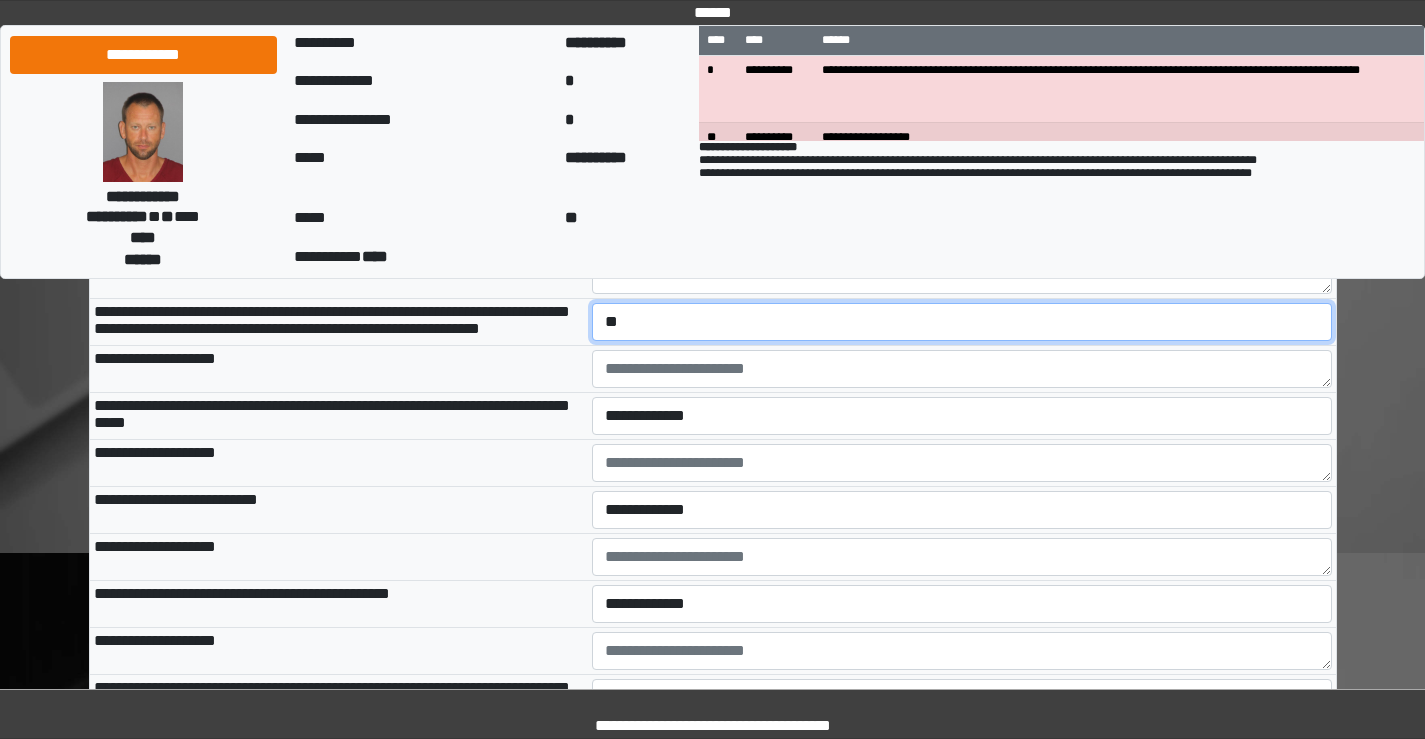 scroll, scrollTop: 3000, scrollLeft: 0, axis: vertical 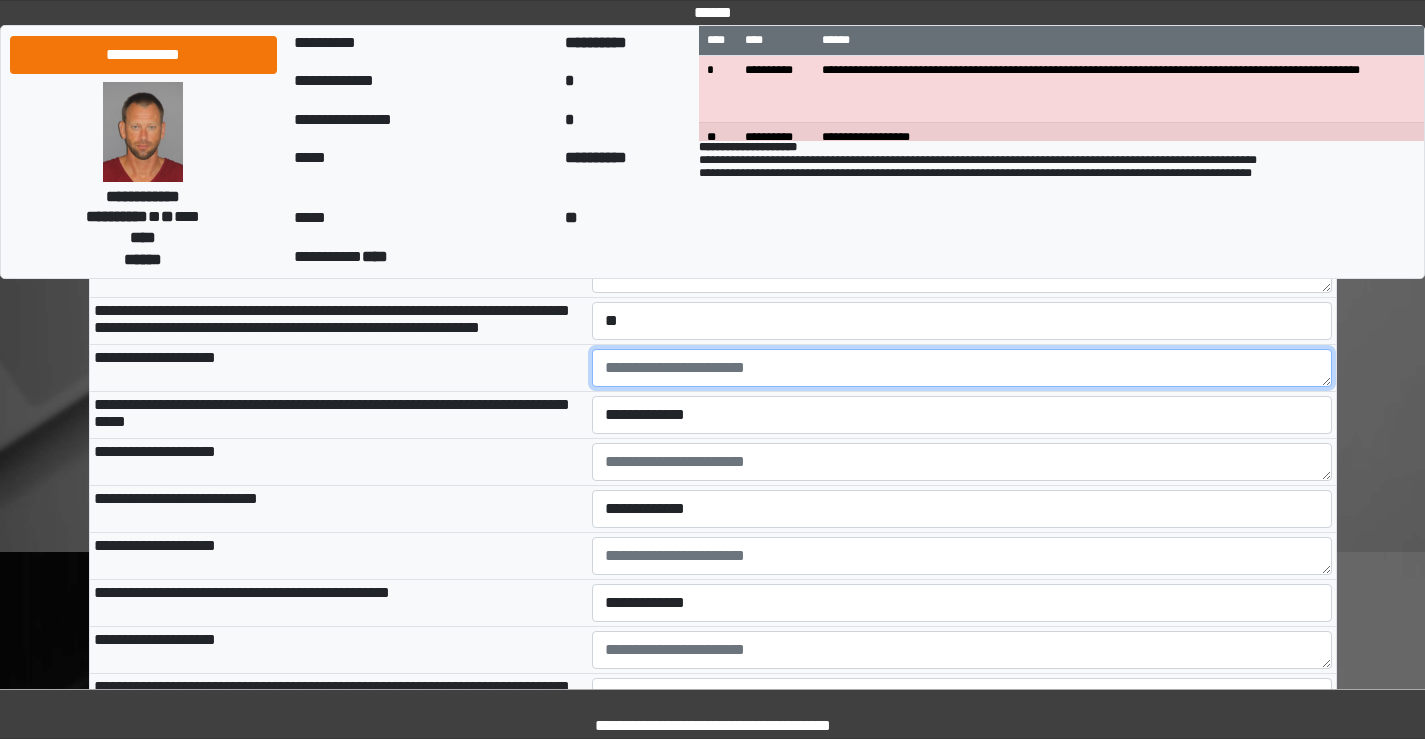 click at bounding box center (962, 368) 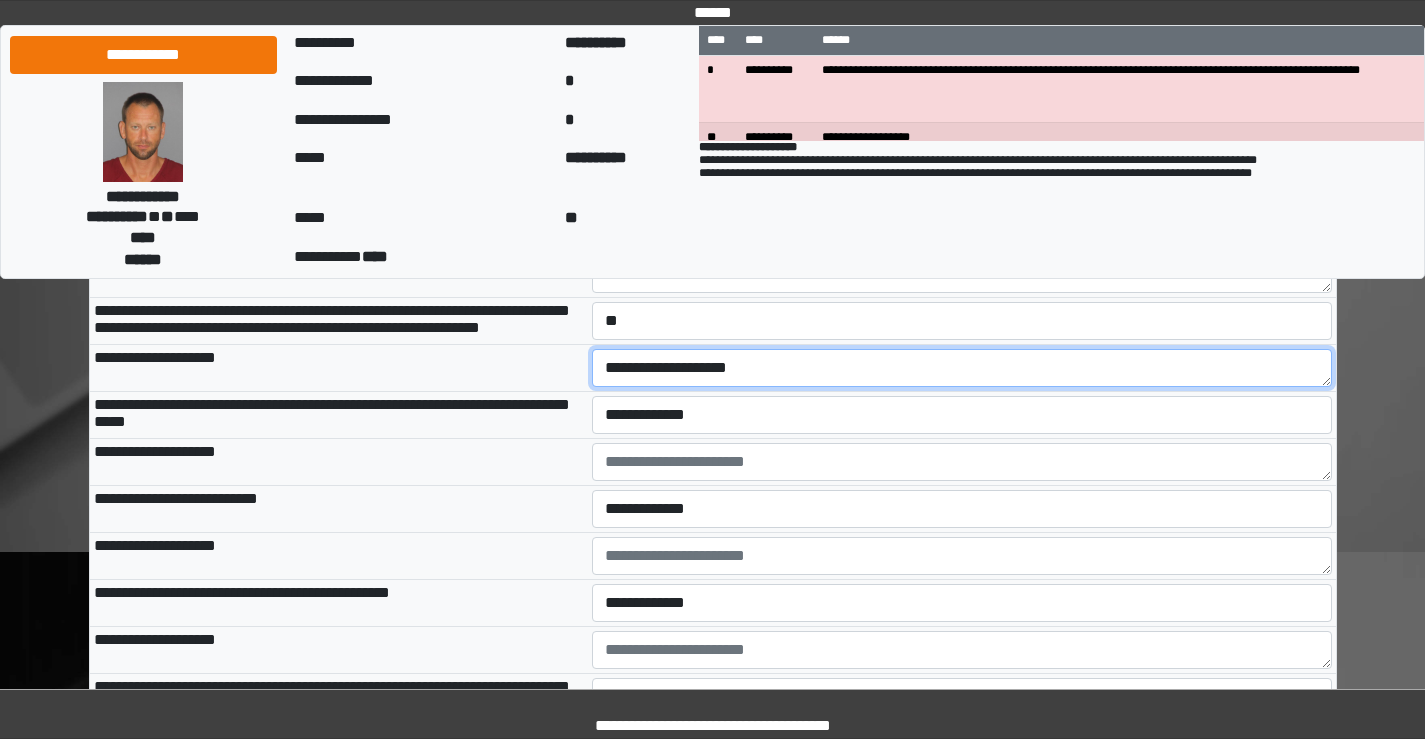 type on "**********" 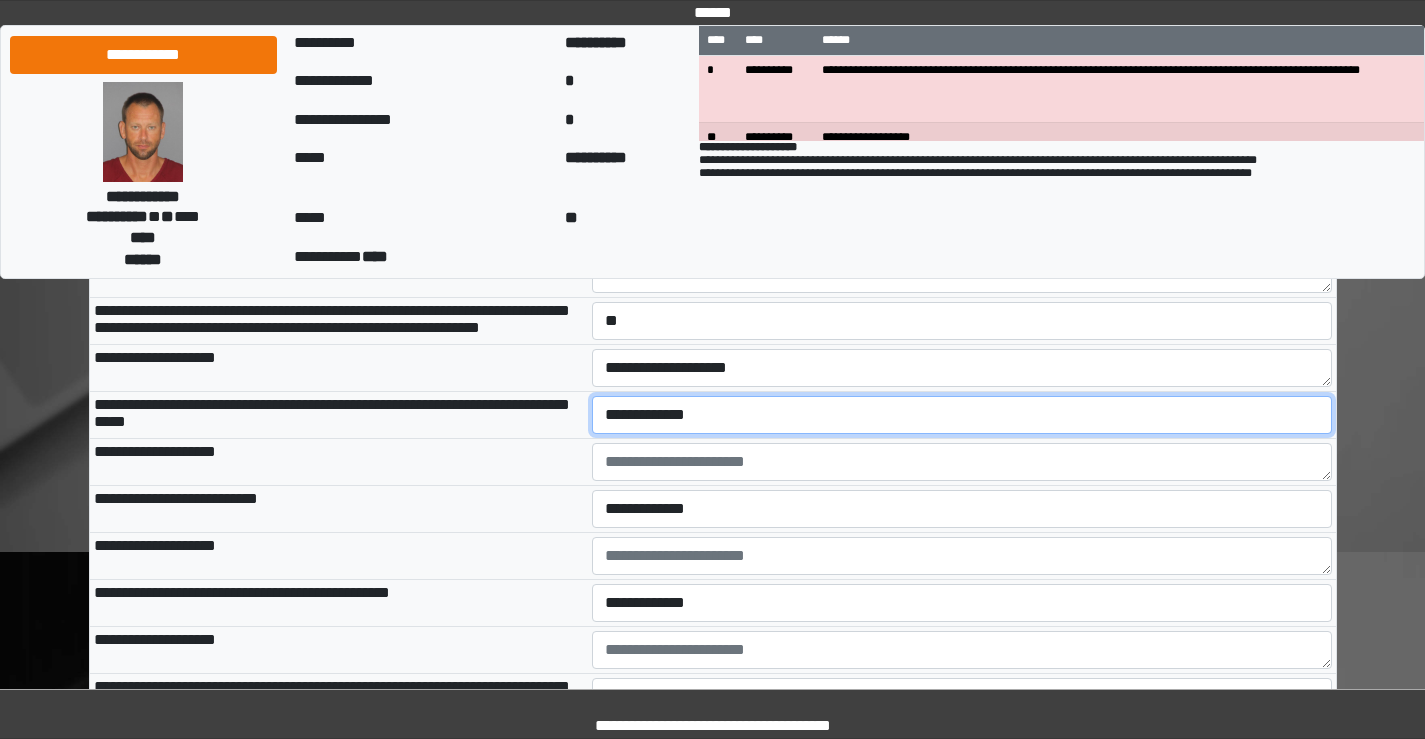 click on "**********" at bounding box center [962, 415] 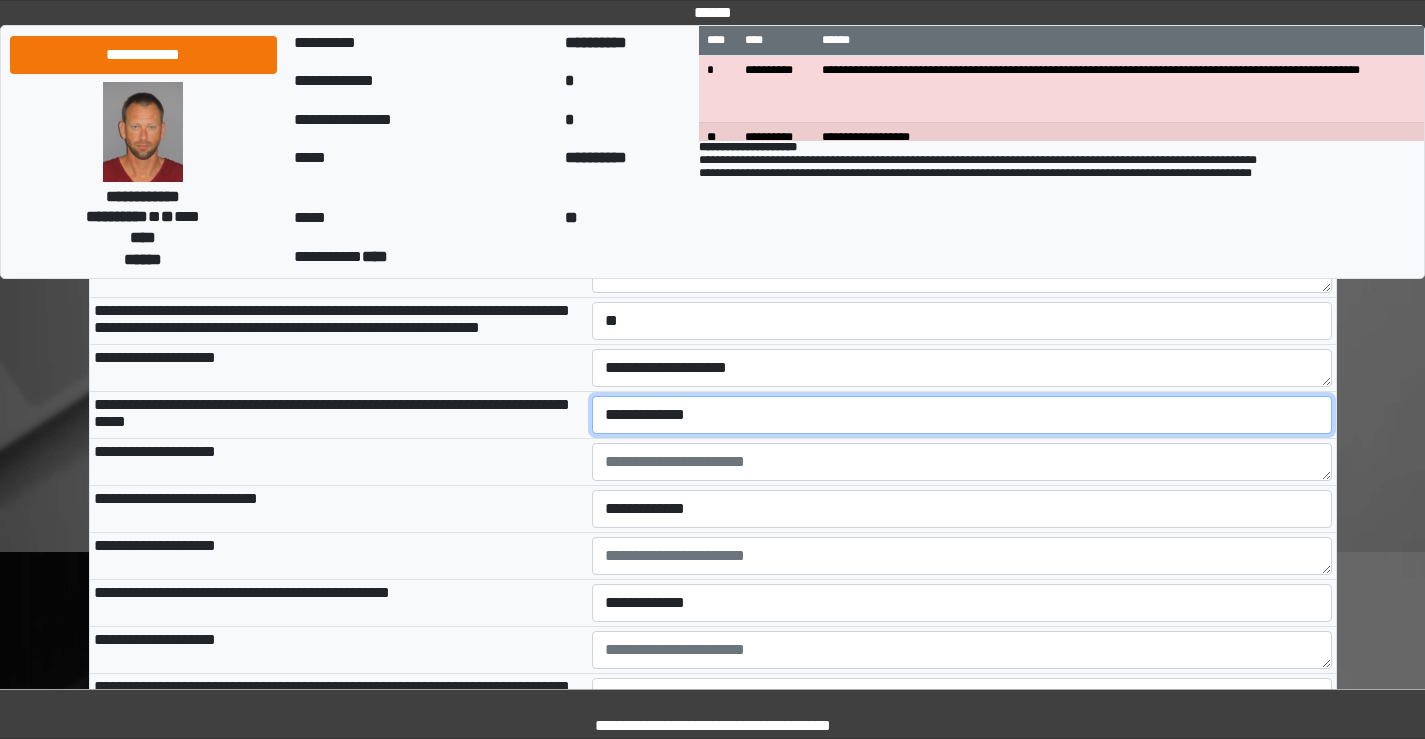 select on "*" 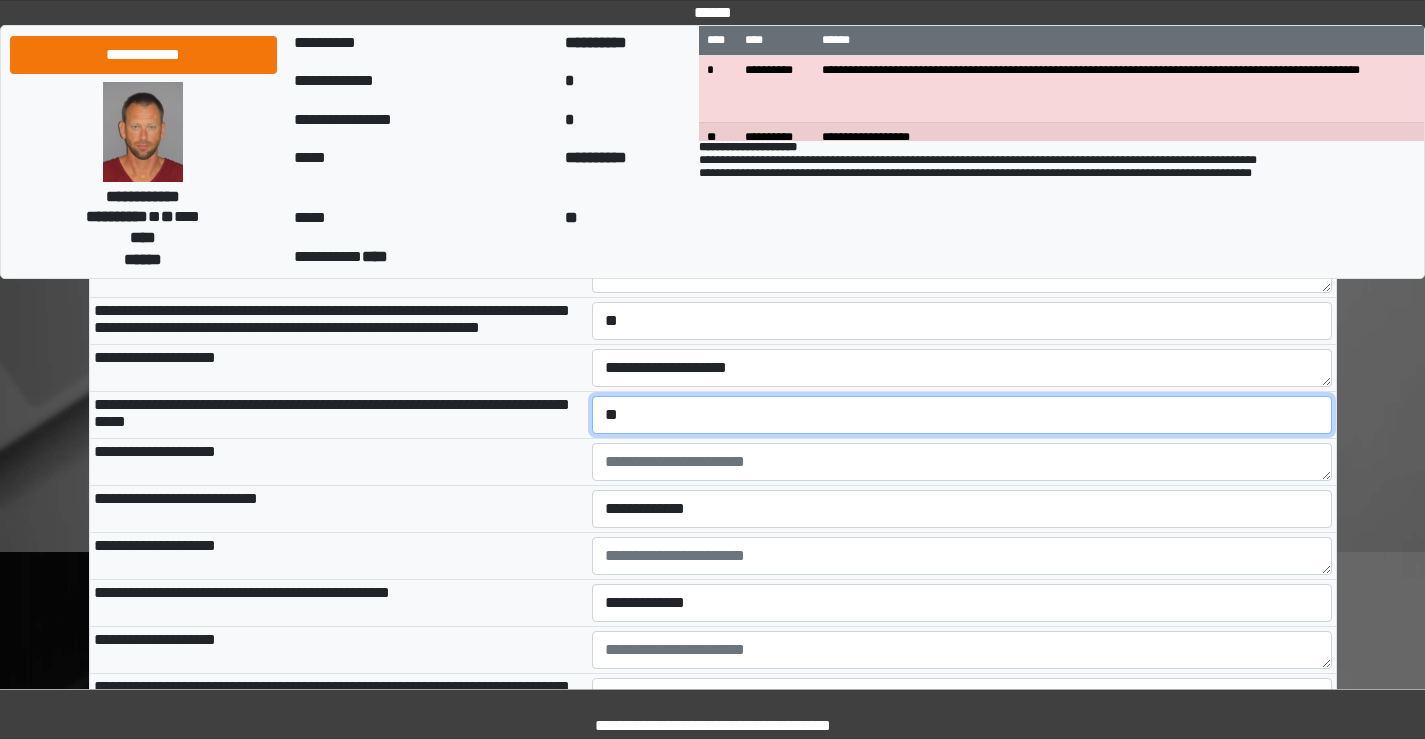click on "**********" at bounding box center [962, 415] 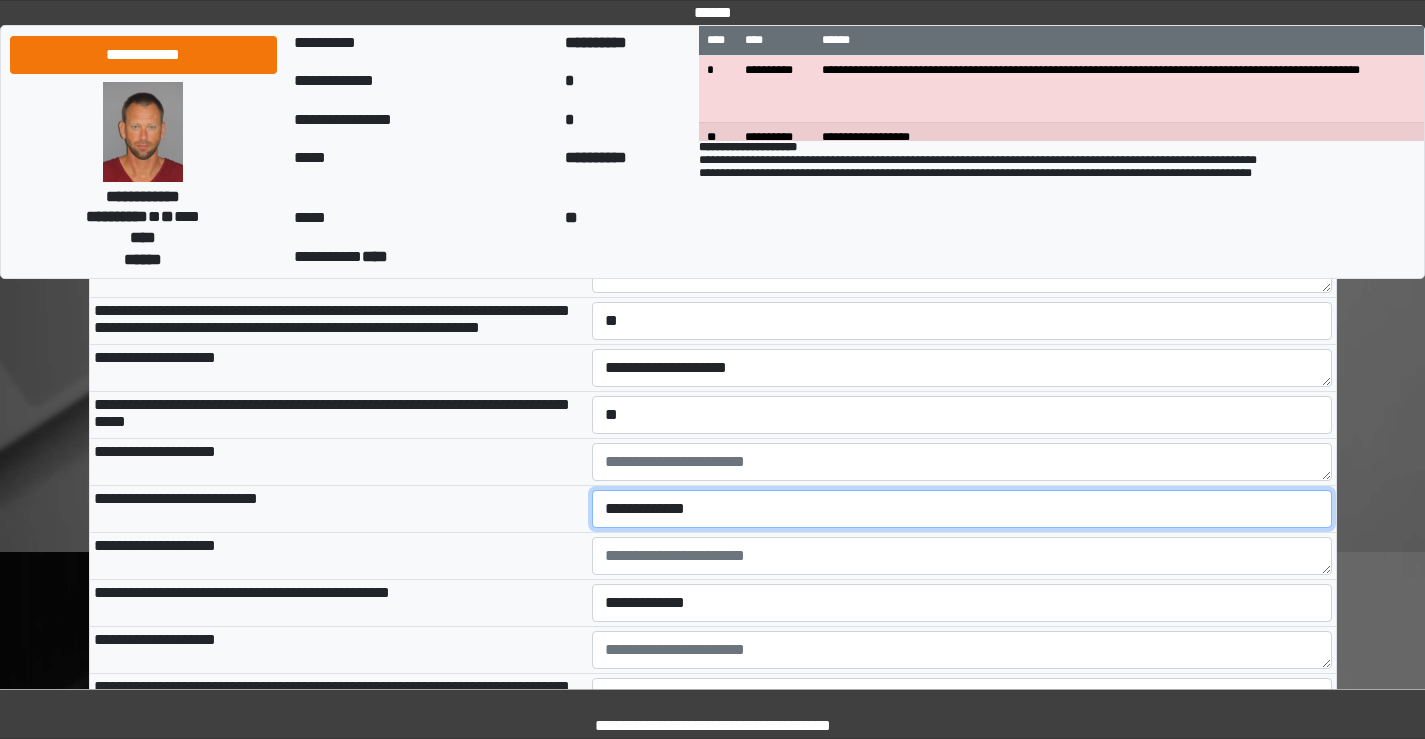 click on "**********" at bounding box center [962, 509] 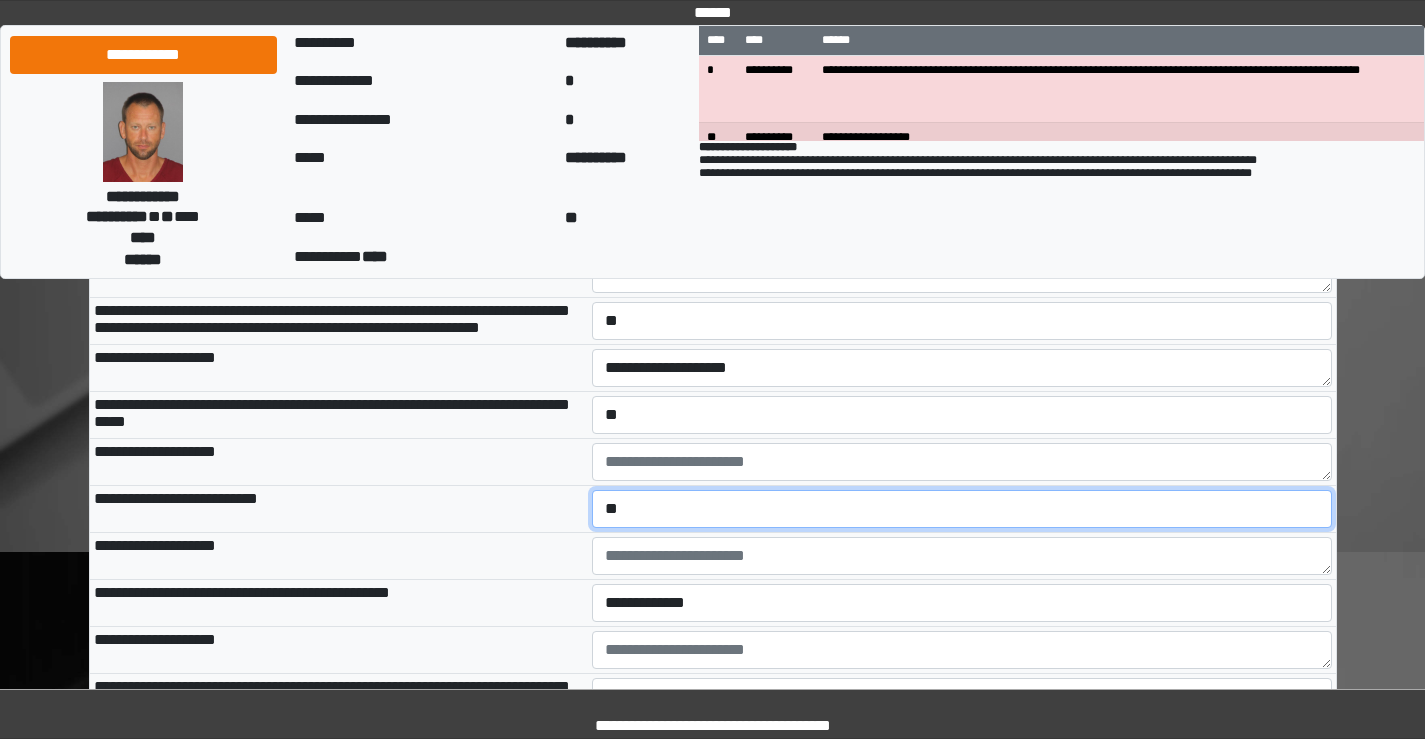 click on "**********" at bounding box center (962, 509) 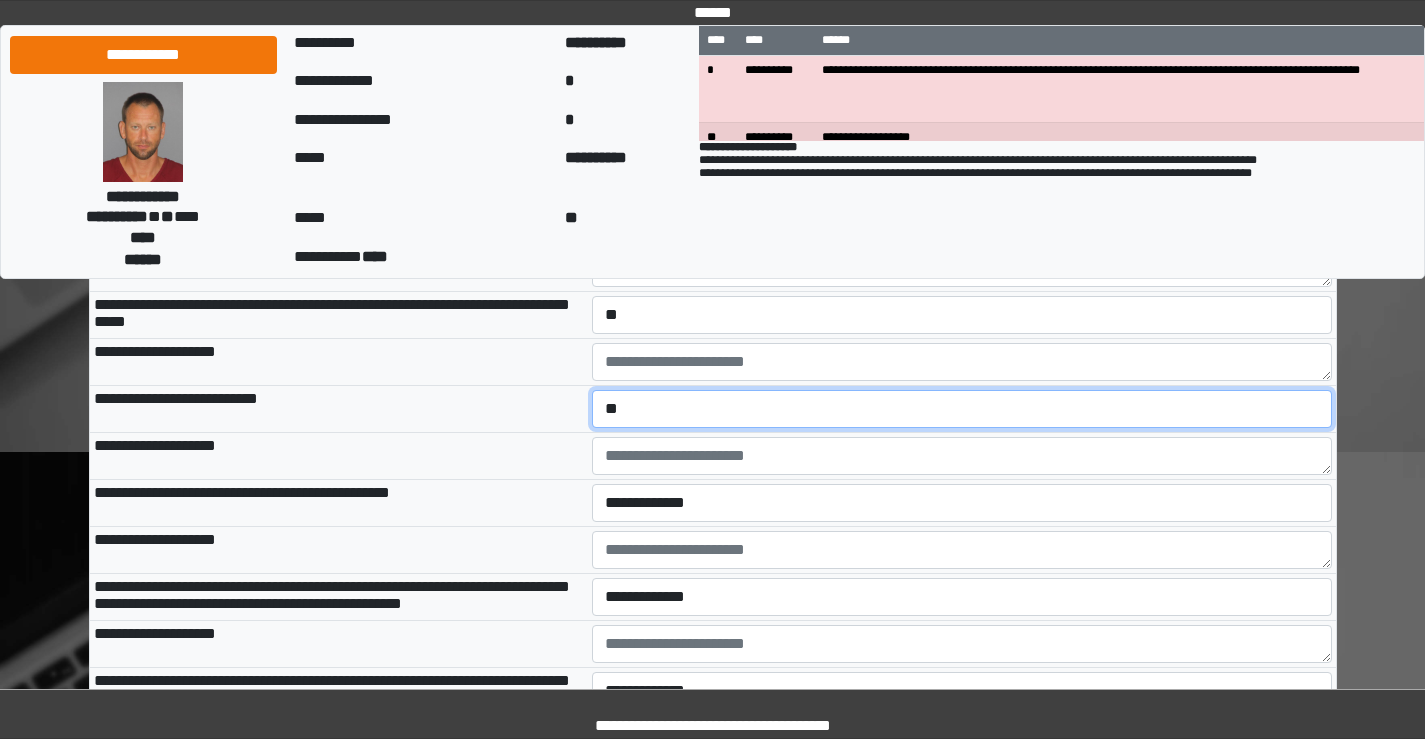 scroll, scrollTop: 3200, scrollLeft: 0, axis: vertical 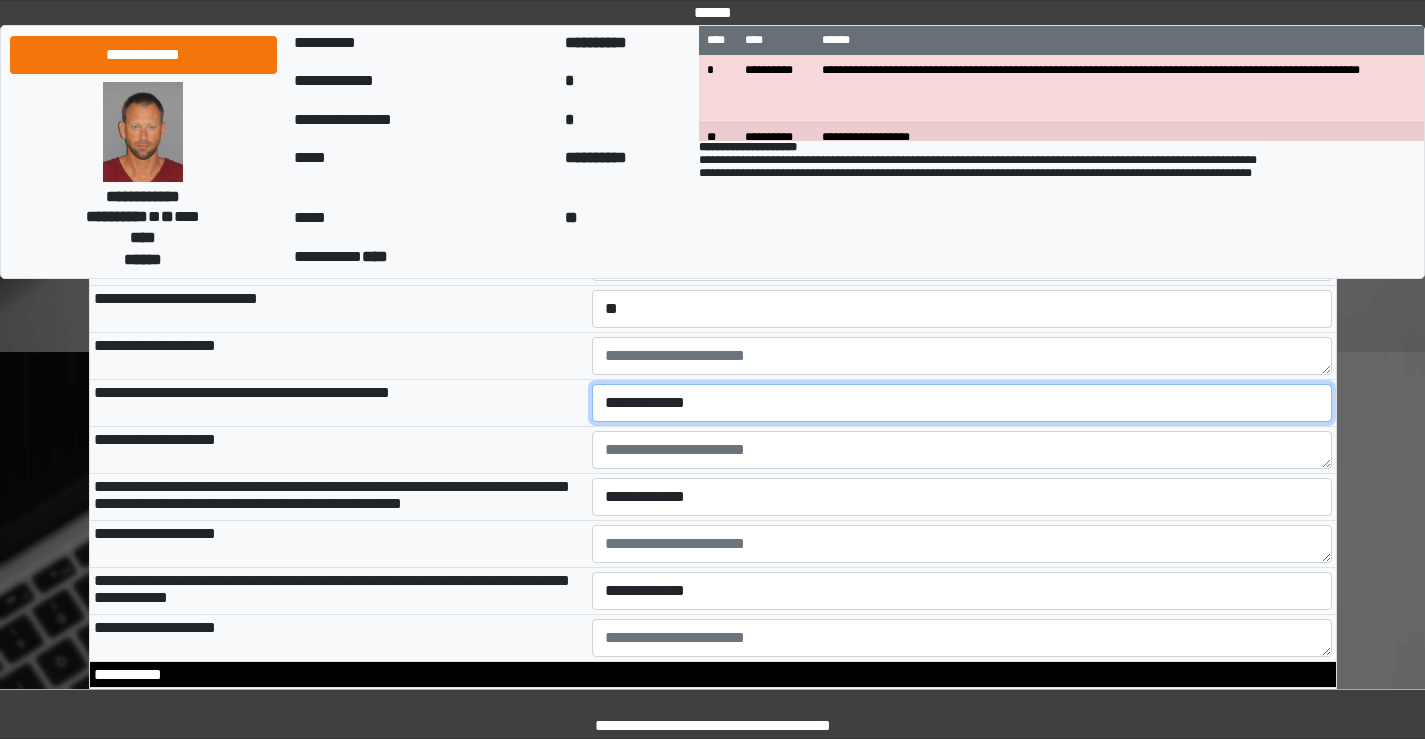 click on "**********" at bounding box center [962, 403] 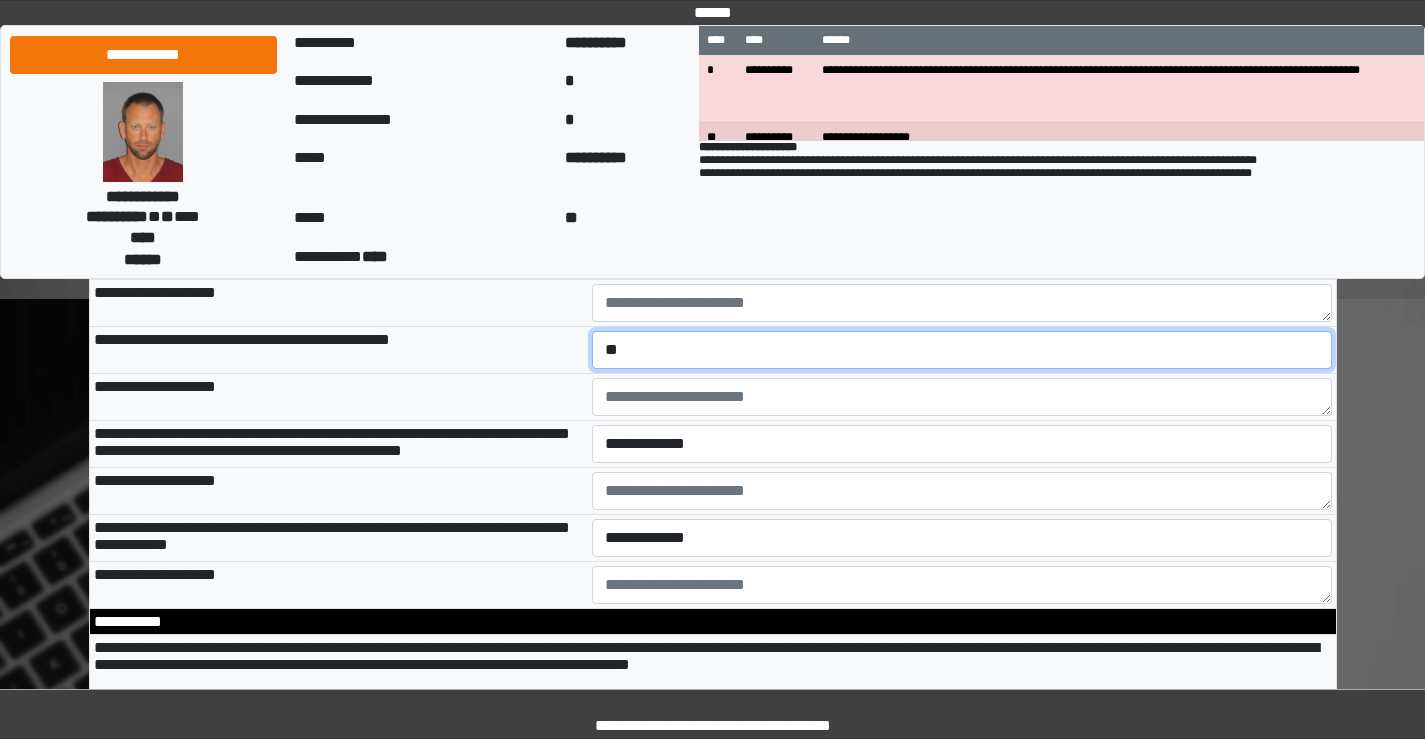 scroll, scrollTop: 3300, scrollLeft: 0, axis: vertical 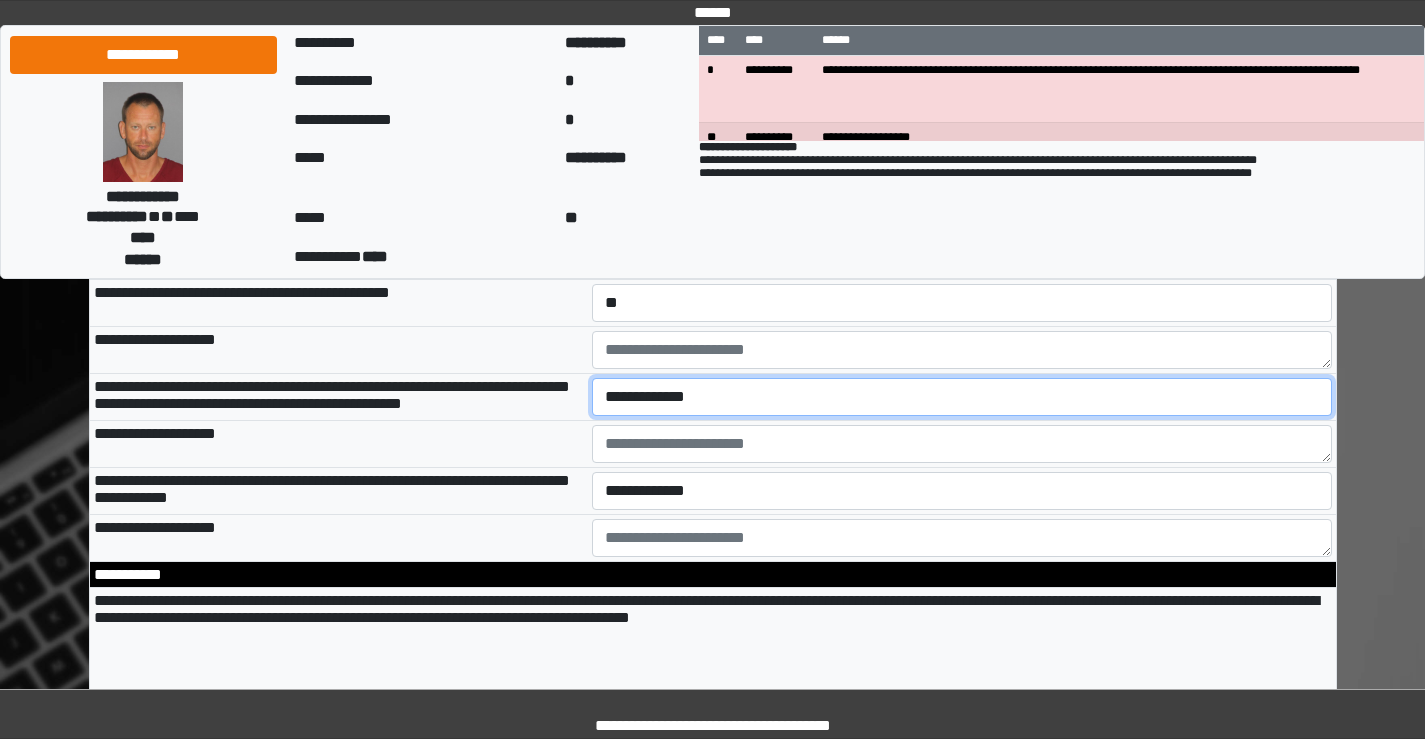 click on "**********" at bounding box center [962, 397] 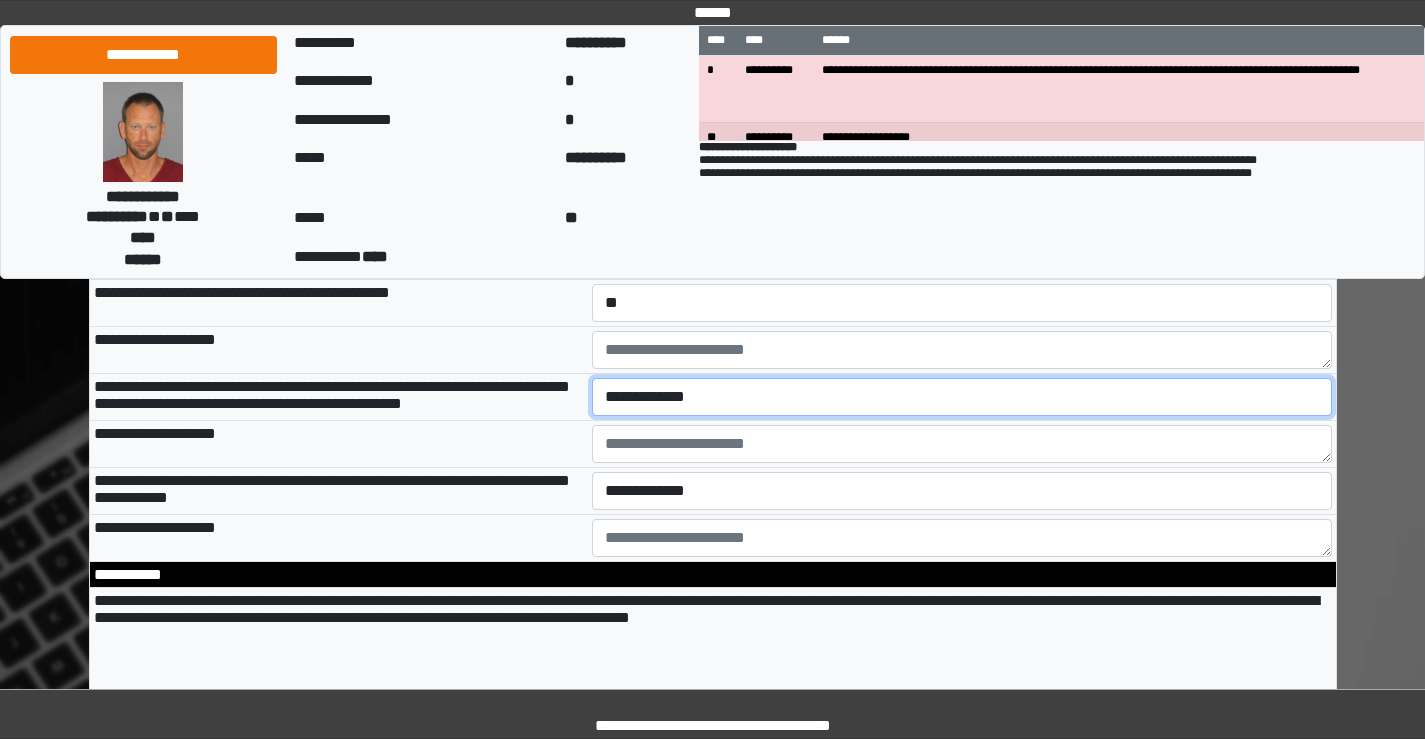 click on "**********" at bounding box center [962, 397] 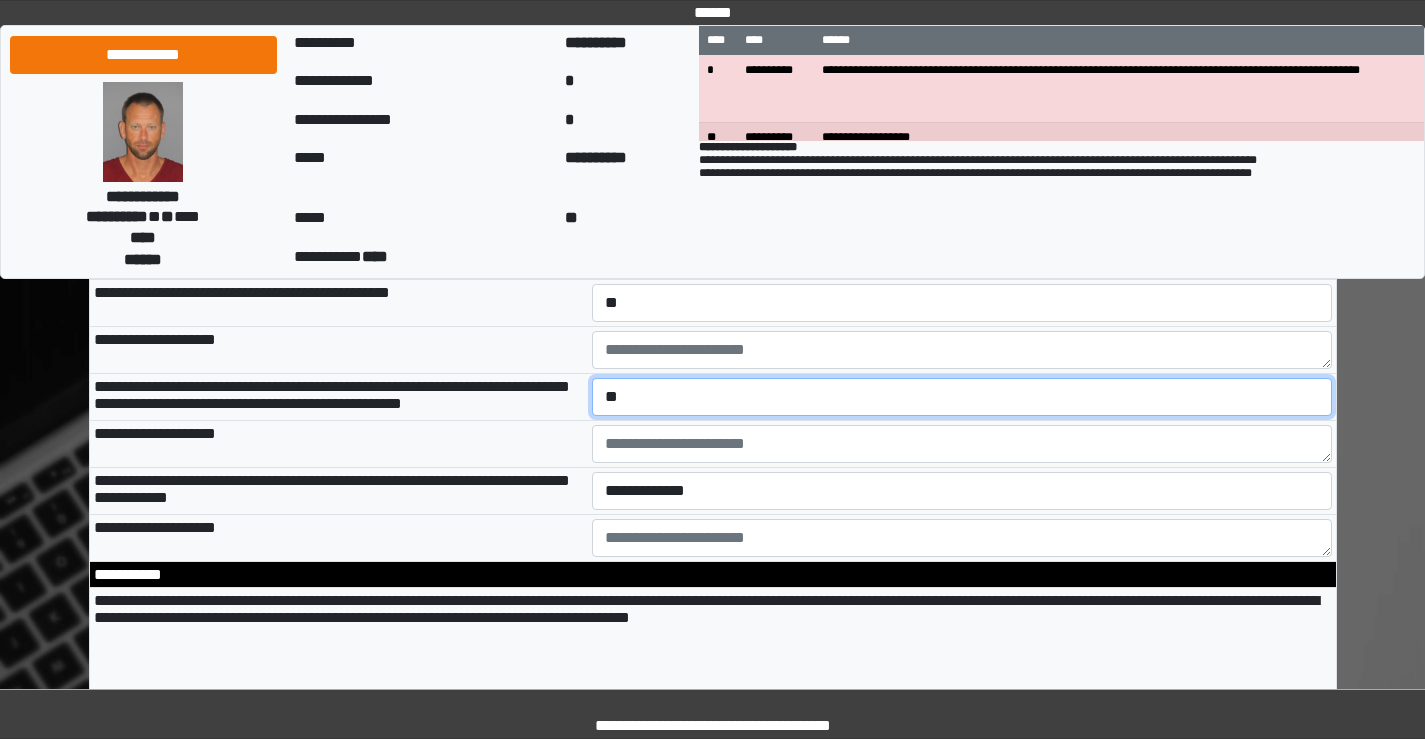 click on "**********" at bounding box center (962, 397) 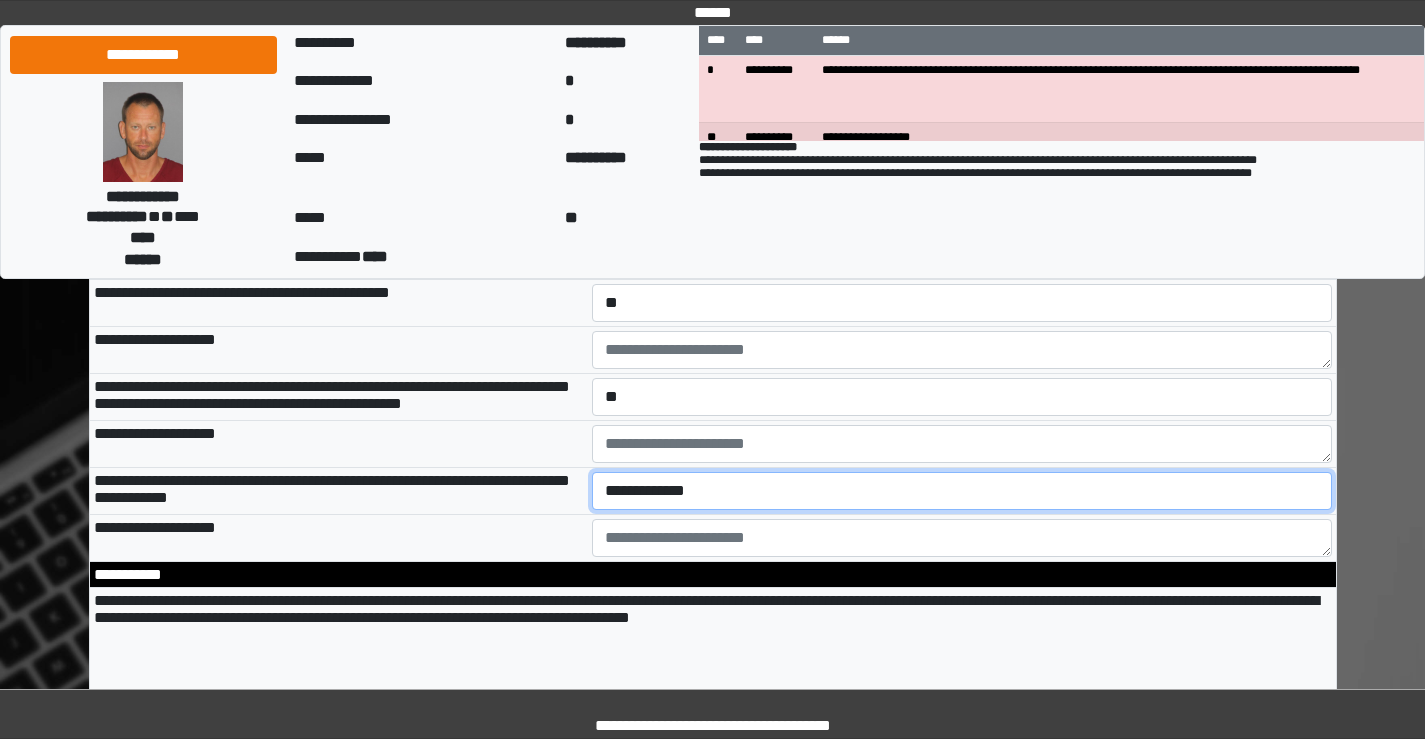 click on "**********" at bounding box center [962, 491] 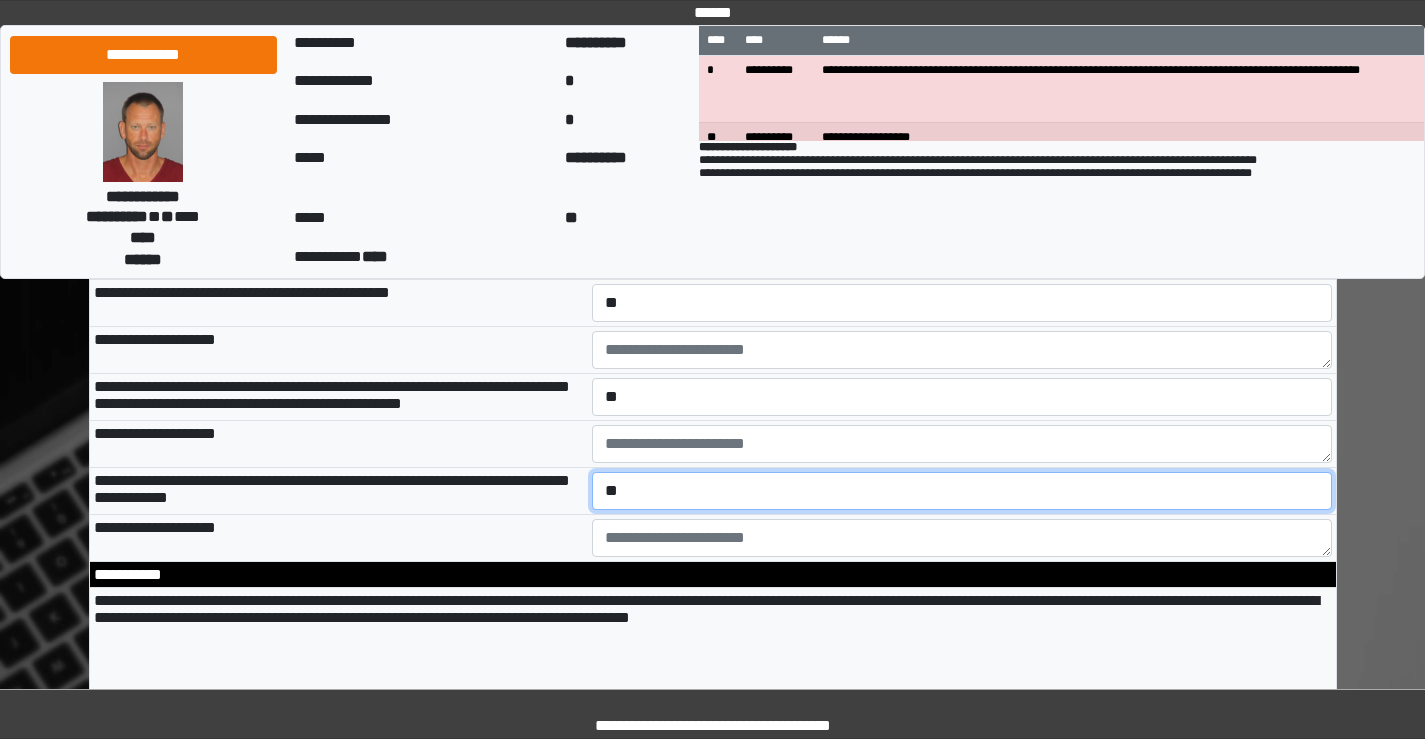 click on "**********" at bounding box center (962, 491) 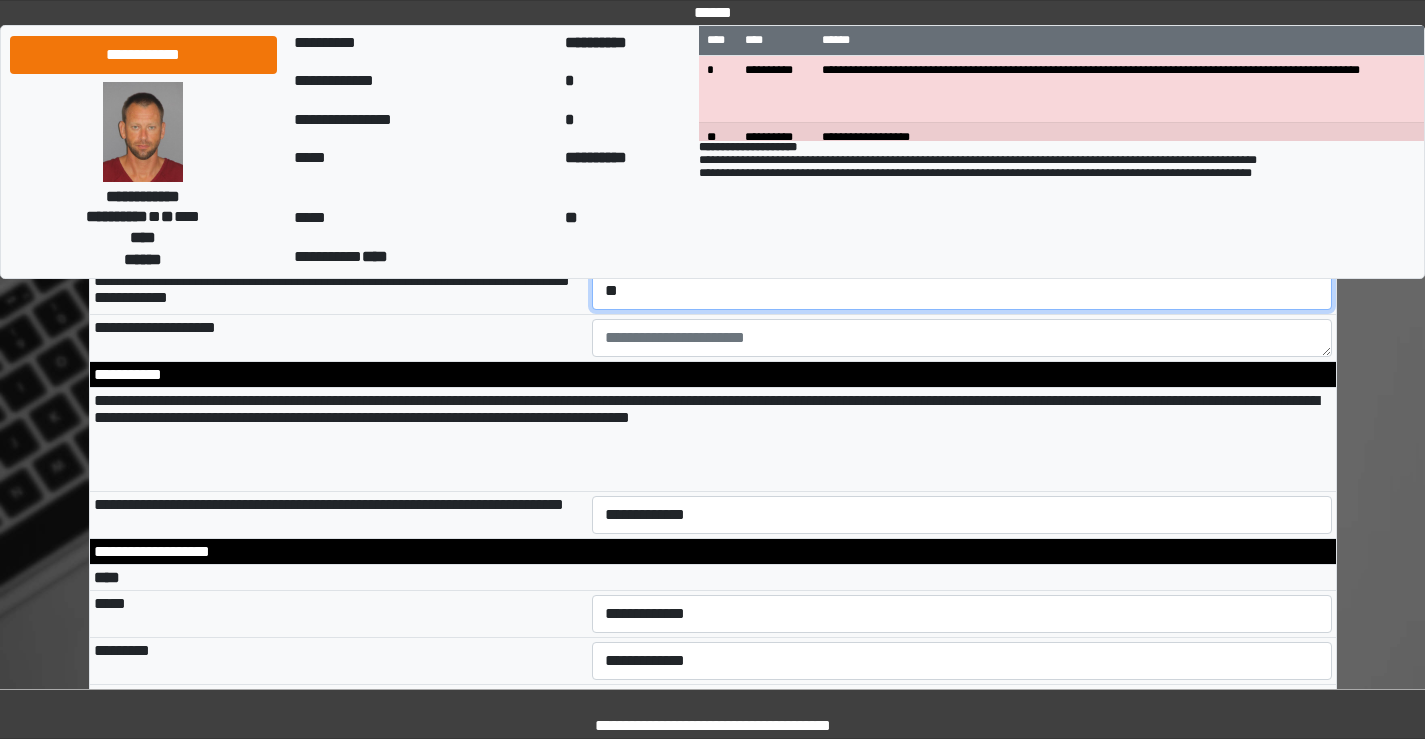 scroll, scrollTop: 3600, scrollLeft: 0, axis: vertical 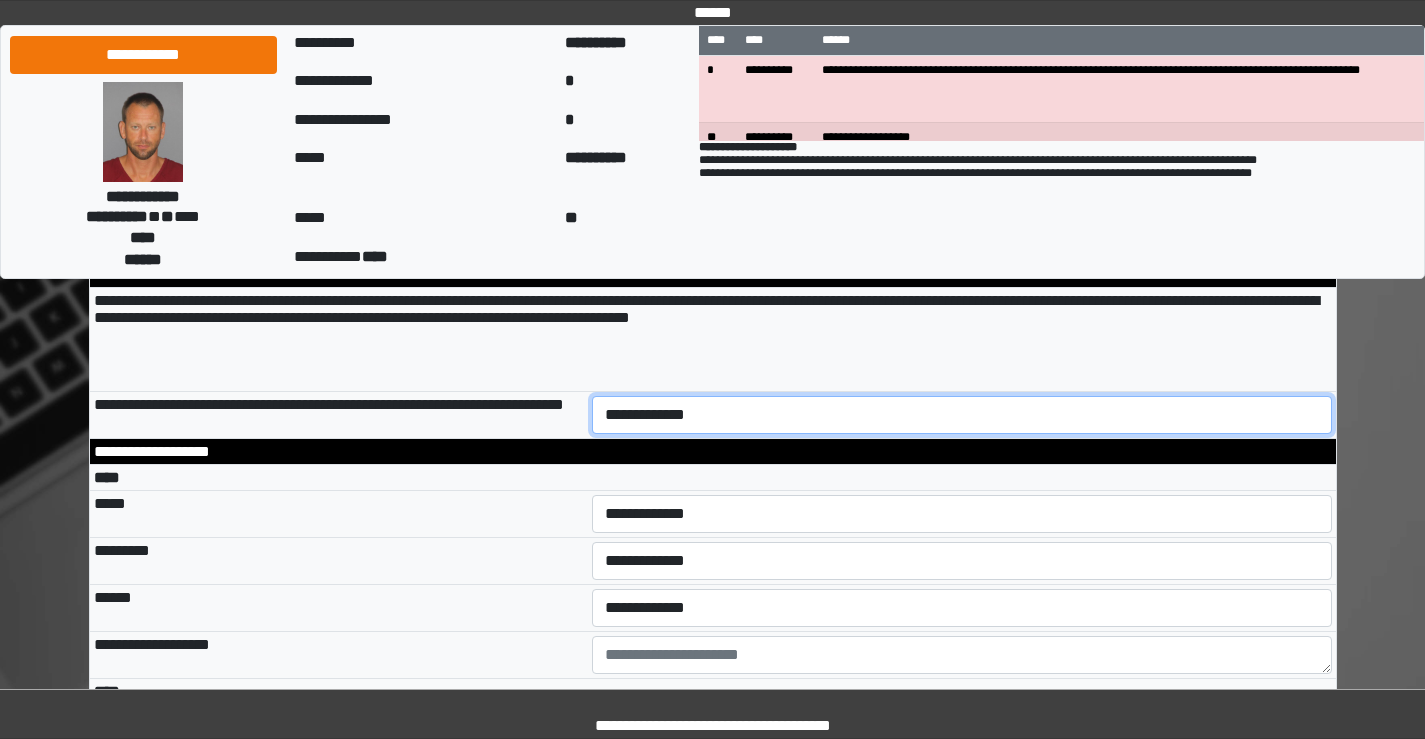 click on "**********" at bounding box center (962, 415) 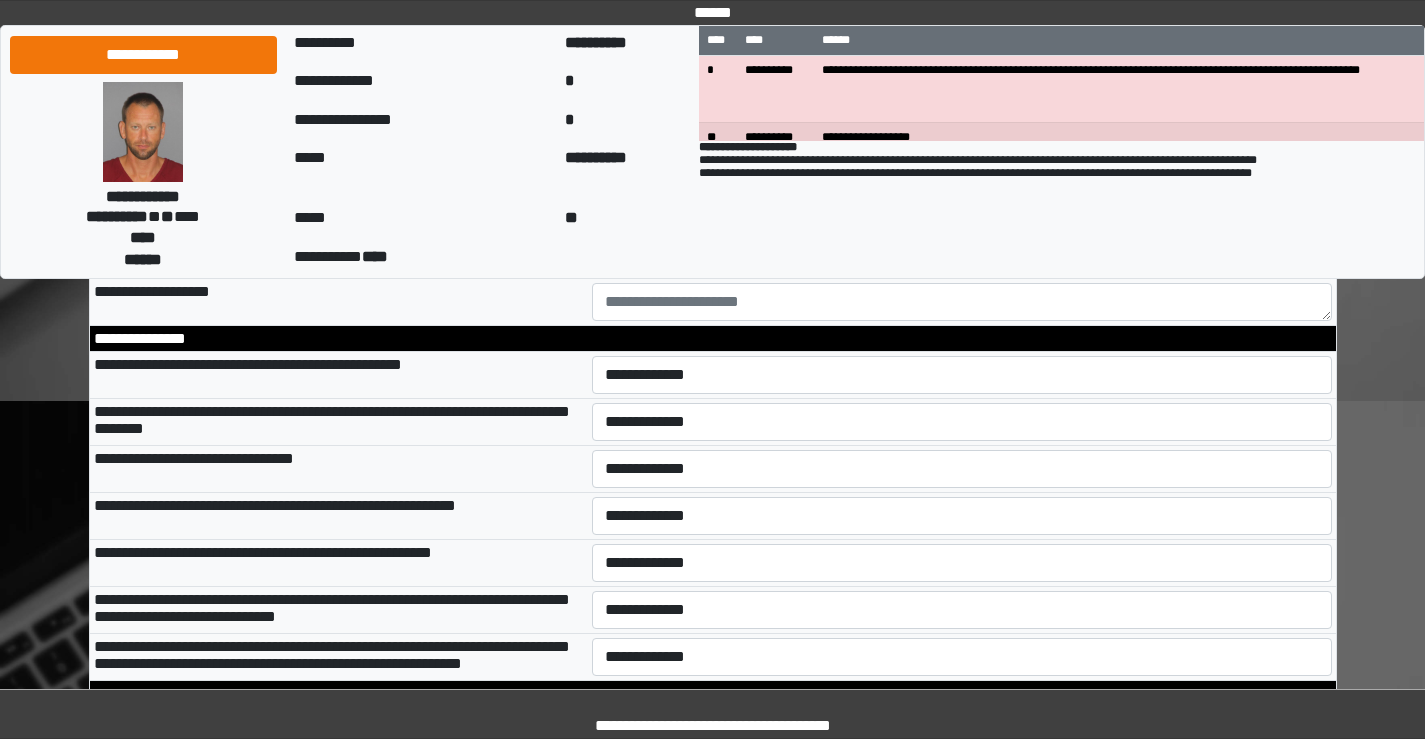 scroll, scrollTop: 5900, scrollLeft: 0, axis: vertical 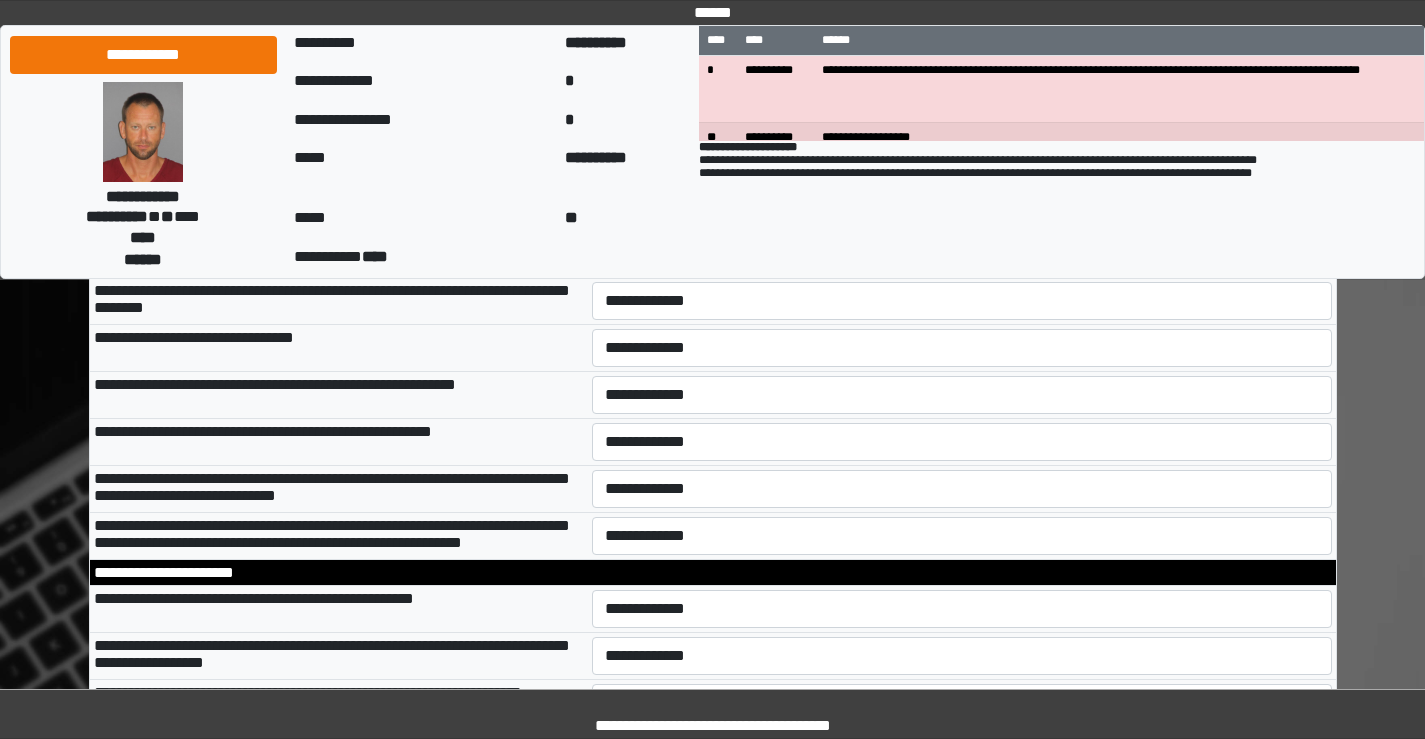 click on "**********" at bounding box center (962, 254) 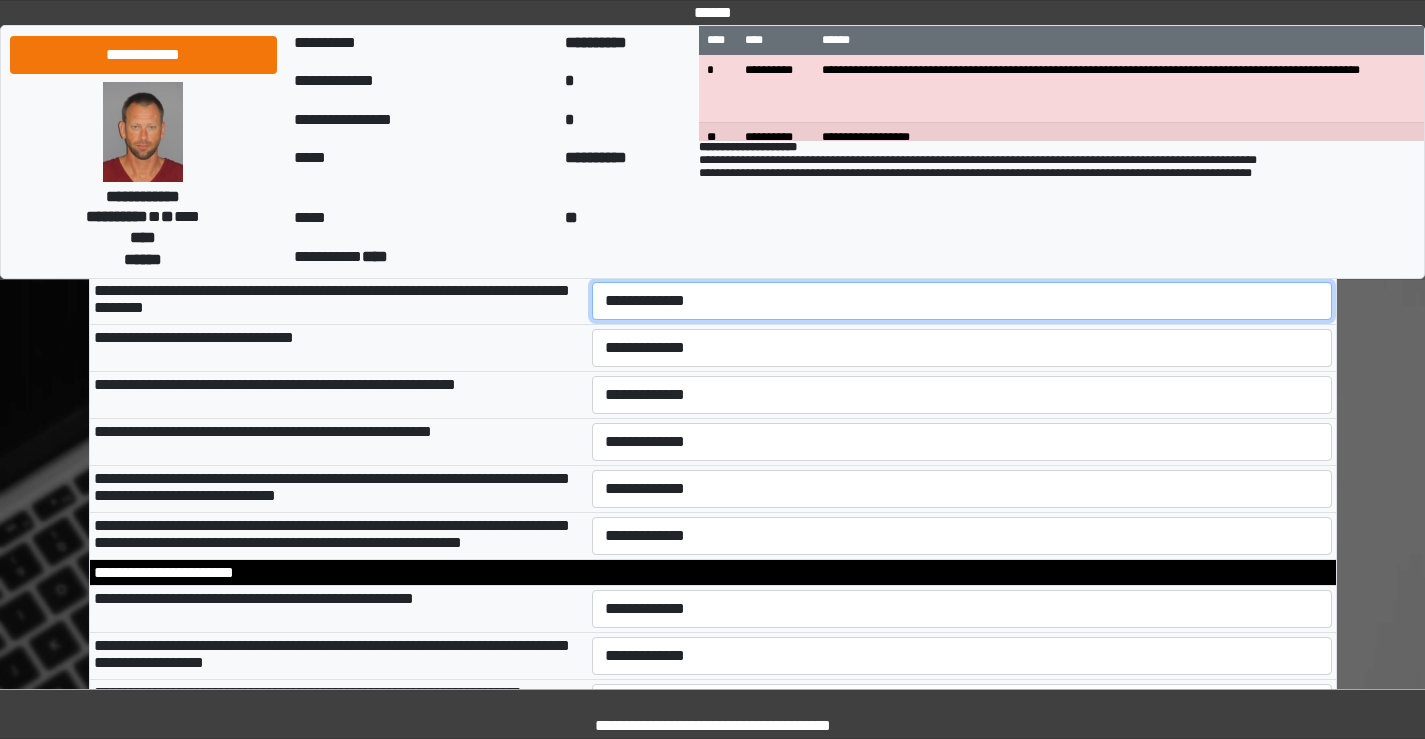 click on "**********" at bounding box center (962, 301) 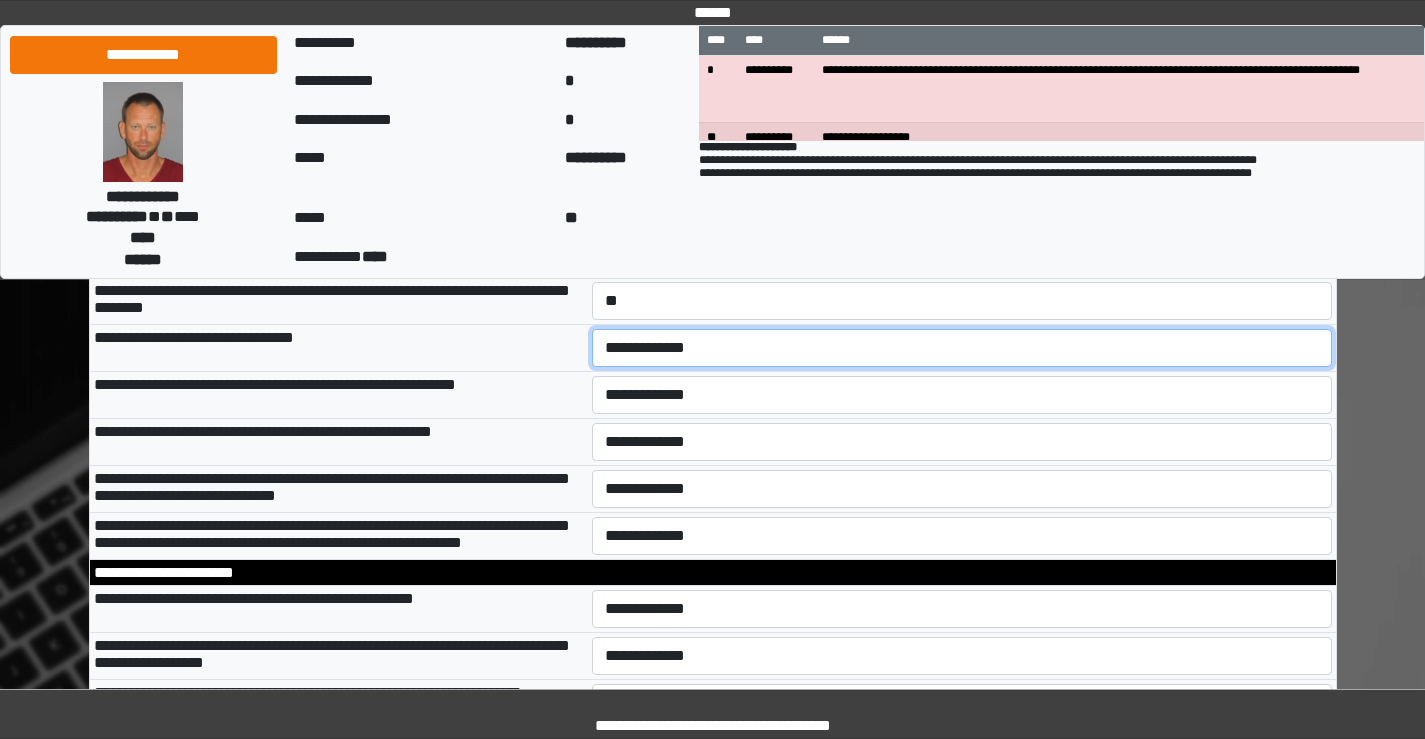 click on "**********" at bounding box center (962, 348) 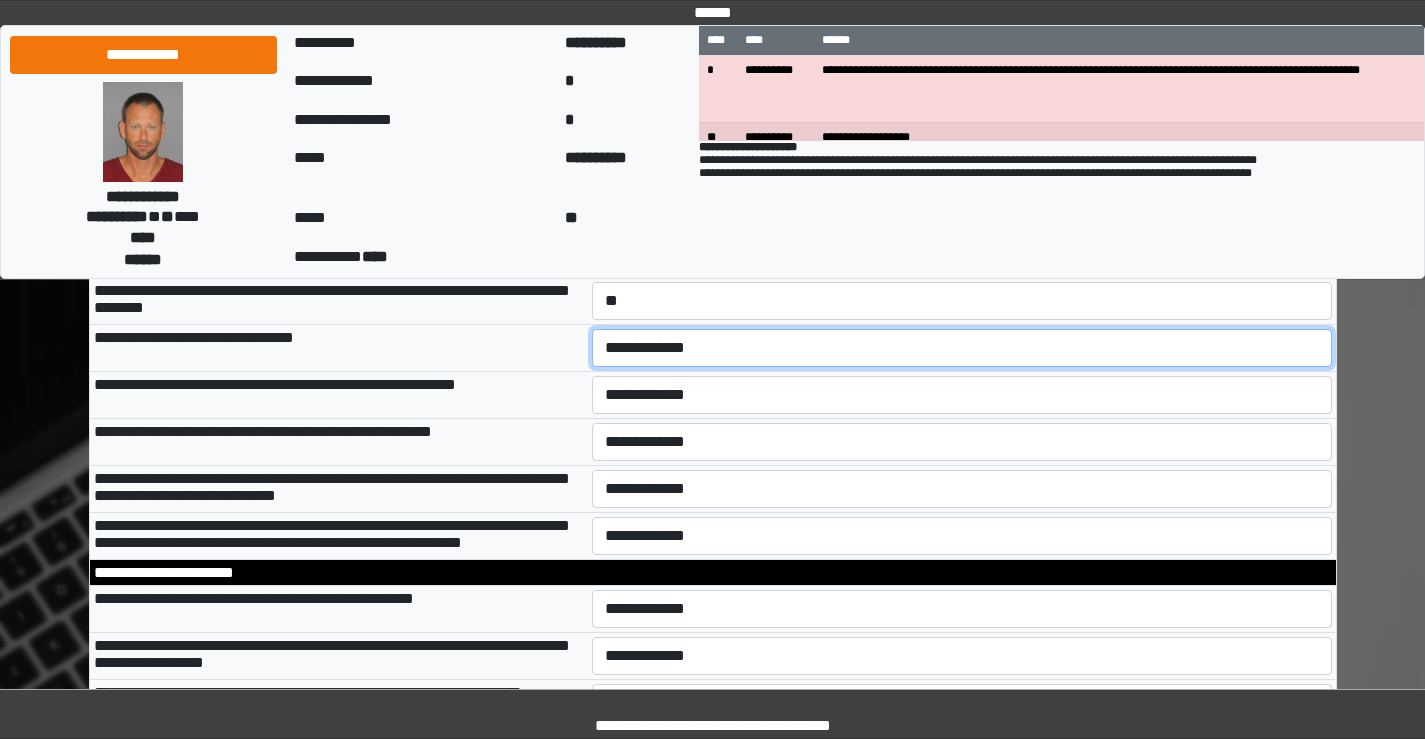 select on "*" 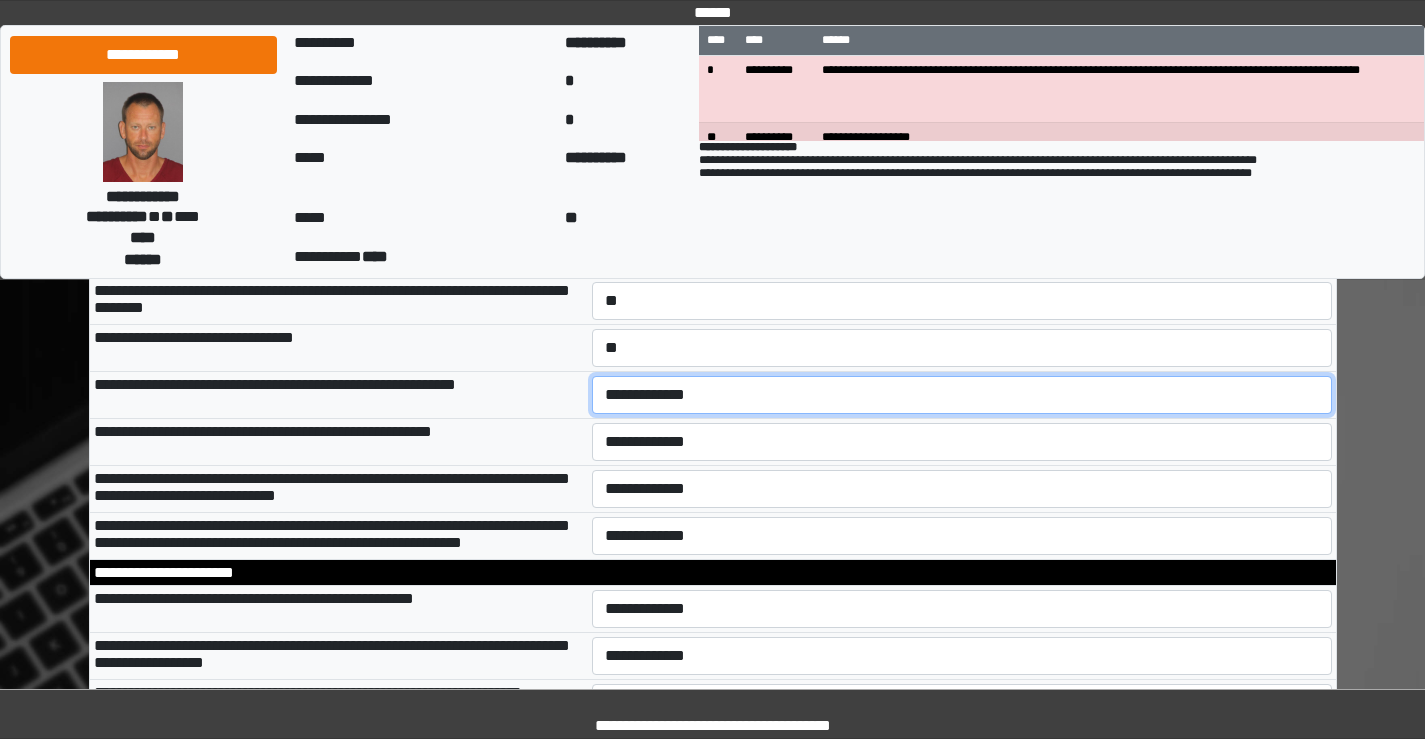 click on "**********" at bounding box center [962, 395] 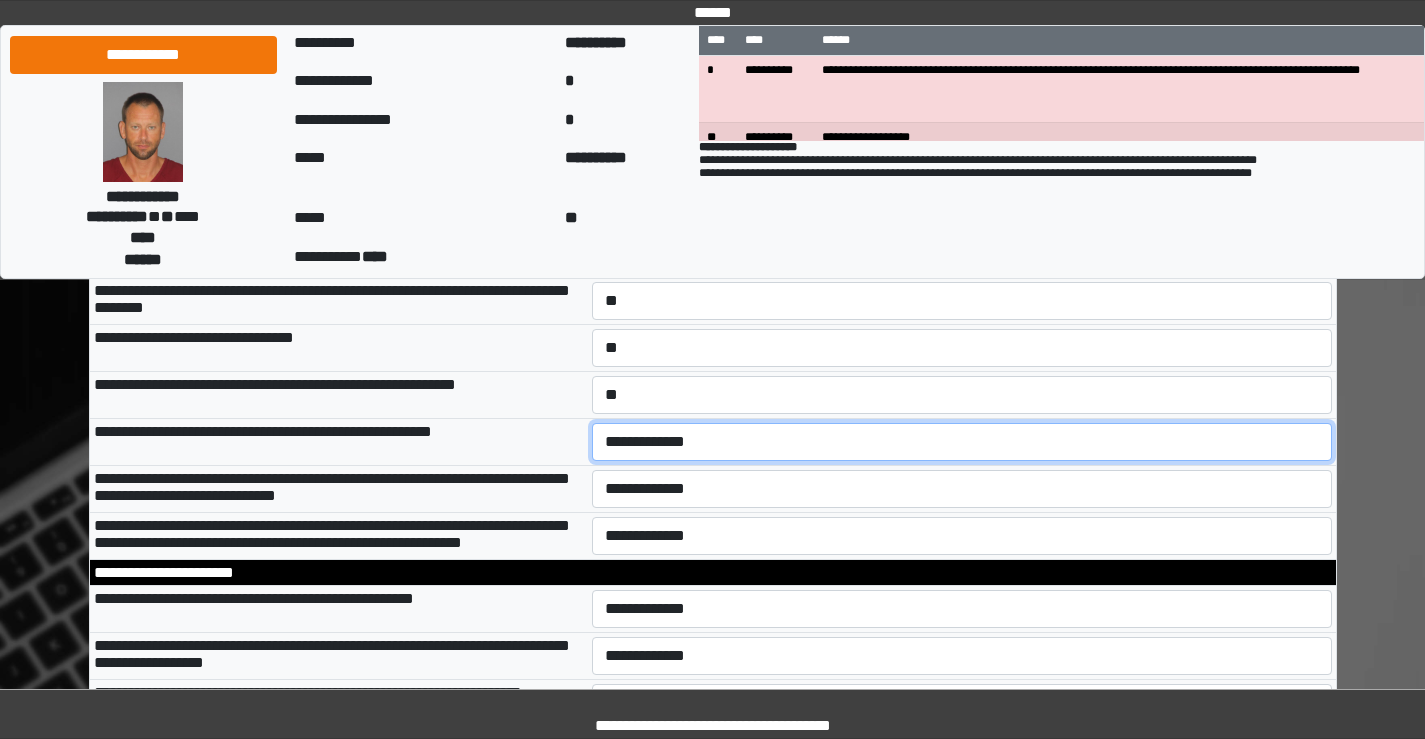 click on "**********" at bounding box center [962, 442] 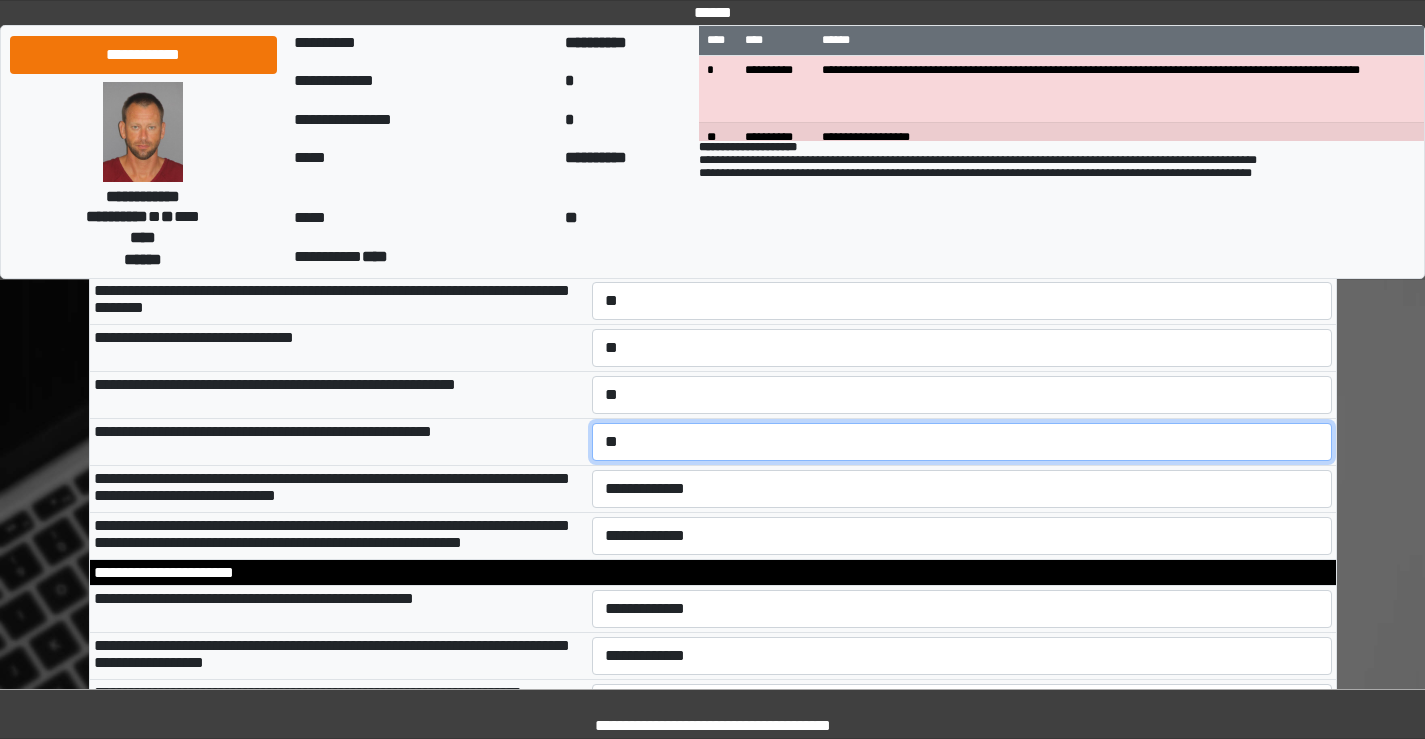 click on "**********" at bounding box center (962, 442) 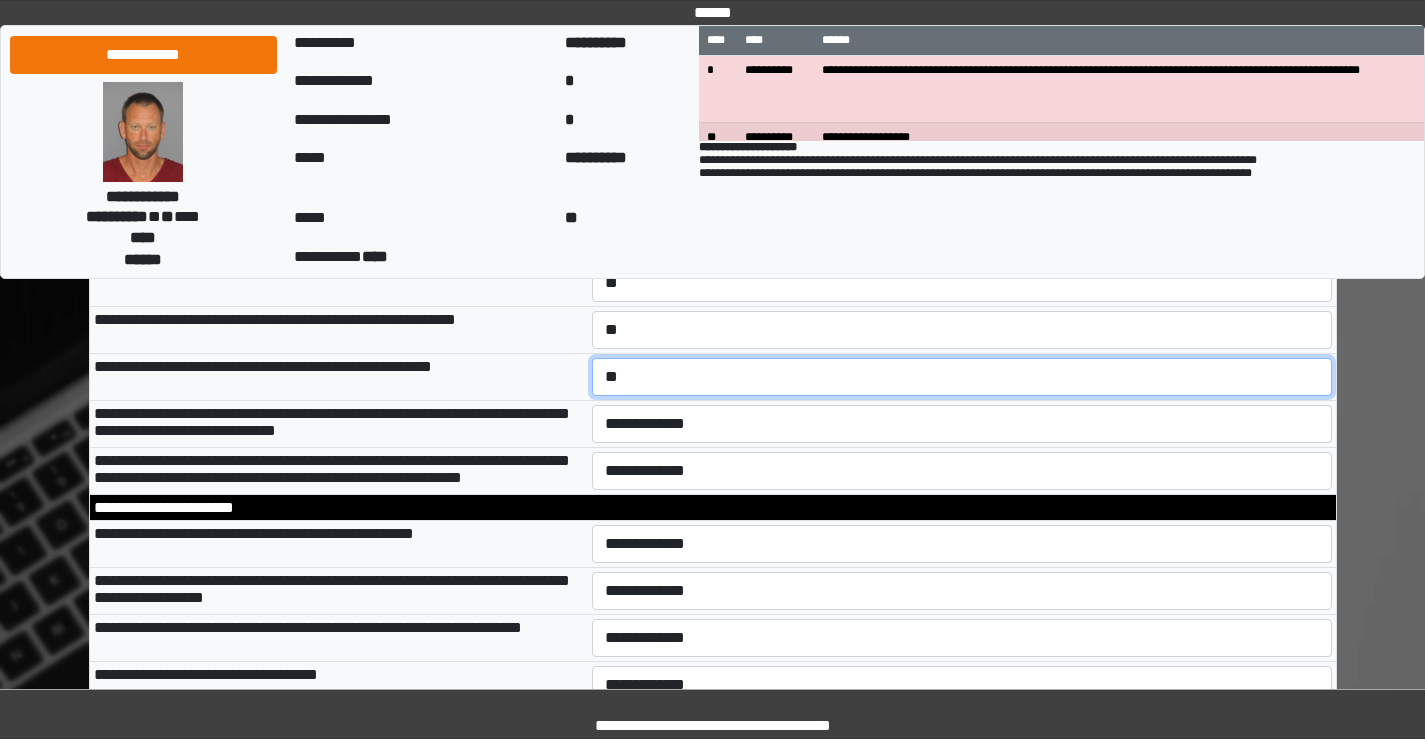 scroll, scrollTop: 6100, scrollLeft: 0, axis: vertical 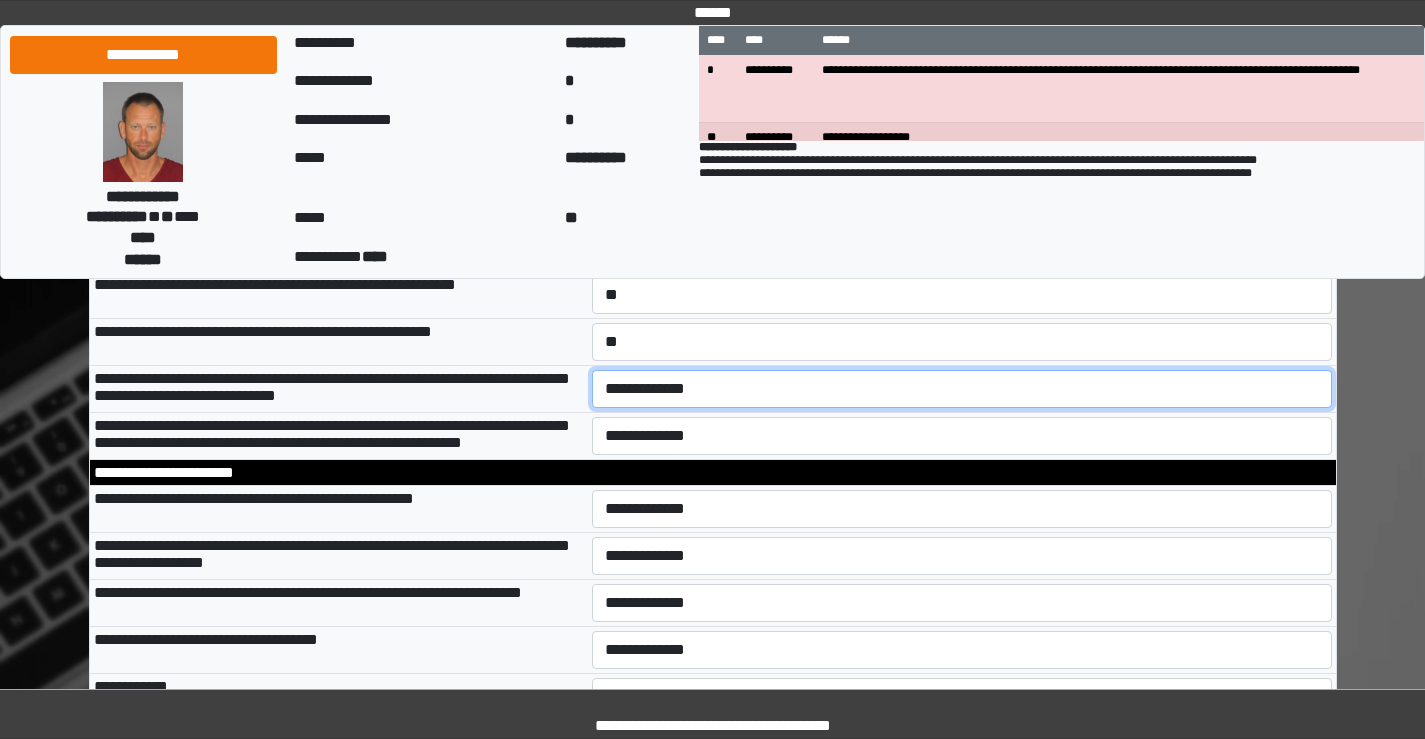 click on "**********" at bounding box center (962, 389) 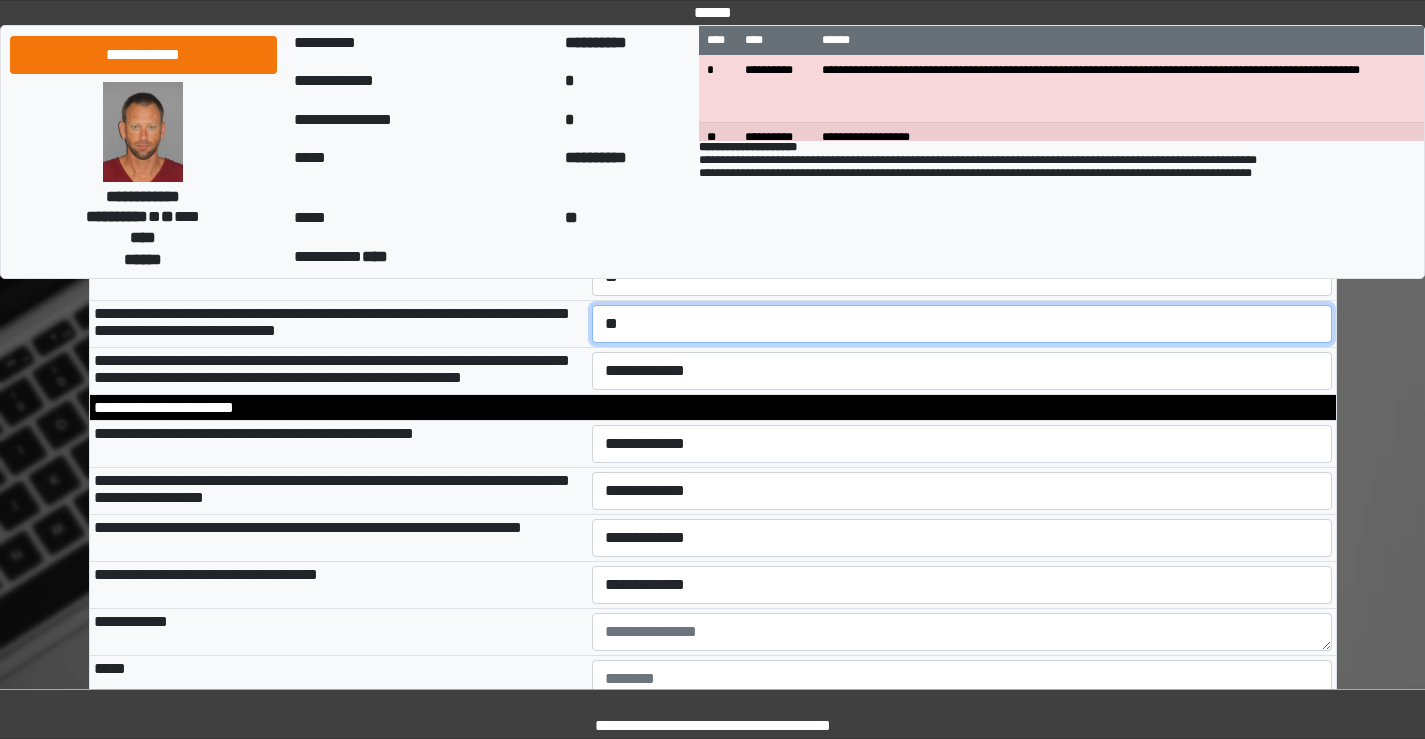 scroll, scrollTop: 6200, scrollLeft: 0, axis: vertical 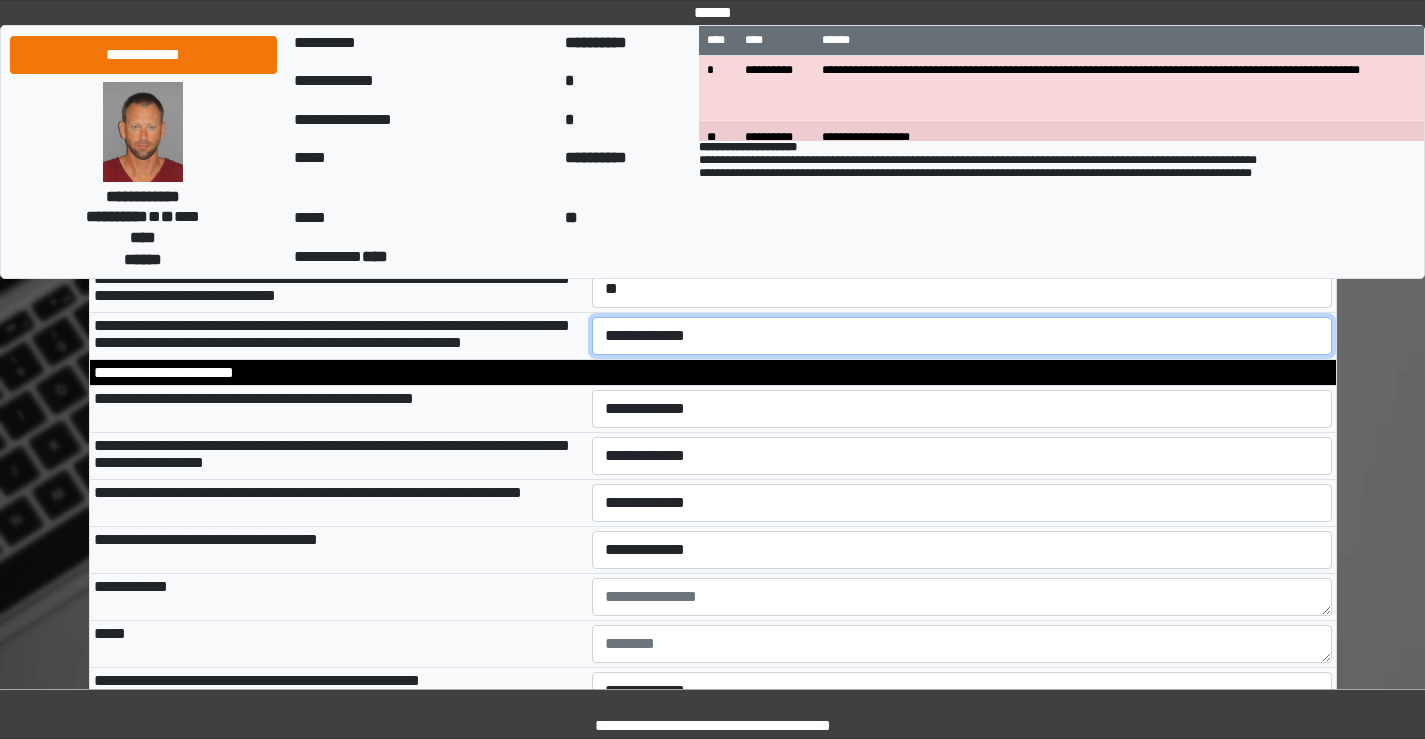 click on "**********" at bounding box center (962, 336) 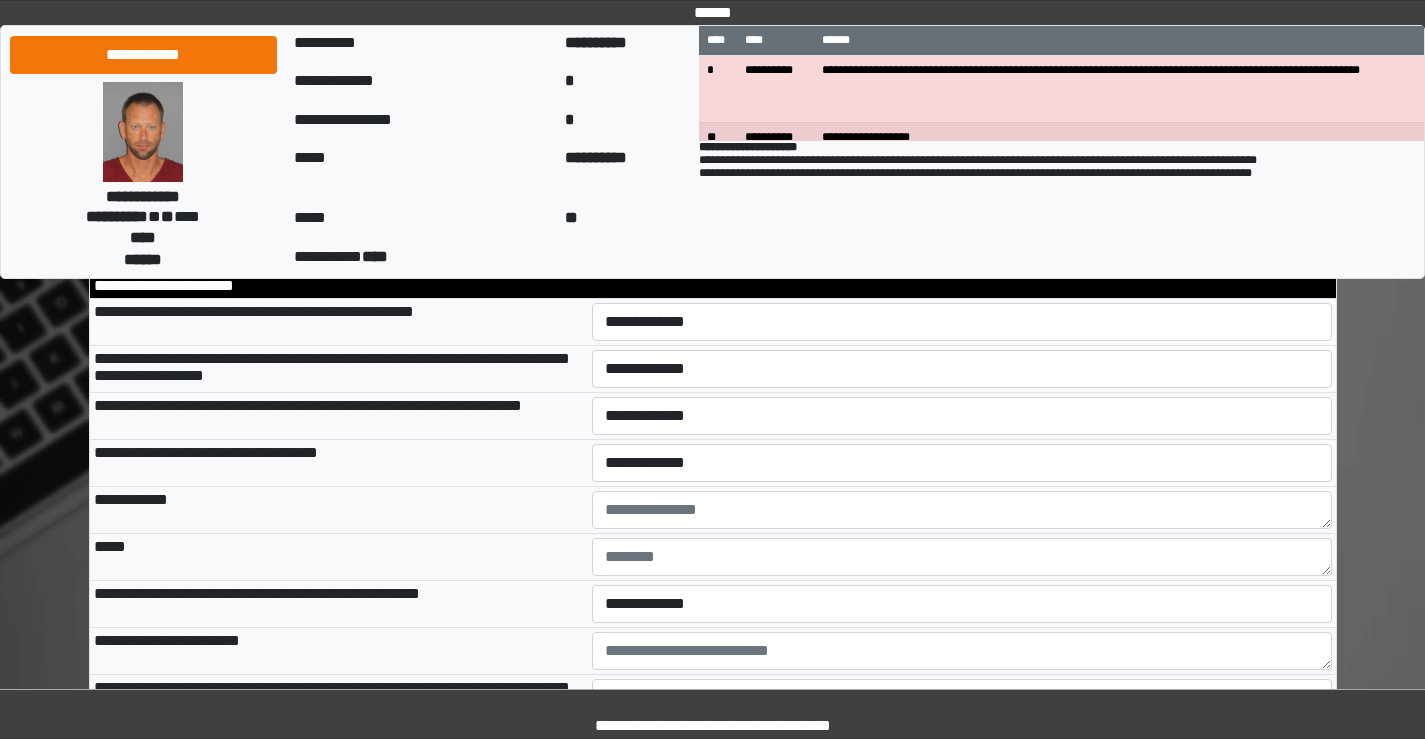 scroll, scrollTop: 6400, scrollLeft: 0, axis: vertical 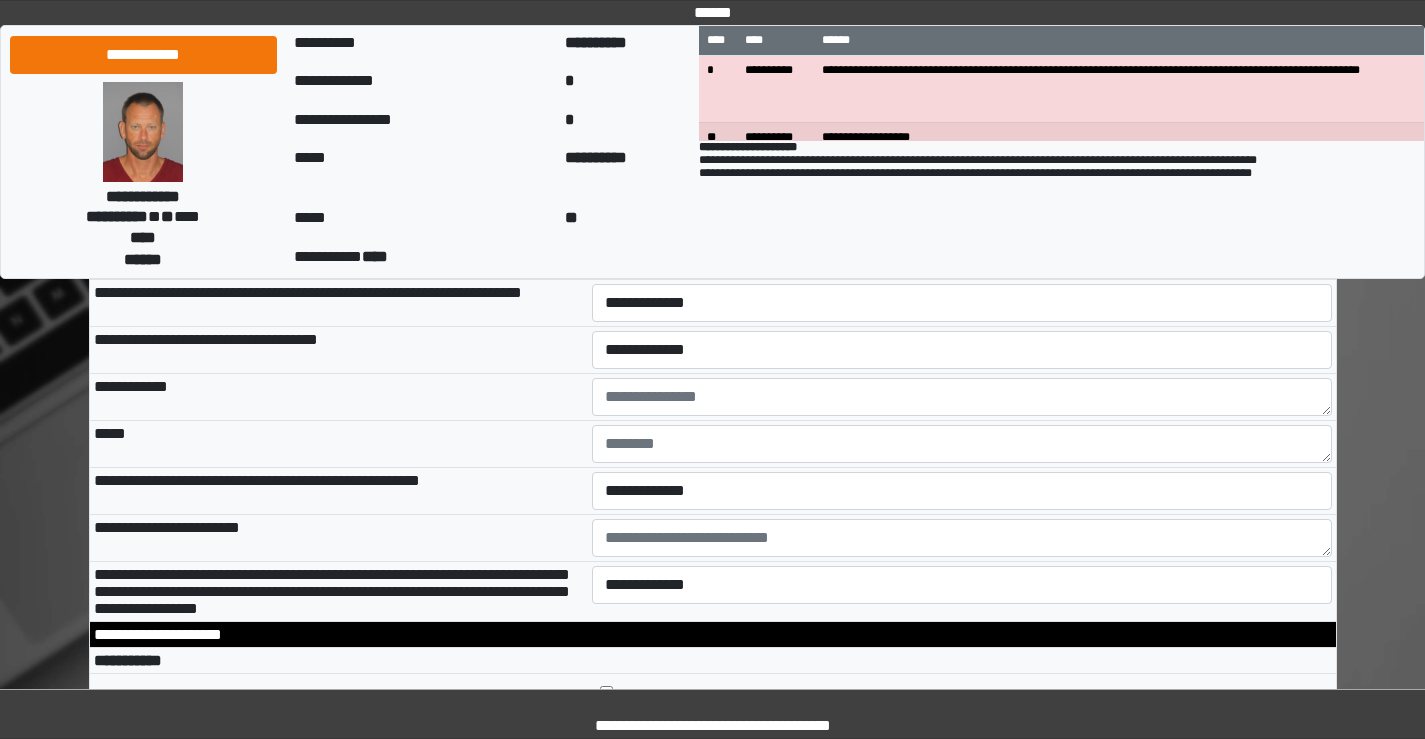 click on "**********" at bounding box center (962, 209) 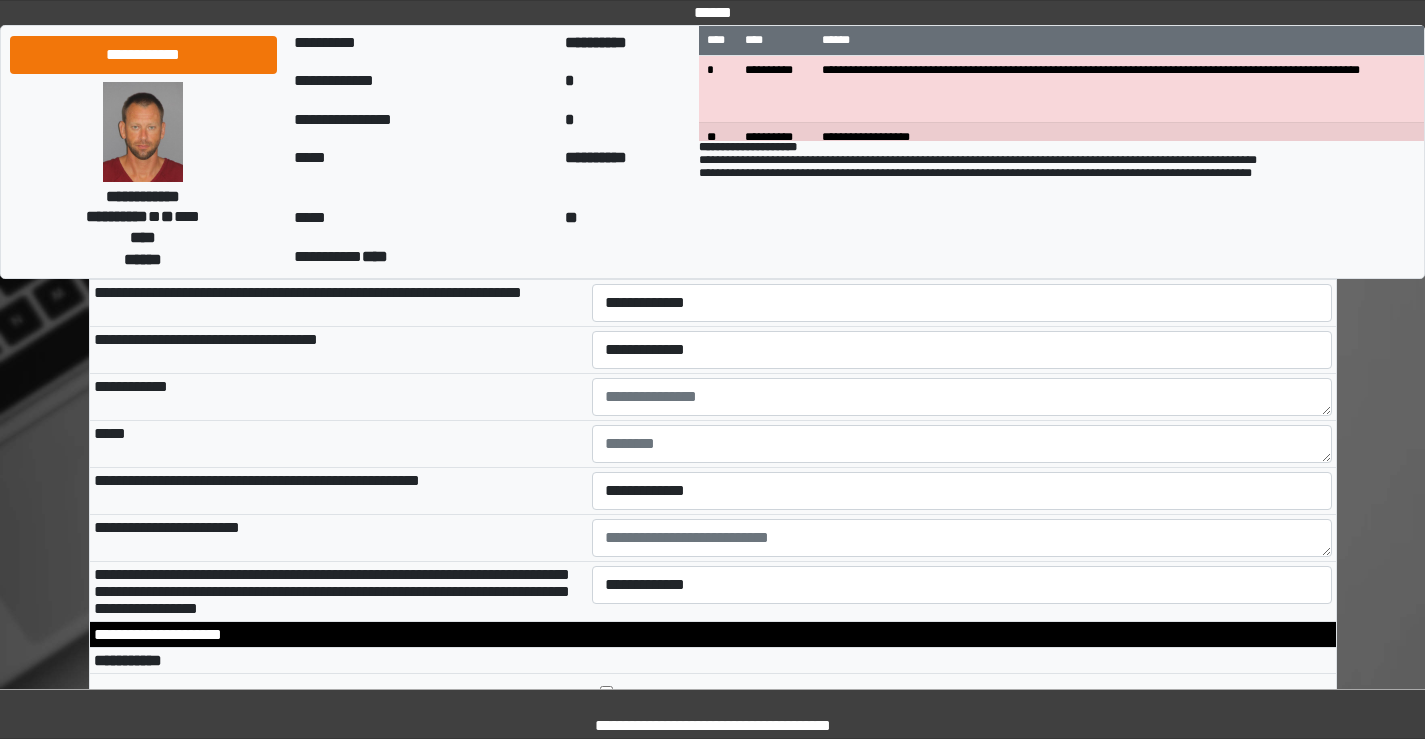 select on "*" 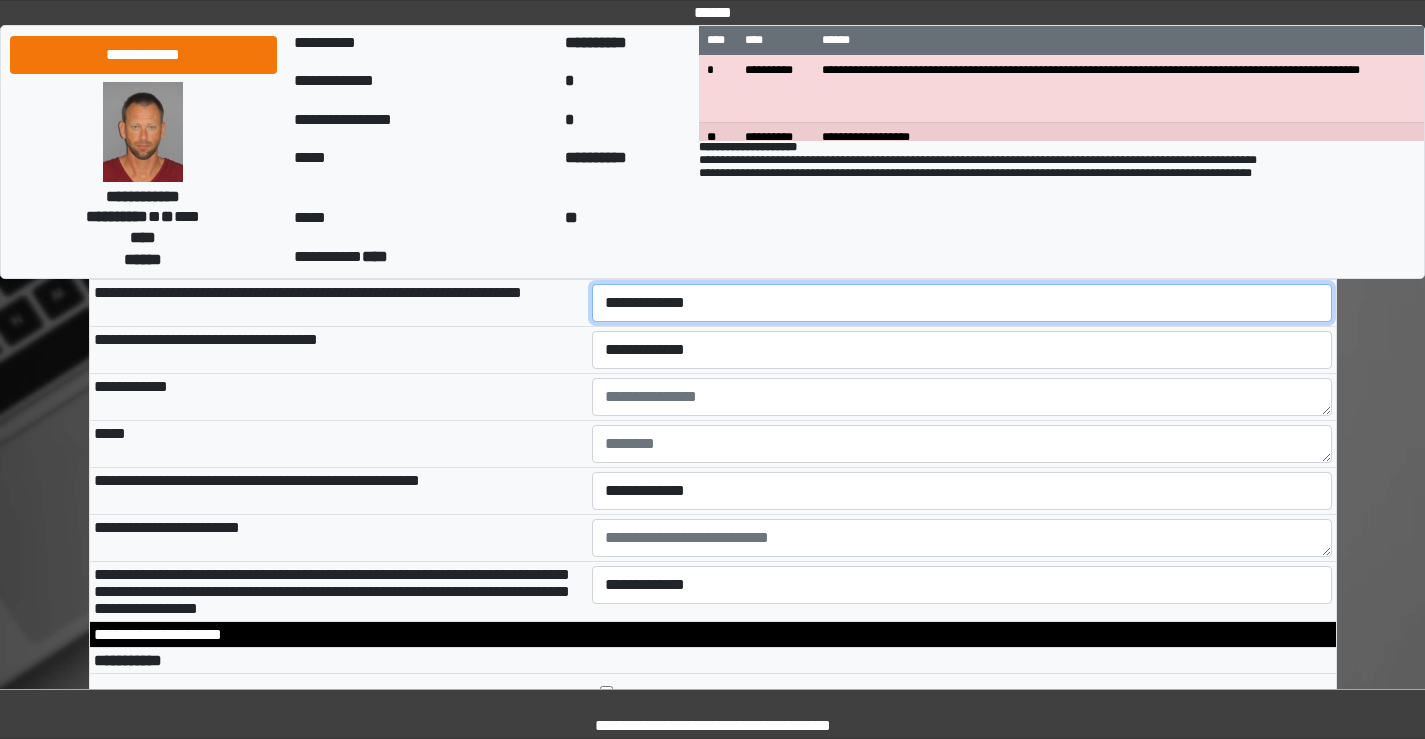 click on "**********" at bounding box center (962, 303) 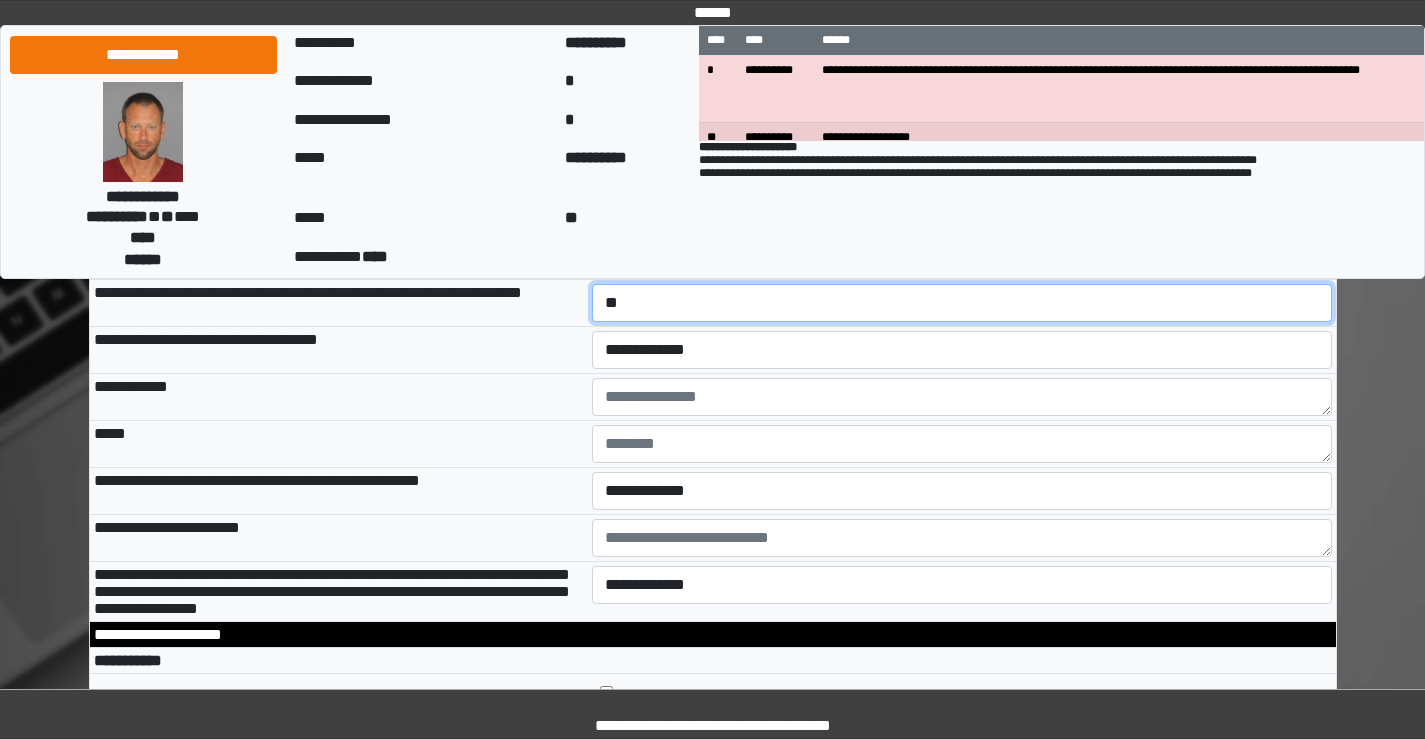 click on "**********" at bounding box center (962, 303) 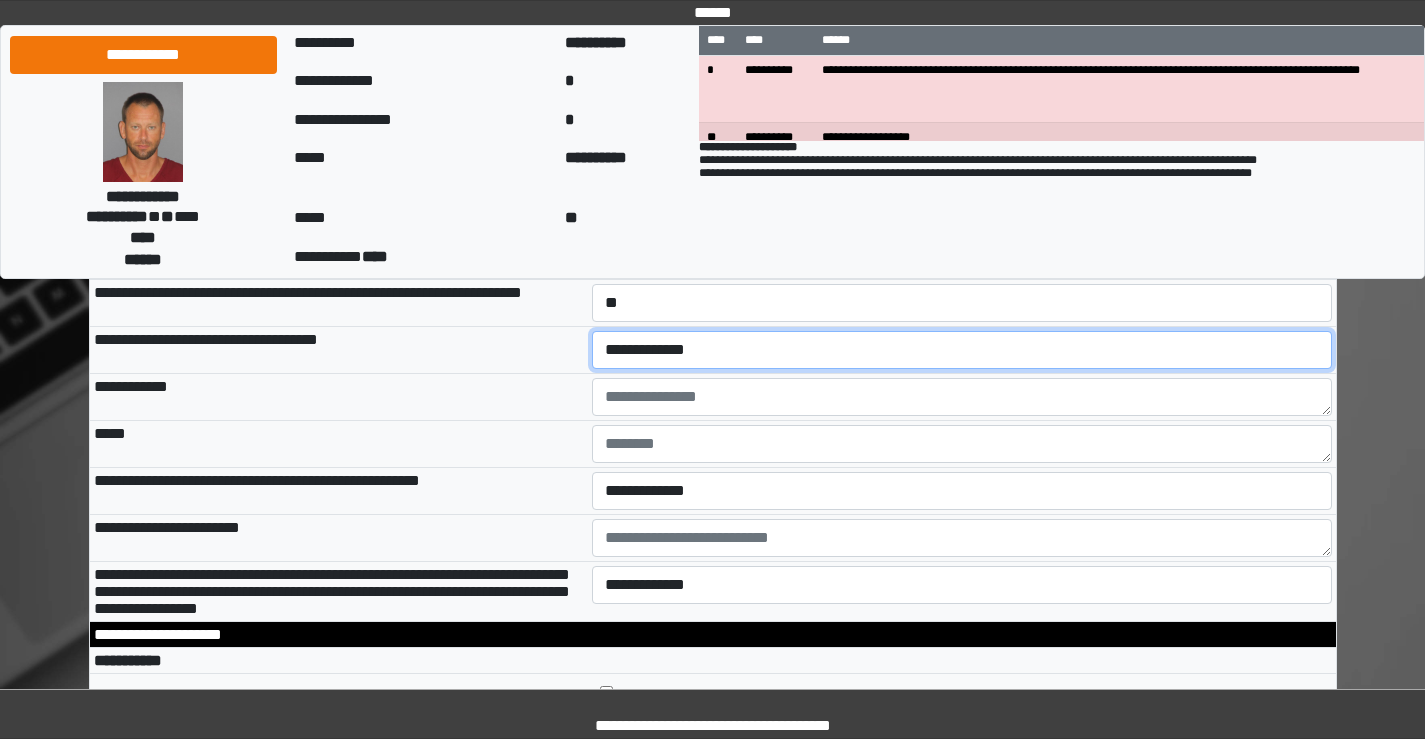 click on "**********" at bounding box center [962, 350] 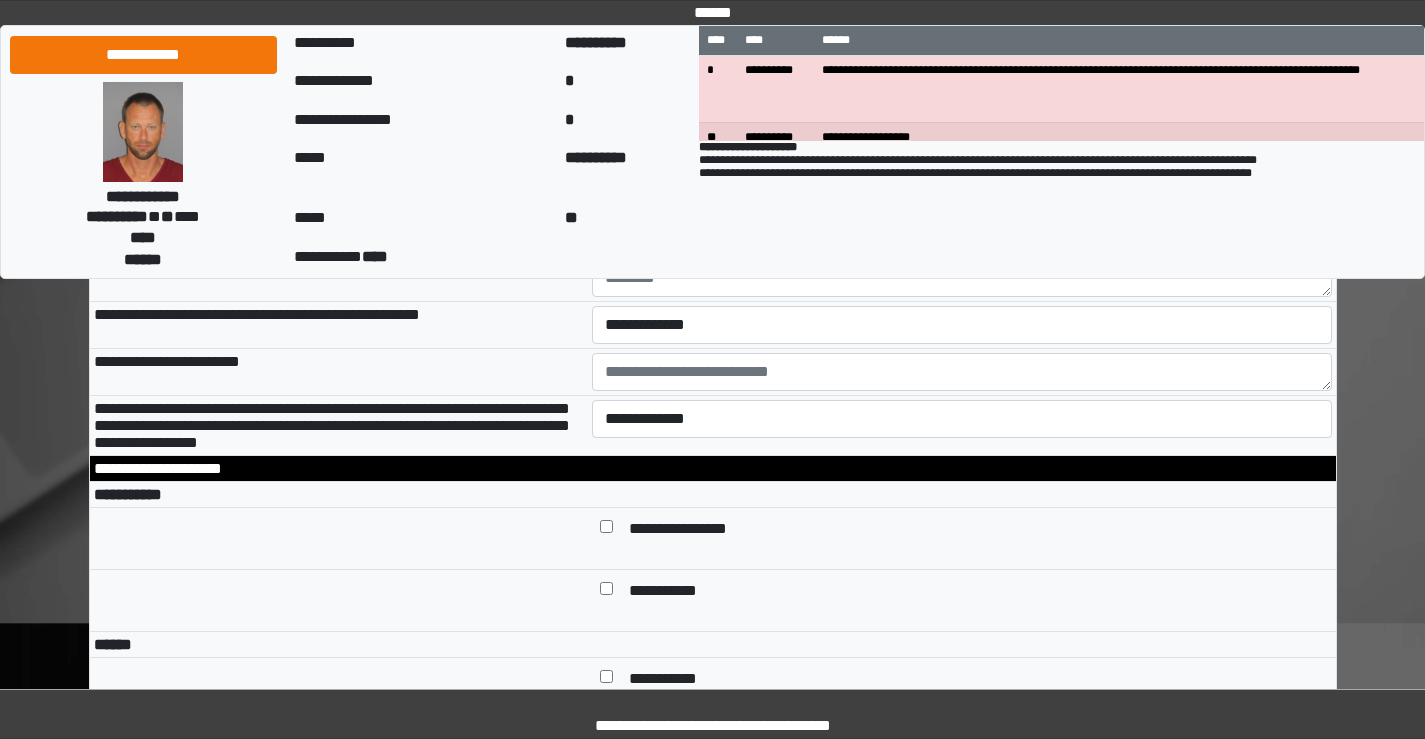 scroll, scrollTop: 6600, scrollLeft: 0, axis: vertical 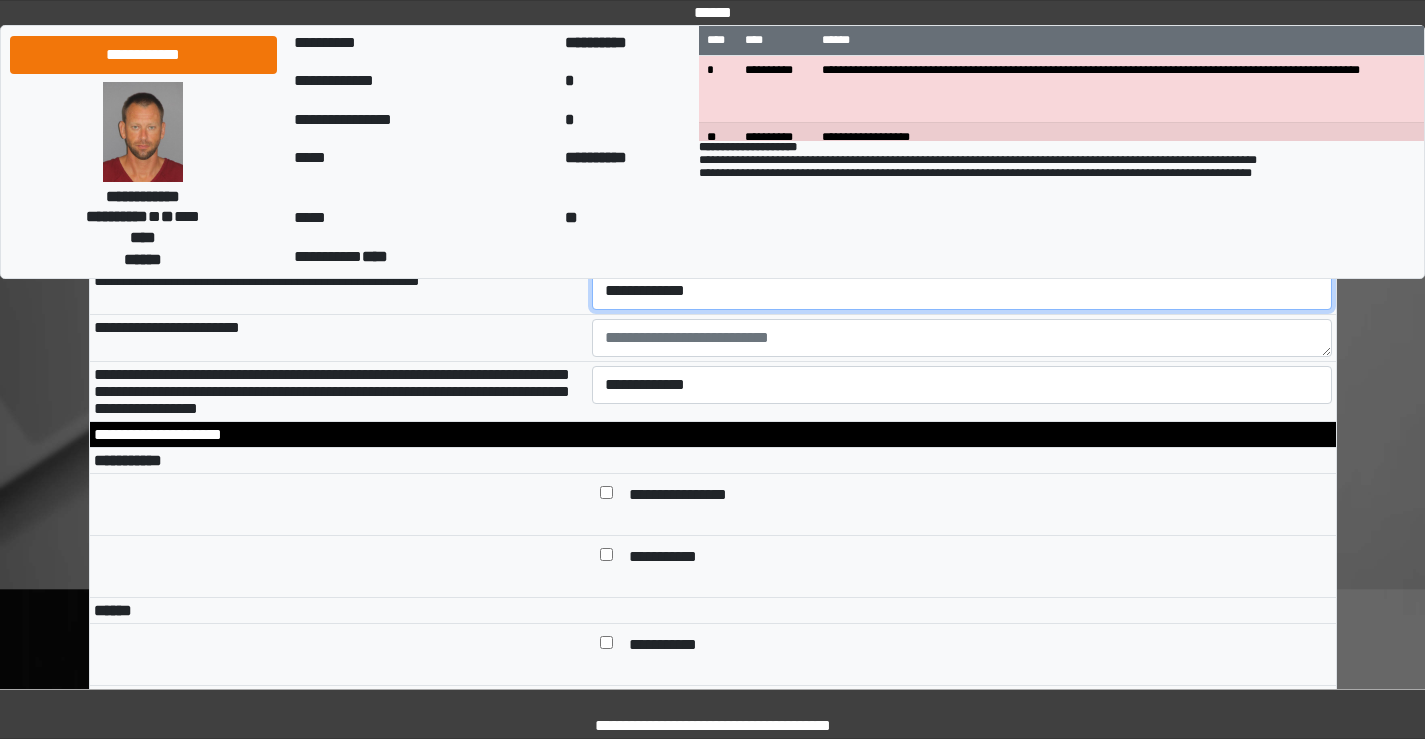 click on "**********" at bounding box center (962, 291) 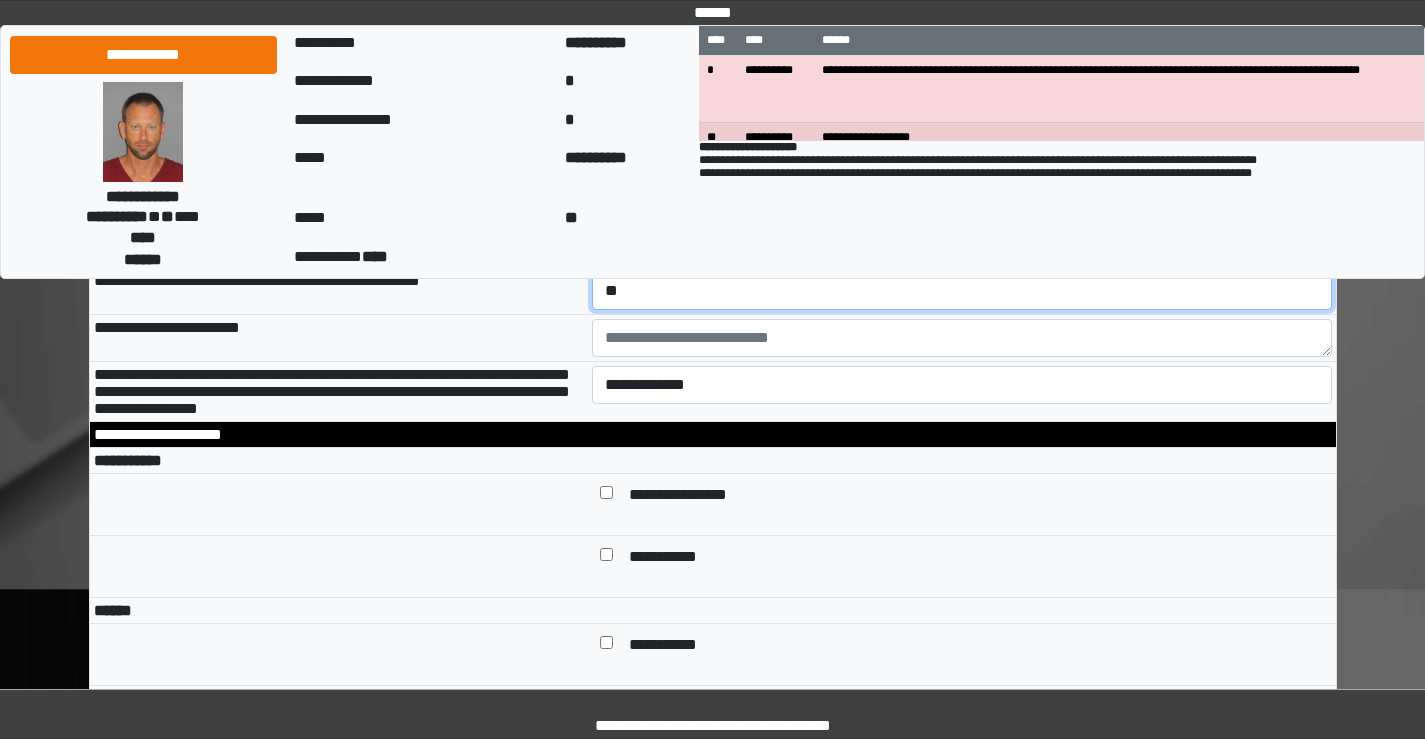 click on "**********" at bounding box center [962, 291] 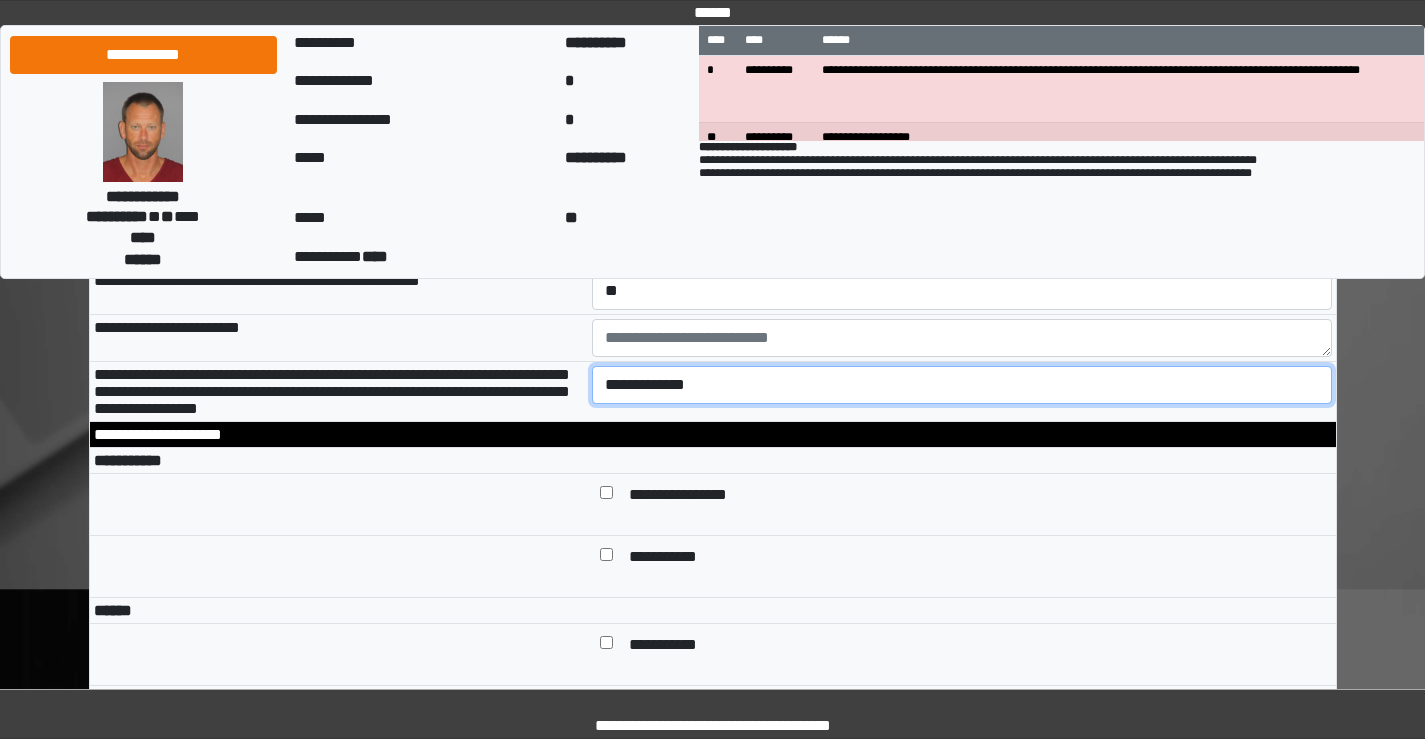 click on "**********" at bounding box center [962, 385] 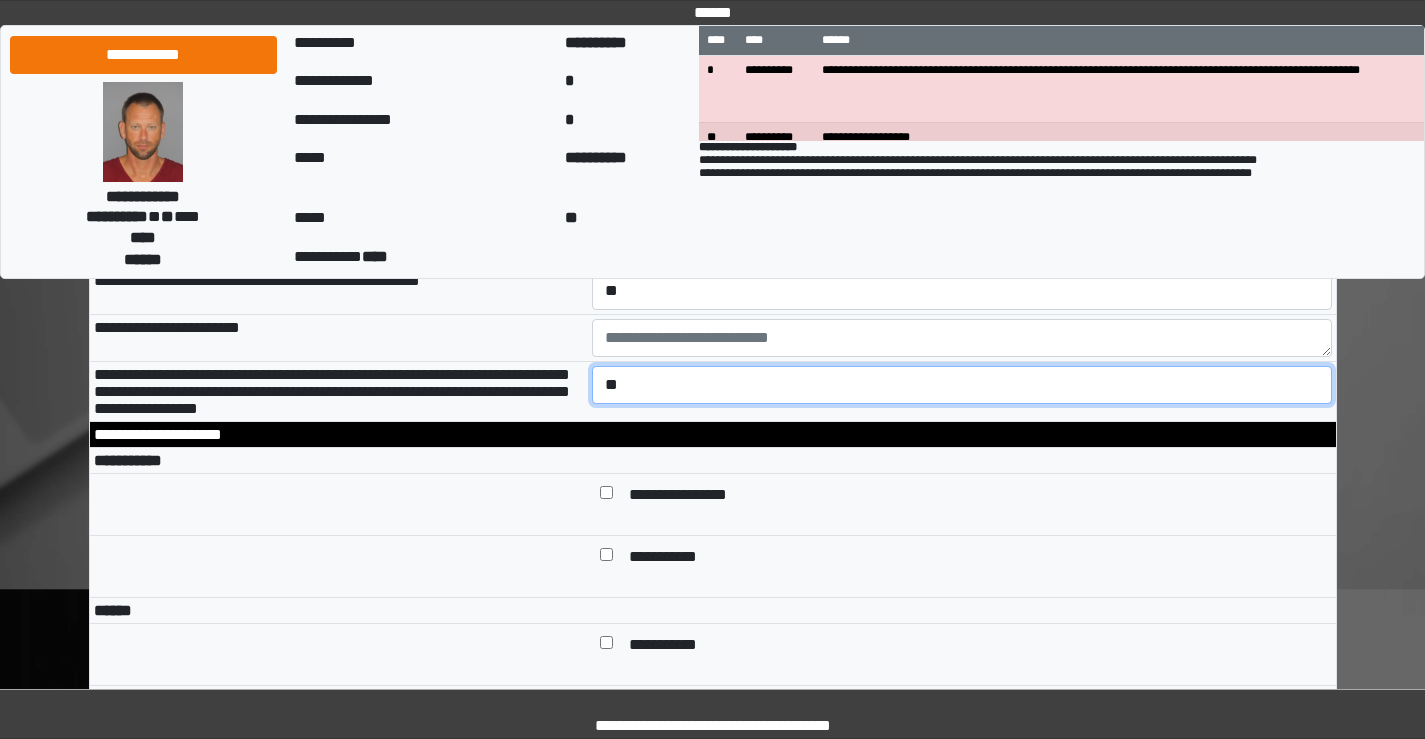 click on "**********" at bounding box center [962, 385] 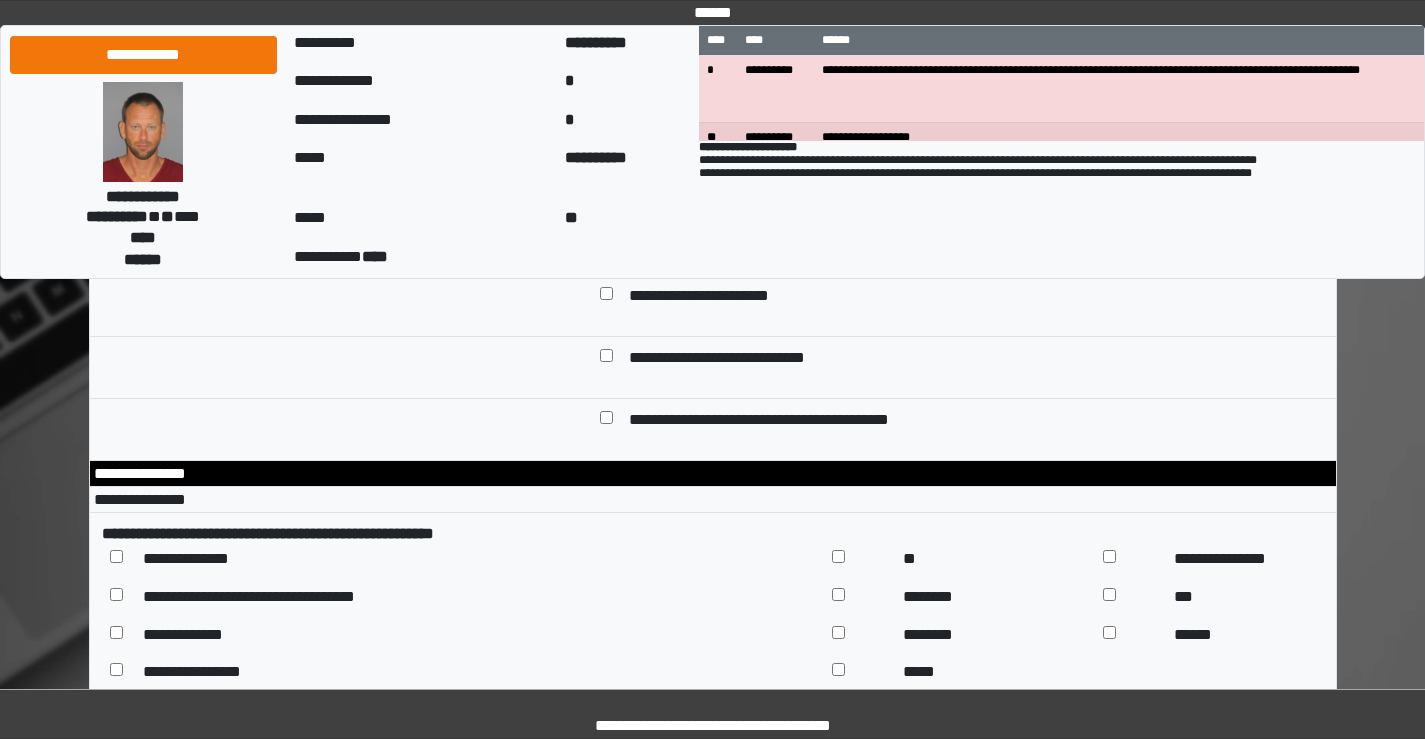 scroll, scrollTop: 9200, scrollLeft: 0, axis: vertical 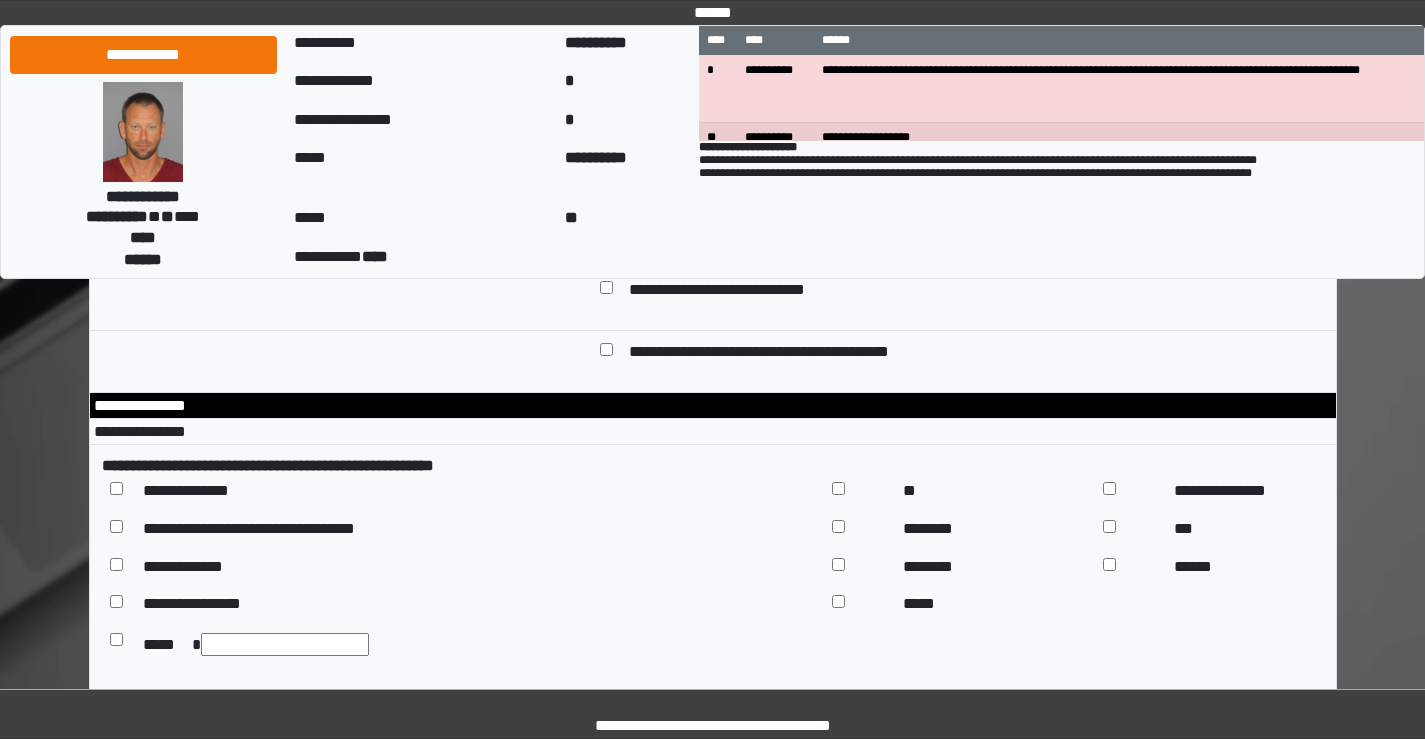 click on "**********" at bounding box center [962, 95] 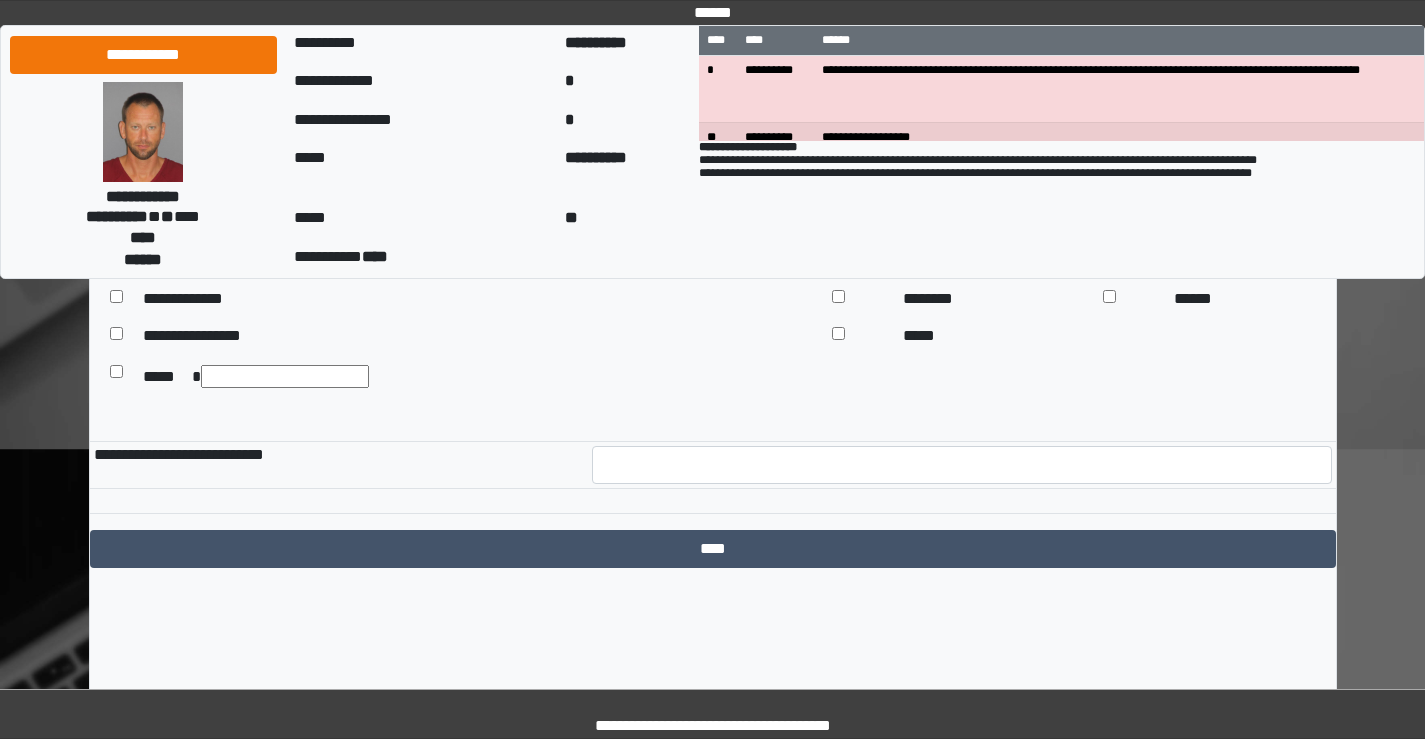 scroll, scrollTop: 9400, scrollLeft: 0, axis: vertical 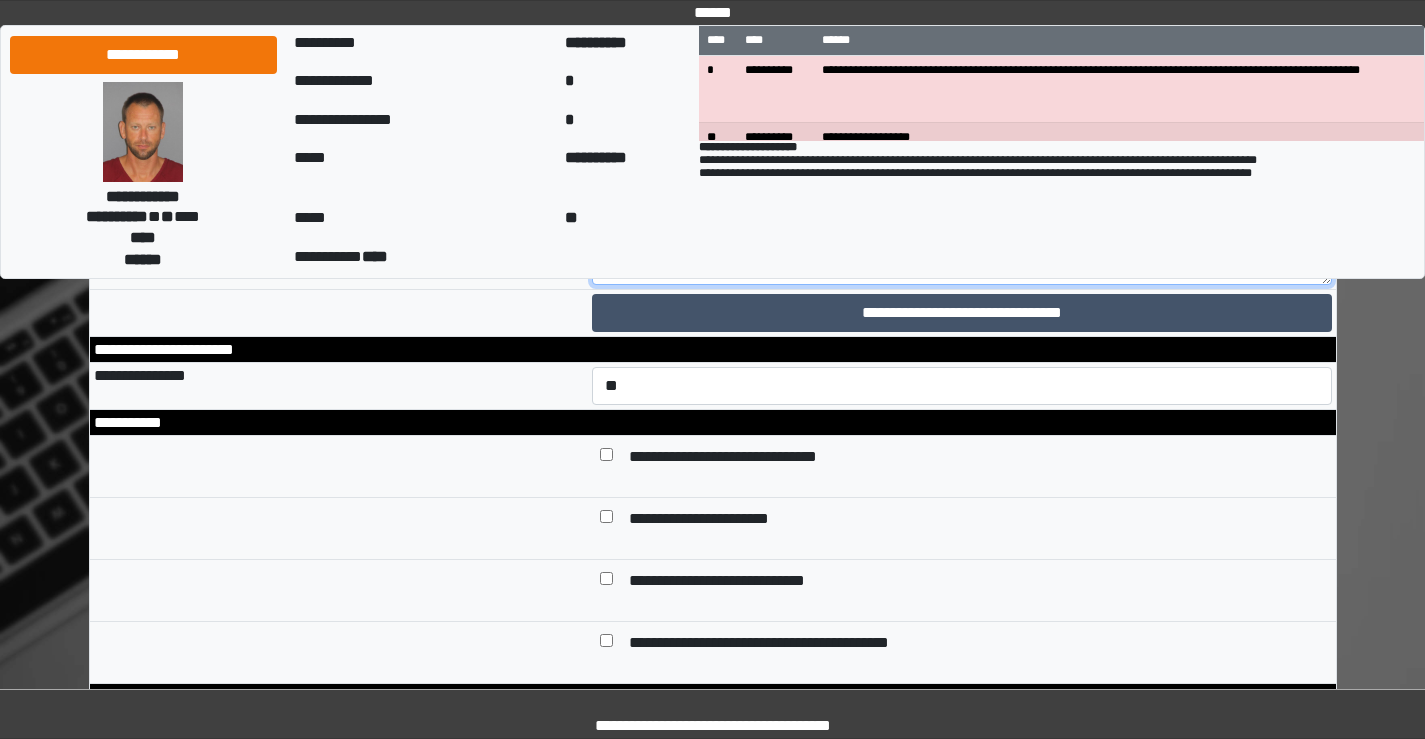 click at bounding box center [962, 230] 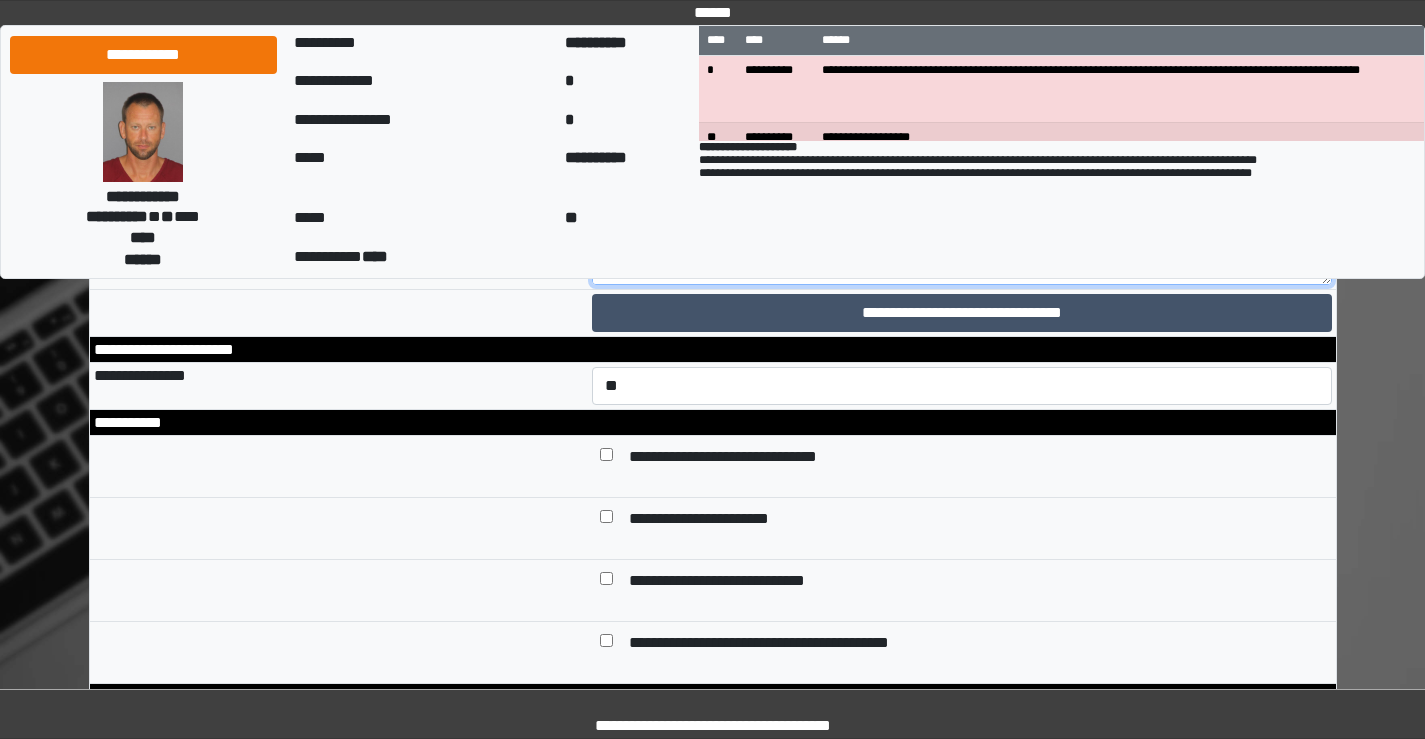 scroll, scrollTop: 0, scrollLeft: 0, axis: both 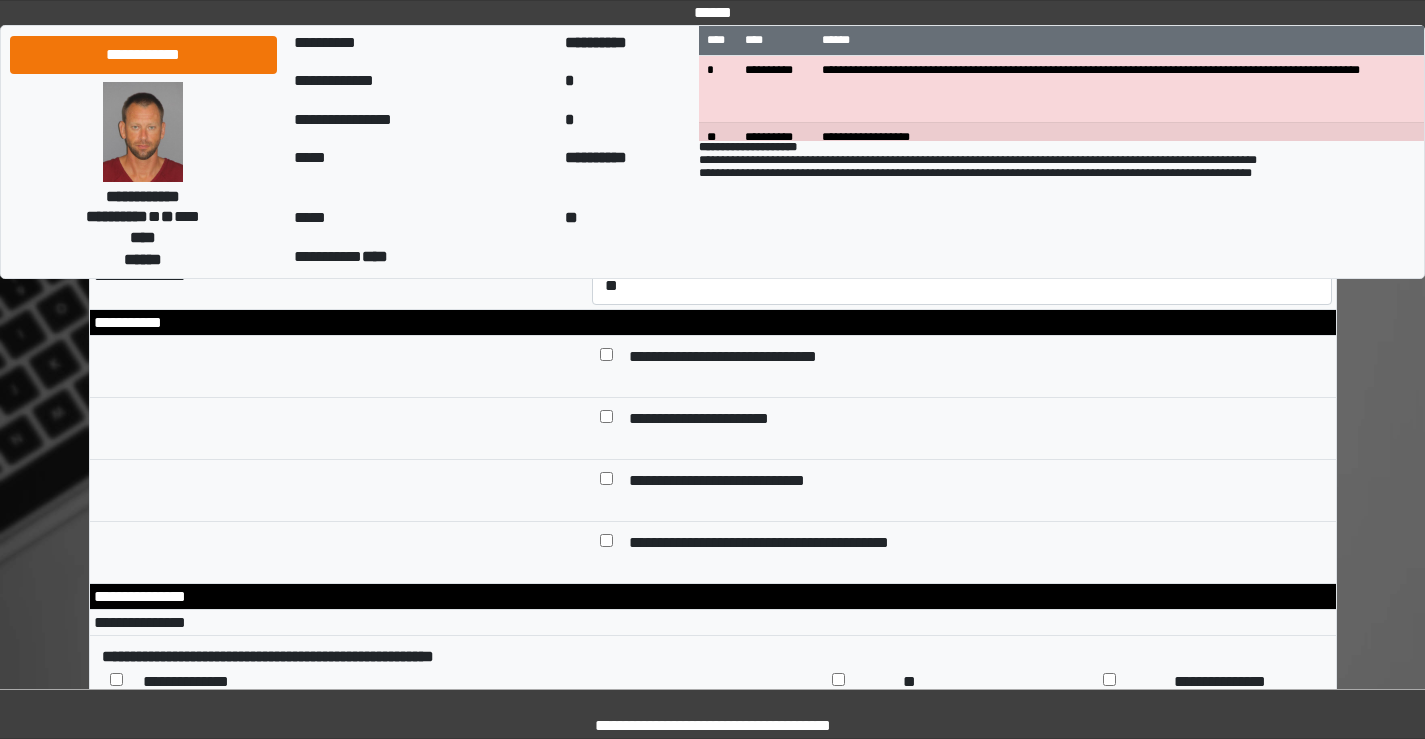 paste on "**********" 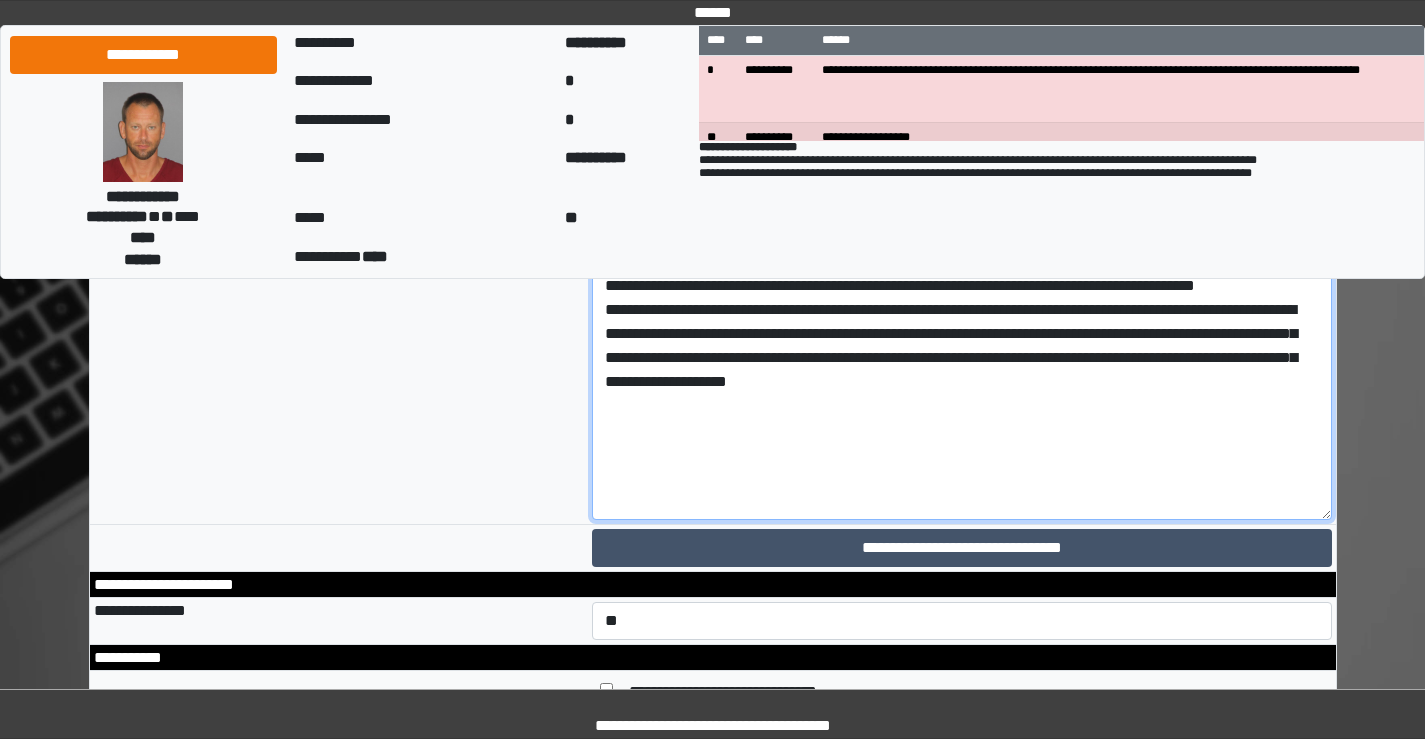 drag, startPoint x: 1324, startPoint y: 443, endPoint x: 1023, endPoint y: 584, distance: 332.38834 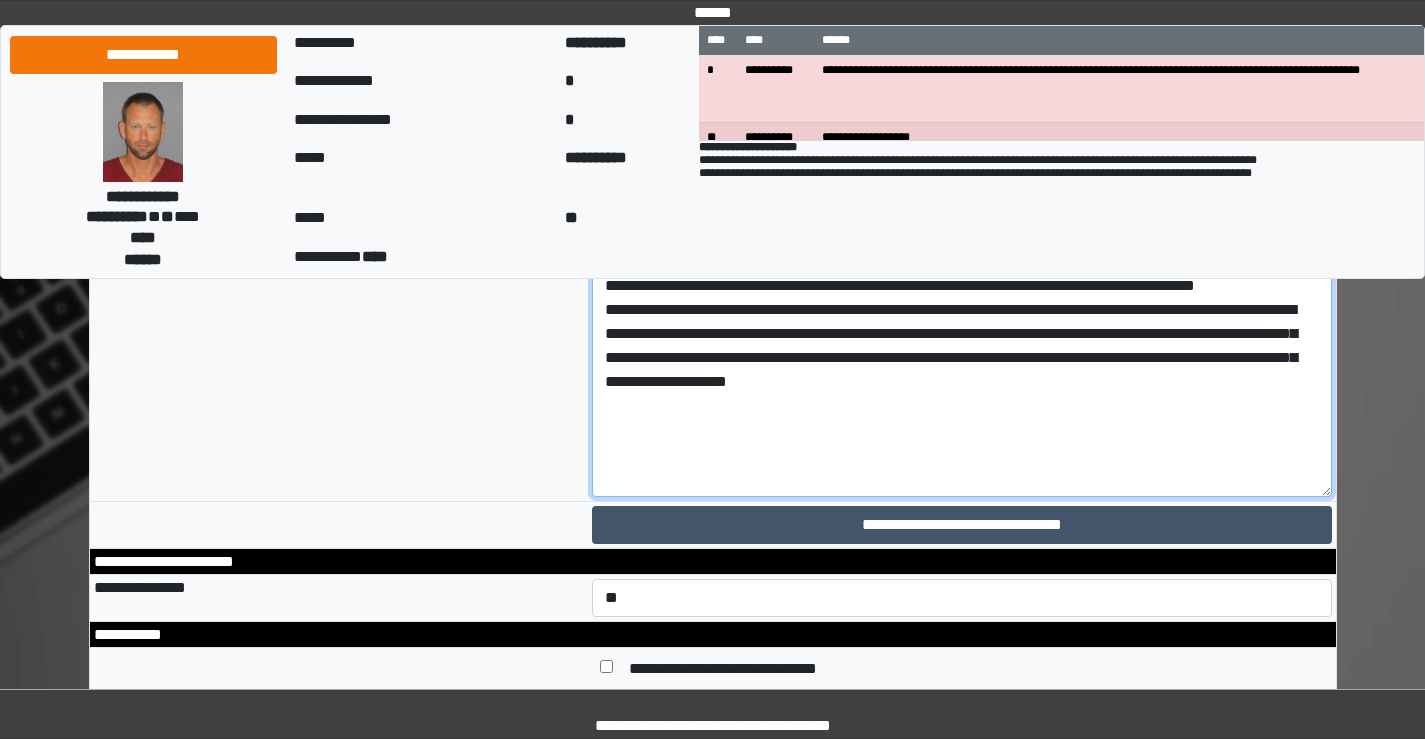 scroll, scrollTop: 8909, scrollLeft: 0, axis: vertical 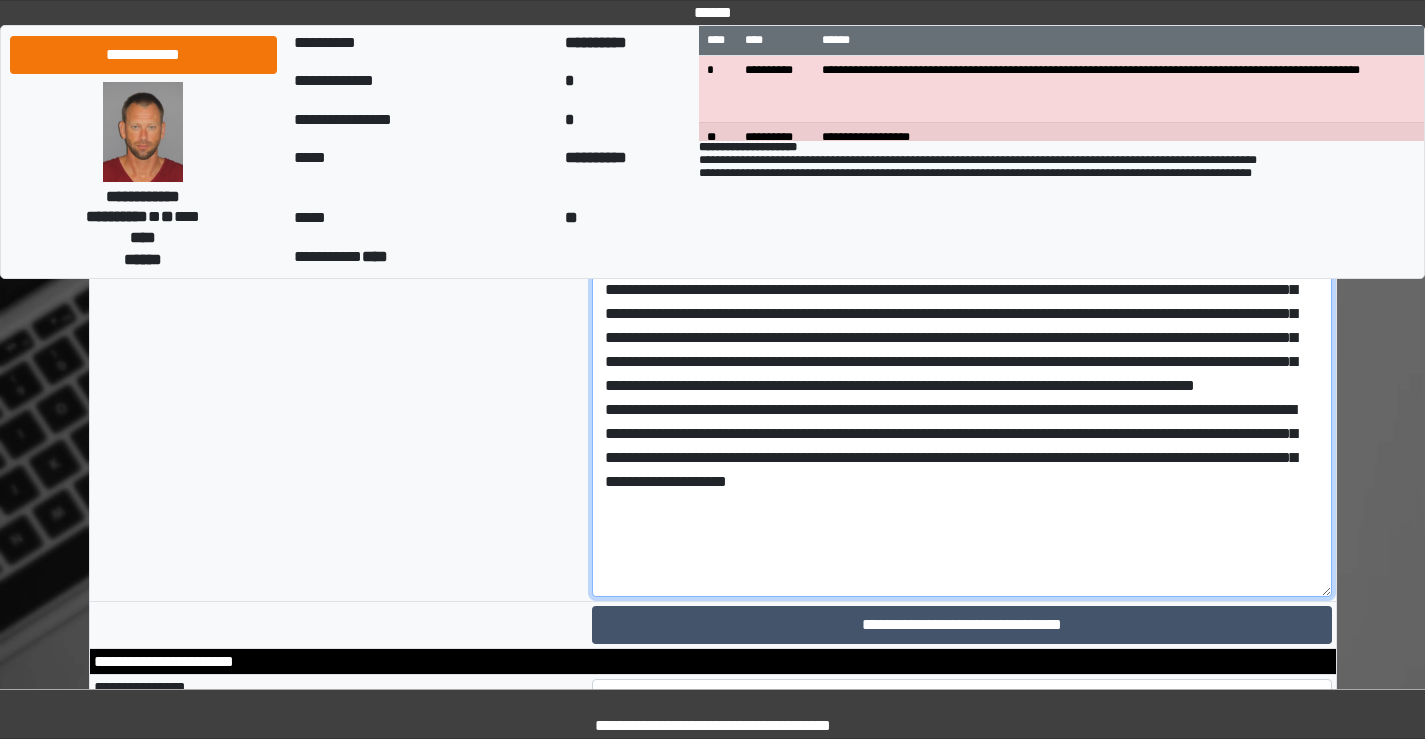 drag, startPoint x: 718, startPoint y: 460, endPoint x: 789, endPoint y: 460, distance: 71 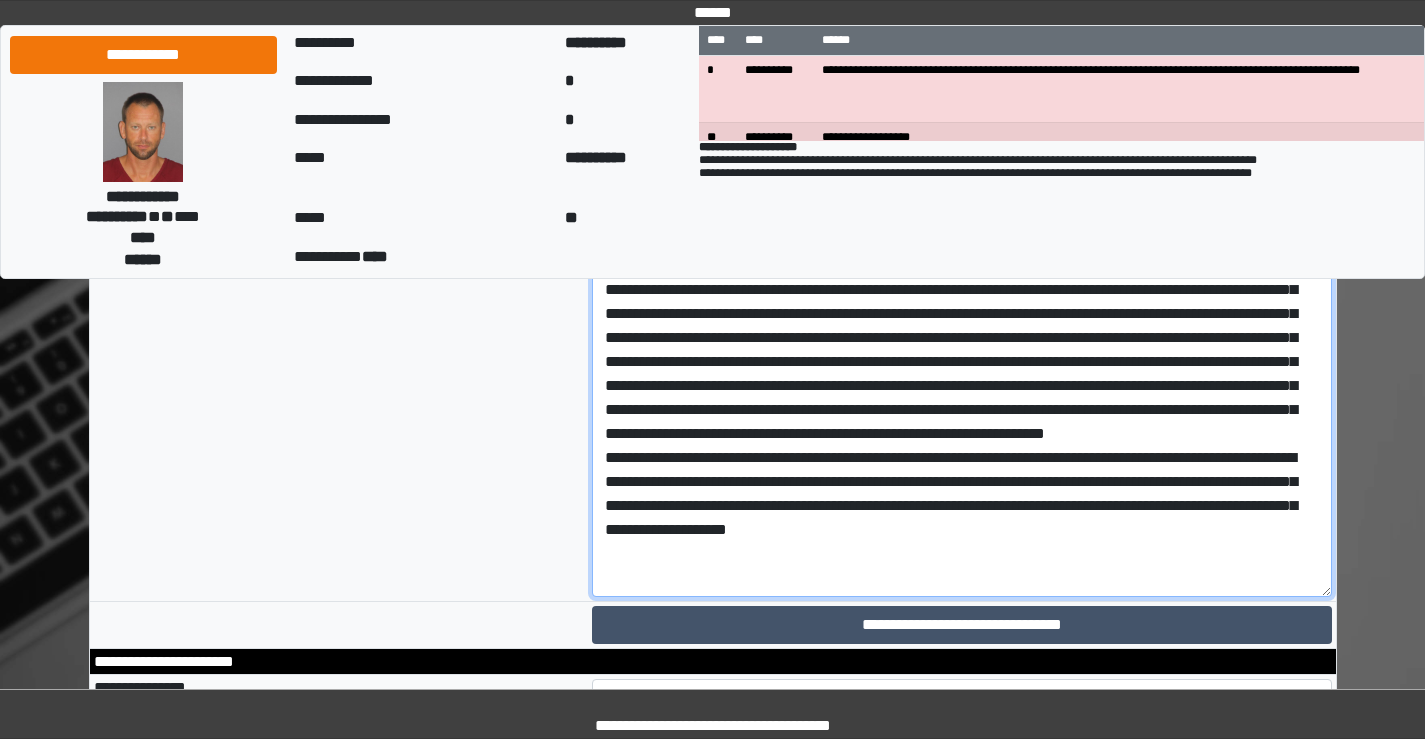 click at bounding box center (962, 386) 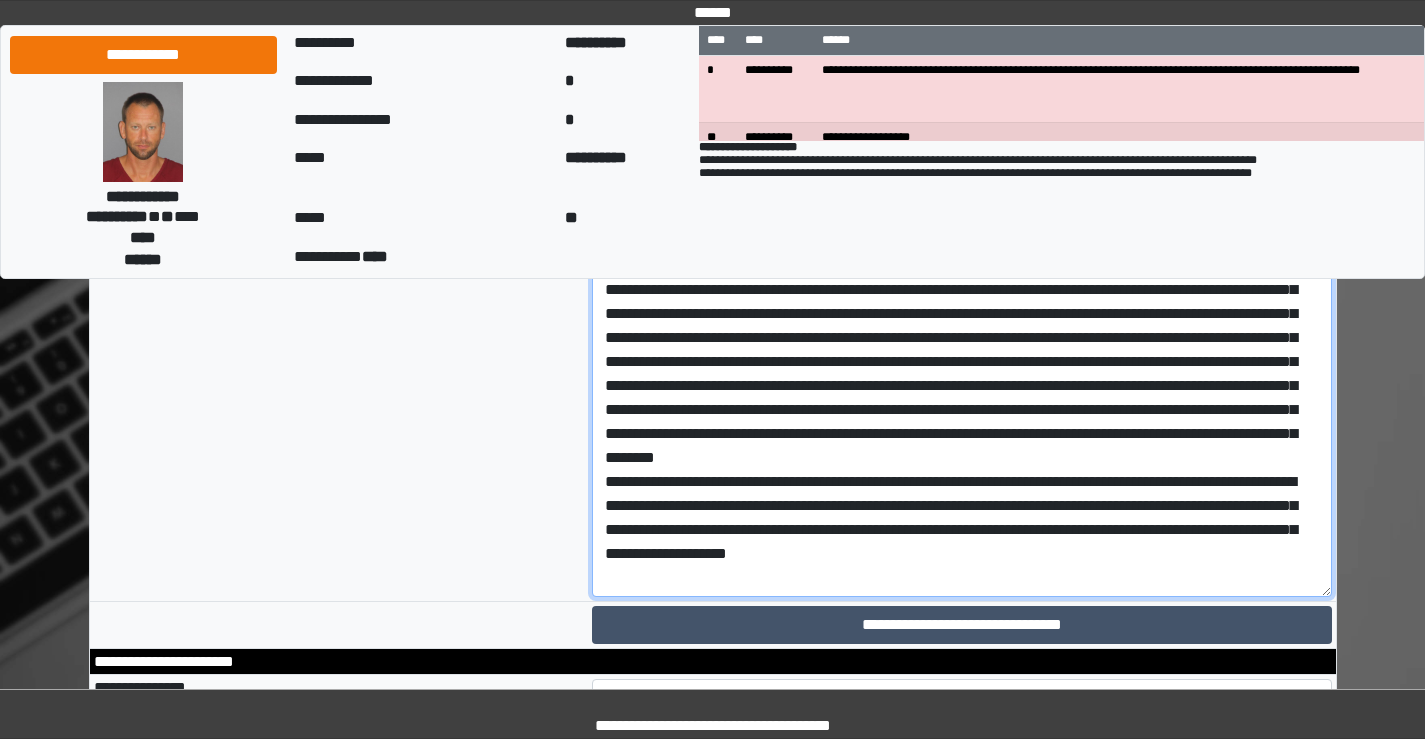 drag, startPoint x: 788, startPoint y: 534, endPoint x: 816, endPoint y: 531, distance: 28.160255 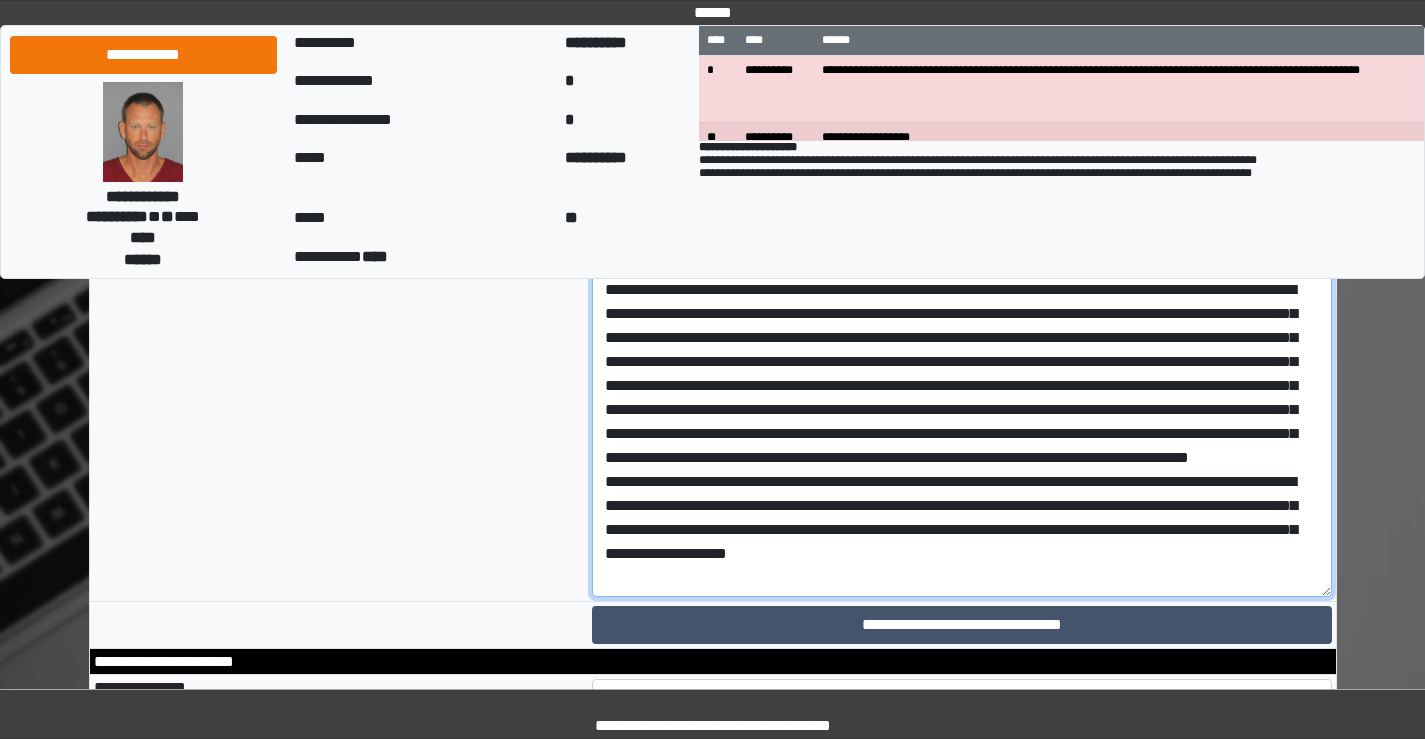 click at bounding box center (962, 386) 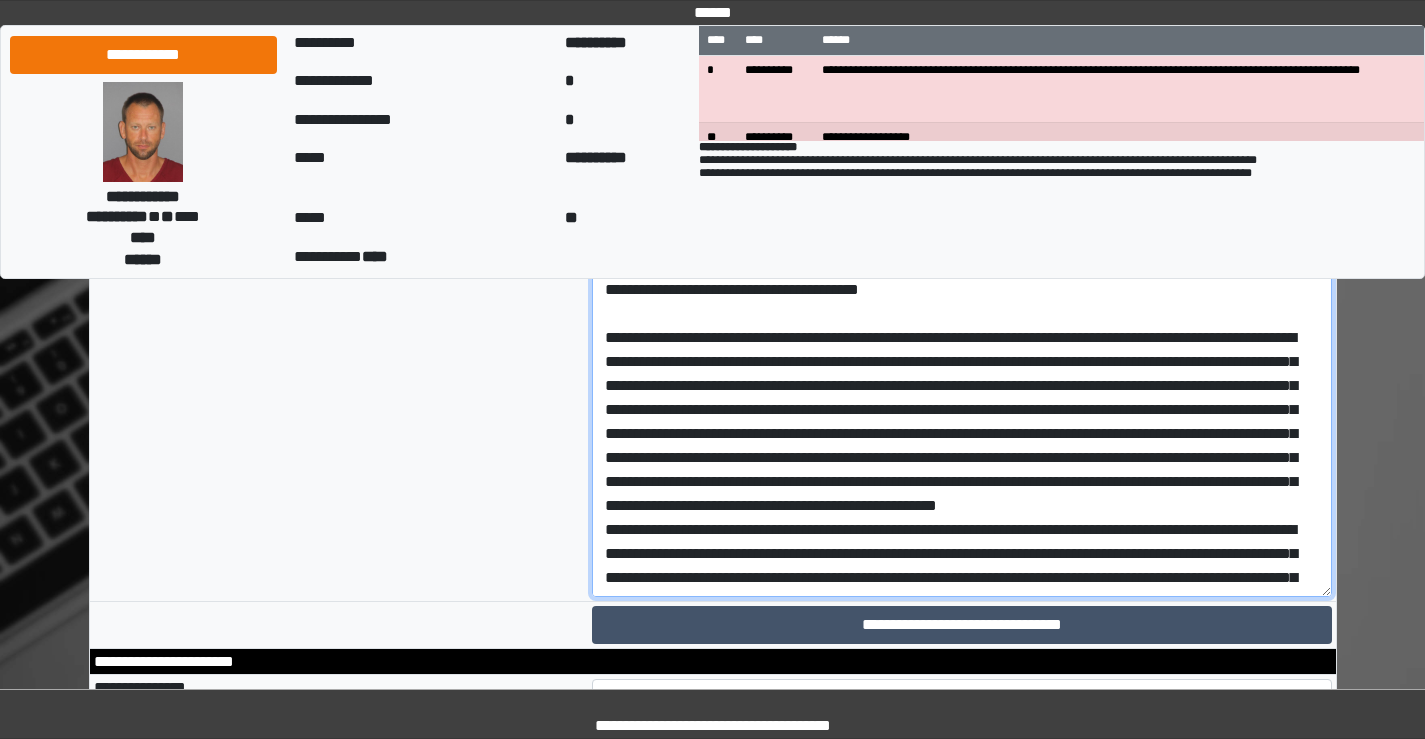 scroll, scrollTop: 48, scrollLeft: 0, axis: vertical 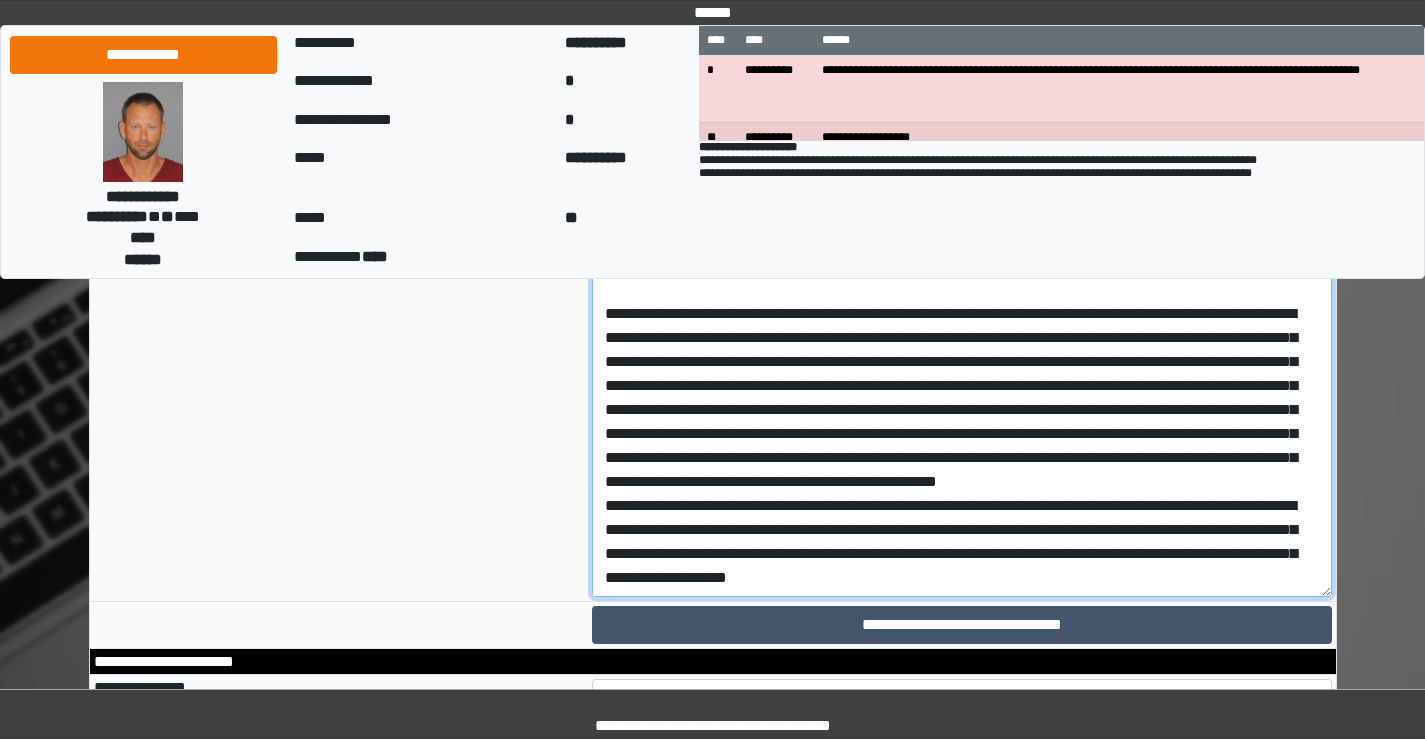 click at bounding box center [962, 386] 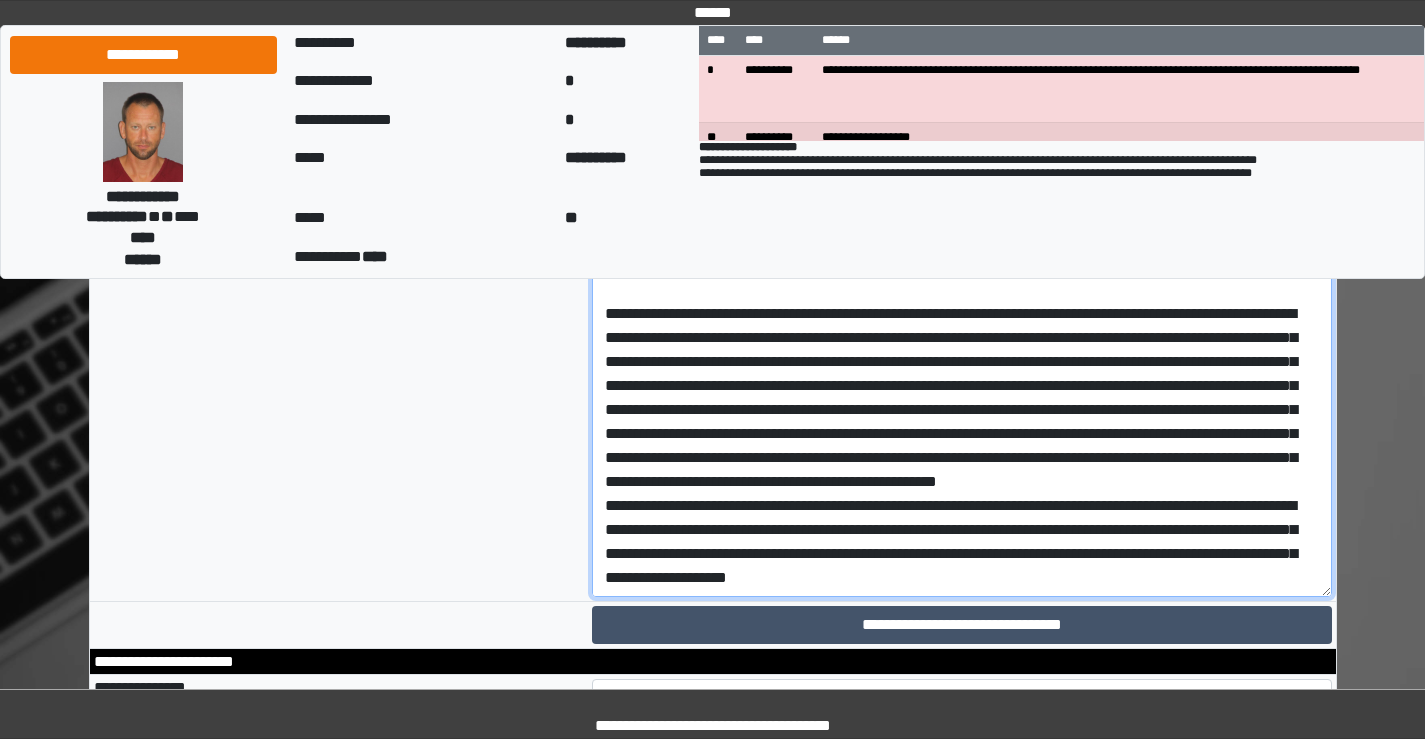 click at bounding box center [962, 386] 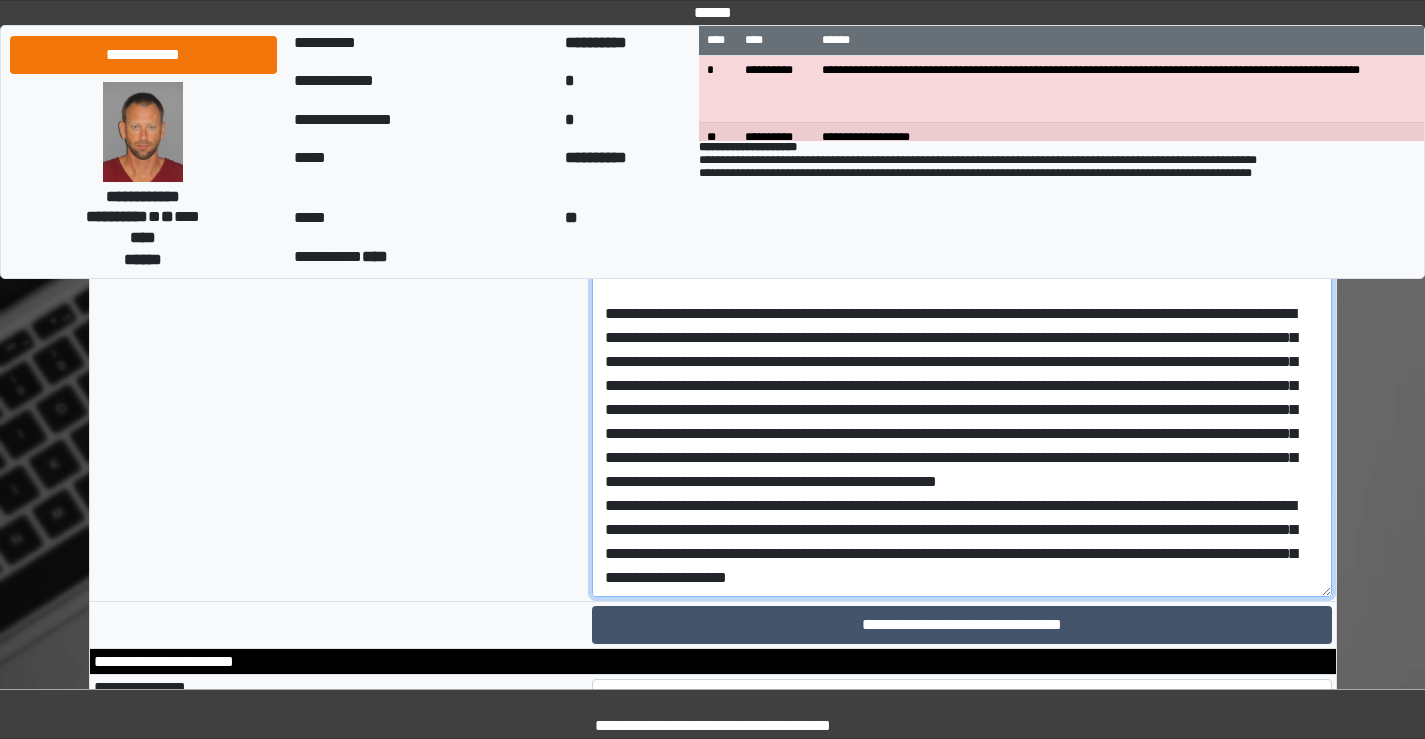 scroll, scrollTop: 96, scrollLeft: 0, axis: vertical 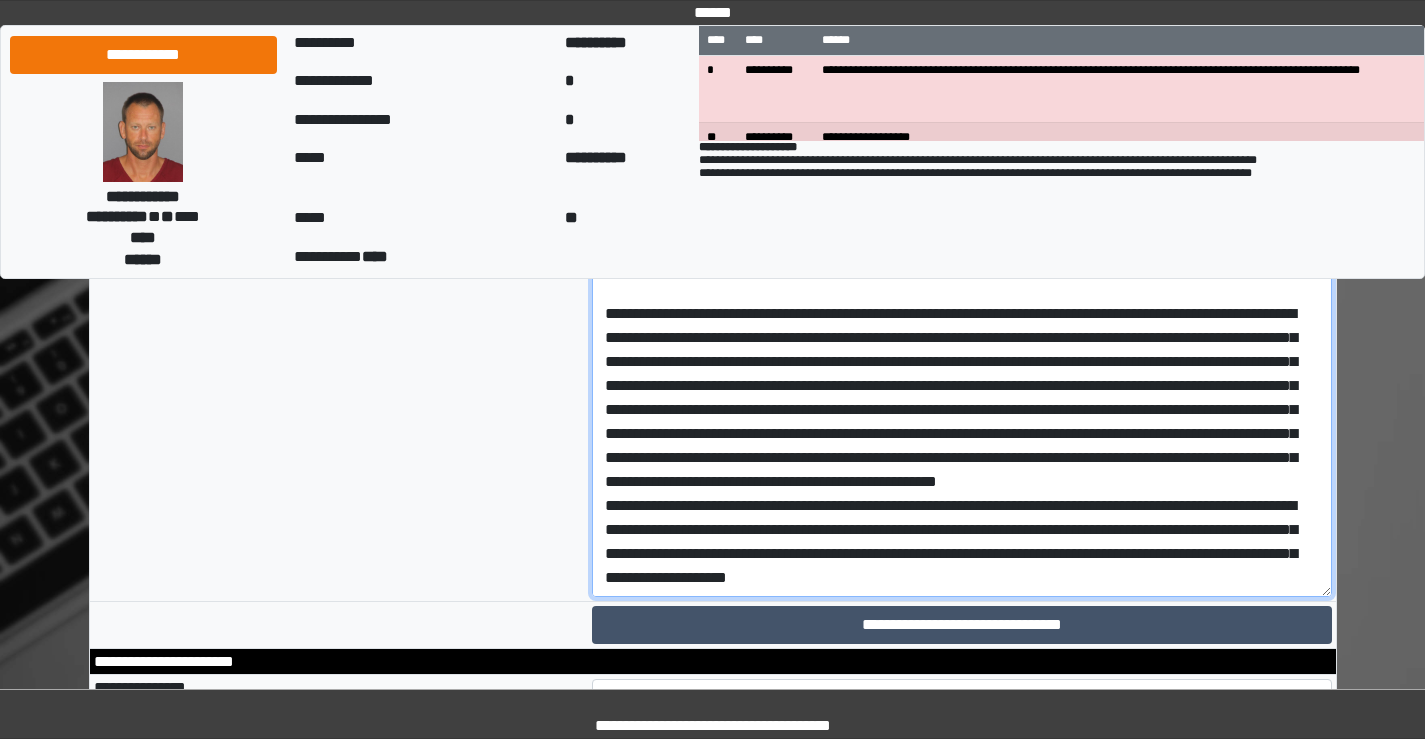 click at bounding box center [962, 386] 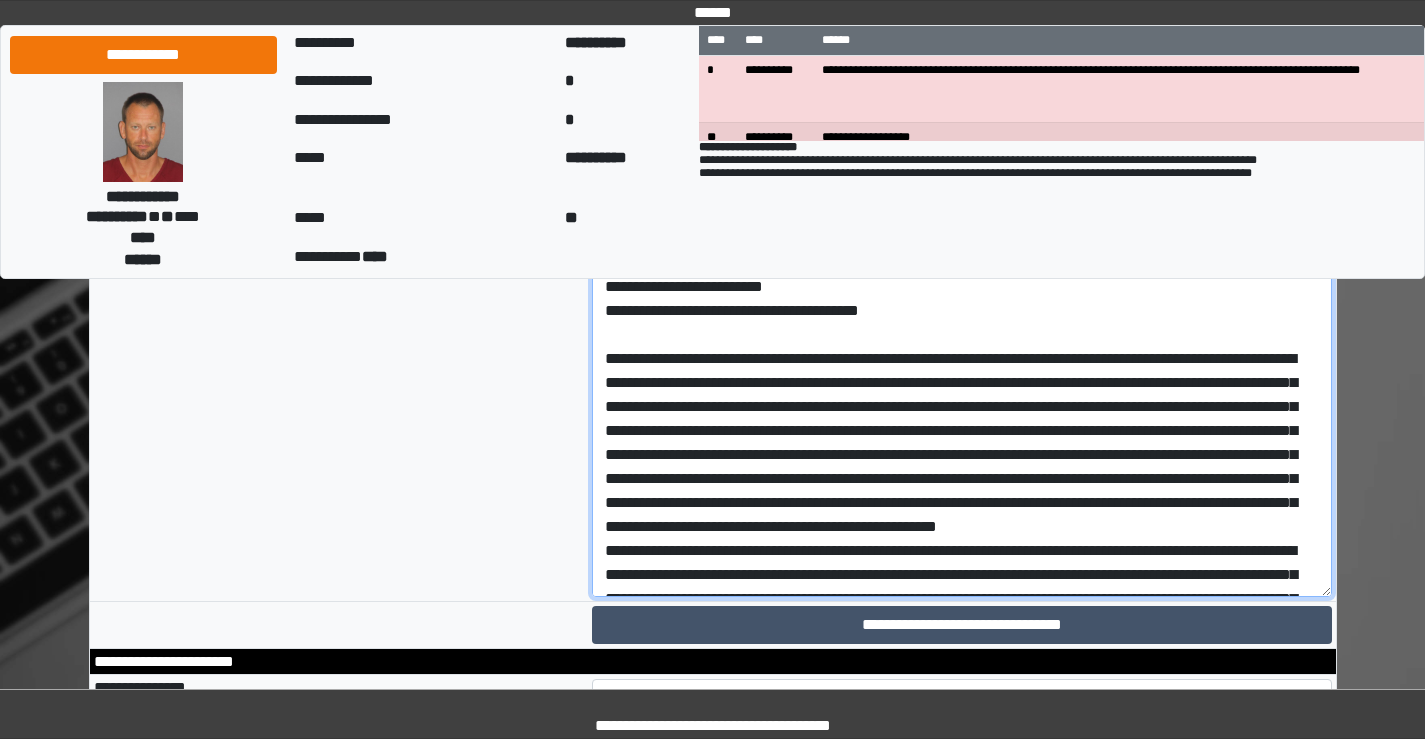 scroll, scrollTop: 20, scrollLeft: 0, axis: vertical 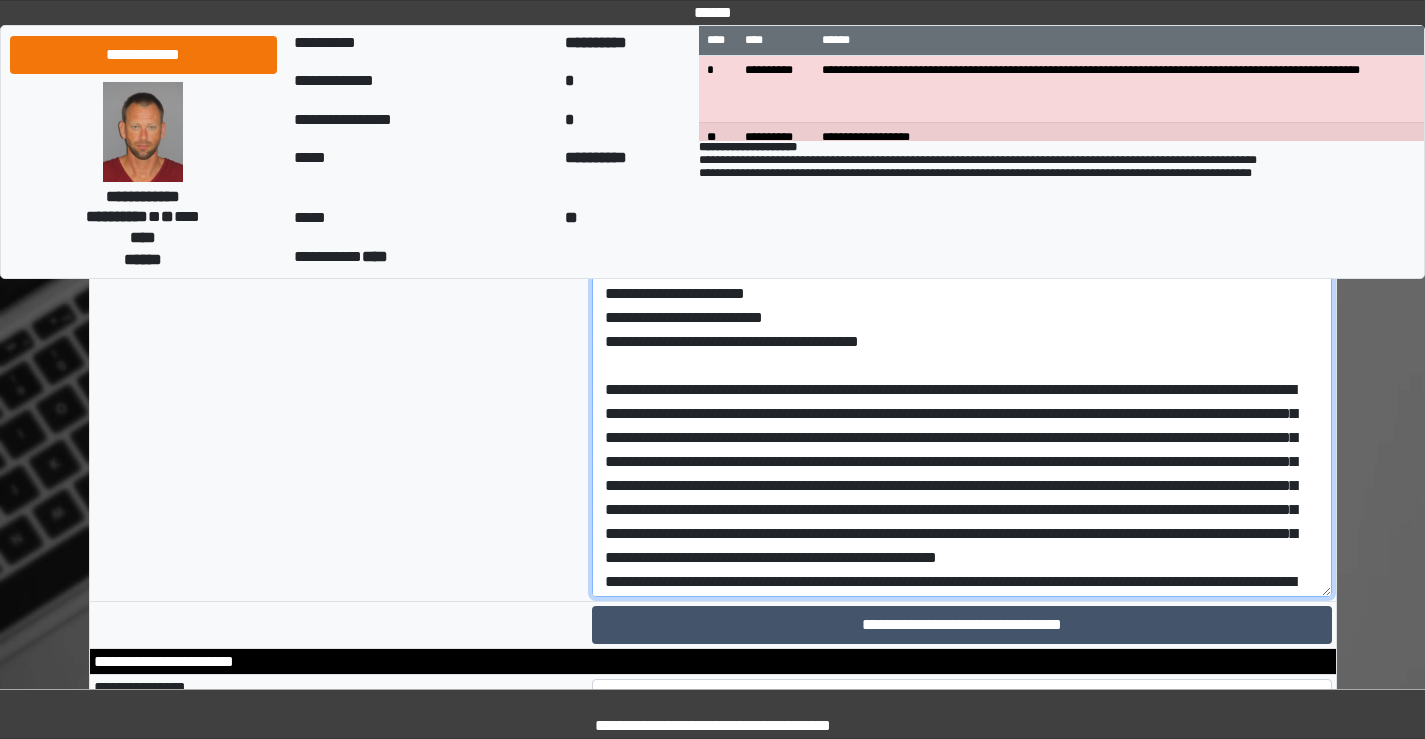 click at bounding box center [962, 386] 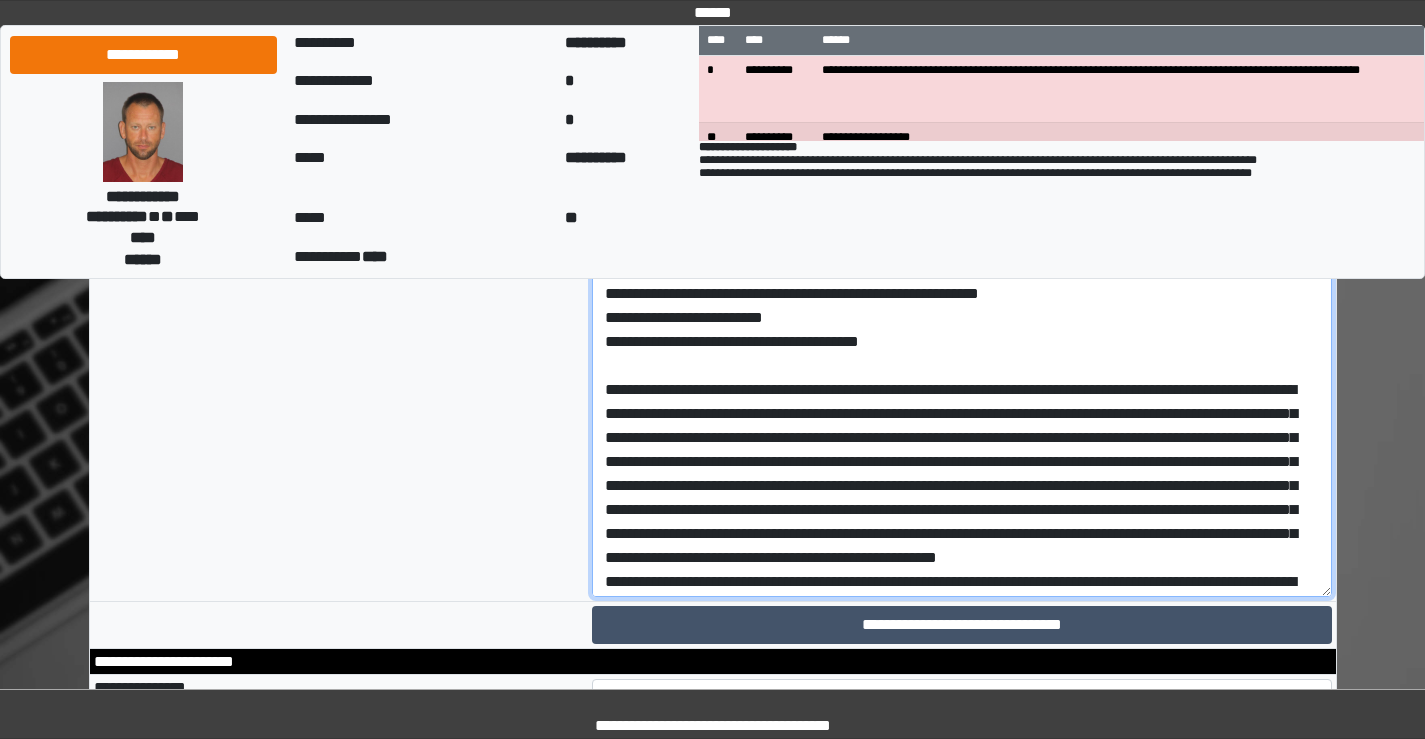 drag, startPoint x: 810, startPoint y: 580, endPoint x: 618, endPoint y: 579, distance: 192.00261 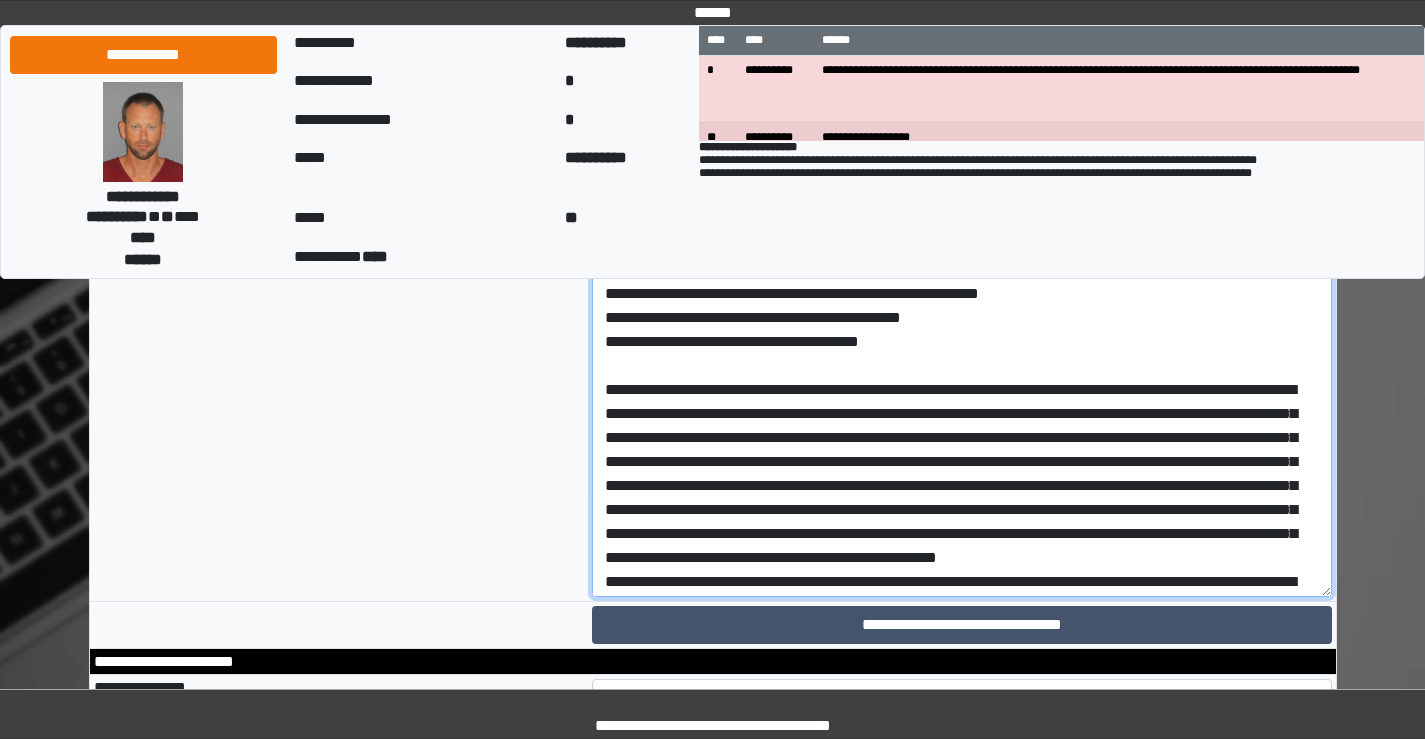 click at bounding box center (962, 386) 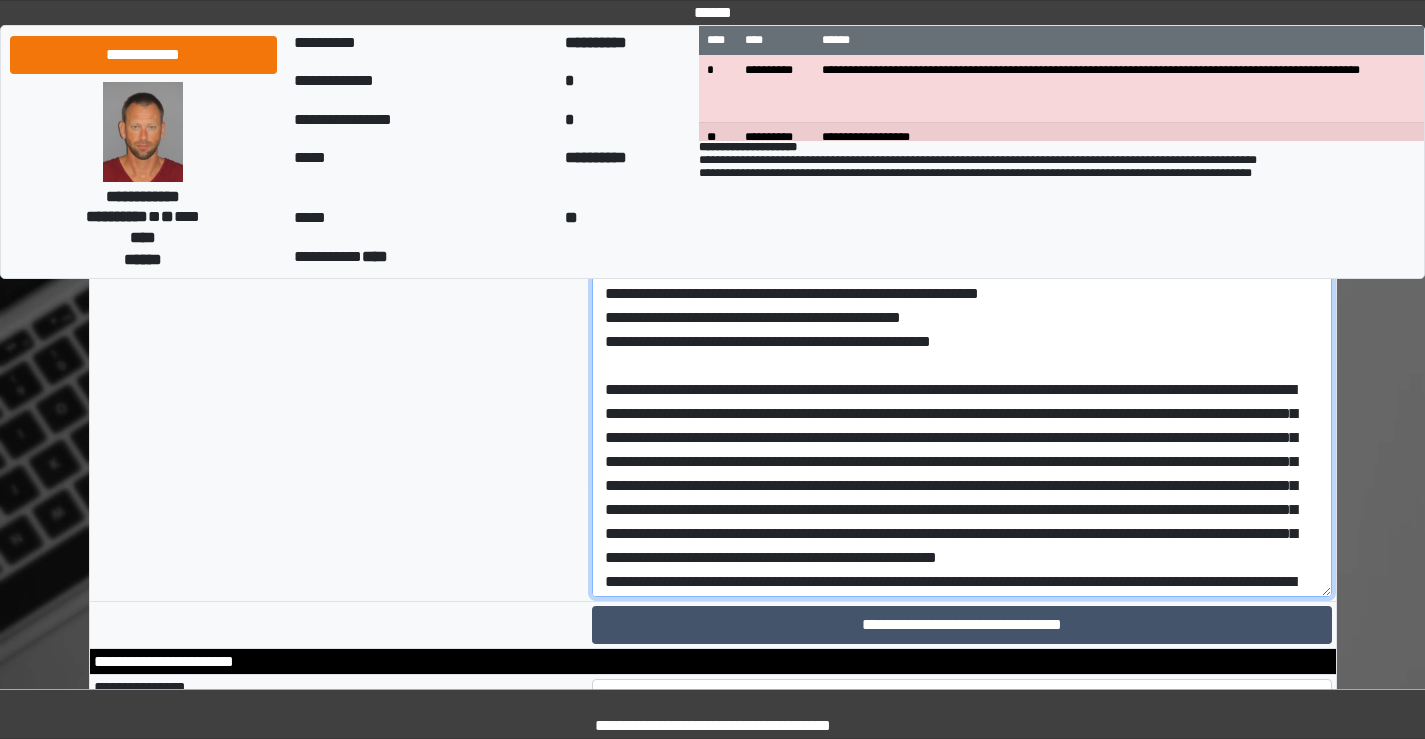 click at bounding box center (962, 386) 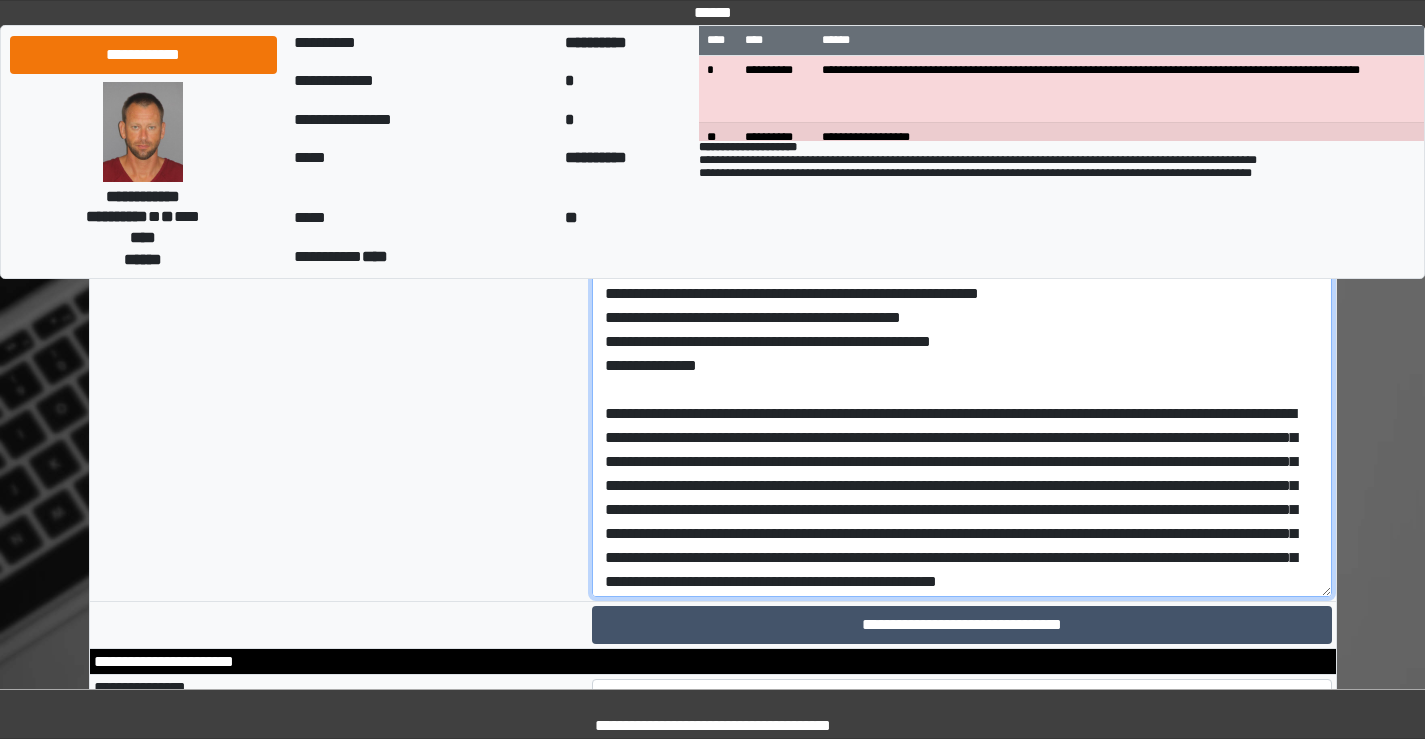 click at bounding box center [962, 386] 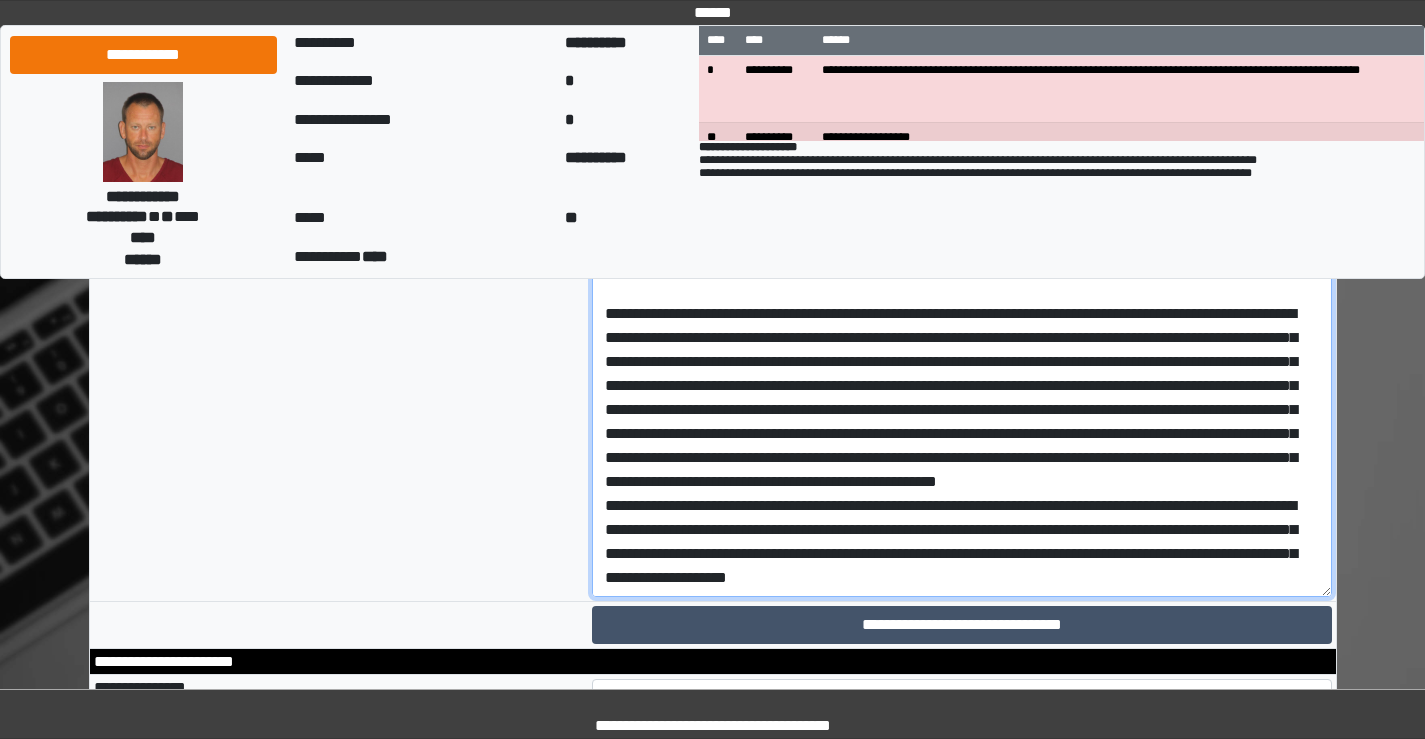 scroll, scrollTop: 144, scrollLeft: 0, axis: vertical 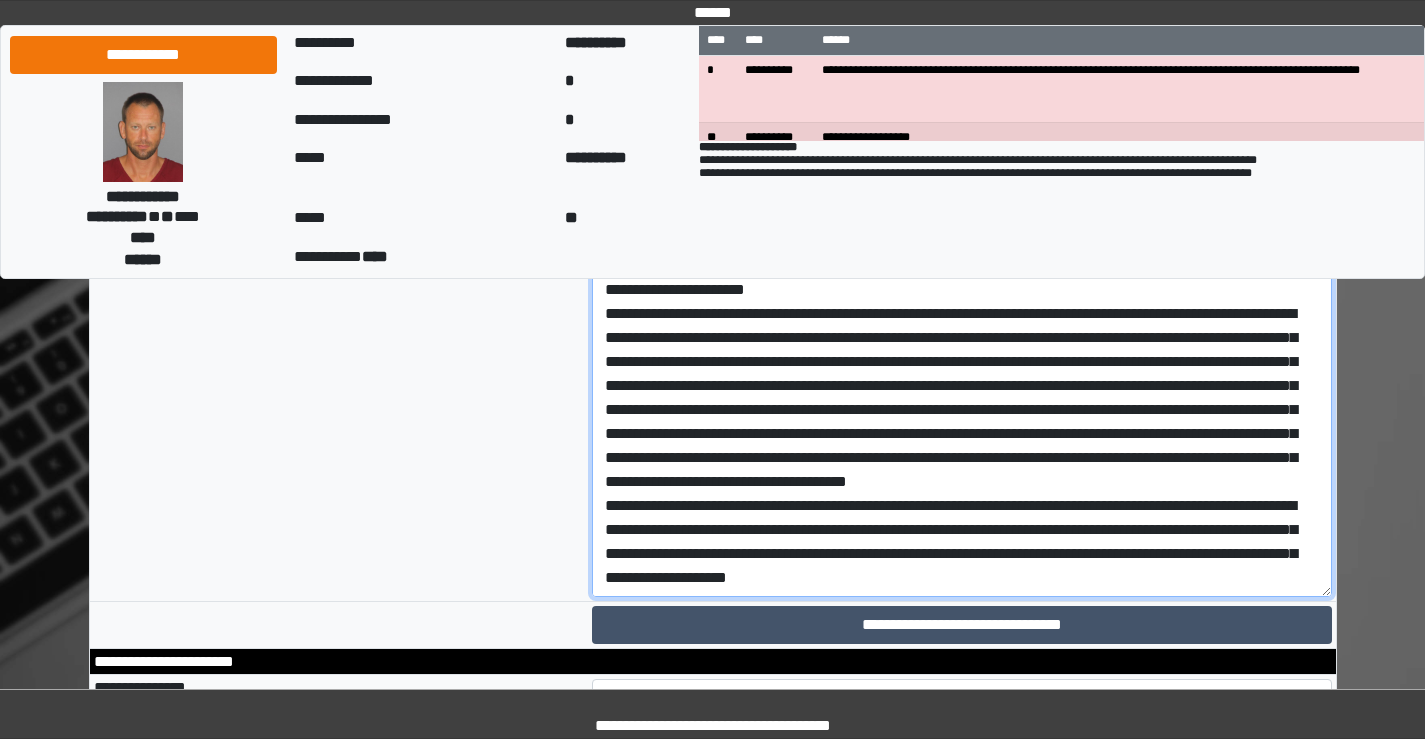 click at bounding box center (962, 386) 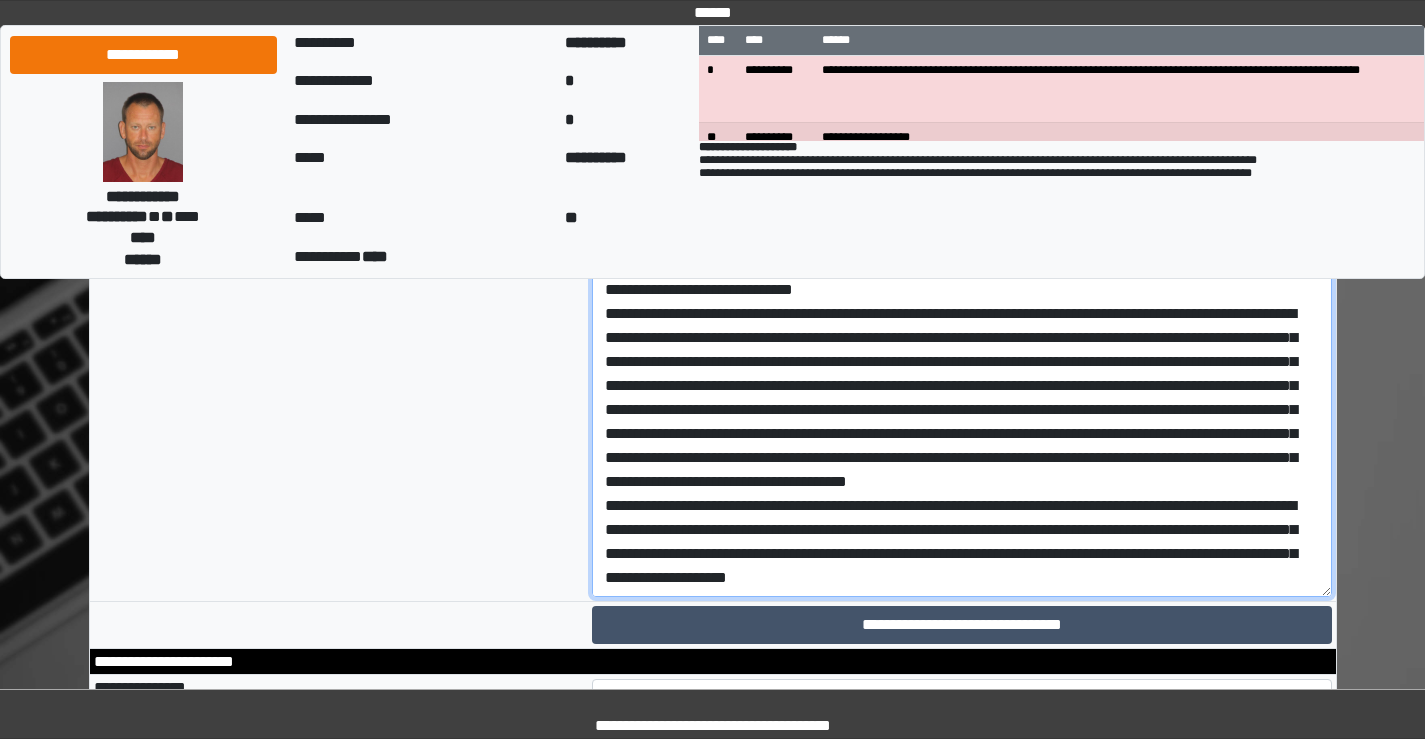 click at bounding box center (962, 386) 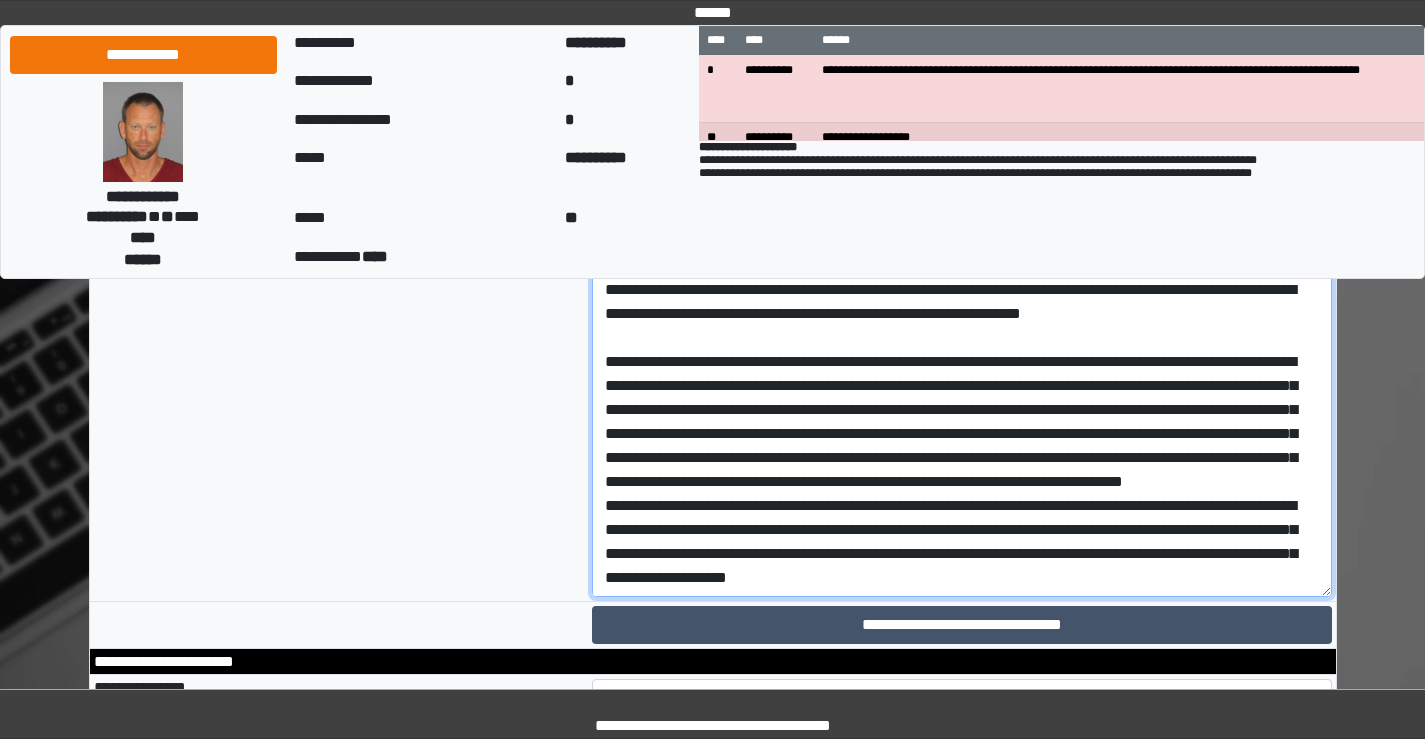 click at bounding box center [962, 386] 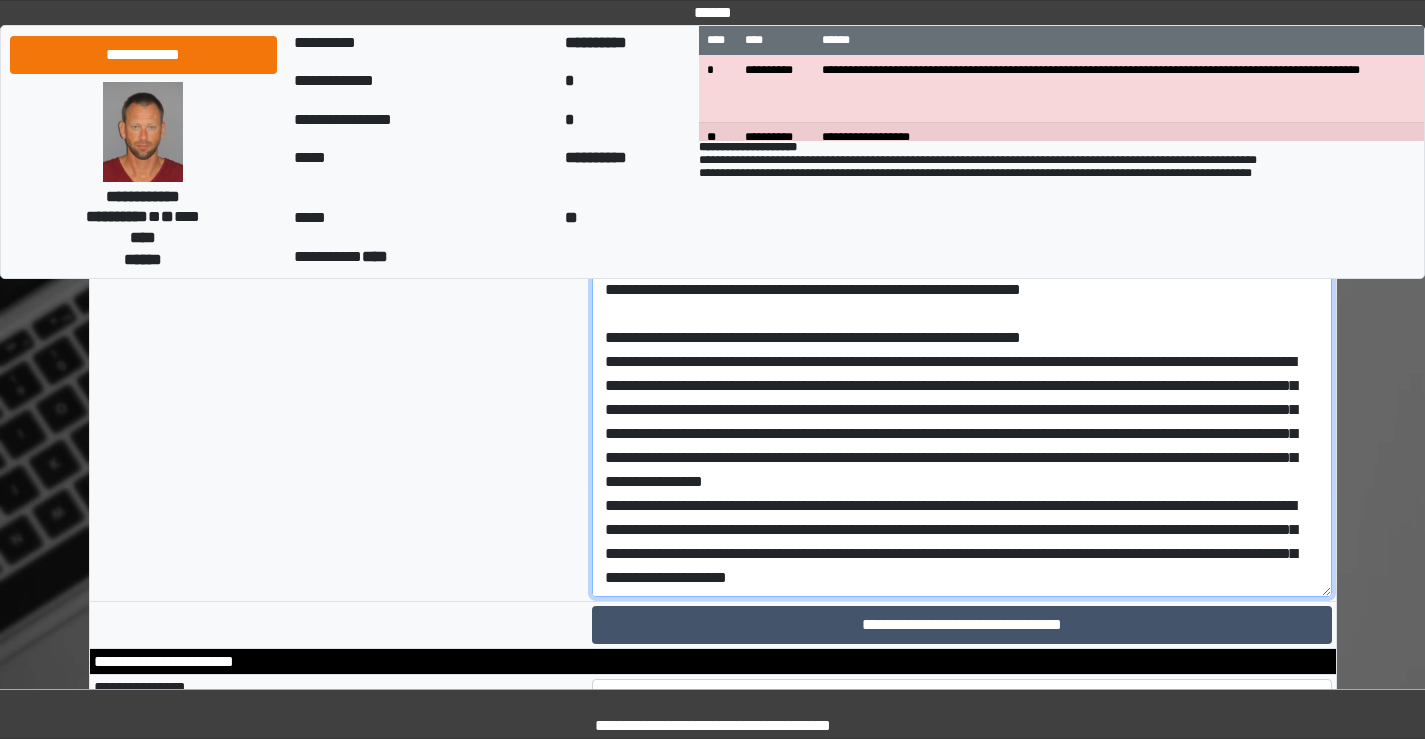 scroll, scrollTop: 216, scrollLeft: 0, axis: vertical 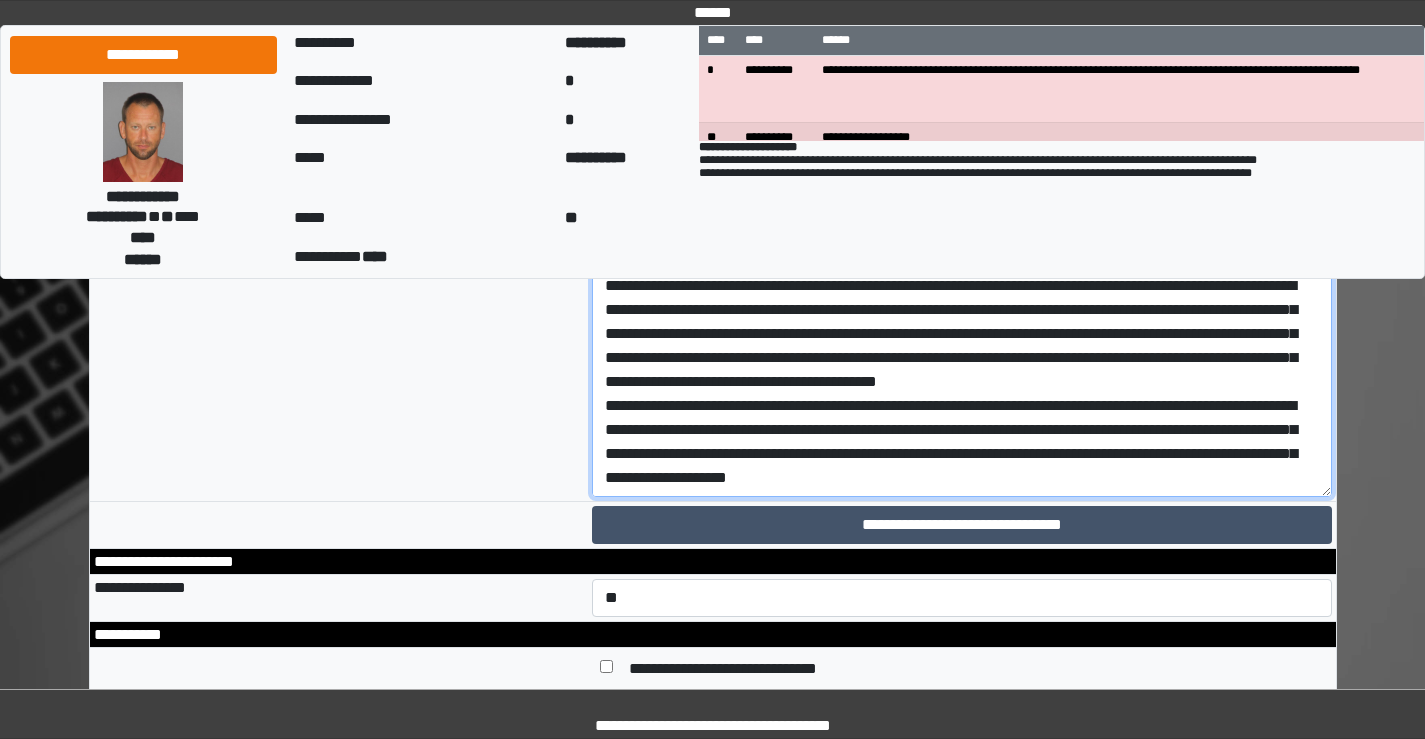 click at bounding box center [962, 286] 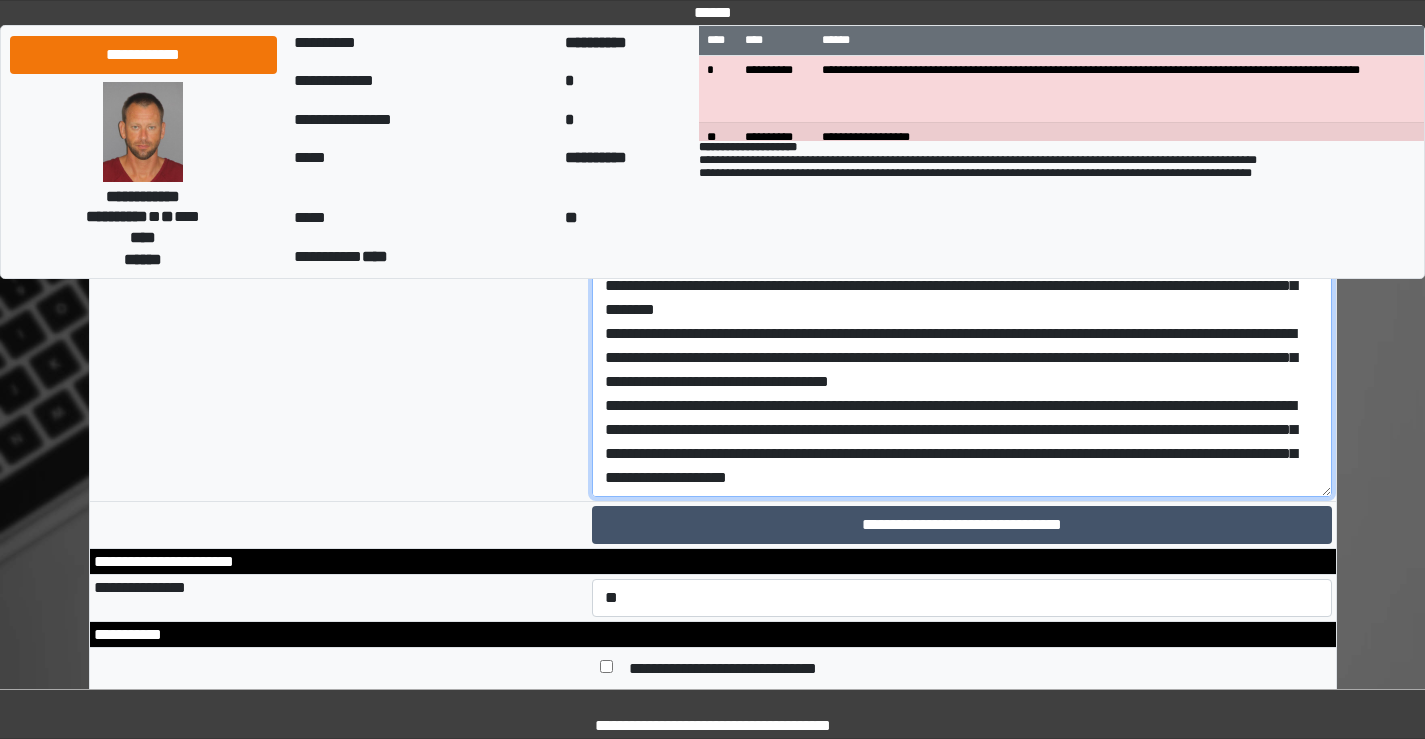 click at bounding box center (962, 286) 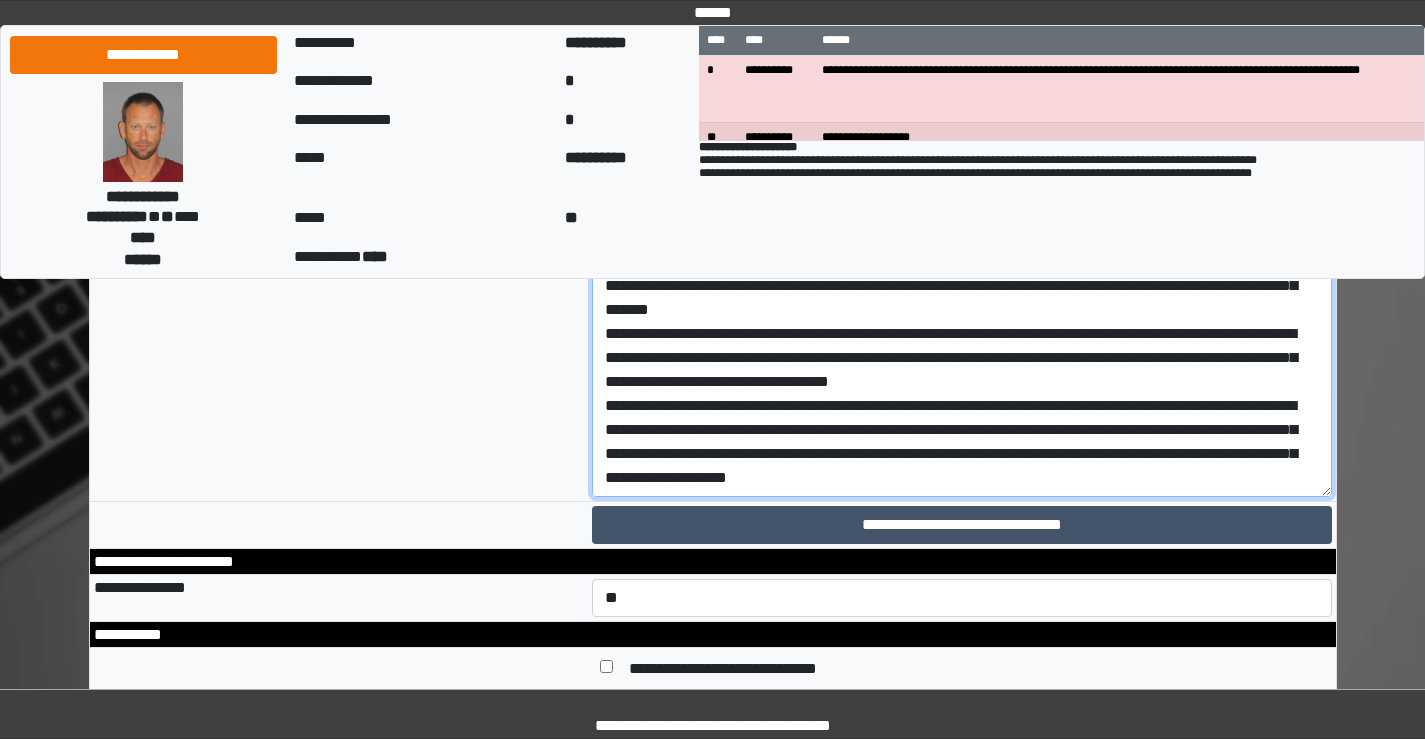 click at bounding box center (962, 286) 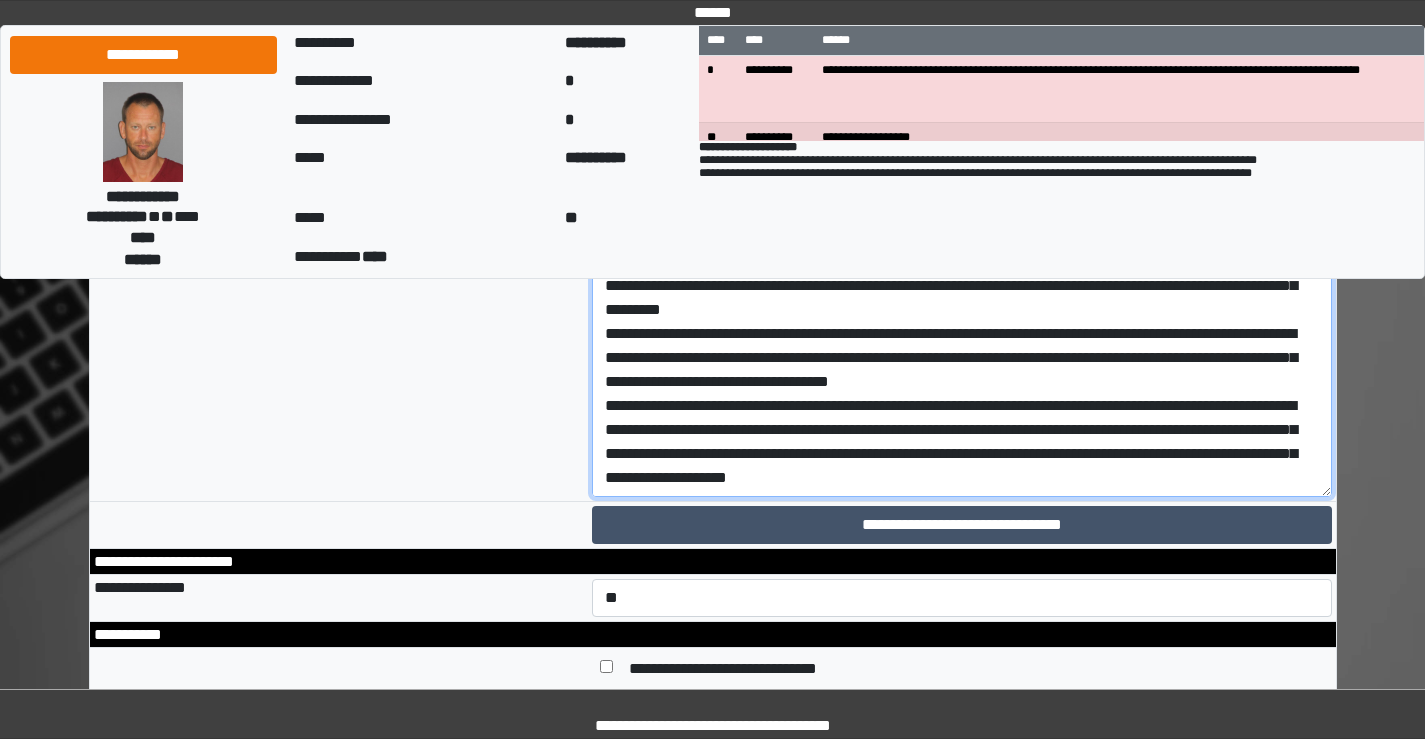 click at bounding box center (962, 286) 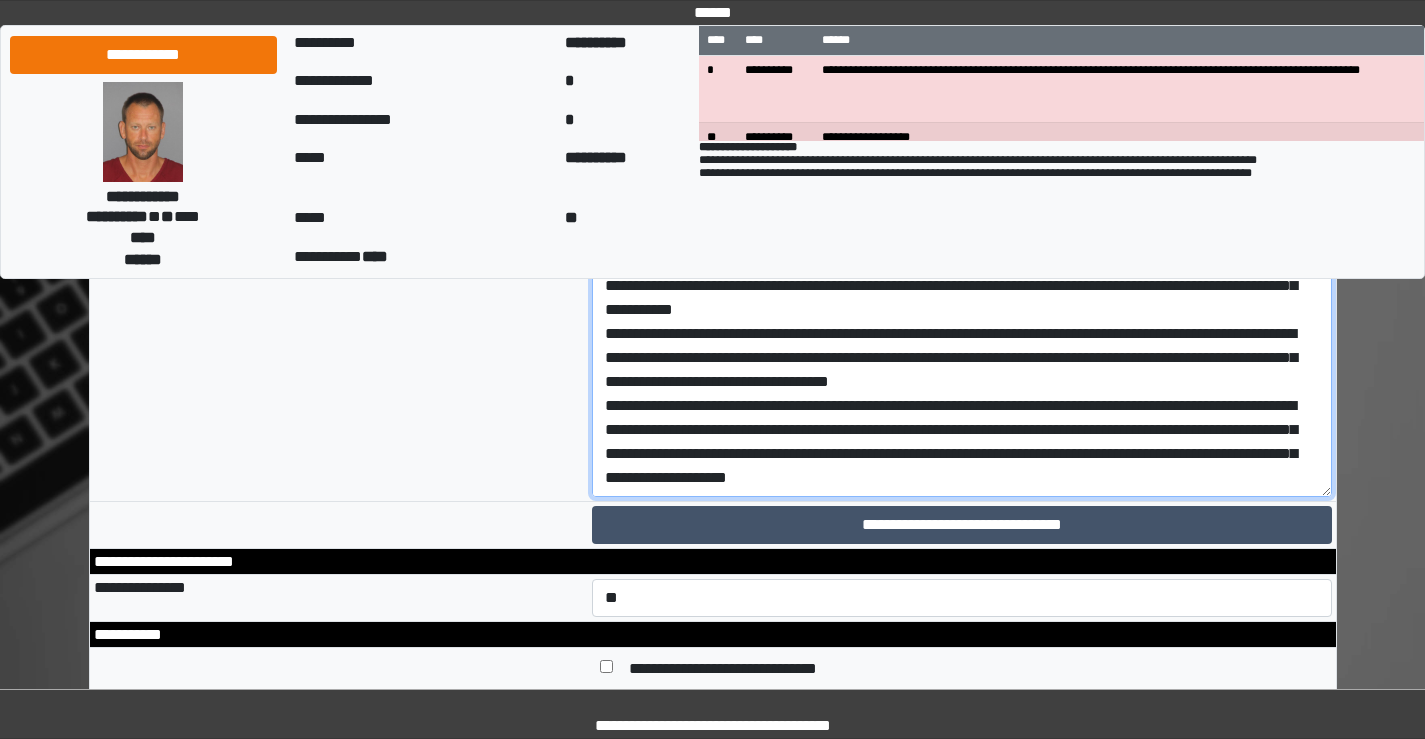 click at bounding box center [962, 286] 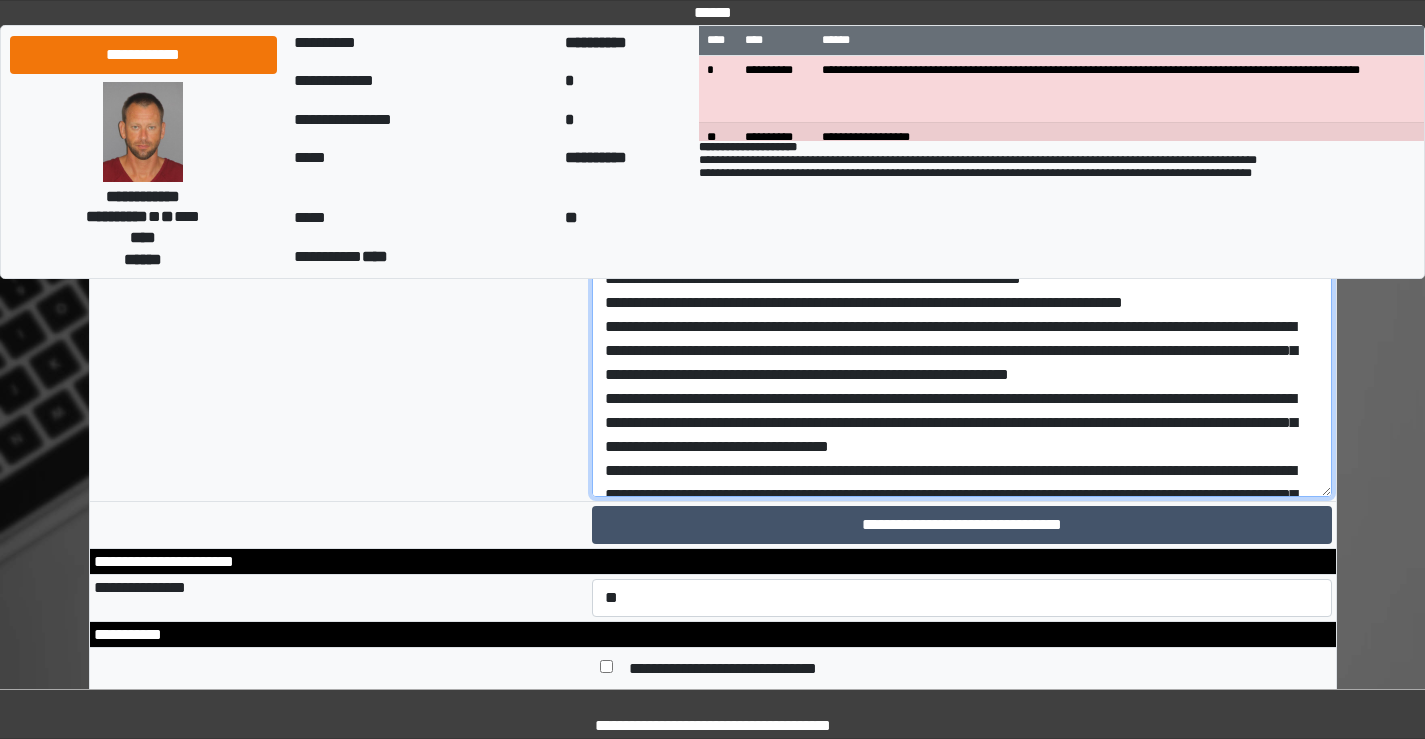 scroll, scrollTop: 116, scrollLeft: 0, axis: vertical 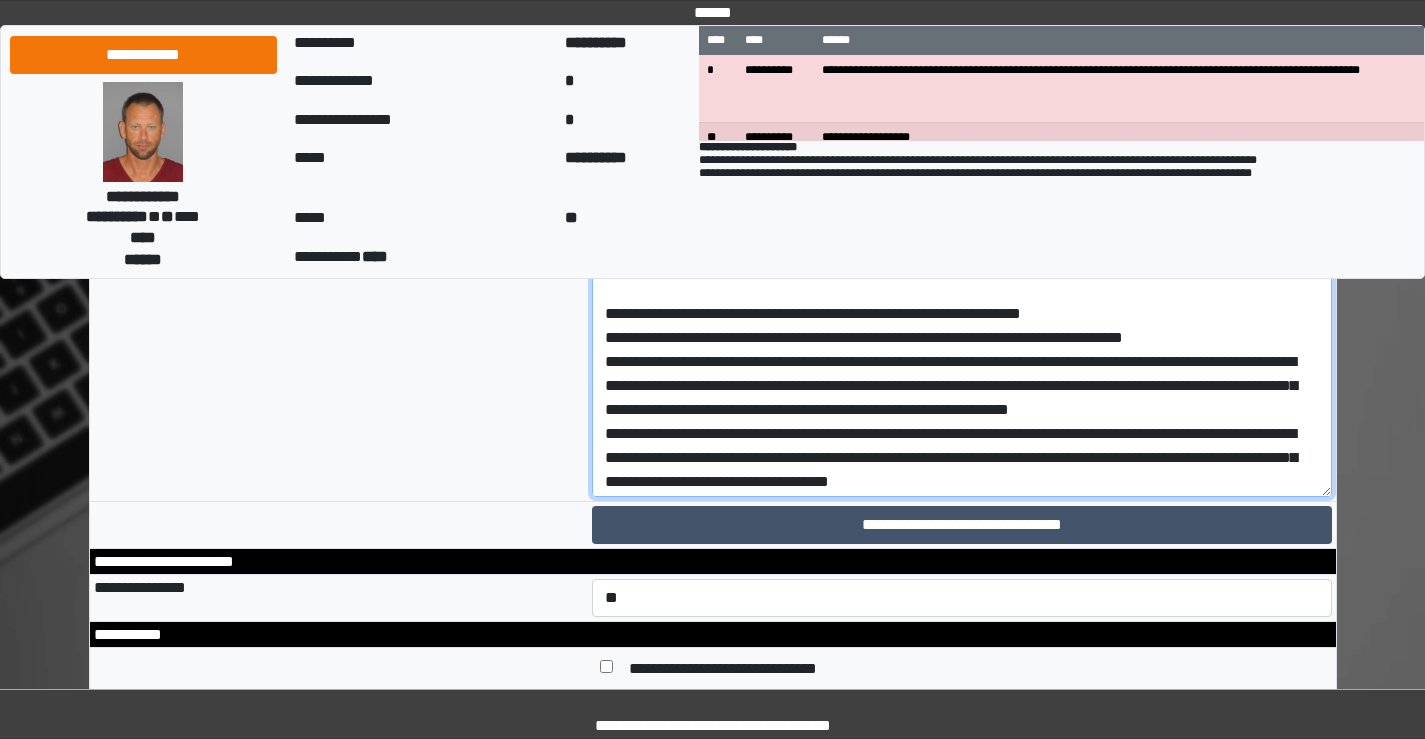 click at bounding box center [962, 286] 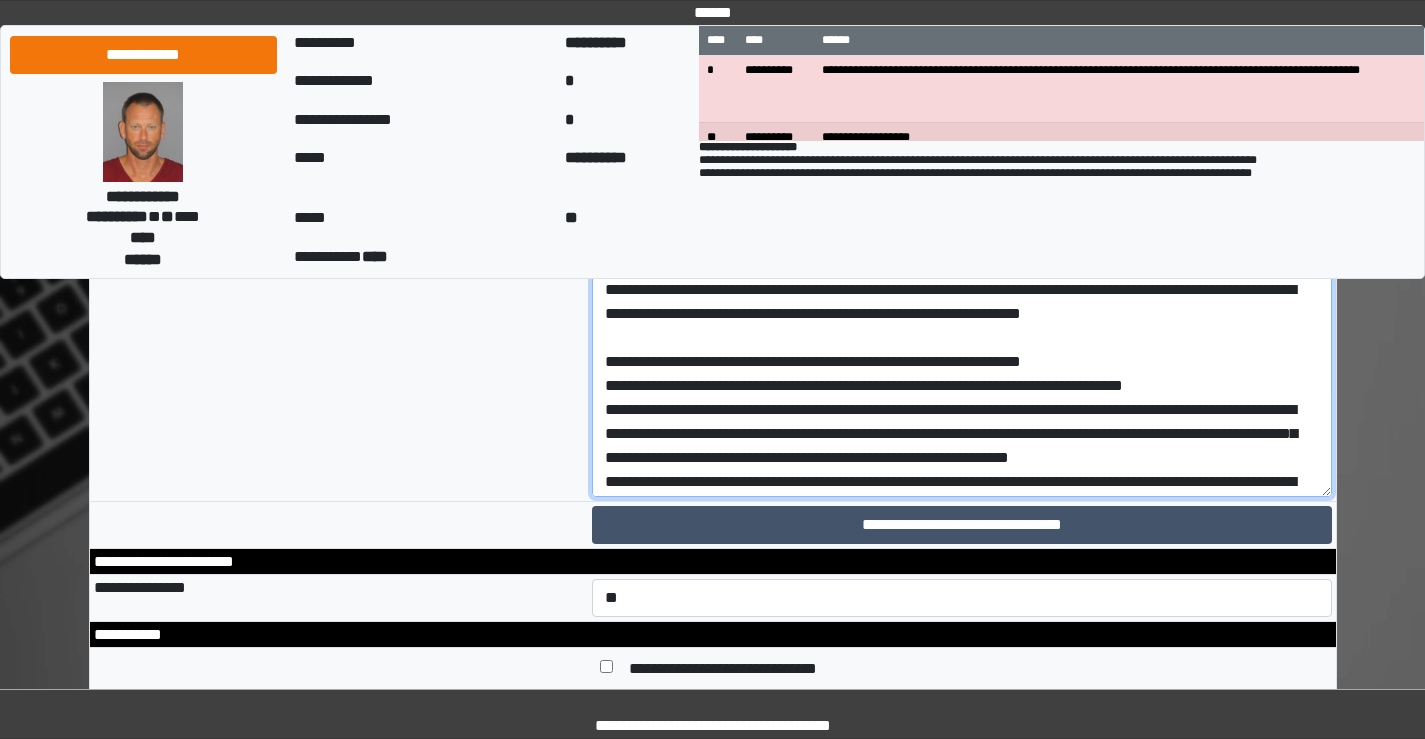 click at bounding box center [962, 286] 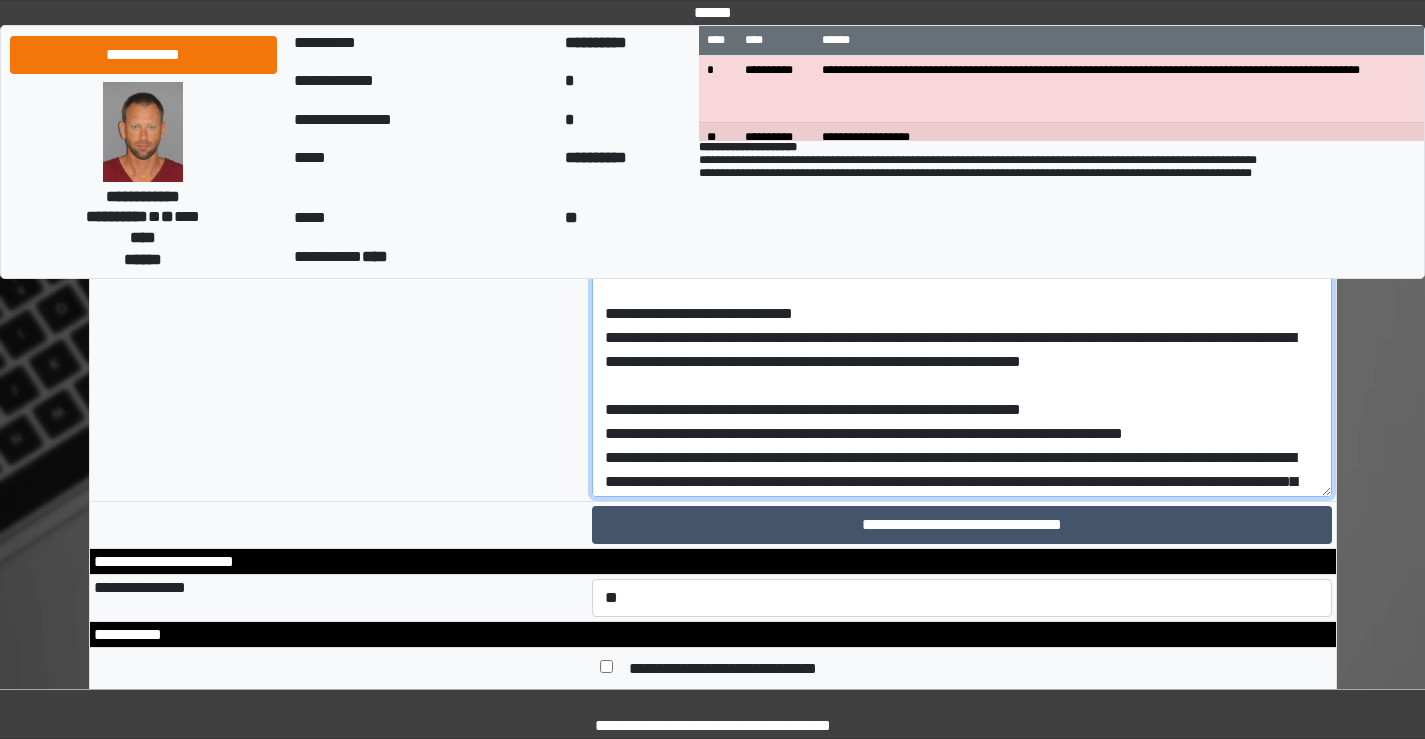 drag, startPoint x: 604, startPoint y: 601, endPoint x: 1199, endPoint y: 617, distance: 595.2151 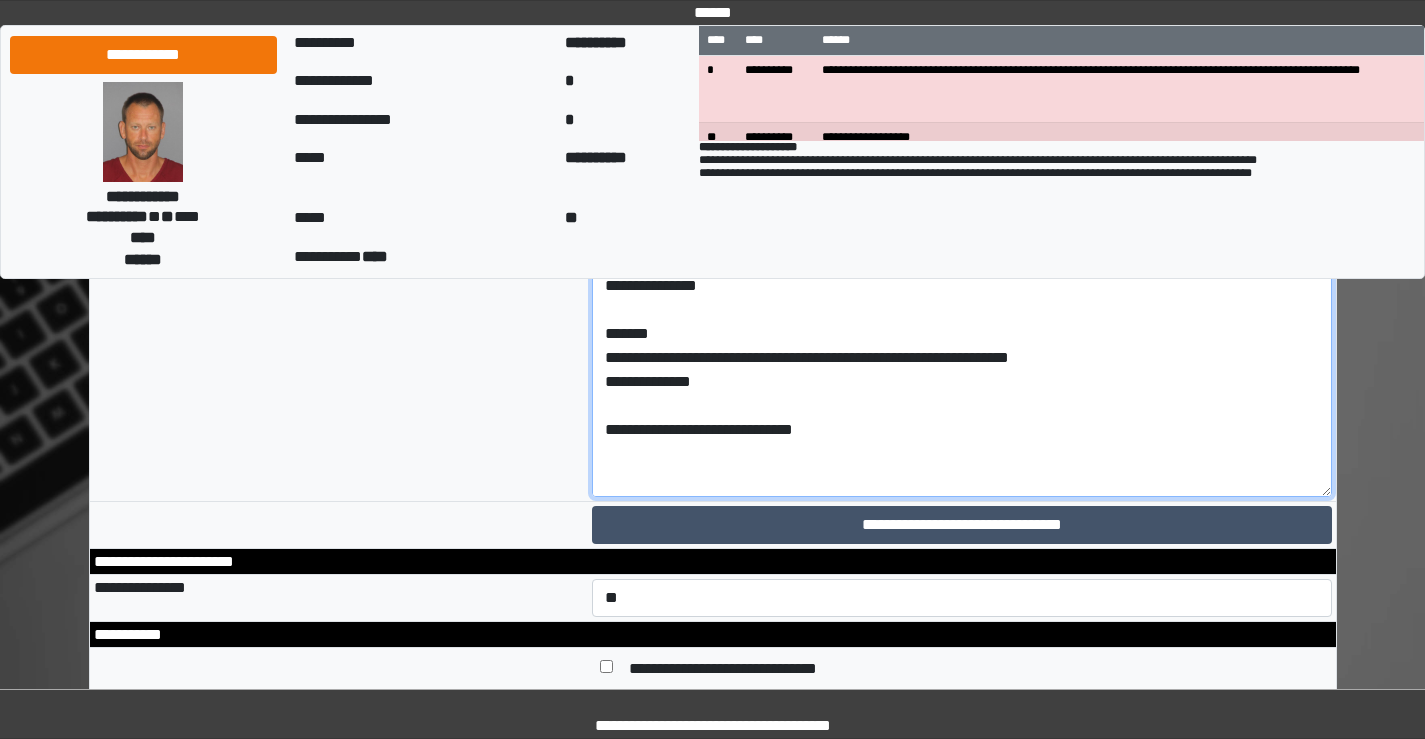 scroll, scrollTop: 300, scrollLeft: 0, axis: vertical 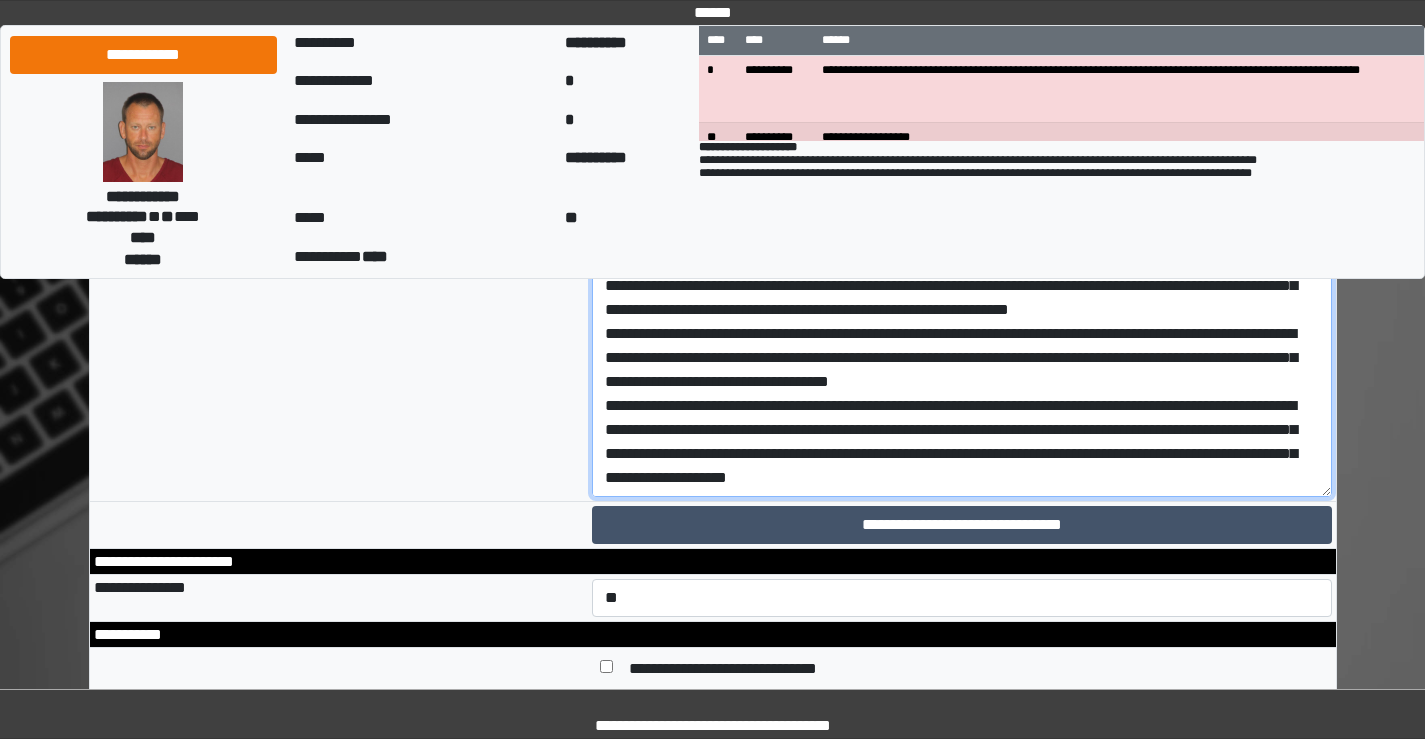 click at bounding box center [962, 286] 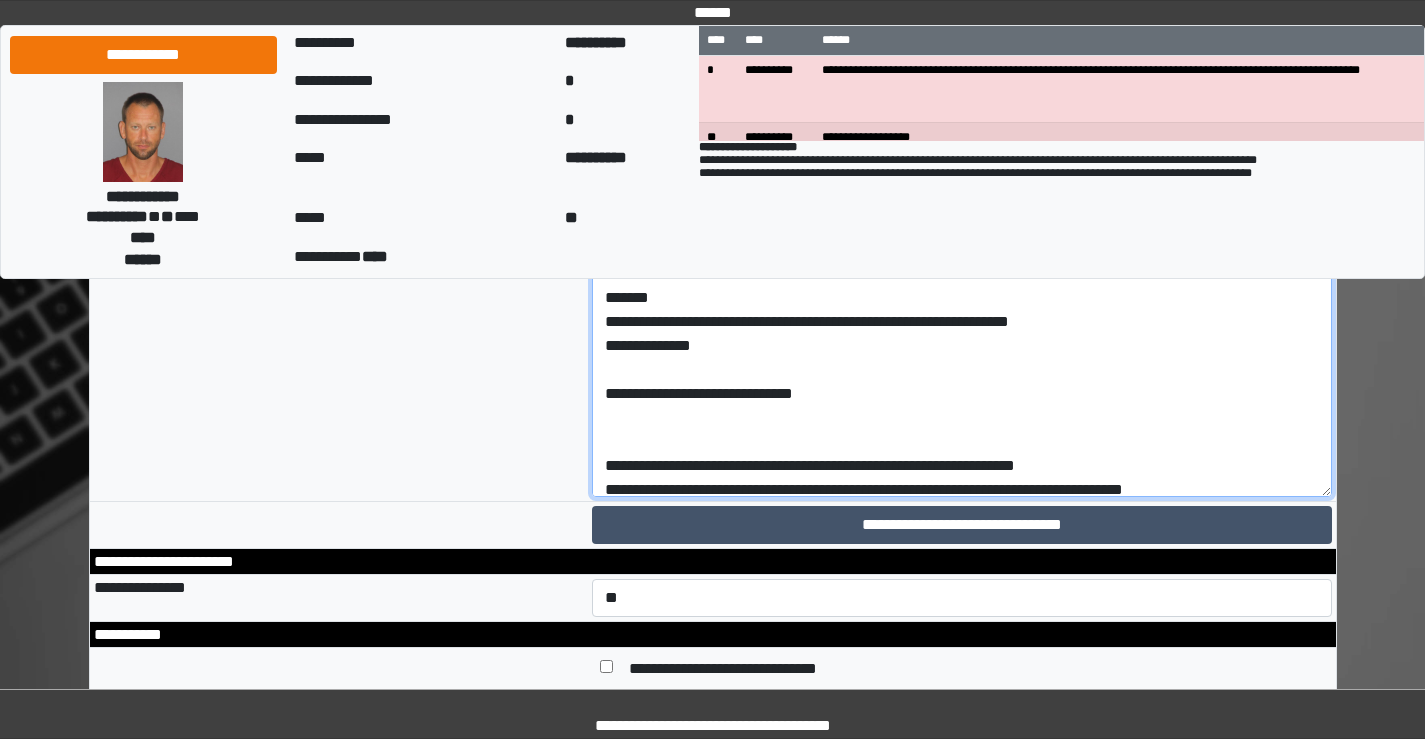 scroll, scrollTop: 0, scrollLeft: 0, axis: both 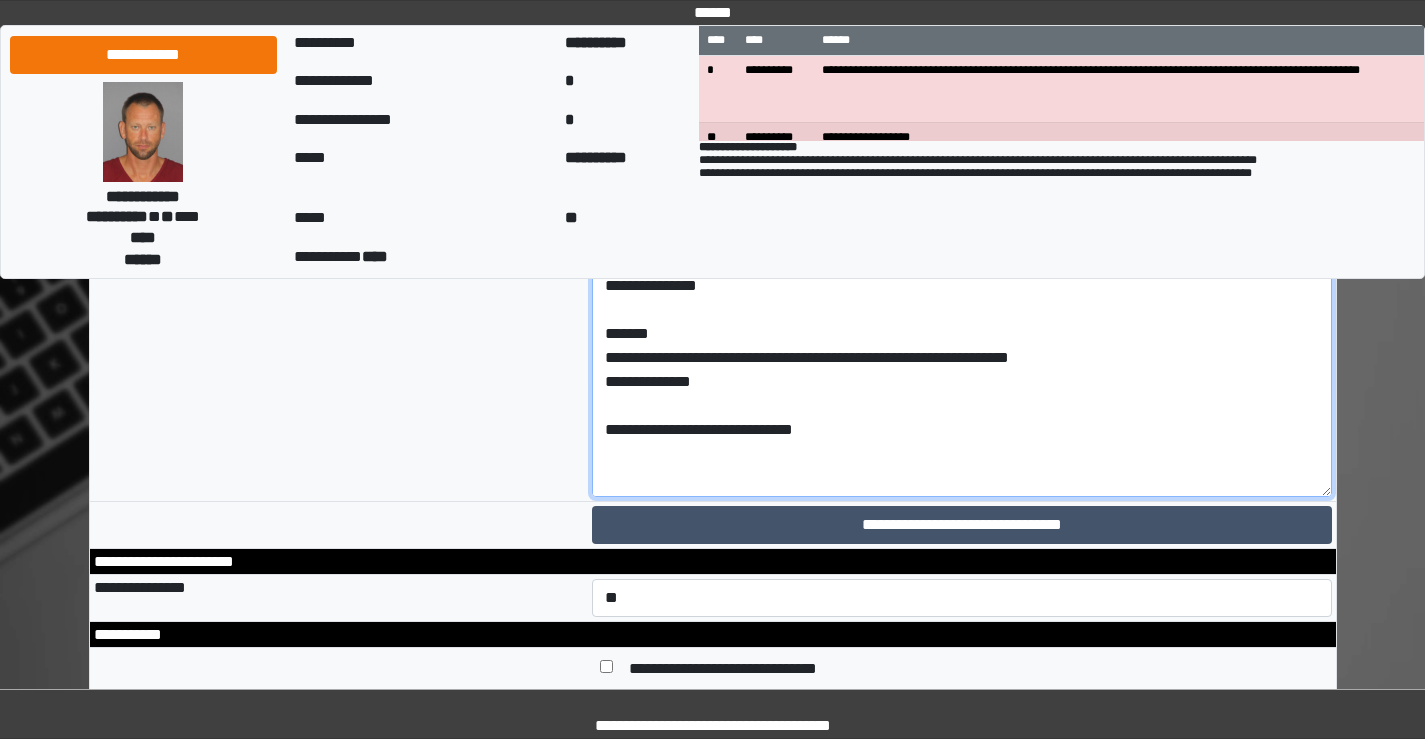 click at bounding box center (962, 286) 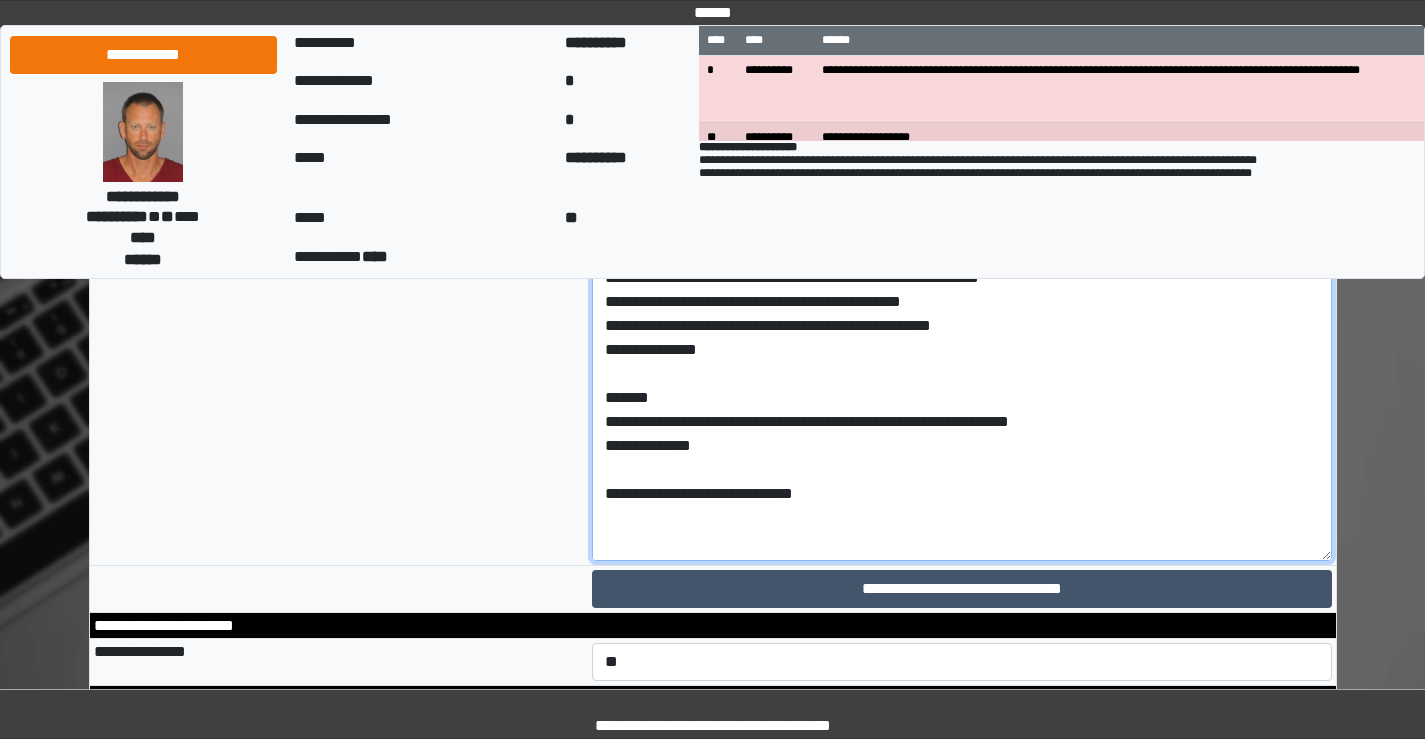 scroll, scrollTop: 8909, scrollLeft: 0, axis: vertical 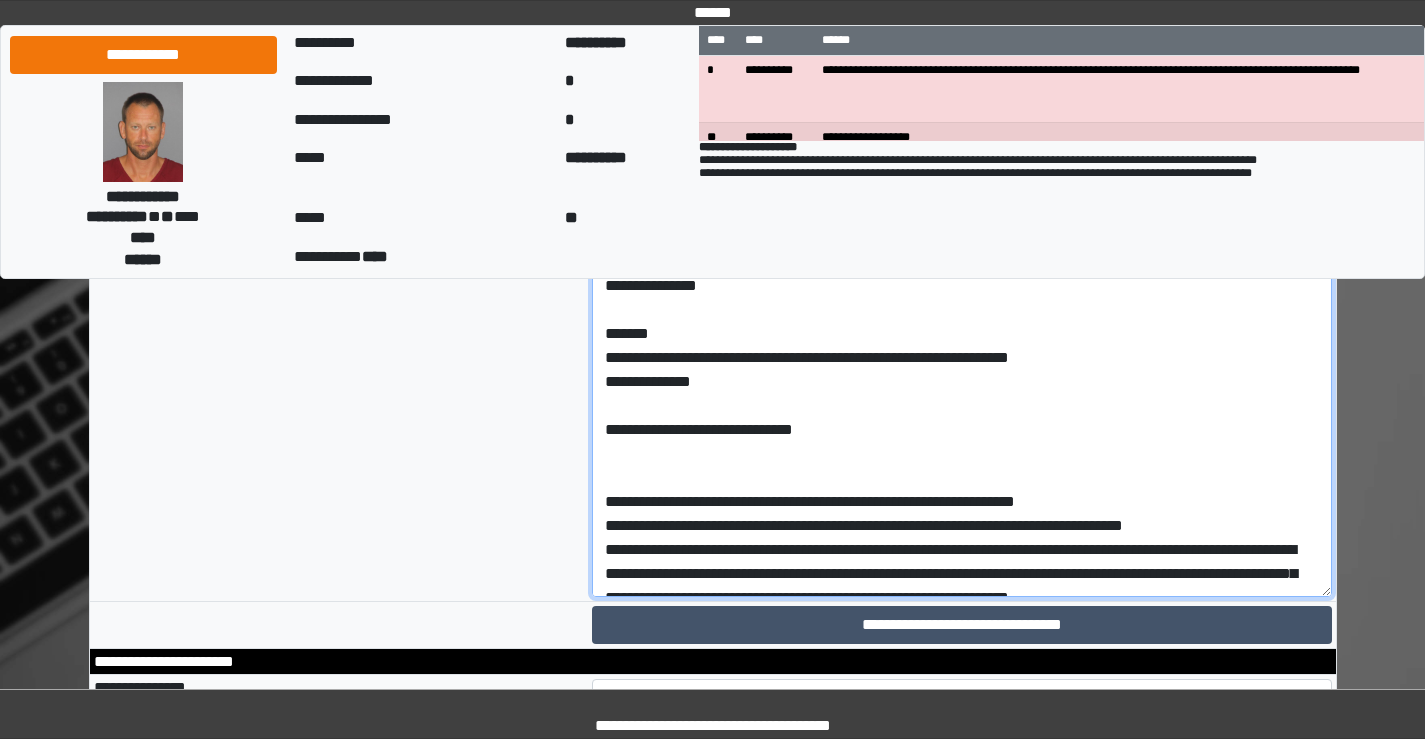 click at bounding box center (962, 386) 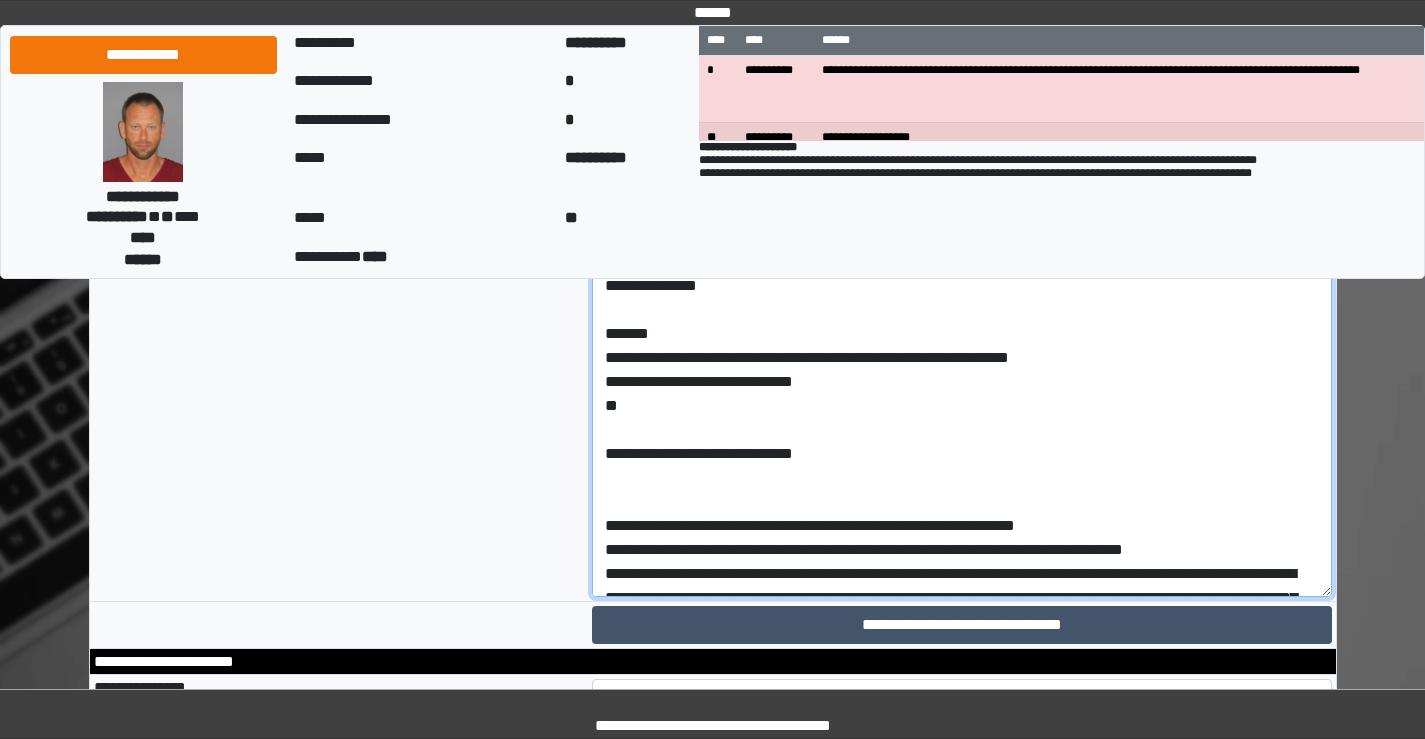 click at bounding box center (962, 386) 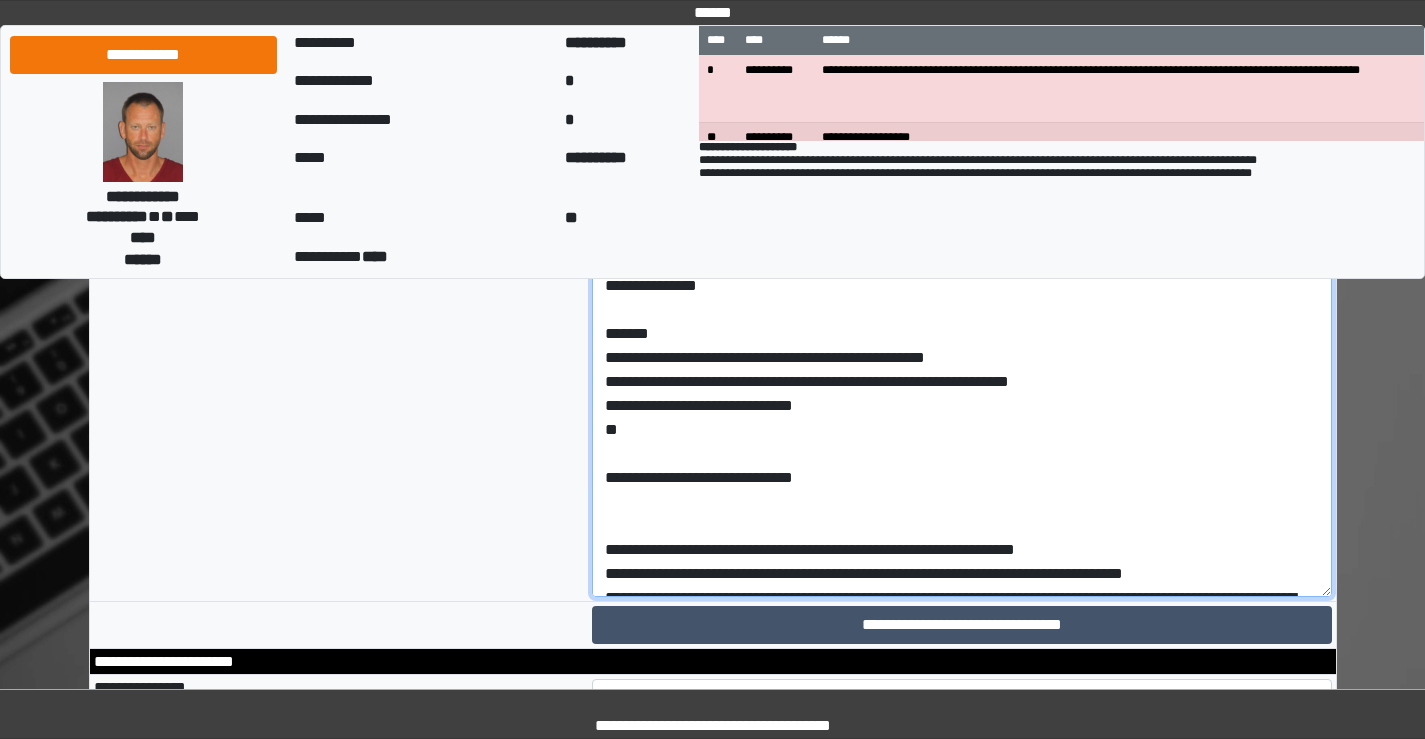 click at bounding box center (962, 386) 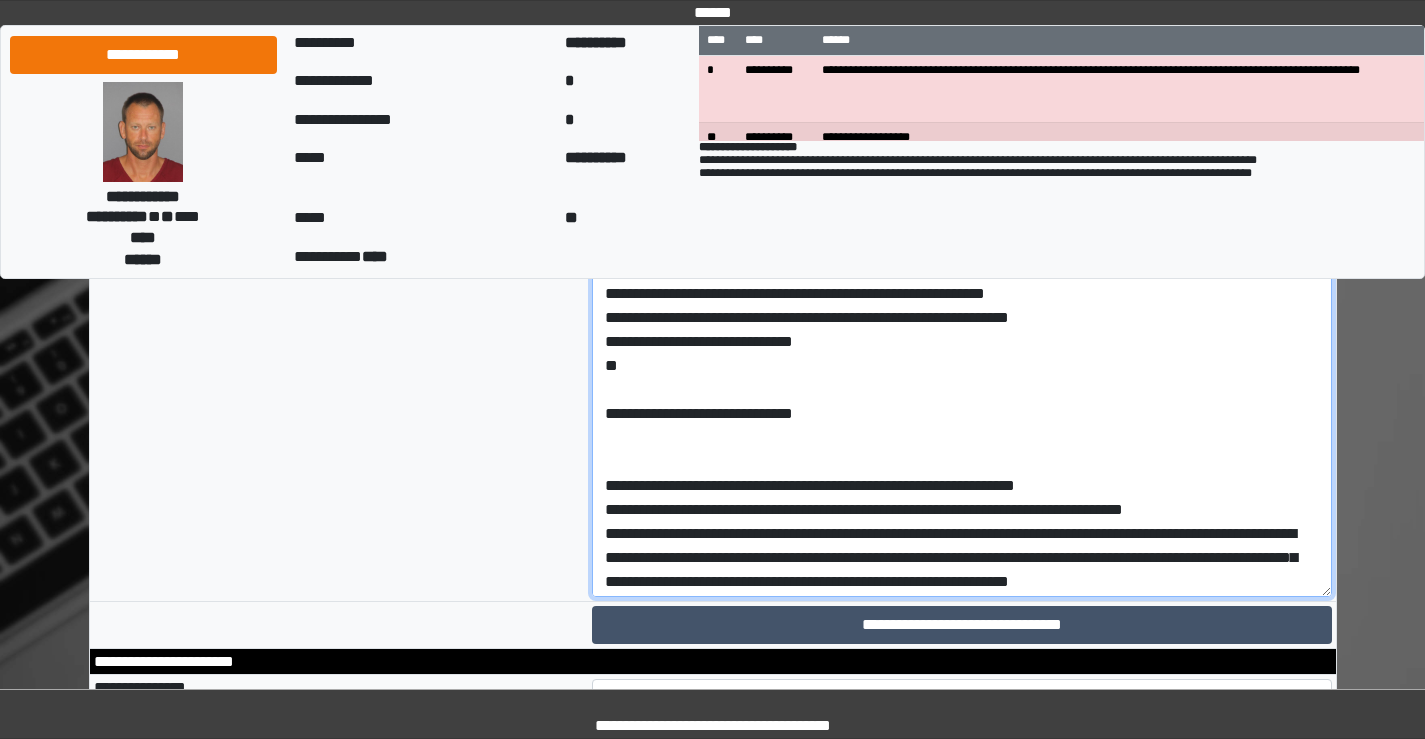 scroll, scrollTop: 200, scrollLeft: 0, axis: vertical 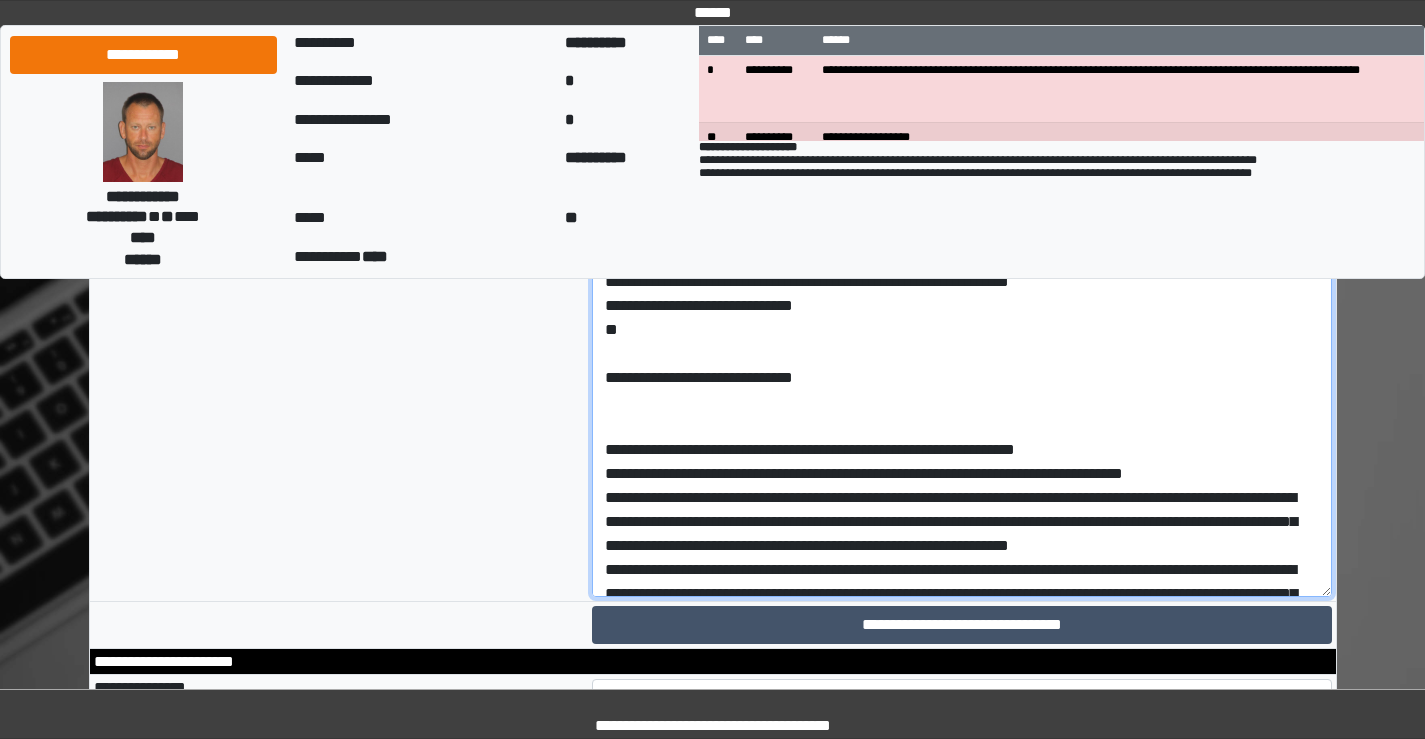click at bounding box center [962, 386] 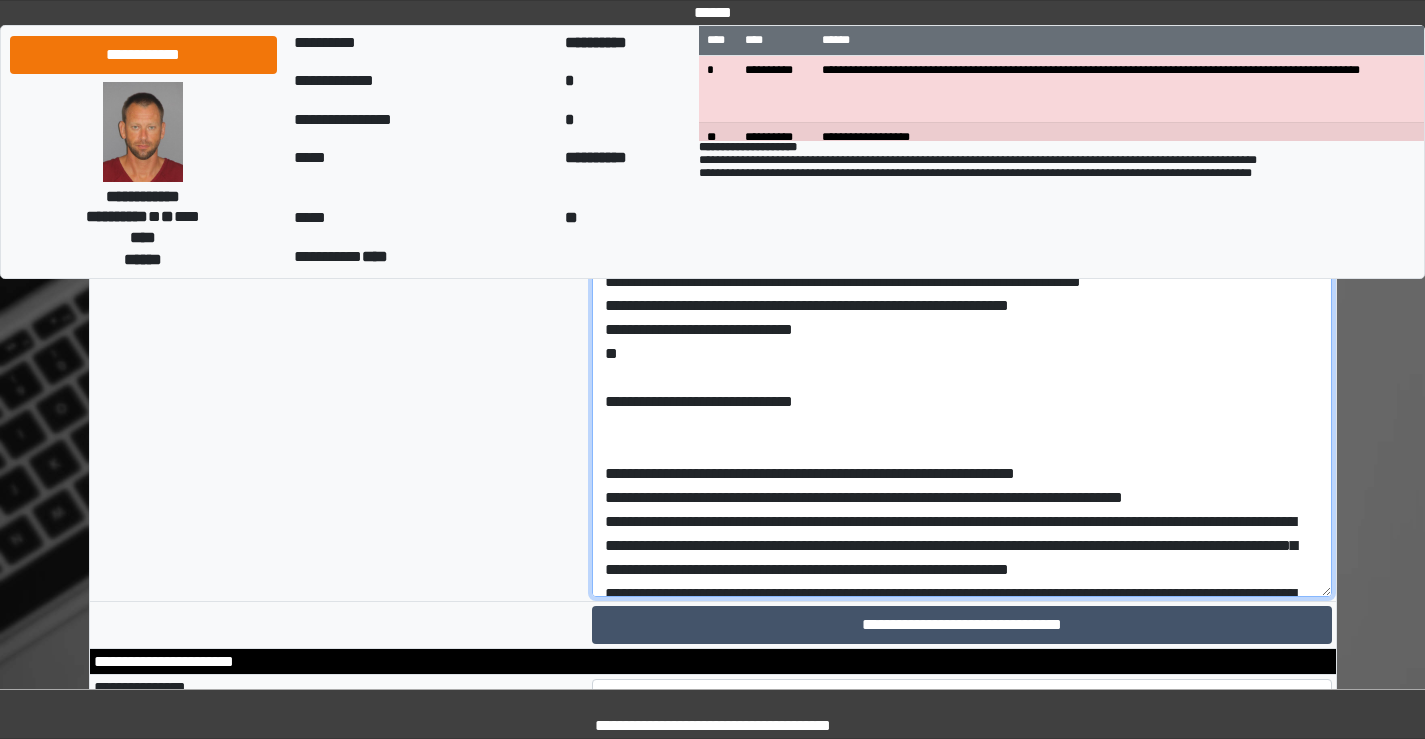 drag, startPoint x: 803, startPoint y: 570, endPoint x: 1091, endPoint y: 578, distance: 288.11108 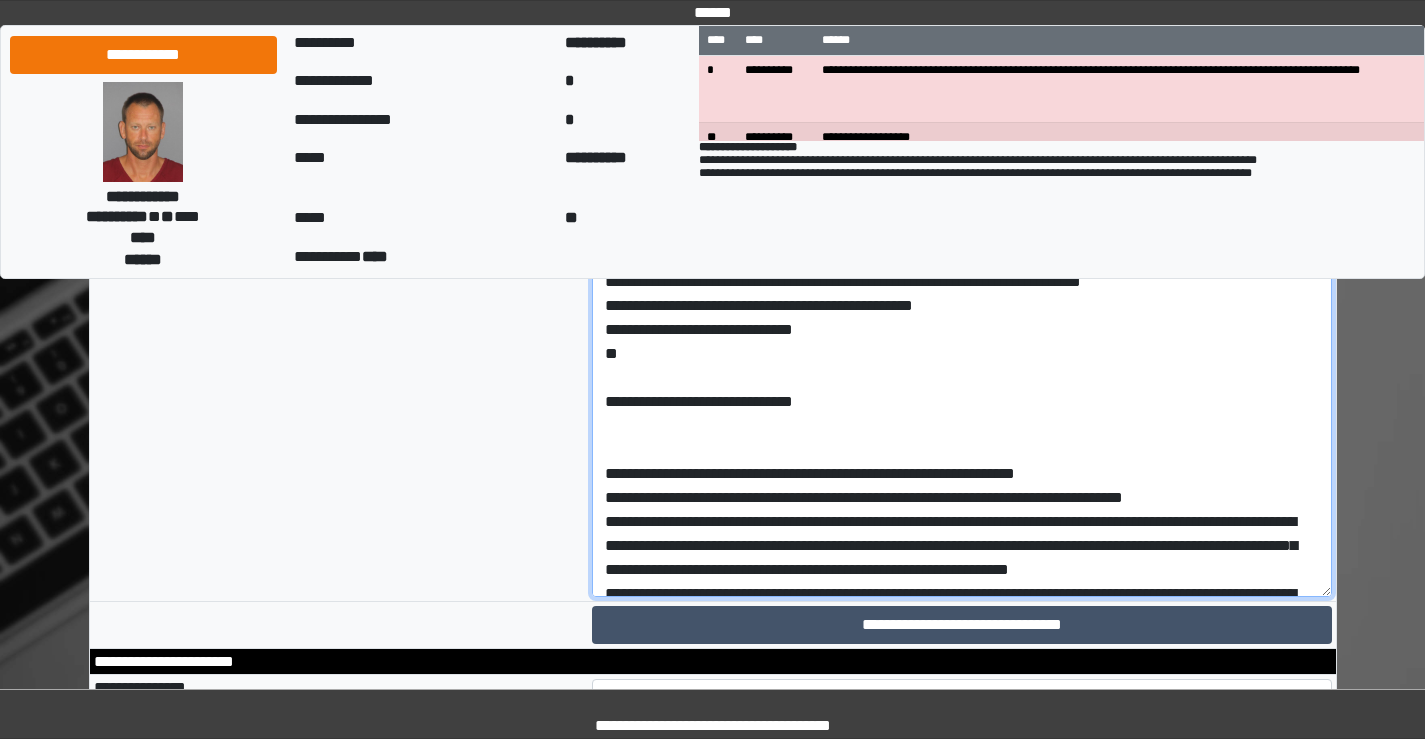 click at bounding box center [962, 386] 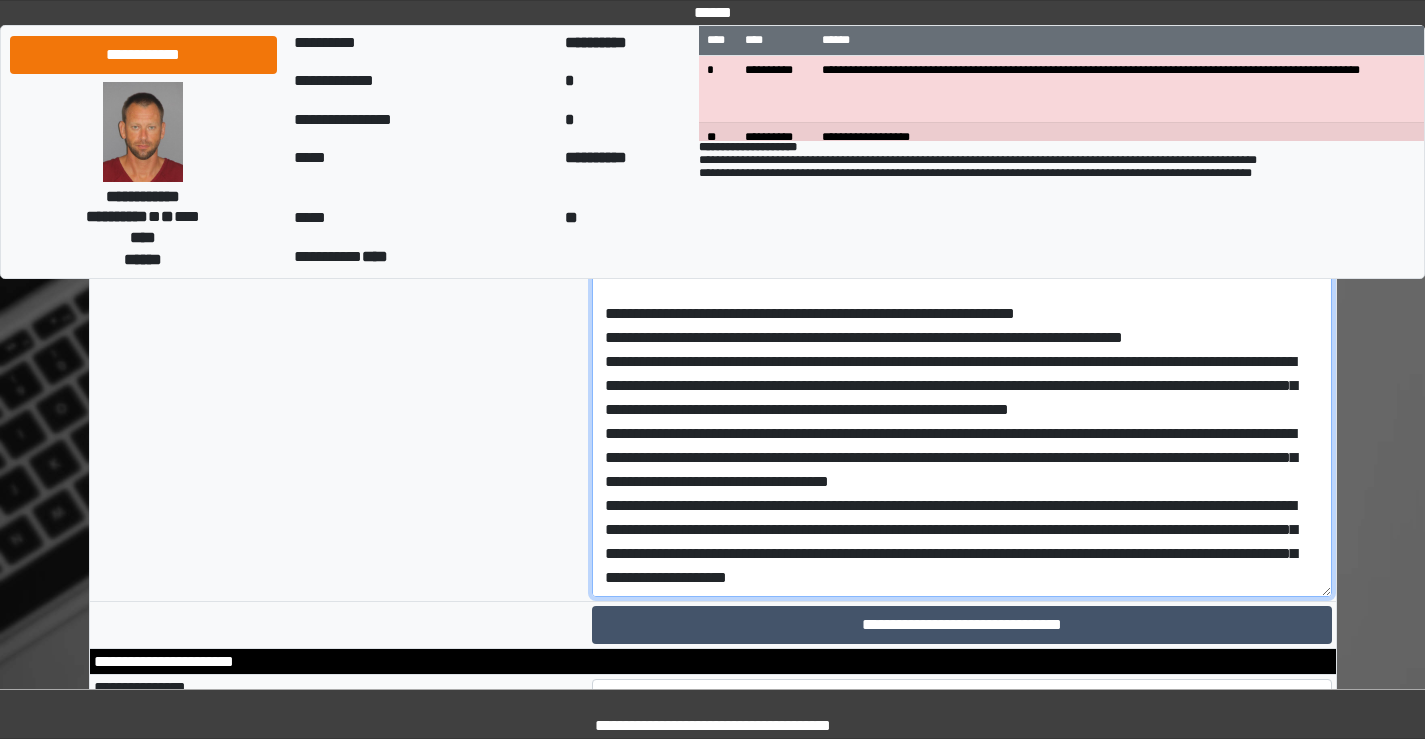scroll, scrollTop: 384, scrollLeft: 0, axis: vertical 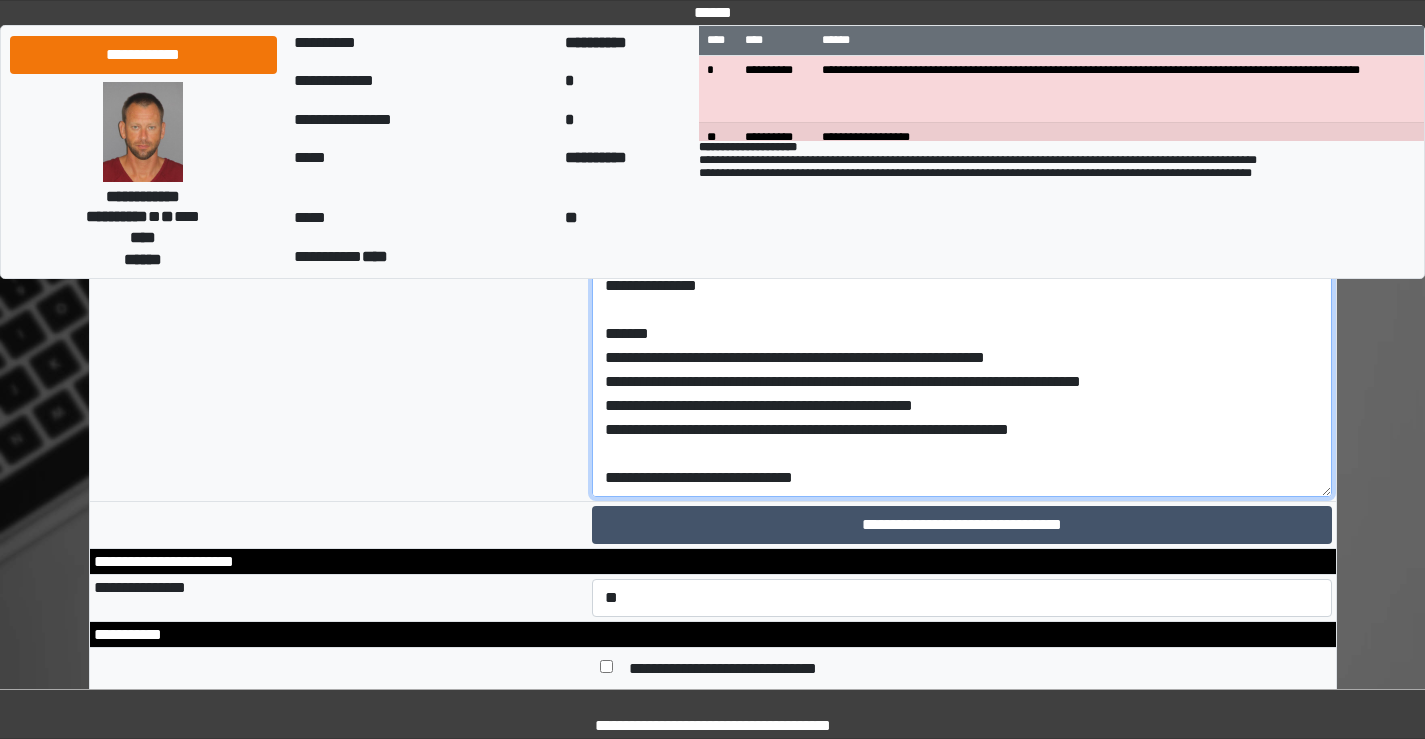 click at bounding box center (962, 286) 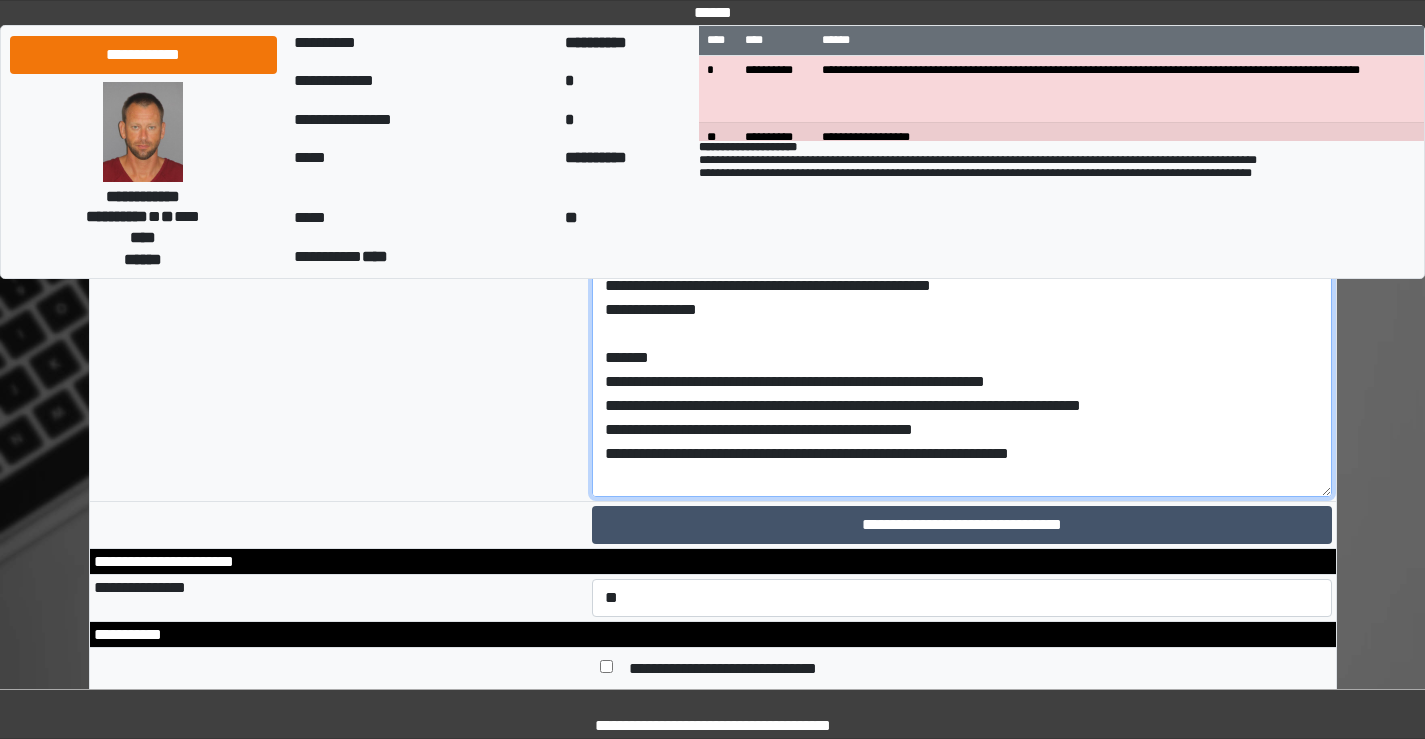 click at bounding box center (962, 286) 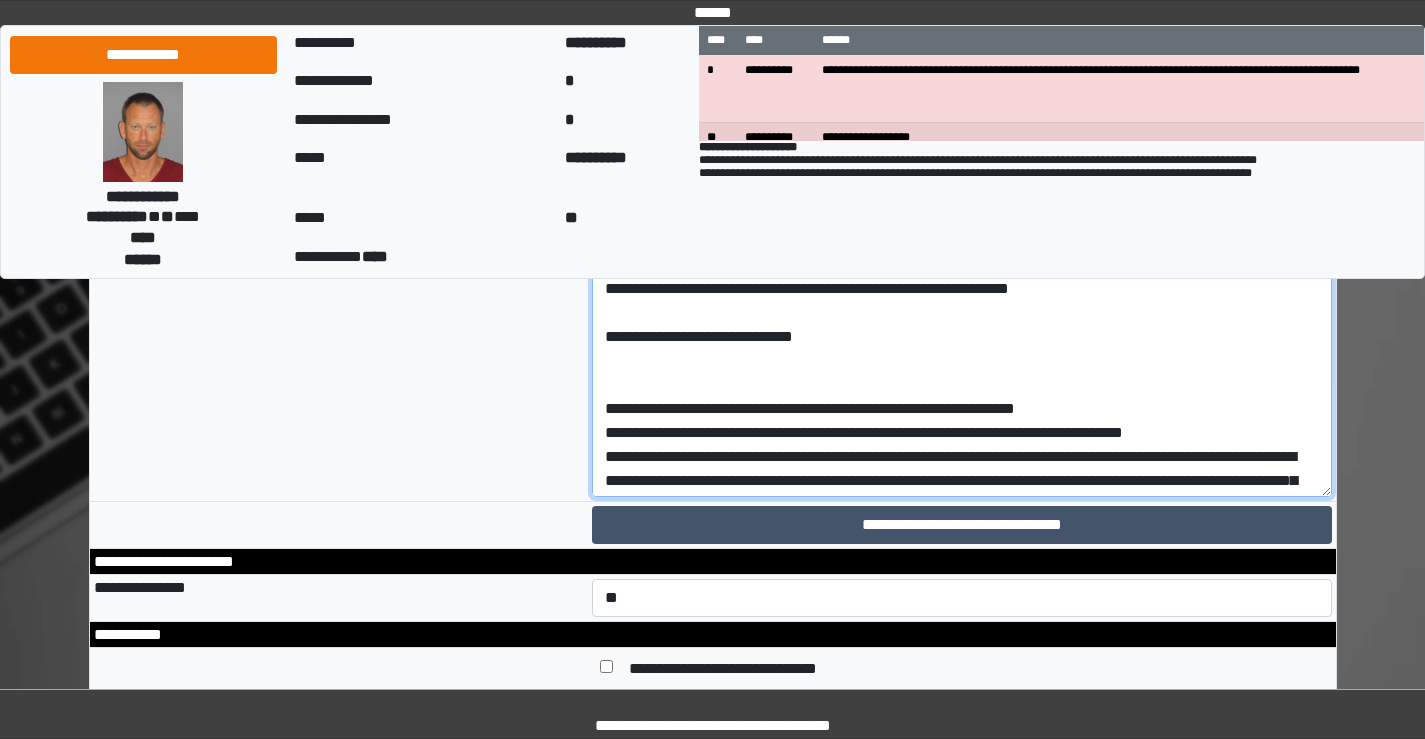 scroll, scrollTop: 200, scrollLeft: 0, axis: vertical 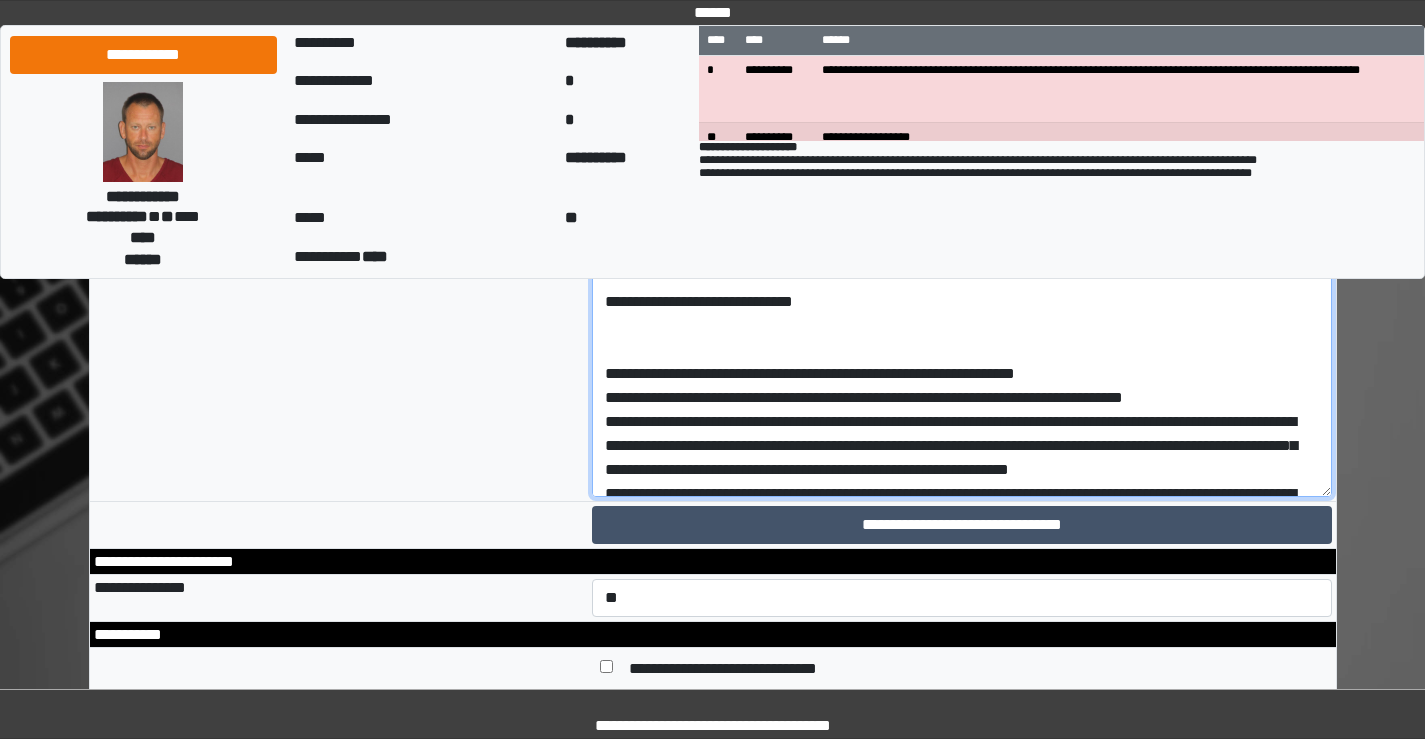 click at bounding box center (962, 286) 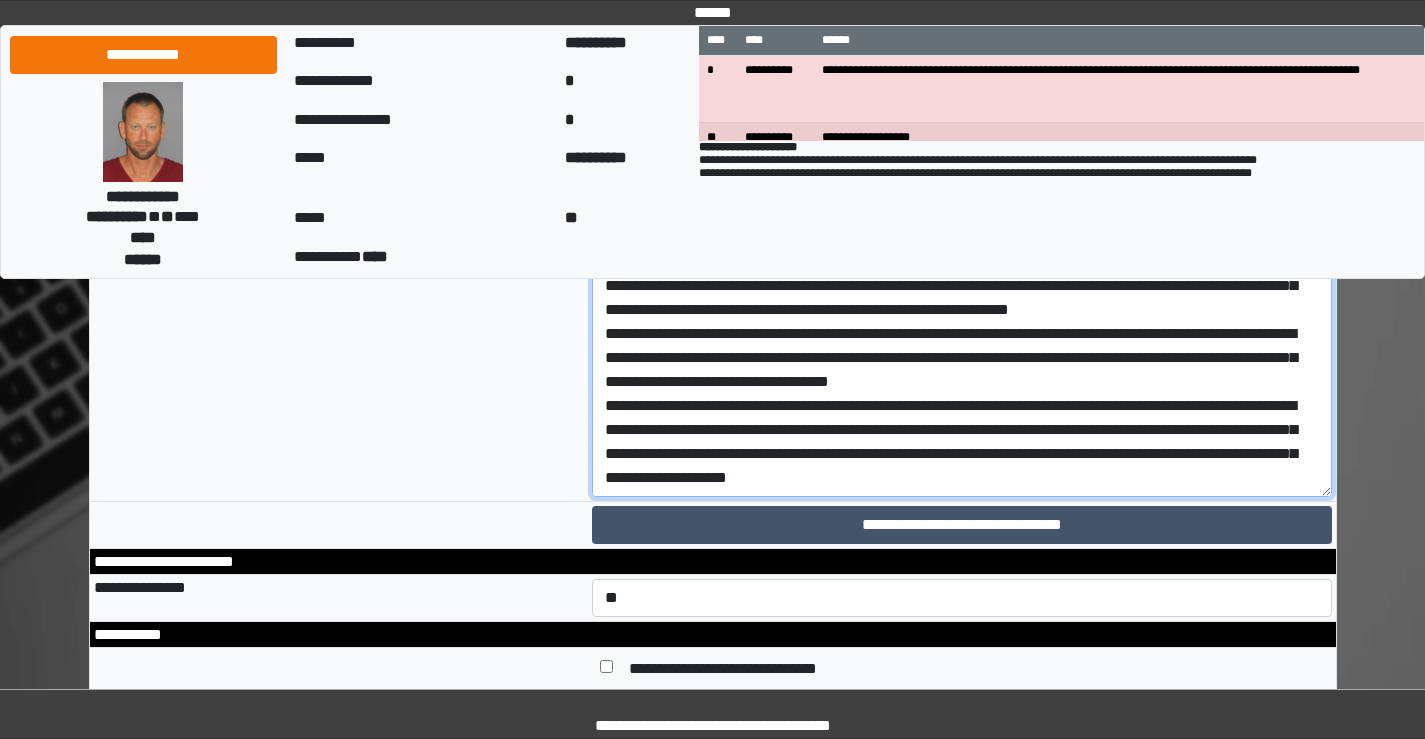 scroll, scrollTop: 408, scrollLeft: 0, axis: vertical 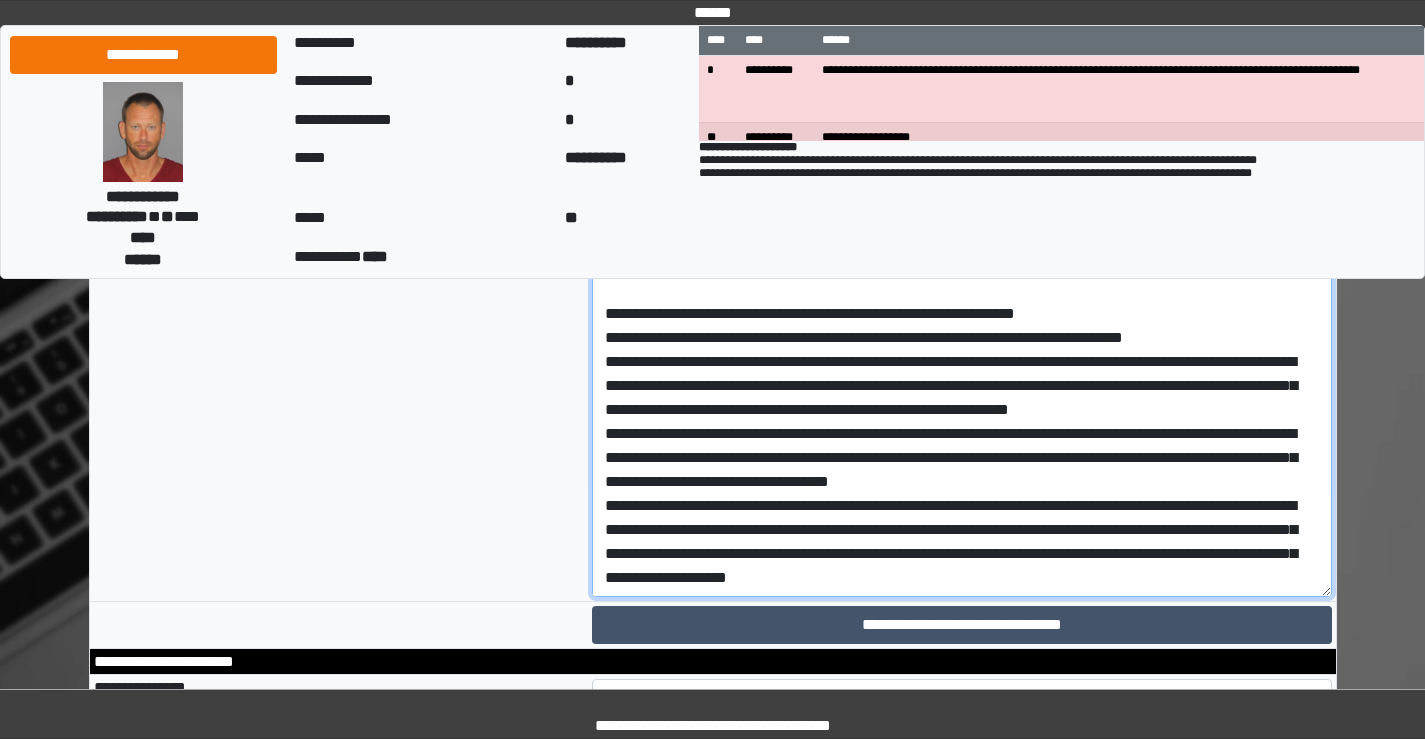 click at bounding box center [962, 386] 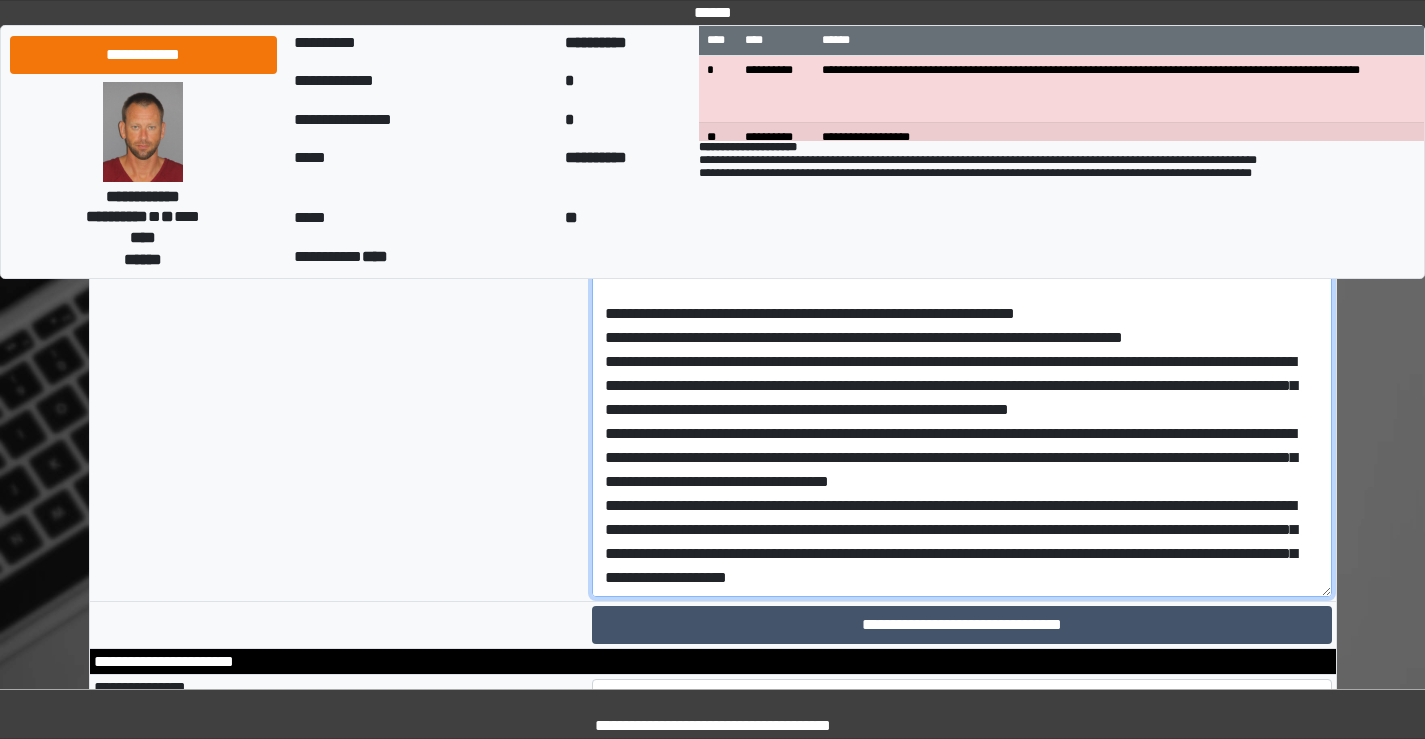 scroll, scrollTop: 408, scrollLeft: 0, axis: vertical 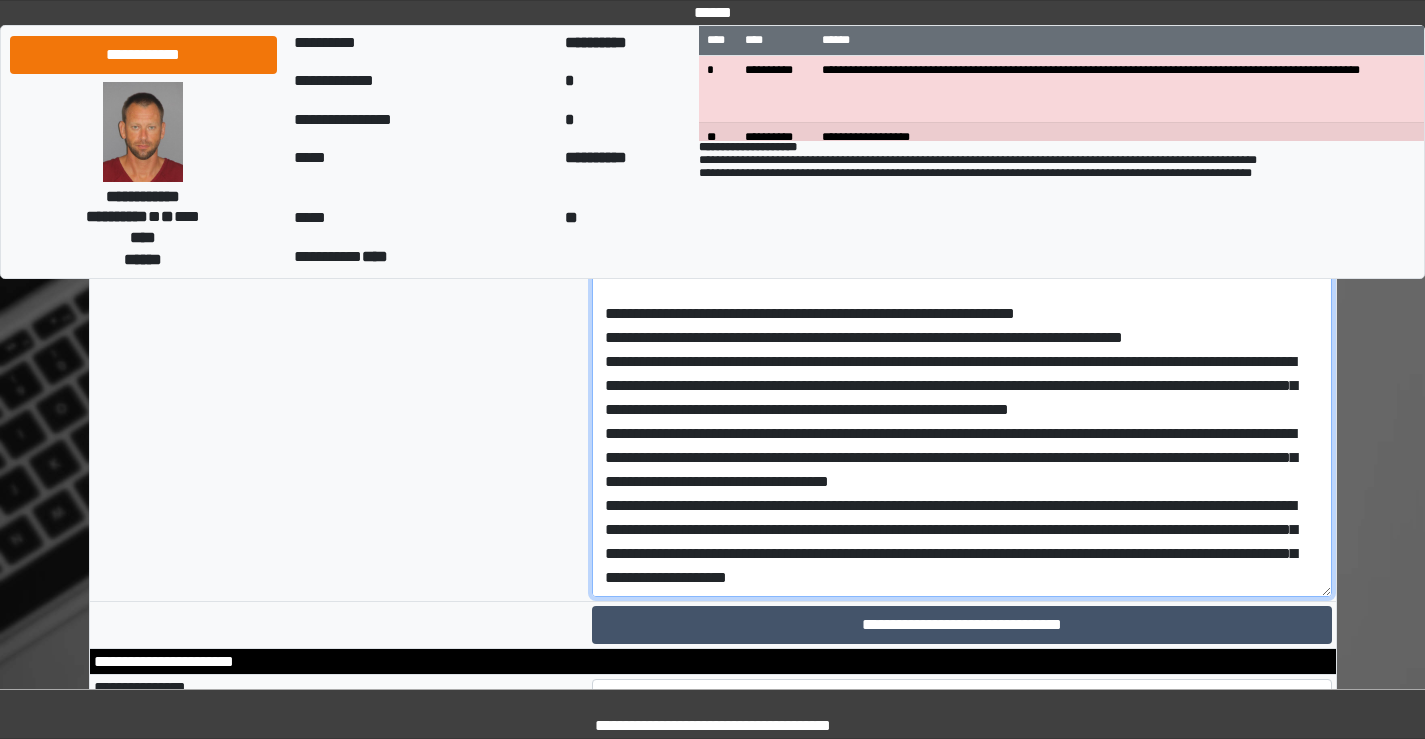 drag, startPoint x: 602, startPoint y: 550, endPoint x: 1093, endPoint y: 558, distance: 491.06516 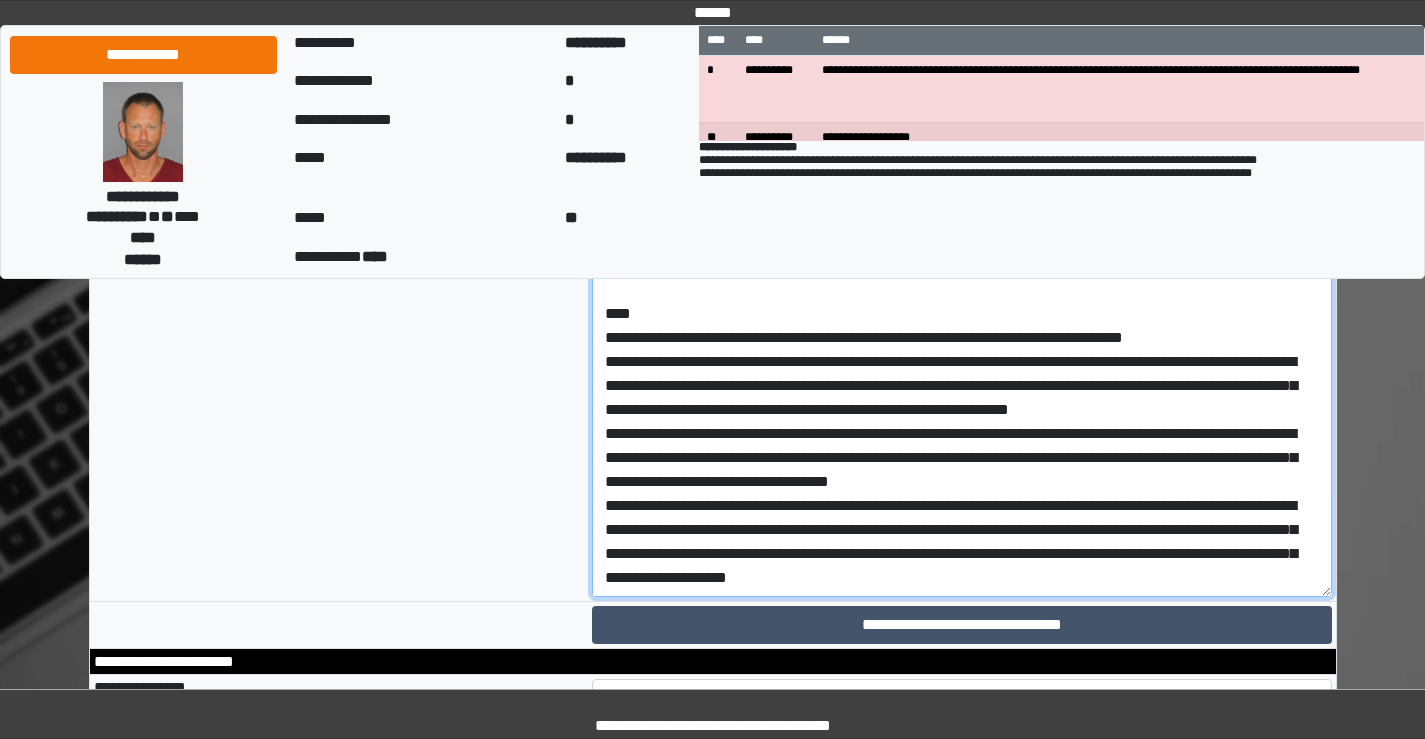 drag, startPoint x: 606, startPoint y: 623, endPoint x: 923, endPoint y: 667, distance: 320.03906 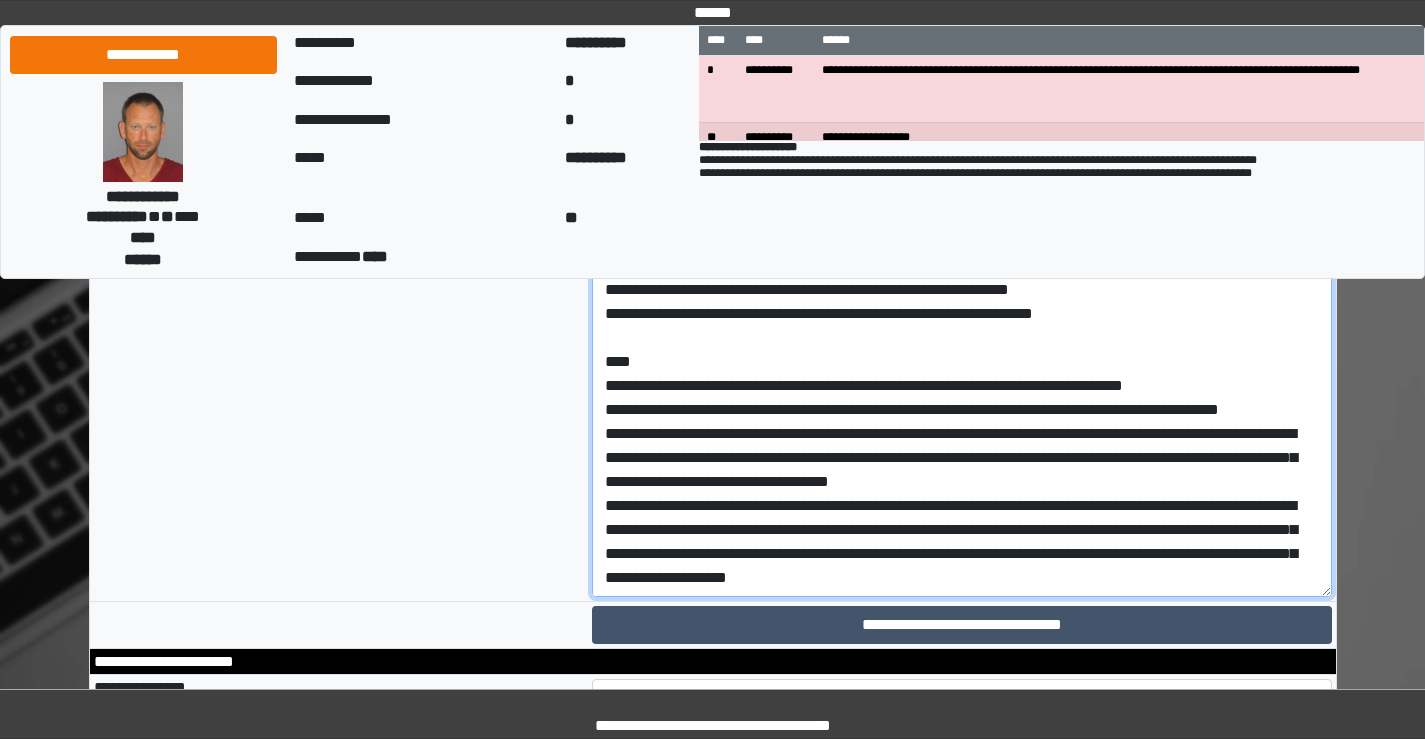 scroll, scrollTop: 336, scrollLeft: 0, axis: vertical 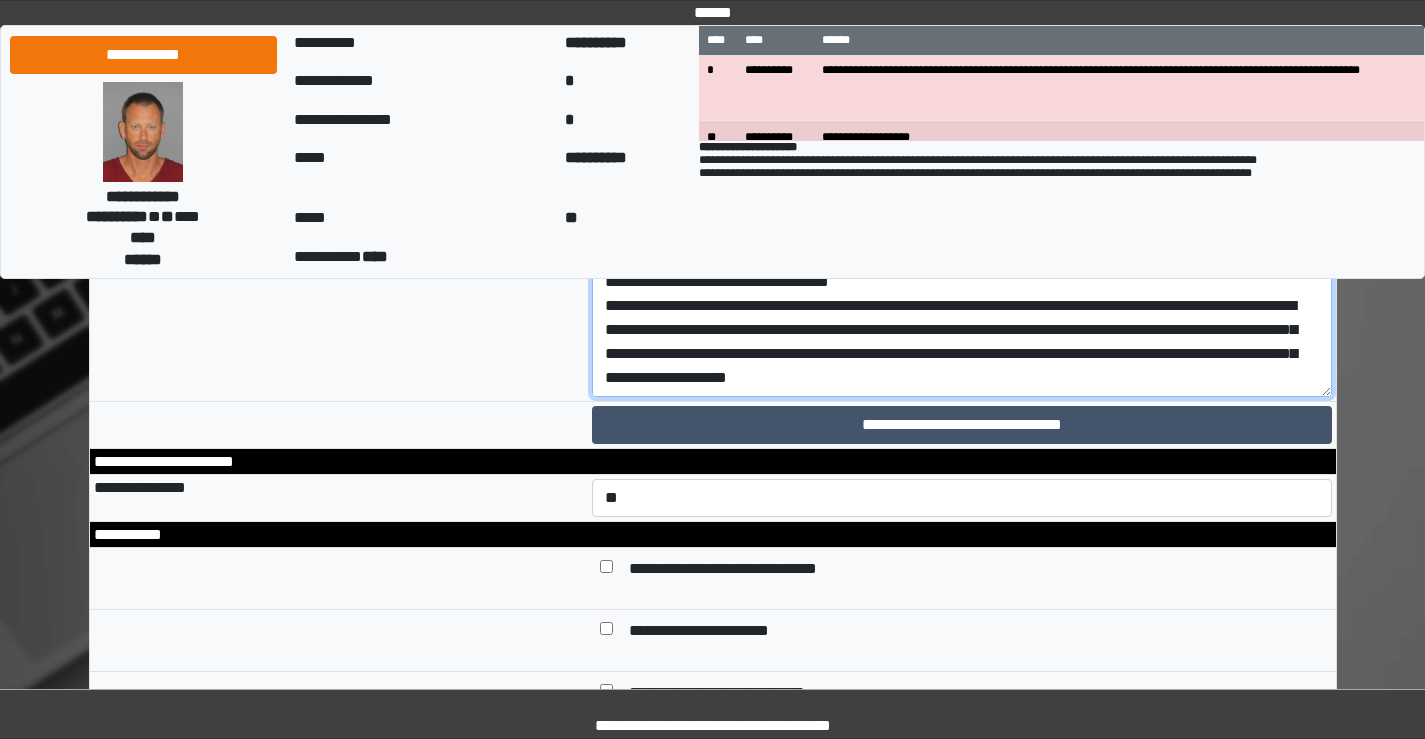 click at bounding box center (962, 186) 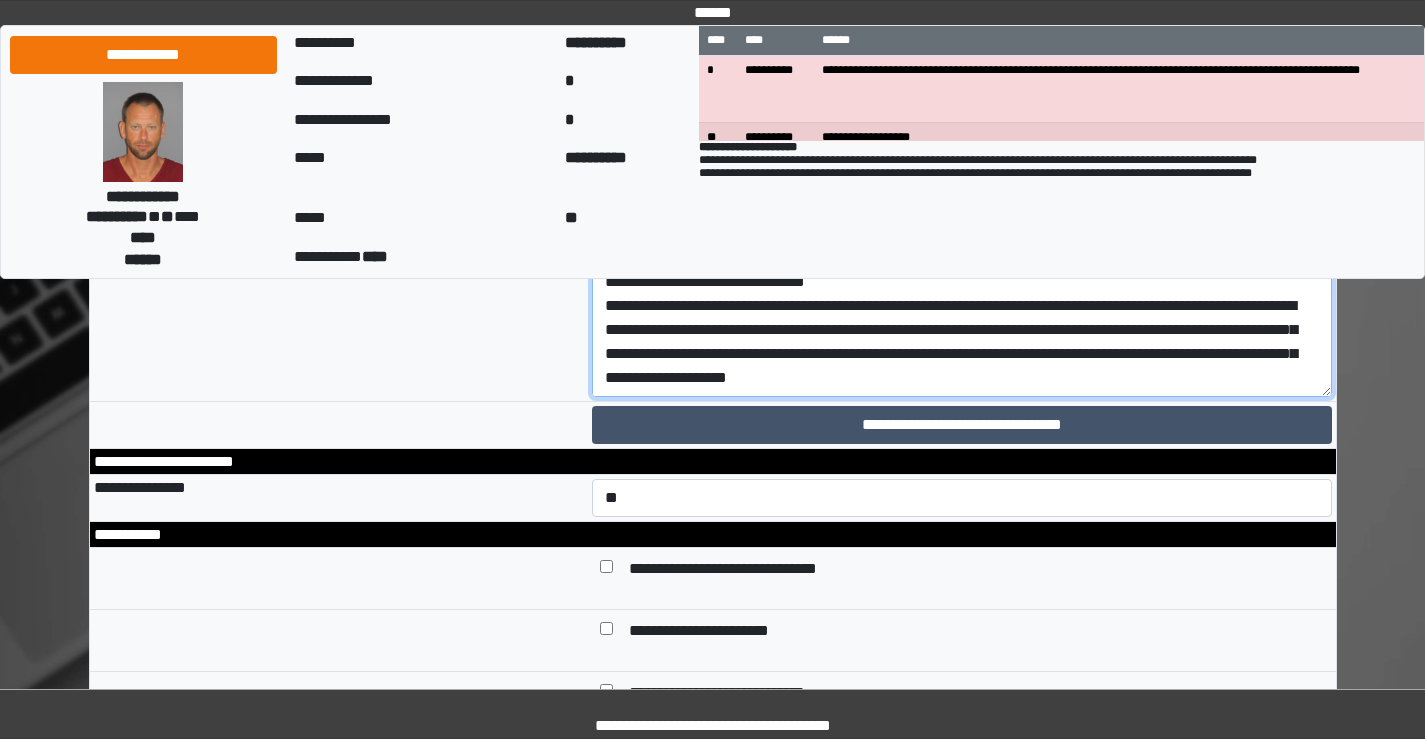 click at bounding box center (962, 186) 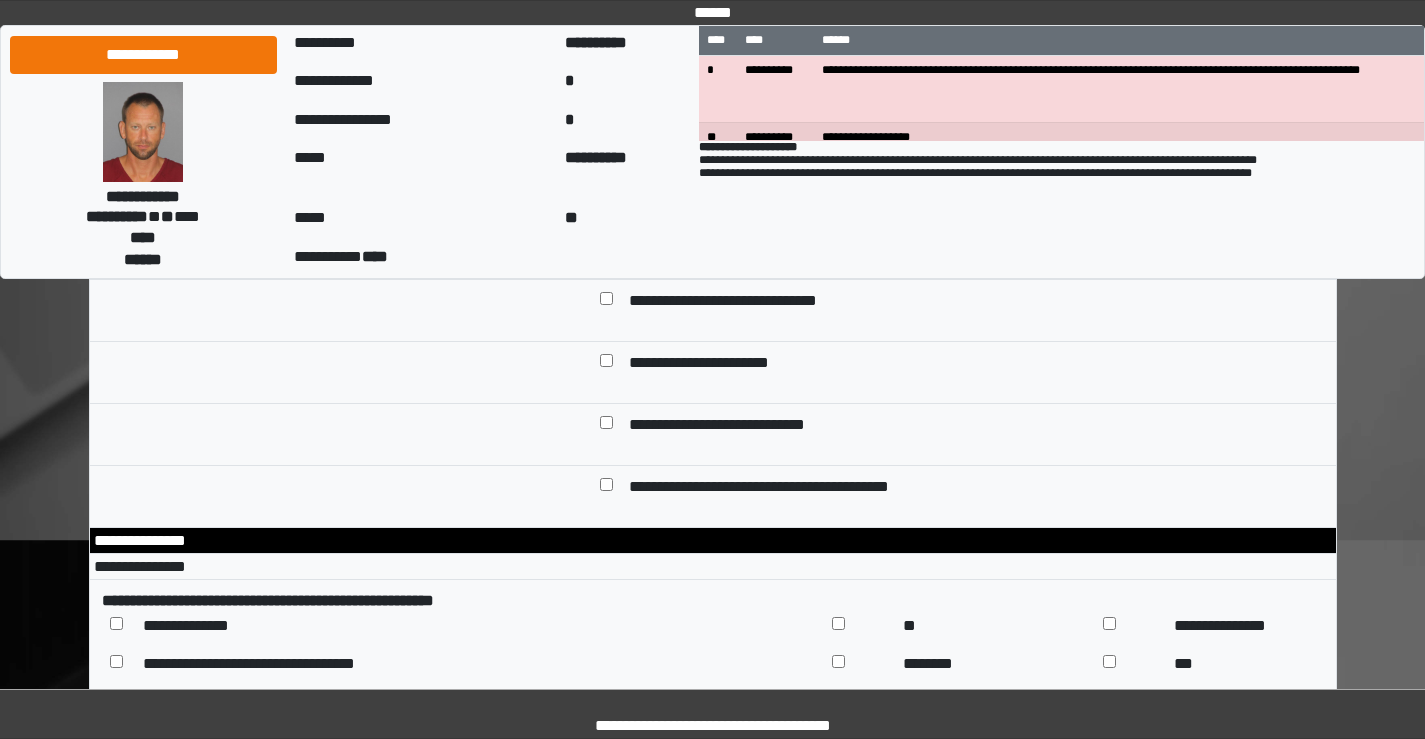 scroll, scrollTop: 9409, scrollLeft: 0, axis: vertical 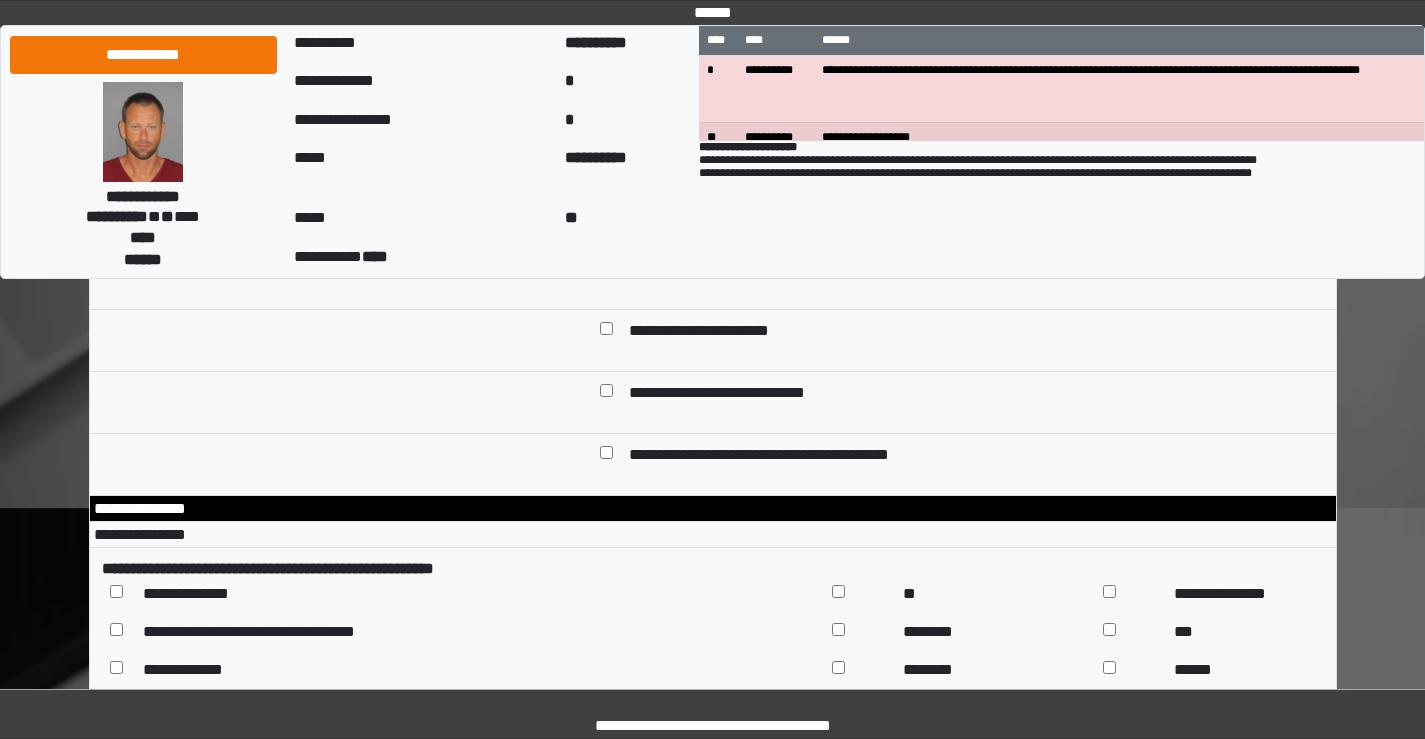type on "**********" 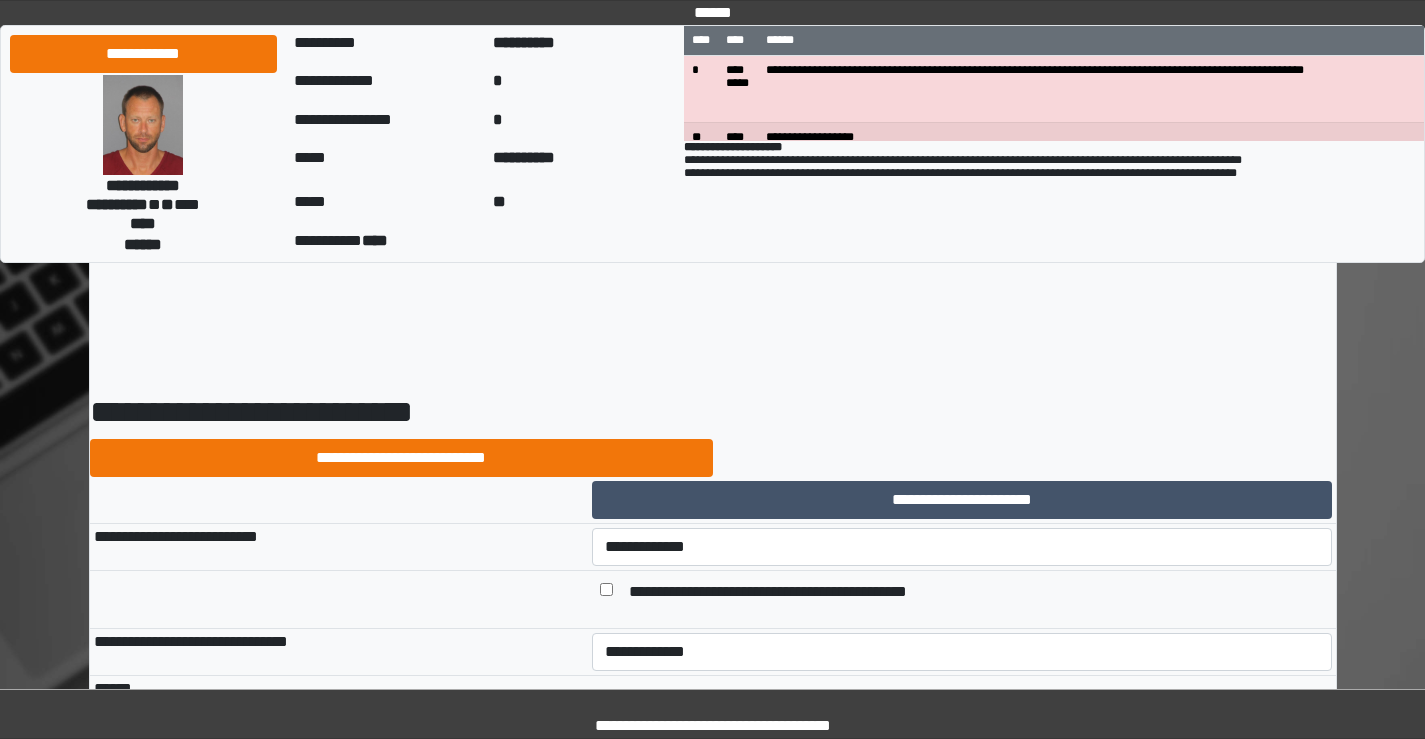 select on "*" 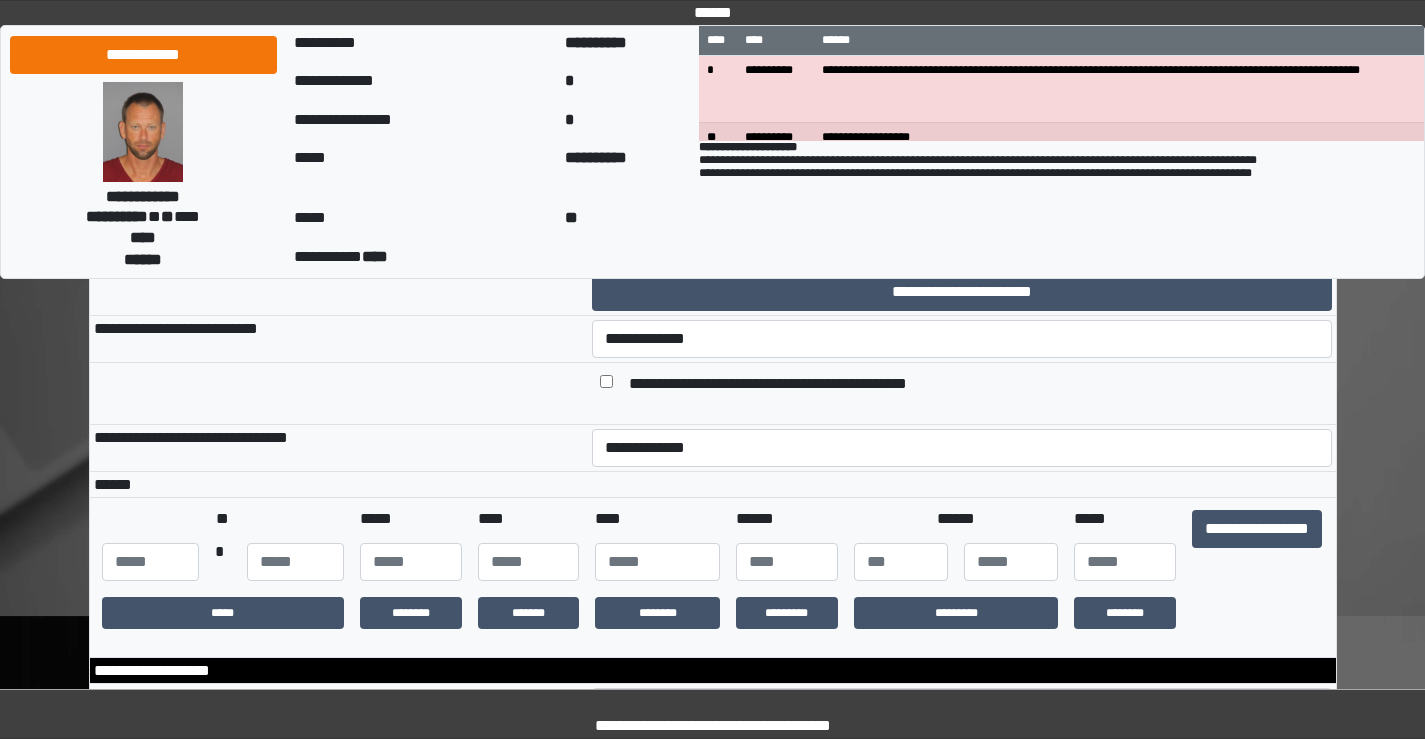 scroll, scrollTop: 200, scrollLeft: 0, axis: vertical 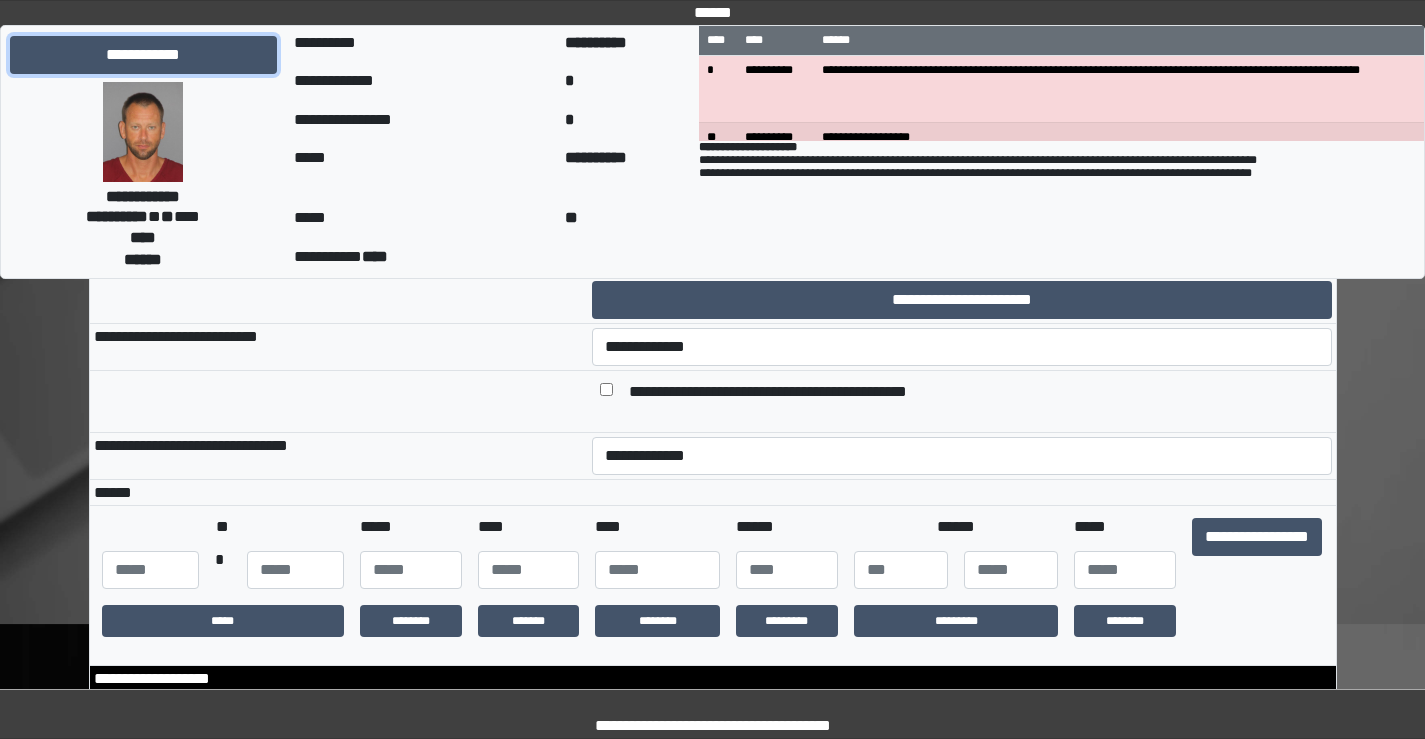 click on "**********" at bounding box center [143, 55] 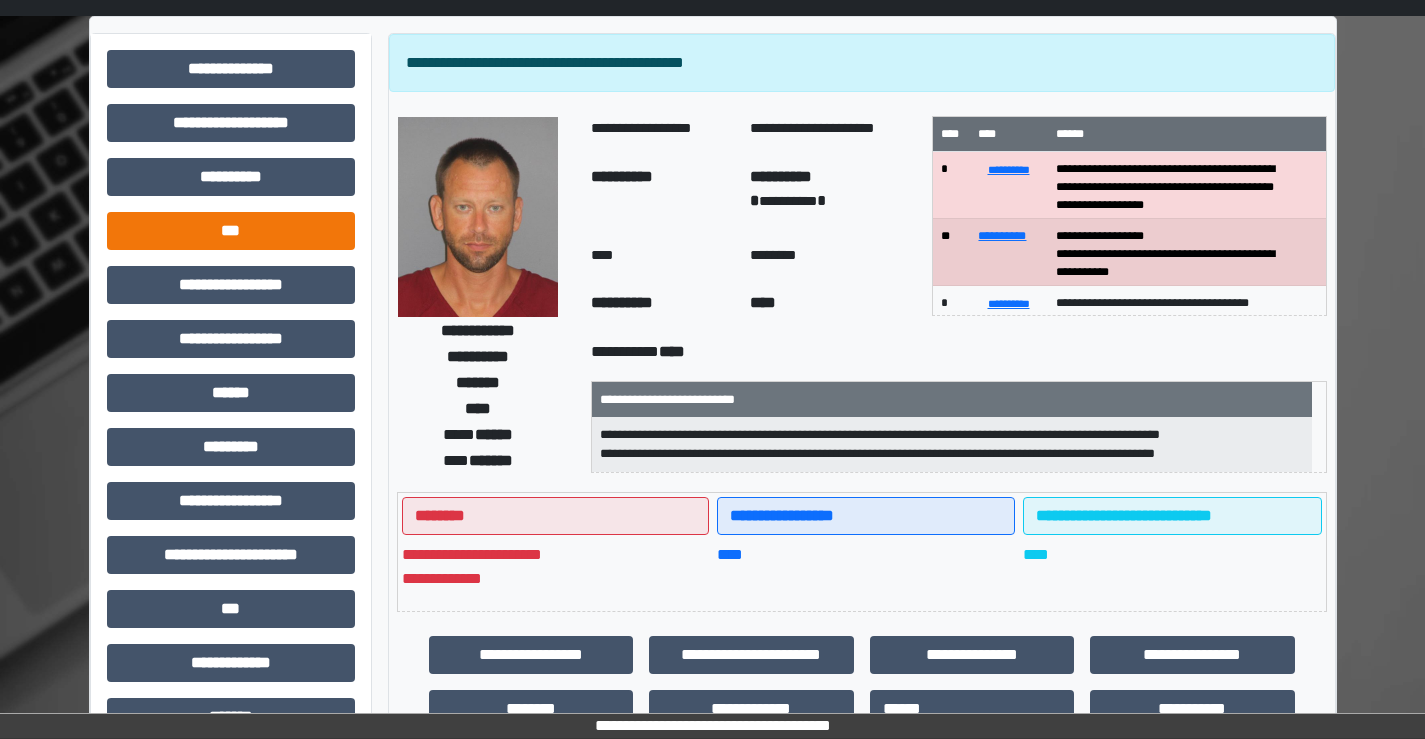 scroll, scrollTop: 100, scrollLeft: 0, axis: vertical 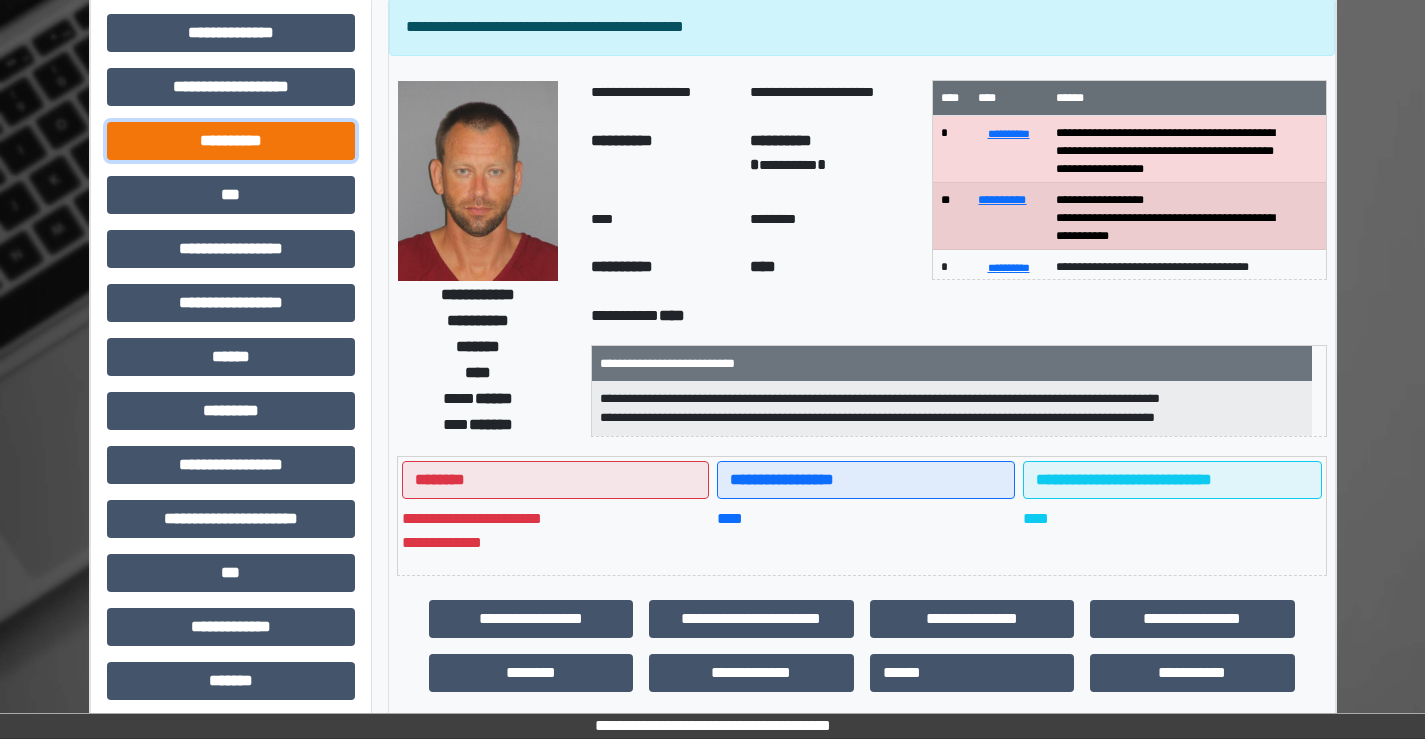 click on "**********" at bounding box center (231, 141) 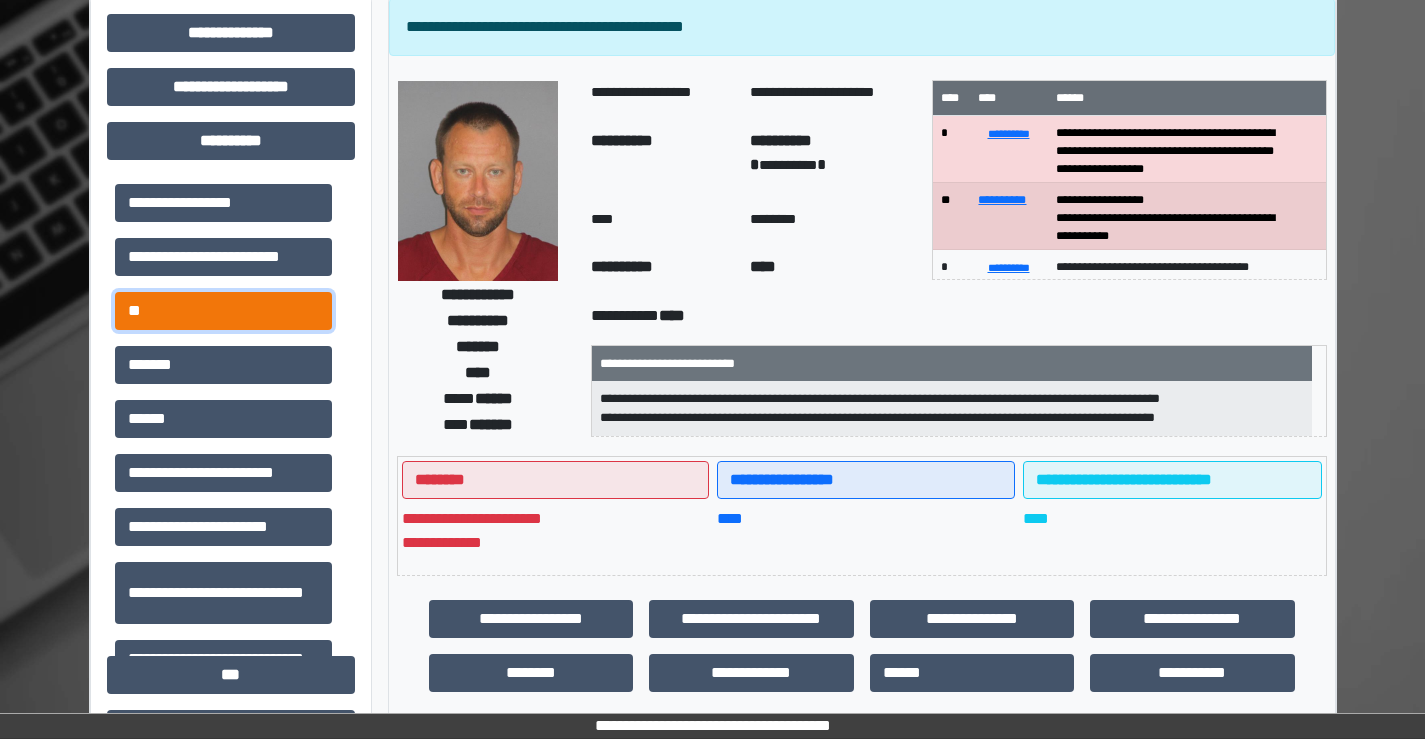 click on "**" at bounding box center [223, 311] 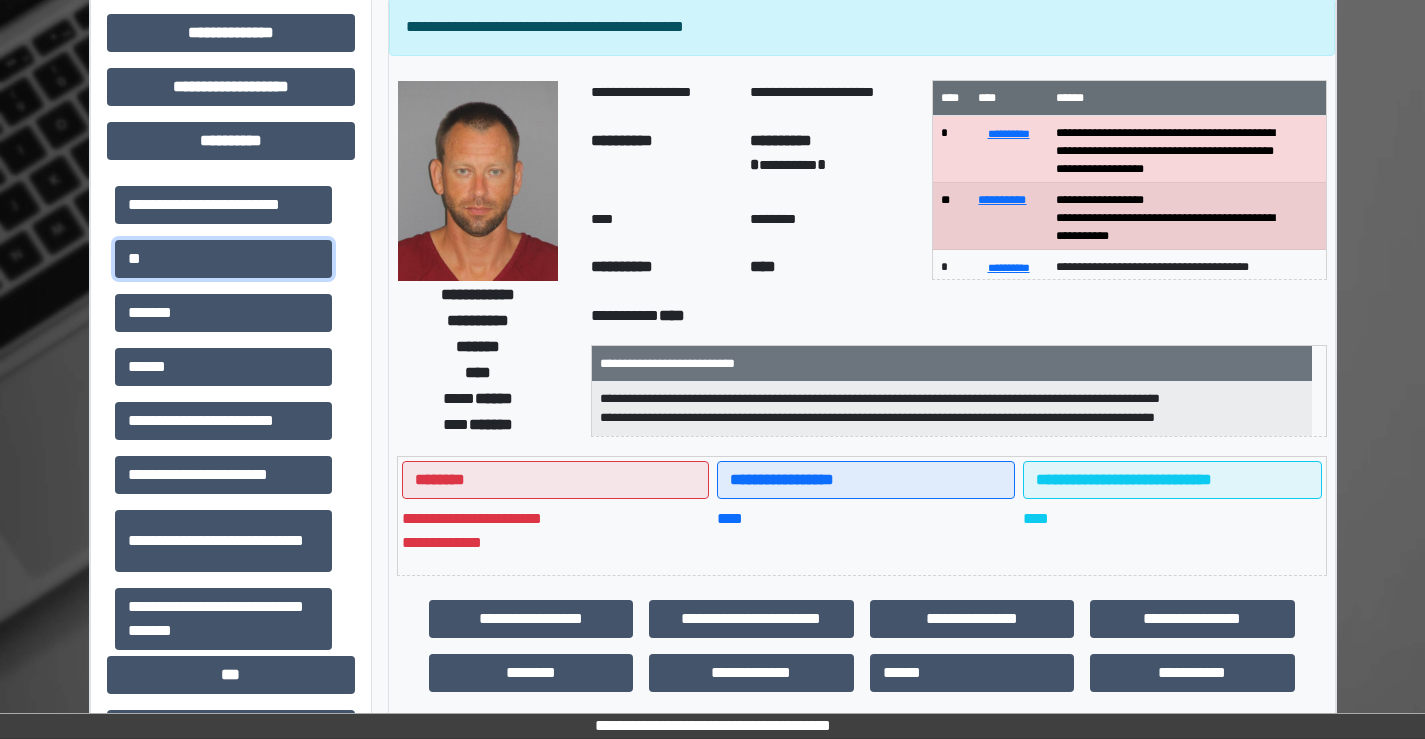 scroll, scrollTop: 100, scrollLeft: 0, axis: vertical 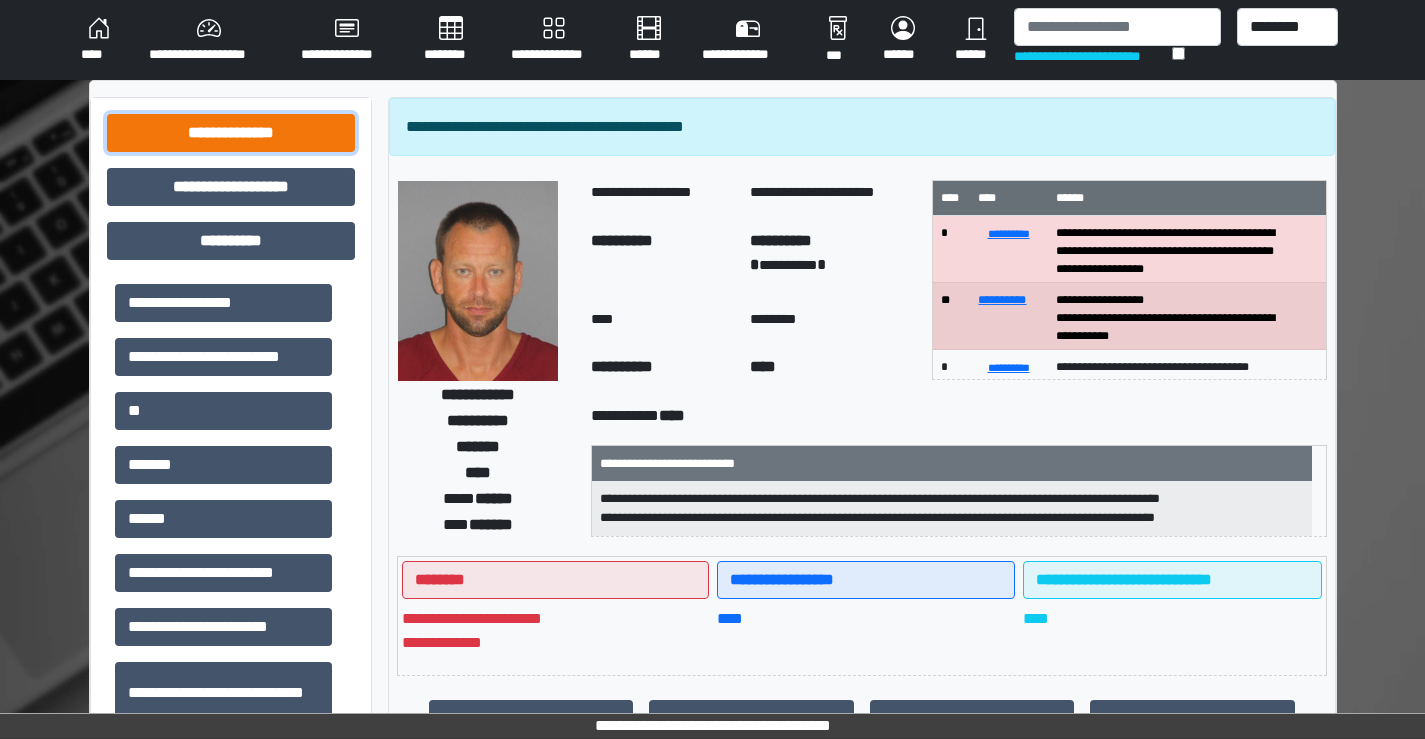 click on "**********" at bounding box center [231, 133] 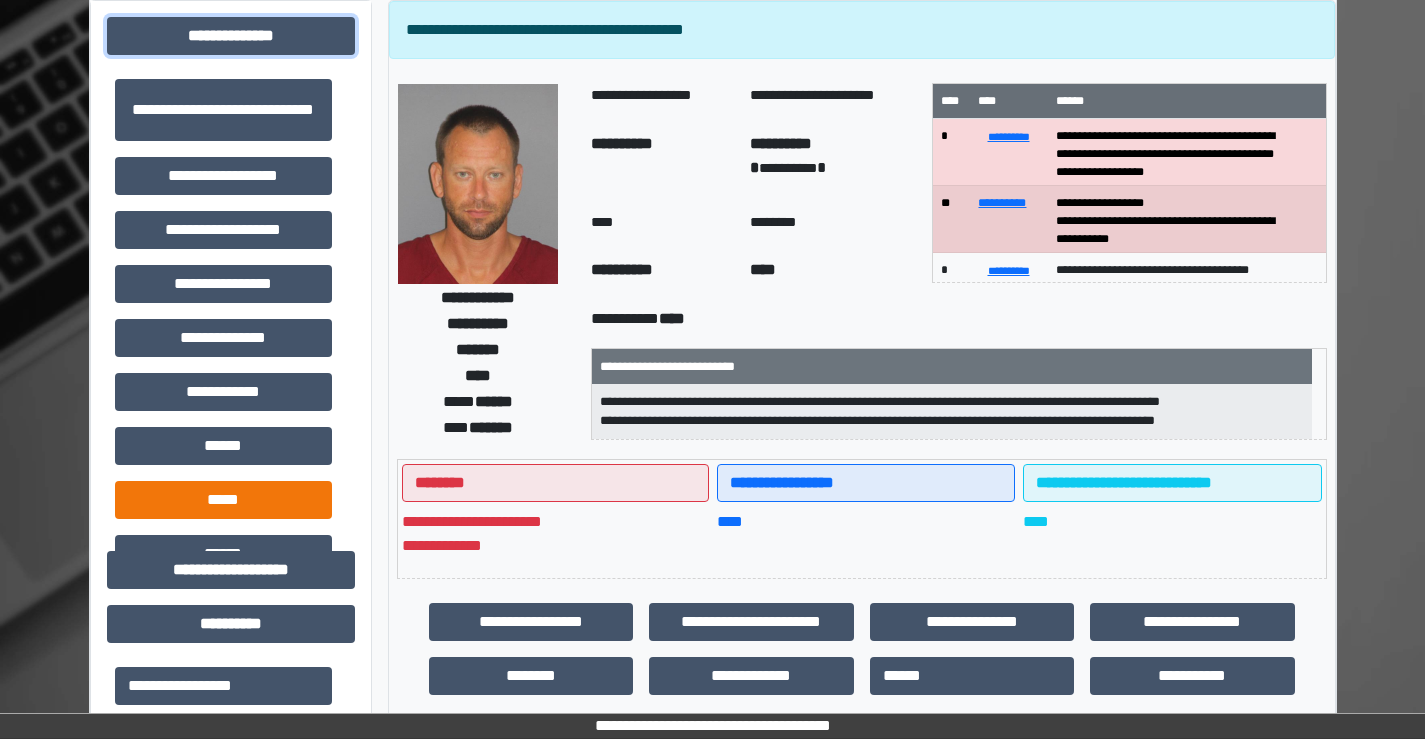 scroll, scrollTop: 0, scrollLeft: 0, axis: both 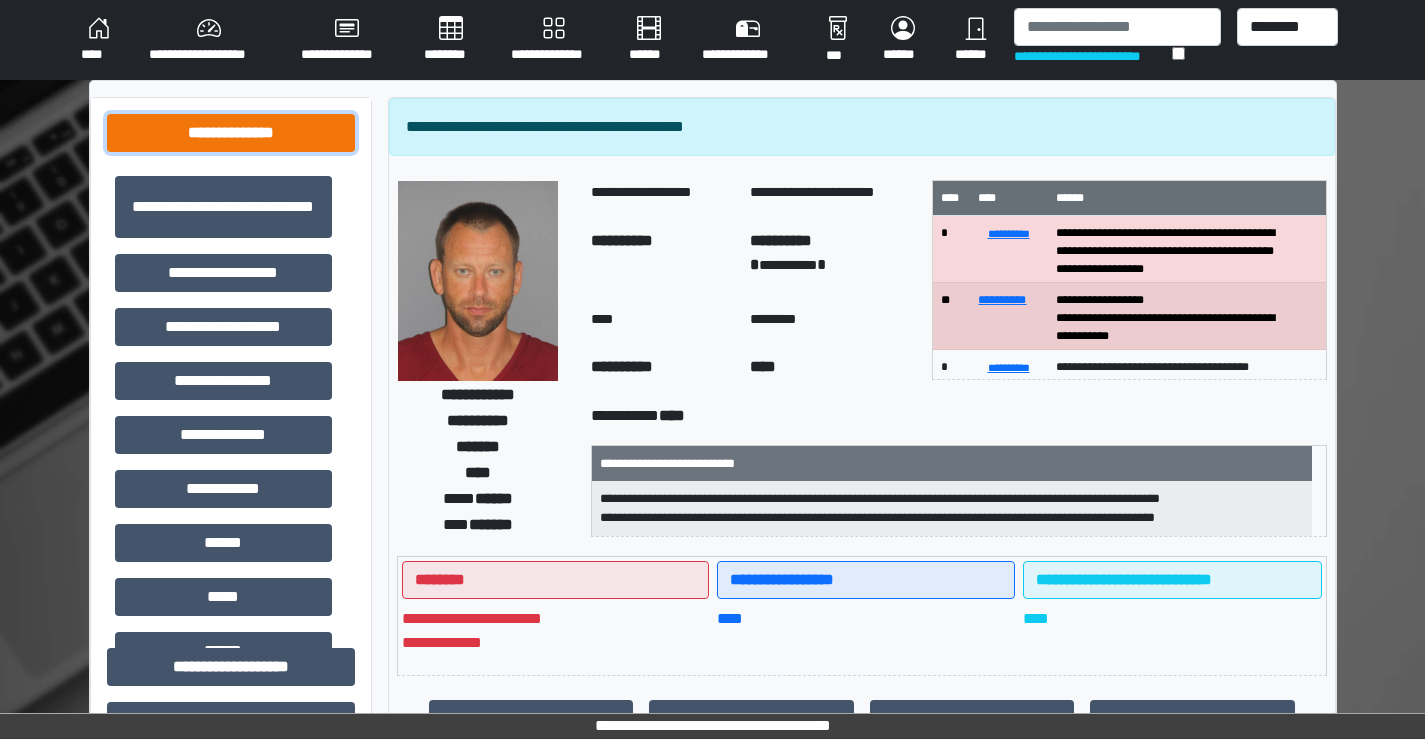 drag, startPoint x: 224, startPoint y: 126, endPoint x: 243, endPoint y: 135, distance: 21.023796 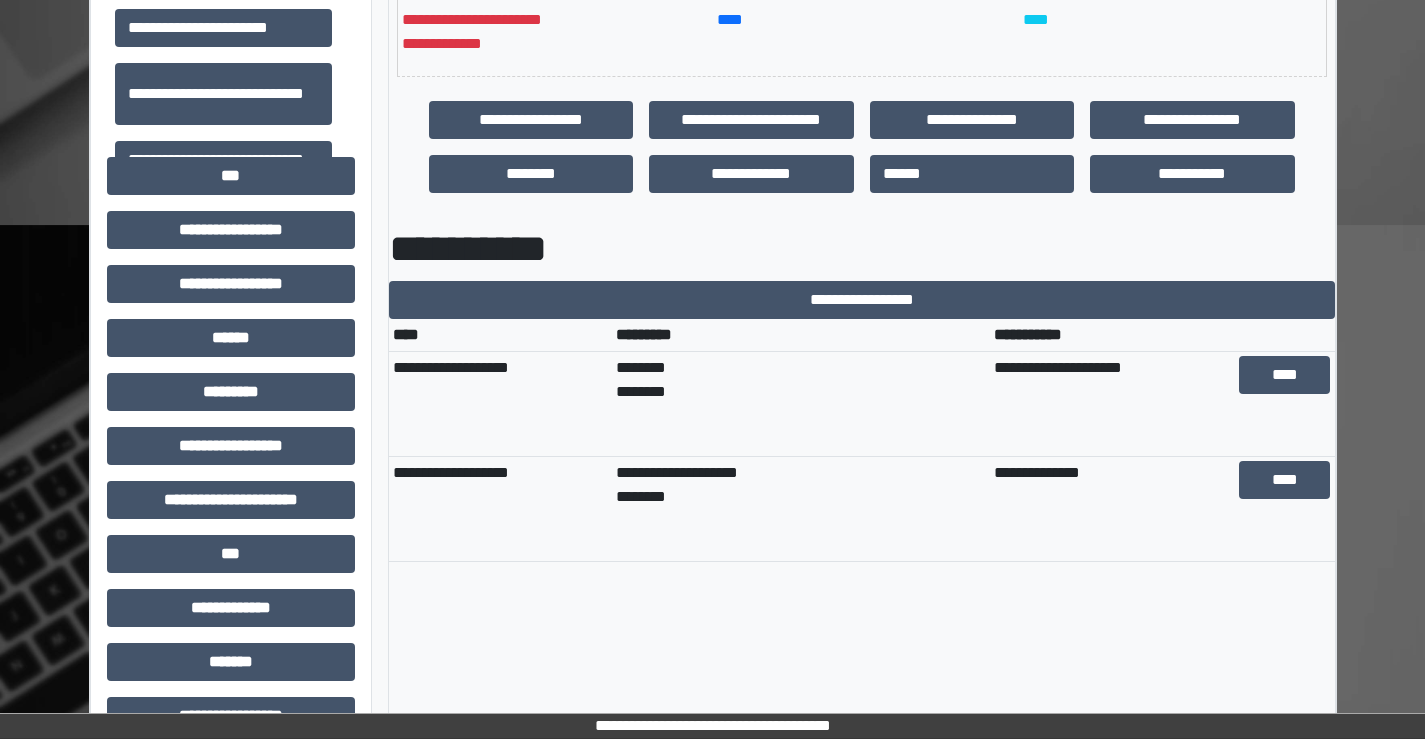 scroll, scrollTop: 600, scrollLeft: 0, axis: vertical 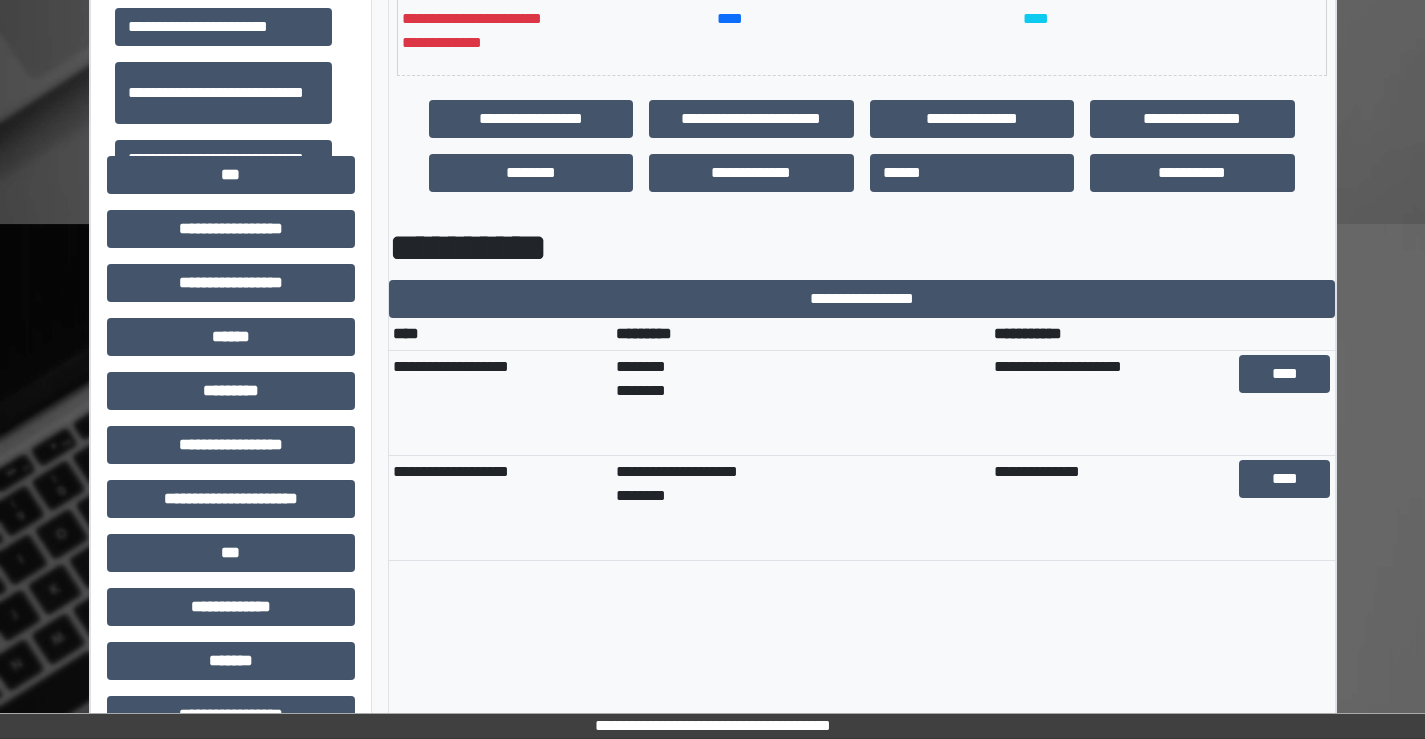 click on "**********" at bounding box center (1108, 403) 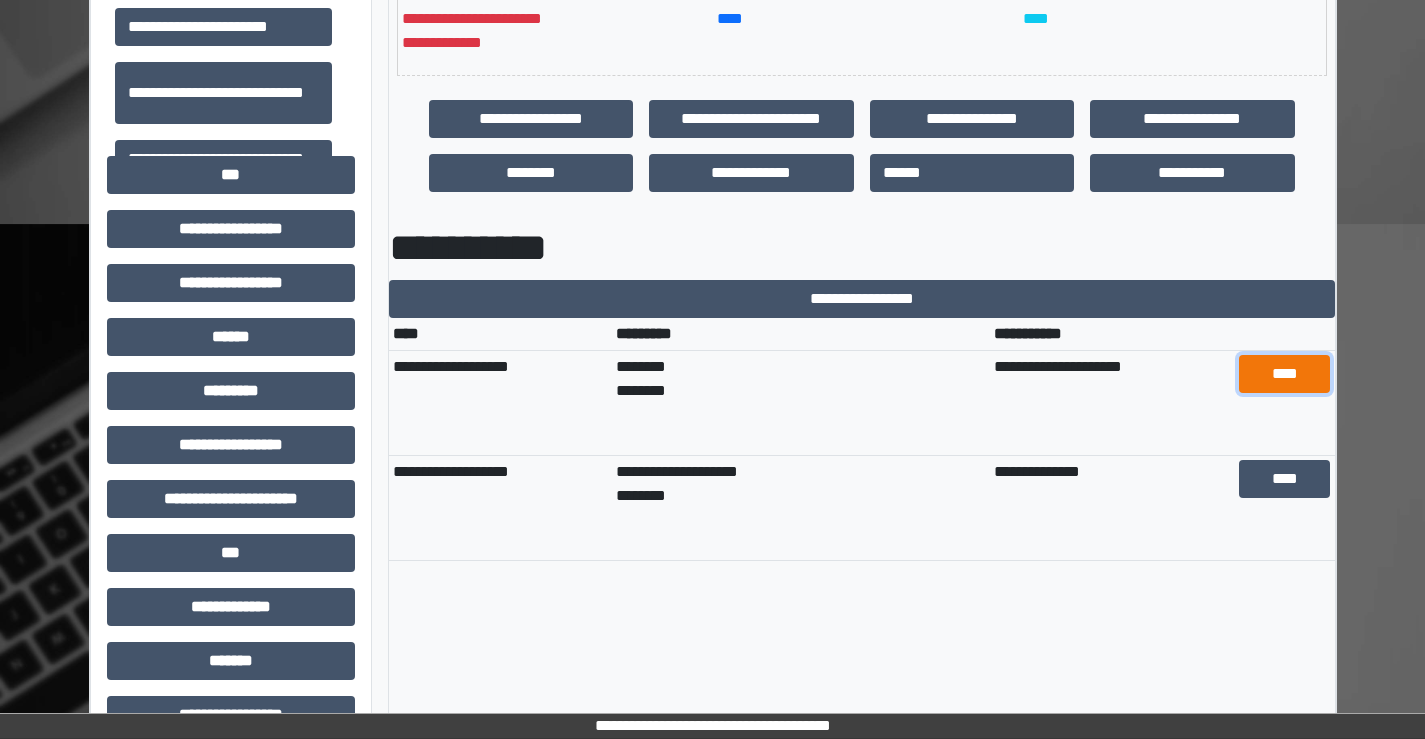 click on "****" at bounding box center (1284, 374) 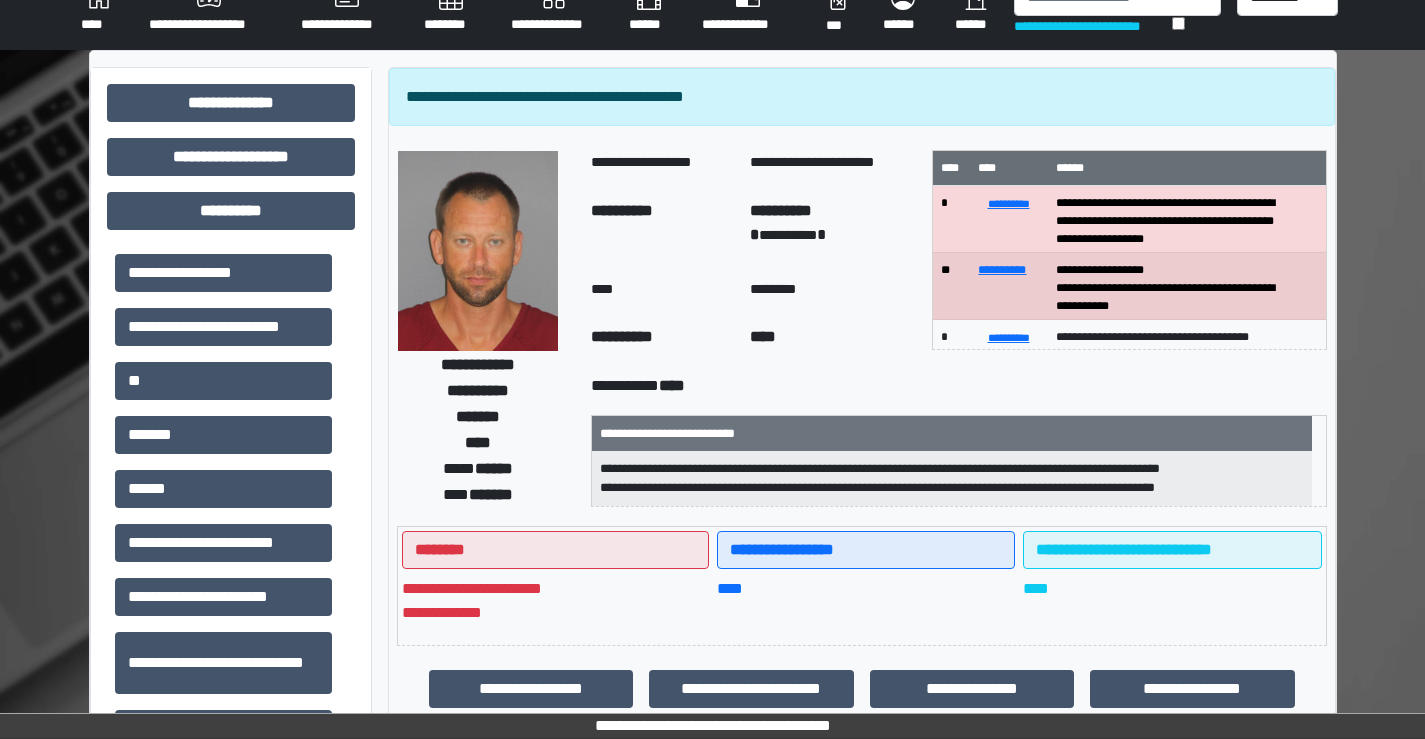 scroll, scrollTop: 15, scrollLeft: 0, axis: vertical 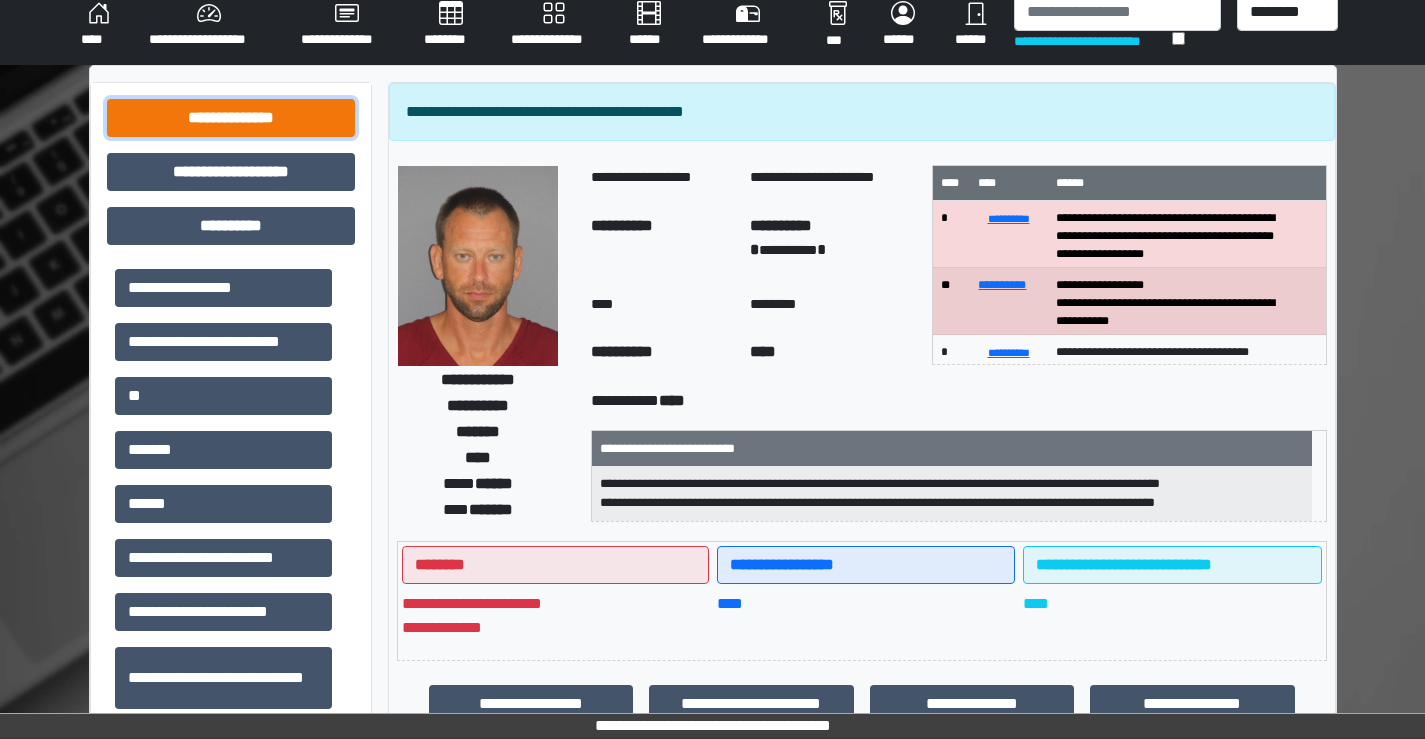 click on "**********" at bounding box center [231, 118] 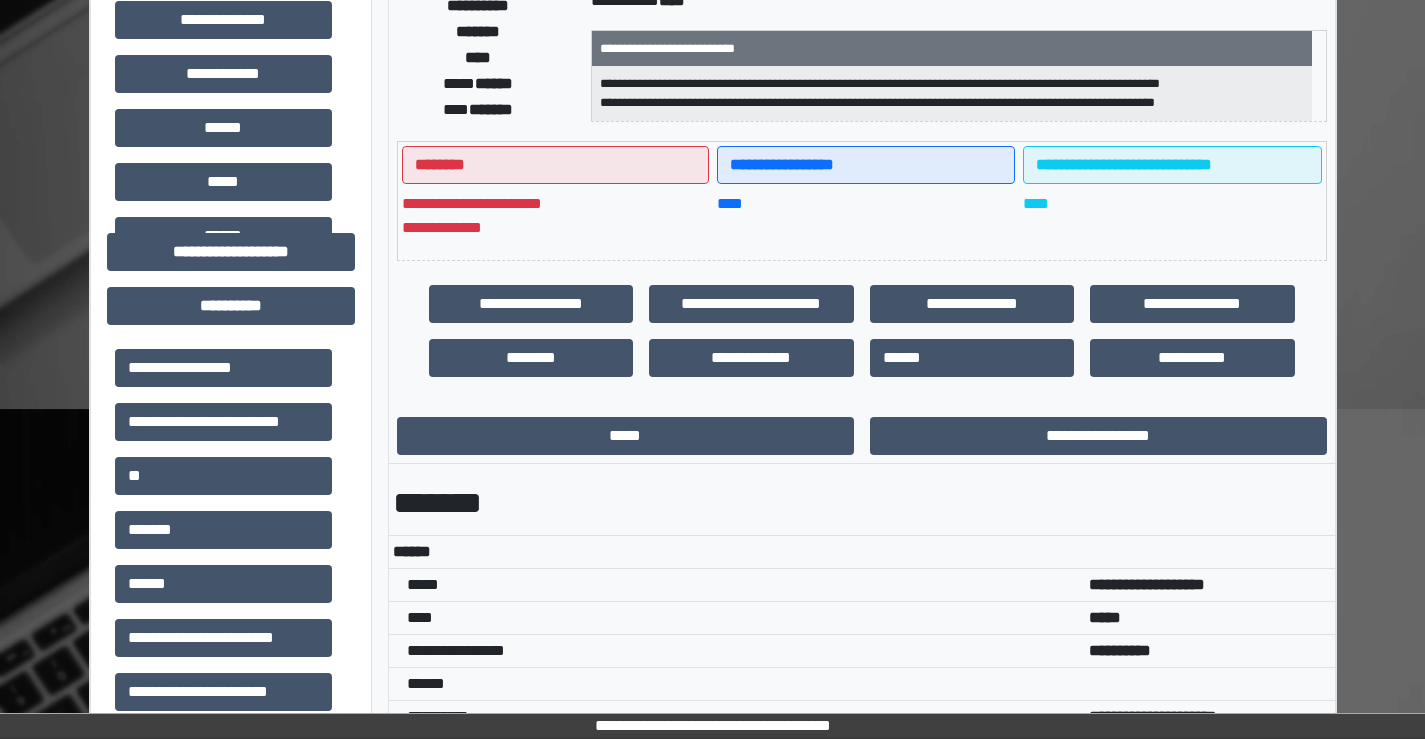 scroll, scrollTop: 15, scrollLeft: 0, axis: vertical 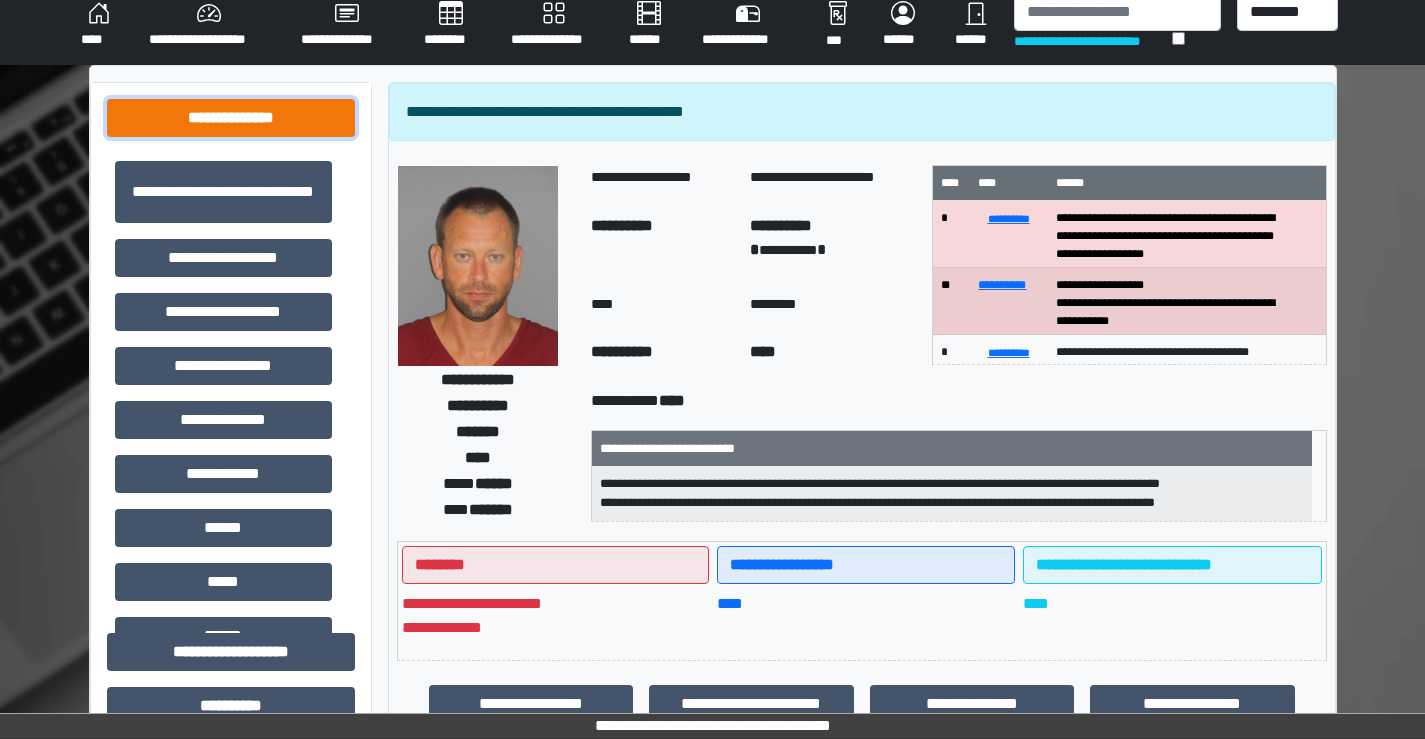 click on "**********" at bounding box center [231, 118] 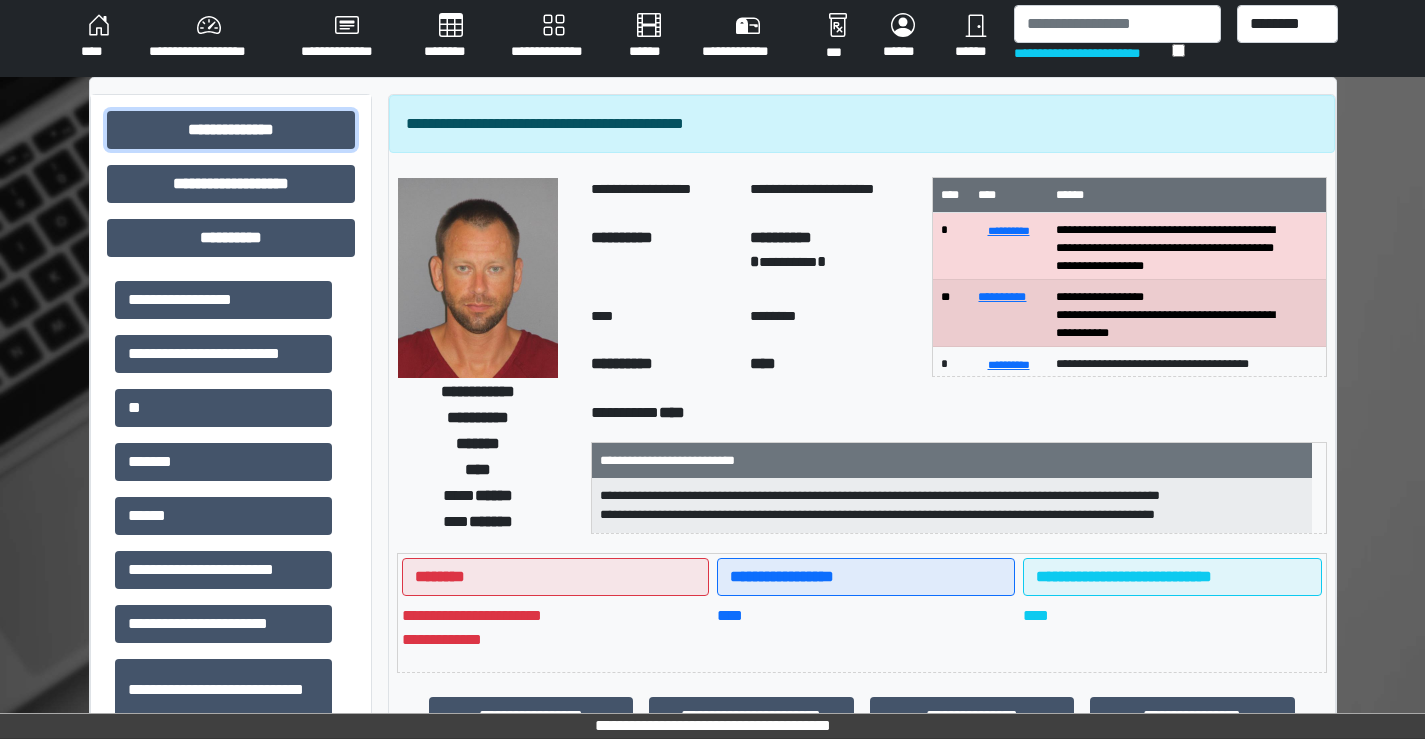 scroll, scrollTop: 0, scrollLeft: 0, axis: both 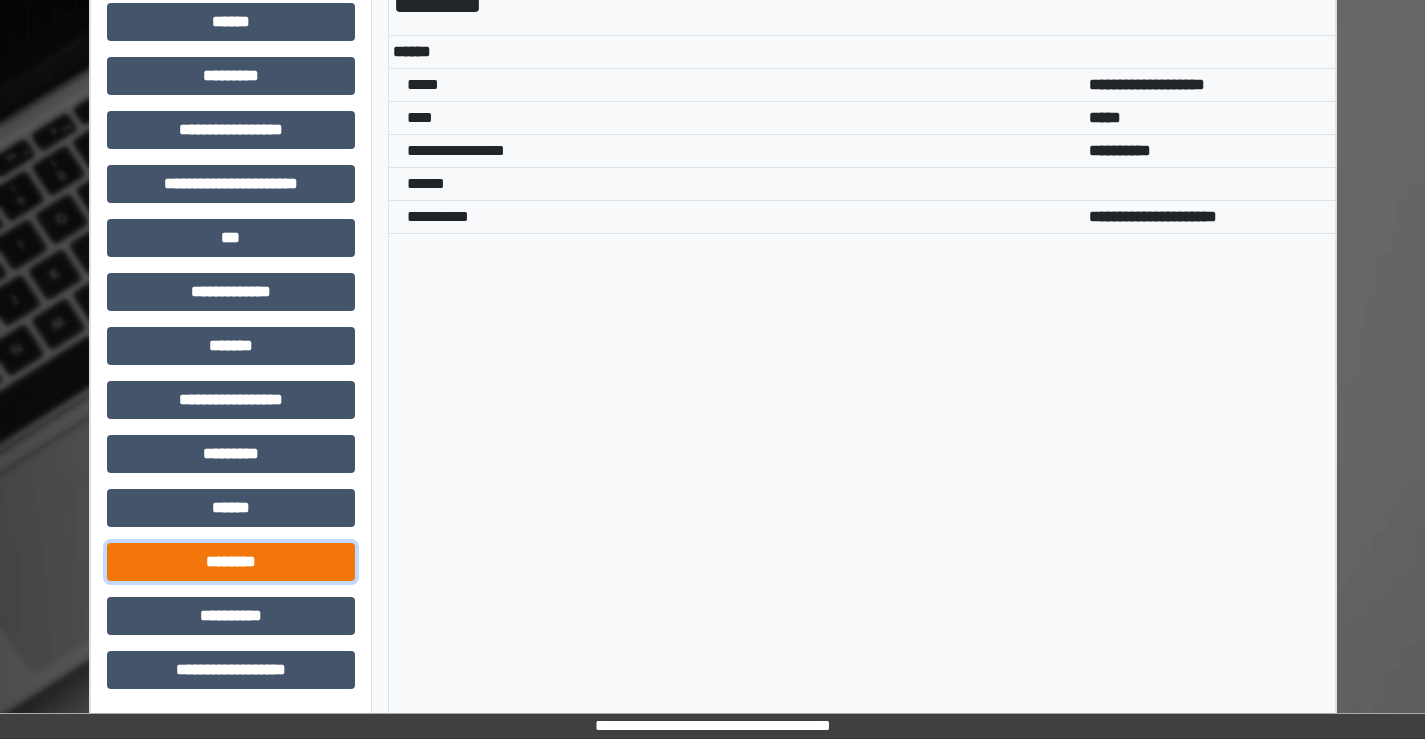click on "********" at bounding box center [231, 562] 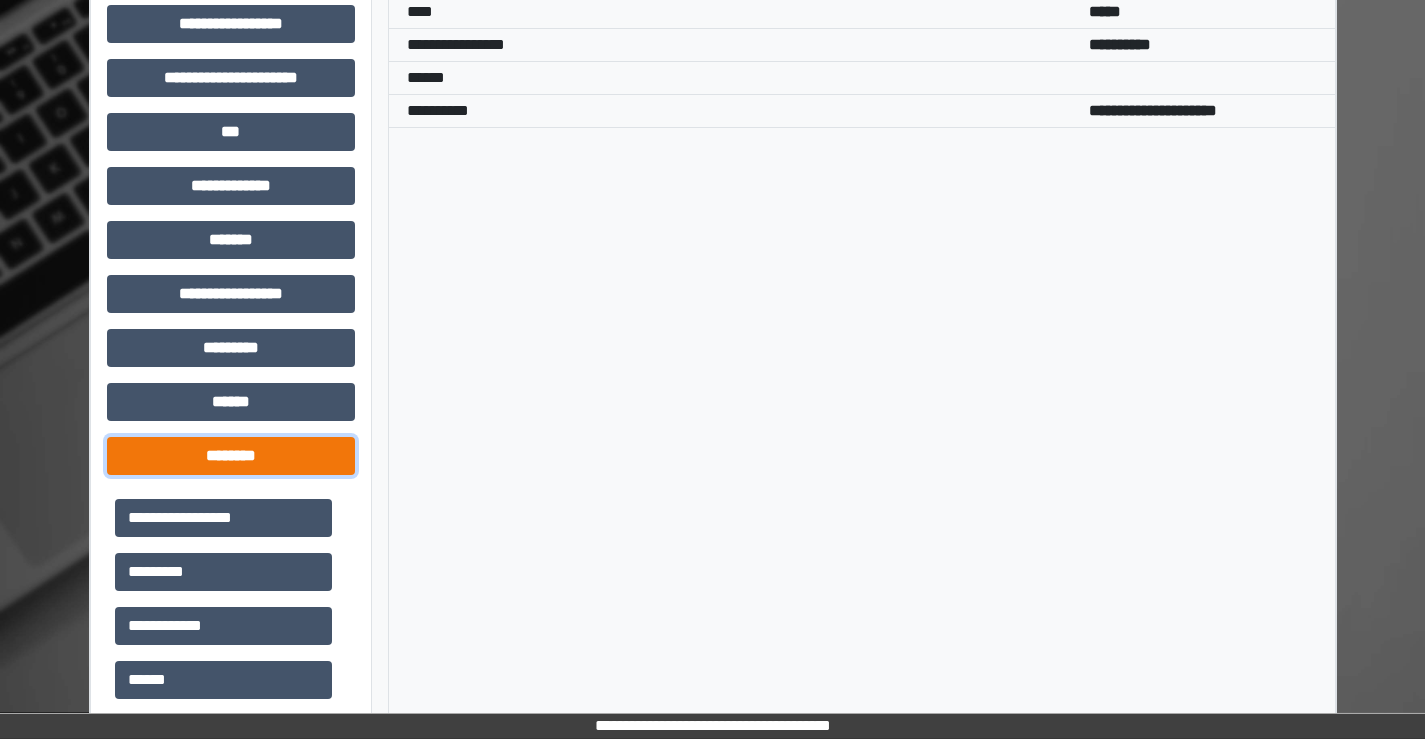 scroll, scrollTop: 1115, scrollLeft: 0, axis: vertical 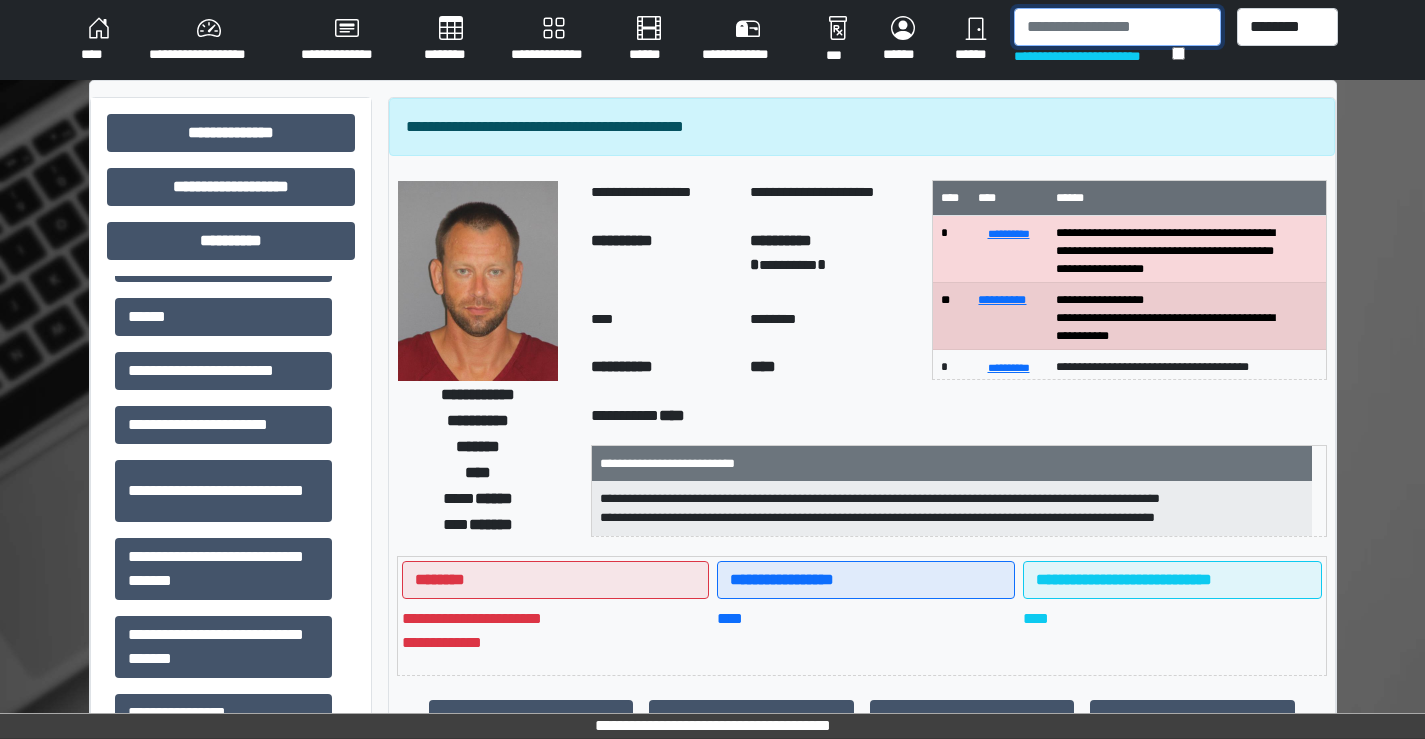 click at bounding box center (1117, 27) 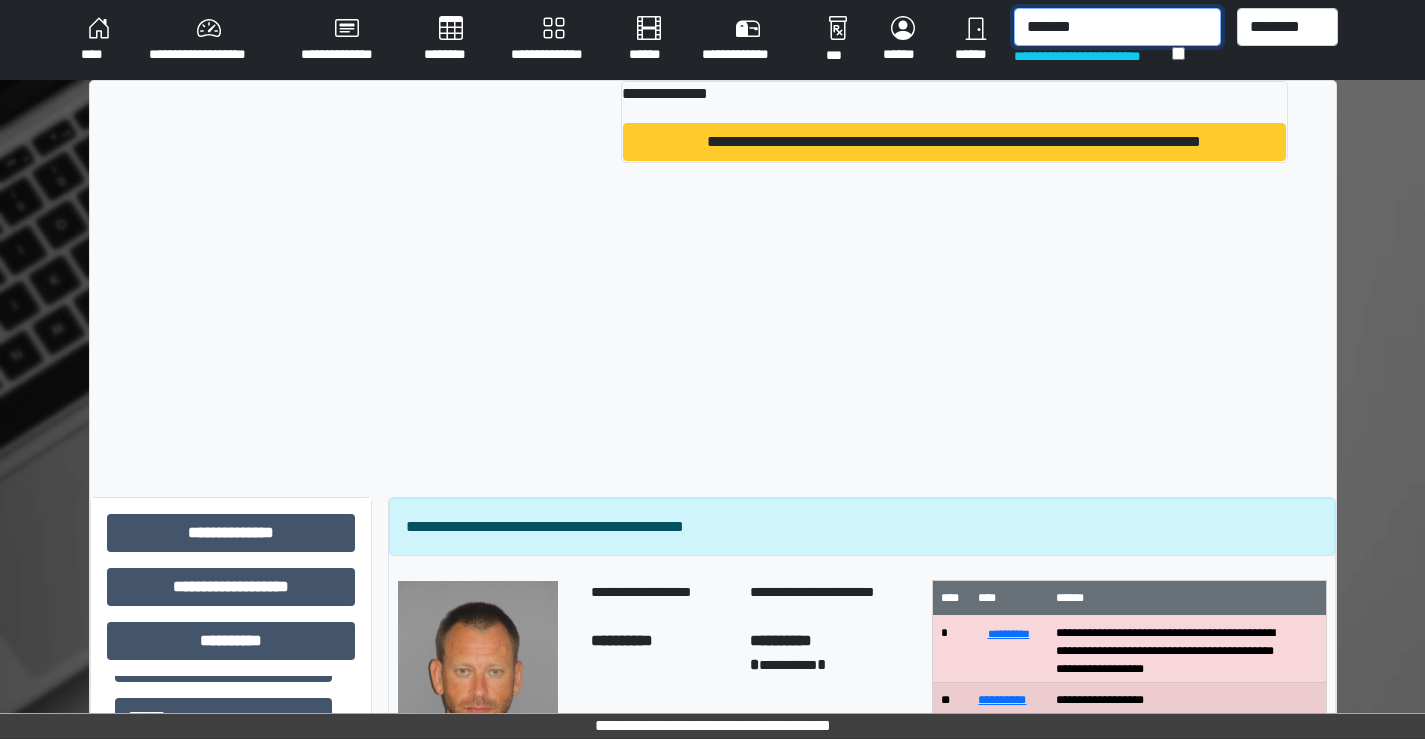 type on "*******" 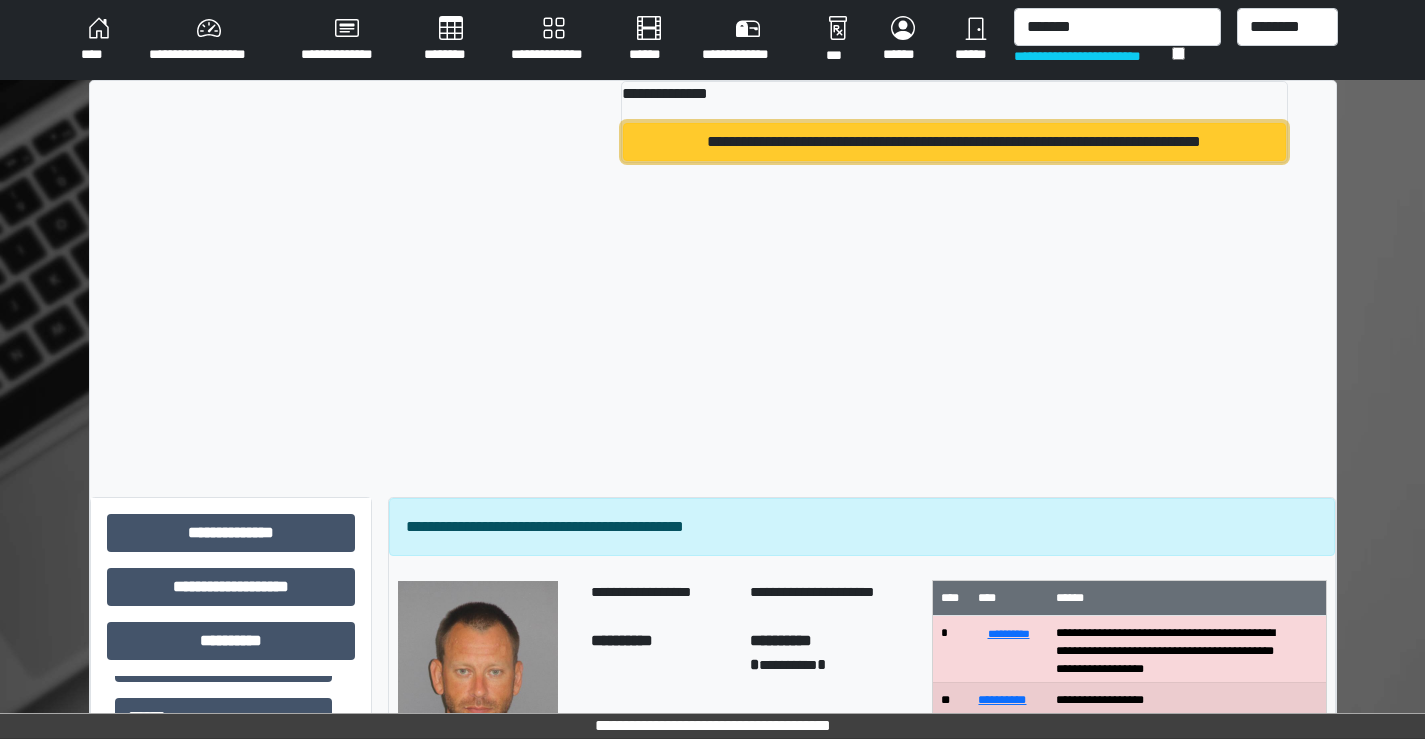 click on "**********" at bounding box center [954, 142] 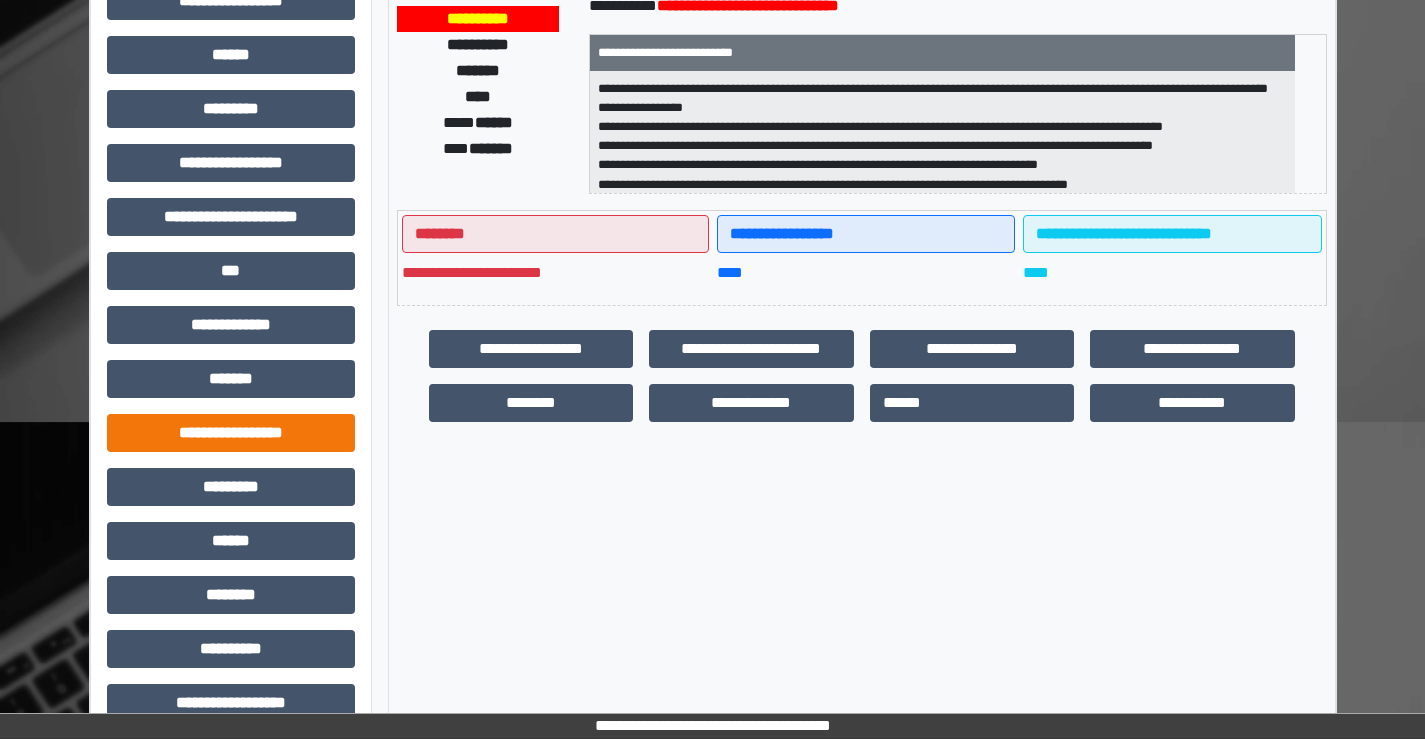 scroll, scrollTop: 435, scrollLeft: 0, axis: vertical 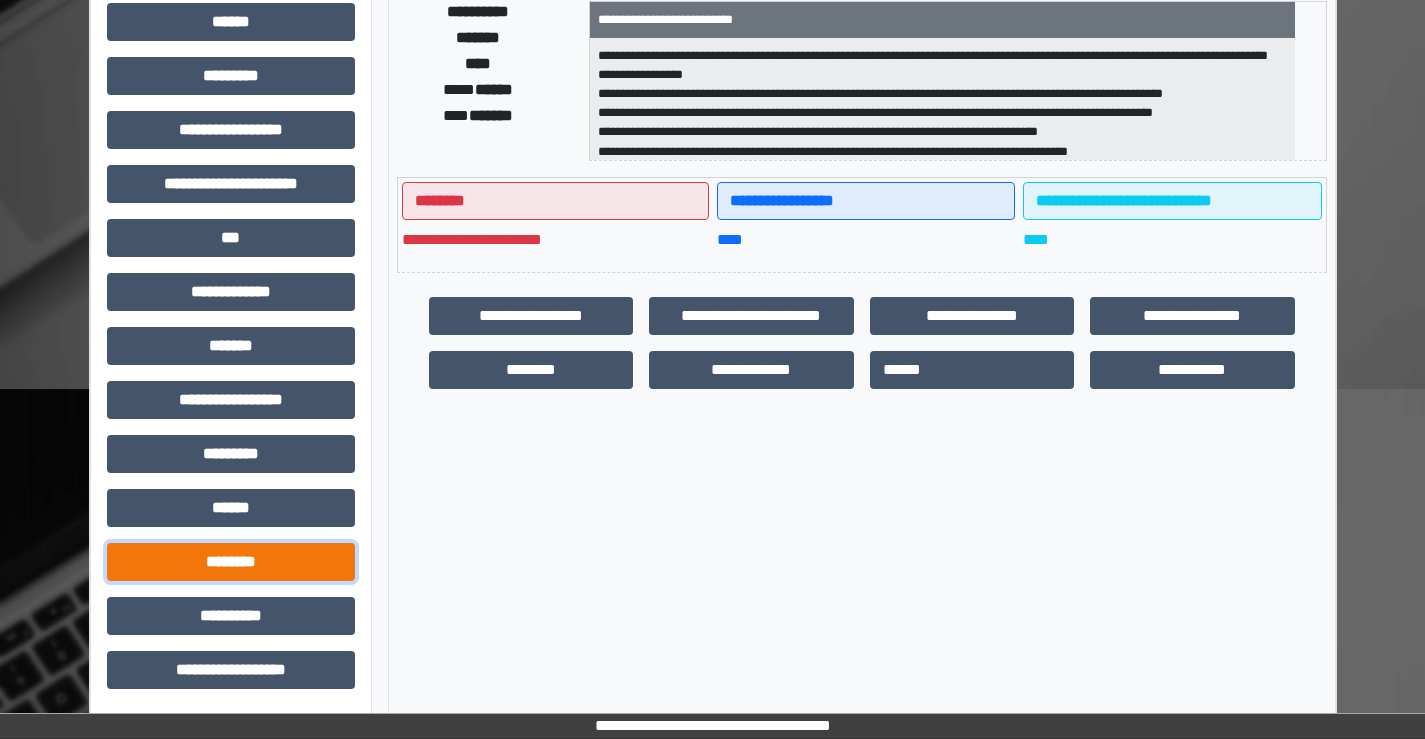 click on "********" at bounding box center [231, 562] 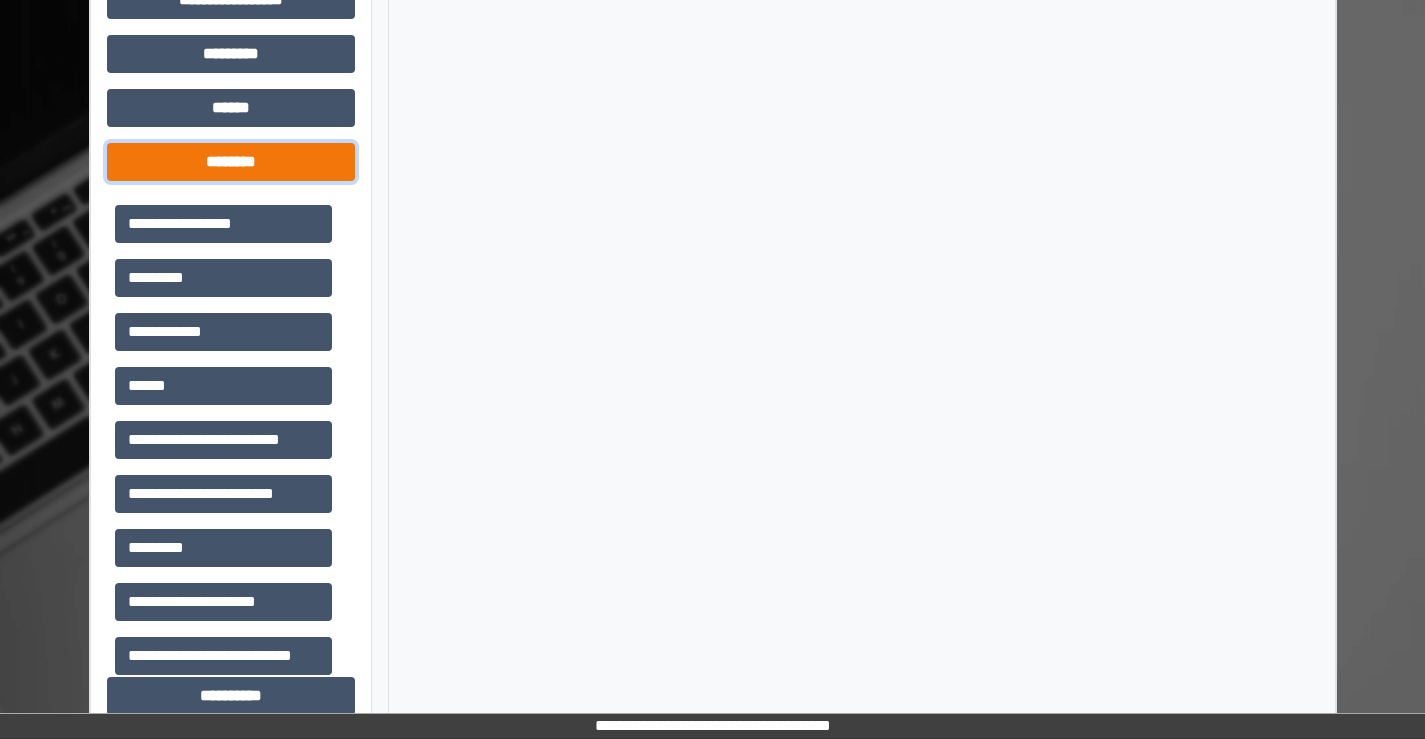 scroll, scrollTop: 915, scrollLeft: 0, axis: vertical 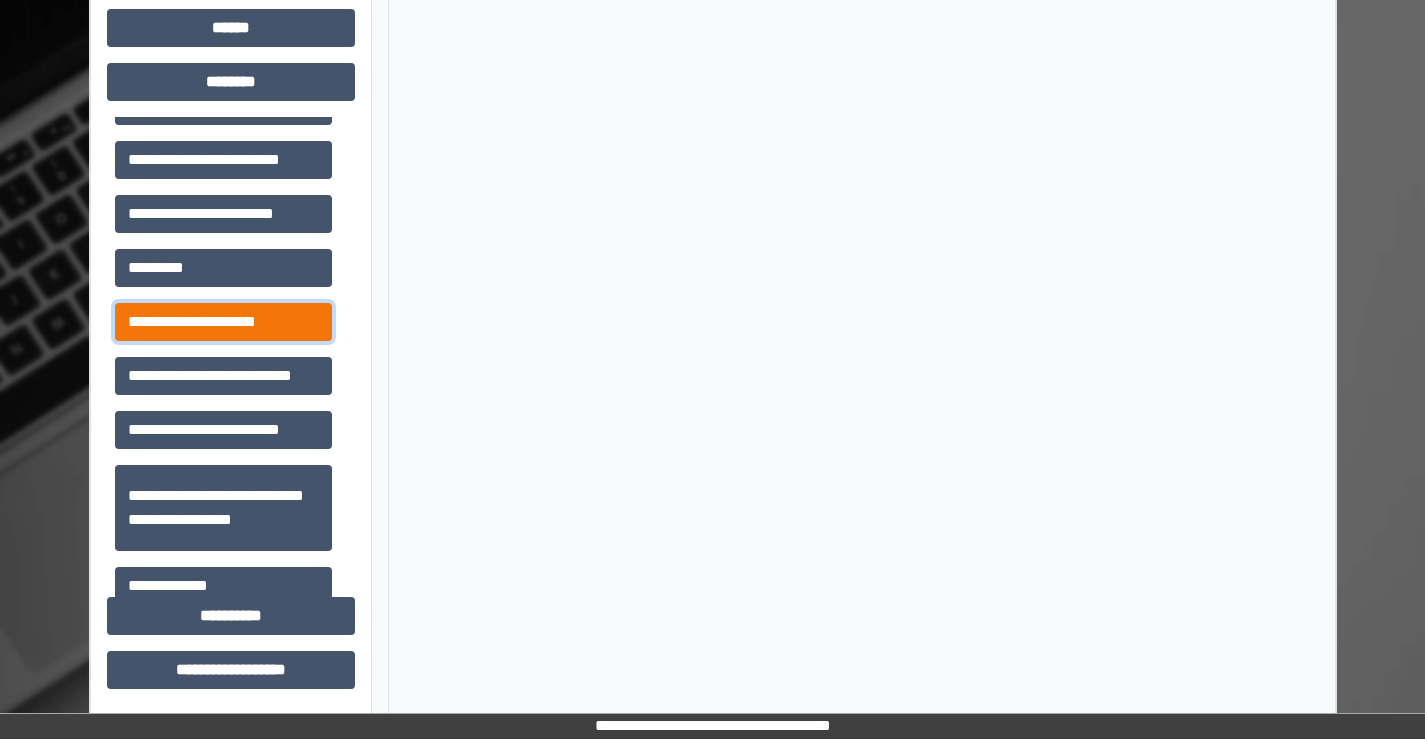 click on "**********" at bounding box center [223, 322] 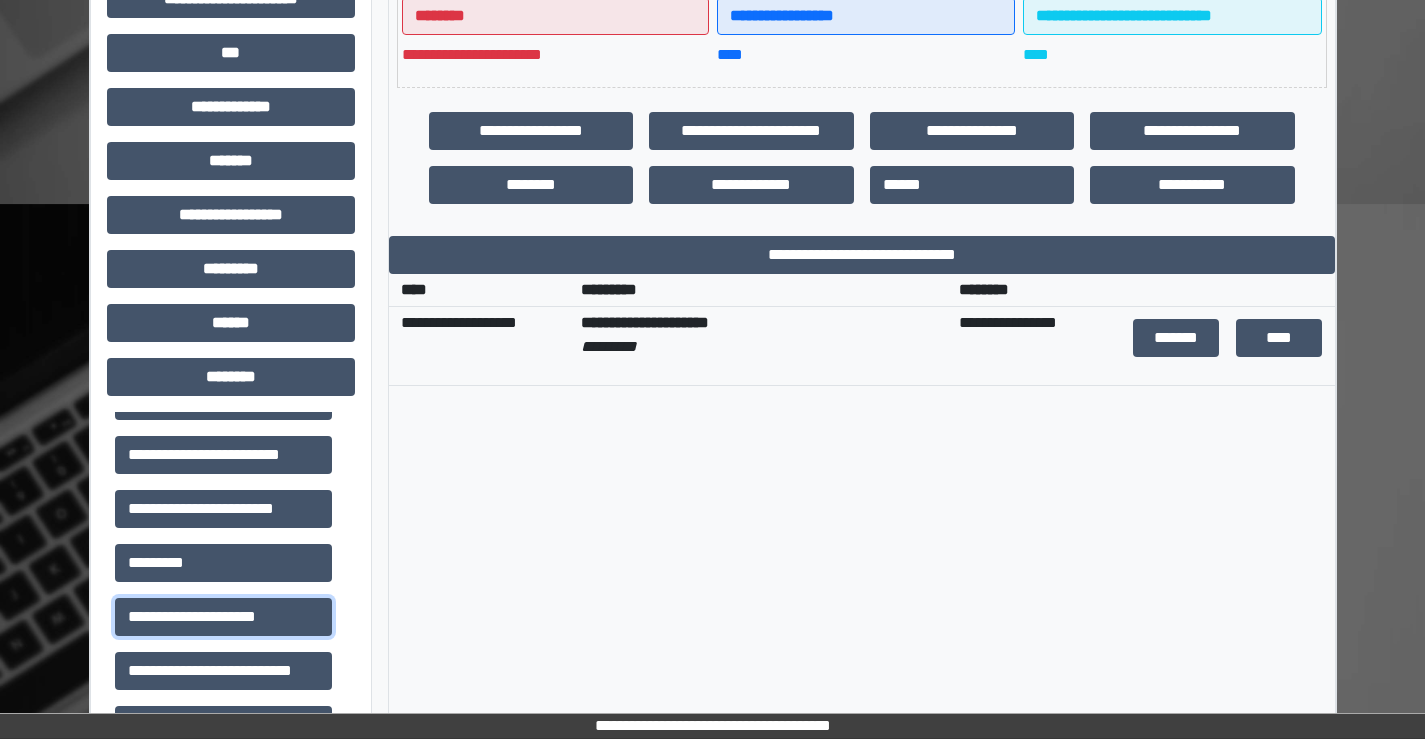 scroll, scrollTop: 615, scrollLeft: 0, axis: vertical 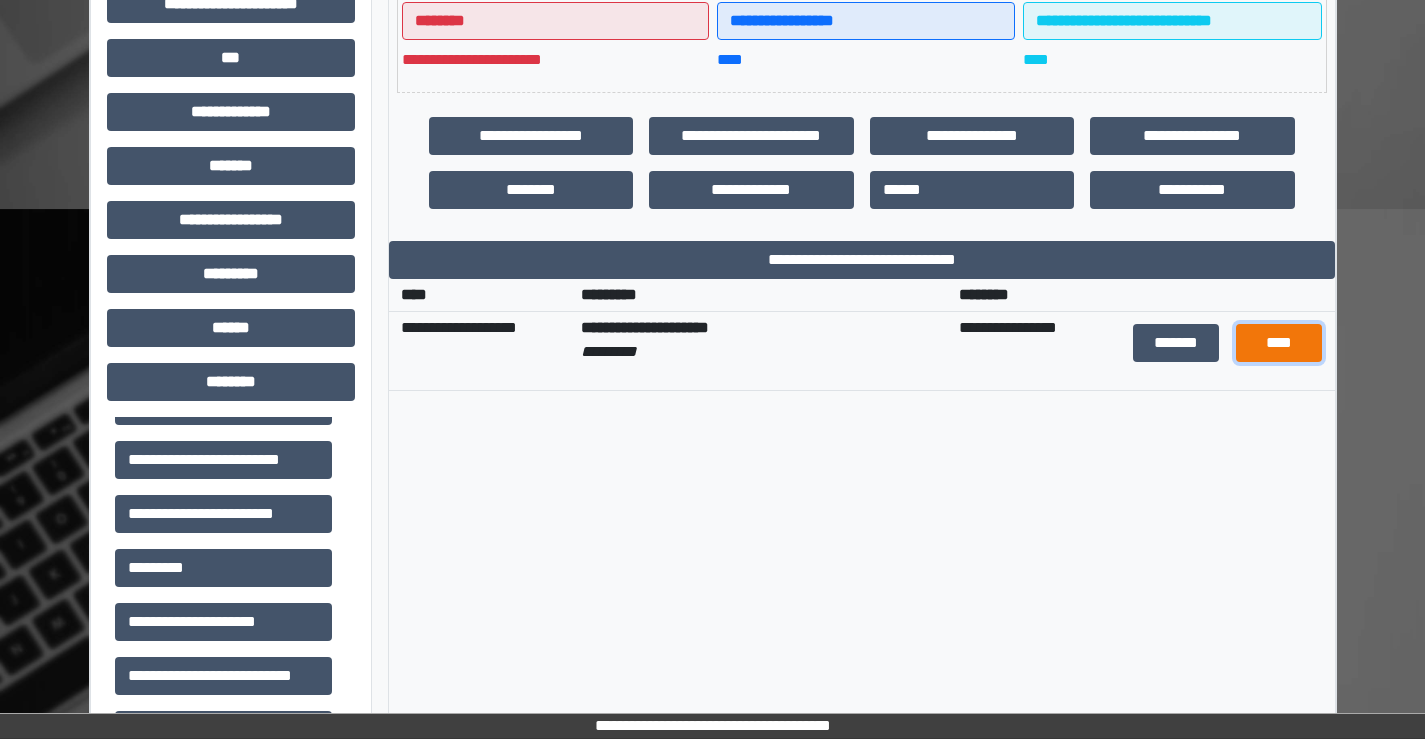 click on "****" at bounding box center (1279, 343) 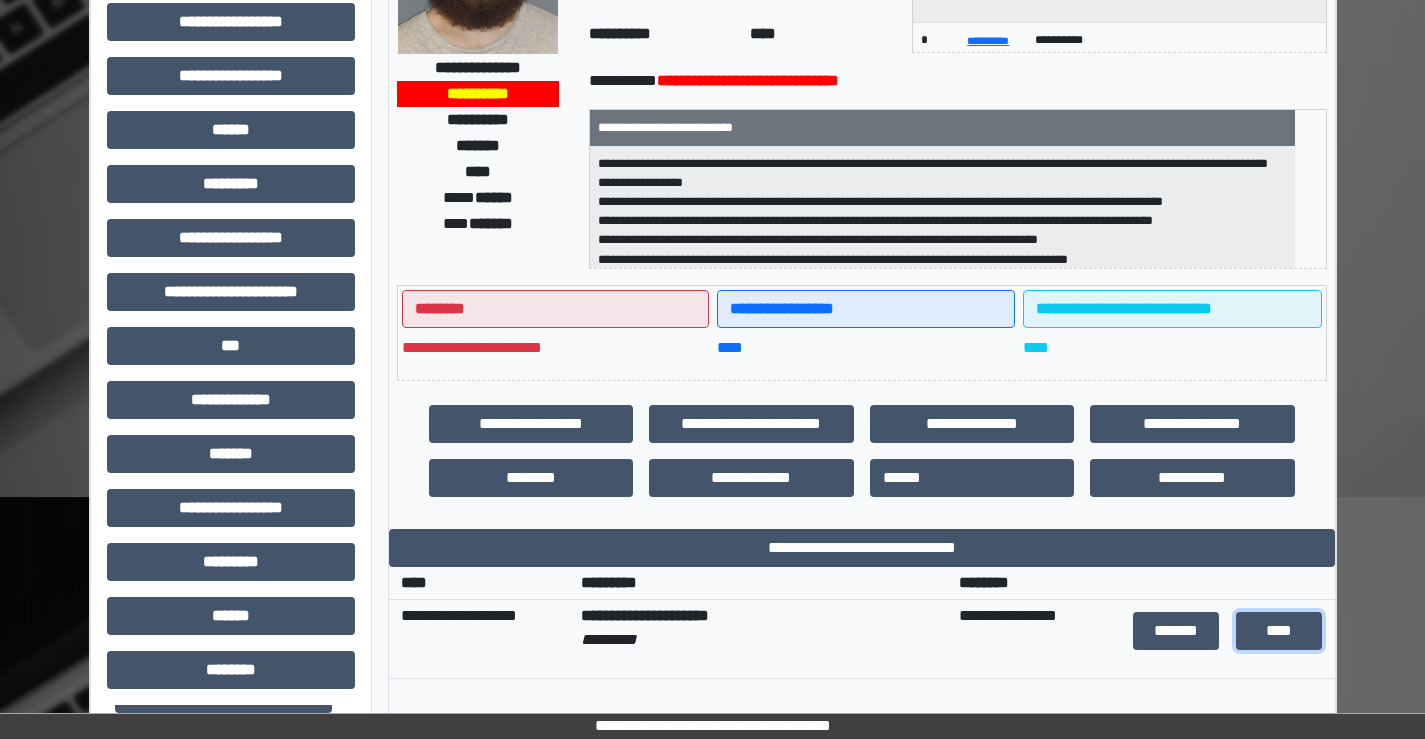 scroll, scrollTop: 315, scrollLeft: 0, axis: vertical 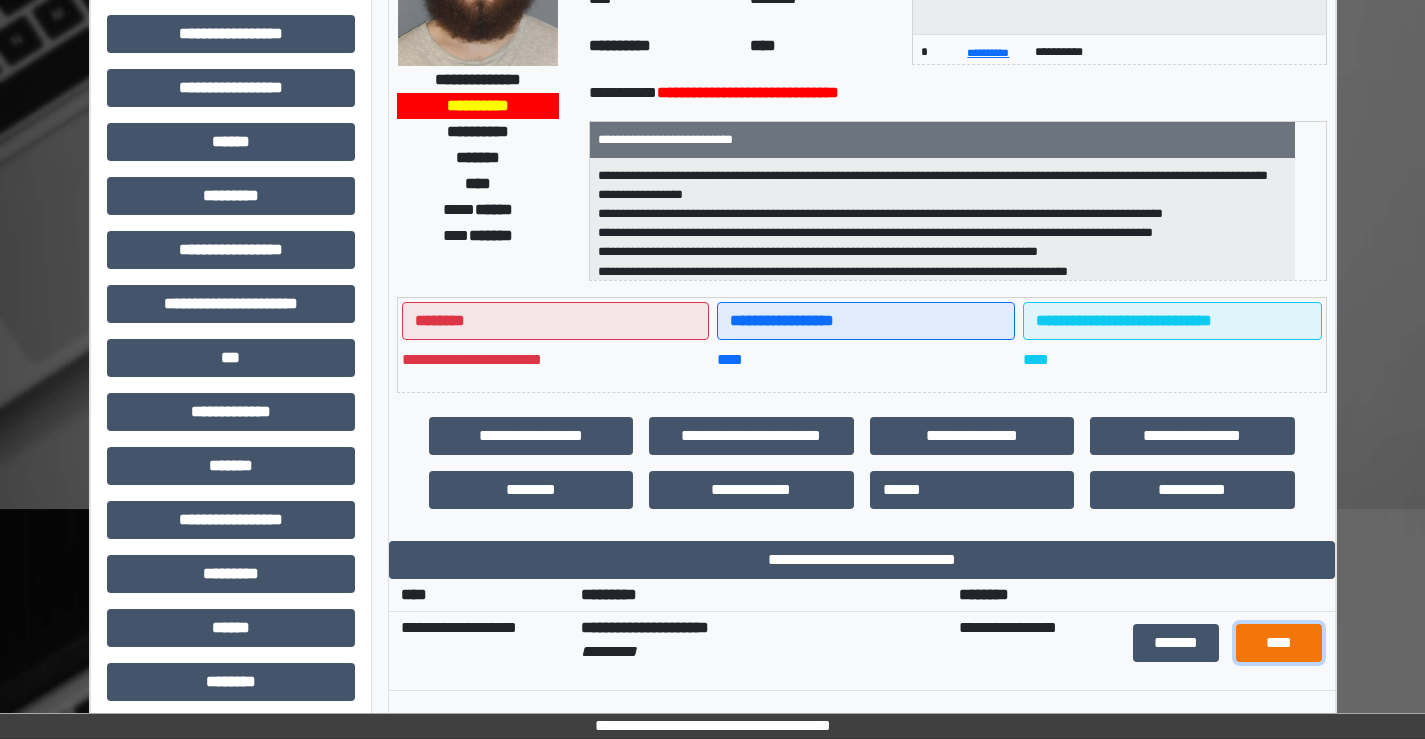 click on "****" at bounding box center [1279, 643] 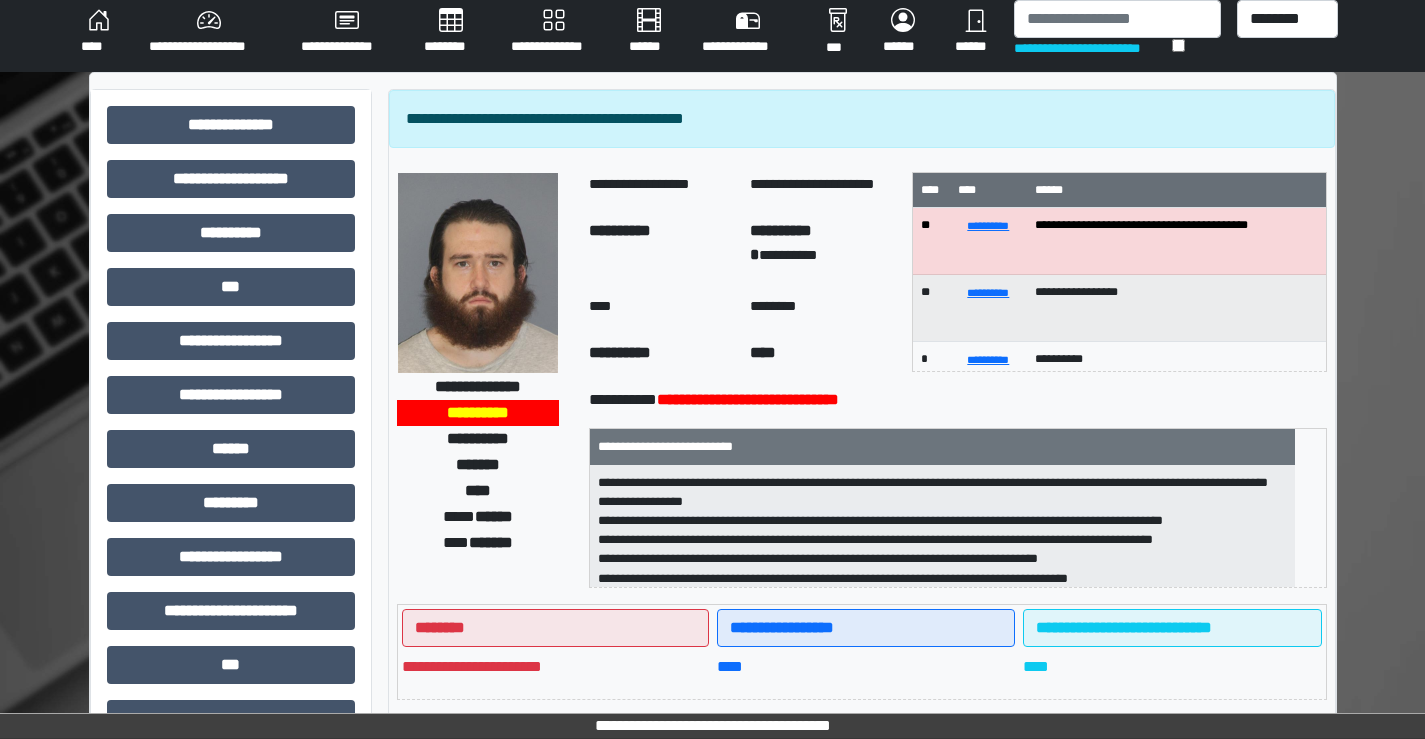 scroll, scrollTop: 0, scrollLeft: 0, axis: both 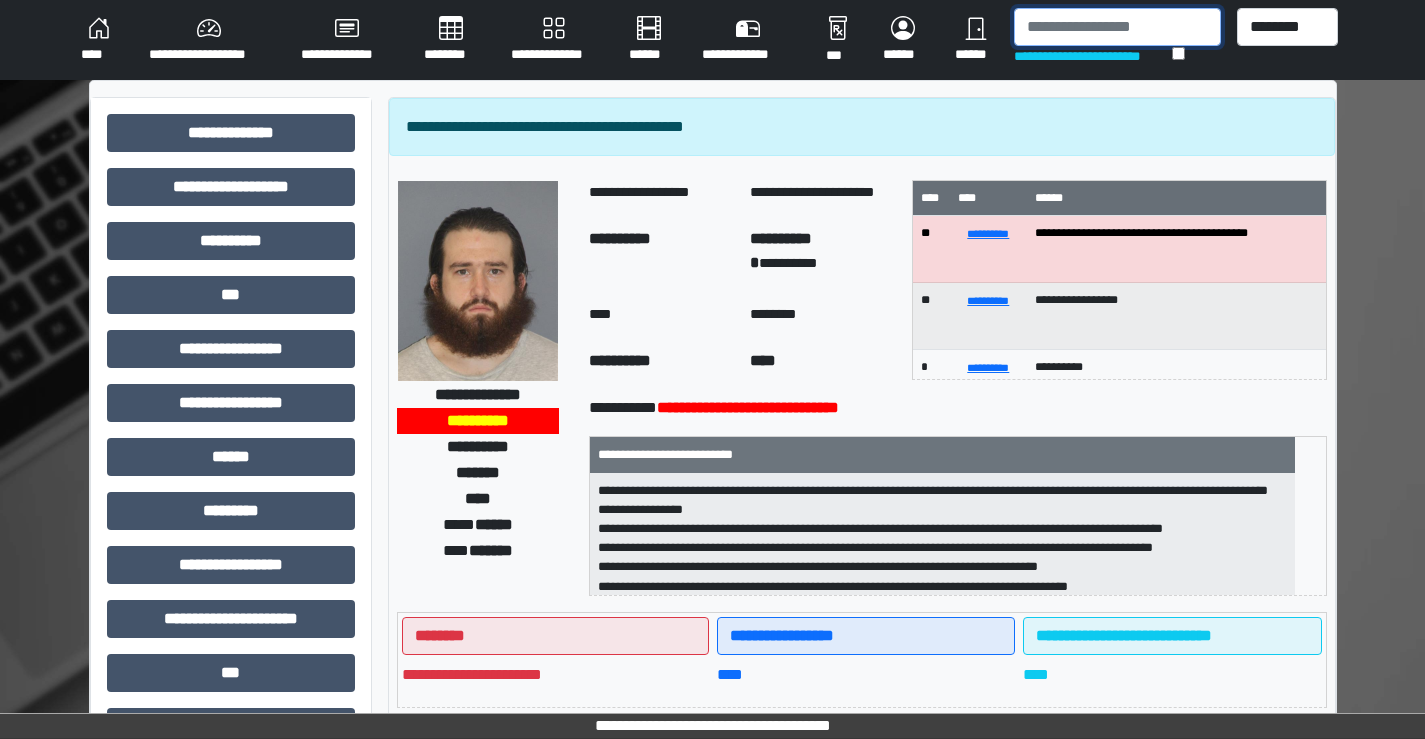 click at bounding box center [1117, 27] 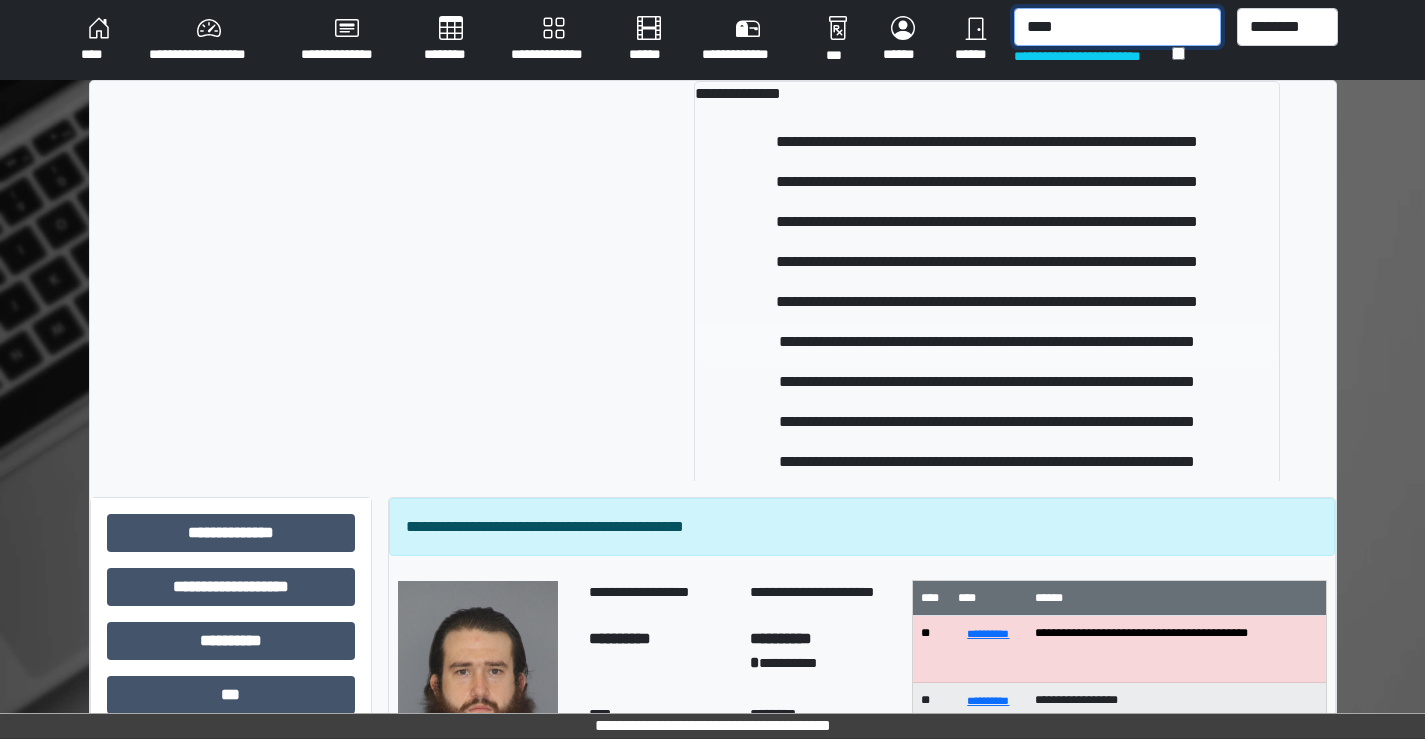 type on "****" 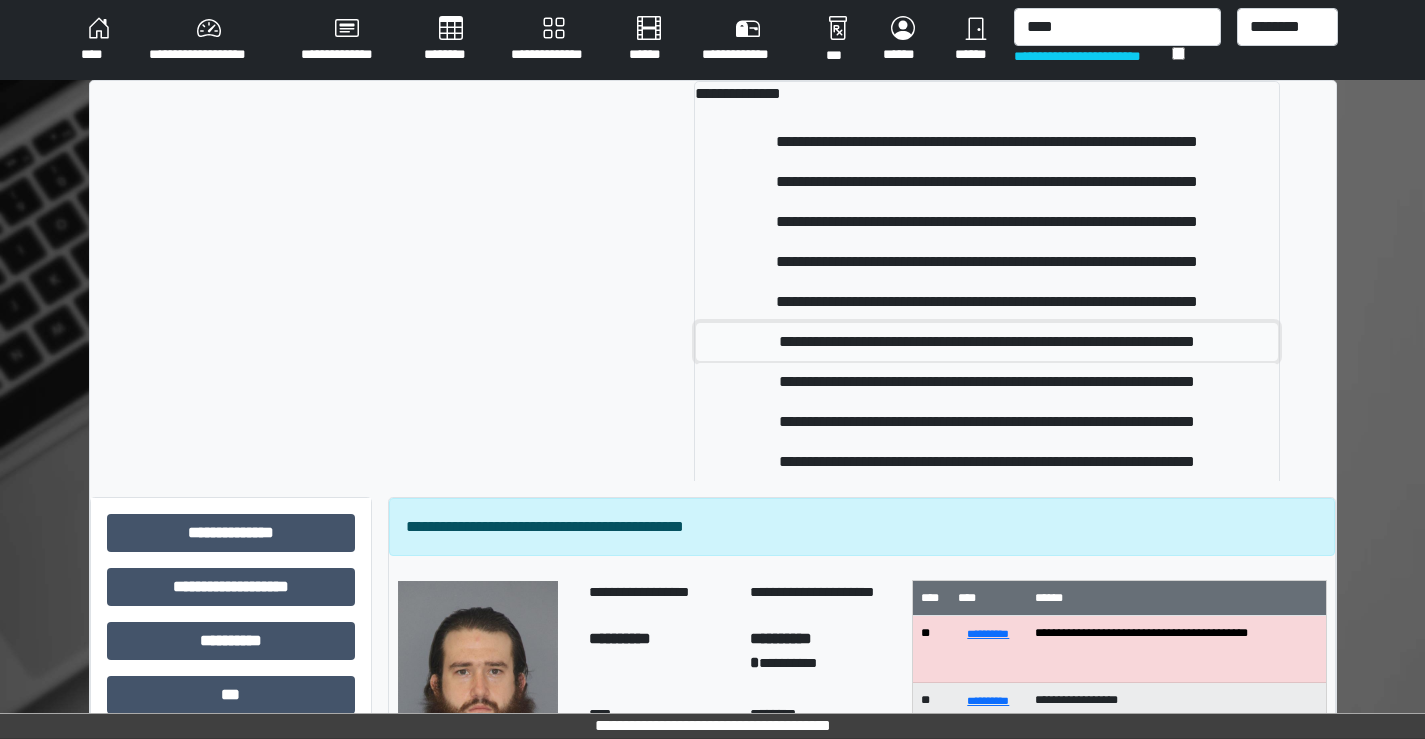 click on "**********" at bounding box center [987, 342] 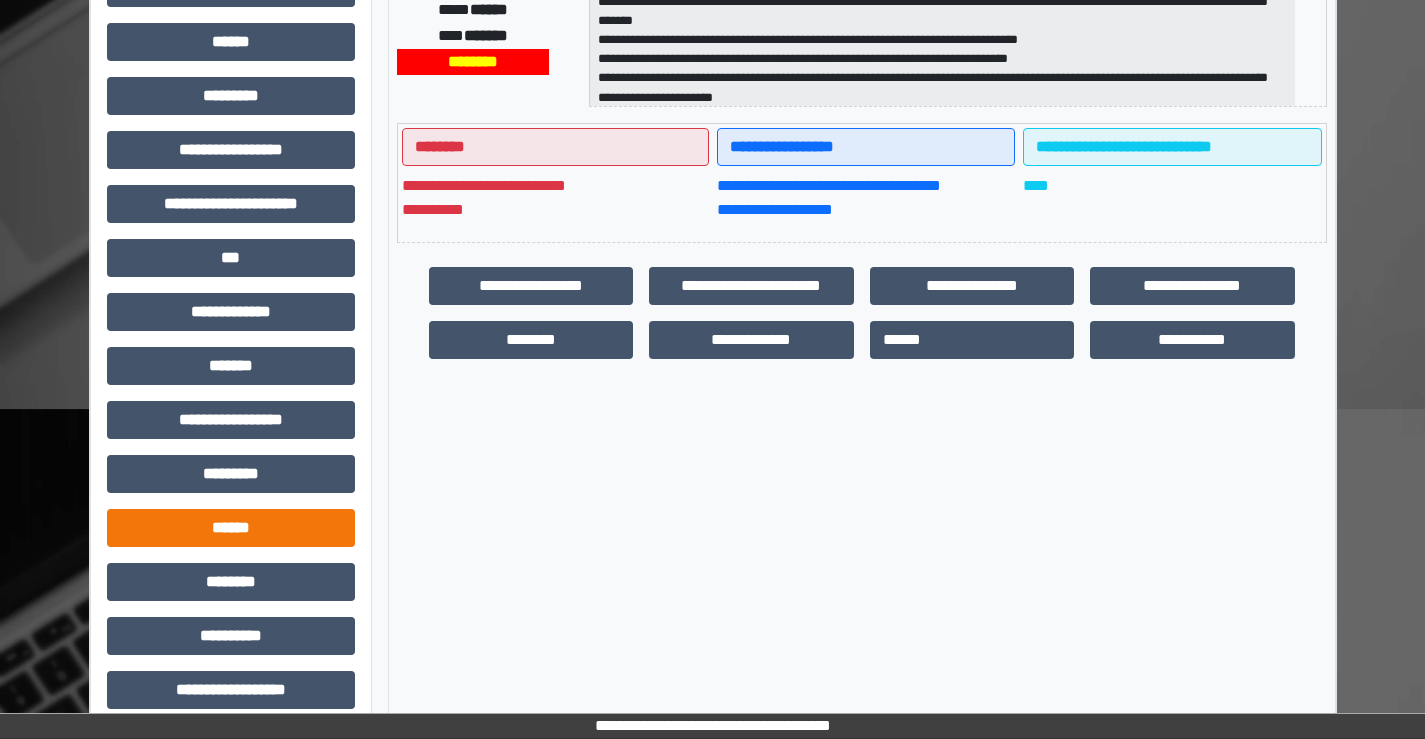 scroll, scrollTop: 435, scrollLeft: 0, axis: vertical 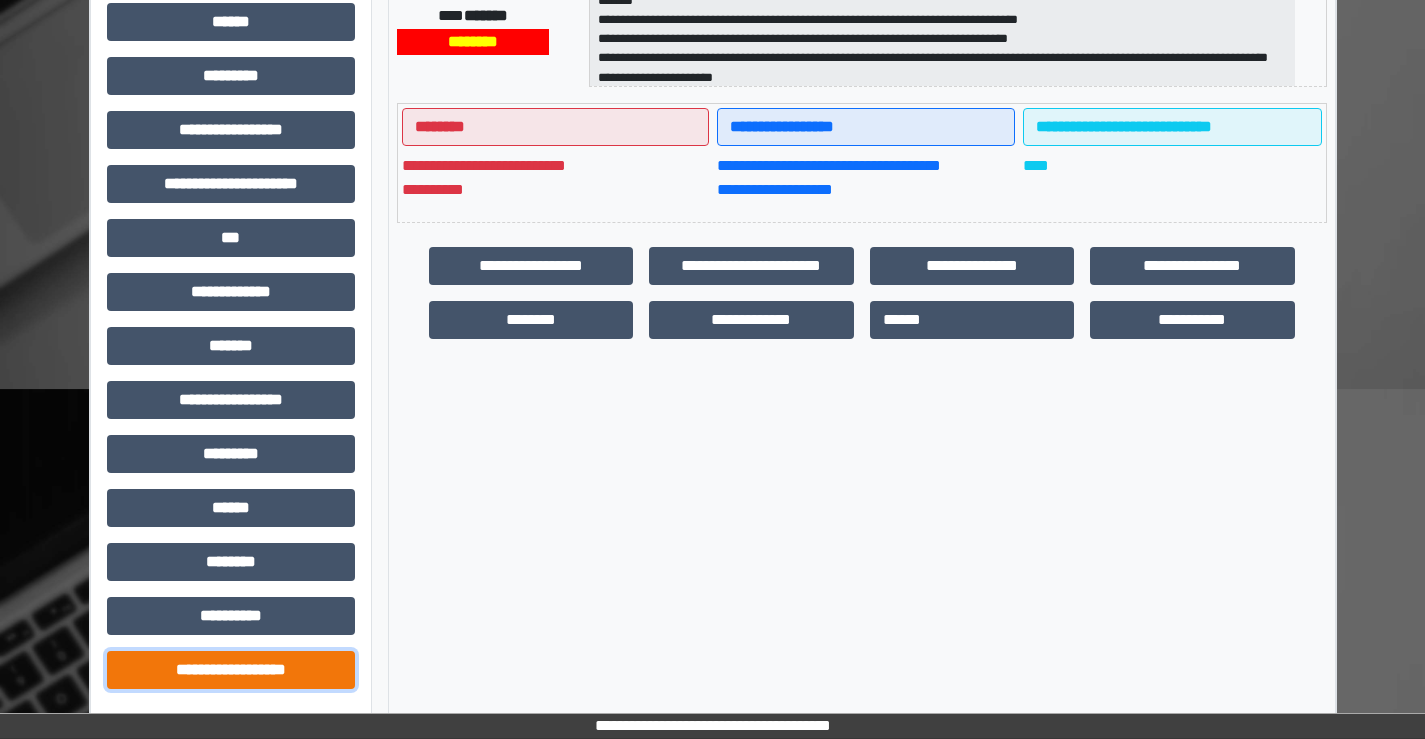 click on "**********" at bounding box center [231, 670] 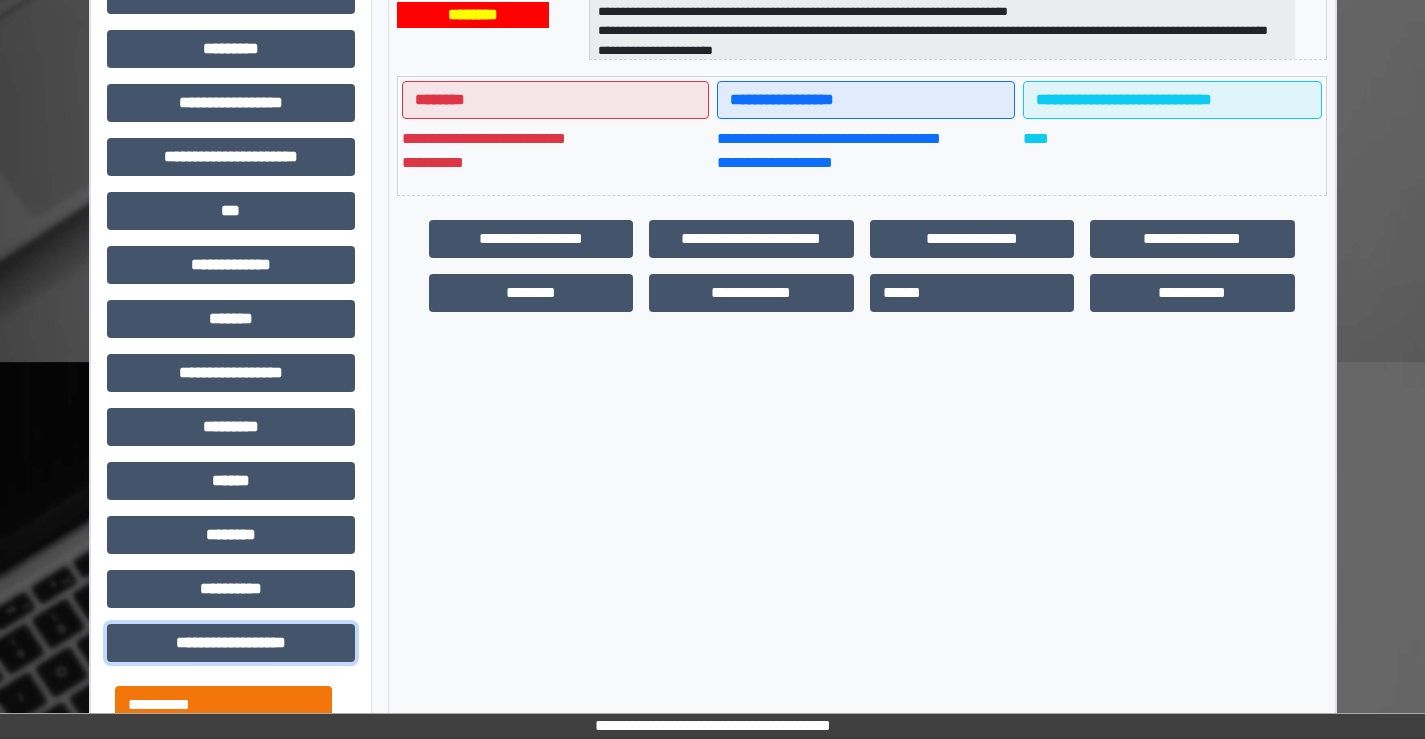 scroll, scrollTop: 735, scrollLeft: 0, axis: vertical 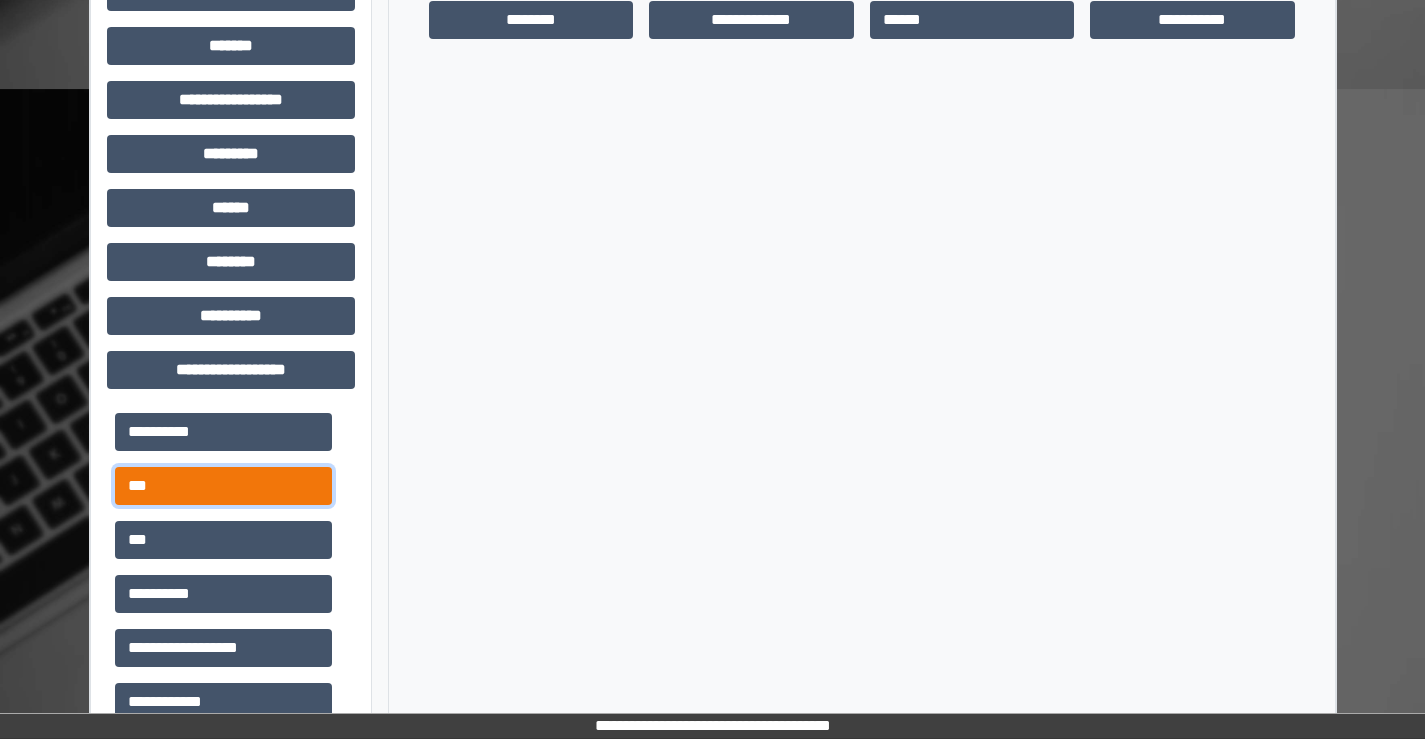 click on "***" at bounding box center [223, 486] 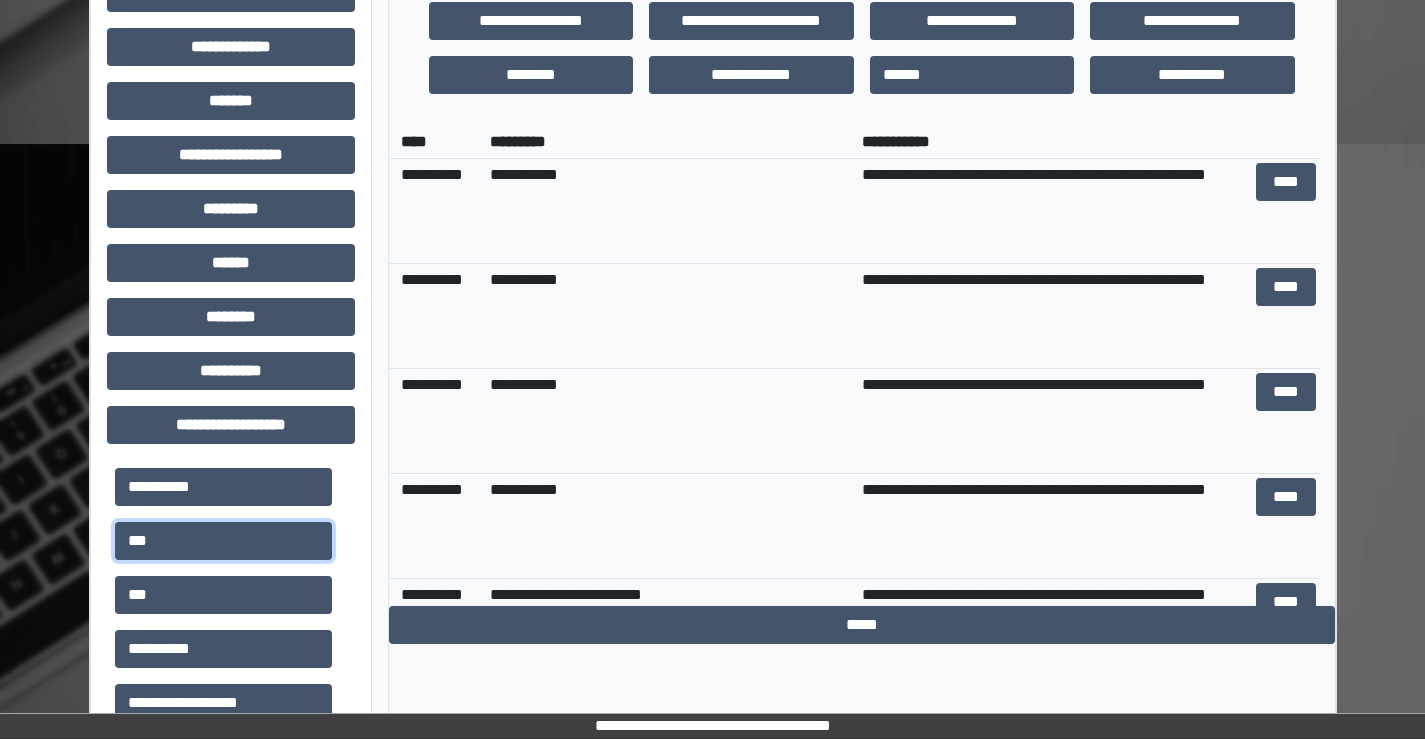 scroll, scrollTop: 635, scrollLeft: 0, axis: vertical 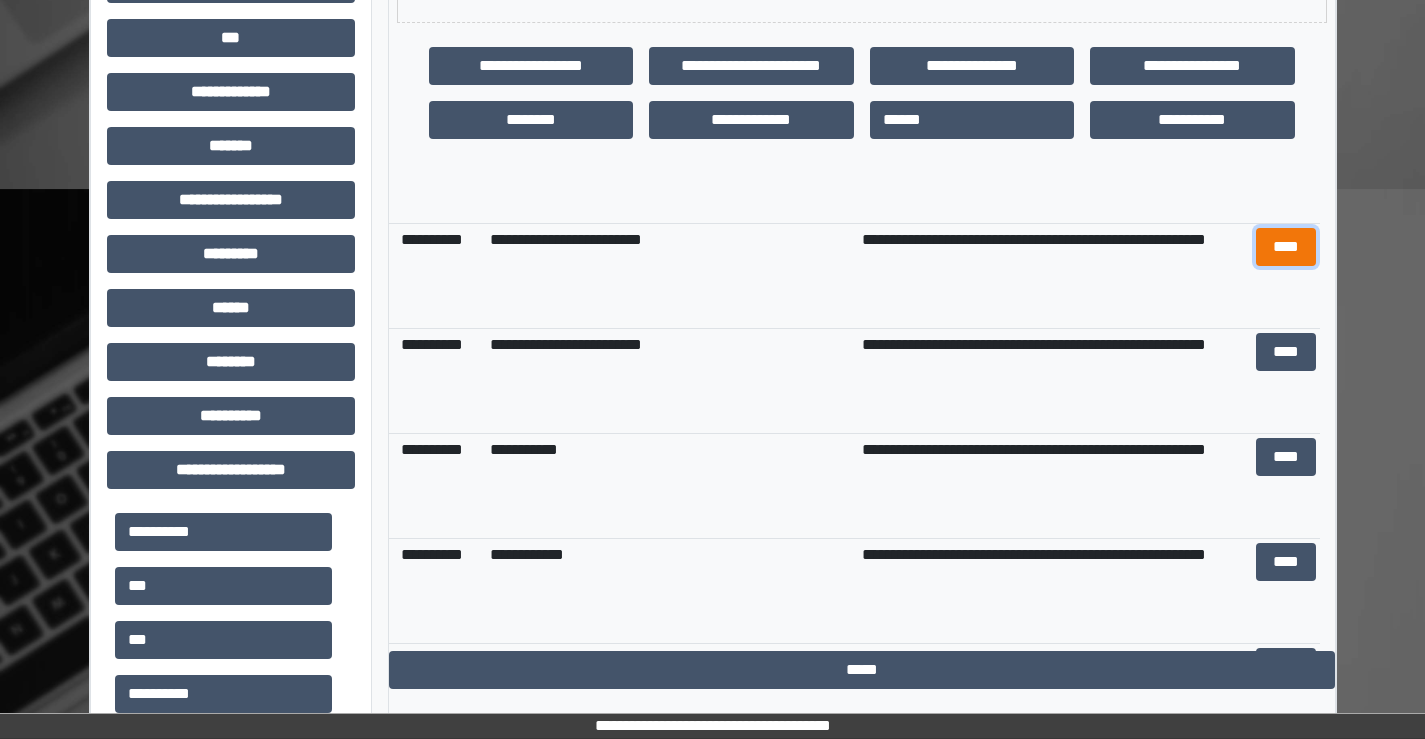 click on "****" at bounding box center (1286, 247) 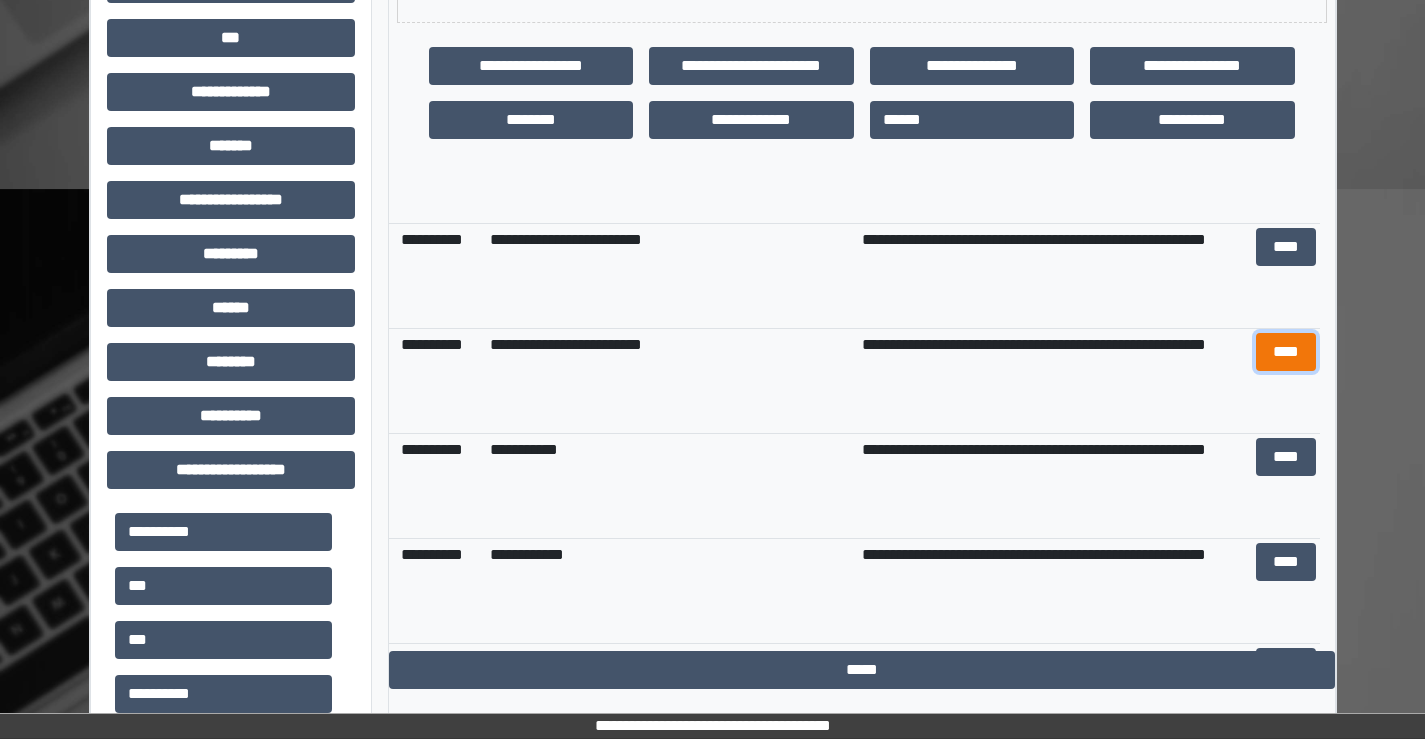 click on "****" at bounding box center (1286, 352) 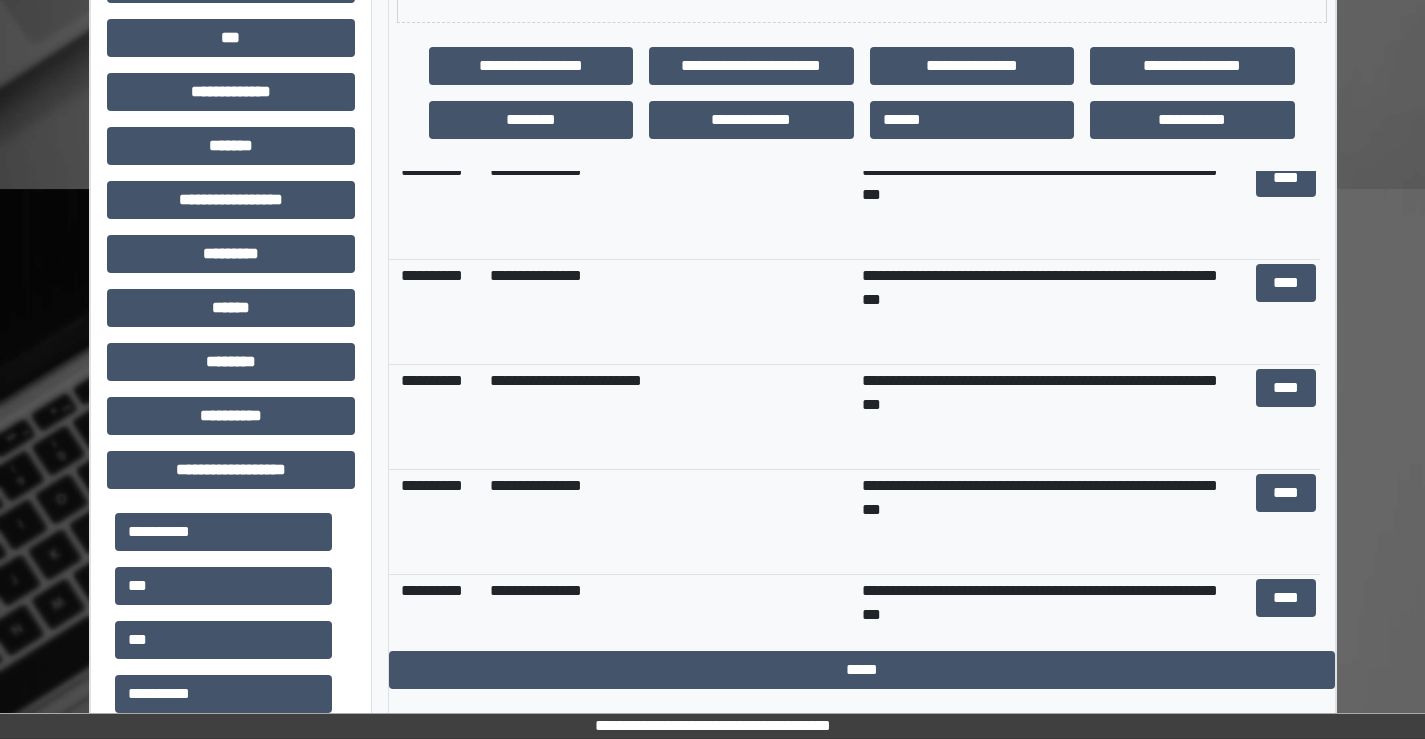 scroll, scrollTop: 5500, scrollLeft: 0, axis: vertical 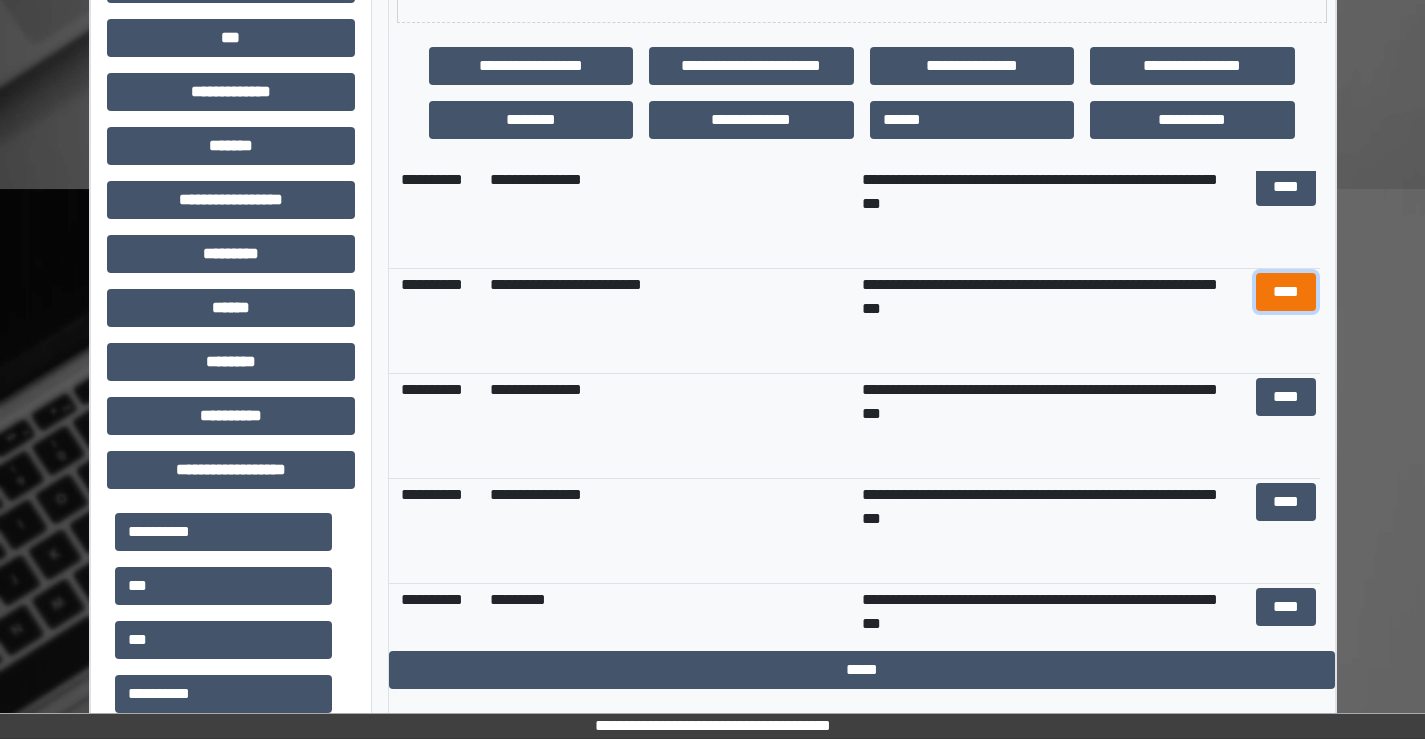 click on "****" at bounding box center [1286, 292] 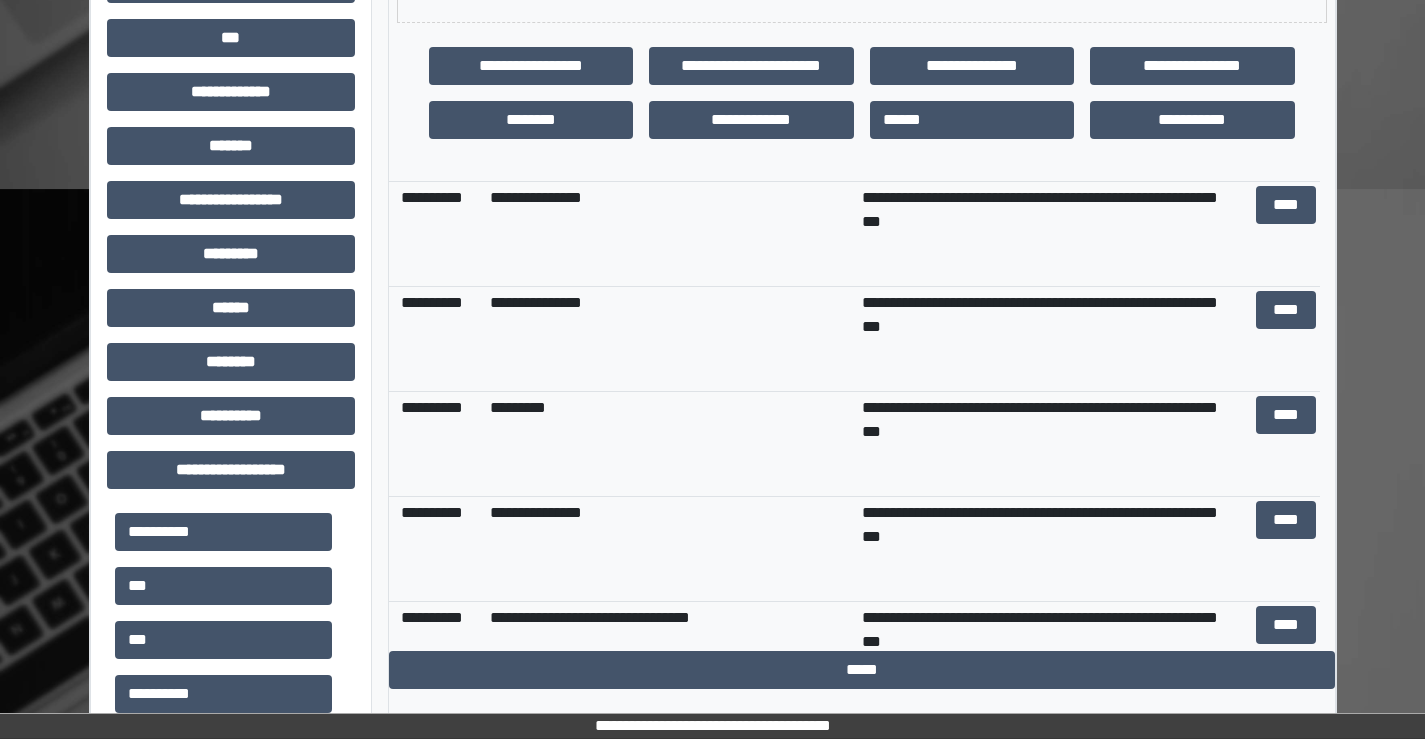 scroll, scrollTop: 6400, scrollLeft: 0, axis: vertical 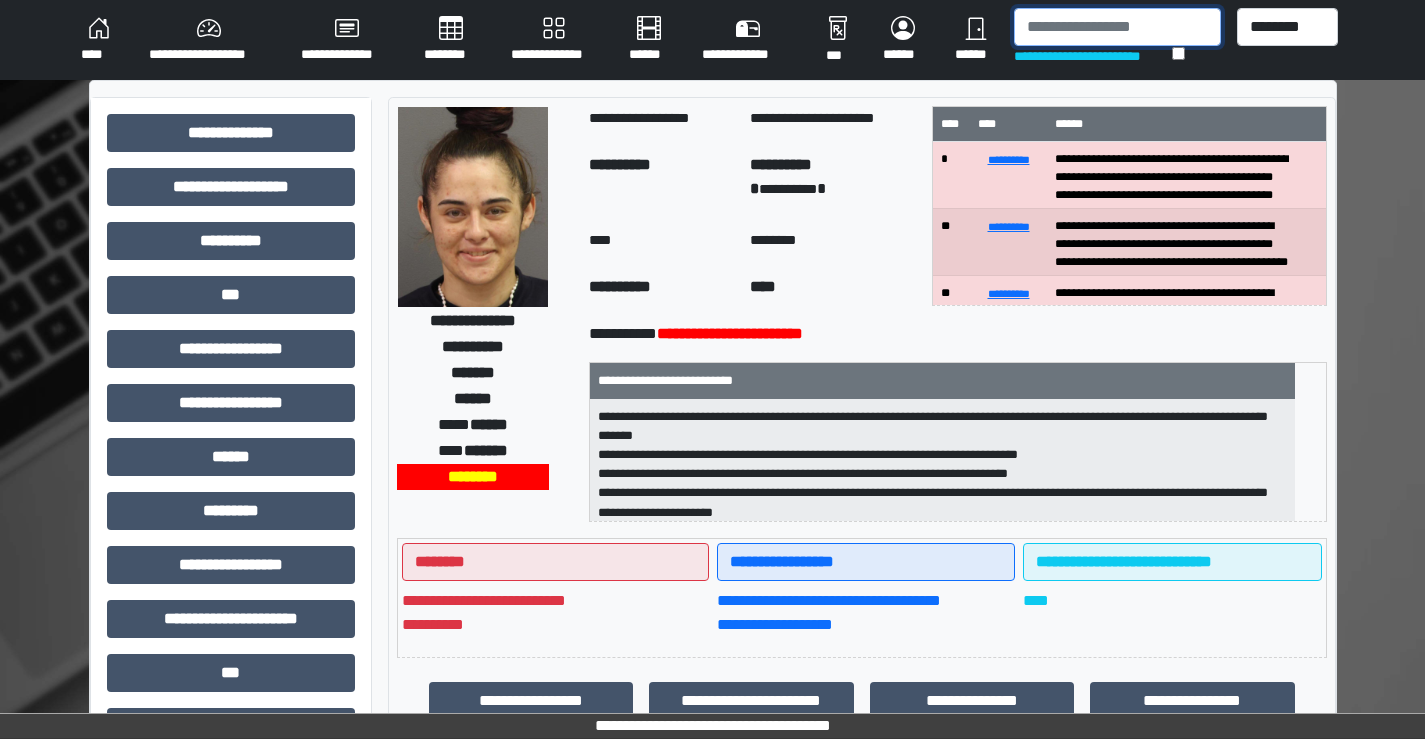 click at bounding box center [1117, 27] 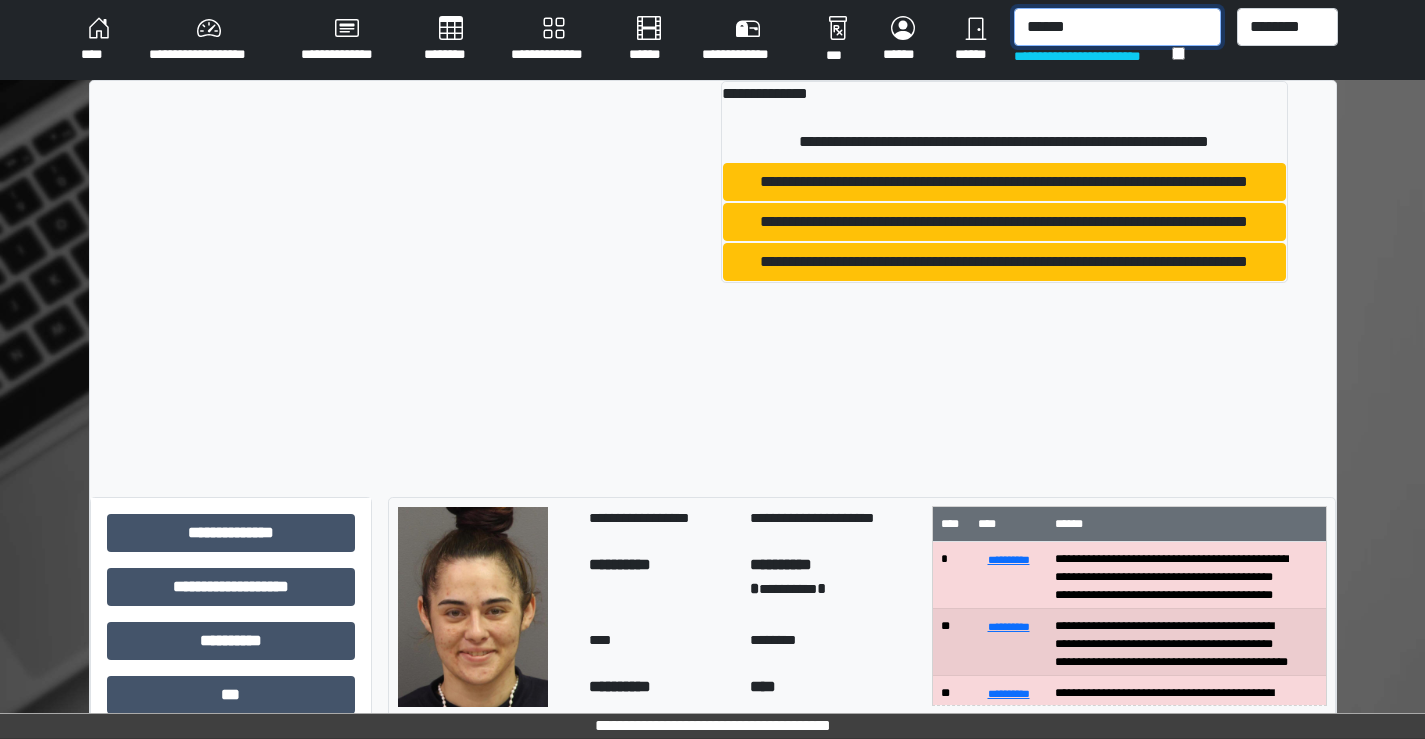 type on "******" 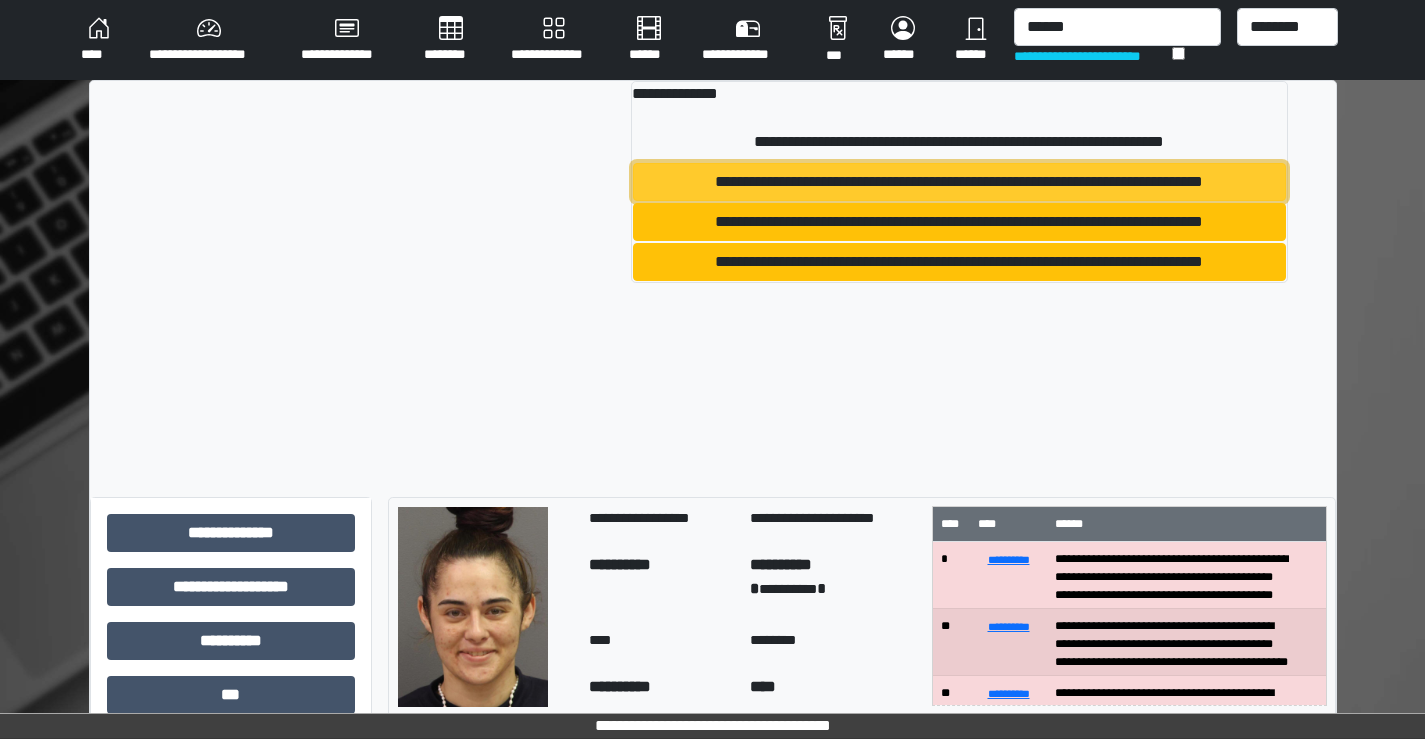 click on "**********" at bounding box center (959, 182) 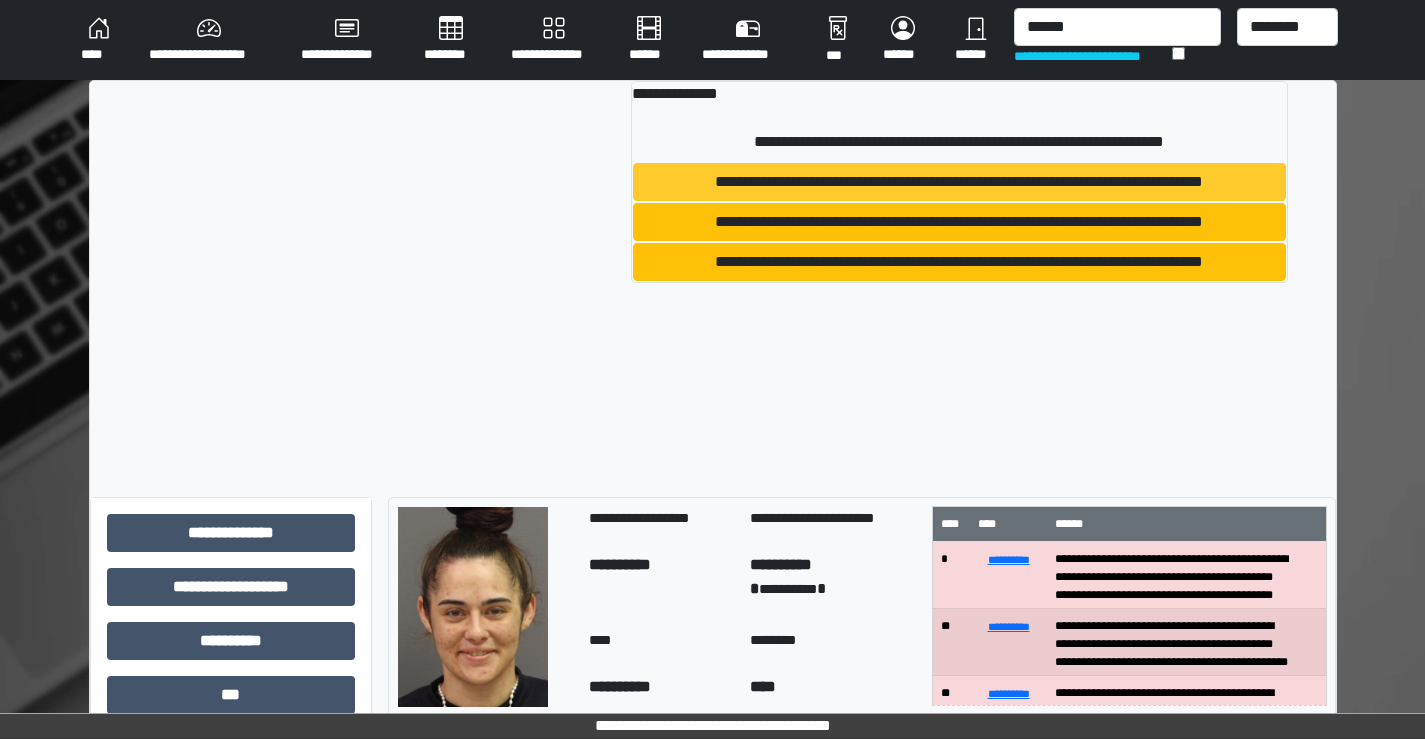 type 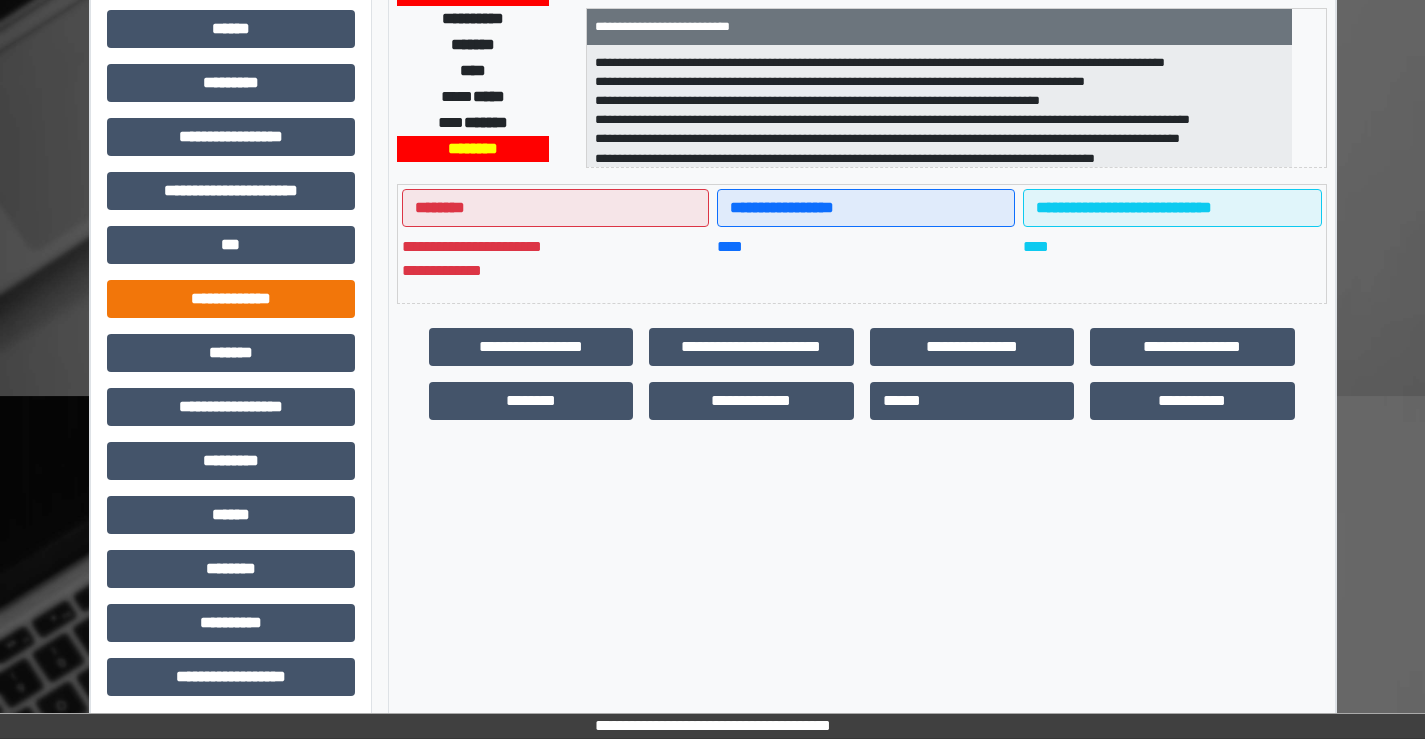 scroll, scrollTop: 435, scrollLeft: 0, axis: vertical 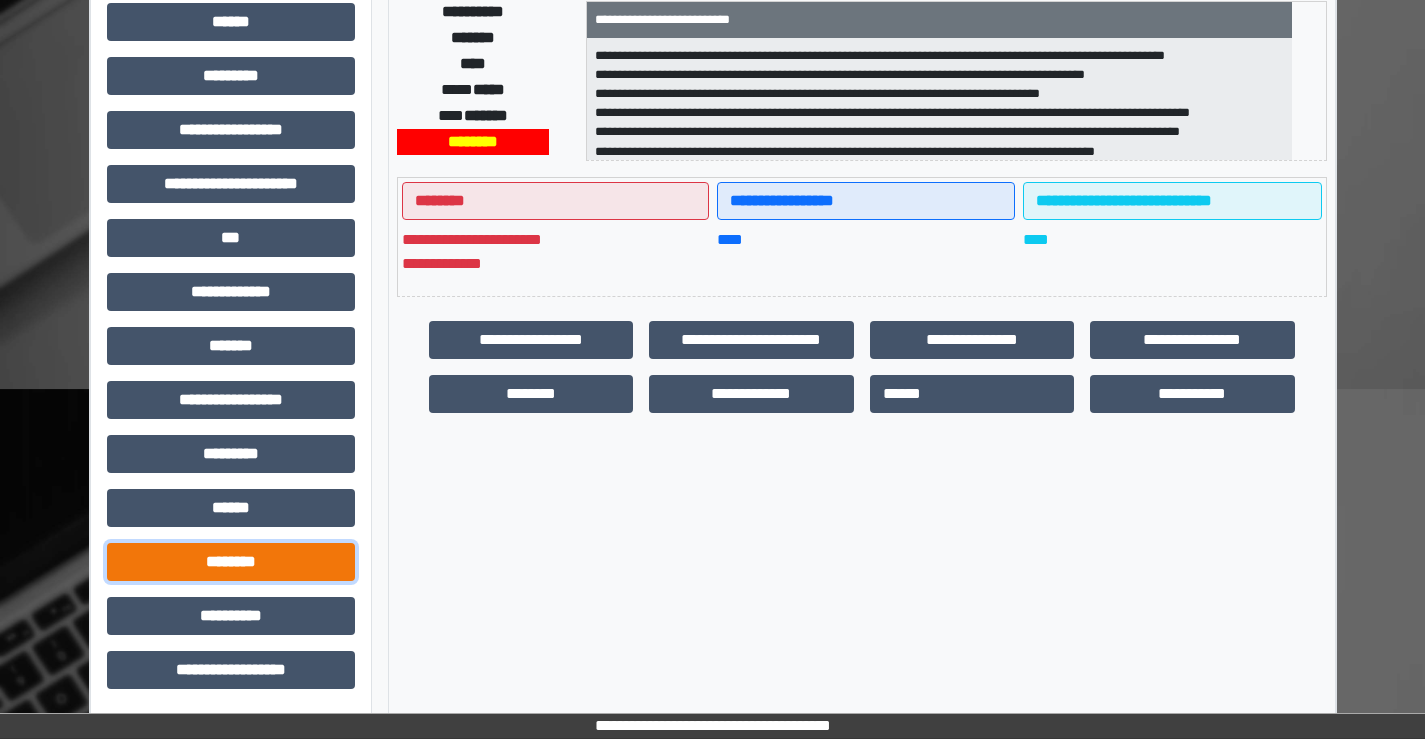 click on "********" at bounding box center (231, 562) 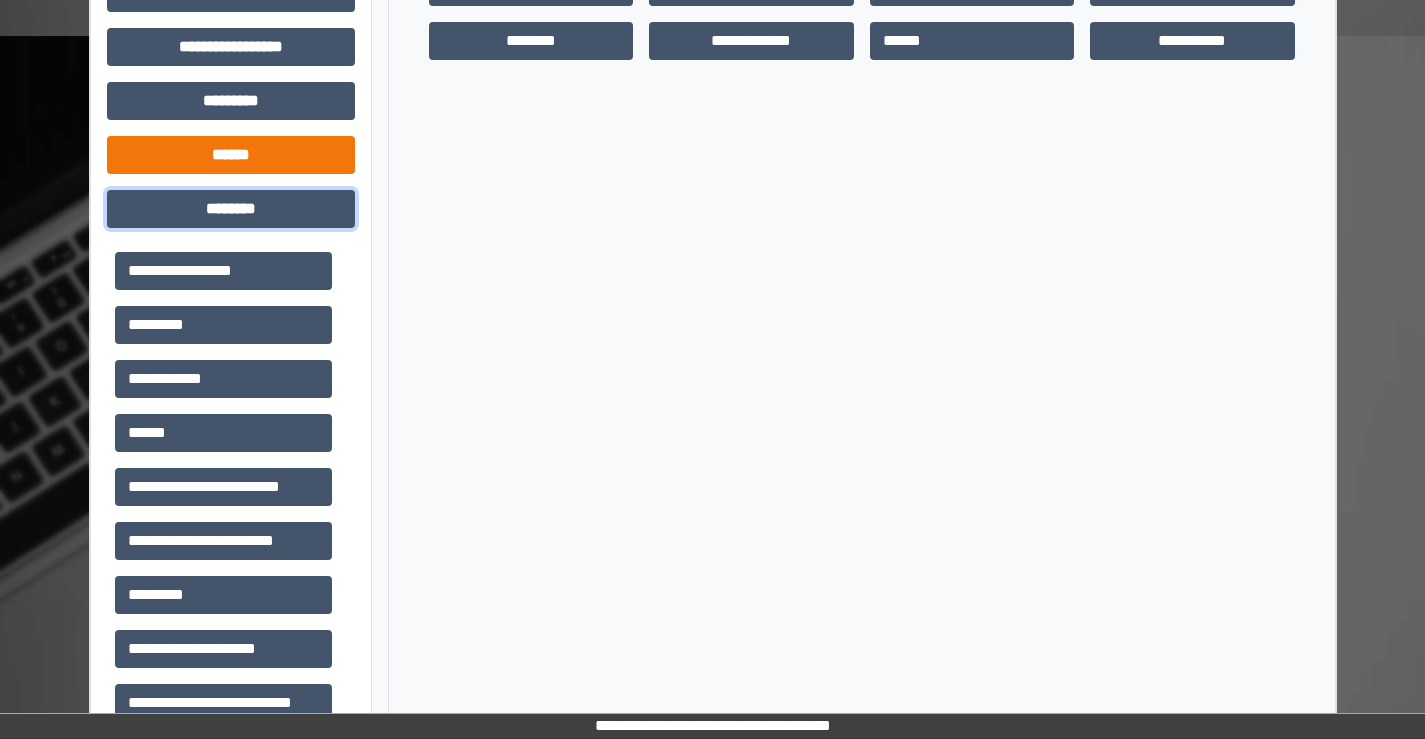 scroll, scrollTop: 835, scrollLeft: 0, axis: vertical 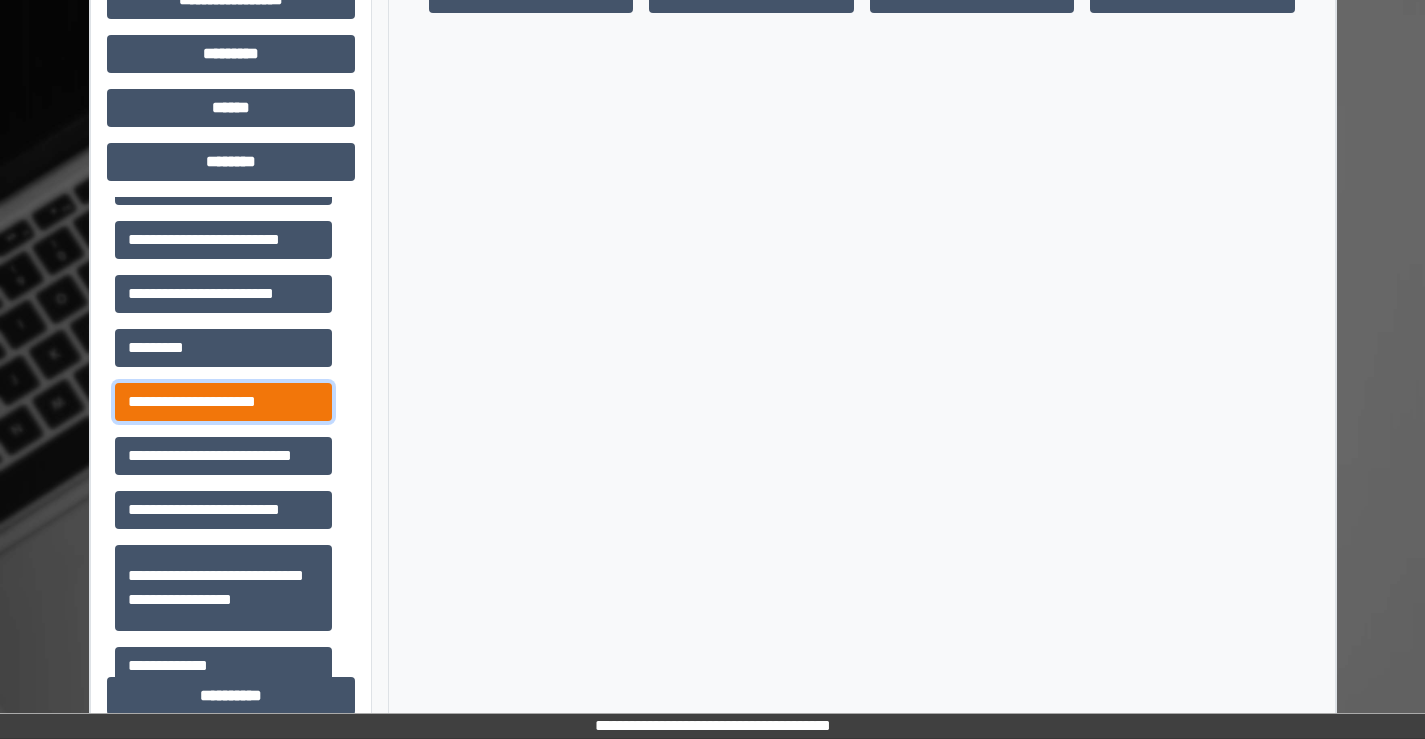 click on "**********" at bounding box center [223, 402] 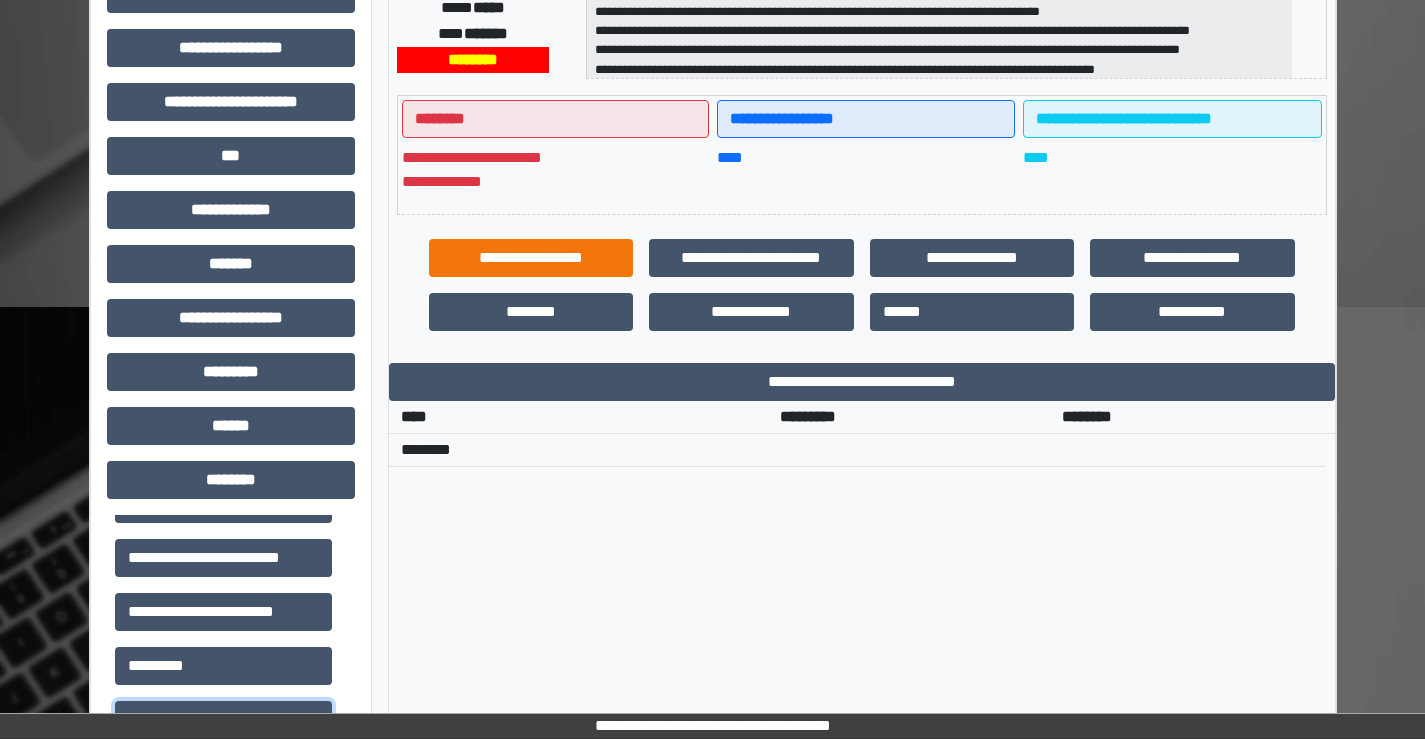 scroll, scrollTop: 435, scrollLeft: 0, axis: vertical 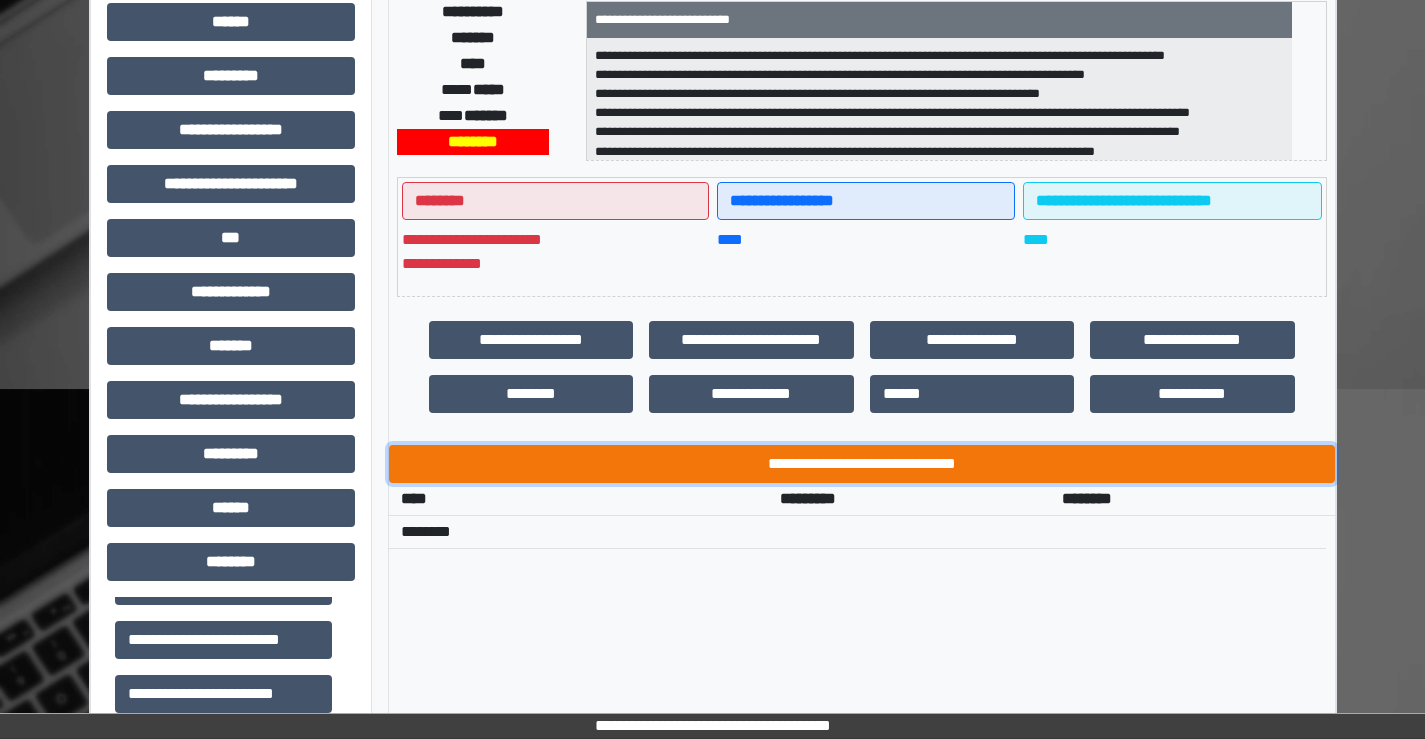 click on "**********" at bounding box center [862, 464] 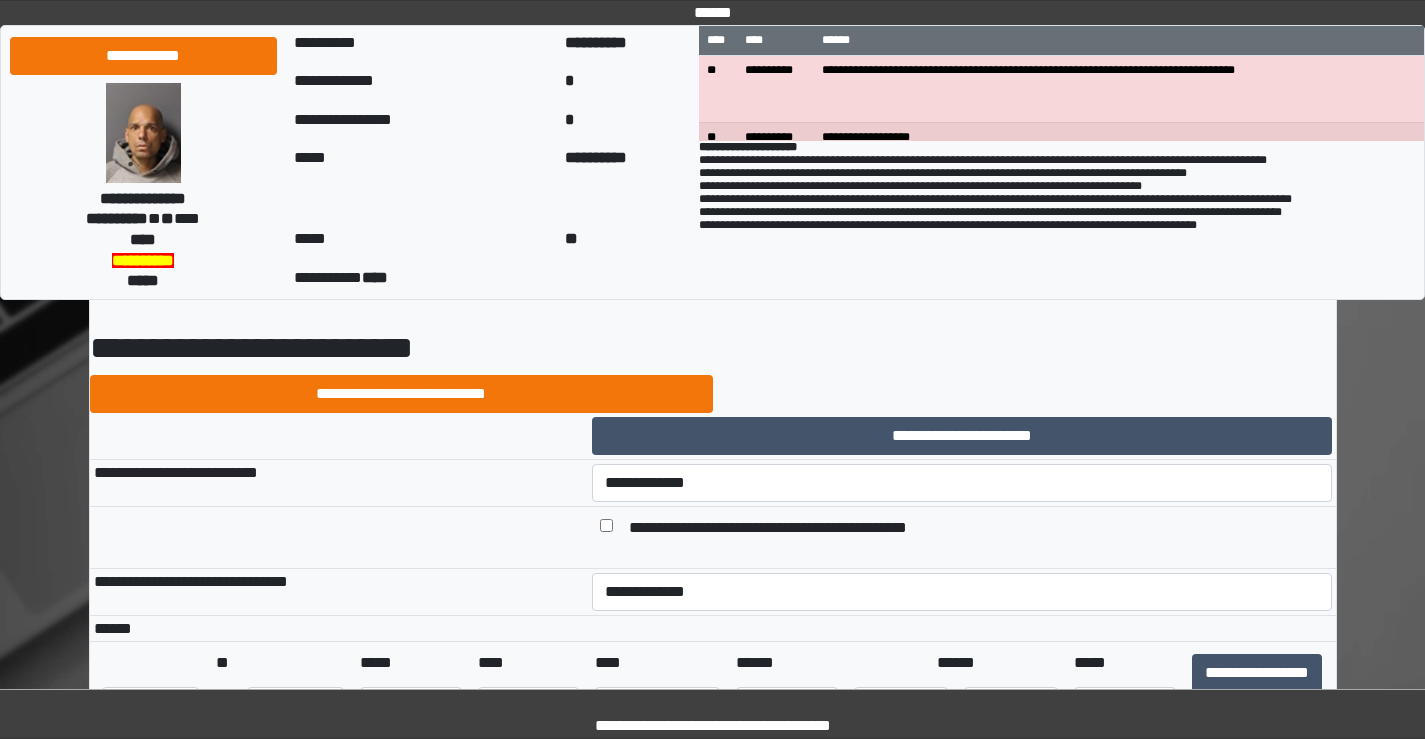 scroll, scrollTop: 100, scrollLeft: 0, axis: vertical 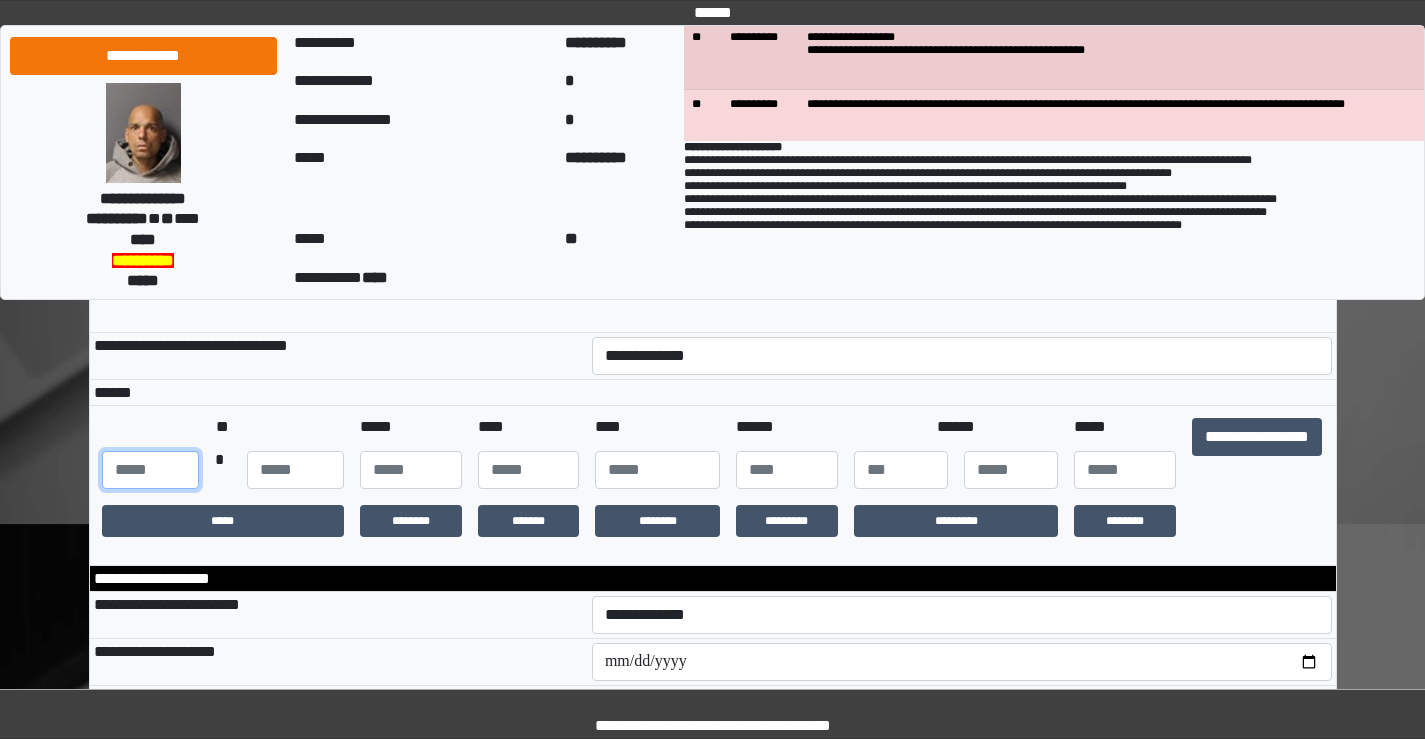 click at bounding box center [150, 470] 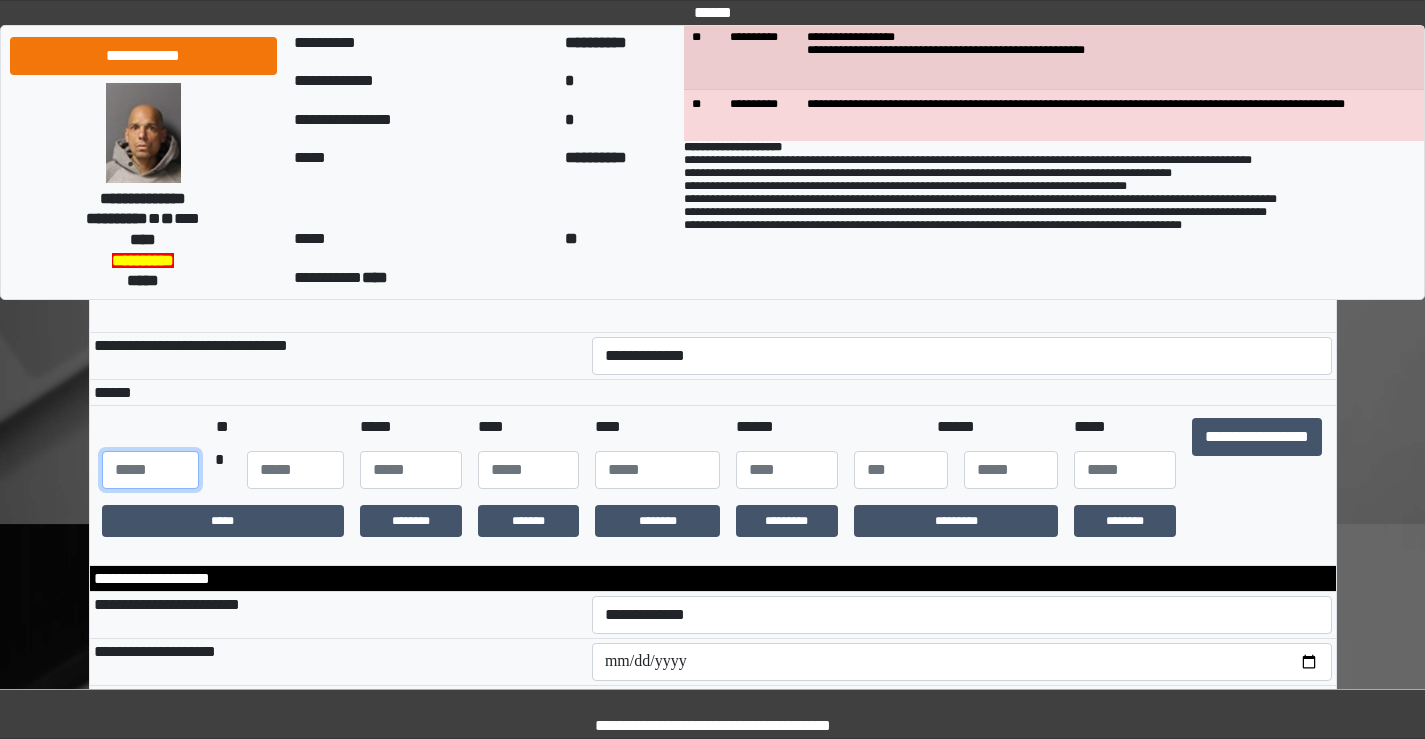 type on "***" 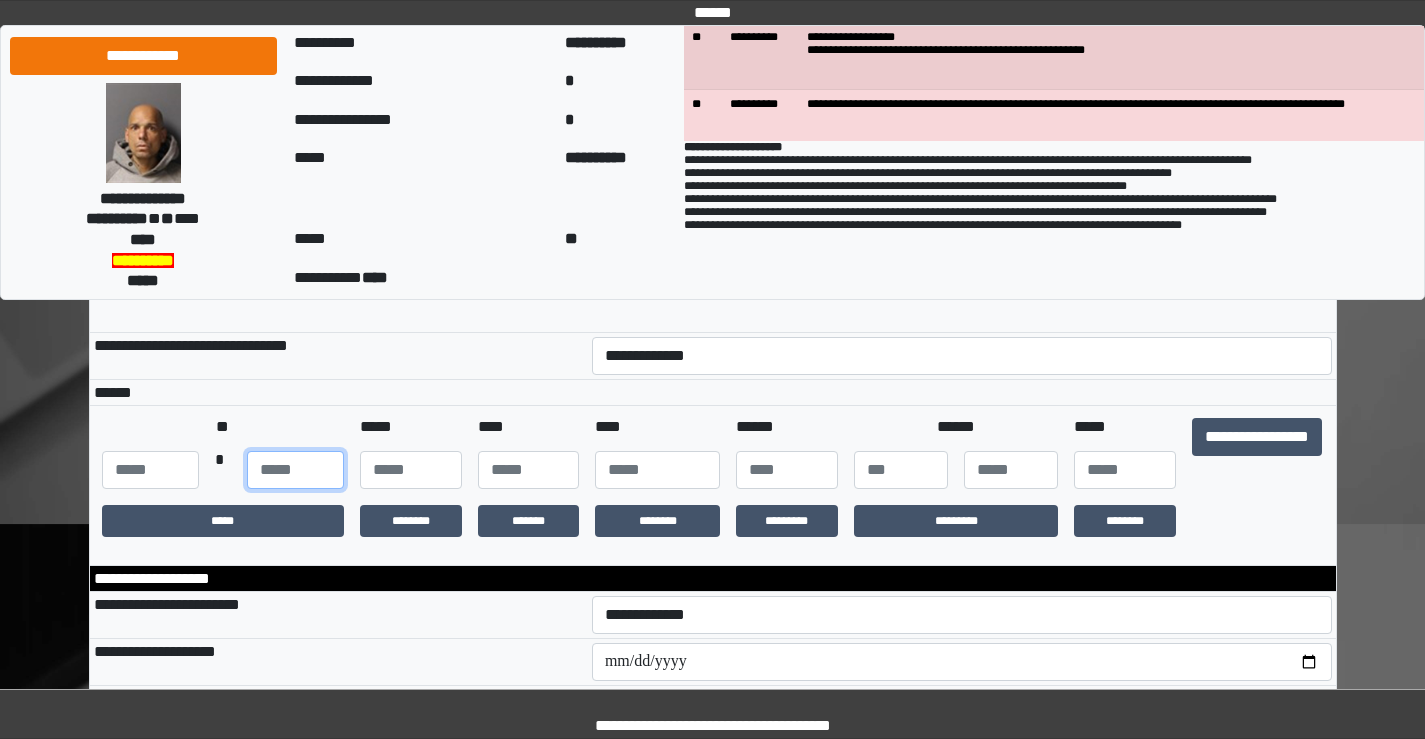 type on "**" 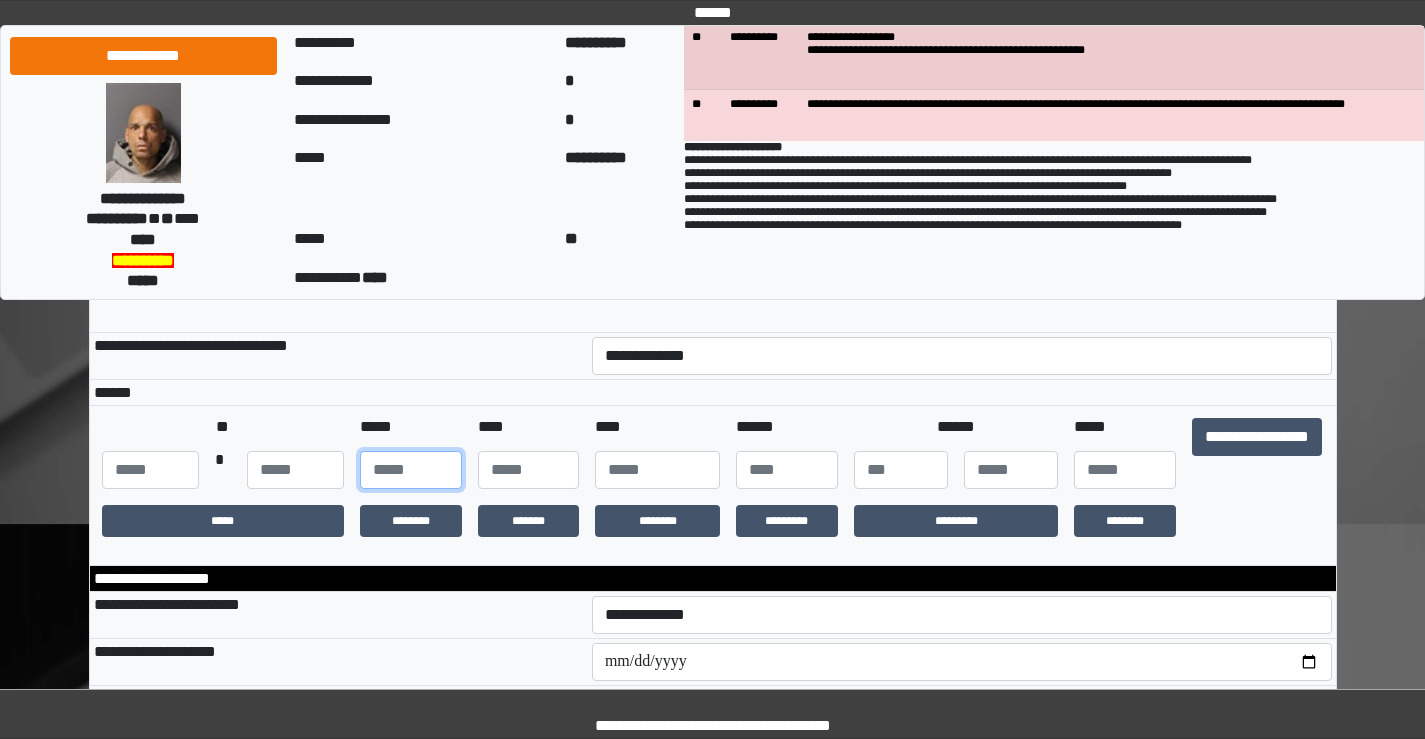 type on "**" 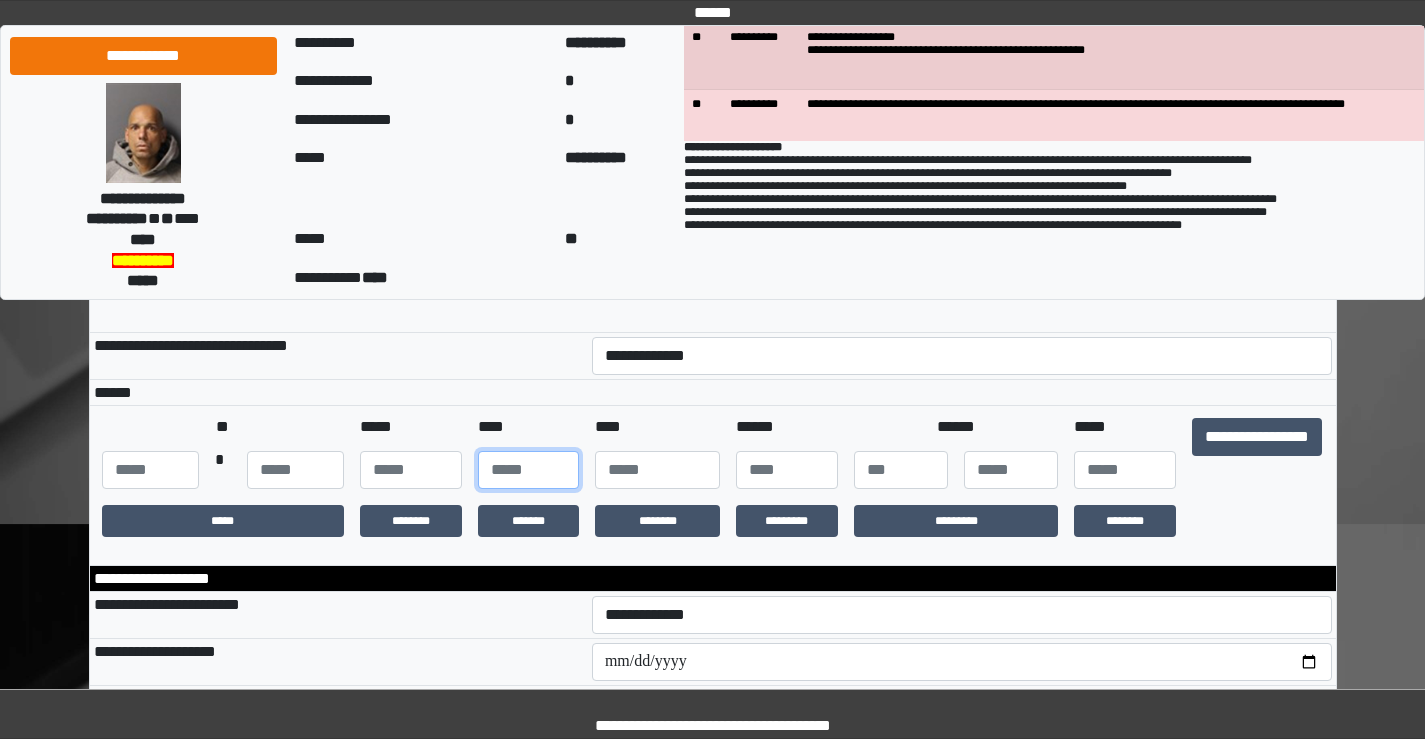 type on "**" 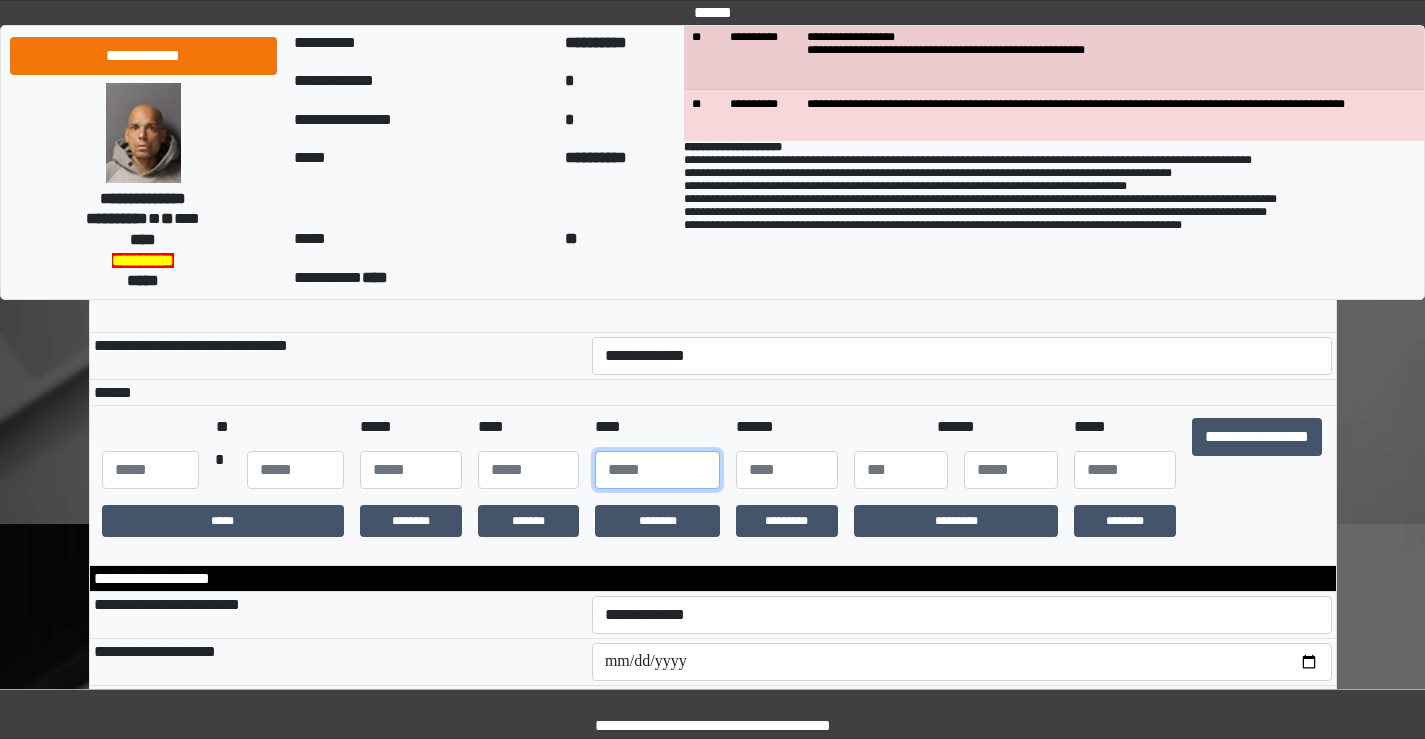 type on "****" 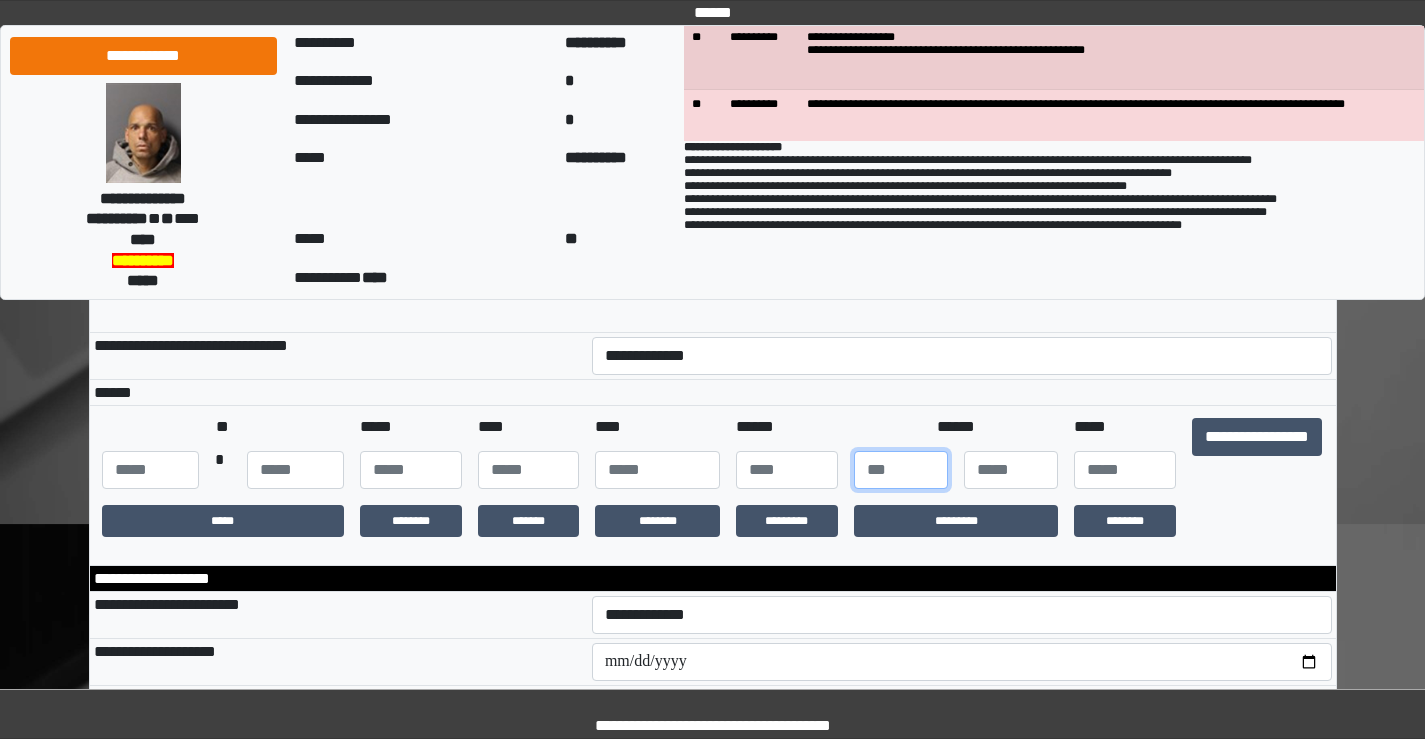 drag, startPoint x: 872, startPoint y: 491, endPoint x: 835, endPoint y: 467, distance: 44.102154 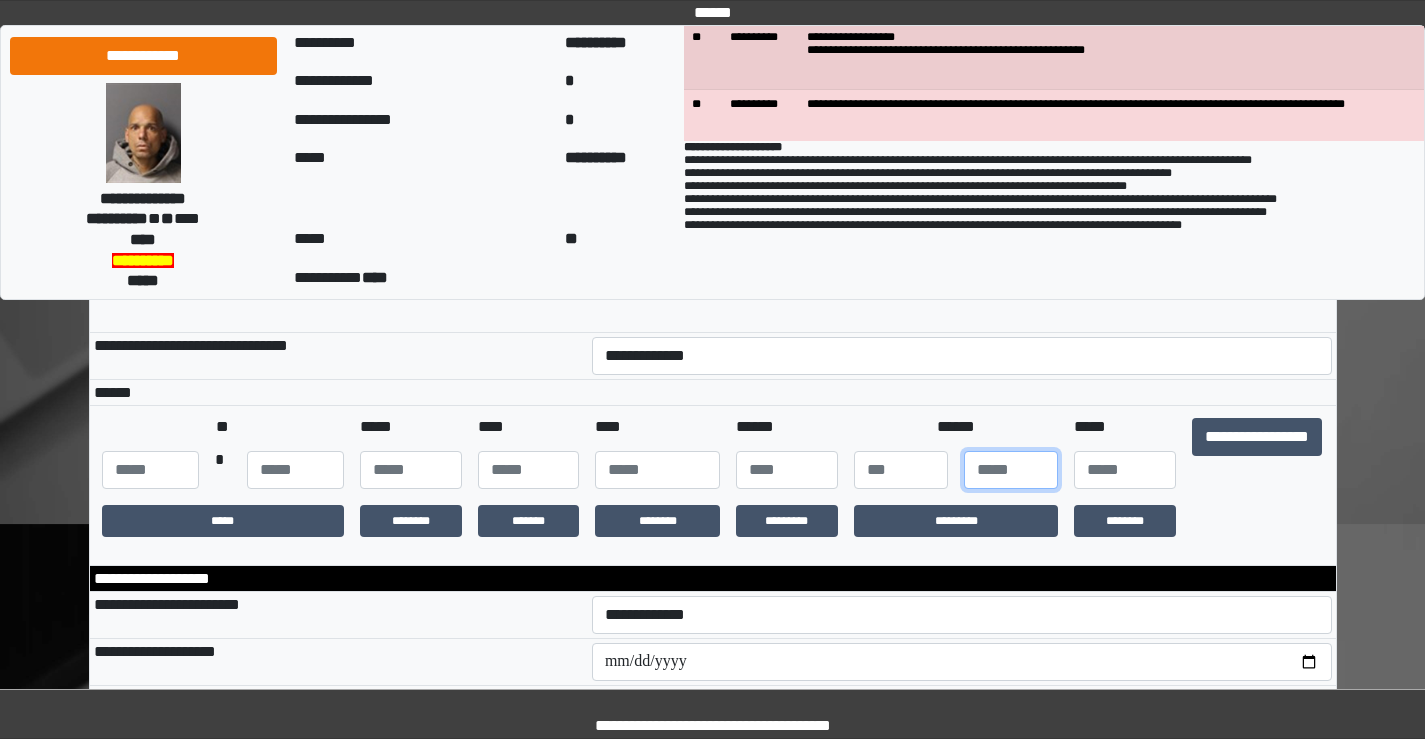 type on "*" 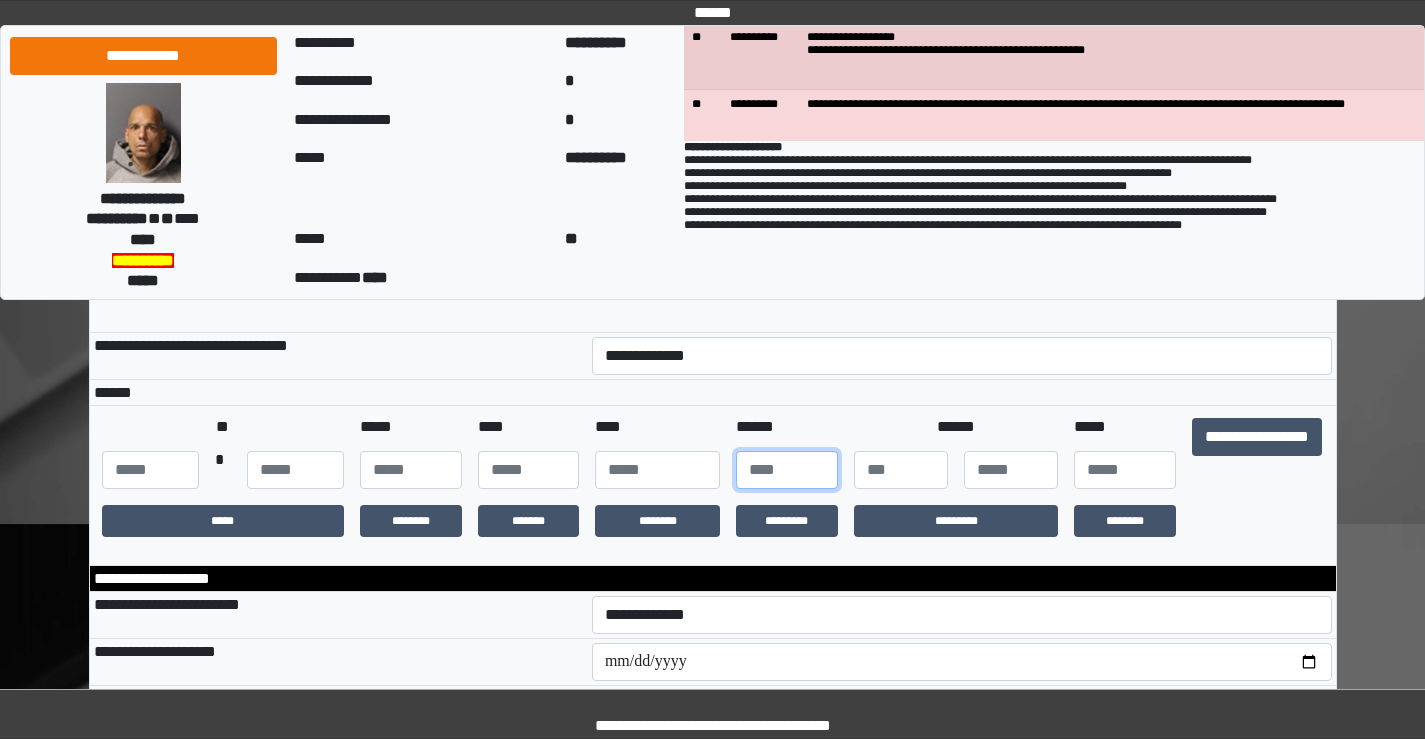 click at bounding box center [787, 470] 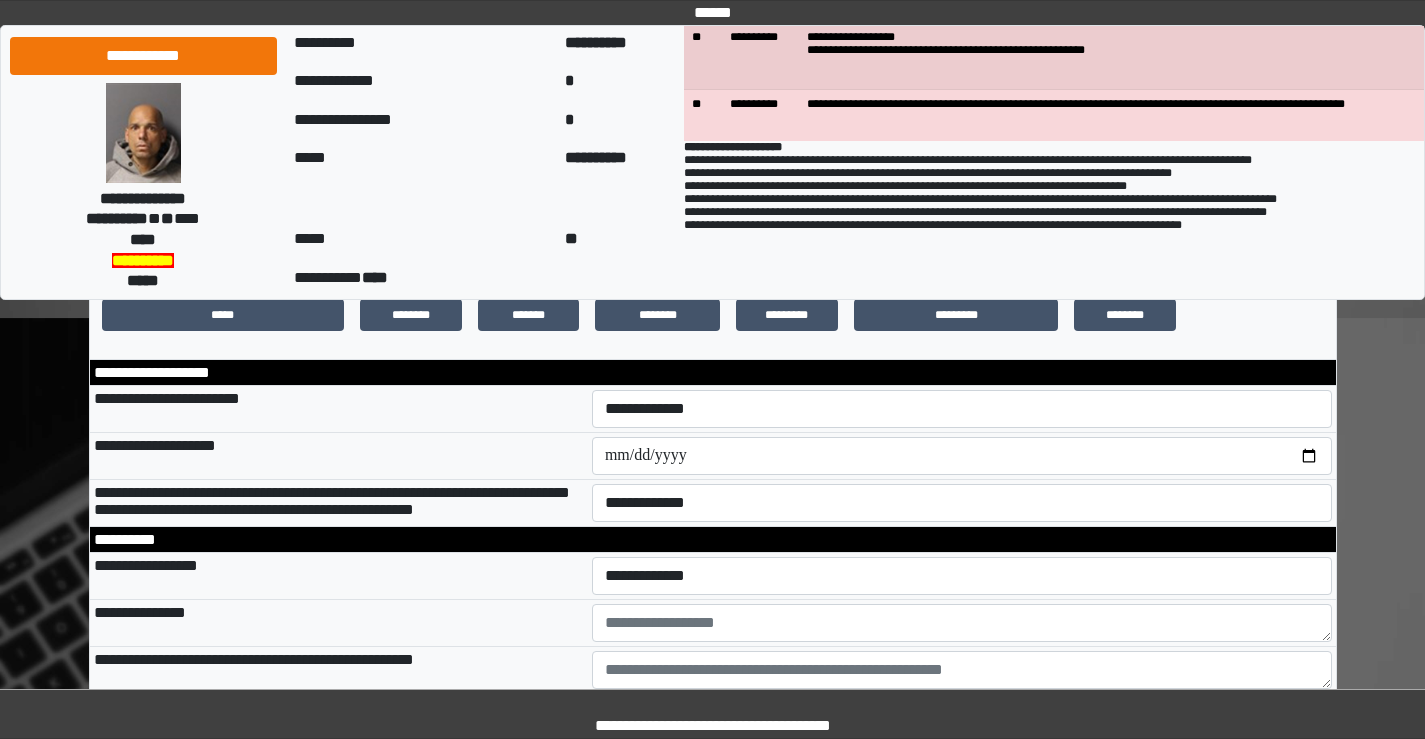 scroll, scrollTop: 600, scrollLeft: 0, axis: vertical 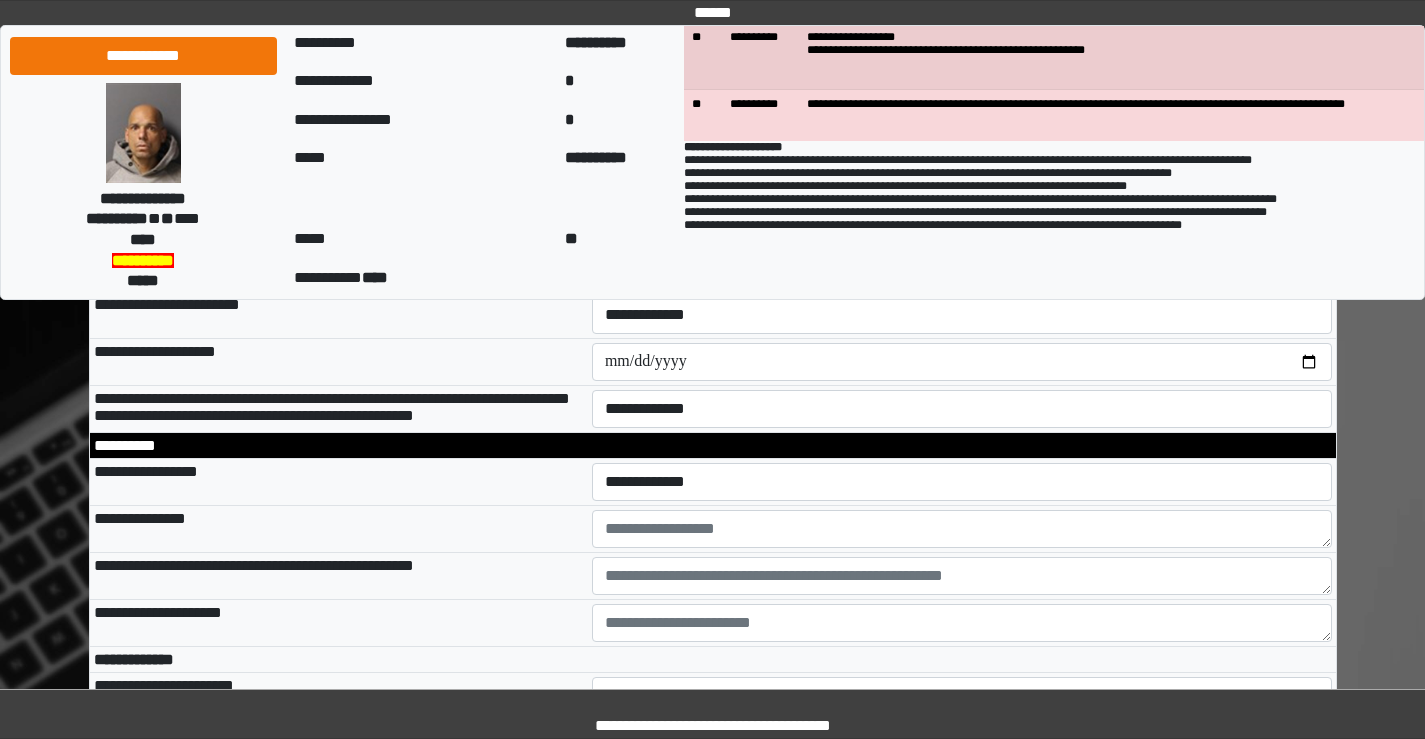 type on "***" 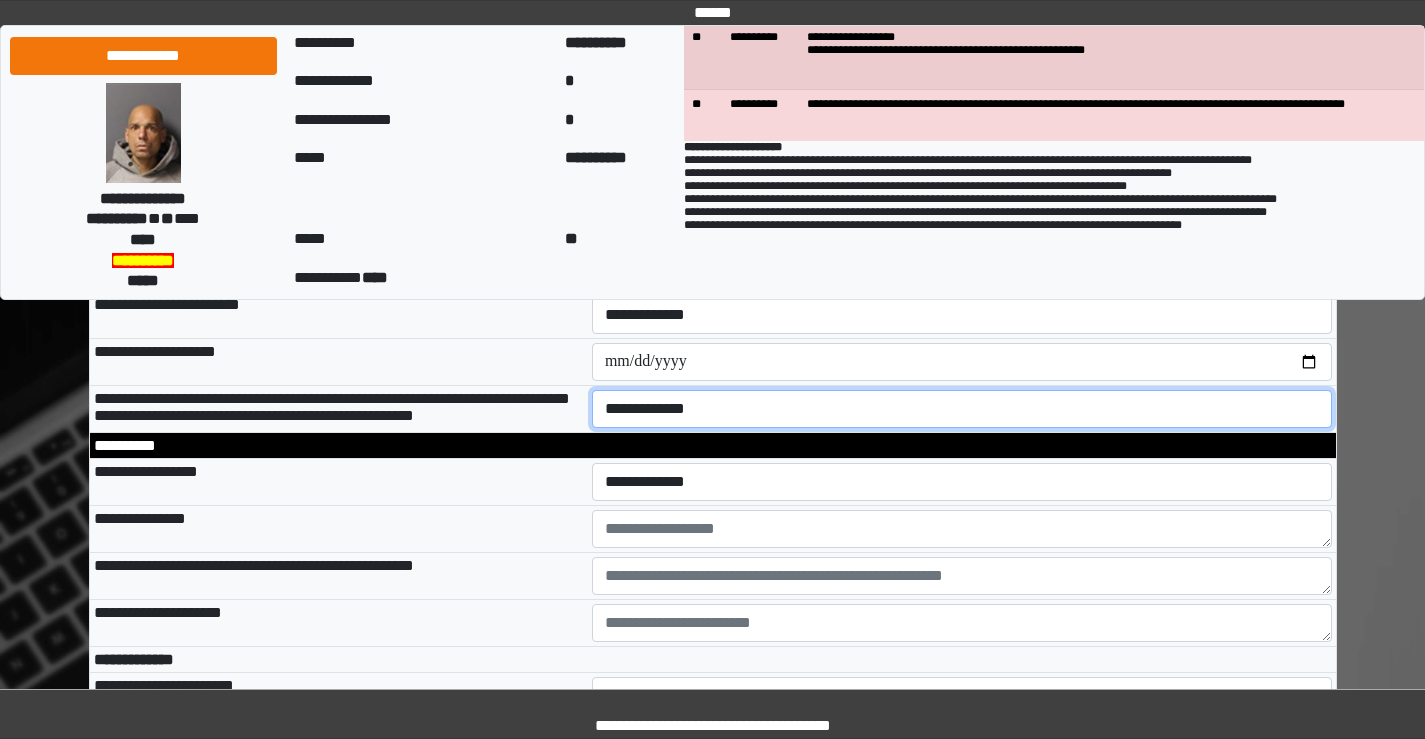 click on "**********" at bounding box center (962, 409) 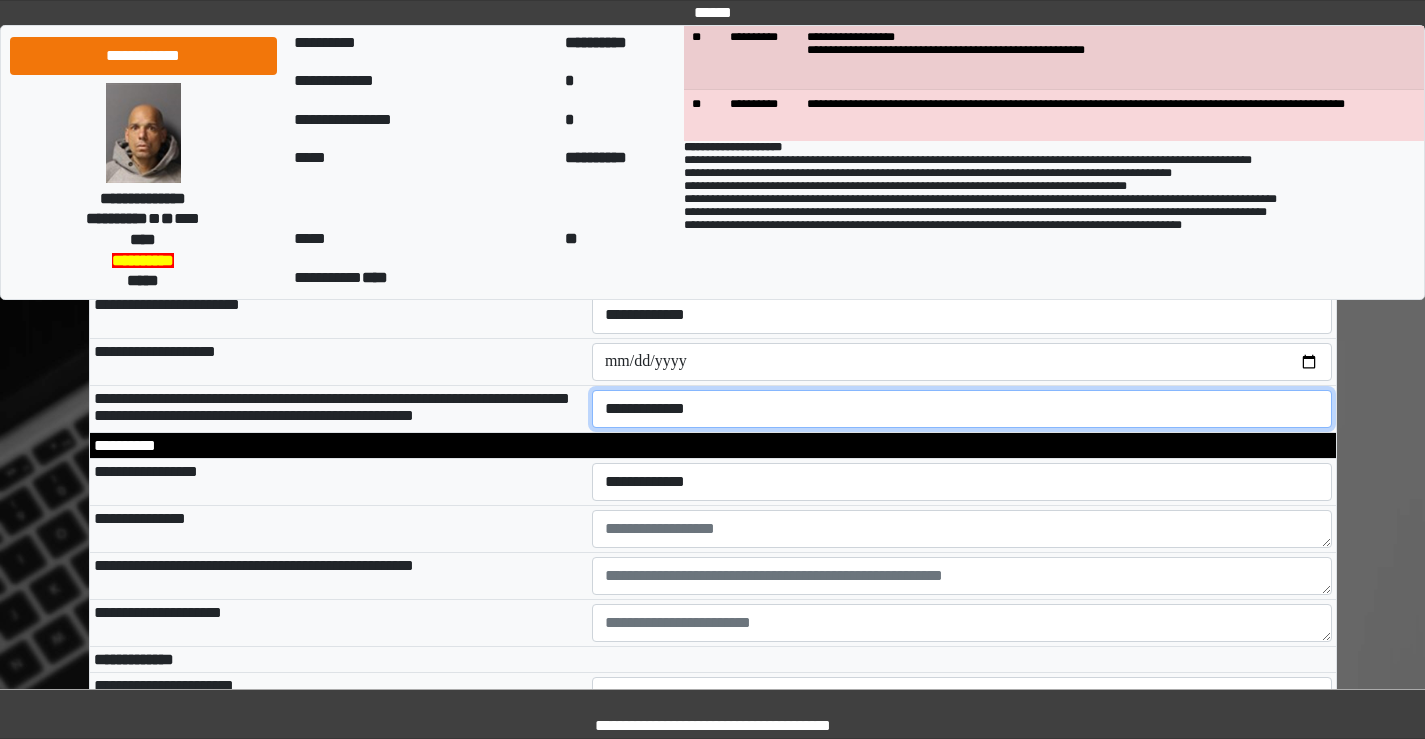 select on "*" 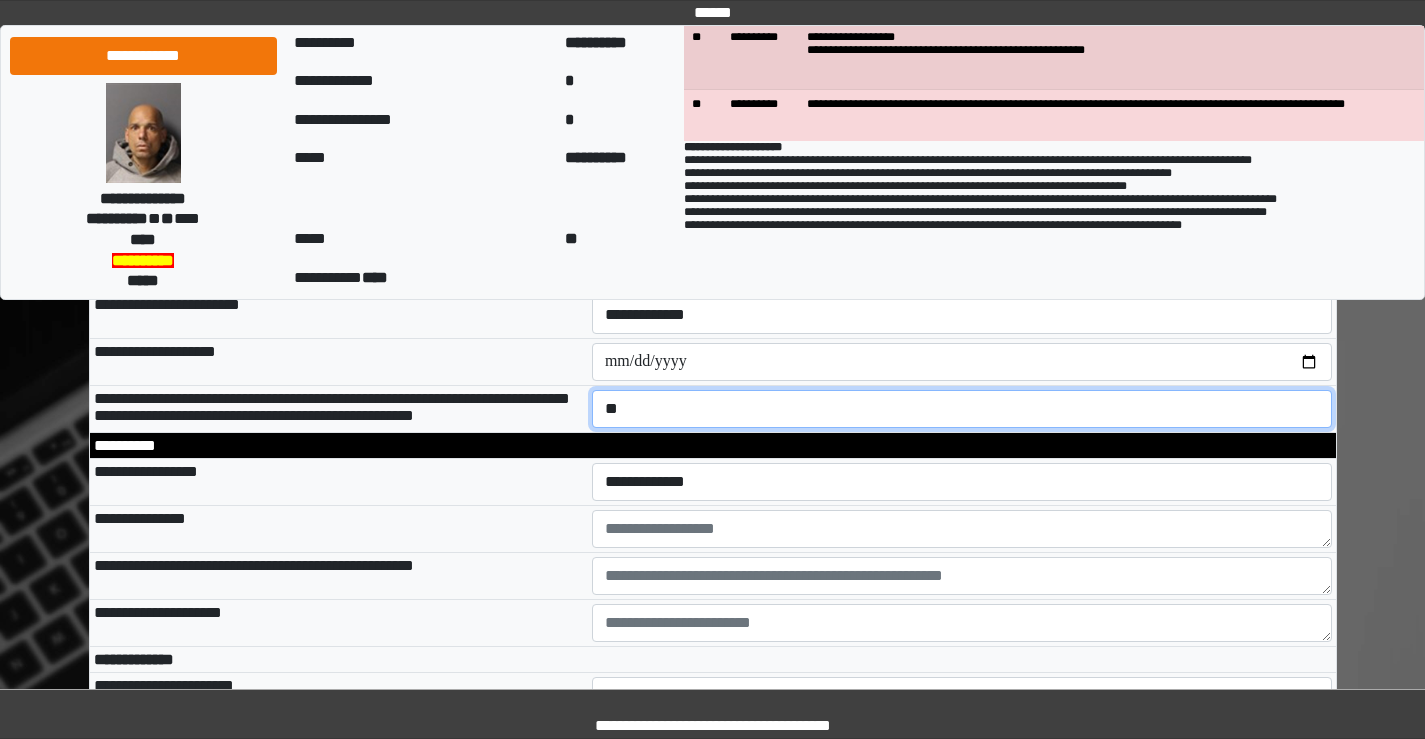 scroll, scrollTop: 700, scrollLeft: 0, axis: vertical 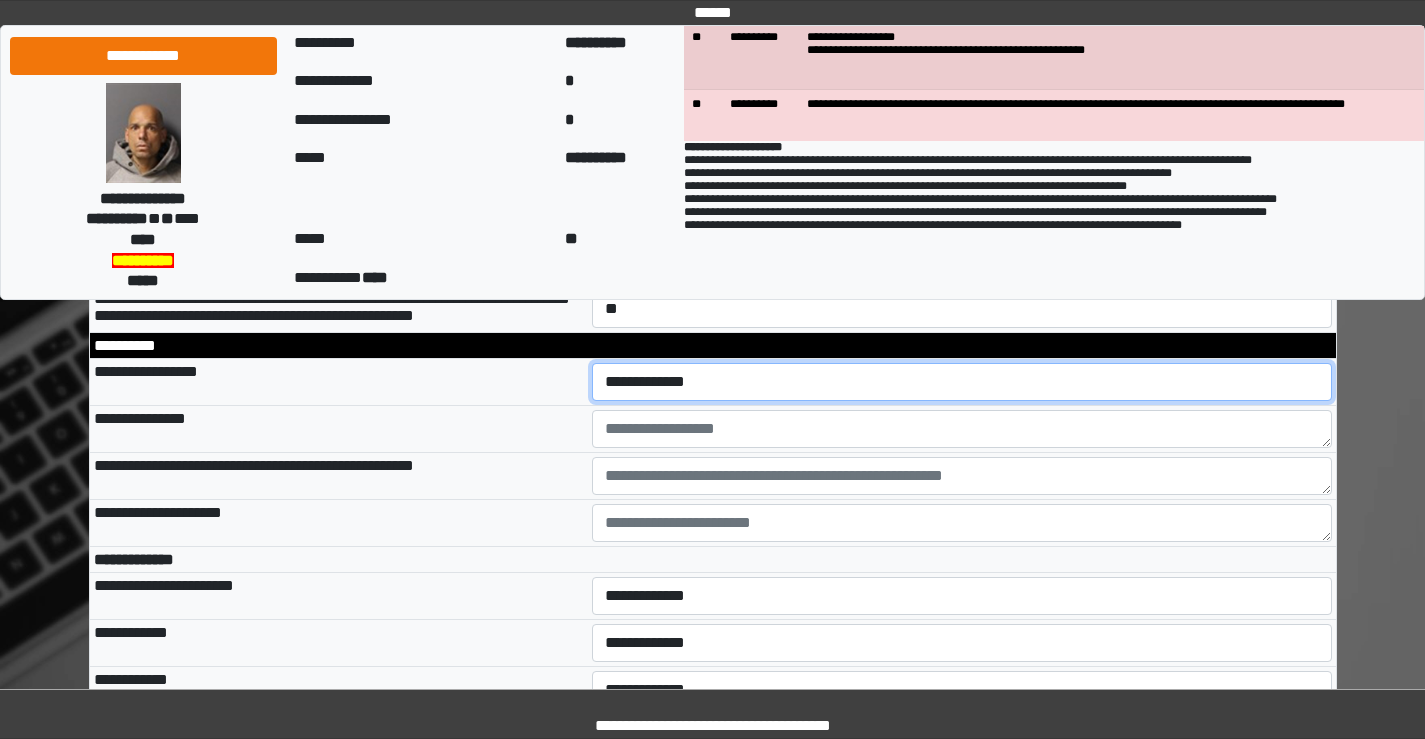 click on "**********" at bounding box center [962, 382] 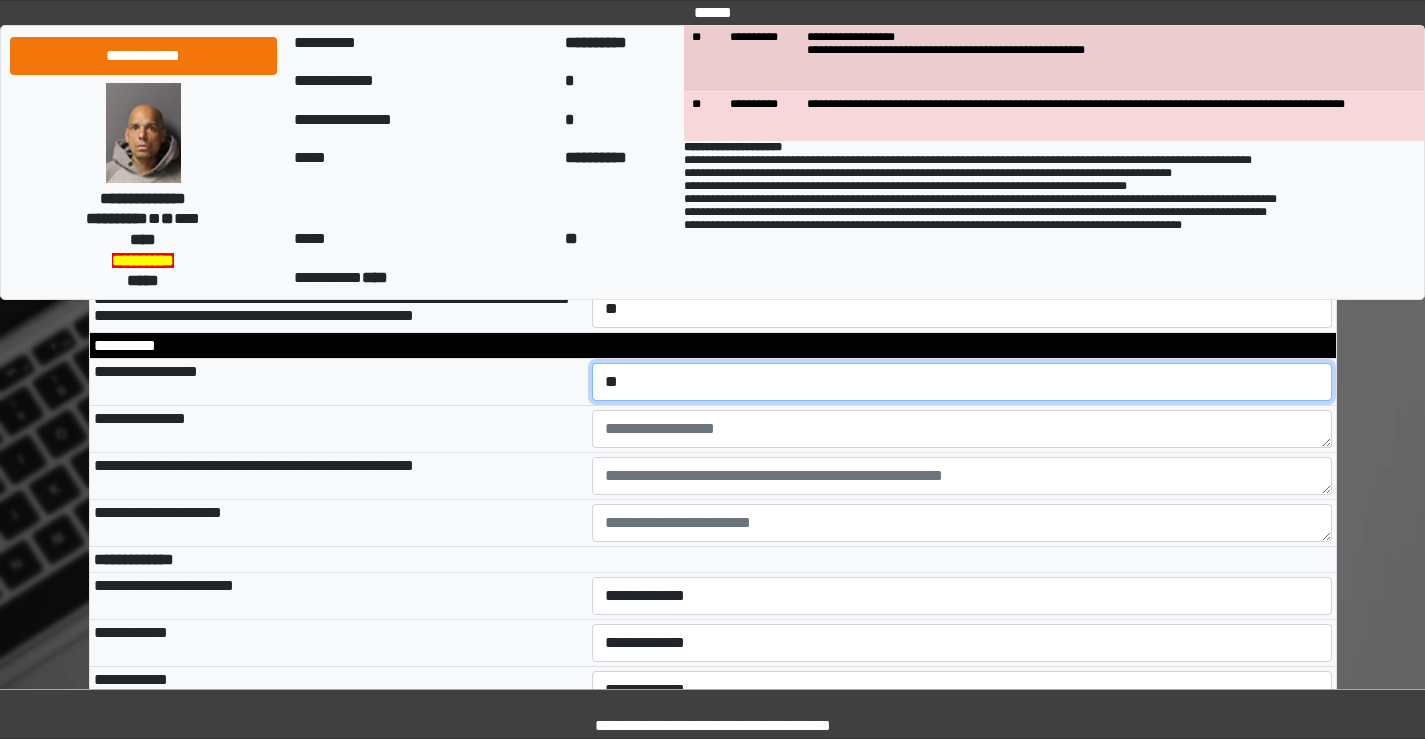 click on "**********" at bounding box center [962, 382] 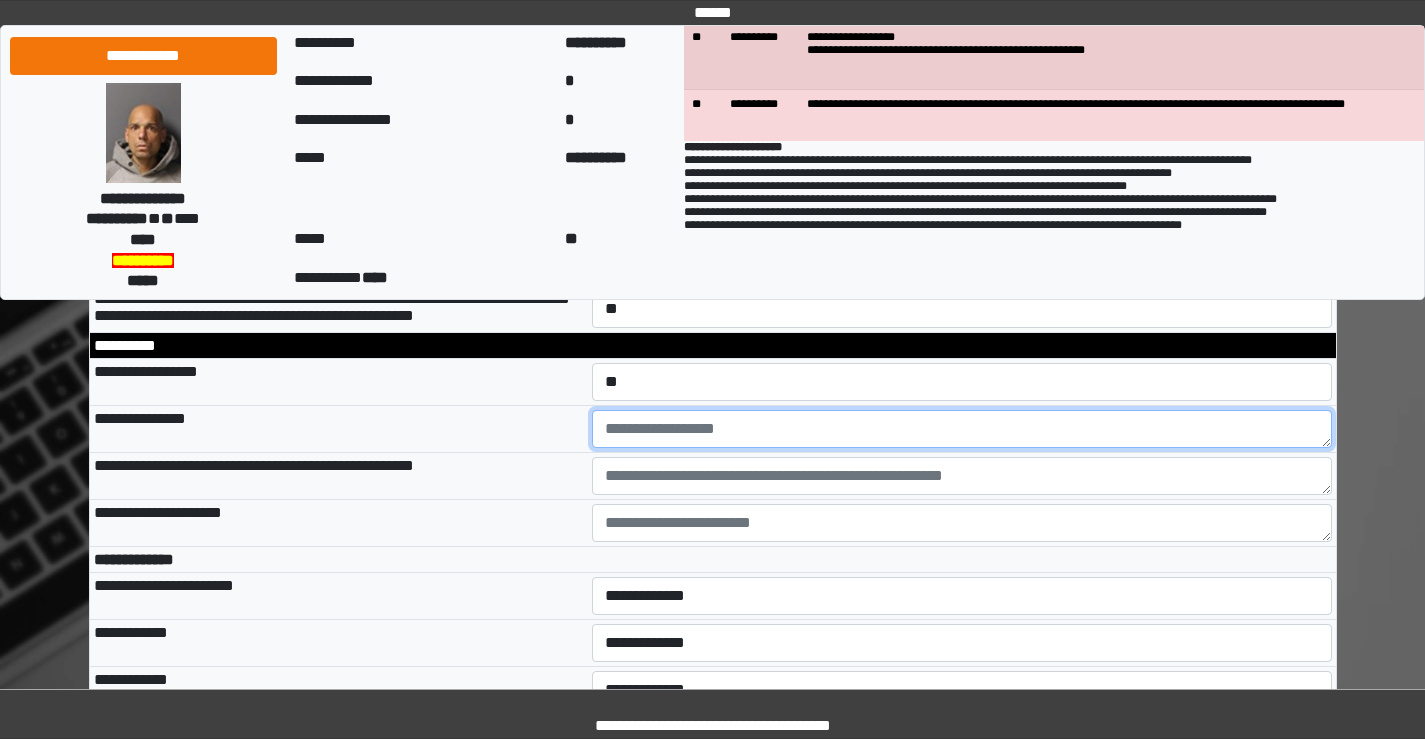 click at bounding box center [962, 429] 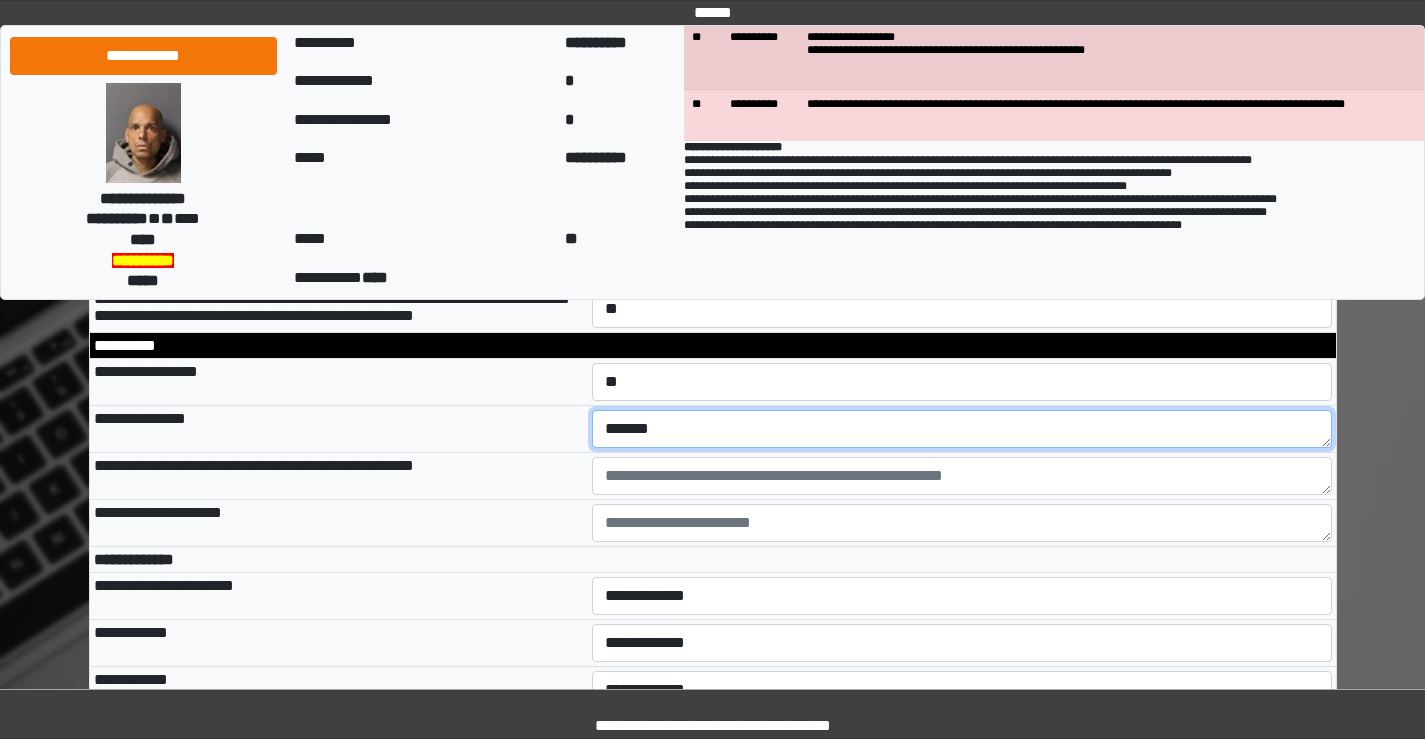 type on "*******" 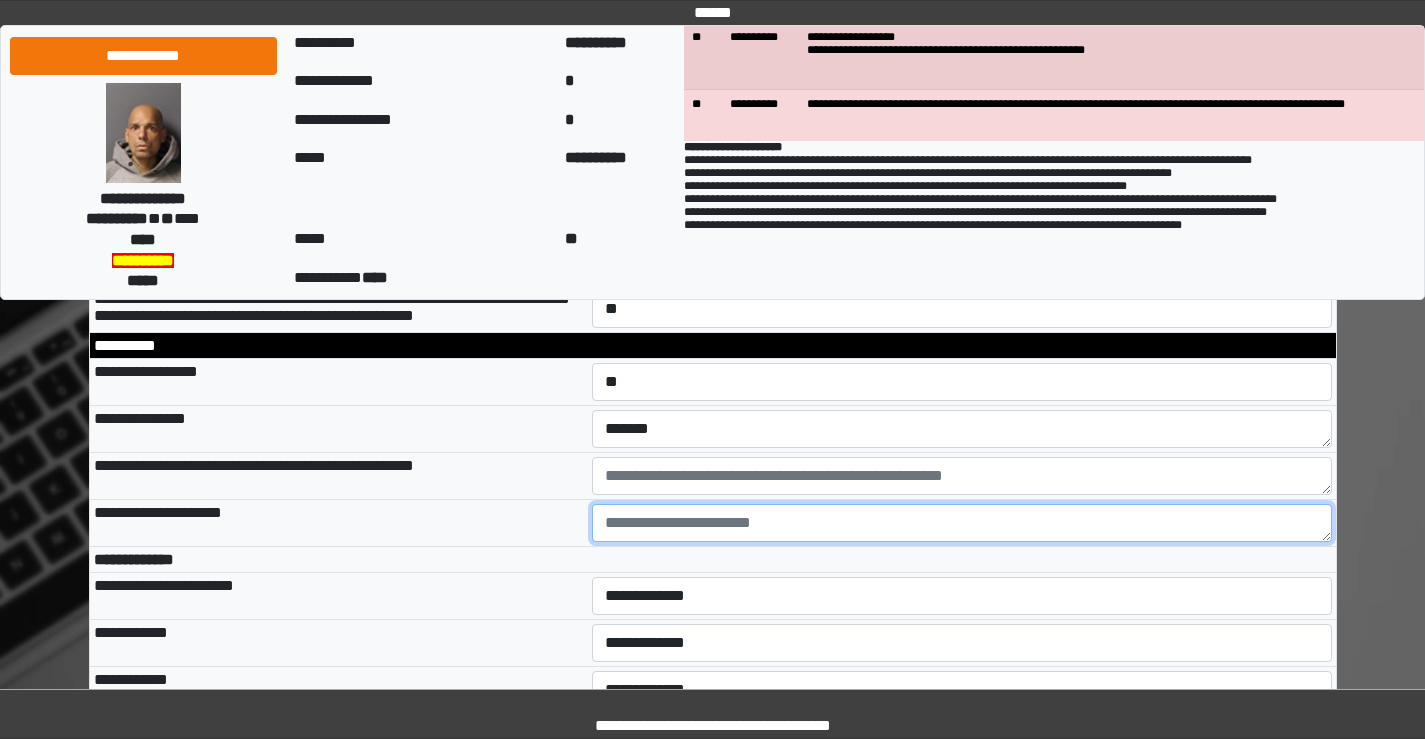 click at bounding box center (962, 523) 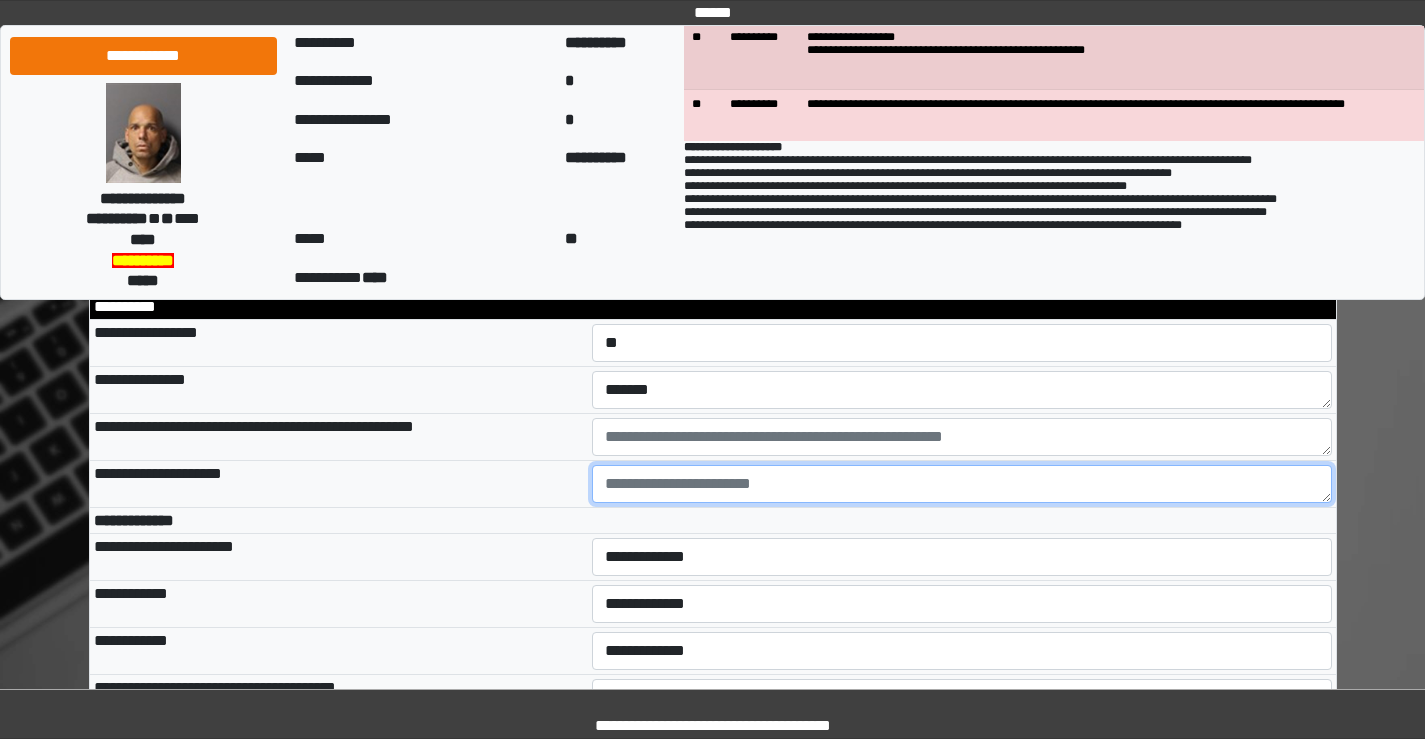 scroll, scrollTop: 800, scrollLeft: 0, axis: vertical 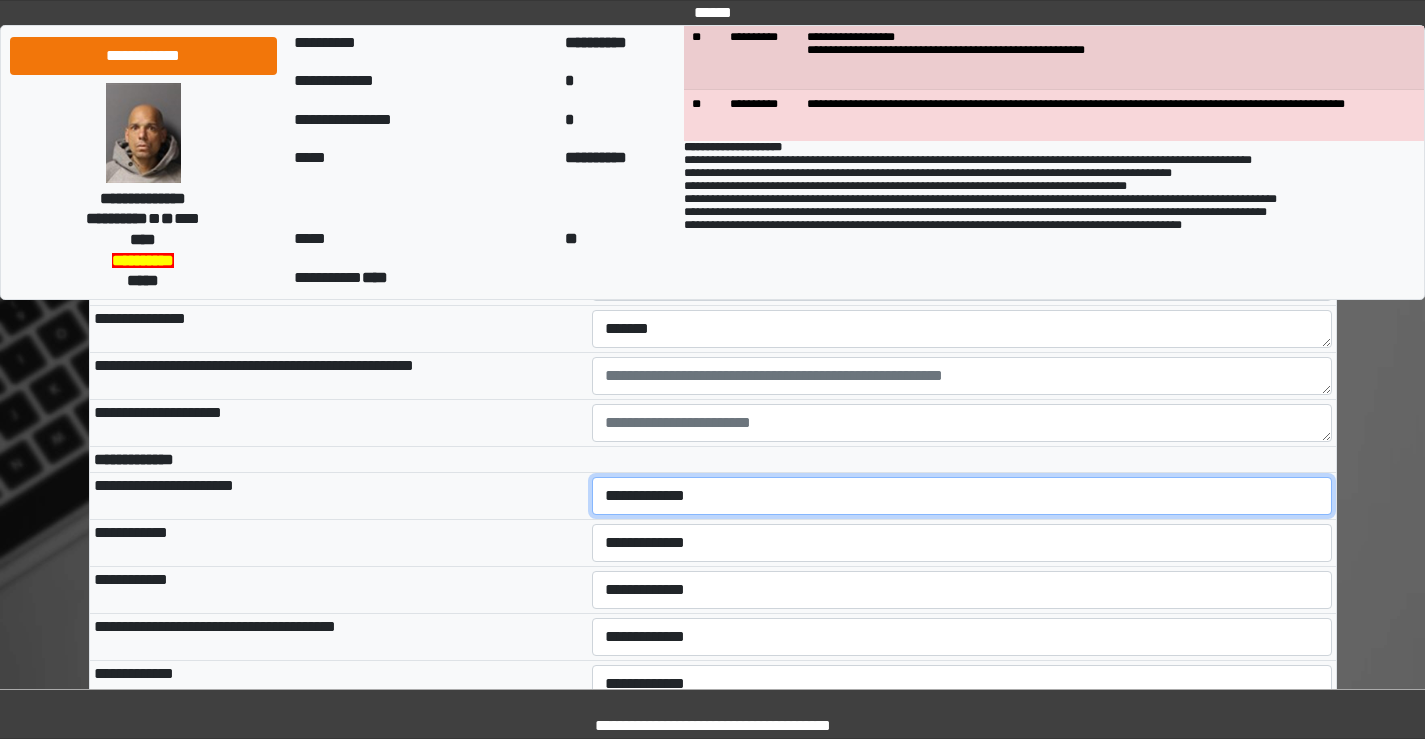 click on "**********" at bounding box center (962, 496) 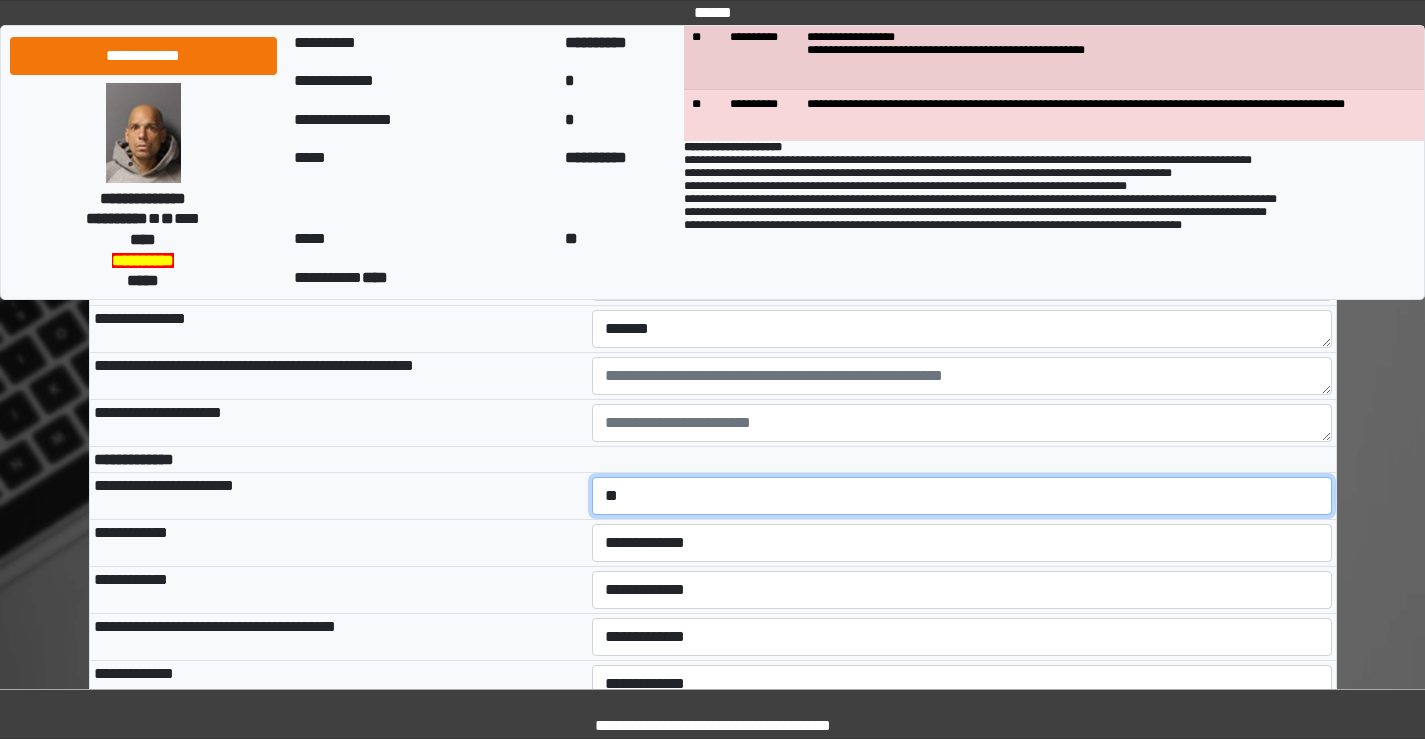 click on "**********" at bounding box center [962, 496] 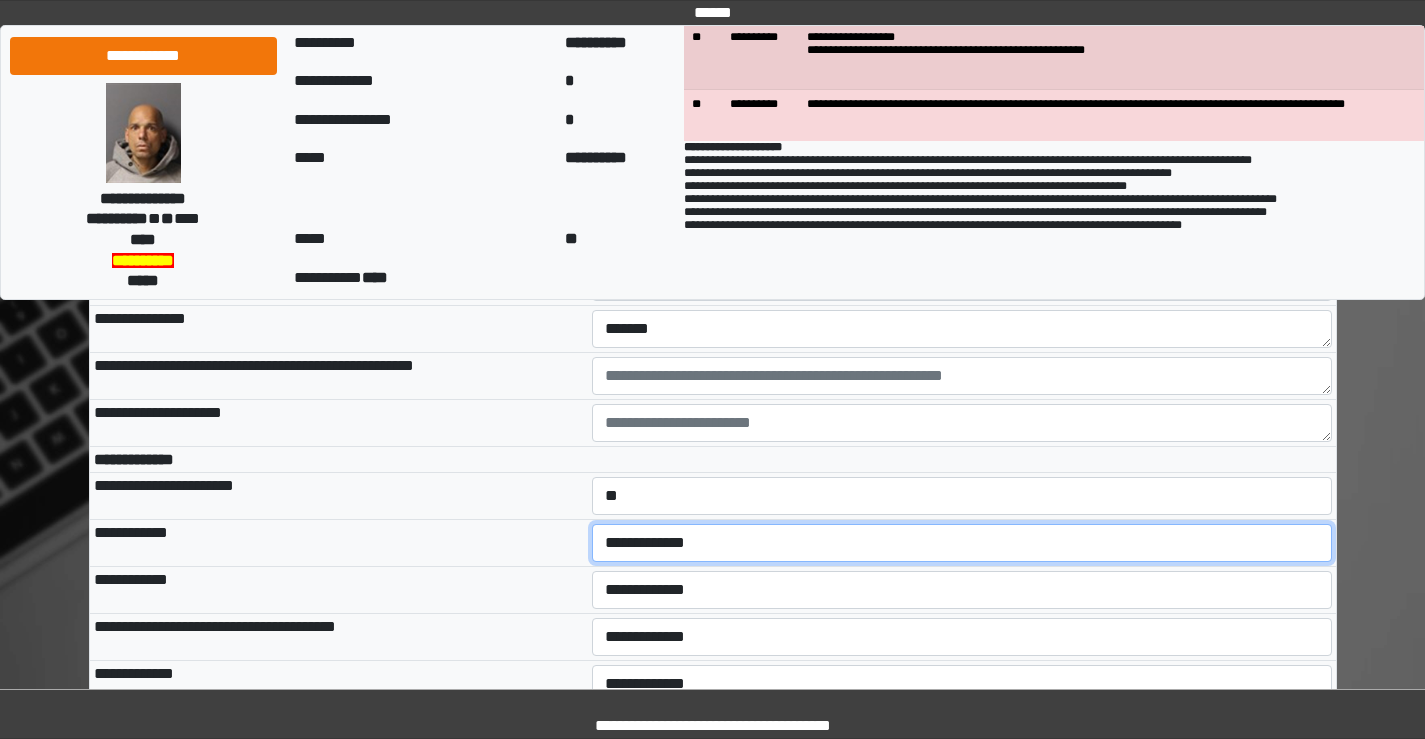 click on "**********" at bounding box center (962, 543) 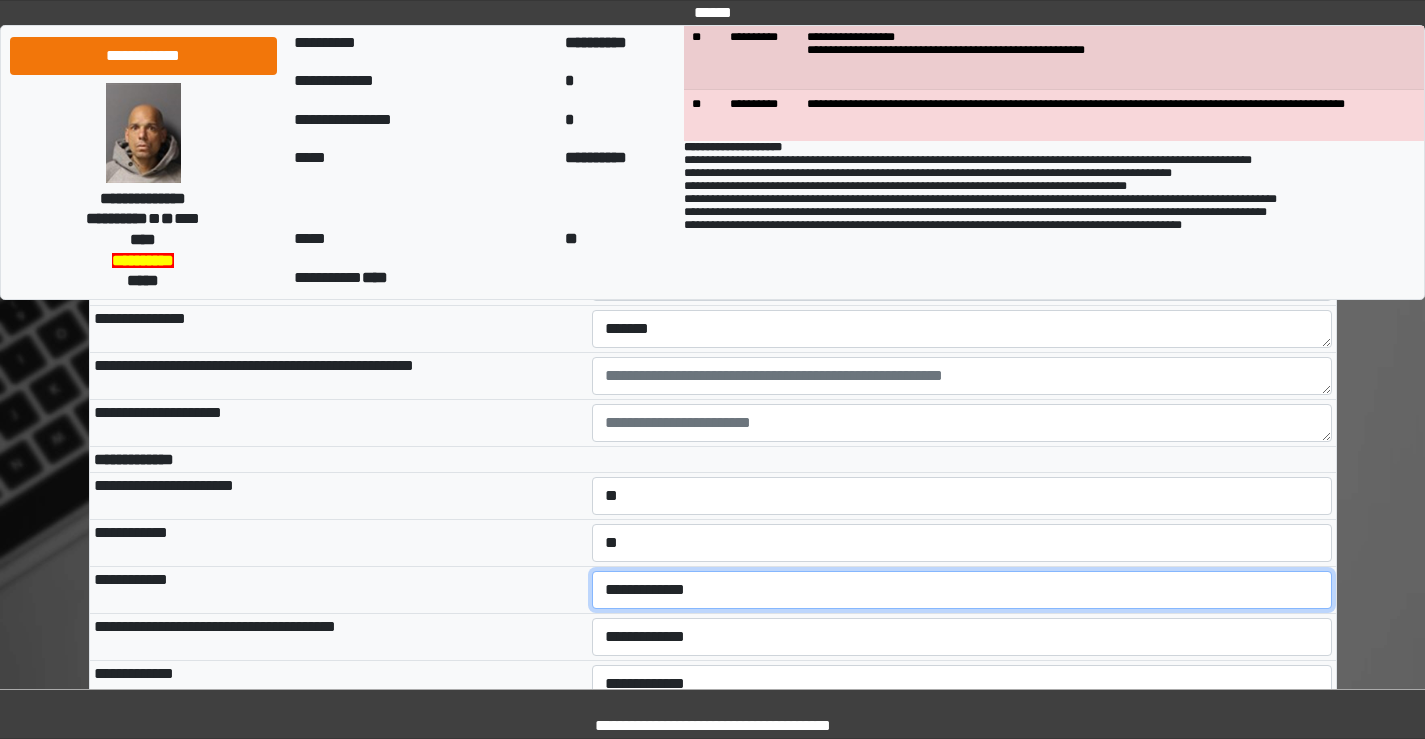 drag, startPoint x: 654, startPoint y: 602, endPoint x: 659, endPoint y: 627, distance: 25.495098 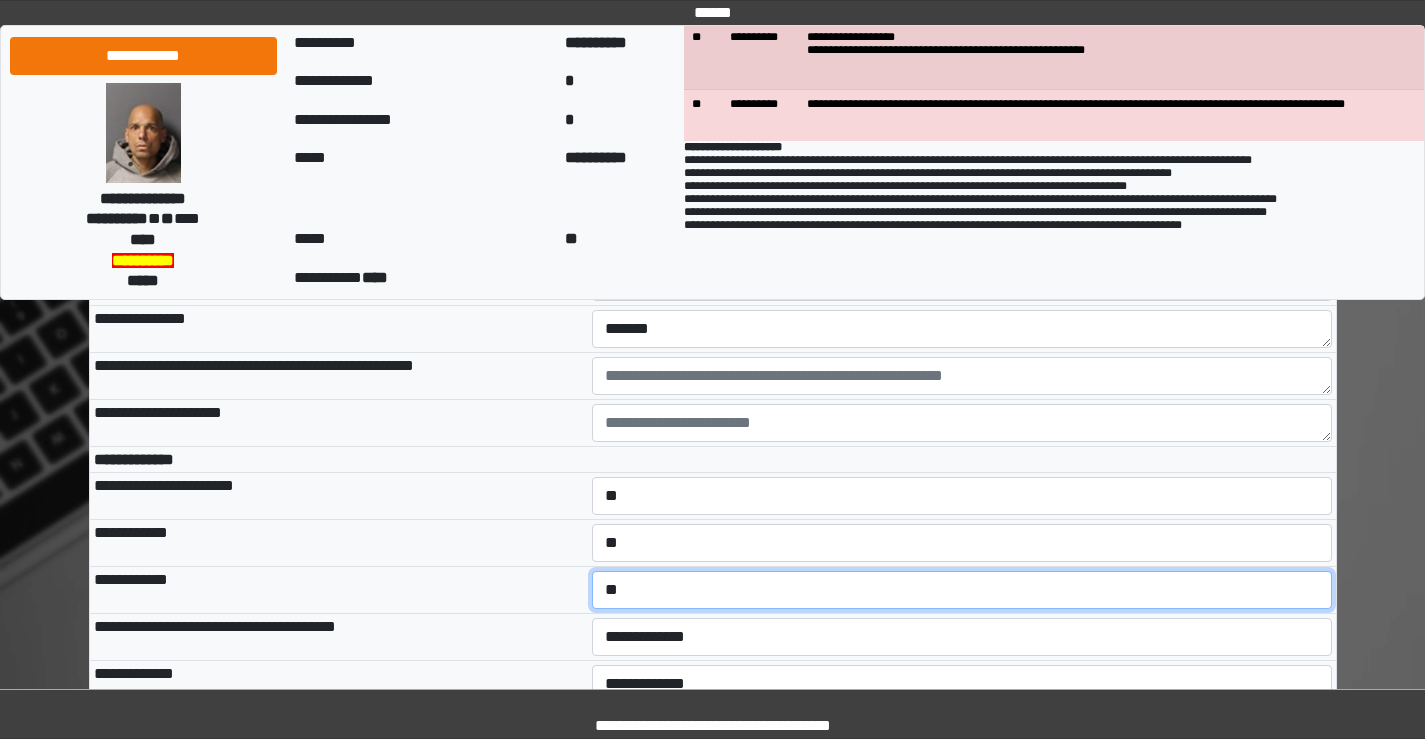 click on "**********" at bounding box center (962, 590) 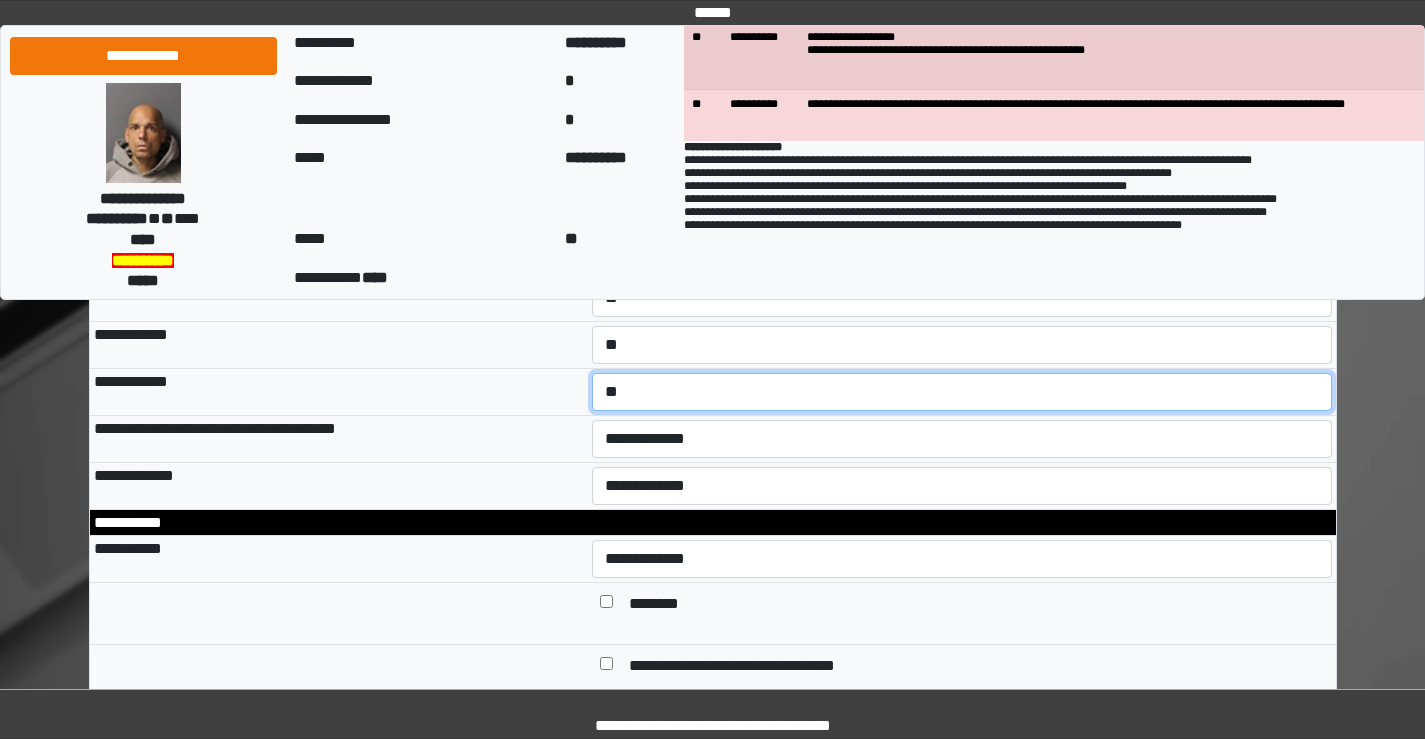 scroll, scrollTop: 1000, scrollLeft: 0, axis: vertical 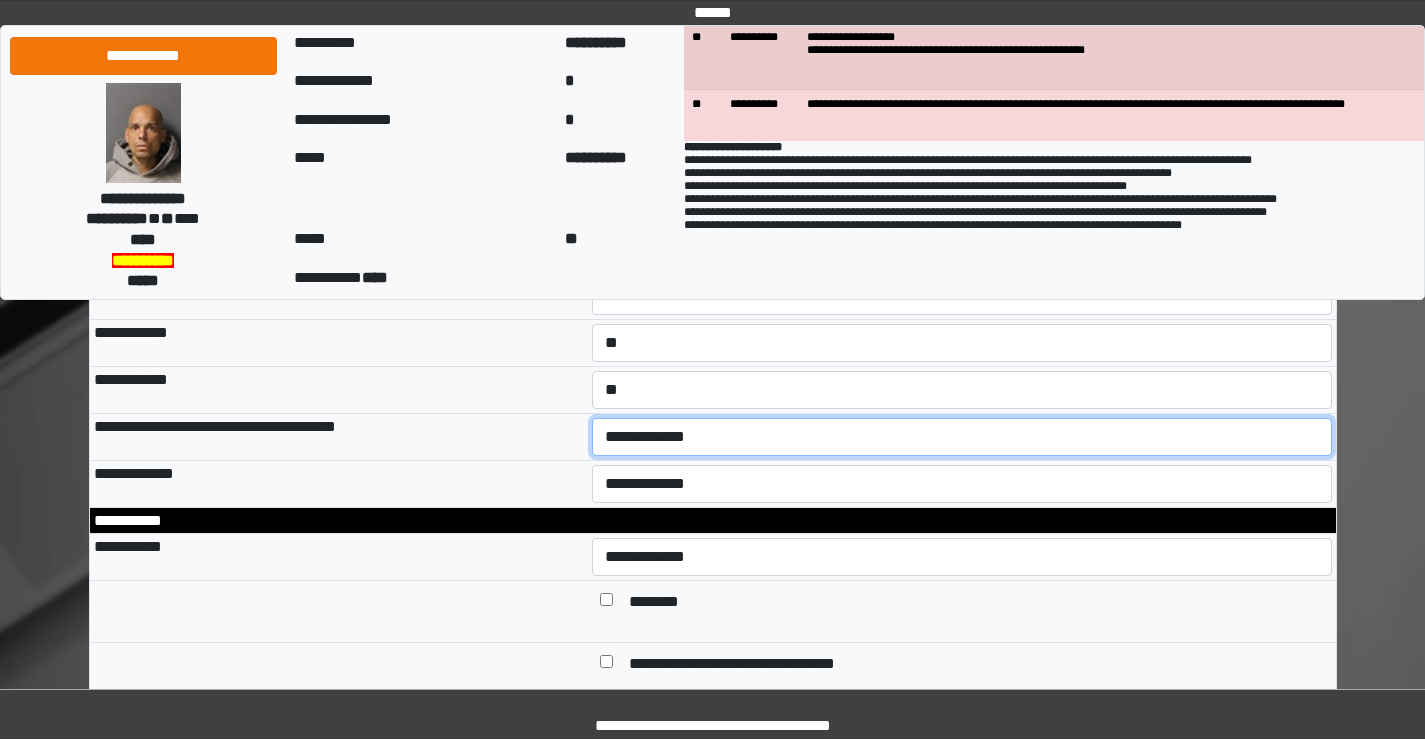 click on "**********" at bounding box center (962, 437) 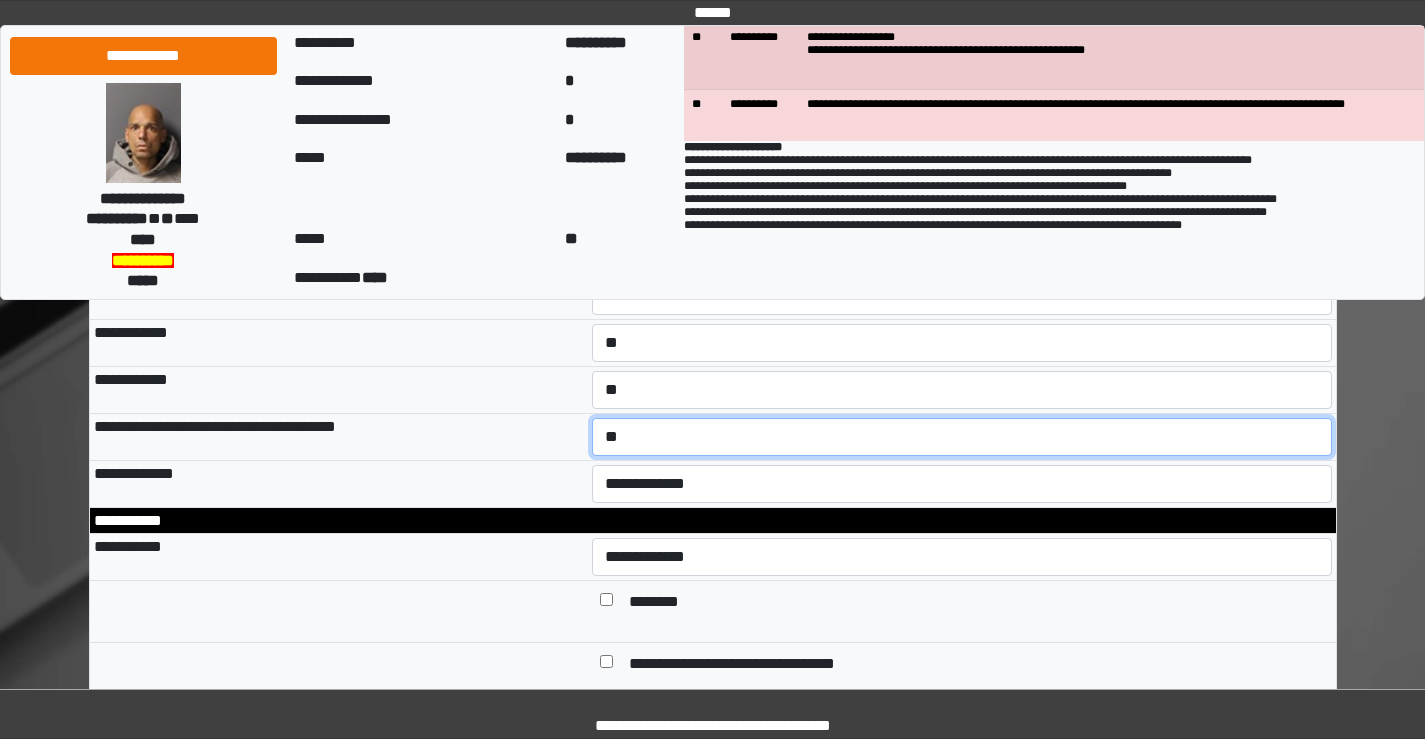 click on "**********" at bounding box center [962, 437] 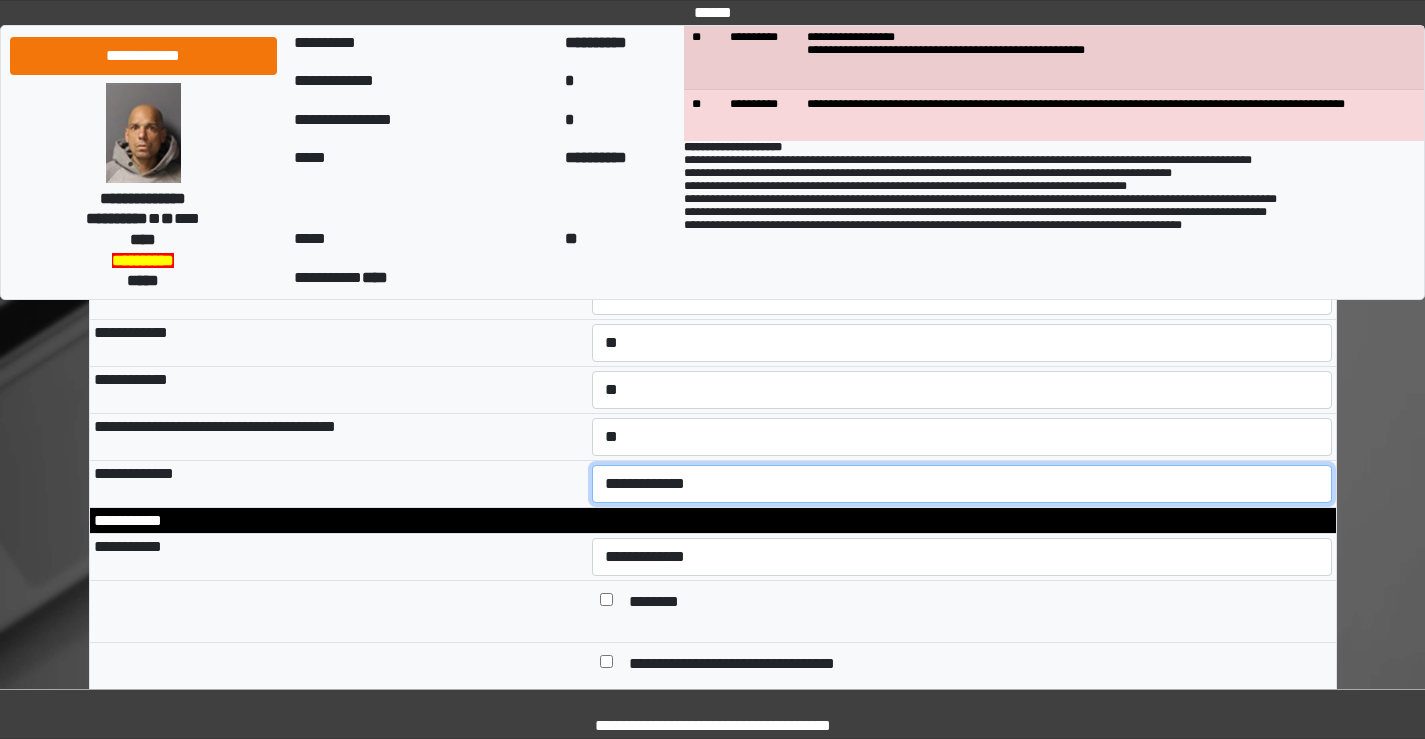 click on "**********" at bounding box center [962, 484] 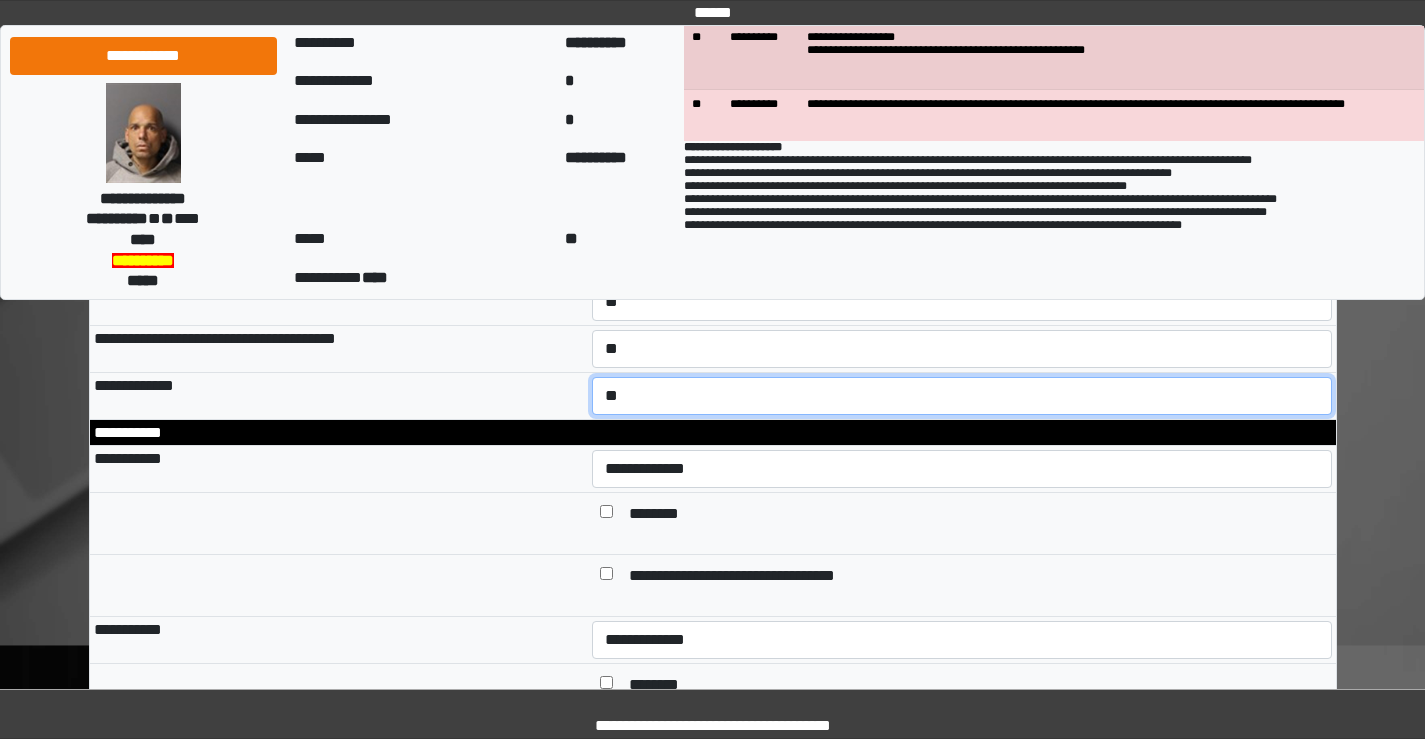 scroll, scrollTop: 1200, scrollLeft: 0, axis: vertical 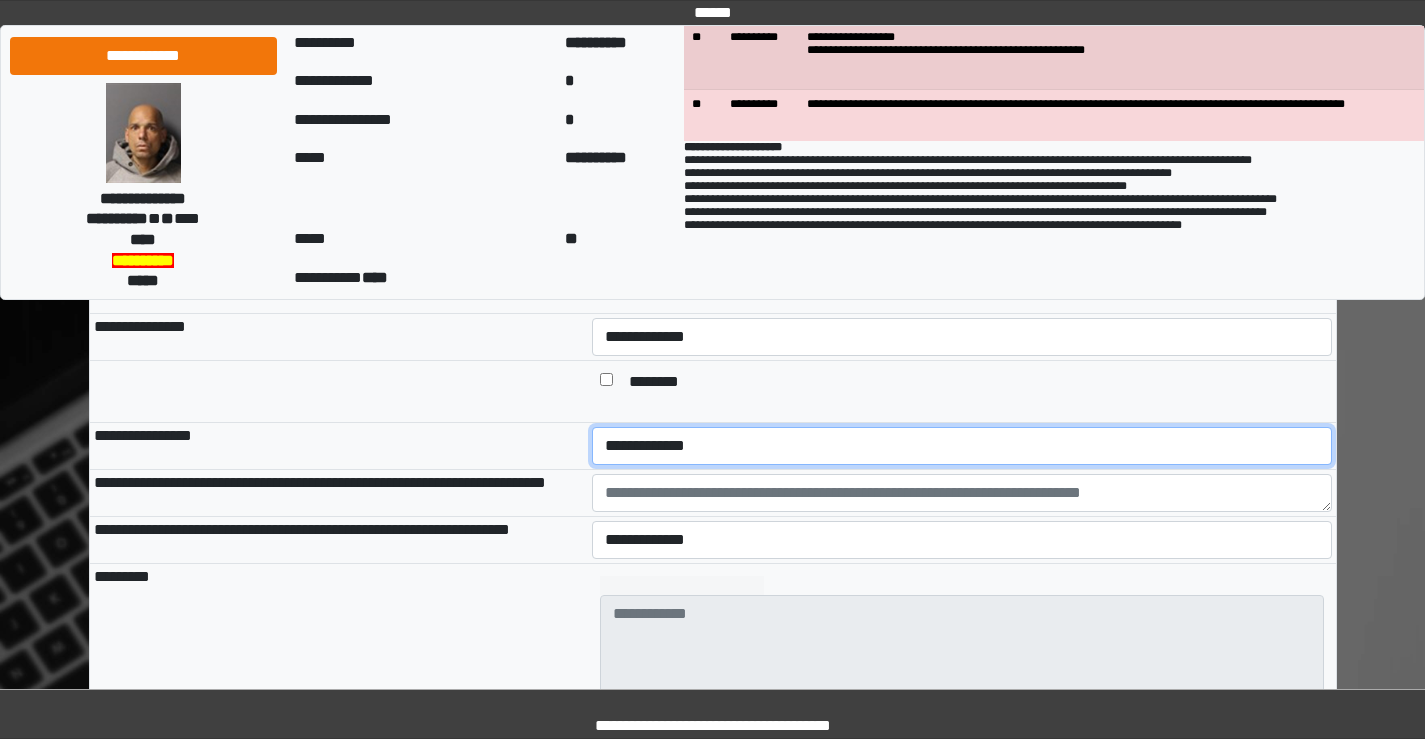 click on "**********" at bounding box center (962, 446) 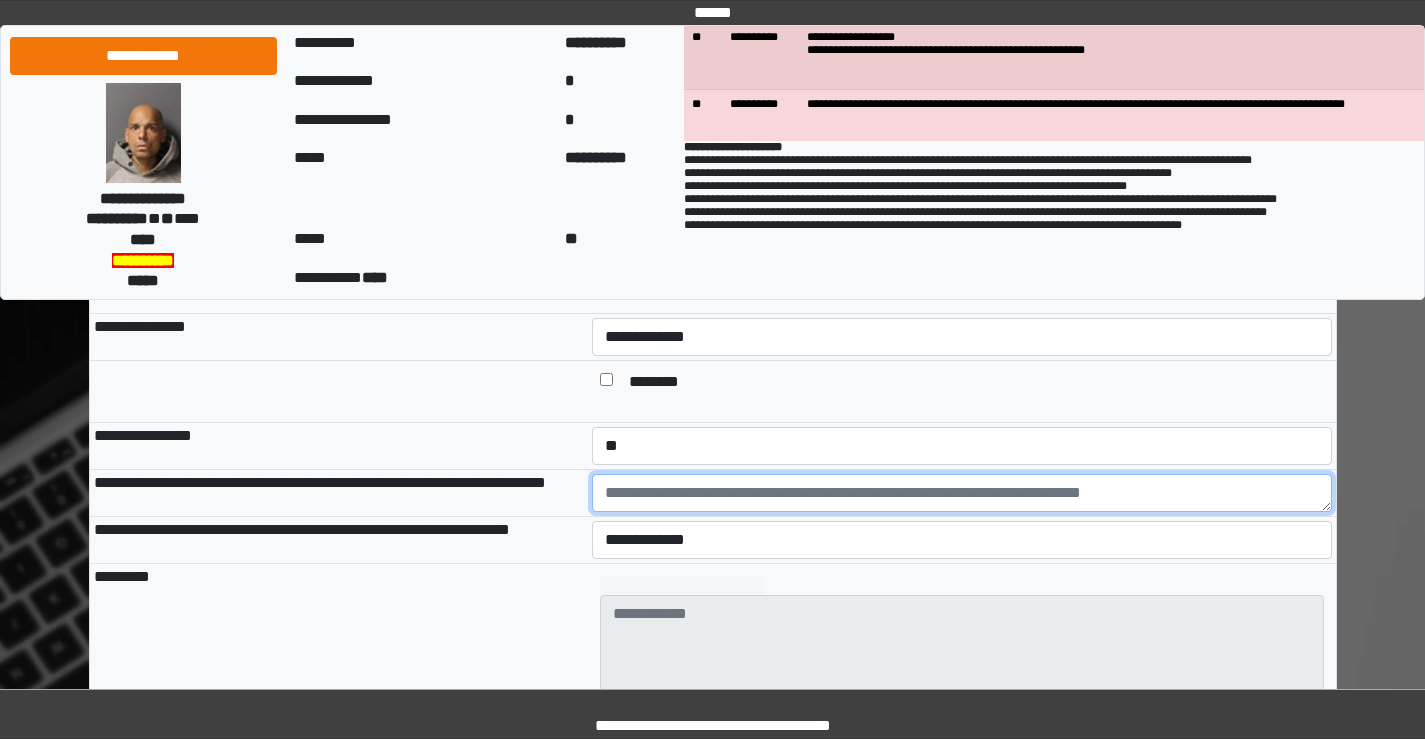 click at bounding box center [962, 493] 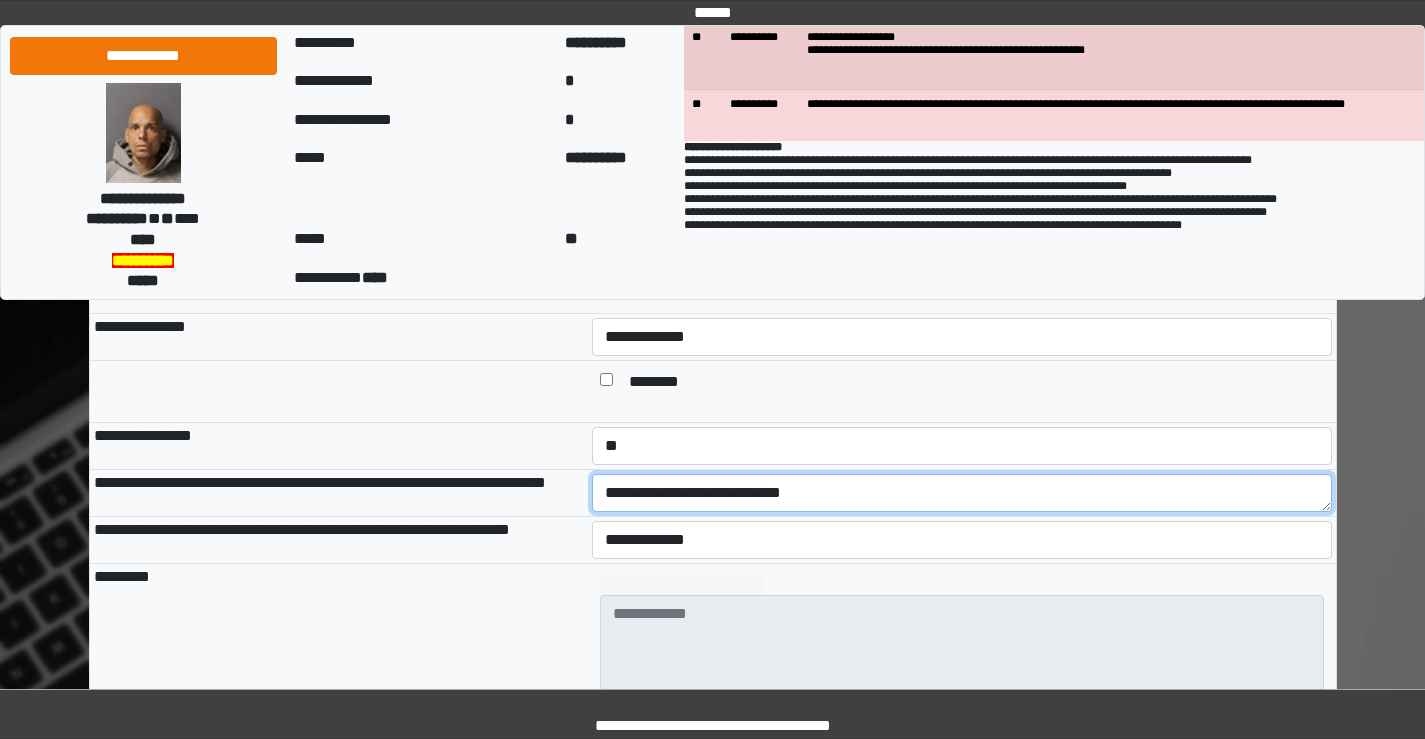 type on "**********" 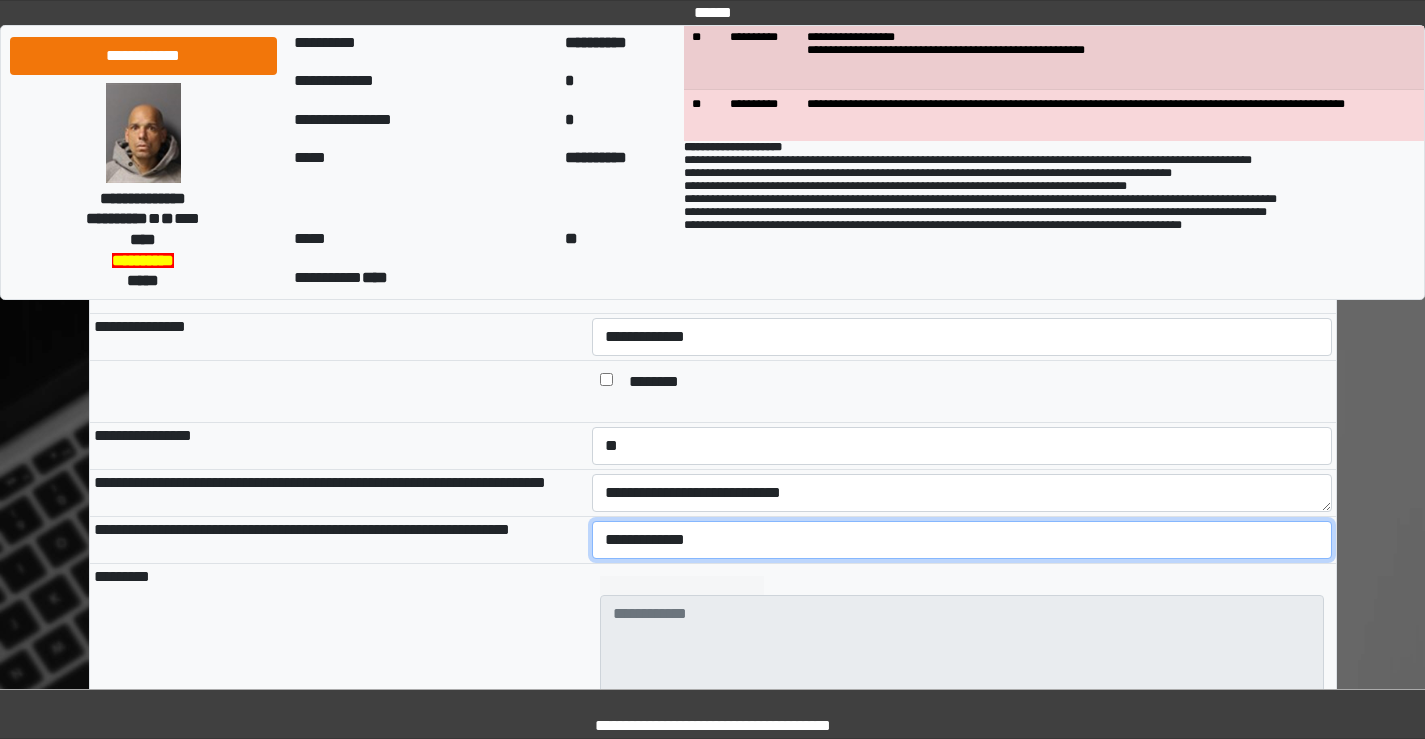 click on "**********" at bounding box center (962, 540) 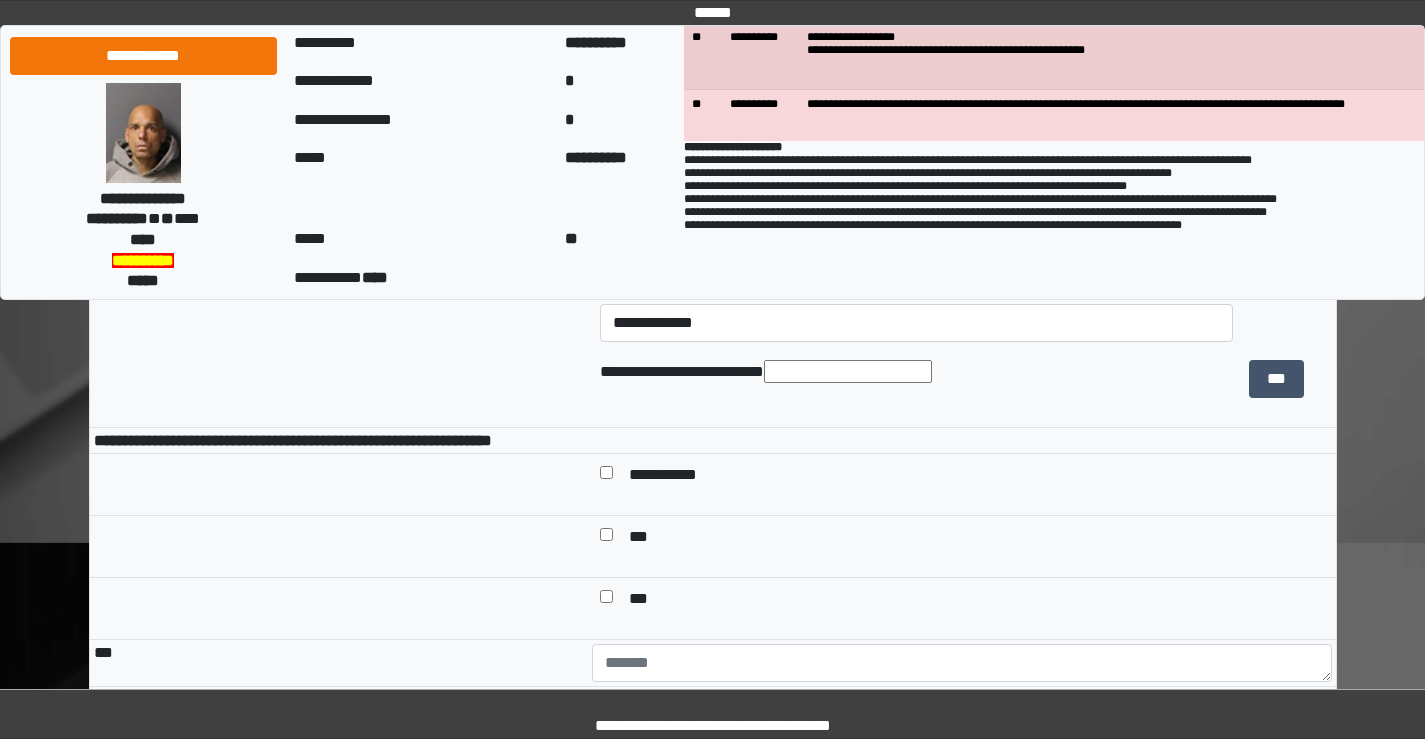 scroll, scrollTop: 2200, scrollLeft: 0, axis: vertical 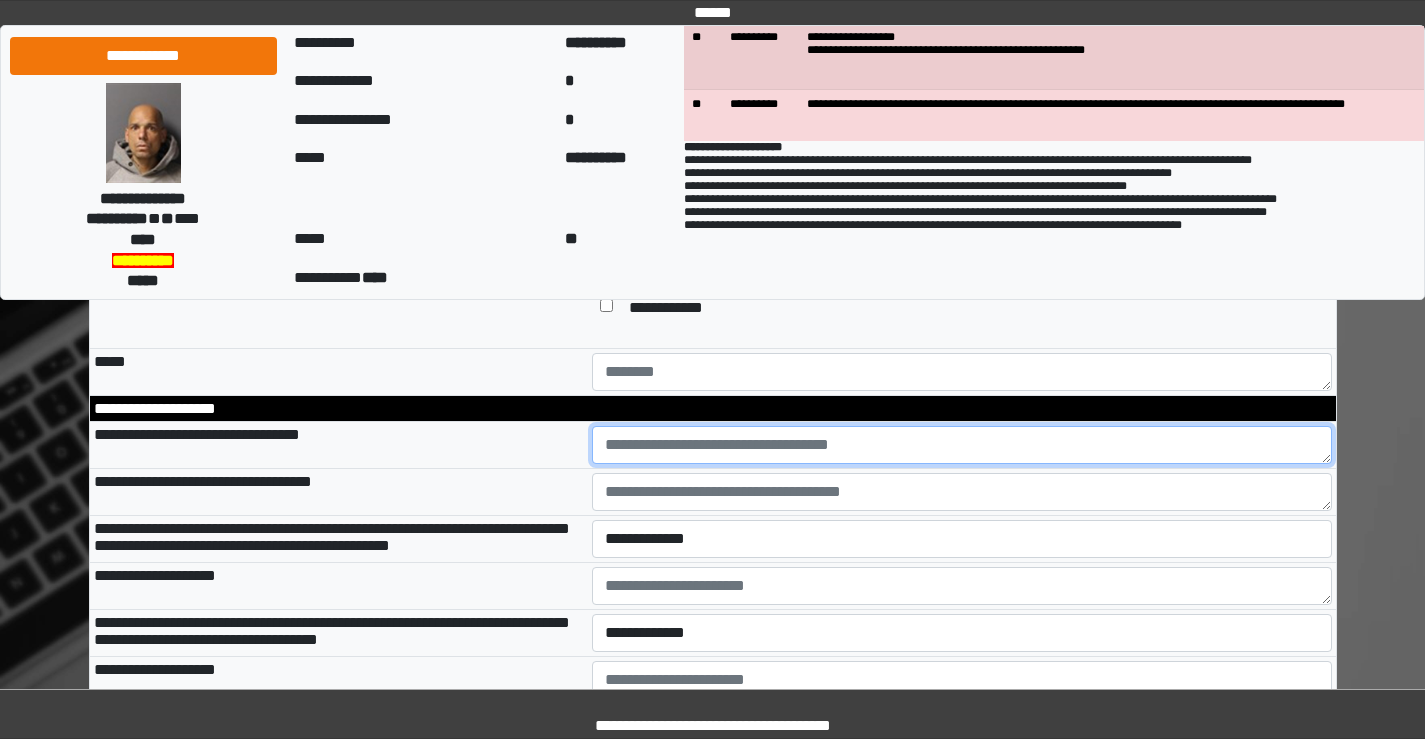 click at bounding box center [962, 445] 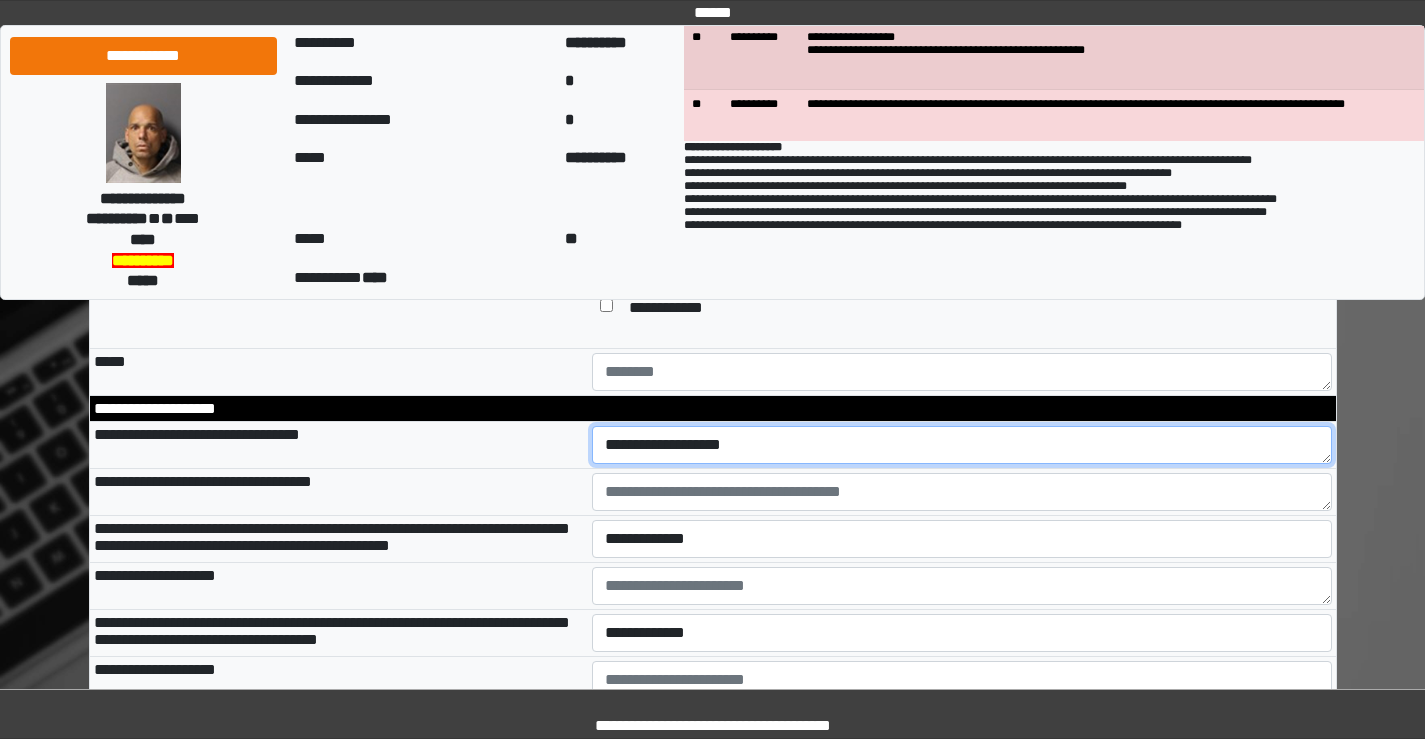 type on "**********" 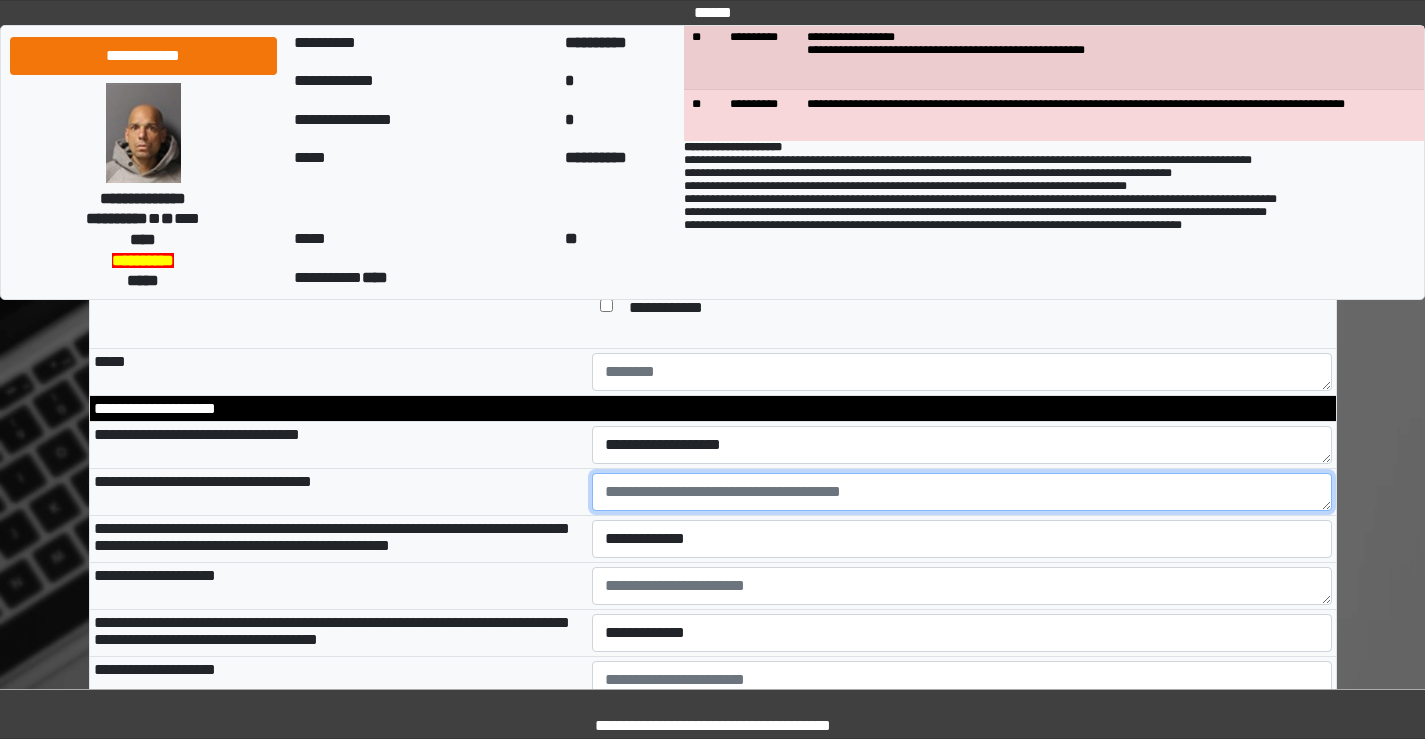 click at bounding box center [962, 492] 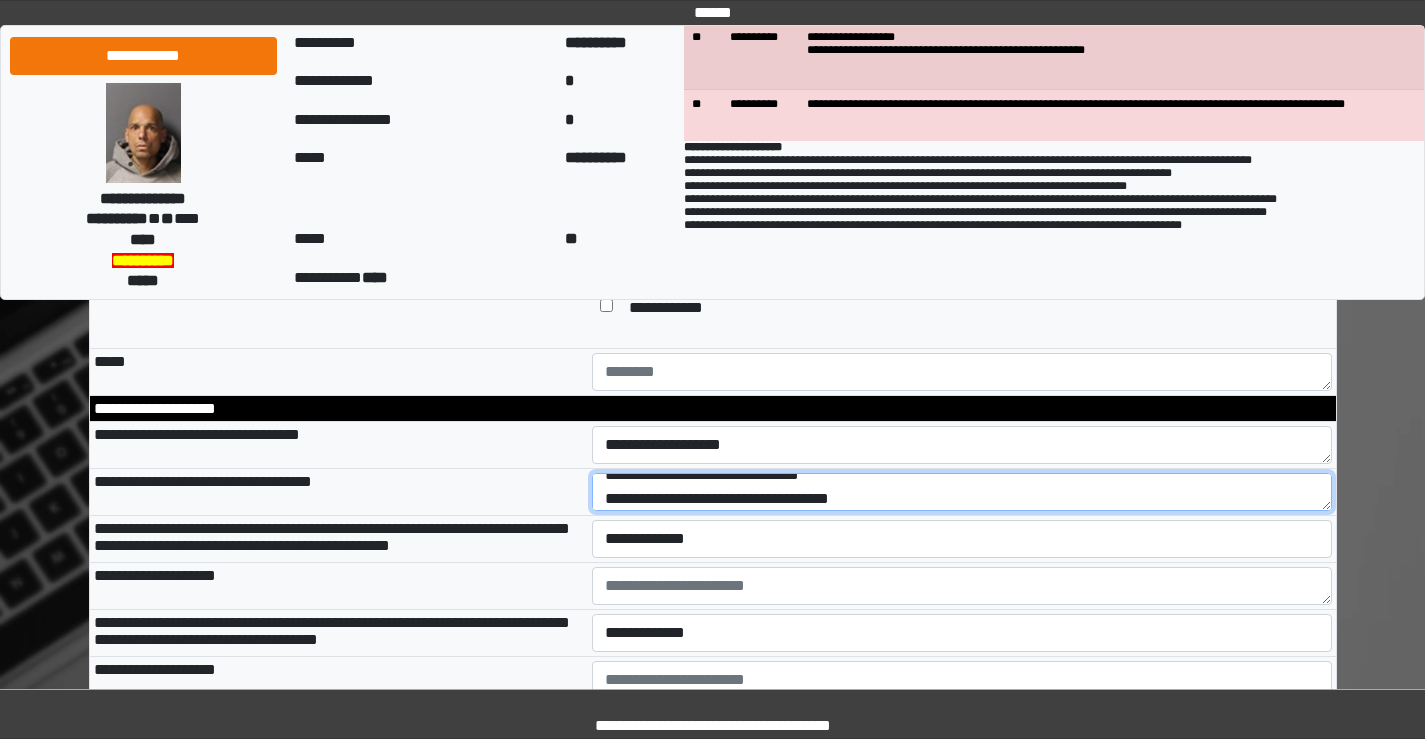 scroll, scrollTop: 41, scrollLeft: 0, axis: vertical 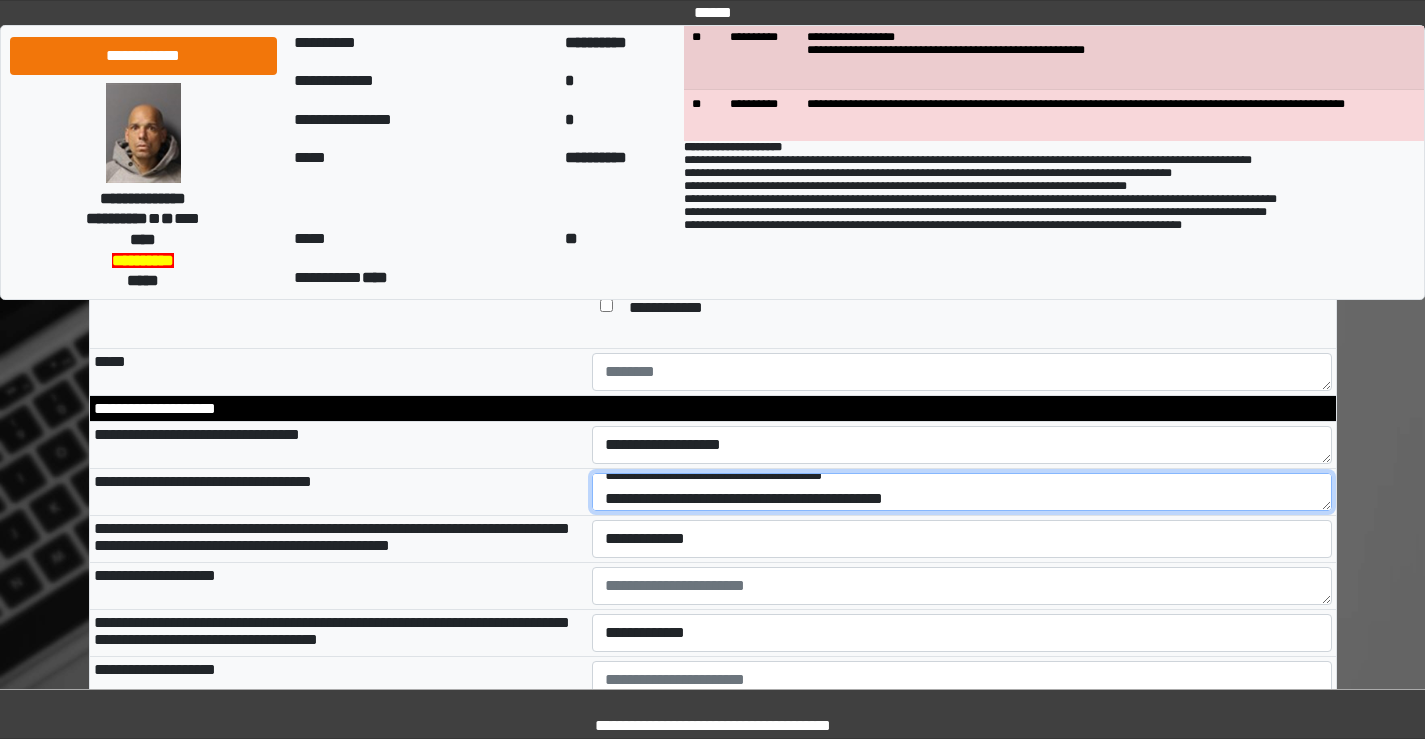 type on "**********" 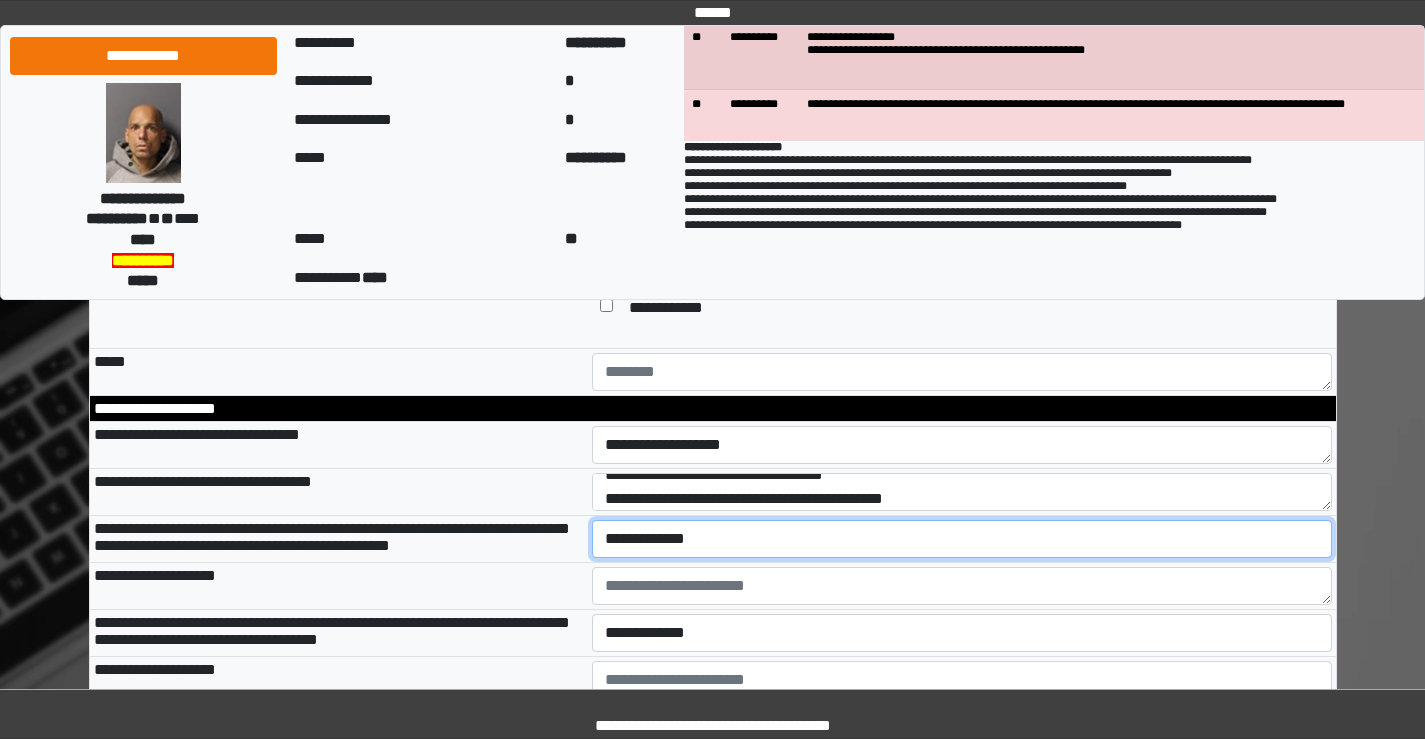 click on "**********" at bounding box center (962, 539) 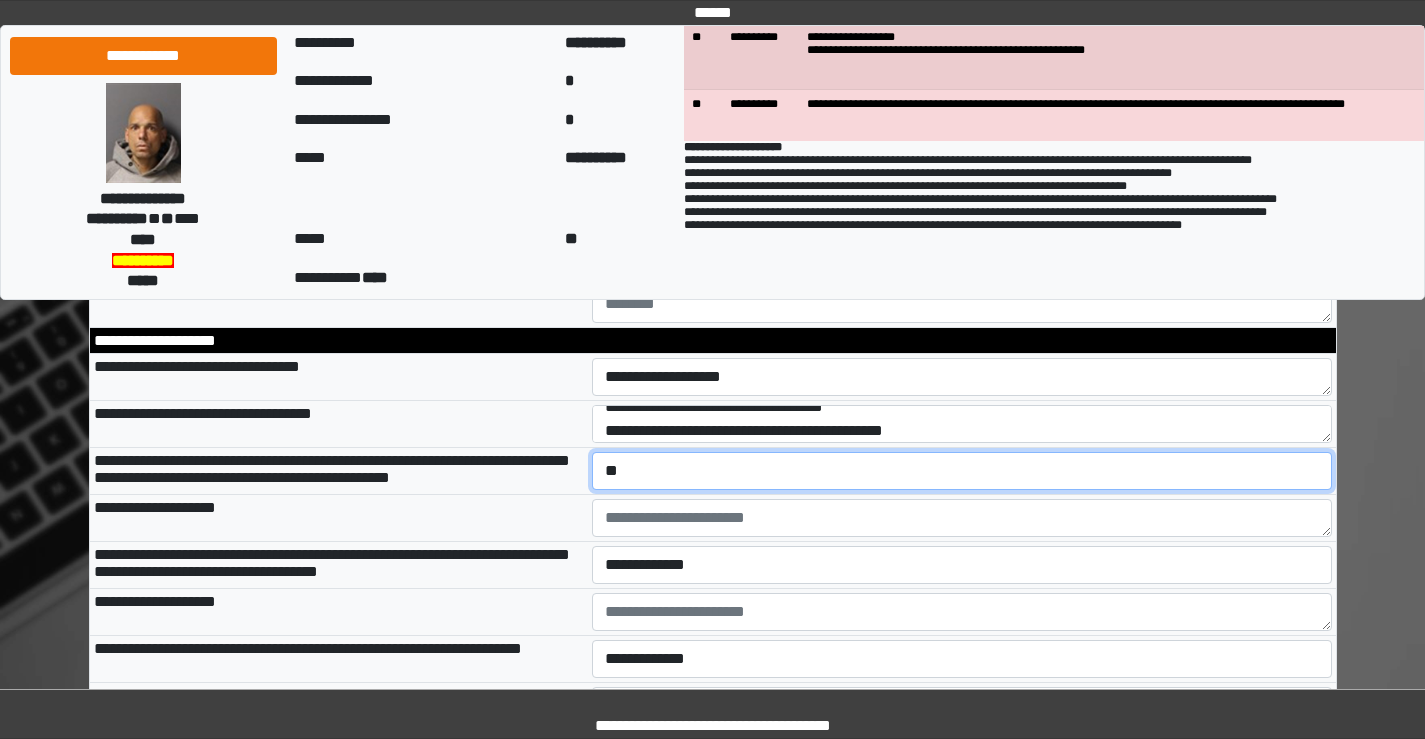 scroll, scrollTop: 2600, scrollLeft: 0, axis: vertical 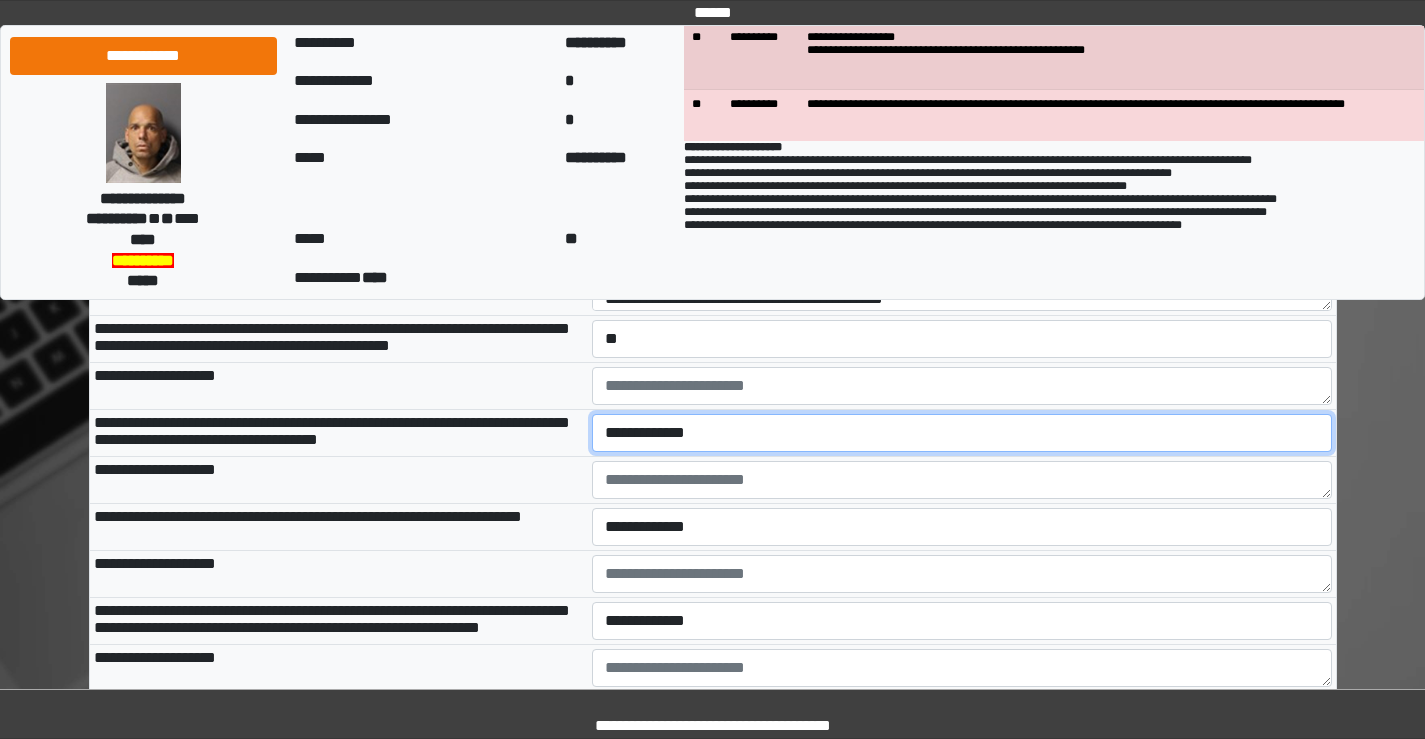 click on "**********" at bounding box center (962, 433) 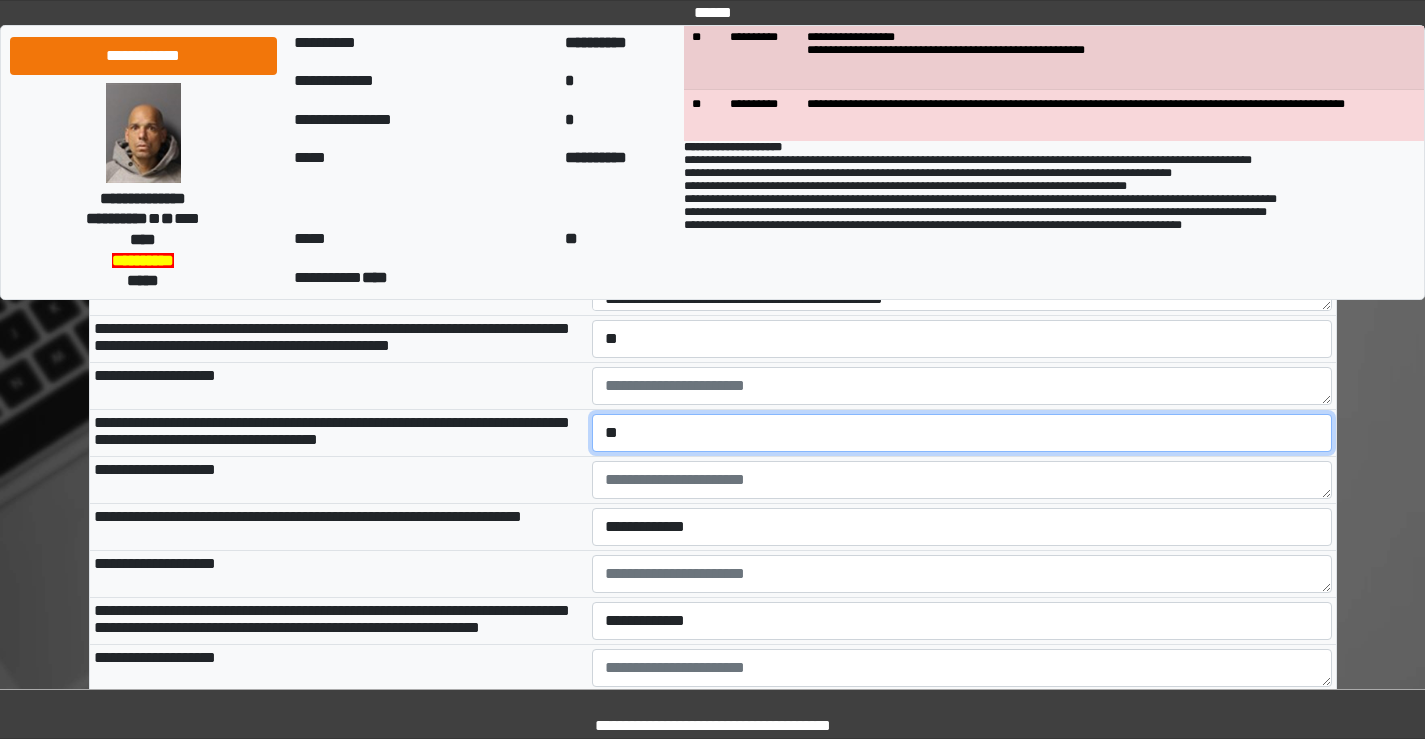 click on "**********" at bounding box center [962, 433] 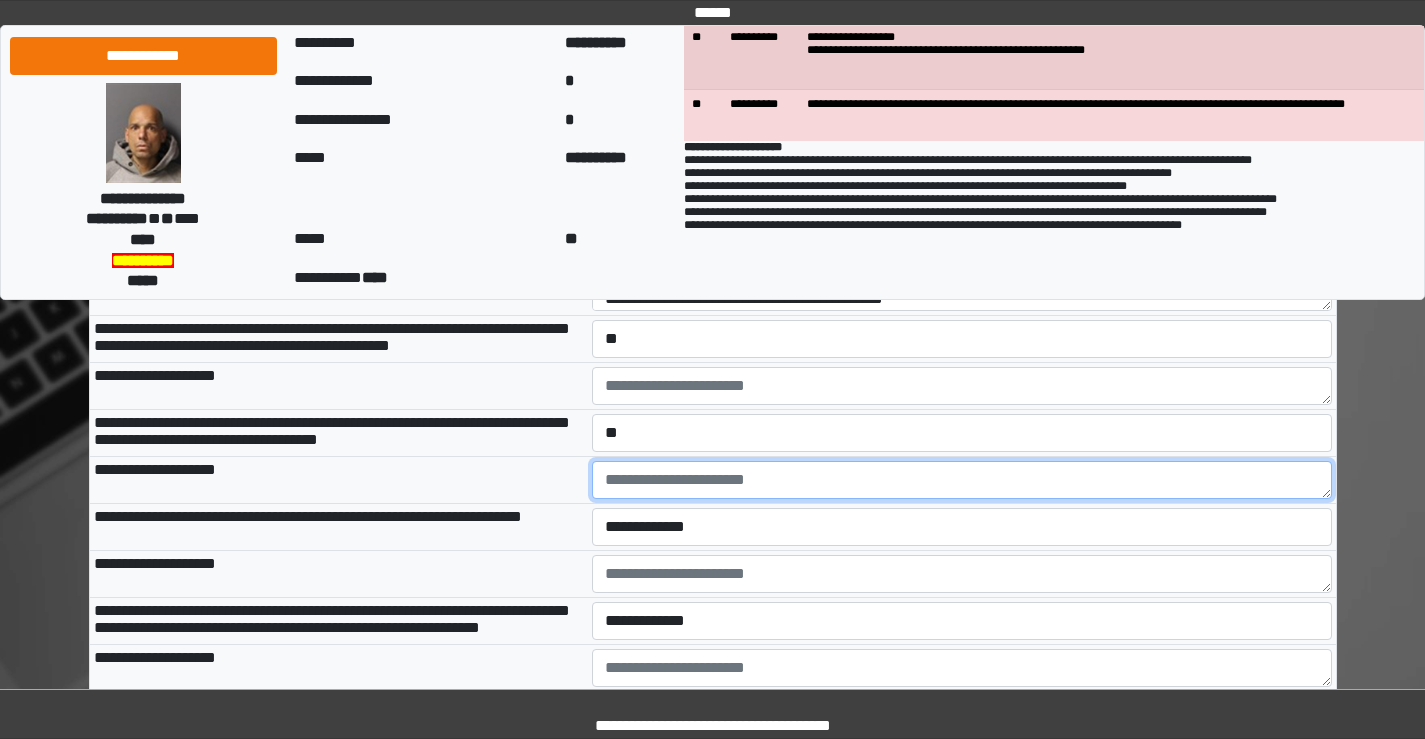 click at bounding box center [962, 480] 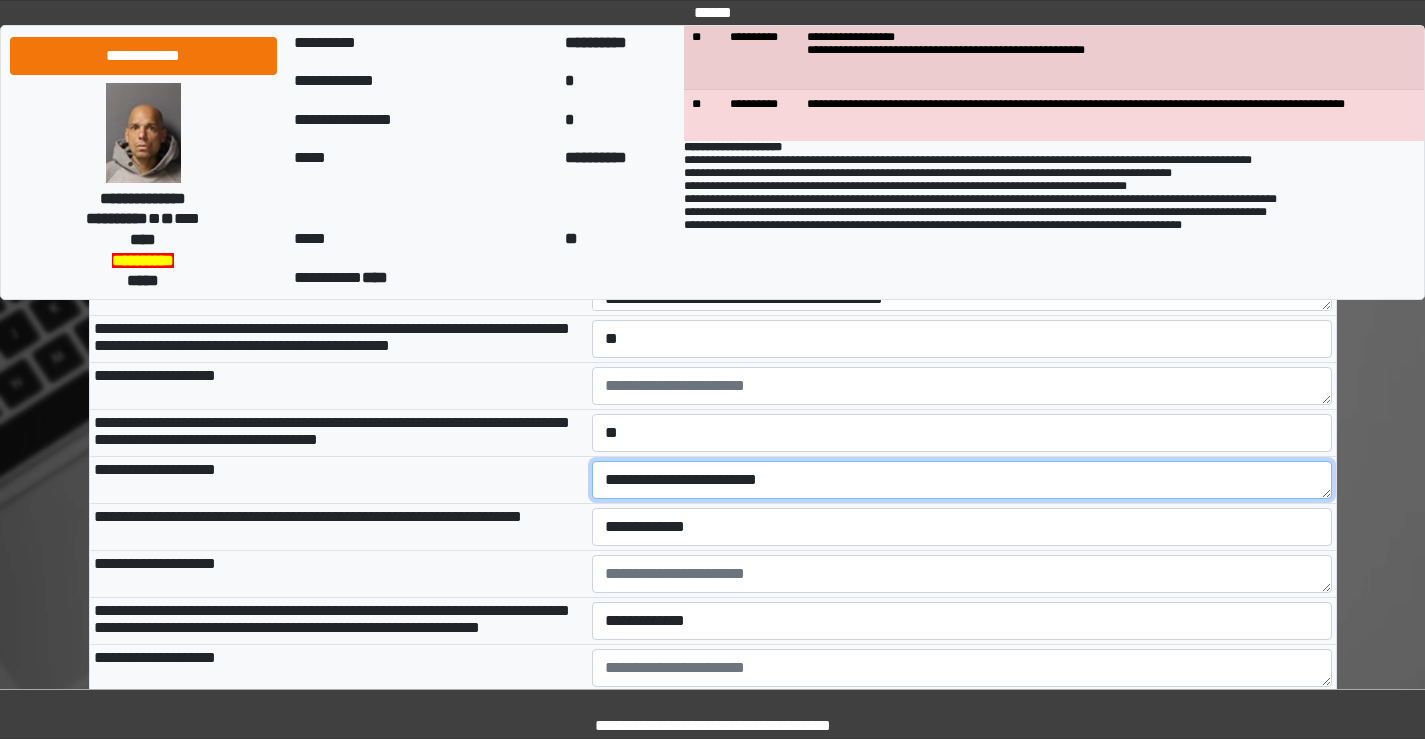 type on "**********" 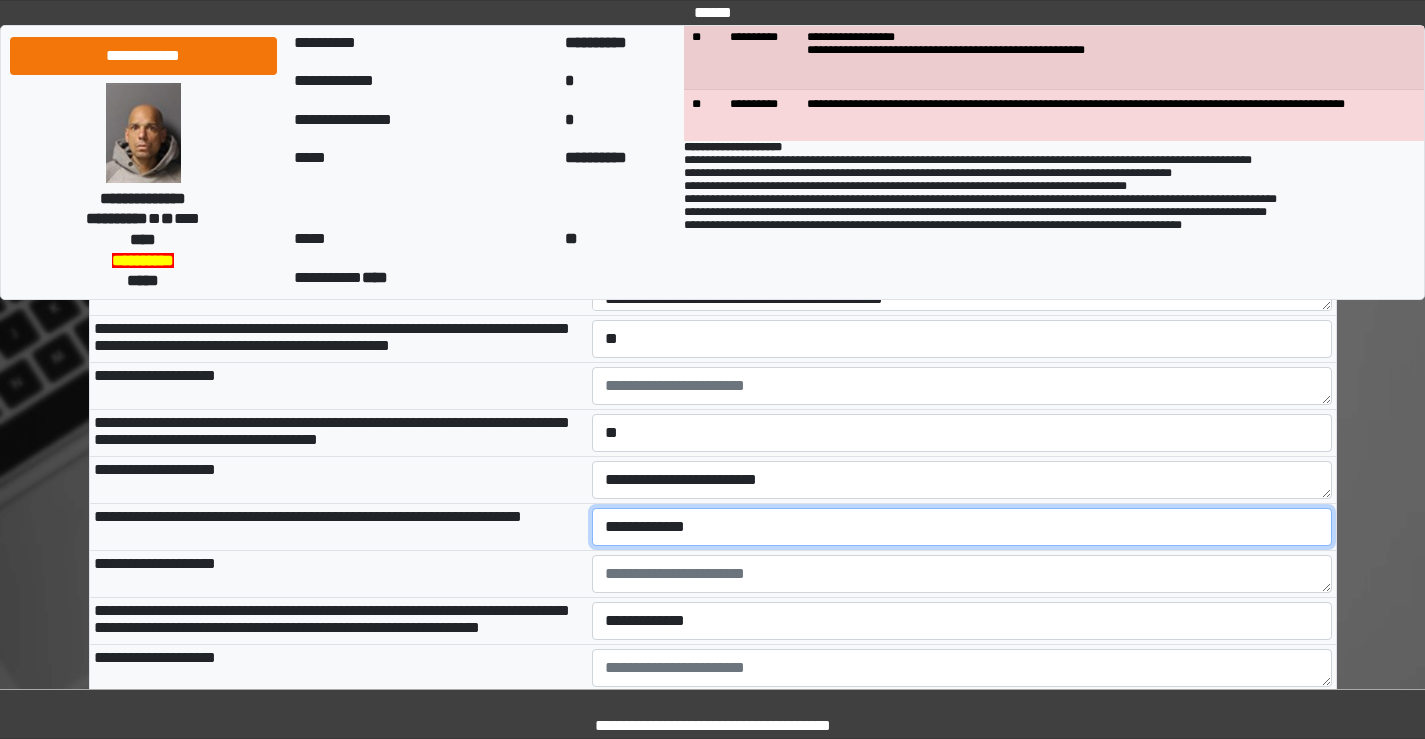 click on "**********" at bounding box center (962, 527) 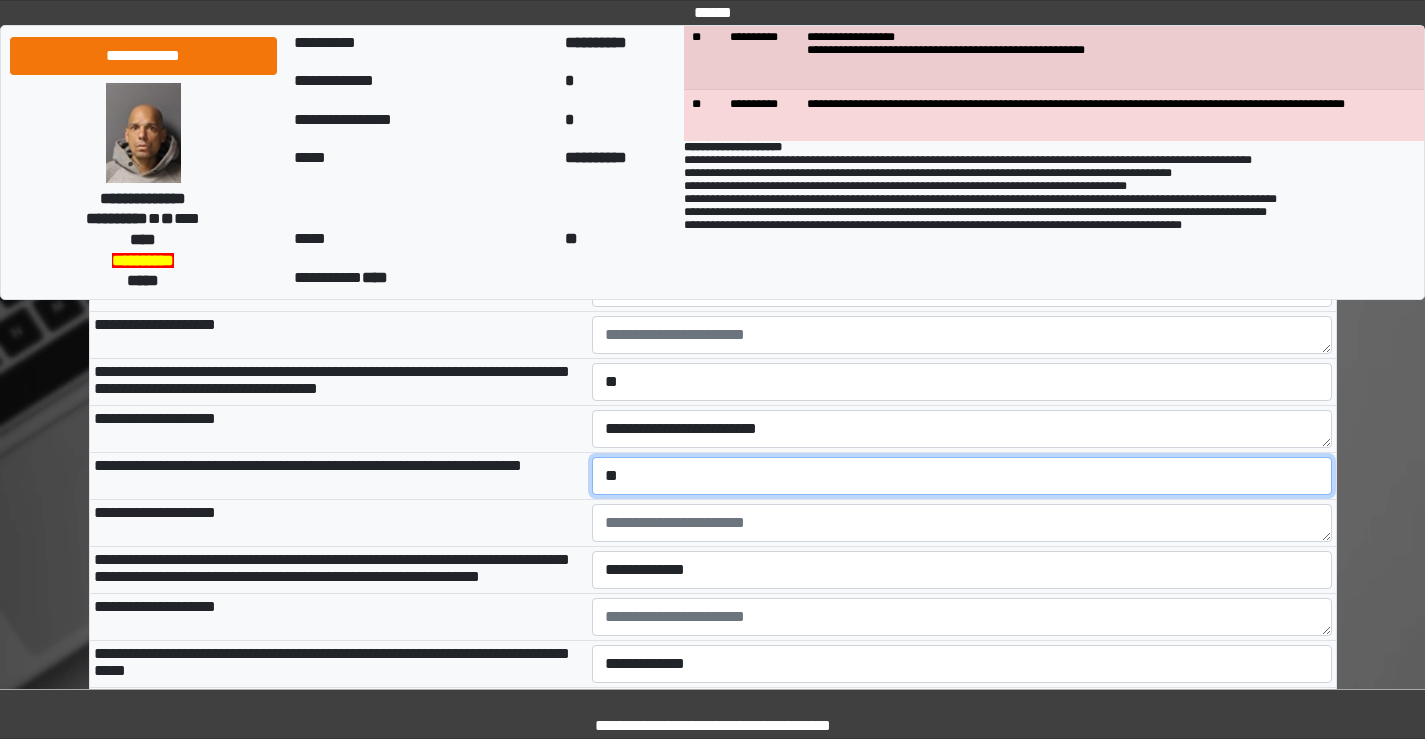 scroll, scrollTop: 2800, scrollLeft: 0, axis: vertical 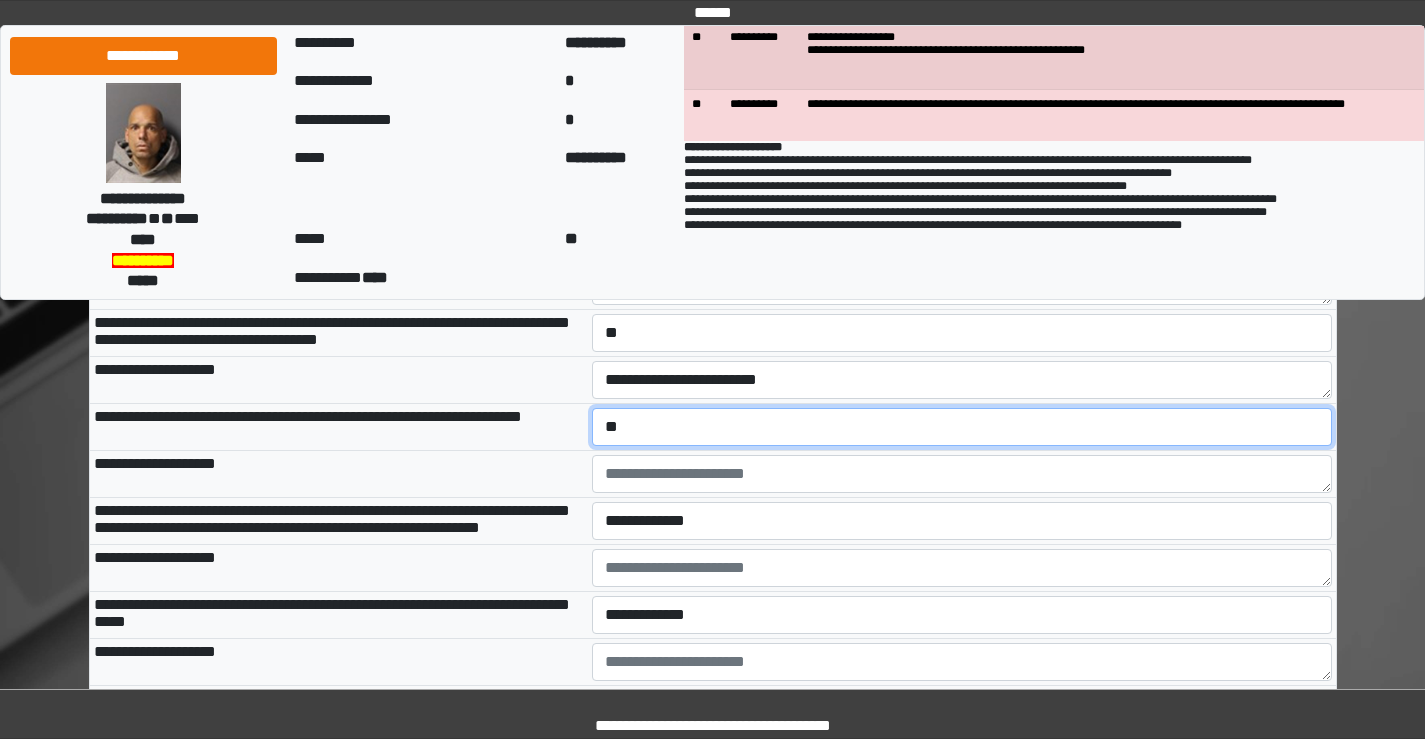 click on "**********" at bounding box center [962, 427] 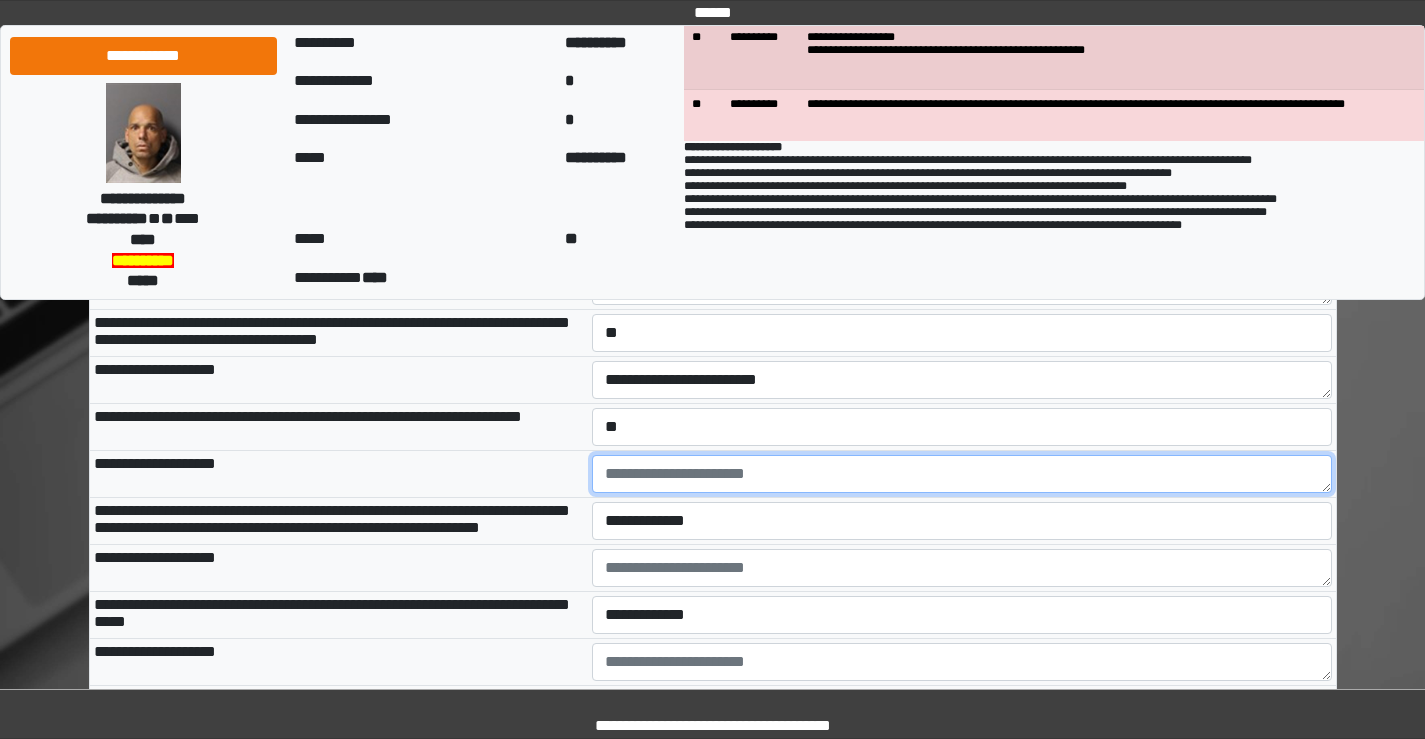 click at bounding box center [962, 474] 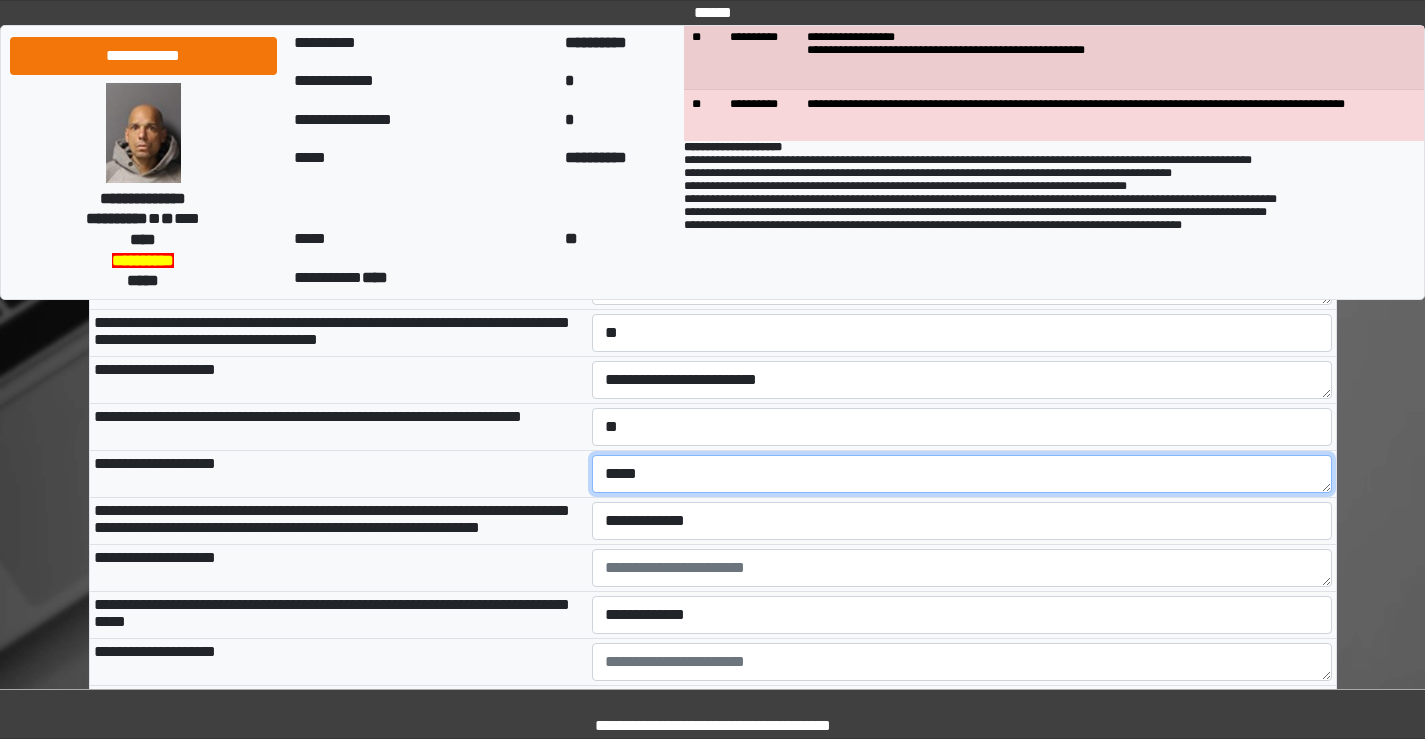 scroll, scrollTop: 3000, scrollLeft: 0, axis: vertical 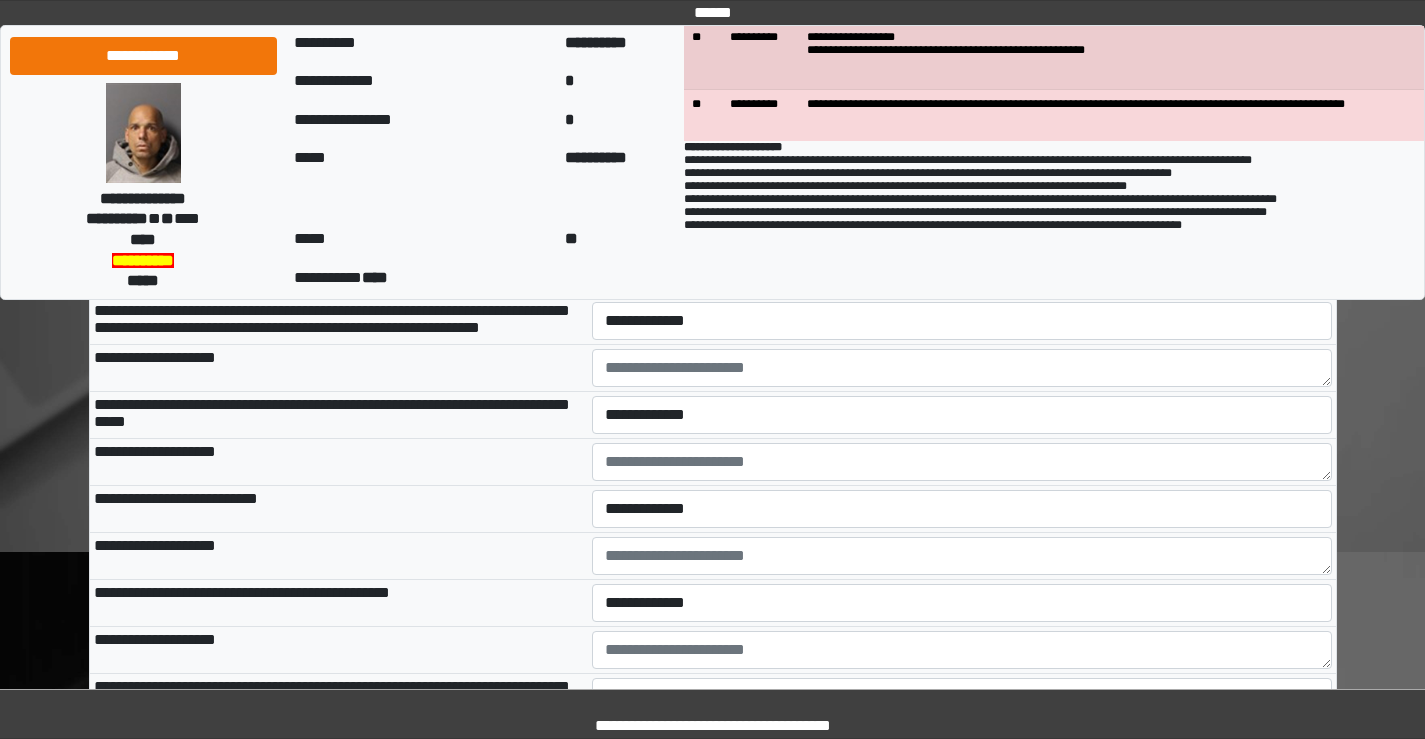 type on "****" 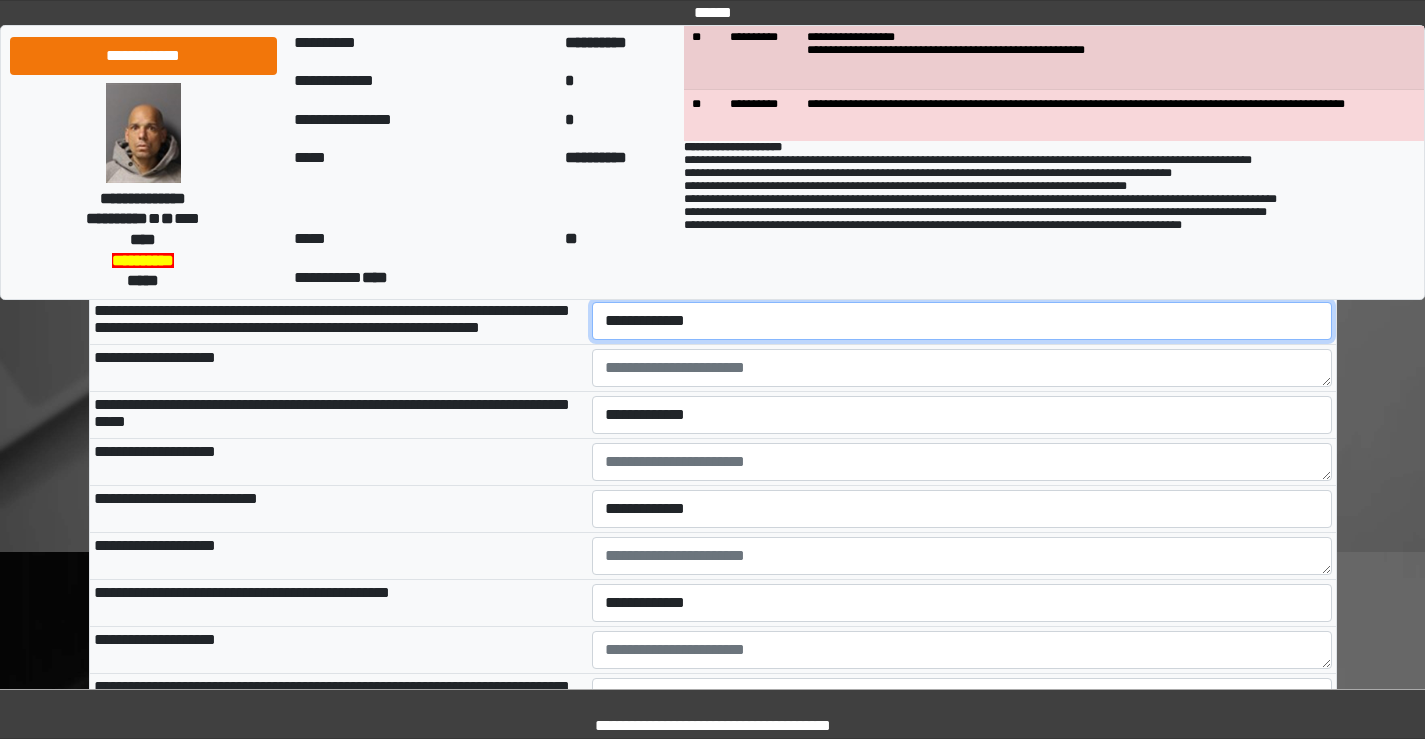 click on "**********" at bounding box center (962, 321) 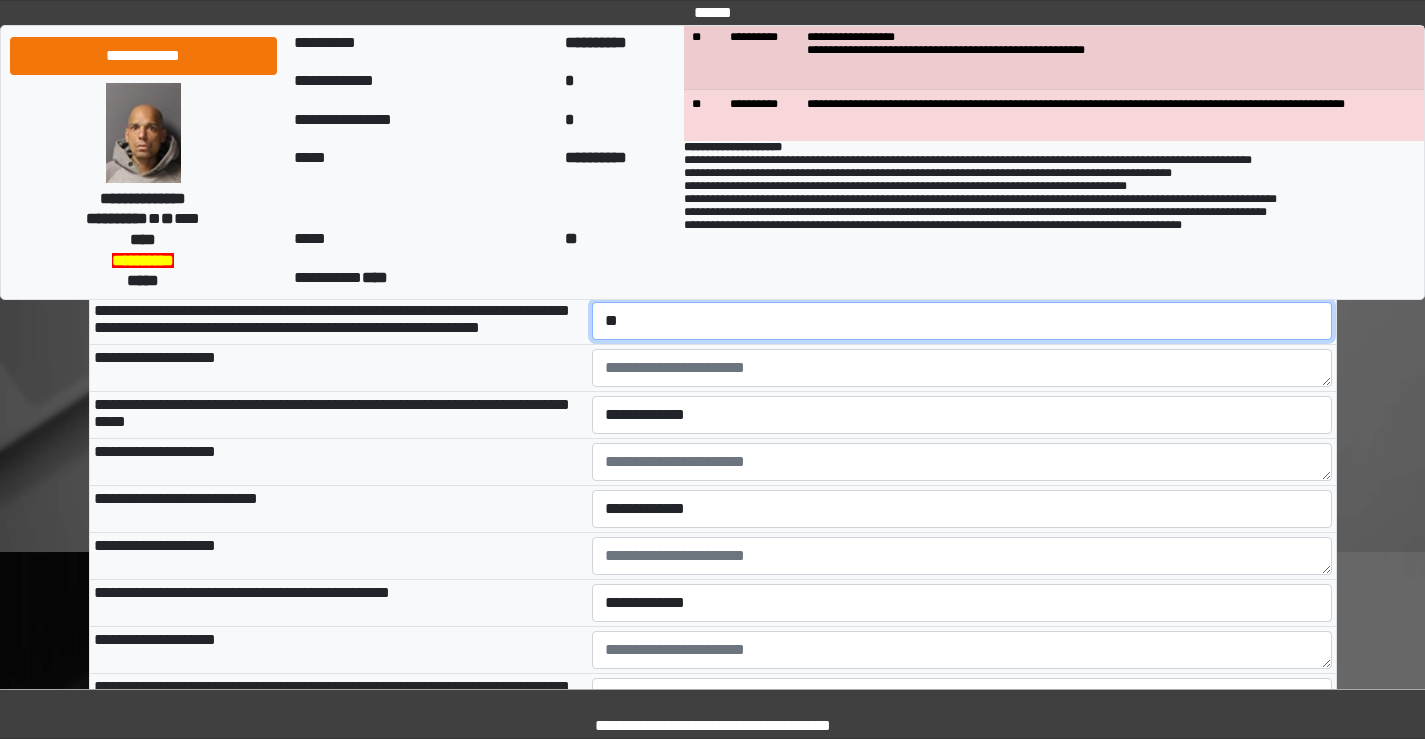 click on "**********" at bounding box center (962, 321) 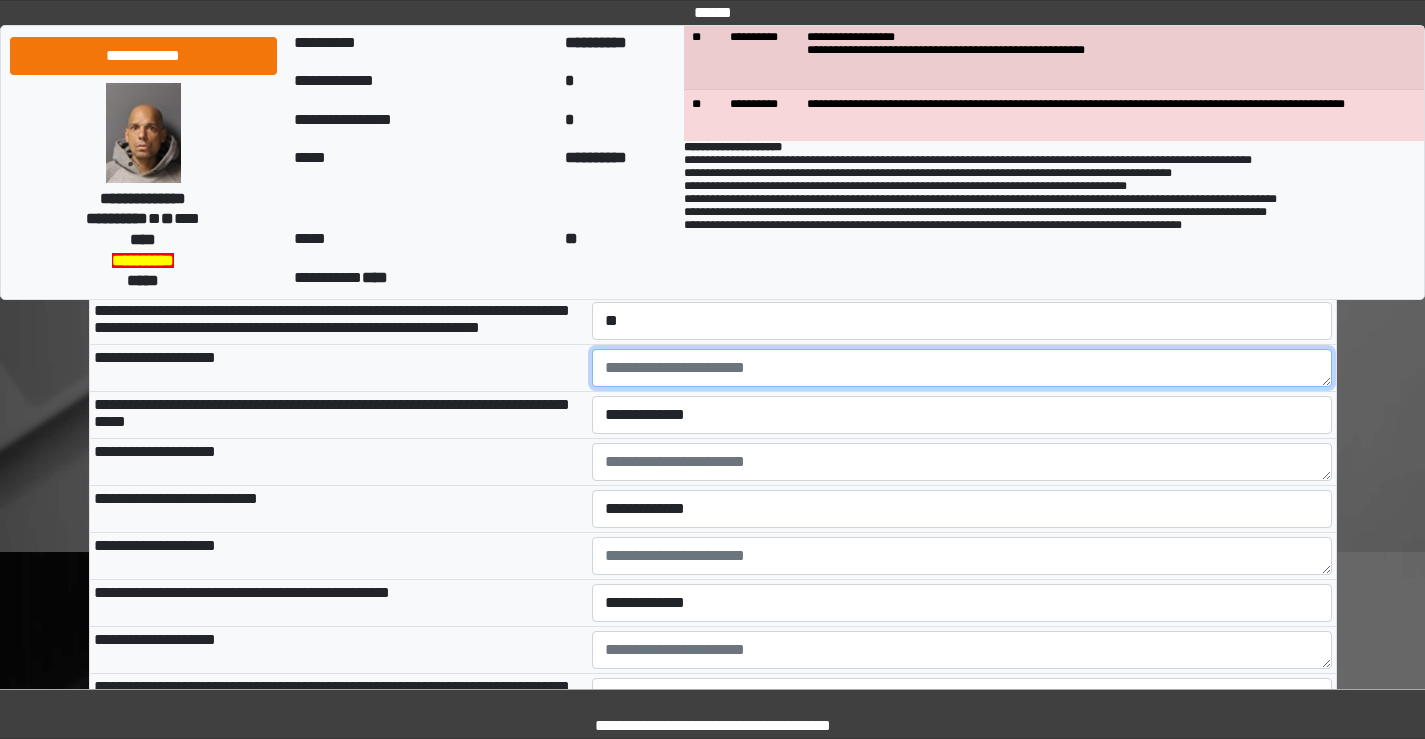 click at bounding box center (962, 368) 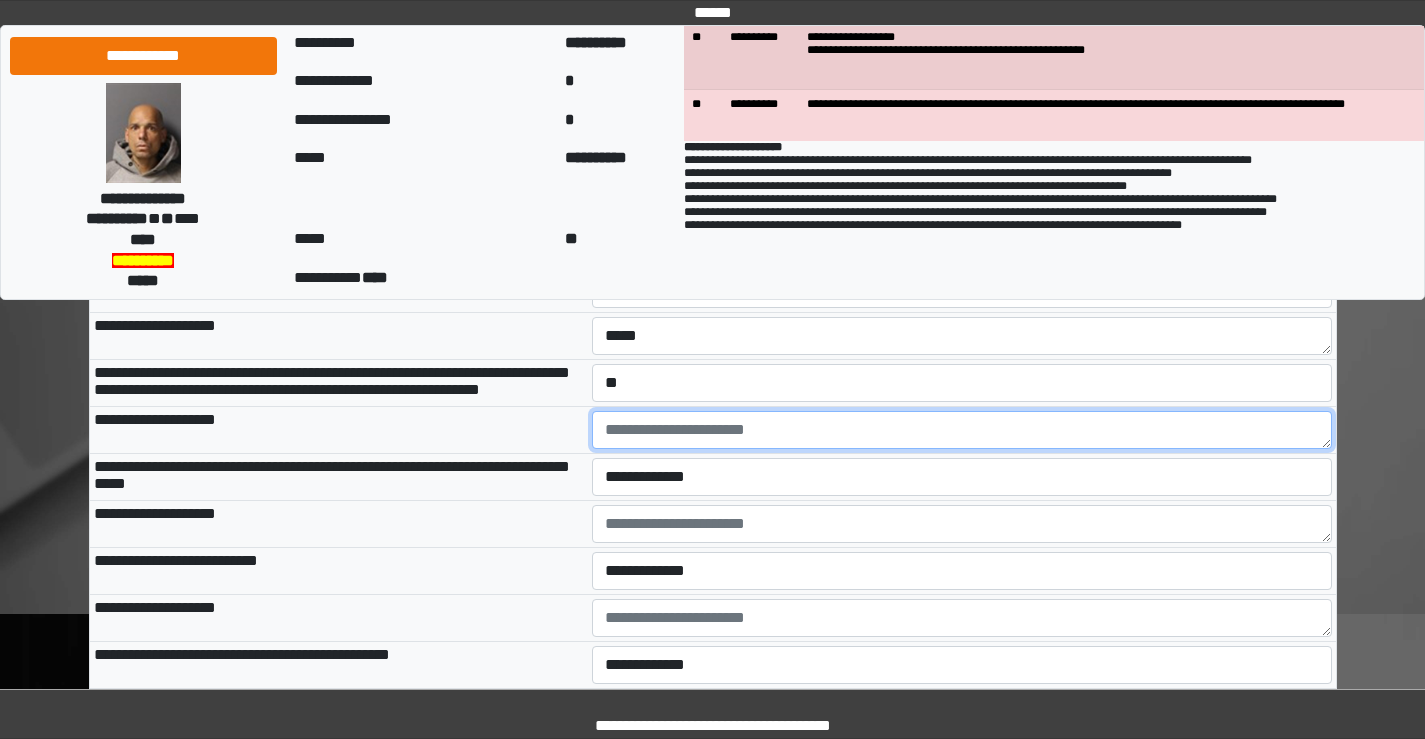 scroll, scrollTop: 3000, scrollLeft: 0, axis: vertical 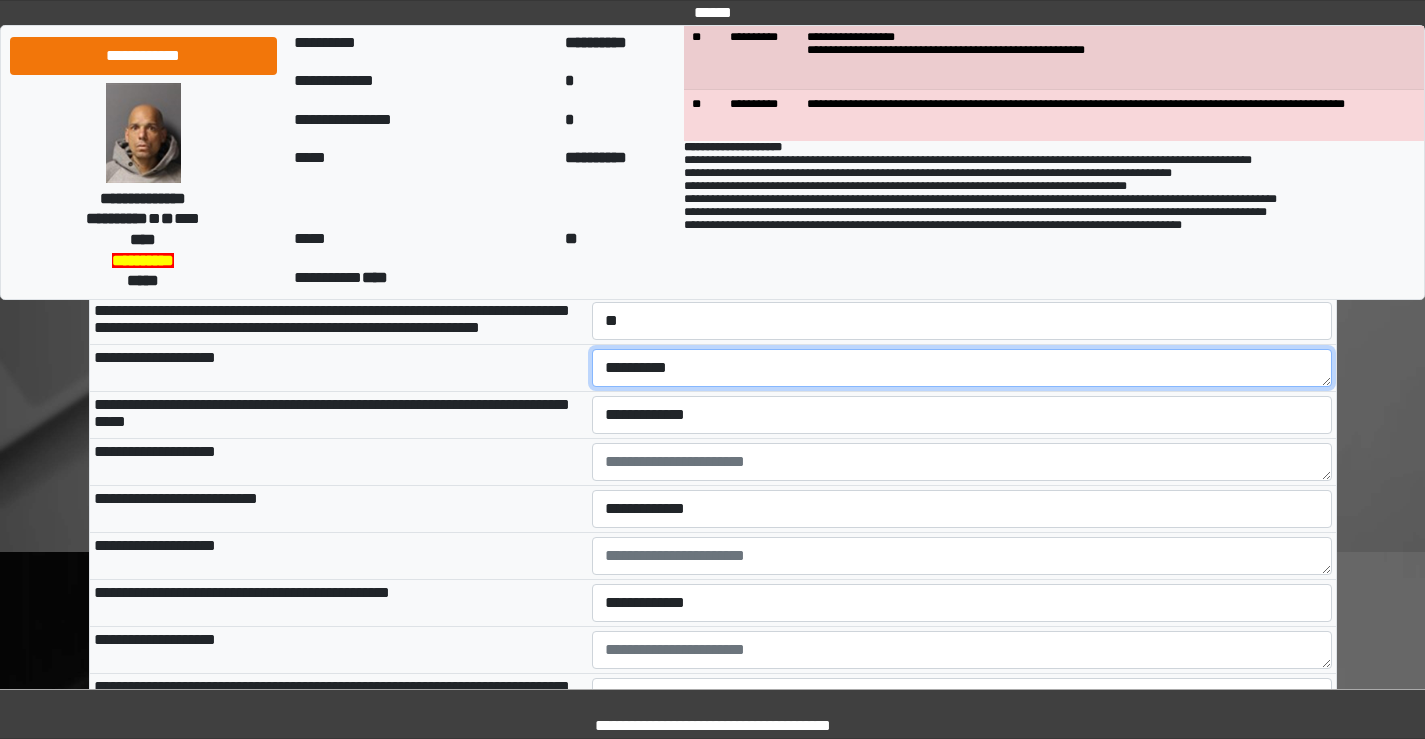 type on "**********" 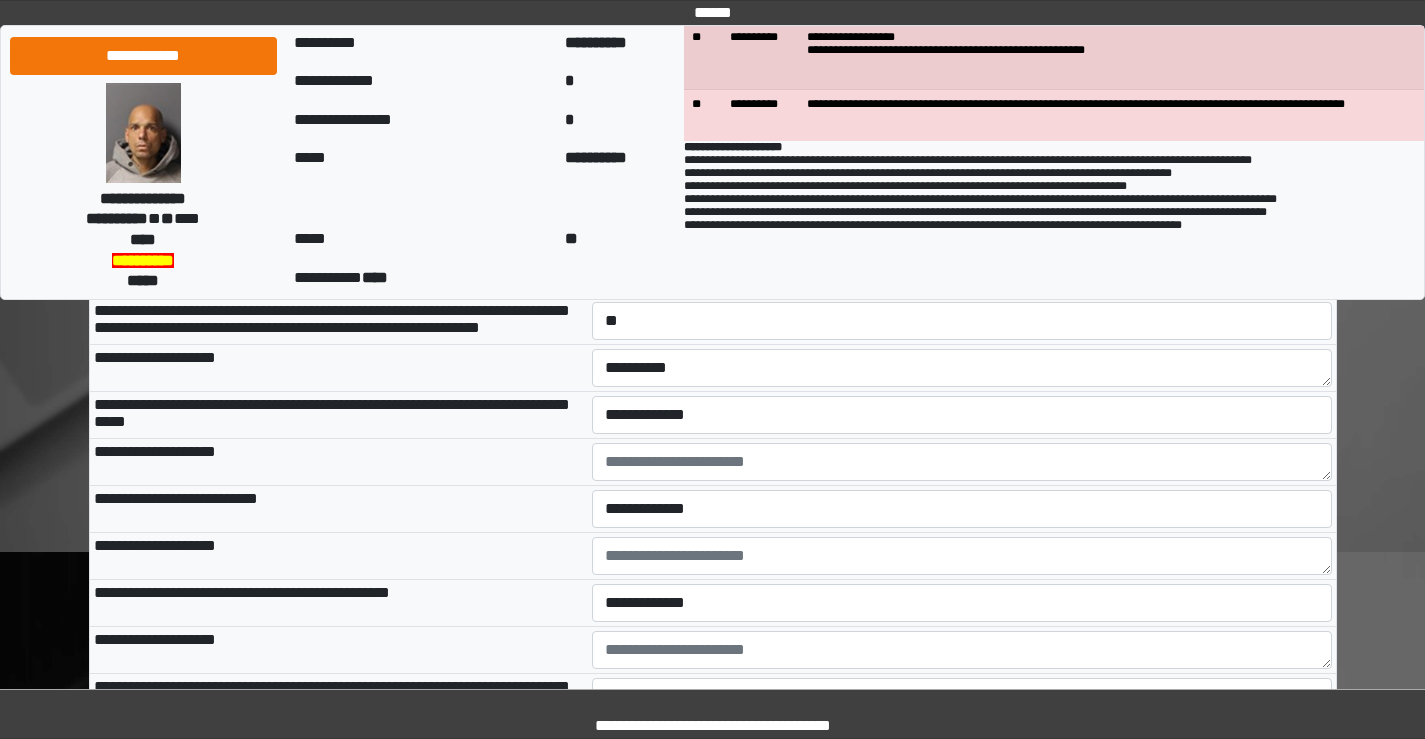 click on "**********" at bounding box center [962, 415] 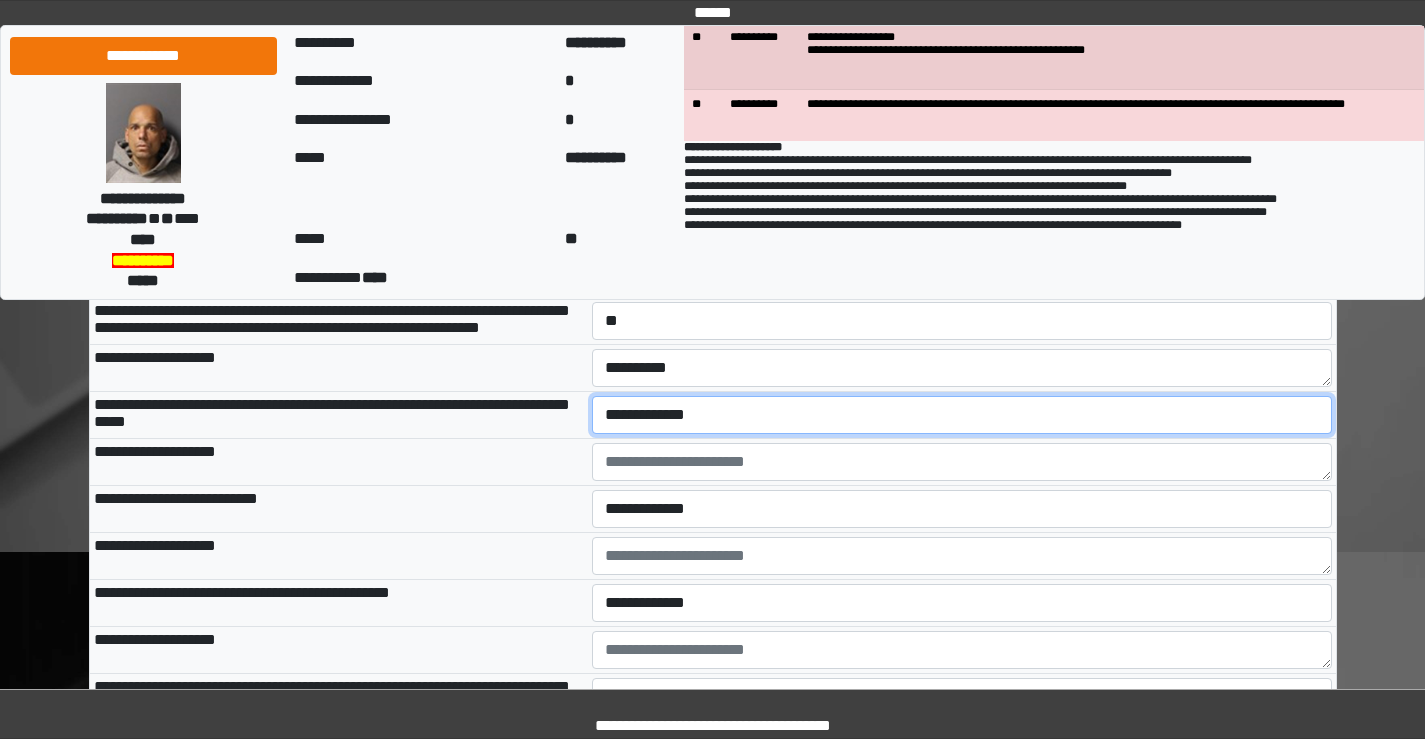 click on "**********" at bounding box center [962, 415] 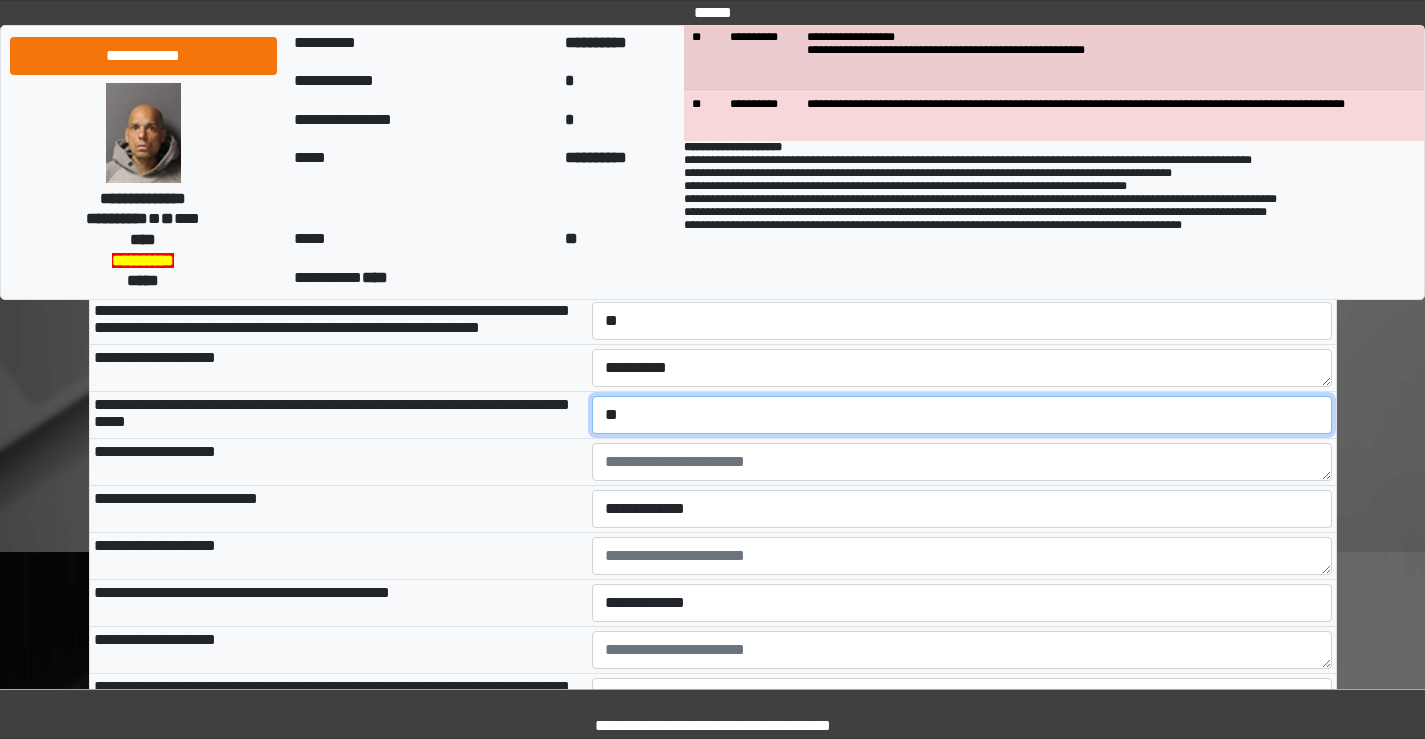 click on "**********" at bounding box center (962, 415) 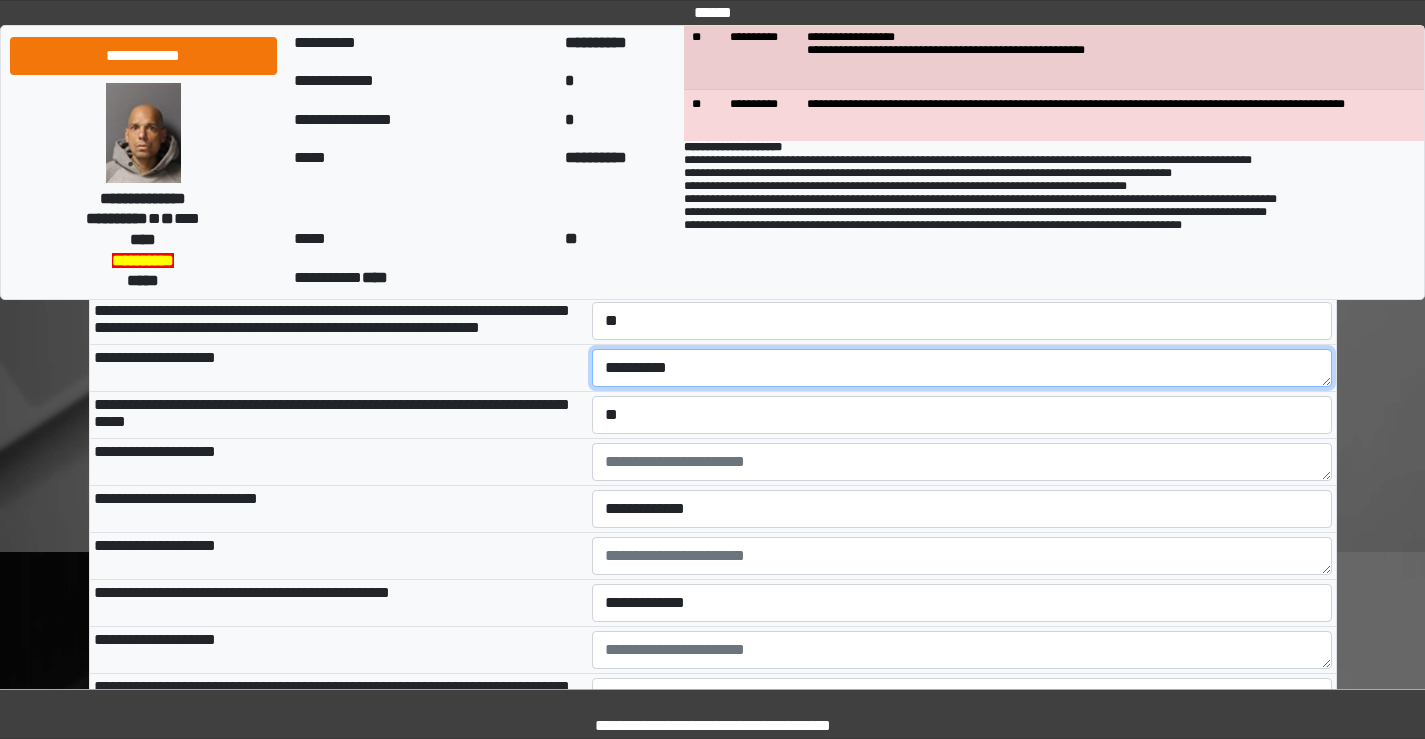 click on "**********" at bounding box center [962, 368] 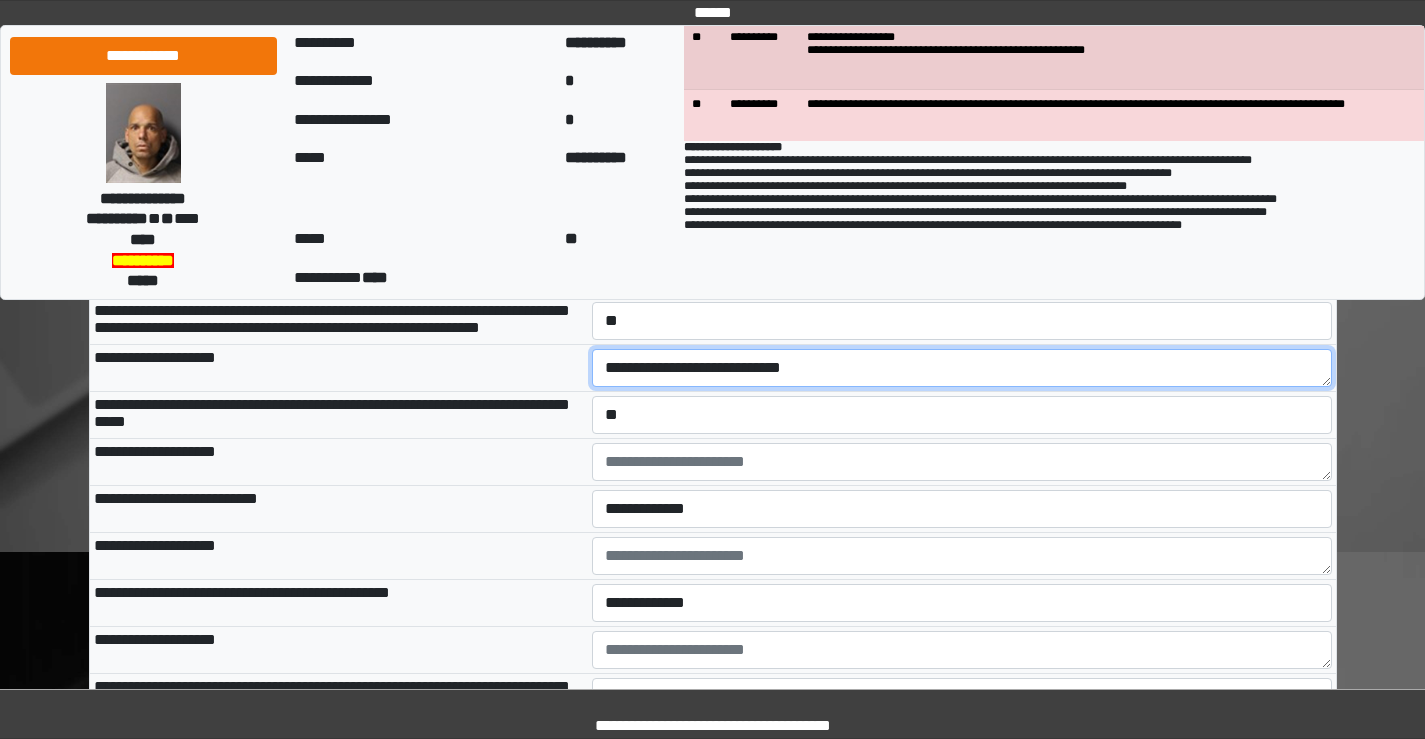 drag, startPoint x: 858, startPoint y: 474, endPoint x: 743, endPoint y: 475, distance: 115.00435 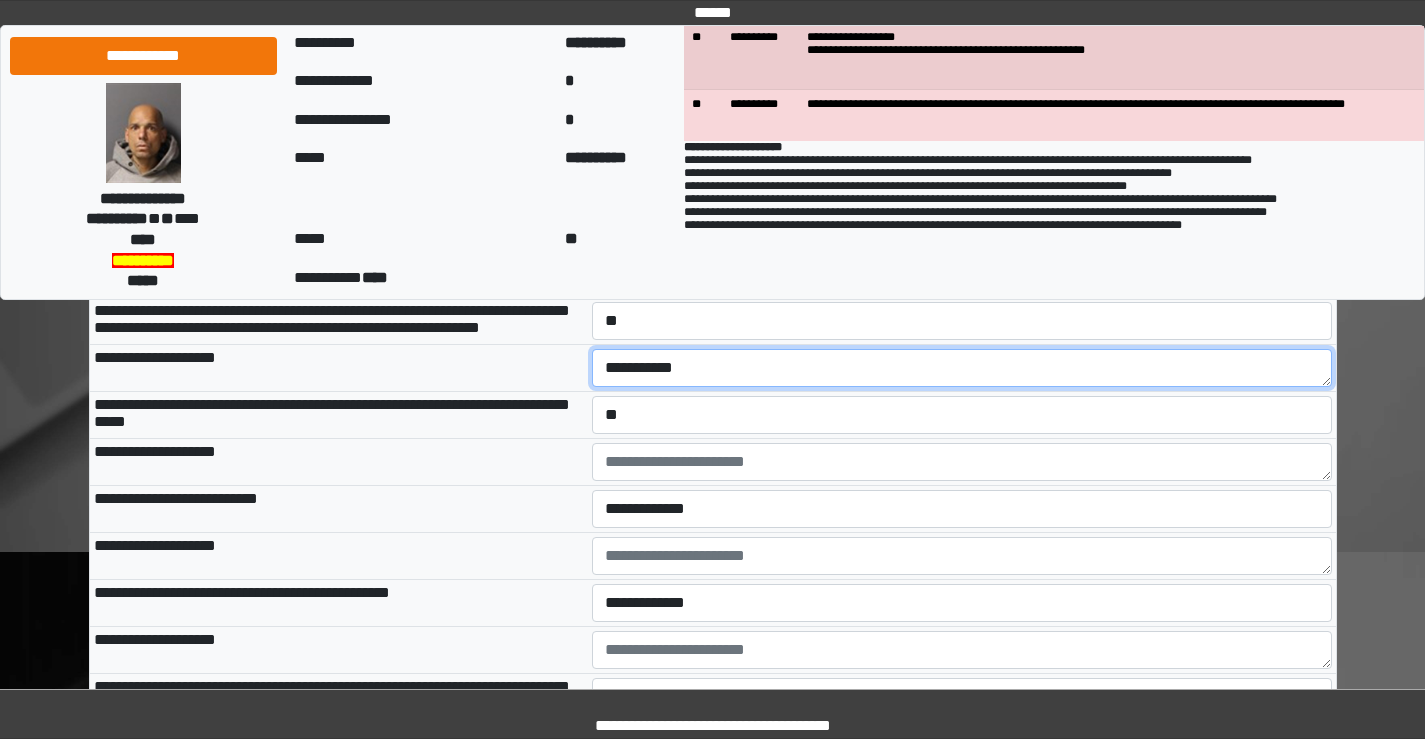 type on "**********" 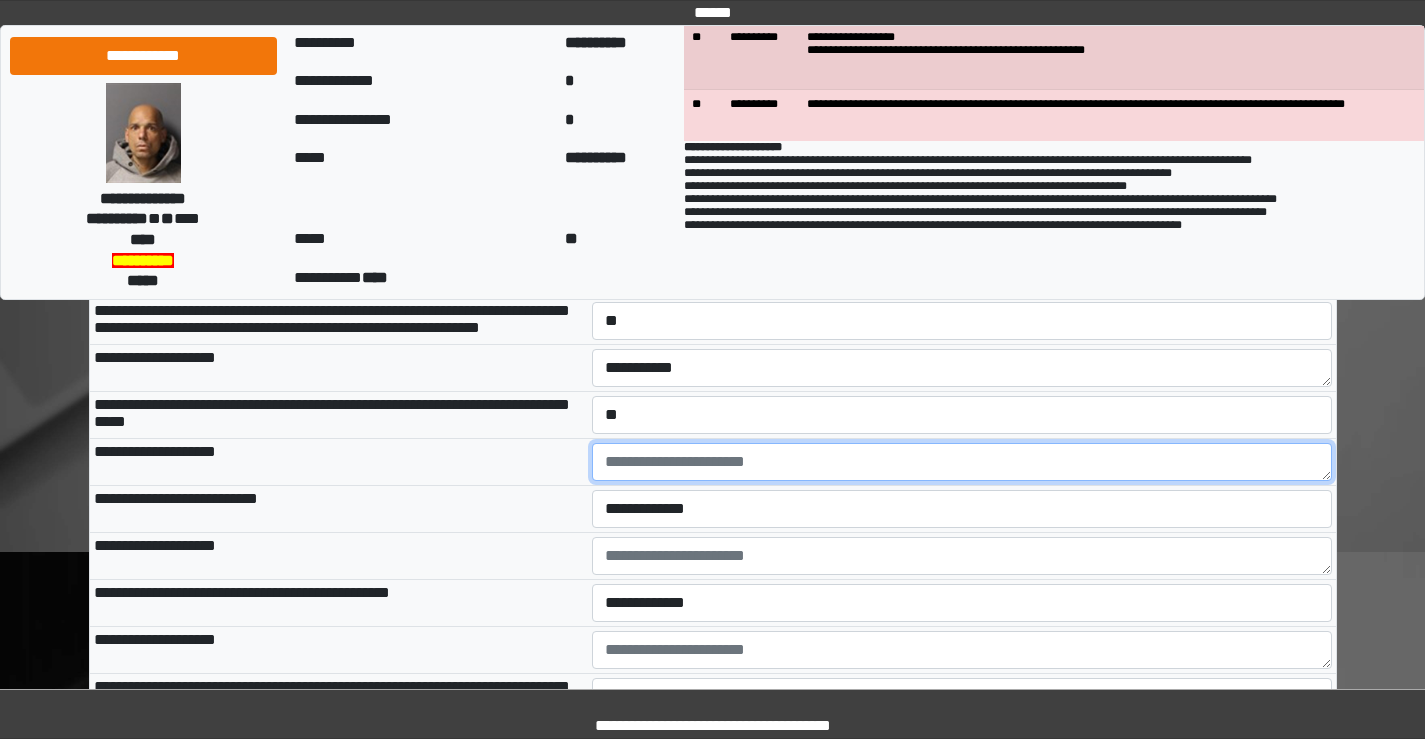 click at bounding box center (962, 462) 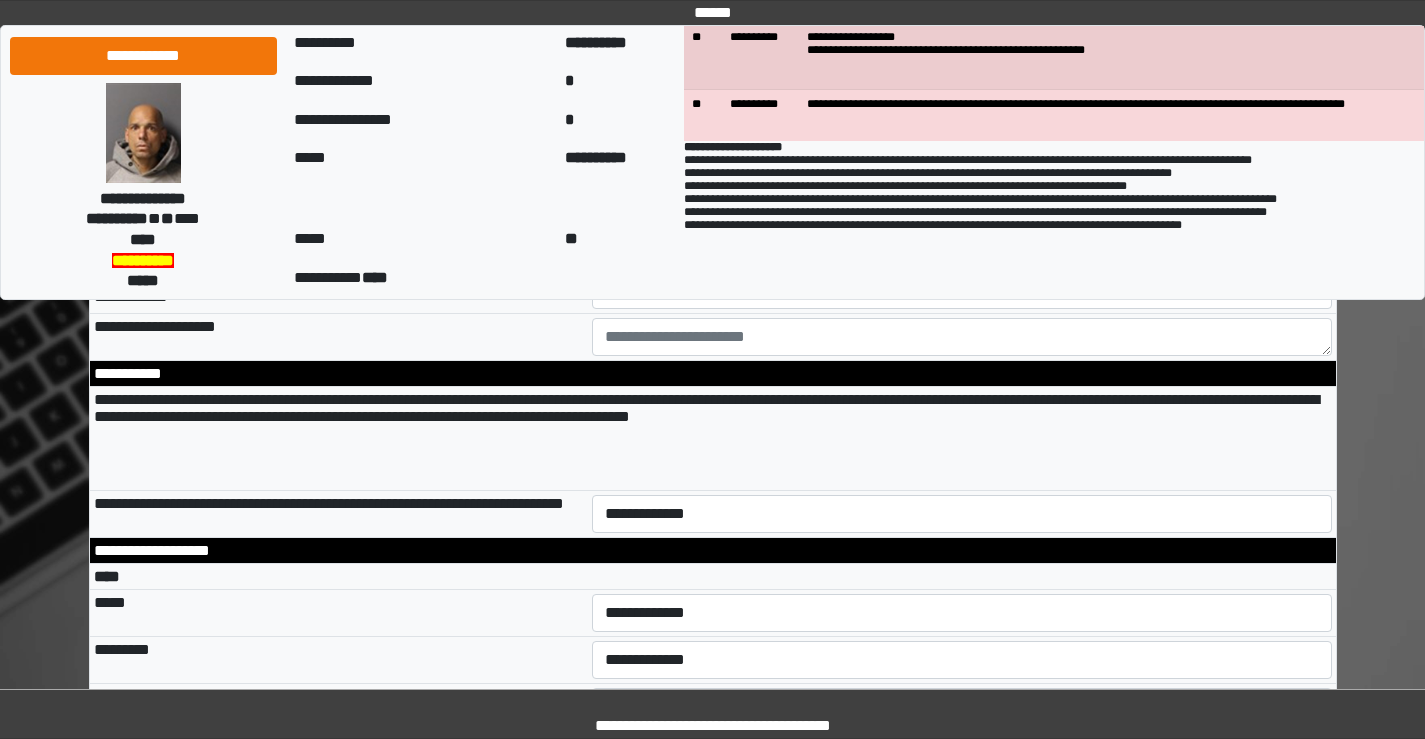 scroll, scrollTop: 3600, scrollLeft: 0, axis: vertical 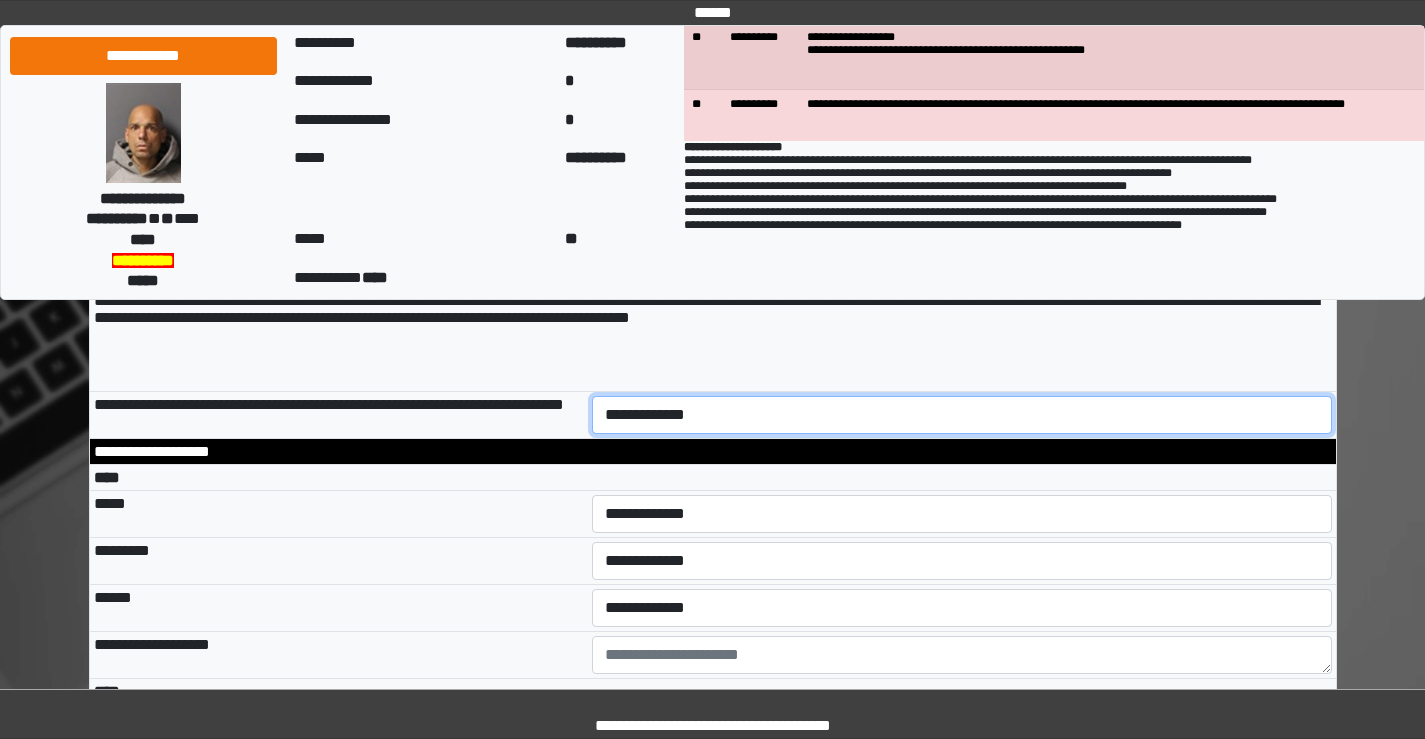 click on "**********" at bounding box center [962, 415] 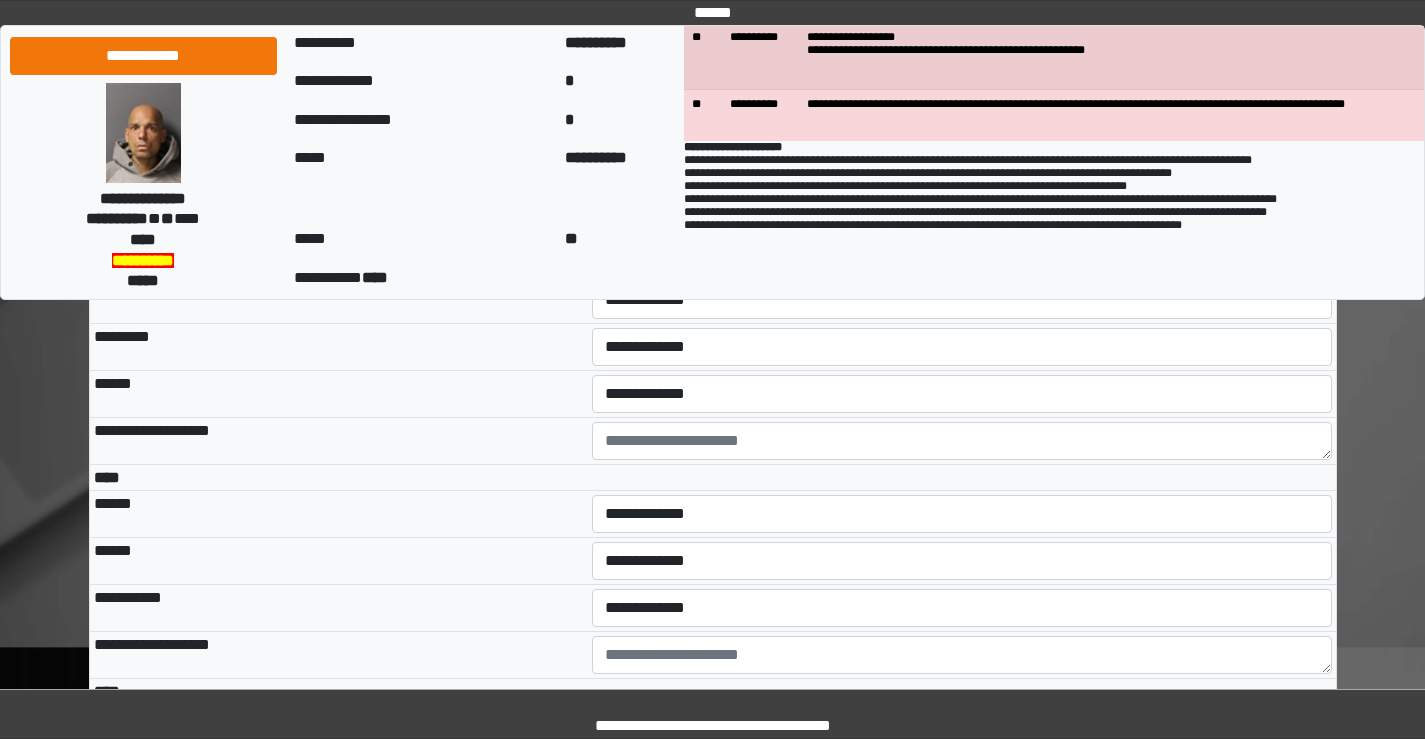scroll, scrollTop: 3900, scrollLeft: 0, axis: vertical 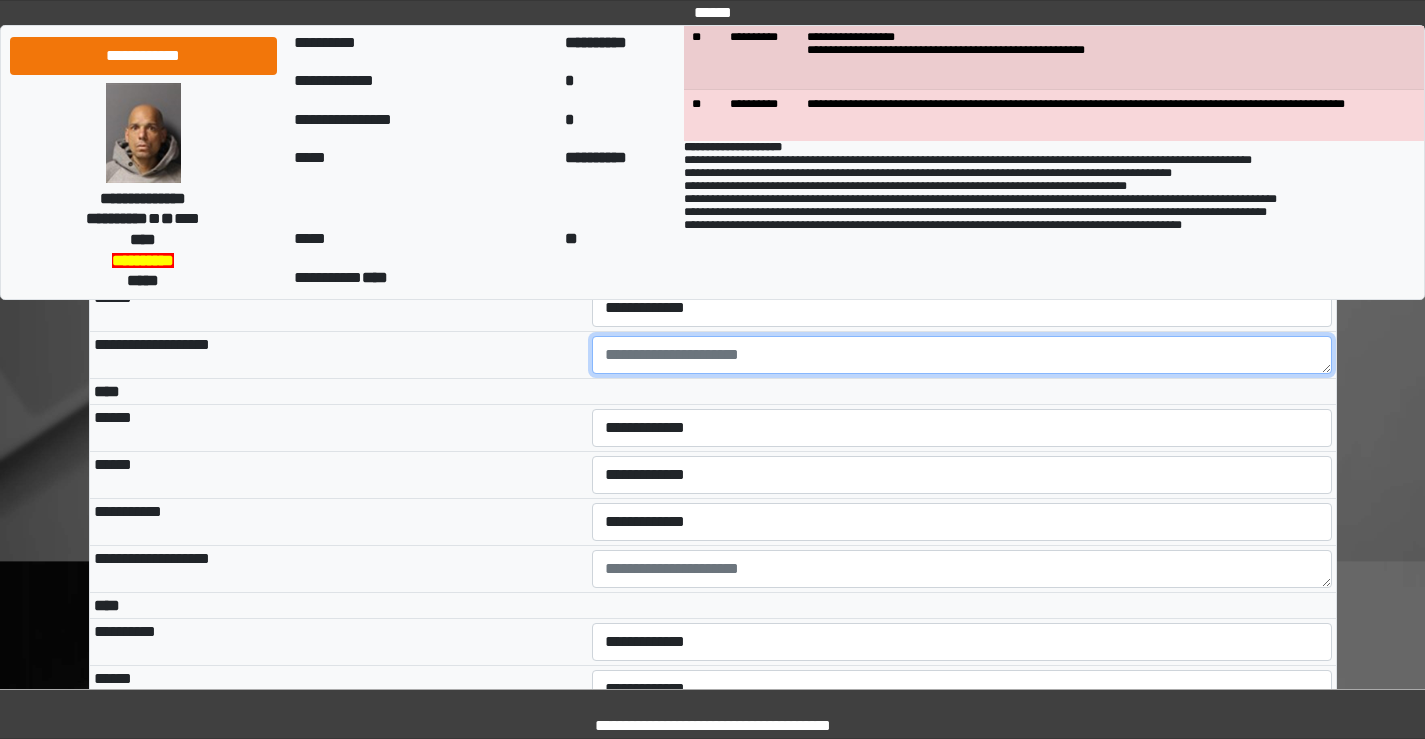 click at bounding box center (962, 355) 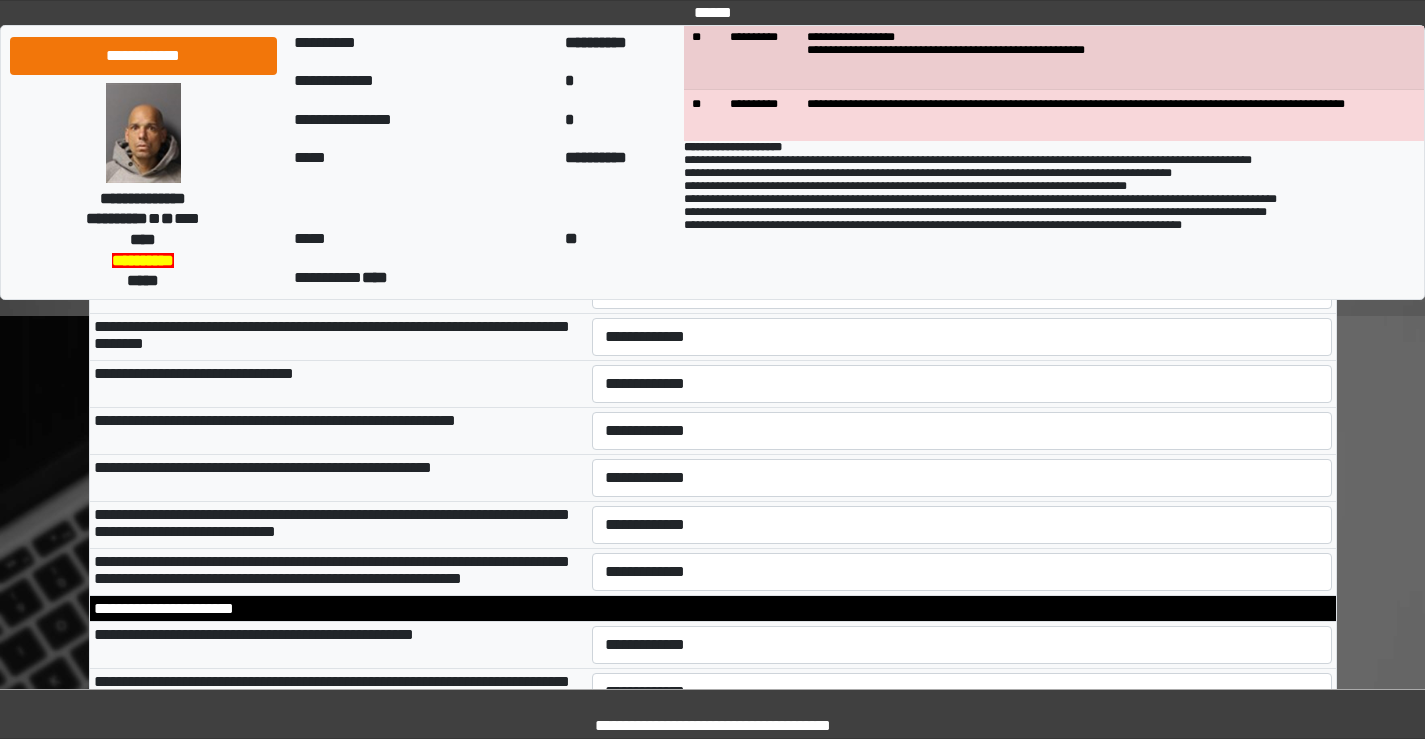 scroll, scrollTop: 6000, scrollLeft: 0, axis: vertical 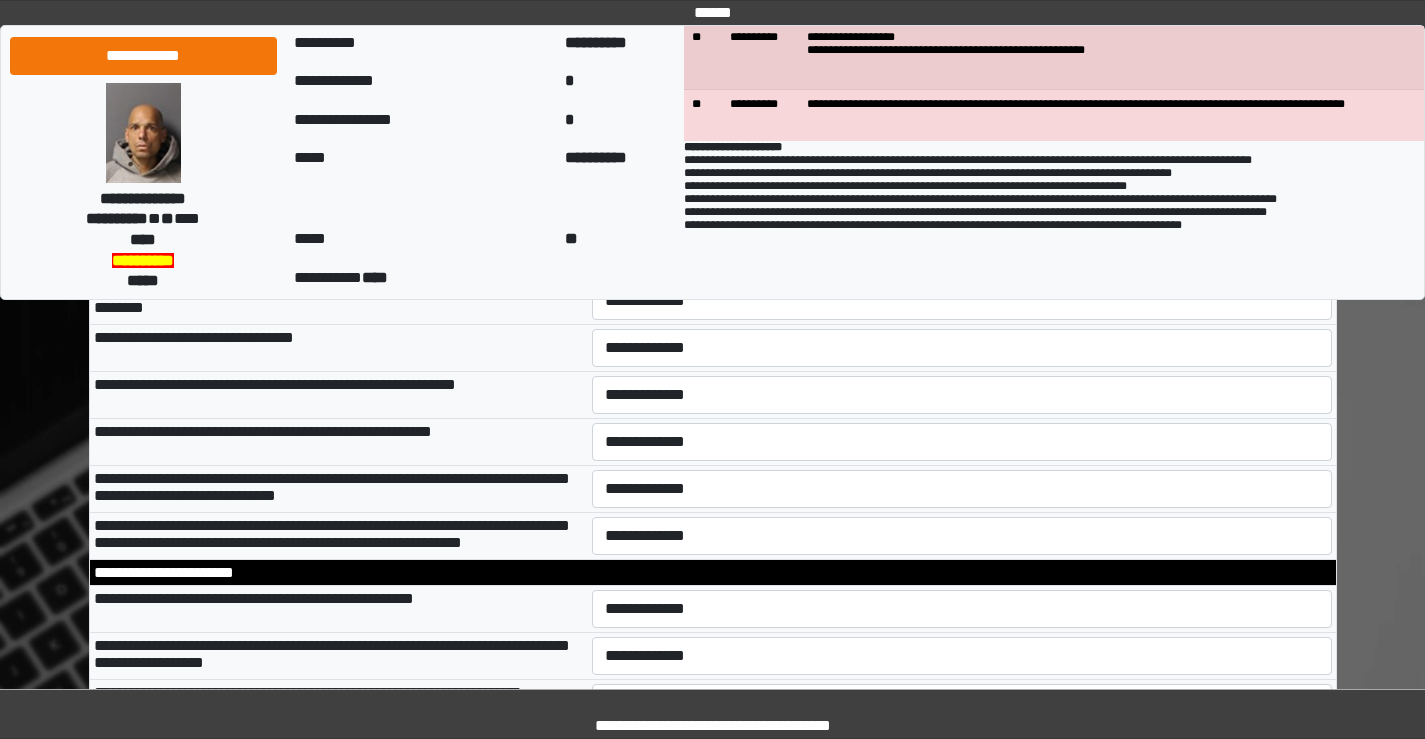 type on "**********" 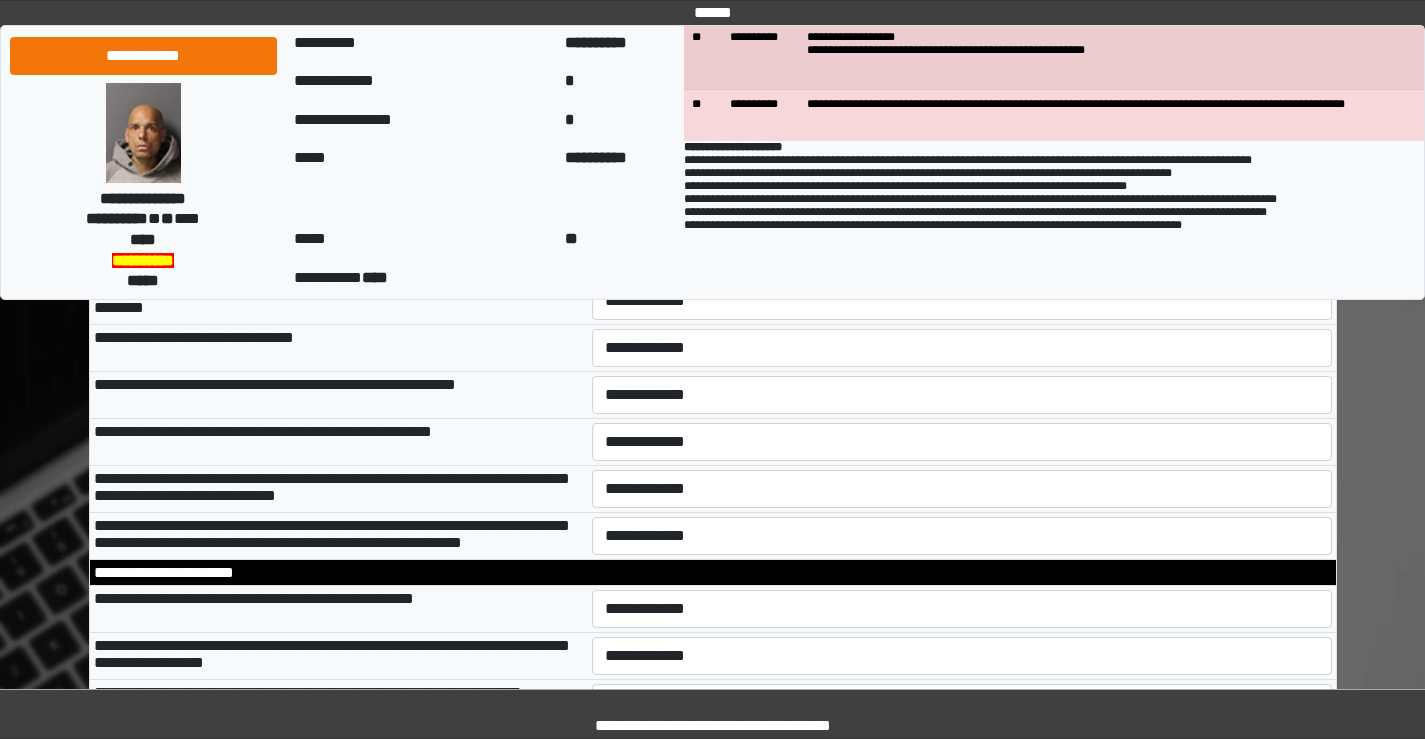 select on "*" 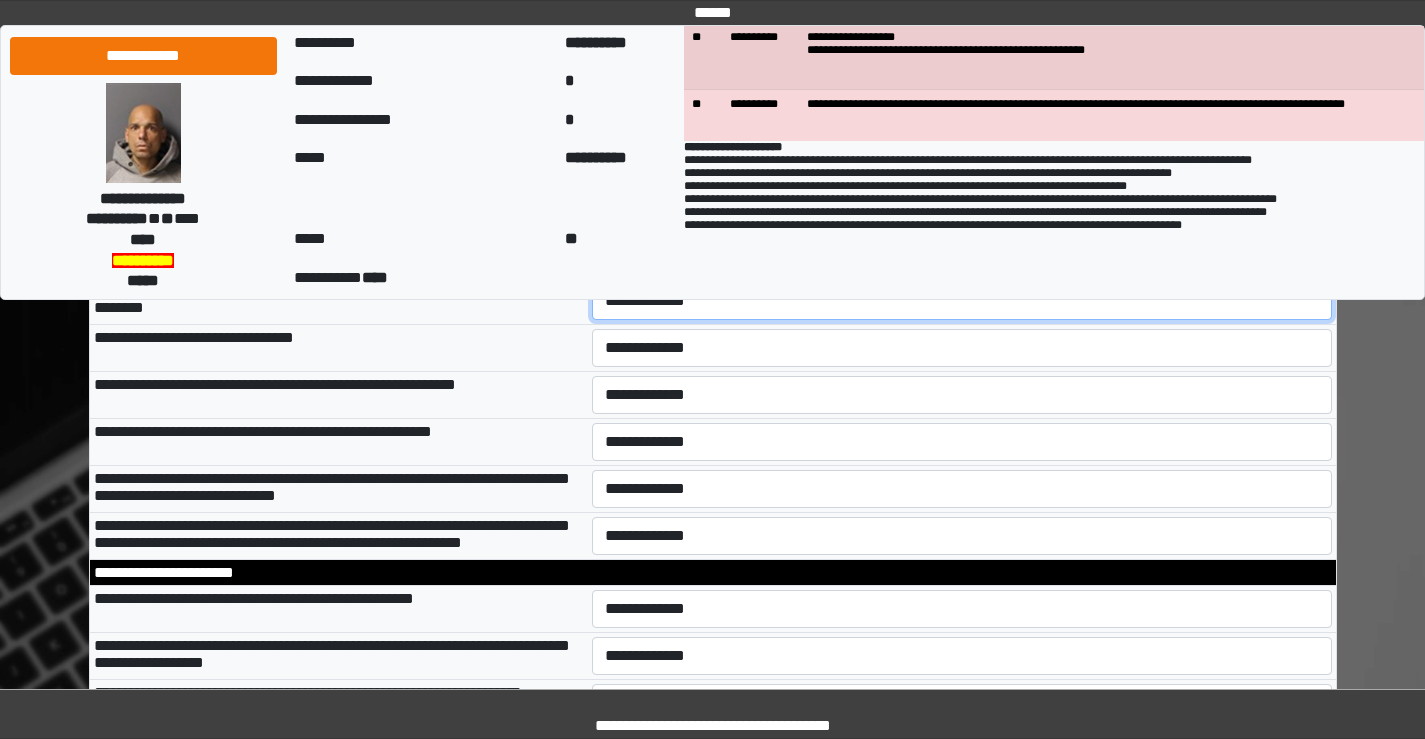 click on "**********" at bounding box center (962, 301) 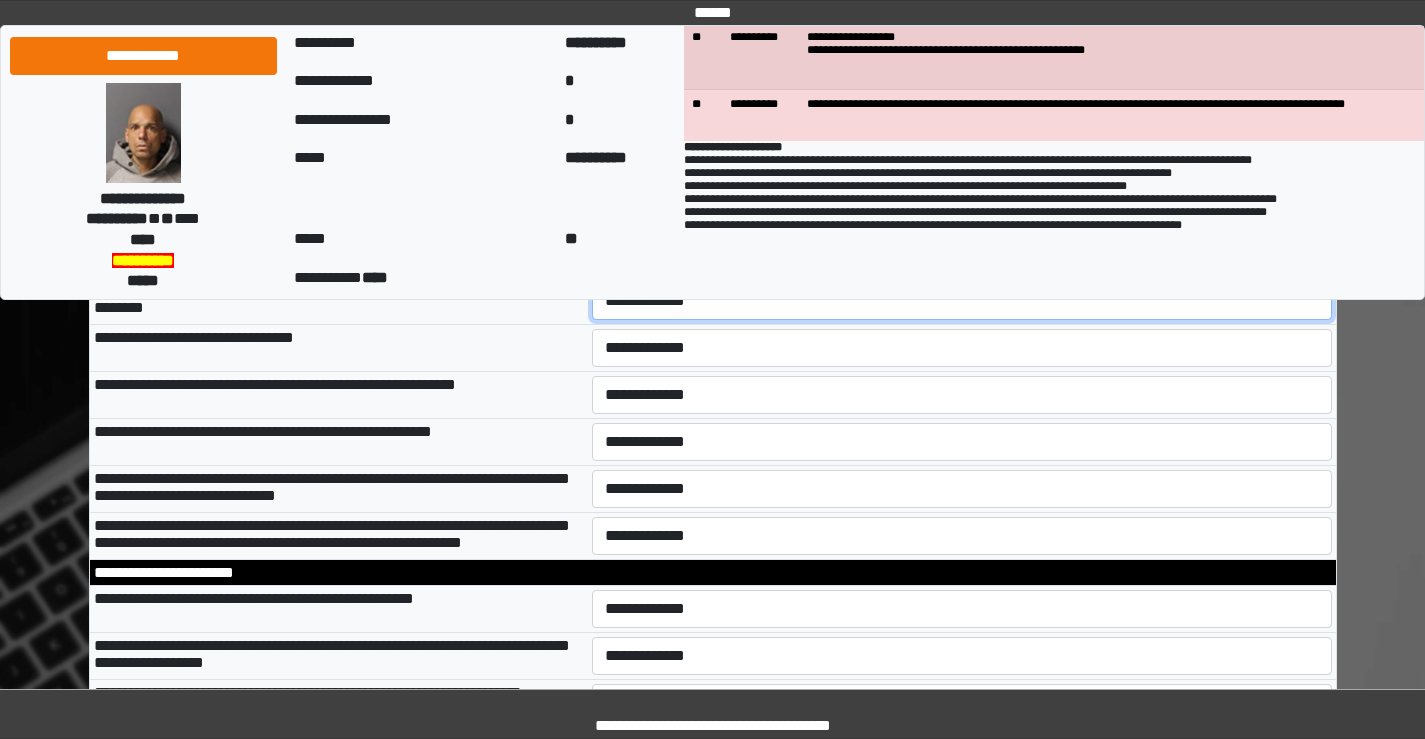 select on "*" 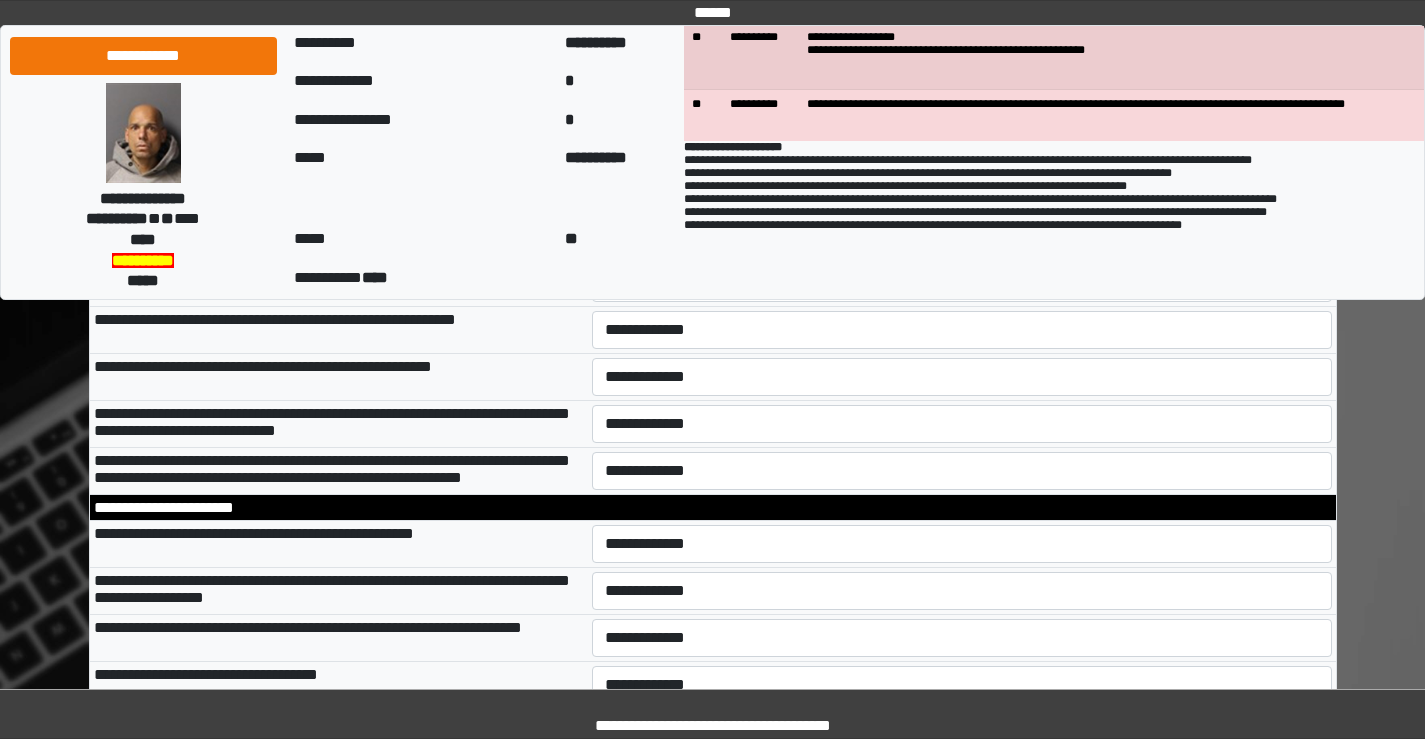 scroll, scrollTop: 6100, scrollLeft: 0, axis: vertical 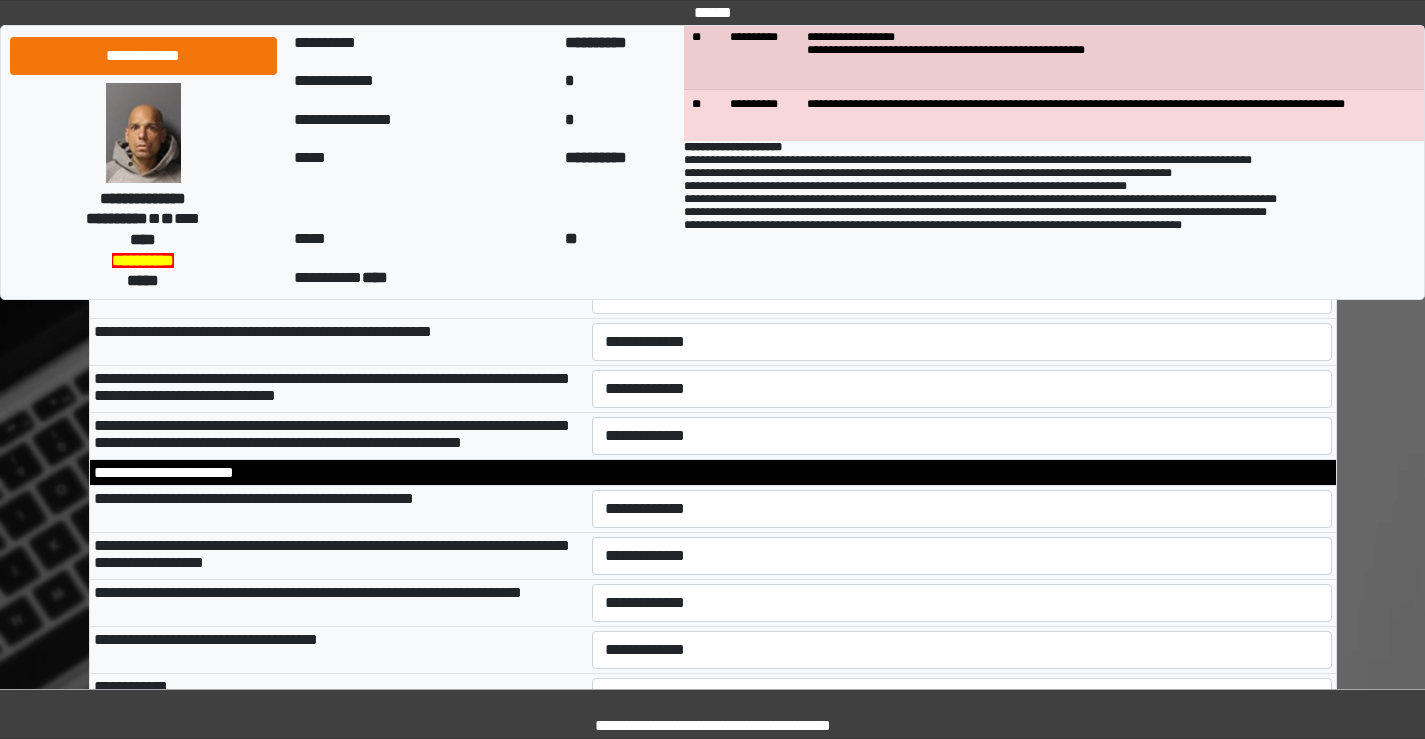 click on "**********" at bounding box center (962, 248) 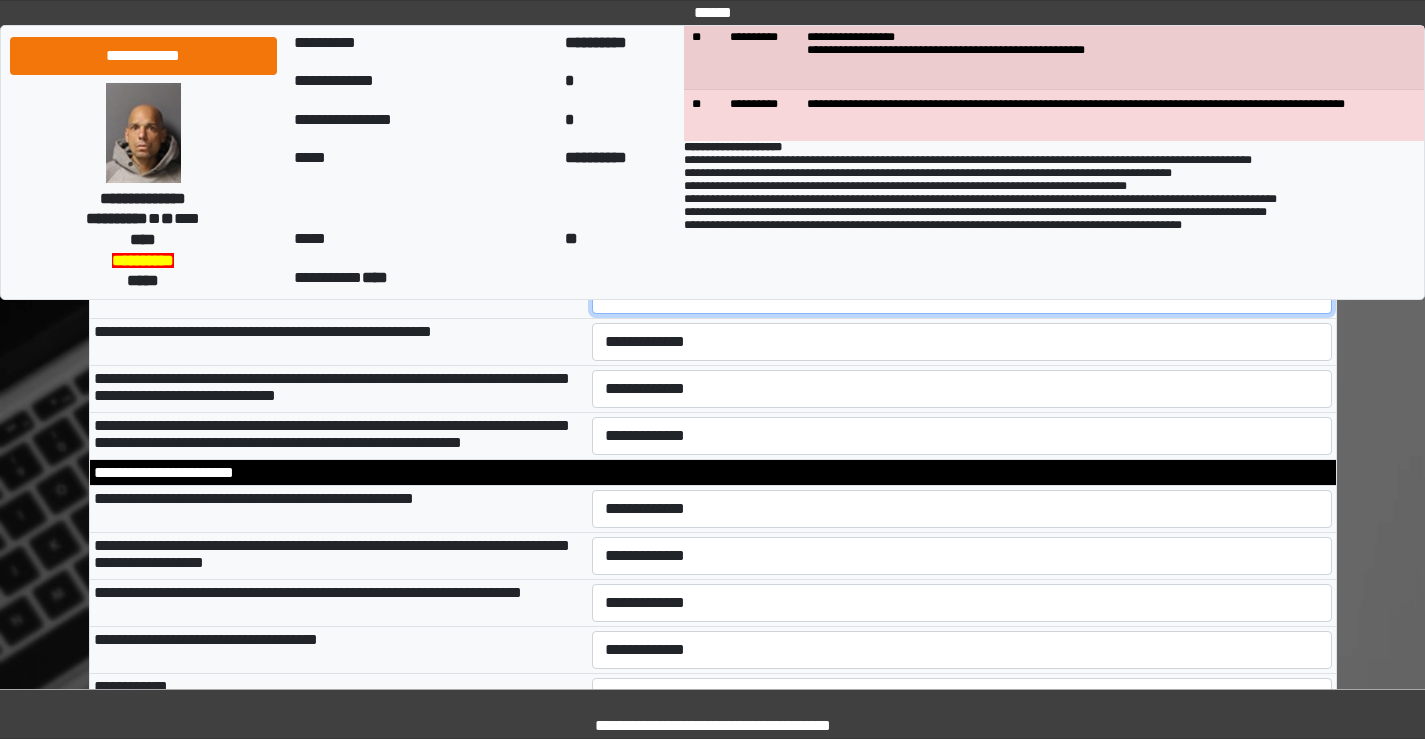 click on "**********" at bounding box center [962, 295] 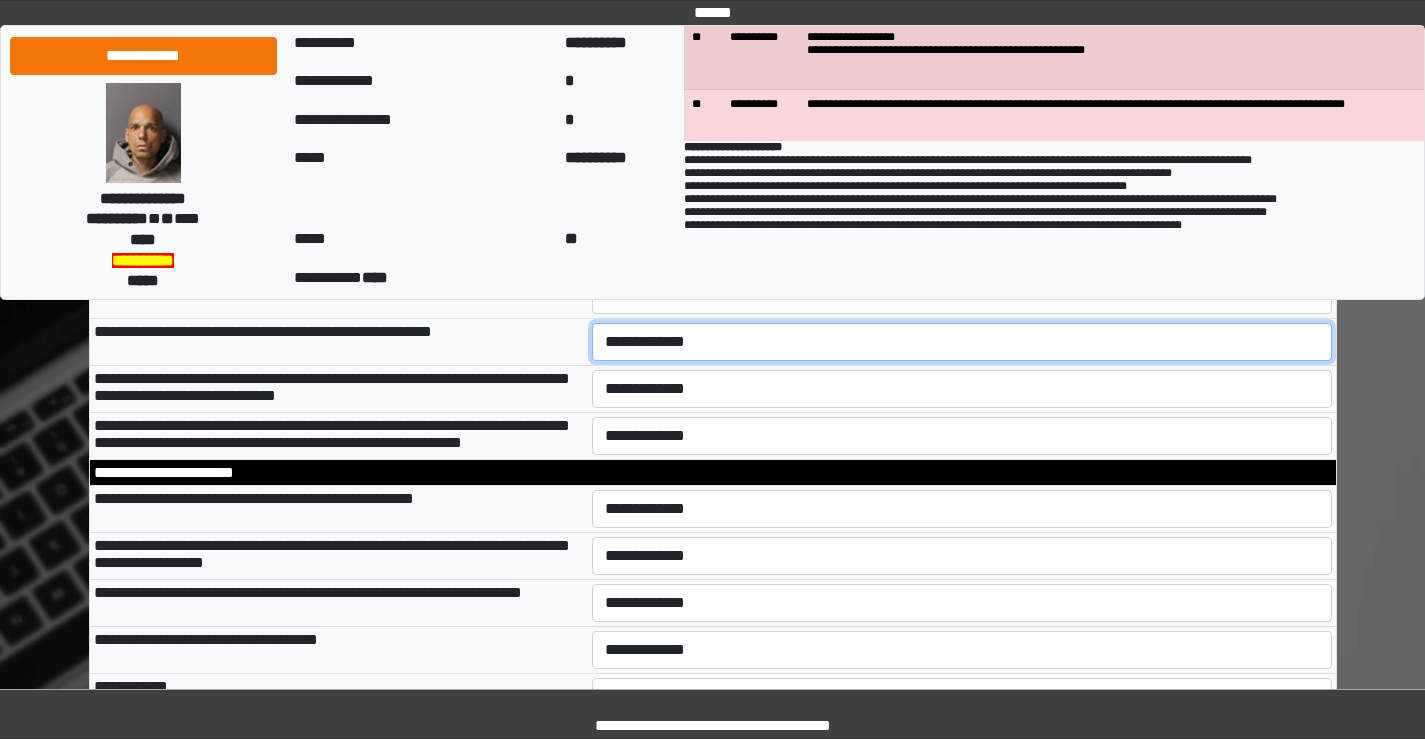 drag, startPoint x: 659, startPoint y: 513, endPoint x: 653, endPoint y: 523, distance: 11.661903 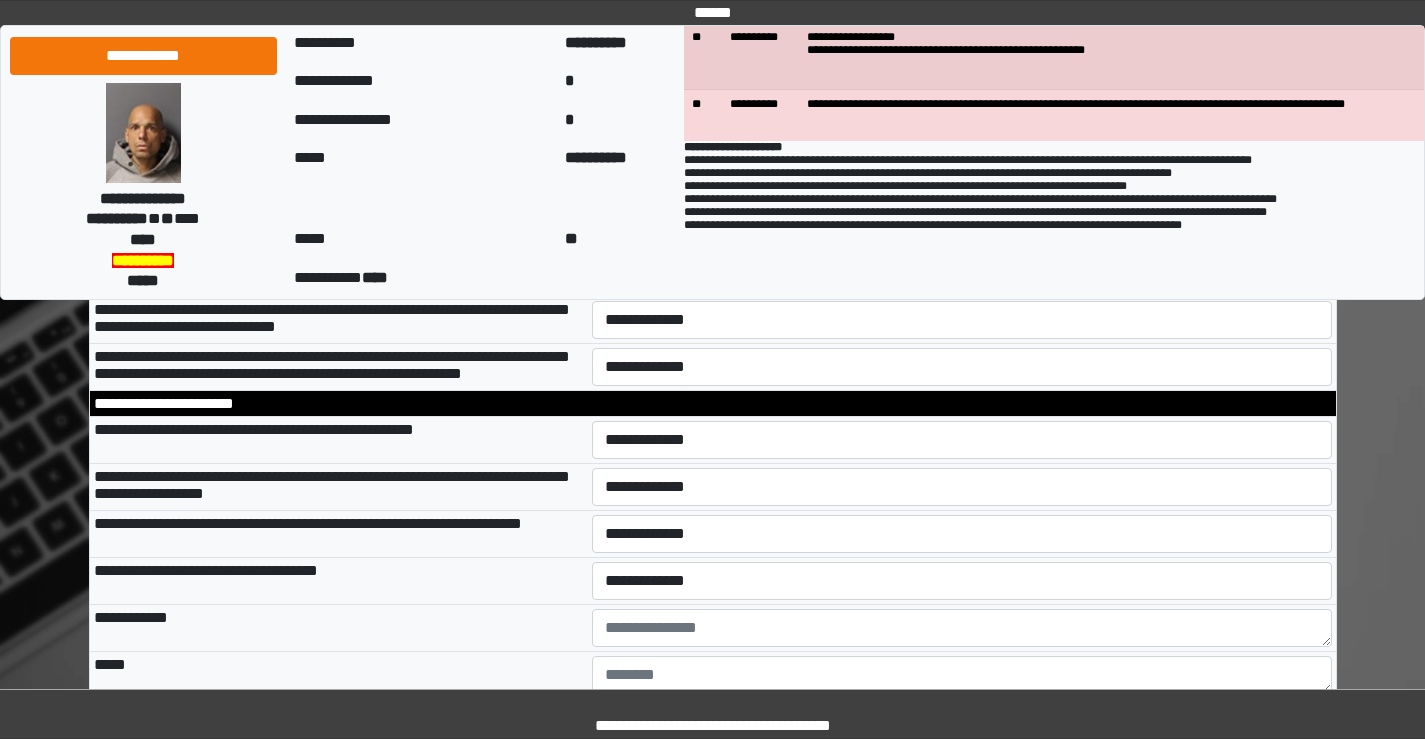 scroll, scrollTop: 6200, scrollLeft: 0, axis: vertical 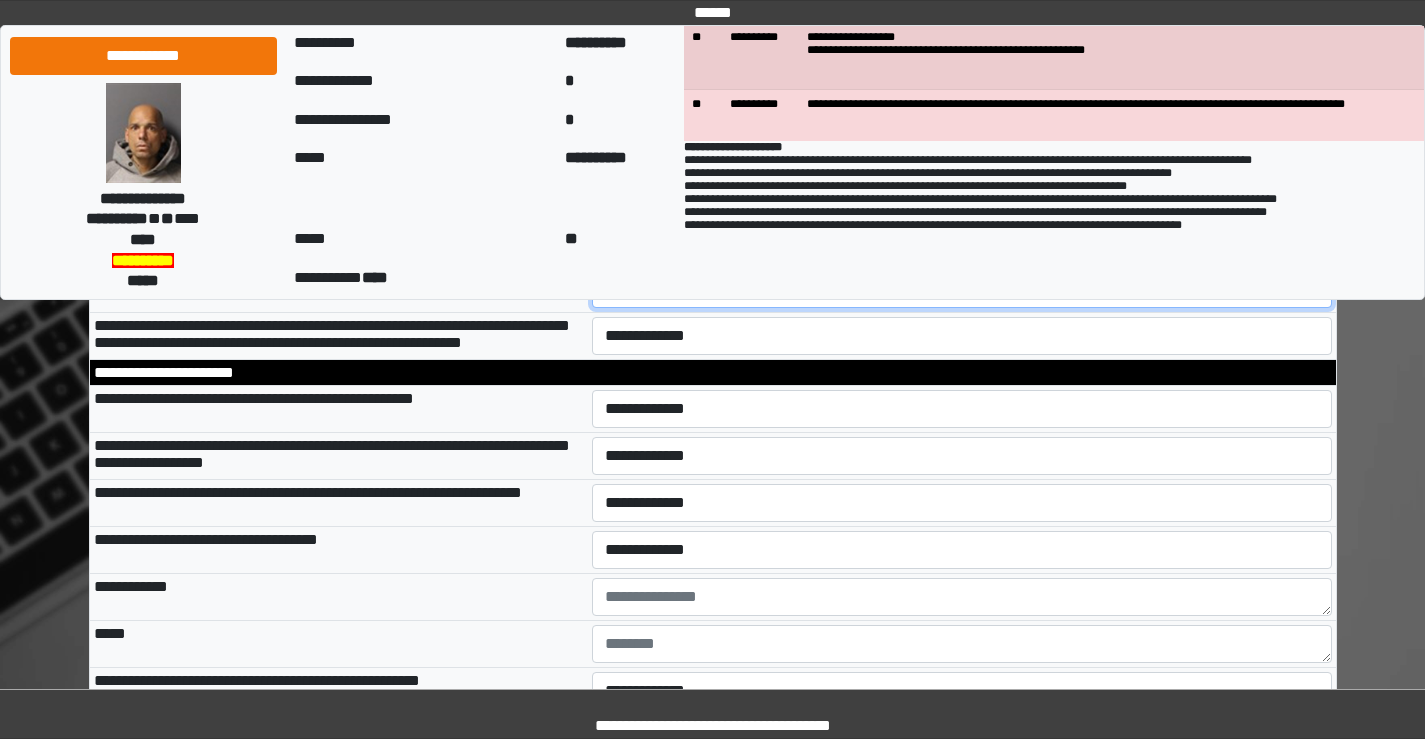 click on "**********" at bounding box center (962, 289) 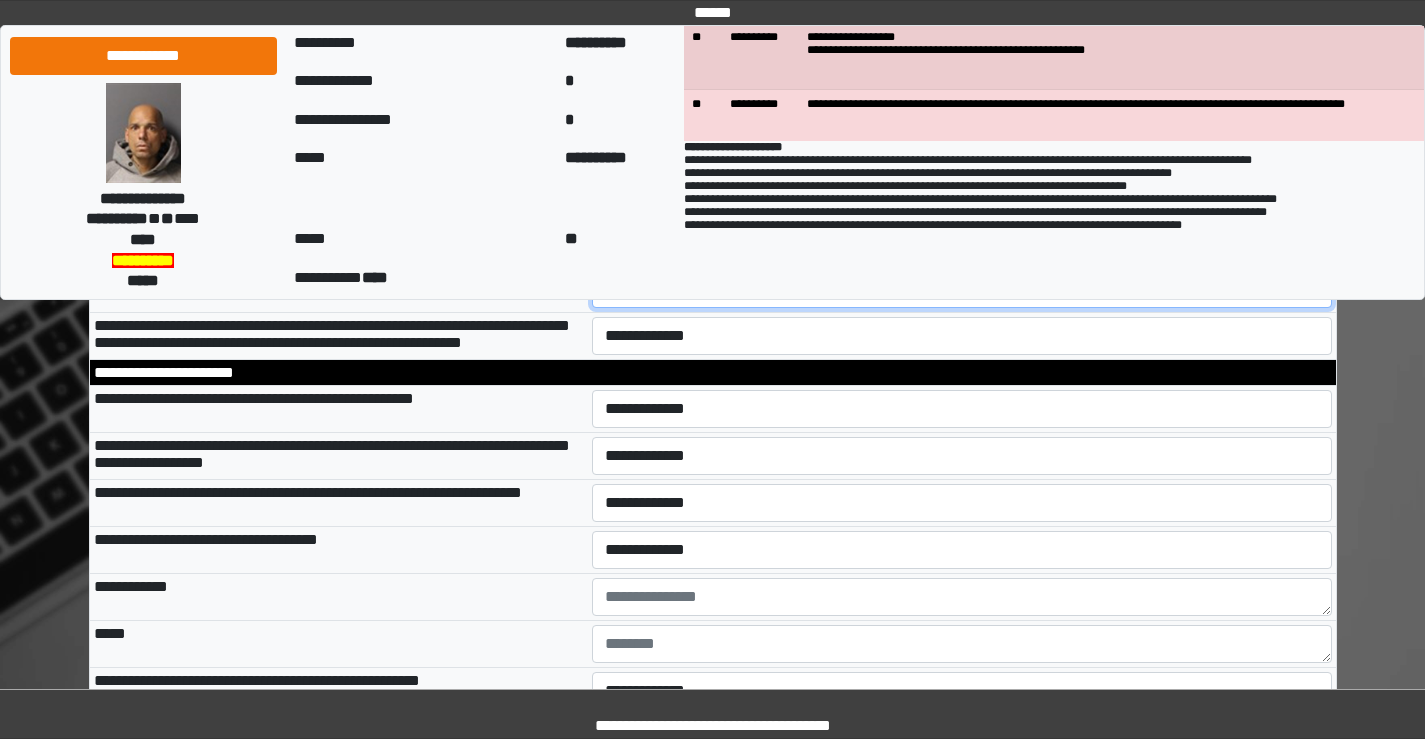 select on "*" 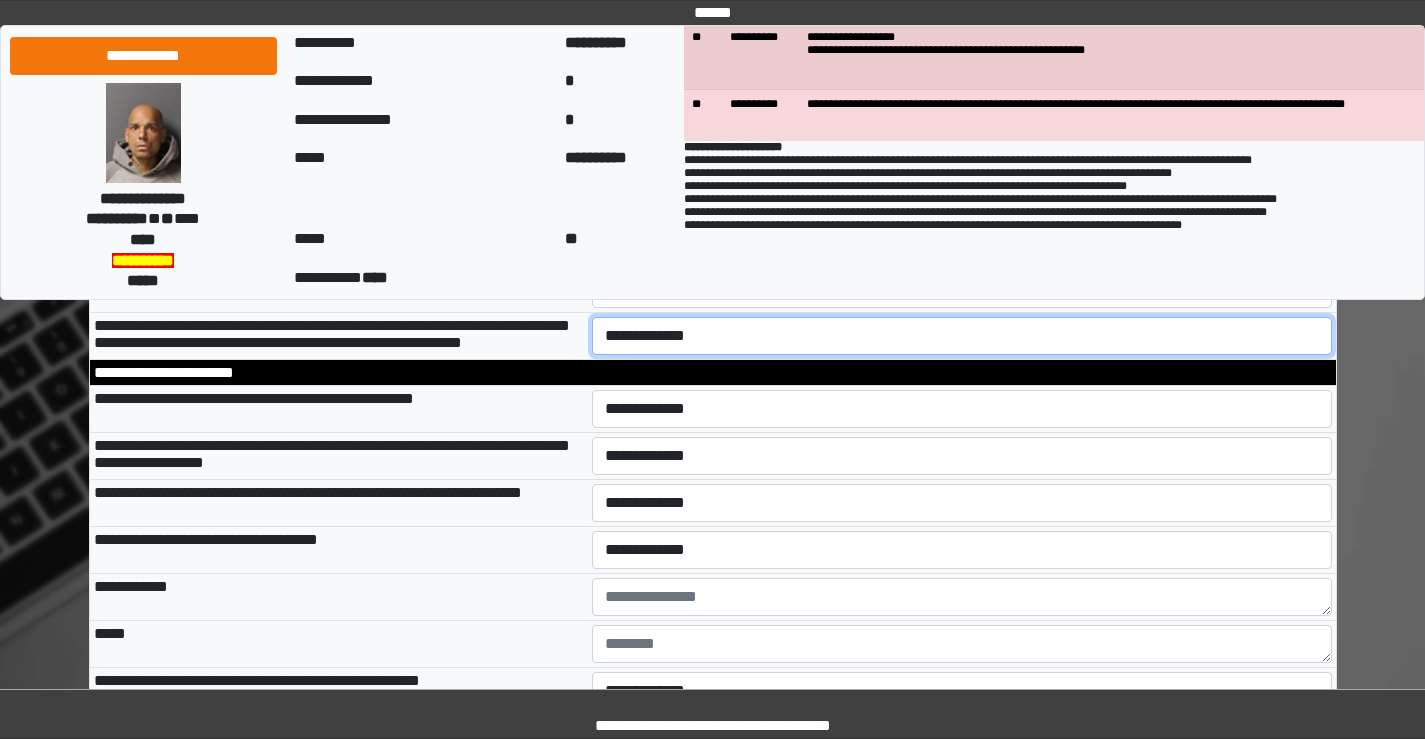drag, startPoint x: 648, startPoint y: 518, endPoint x: 642, endPoint y: 528, distance: 11.661903 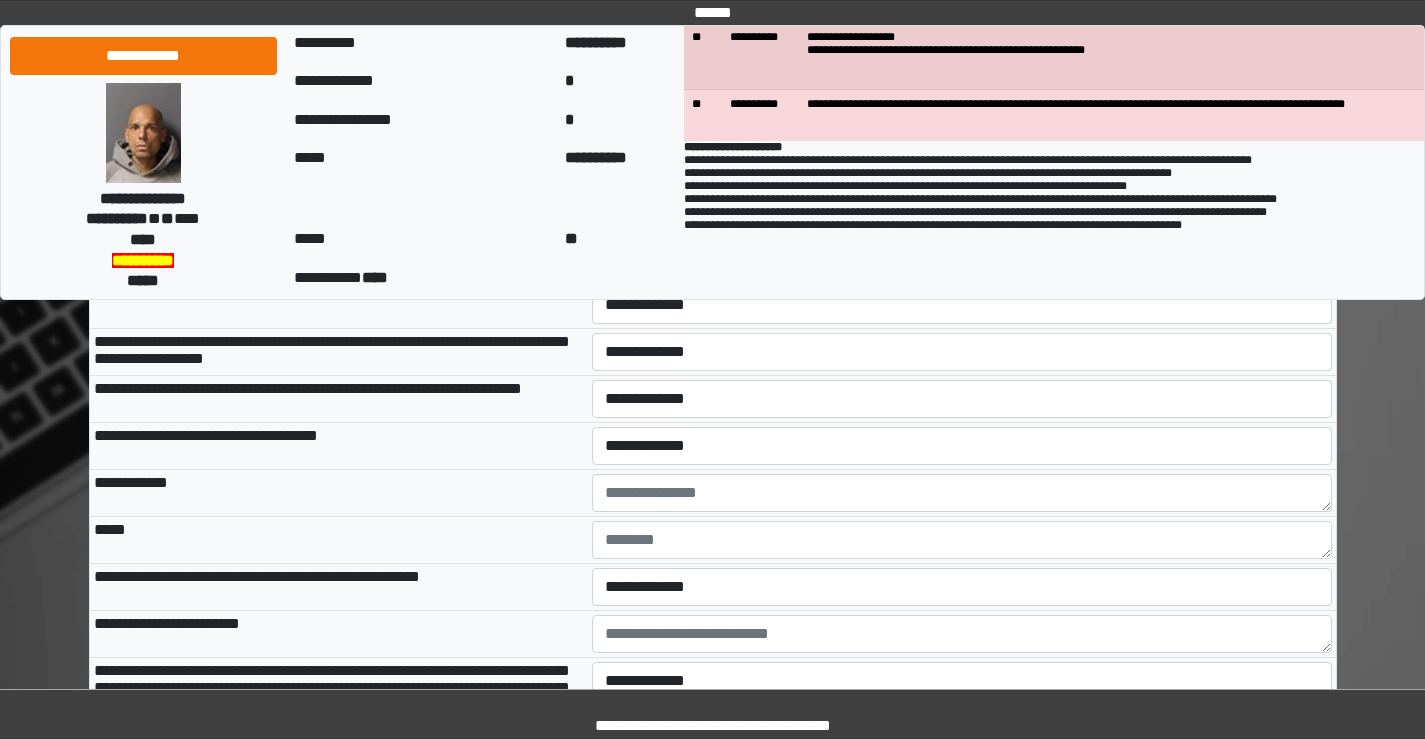 scroll, scrollTop: 6400, scrollLeft: 0, axis: vertical 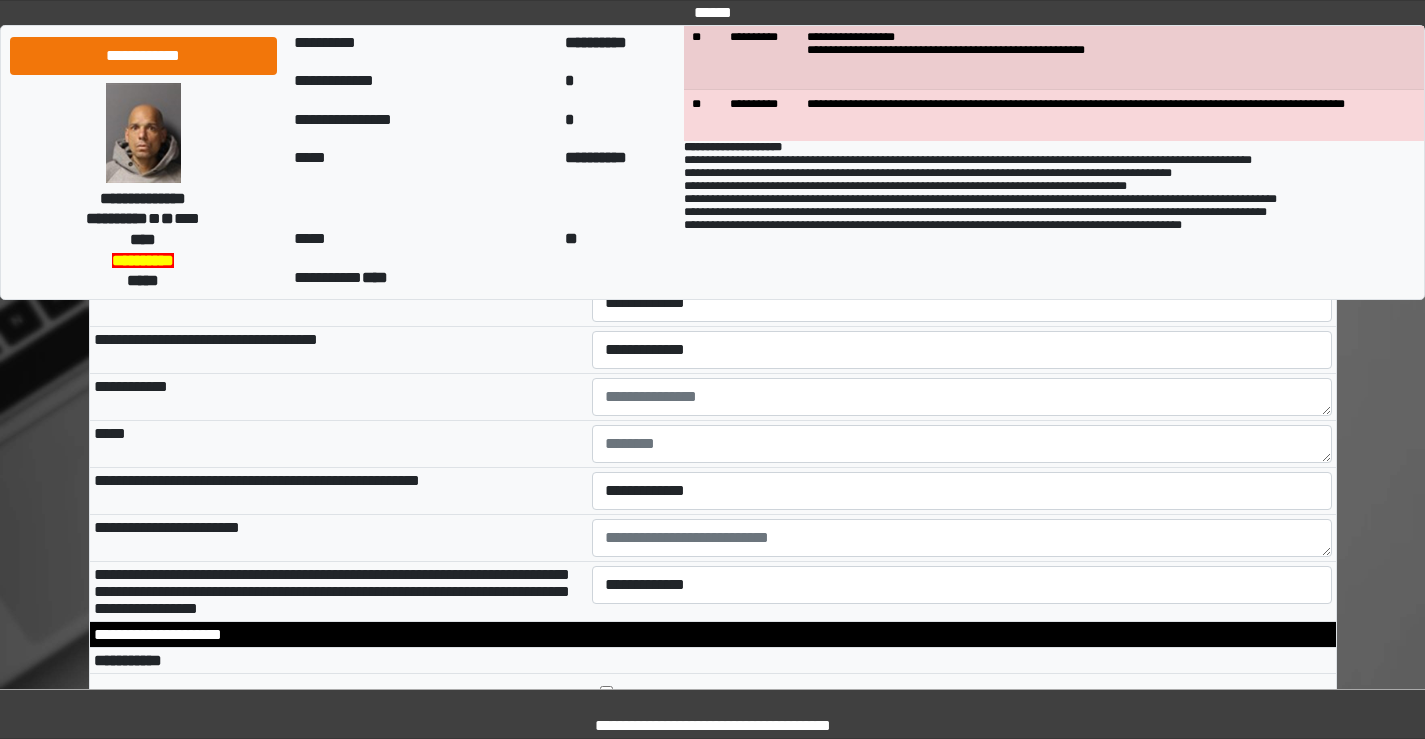 drag, startPoint x: 671, startPoint y: 408, endPoint x: 668, endPoint y: 419, distance: 11.401754 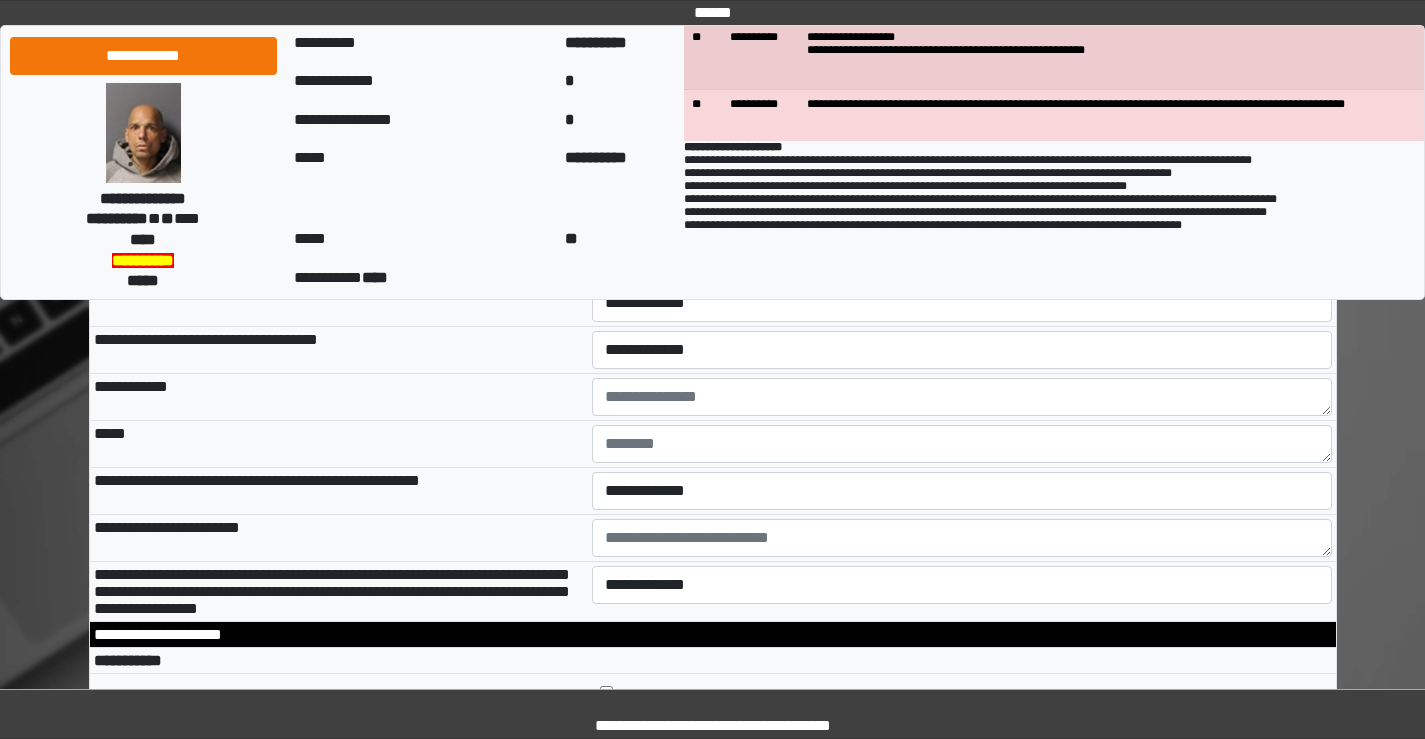 select on "*" 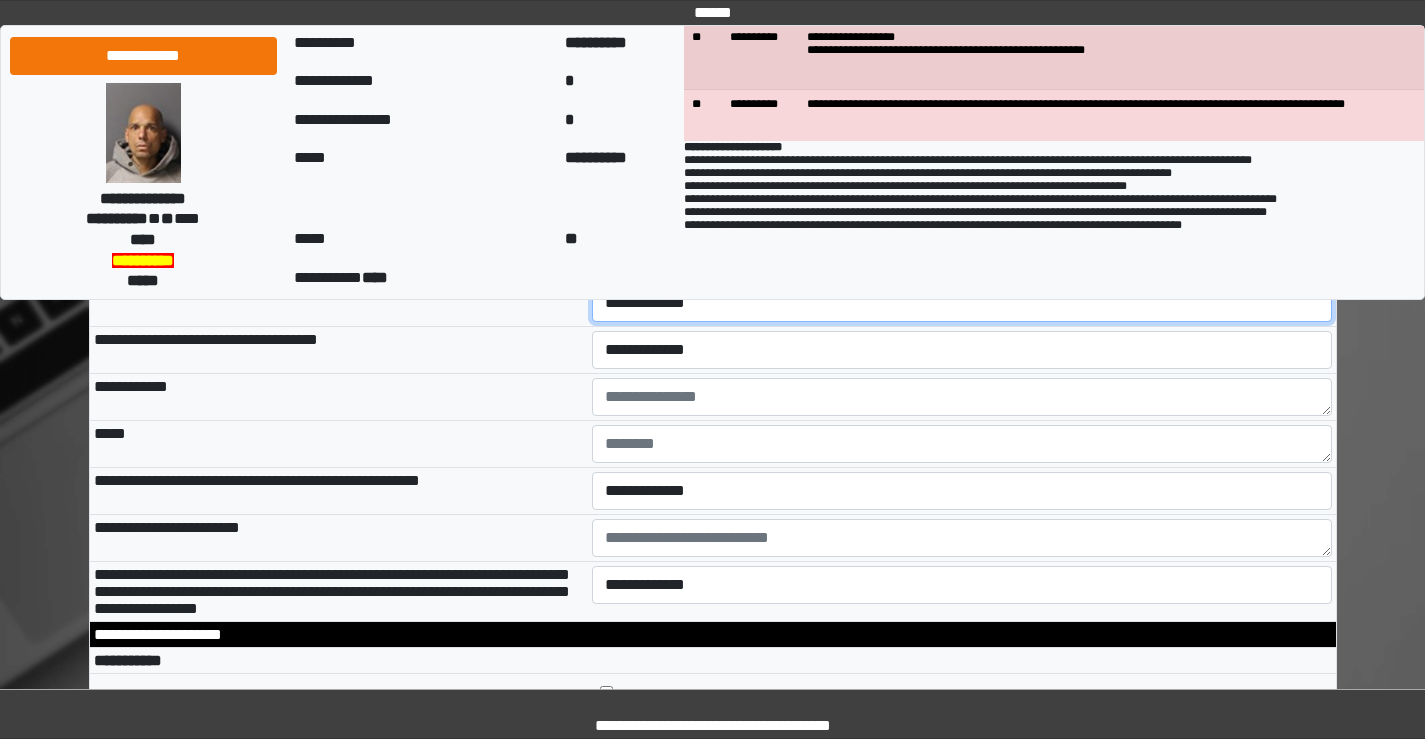 click on "**********" at bounding box center (962, 303) 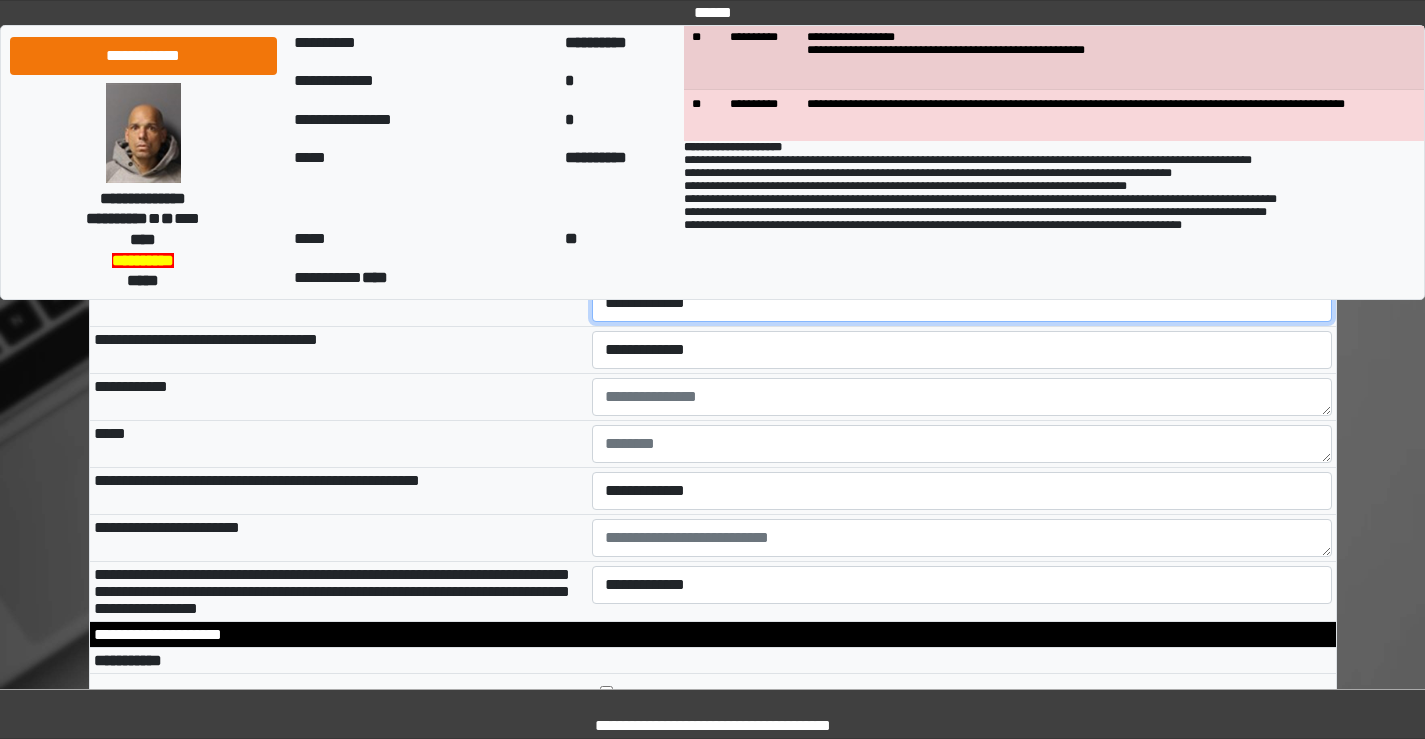select on "*" 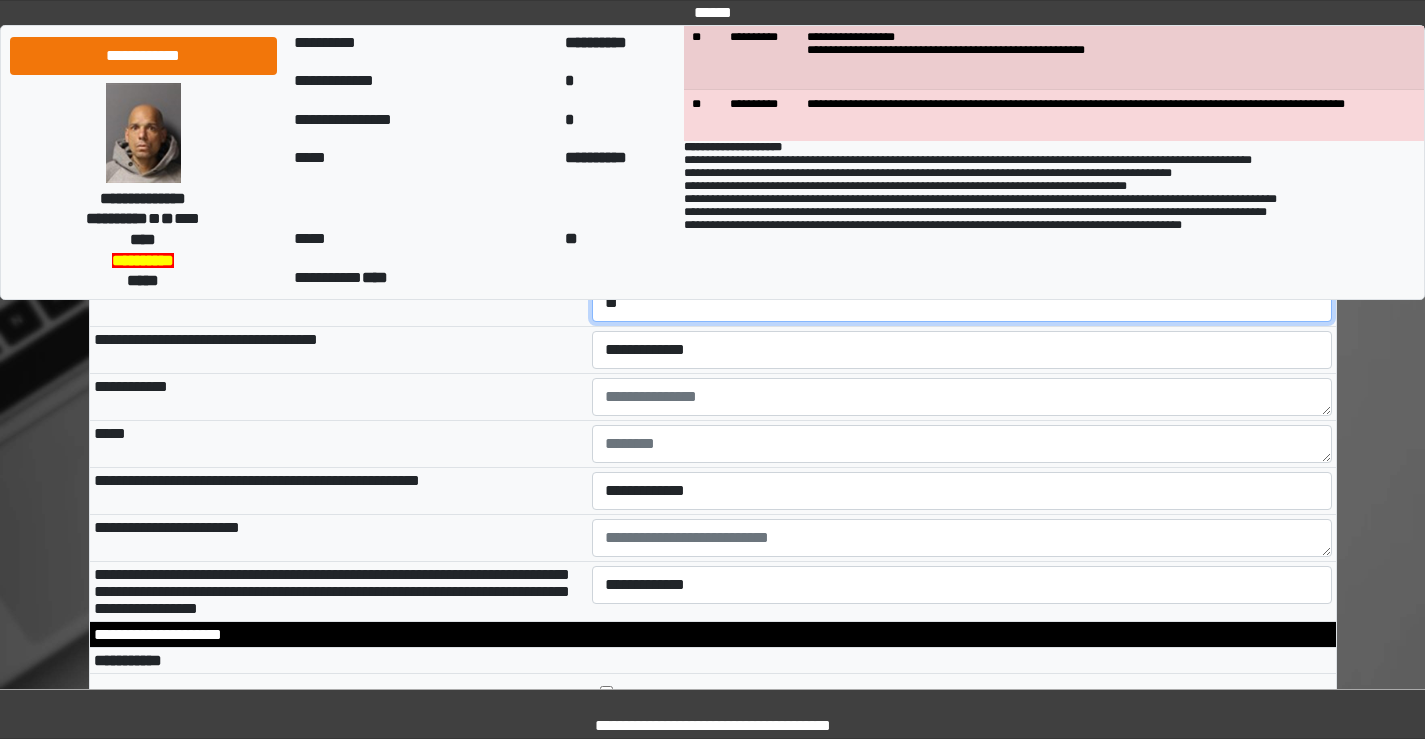 click on "**********" at bounding box center [962, 303] 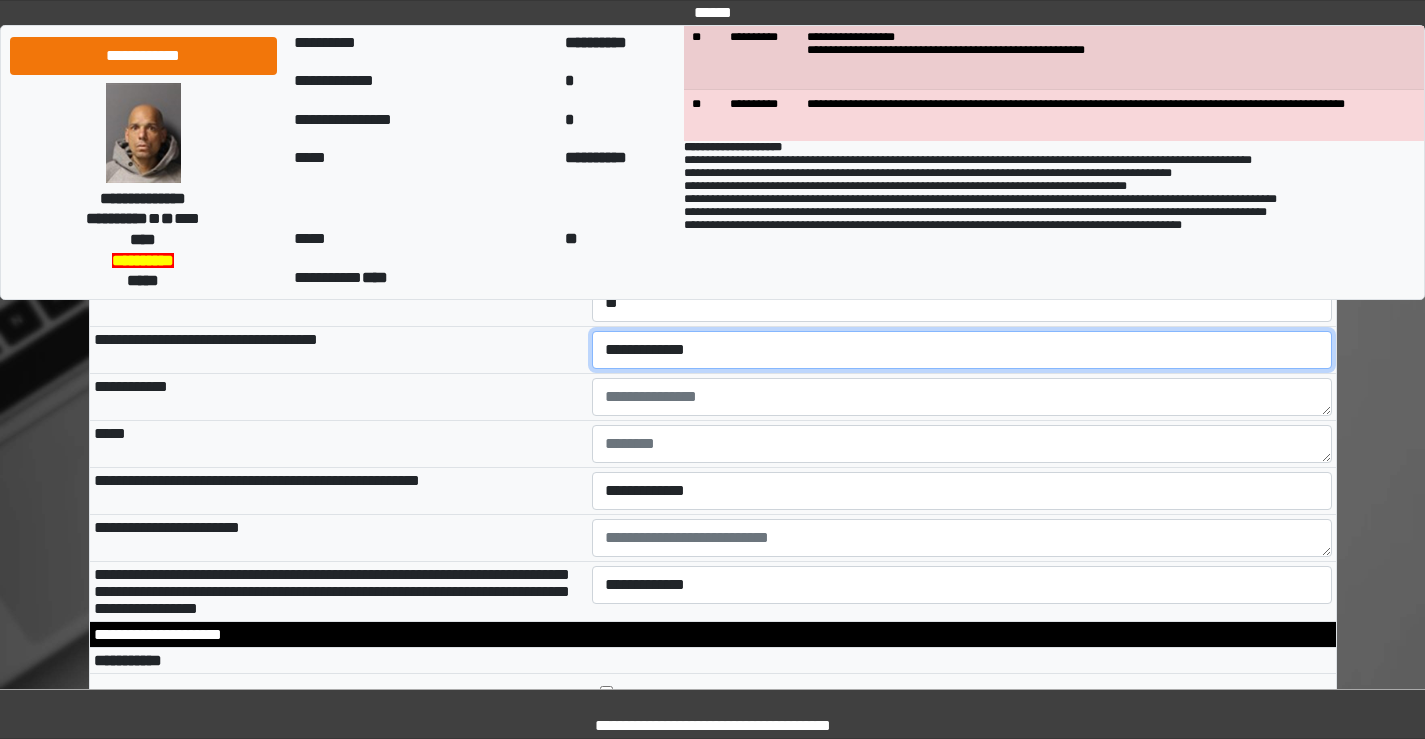 click on "**********" at bounding box center (962, 350) 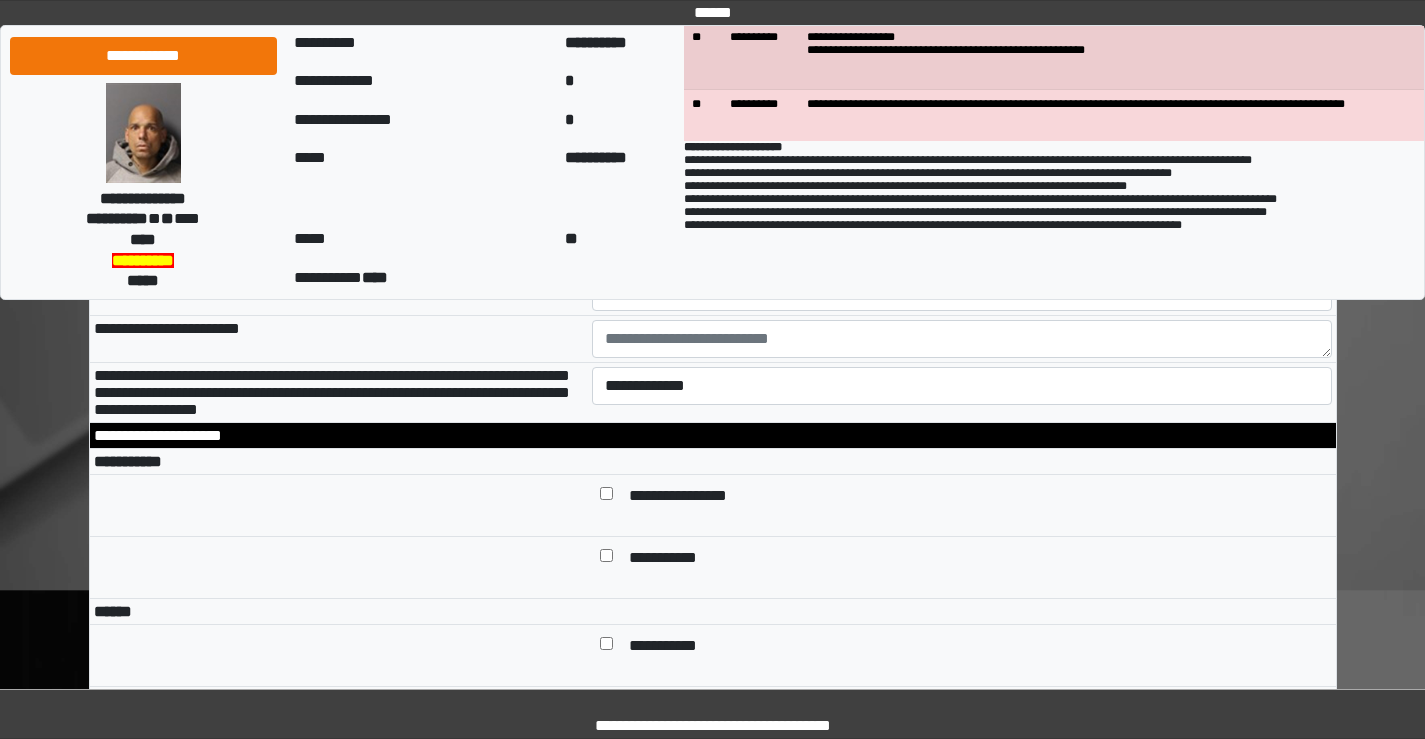scroll, scrollTop: 6600, scrollLeft: 0, axis: vertical 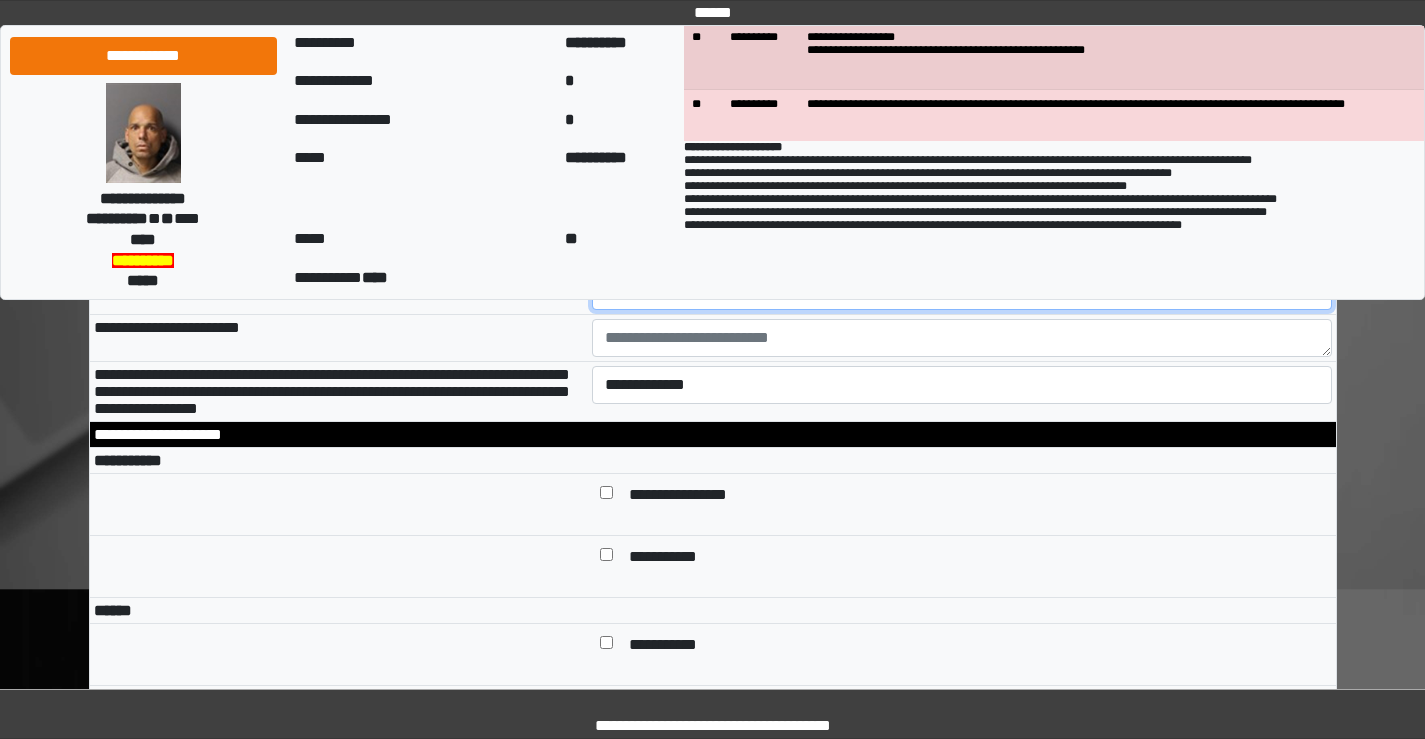drag, startPoint x: 636, startPoint y: 496, endPoint x: 637, endPoint y: 519, distance: 23.021729 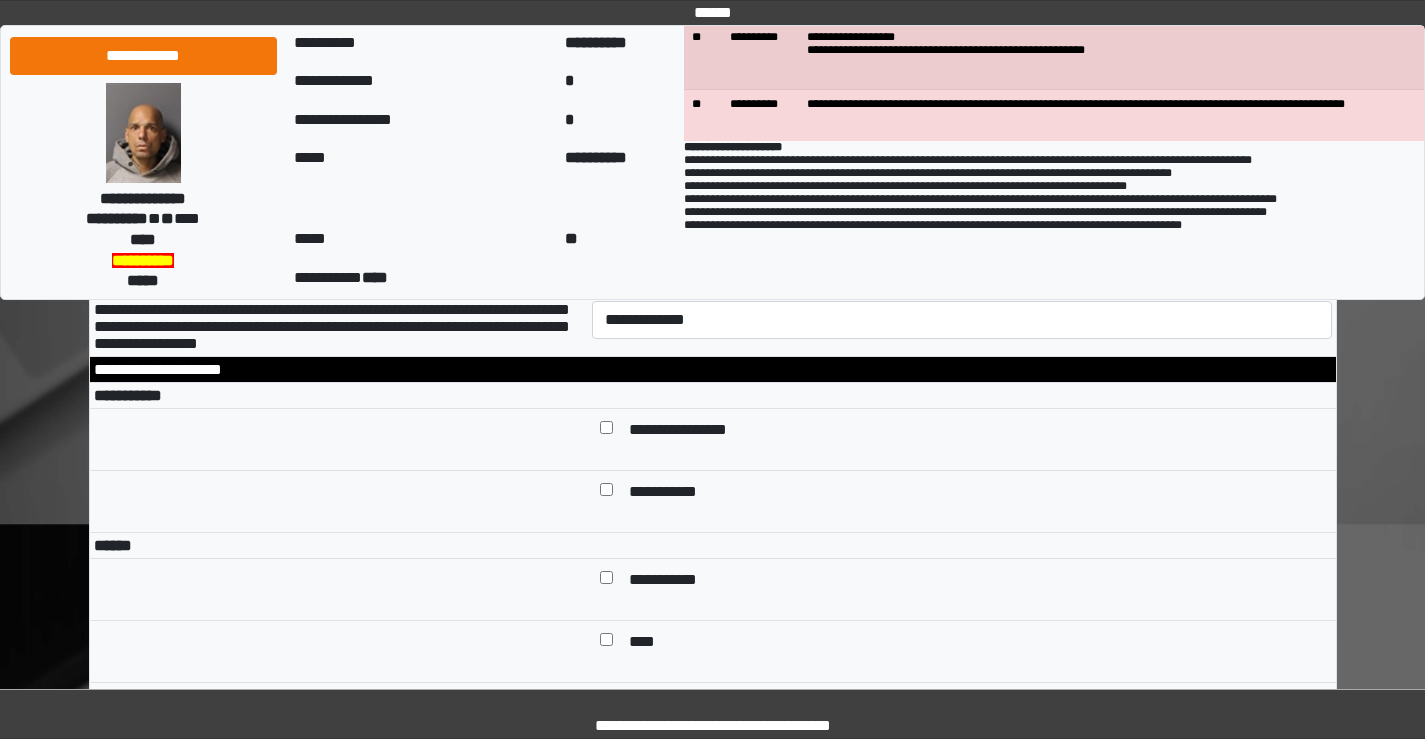 scroll, scrollTop: 6700, scrollLeft: 0, axis: vertical 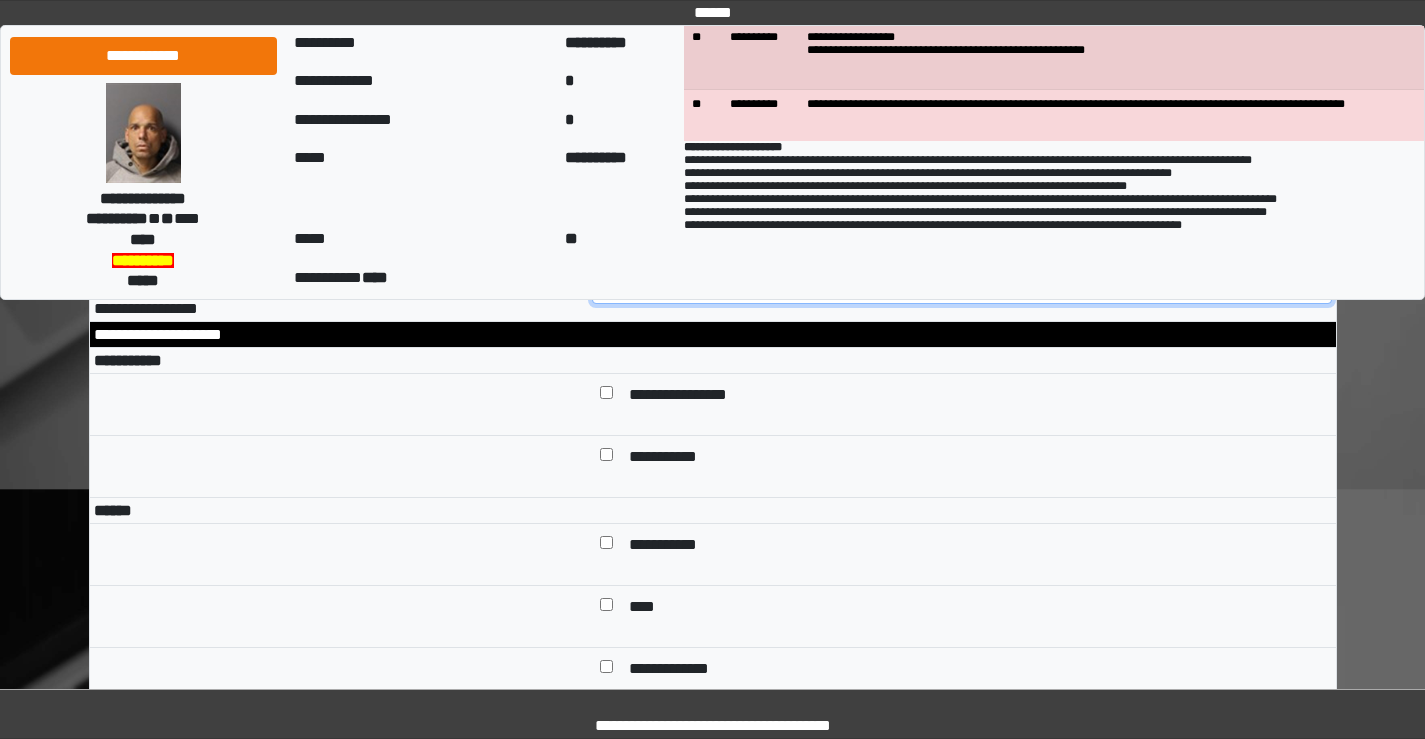 click on "**********" at bounding box center [962, 285] 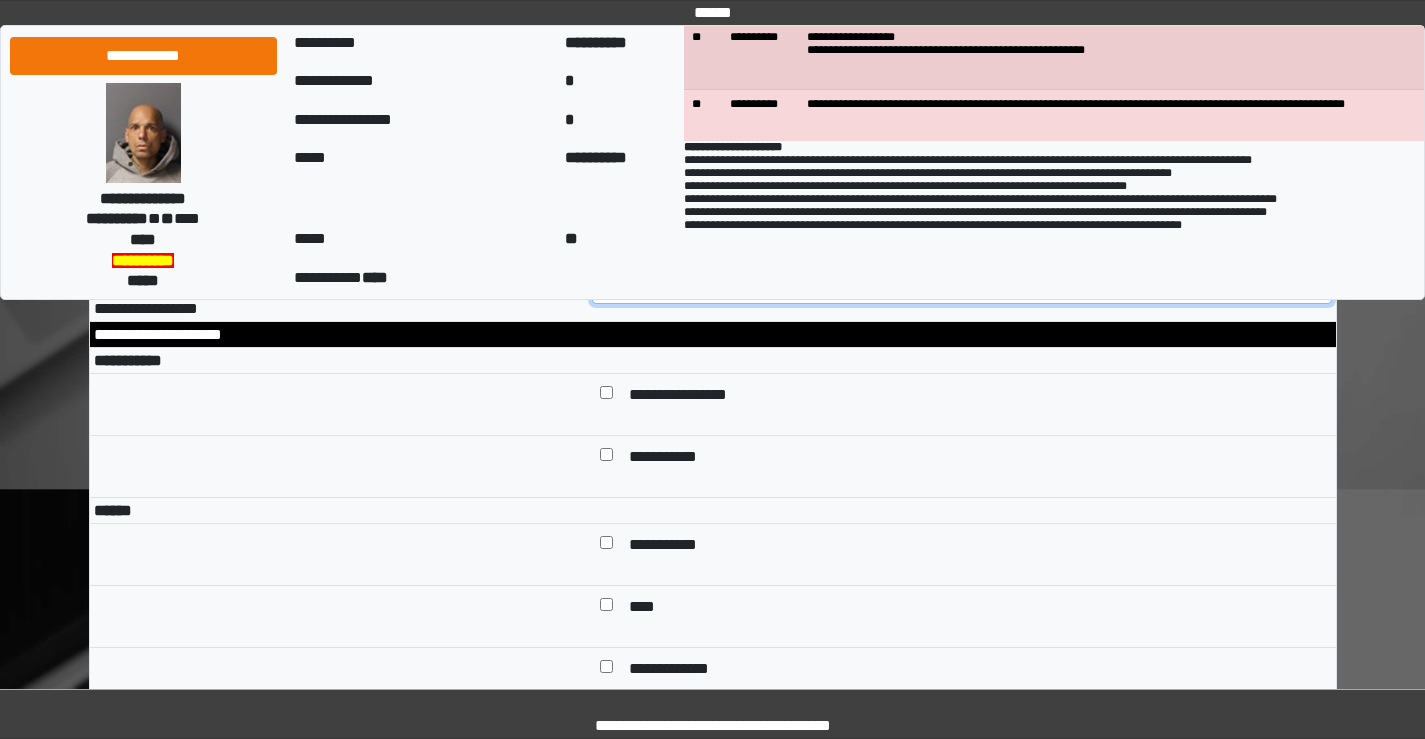 select on "*" 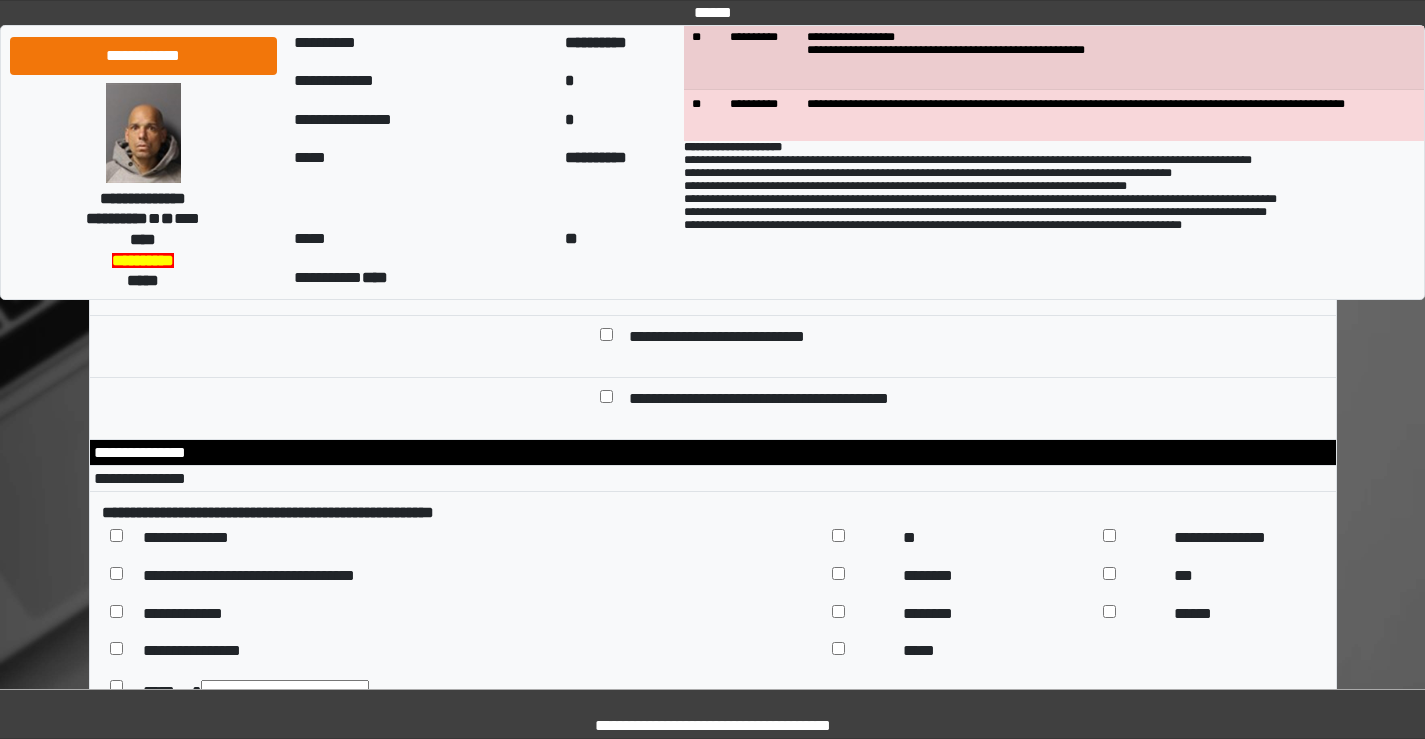 scroll, scrollTop: 9200, scrollLeft: 0, axis: vertical 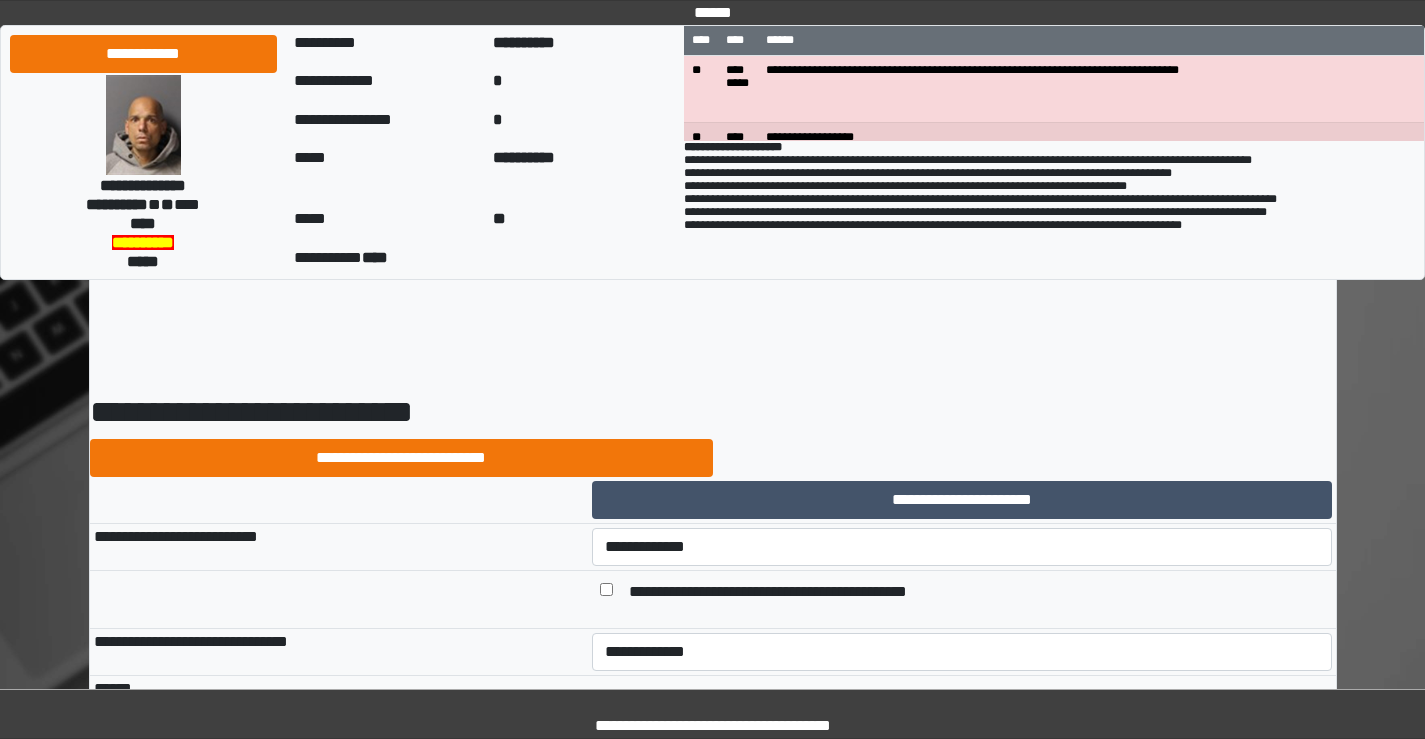 select on "*" 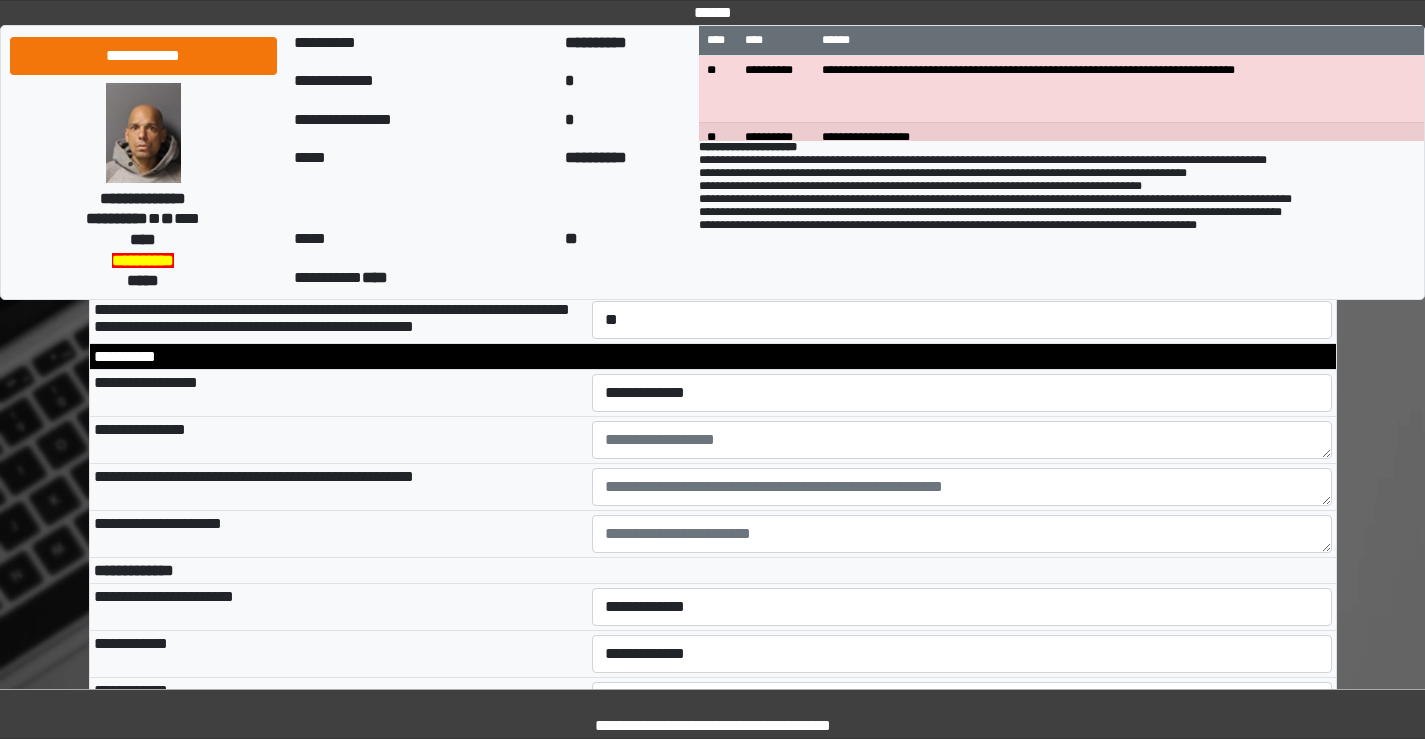 scroll, scrollTop: 700, scrollLeft: 0, axis: vertical 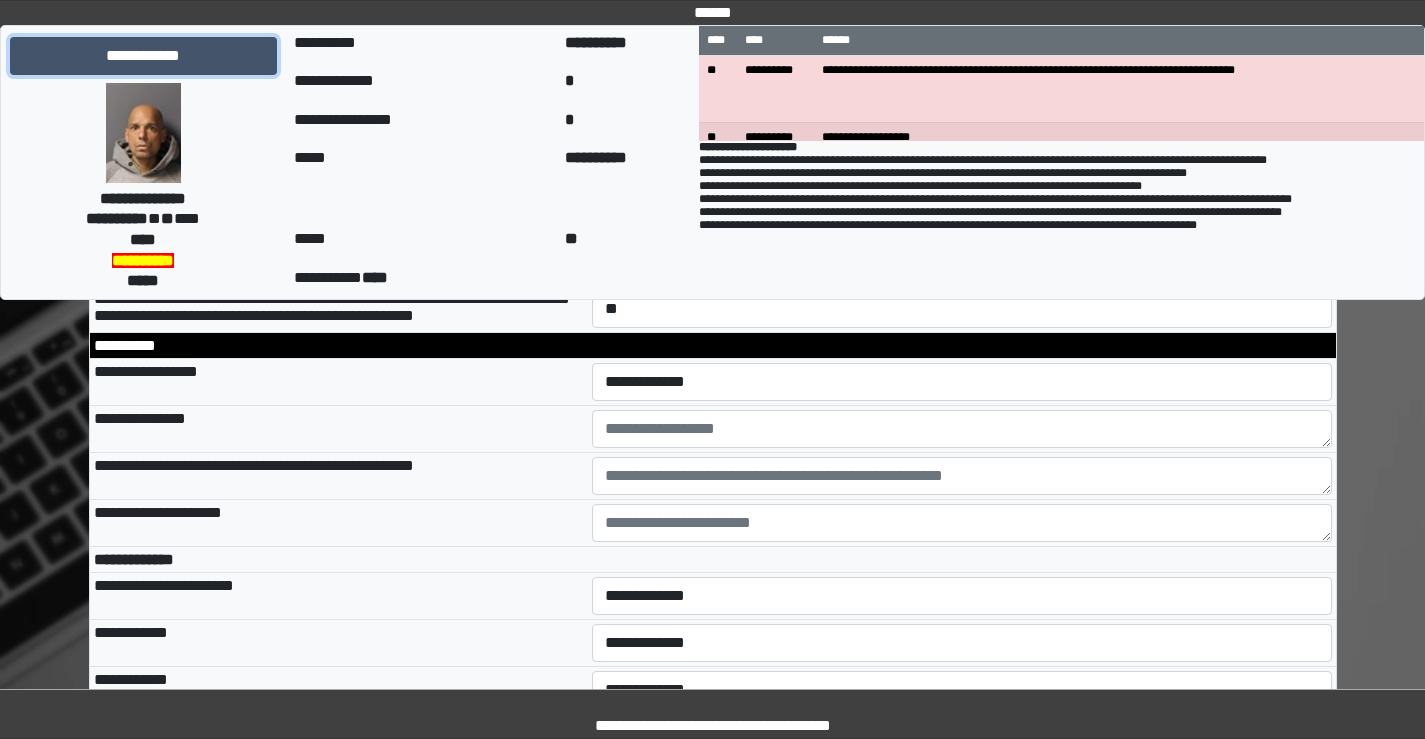 click on "**********" at bounding box center (143, 56) 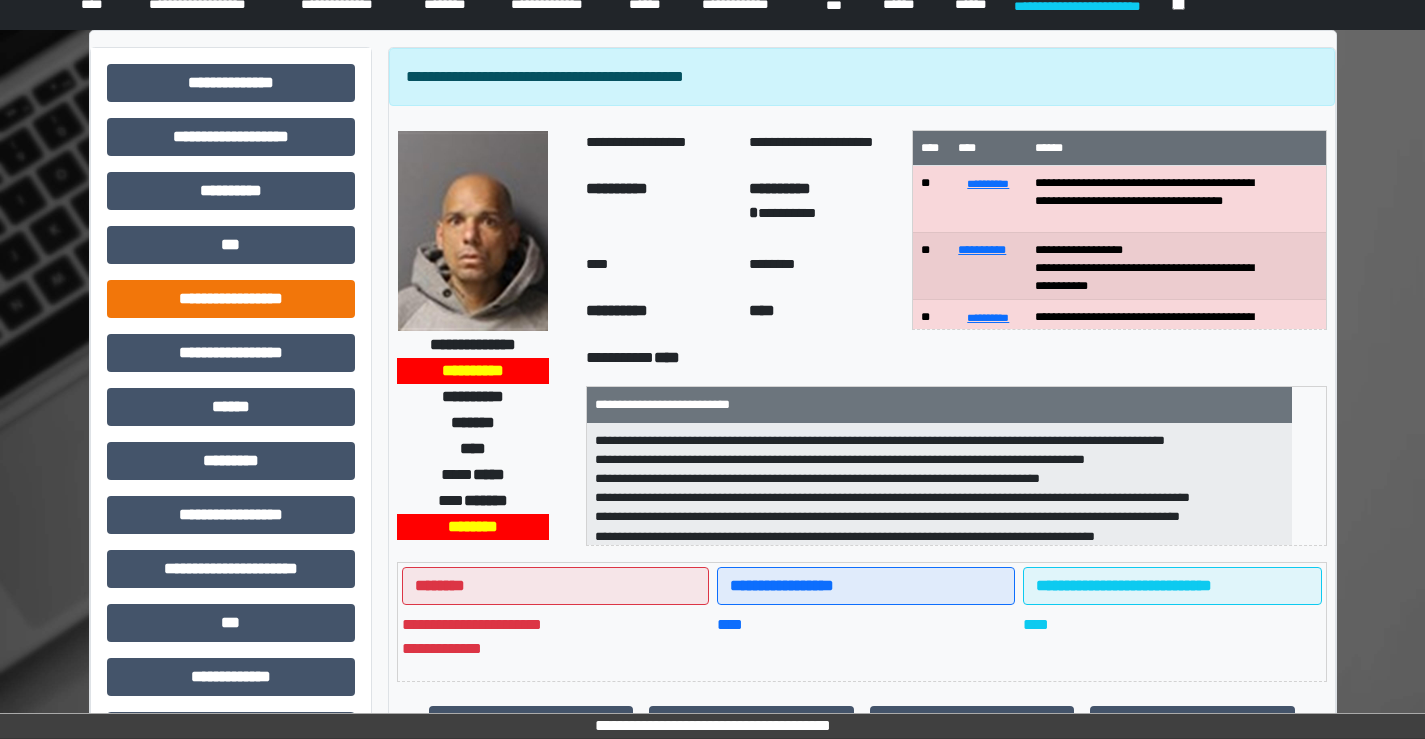 scroll, scrollTop: 100, scrollLeft: 0, axis: vertical 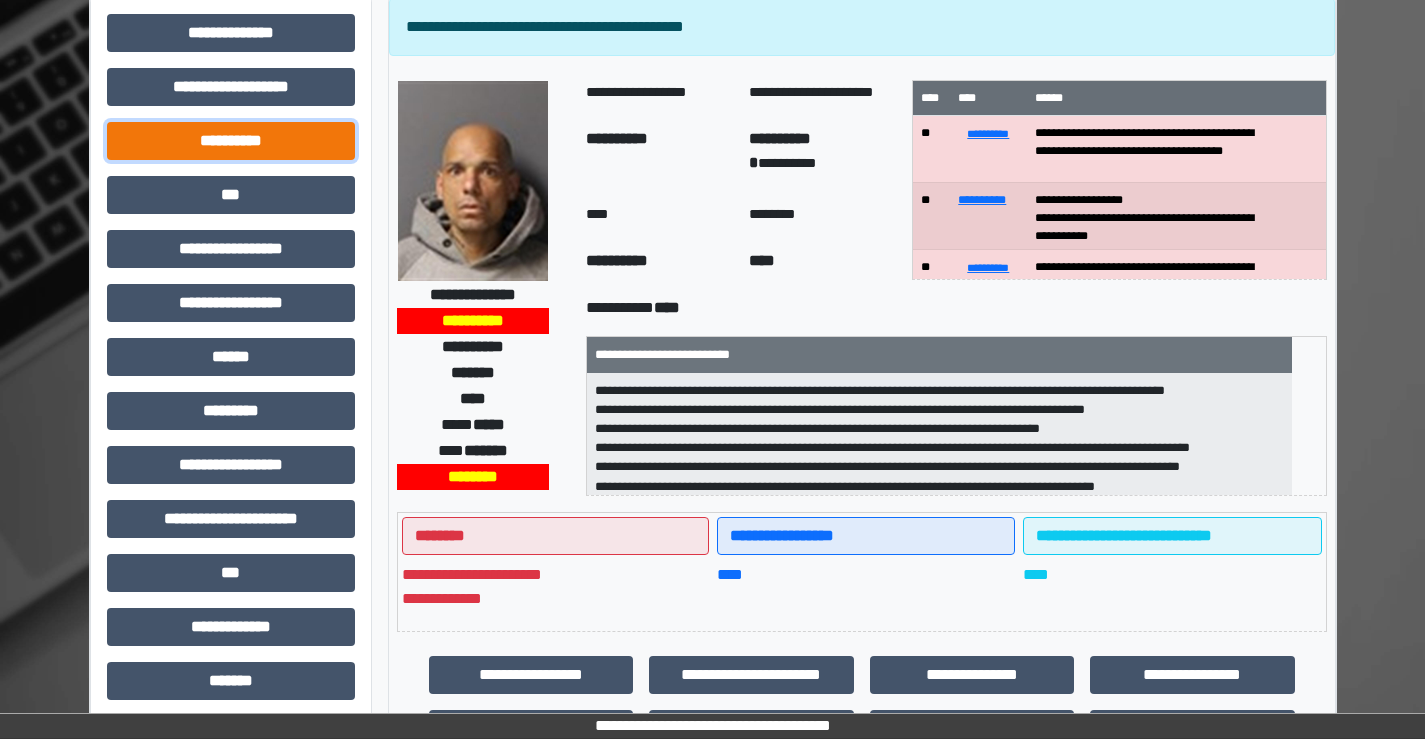 click on "**********" at bounding box center [231, 141] 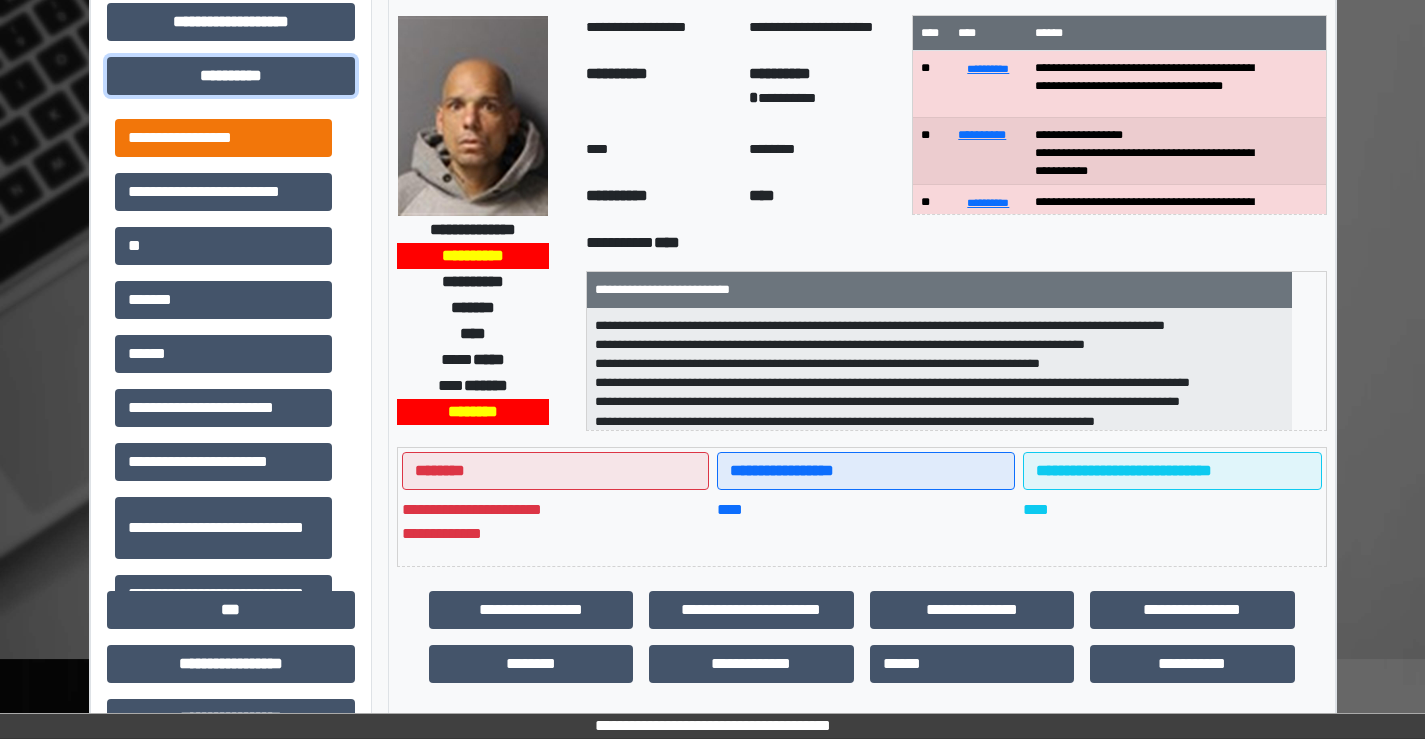 scroll, scrollTop: 200, scrollLeft: 0, axis: vertical 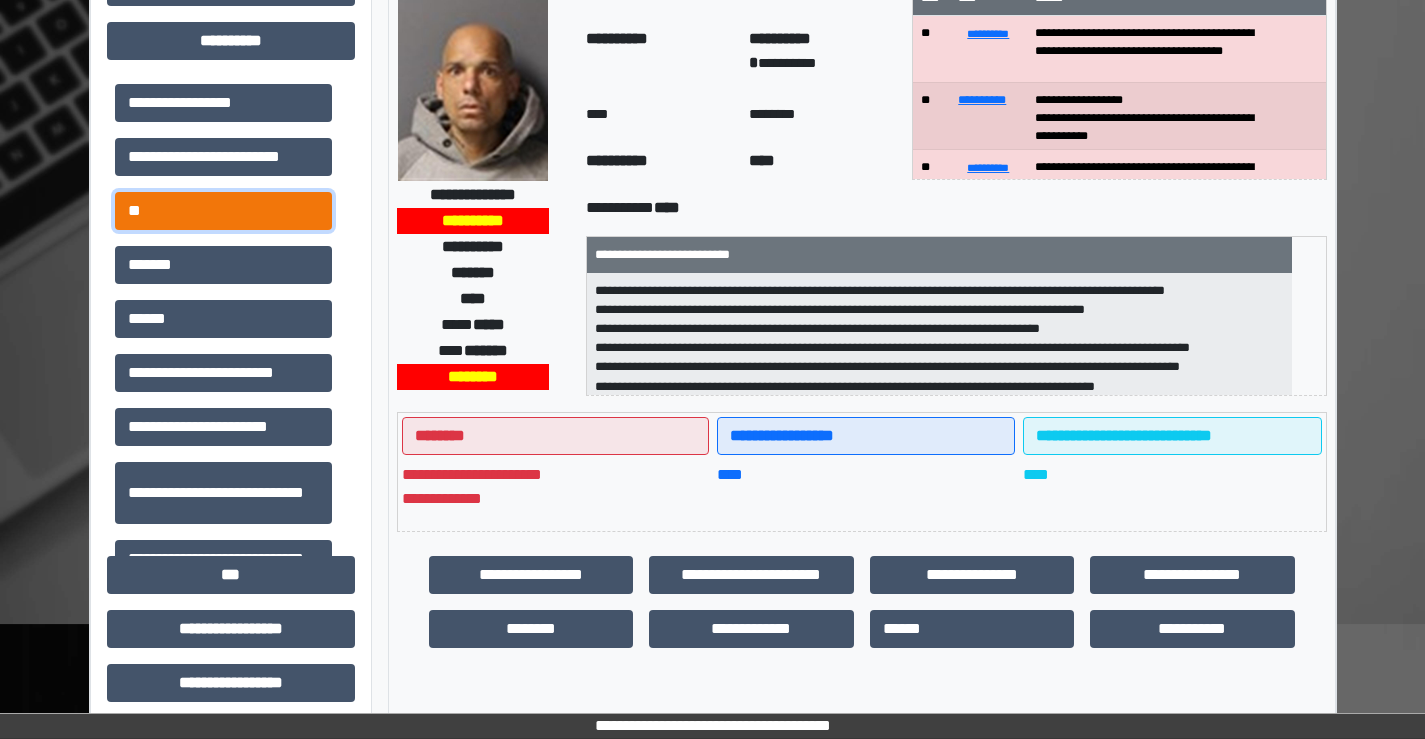 click on "**" at bounding box center (223, 211) 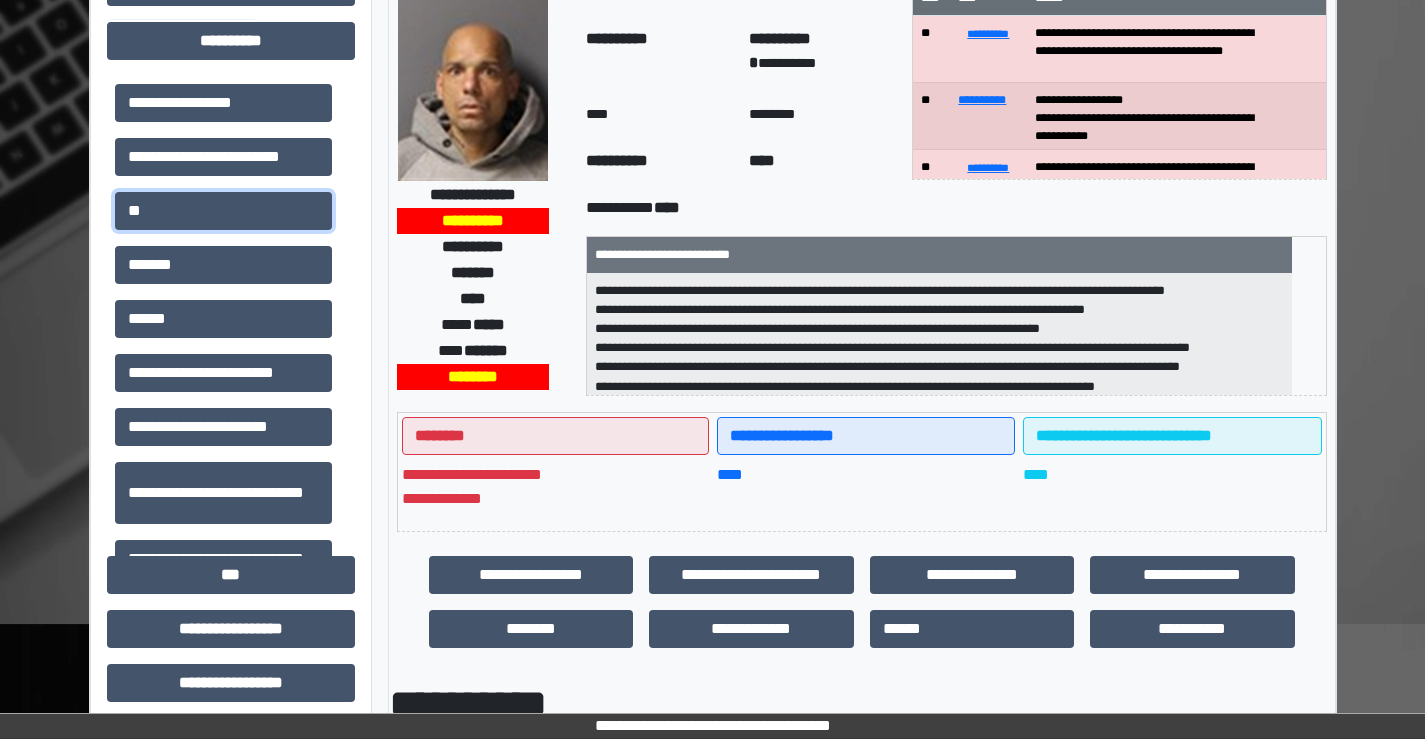 scroll, scrollTop: 63, scrollLeft: 0, axis: vertical 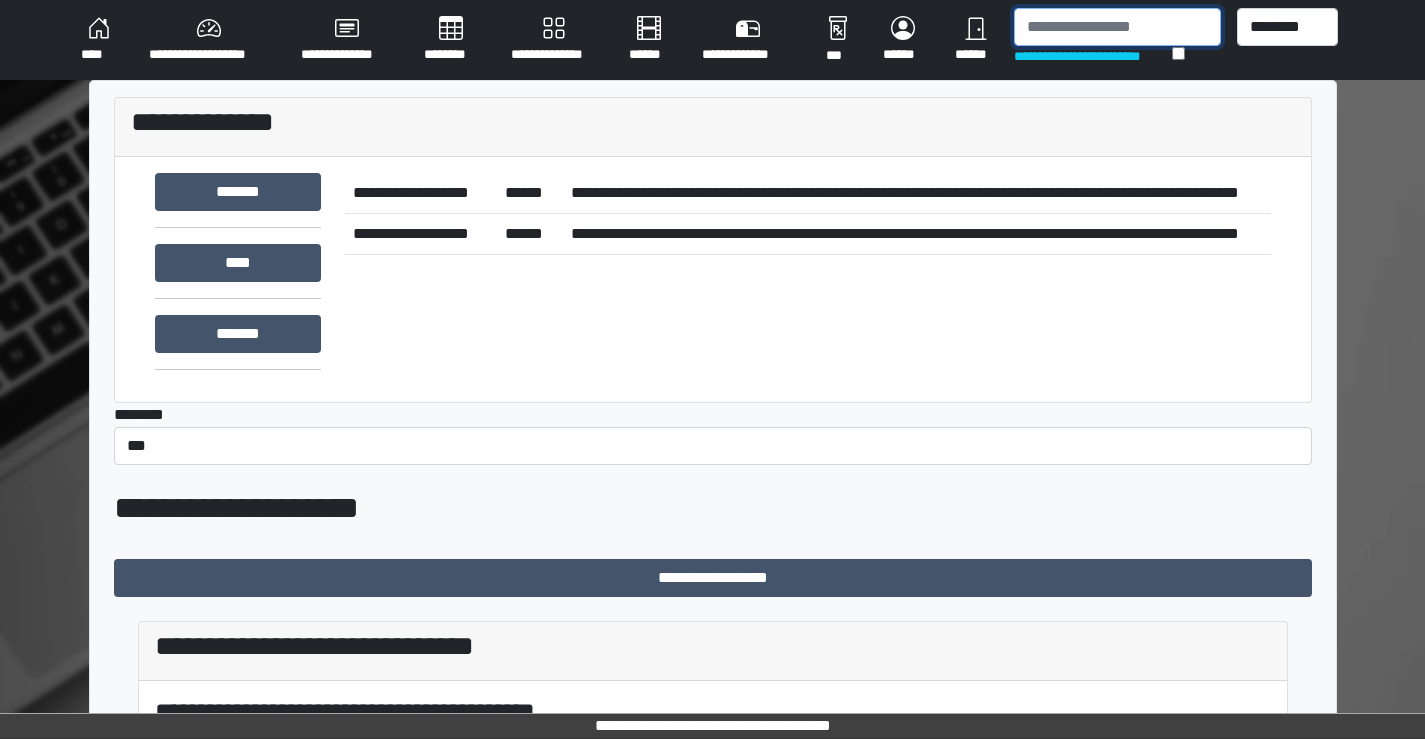 click at bounding box center (1117, 27) 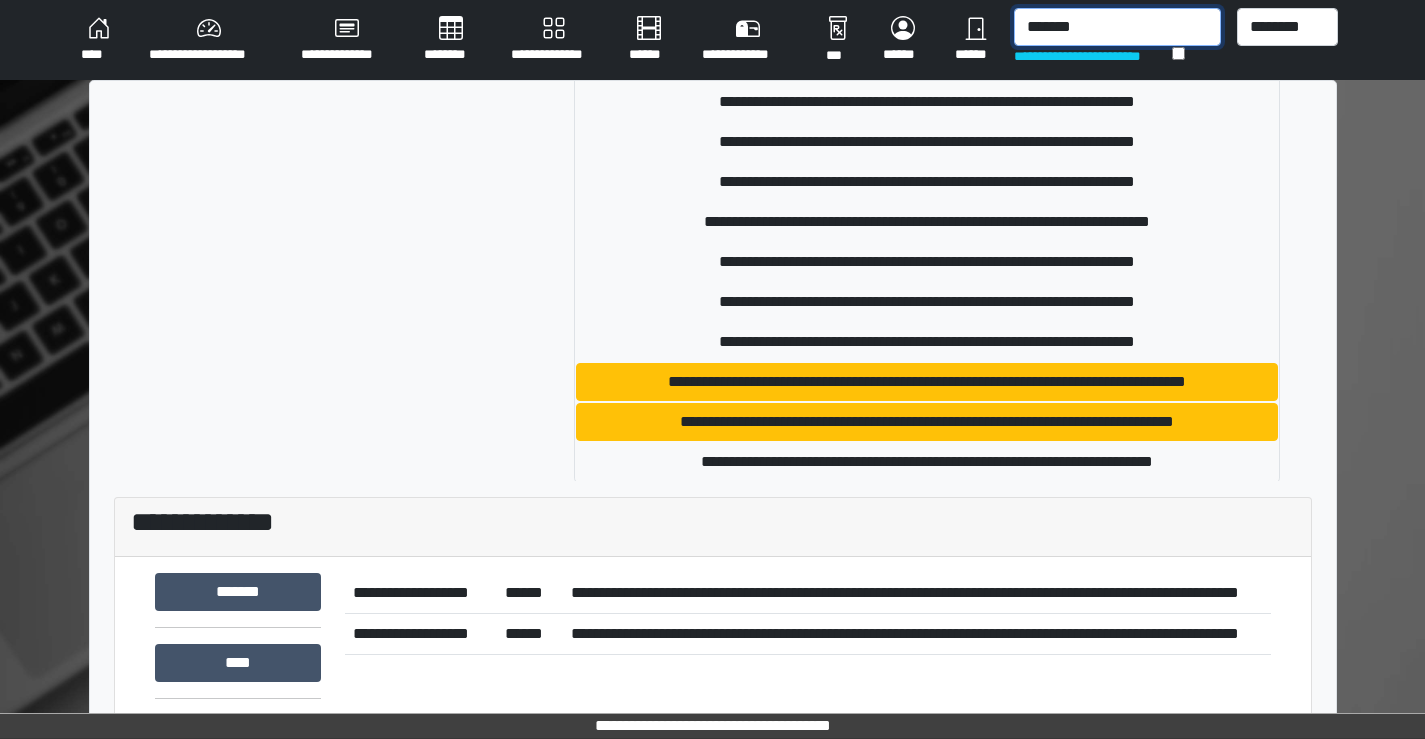 scroll, scrollTop: 258, scrollLeft: 0, axis: vertical 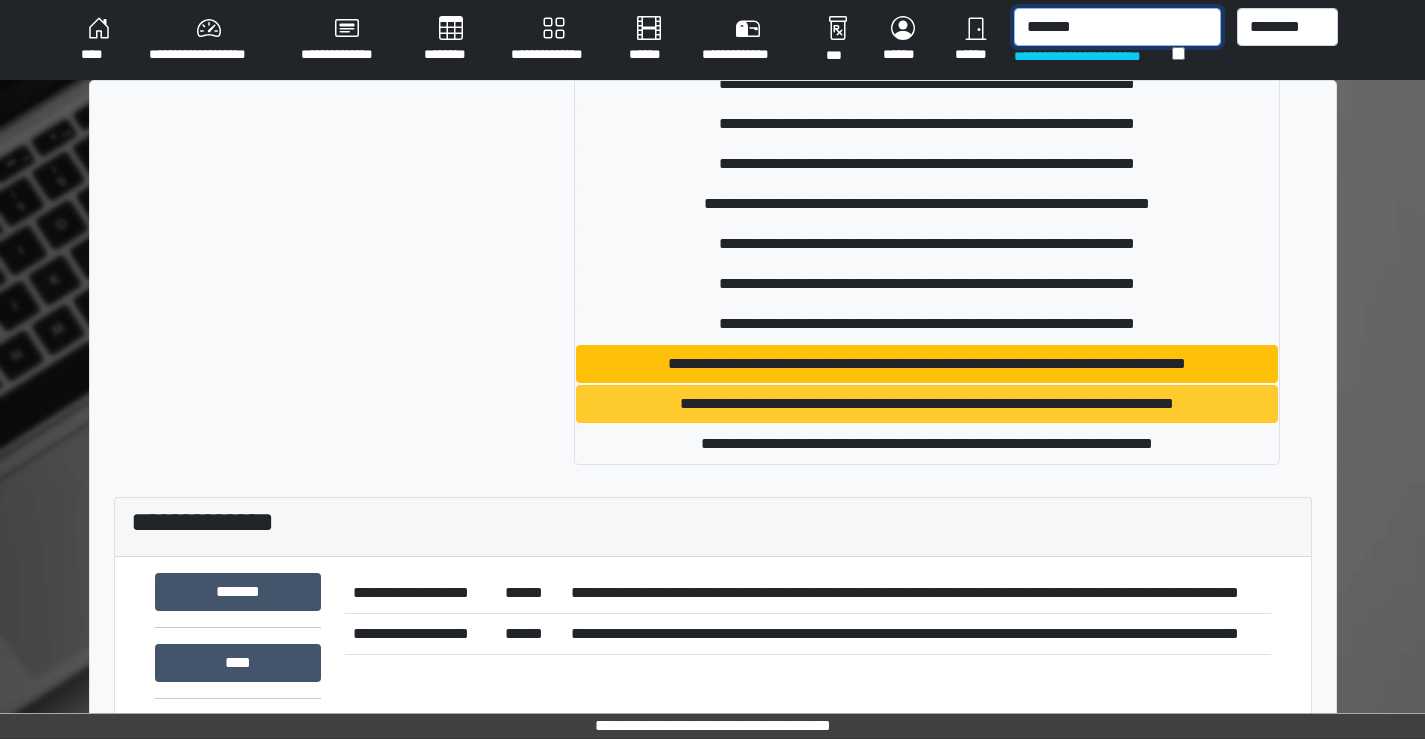 type on "*******" 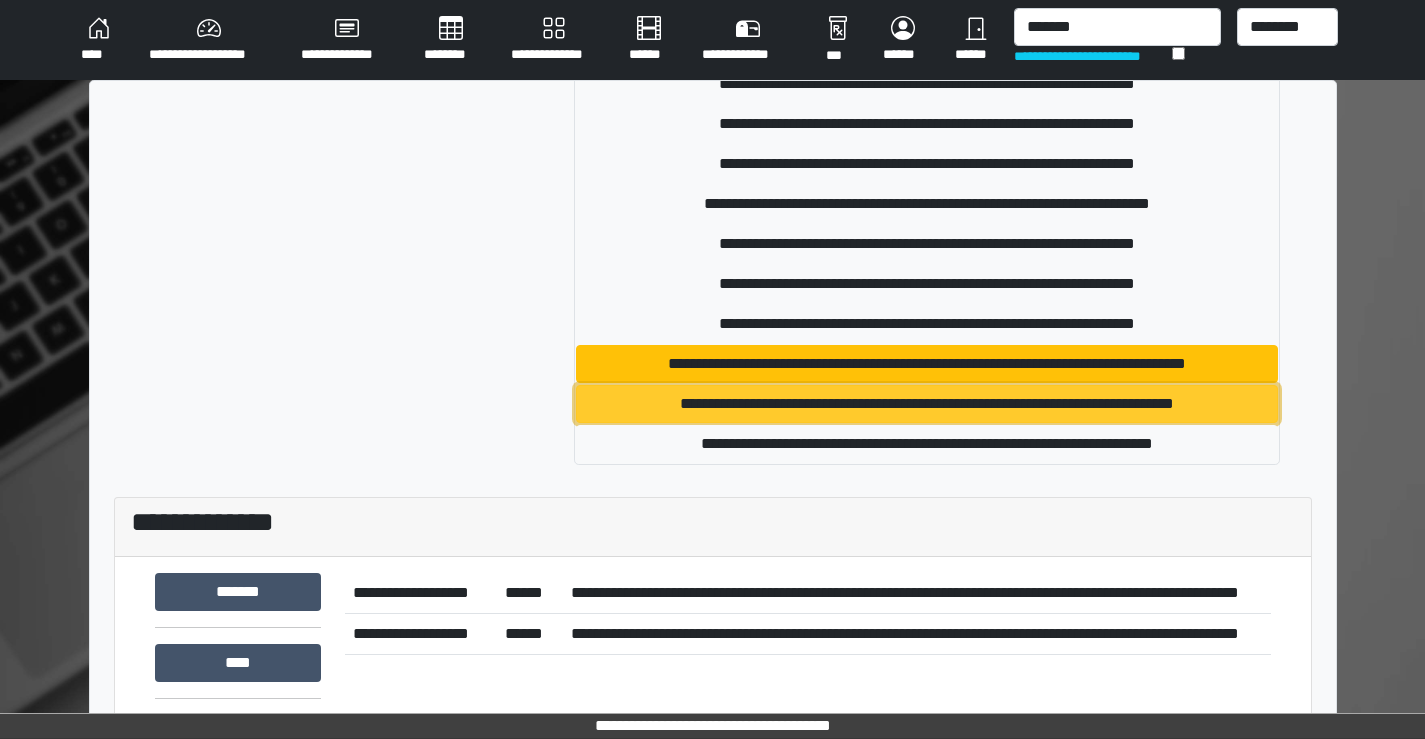 click on "**********" at bounding box center [927, 404] 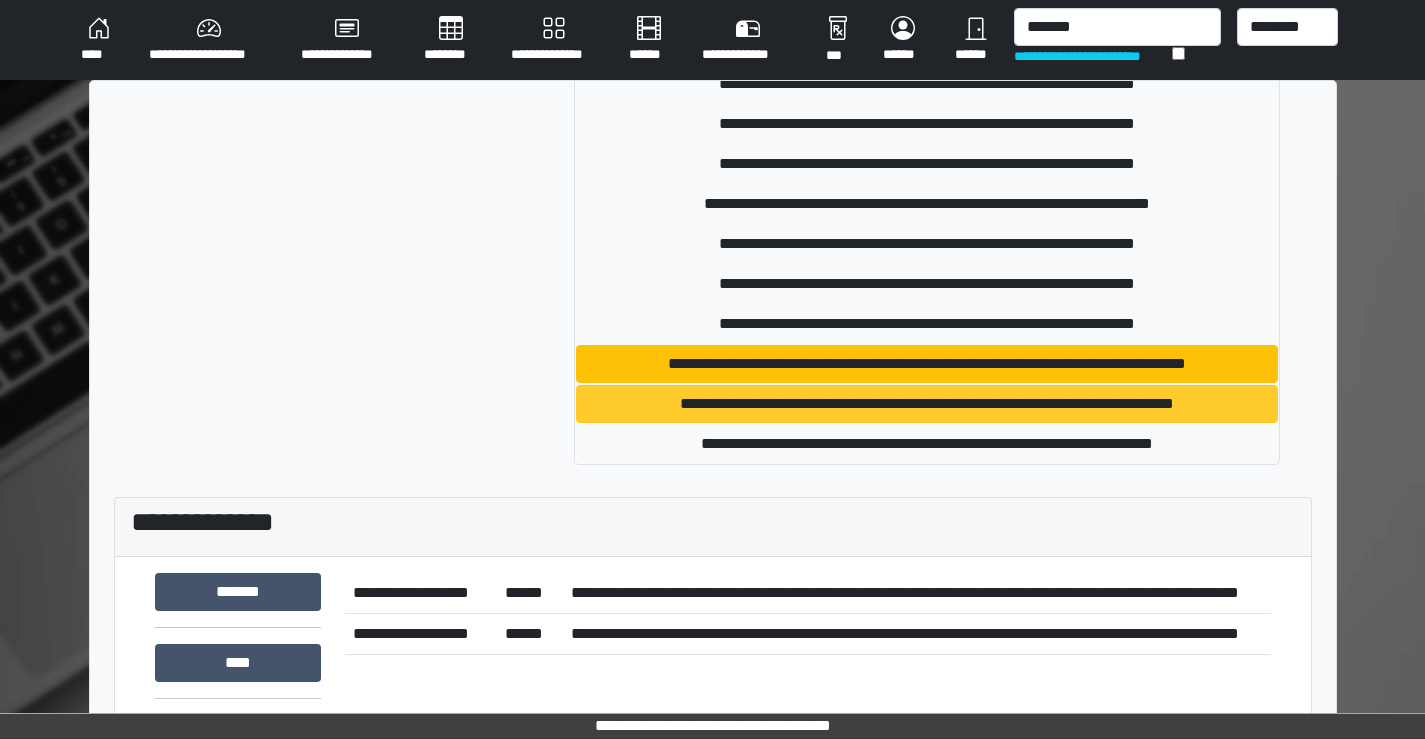 type 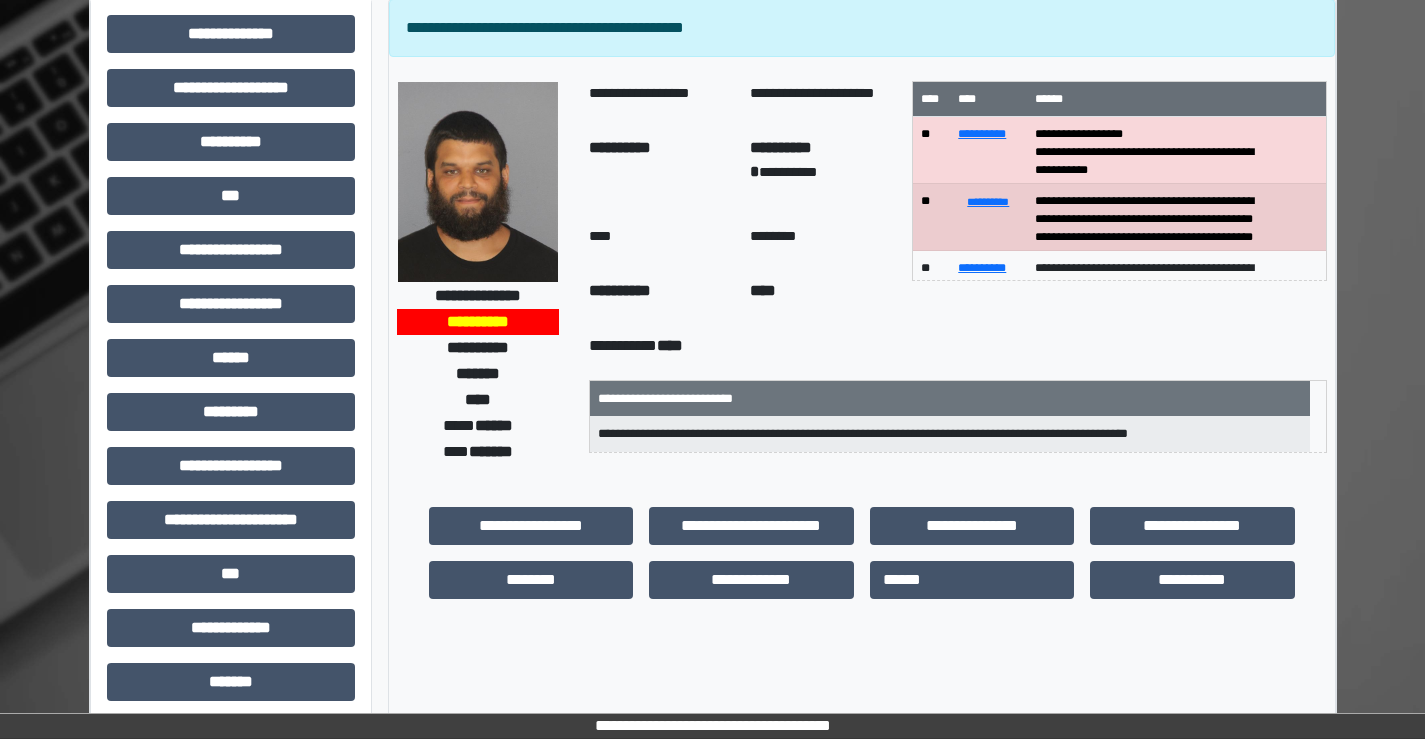scroll, scrollTop: 100, scrollLeft: 0, axis: vertical 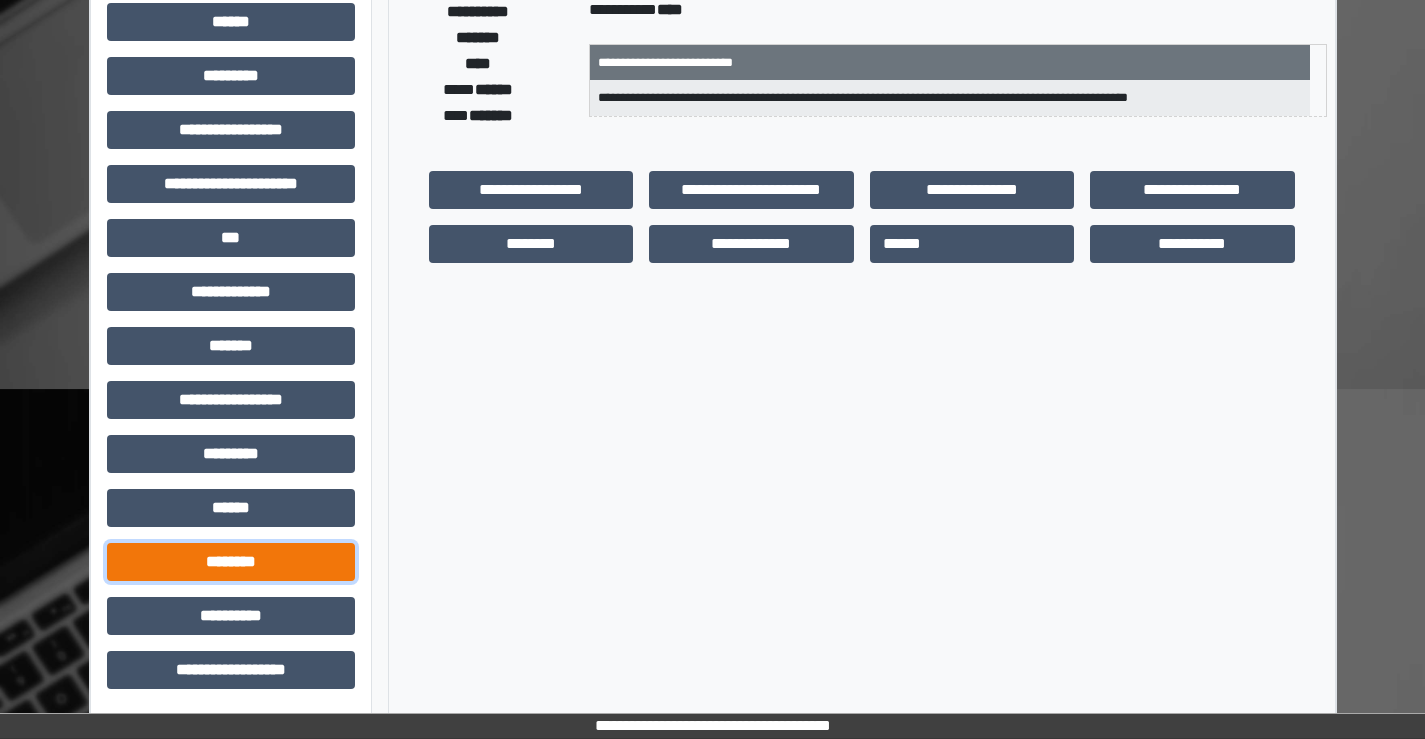 click on "********" at bounding box center (231, 562) 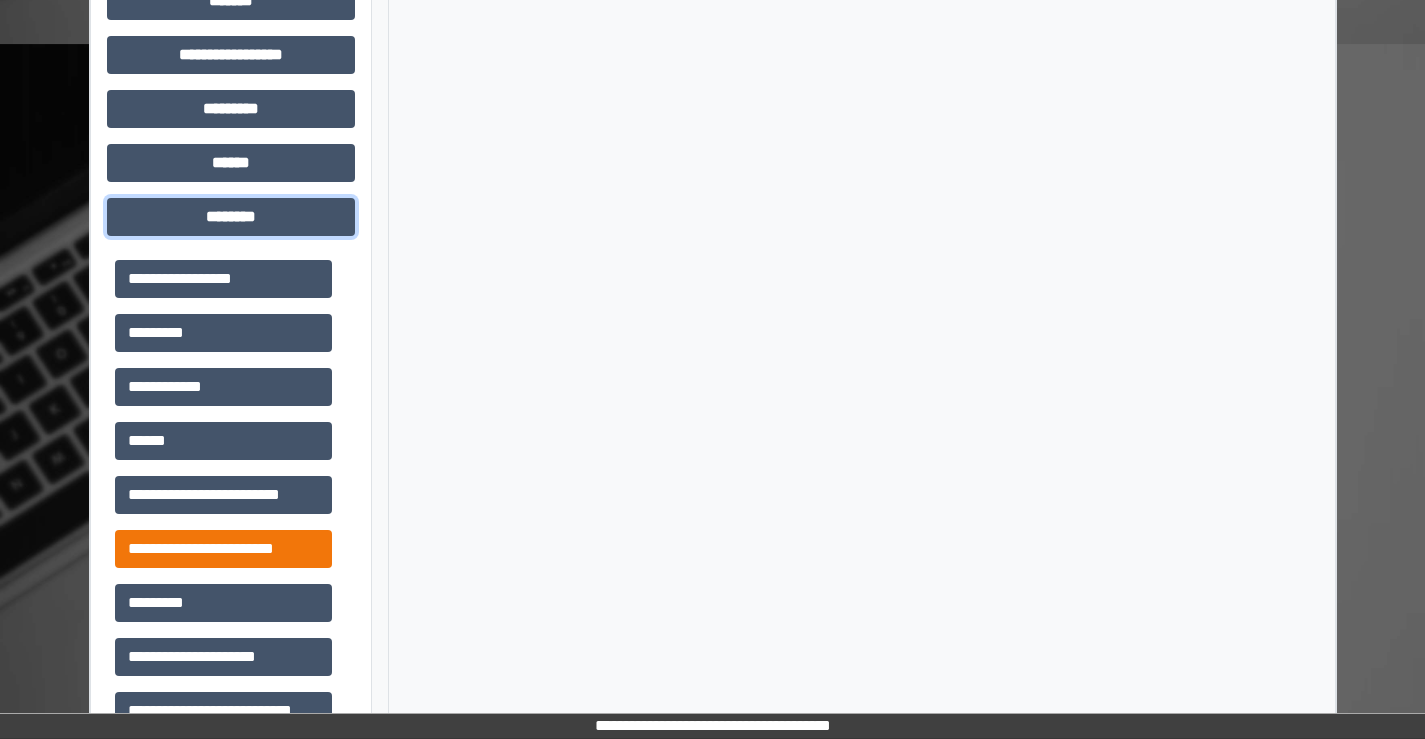 scroll, scrollTop: 835, scrollLeft: 0, axis: vertical 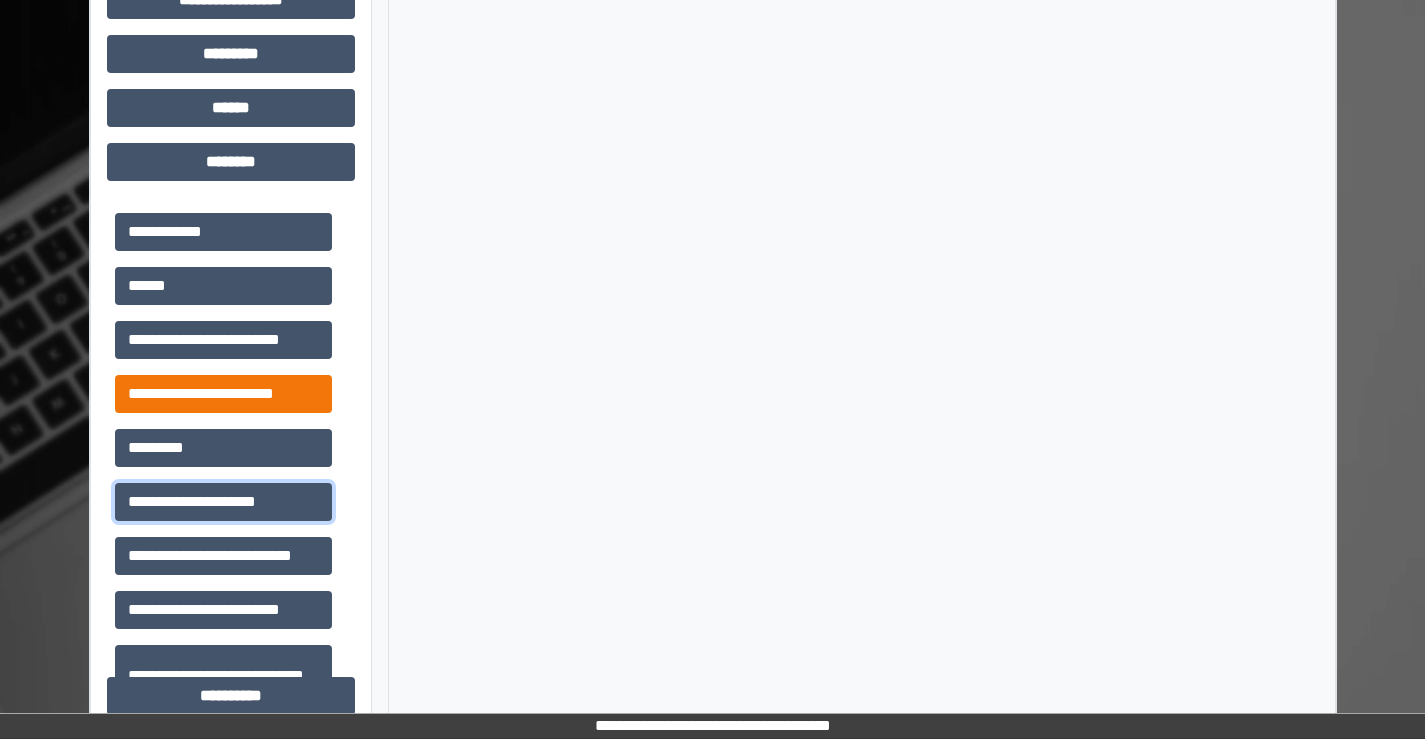 click on "**********" at bounding box center [223, 502] 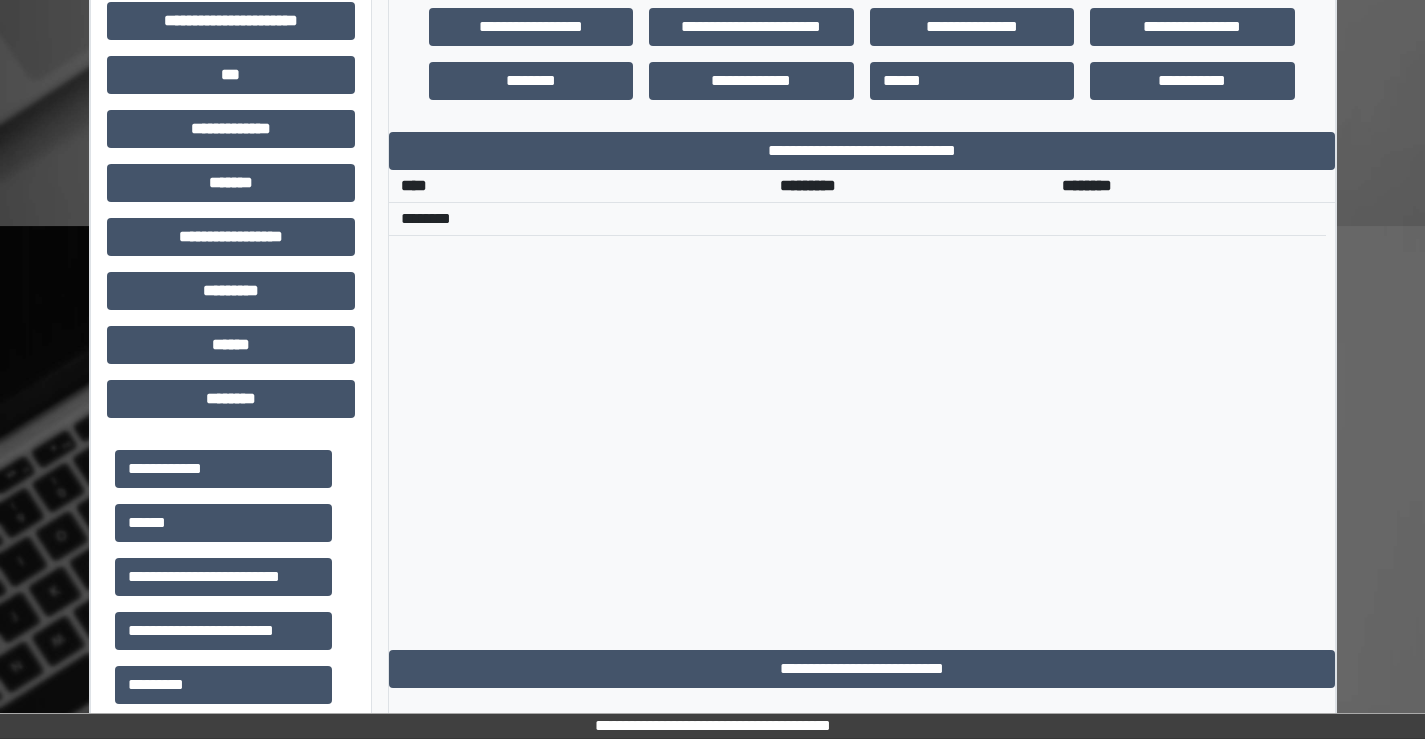 scroll, scrollTop: 735, scrollLeft: 0, axis: vertical 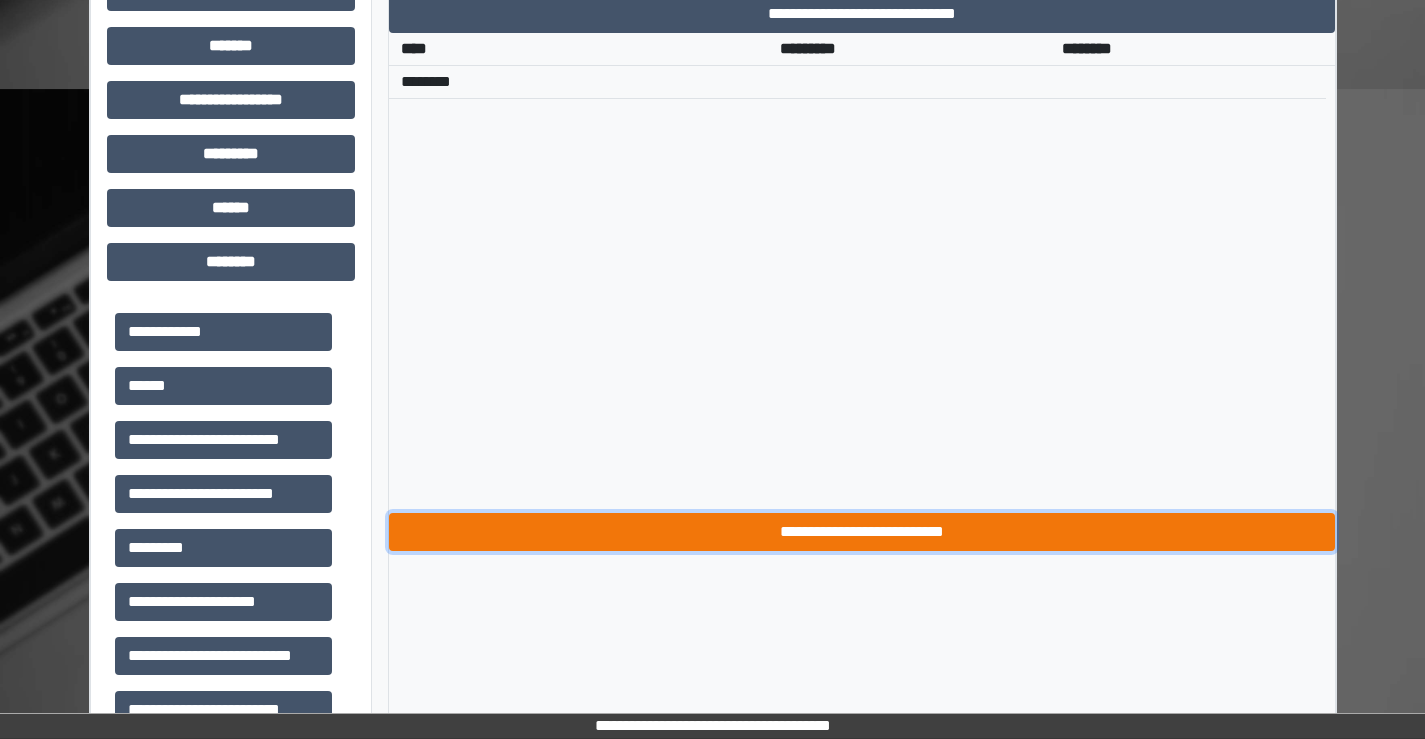 click on "**********" at bounding box center [862, 532] 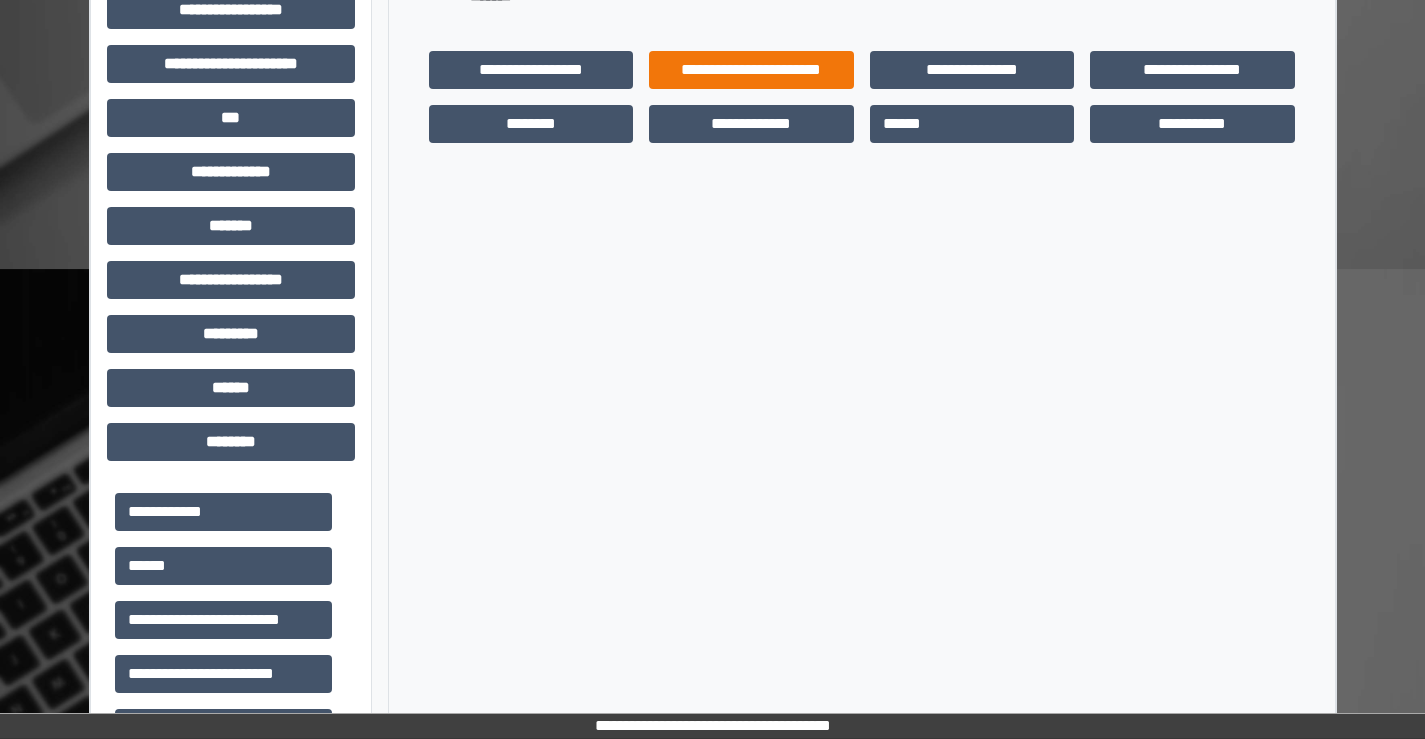 scroll, scrollTop: 135, scrollLeft: 0, axis: vertical 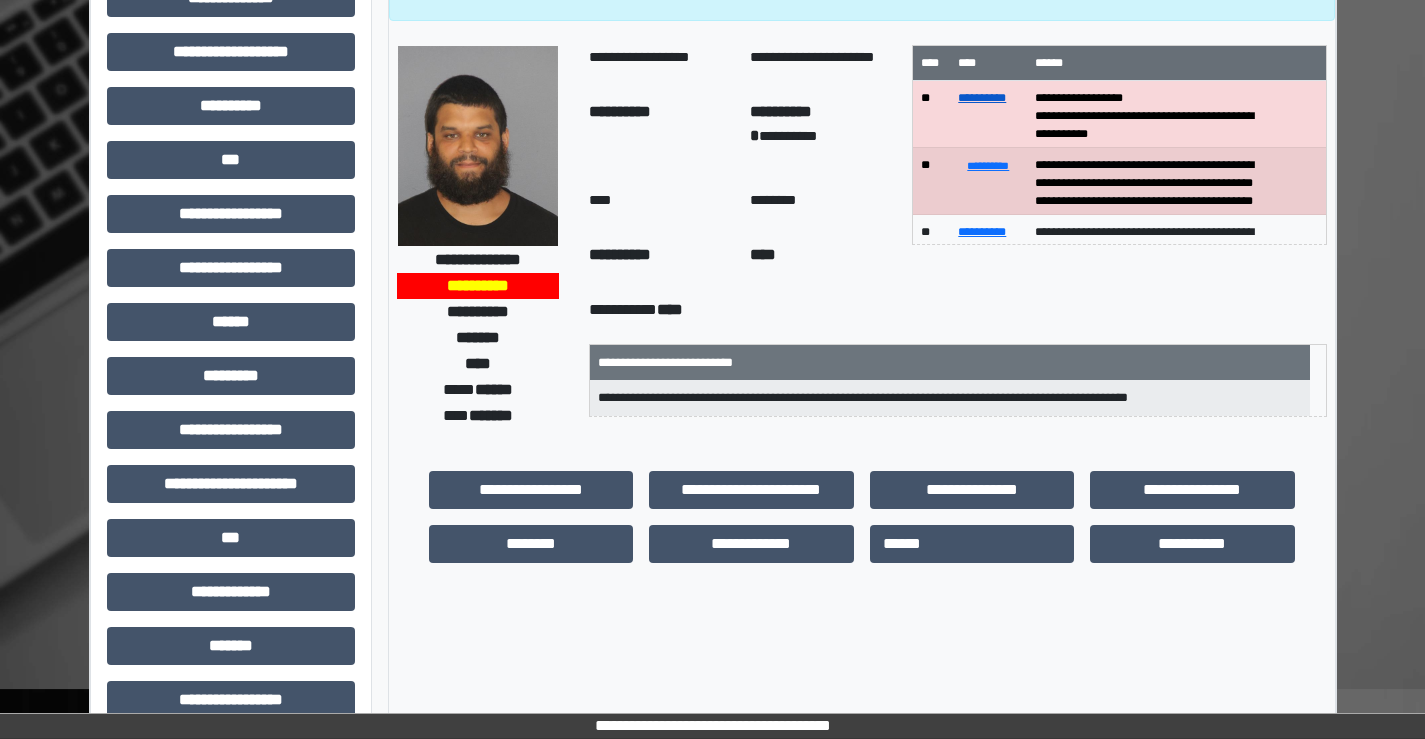click on "**********" at bounding box center (982, 98) 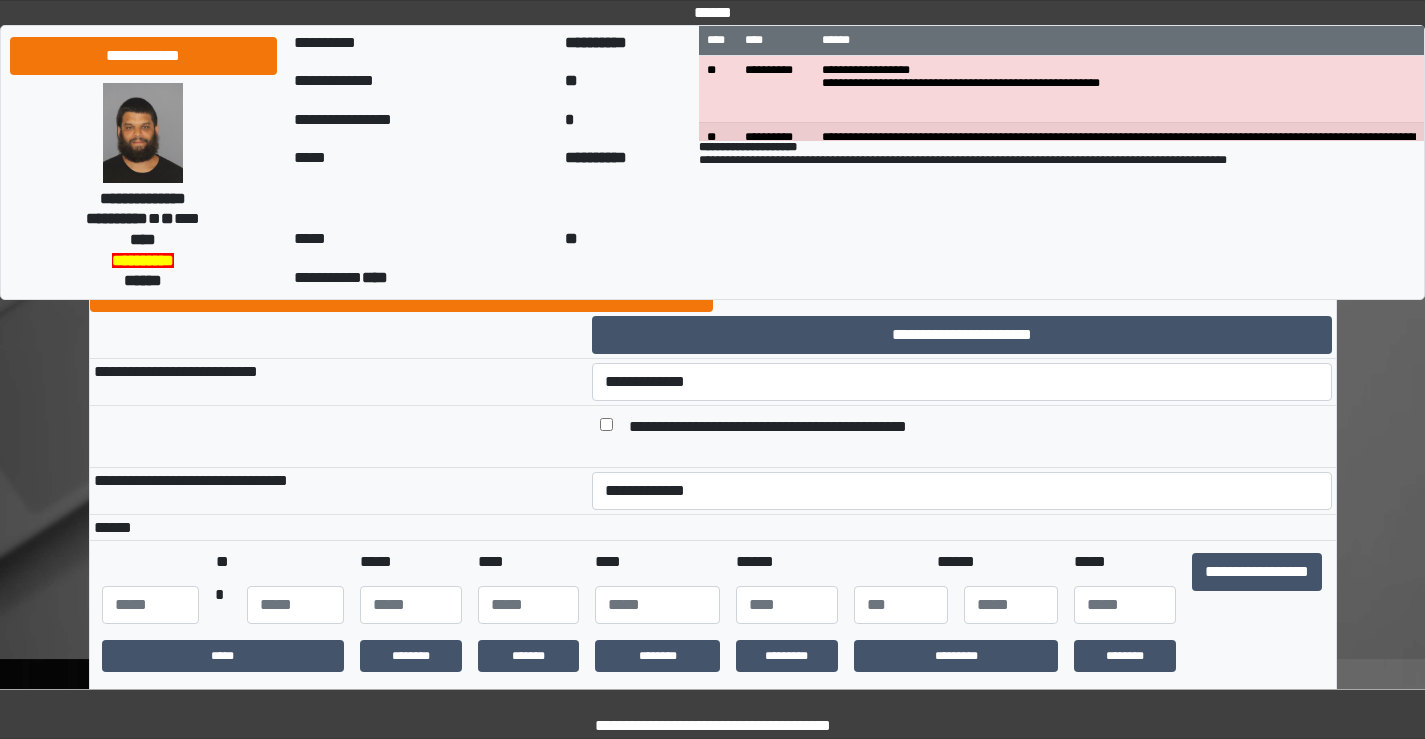 scroll, scrollTop: 200, scrollLeft: 0, axis: vertical 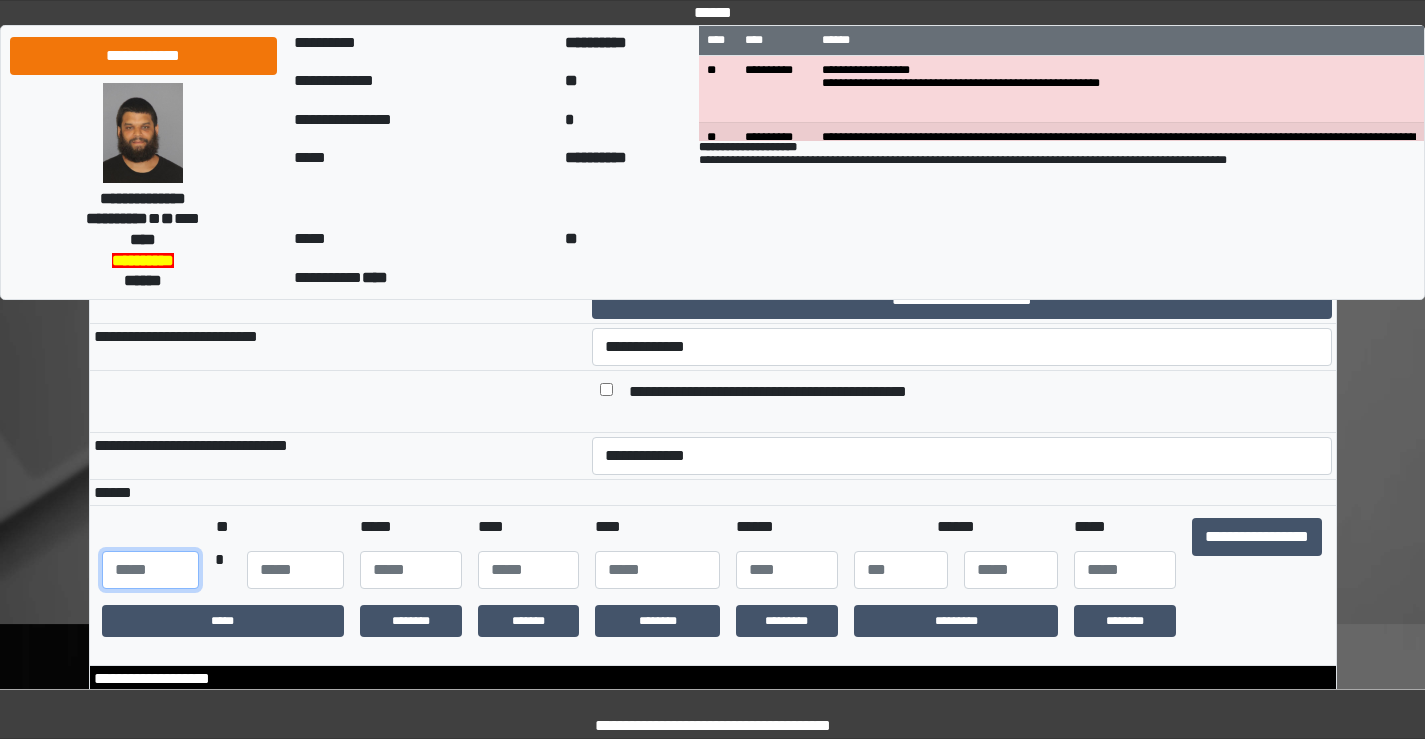 click at bounding box center [150, 570] 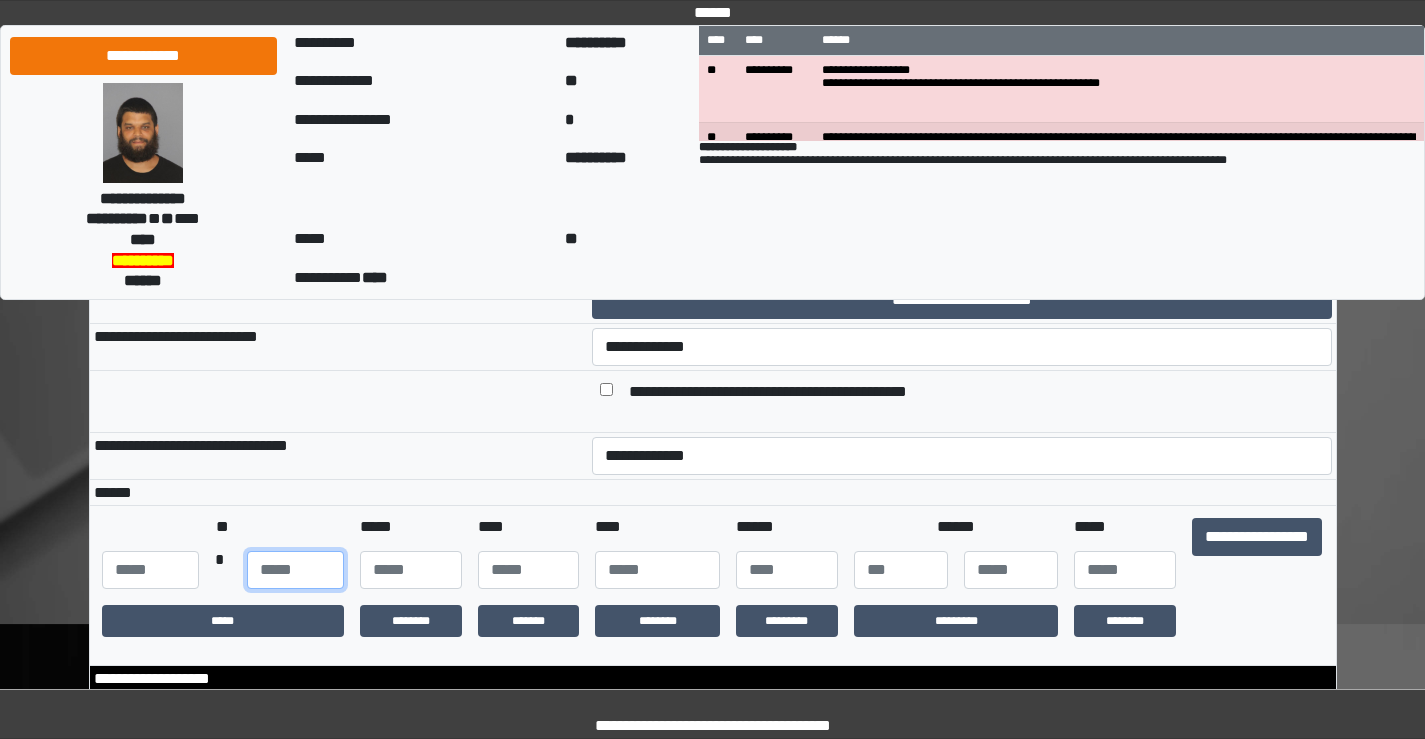 type on "**" 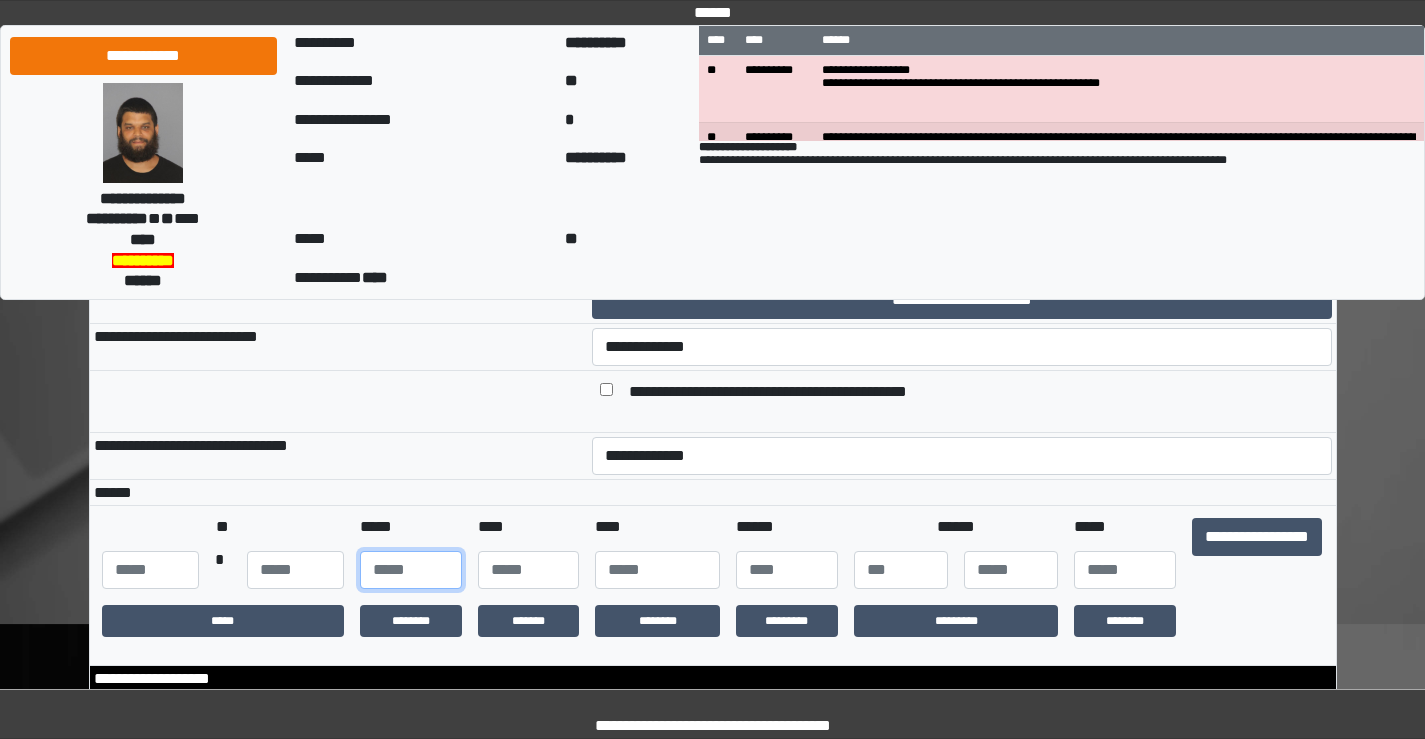 type on "***" 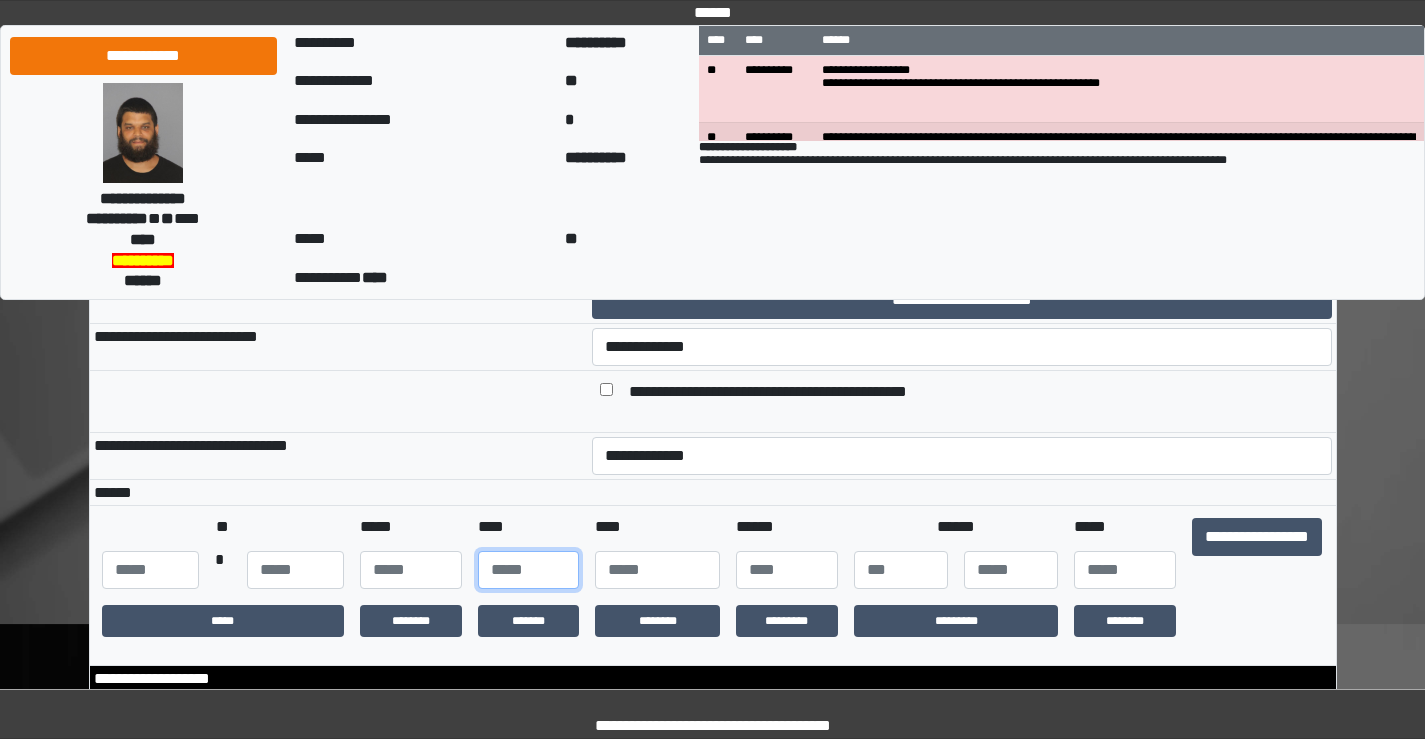 type on "**" 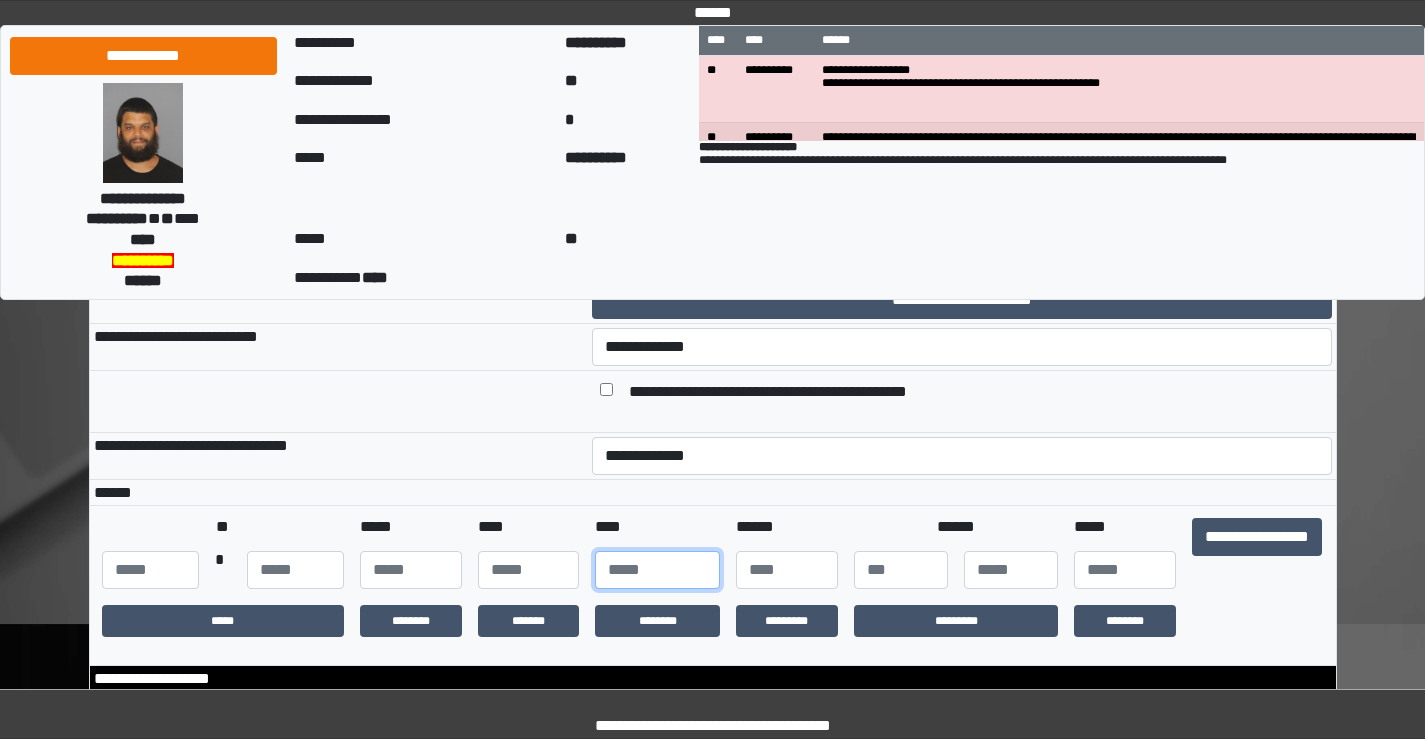 type on "****" 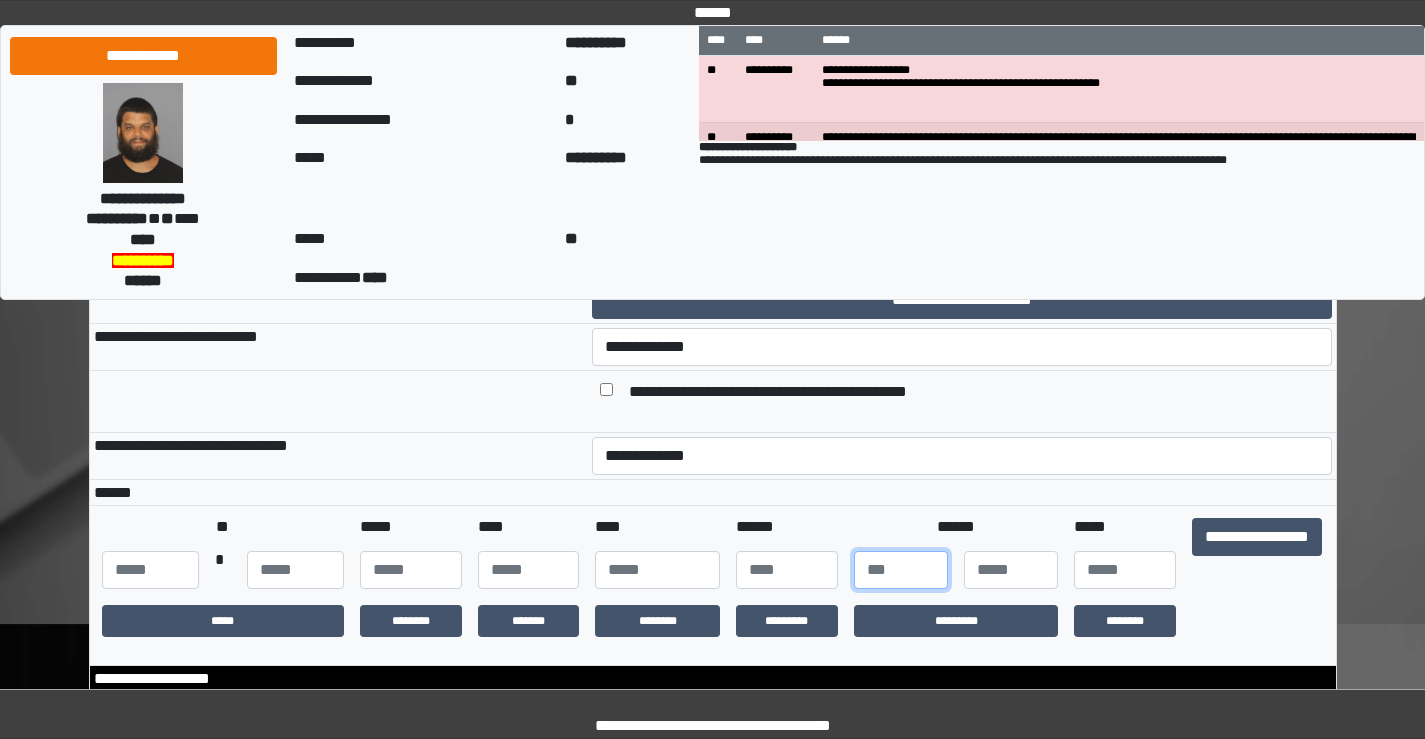 click at bounding box center (901, 570) 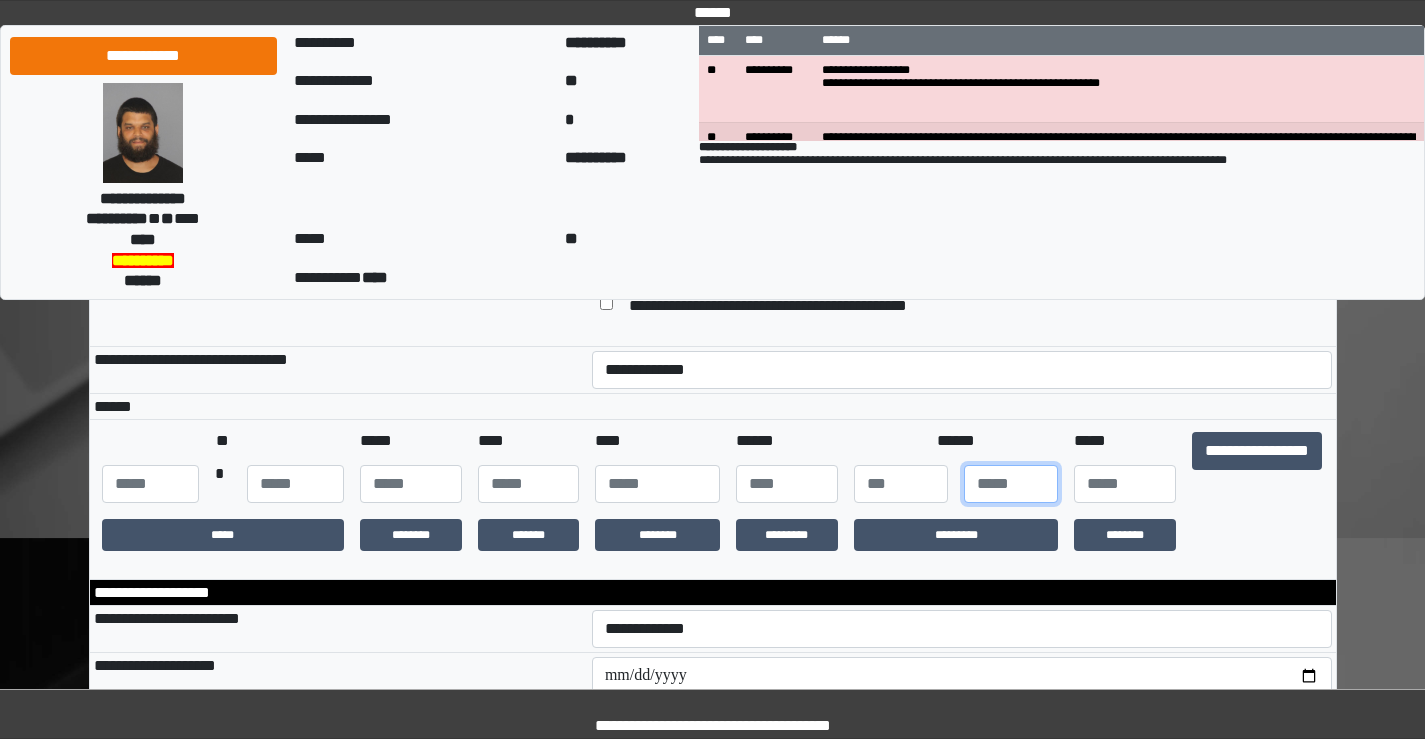scroll, scrollTop: 300, scrollLeft: 0, axis: vertical 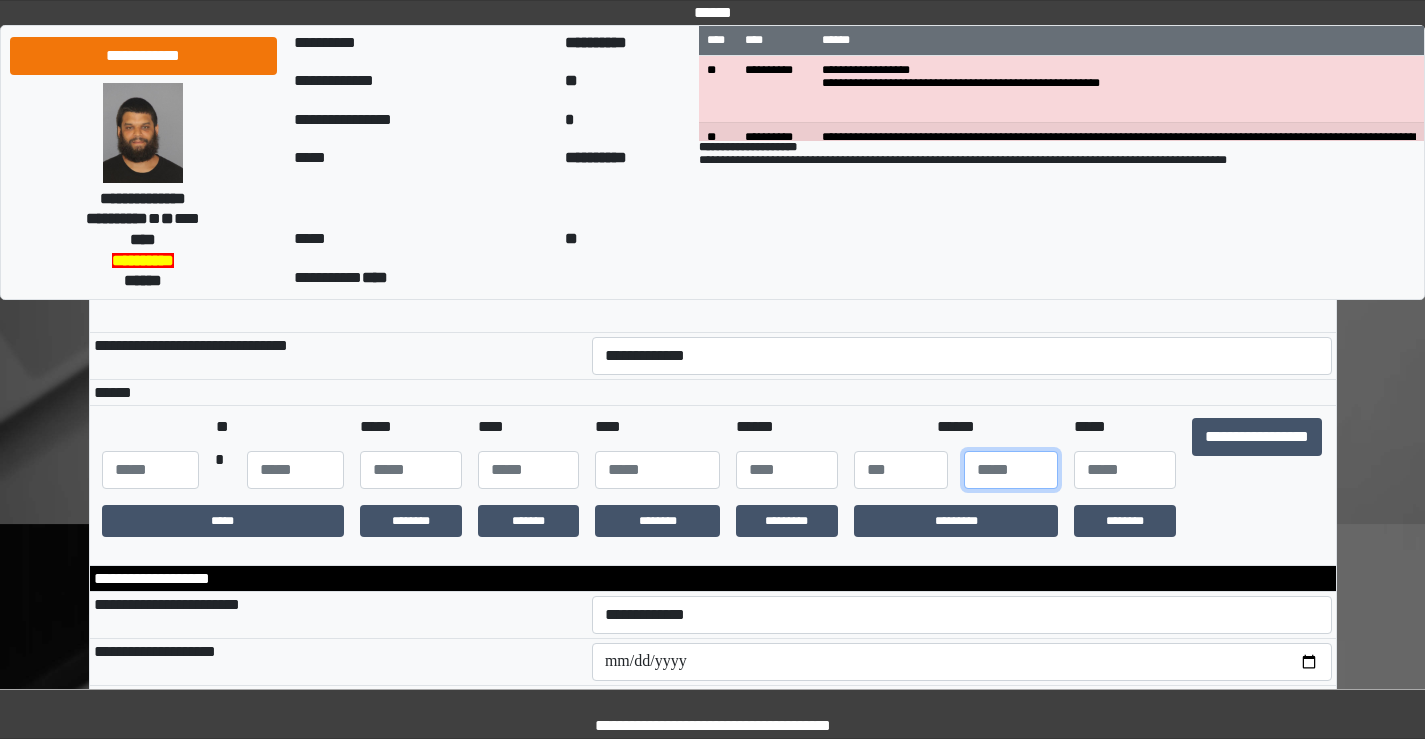type on "*" 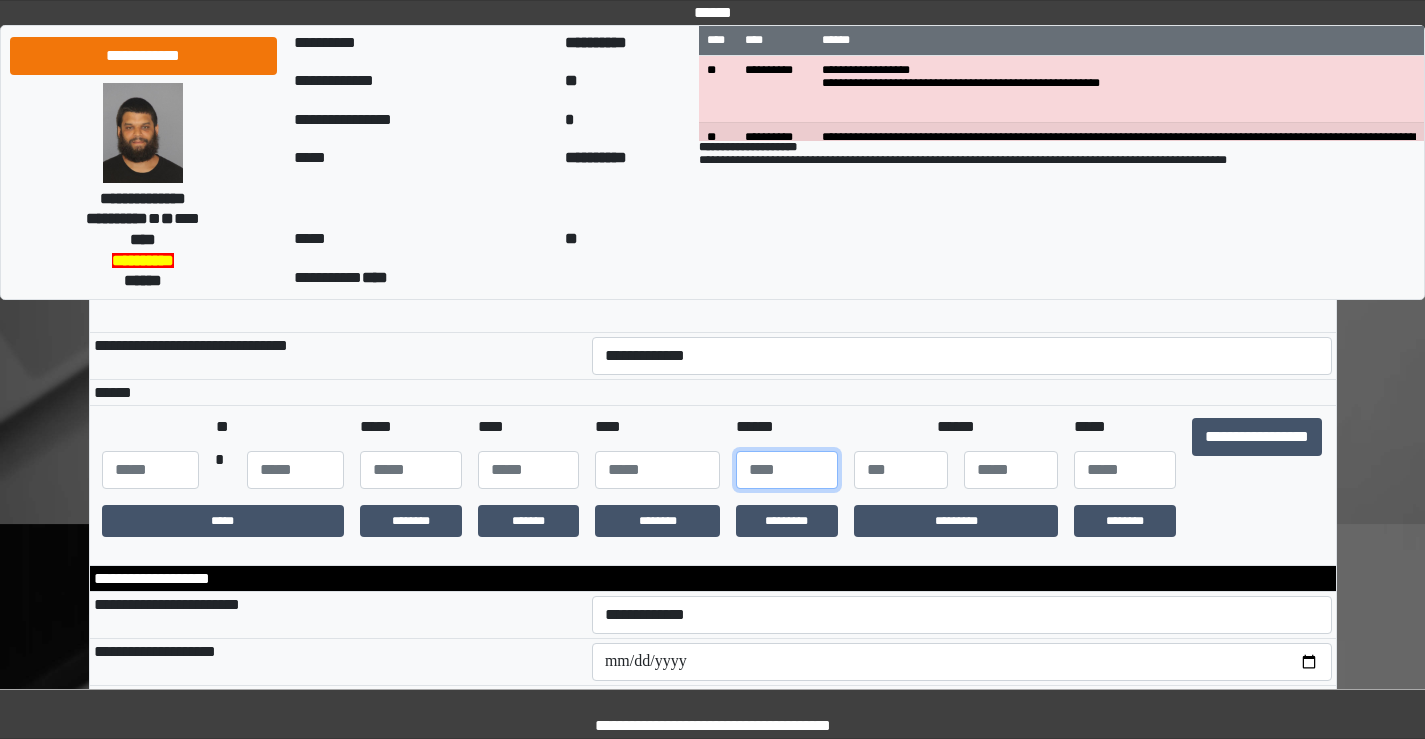 drag, startPoint x: 760, startPoint y: 476, endPoint x: 691, endPoint y: 435, distance: 80.26207 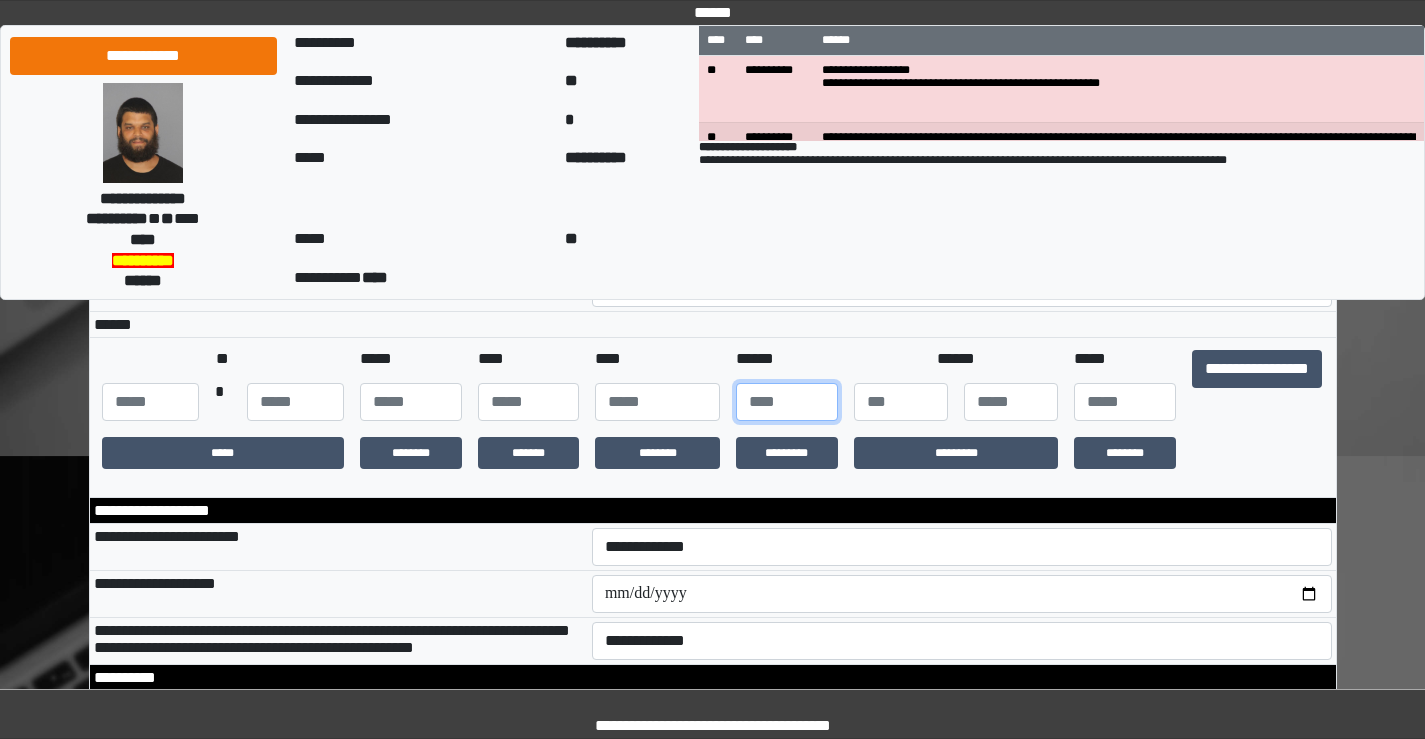 scroll, scrollTop: 400, scrollLeft: 0, axis: vertical 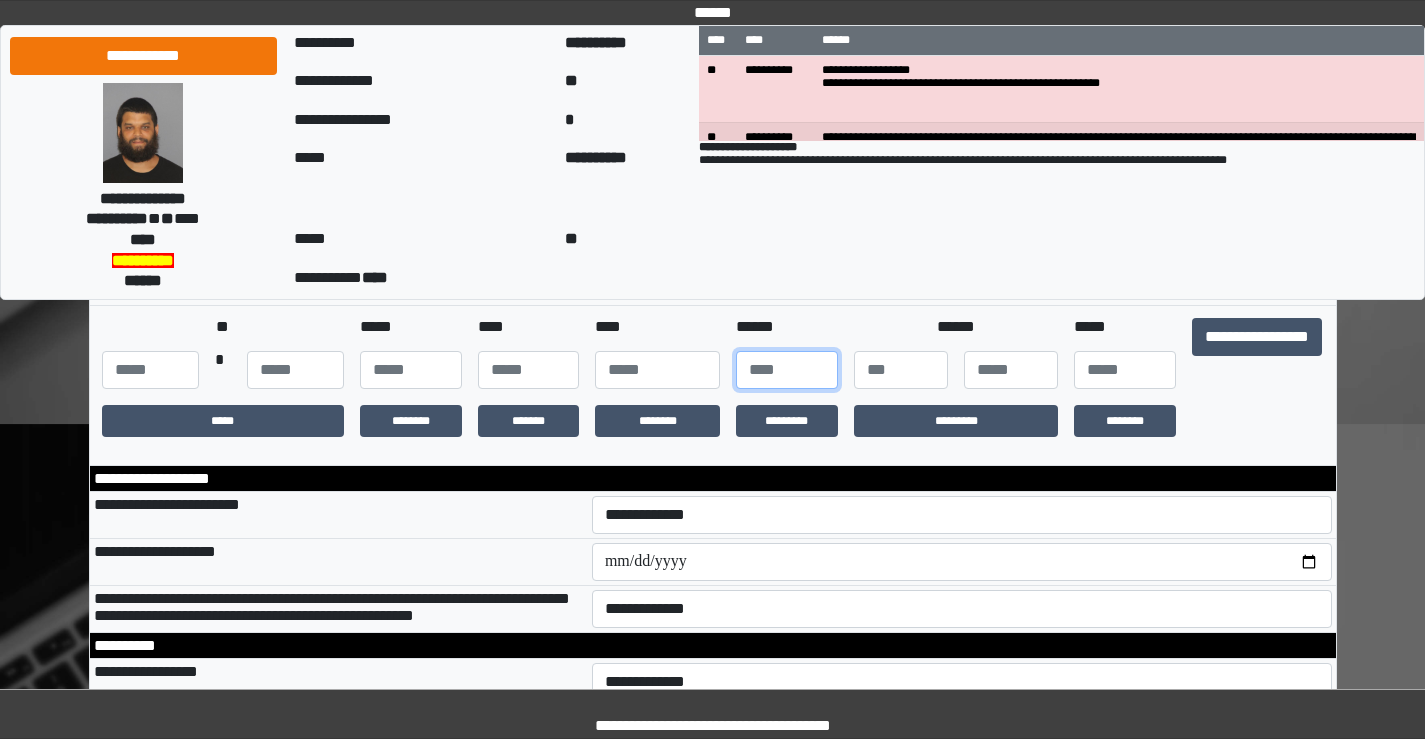 type on "***" 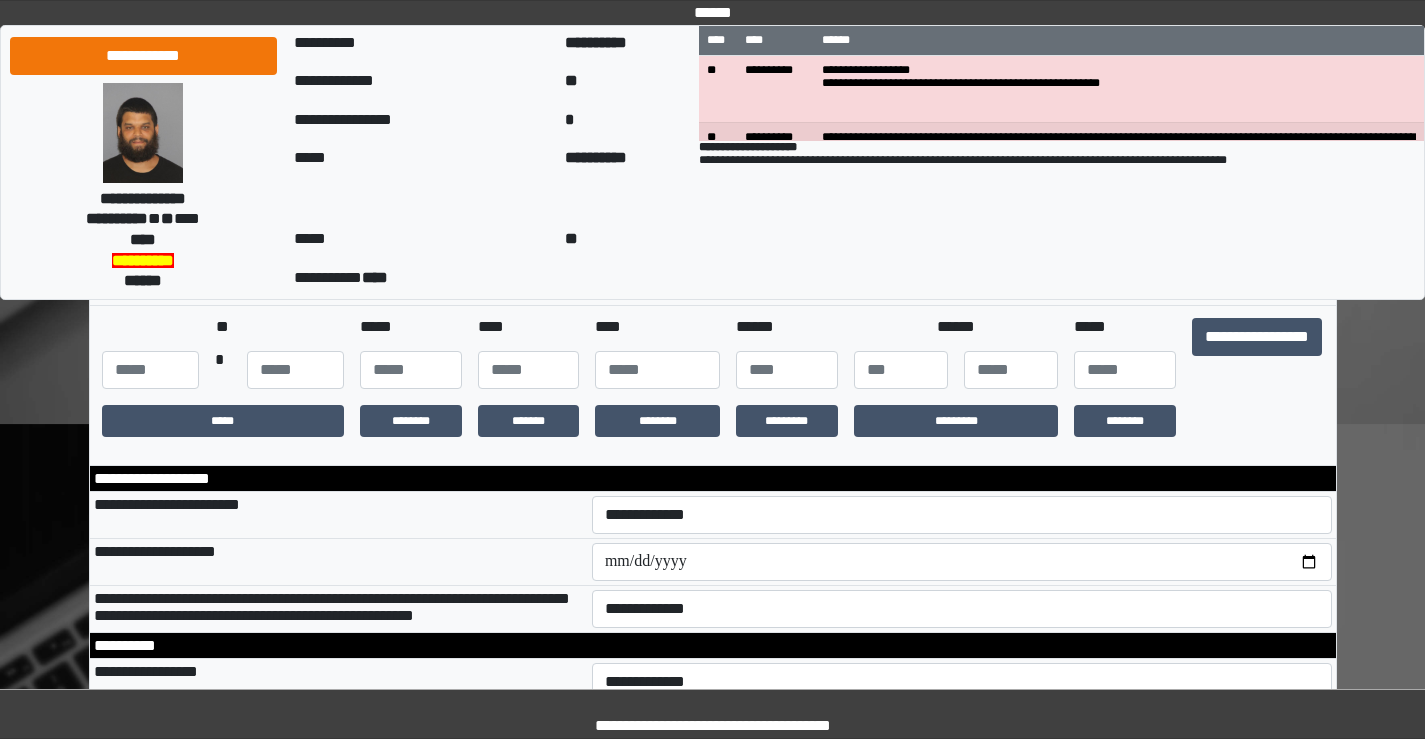 click at bounding box center (143, 133) 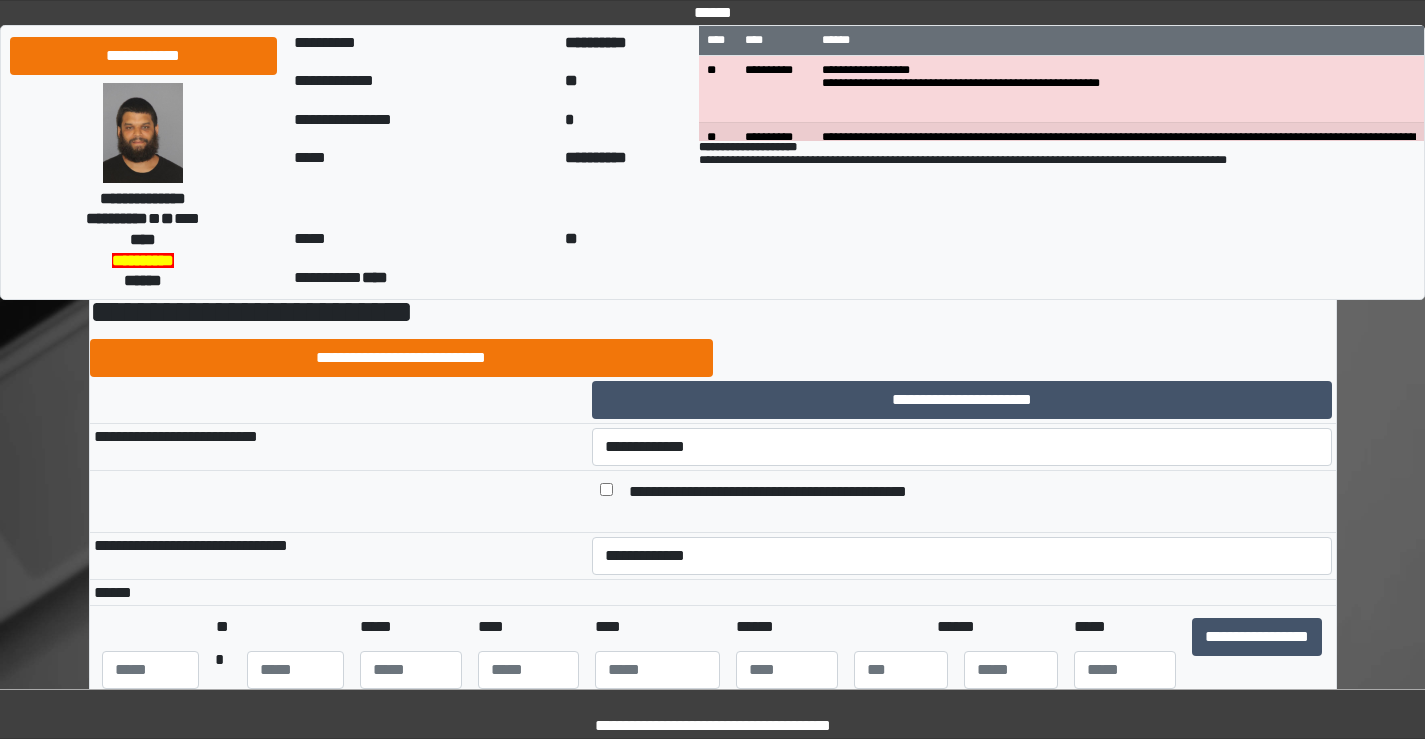 scroll, scrollTop: 200, scrollLeft: 0, axis: vertical 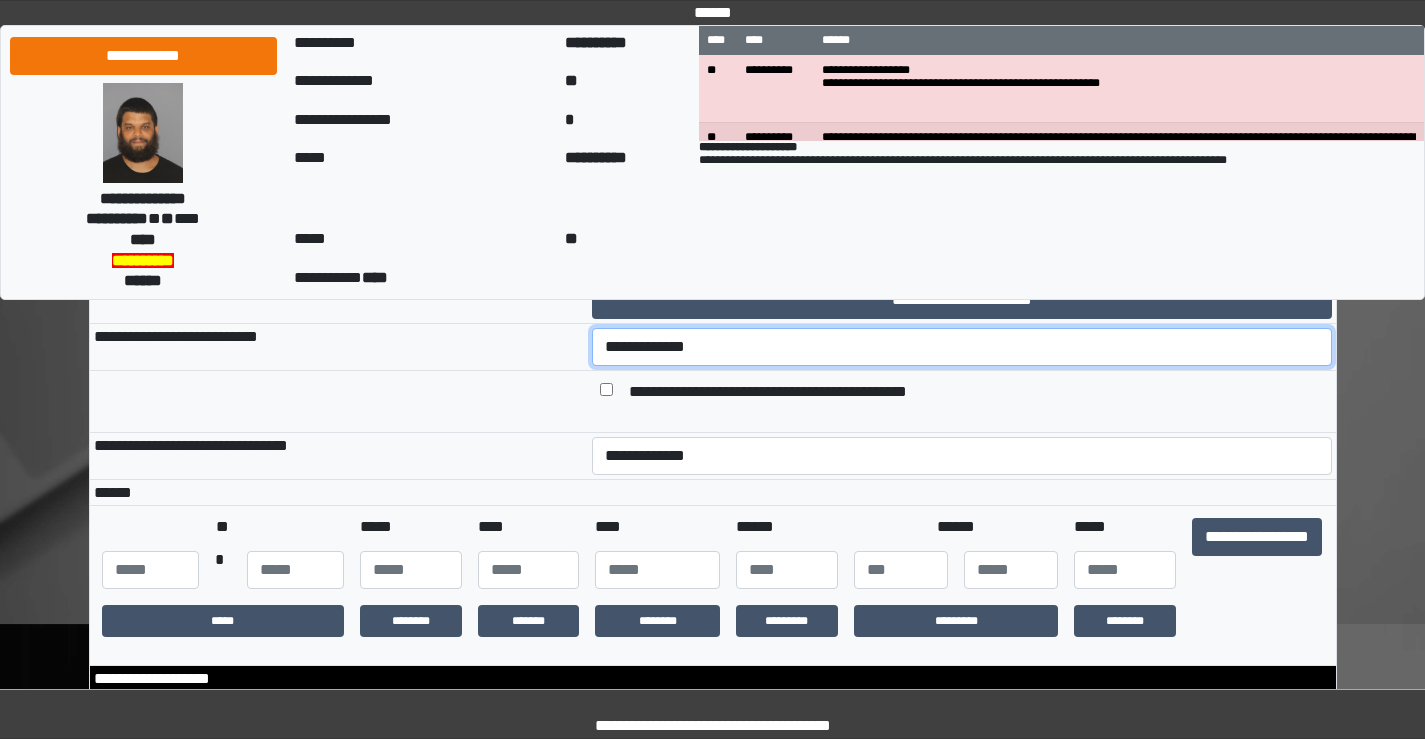 click on "**********" at bounding box center [962, 347] 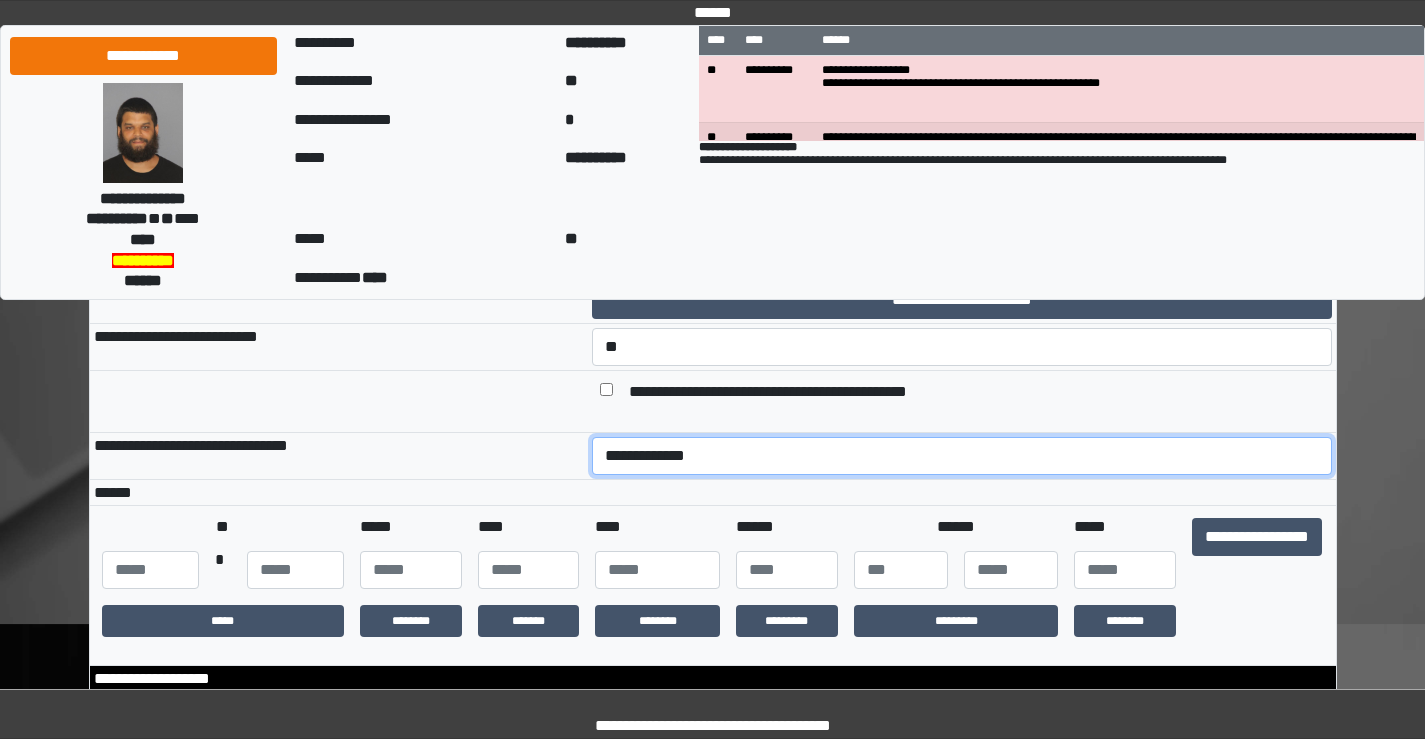click on "**********" at bounding box center (962, 456) 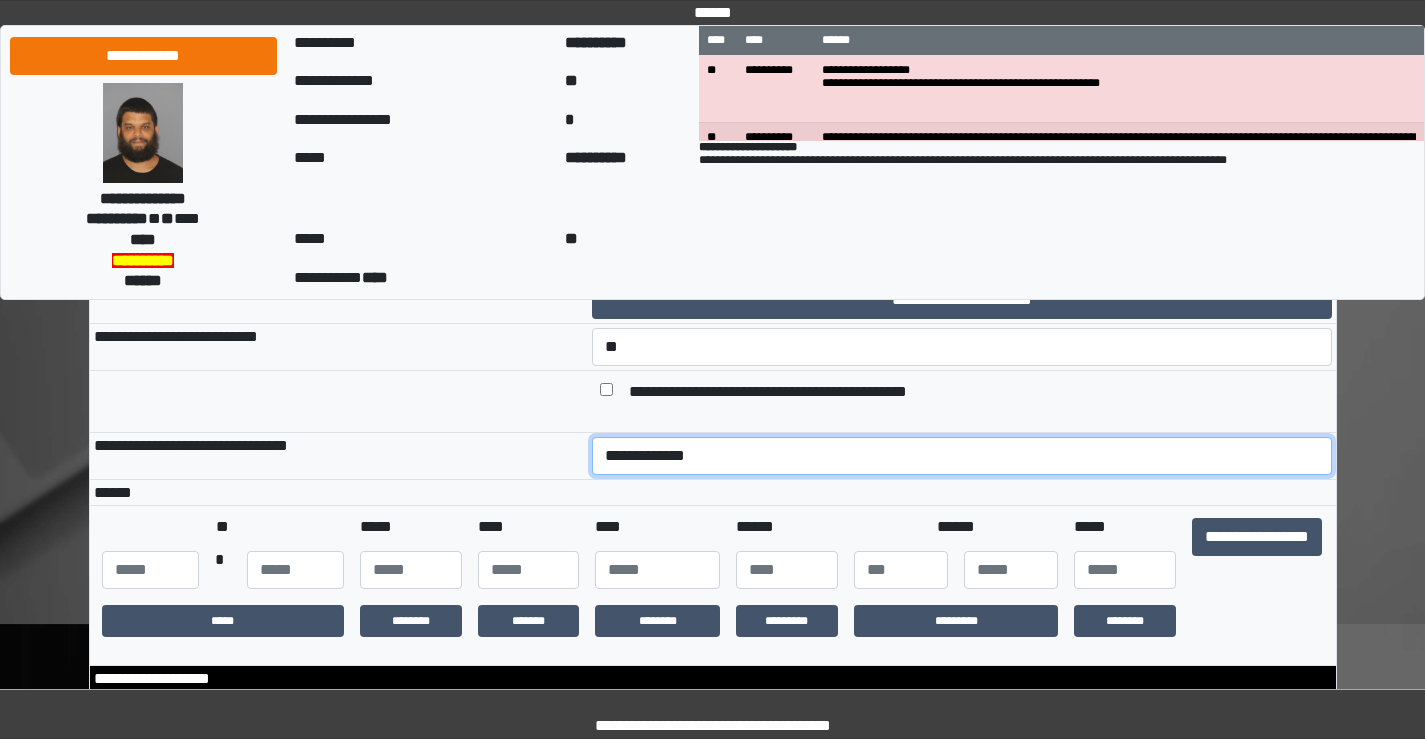 select on "*" 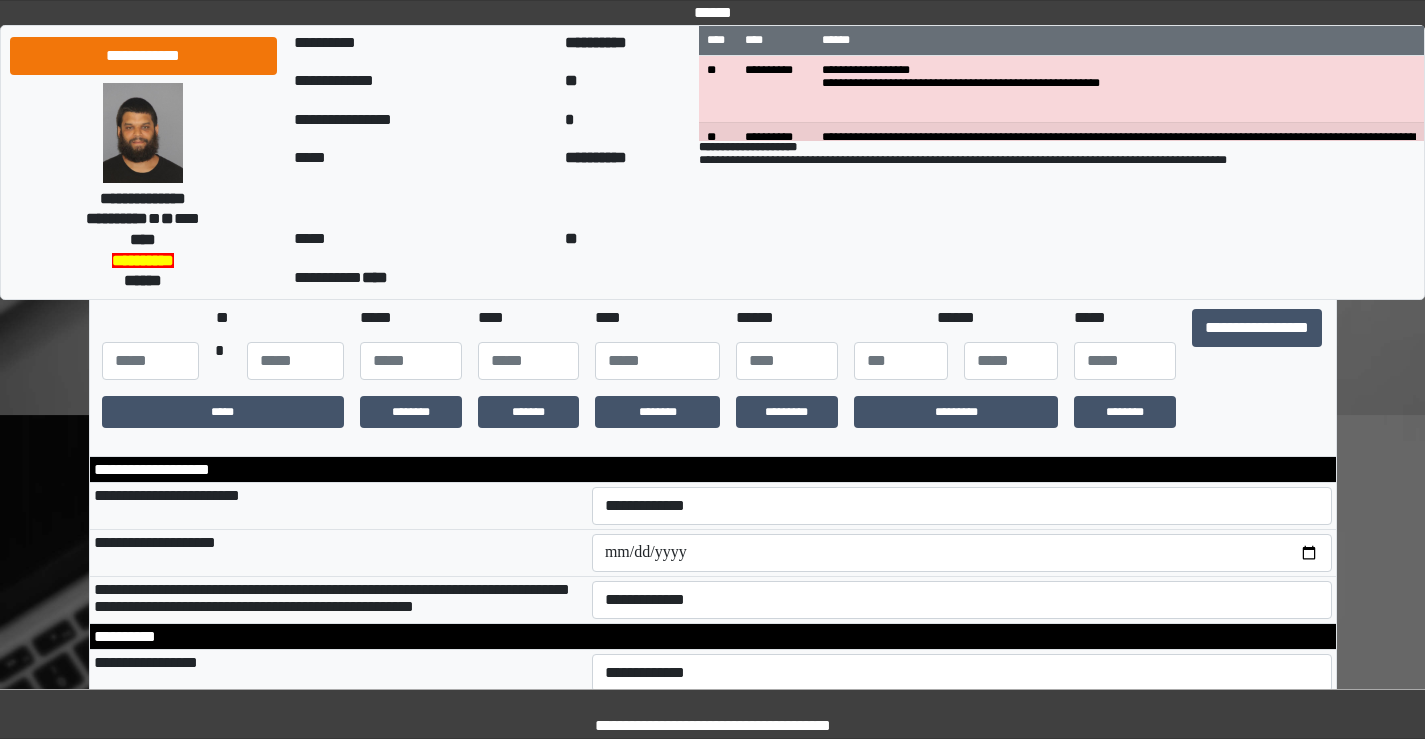 scroll, scrollTop: 300, scrollLeft: 0, axis: vertical 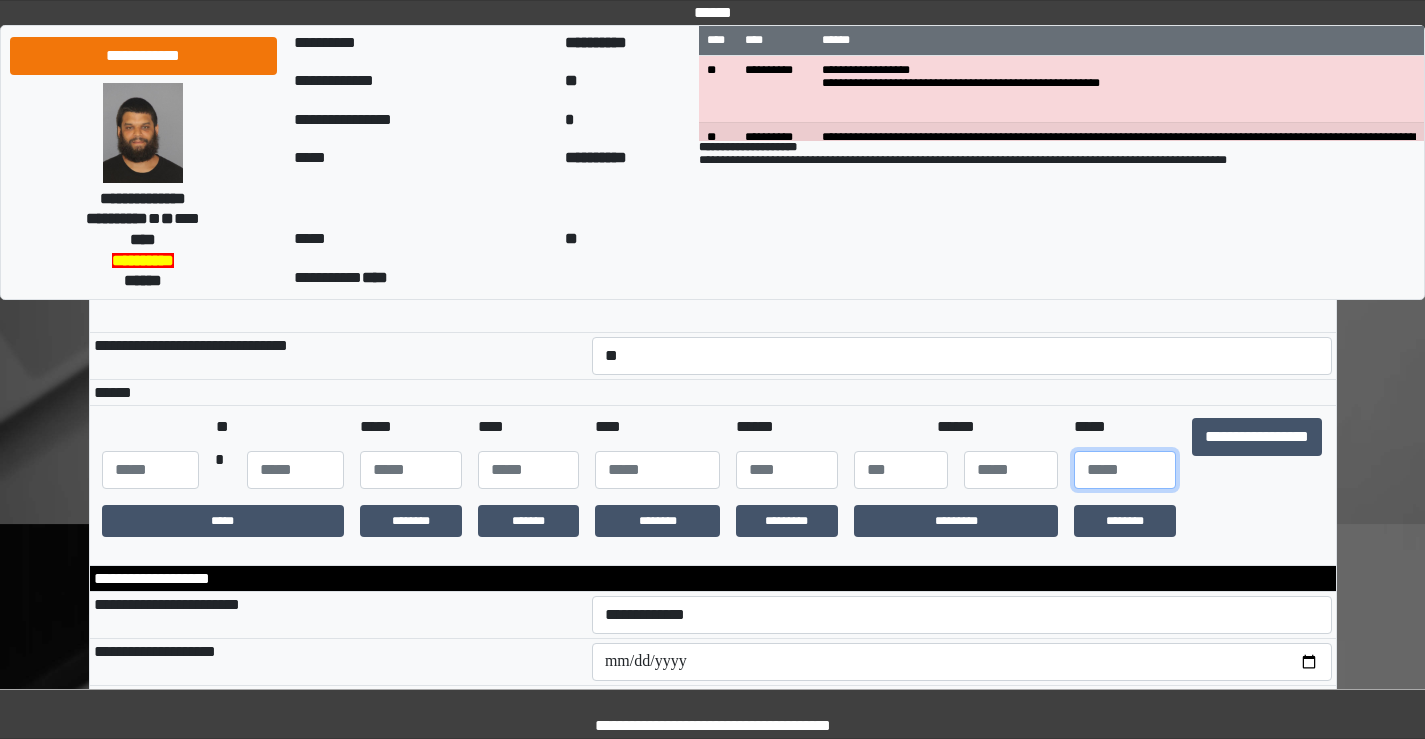 click at bounding box center (1125, 470) 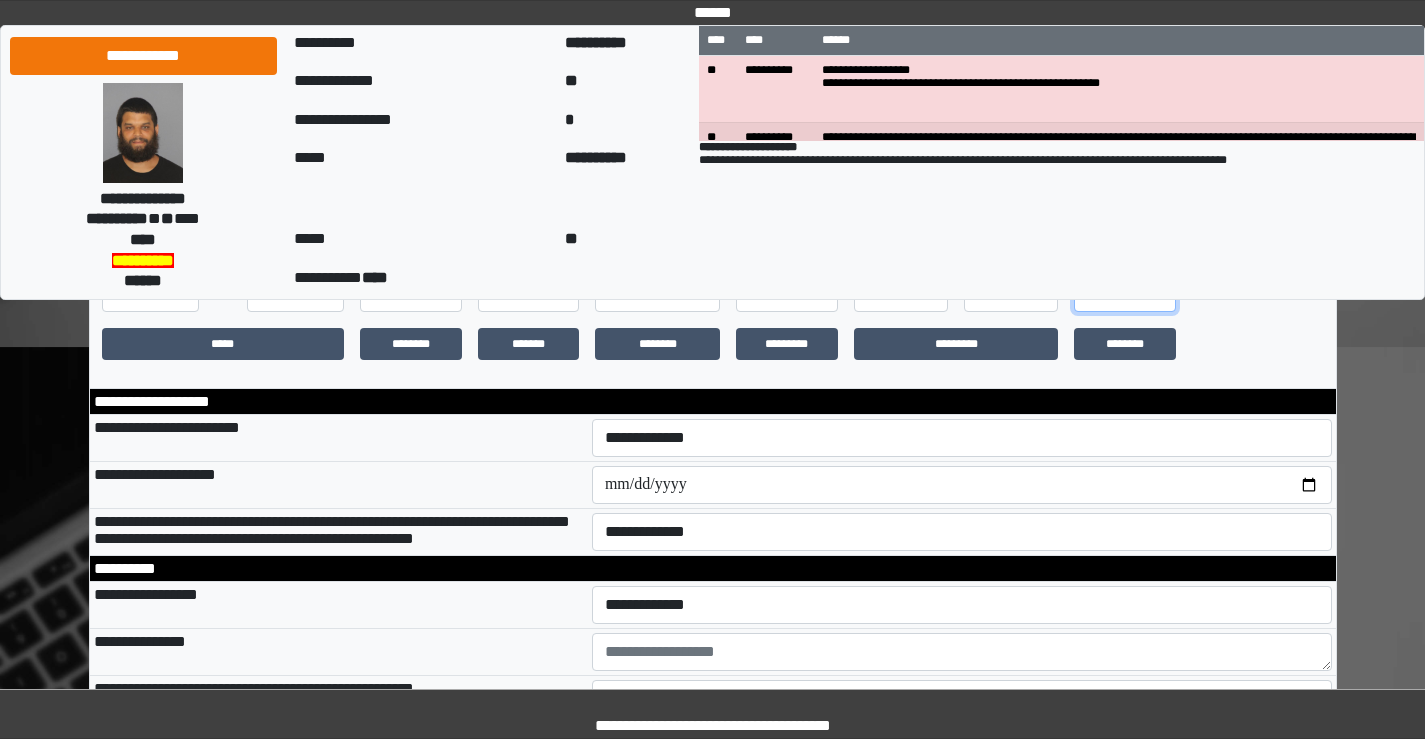 scroll, scrollTop: 500, scrollLeft: 0, axis: vertical 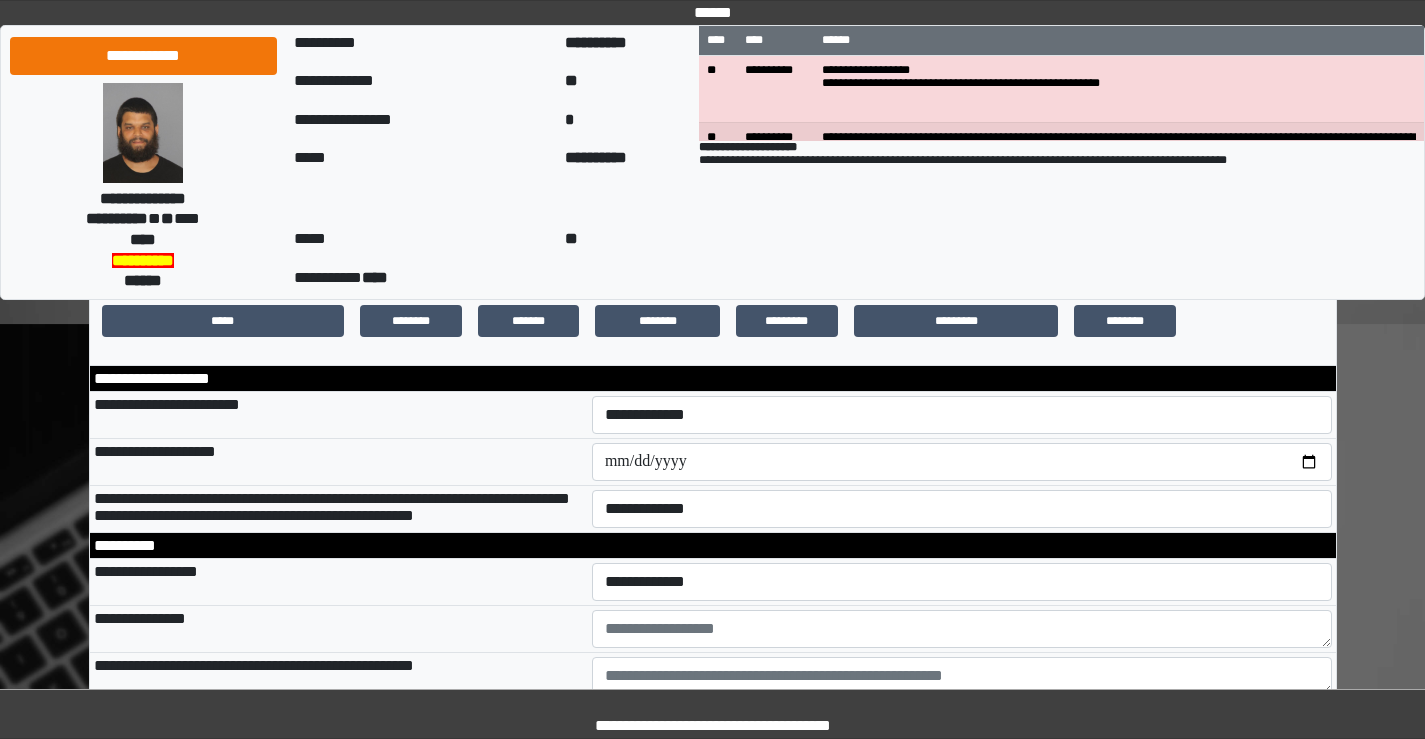type on "**" 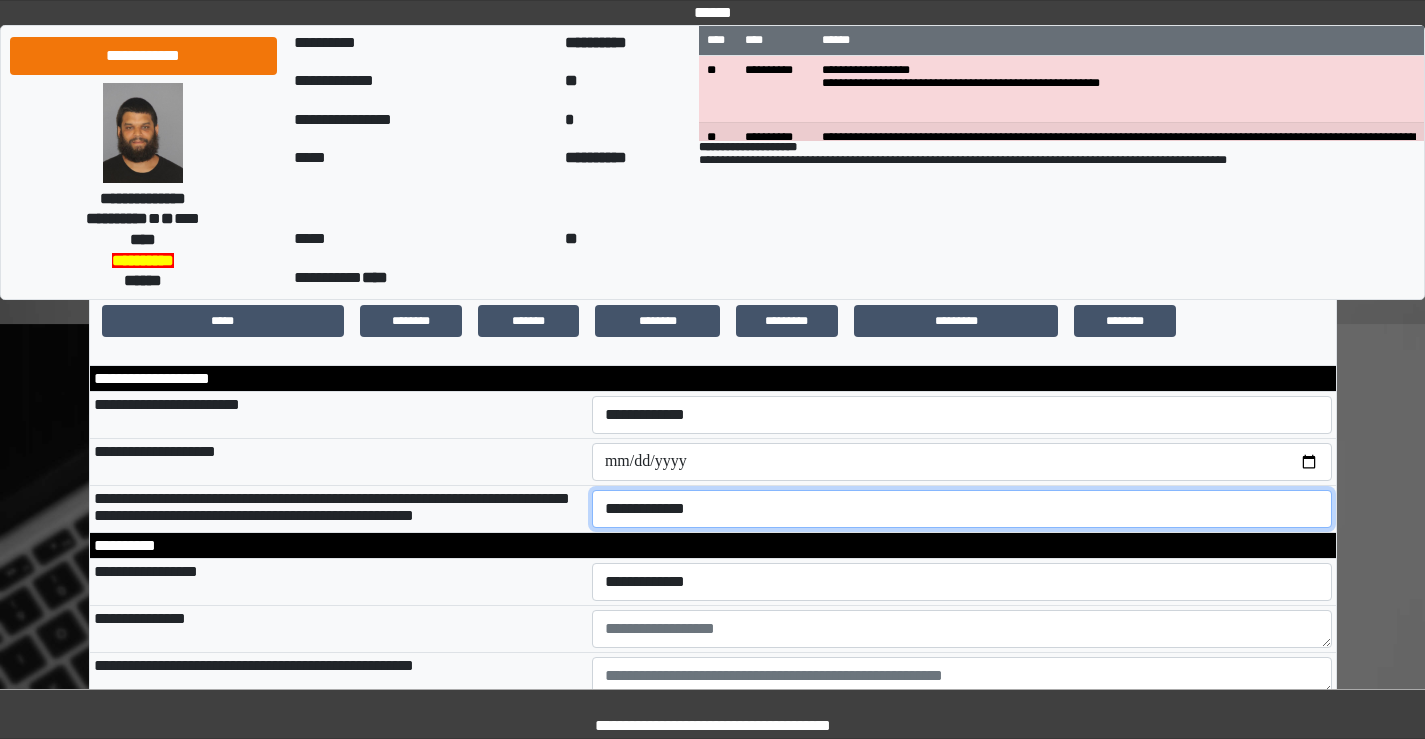 click on "**********" at bounding box center [962, 509] 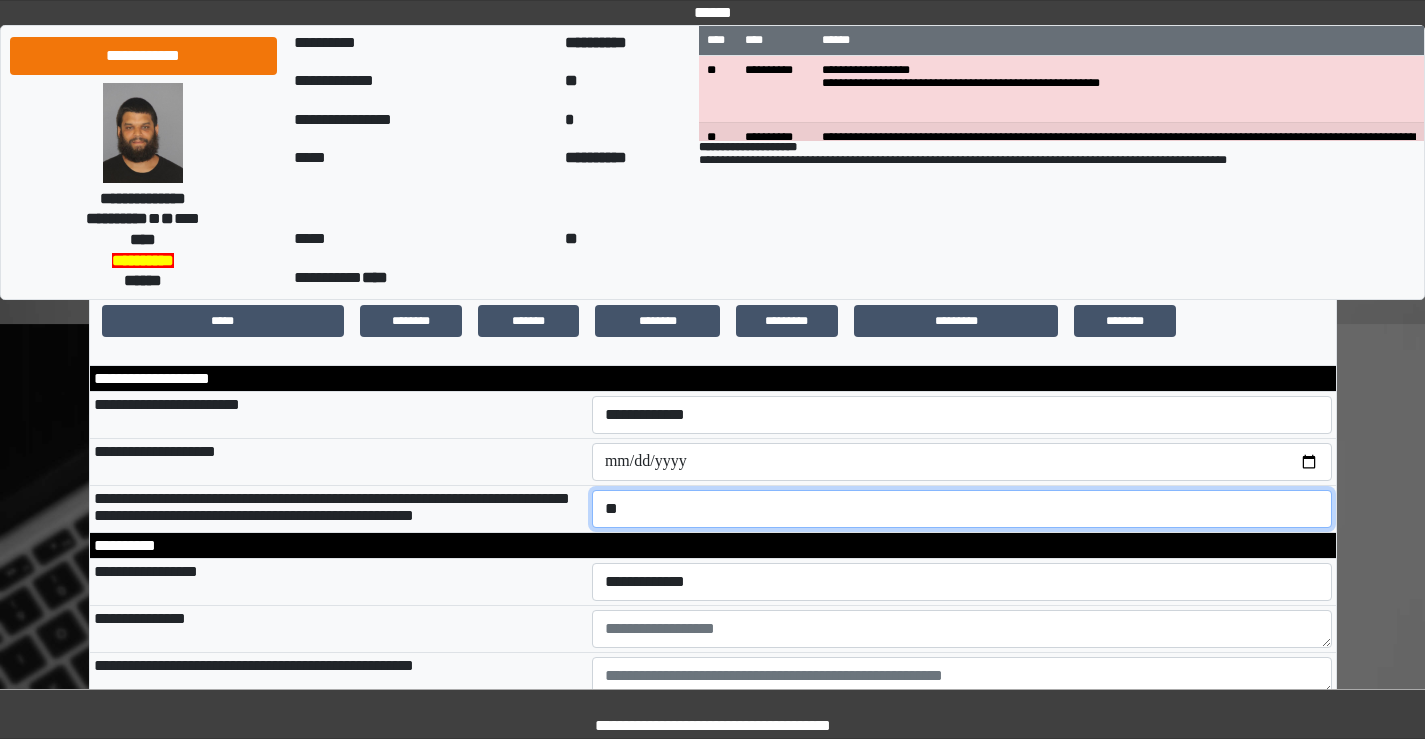 click on "**********" at bounding box center [962, 509] 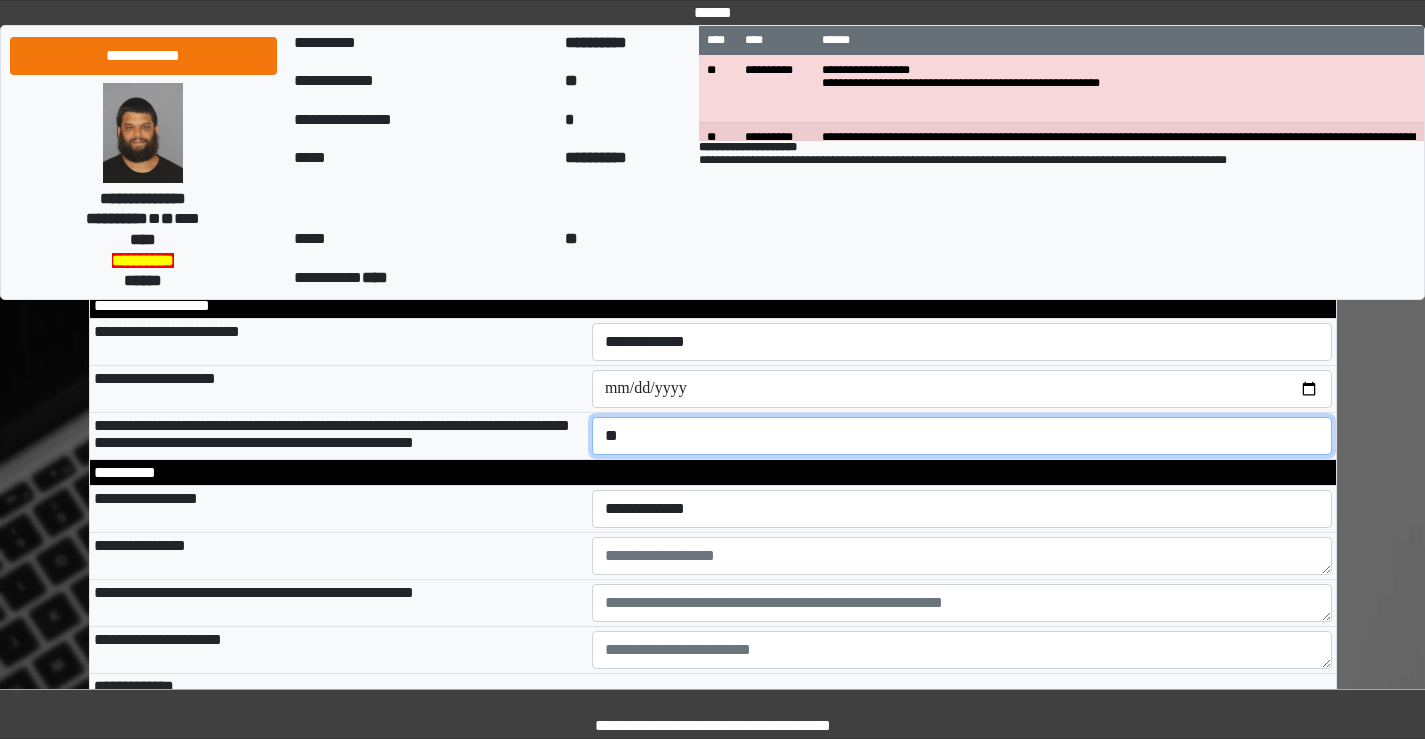 scroll, scrollTop: 600, scrollLeft: 0, axis: vertical 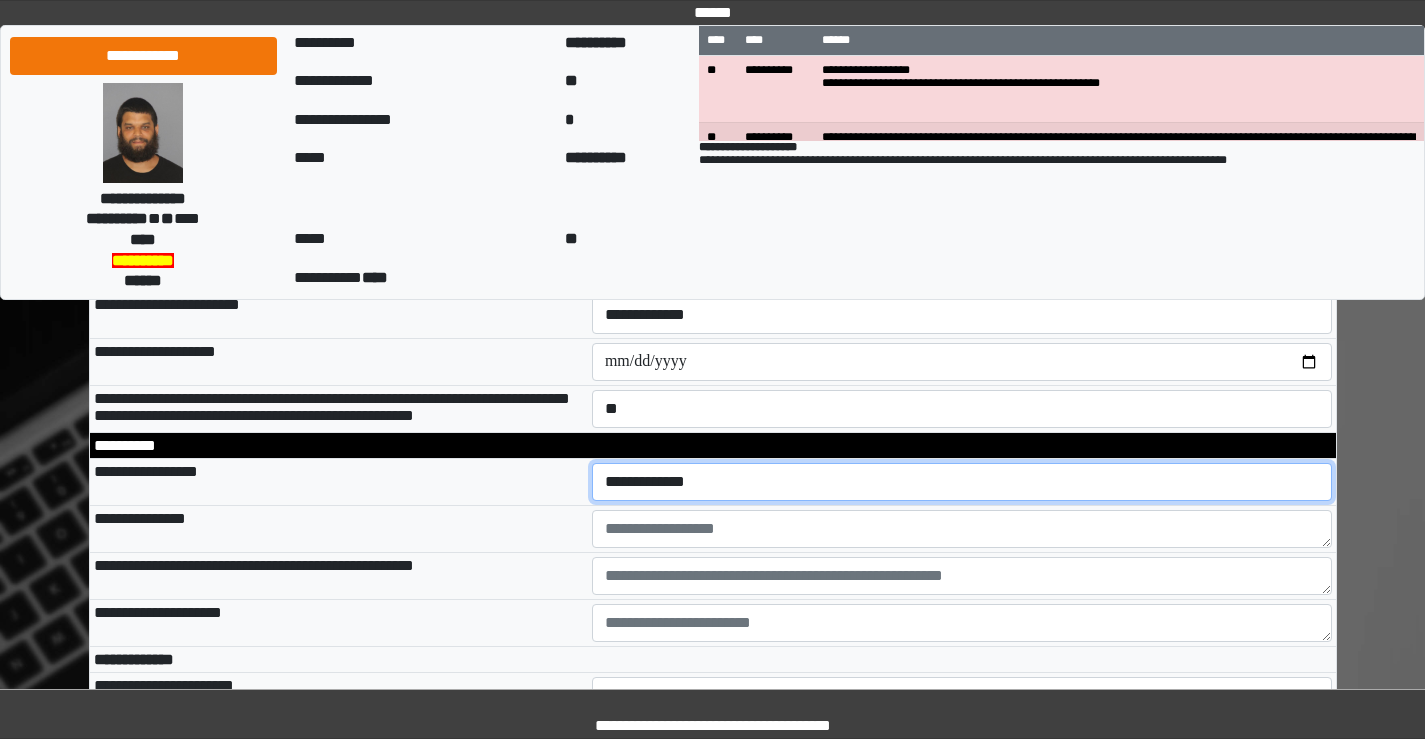 click on "**********" at bounding box center (962, 482) 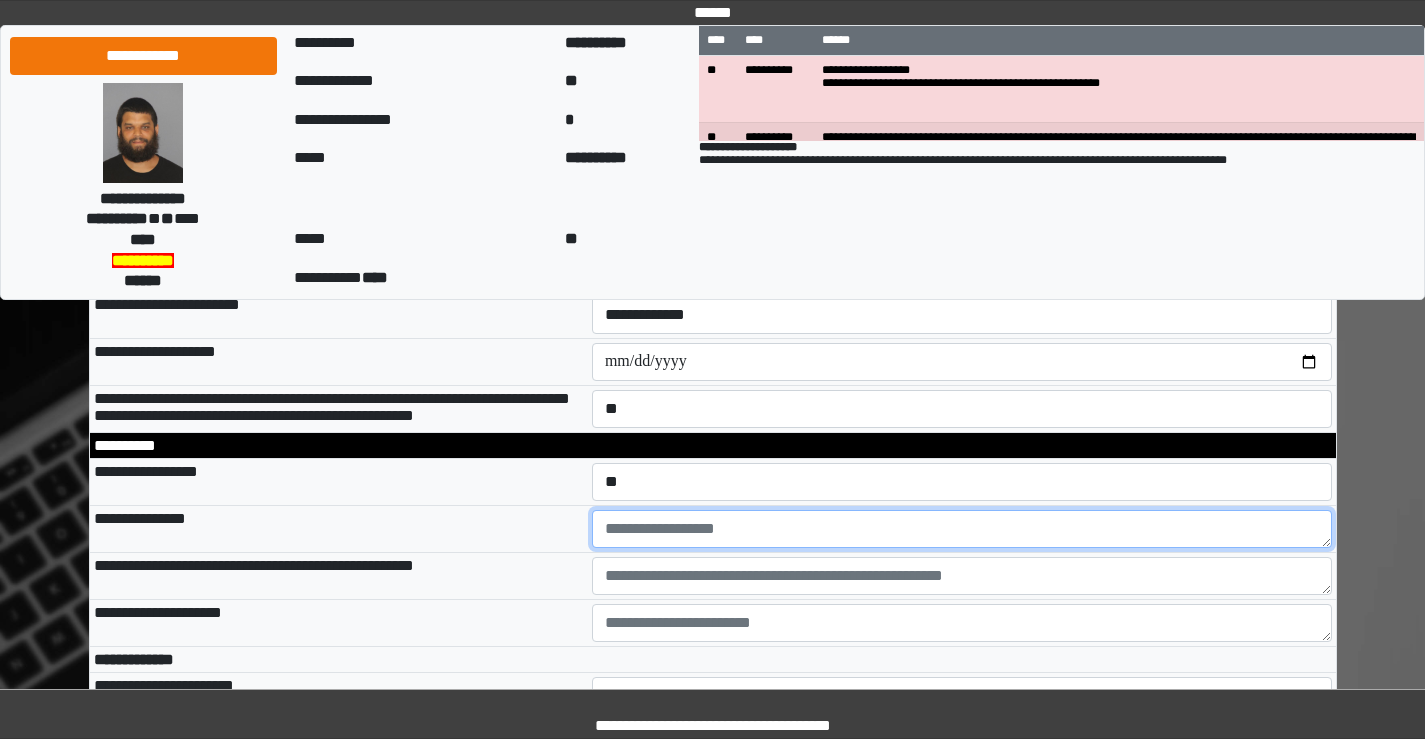click at bounding box center [962, 529] 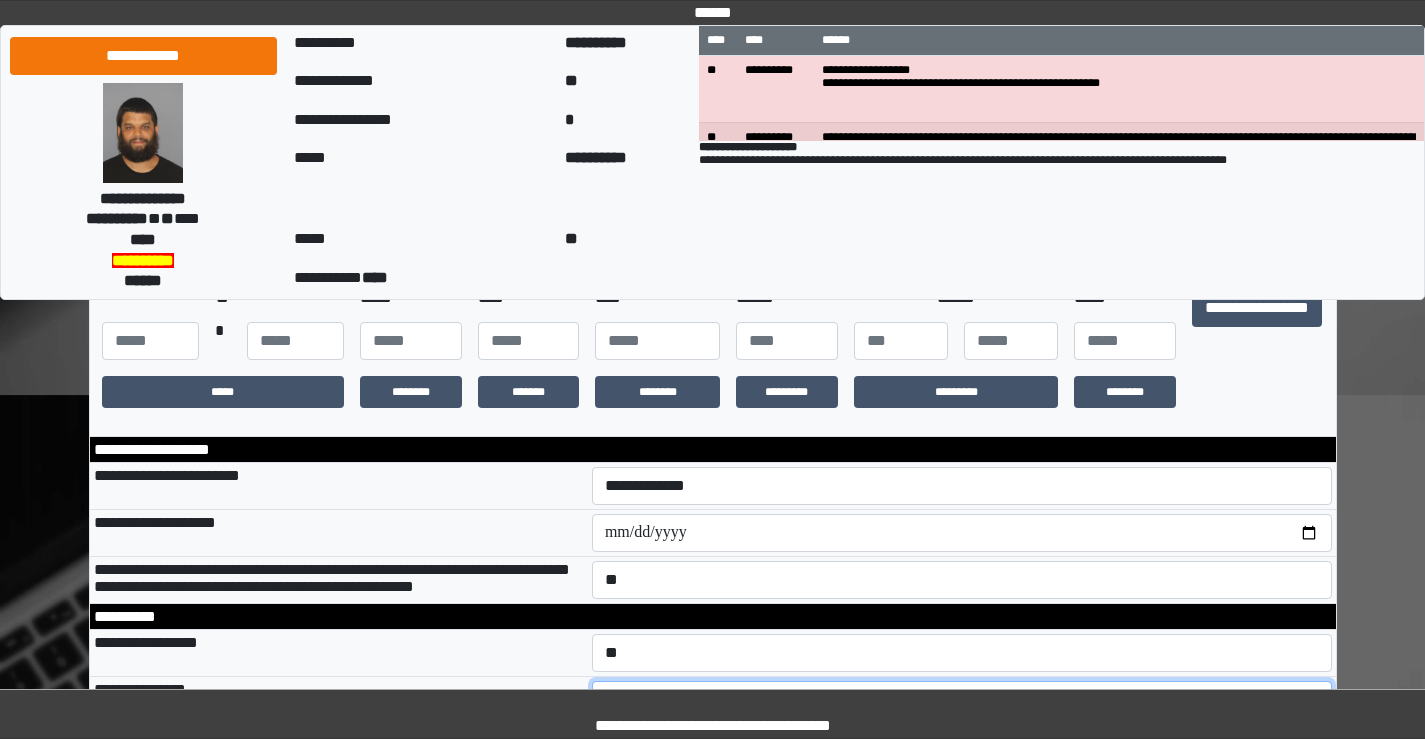 scroll, scrollTop: 400, scrollLeft: 0, axis: vertical 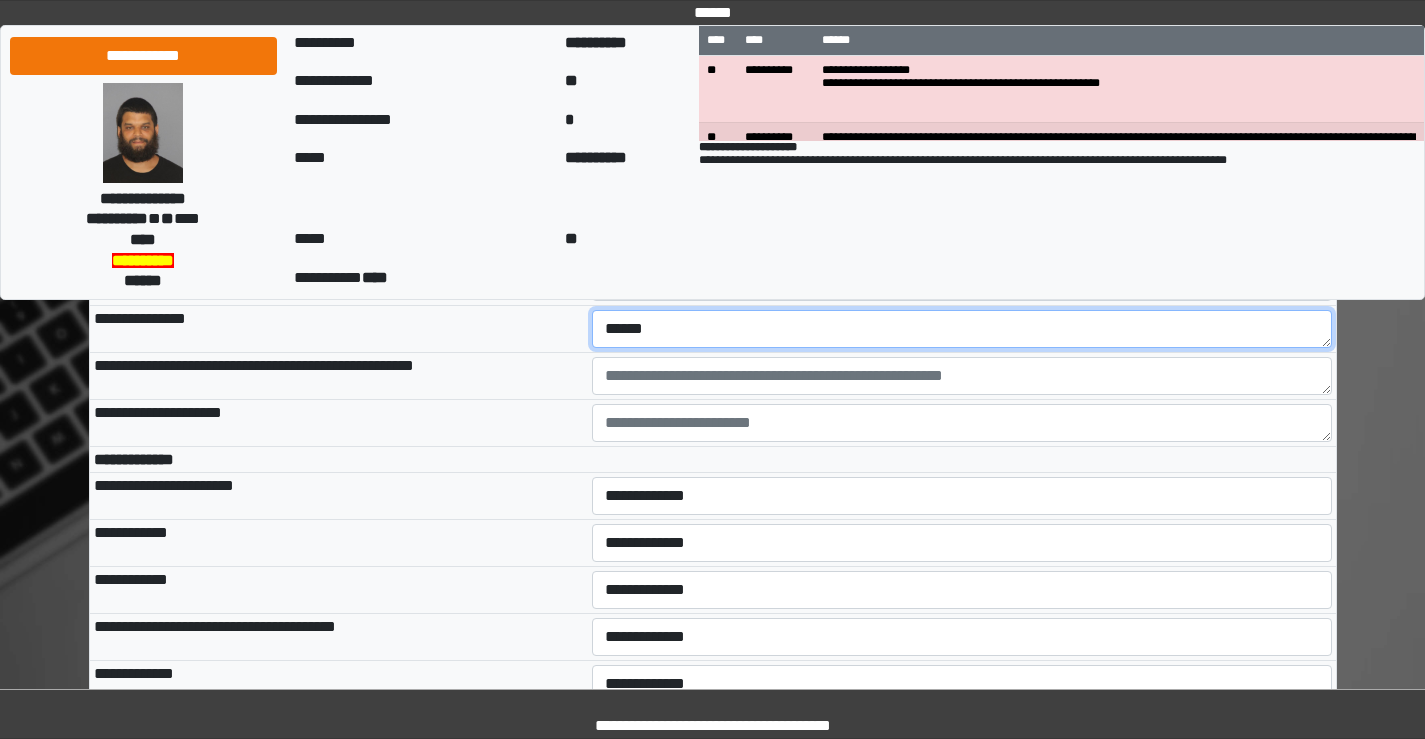 type on "******" 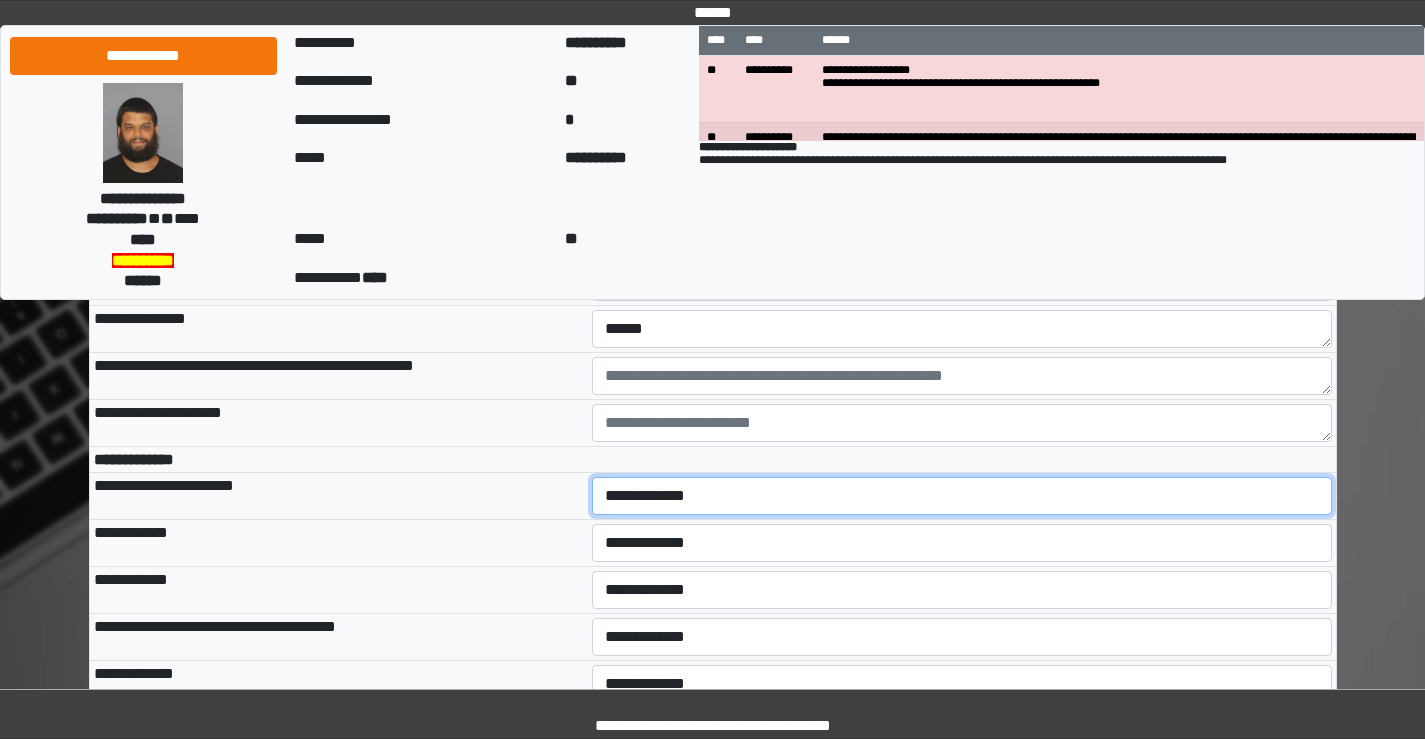 click on "**********" at bounding box center (962, 496) 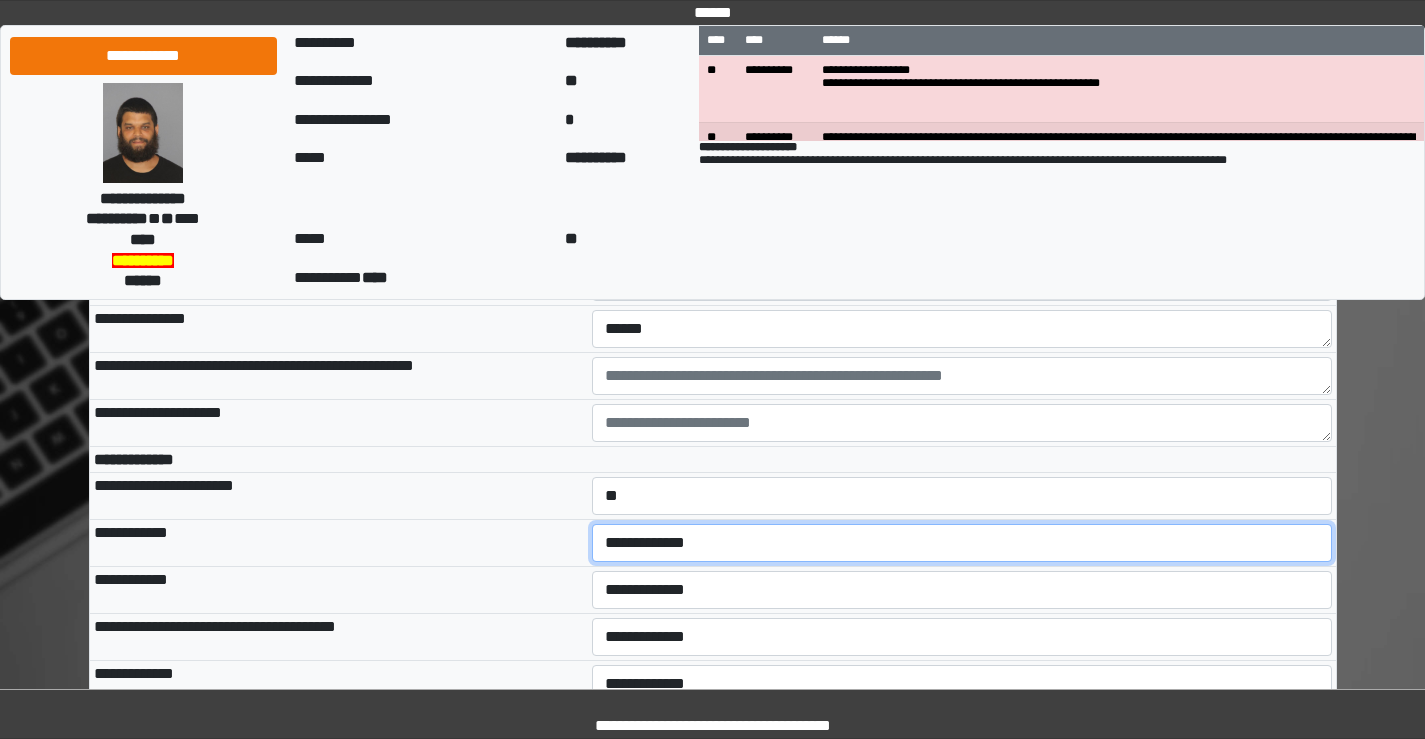 drag, startPoint x: 647, startPoint y: 569, endPoint x: 647, endPoint y: 581, distance: 12 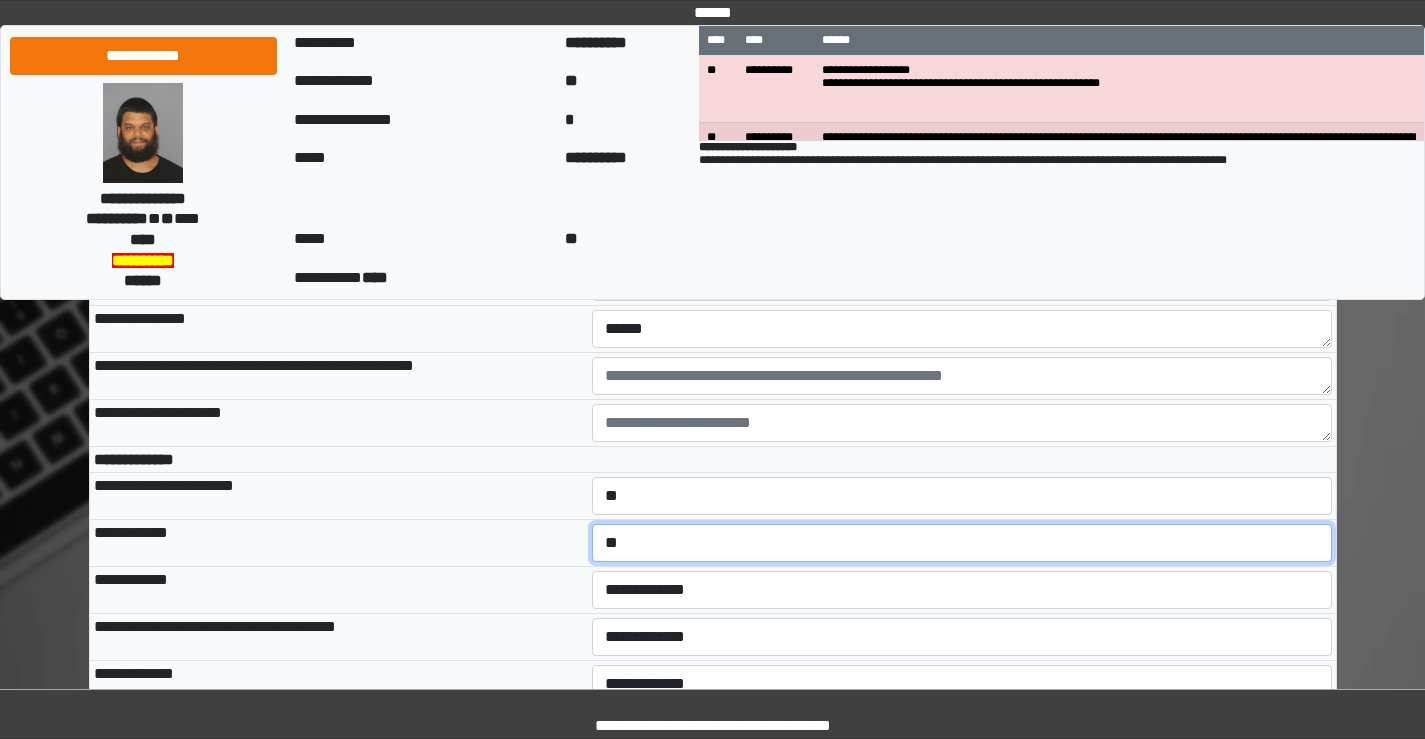 click on "**********" at bounding box center [962, 543] 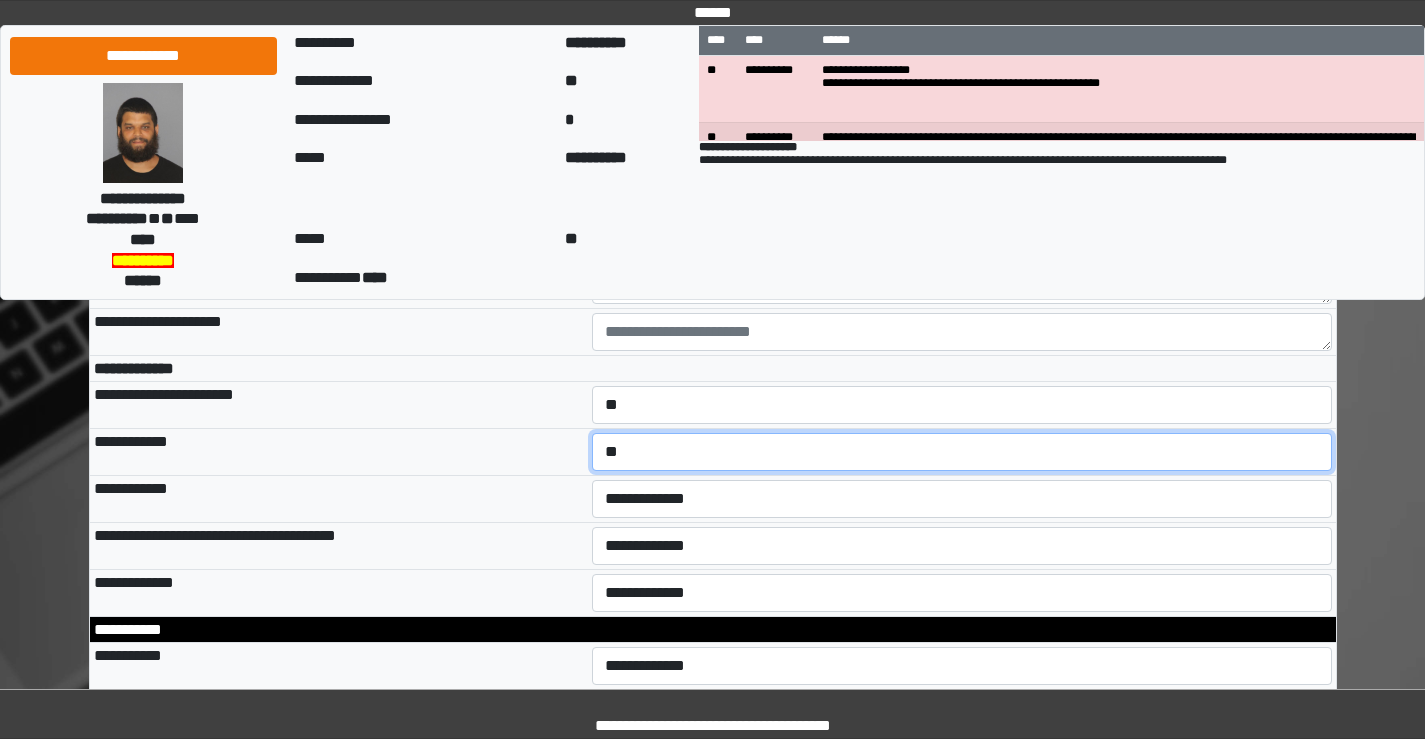 scroll, scrollTop: 1000, scrollLeft: 0, axis: vertical 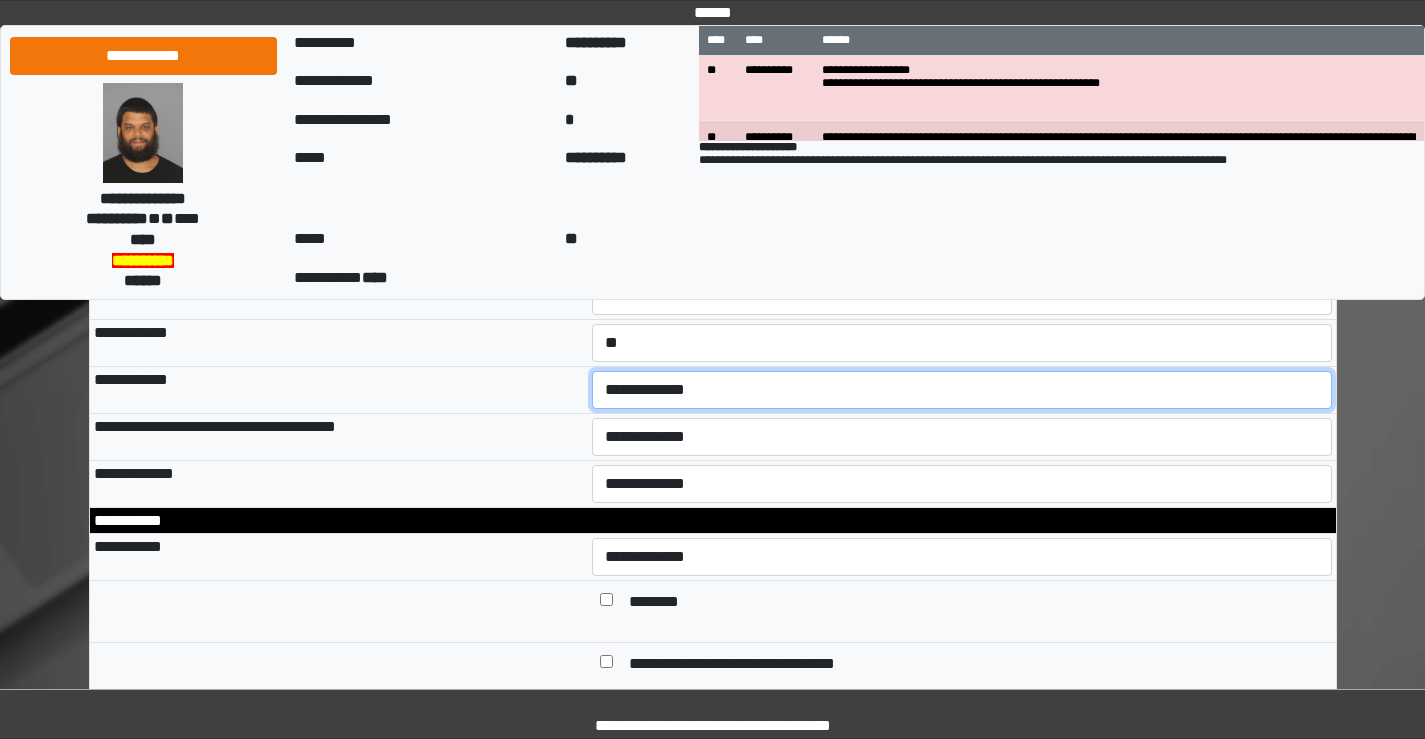 click on "**********" at bounding box center [962, 390] 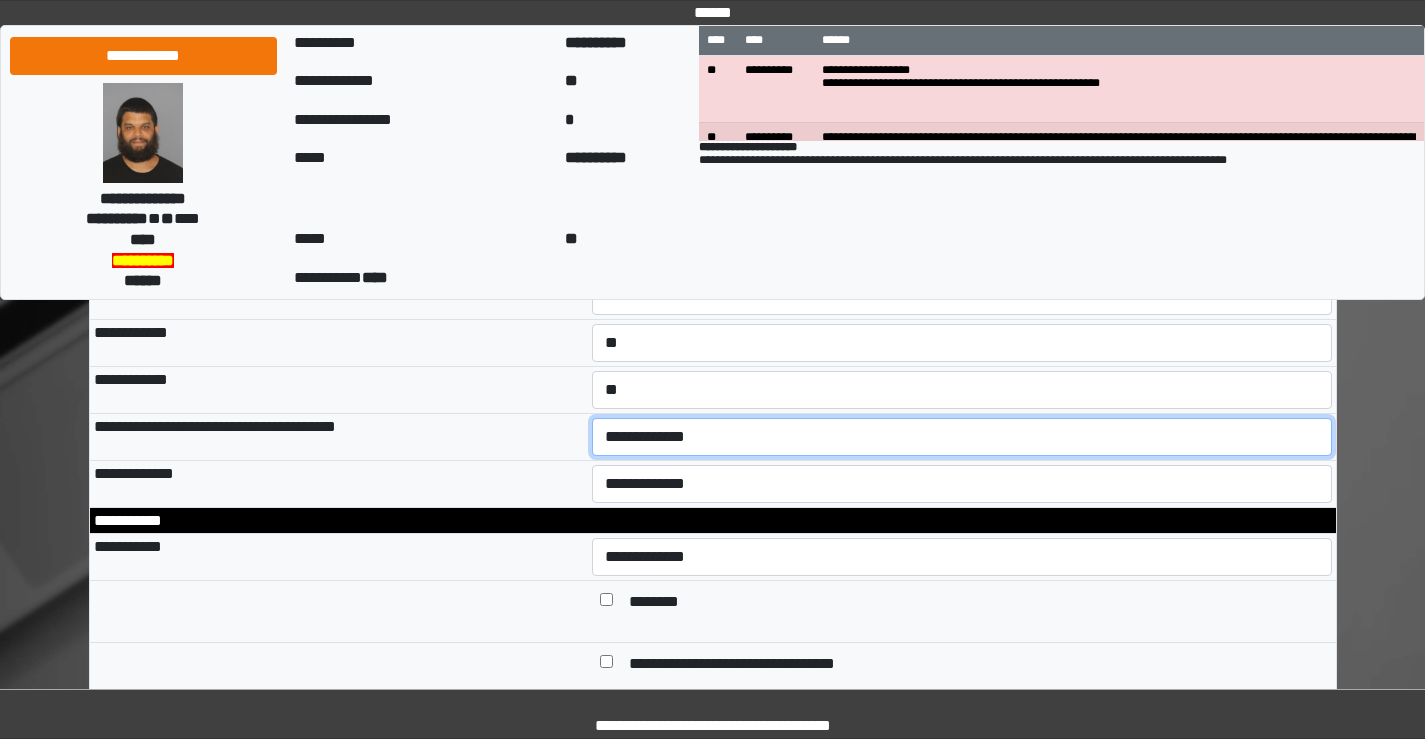 click on "**********" at bounding box center (962, 437) 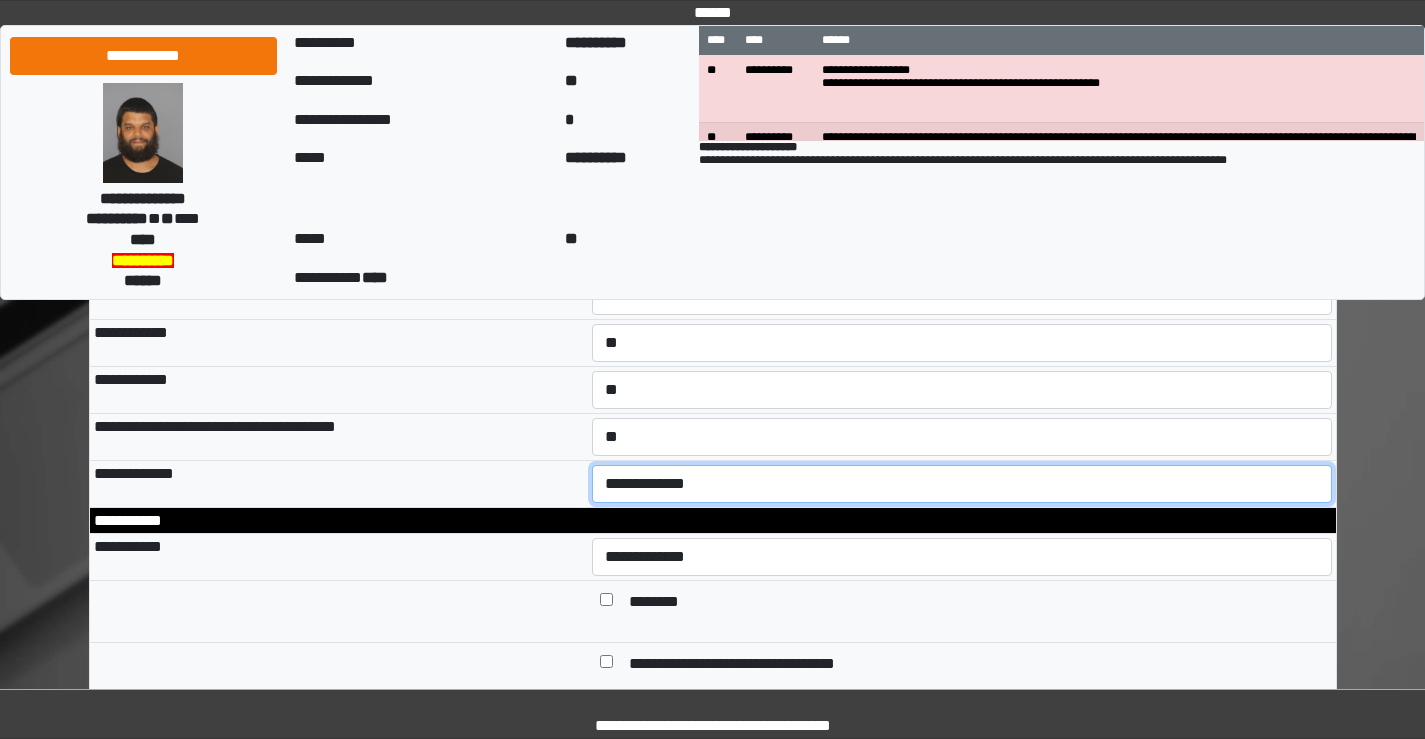 click on "**********" at bounding box center [962, 484] 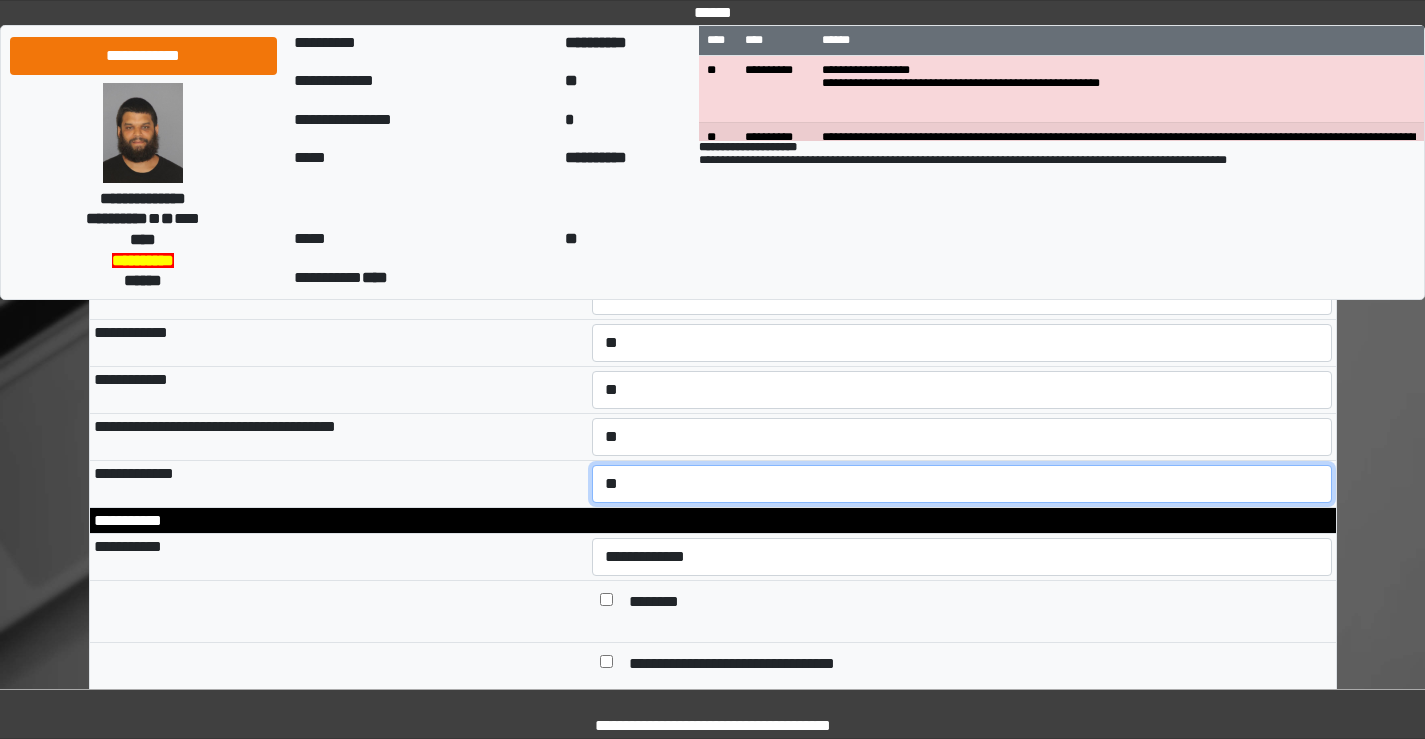 click on "**********" at bounding box center [962, 484] 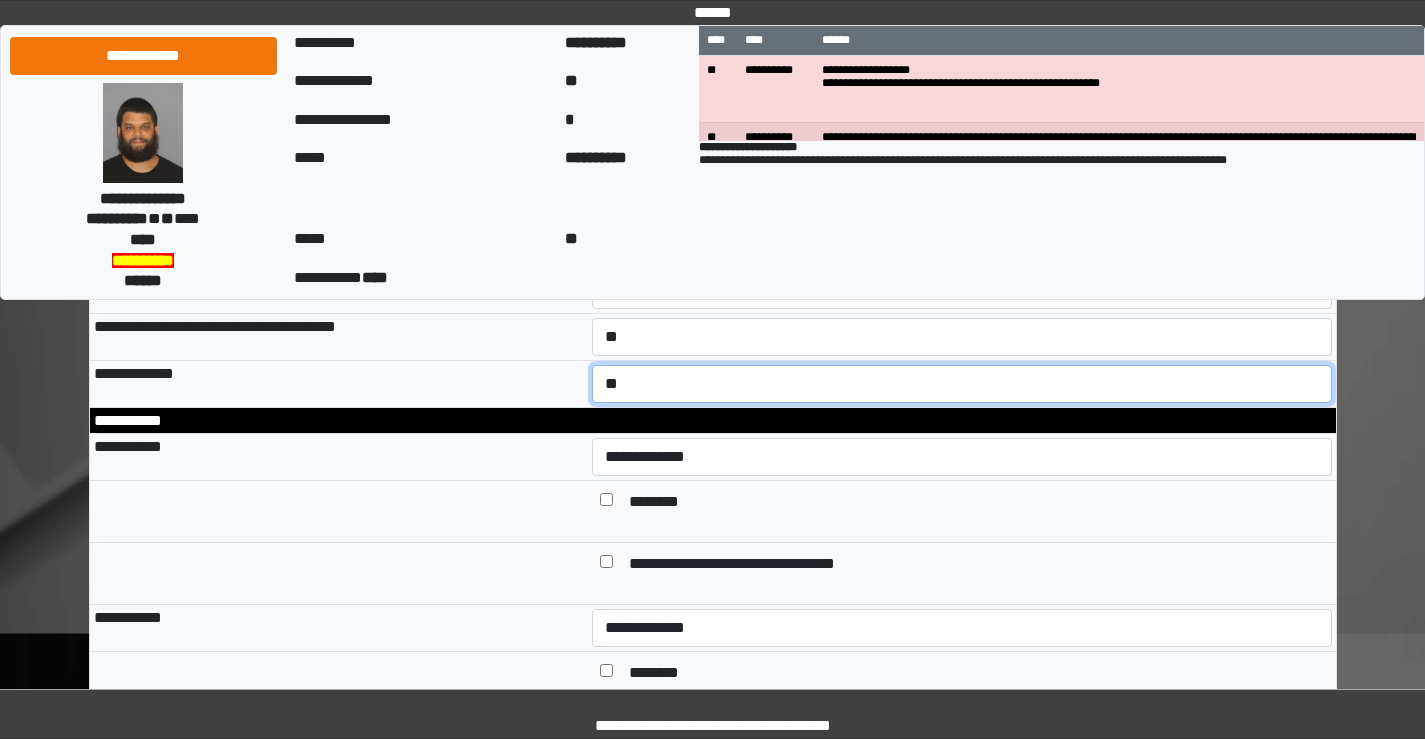 scroll, scrollTop: 1200, scrollLeft: 0, axis: vertical 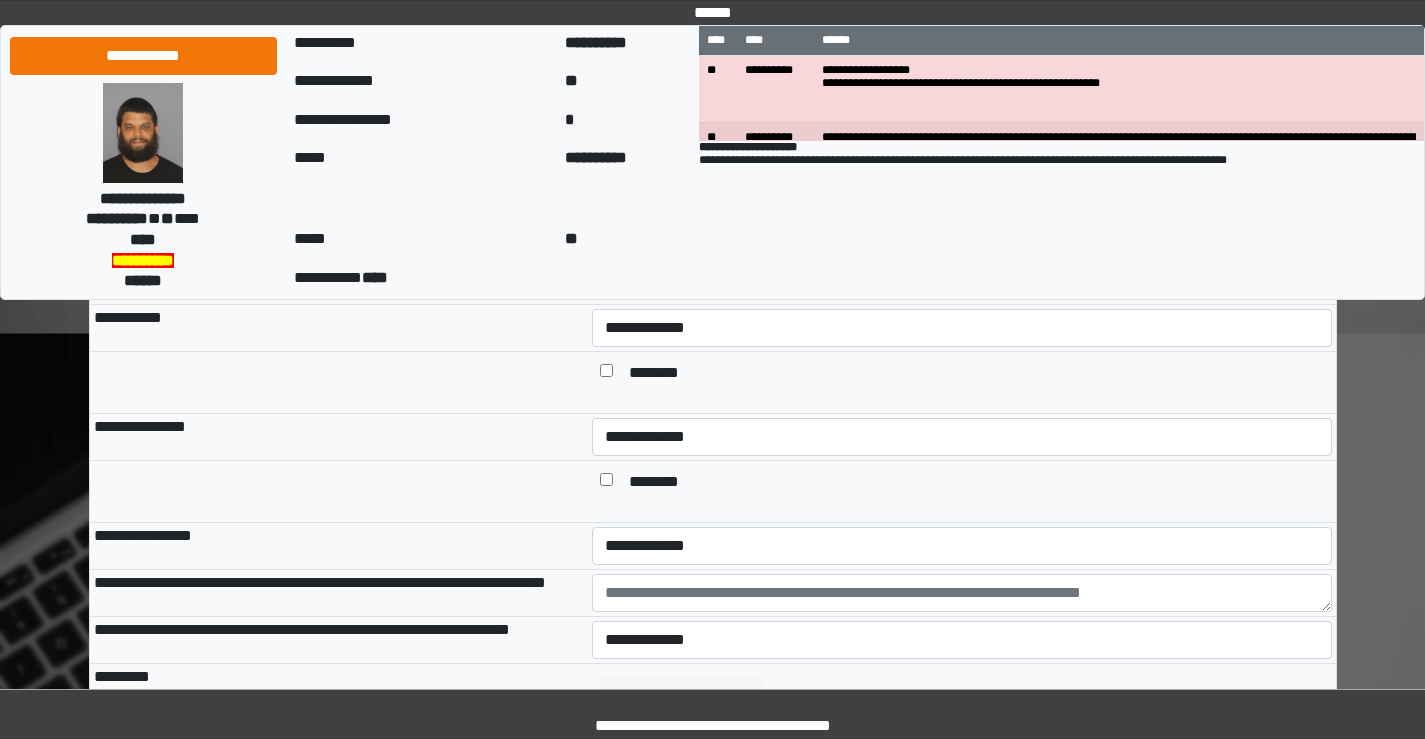 click at bounding box center [606, 483] 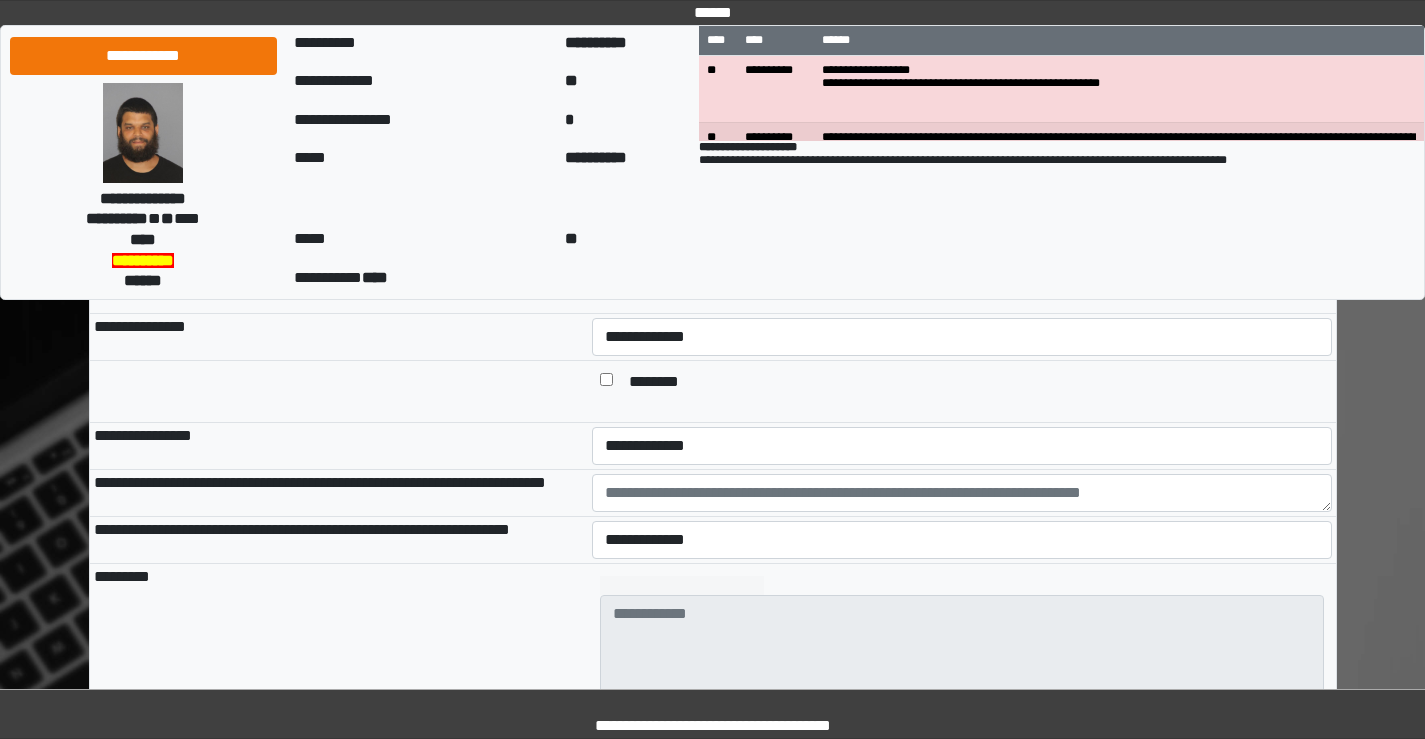 click at bounding box center [606, 383] 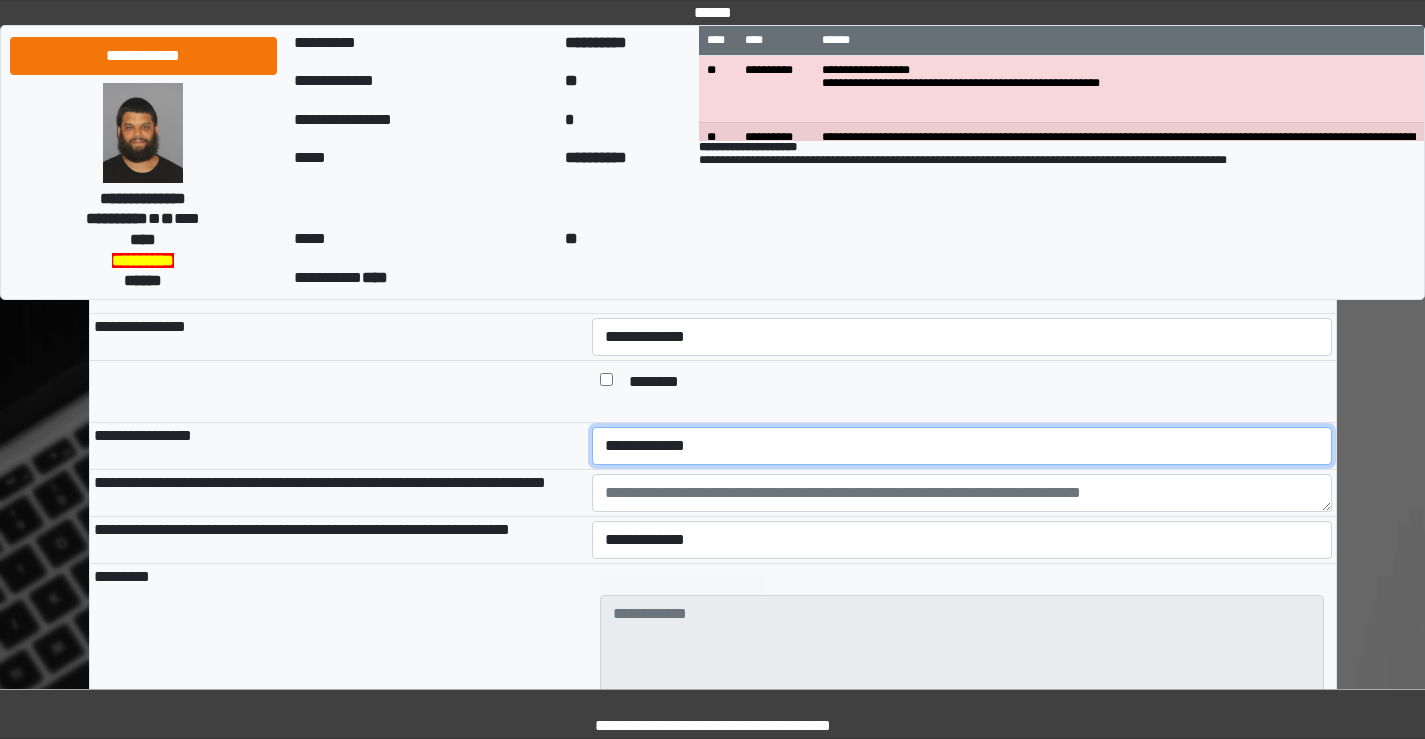 click on "**********" at bounding box center (962, 446) 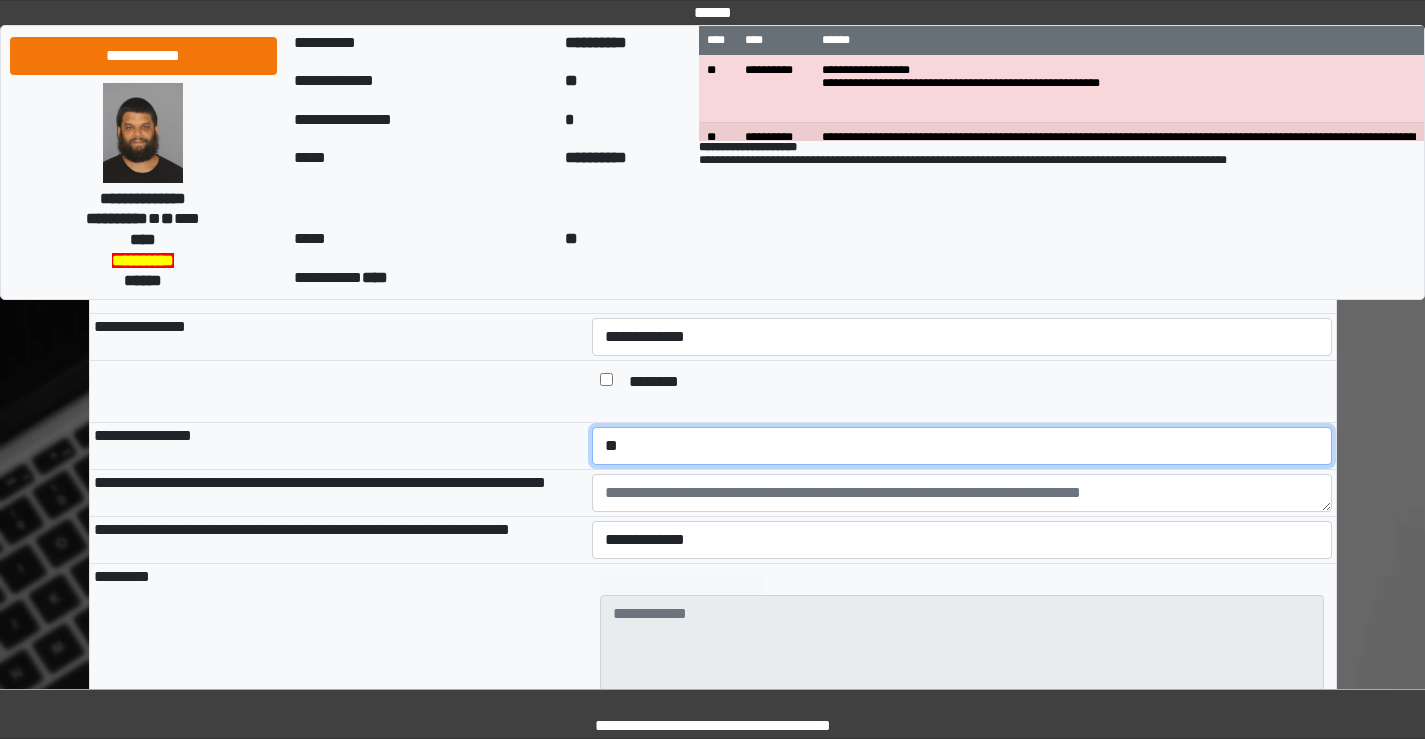 click on "**********" at bounding box center (962, 446) 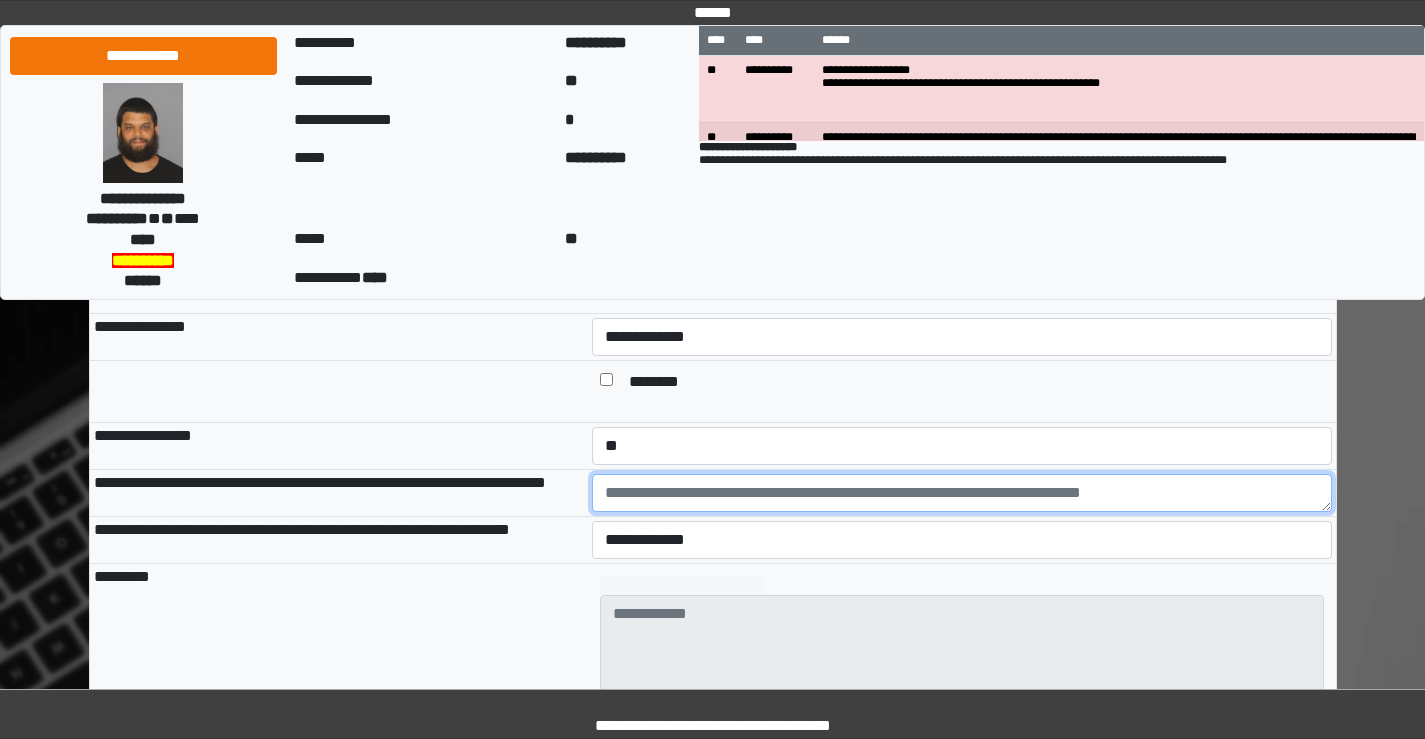 click at bounding box center (962, 493) 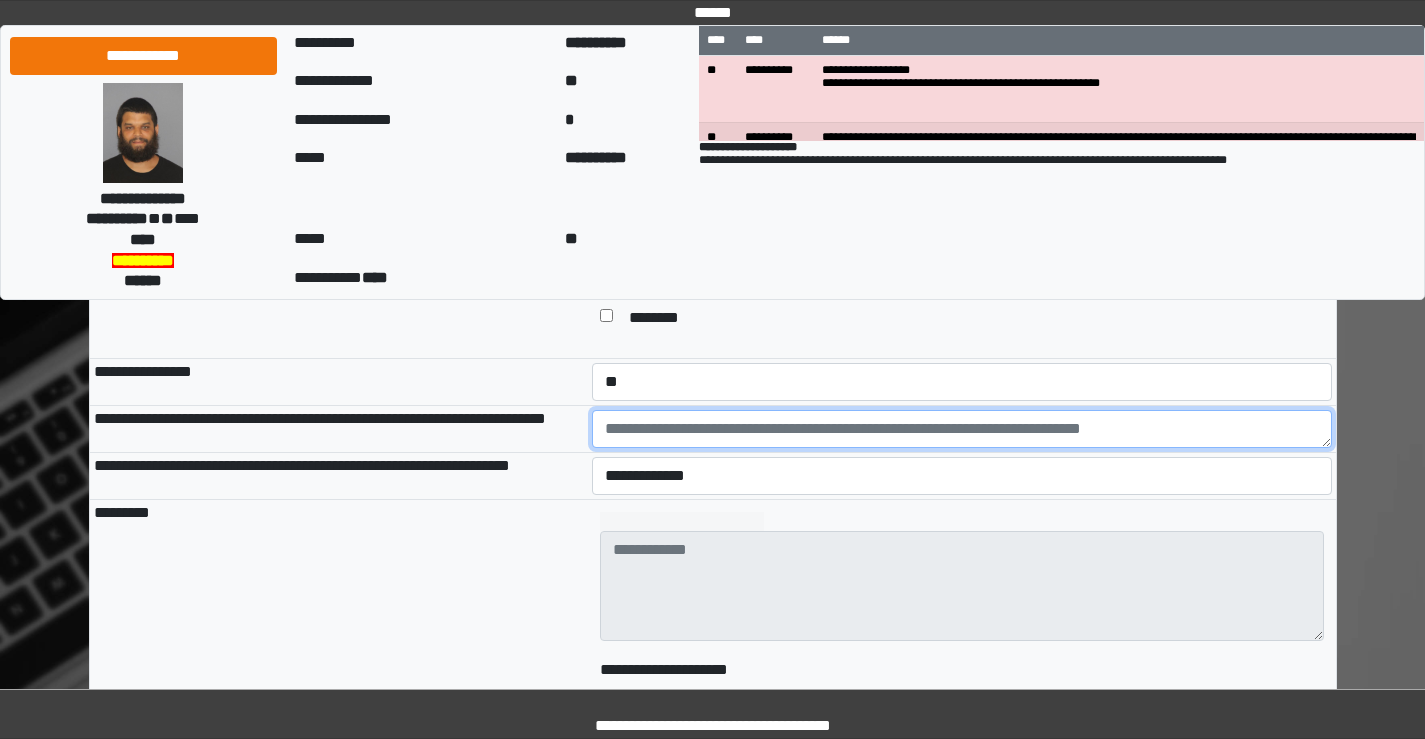 scroll, scrollTop: 1600, scrollLeft: 0, axis: vertical 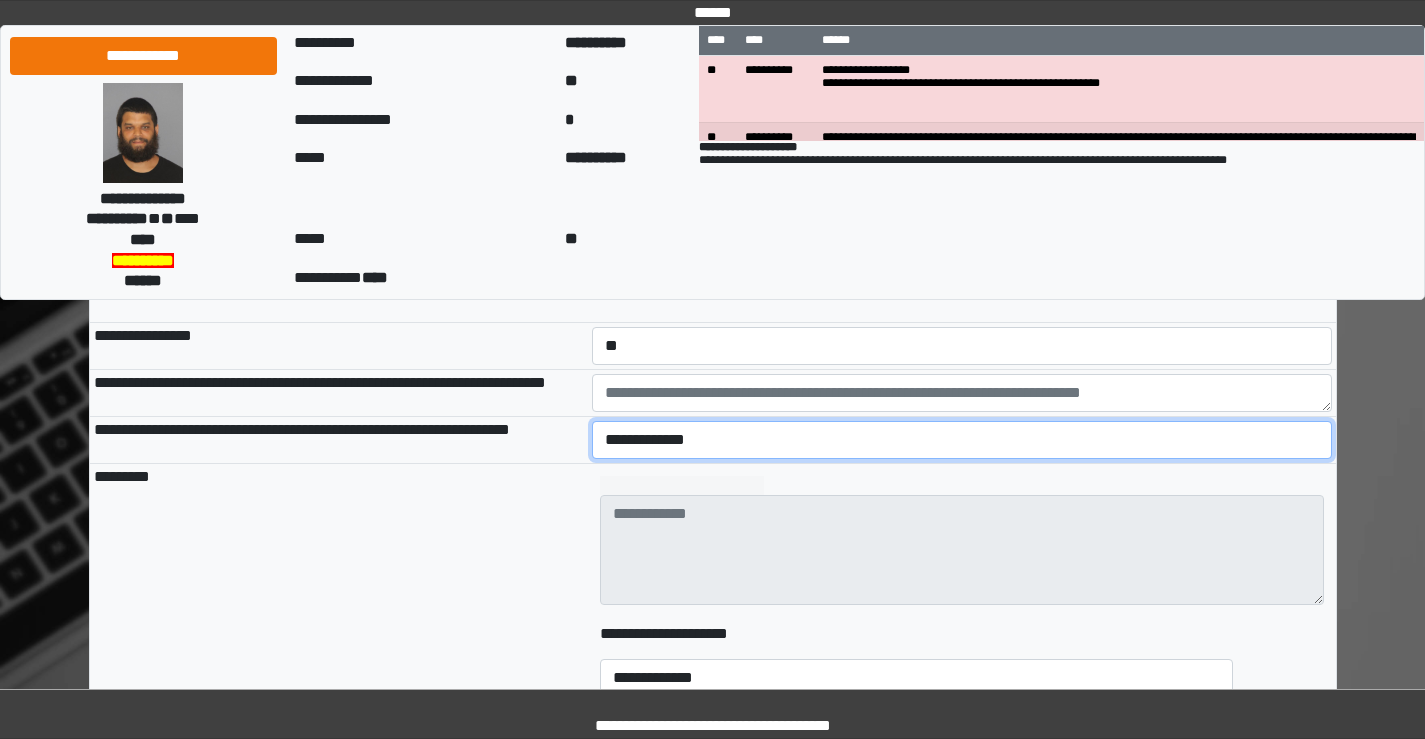 click on "**********" at bounding box center (962, 440) 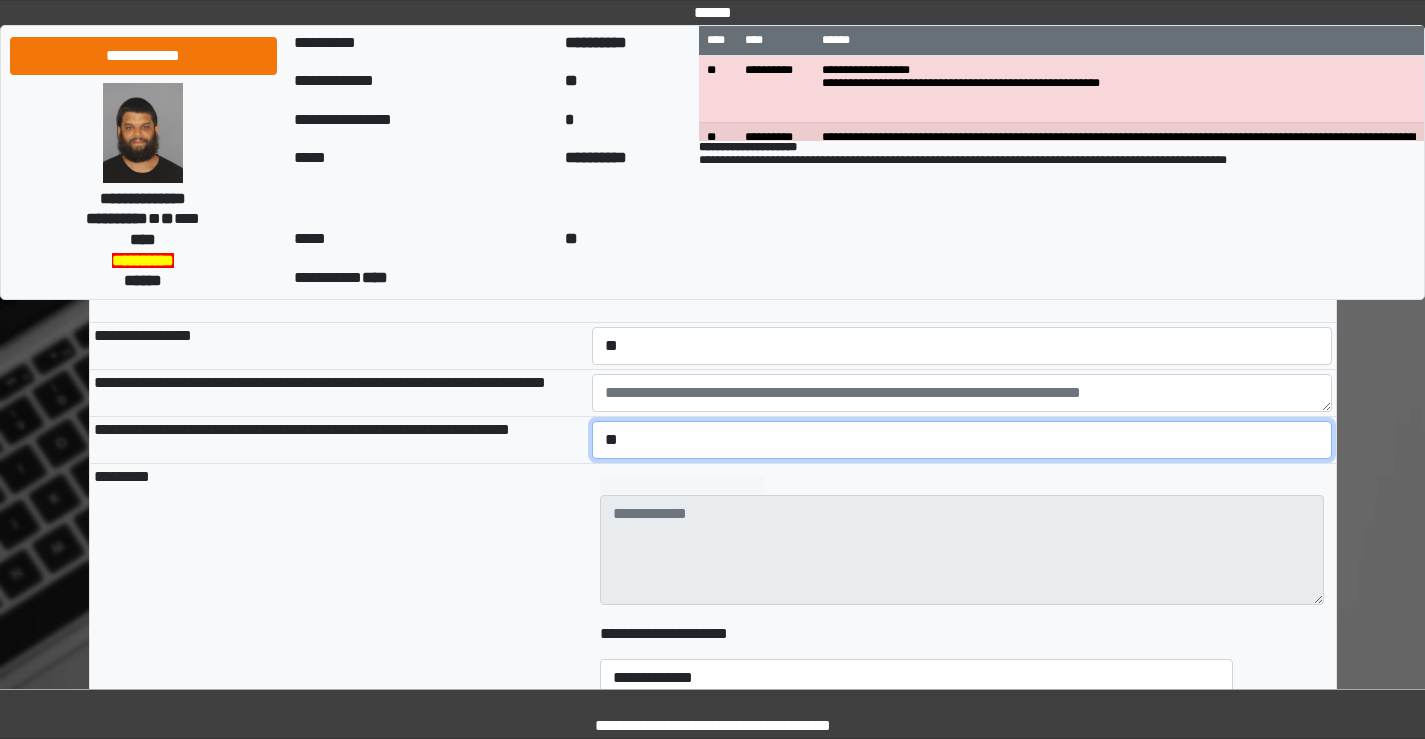 click on "**********" at bounding box center [962, 440] 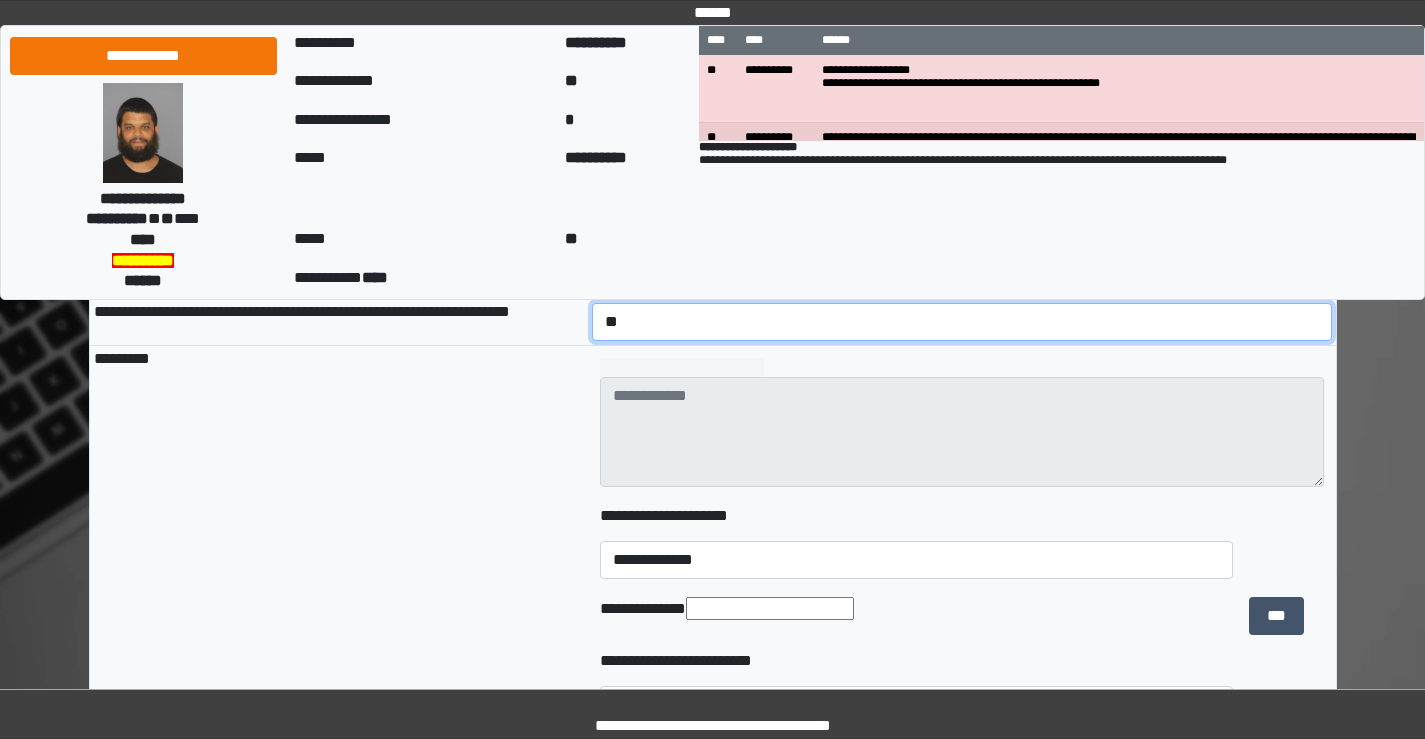 scroll, scrollTop: 1700, scrollLeft: 0, axis: vertical 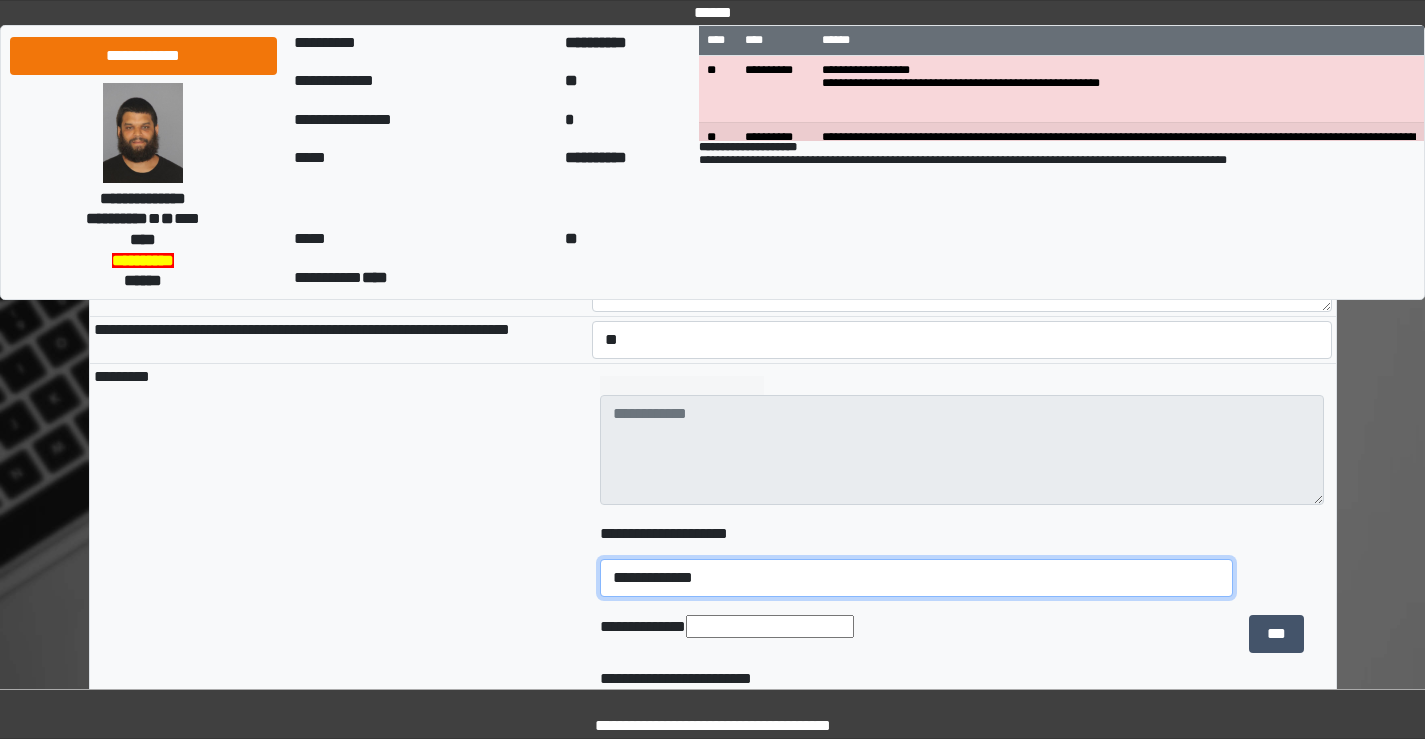 click on "**********" at bounding box center (916, 578) 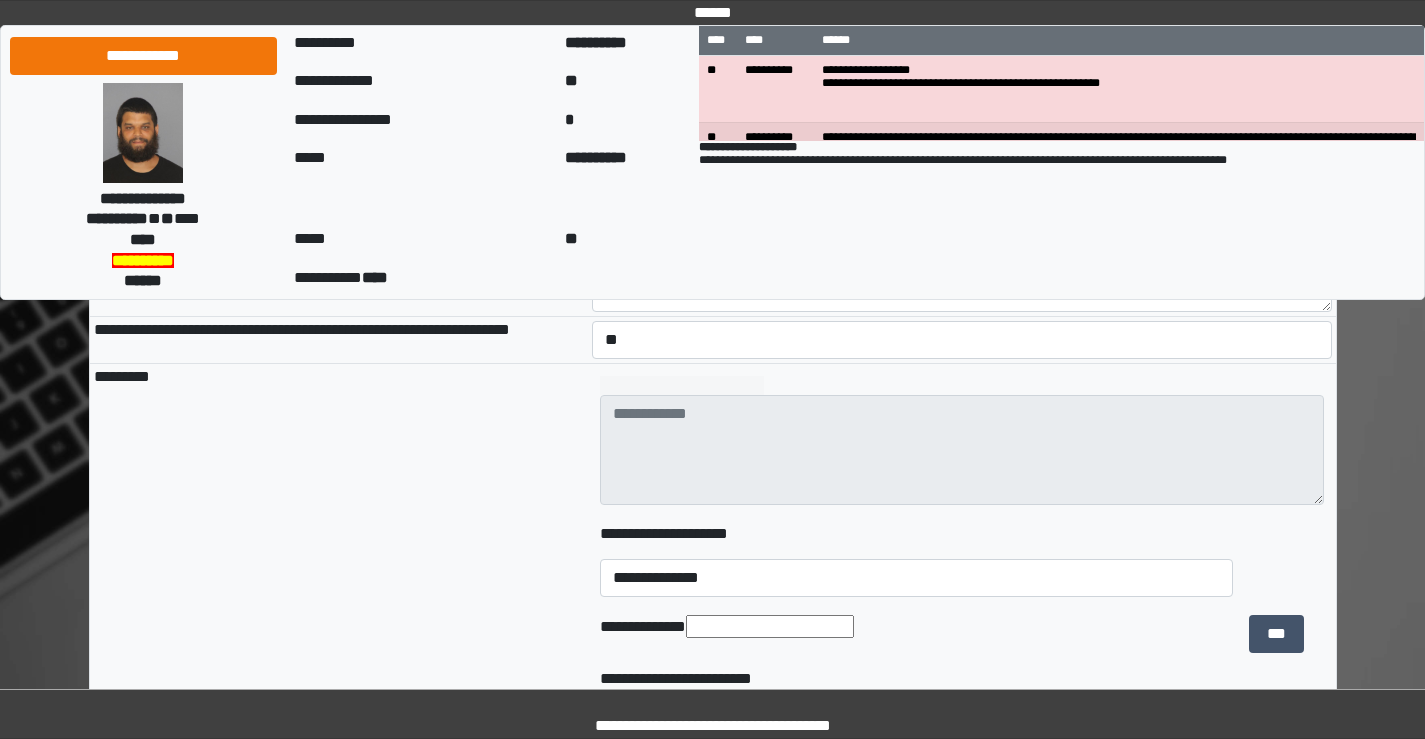 click on "*********" at bounding box center [339, 596] 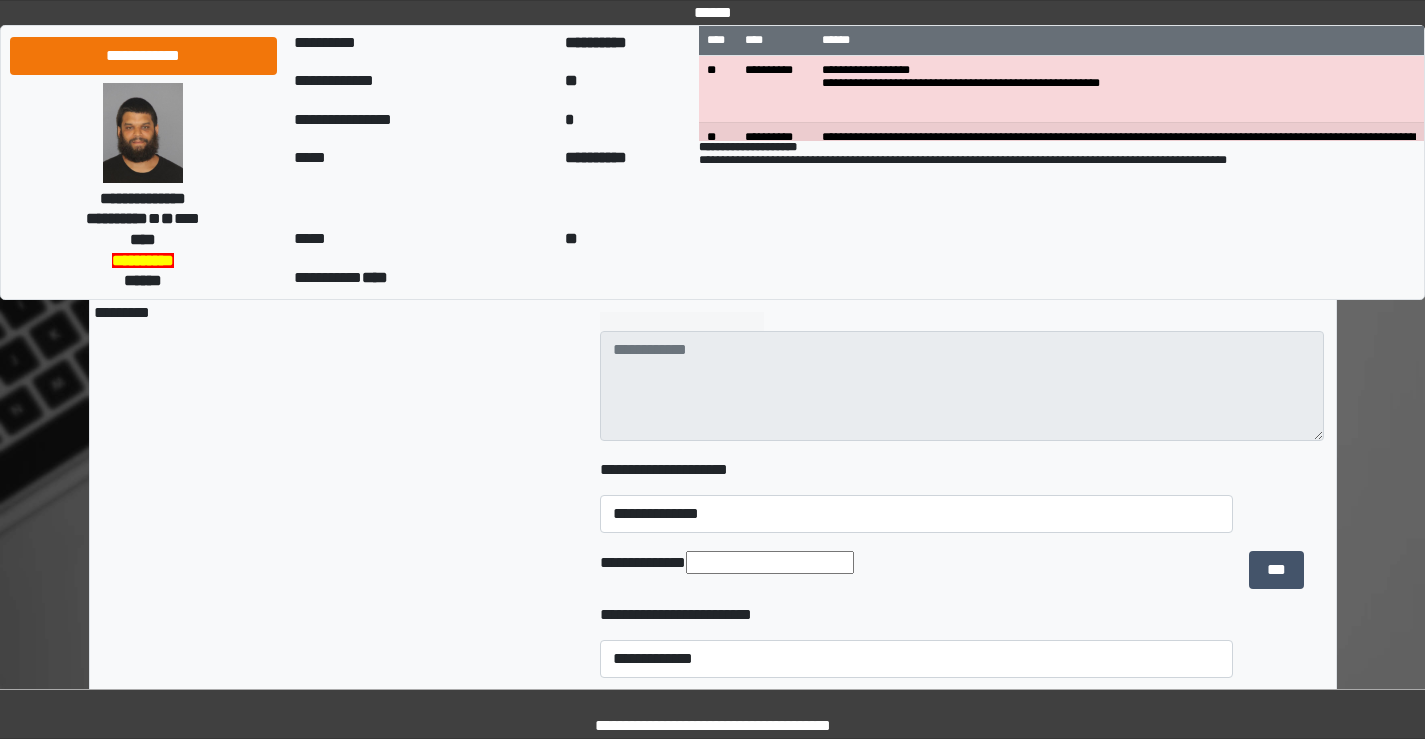 scroll, scrollTop: 1800, scrollLeft: 0, axis: vertical 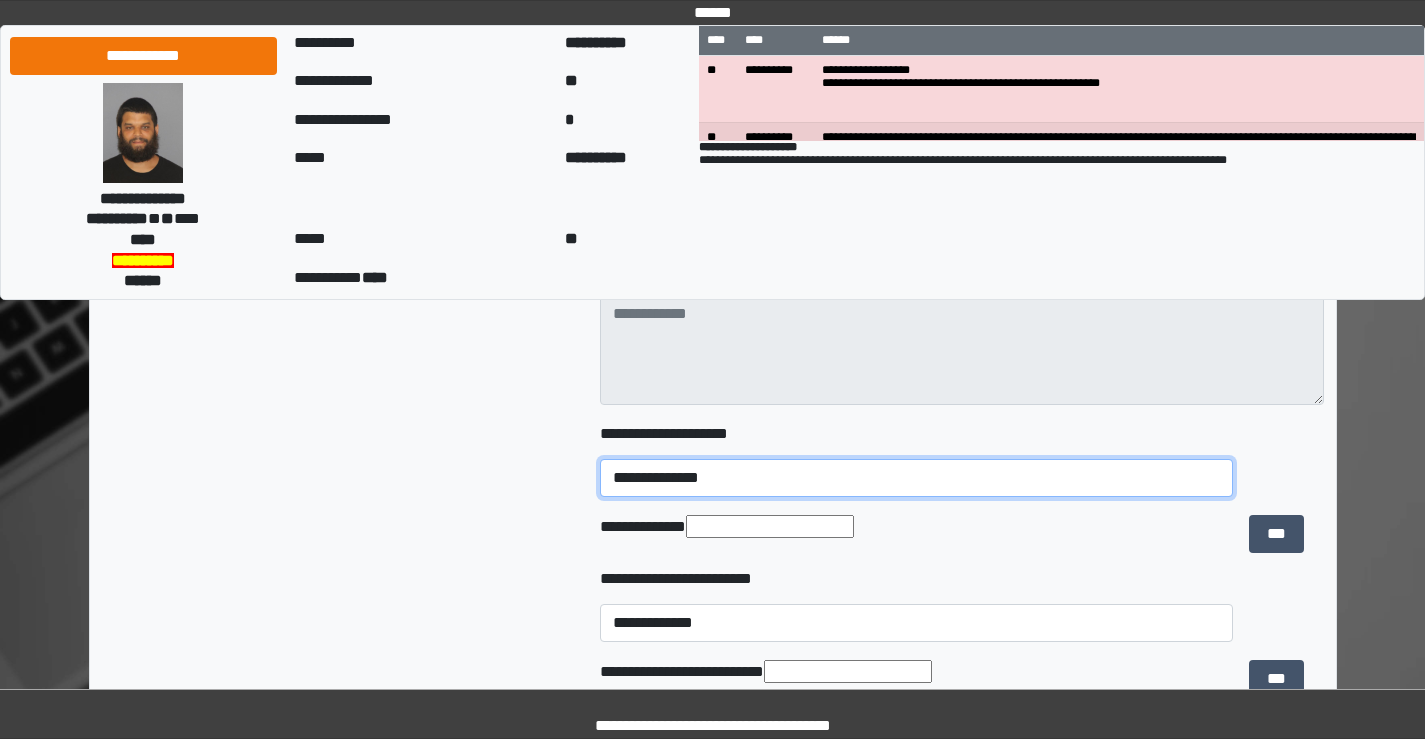 click on "**********" at bounding box center (916, 478) 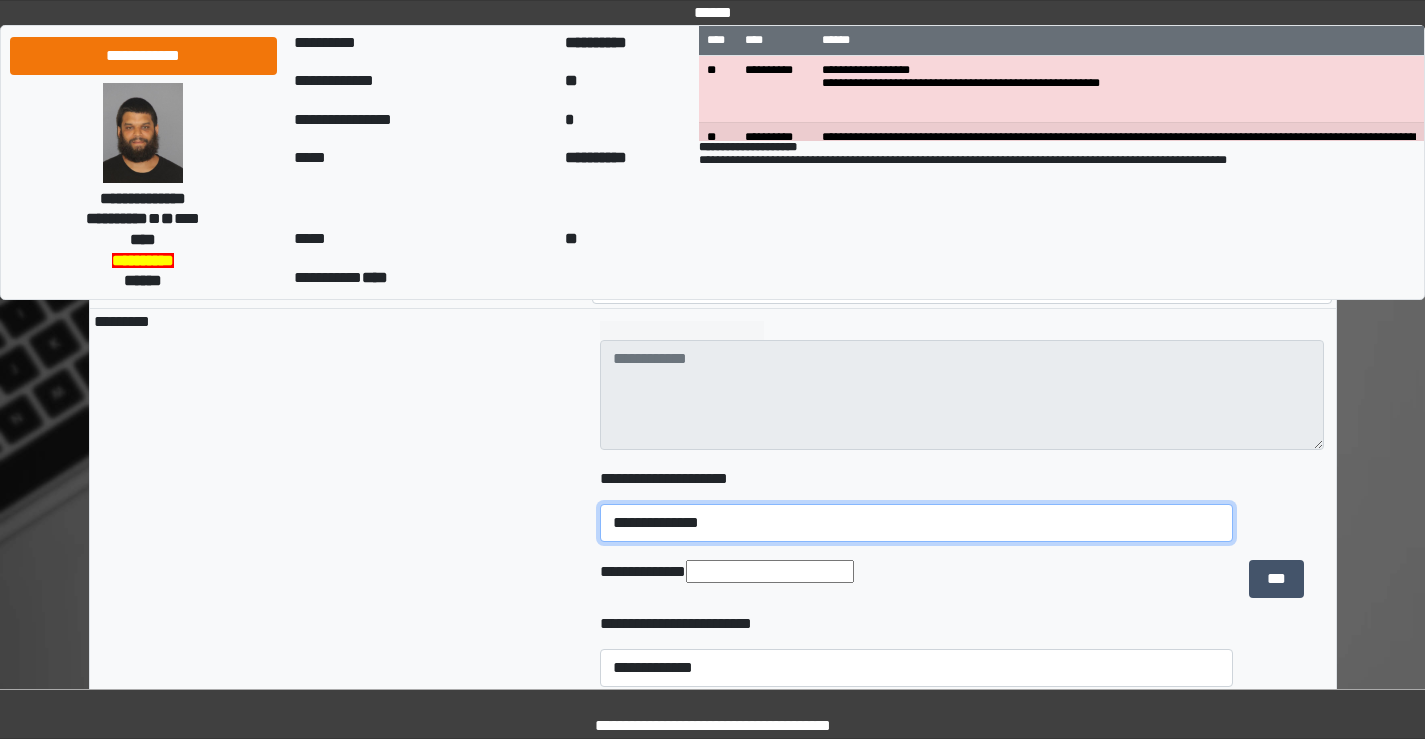 scroll, scrollTop: 1800, scrollLeft: 0, axis: vertical 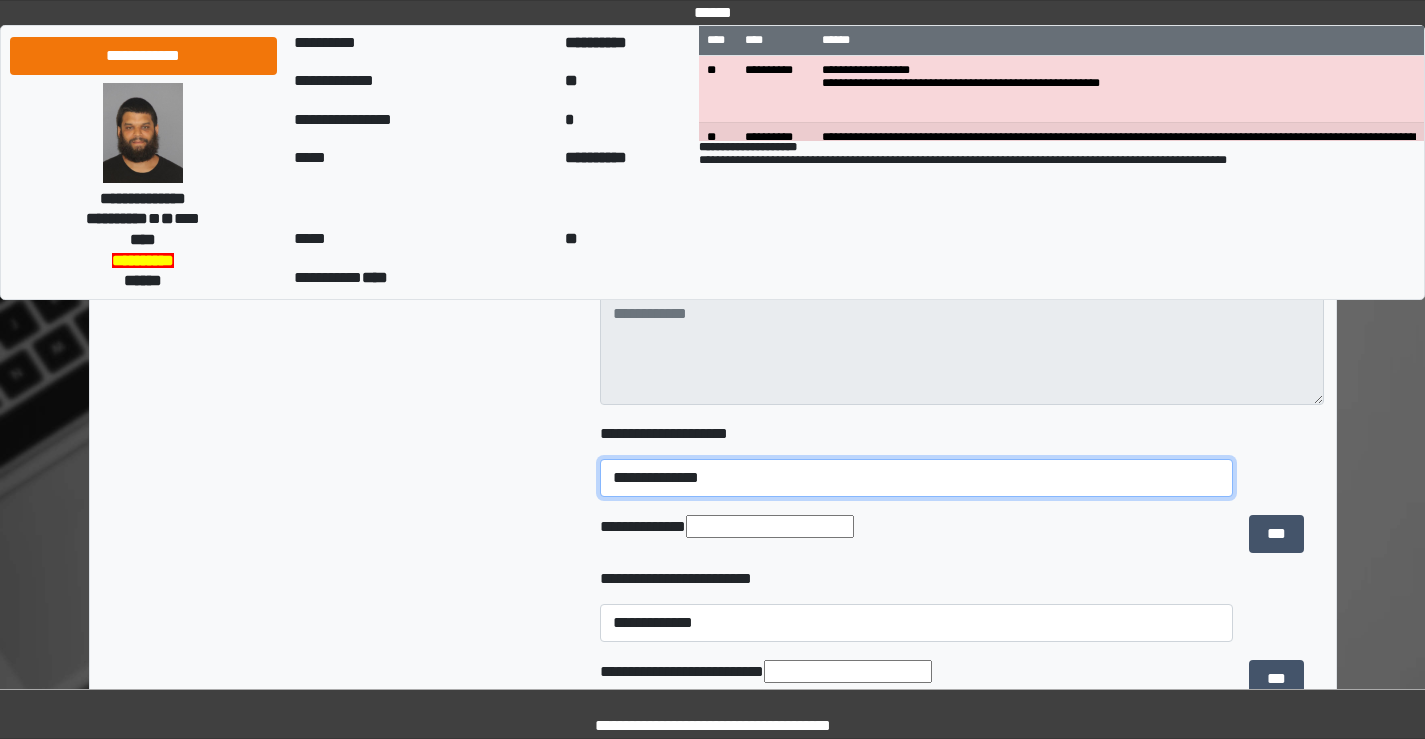 drag, startPoint x: 837, startPoint y: 523, endPoint x: 764, endPoint y: 518, distance: 73.171036 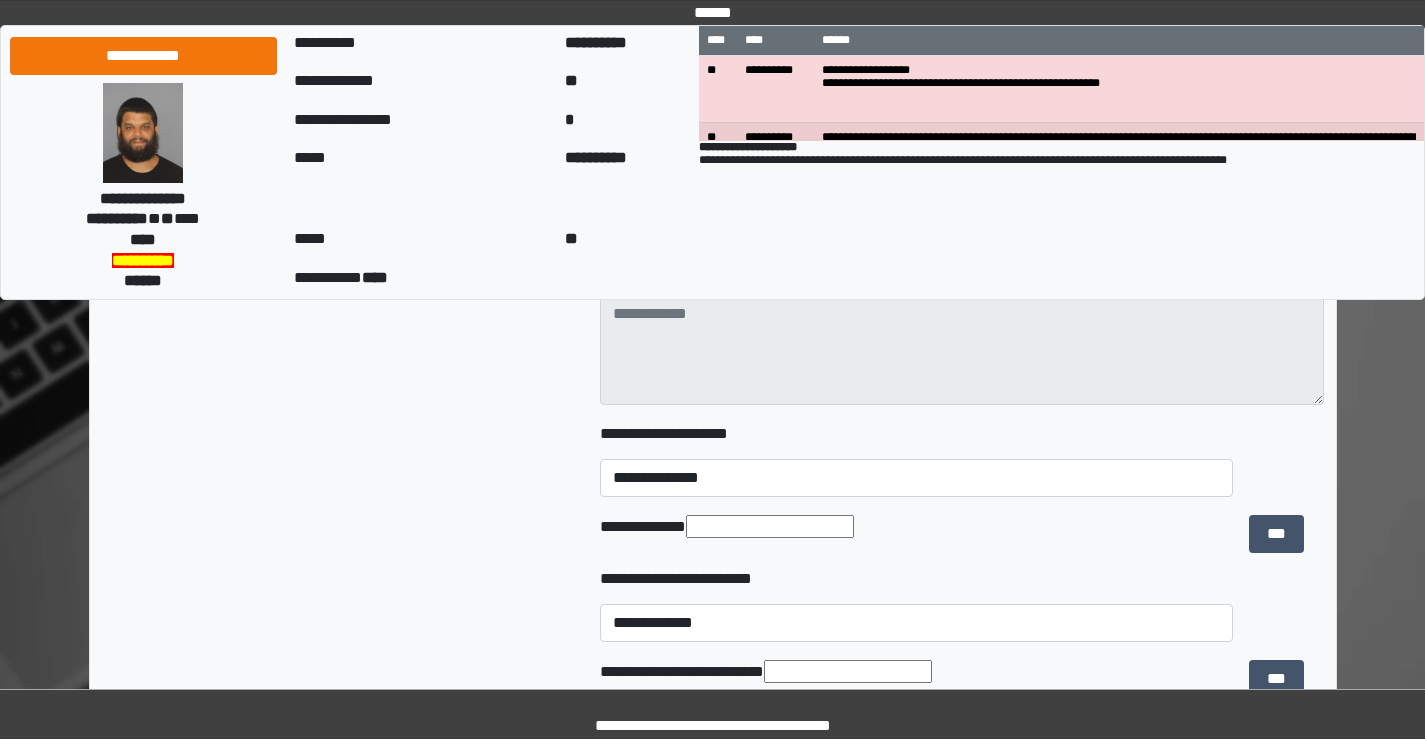 drag, startPoint x: 455, startPoint y: 604, endPoint x: 540, endPoint y: 582, distance: 87.80091 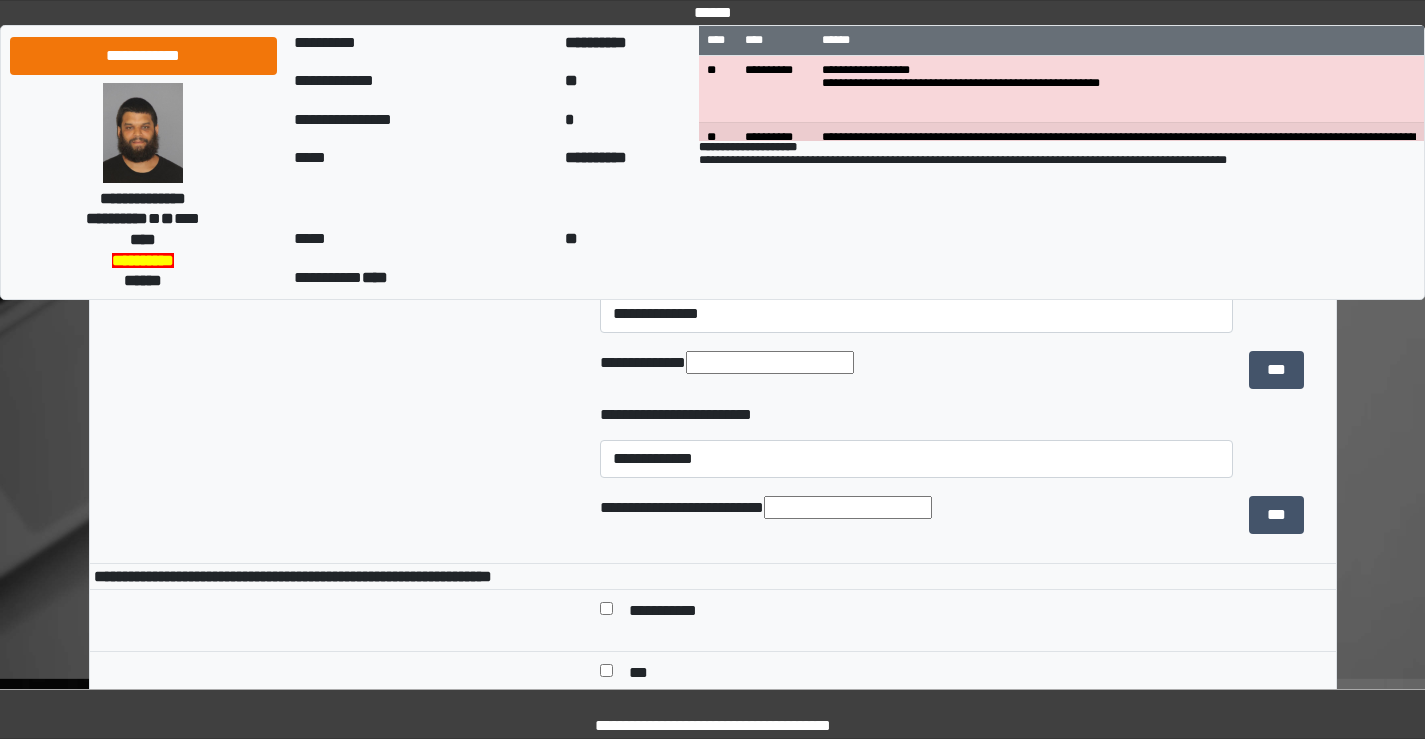 scroll, scrollTop: 2000, scrollLeft: 0, axis: vertical 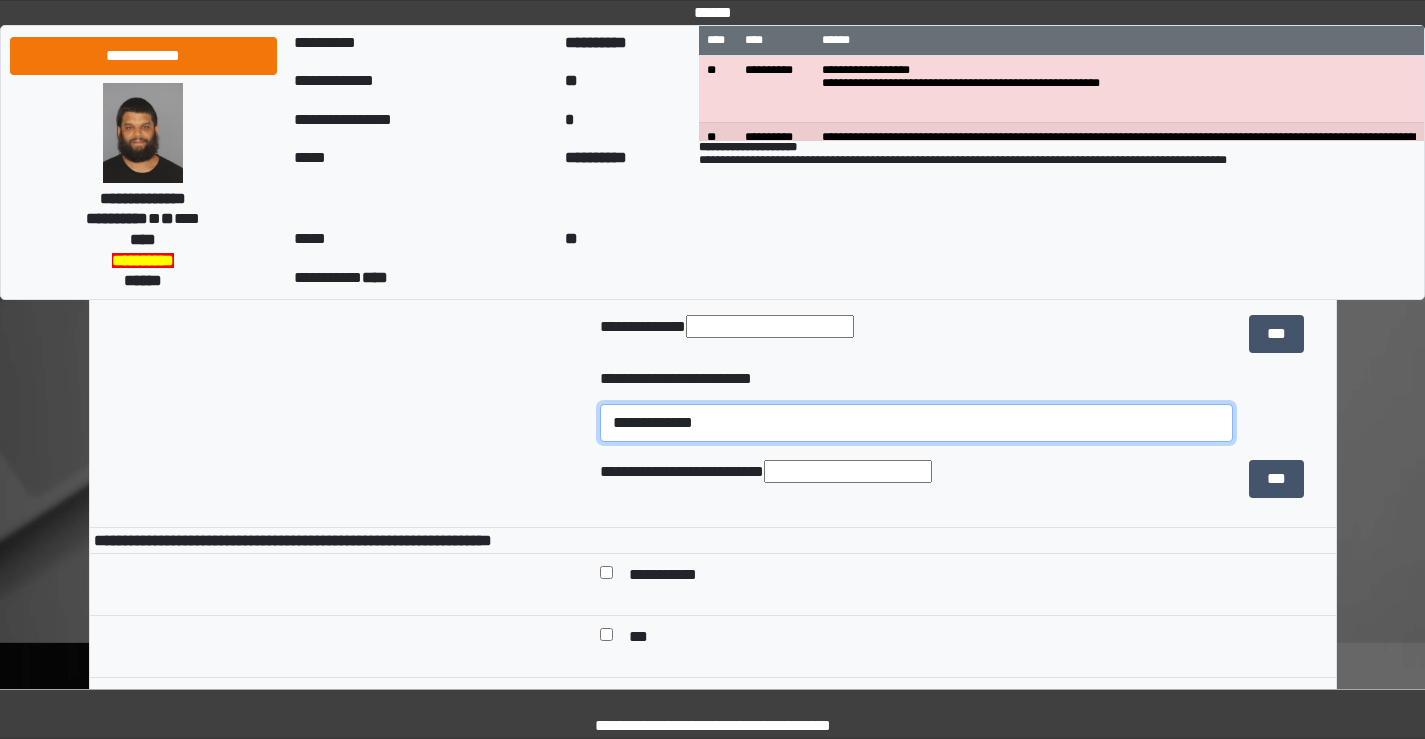 click on "**********" at bounding box center [916, 423] 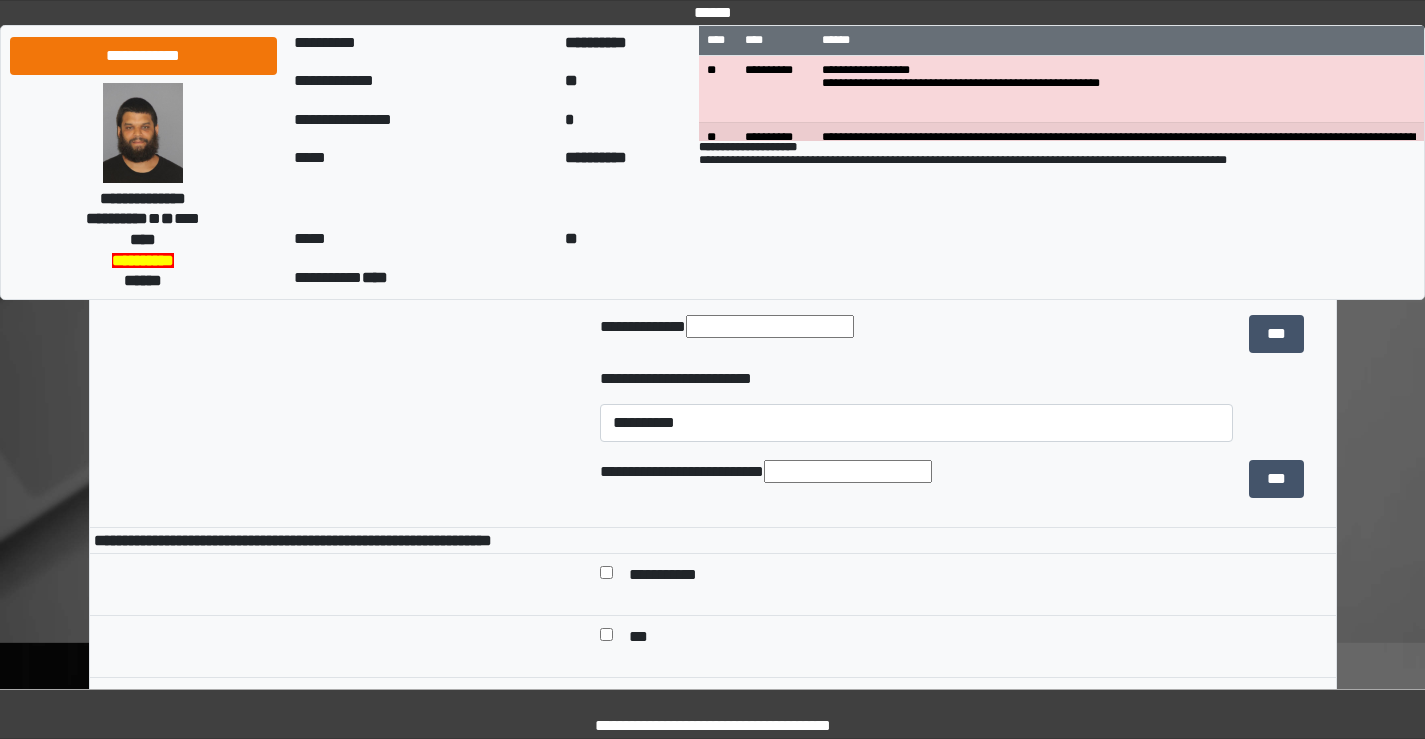 click at bounding box center (848, 471) 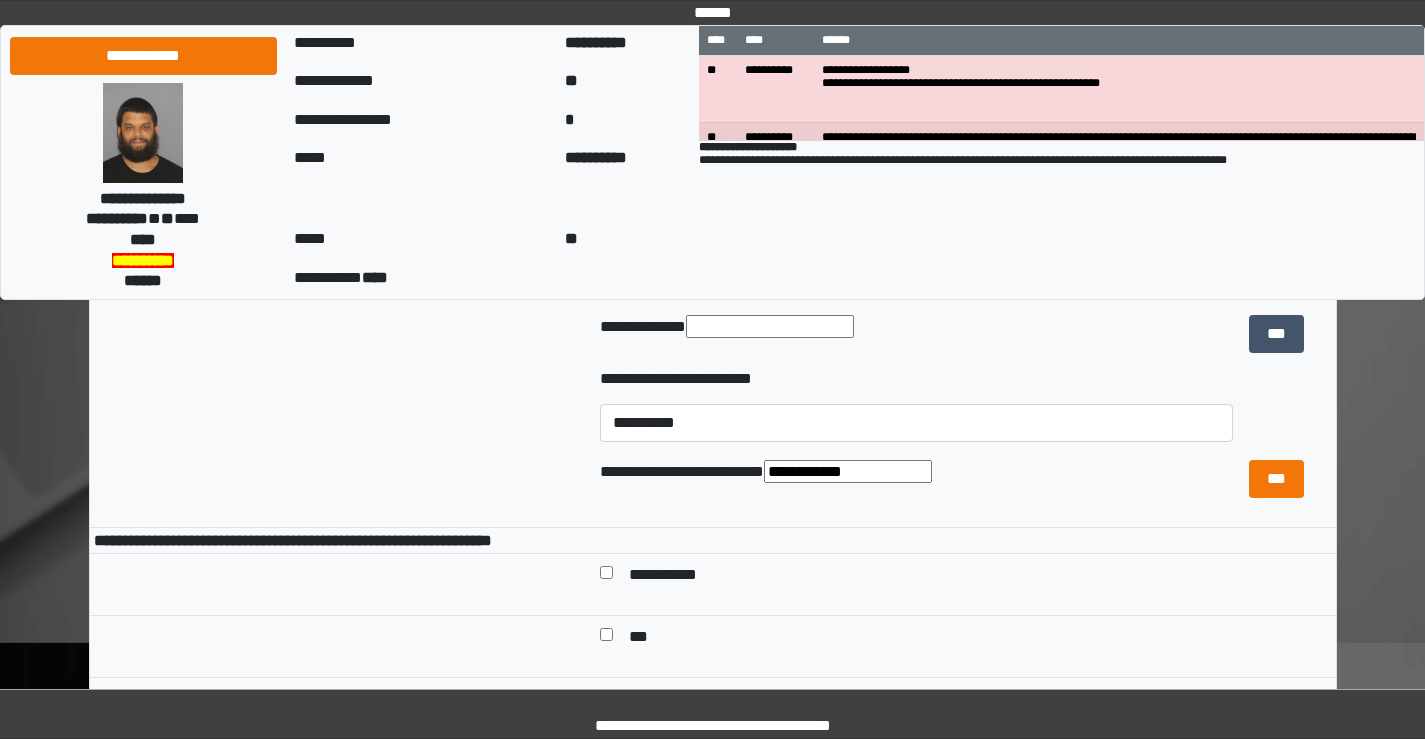 type on "**********" 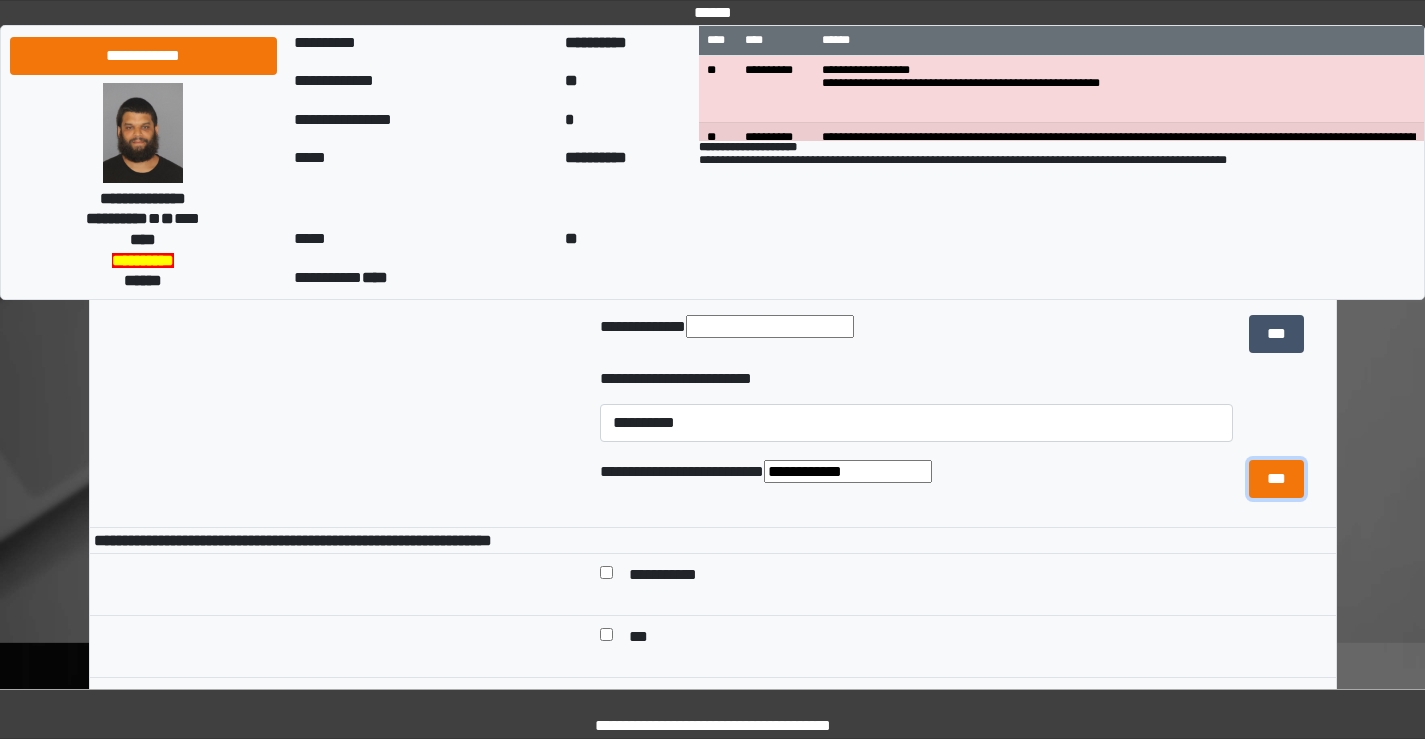click on "***" at bounding box center [1276, 479] 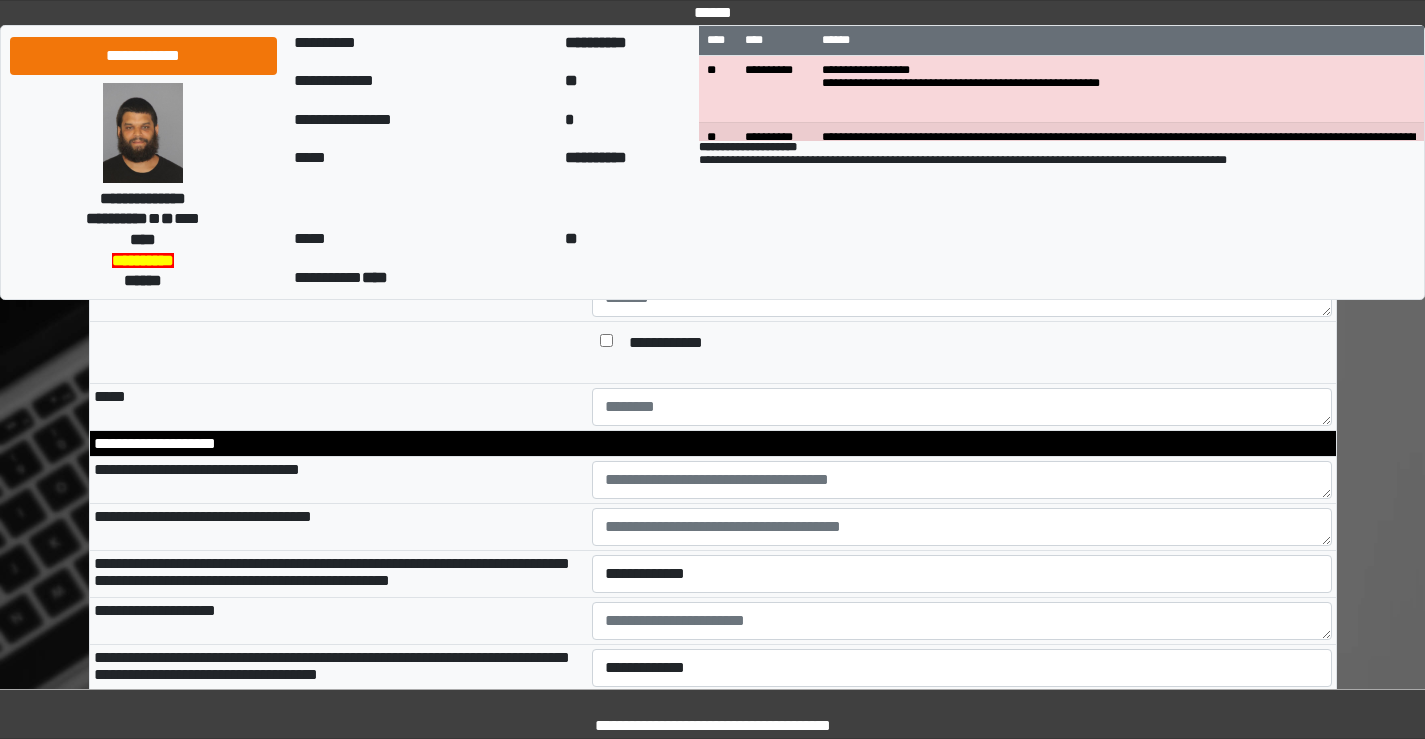 scroll, scrollTop: 2500, scrollLeft: 0, axis: vertical 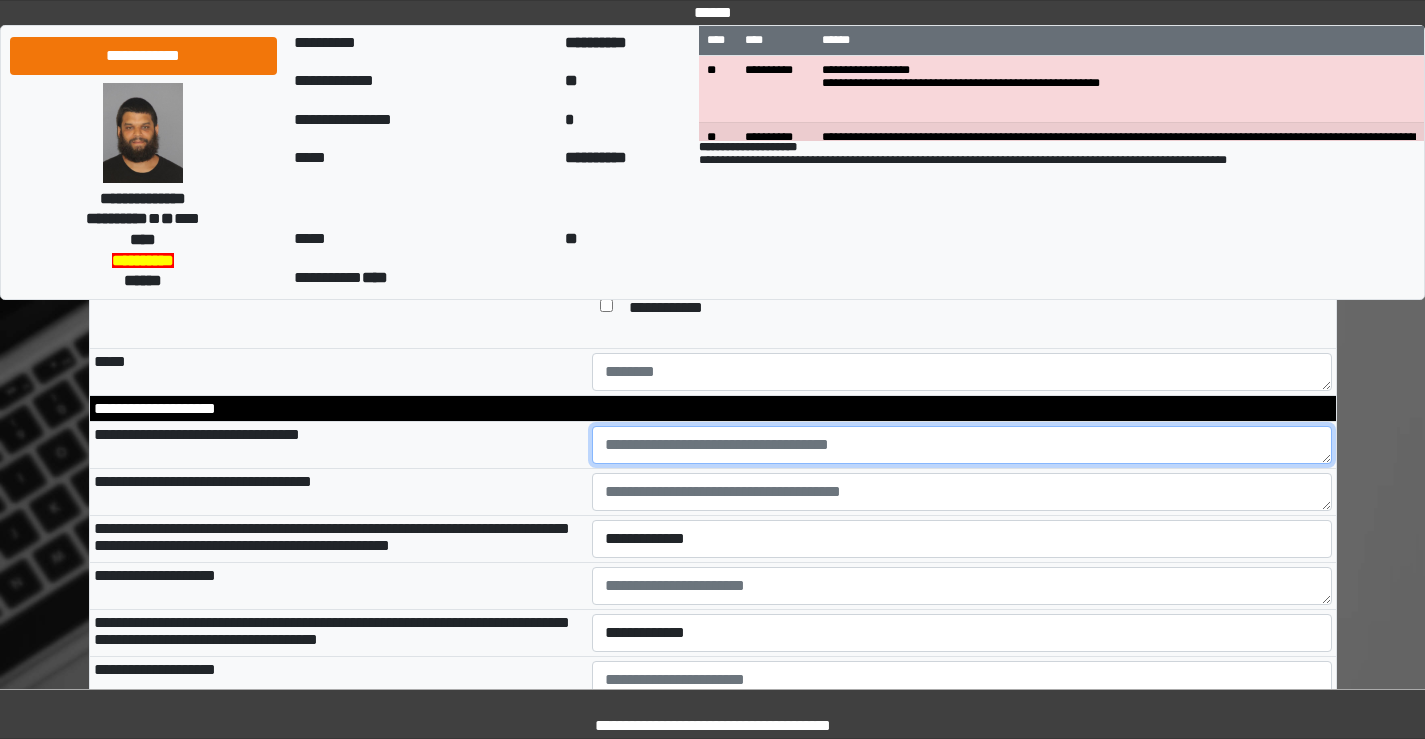 click at bounding box center (962, 445) 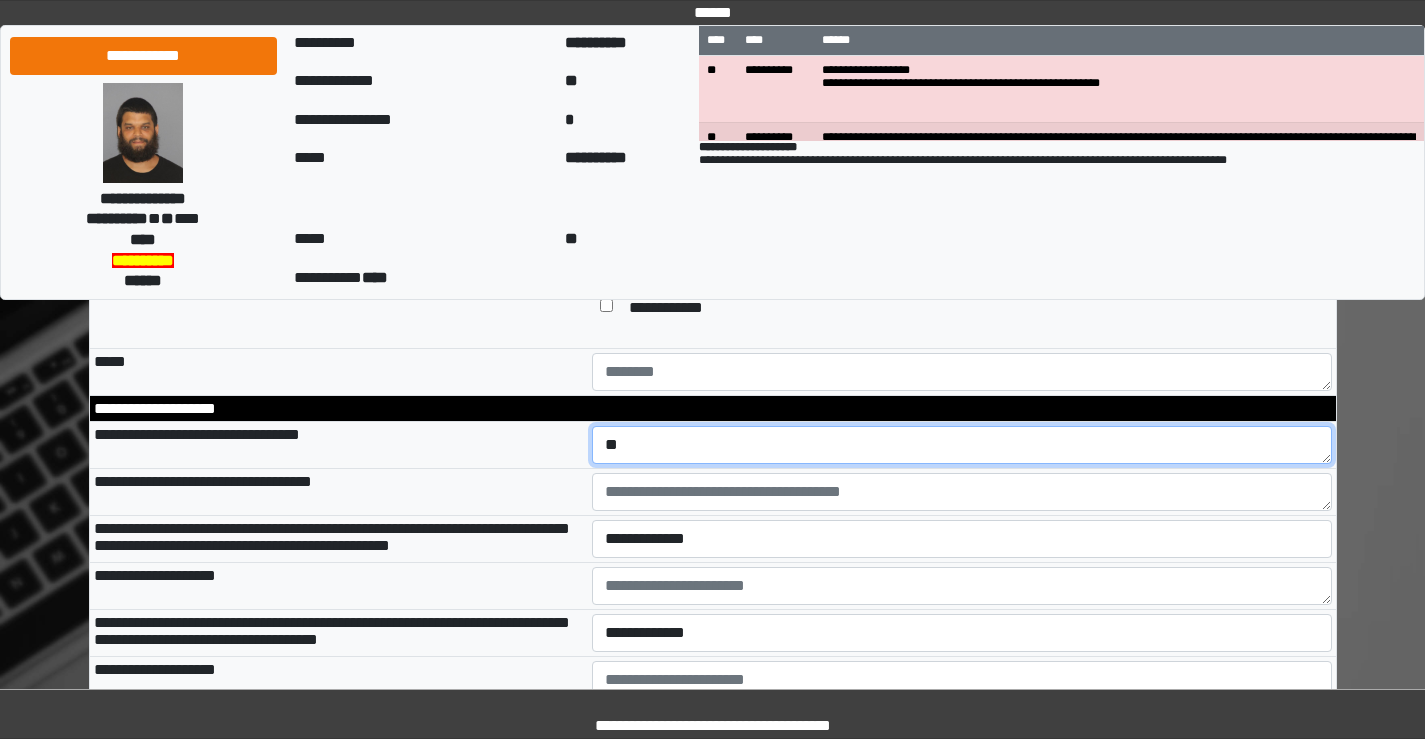 type on "**" 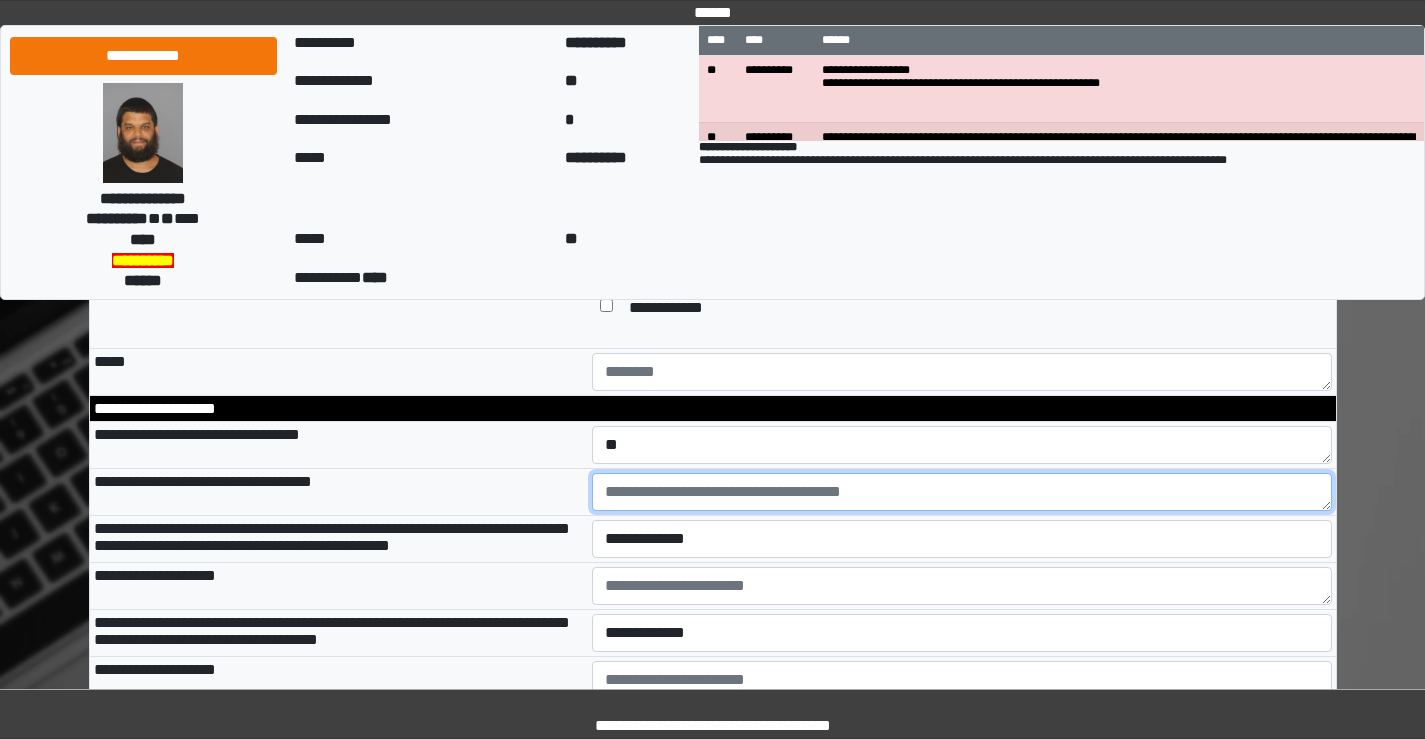 click at bounding box center (962, 492) 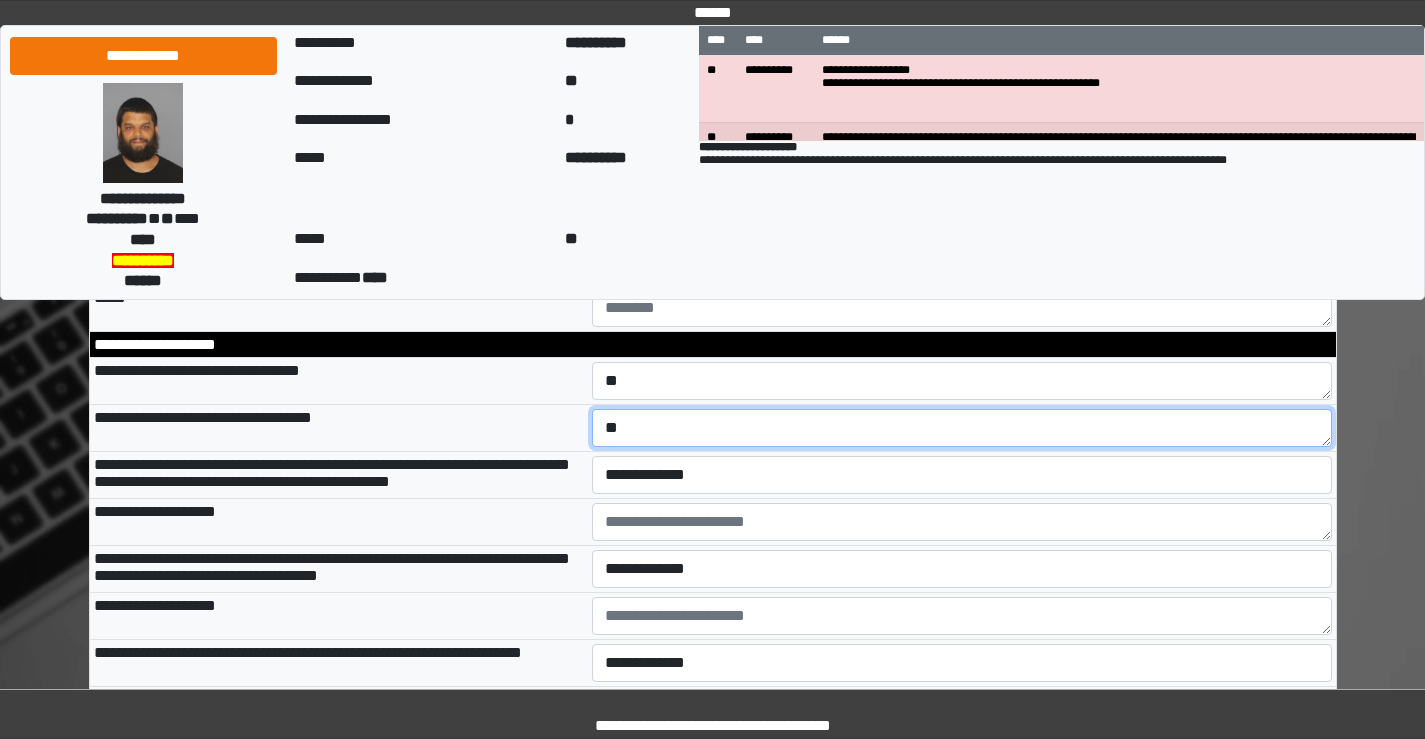 scroll, scrollTop: 2600, scrollLeft: 0, axis: vertical 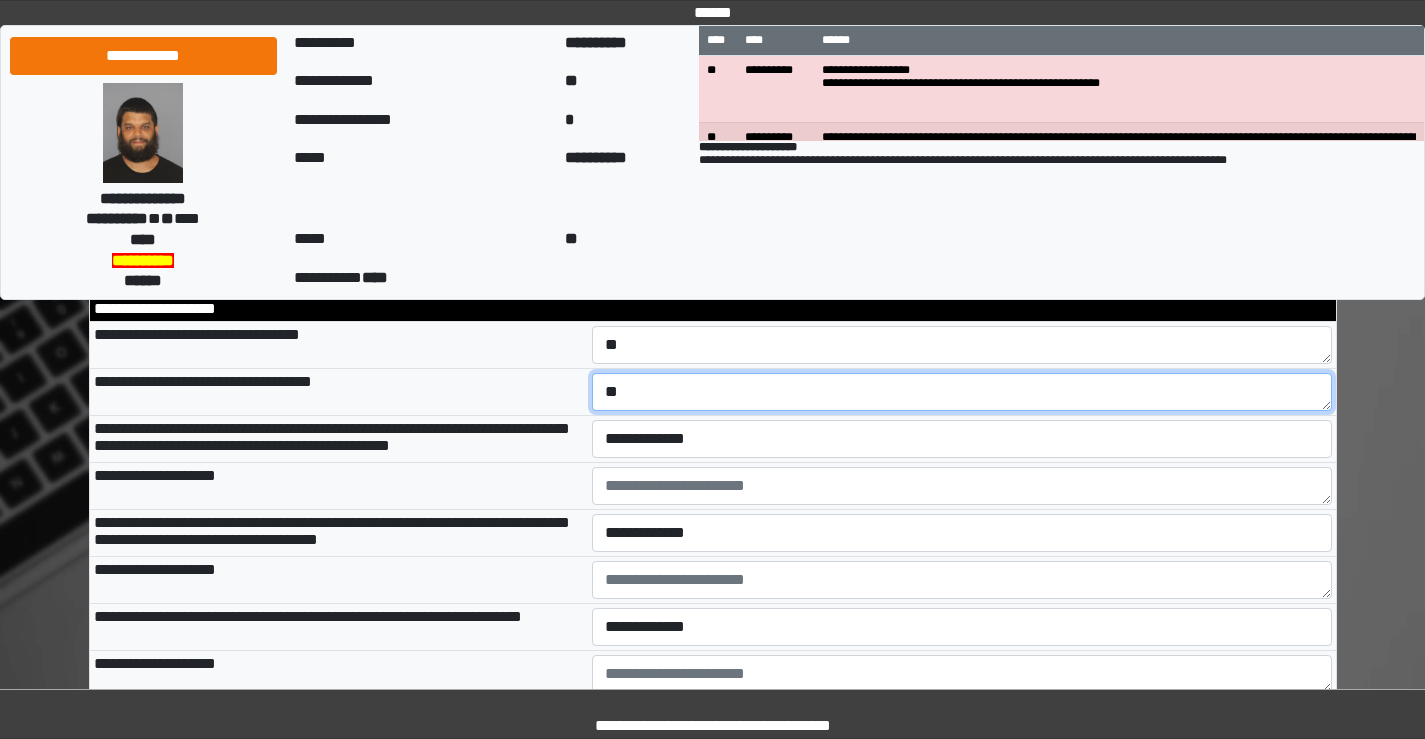 type on "**" 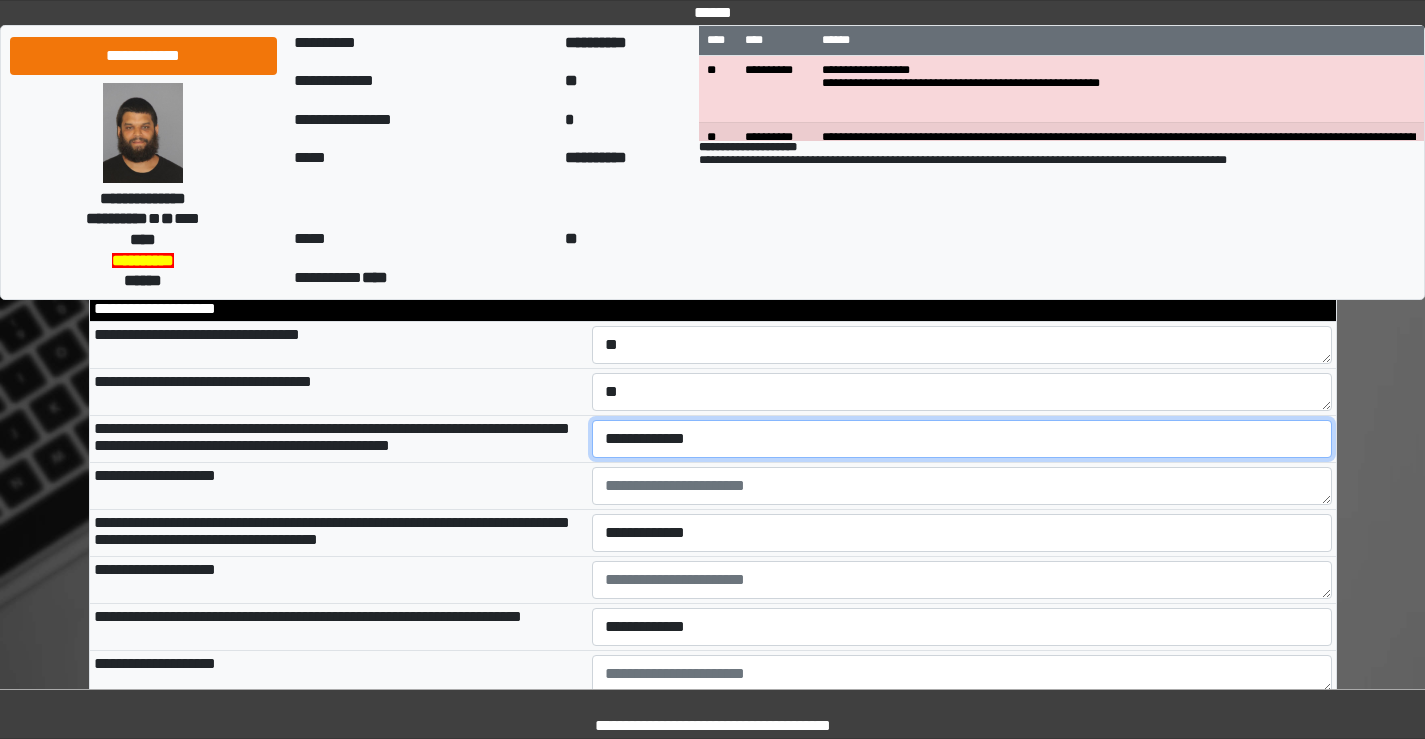 click on "**********" at bounding box center (962, 439) 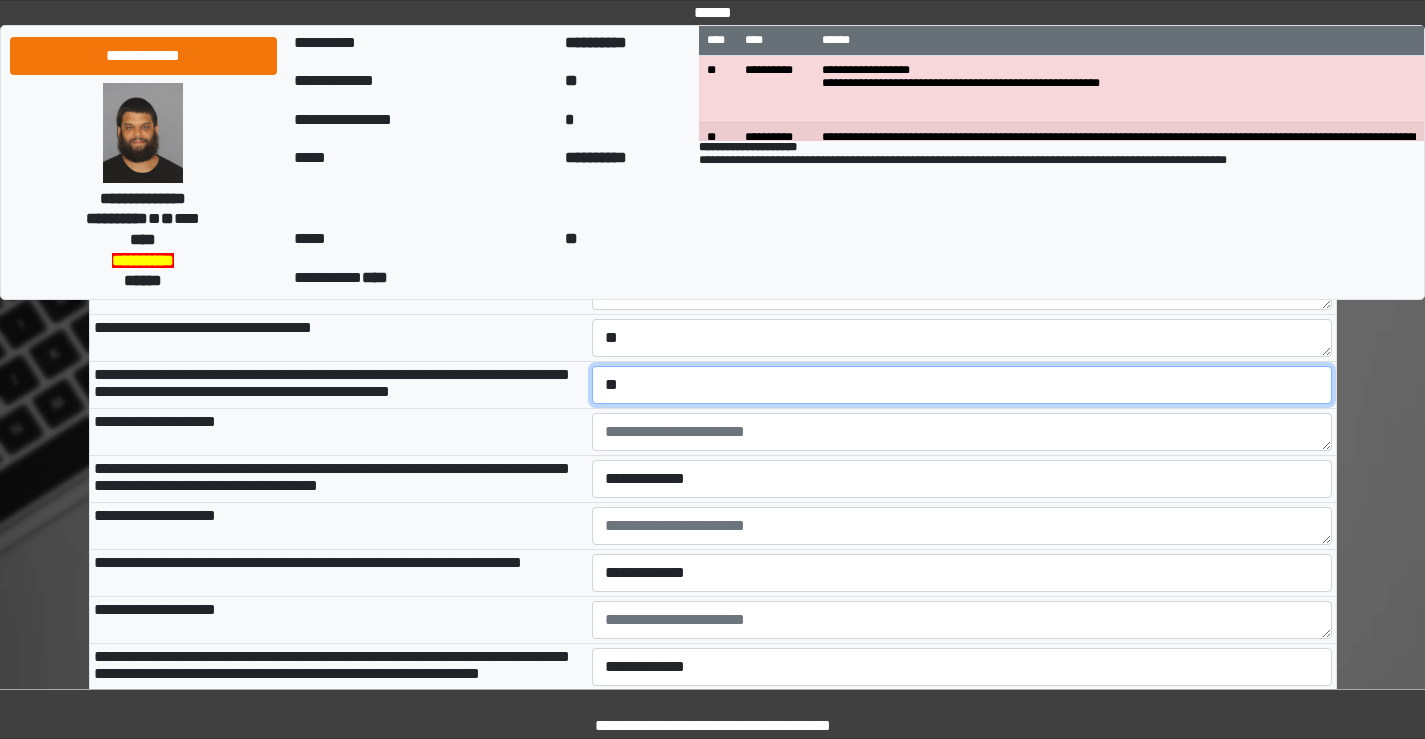 scroll, scrollTop: 2700, scrollLeft: 0, axis: vertical 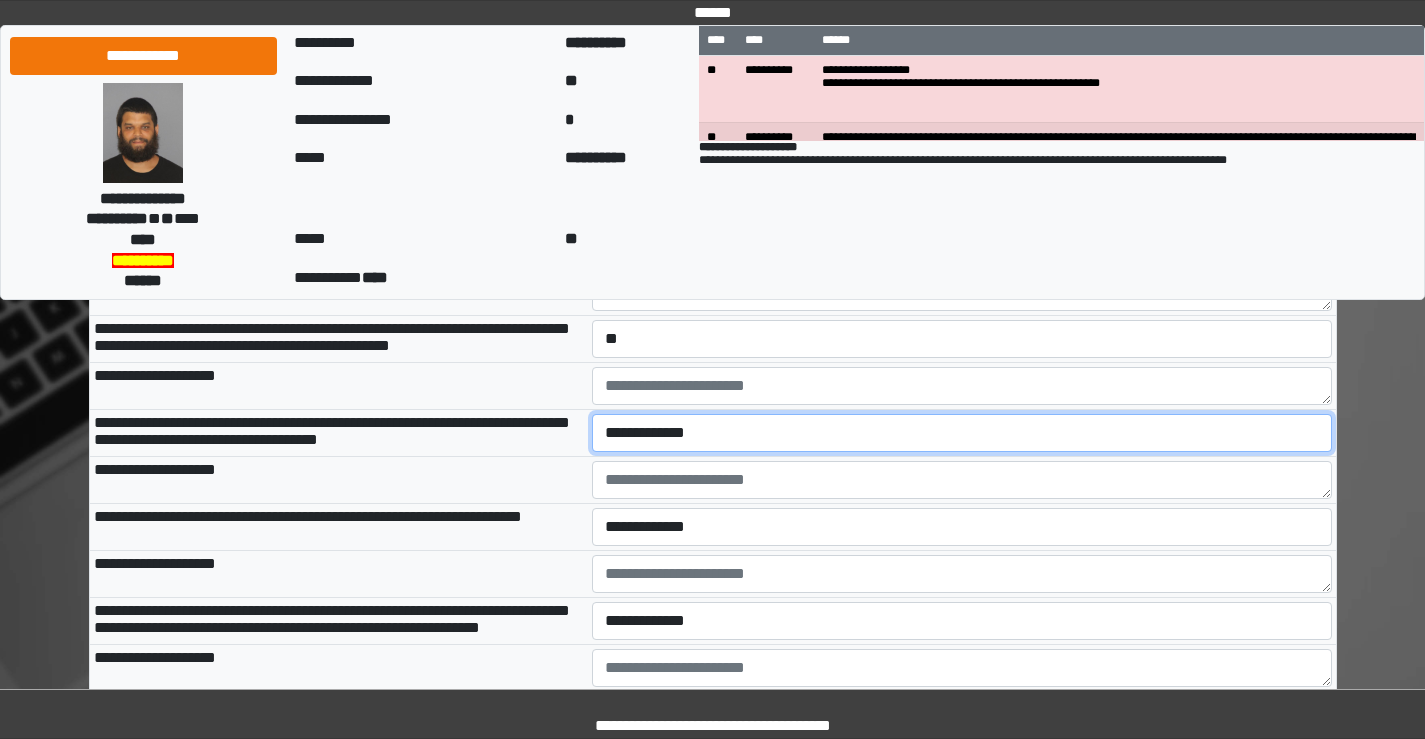 click on "**********" at bounding box center [962, 433] 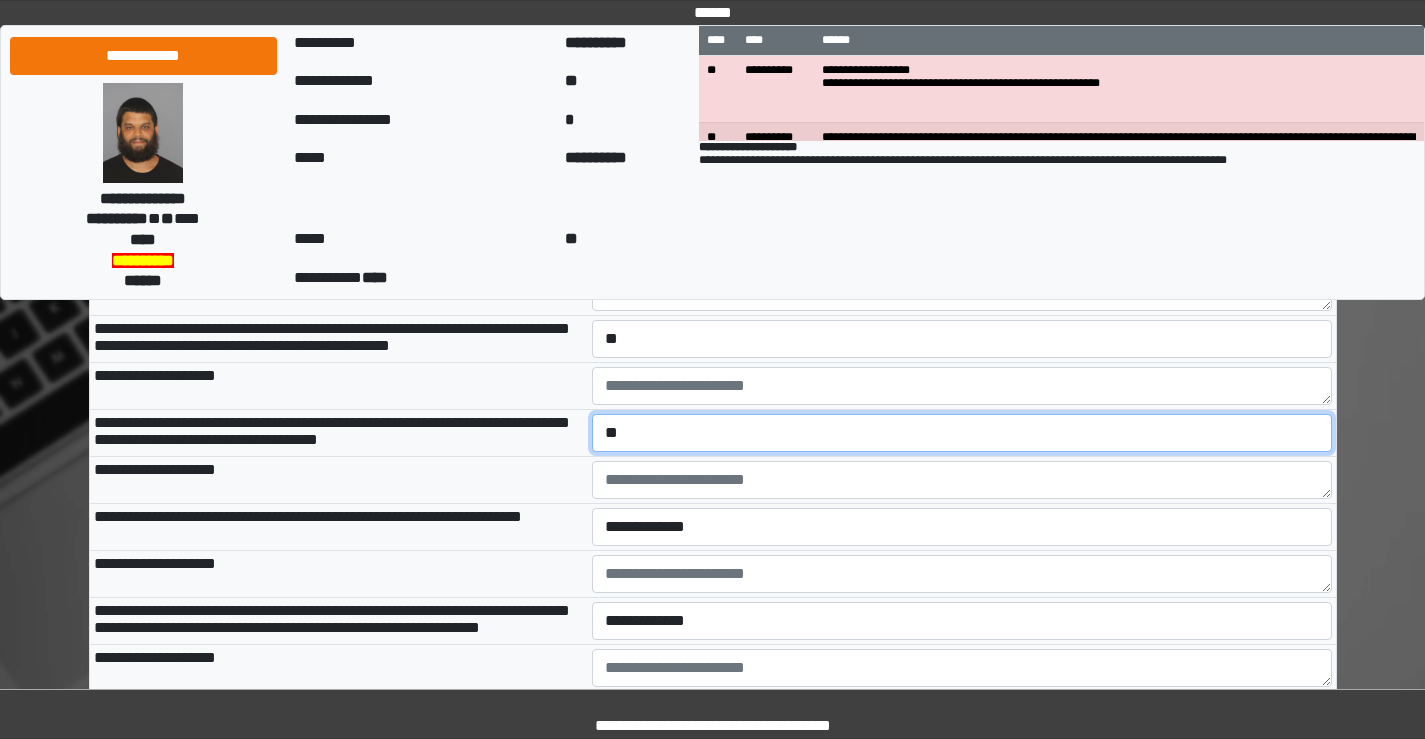 click on "**********" at bounding box center (962, 433) 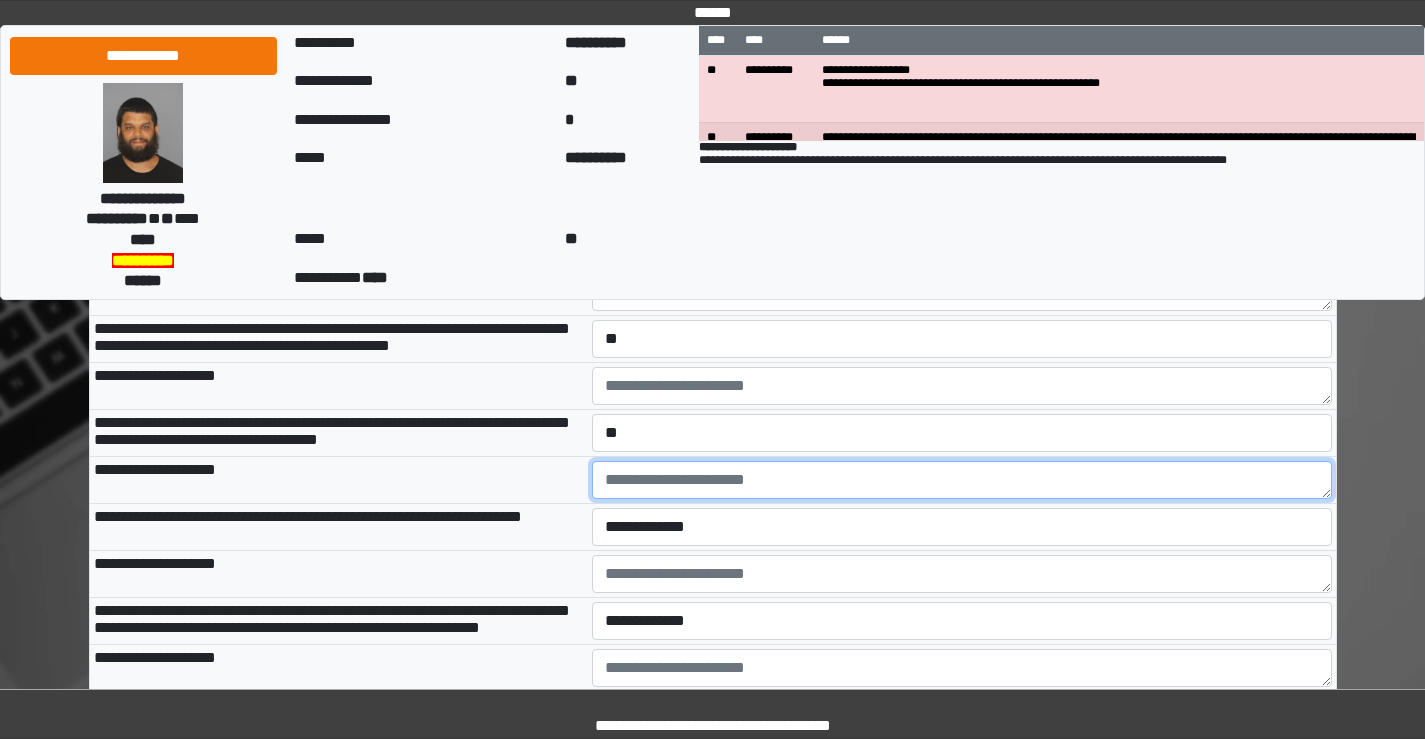 click at bounding box center (962, 480) 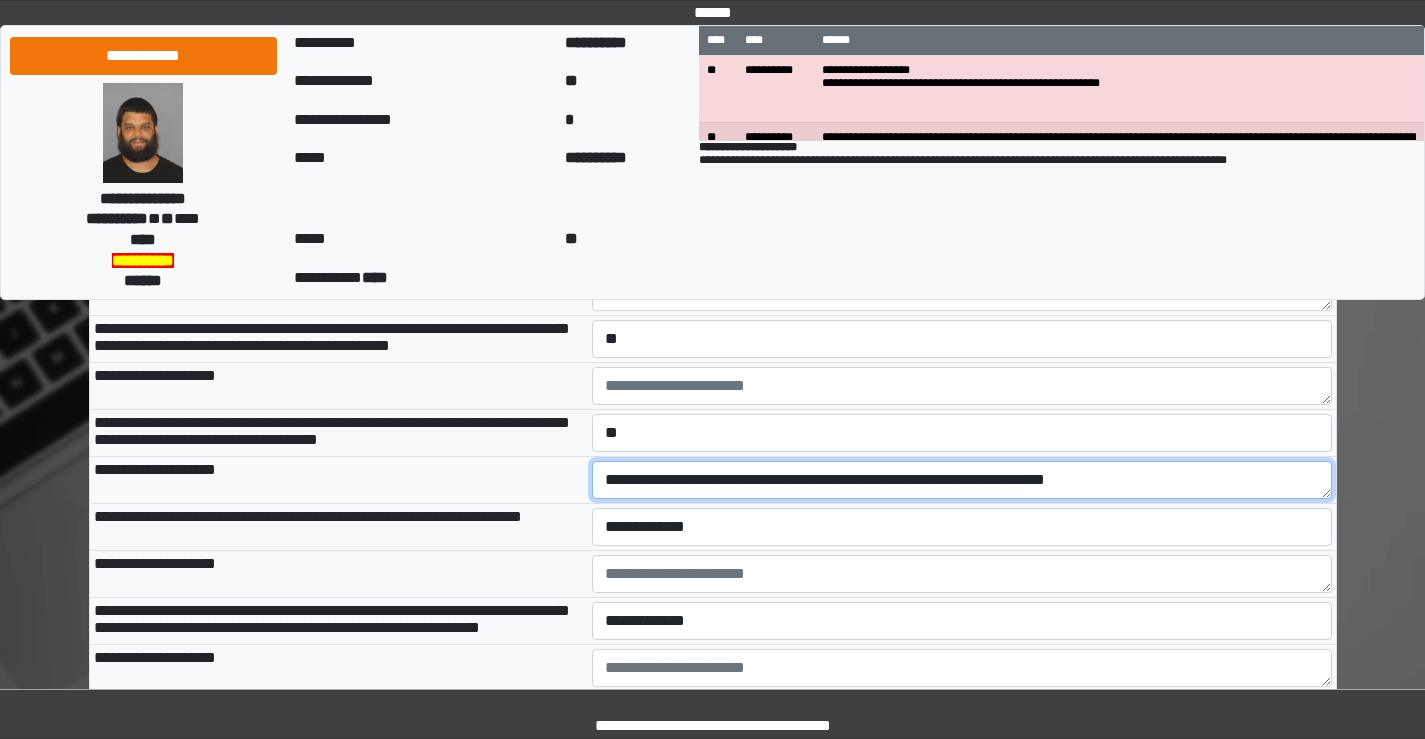 type on "**********" 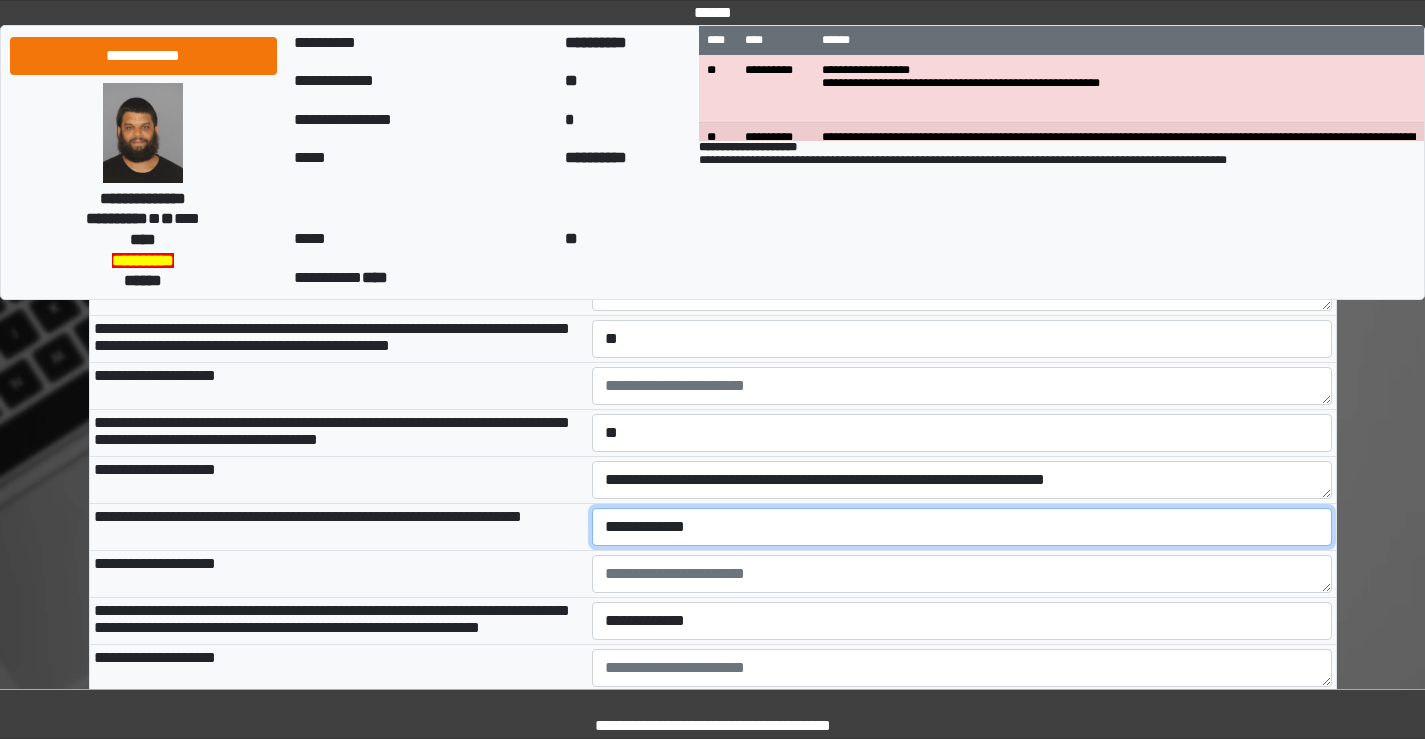 click on "**********" at bounding box center [962, 527] 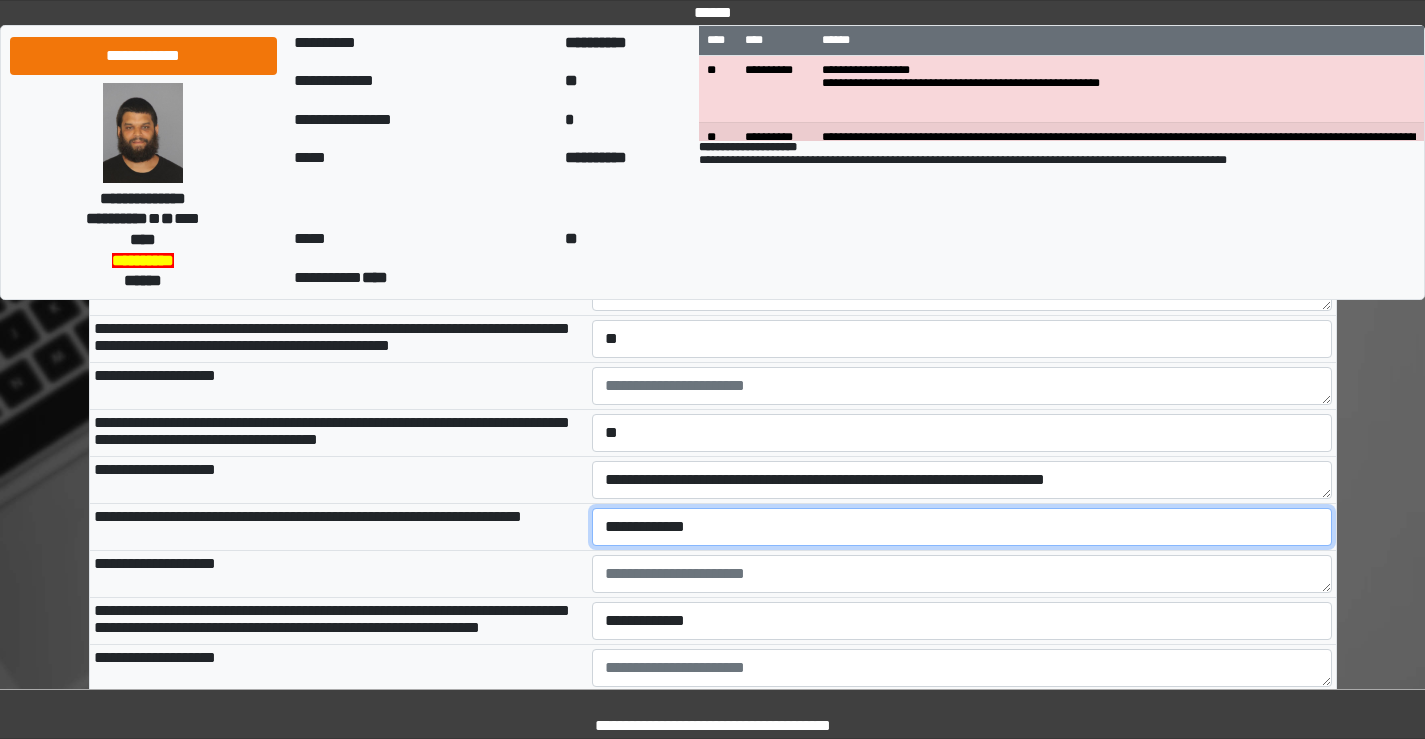 select on "*" 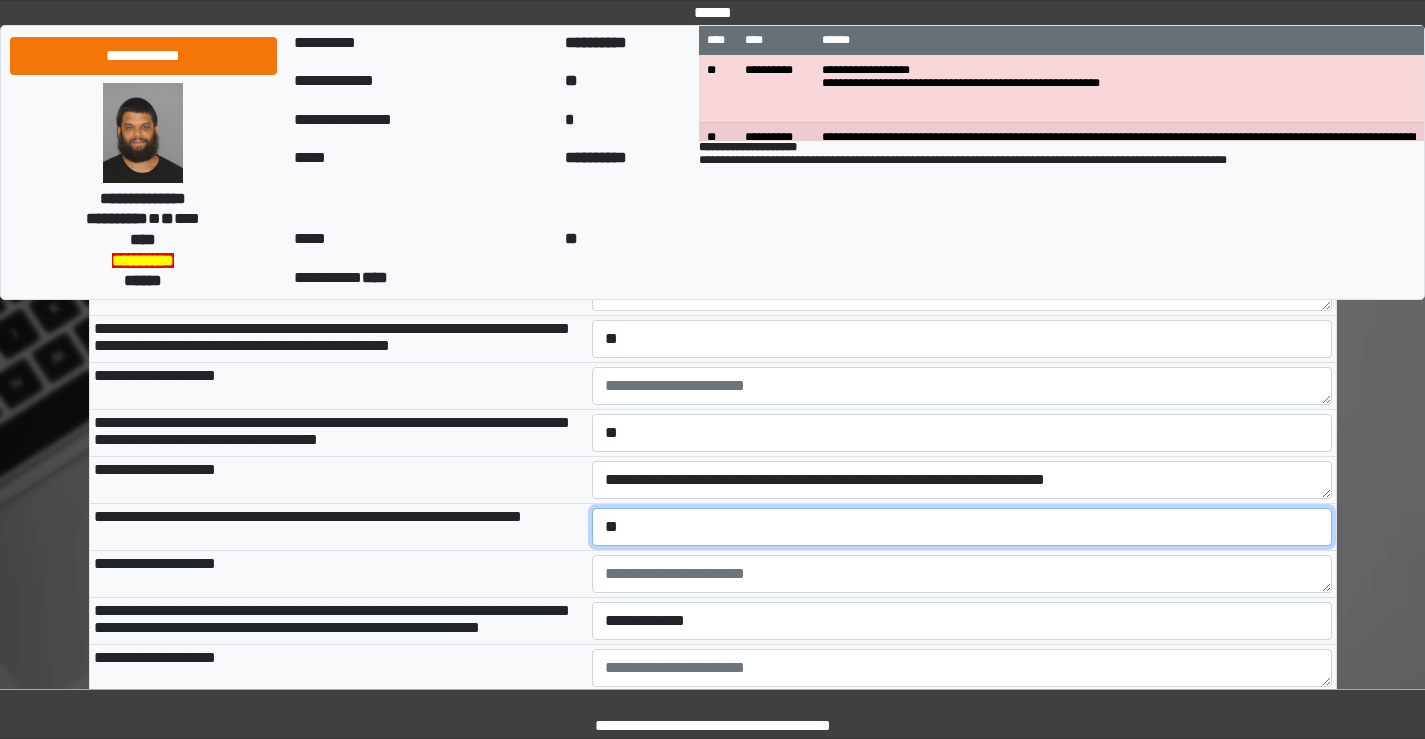 click on "**********" at bounding box center [962, 527] 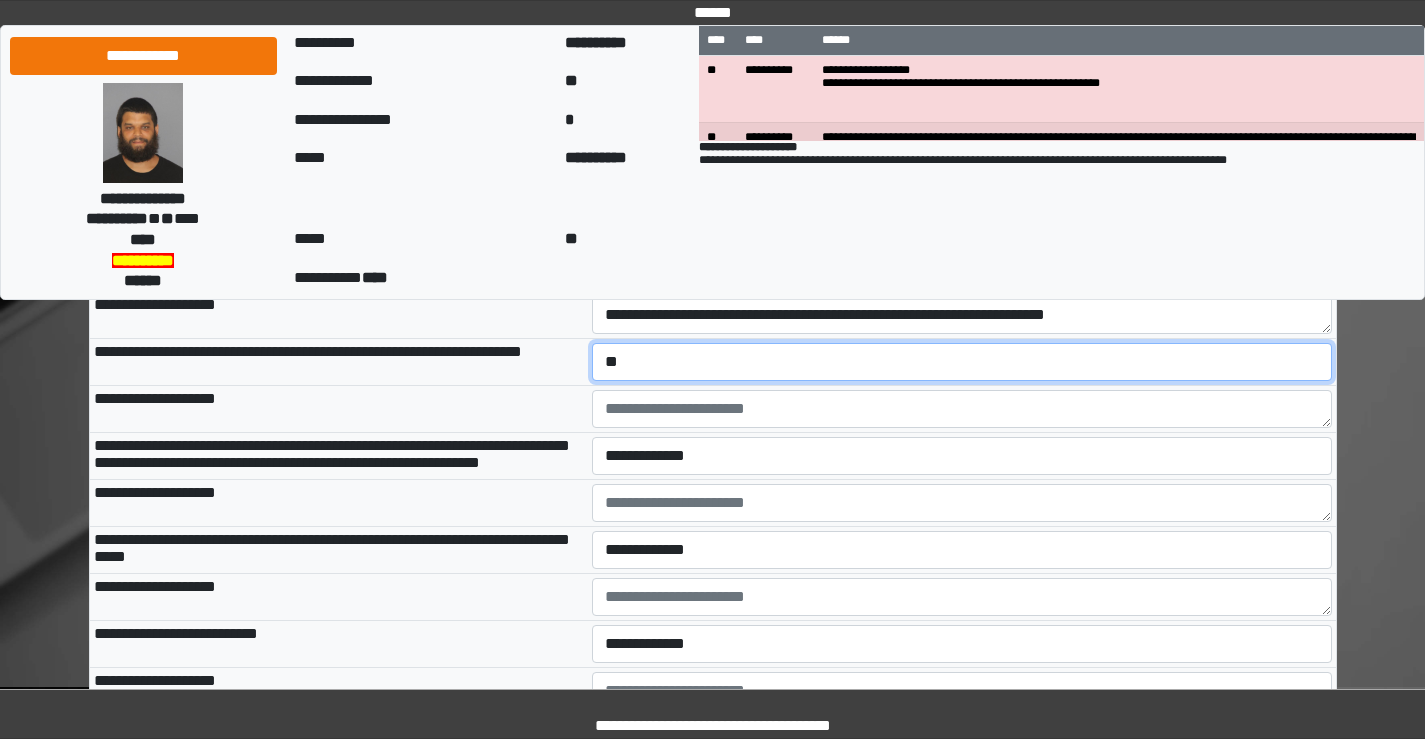 scroll, scrollTop: 2900, scrollLeft: 0, axis: vertical 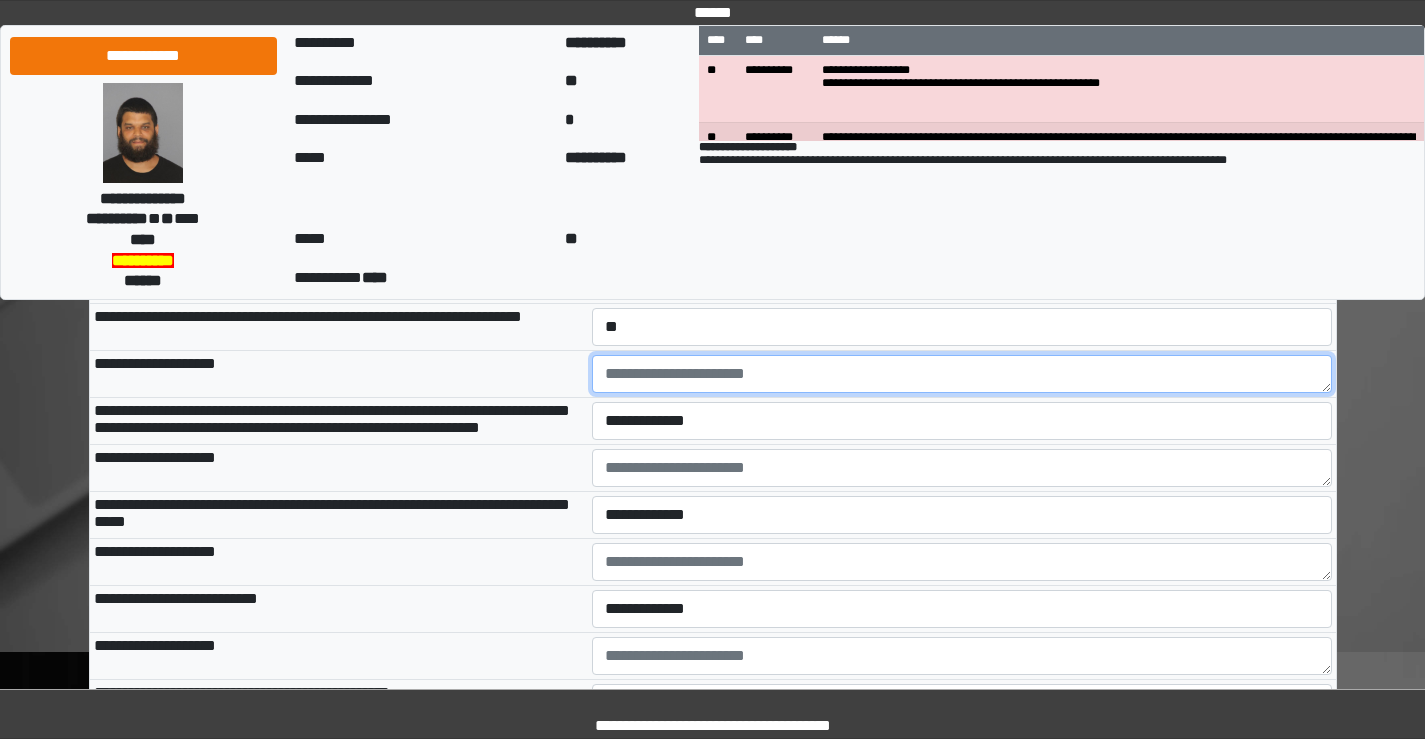 click at bounding box center [962, 374] 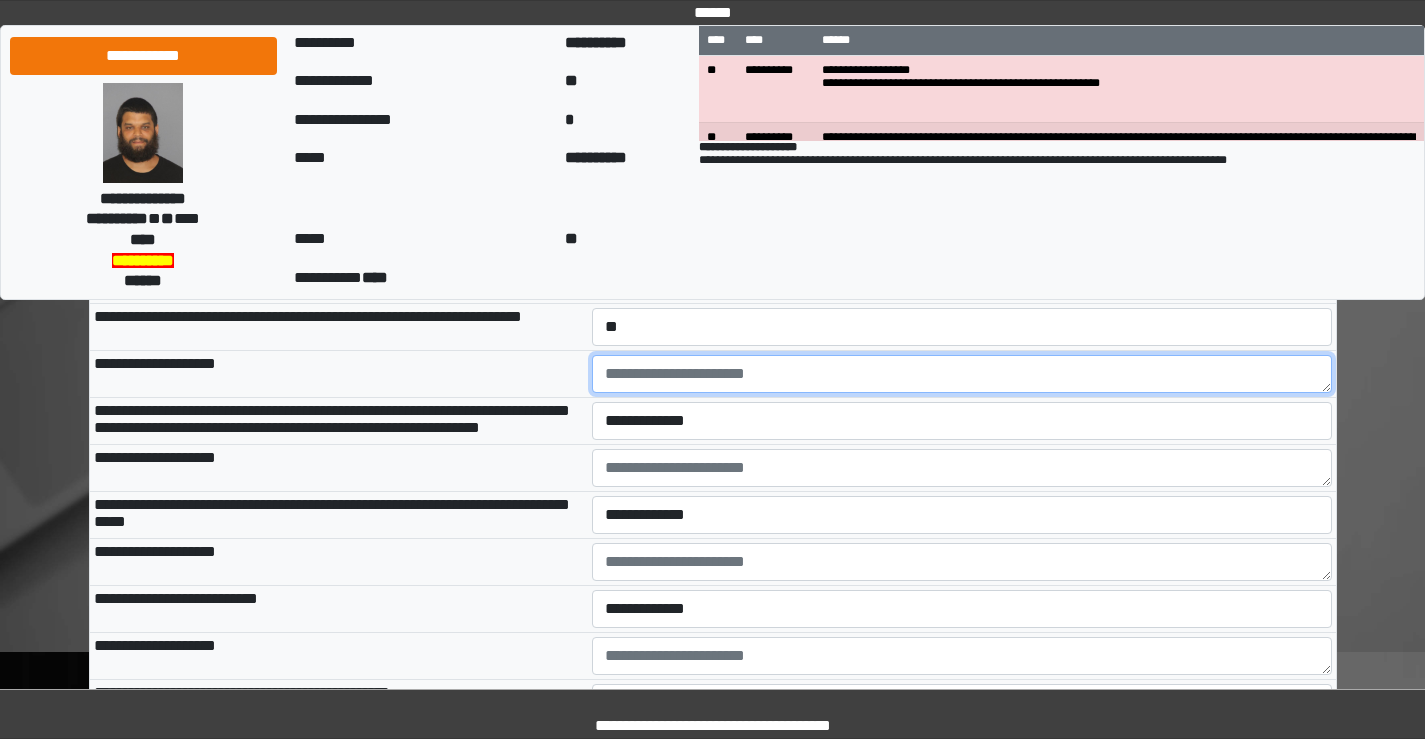 click at bounding box center (962, 374) 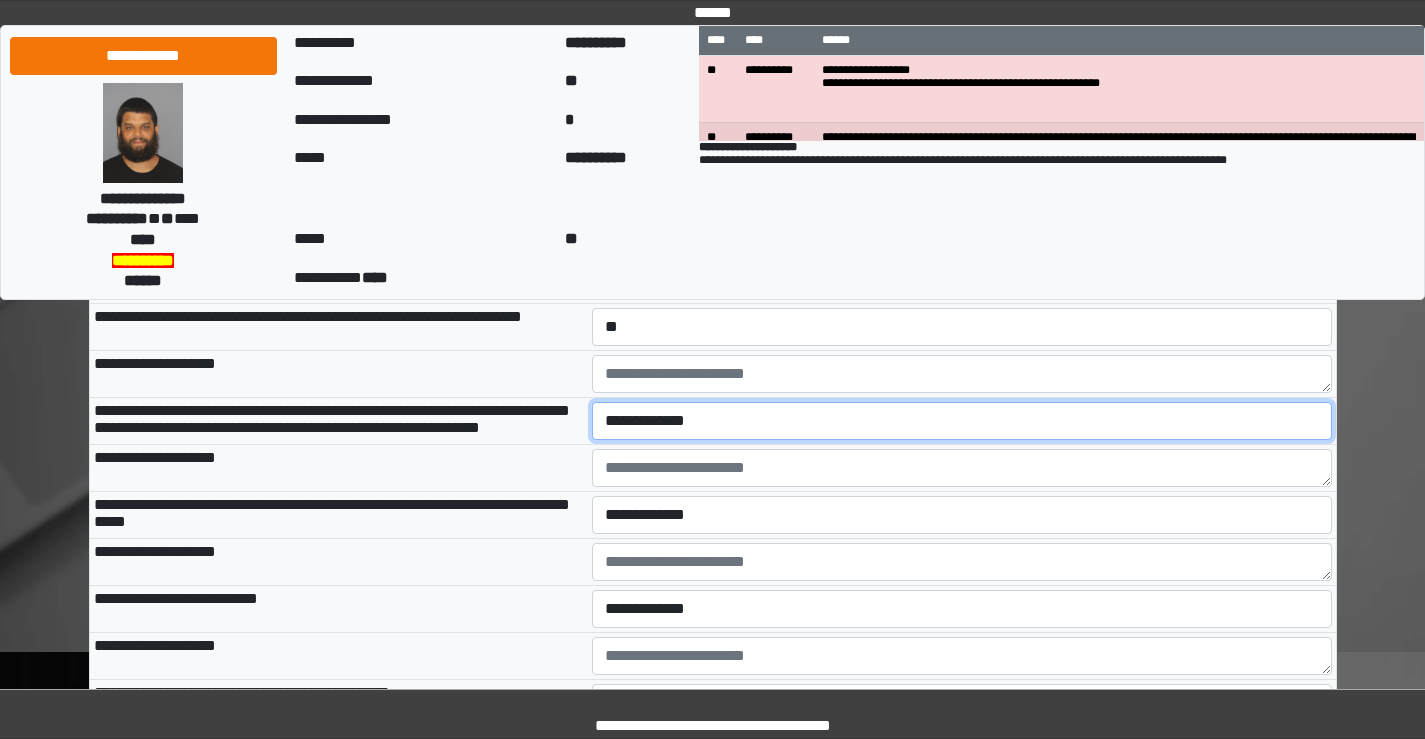 click on "**********" at bounding box center [962, 421] 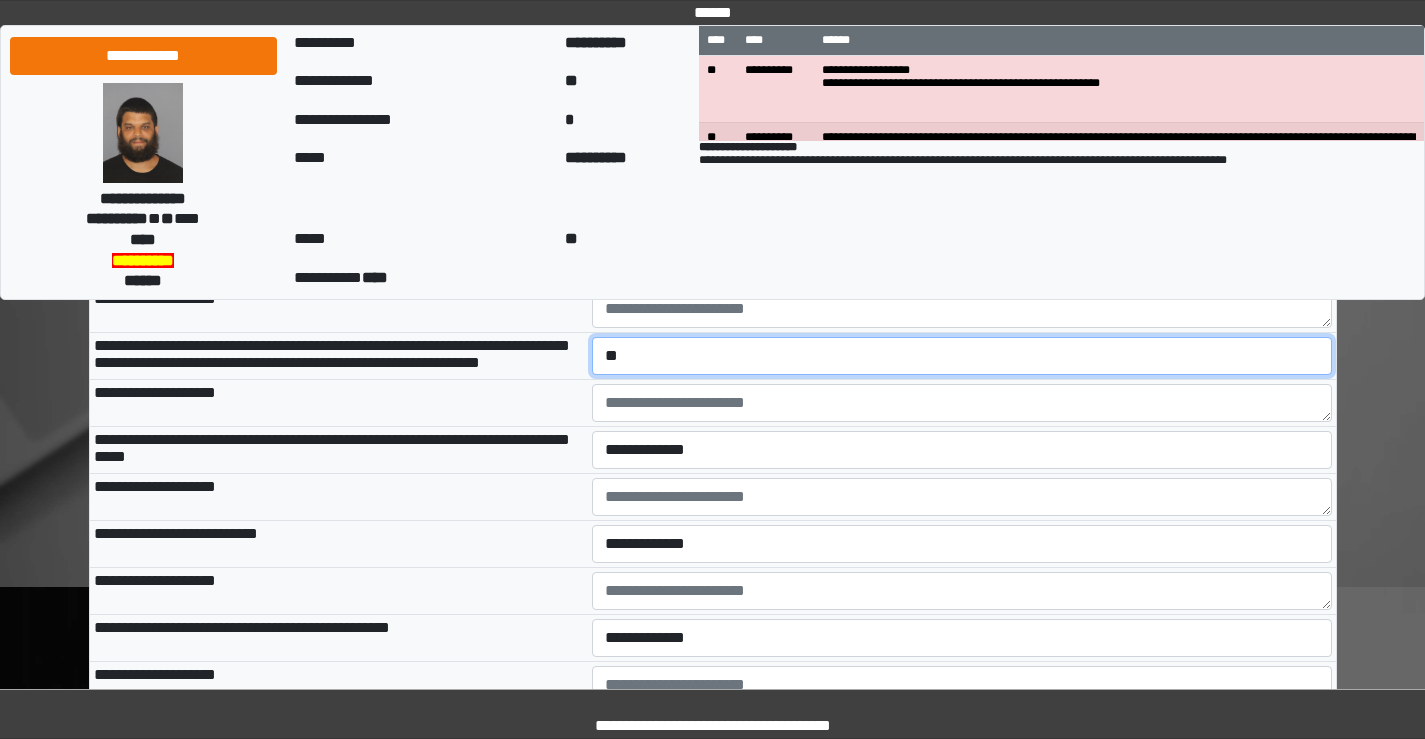 scroll, scrollTop: 3000, scrollLeft: 0, axis: vertical 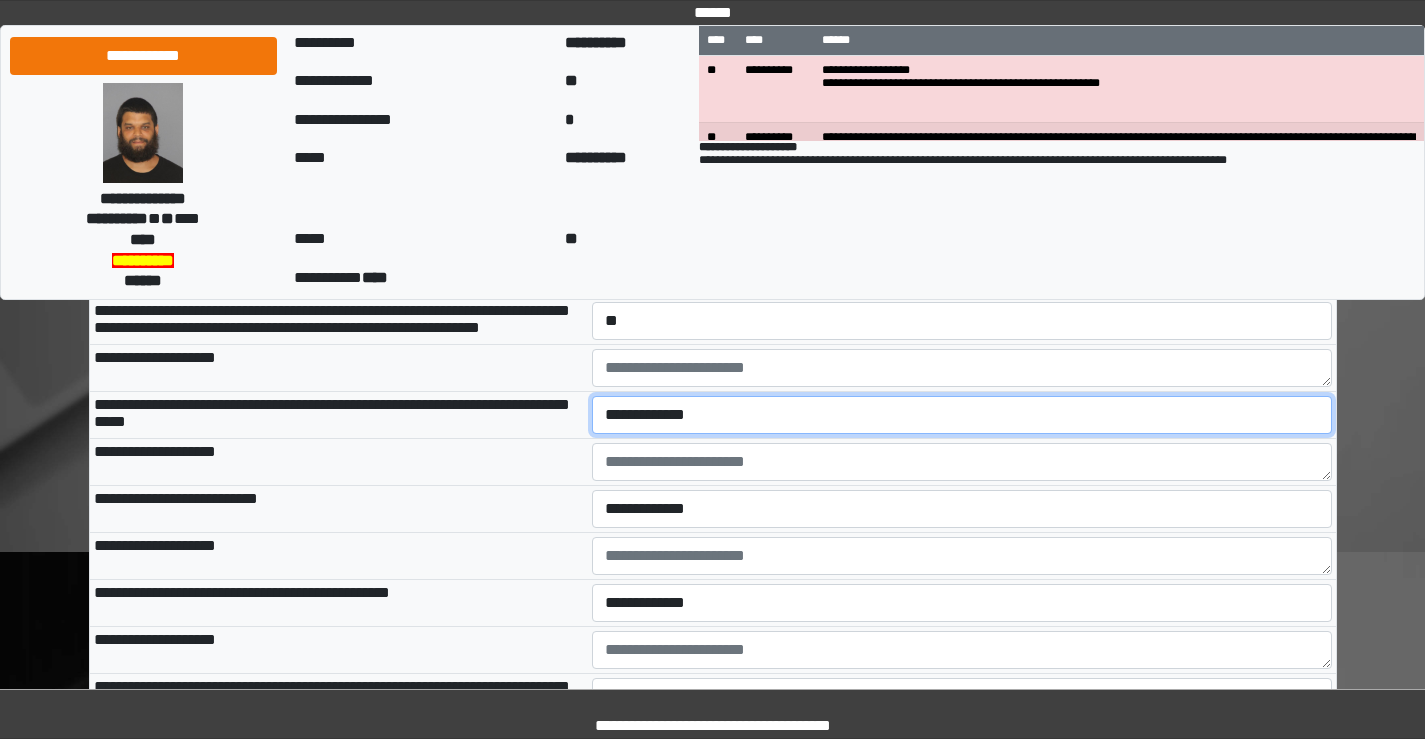 drag, startPoint x: 671, startPoint y: 511, endPoint x: 669, endPoint y: 529, distance: 18.110771 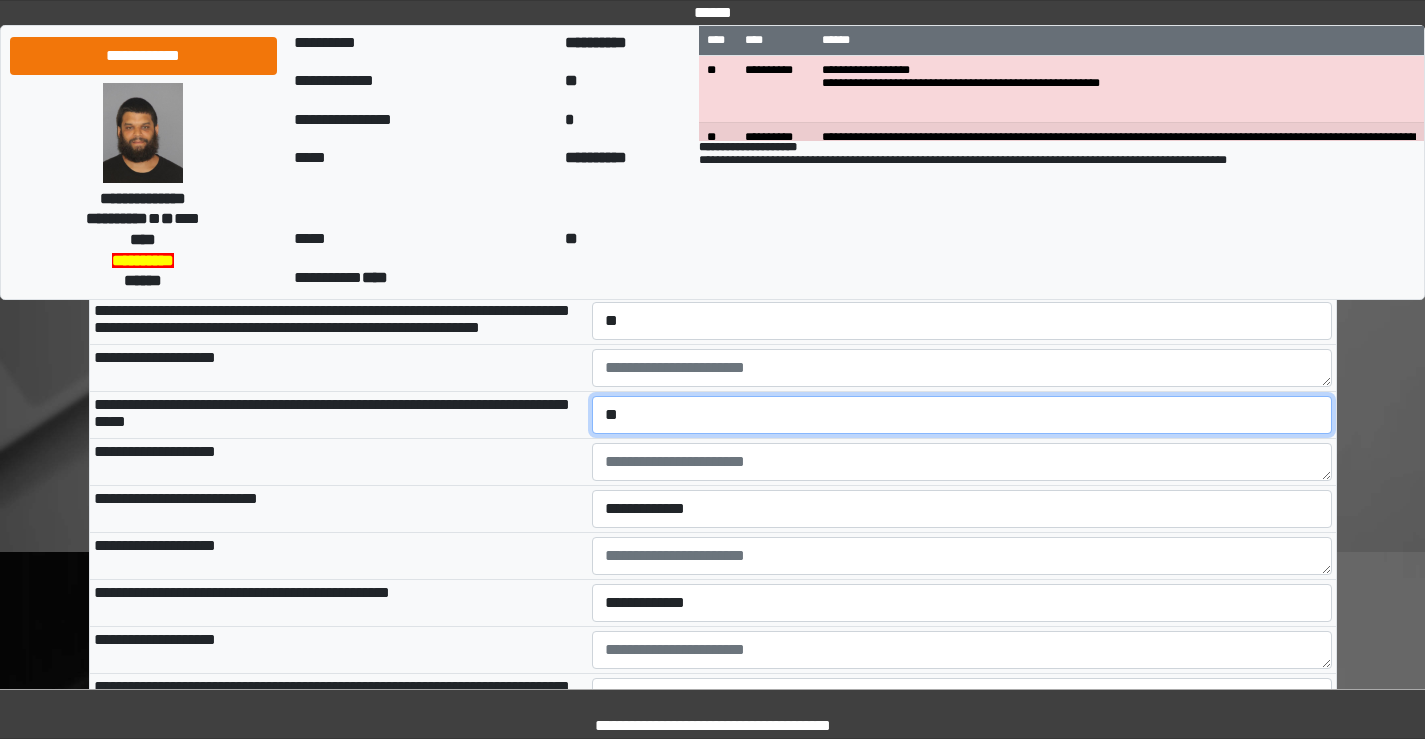 click on "**********" at bounding box center (962, 415) 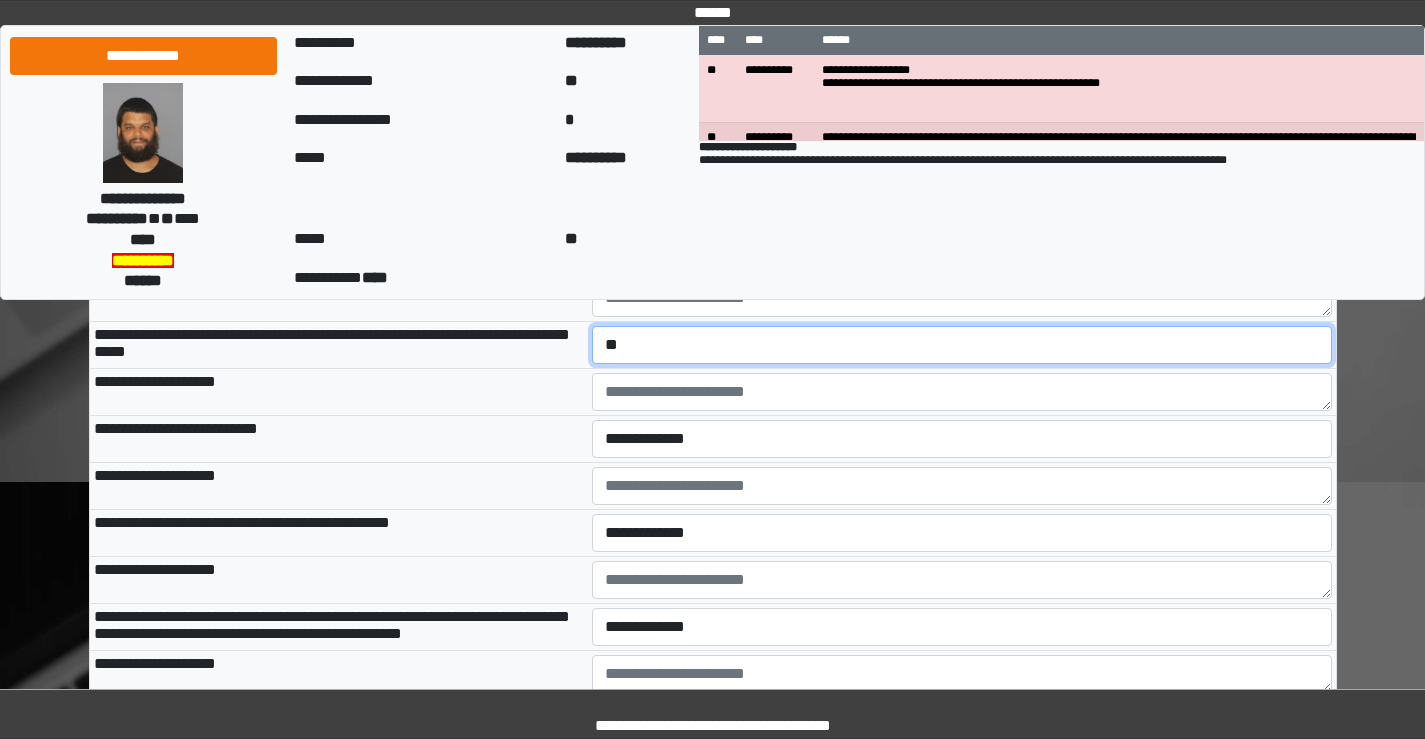 scroll, scrollTop: 3100, scrollLeft: 0, axis: vertical 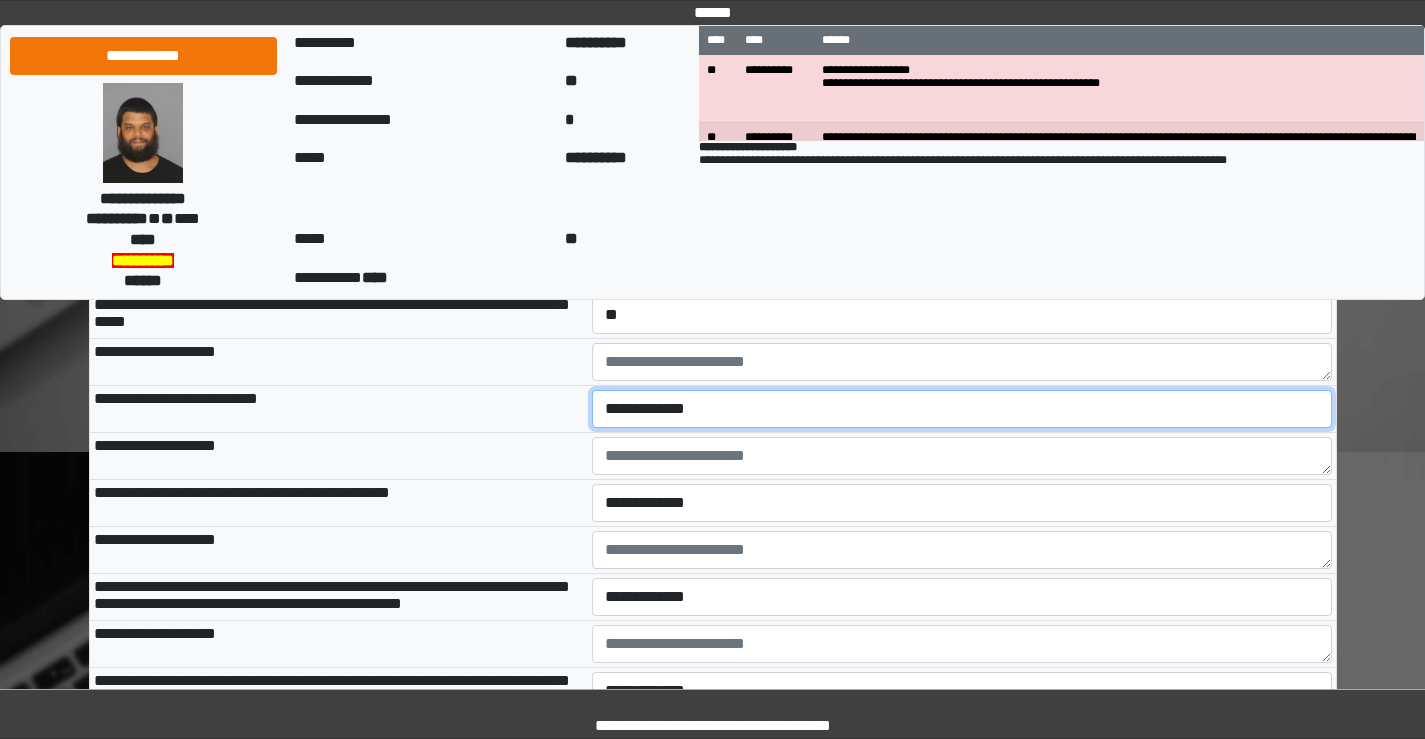 click on "**********" at bounding box center [962, 409] 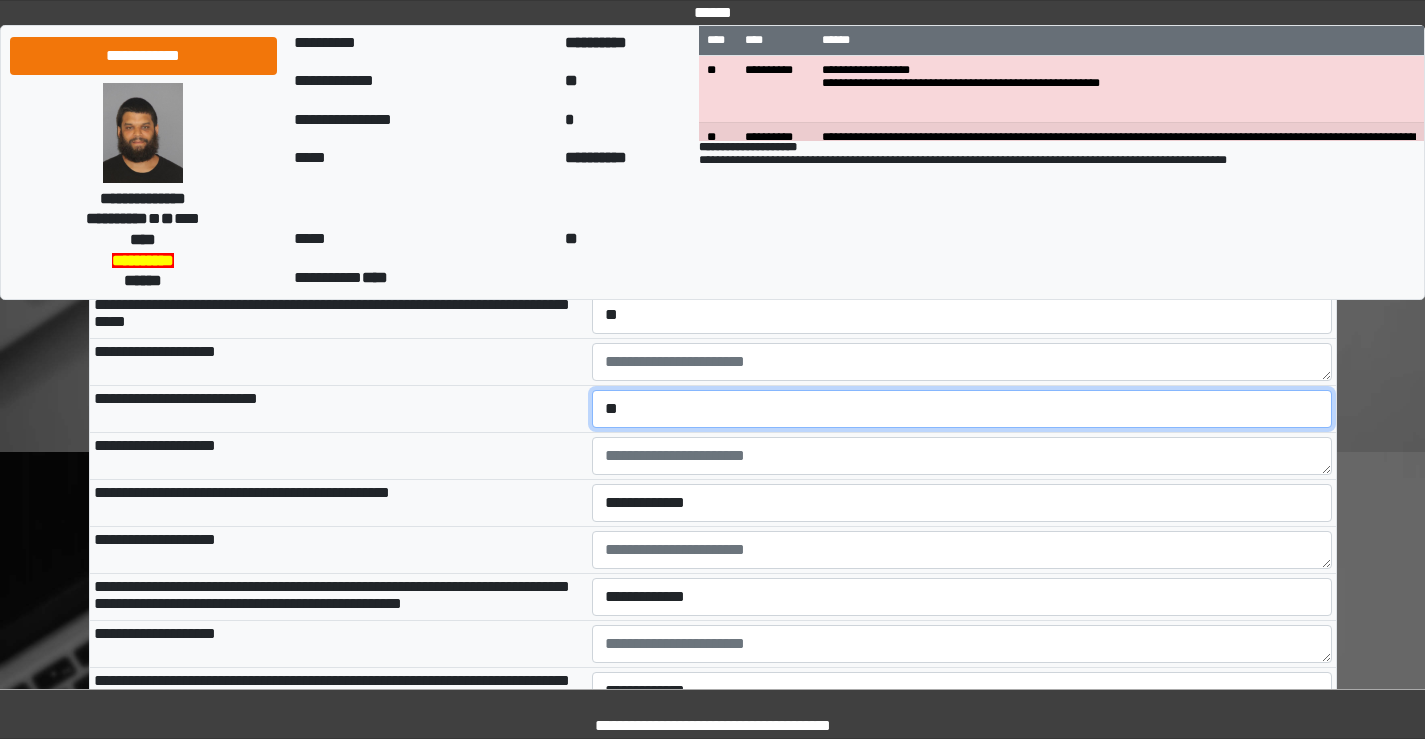 click on "**********" at bounding box center [962, 409] 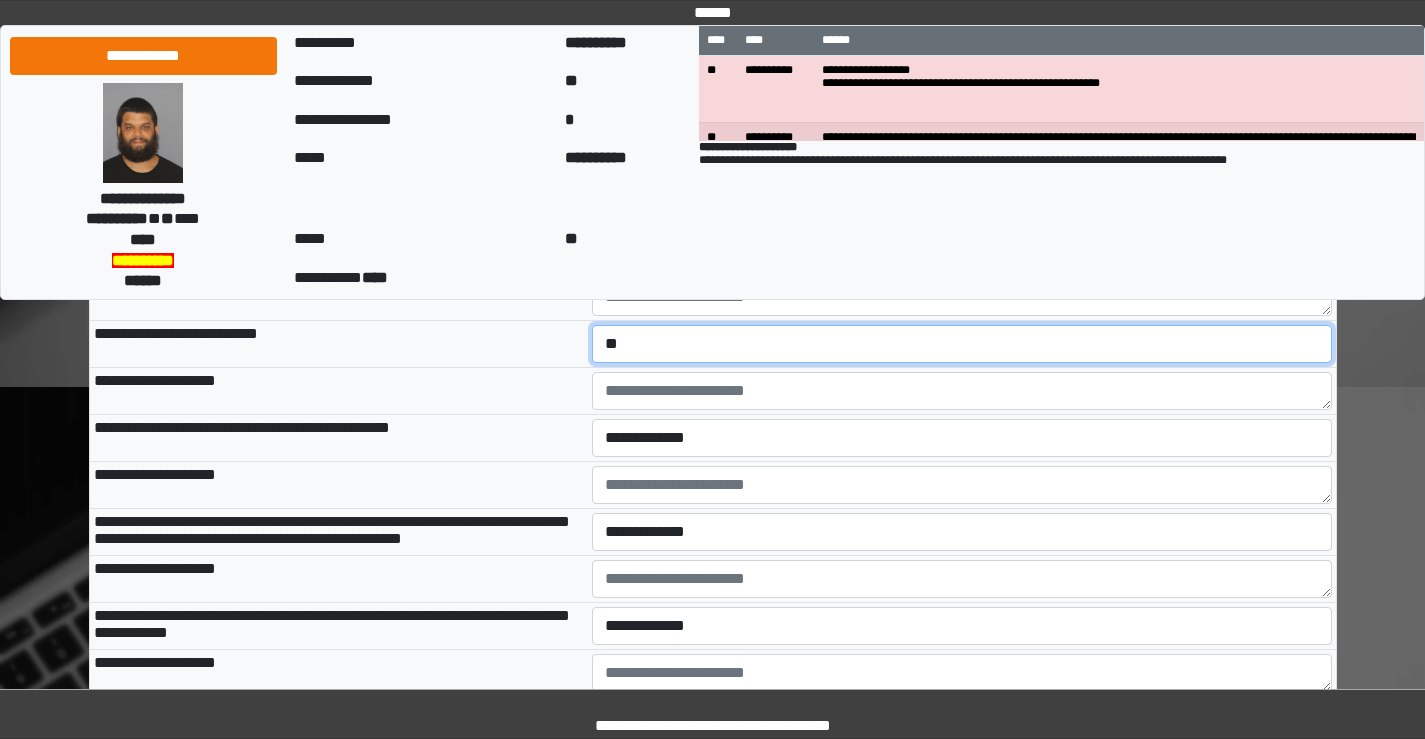 scroll, scrollTop: 3200, scrollLeft: 0, axis: vertical 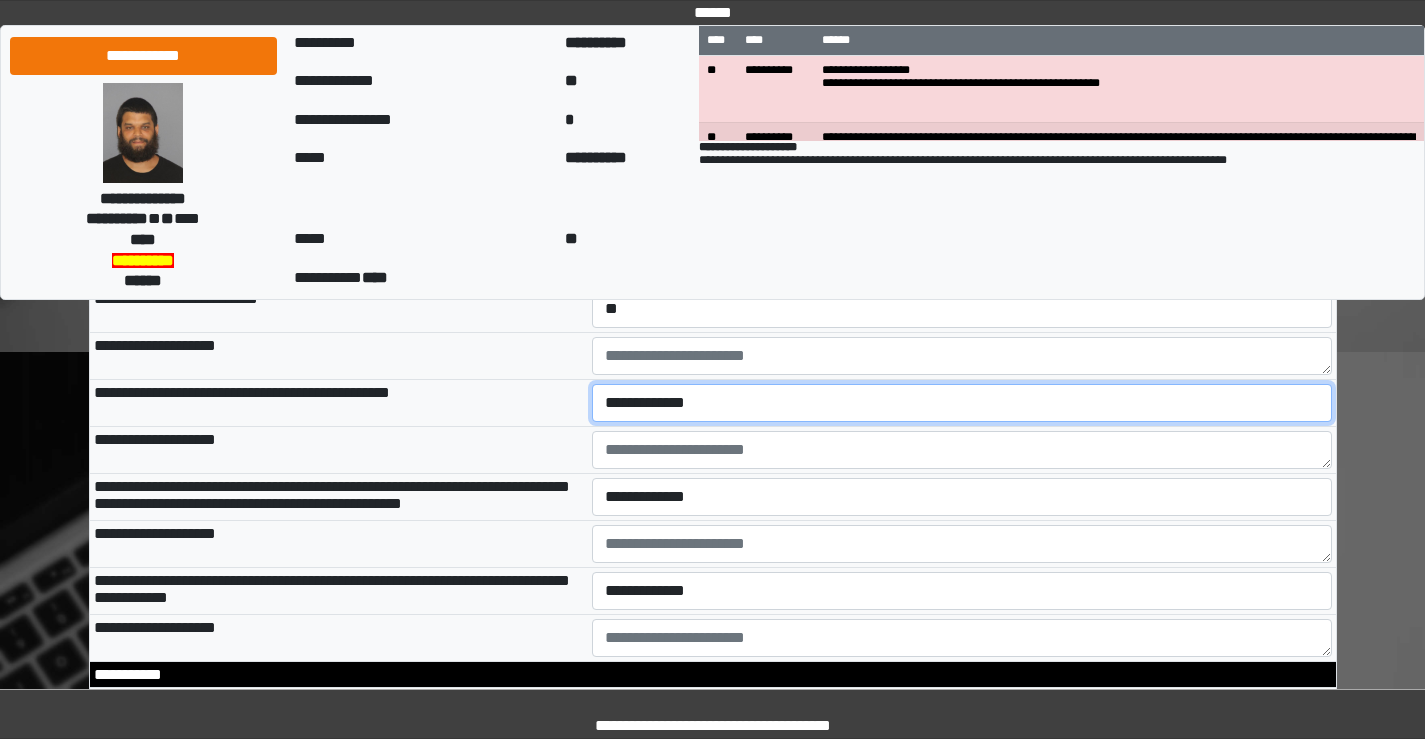 click on "**********" at bounding box center [962, 403] 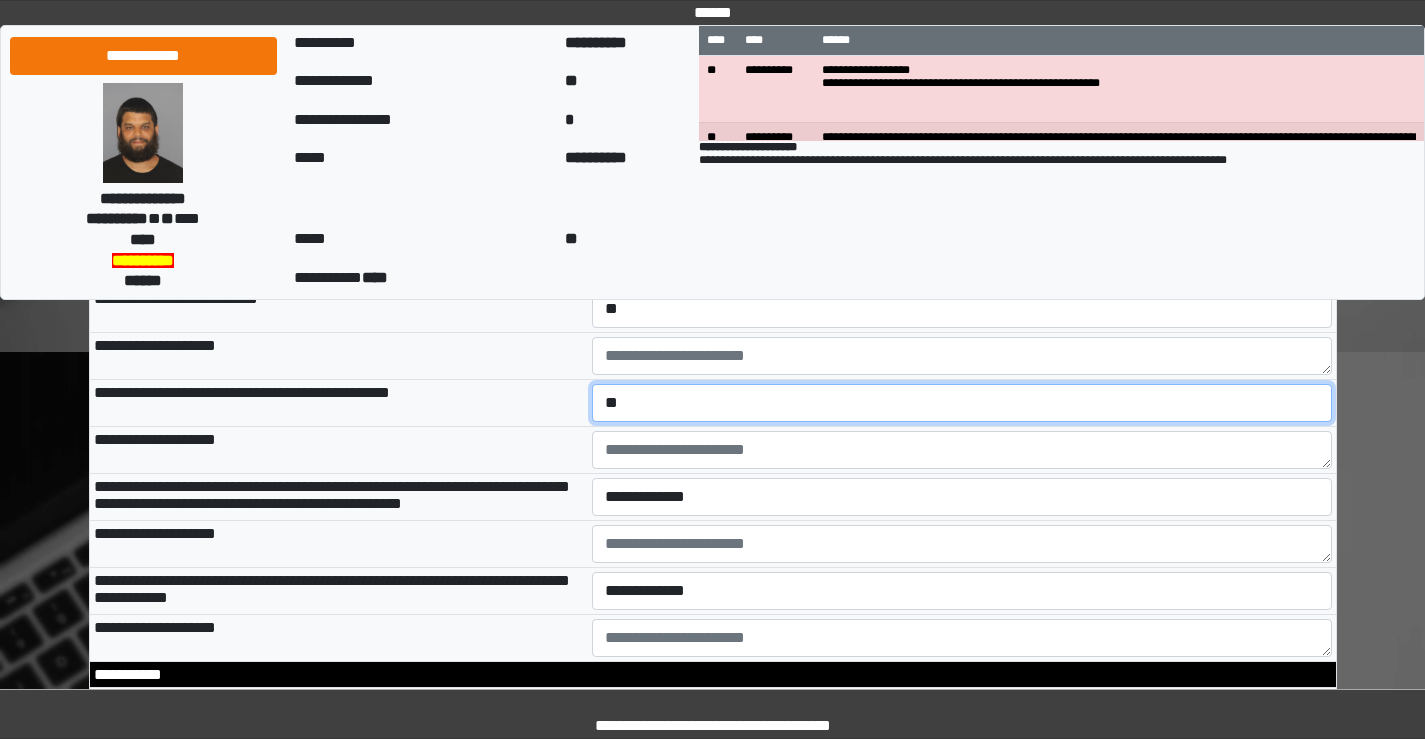 click on "**********" at bounding box center (962, 403) 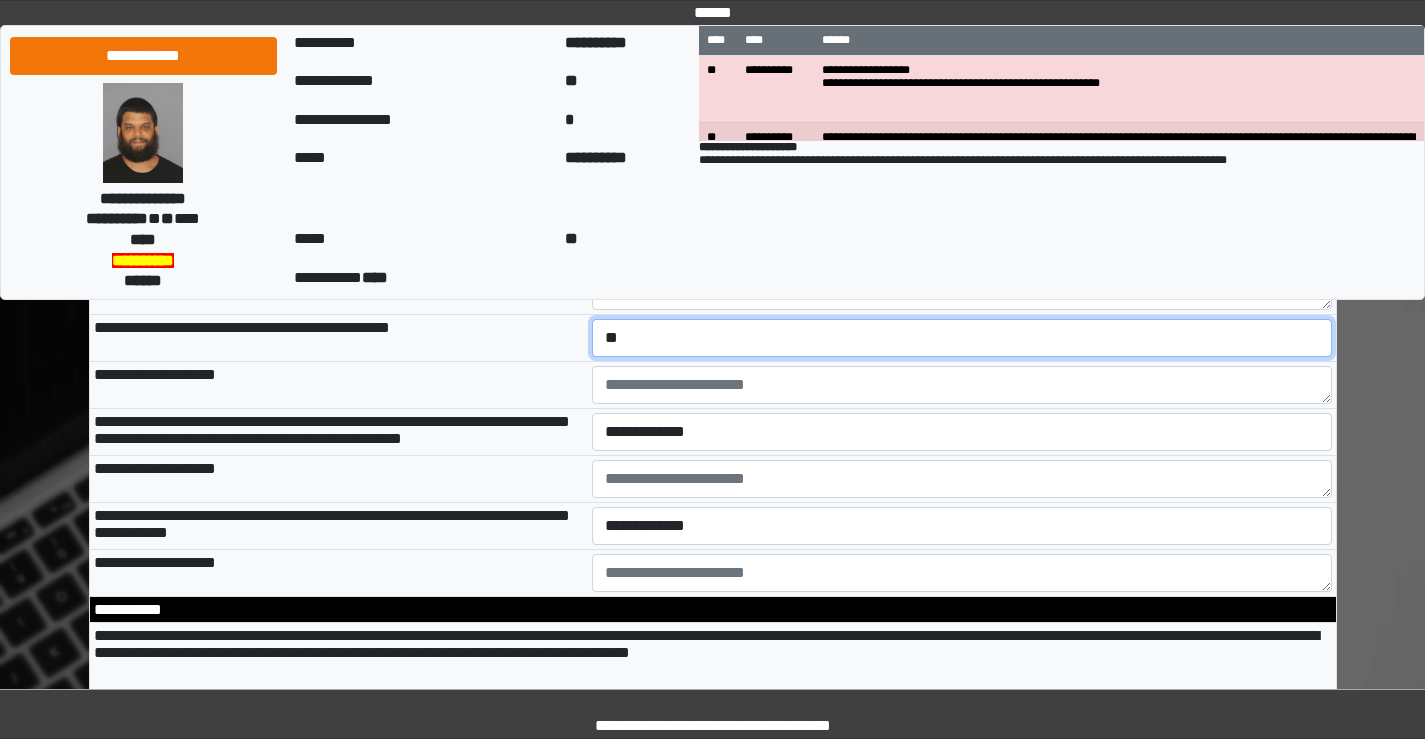 scroll, scrollTop: 3300, scrollLeft: 0, axis: vertical 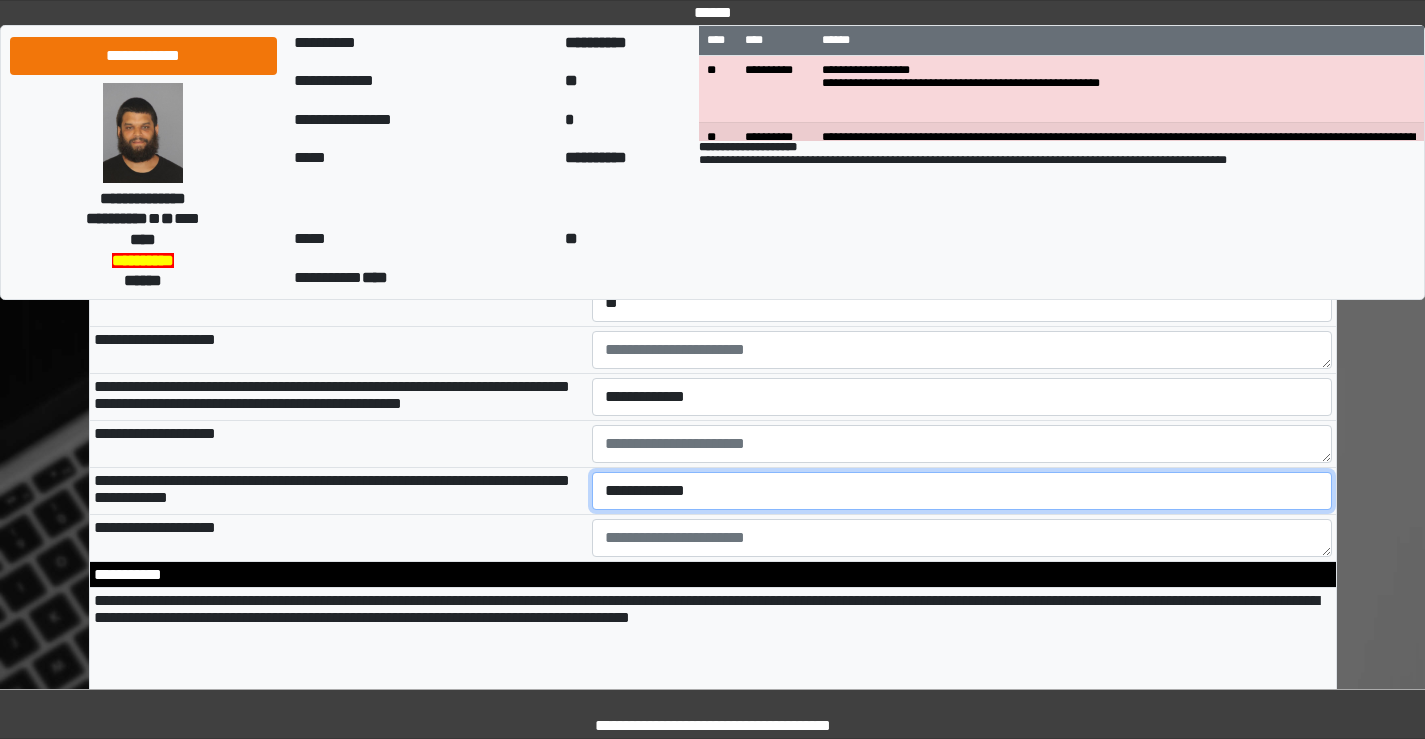 click on "**********" at bounding box center (962, 491) 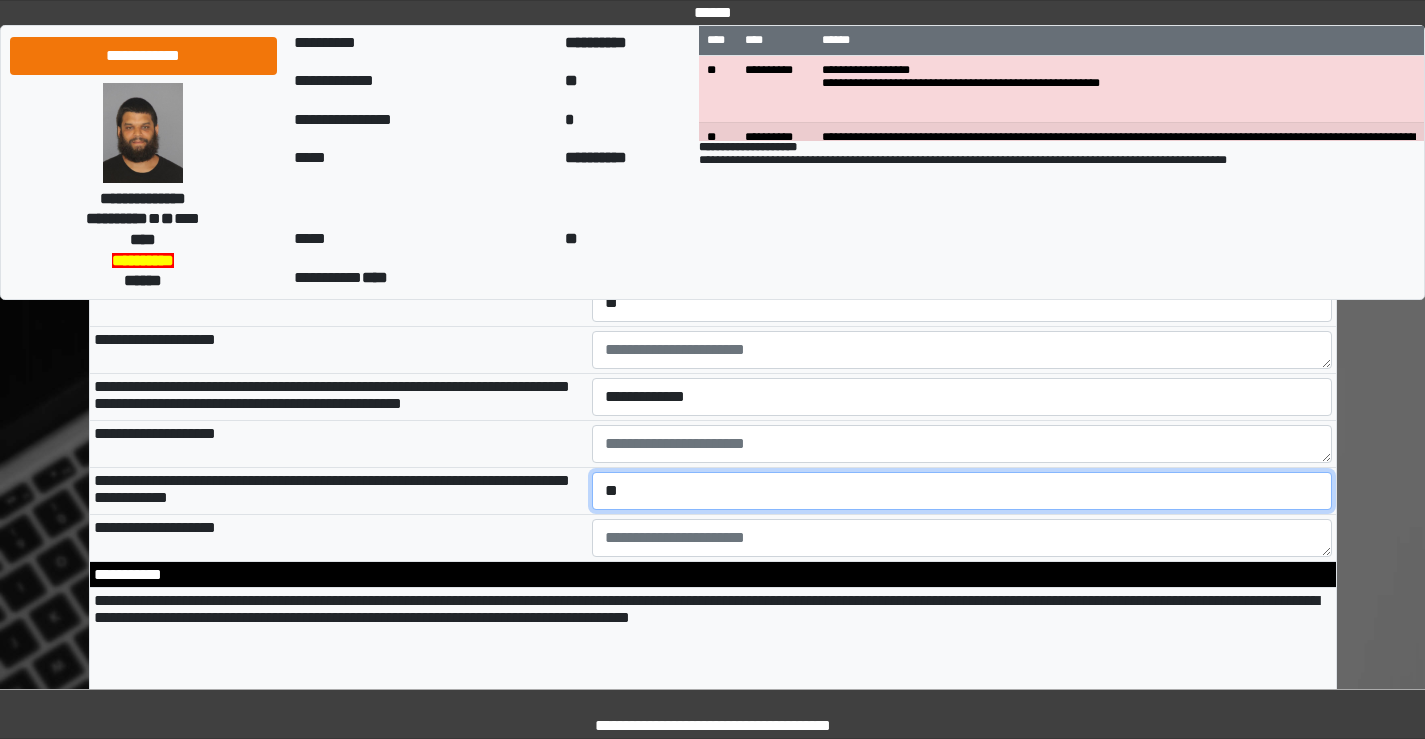 click on "**********" at bounding box center (962, 491) 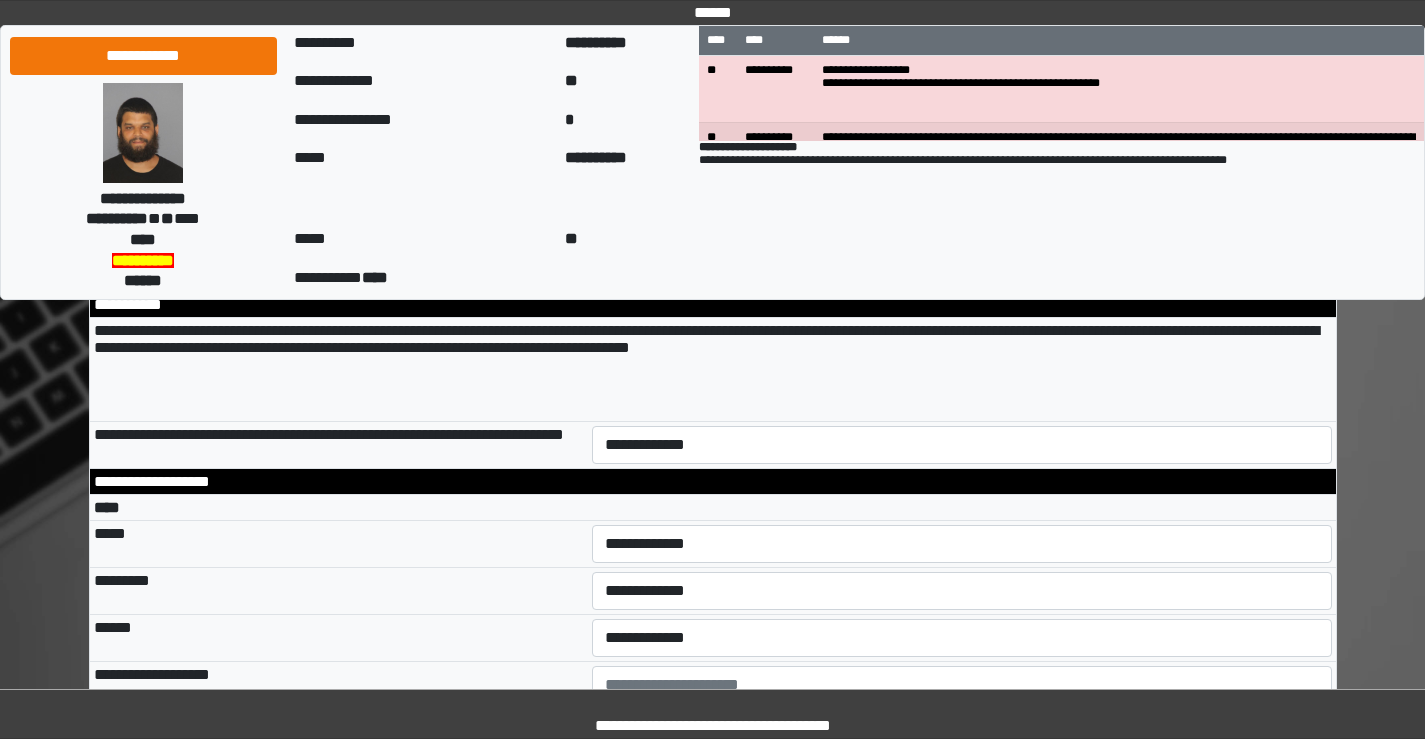 scroll, scrollTop: 3600, scrollLeft: 0, axis: vertical 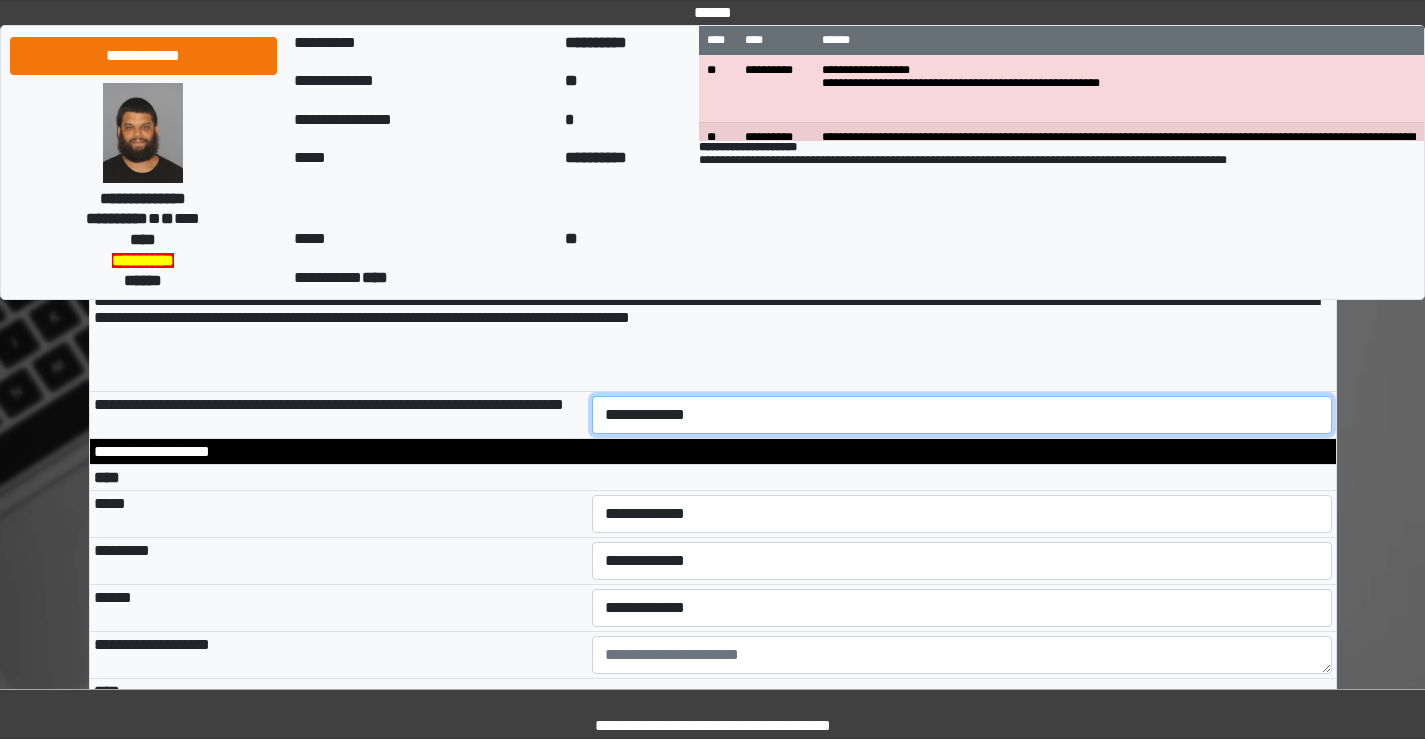 click on "**********" at bounding box center (962, 415) 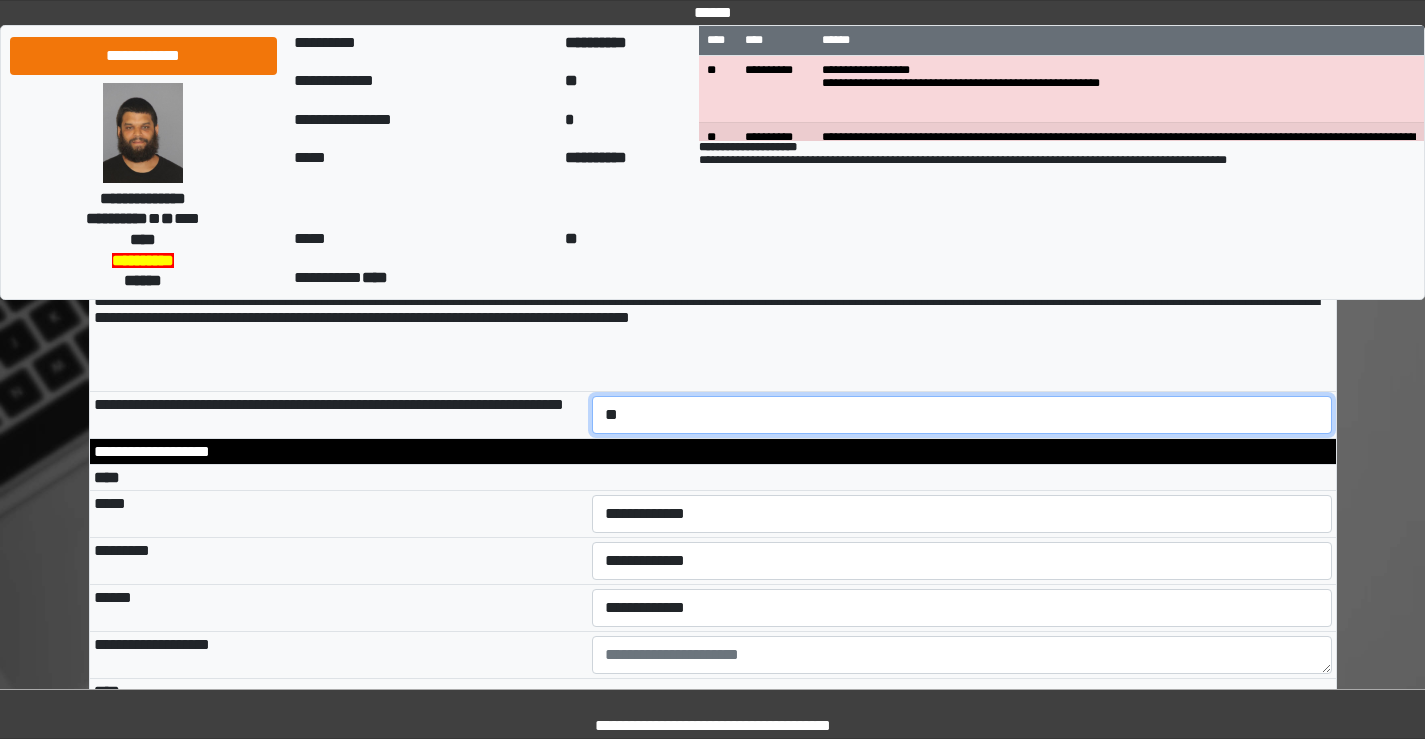 click on "**********" at bounding box center (962, 415) 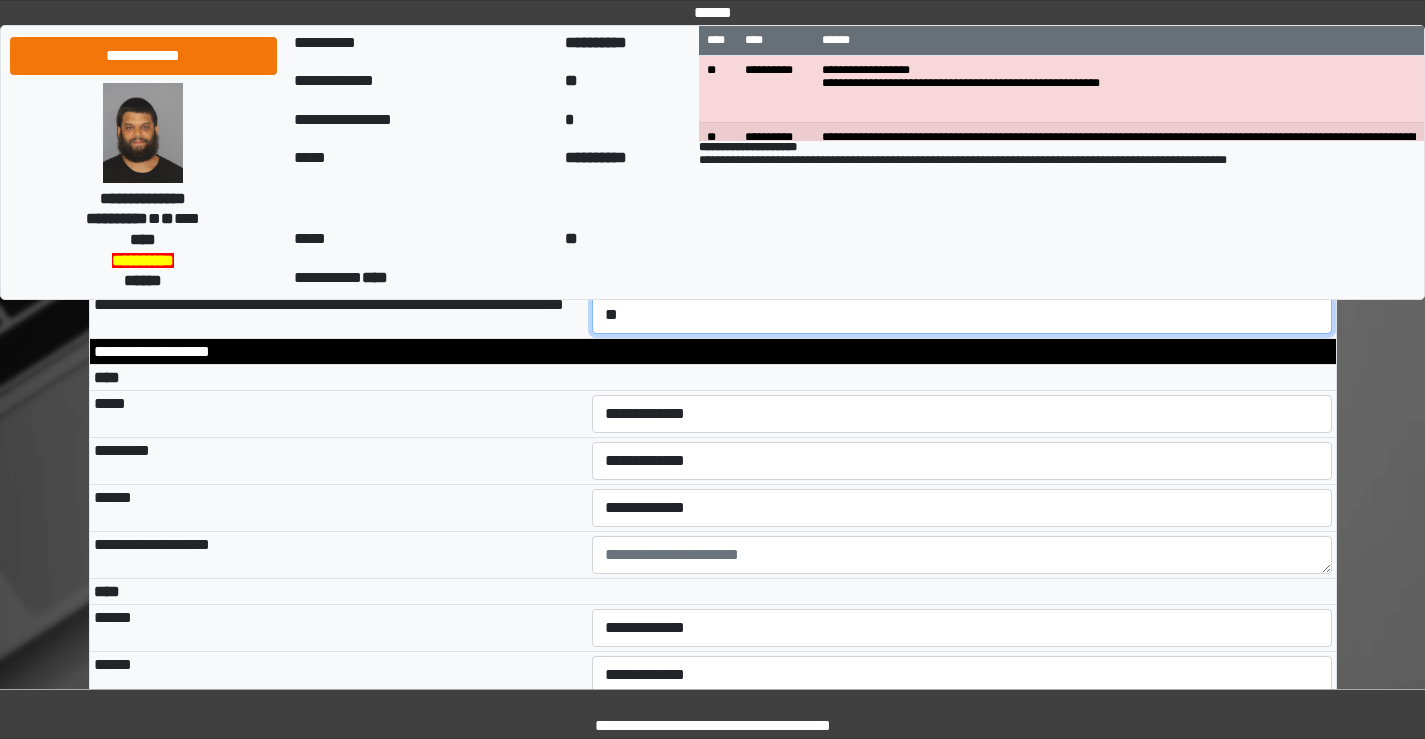 scroll, scrollTop: 3800, scrollLeft: 0, axis: vertical 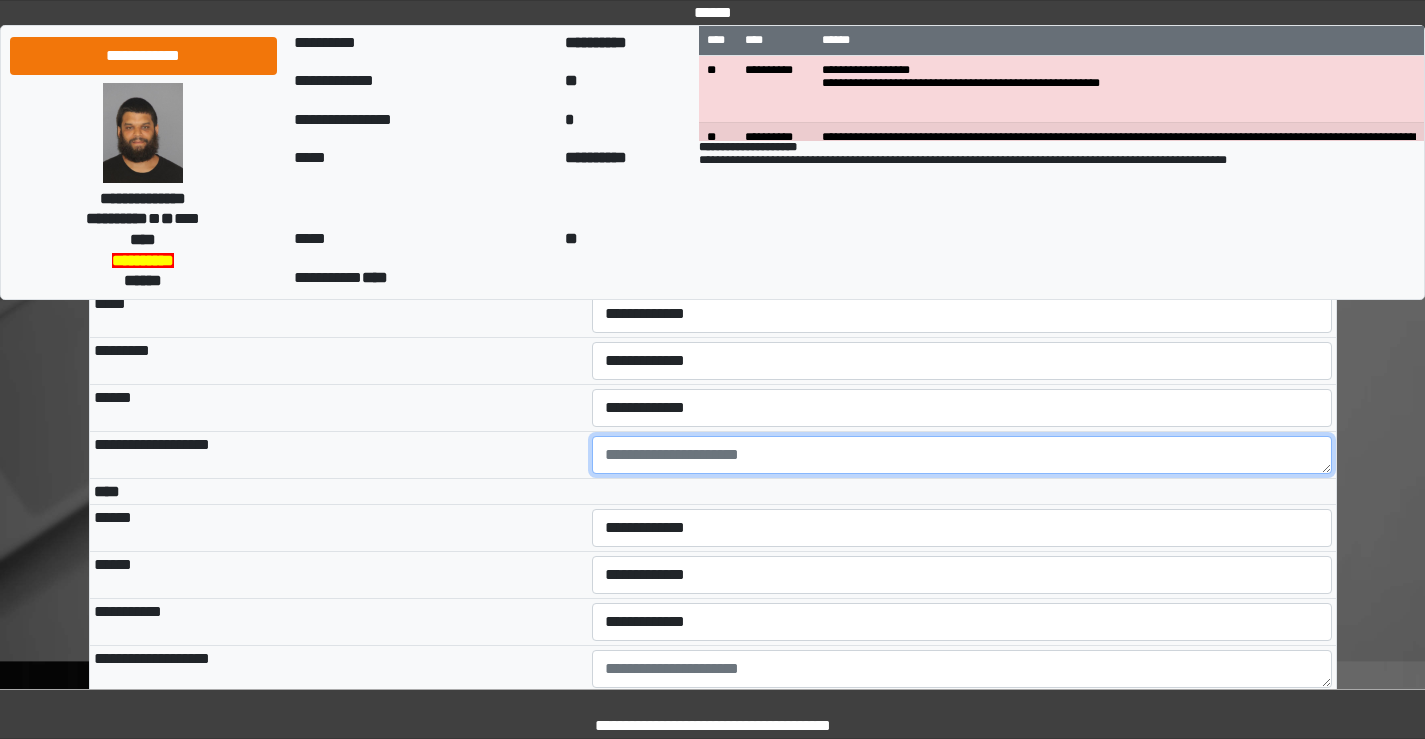 click at bounding box center (962, 455) 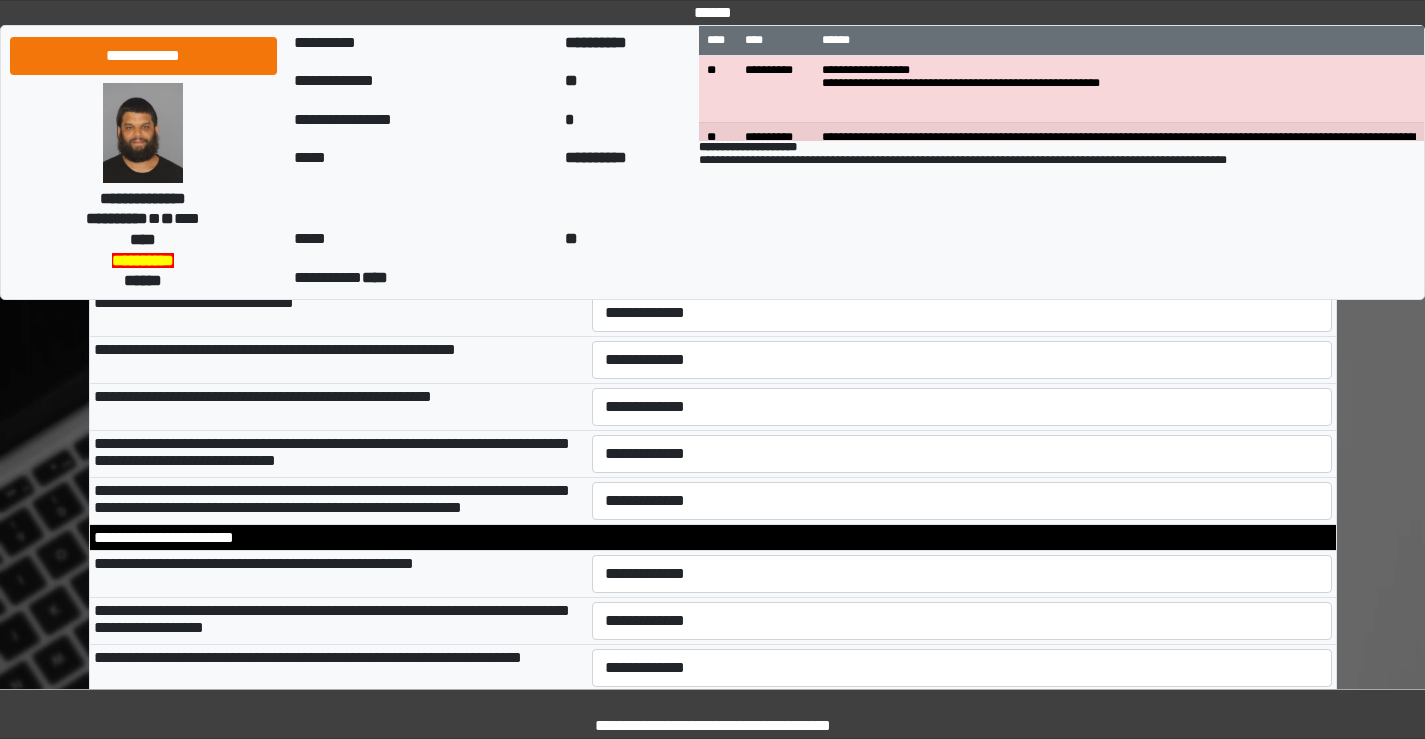 scroll, scrollTop: 6000, scrollLeft: 0, axis: vertical 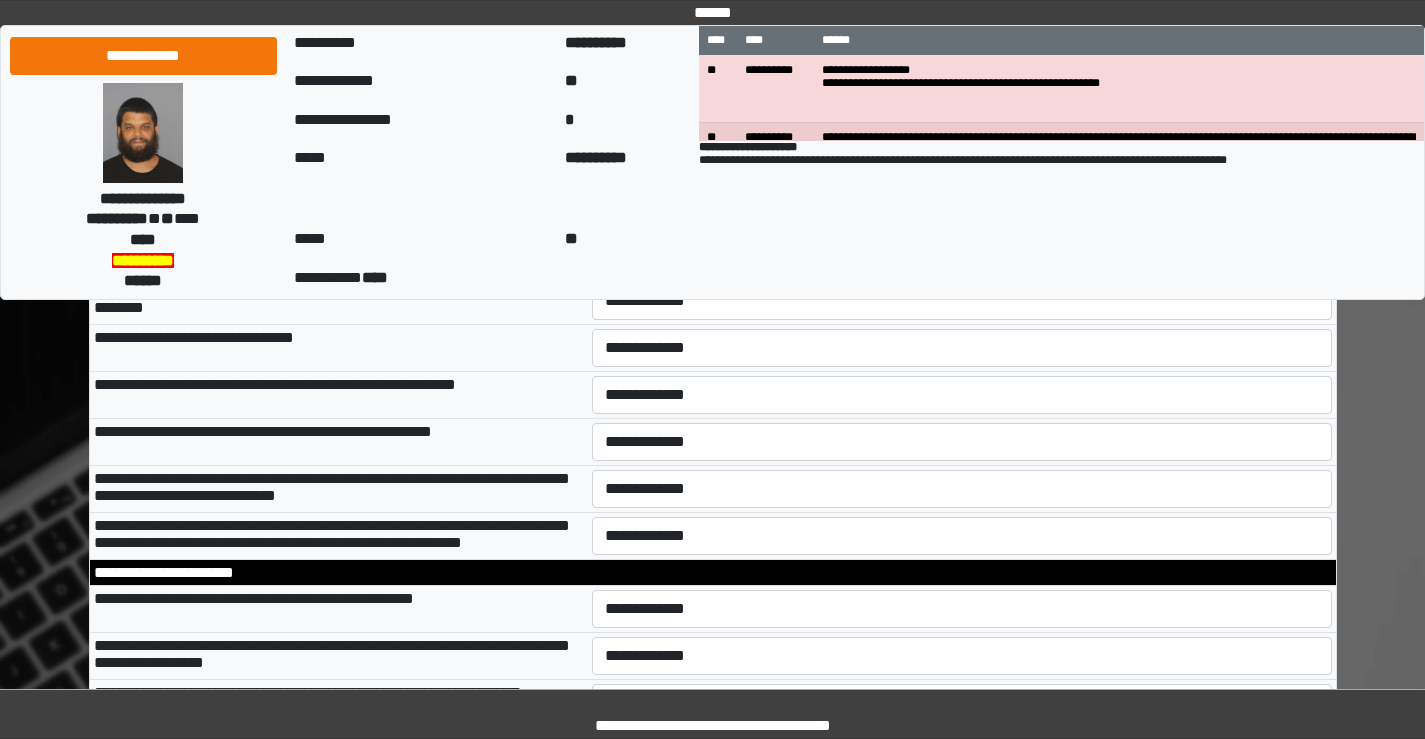 type on "**********" 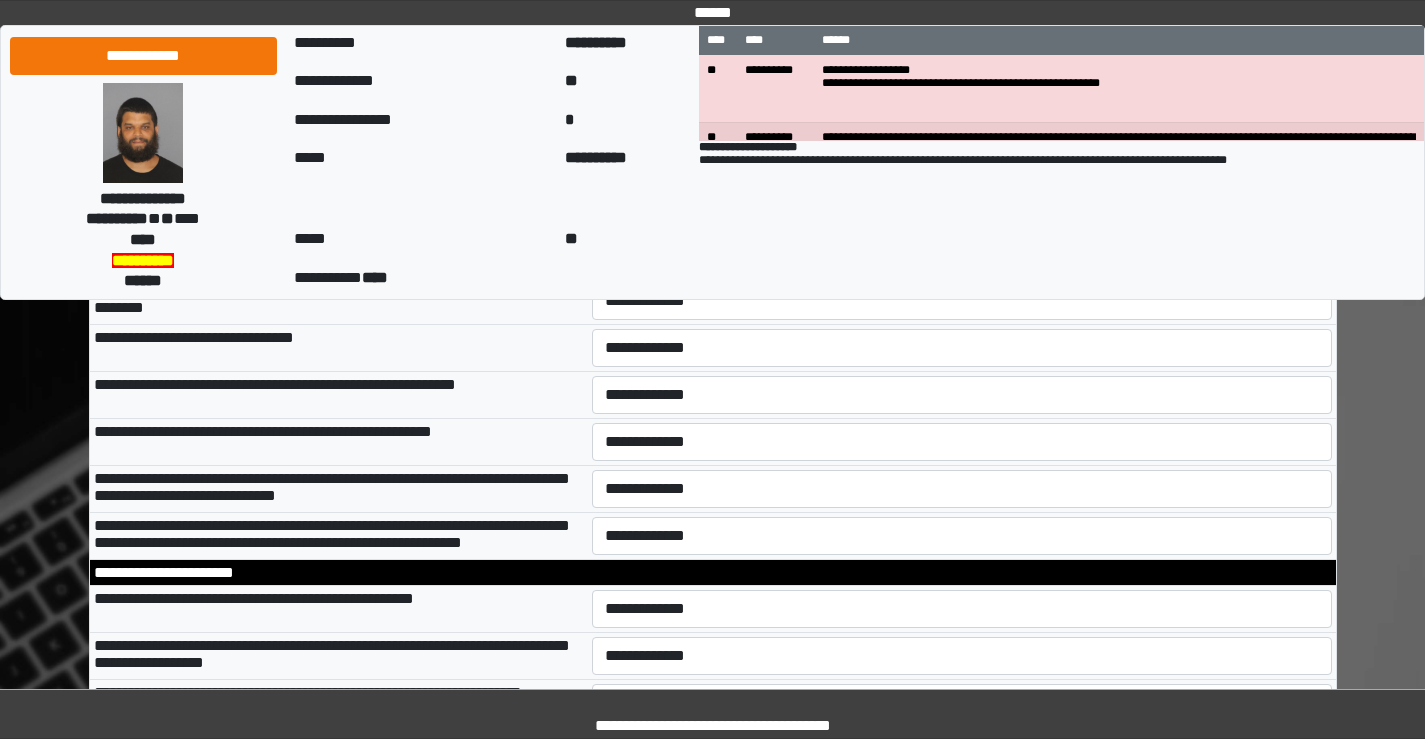 select on "*" 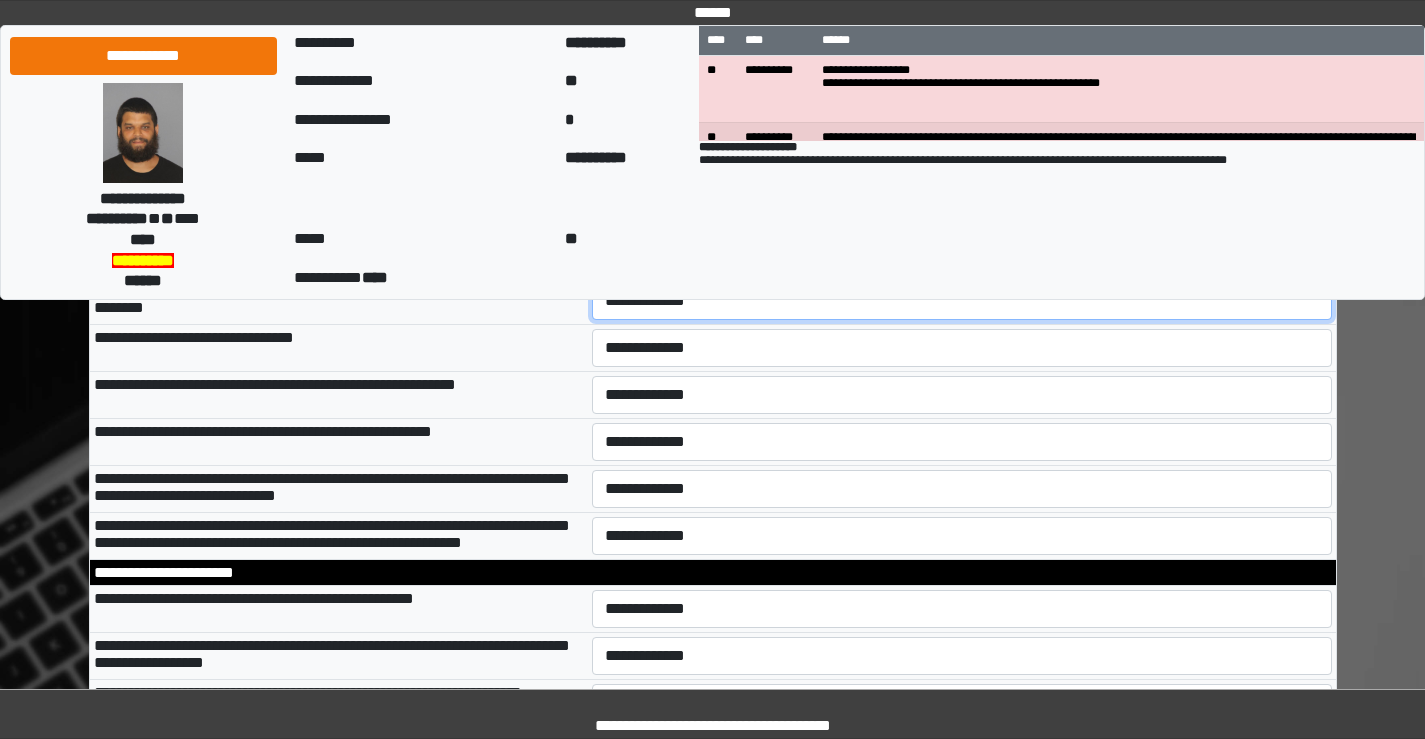click on "**********" at bounding box center [962, 301] 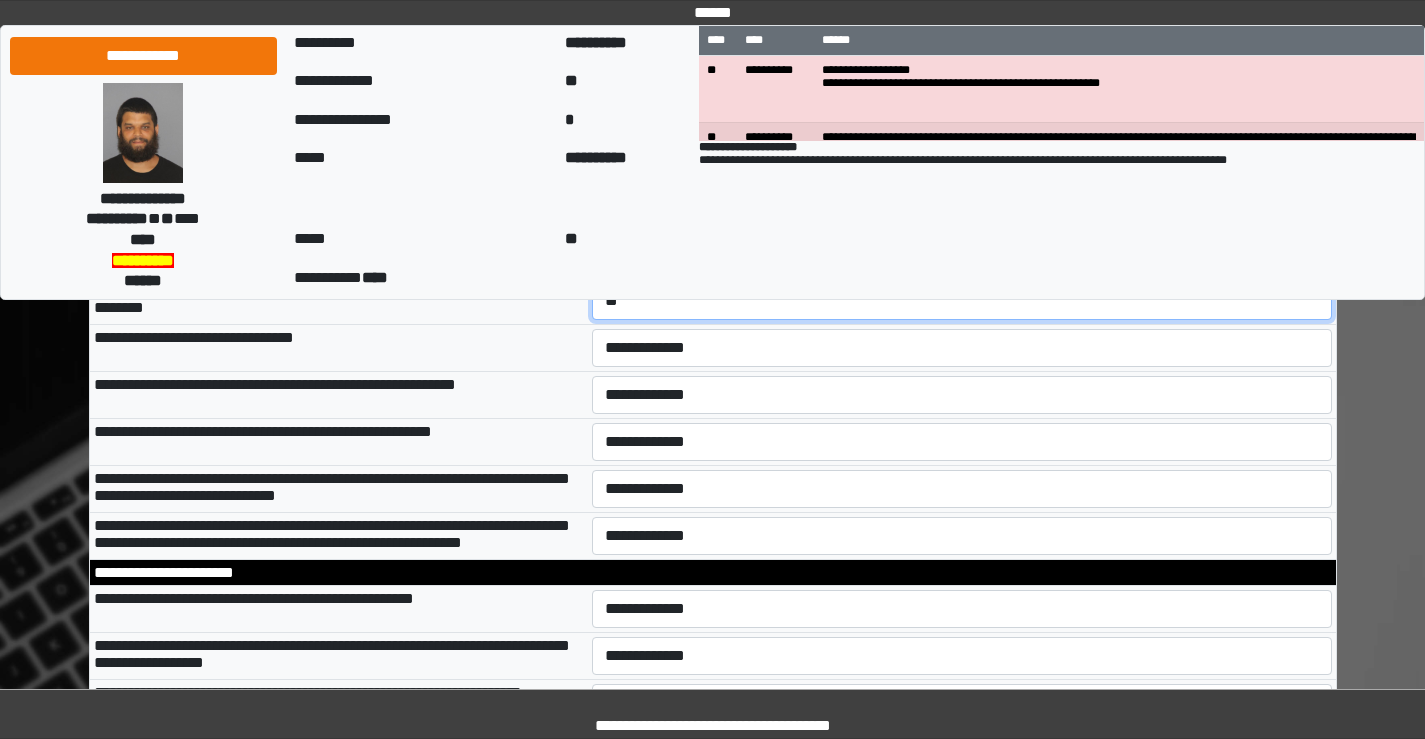 click on "**********" at bounding box center (962, 301) 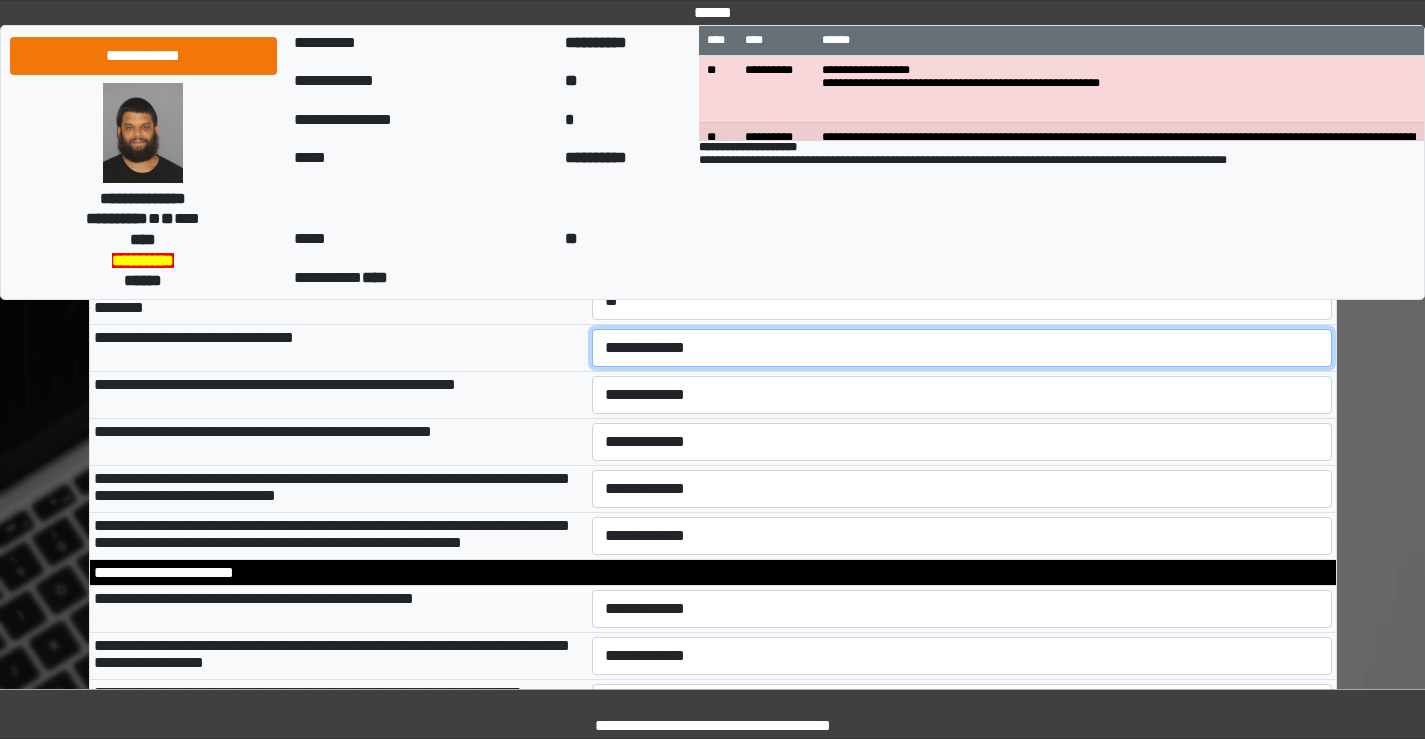 click on "**********" at bounding box center (962, 348) 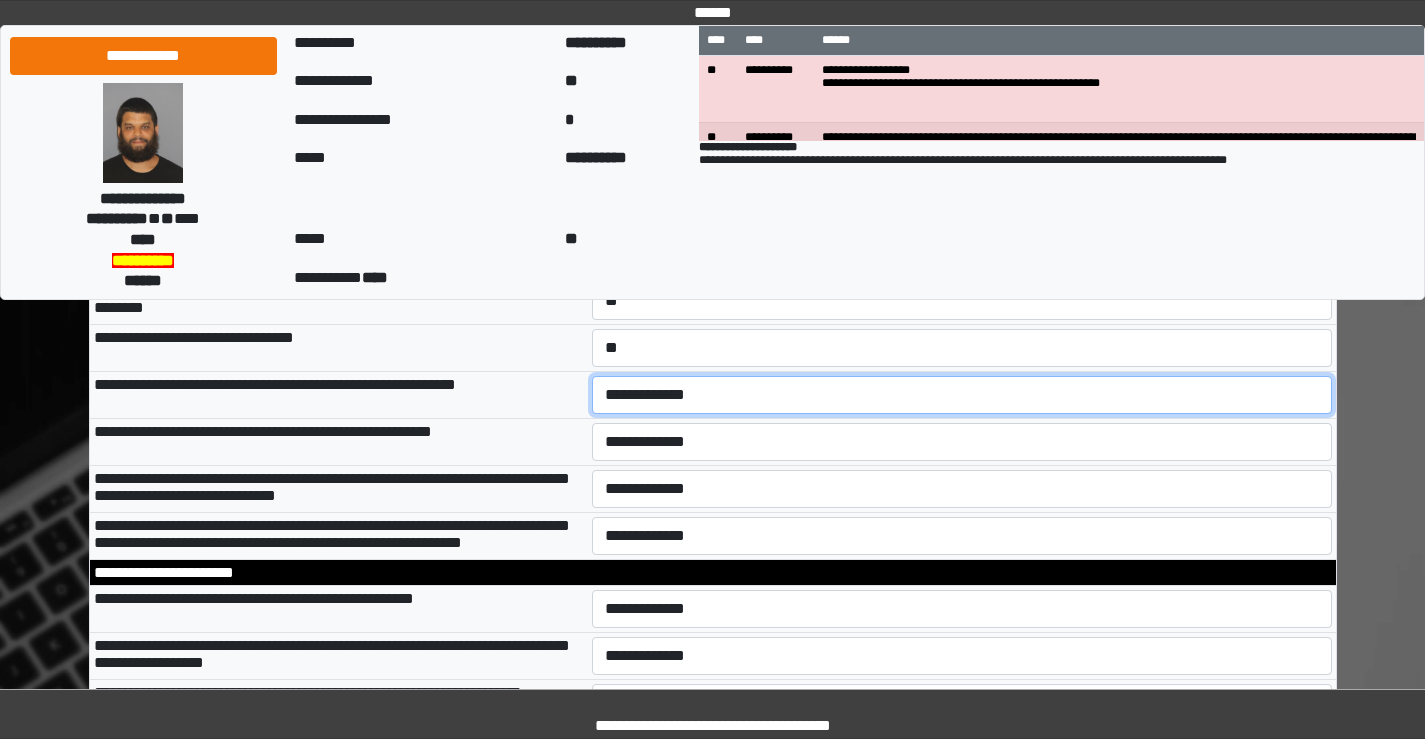 click on "**********" at bounding box center (962, 395) 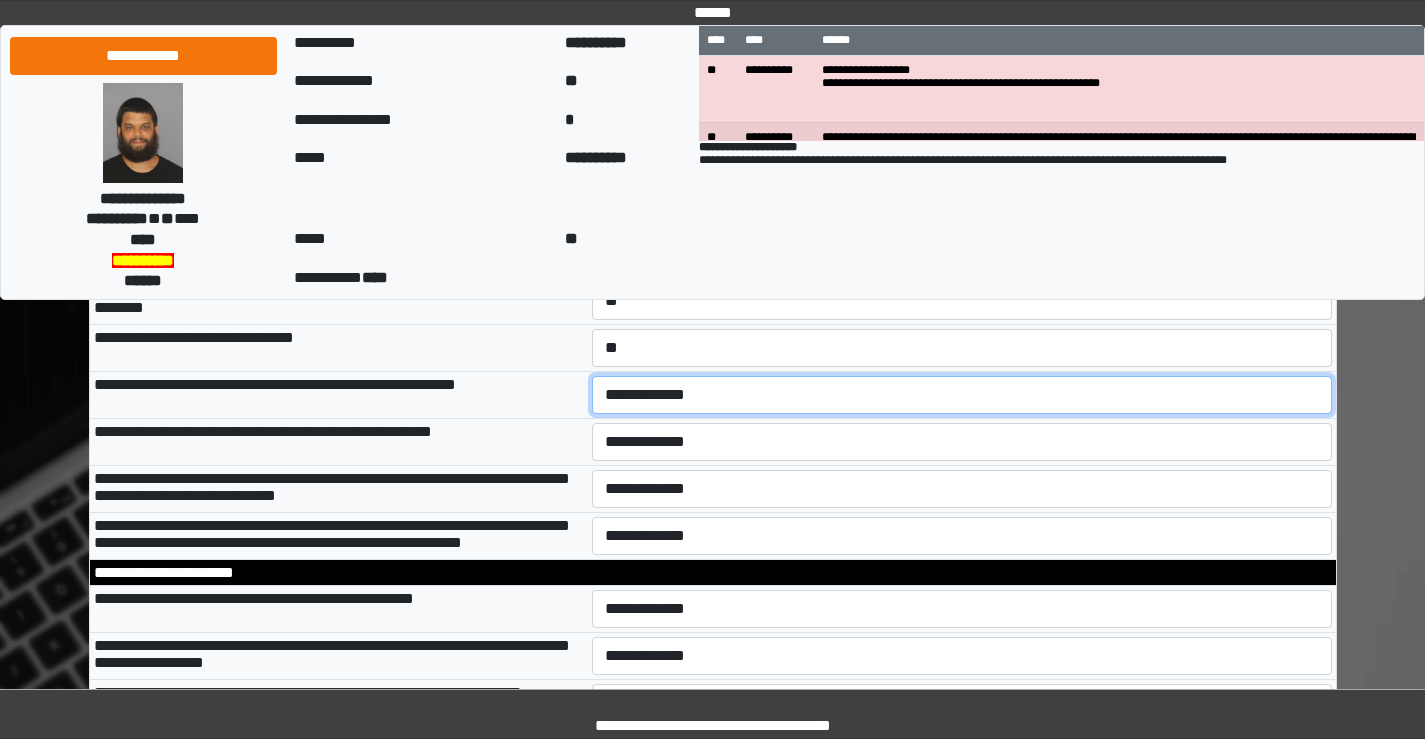 select on "*" 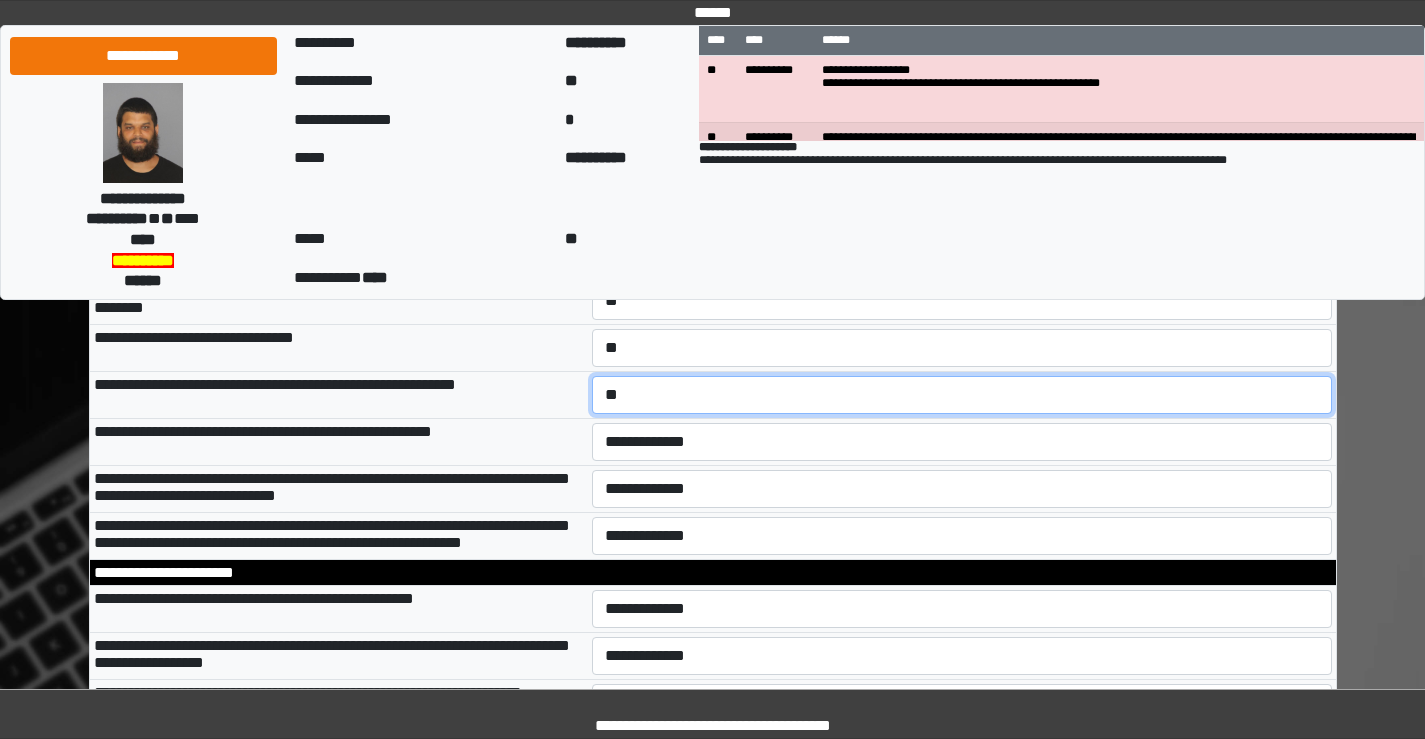 click on "**********" at bounding box center (962, 395) 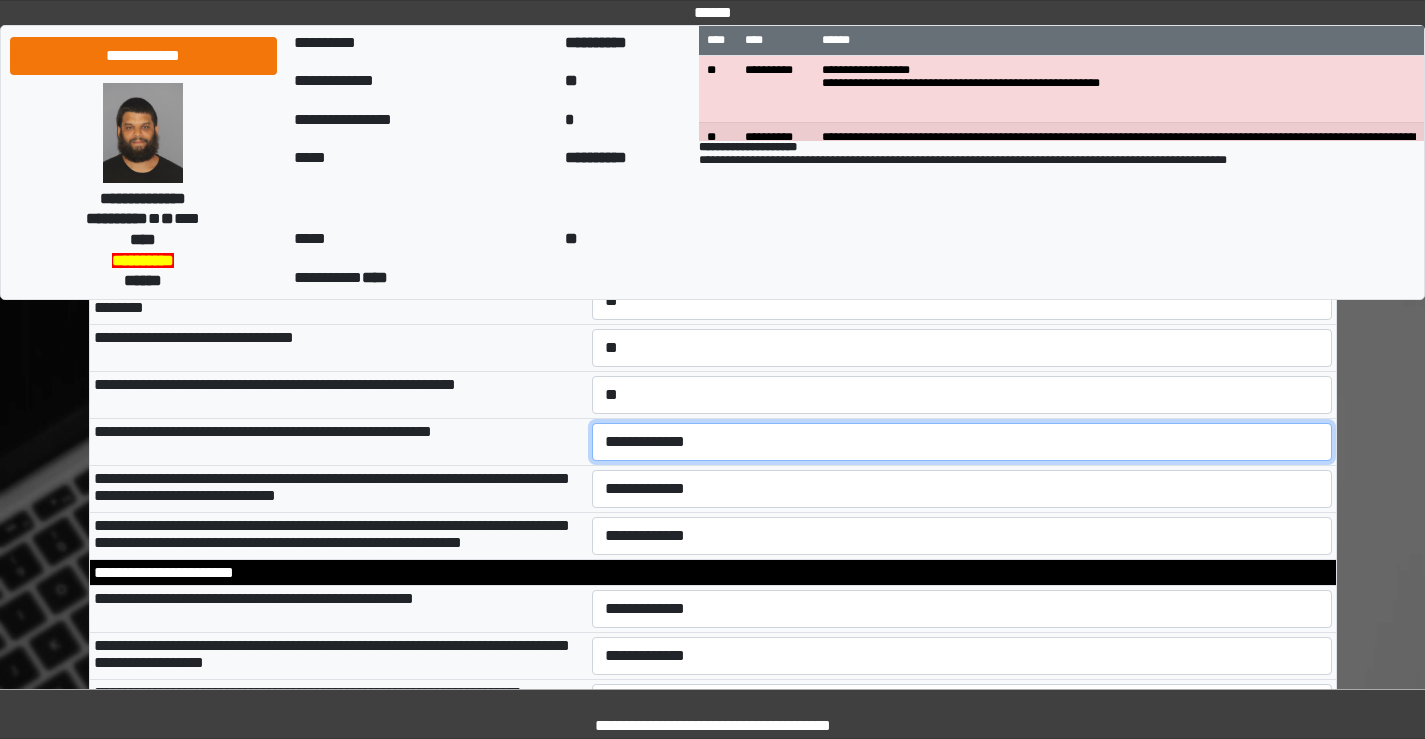 drag, startPoint x: 673, startPoint y: 605, endPoint x: 661, endPoint y: 622, distance: 20.808653 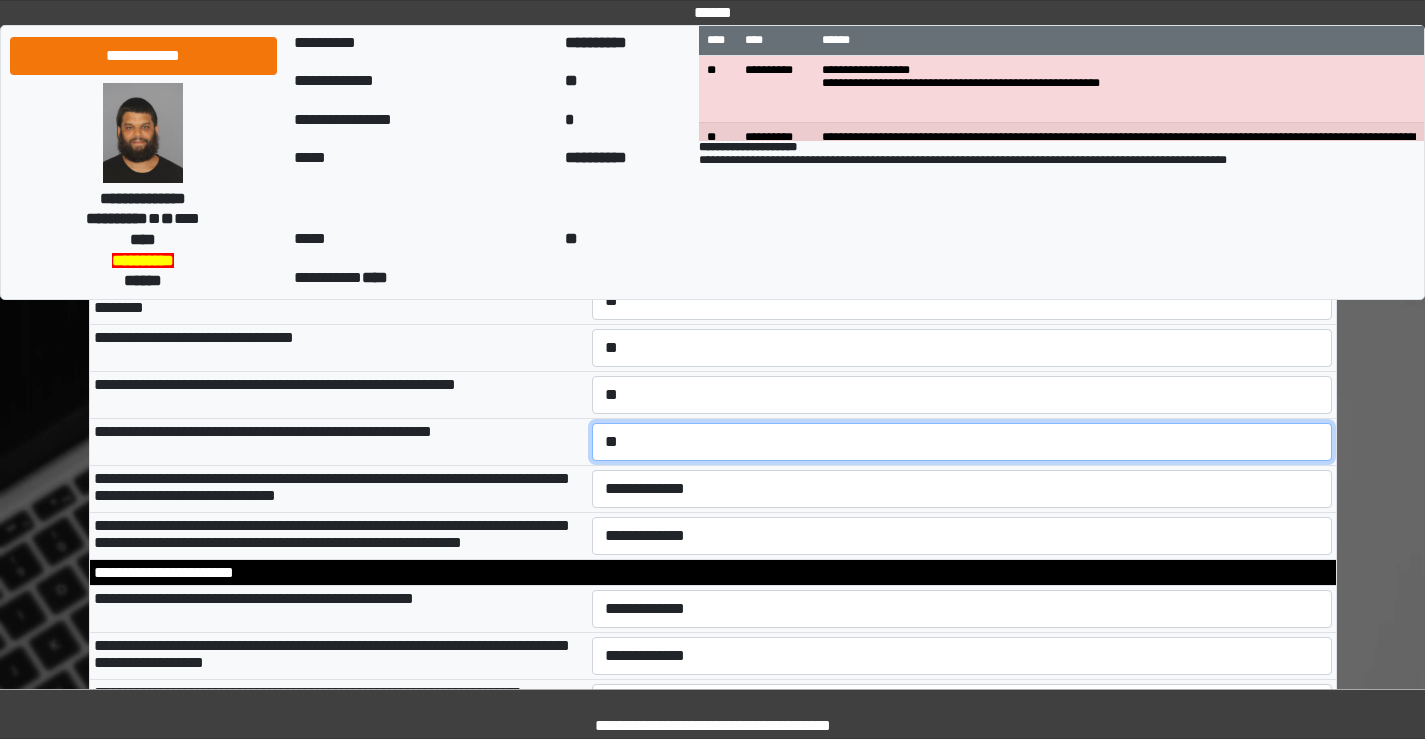 click on "**********" at bounding box center (962, 442) 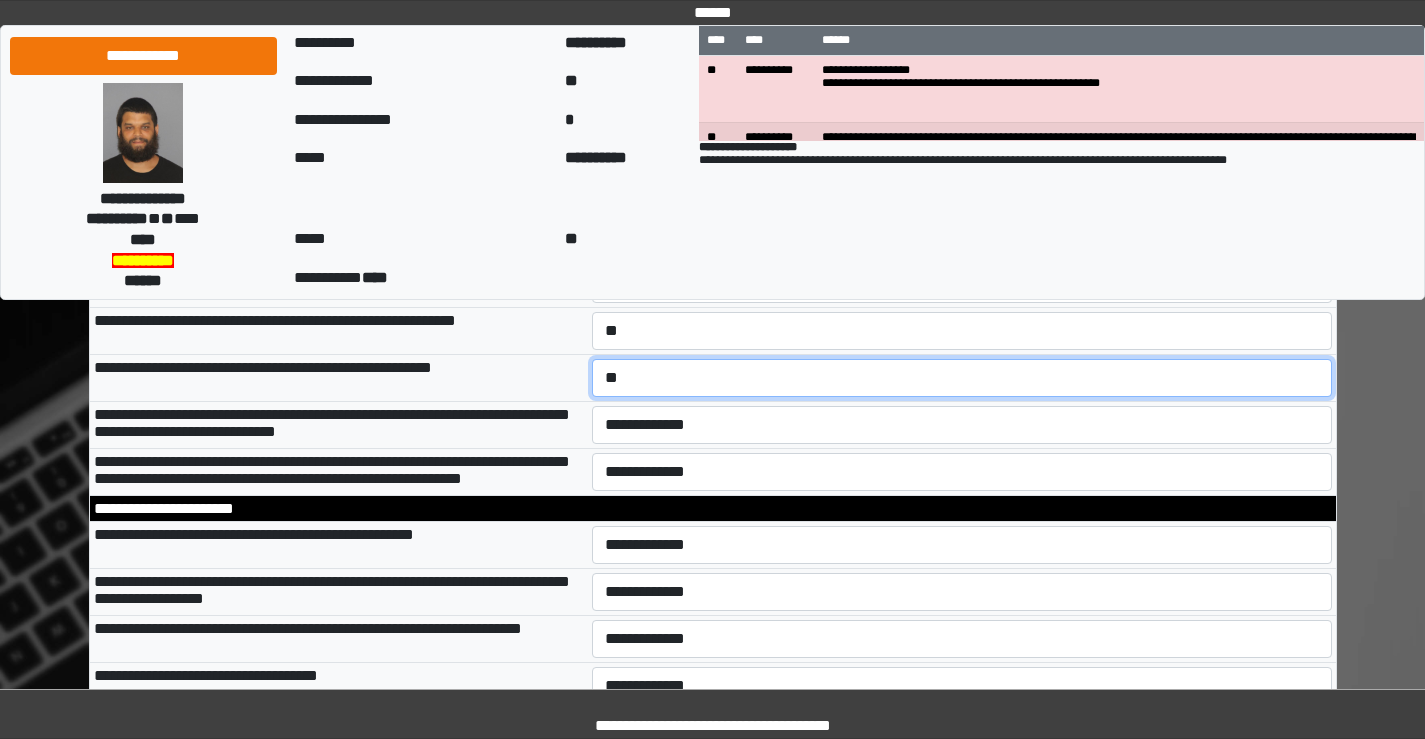 scroll, scrollTop: 6100, scrollLeft: 0, axis: vertical 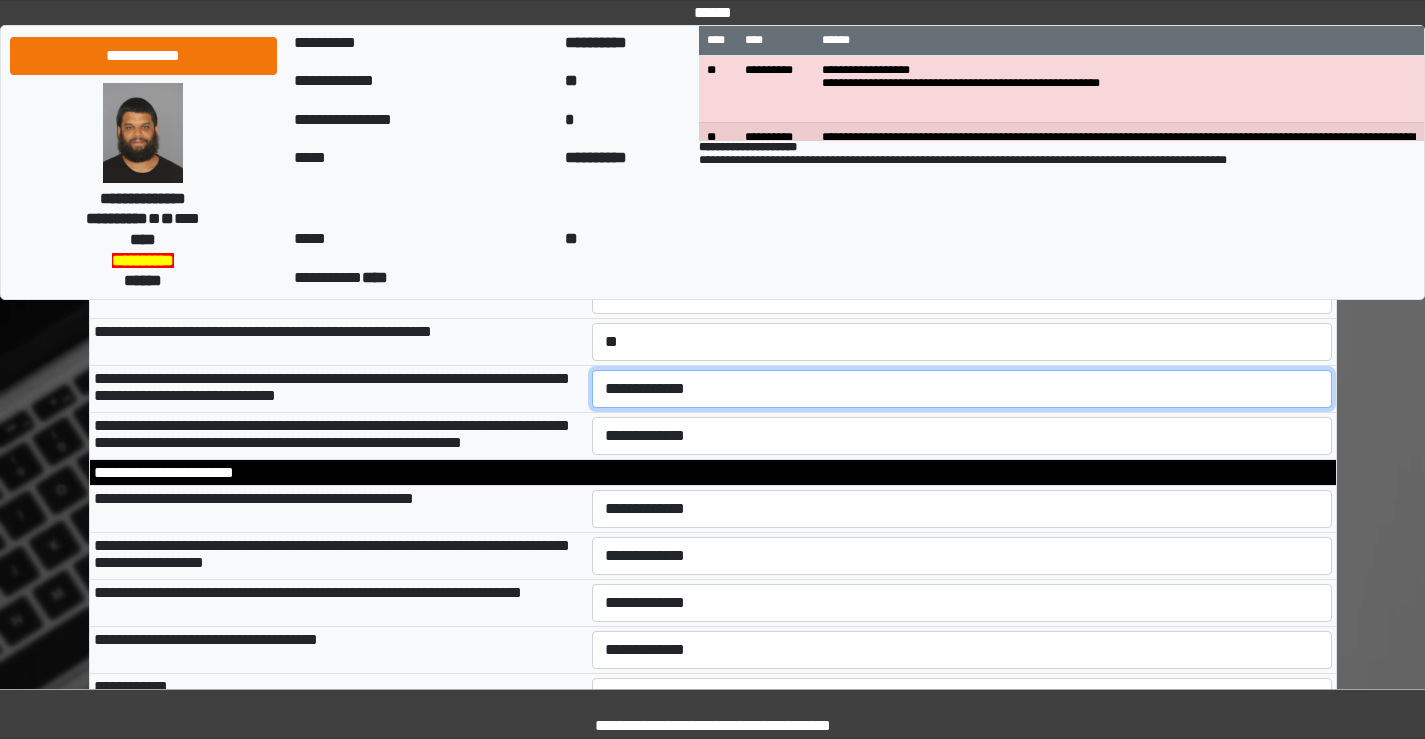 click on "**********" at bounding box center (962, 389) 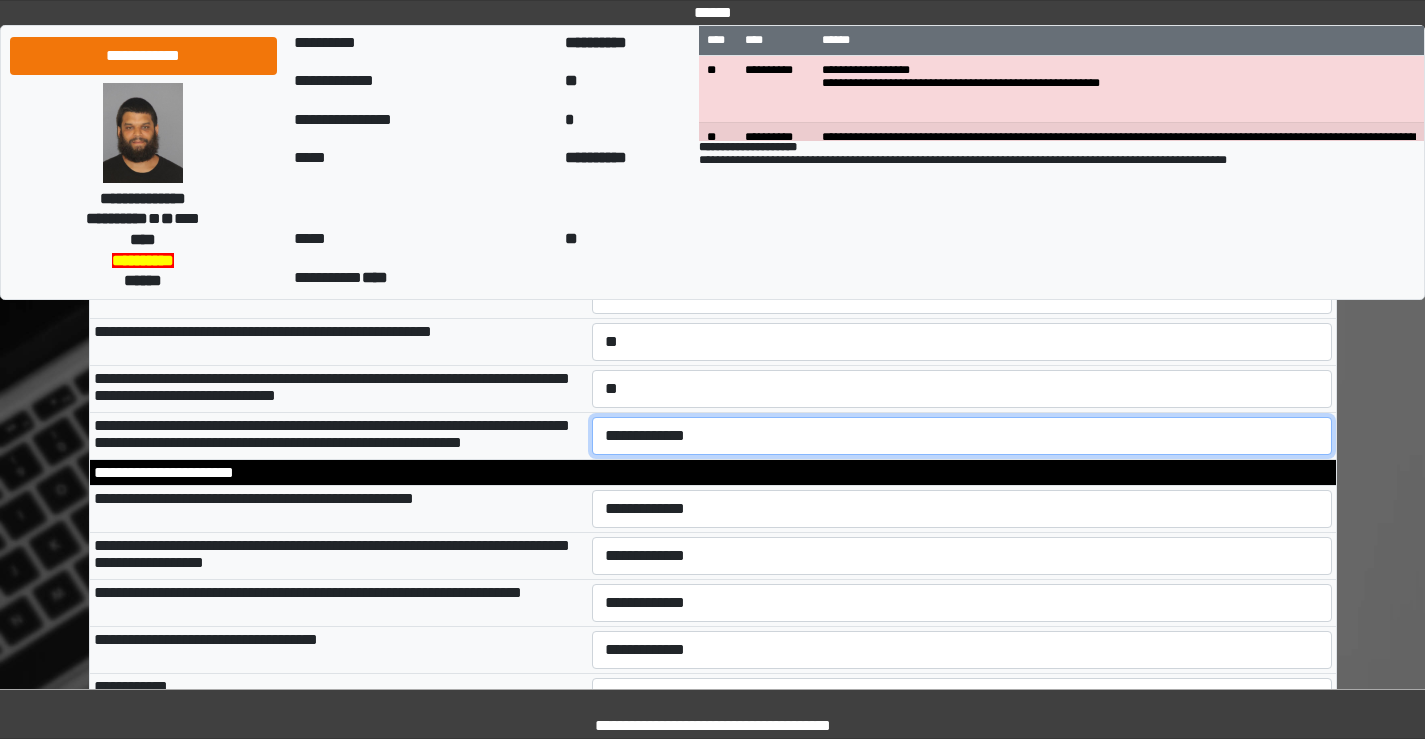 click on "**********" at bounding box center [962, 436] 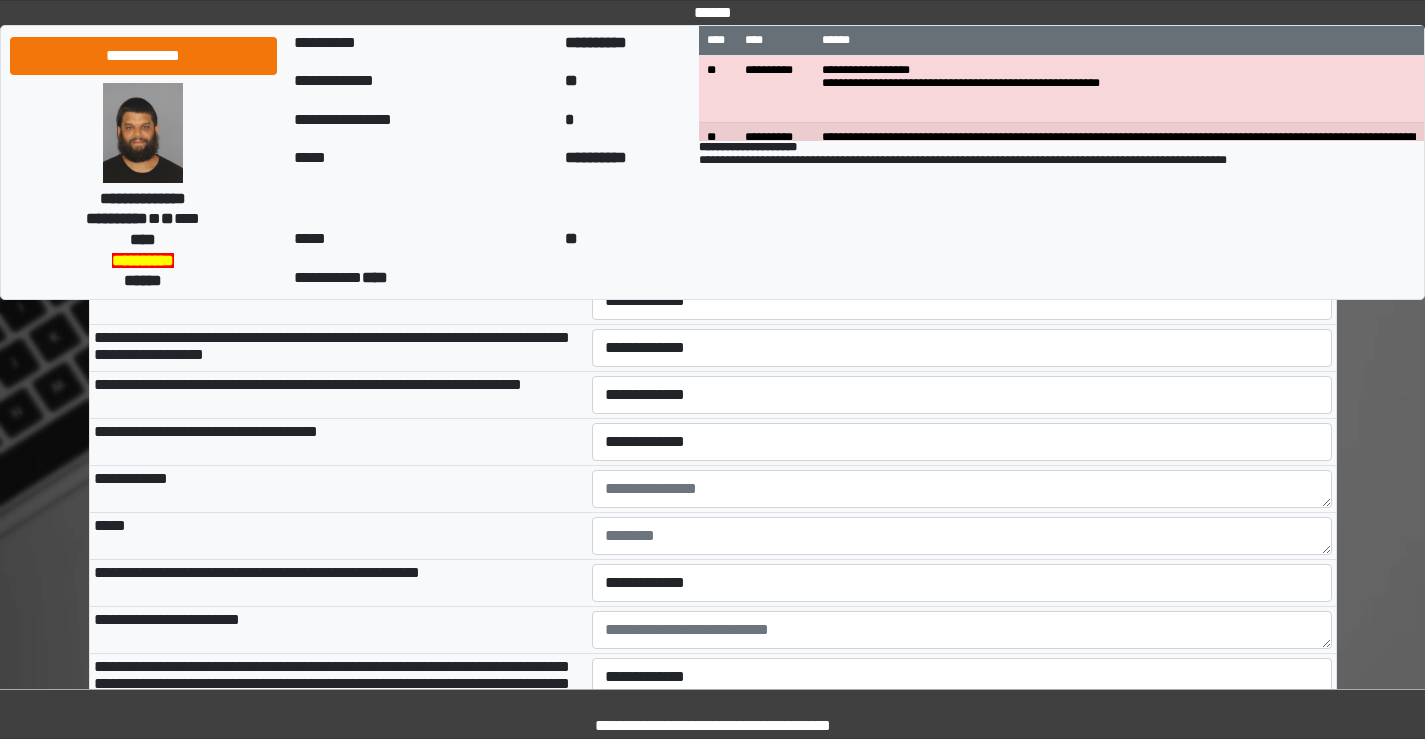 scroll, scrollTop: 6400, scrollLeft: 0, axis: vertical 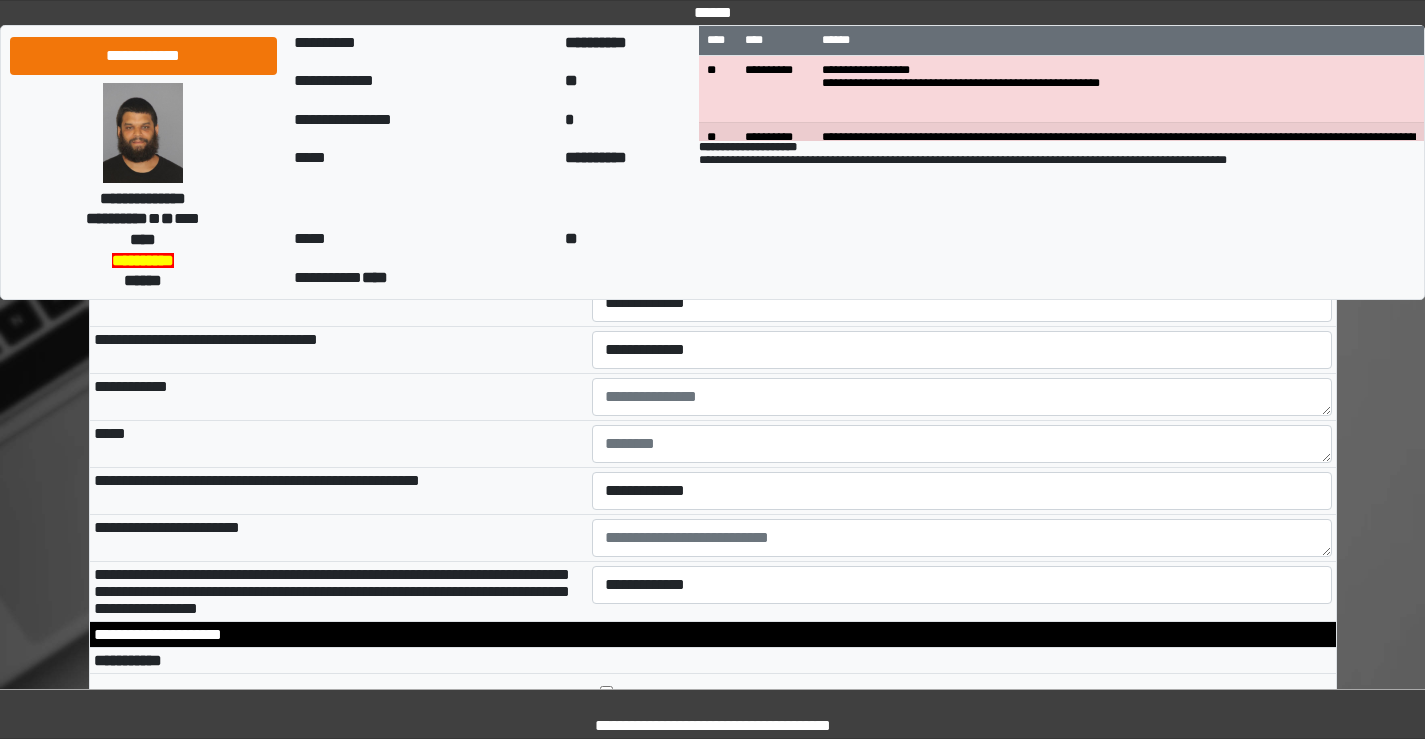 click on "**********" at bounding box center [962, 209] 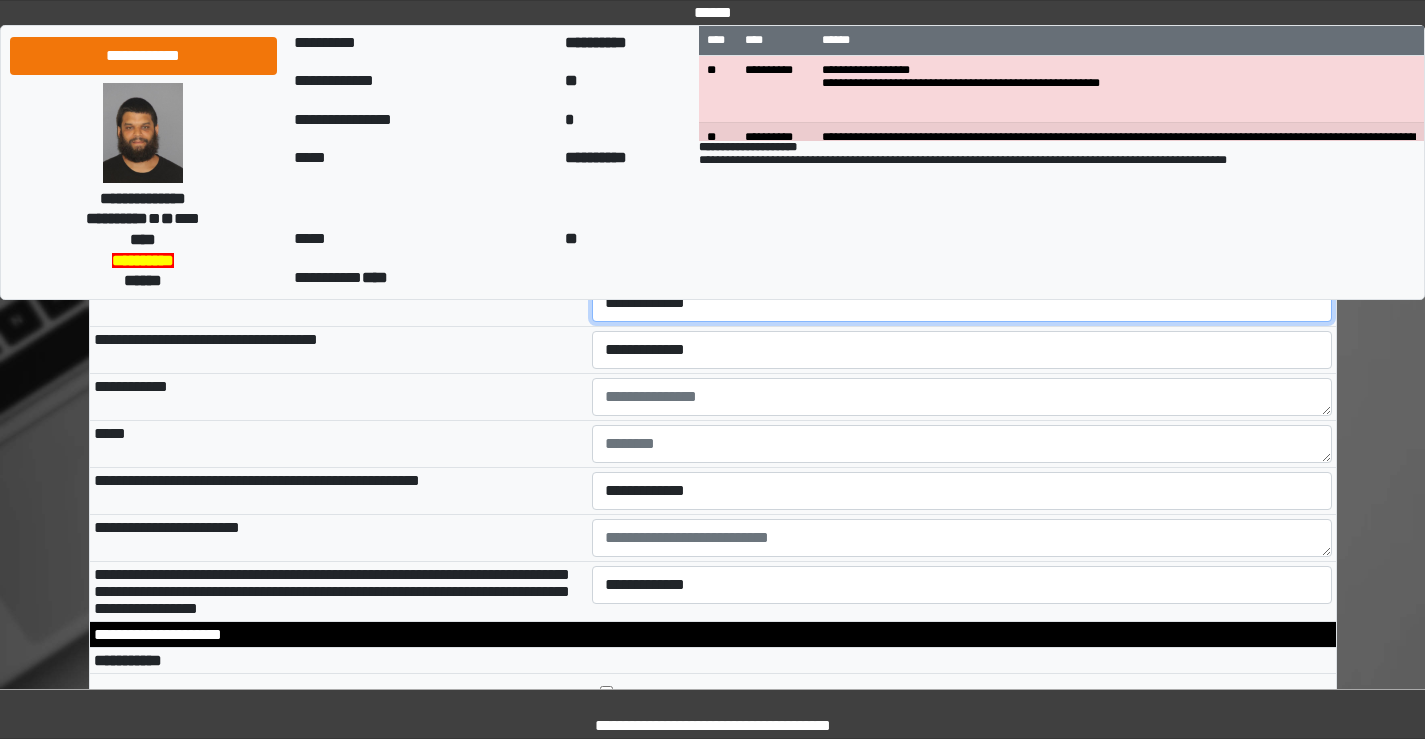 click on "**********" at bounding box center [962, 303] 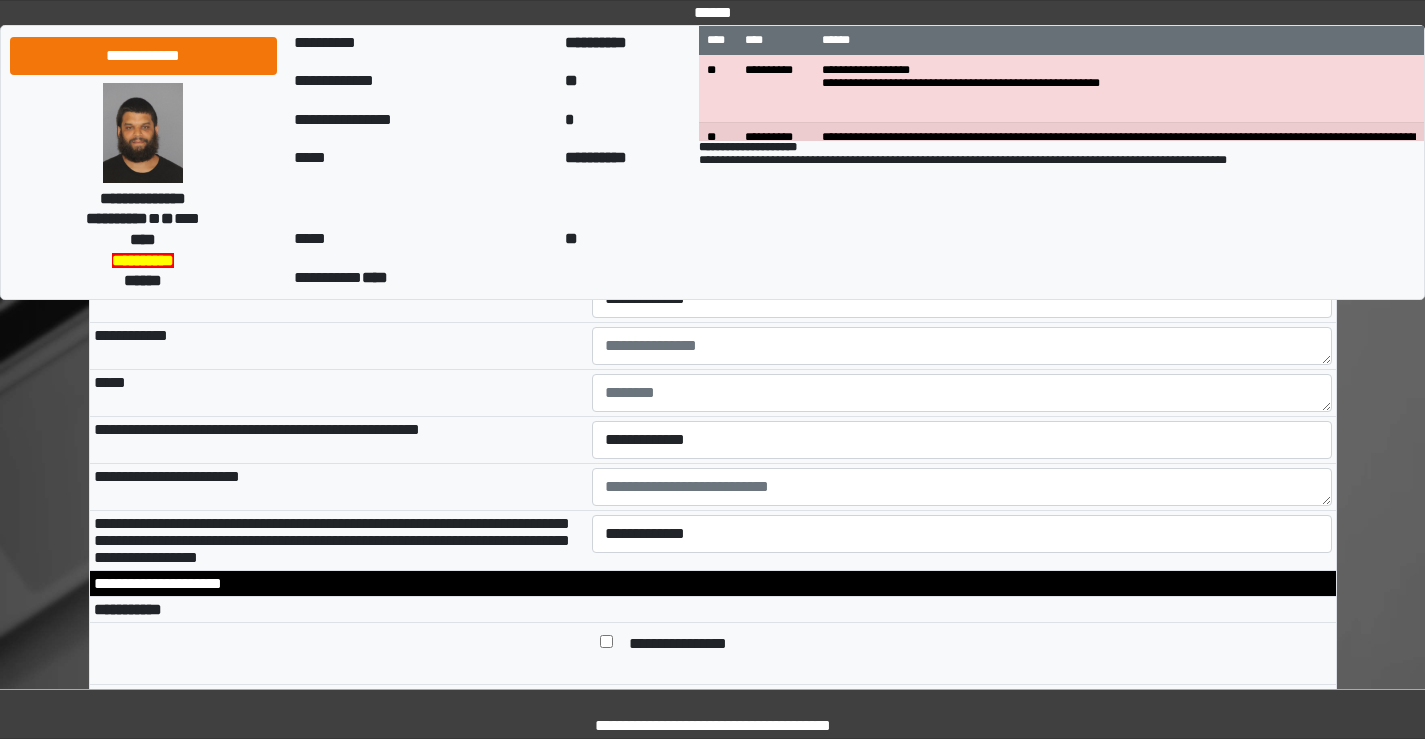 scroll, scrollTop: 6500, scrollLeft: 0, axis: vertical 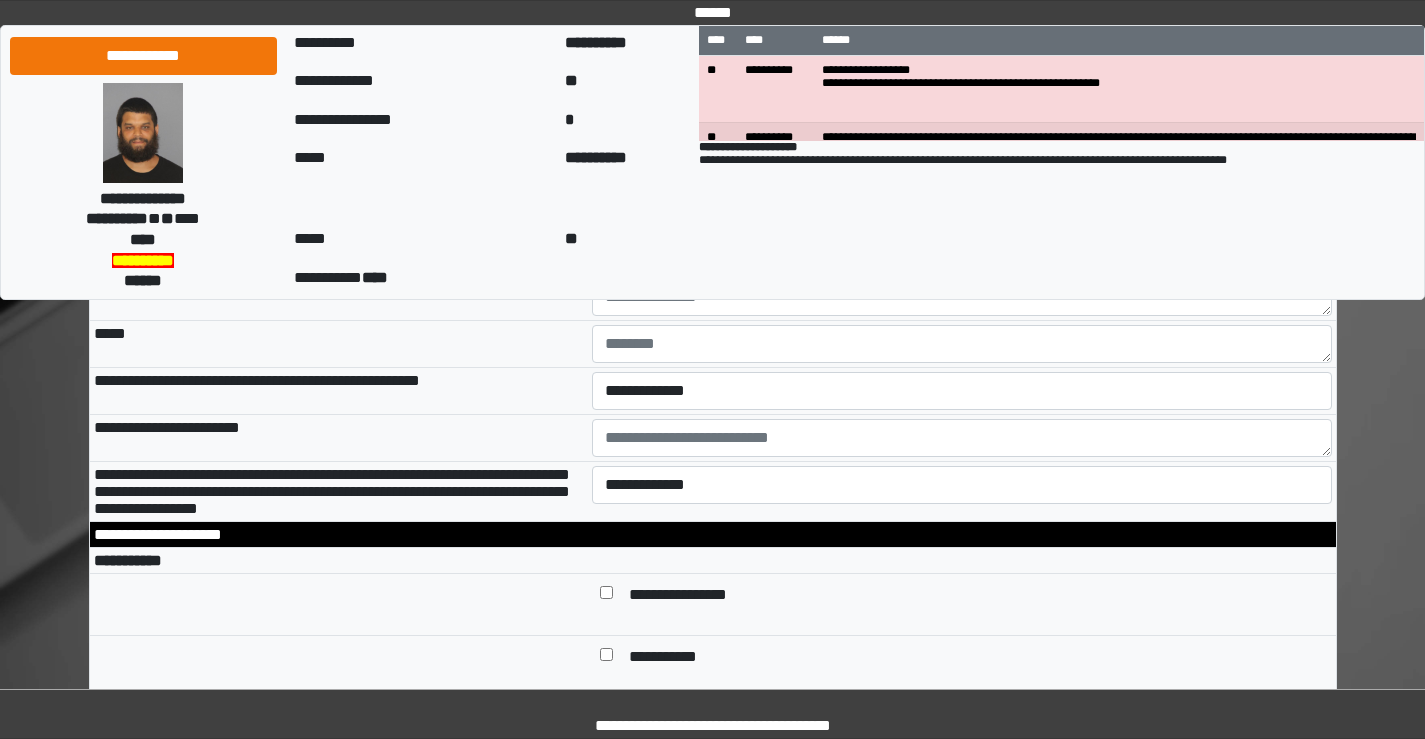 click on "**********" at bounding box center [962, 250] 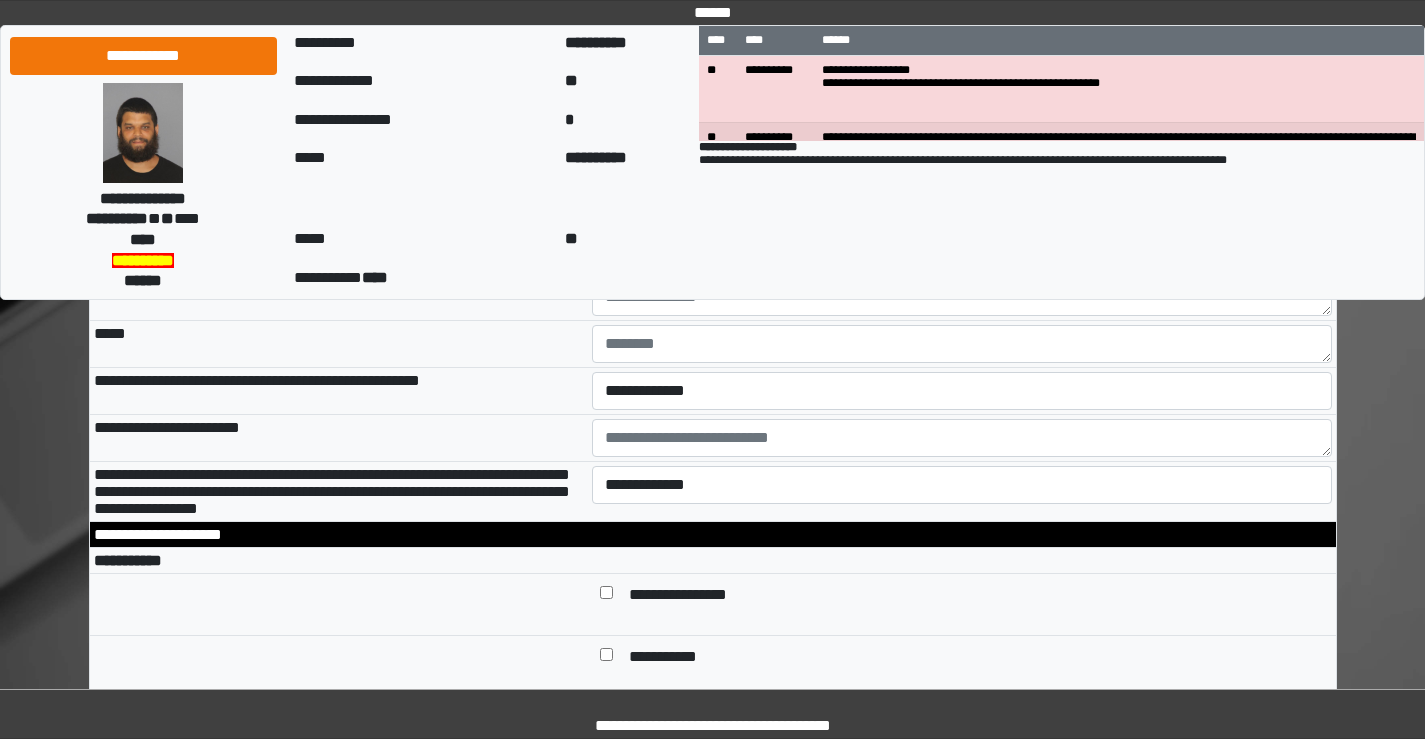 click on "**********" at bounding box center [962, 250] 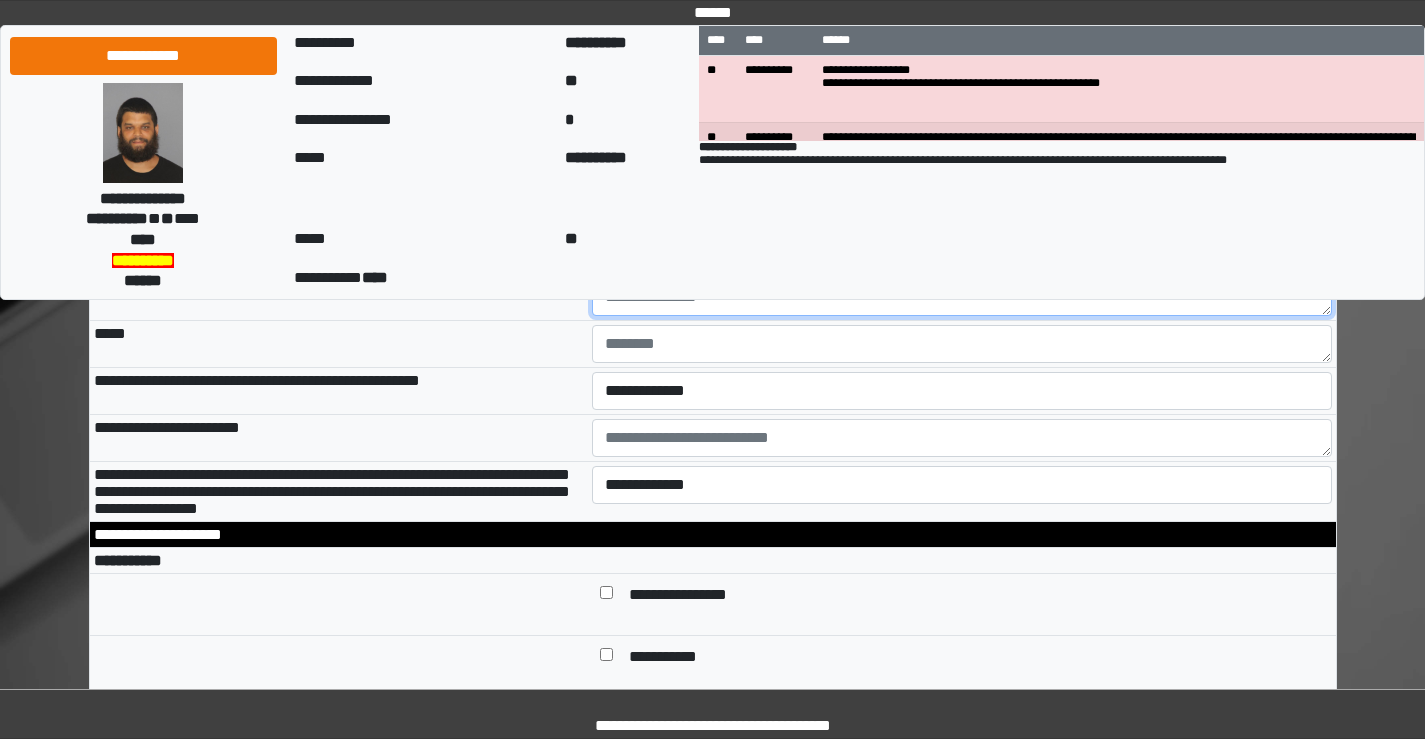 click at bounding box center (962, 297) 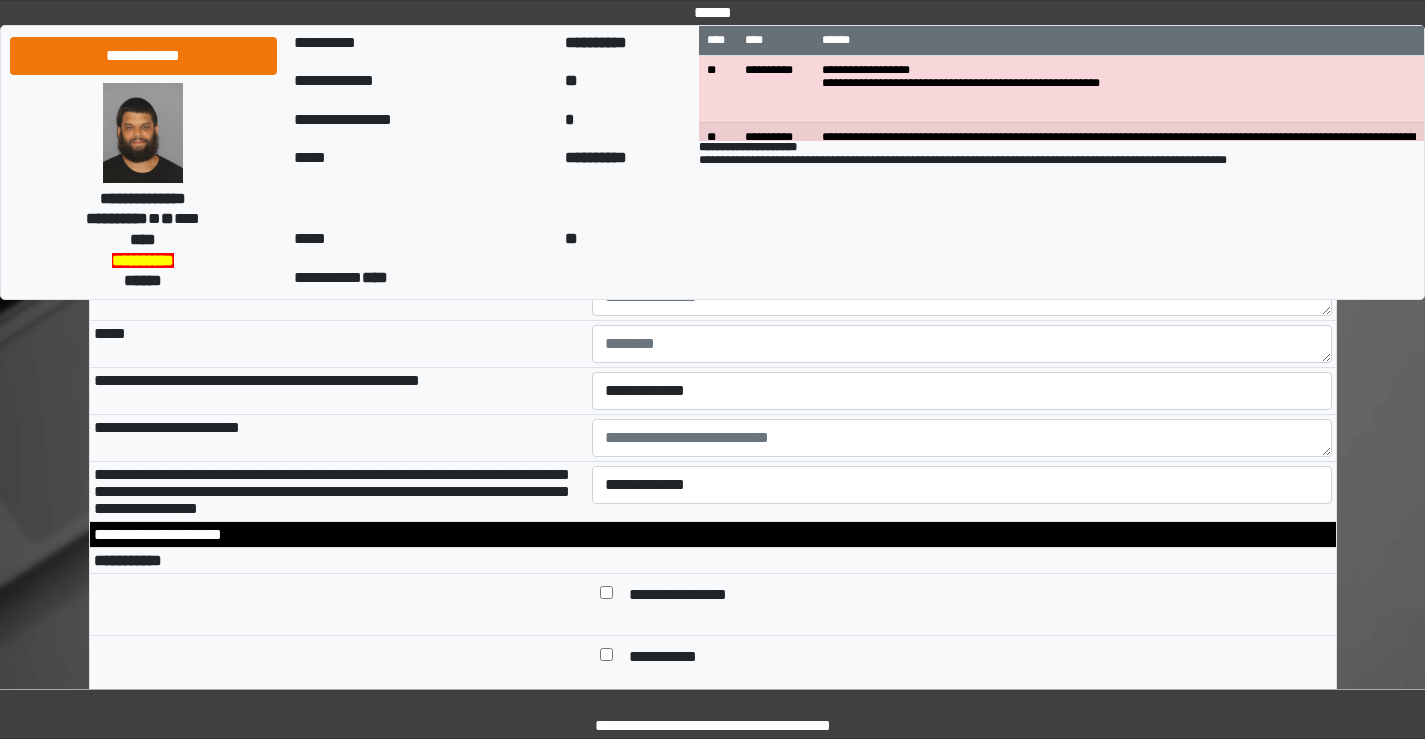 click on "**********" at bounding box center (962, 250) 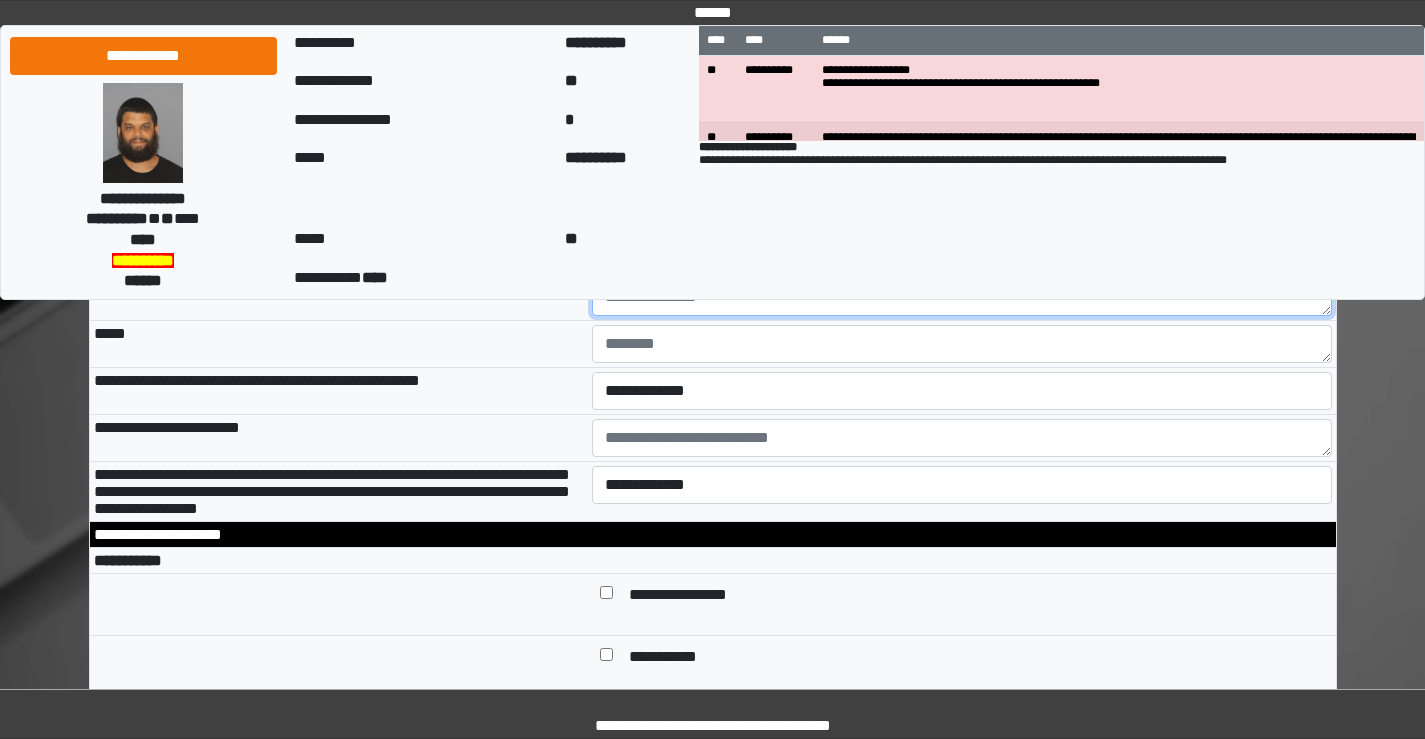 click at bounding box center (962, 297) 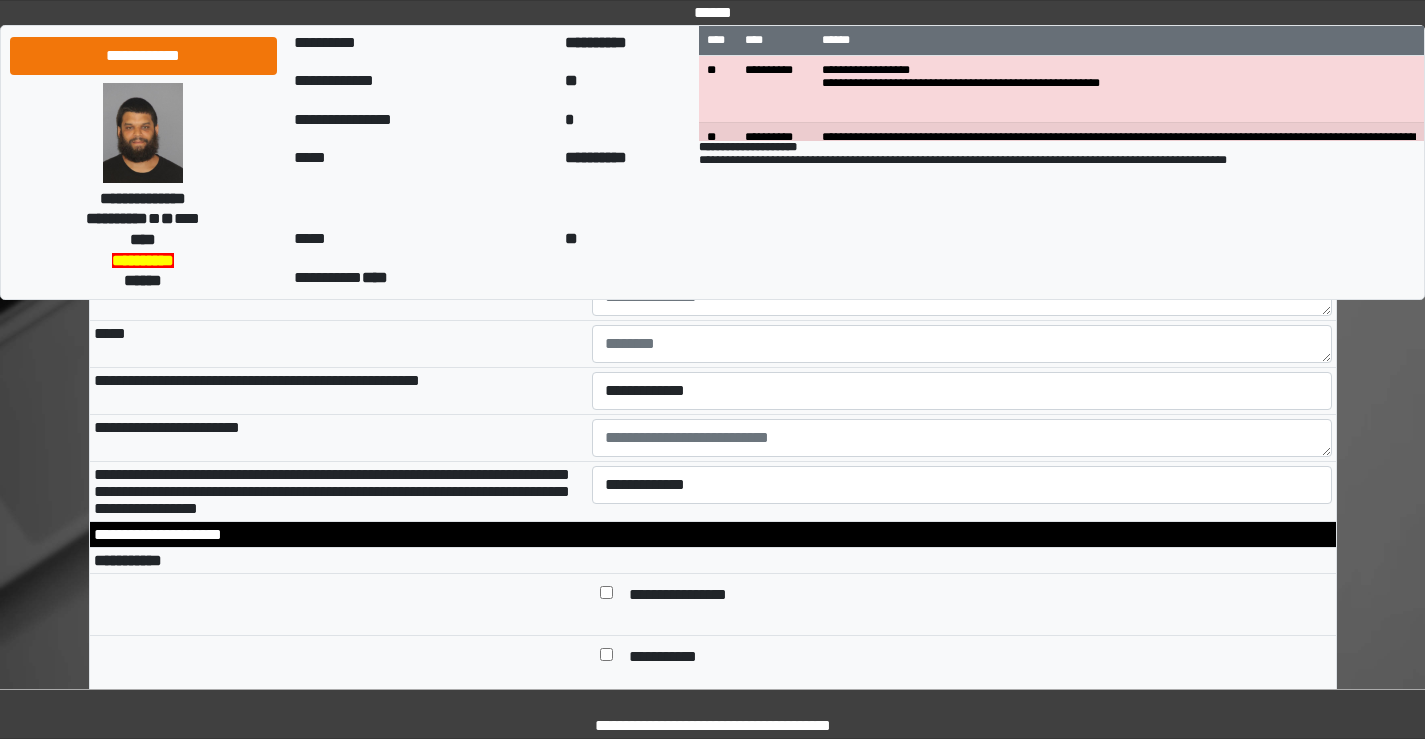 click on "**********" at bounding box center (962, 250) 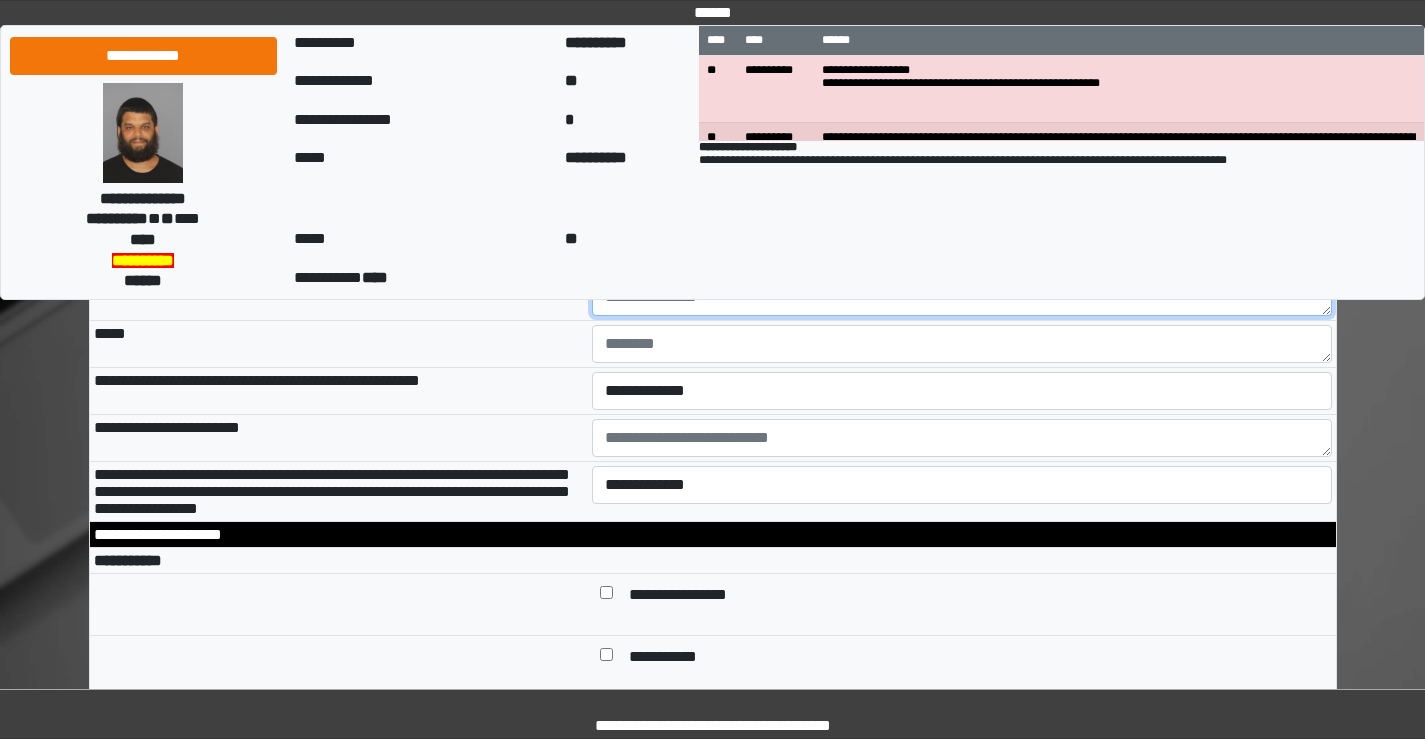 click at bounding box center (962, 297) 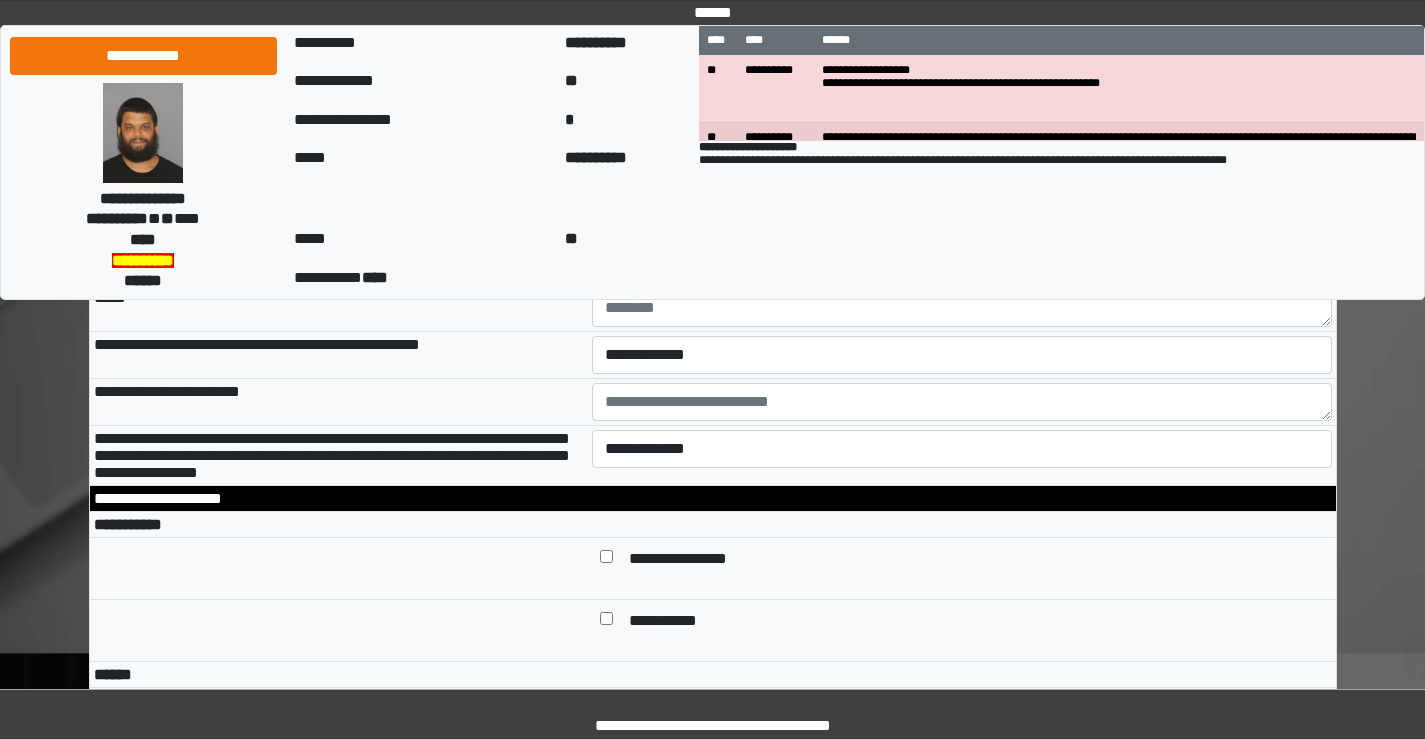 scroll, scrollTop: 6600, scrollLeft: 0, axis: vertical 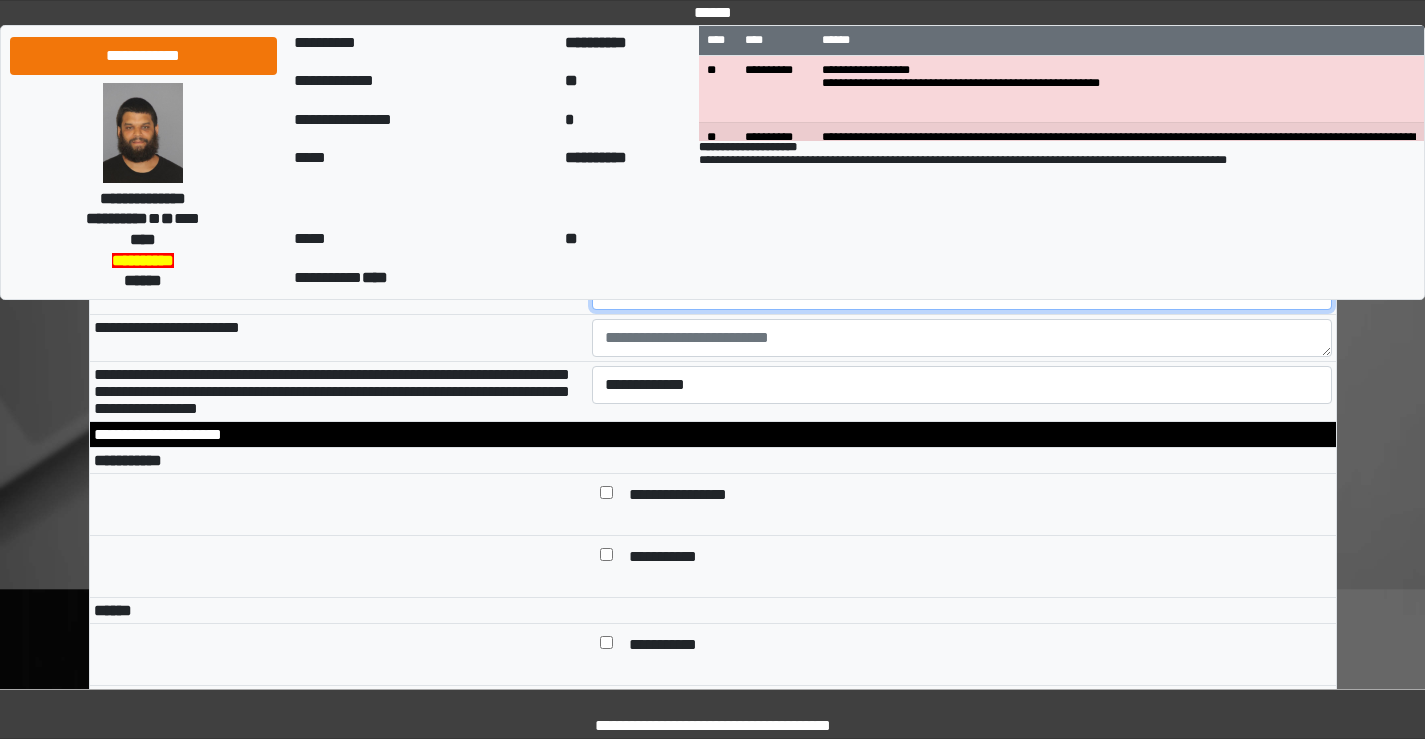 click on "**********" at bounding box center [962, 291] 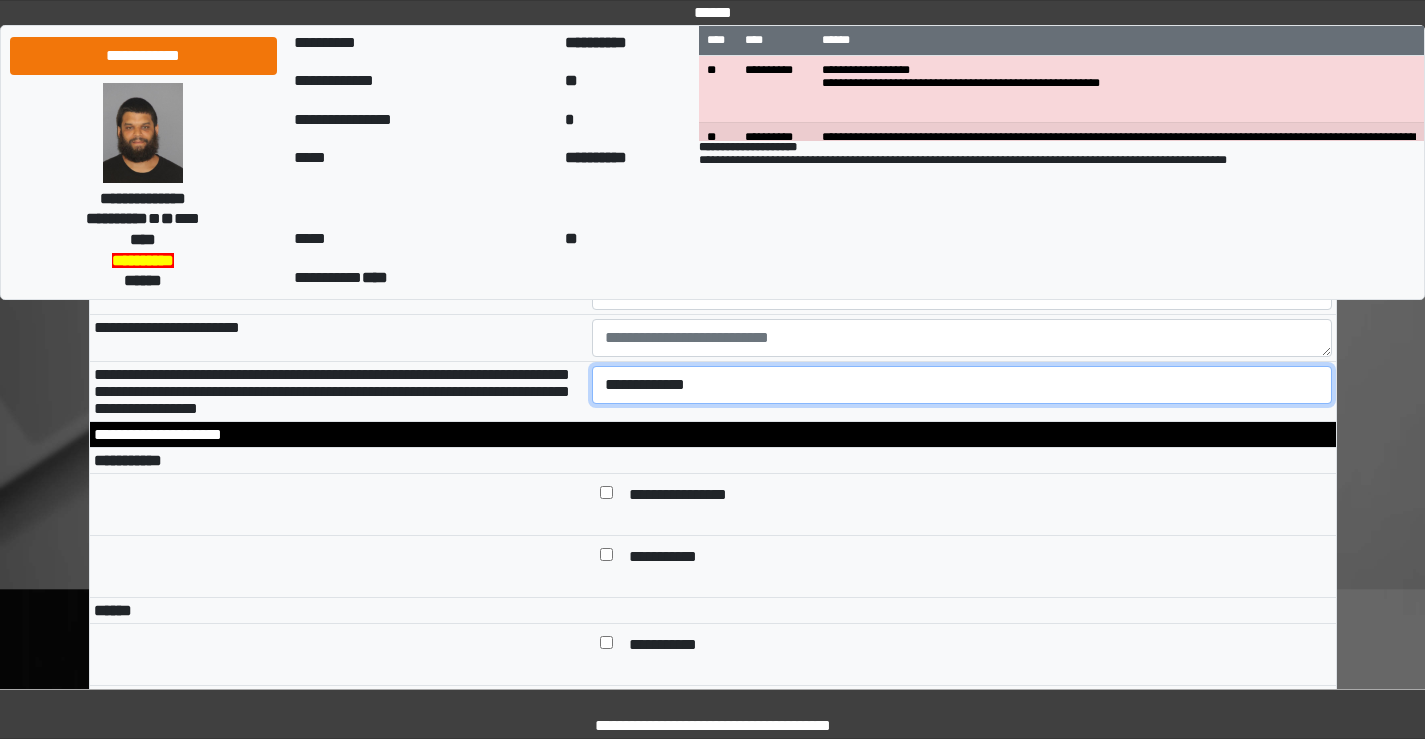click on "**********" at bounding box center [962, 385] 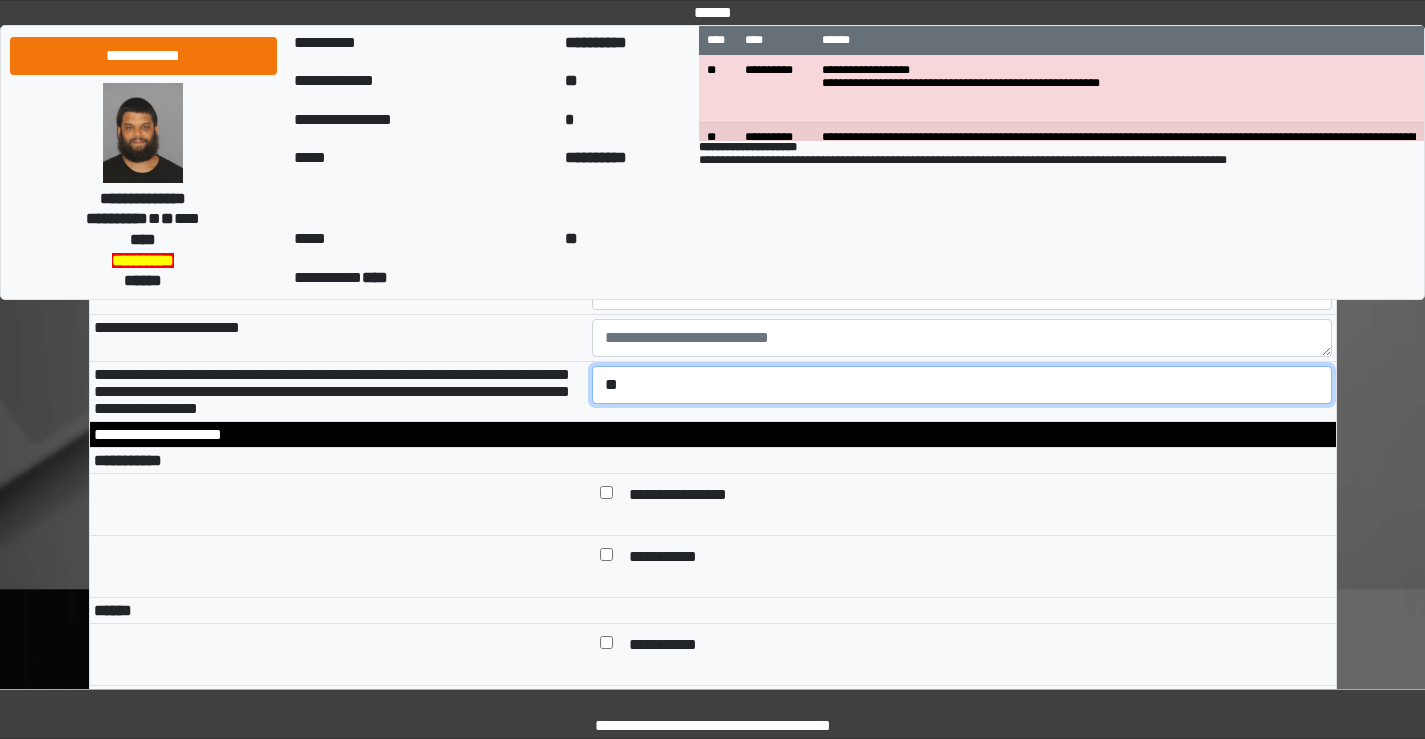 click on "**********" at bounding box center [962, 385] 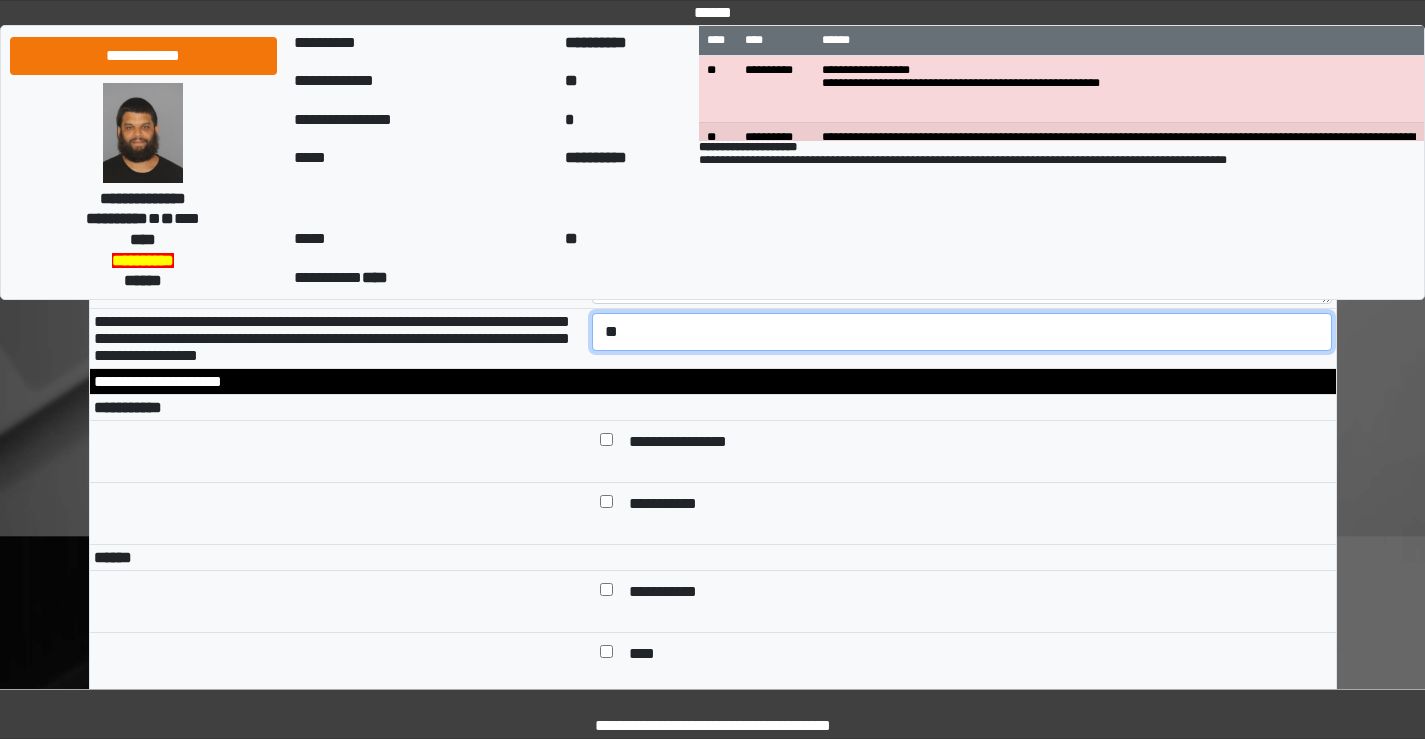 scroll, scrollTop: 6700, scrollLeft: 0, axis: vertical 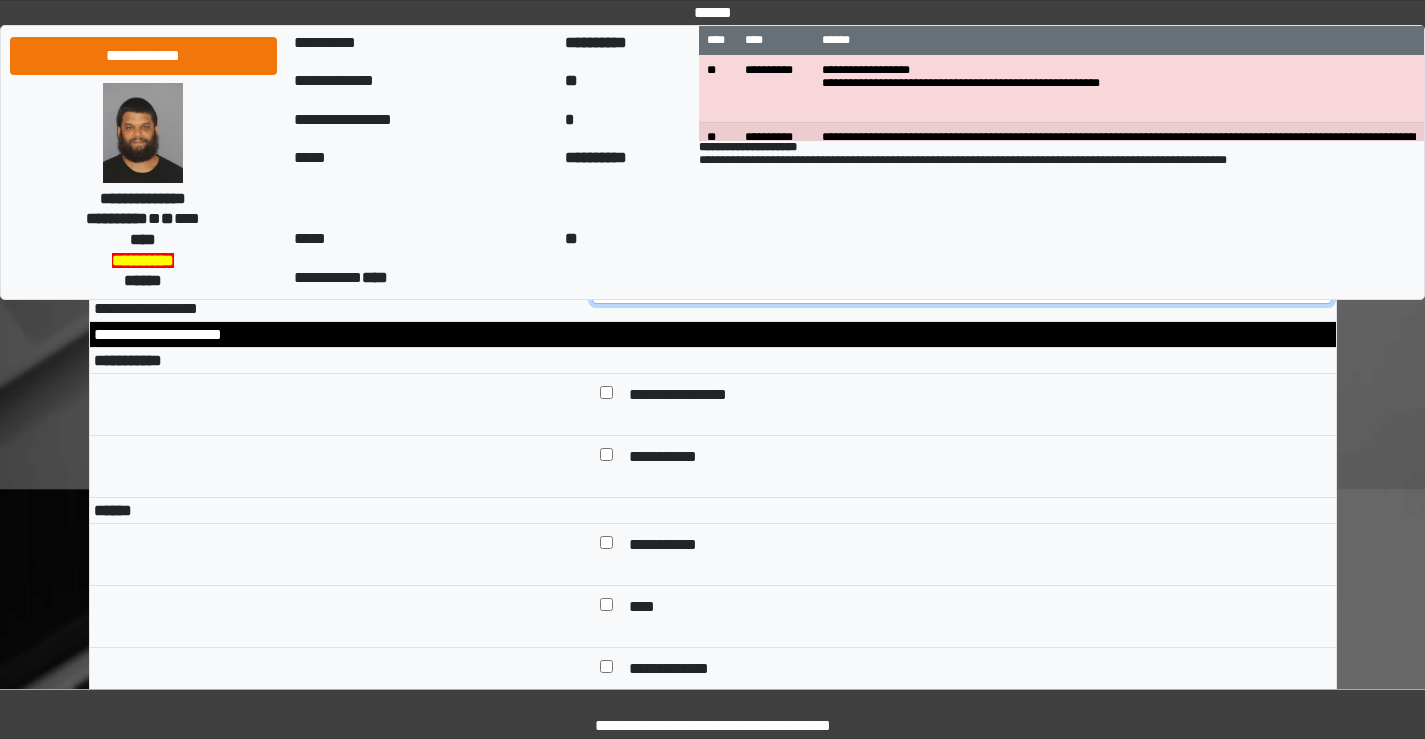 click on "**********" at bounding box center [962, 285] 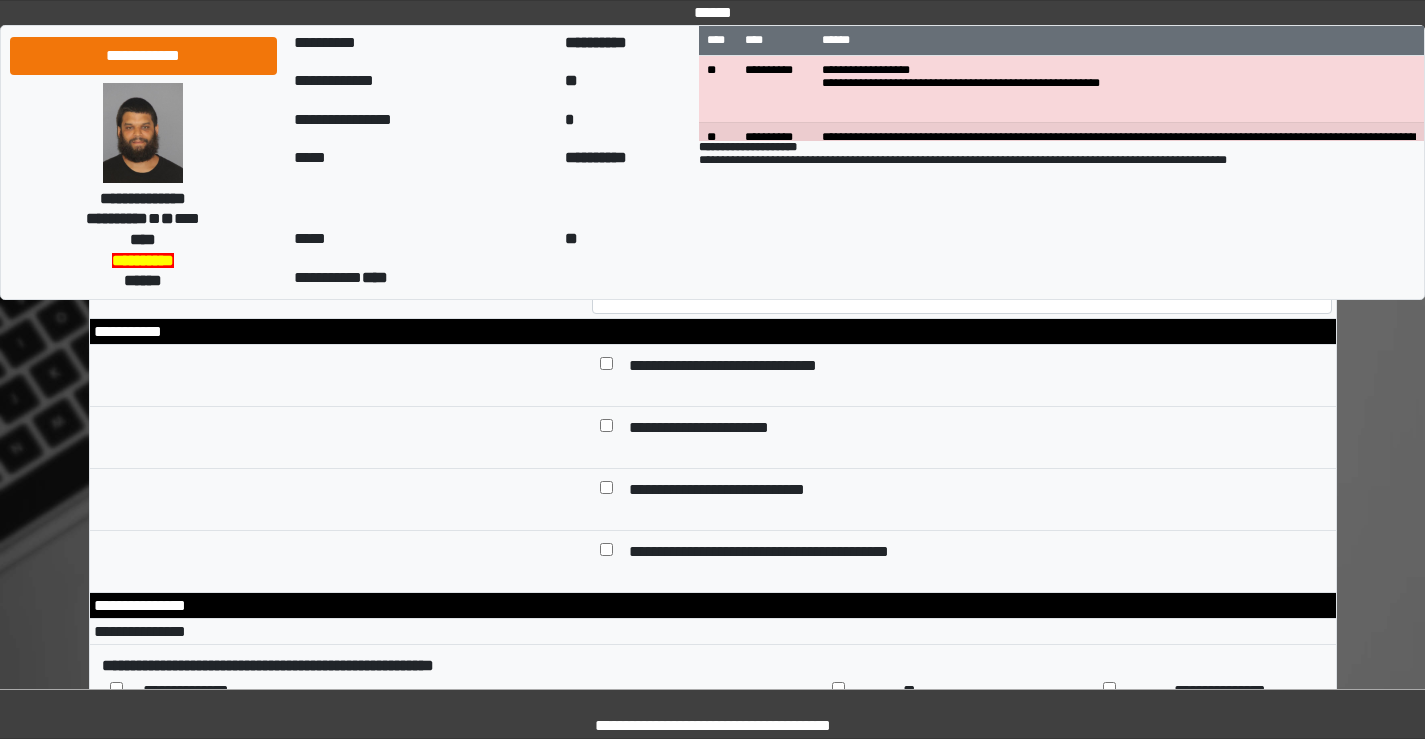scroll, scrollTop: 9100, scrollLeft: 0, axis: vertical 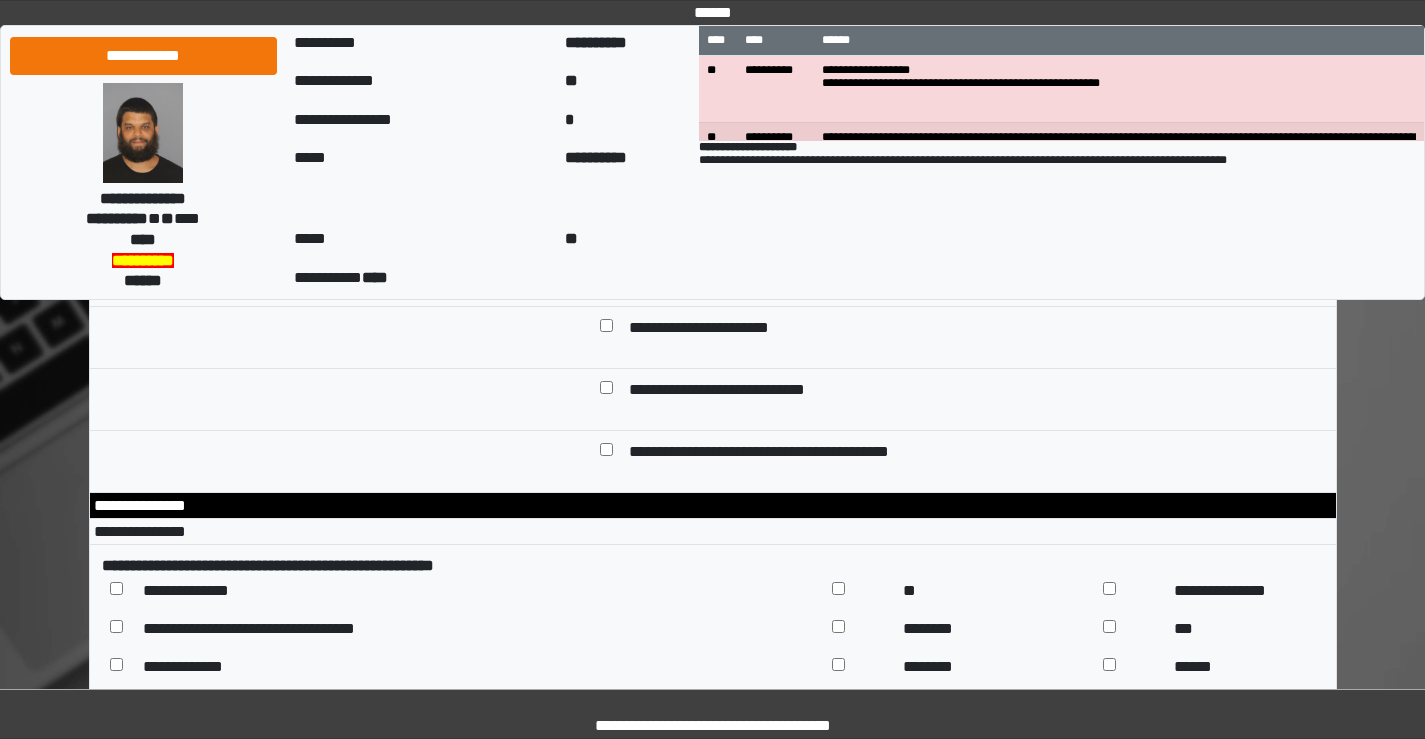 click on "**********" at bounding box center (962, 195) 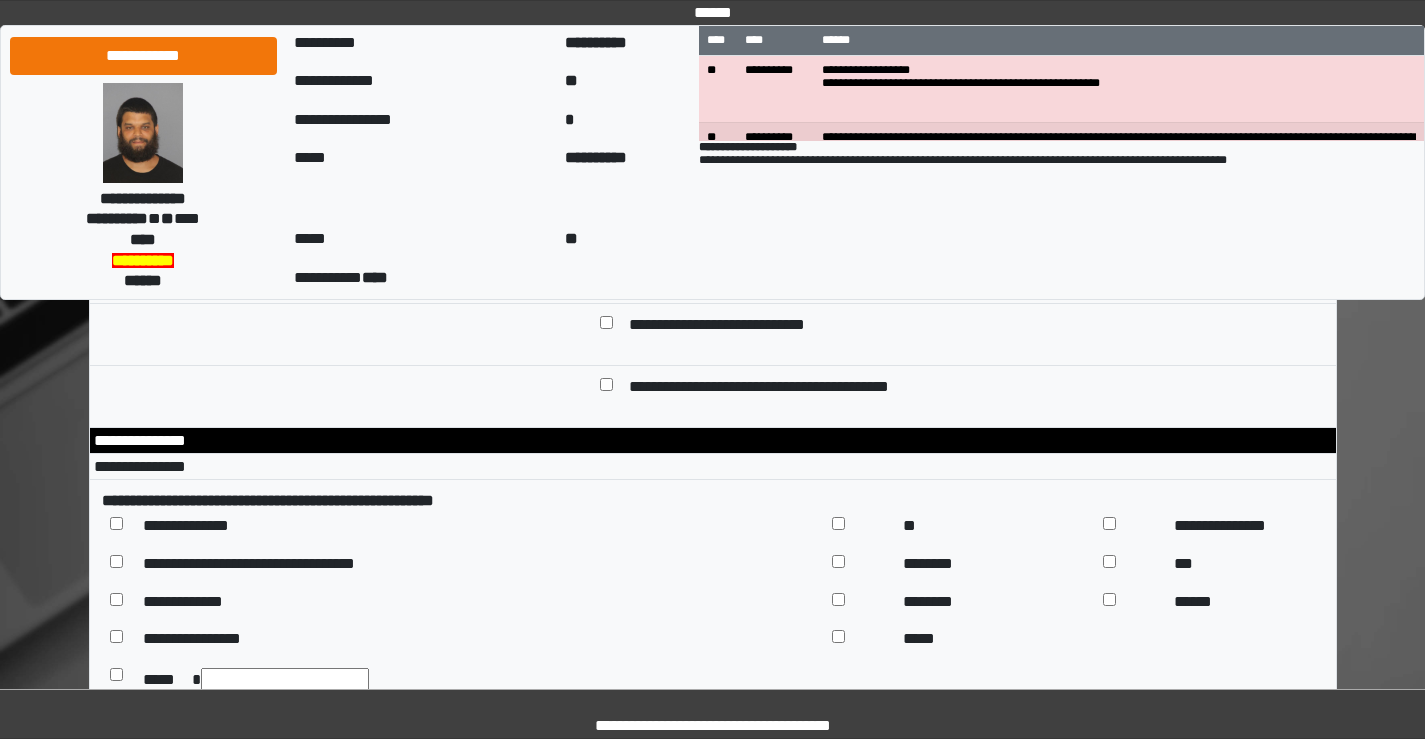 scroll, scrollTop: 9200, scrollLeft: 0, axis: vertical 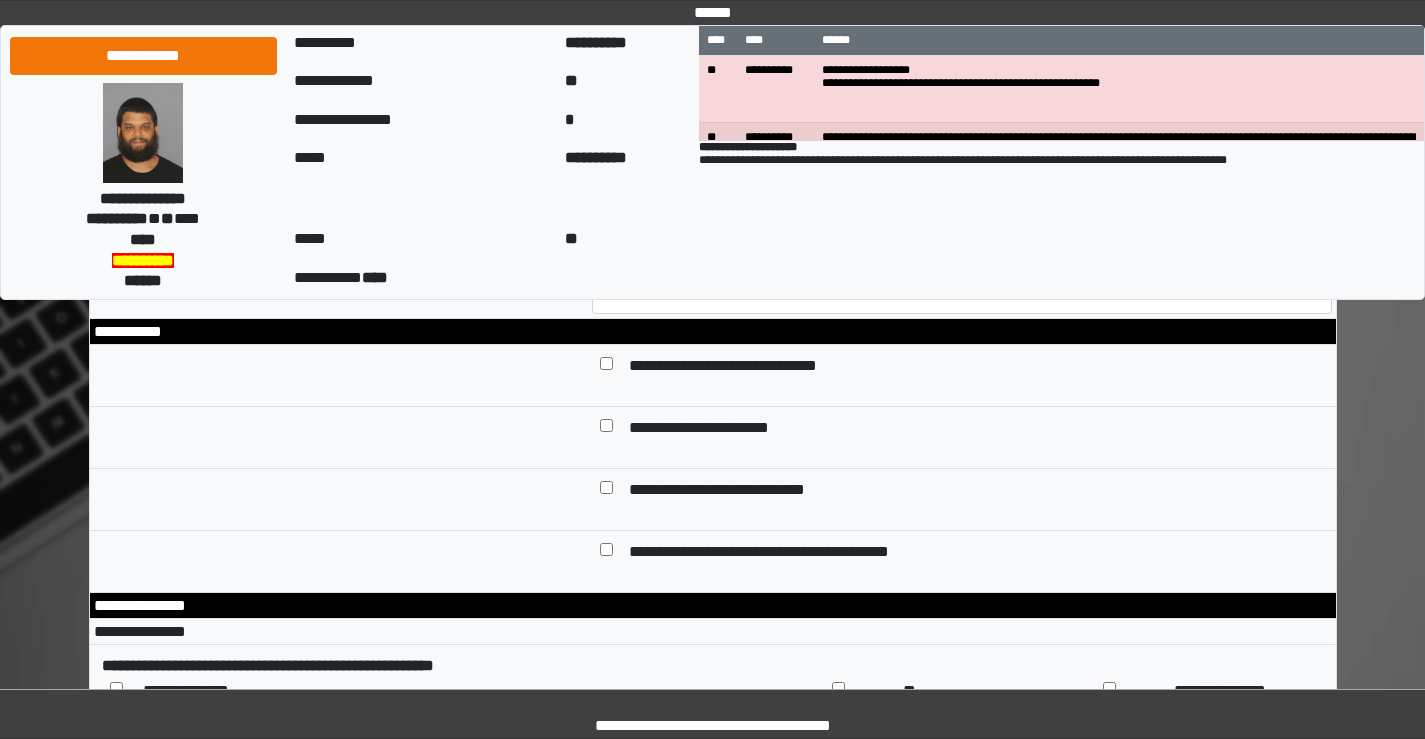 drag, startPoint x: 909, startPoint y: 2, endPoint x: 627, endPoint y: 606, distance: 666.5883 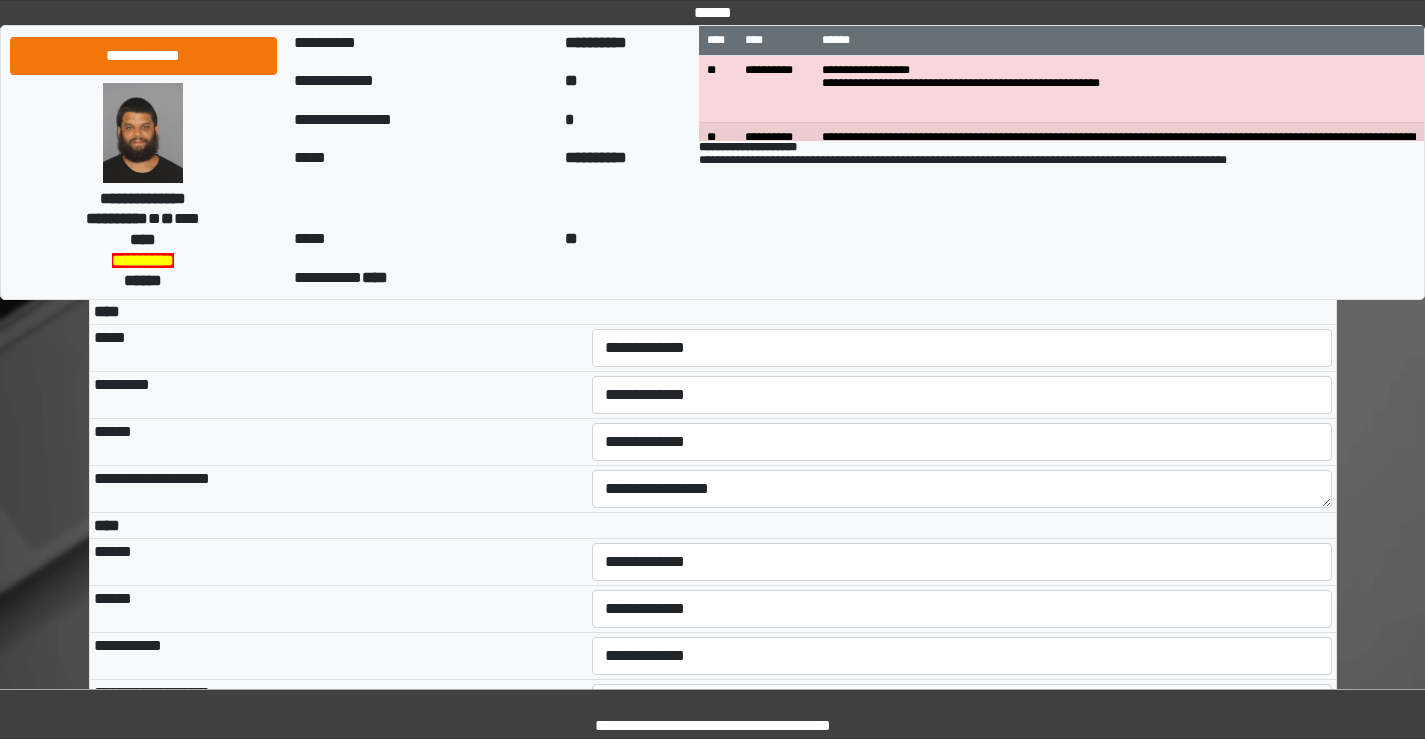 scroll, scrollTop: 3800, scrollLeft: 0, axis: vertical 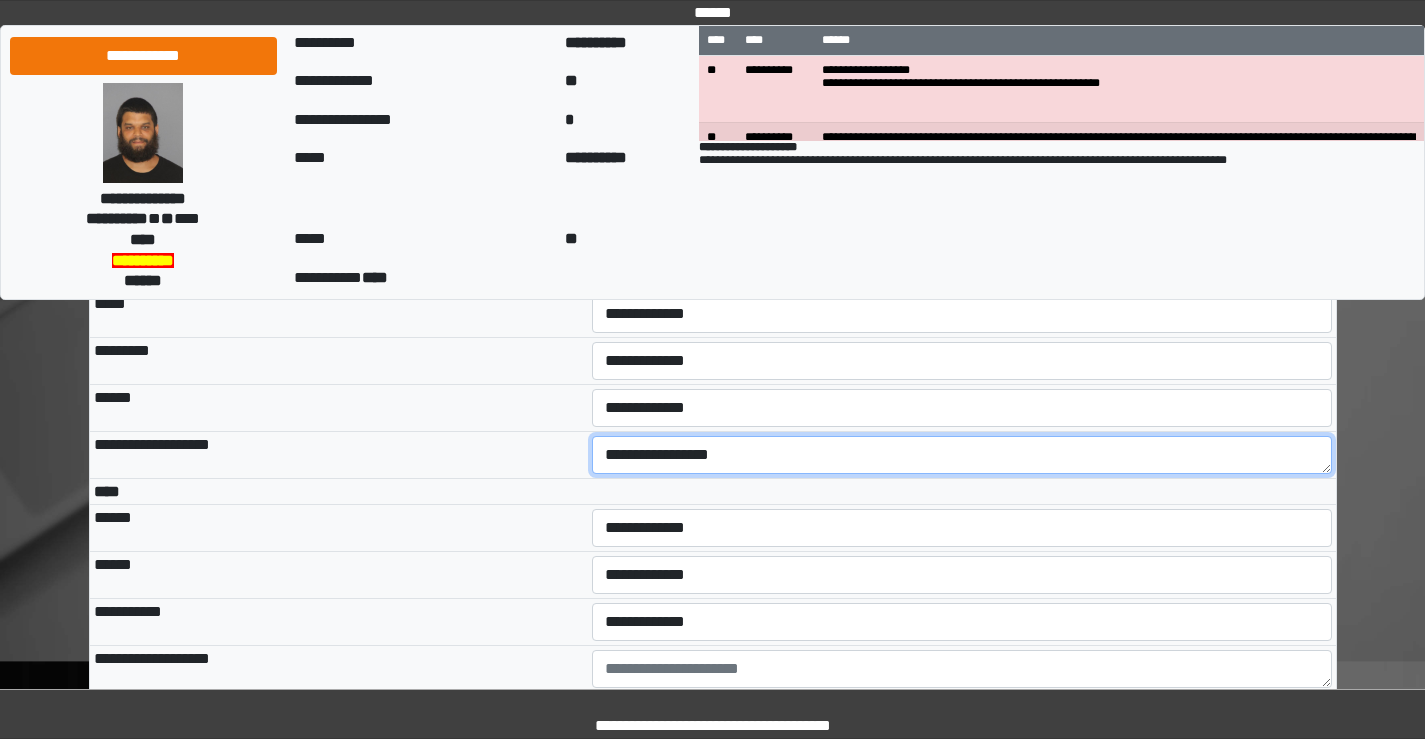 click on "**********" at bounding box center [962, 455] 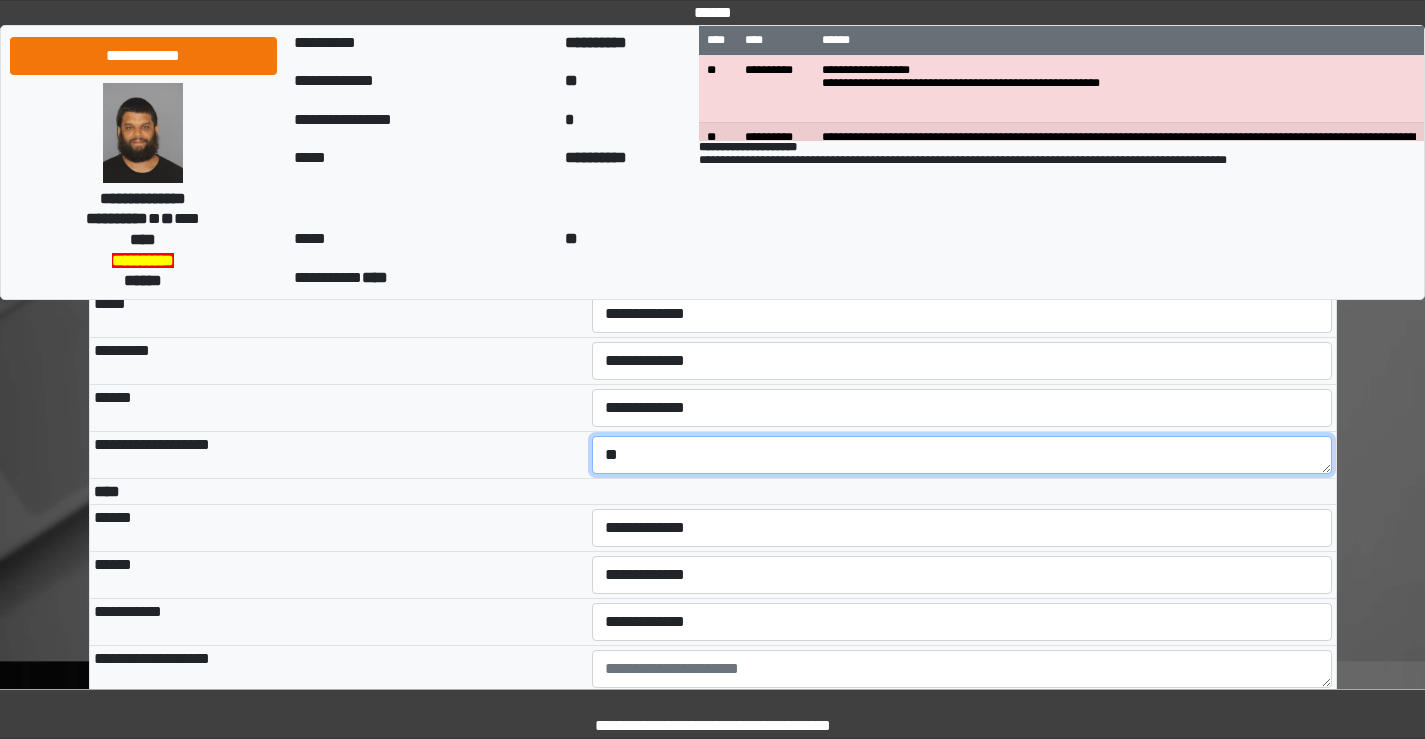 type on "*" 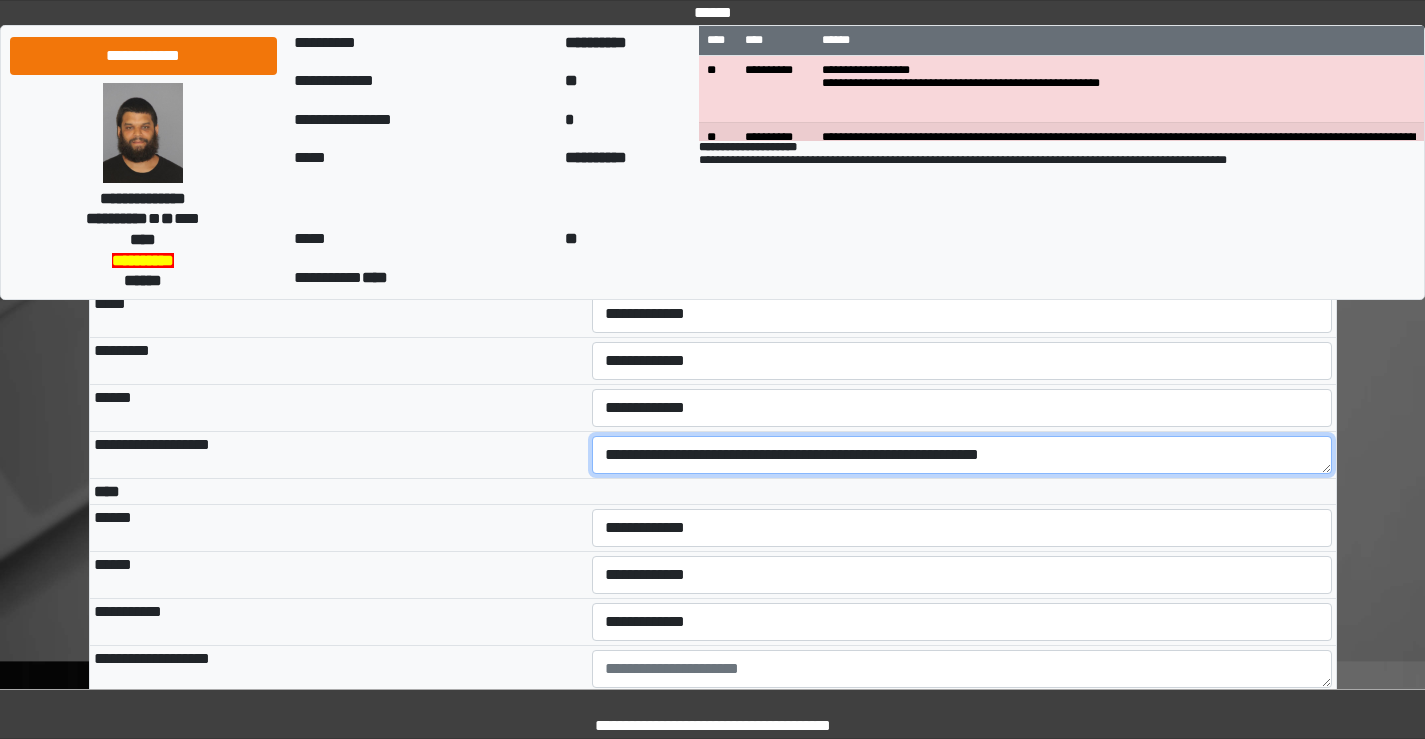 scroll, scrollTop: 0, scrollLeft: 0, axis: both 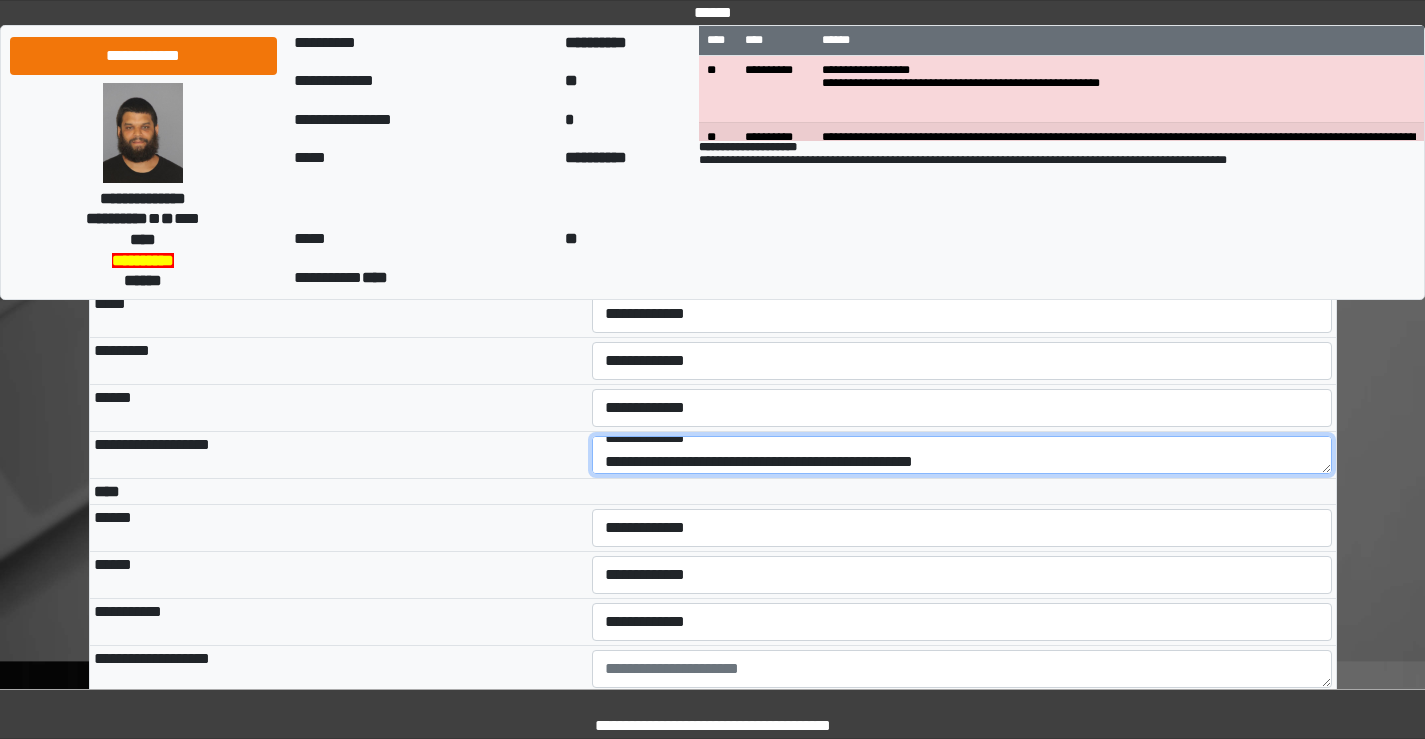 click on "**********" at bounding box center [962, 455] 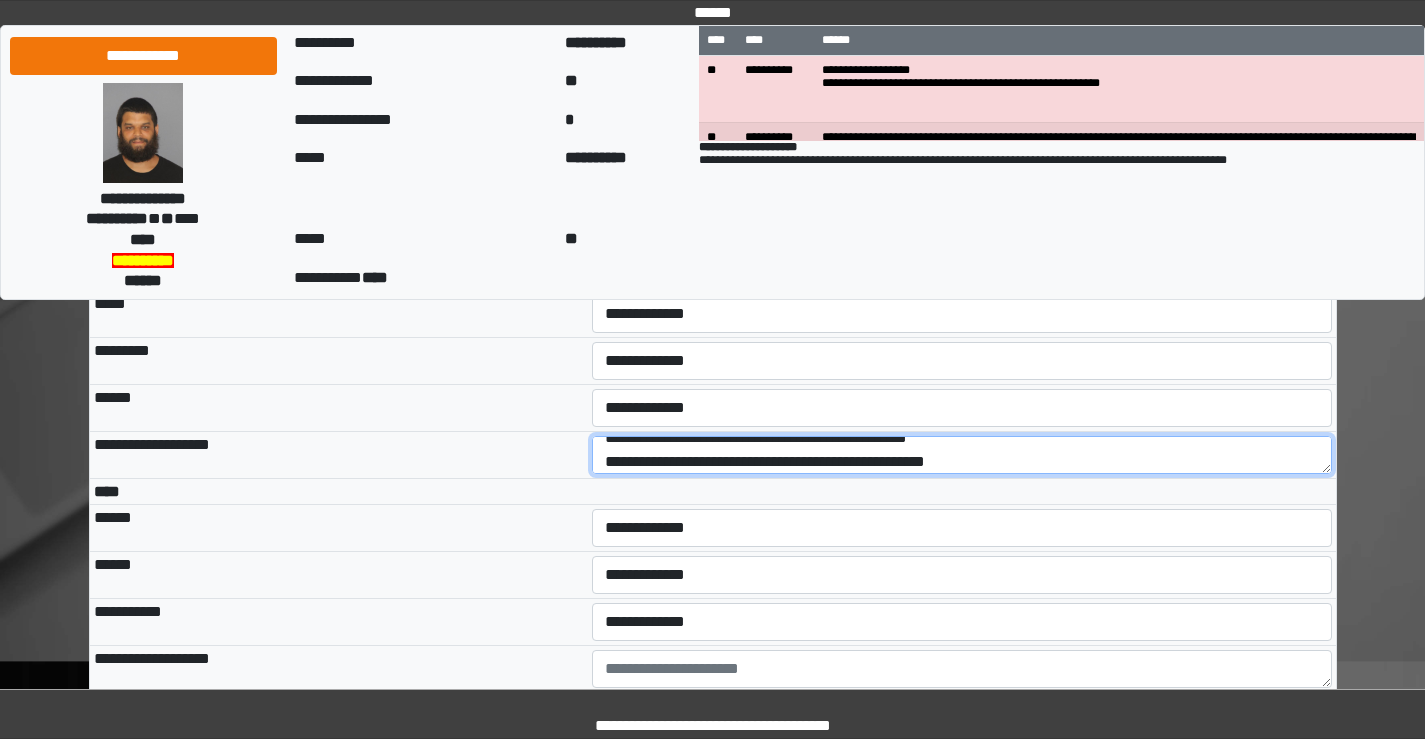 scroll, scrollTop: 65, scrollLeft: 0, axis: vertical 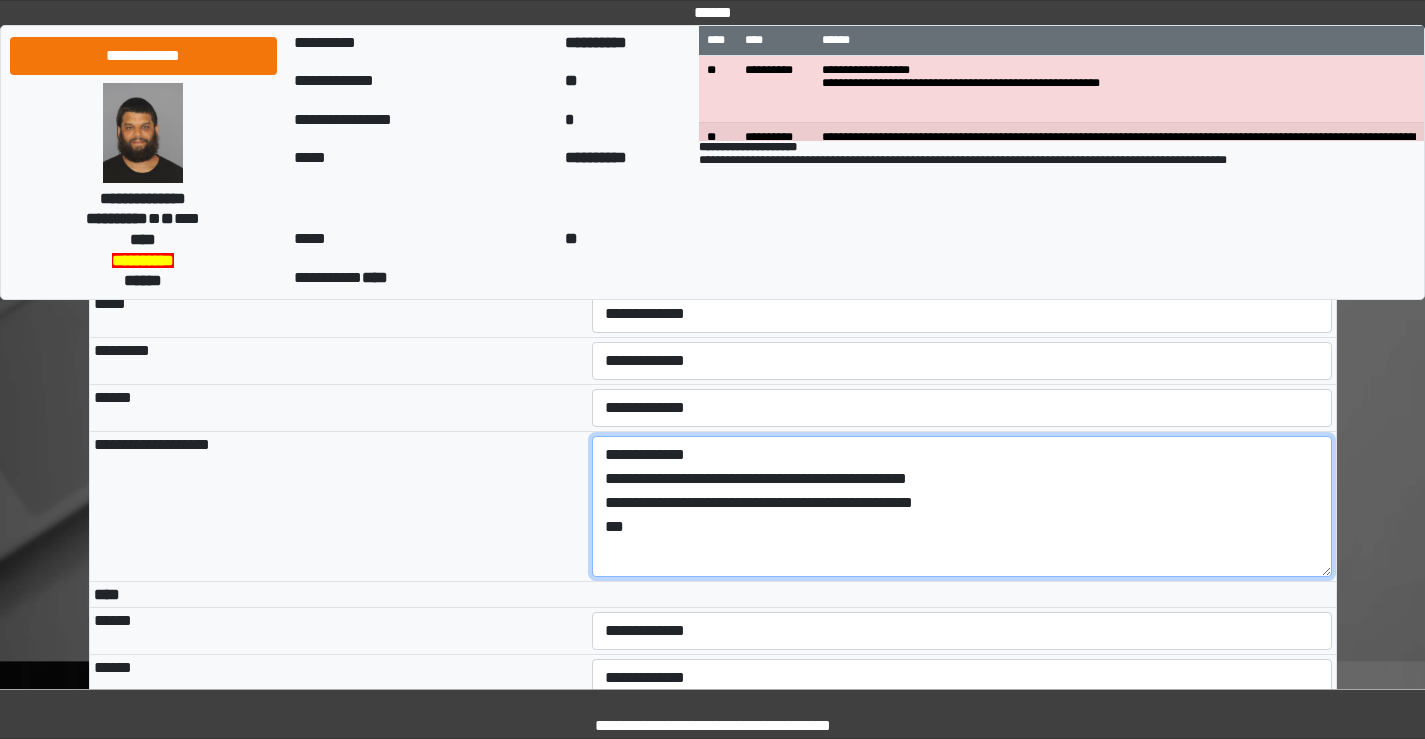 drag, startPoint x: 1321, startPoint y: 596, endPoint x: 1312, endPoint y: 700, distance: 104.388695 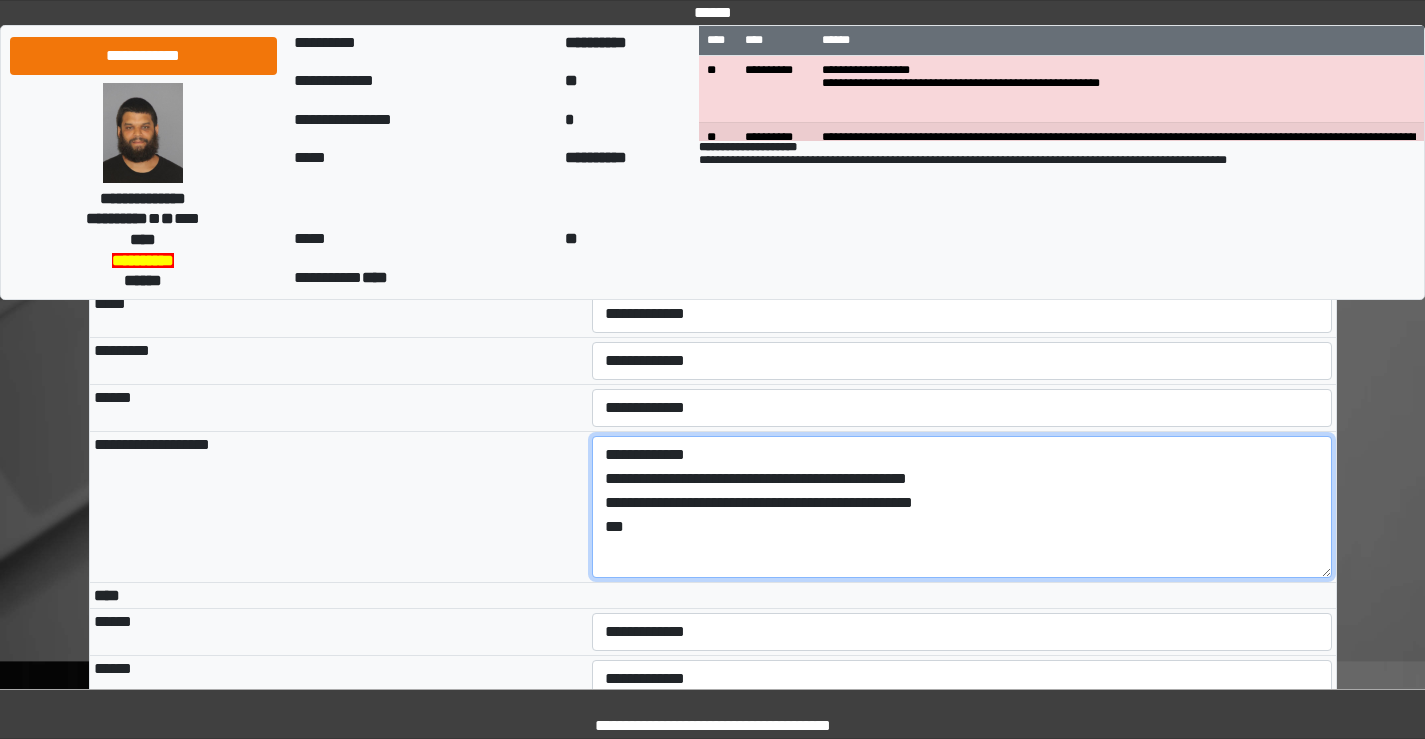 click on "**********" at bounding box center (962, 507) 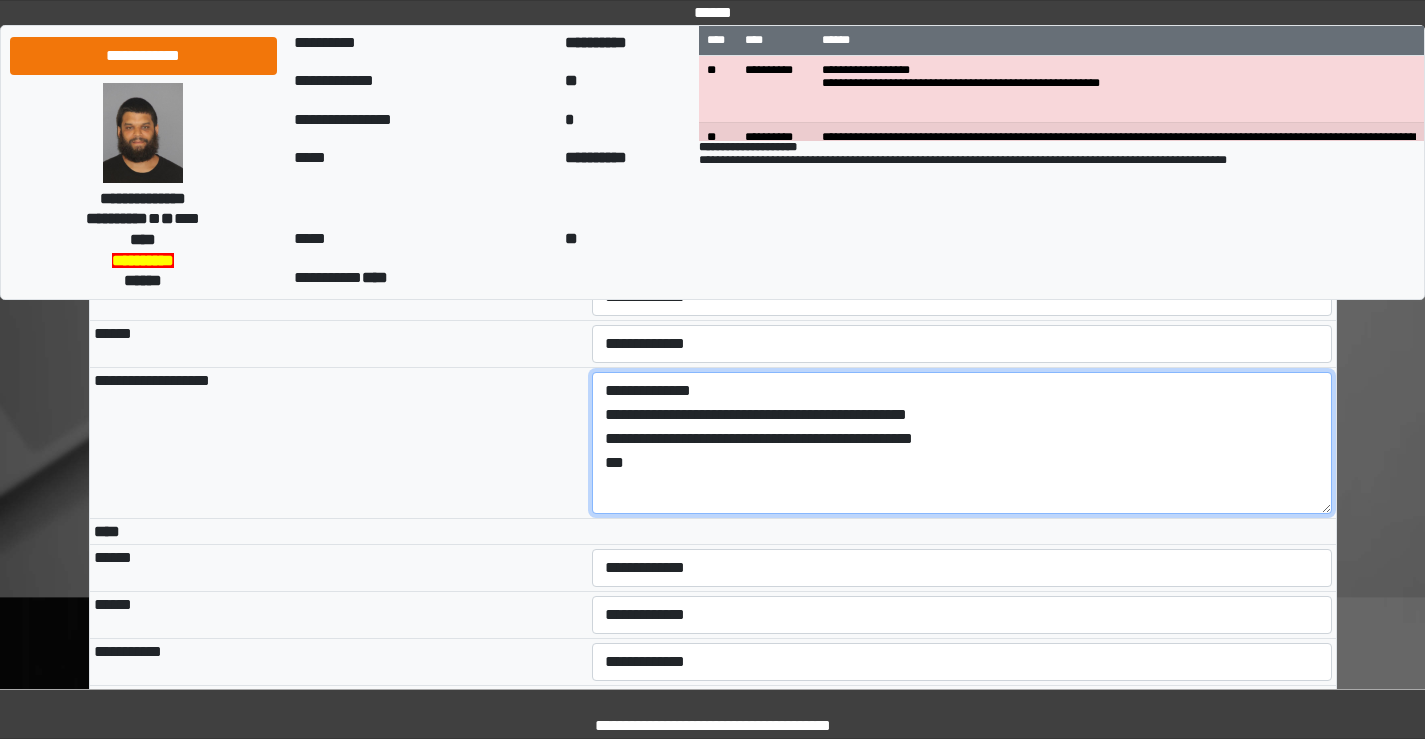 scroll, scrollTop: 3900, scrollLeft: 0, axis: vertical 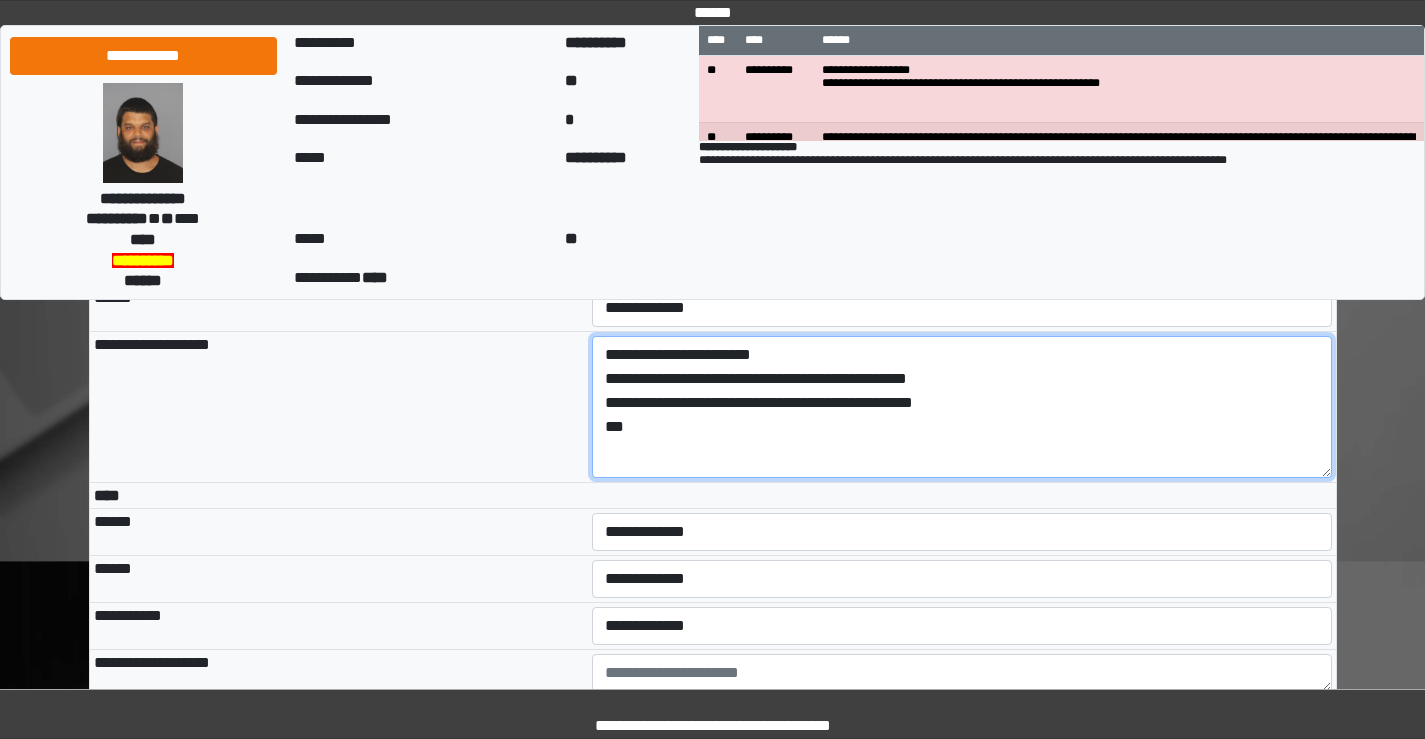 drag, startPoint x: 636, startPoint y: 484, endPoint x: 608, endPoint y: 484, distance: 28 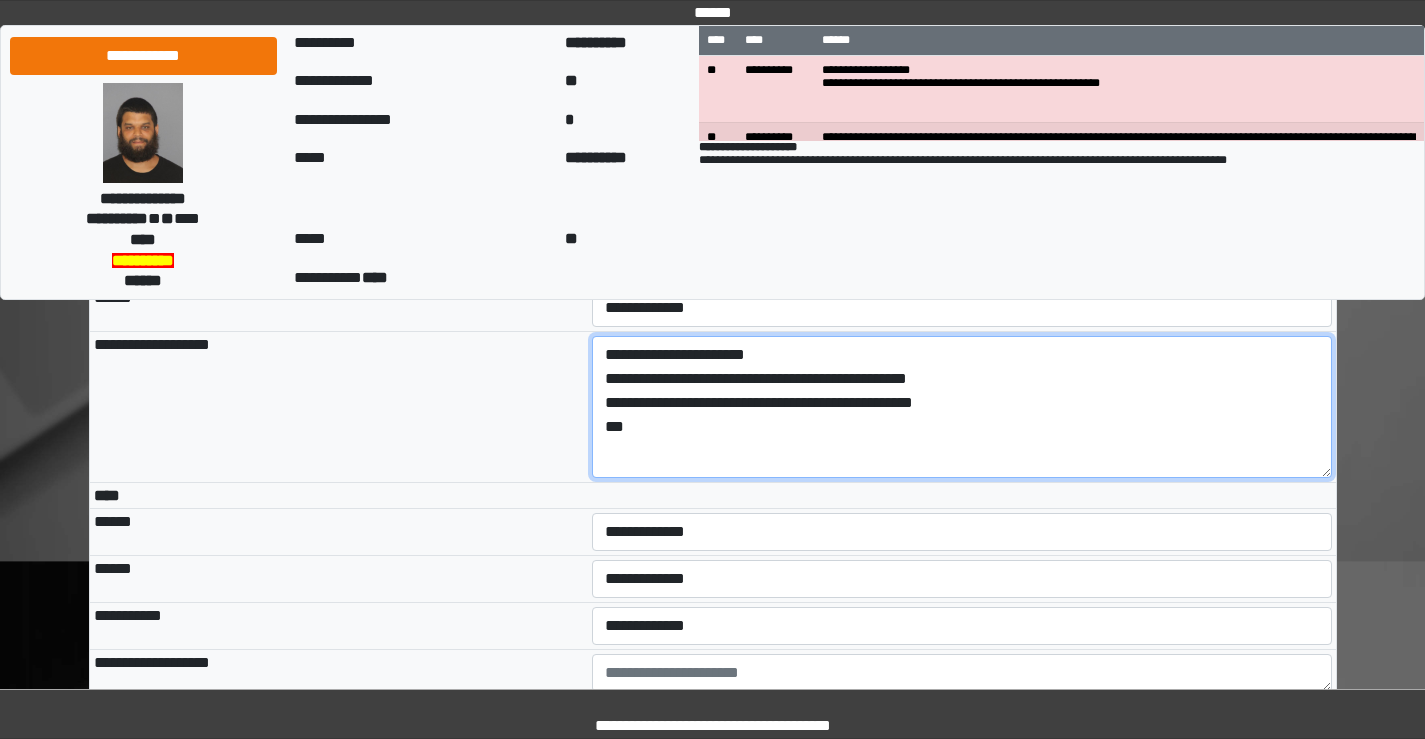 click on "**********" at bounding box center (962, 407) 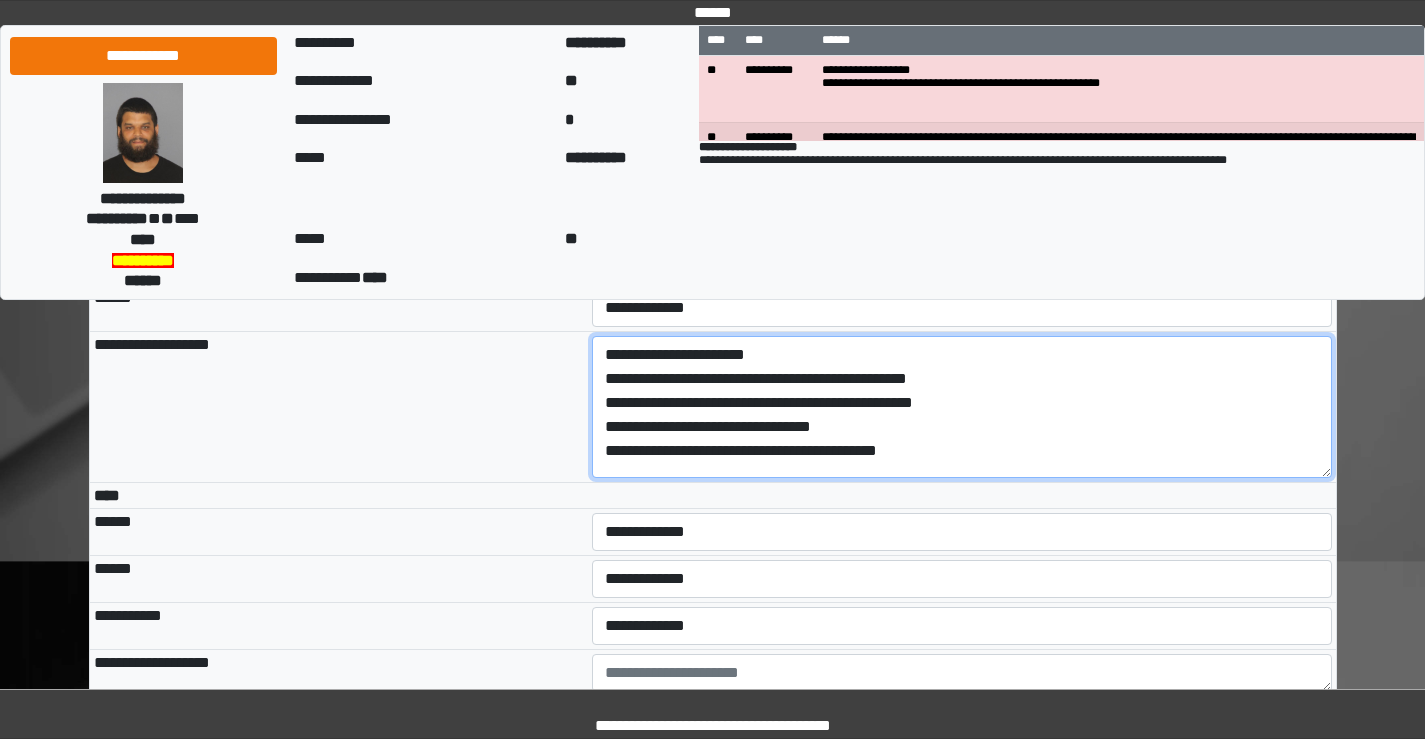 scroll, scrollTop: 16, scrollLeft: 0, axis: vertical 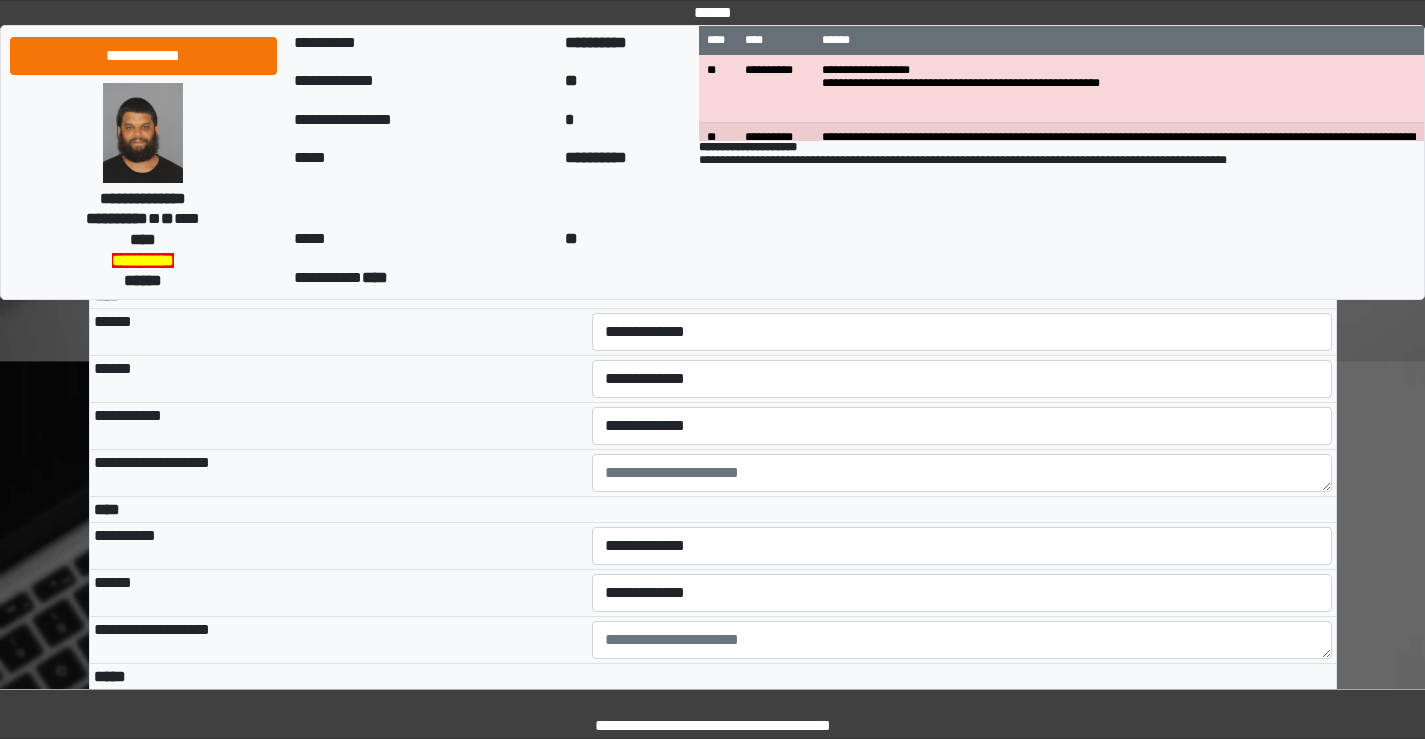 type on "**********" 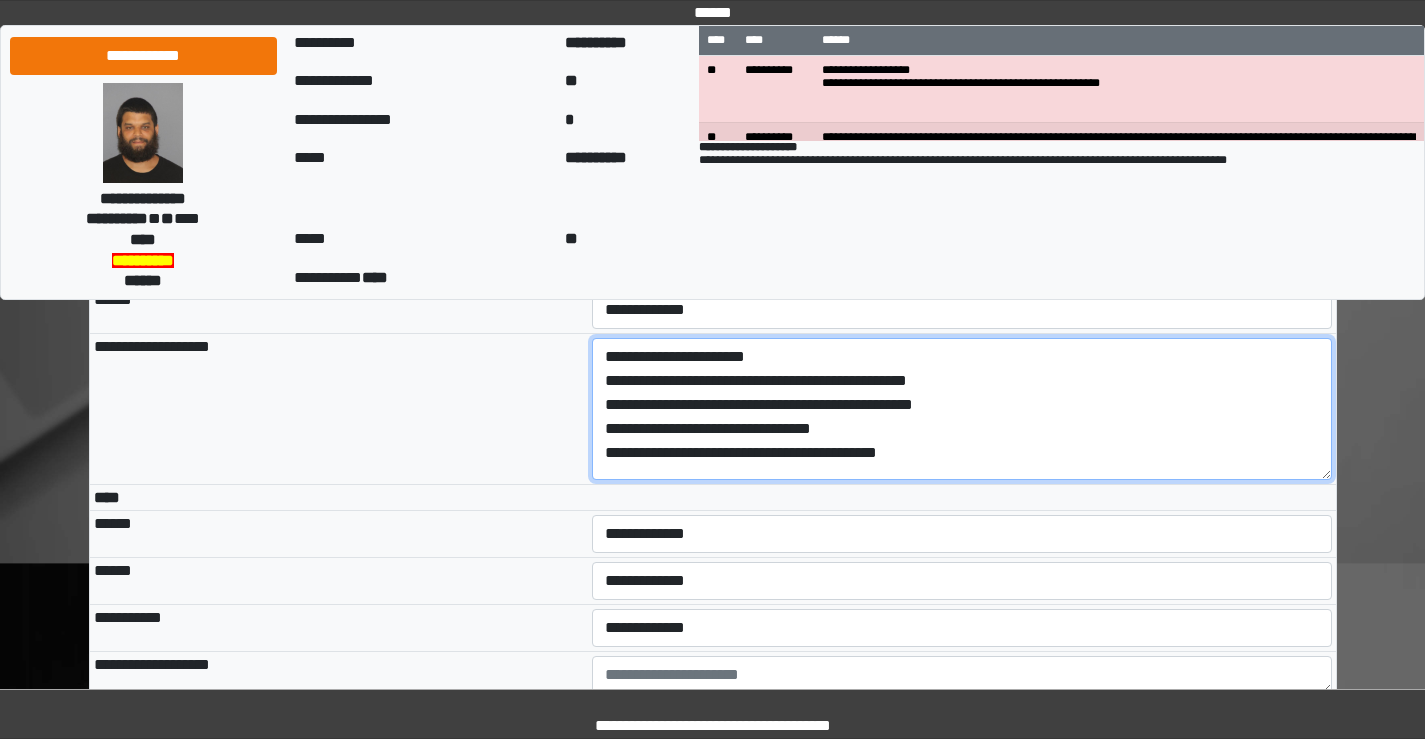 scroll, scrollTop: 3900, scrollLeft: 0, axis: vertical 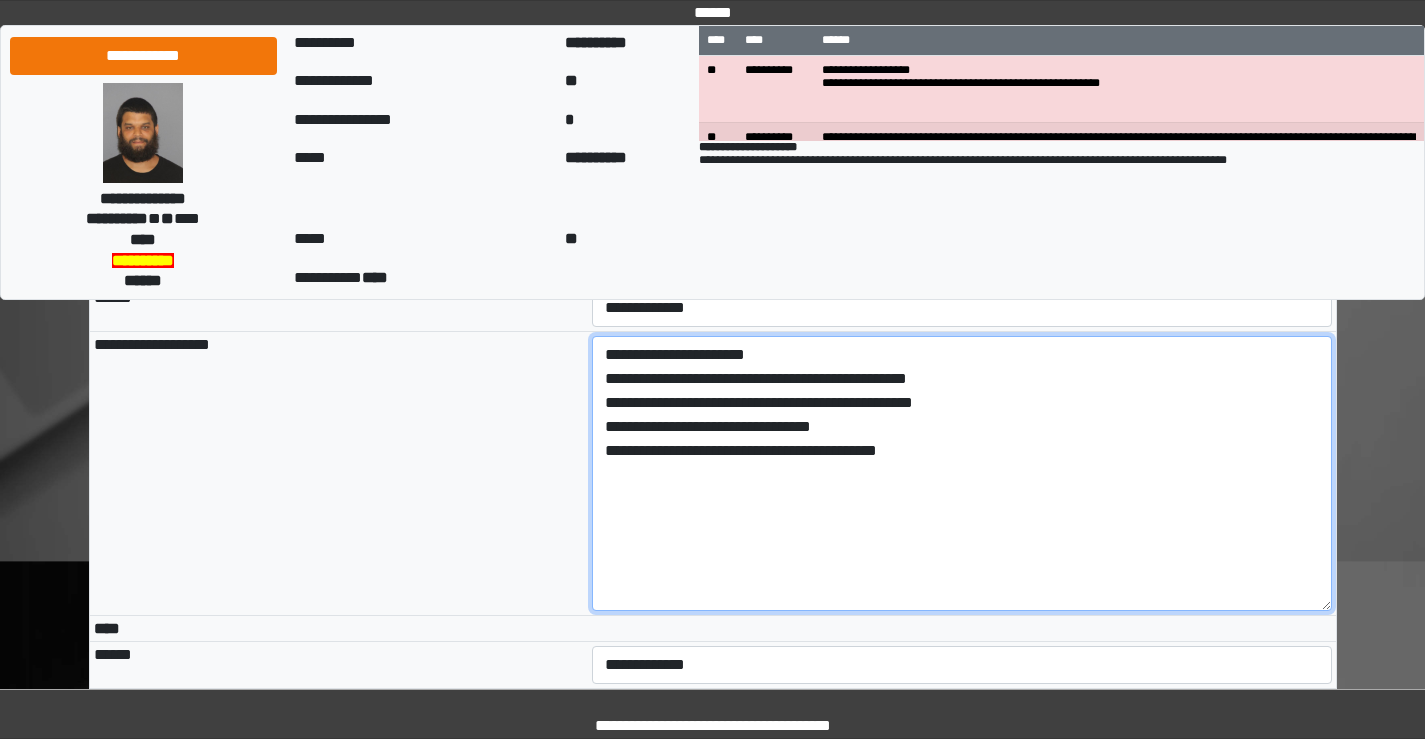 drag, startPoint x: 1326, startPoint y: 597, endPoint x: 748, endPoint y: 544, distance: 580.42487 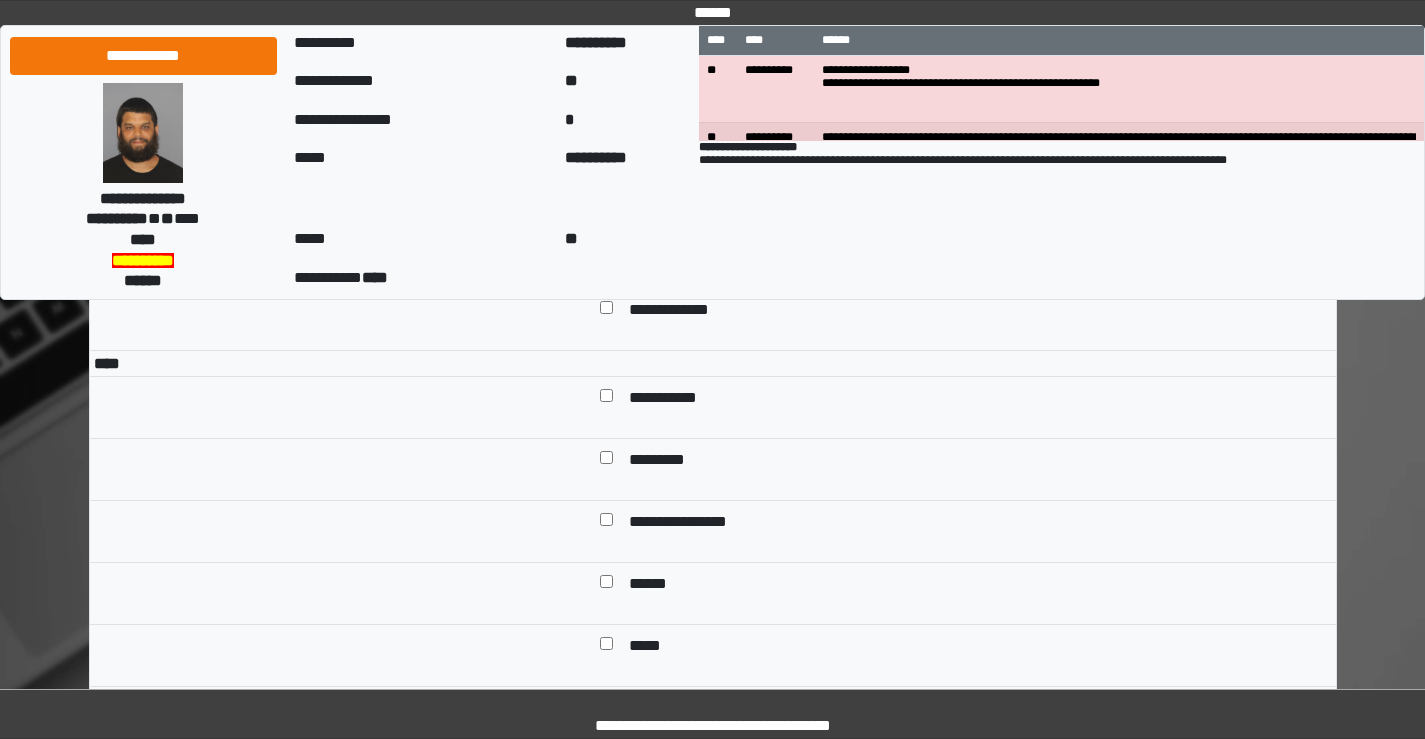 scroll, scrollTop: 7100, scrollLeft: 0, axis: vertical 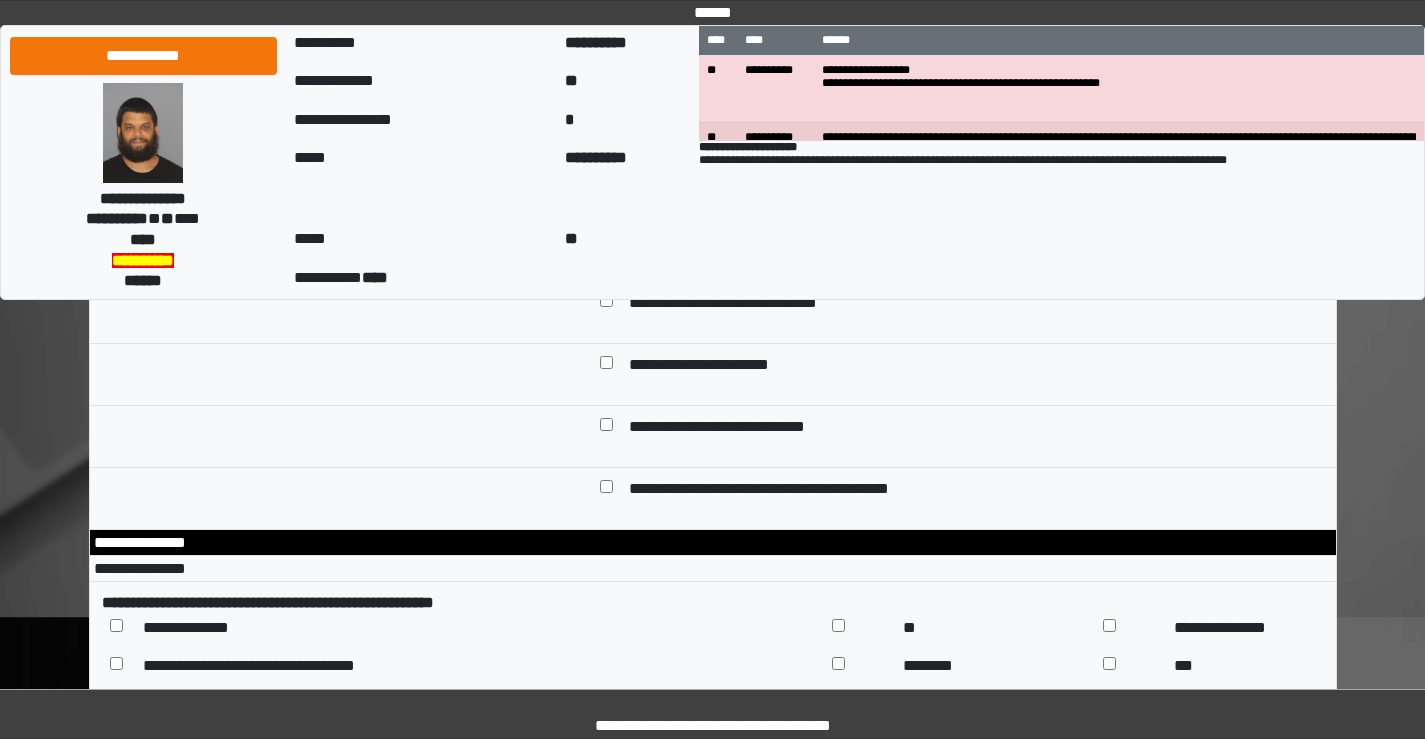 click at bounding box center (962, 76) 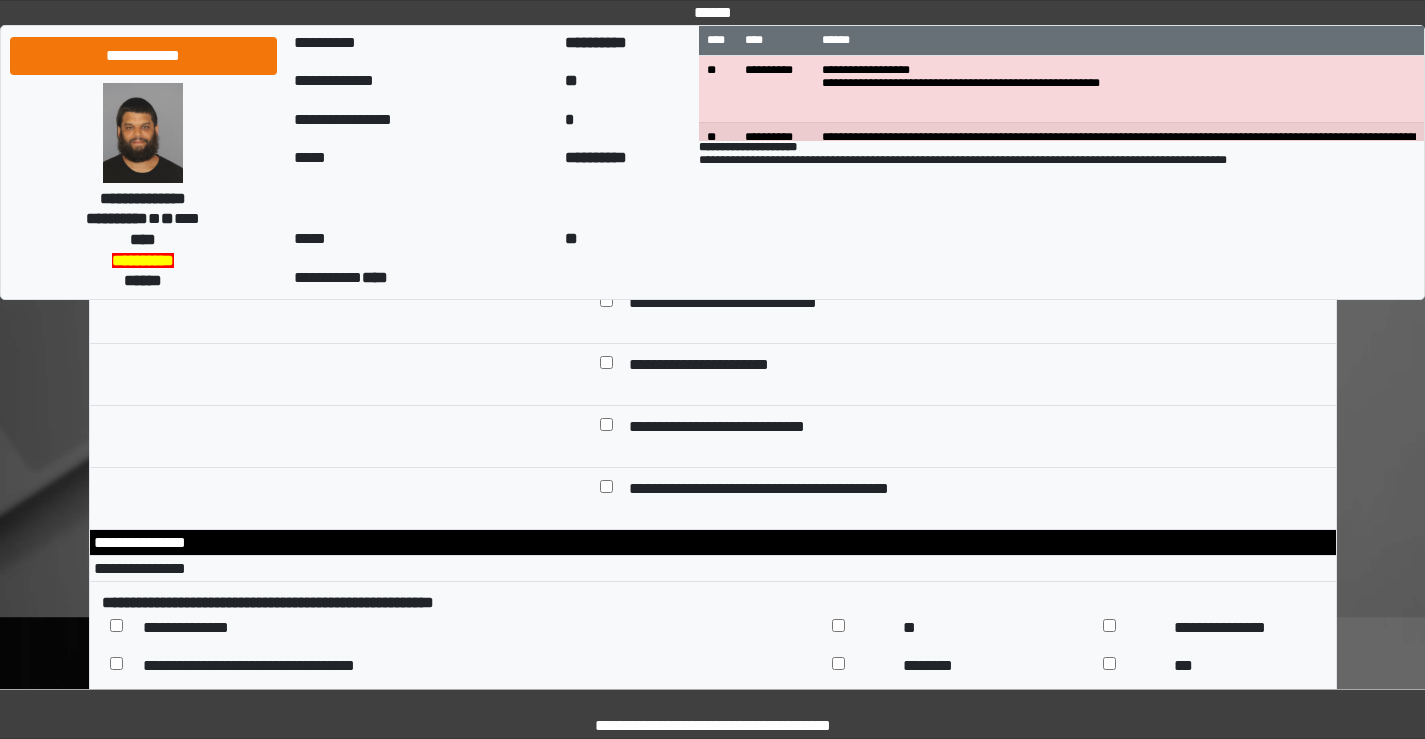 scroll, scrollTop: 0, scrollLeft: 0, axis: both 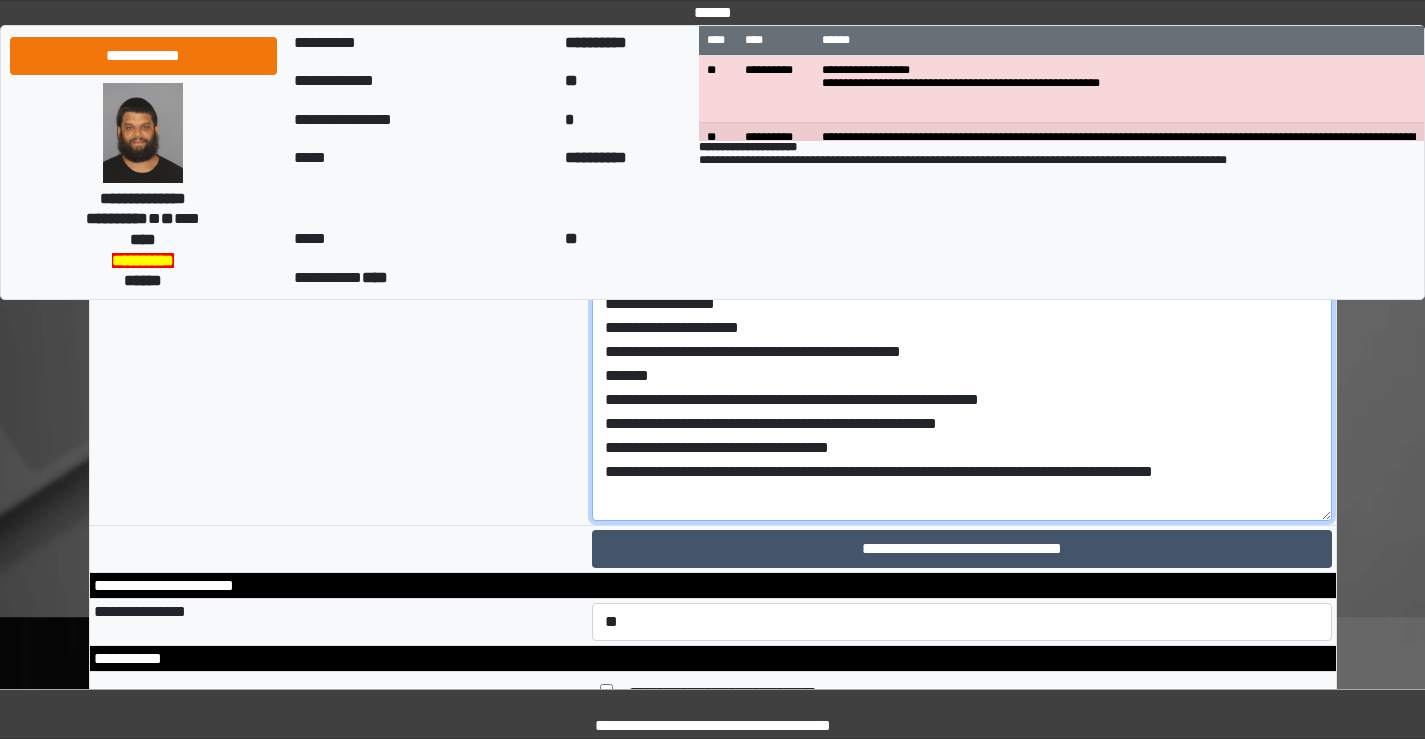 drag, startPoint x: 1327, startPoint y: 388, endPoint x: 1103, endPoint y: 530, distance: 265.2169 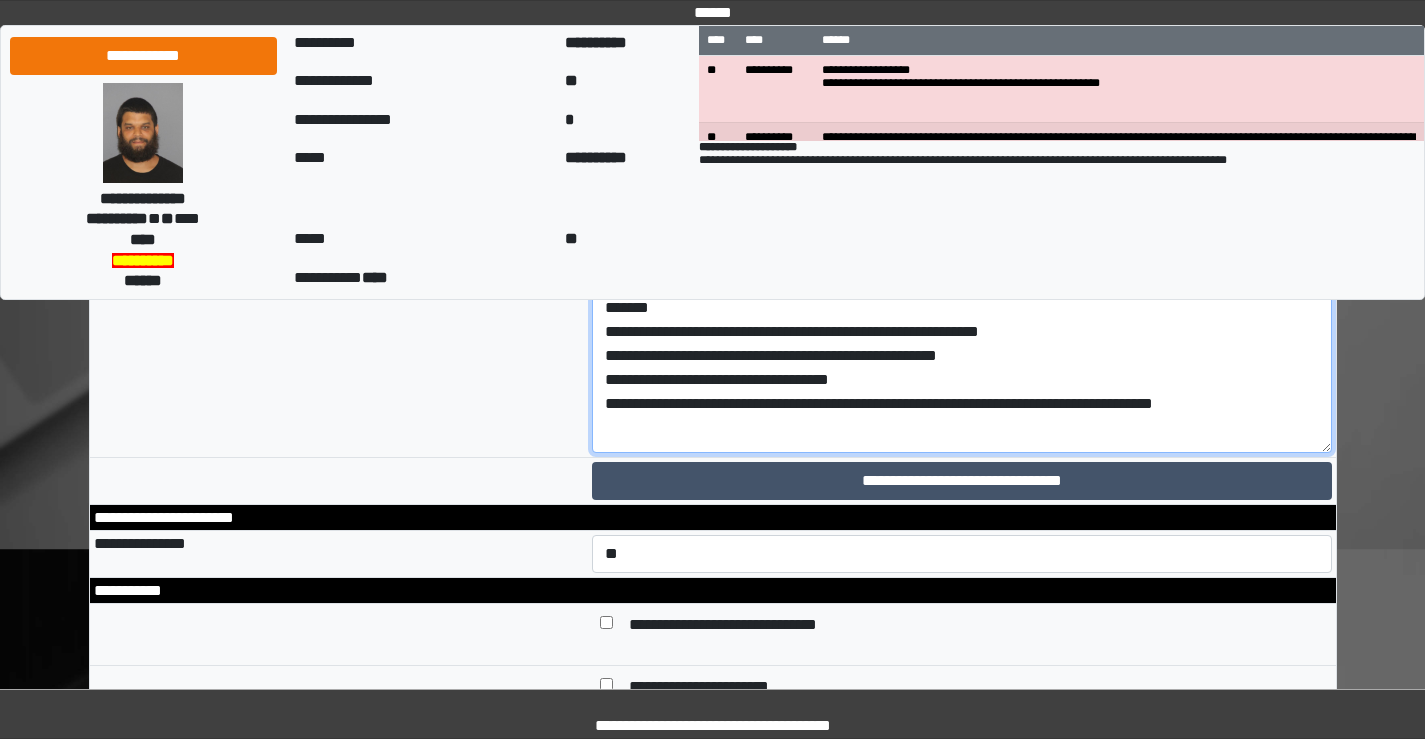scroll, scrollTop: 9400, scrollLeft: 0, axis: vertical 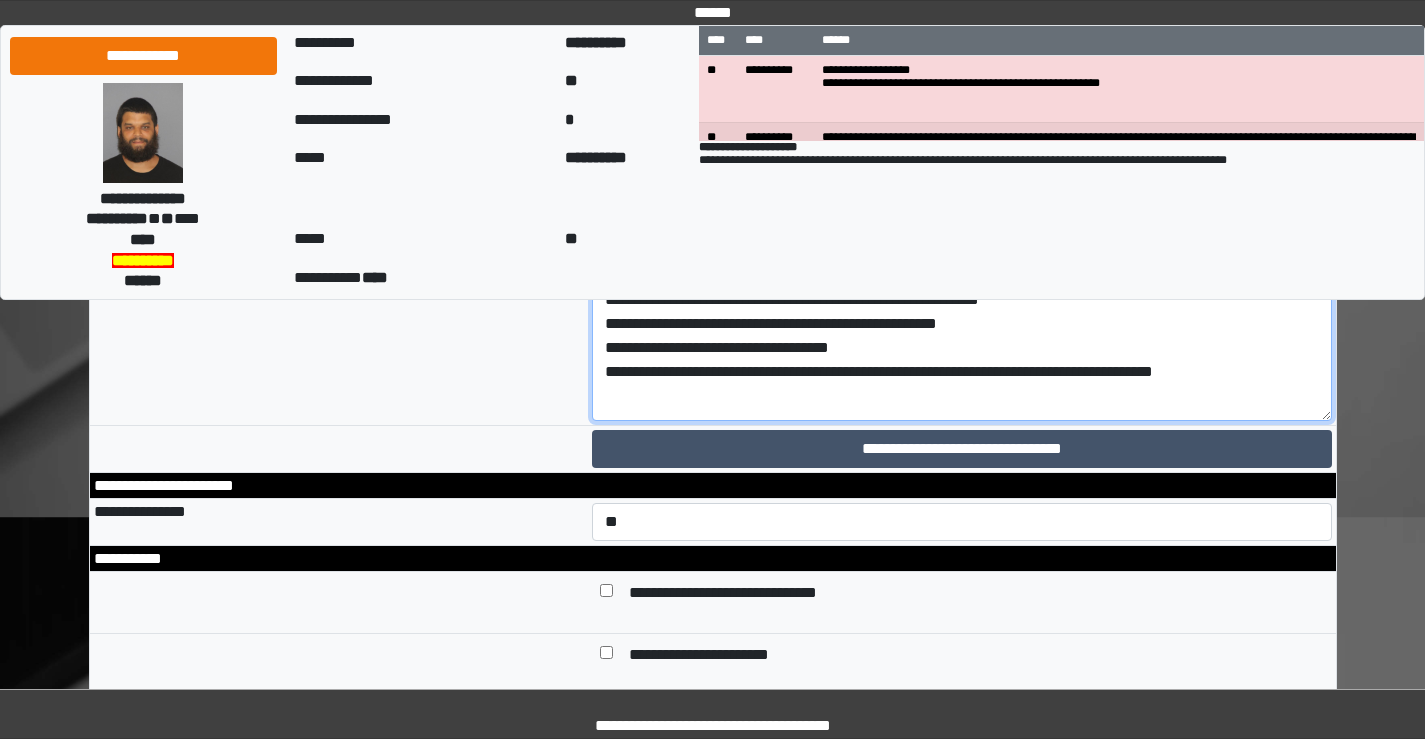 drag, startPoint x: 798, startPoint y: 561, endPoint x: 1044, endPoint y: 561, distance: 246 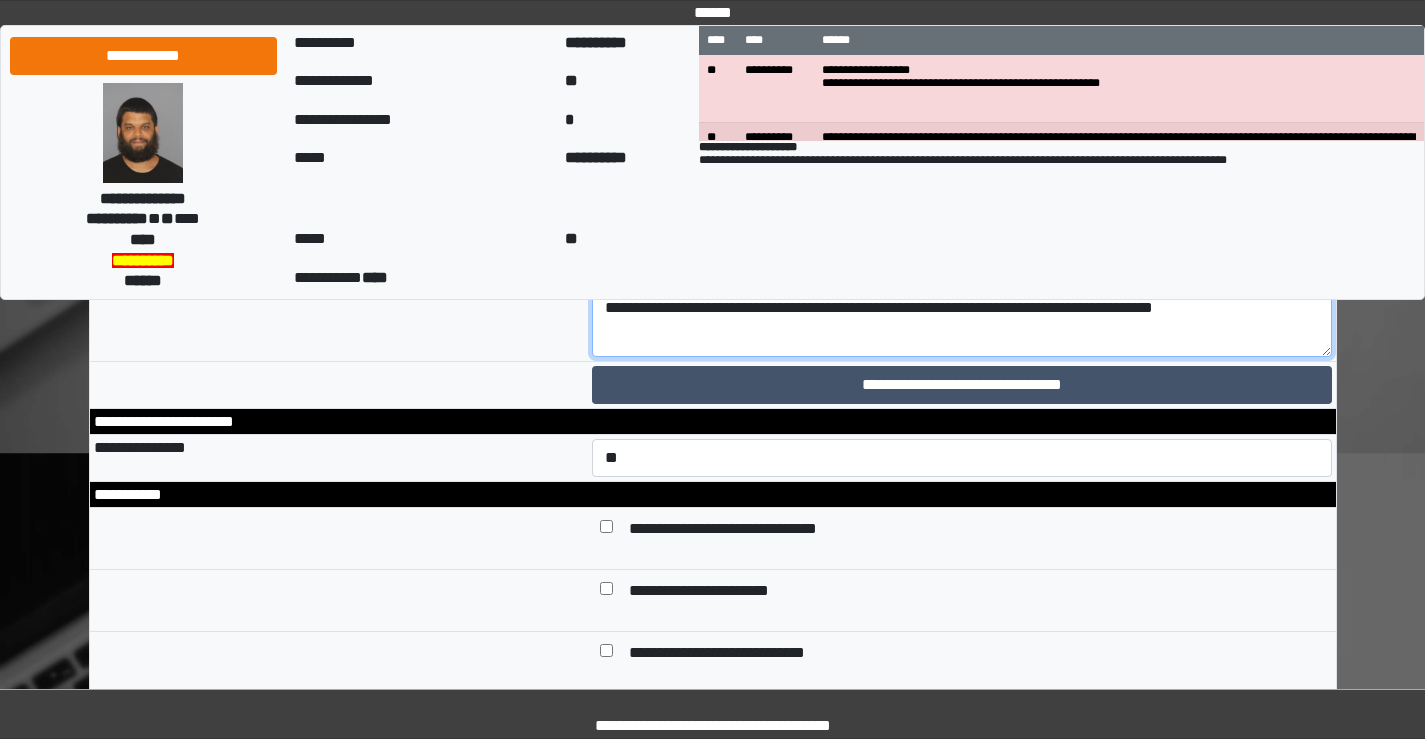 scroll, scrollTop: 9500, scrollLeft: 0, axis: vertical 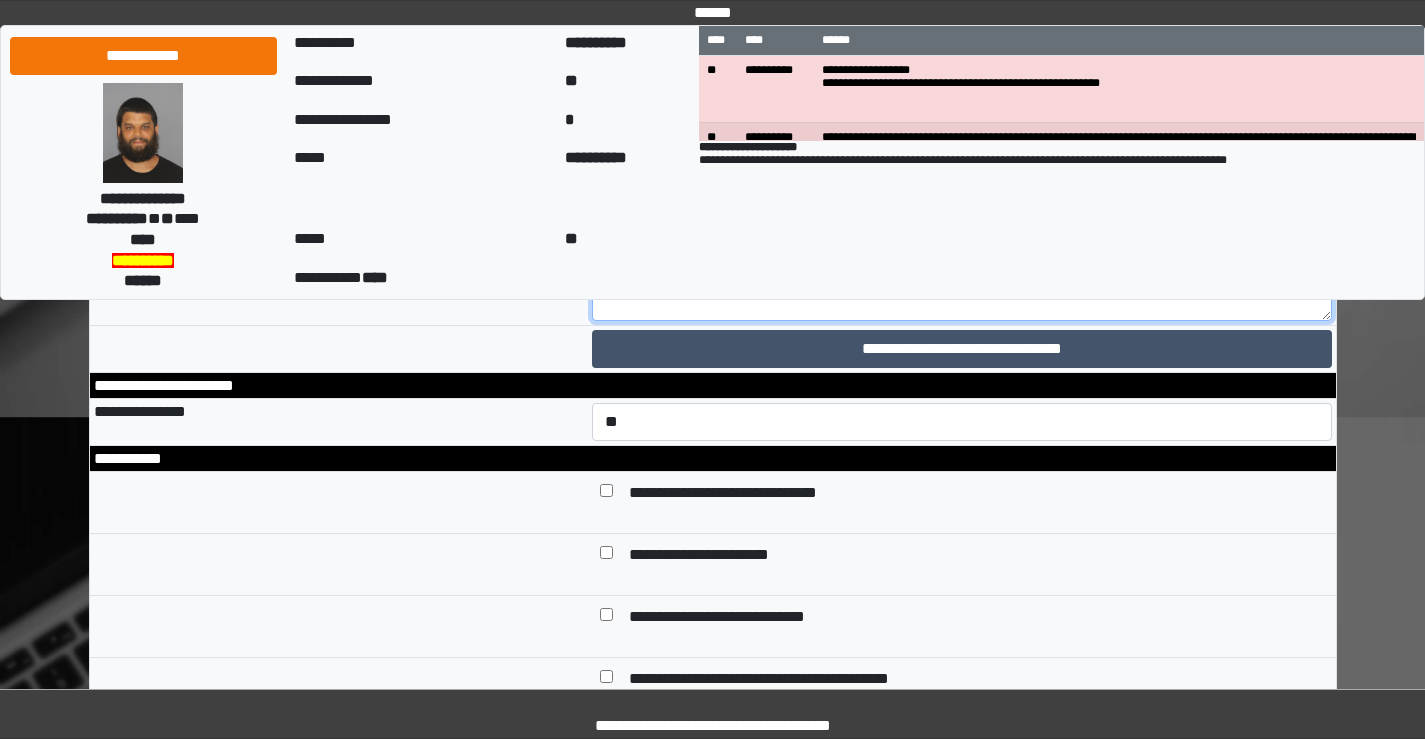 click on "**********" at bounding box center (962, 71) 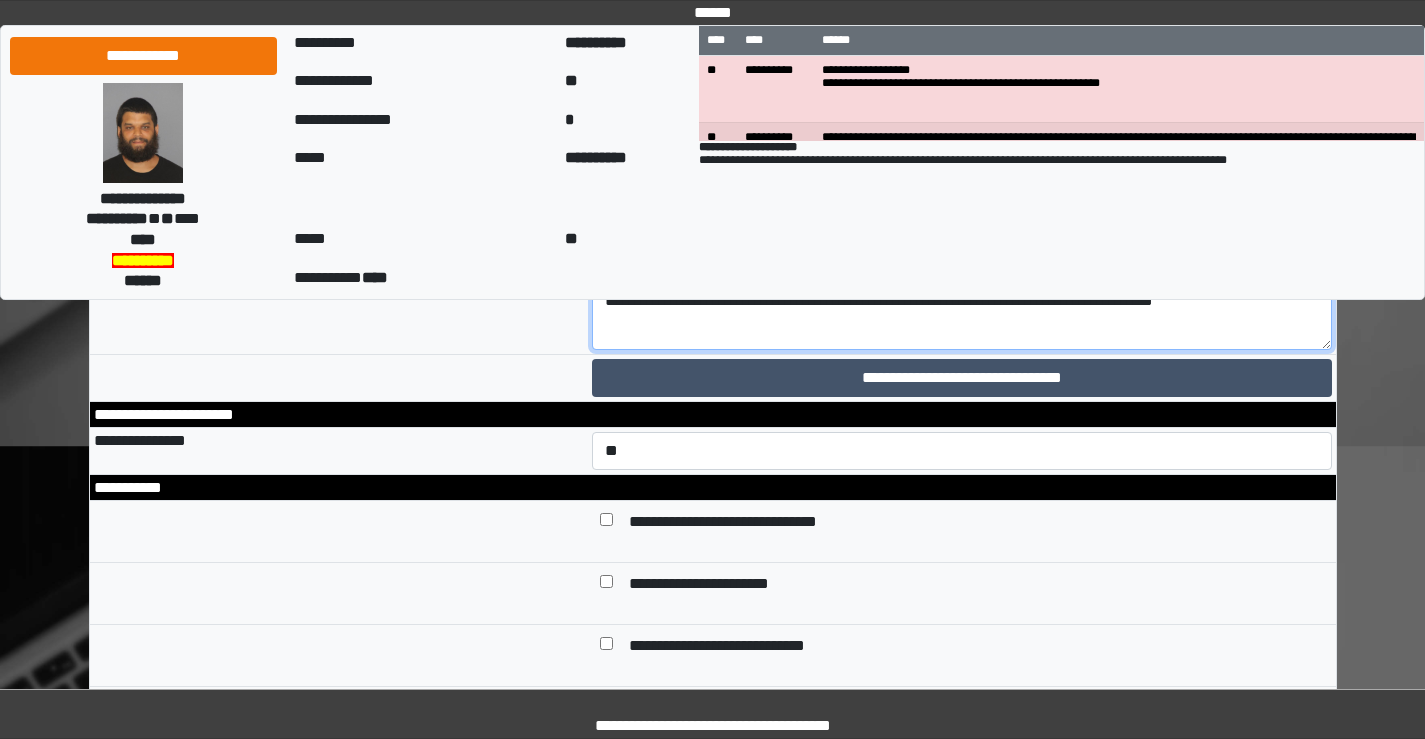 scroll, scrollTop: 9436, scrollLeft: 0, axis: vertical 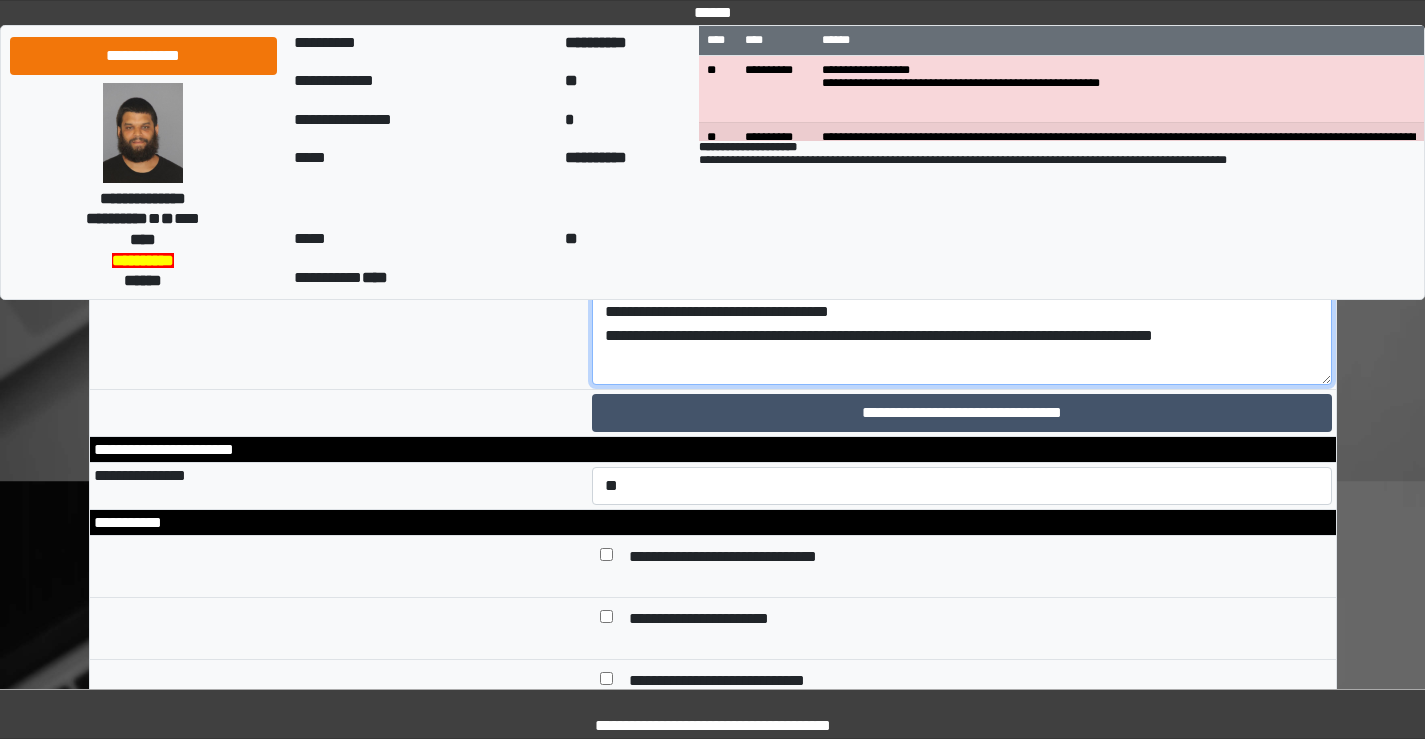 click on "**********" at bounding box center [962, 135] 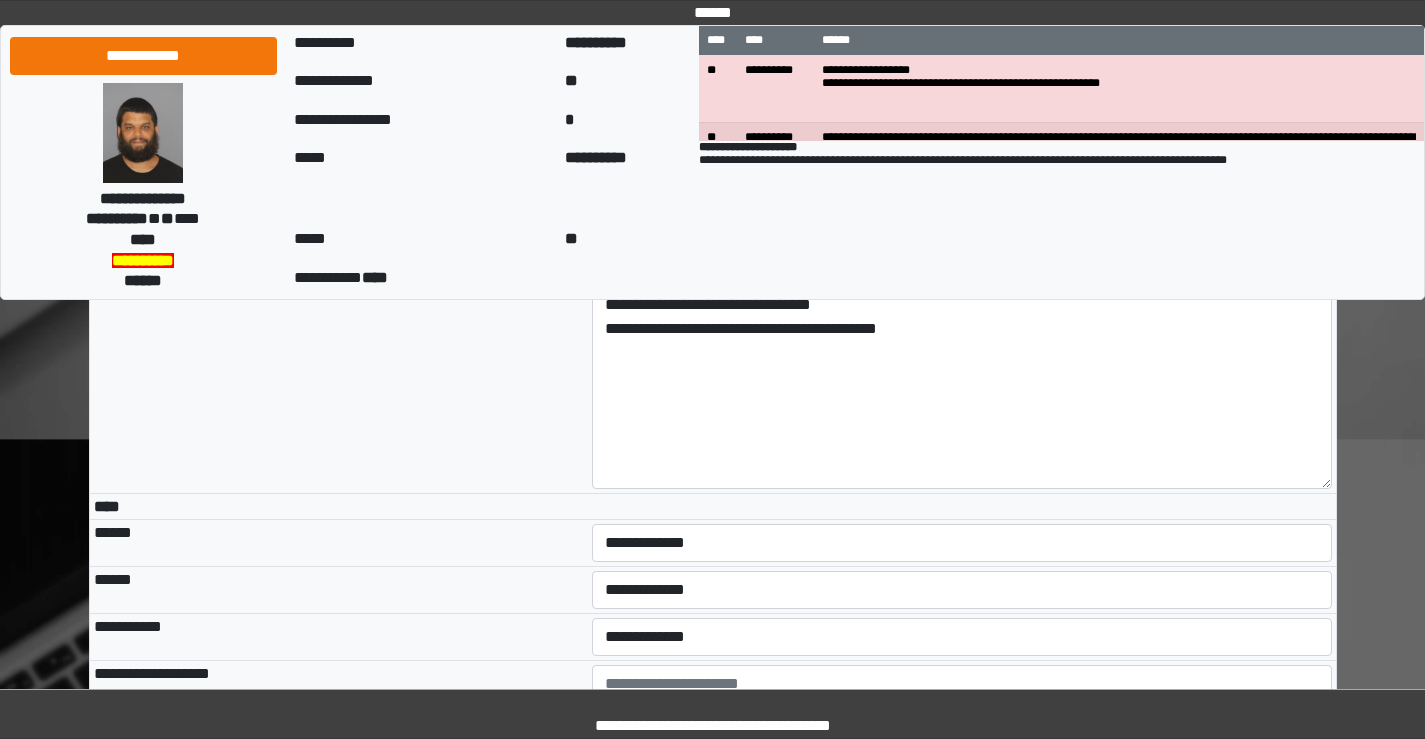 scroll, scrollTop: 4036, scrollLeft: 0, axis: vertical 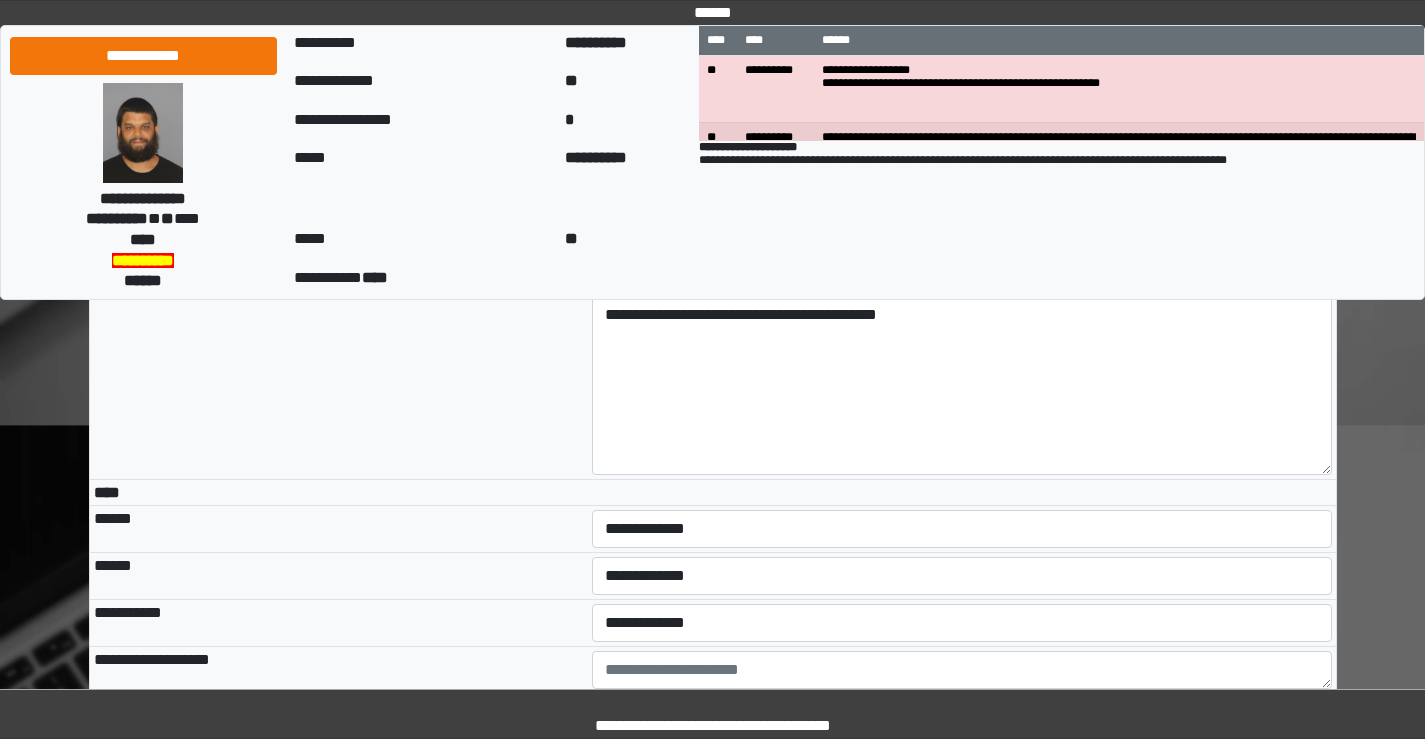 type on "**********" 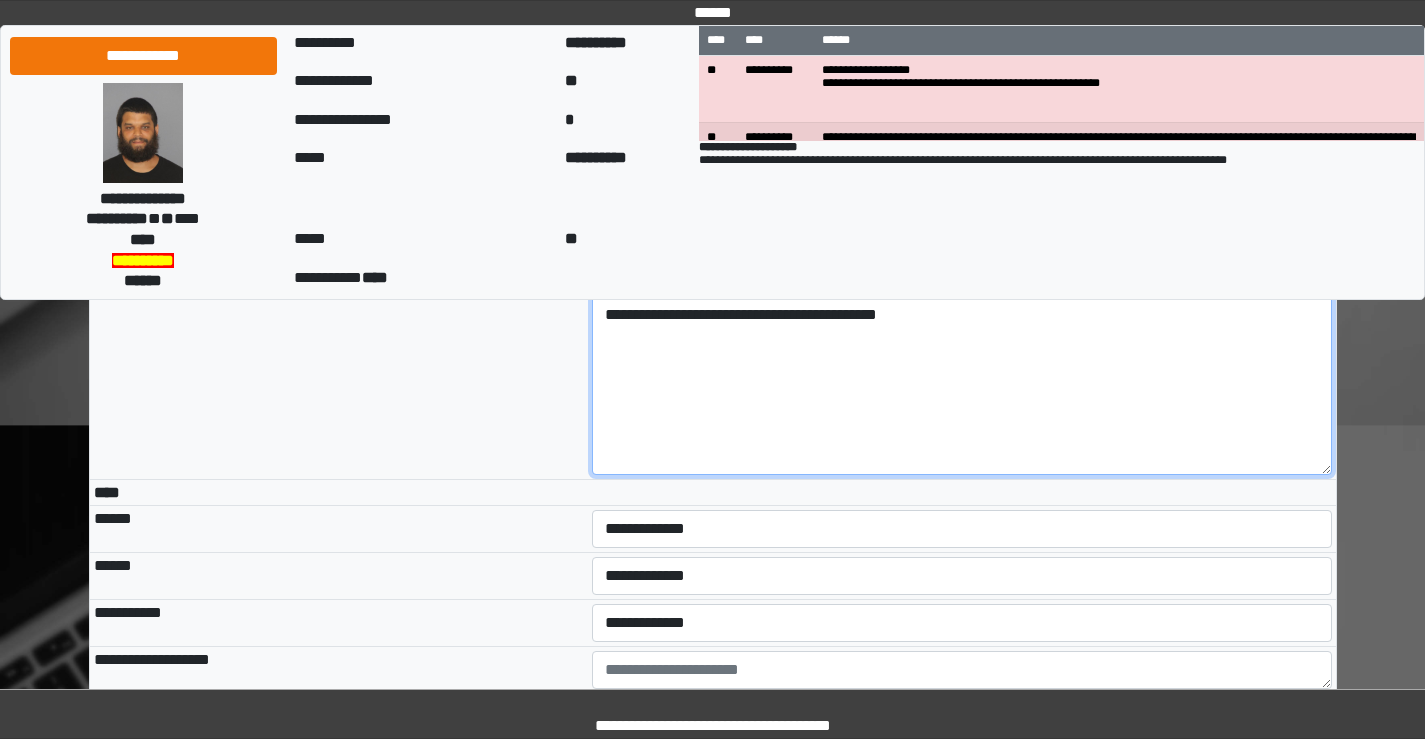 drag, startPoint x: 955, startPoint y: 453, endPoint x: 596, endPoint y: 329, distance: 379.8118 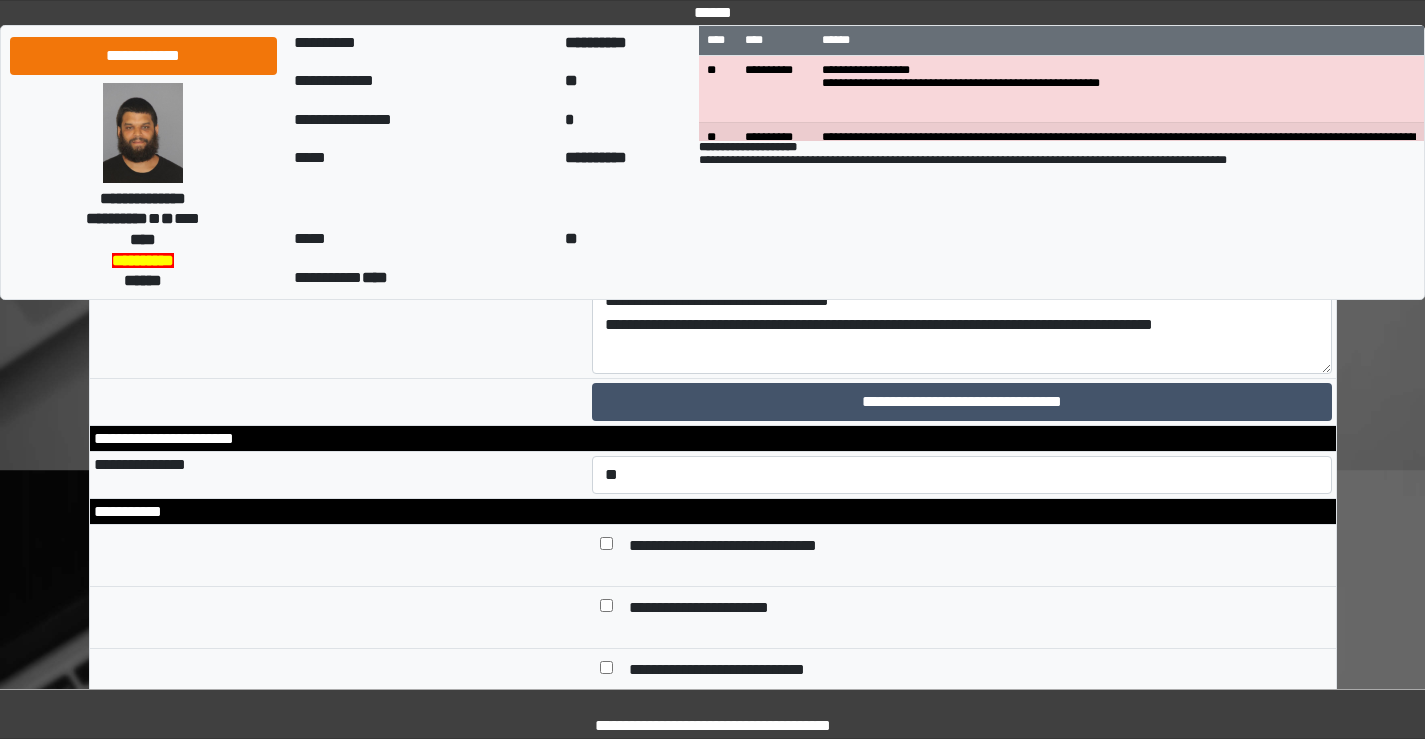 scroll, scrollTop: 9536, scrollLeft: 0, axis: vertical 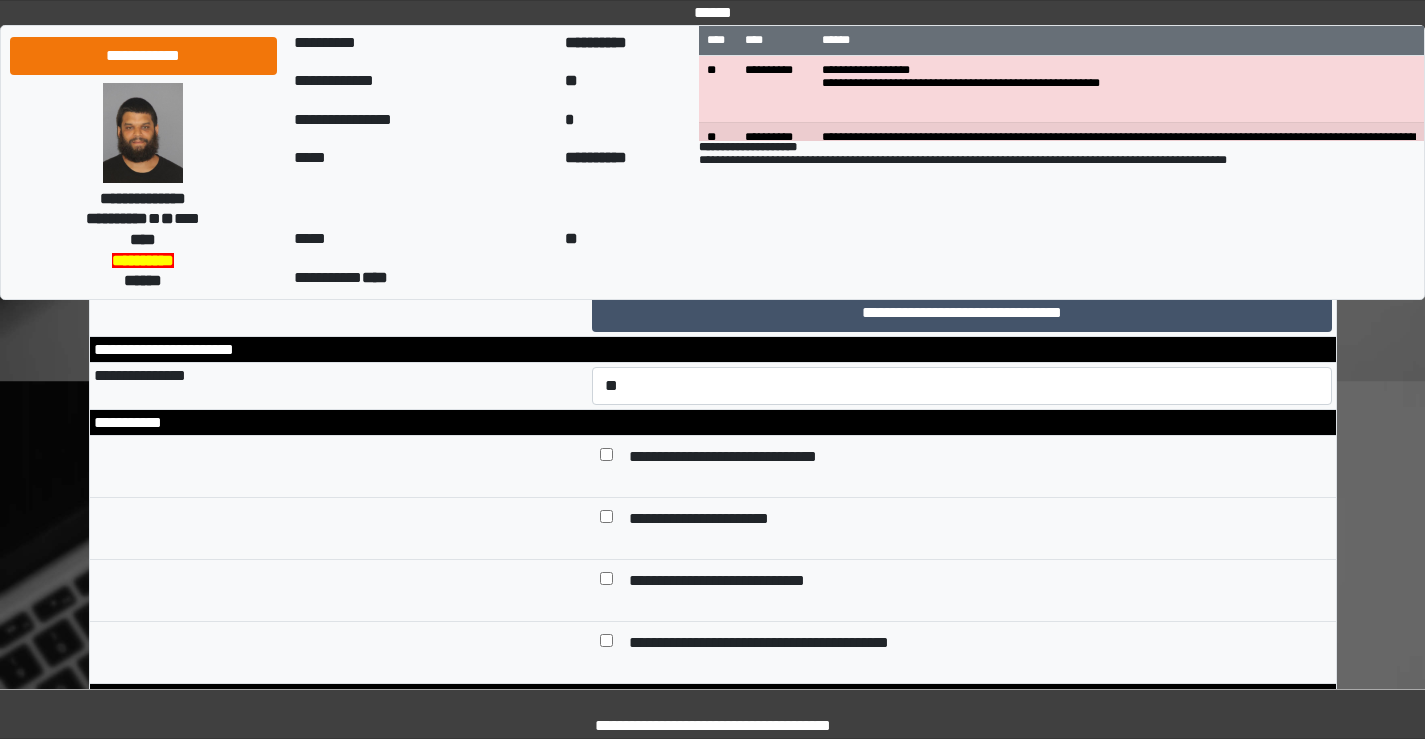 type 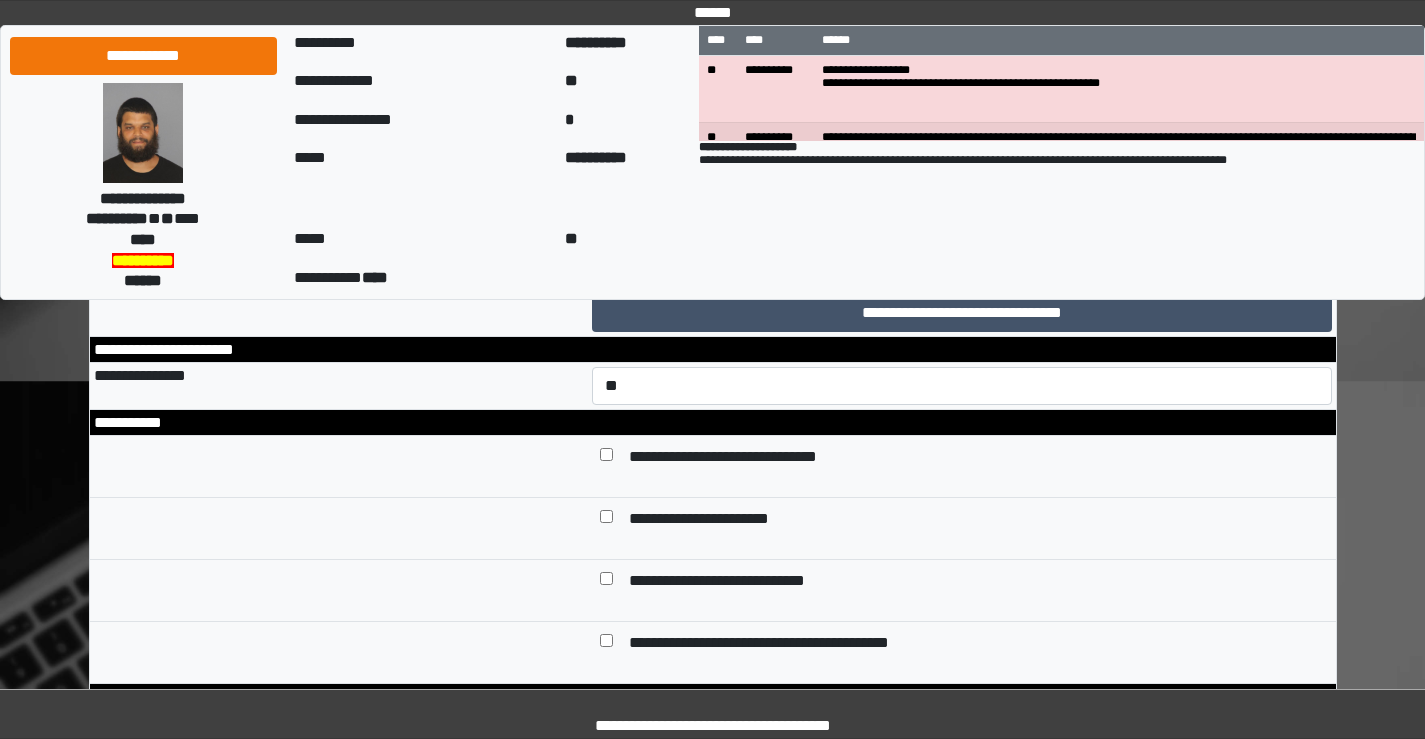drag, startPoint x: 1009, startPoint y: 422, endPoint x: 1096, endPoint y: 410, distance: 87.823685 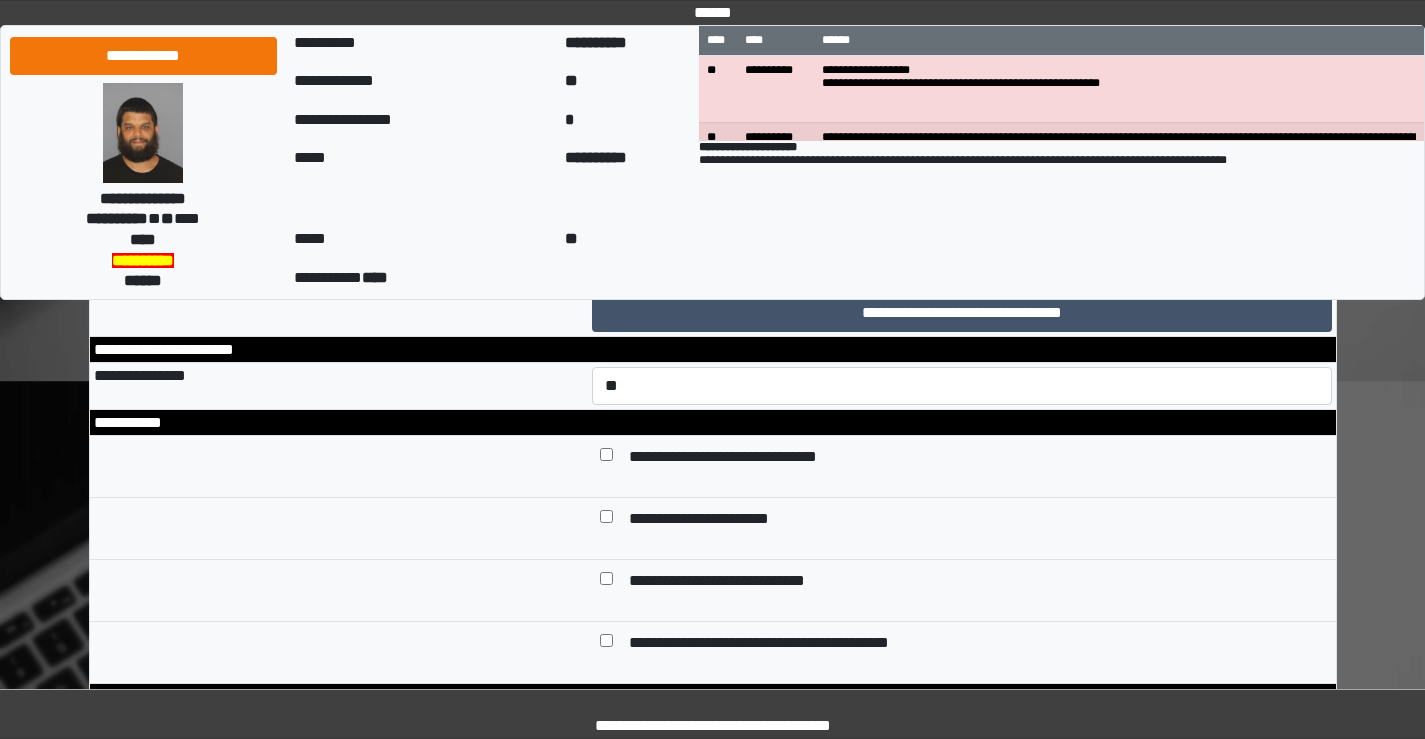 scroll, scrollTop: 114, scrollLeft: 0, axis: vertical 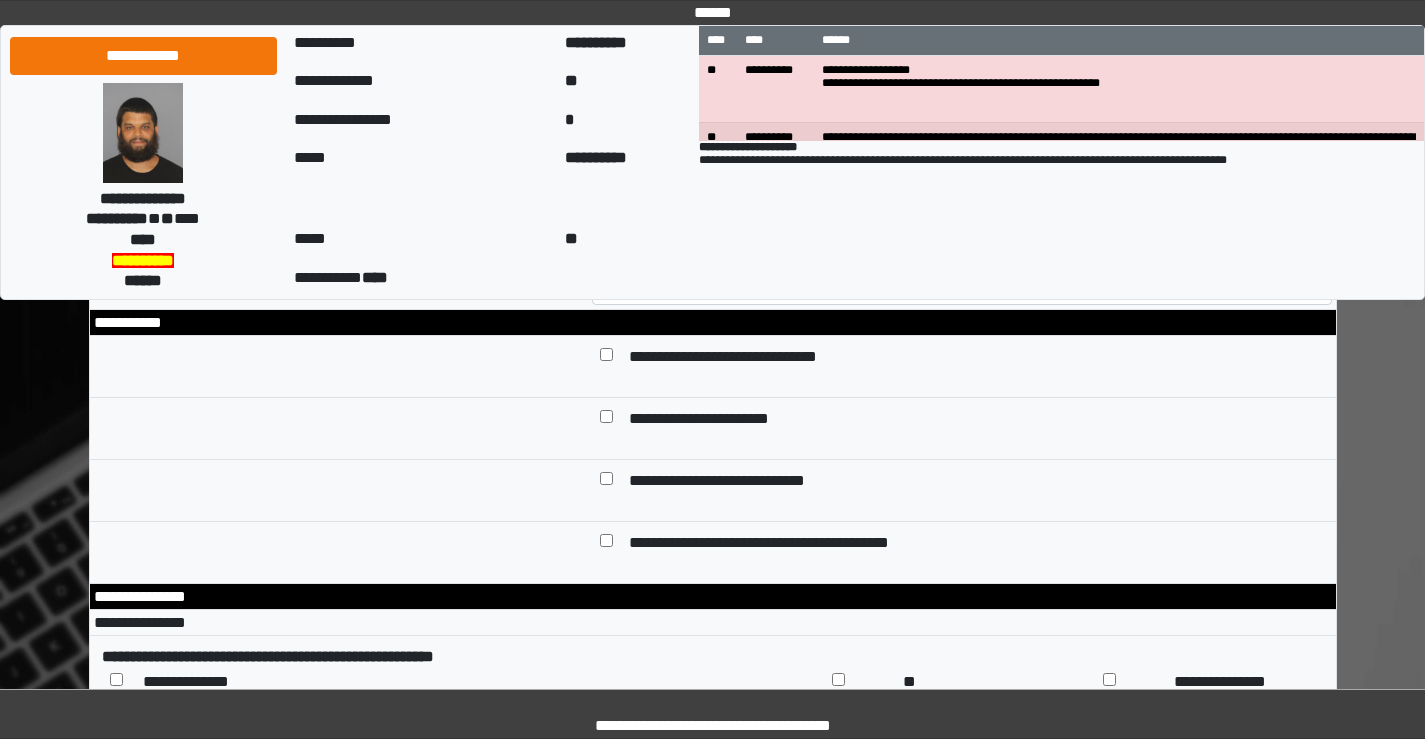 click on "**********" at bounding box center [962, -65] 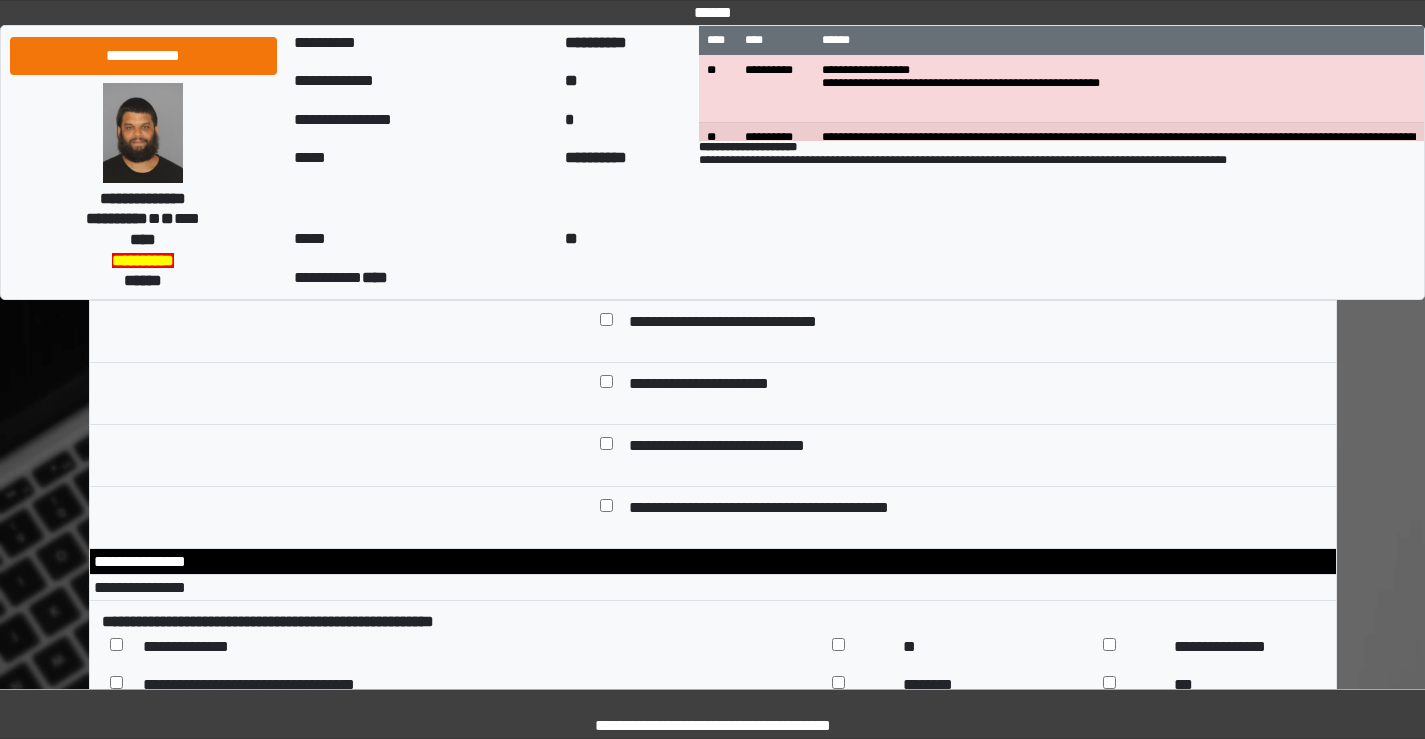 scroll, scrollTop: 9636, scrollLeft: 0, axis: vertical 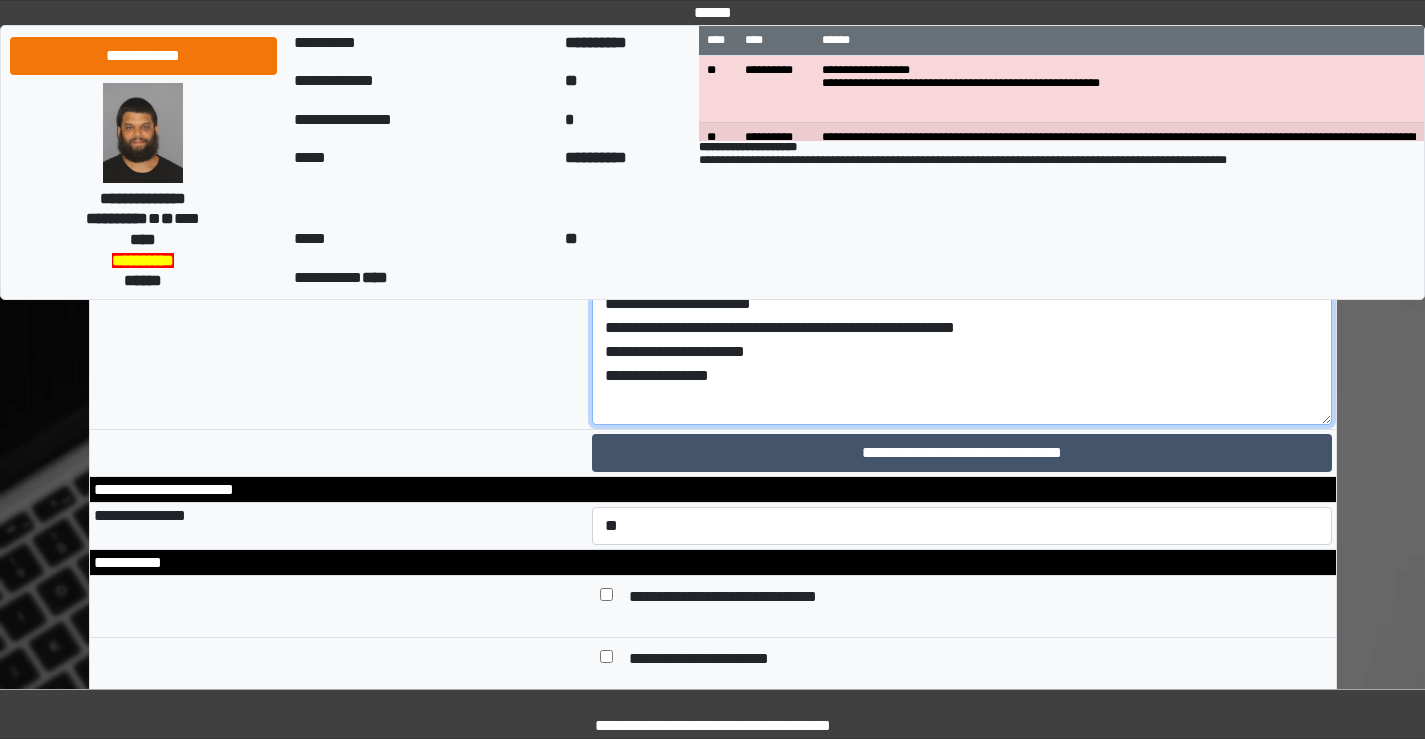 drag, startPoint x: 1322, startPoint y: 441, endPoint x: 1312, endPoint y: 681, distance: 240.20824 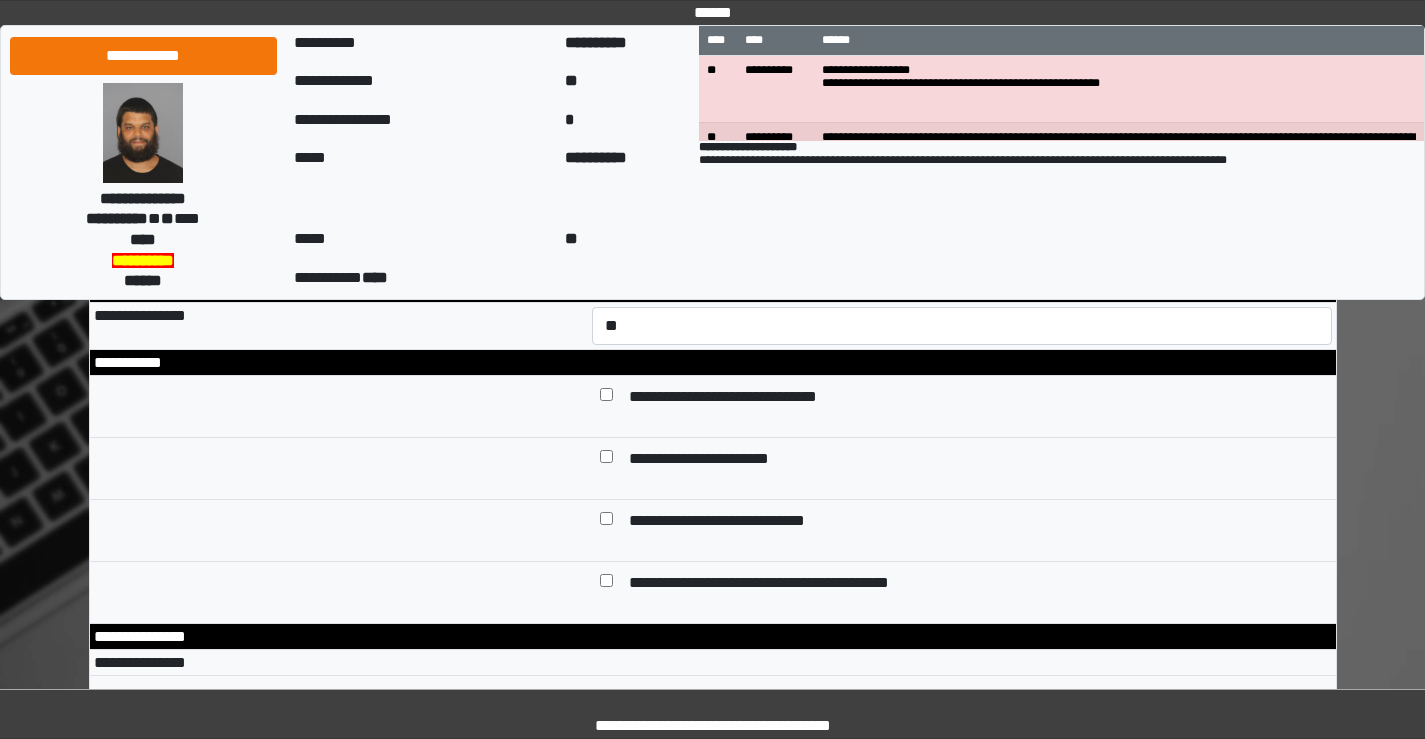 scroll, scrollTop: 9736, scrollLeft: 0, axis: vertical 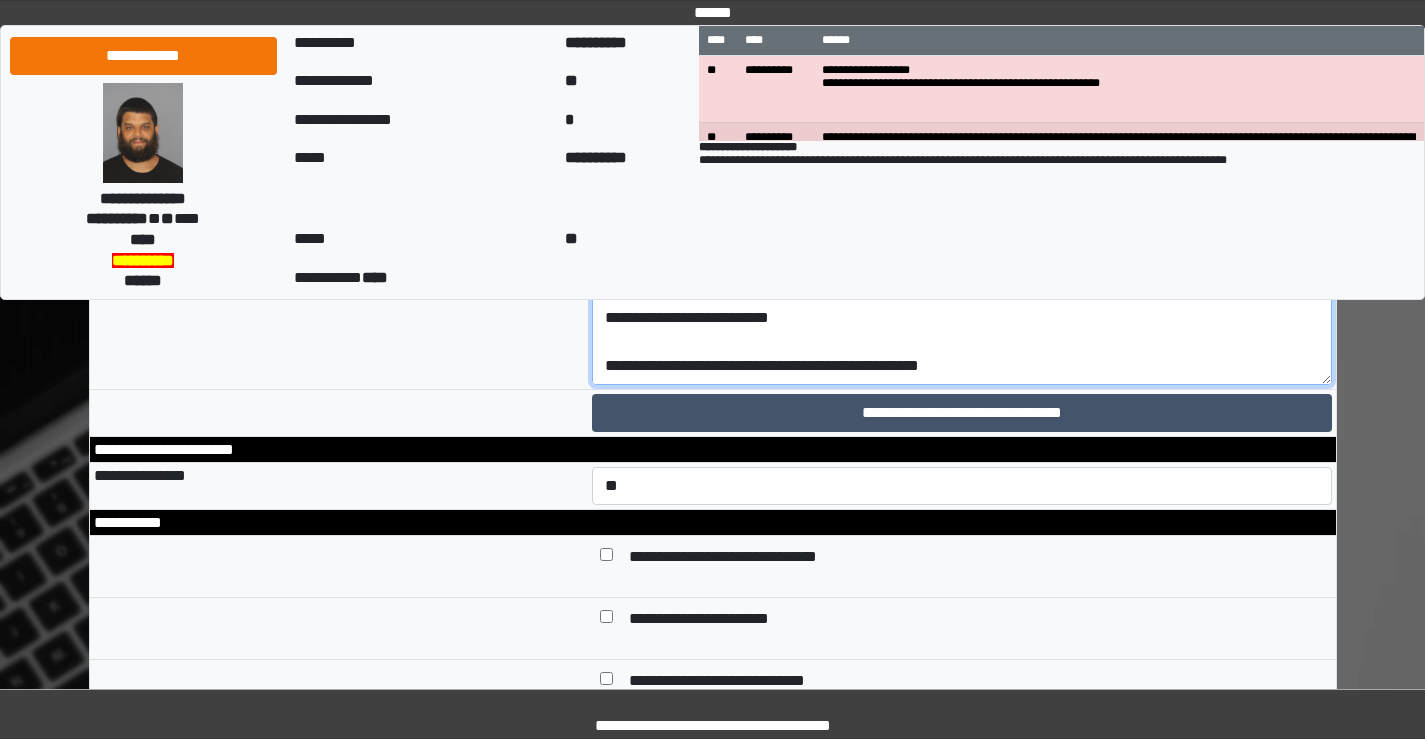 click at bounding box center (962, 15) 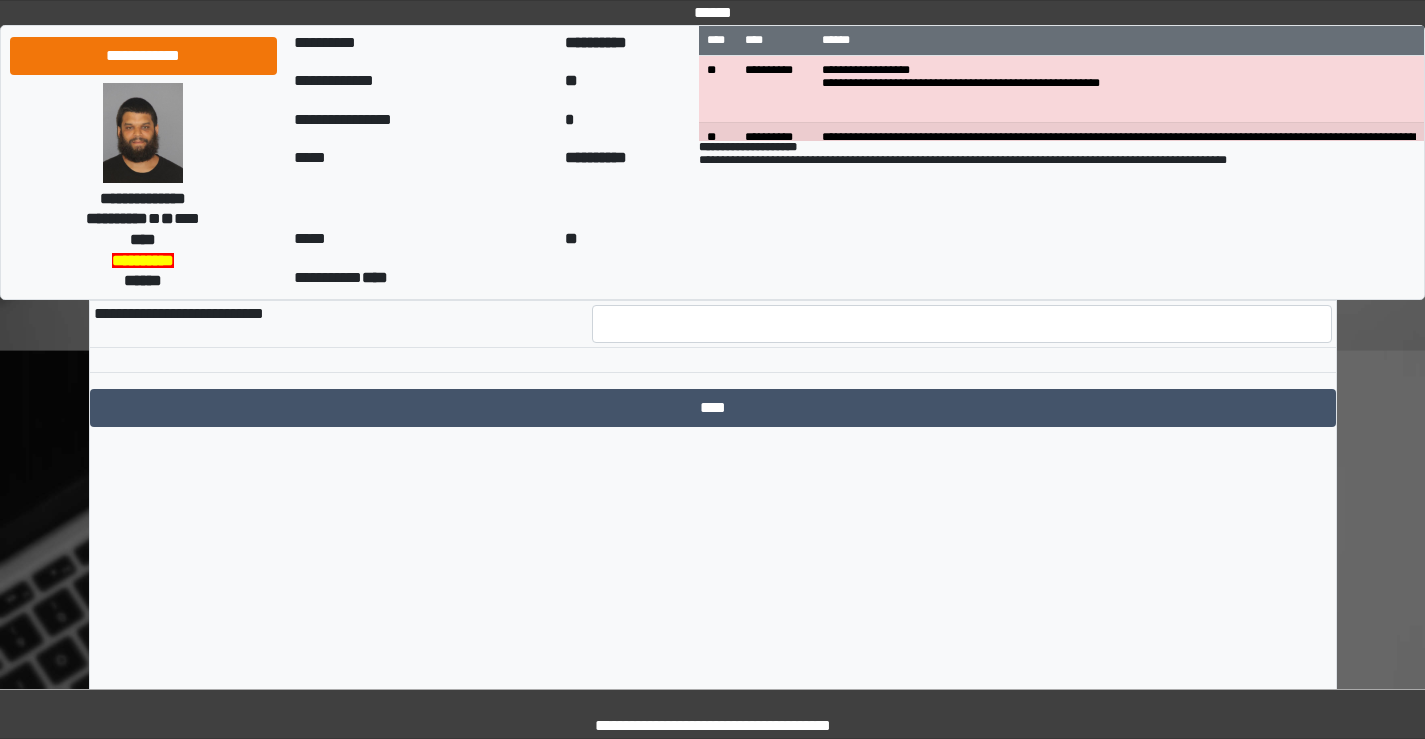 scroll, scrollTop: 10576, scrollLeft: 0, axis: vertical 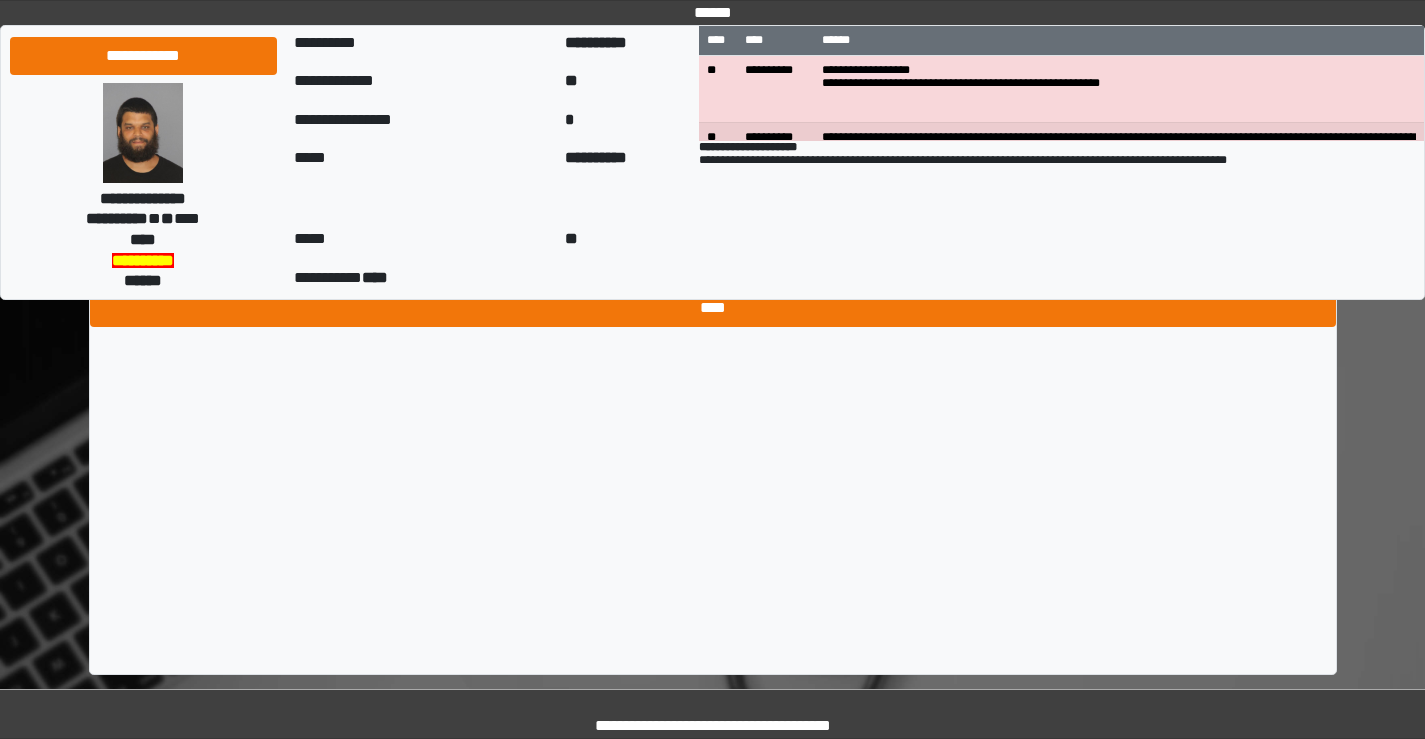 type on "**********" 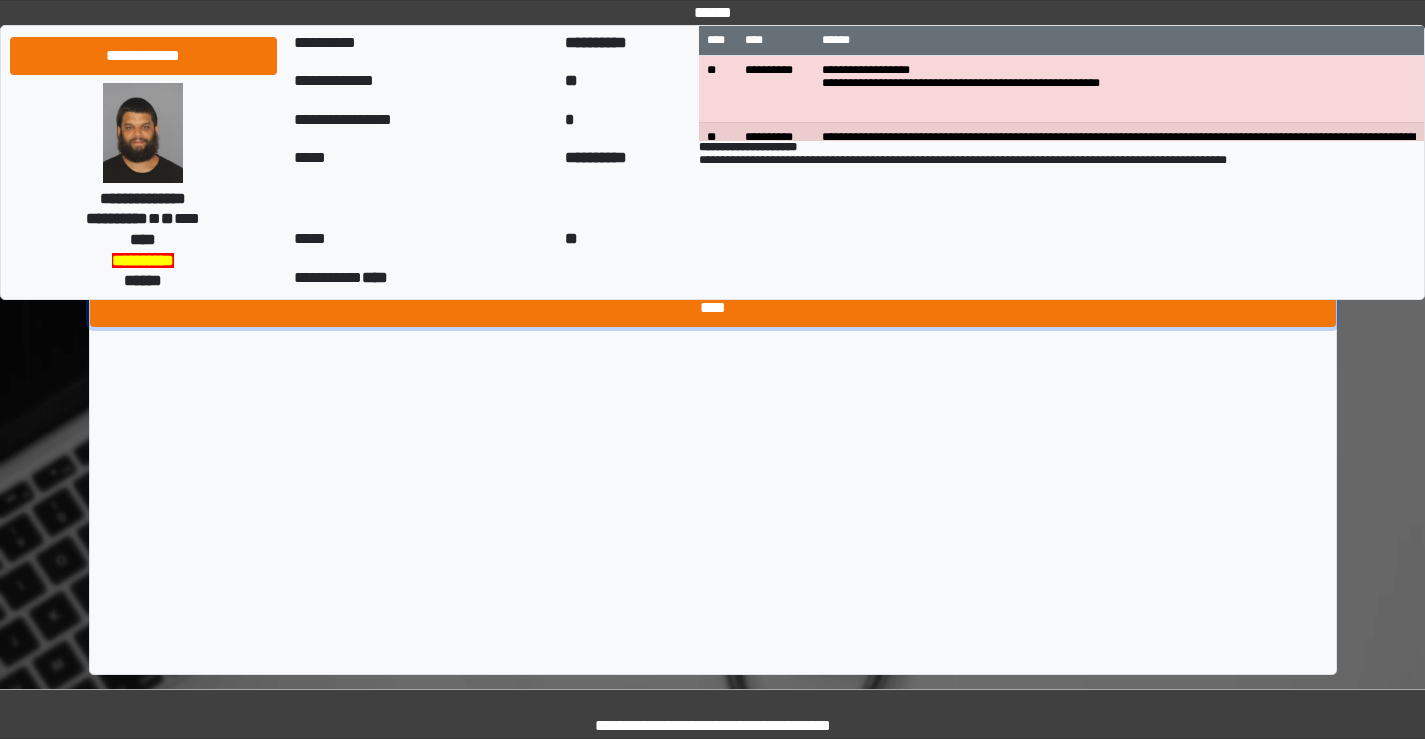 click on "****" at bounding box center (713, 308) 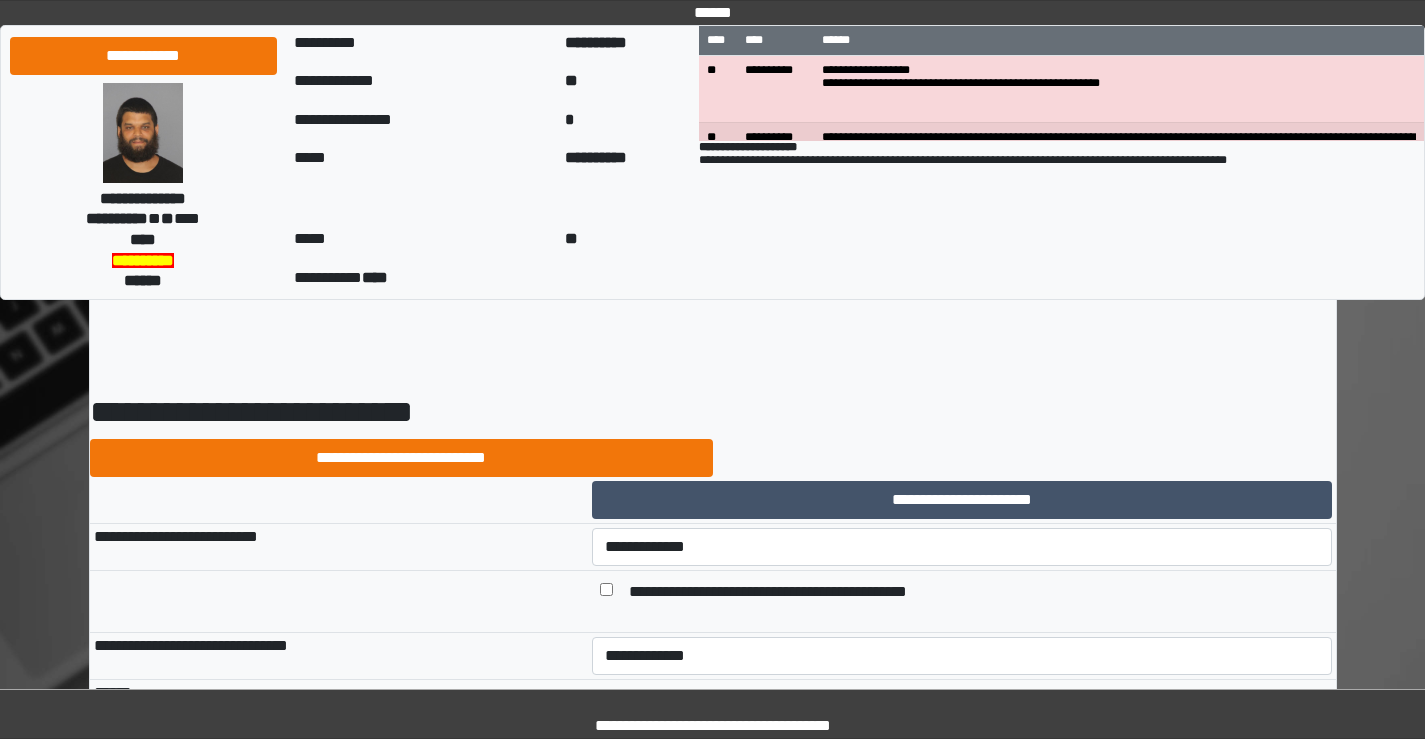 scroll, scrollTop: 200, scrollLeft: 0, axis: vertical 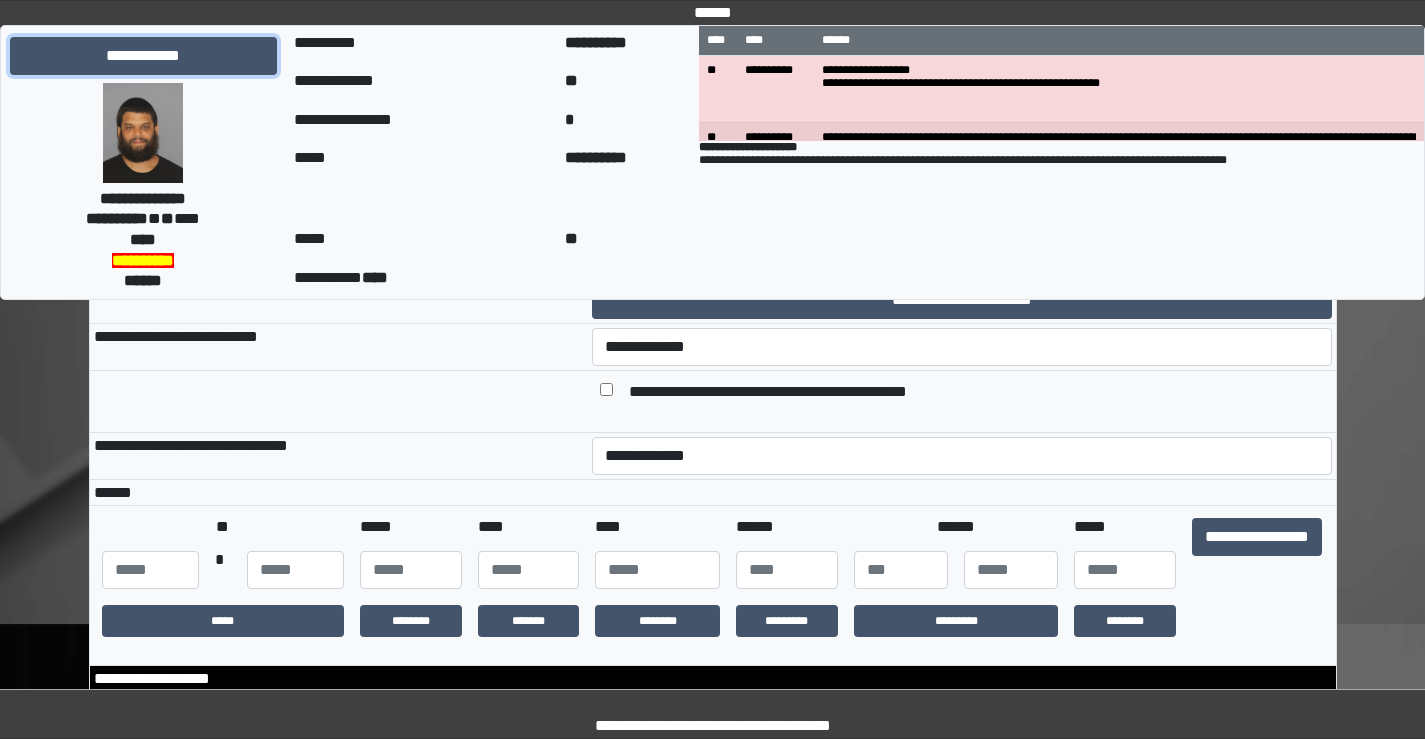 click on "**********" at bounding box center [143, 56] 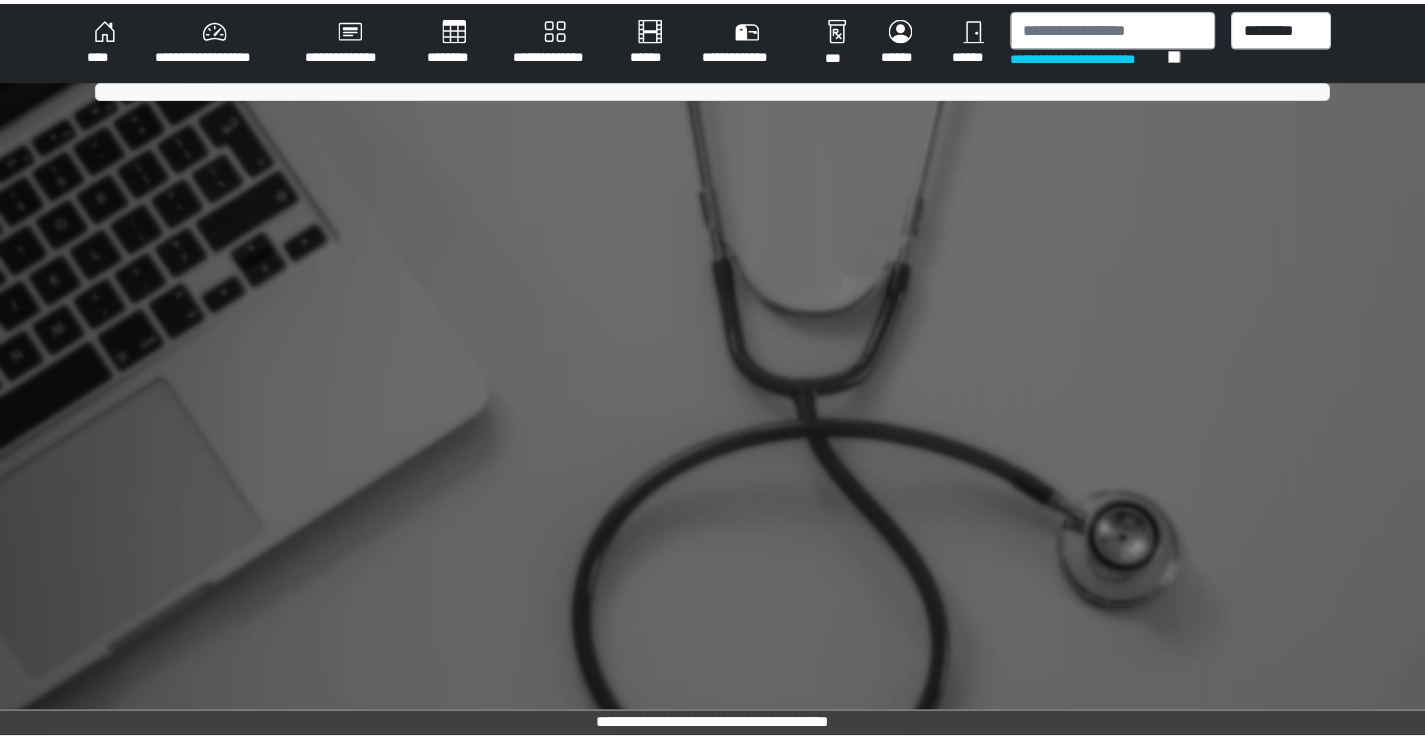 scroll, scrollTop: 0, scrollLeft: 0, axis: both 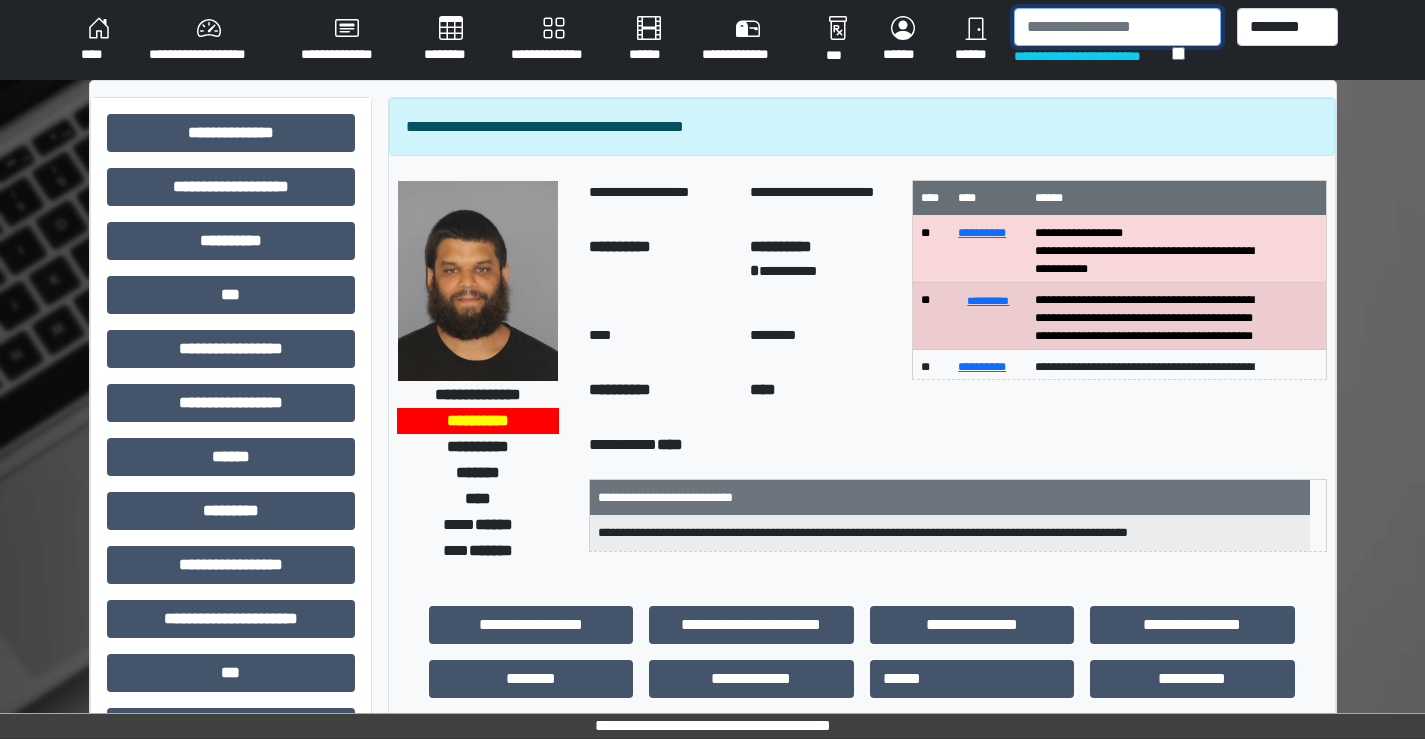 click at bounding box center [1117, 27] 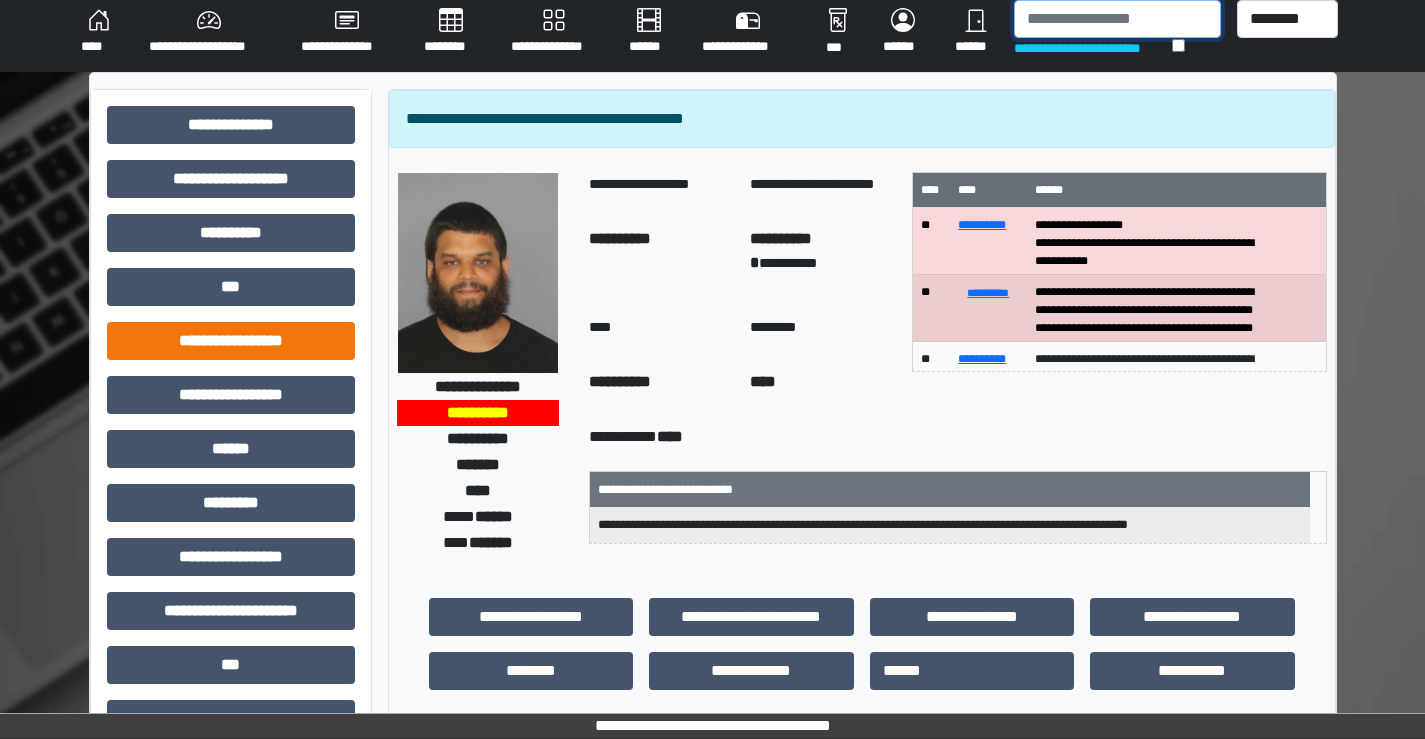 scroll, scrollTop: 0, scrollLeft: 0, axis: both 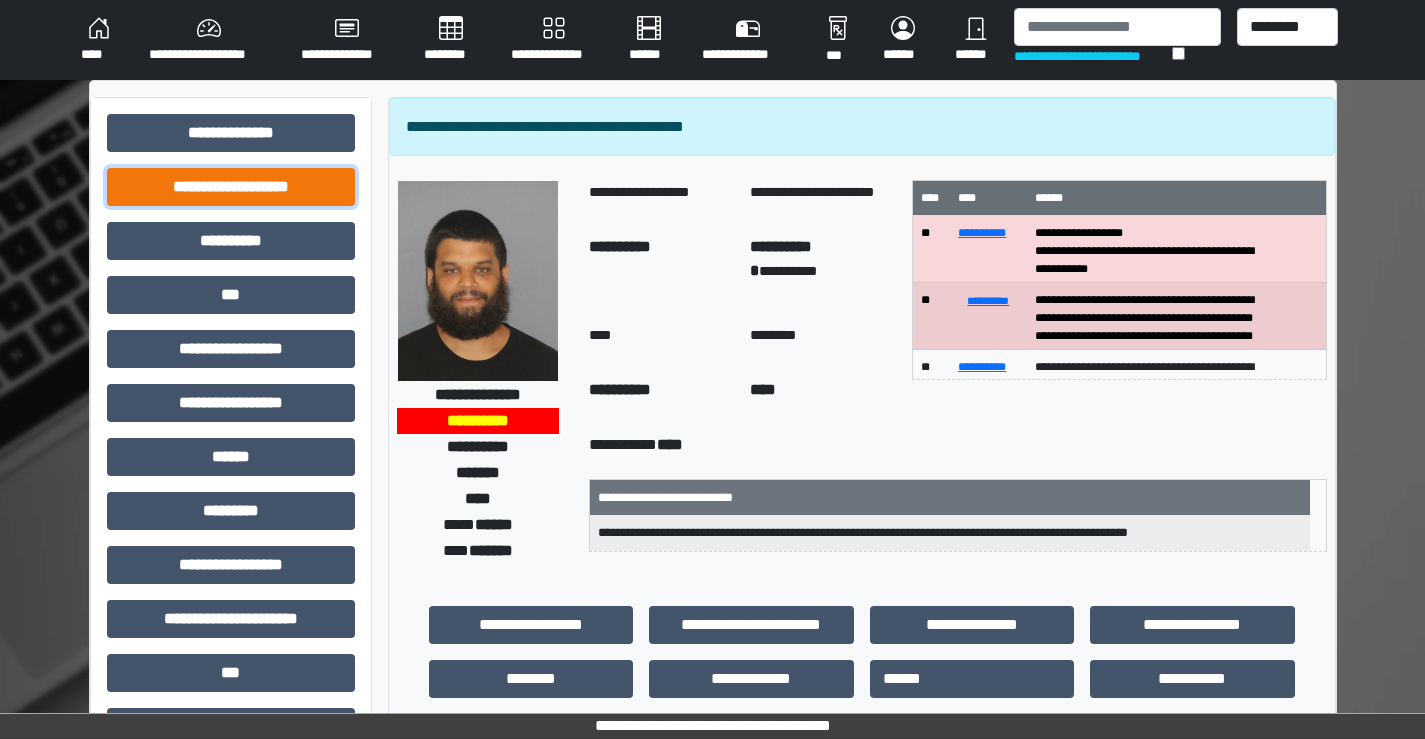 click on "**********" at bounding box center (231, 187) 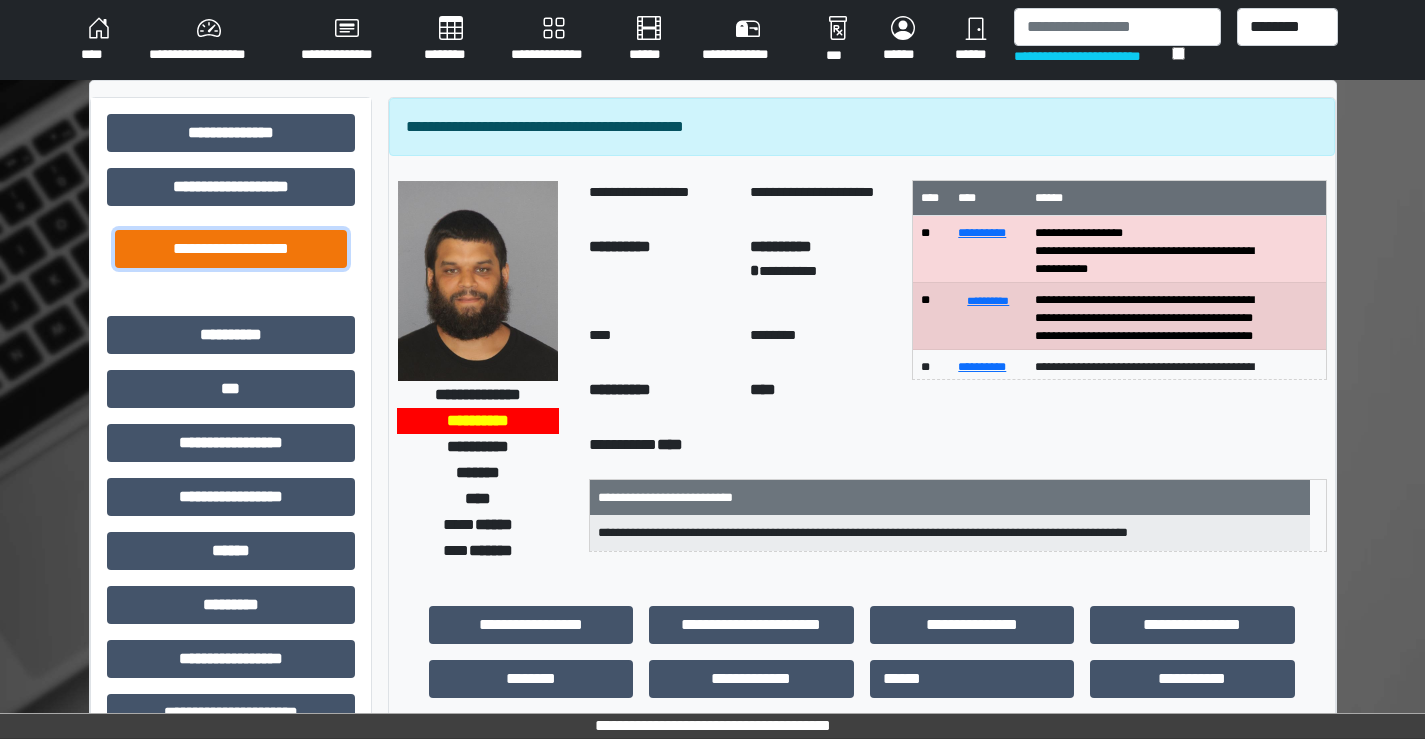 click on "**********" at bounding box center (231, 249) 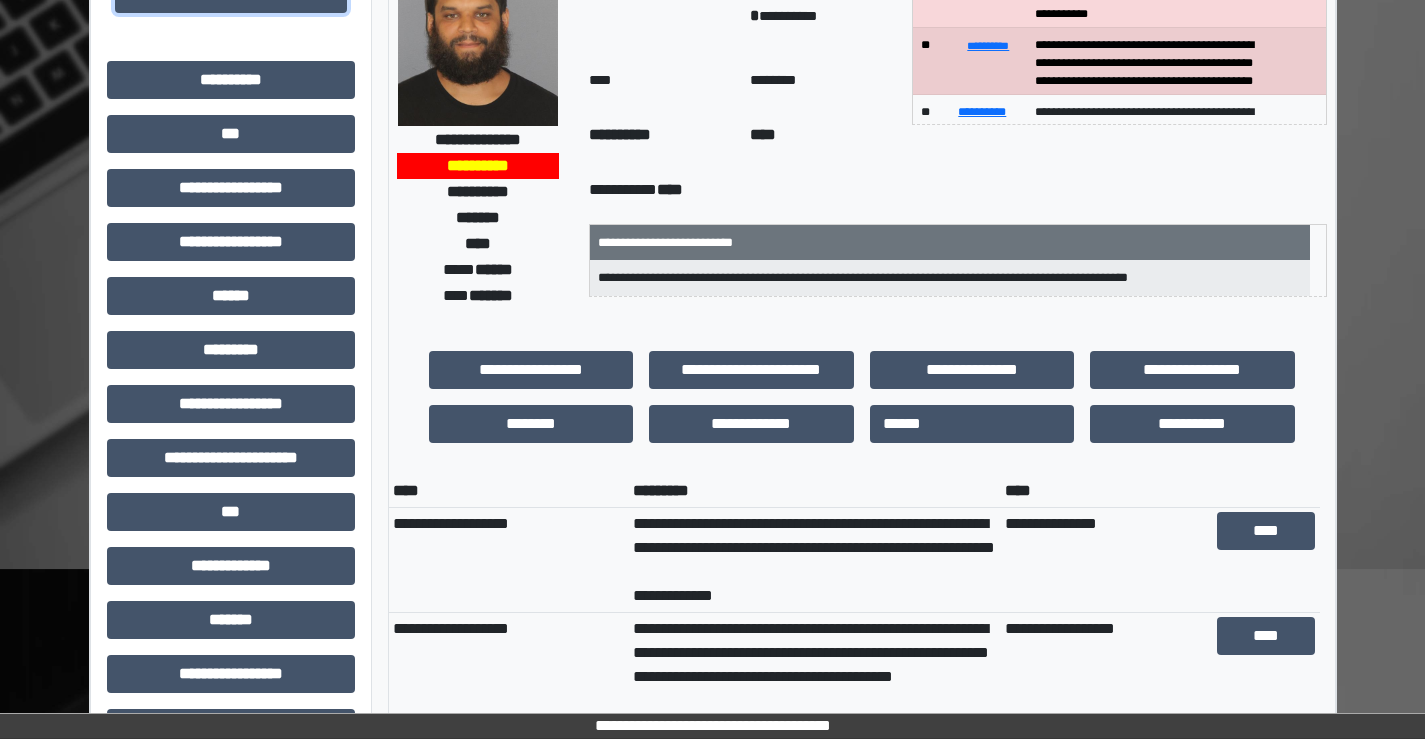 scroll, scrollTop: 400, scrollLeft: 0, axis: vertical 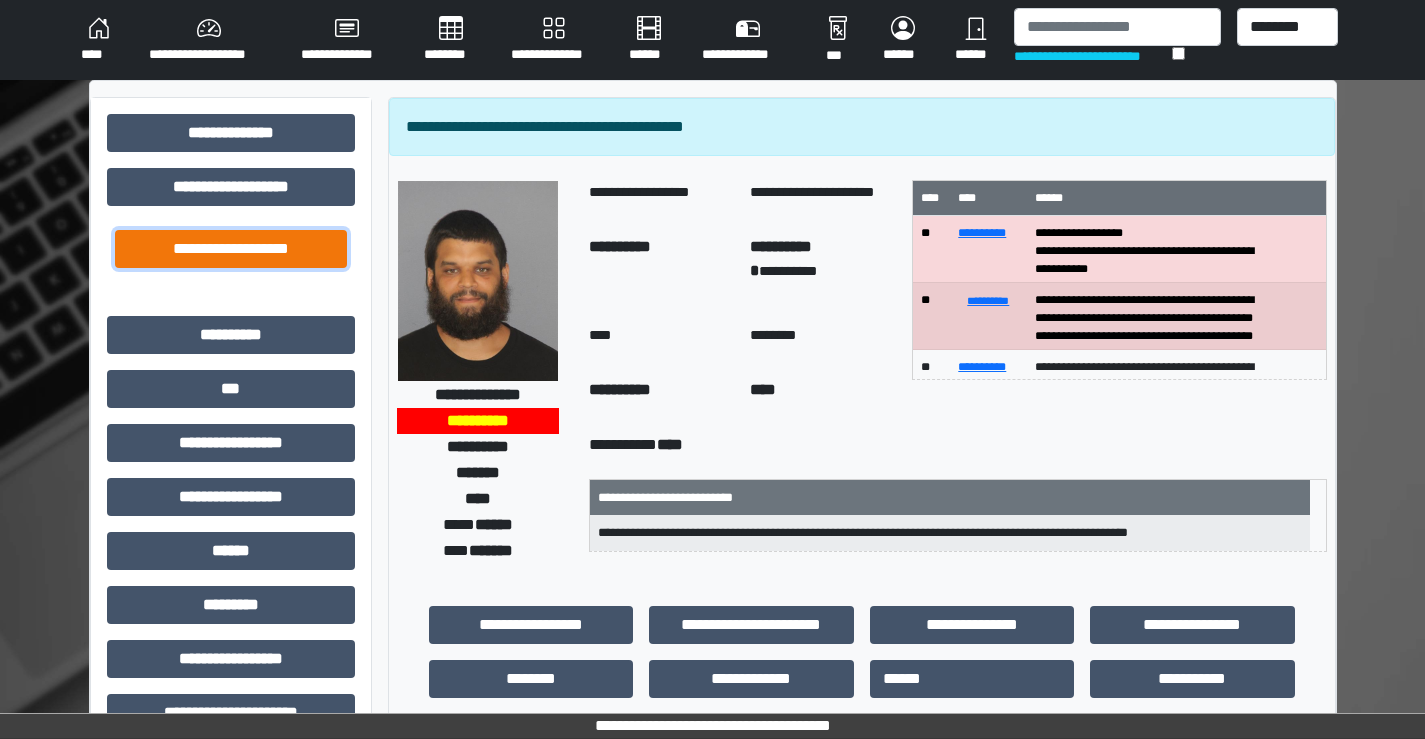 click on "**********" at bounding box center [231, 249] 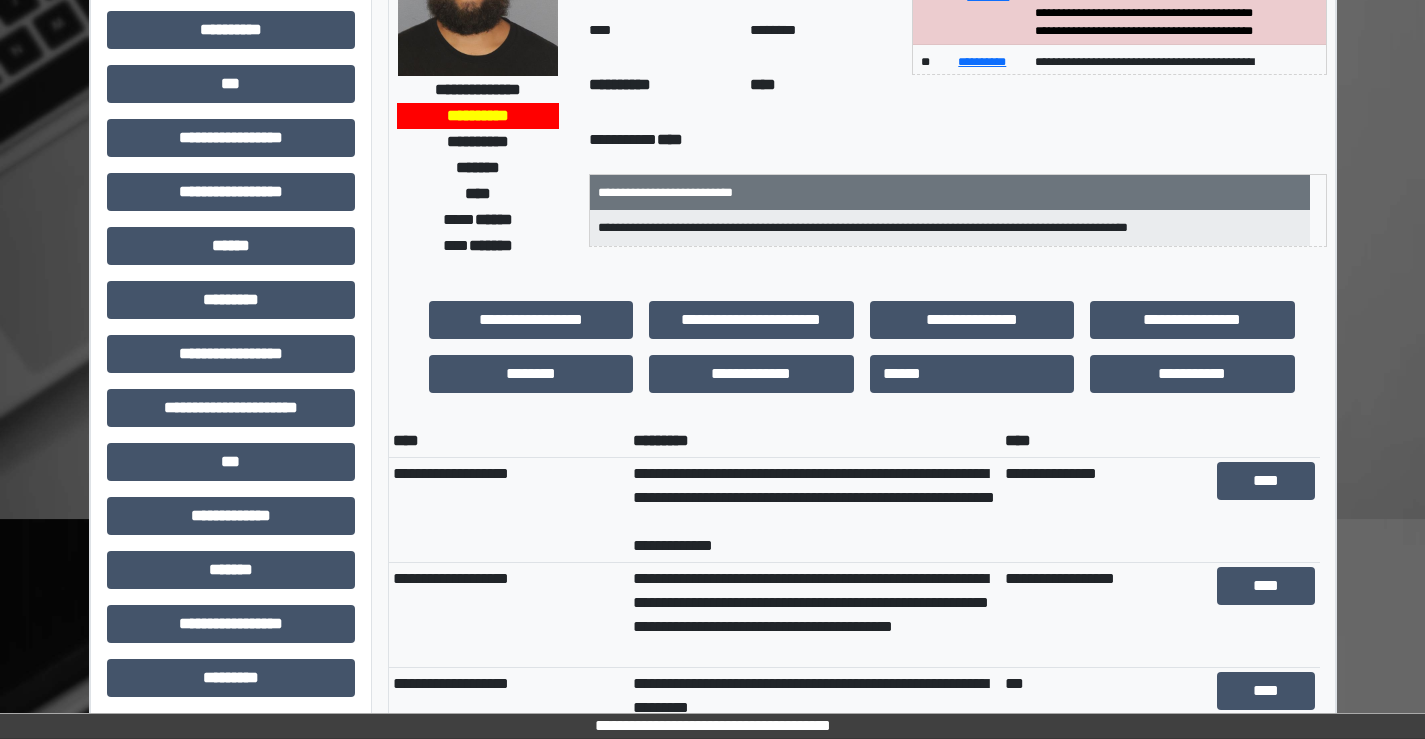 scroll, scrollTop: 400, scrollLeft: 0, axis: vertical 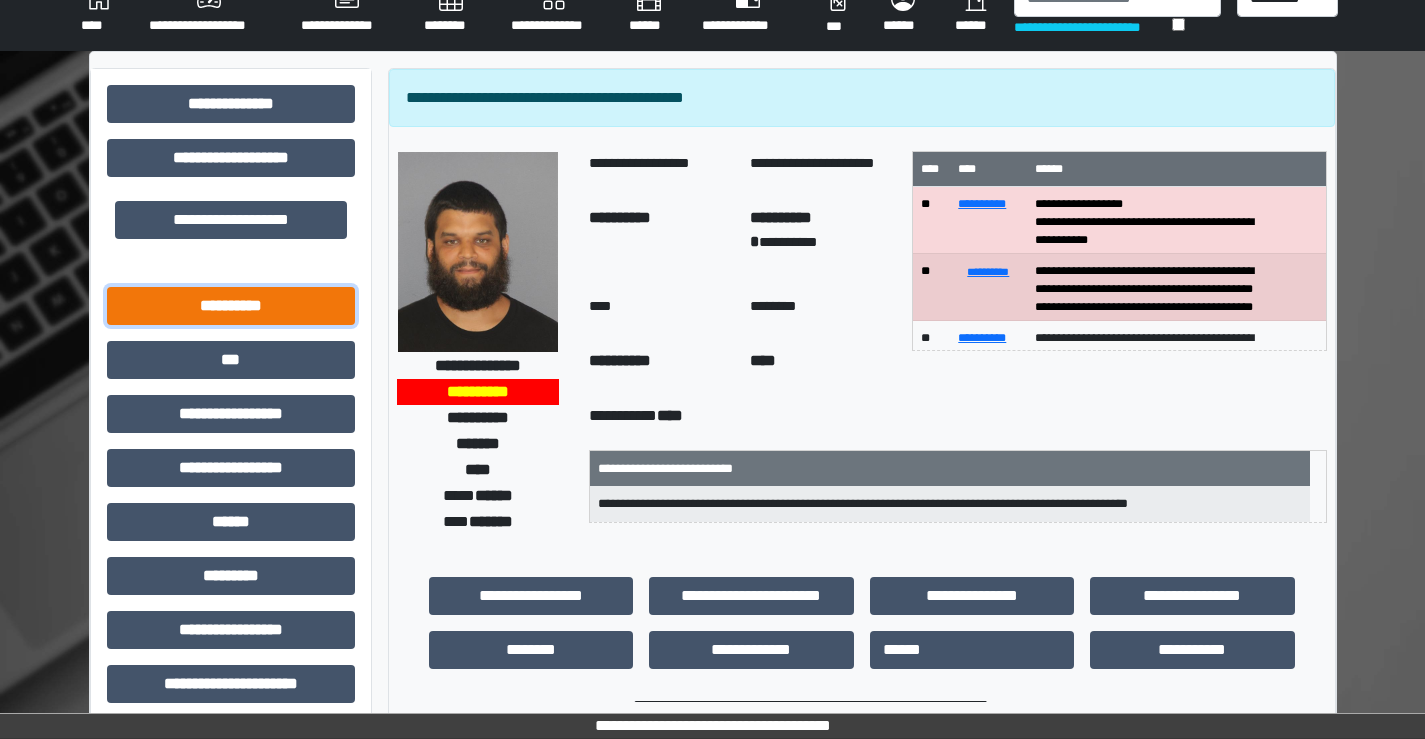 click on "**********" at bounding box center (231, 306) 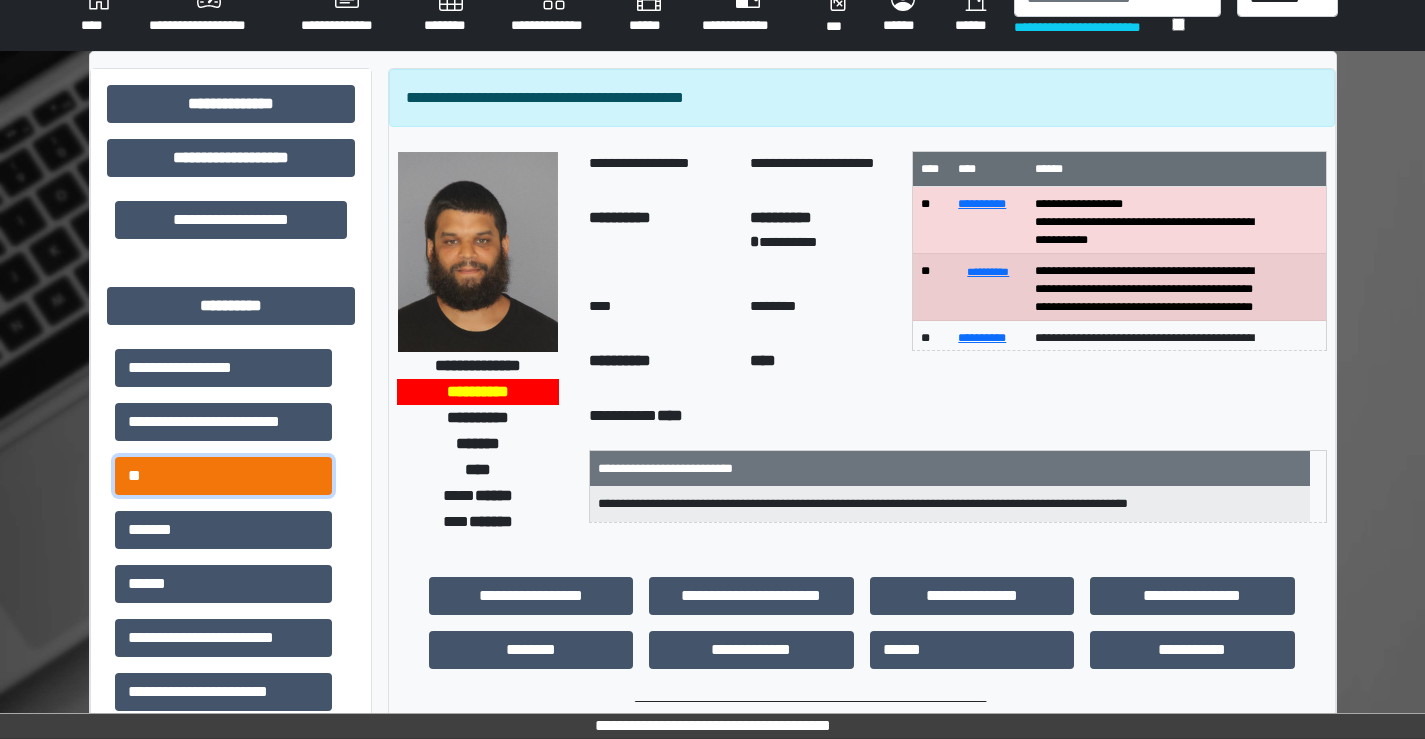 click on "**" at bounding box center [223, 476] 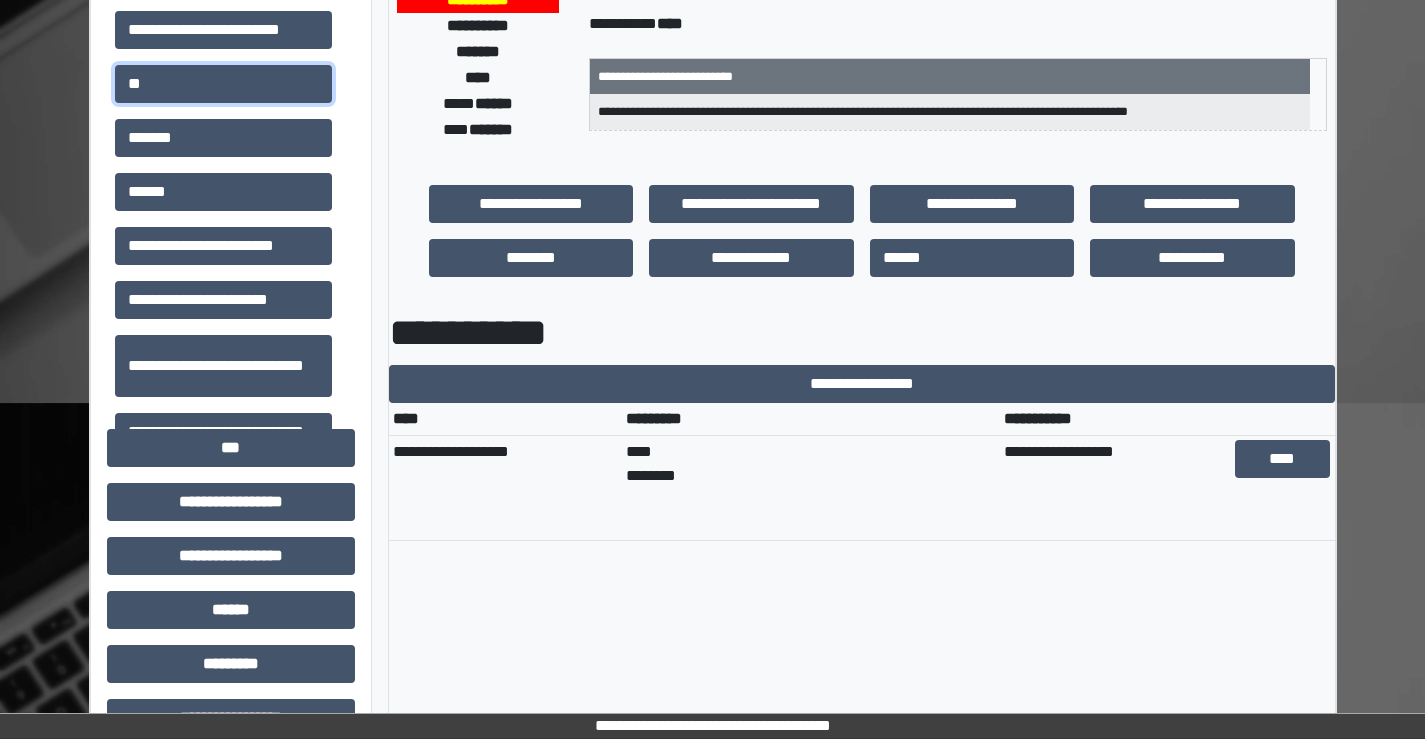 scroll, scrollTop: 429, scrollLeft: 0, axis: vertical 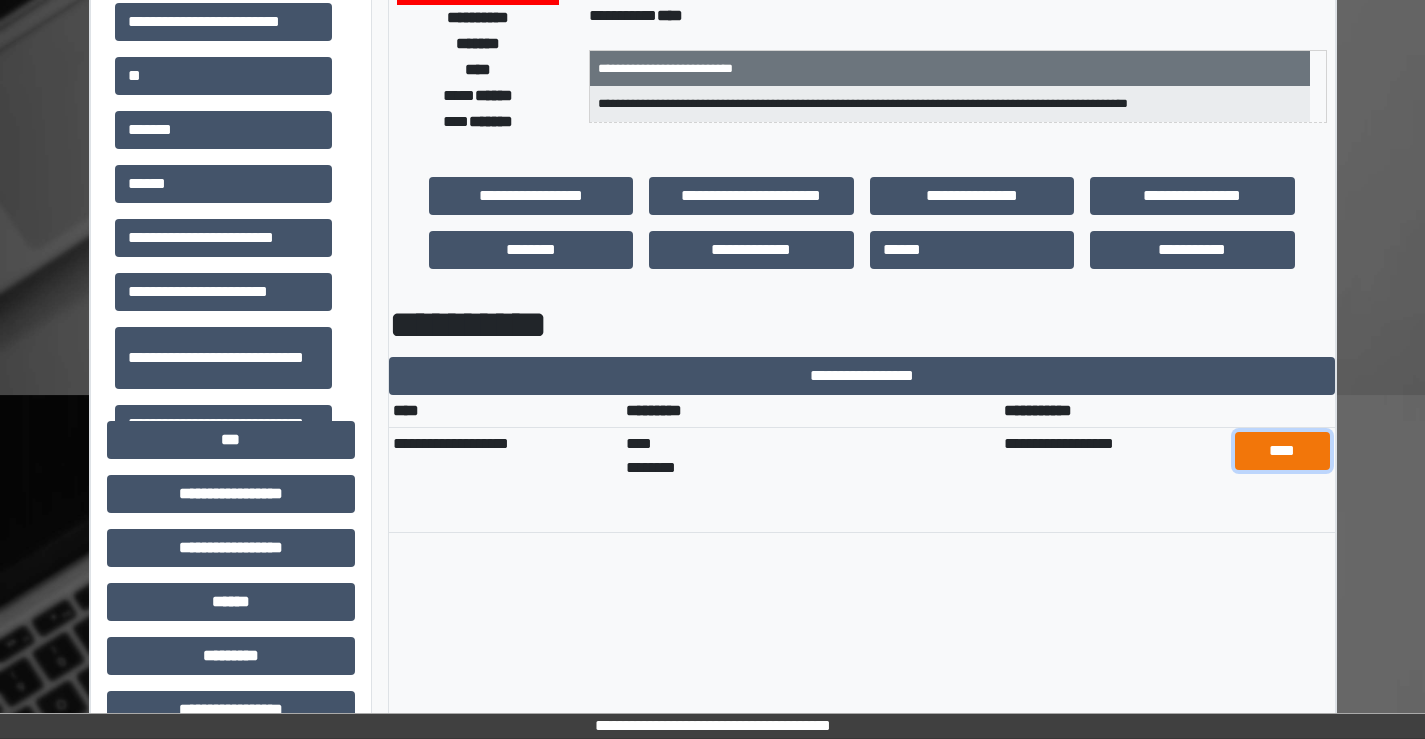 click on "****" at bounding box center [1282, 451] 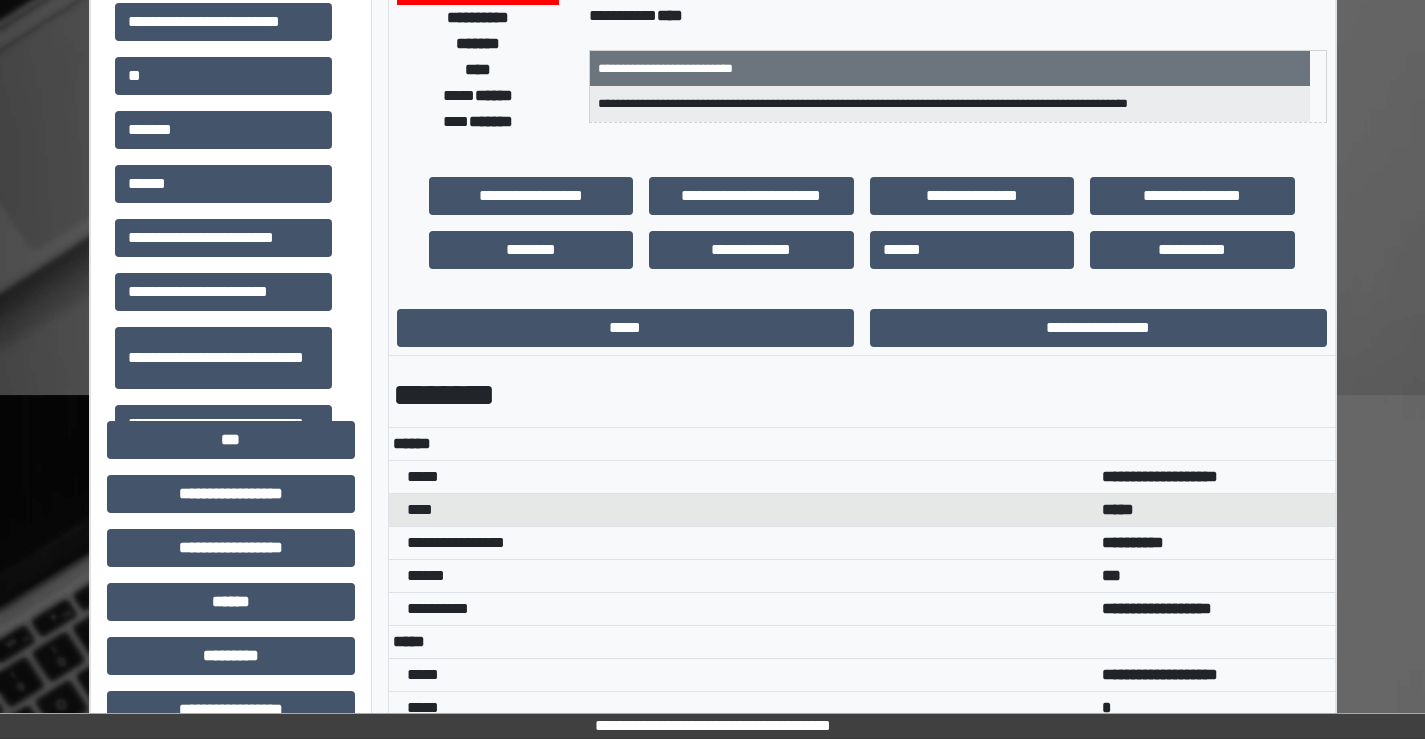 scroll, scrollTop: 529, scrollLeft: 0, axis: vertical 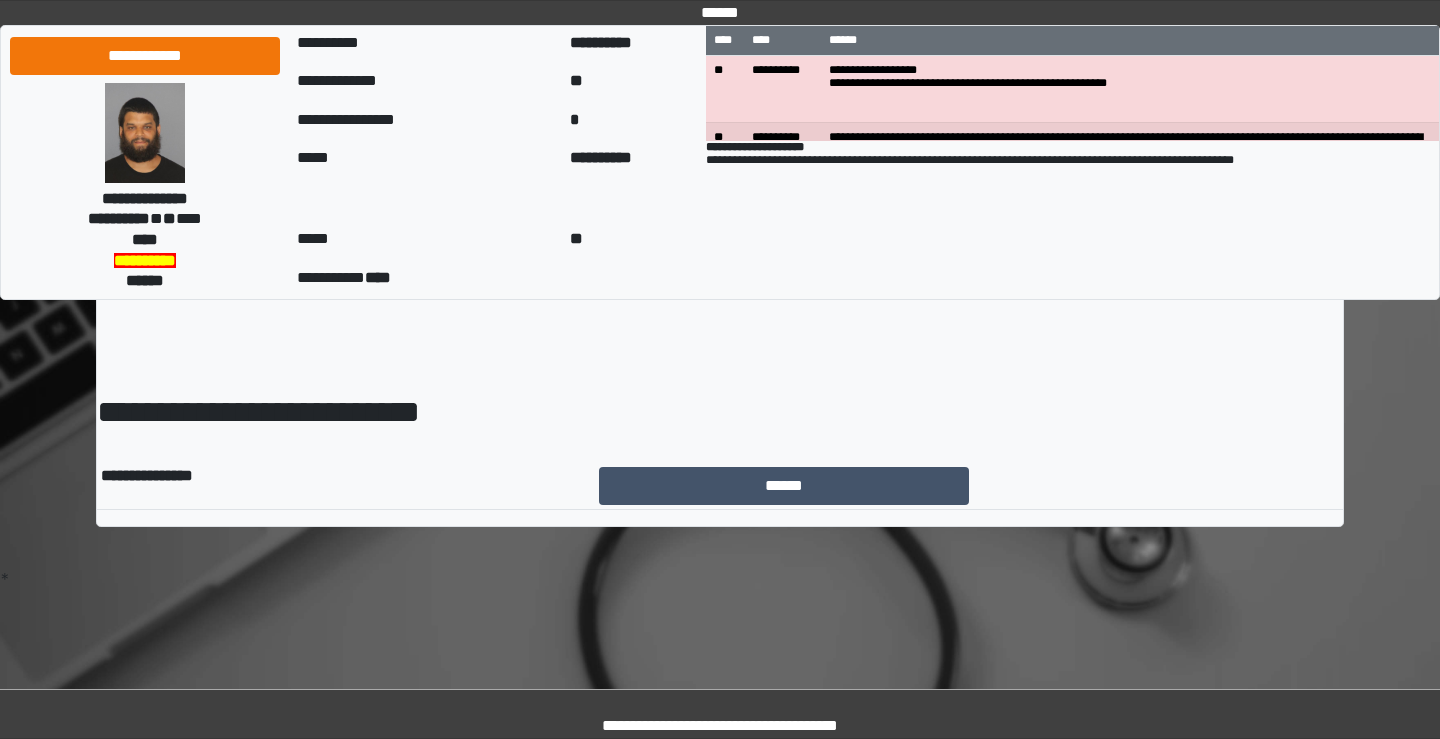 click on "**********" at bounding box center [720, 412] 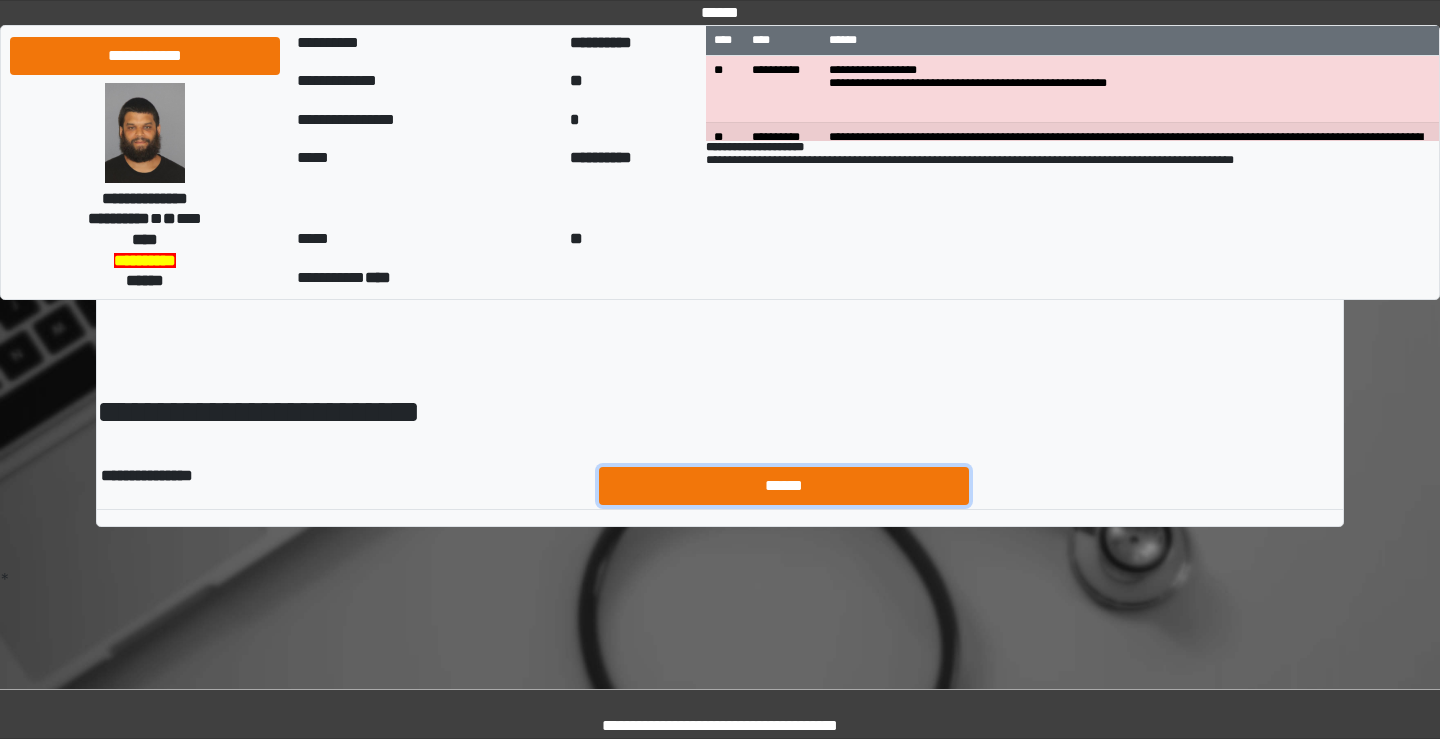 click on "******" at bounding box center [784, 486] 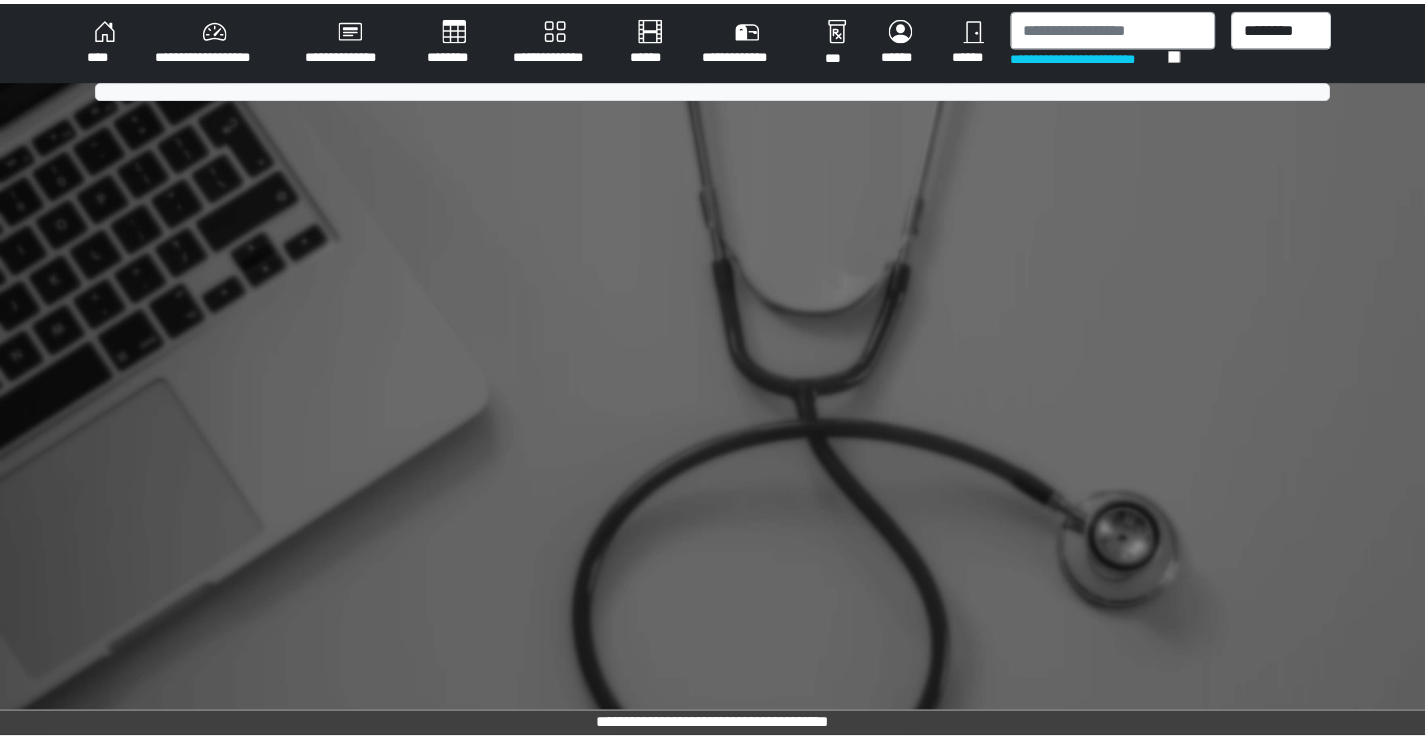 scroll, scrollTop: 0, scrollLeft: 0, axis: both 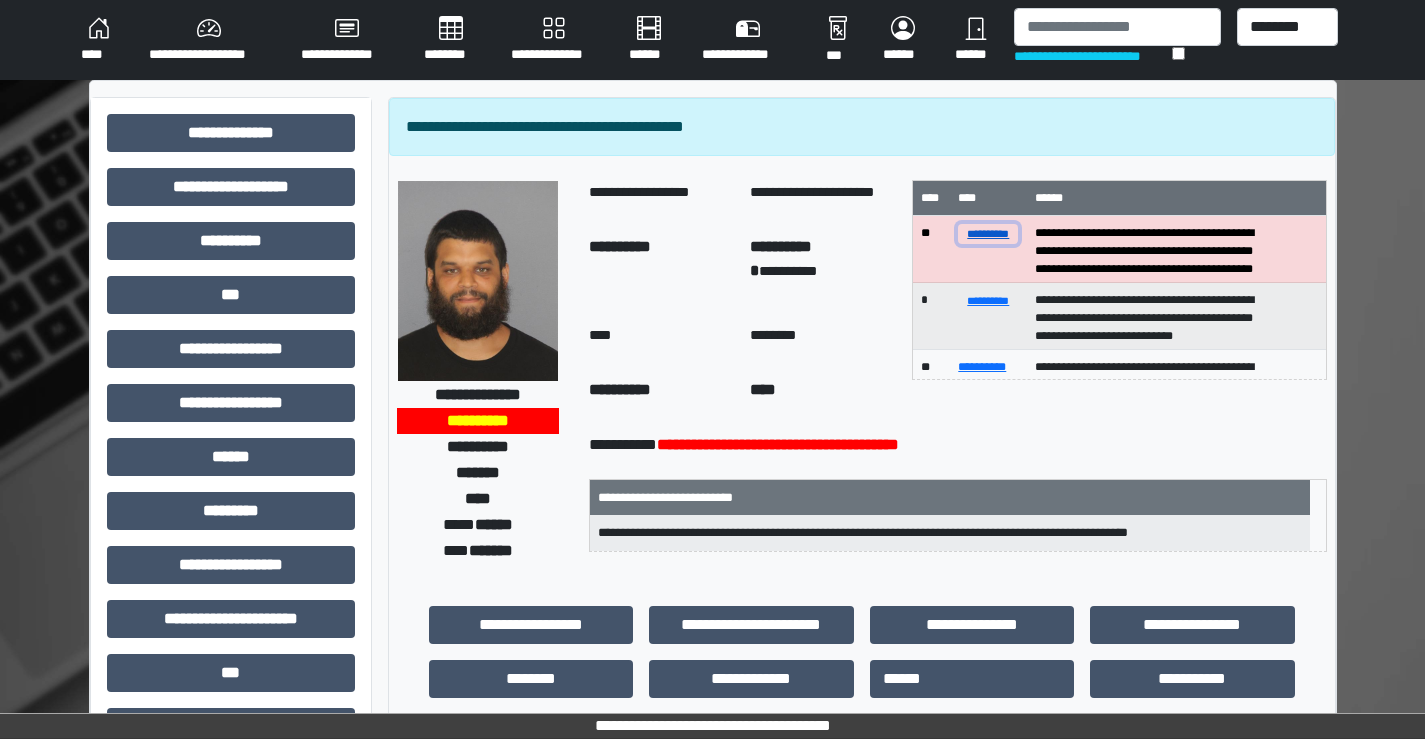 click on "**********" at bounding box center [988, 233] 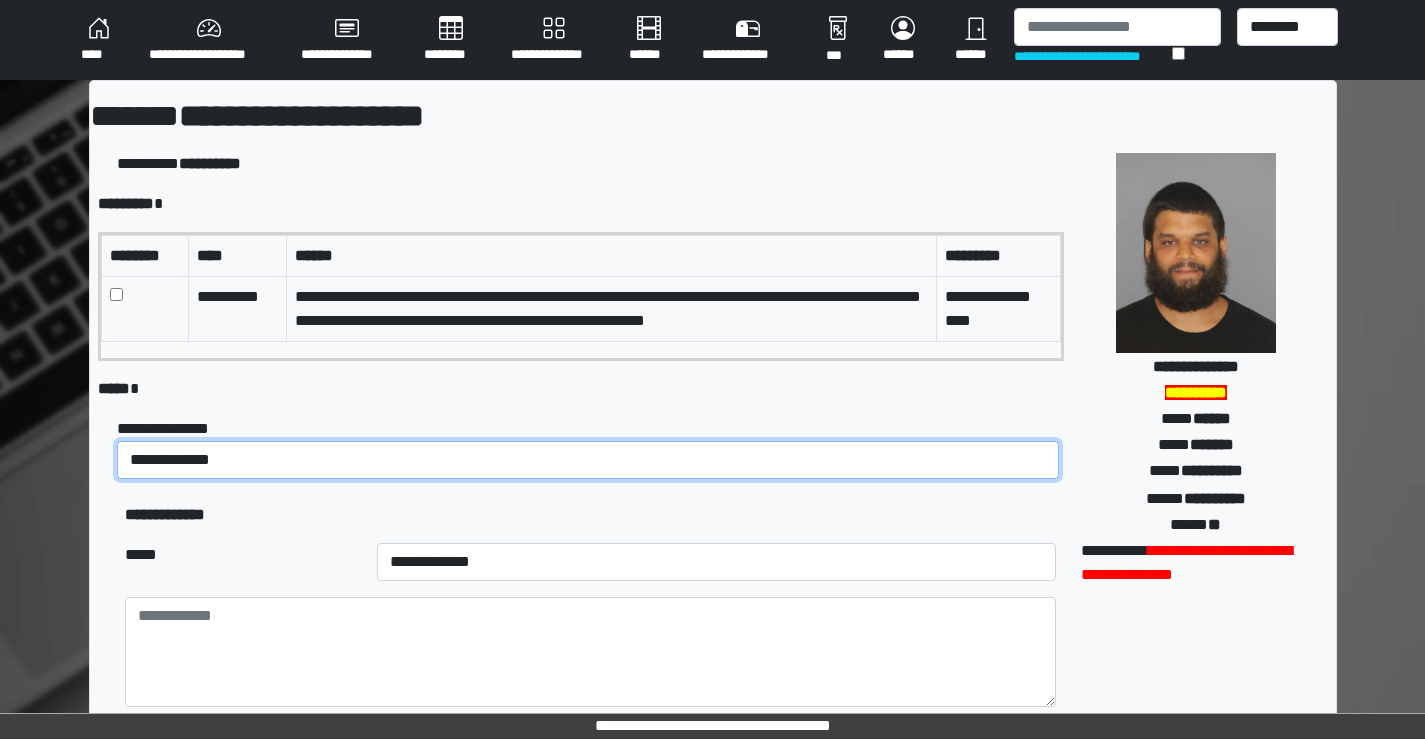 click on "**********" at bounding box center (588, 460) 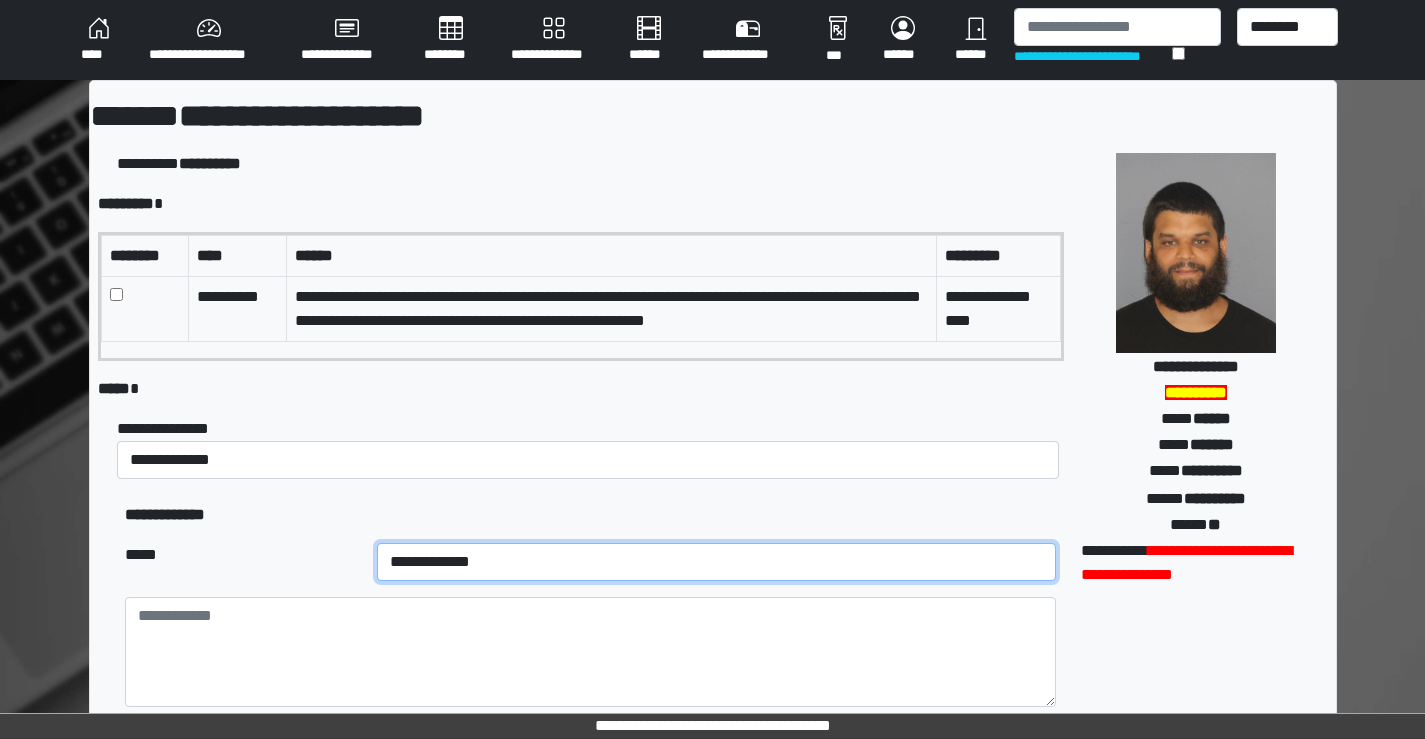 click on "**********" at bounding box center [717, 562] 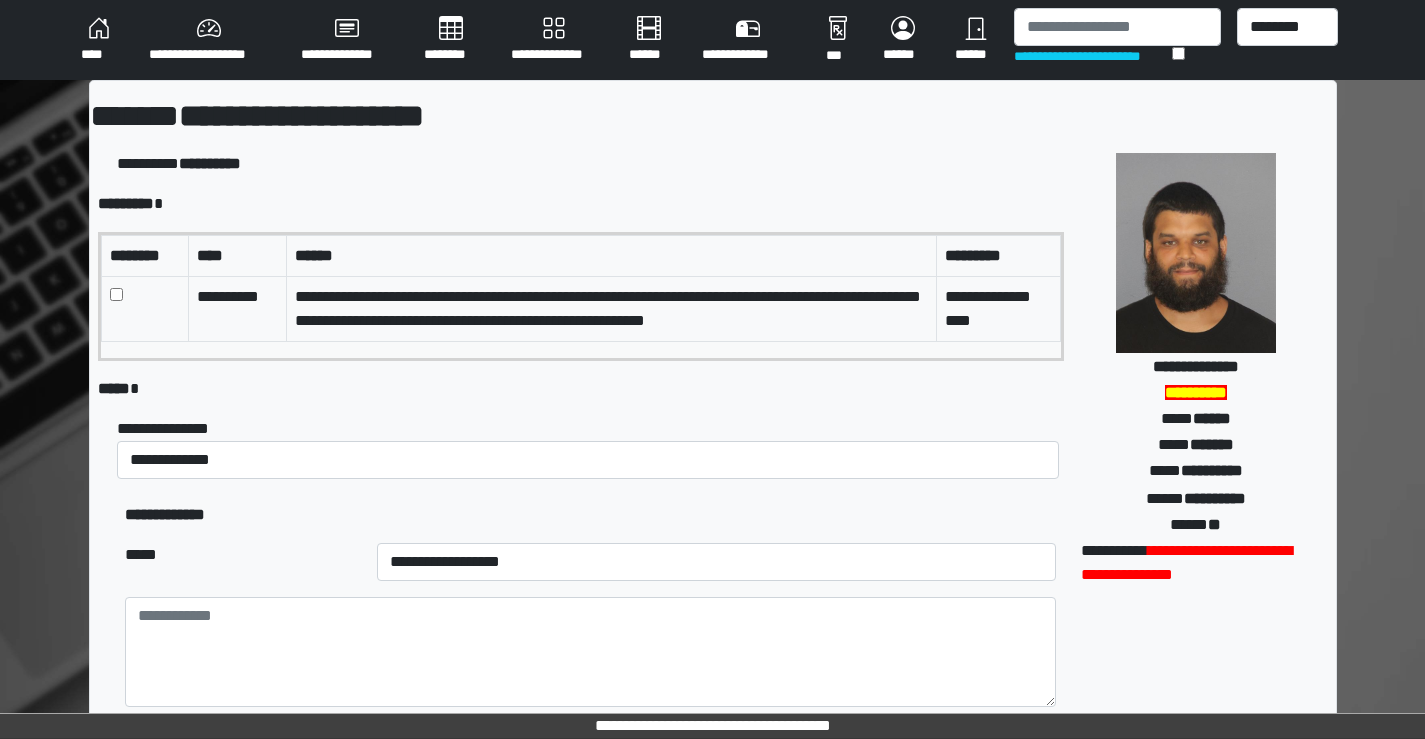 click on "**********" at bounding box center [717, 562] 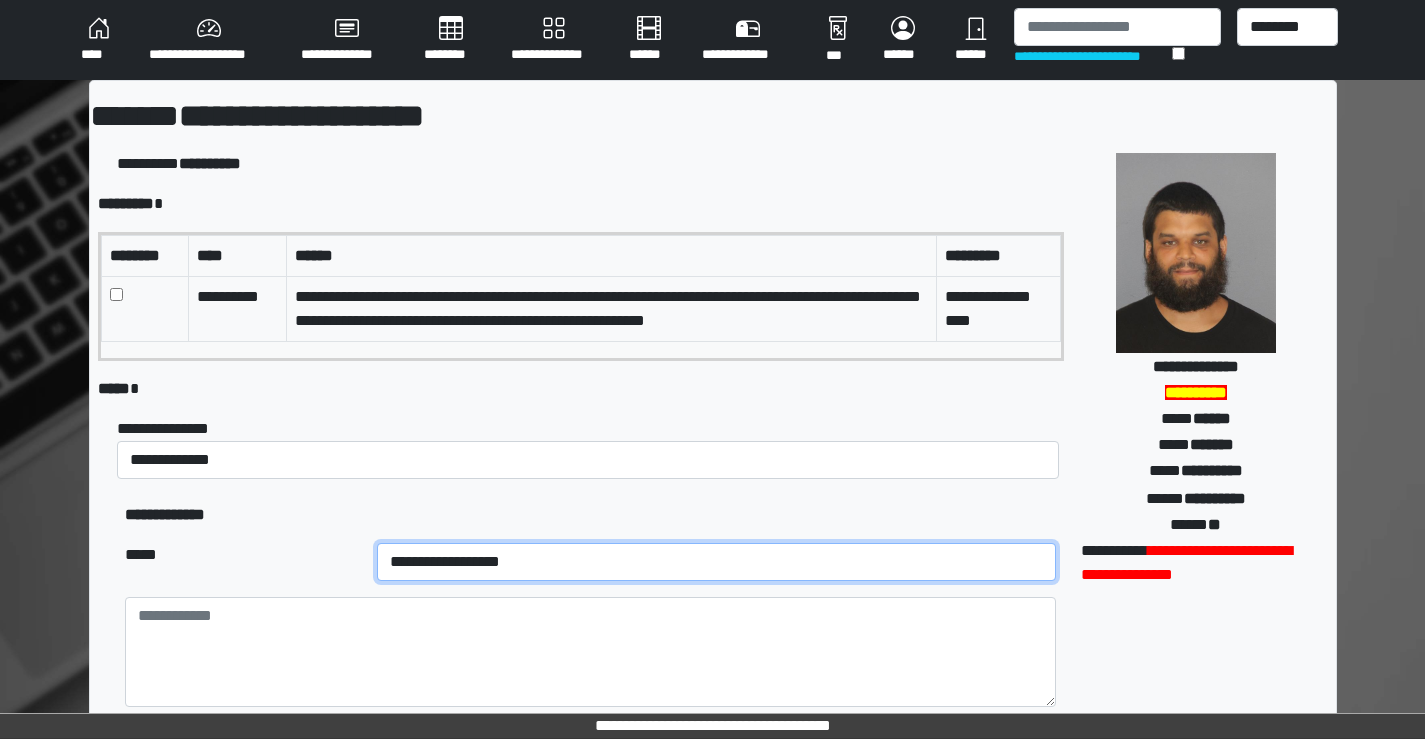 click on "**********" at bounding box center (717, 562) 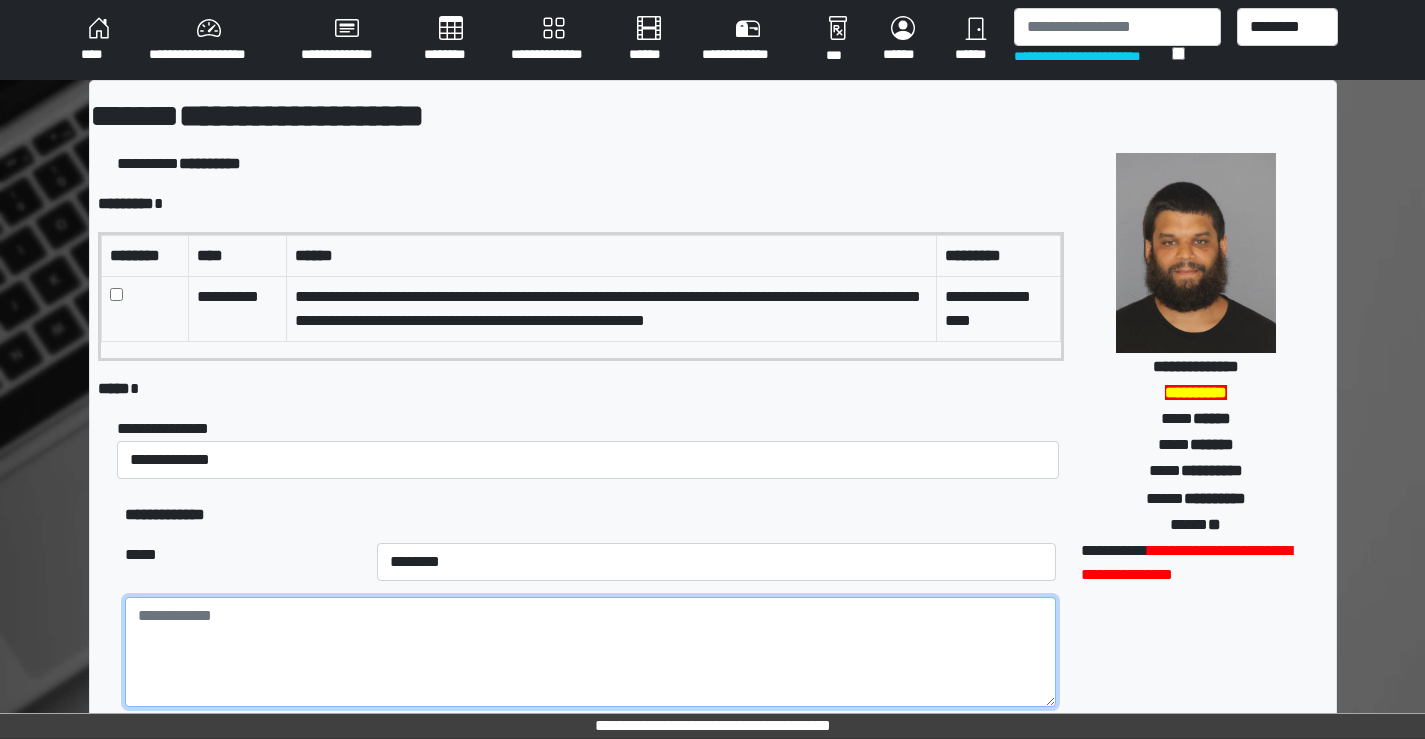 click at bounding box center [590, 652] 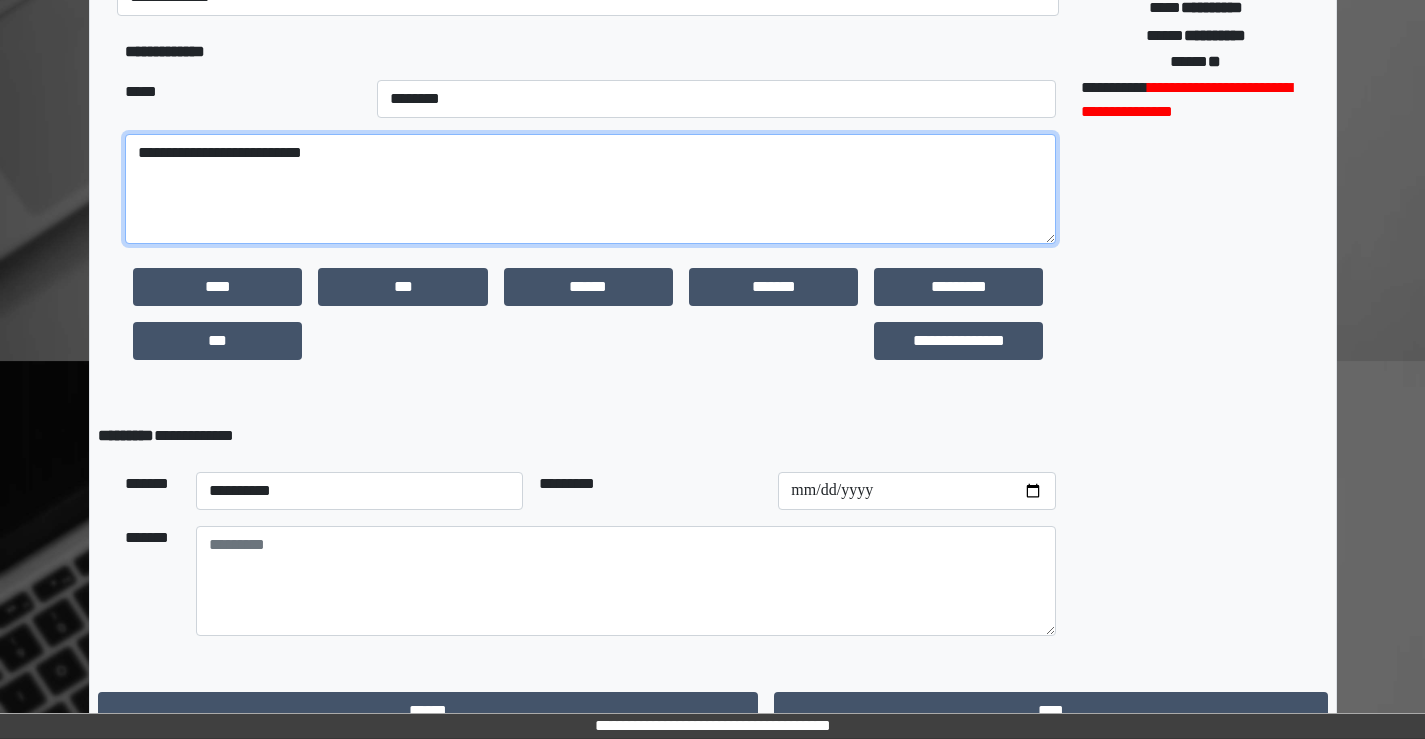 scroll, scrollTop: 495, scrollLeft: 0, axis: vertical 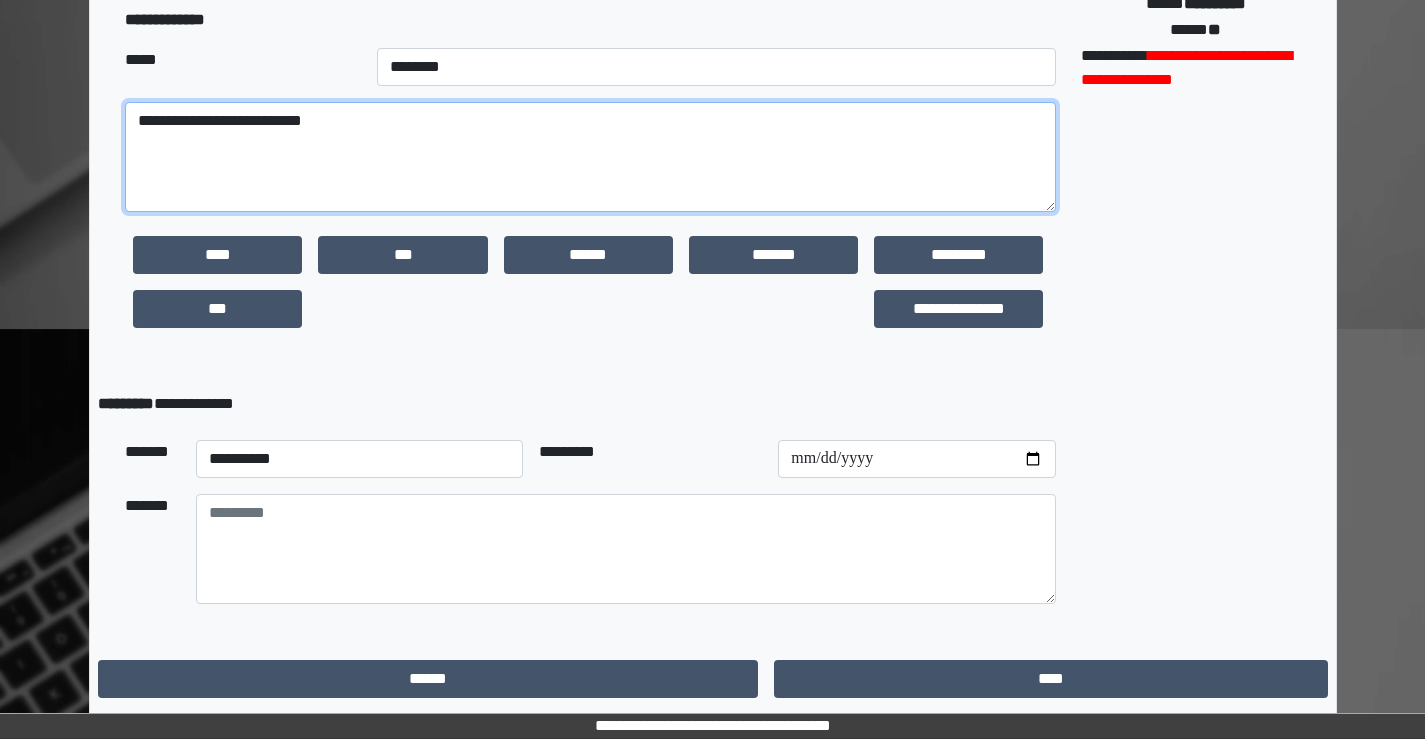 type on "**********" 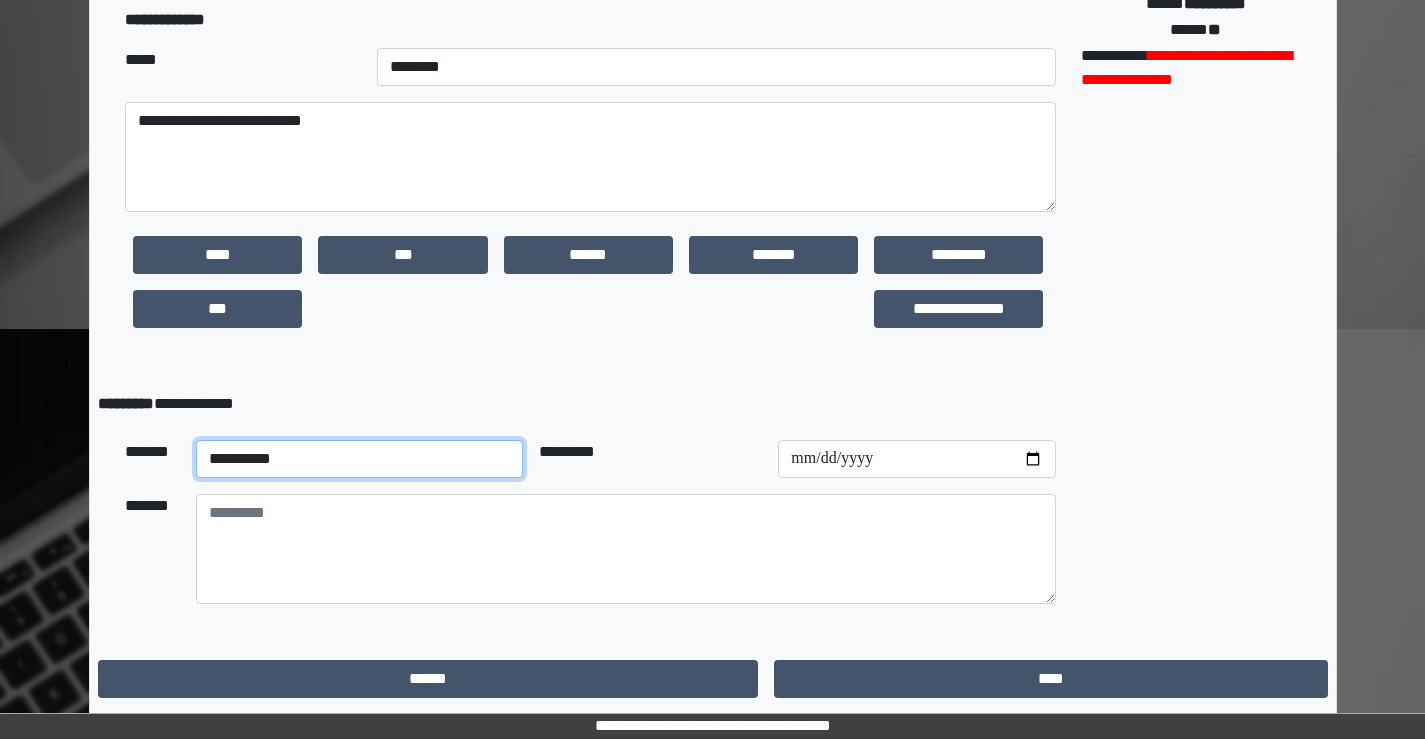 click on "**********" at bounding box center [360, 459] 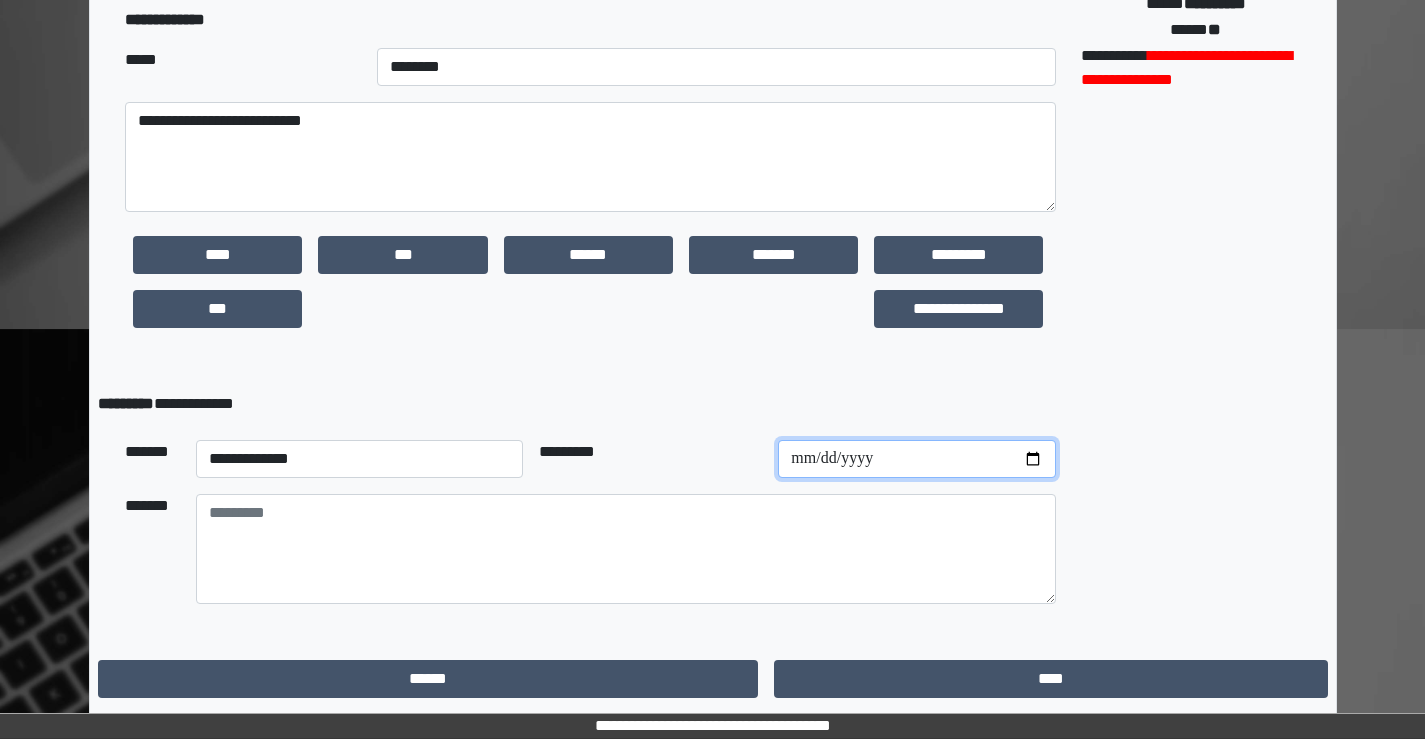 click at bounding box center [917, 459] 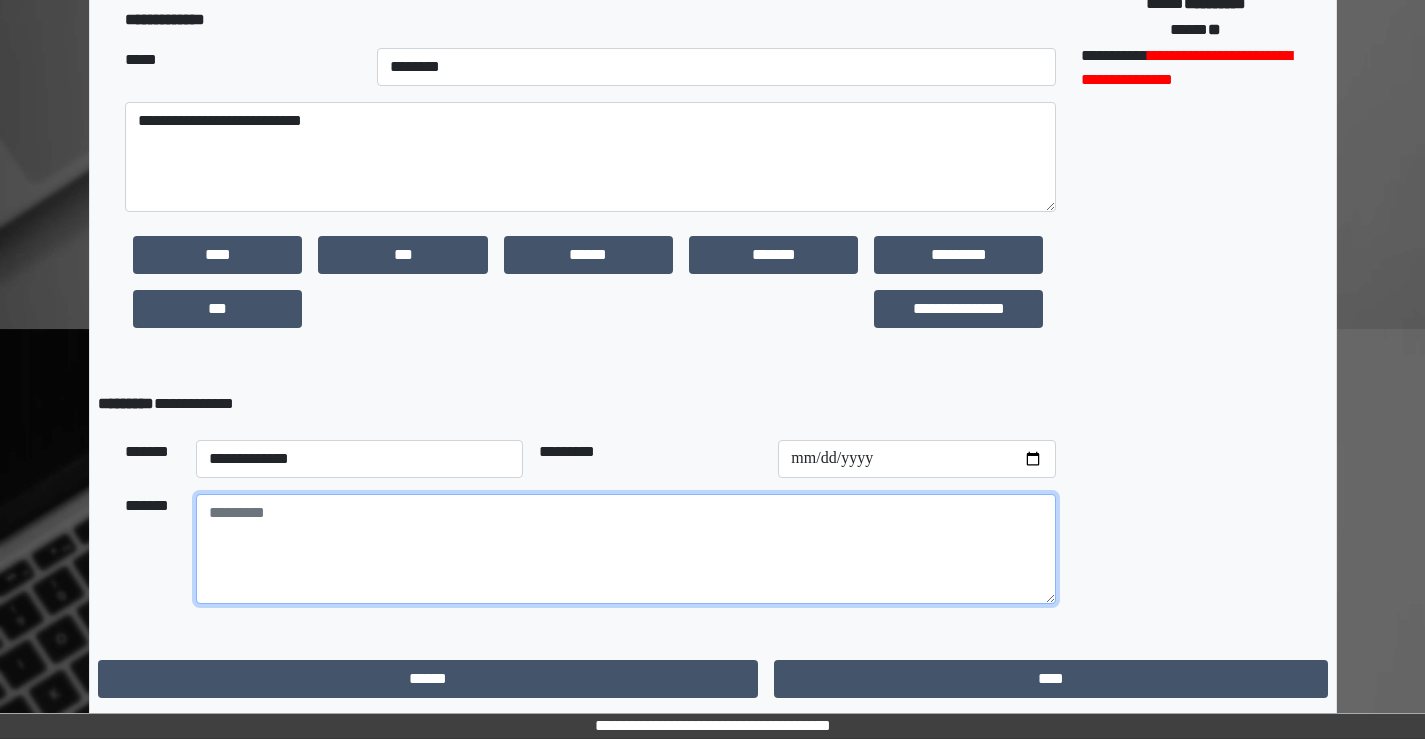 click at bounding box center (626, 549) 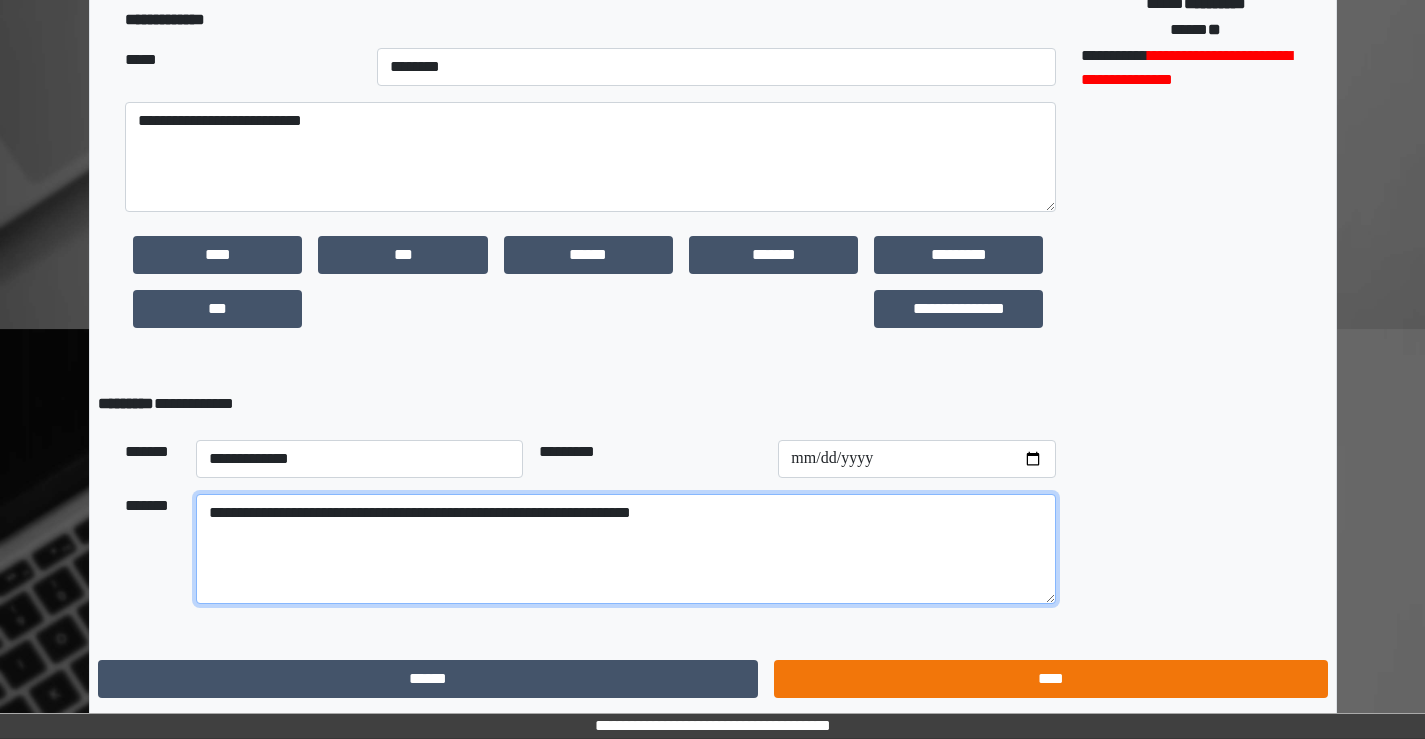 type on "**********" 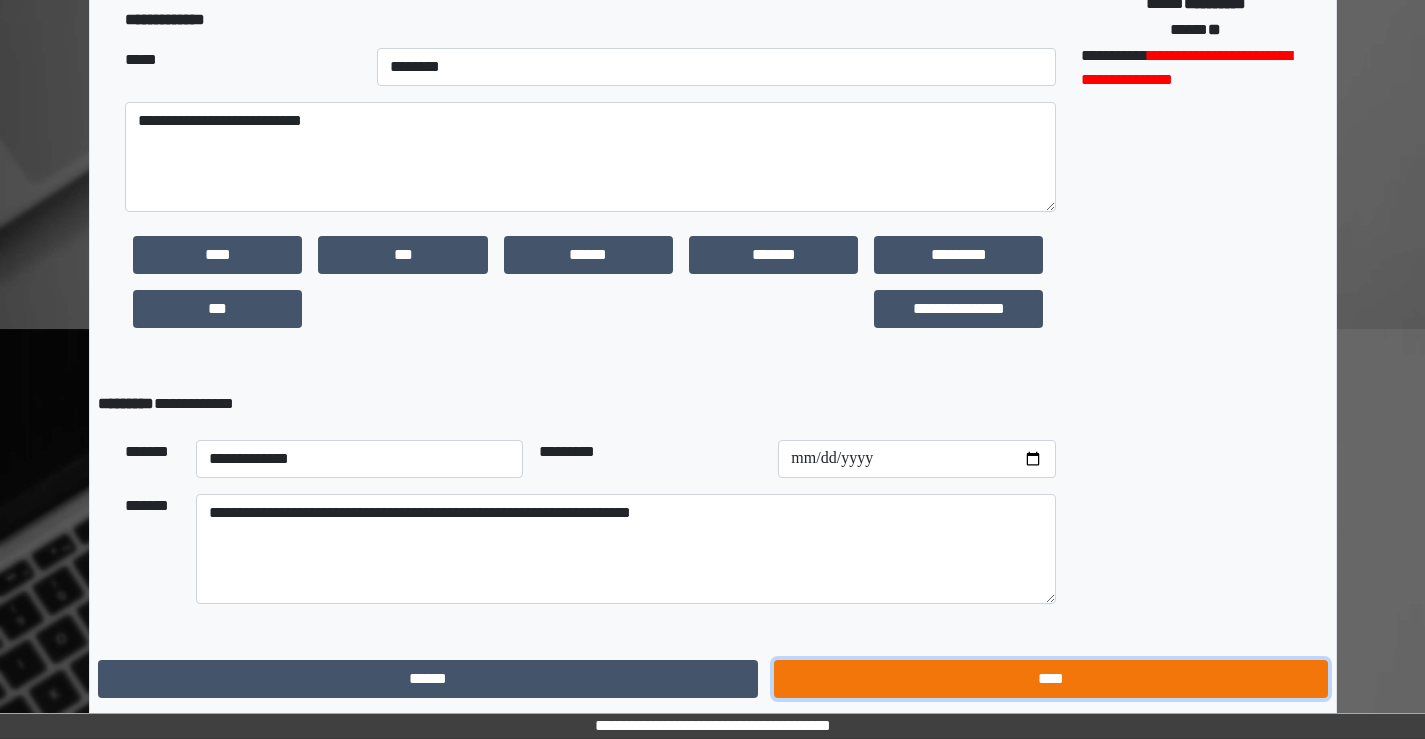 click on "****" at bounding box center [1050, 679] 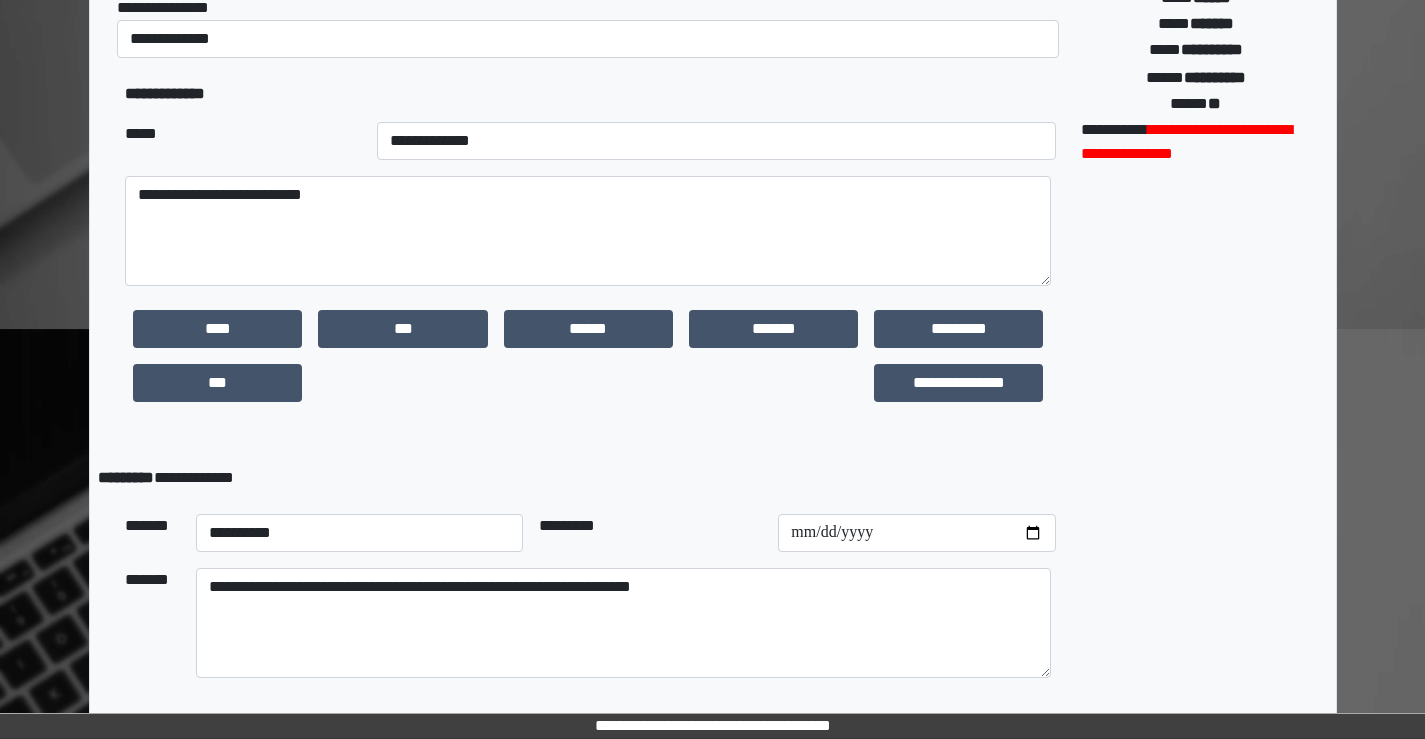 scroll, scrollTop: 0, scrollLeft: 0, axis: both 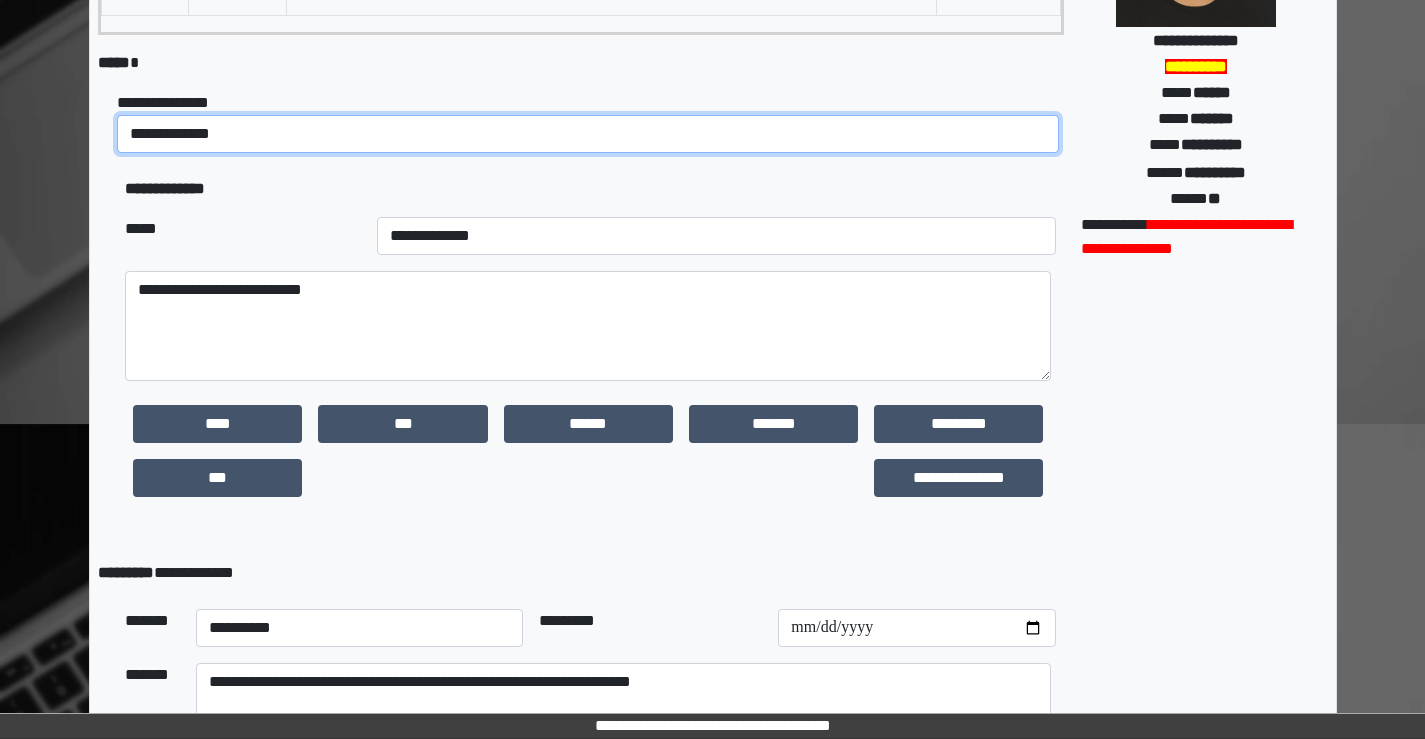click on "**********" at bounding box center [588, 134] 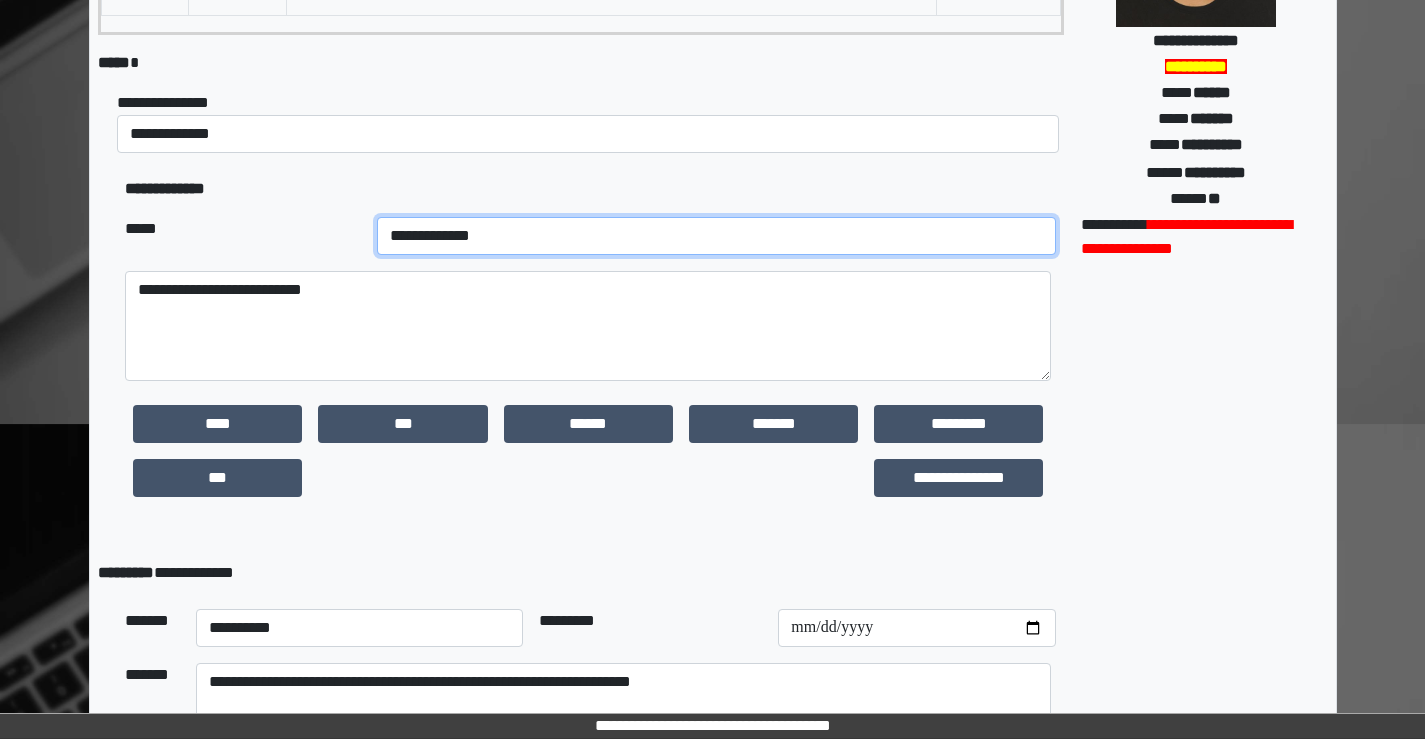 click on "**********" at bounding box center (717, 236) 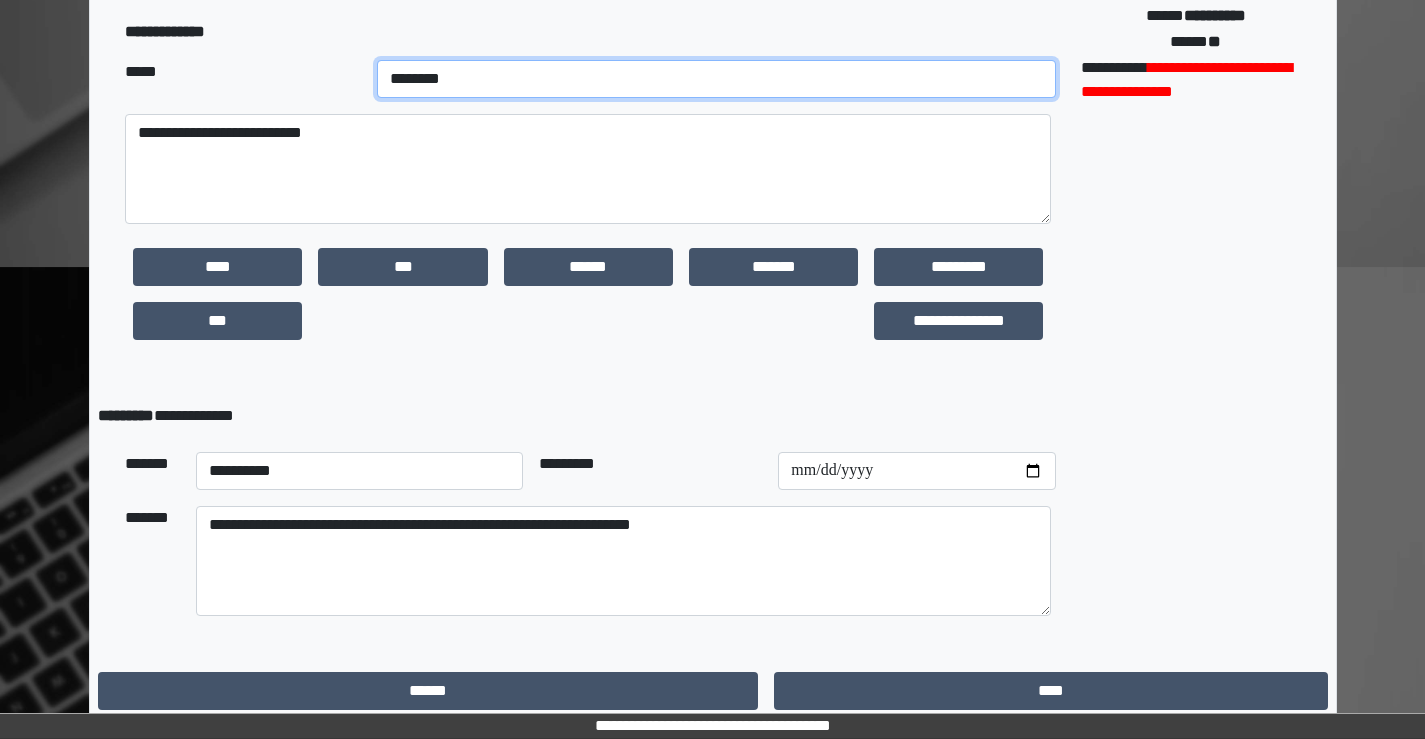 scroll, scrollTop: 569, scrollLeft: 0, axis: vertical 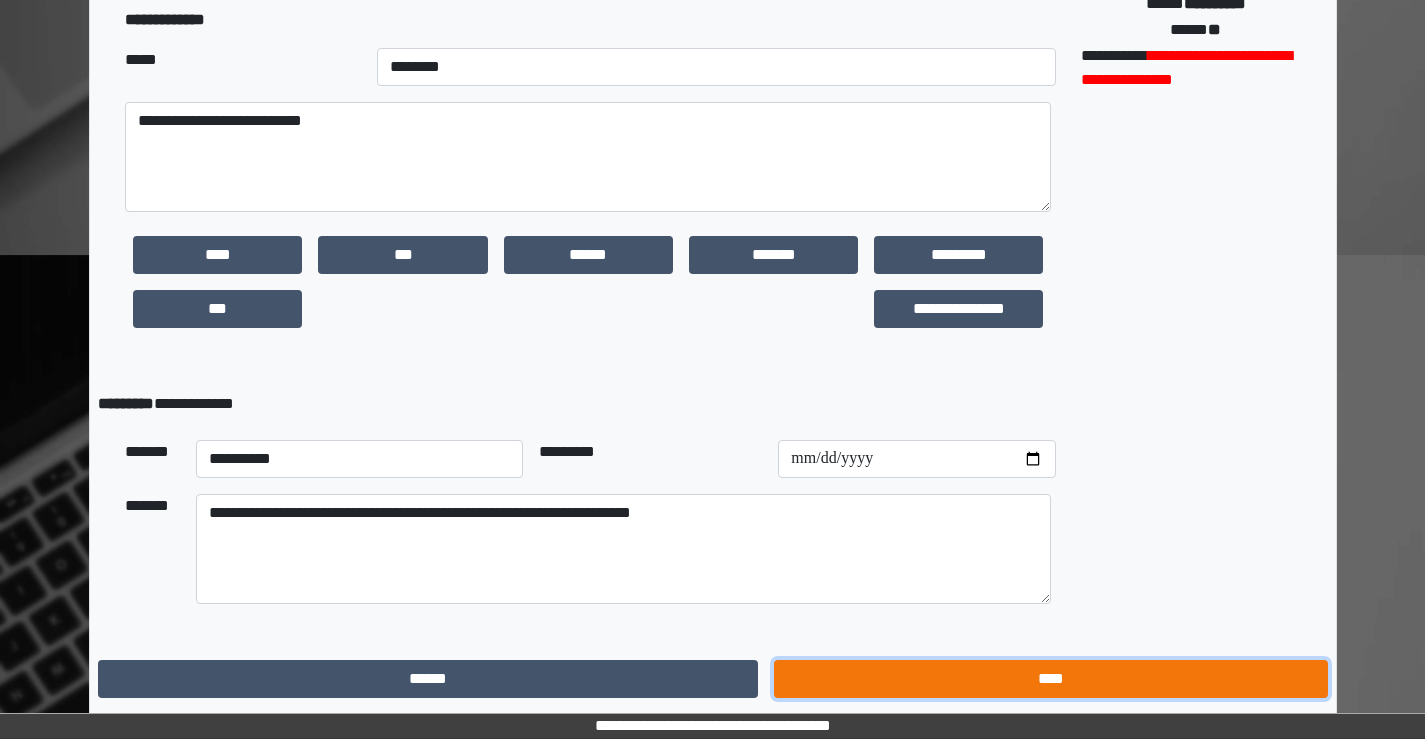 click on "****" at bounding box center [1050, 679] 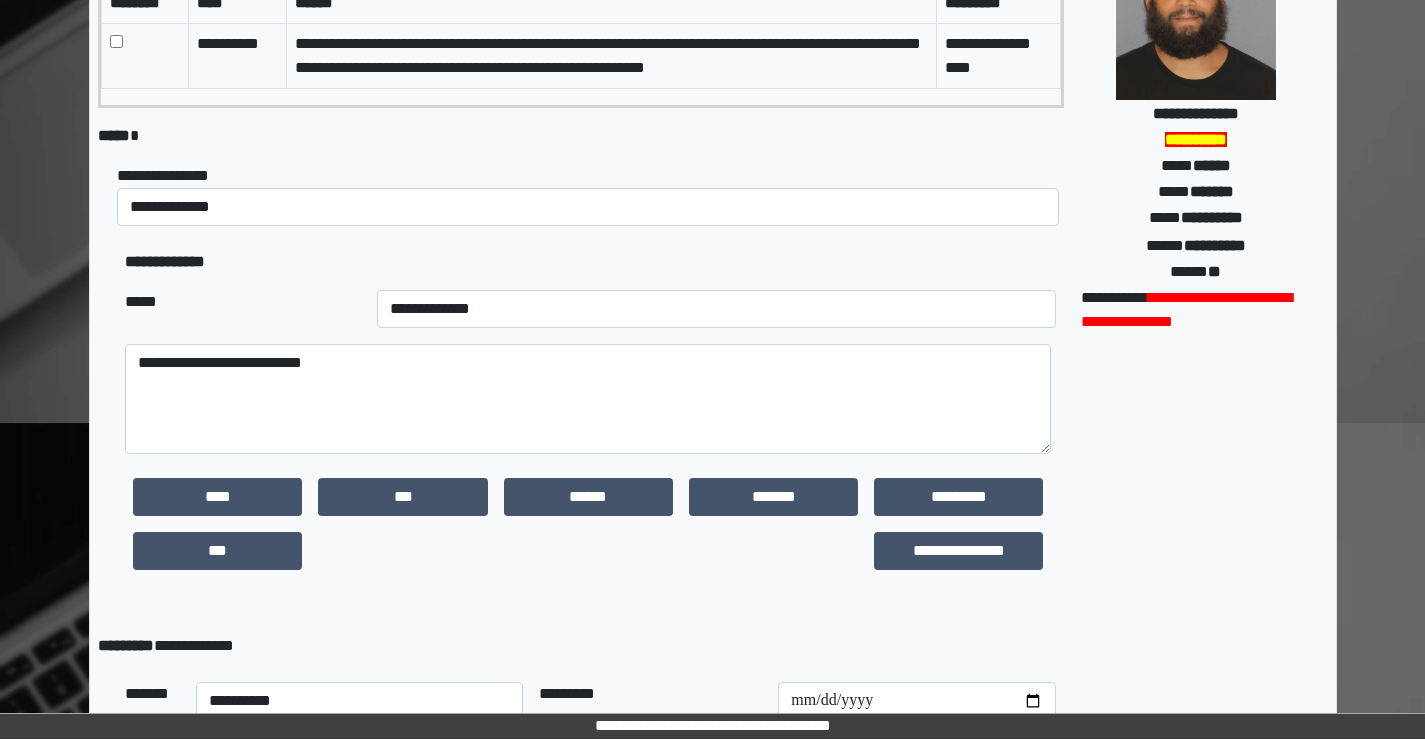 scroll, scrollTop: 569, scrollLeft: 0, axis: vertical 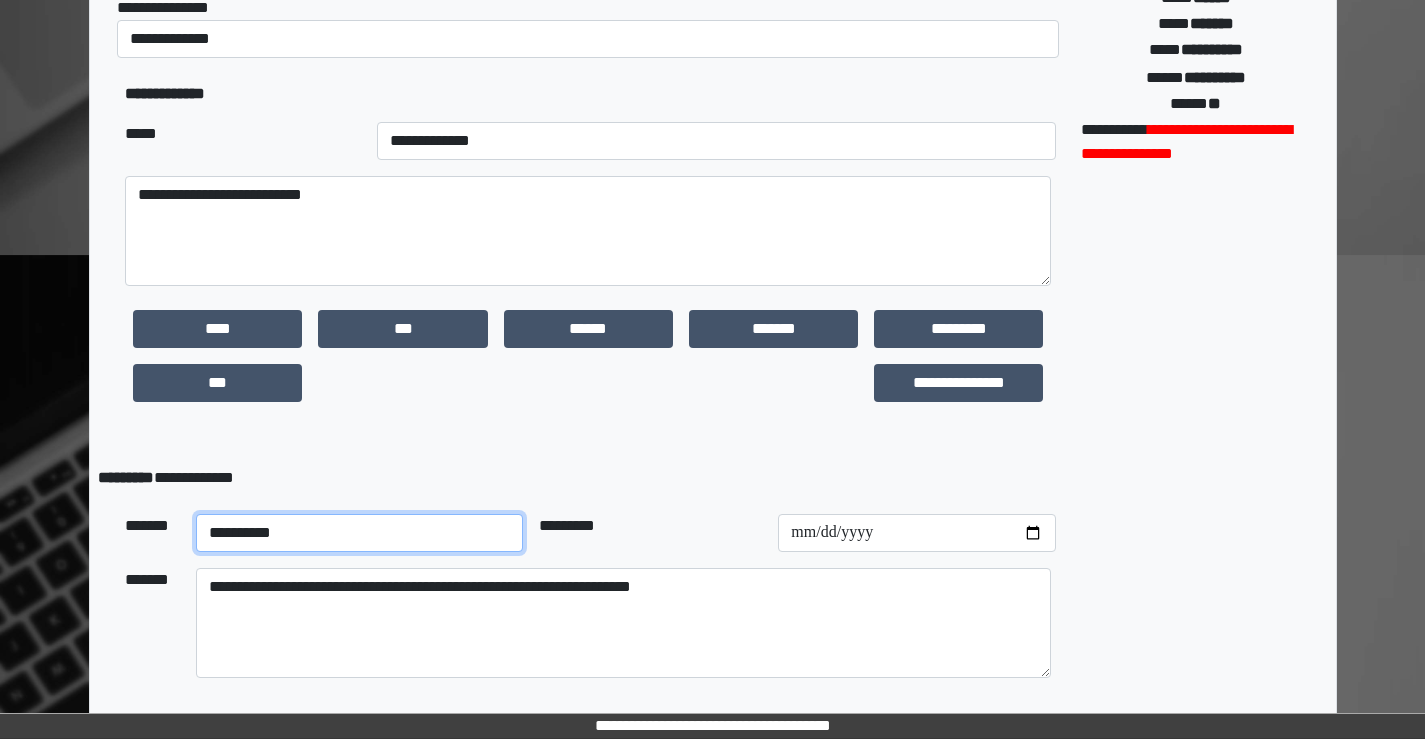 click on "**********" at bounding box center [360, 533] 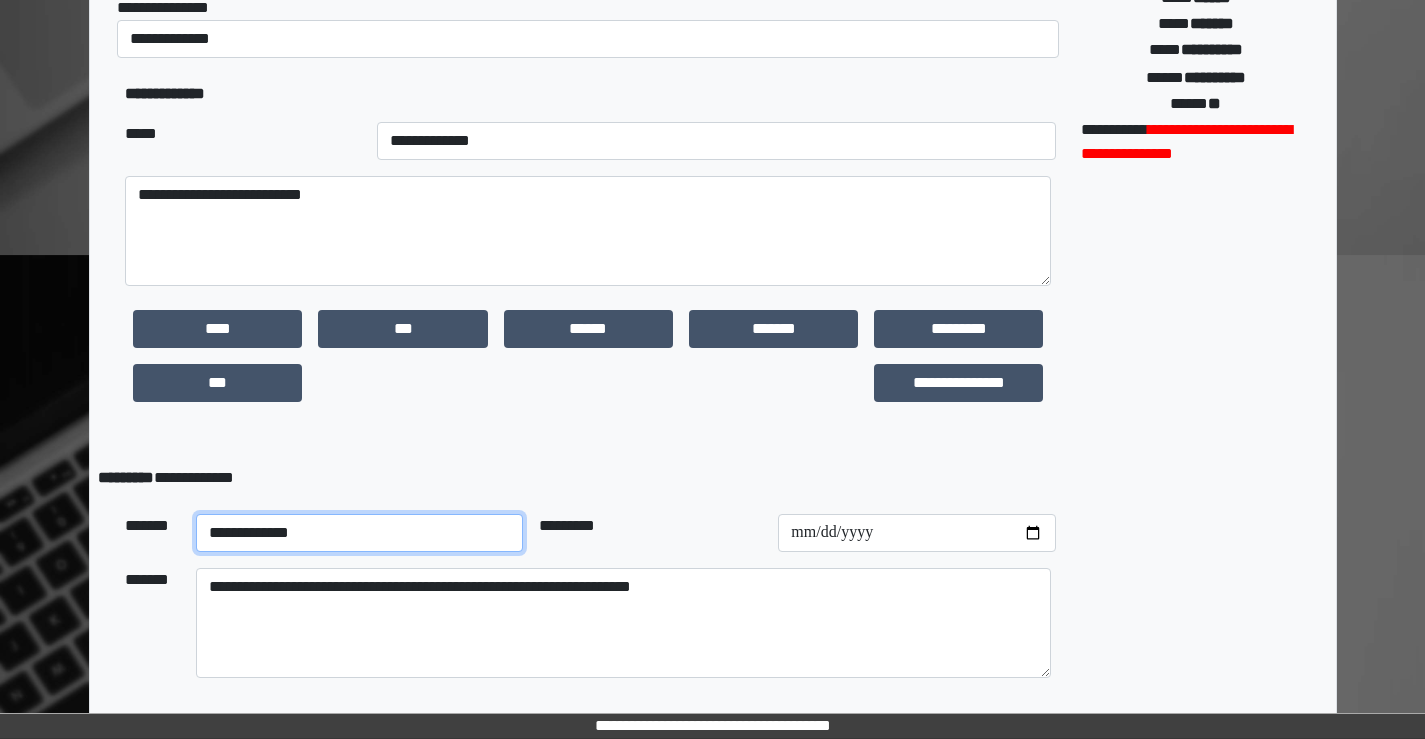 click on "**********" at bounding box center (360, 533) 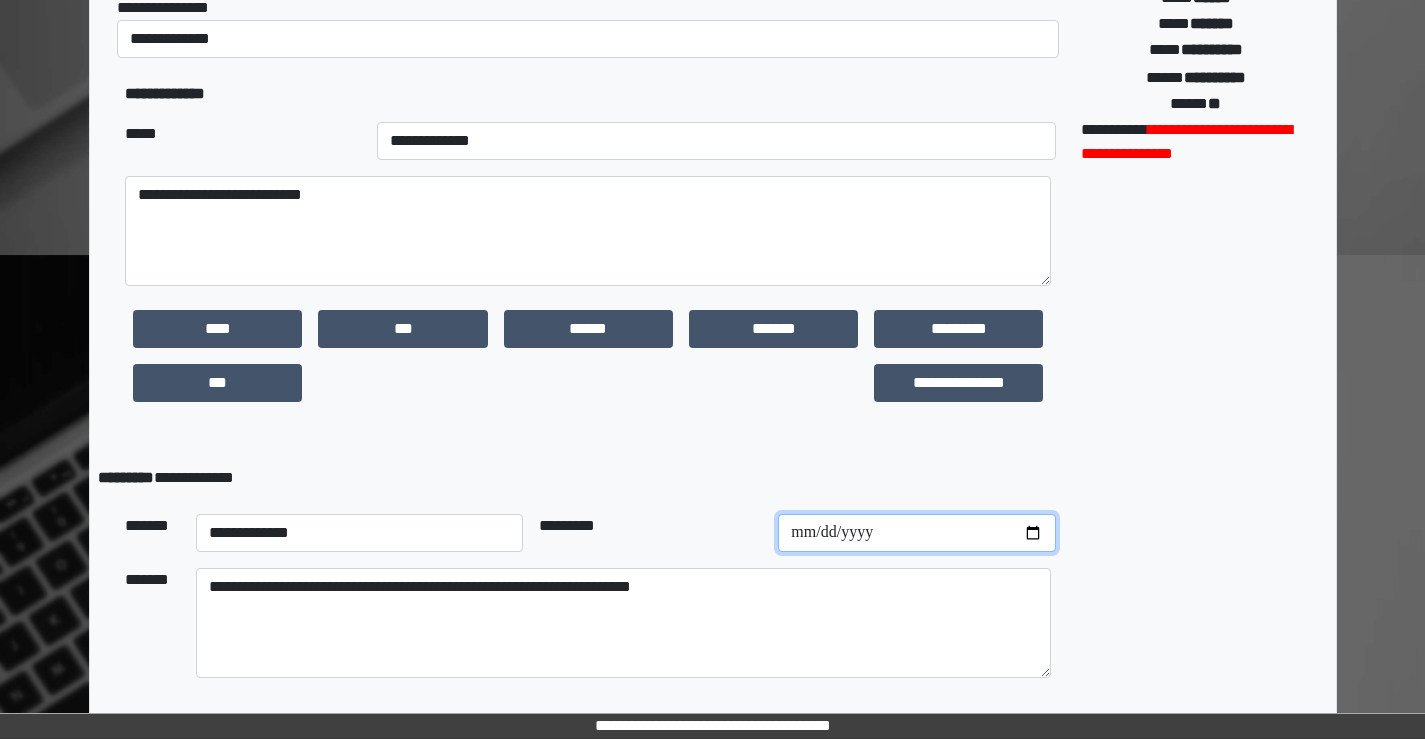 click at bounding box center [917, 533] 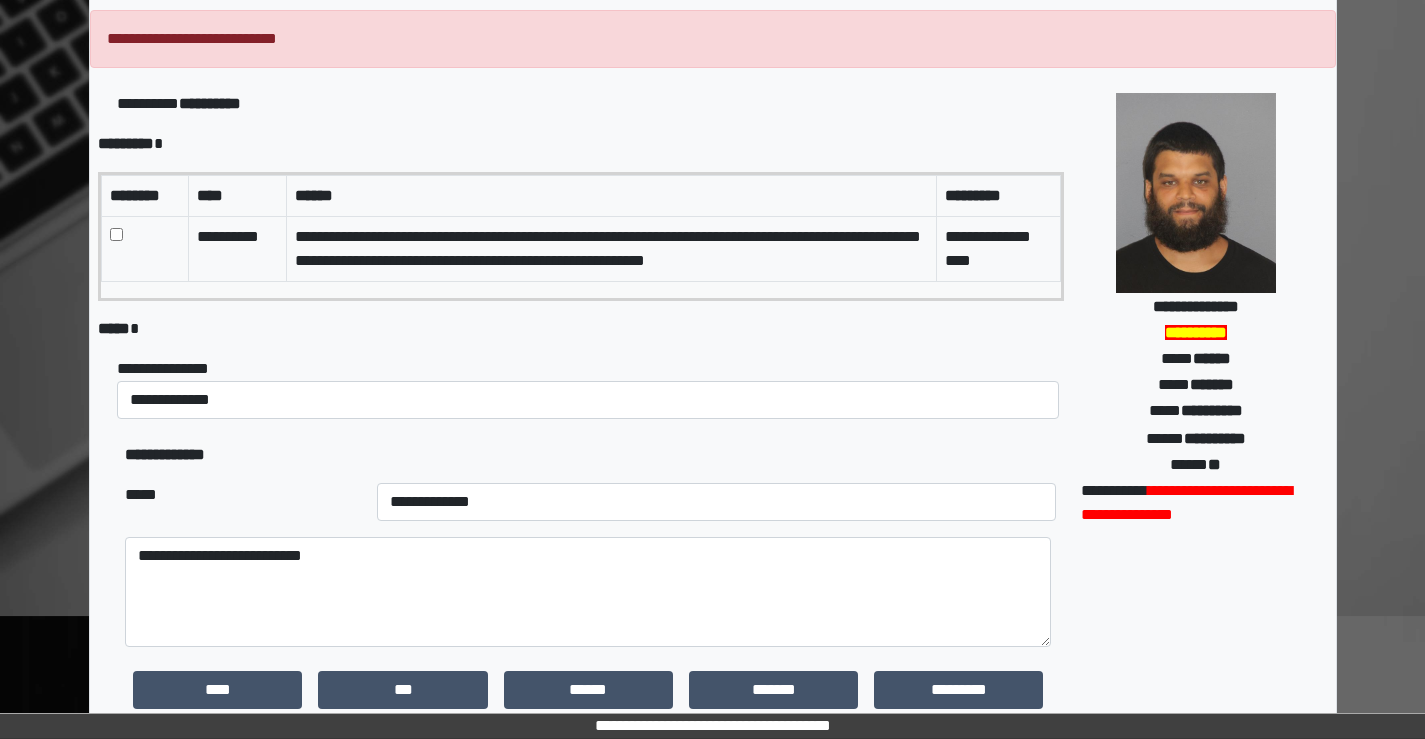 scroll, scrollTop: 169, scrollLeft: 0, axis: vertical 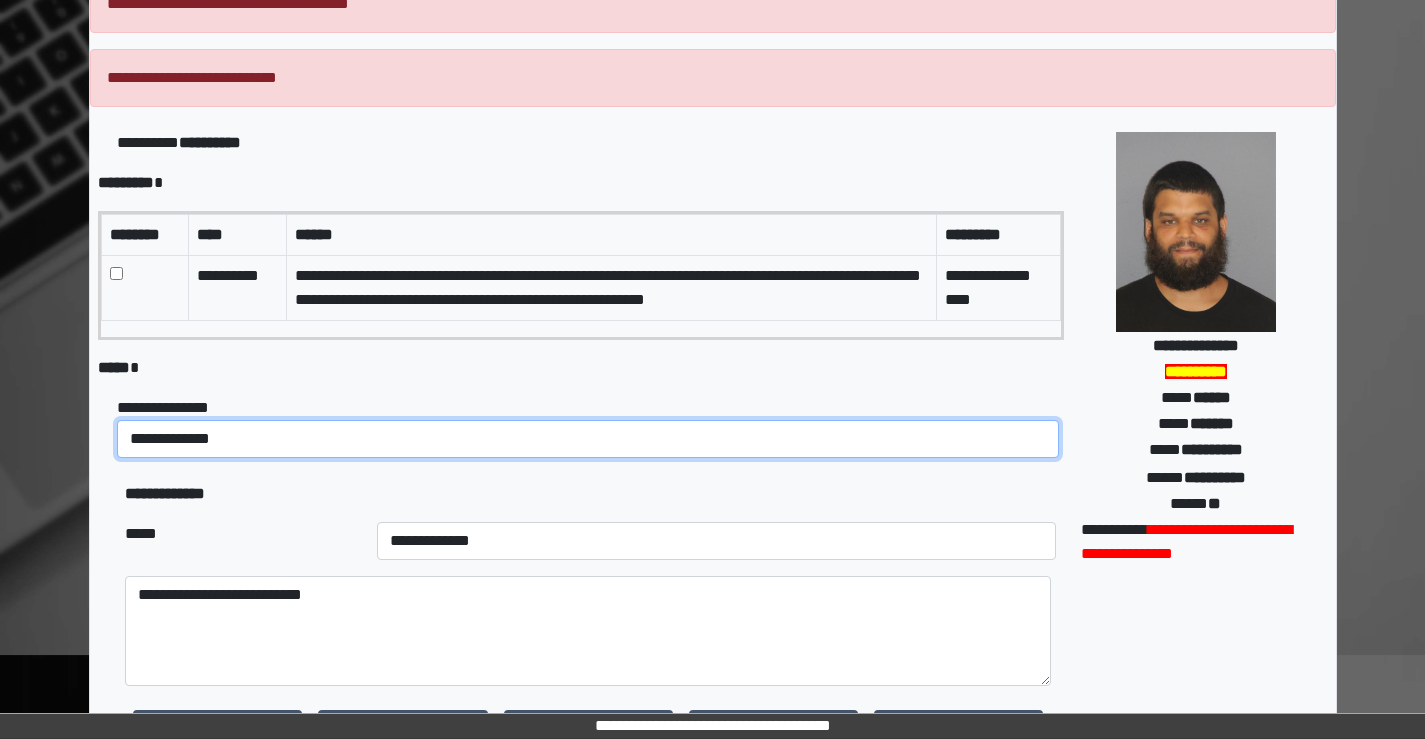 click on "**********" at bounding box center [588, 439] 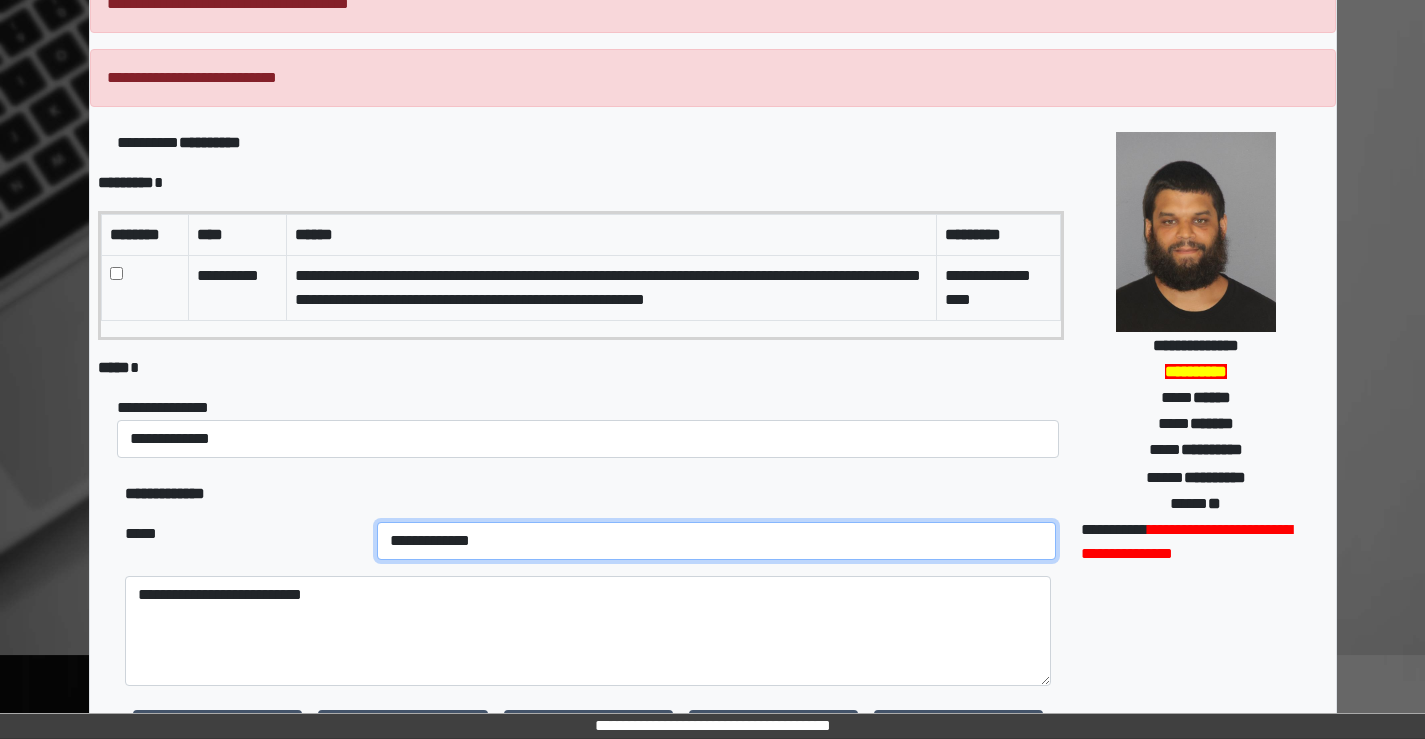 click on "**********" at bounding box center [717, 541] 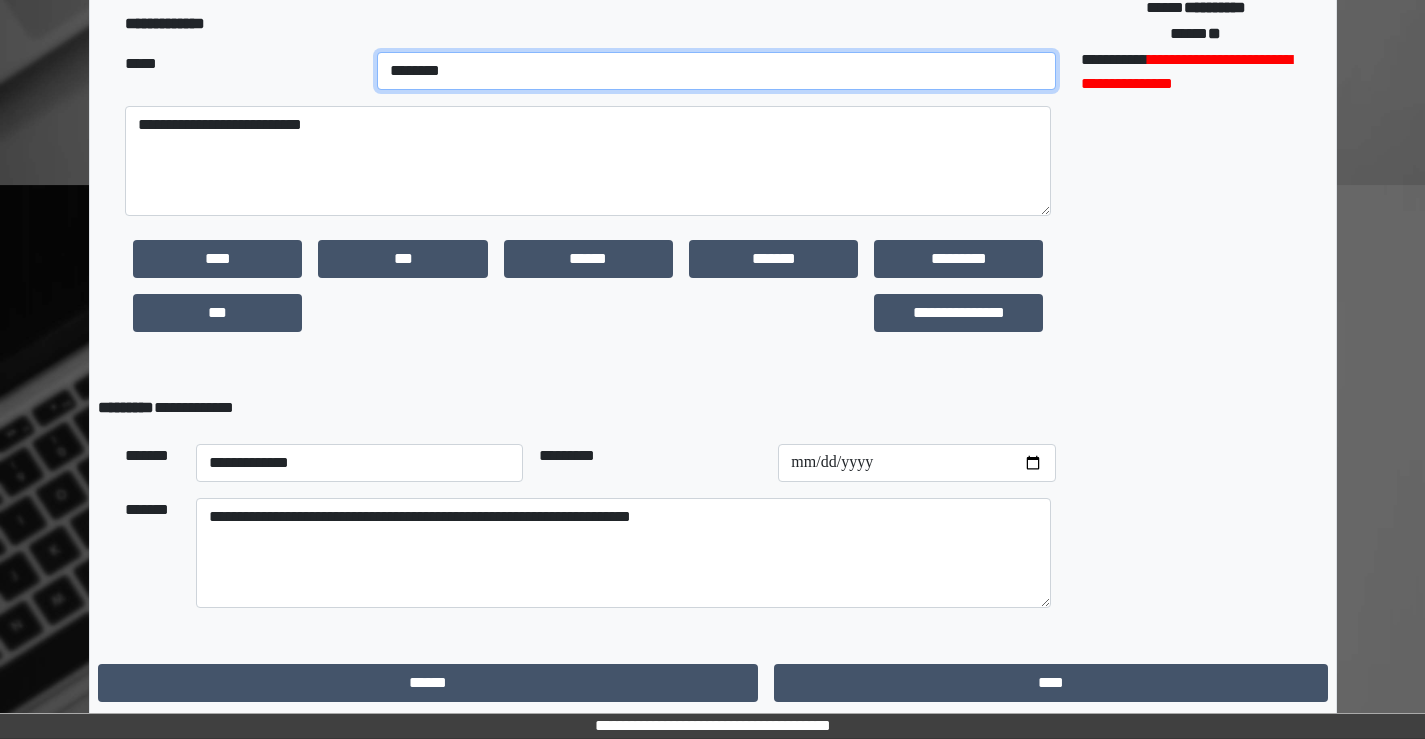 scroll, scrollTop: 643, scrollLeft: 0, axis: vertical 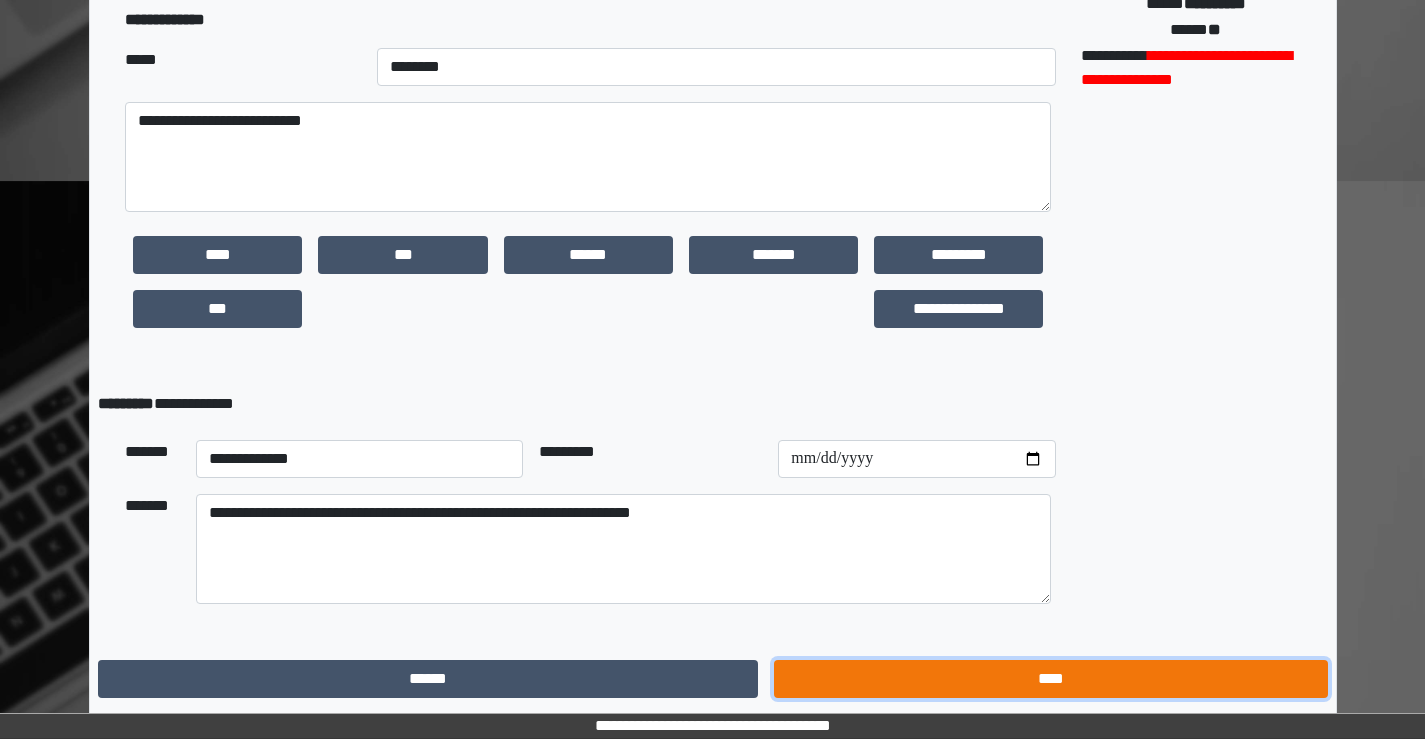 click on "****" at bounding box center (1050, 679) 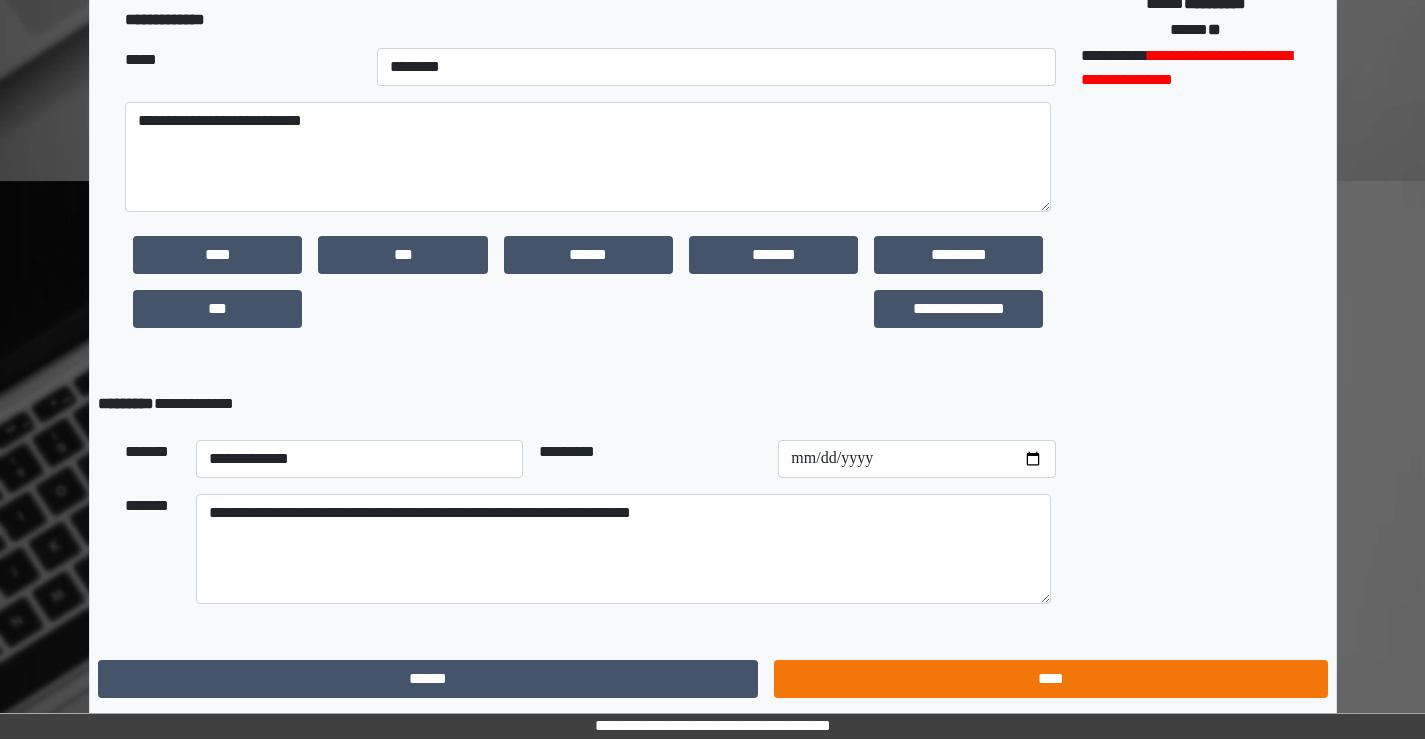 scroll, scrollTop: 0, scrollLeft: 0, axis: both 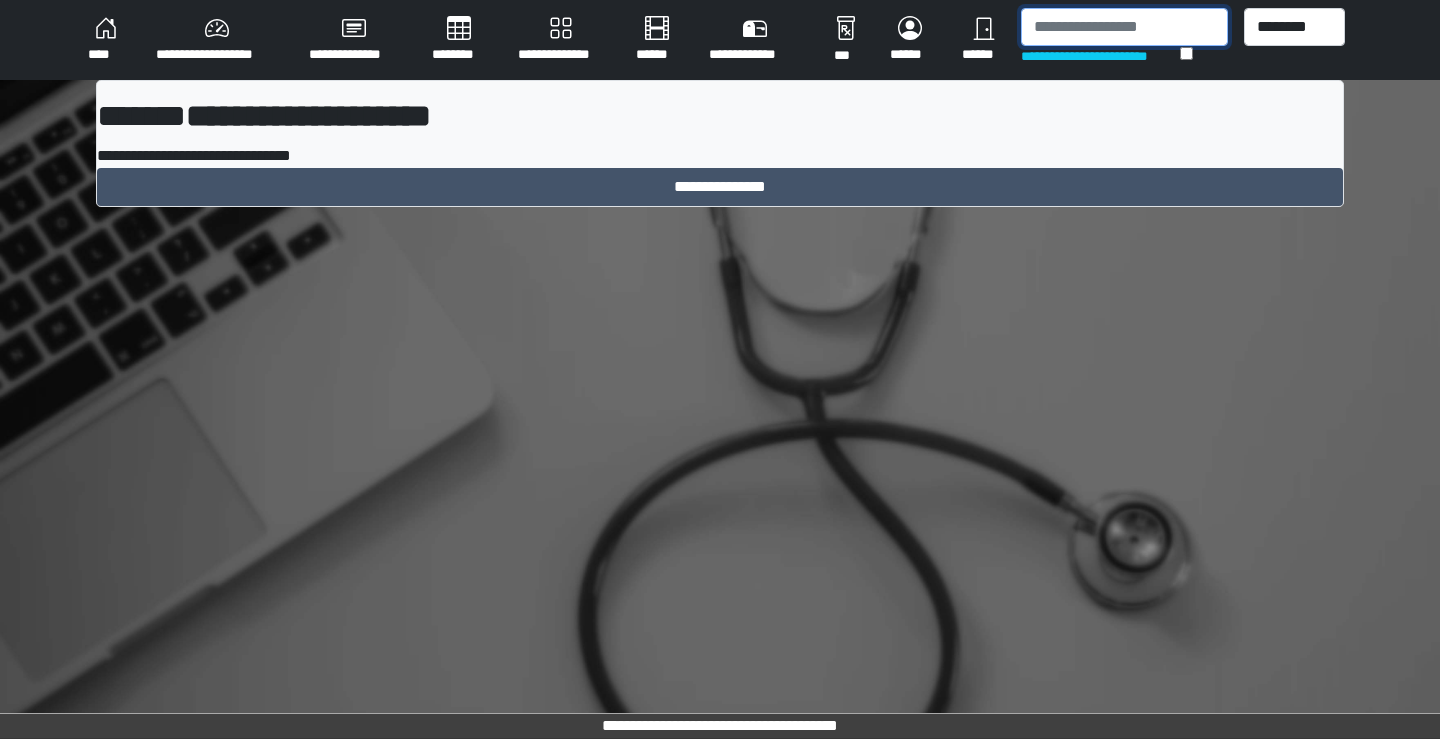 click at bounding box center (1124, 27) 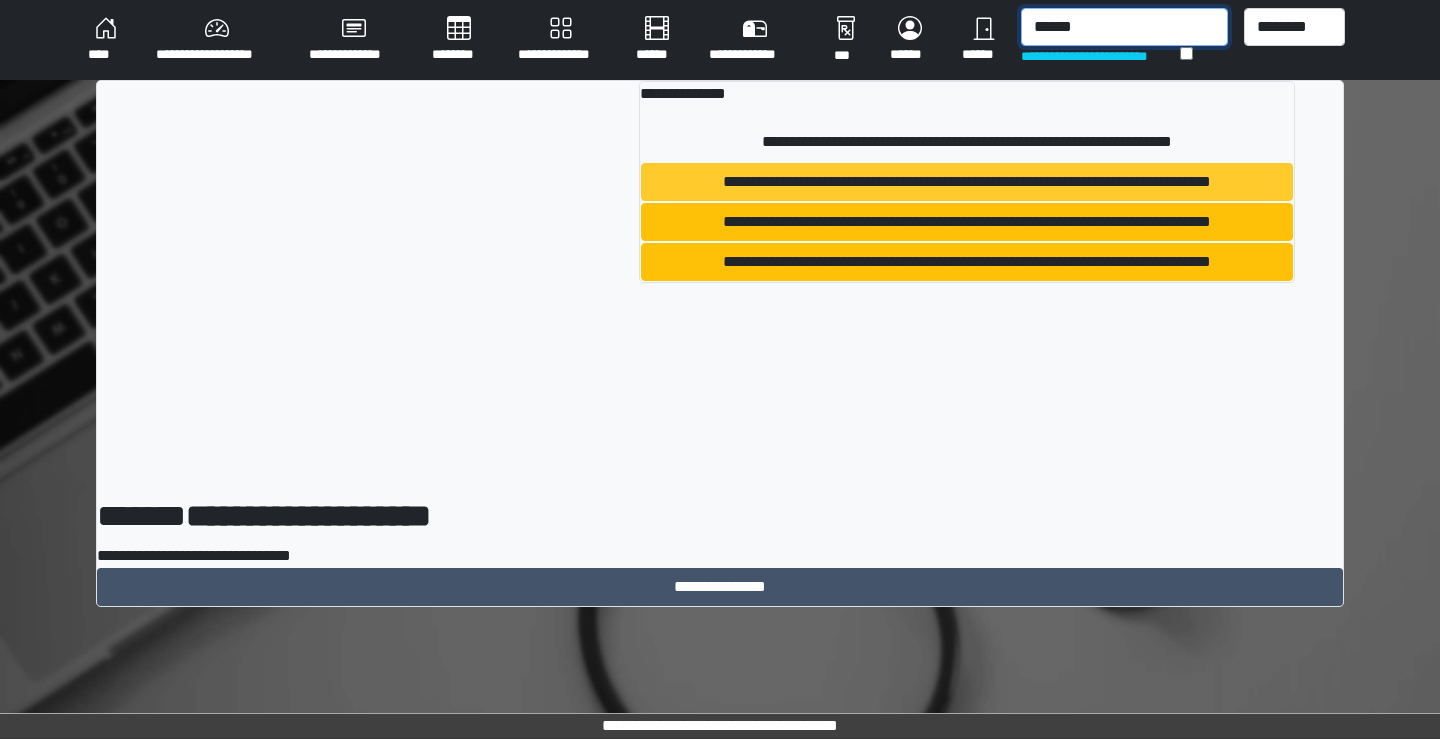 type on "******" 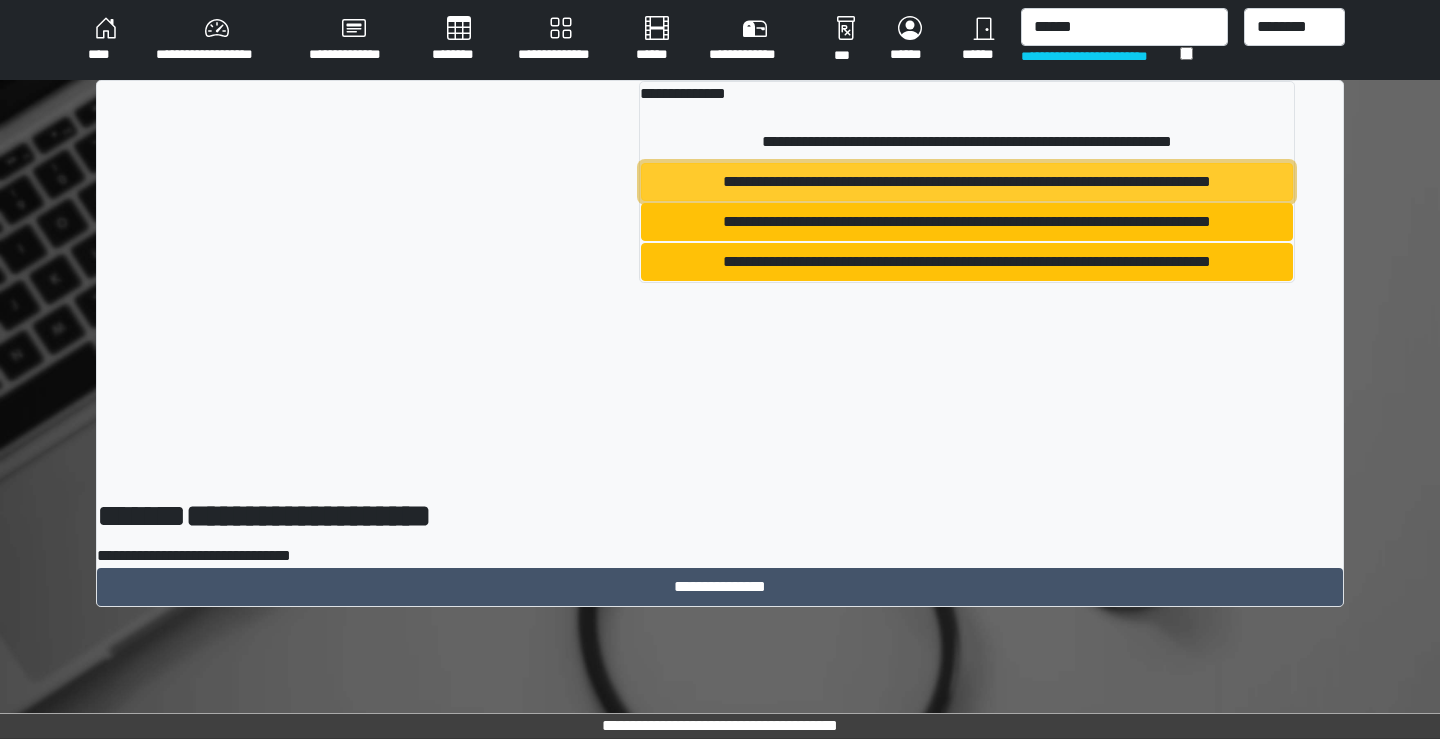 click on "**********" at bounding box center (967, 182) 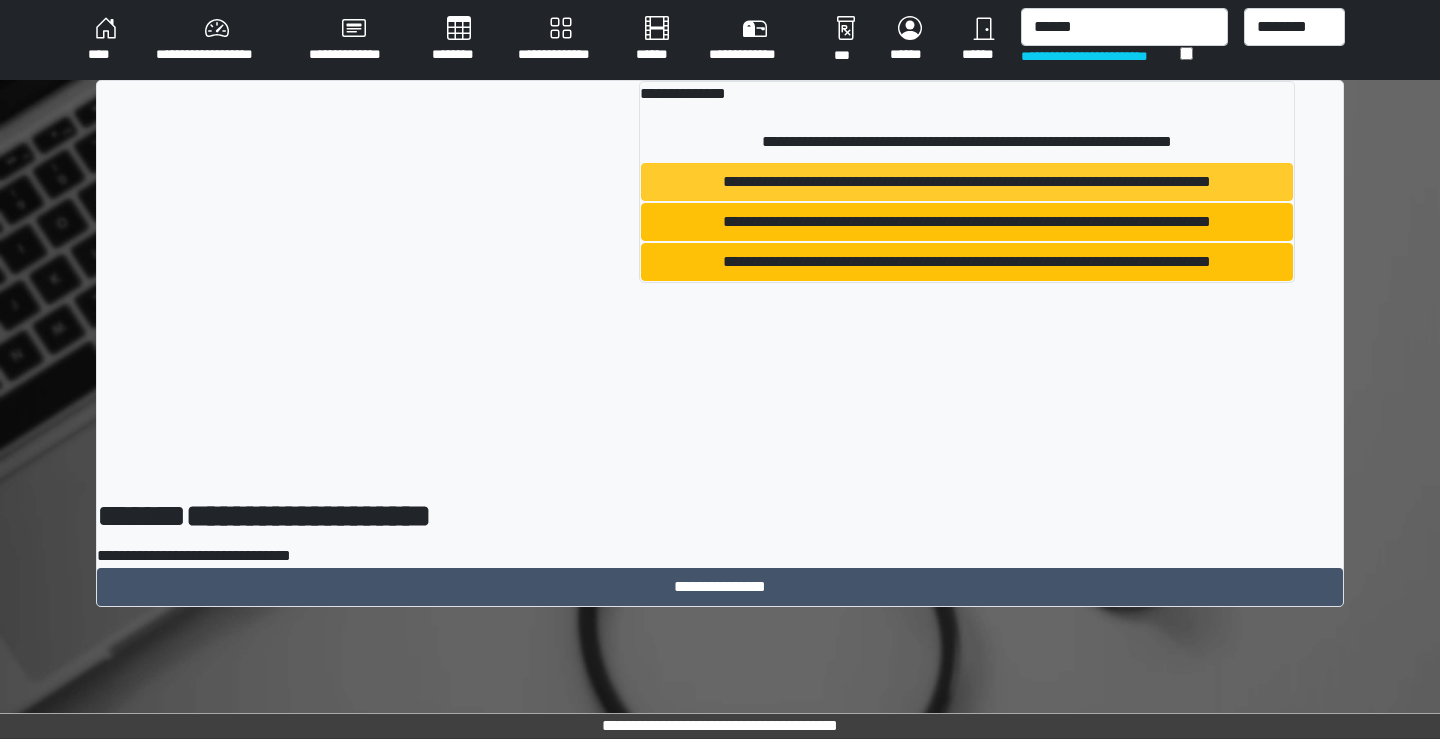 type 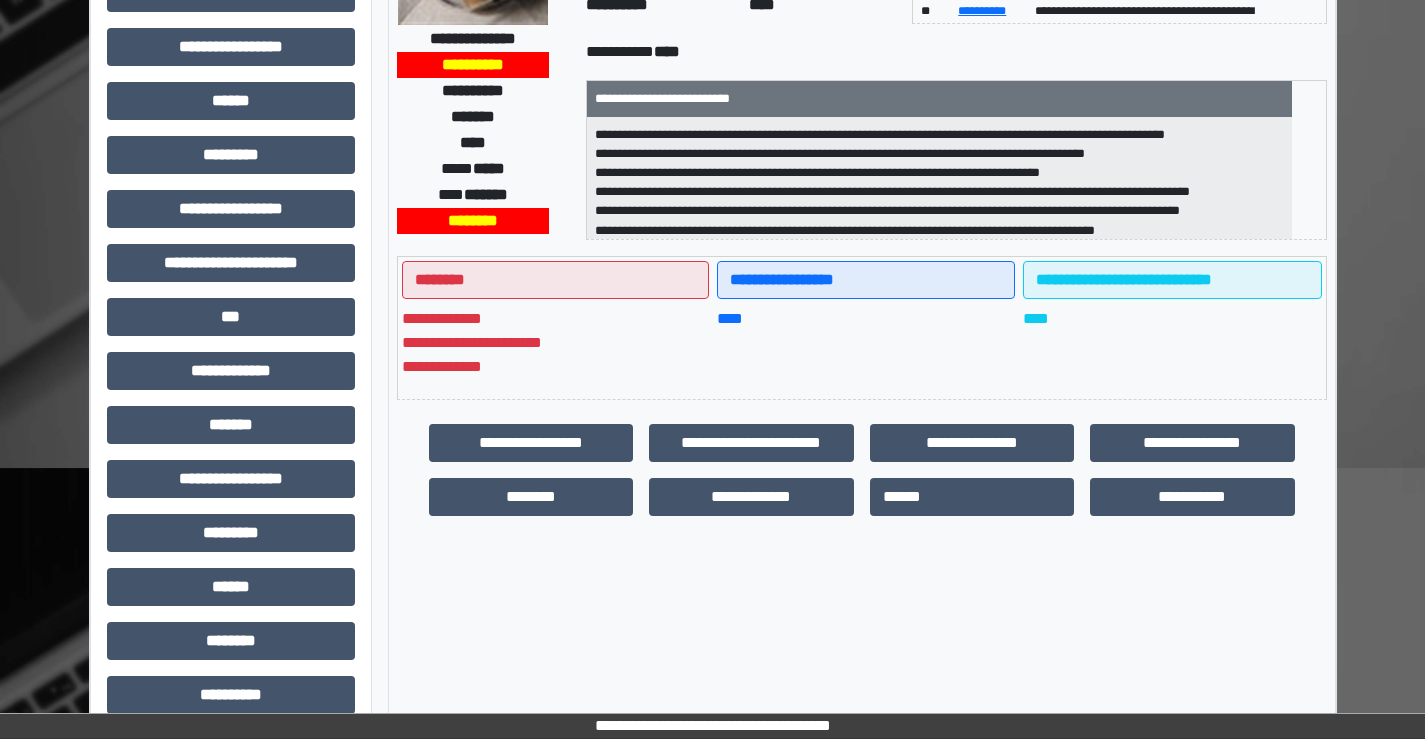 scroll, scrollTop: 400, scrollLeft: 0, axis: vertical 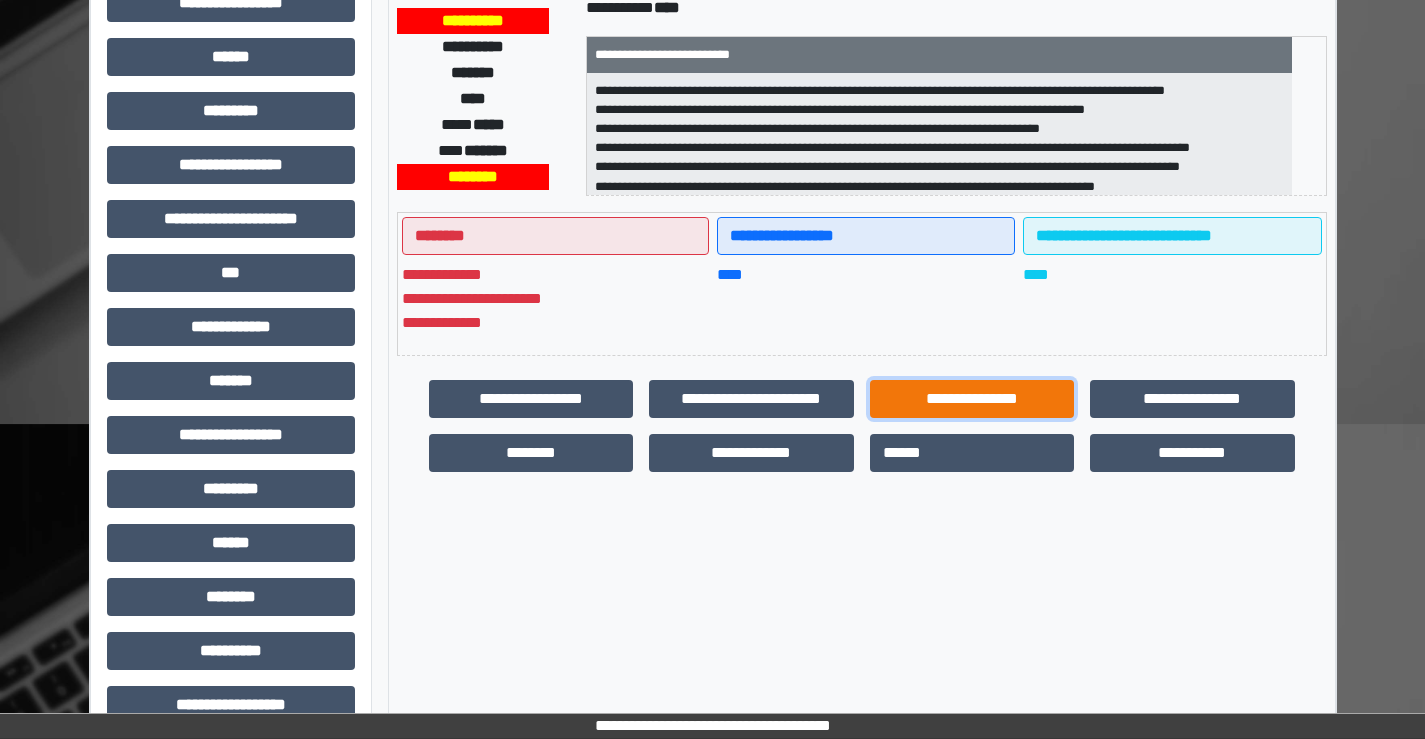 click on "**********" at bounding box center [972, 399] 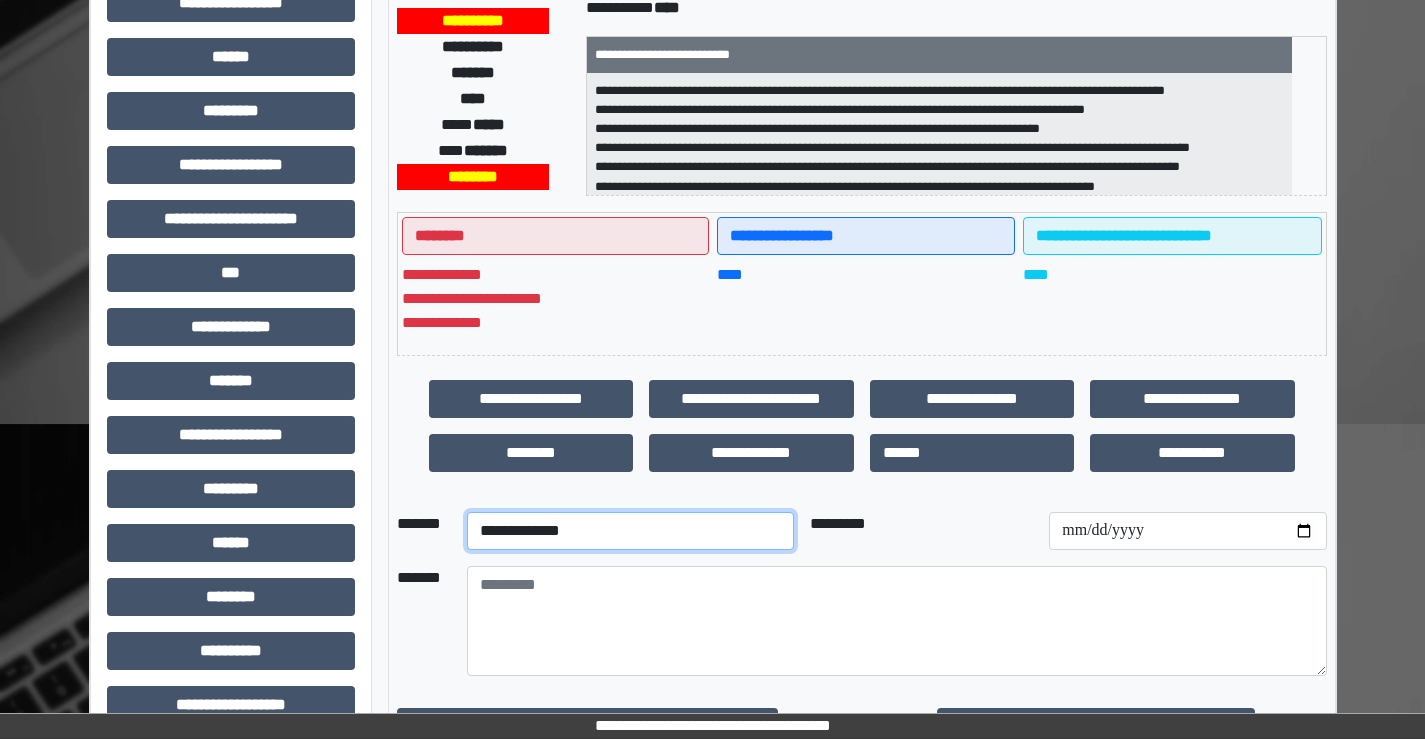 drag, startPoint x: 595, startPoint y: 524, endPoint x: 609, endPoint y: 525, distance: 14.035668 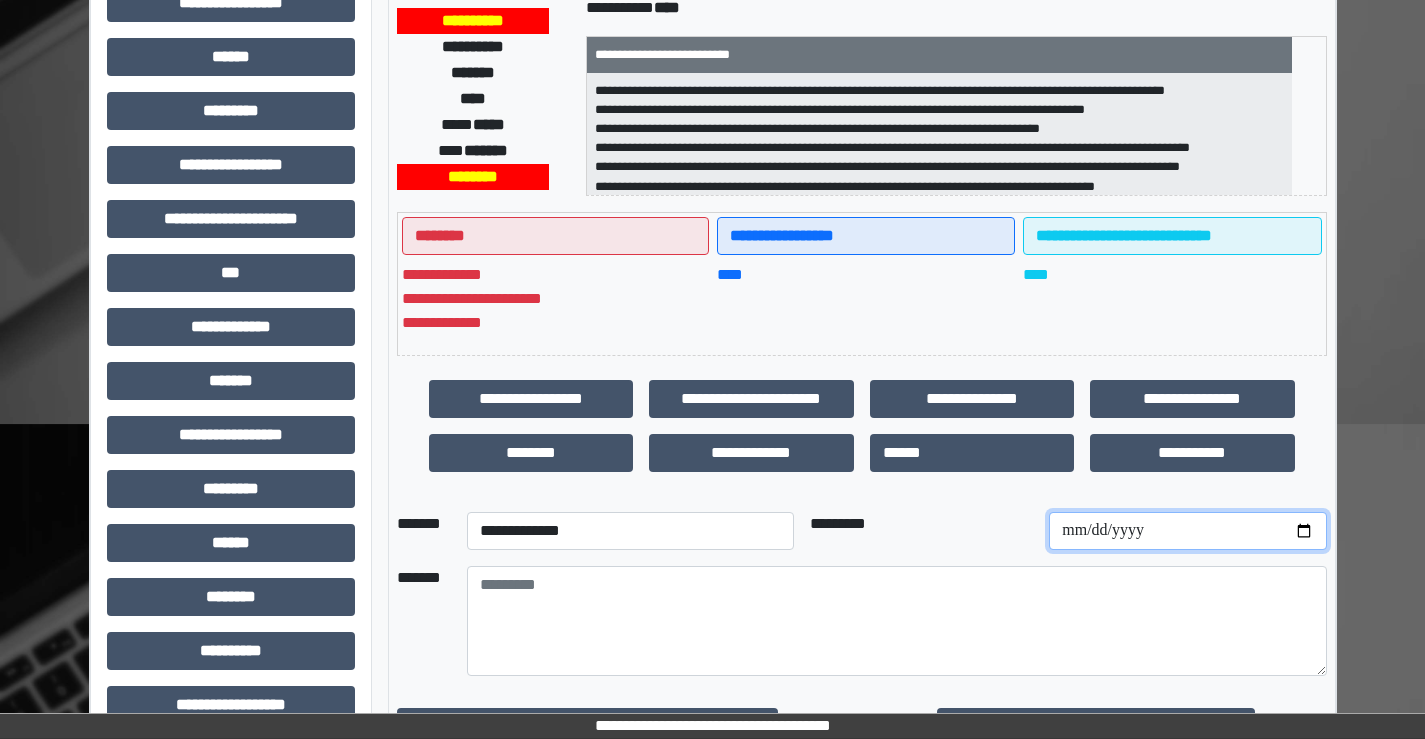 click at bounding box center (1187, 531) 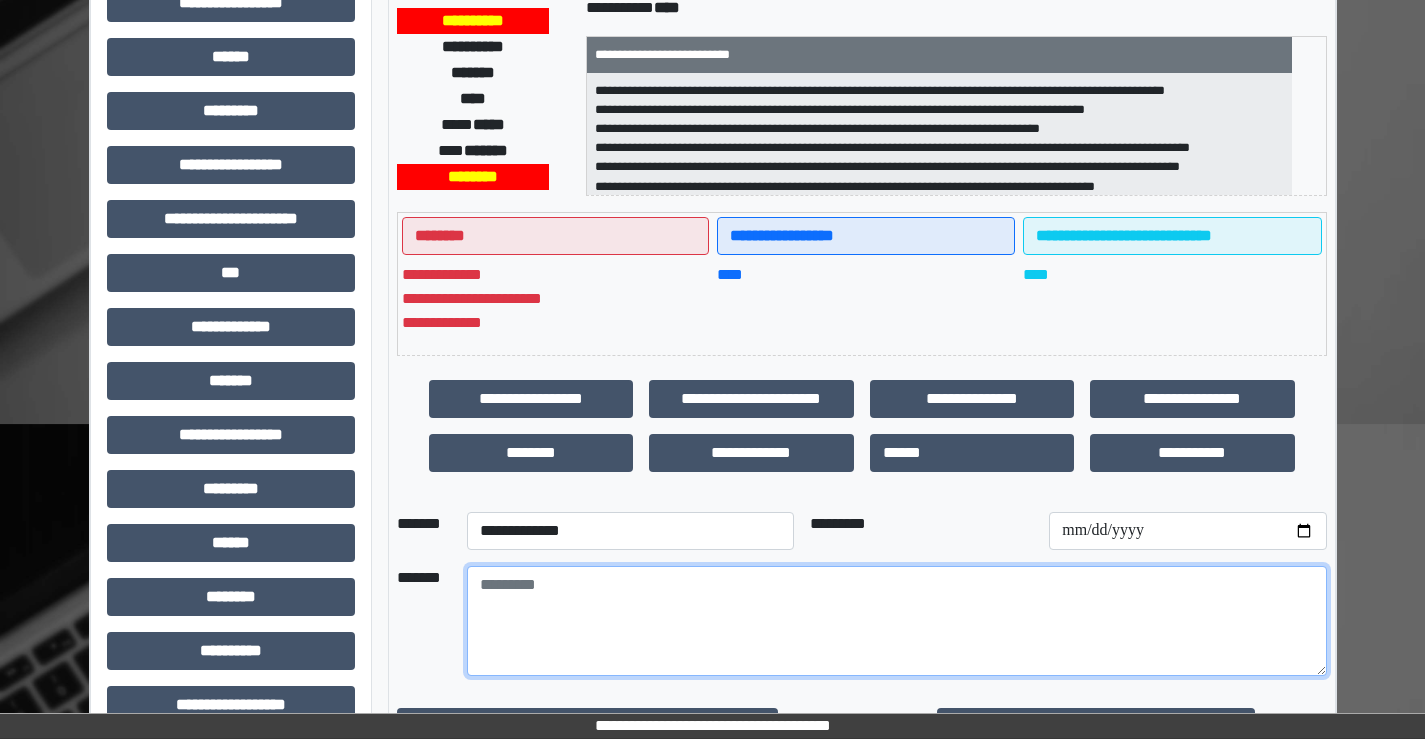 click at bounding box center (897, 621) 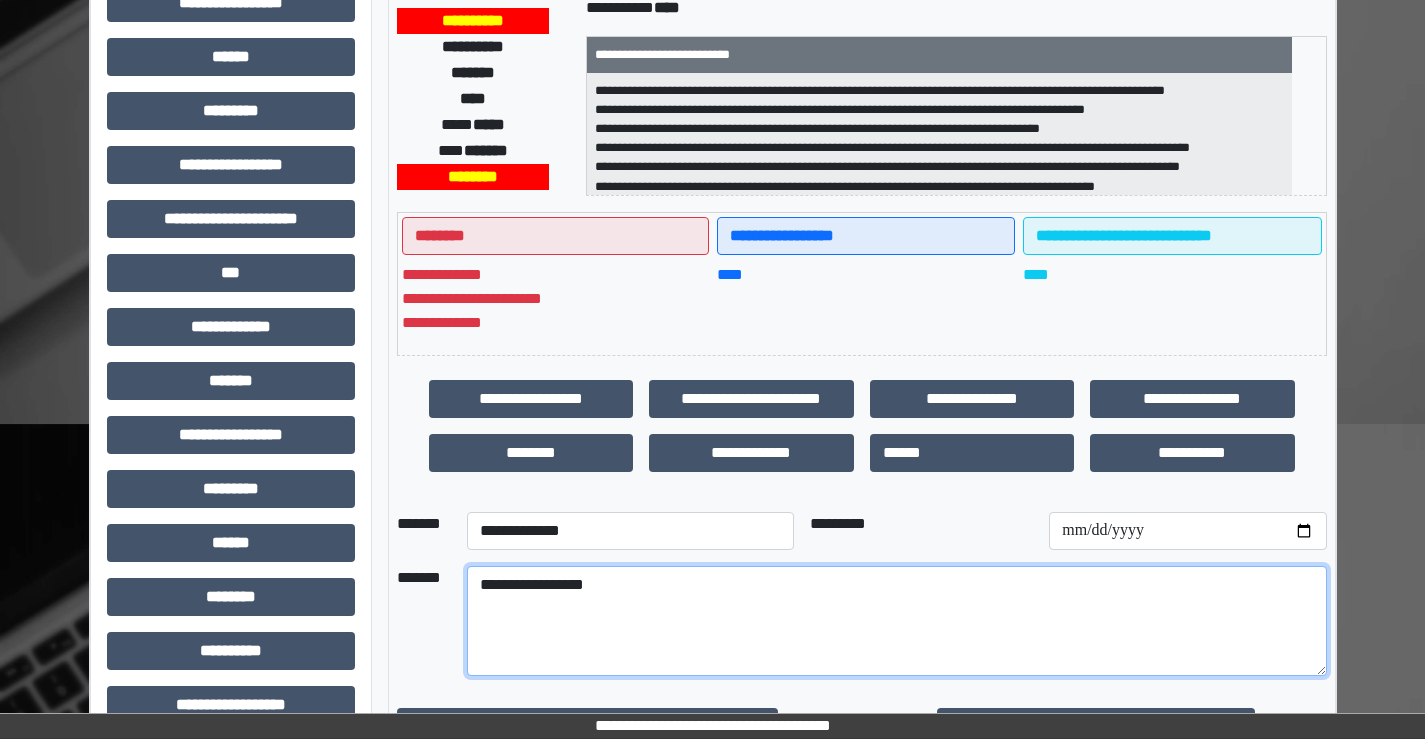 scroll, scrollTop: 449, scrollLeft: 0, axis: vertical 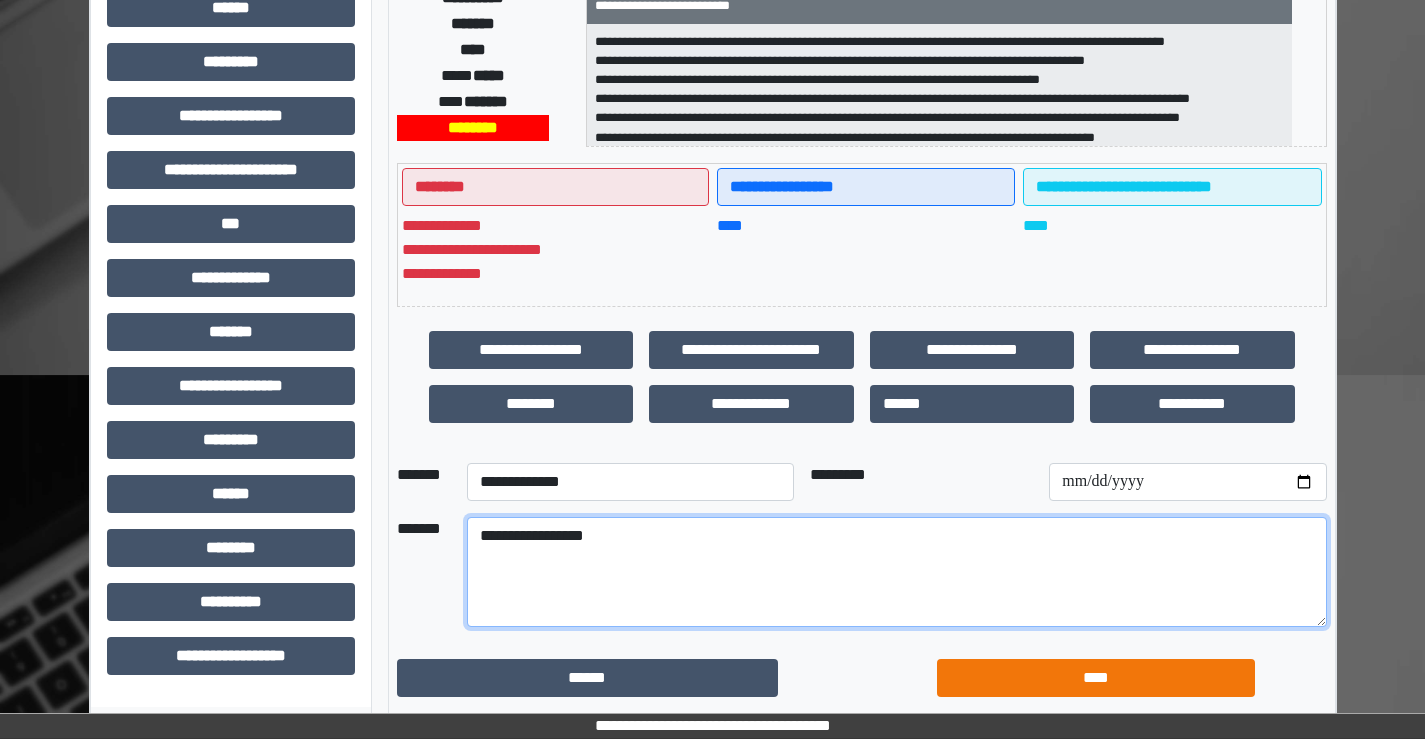 type on "**********" 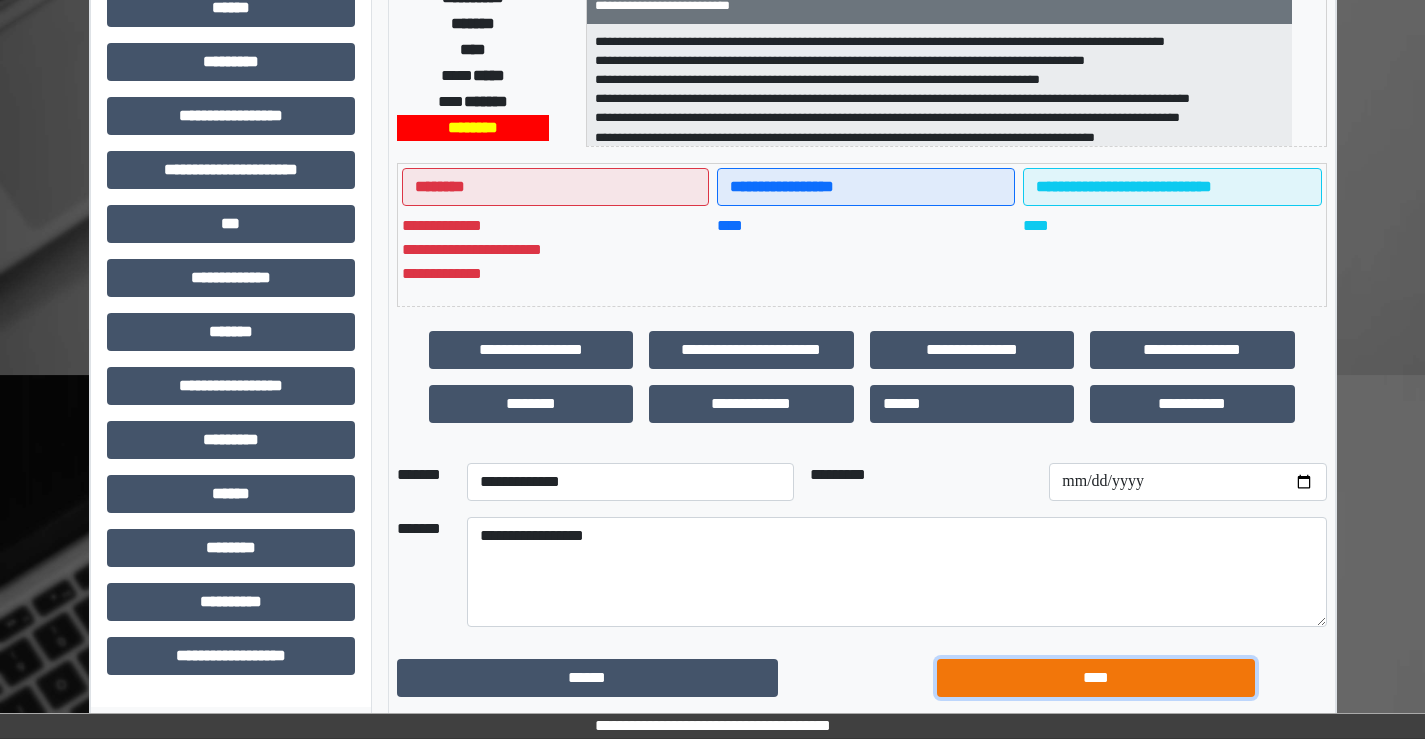 click on "****" at bounding box center [1096, 678] 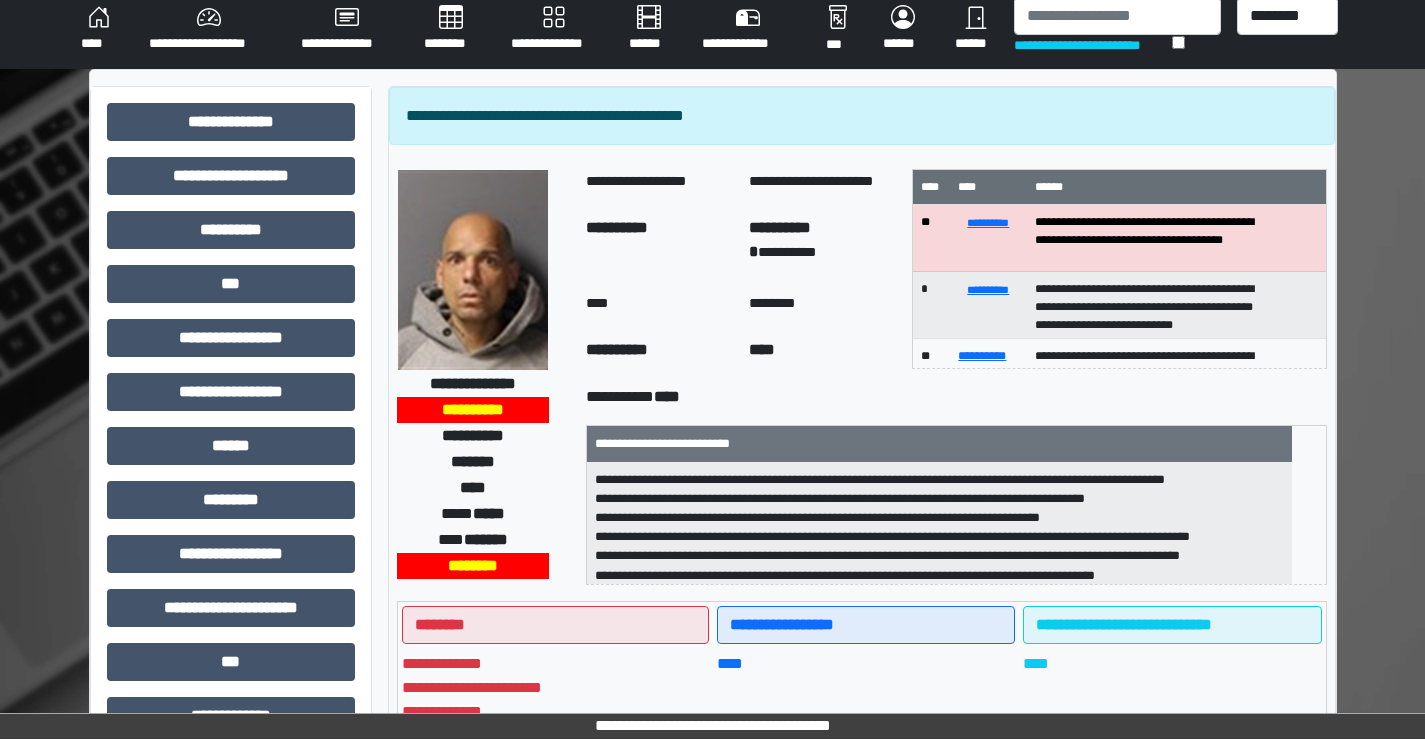 scroll, scrollTop: 0, scrollLeft: 0, axis: both 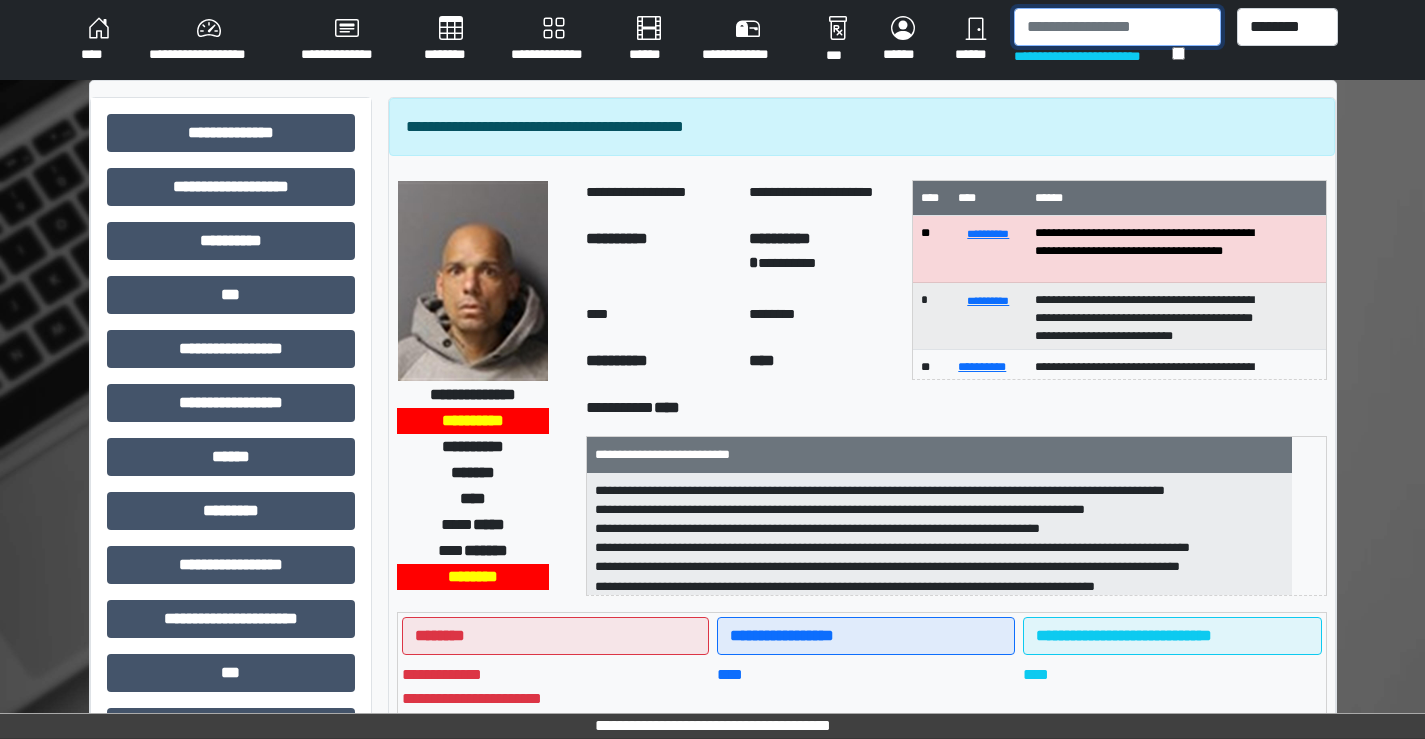 click at bounding box center (1117, 27) 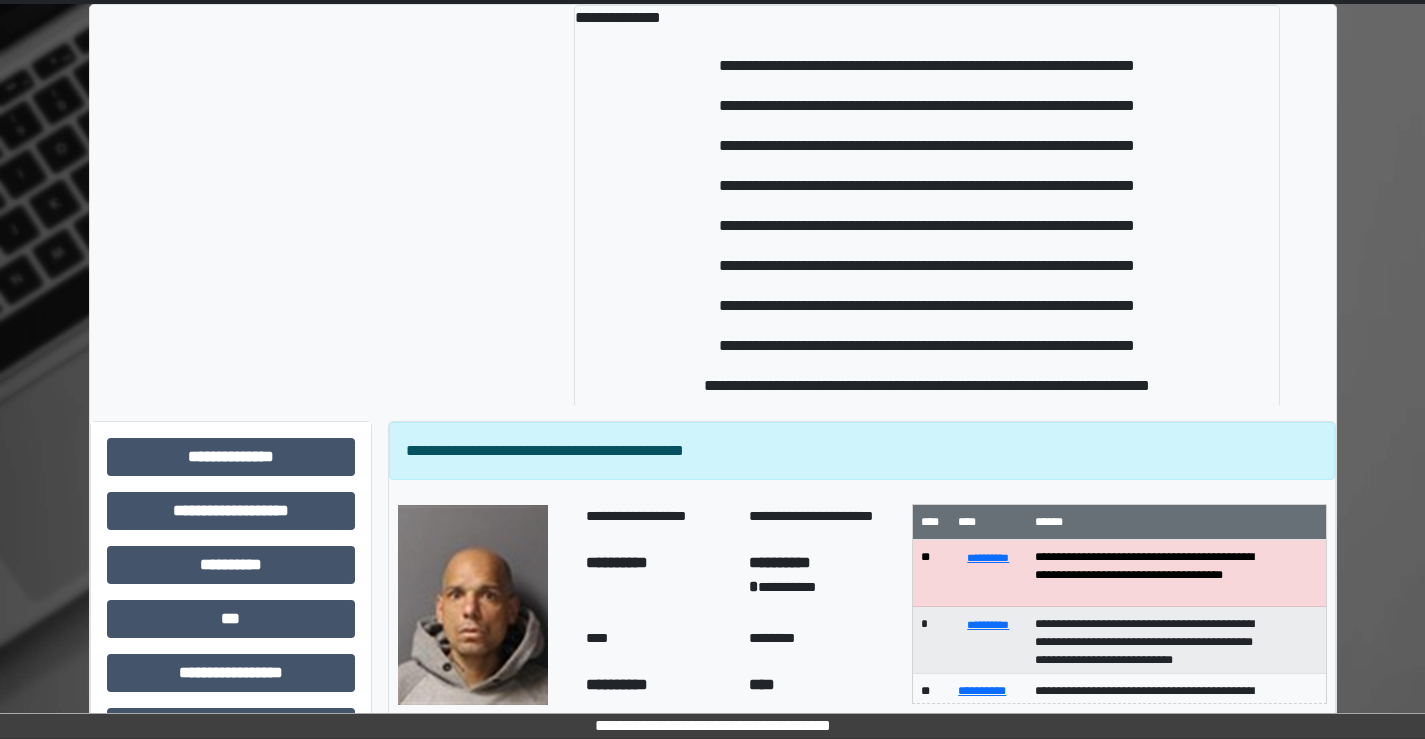 scroll, scrollTop: 300, scrollLeft: 0, axis: vertical 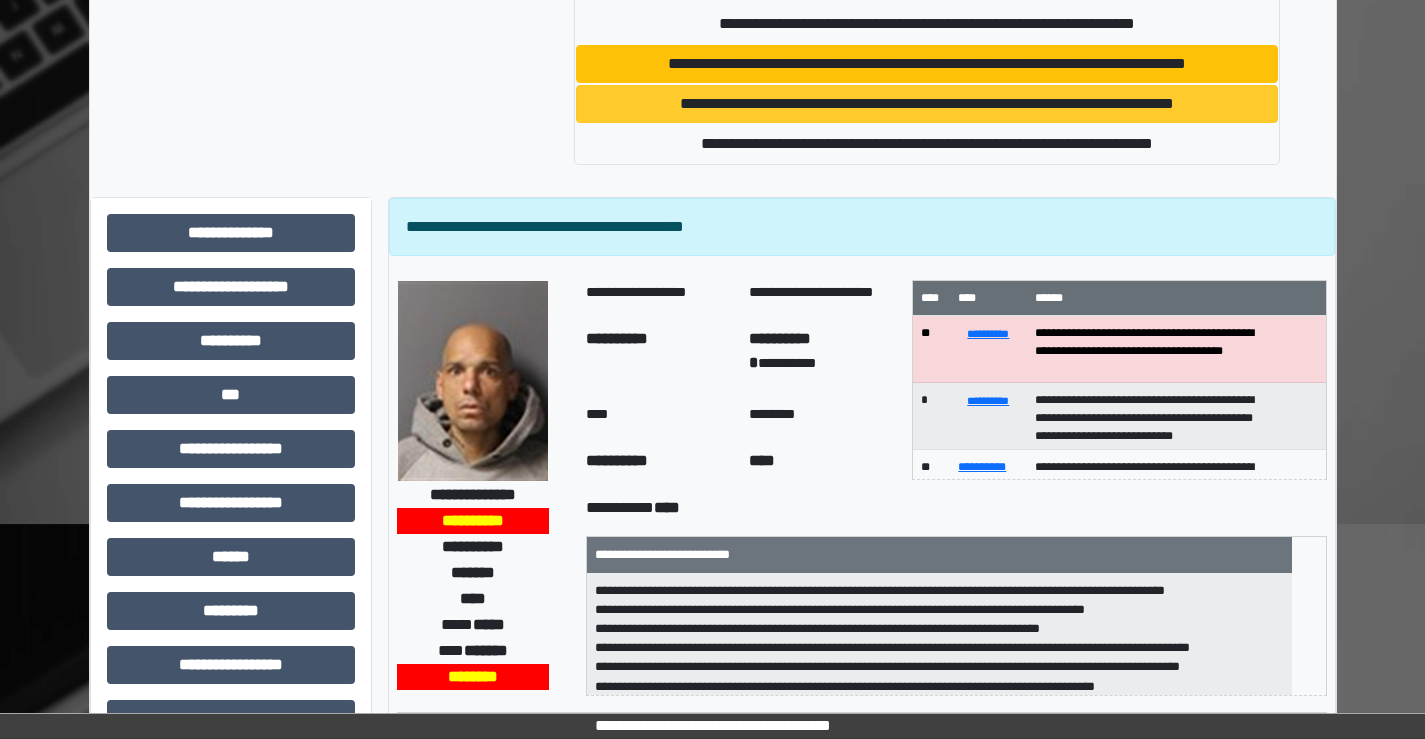 type on "*******" 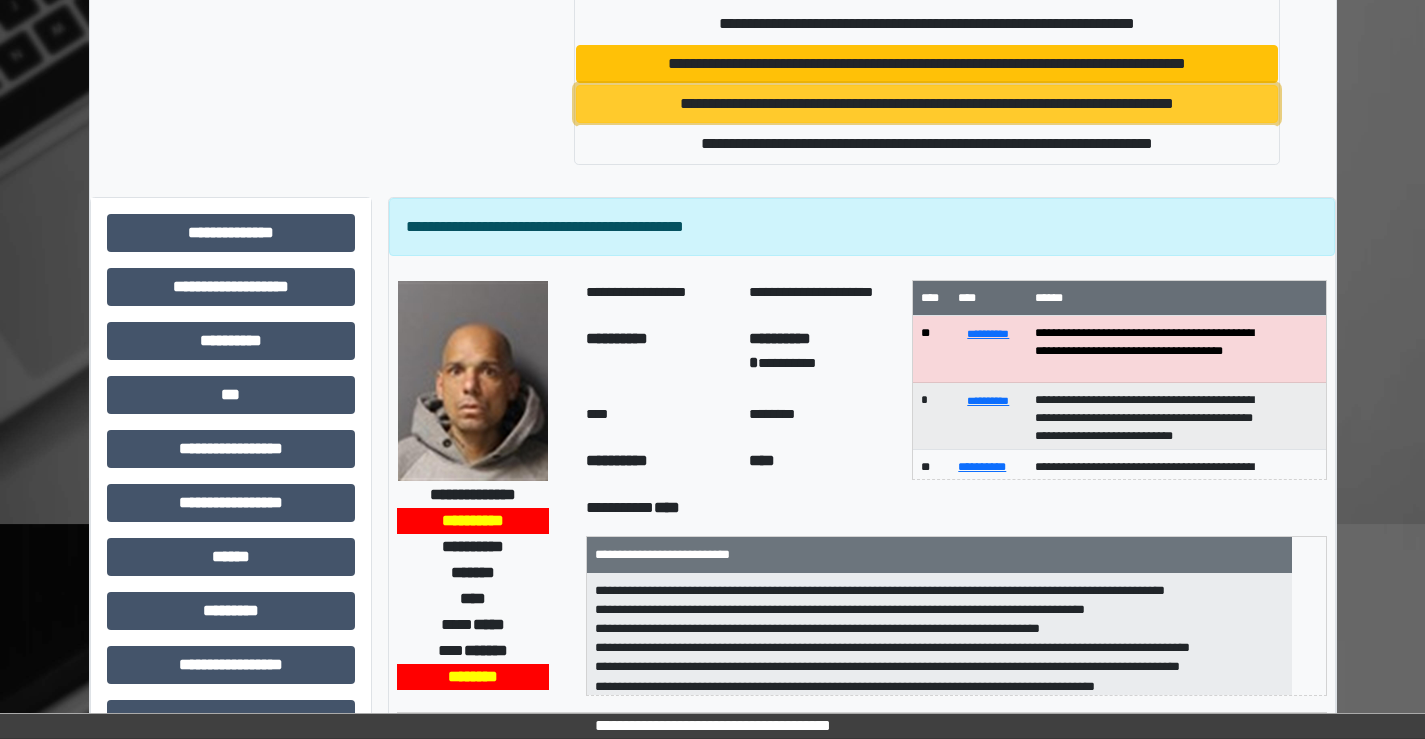click on "**********" at bounding box center [927, 104] 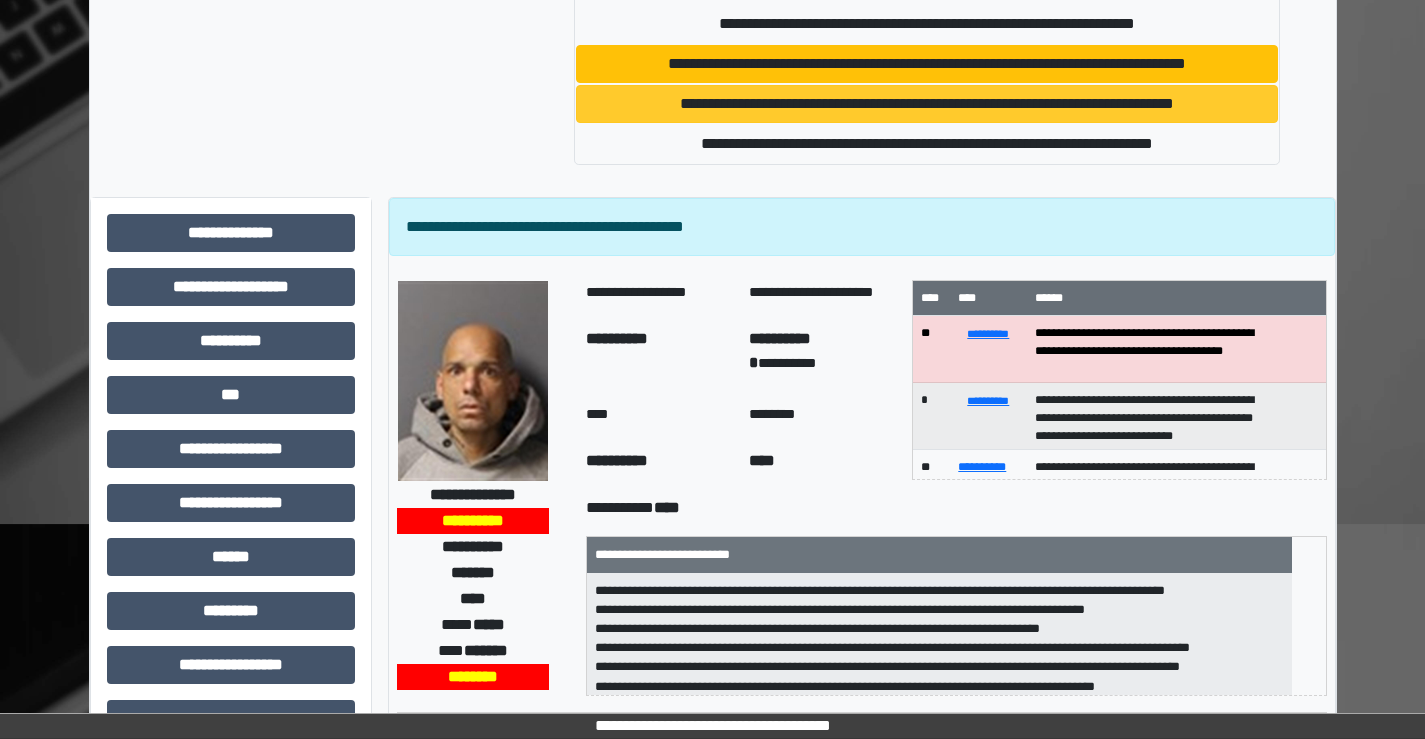 type 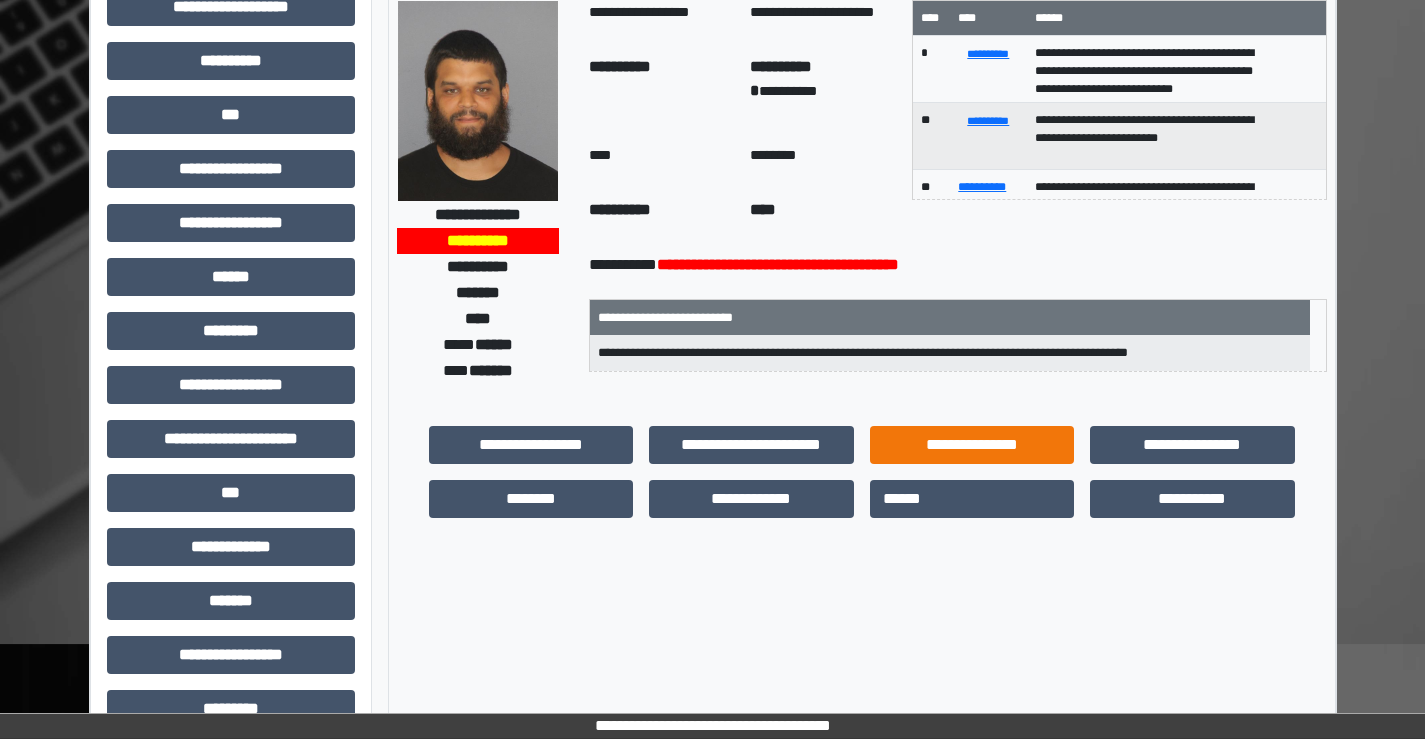 scroll, scrollTop: 200, scrollLeft: 0, axis: vertical 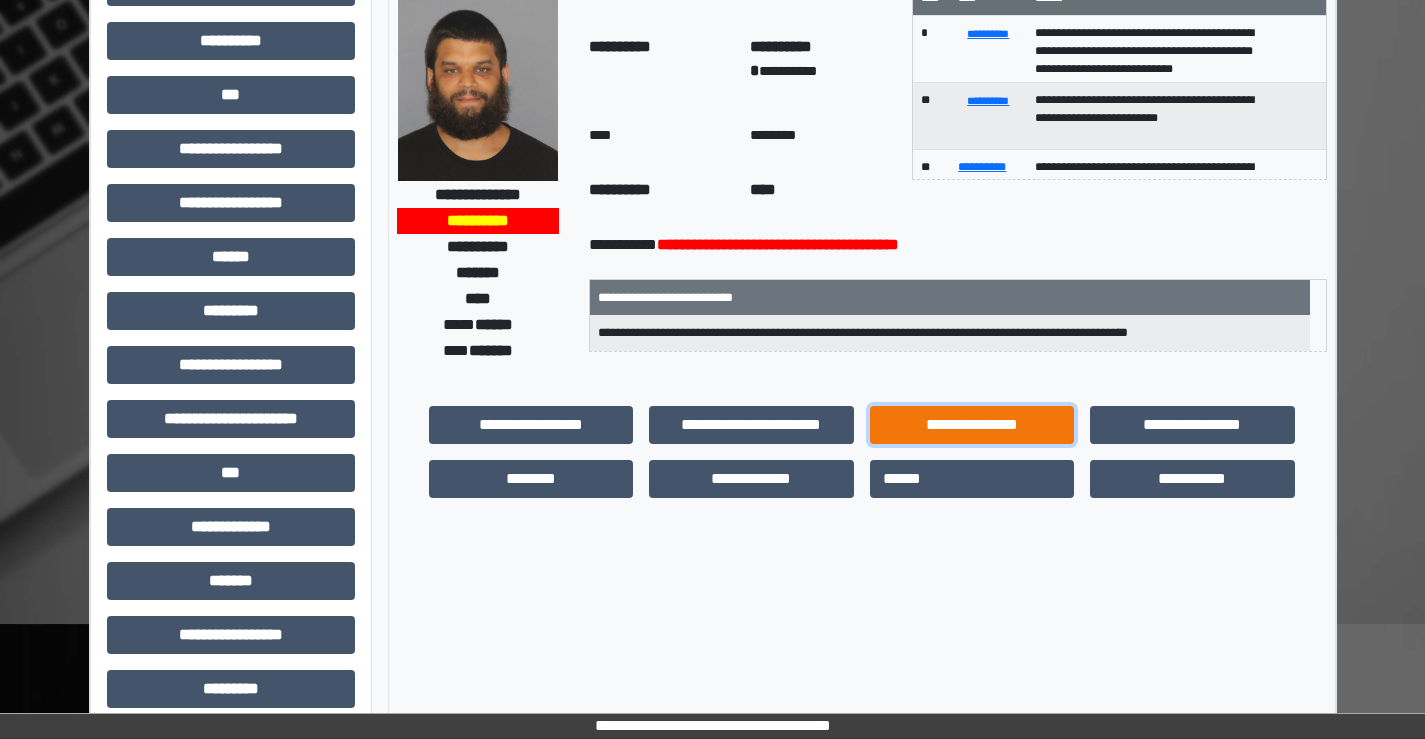 click on "**********" at bounding box center [972, 425] 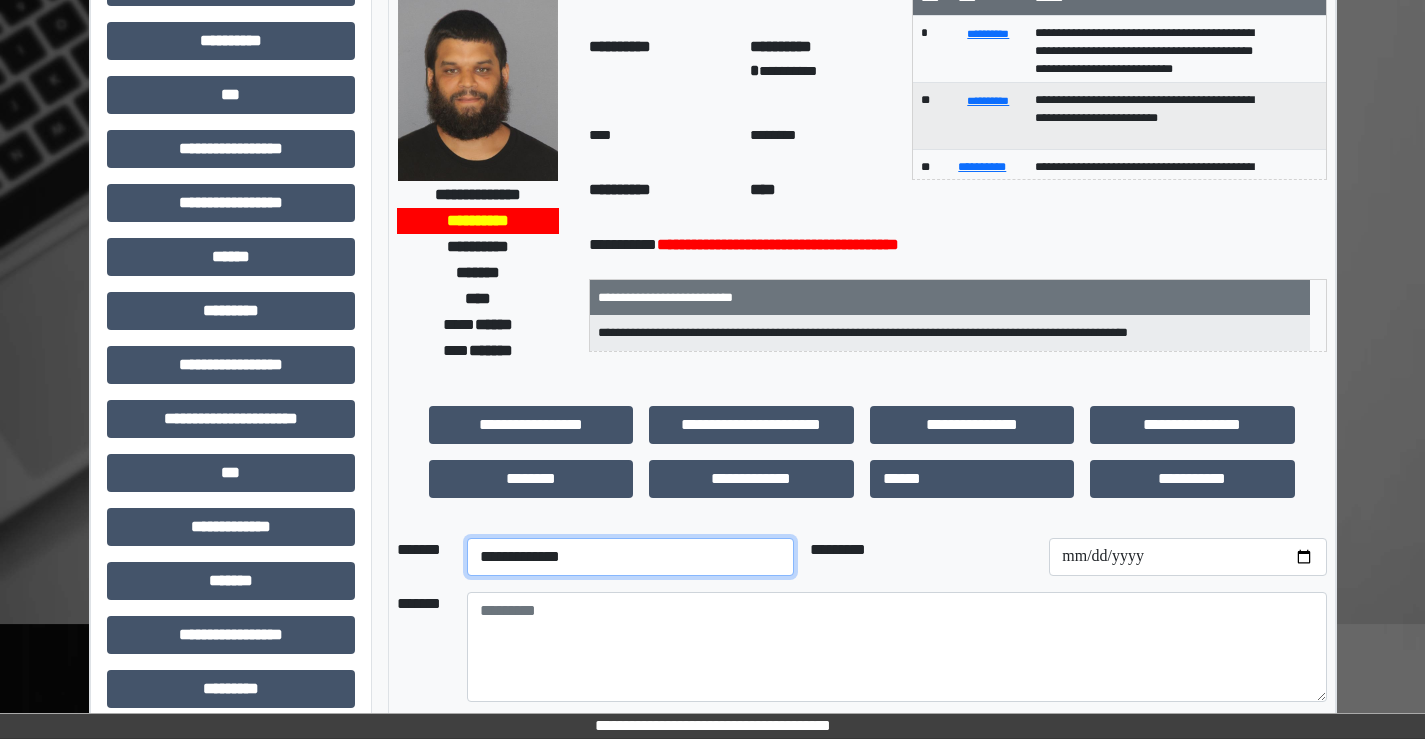 click on "**********" at bounding box center (630, 557) 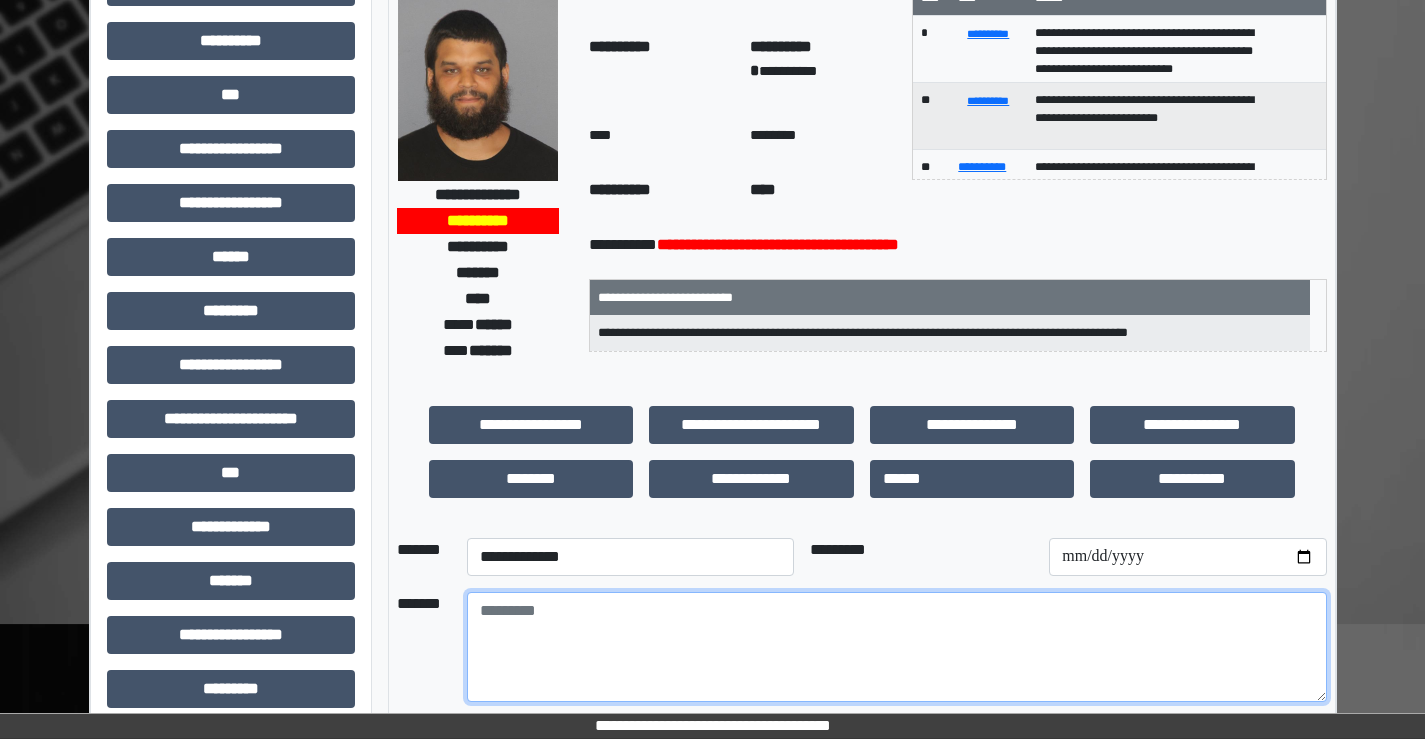 click at bounding box center (897, 647) 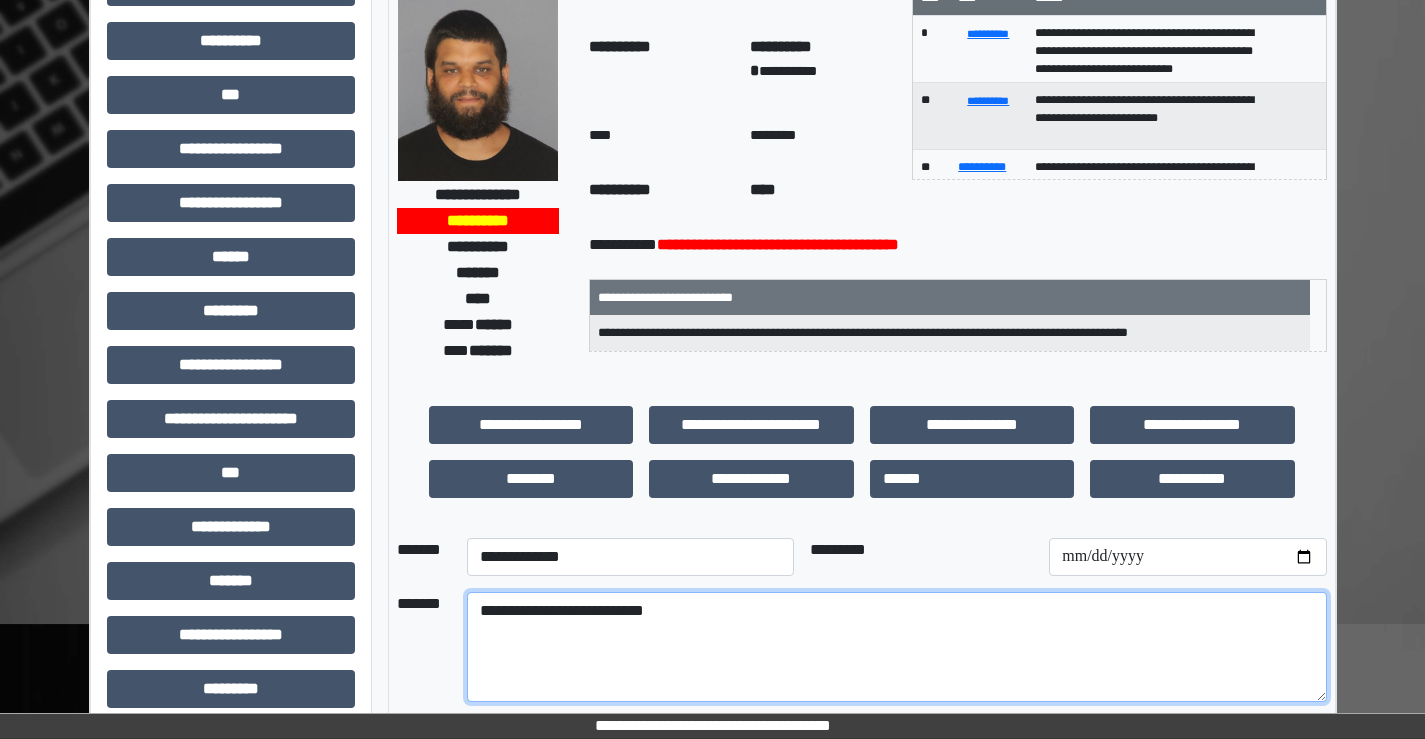 type on "**********" 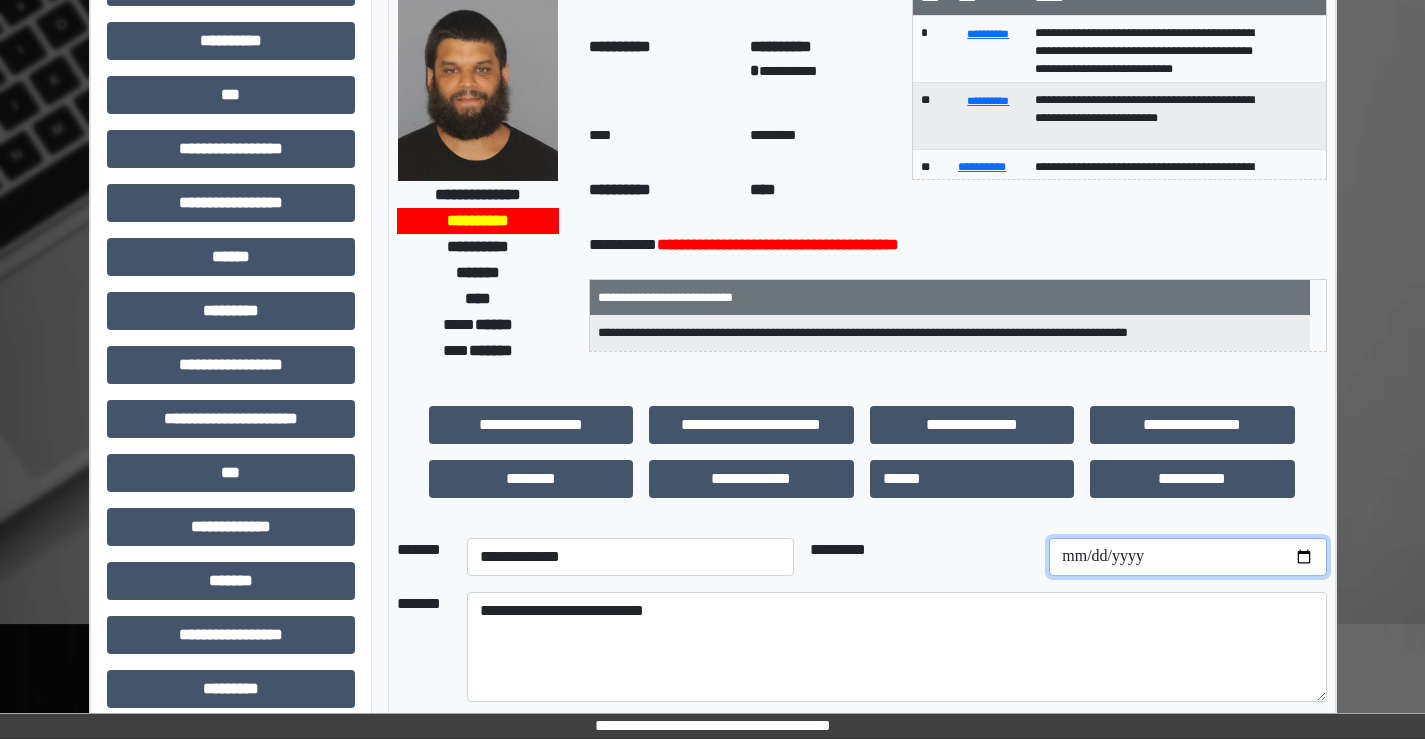 click at bounding box center [1187, 557] 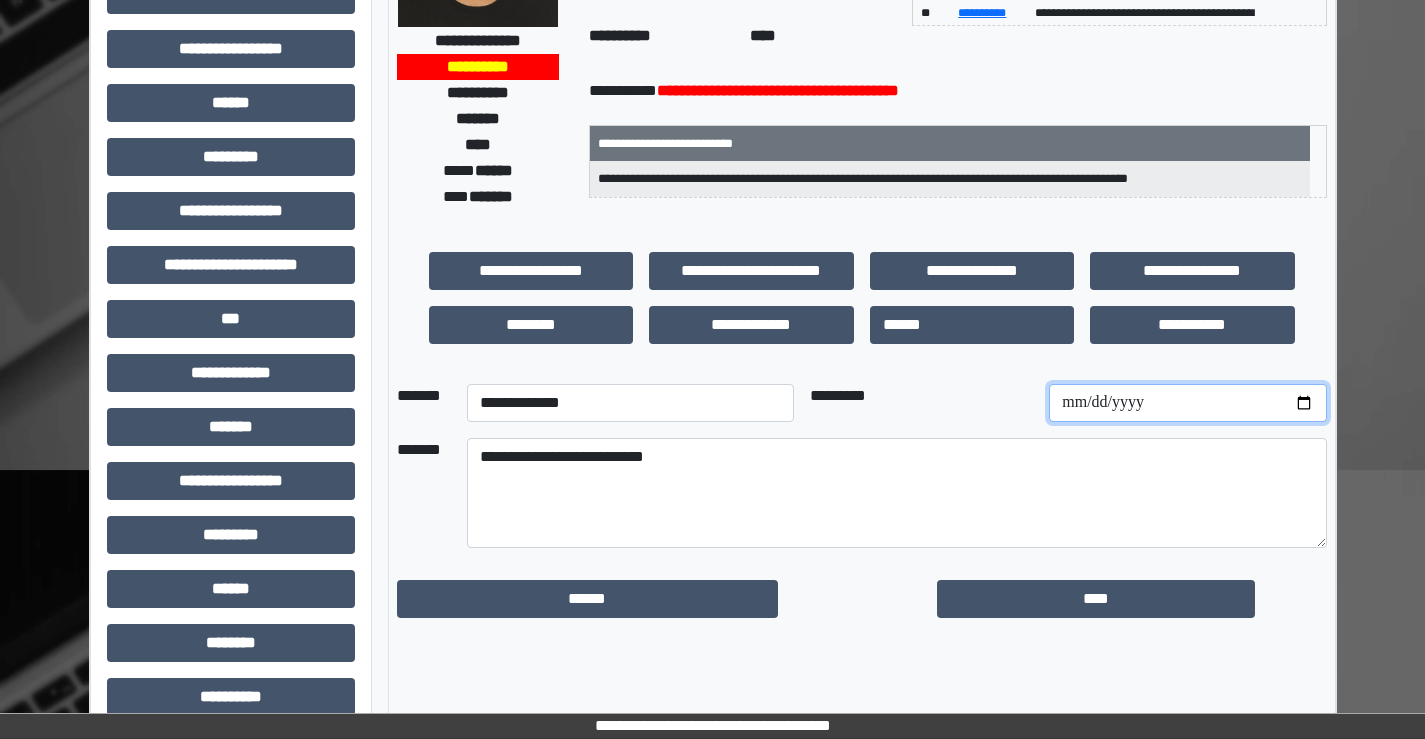 scroll, scrollTop: 400, scrollLeft: 0, axis: vertical 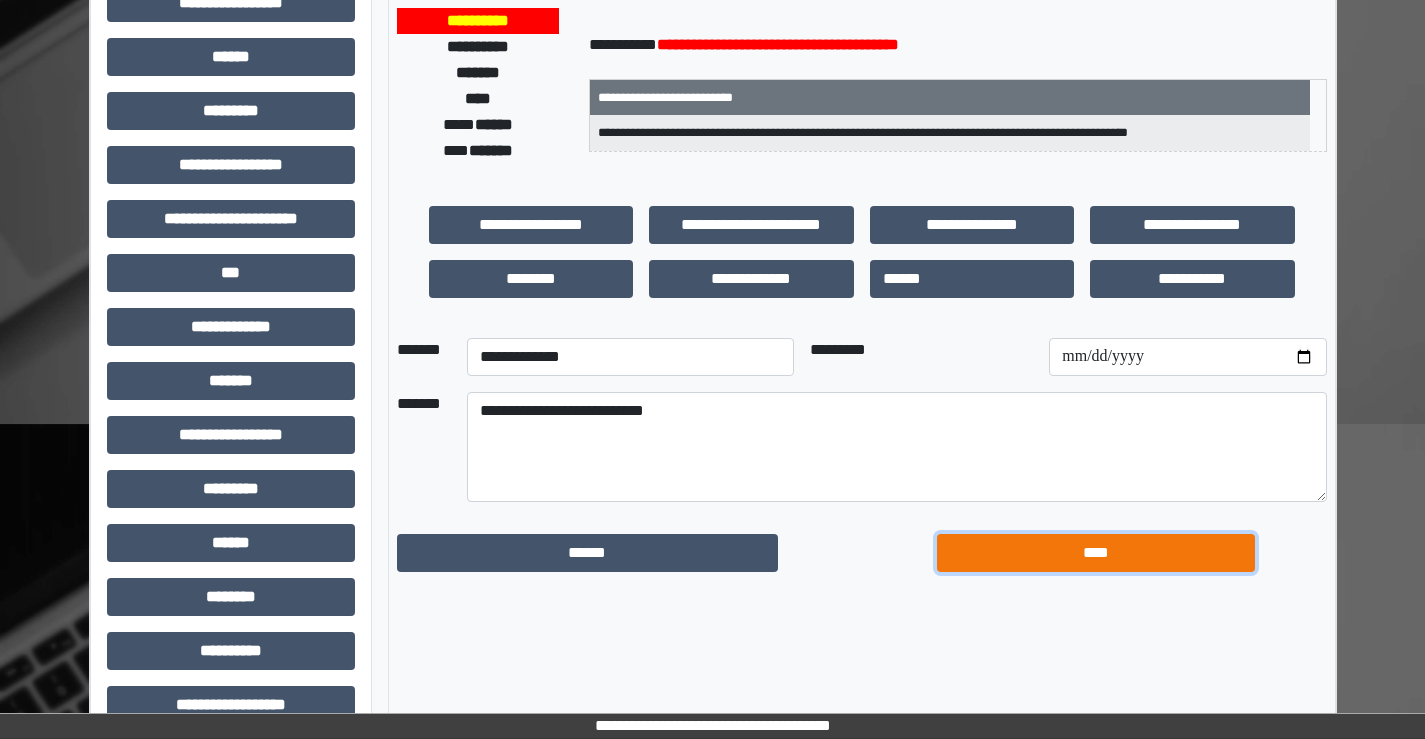 click on "****" at bounding box center (1096, 553) 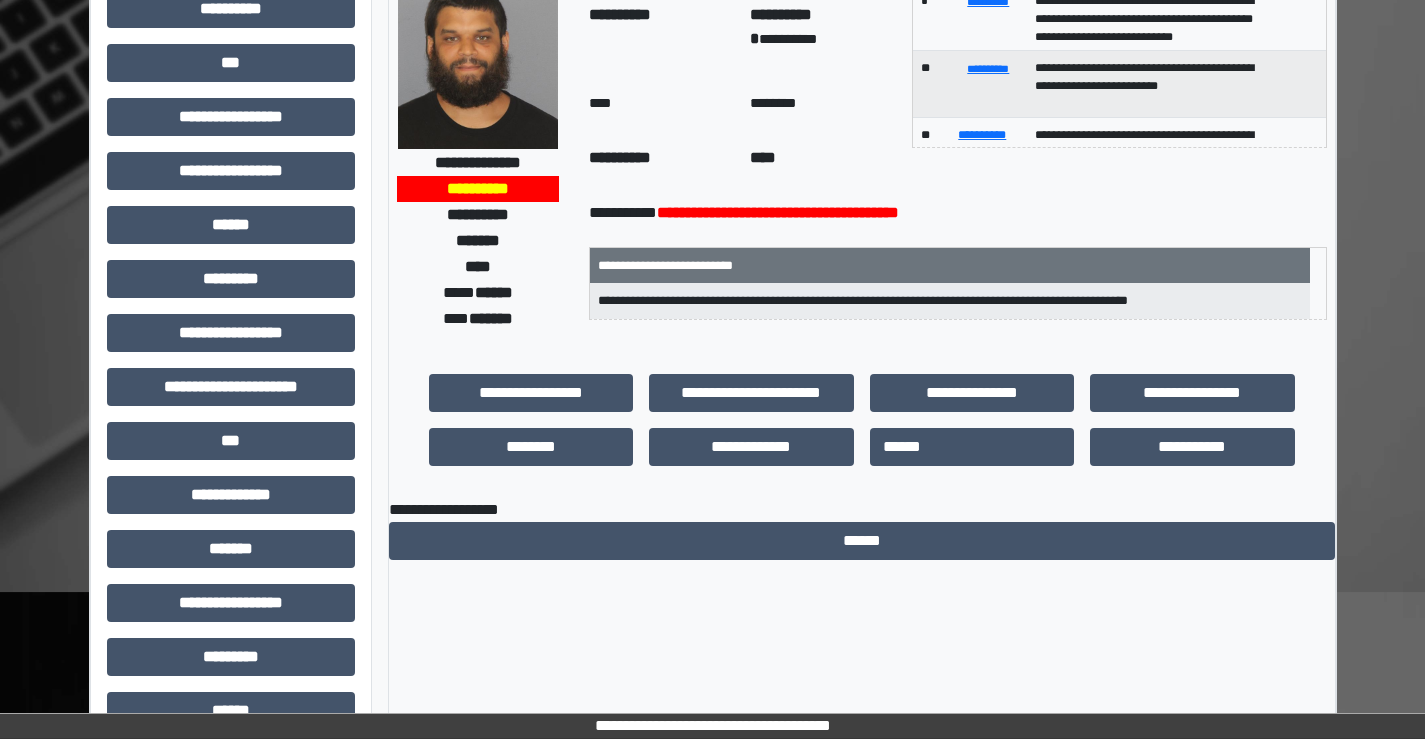 scroll, scrollTop: 200, scrollLeft: 0, axis: vertical 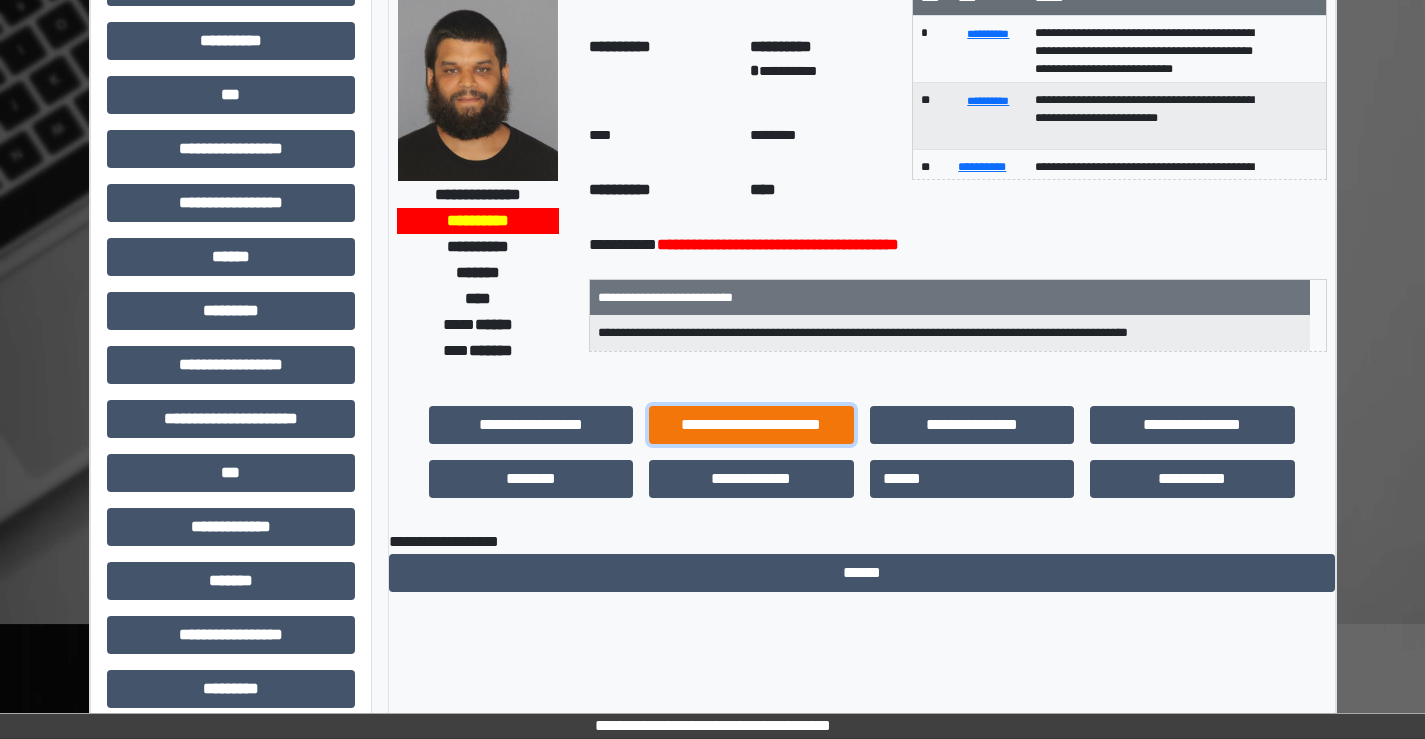 click on "**********" at bounding box center [751, 425] 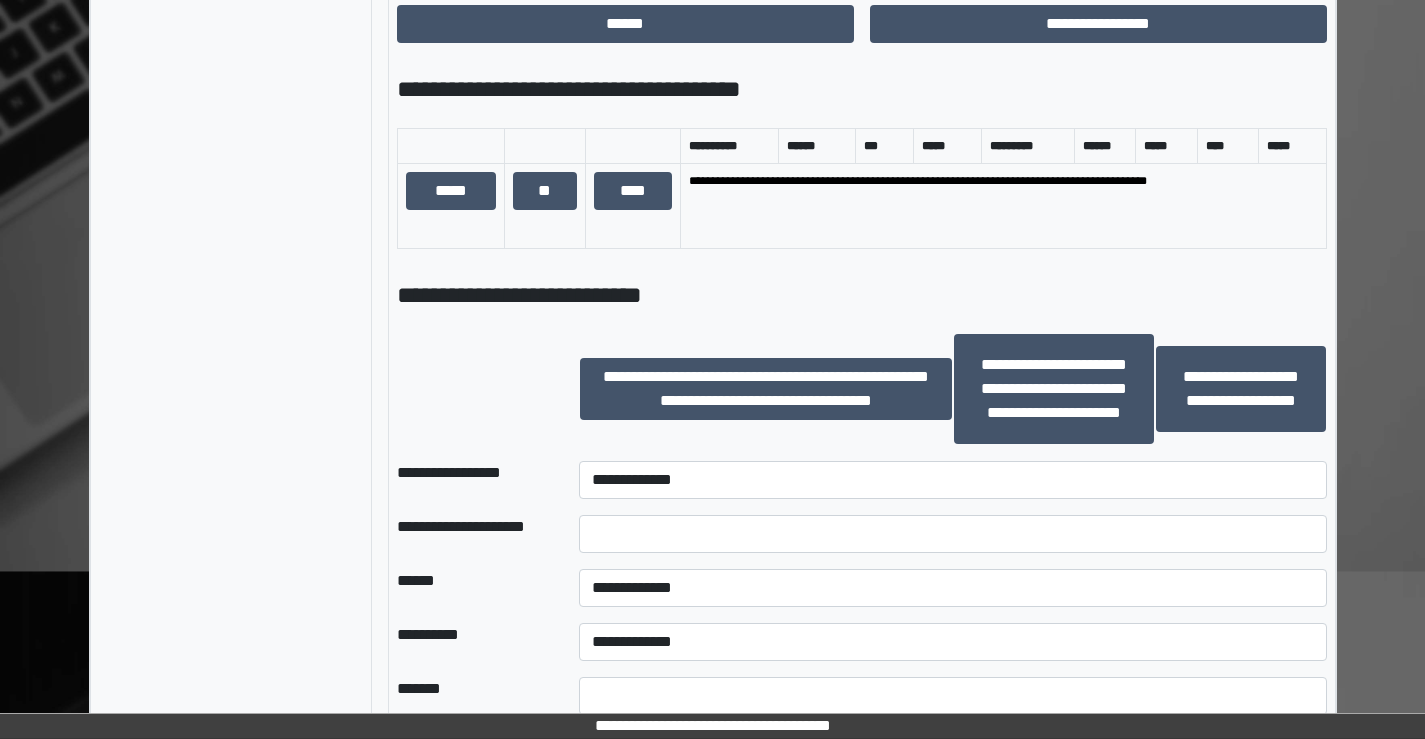 scroll, scrollTop: 1200, scrollLeft: 0, axis: vertical 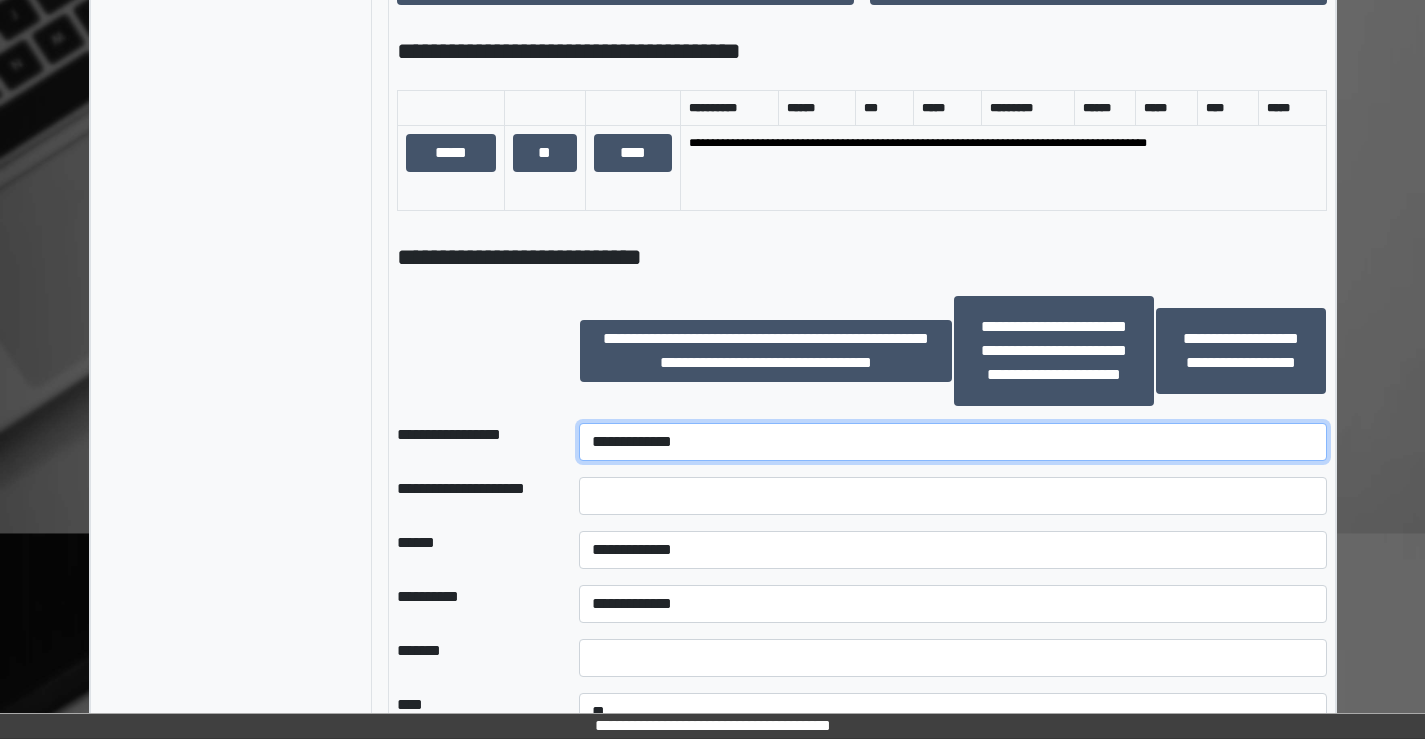 click on "**********" at bounding box center [952, 442] 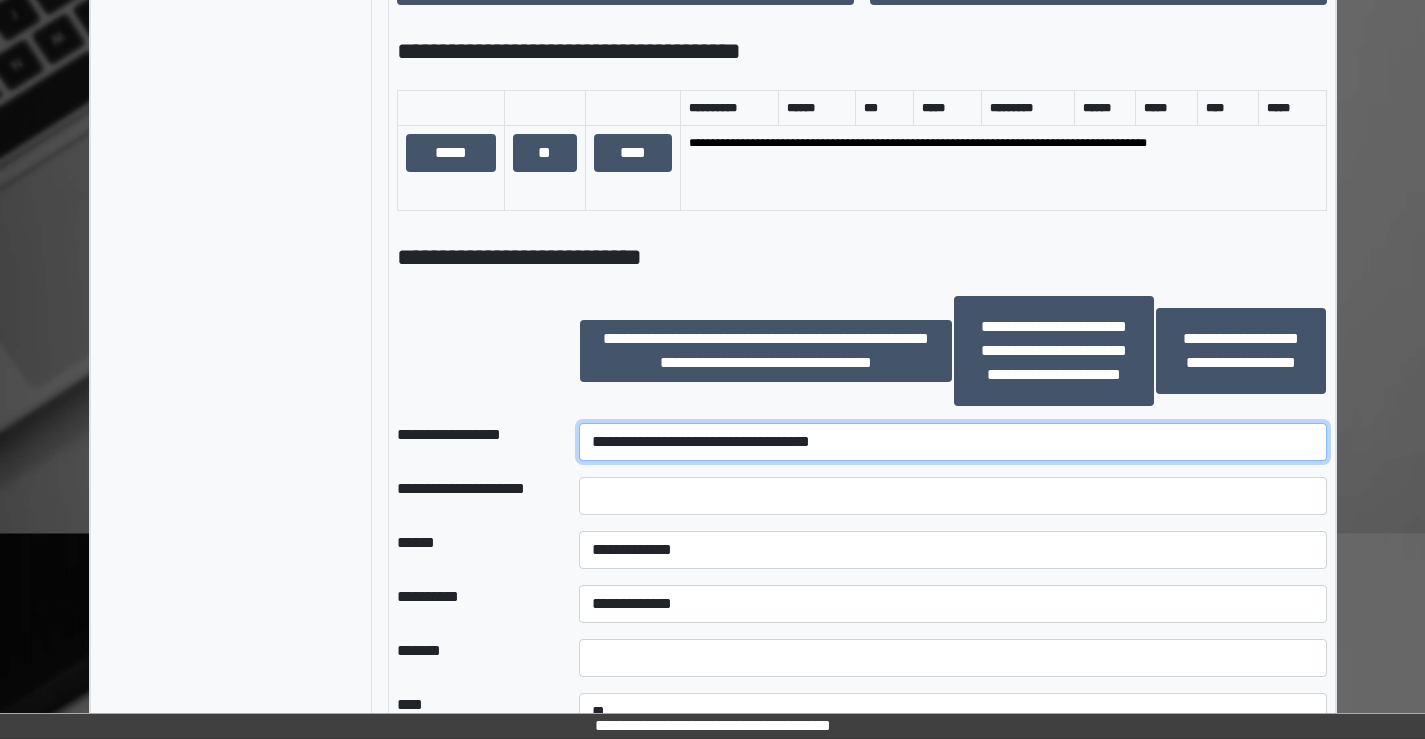 click on "**********" at bounding box center (952, 442) 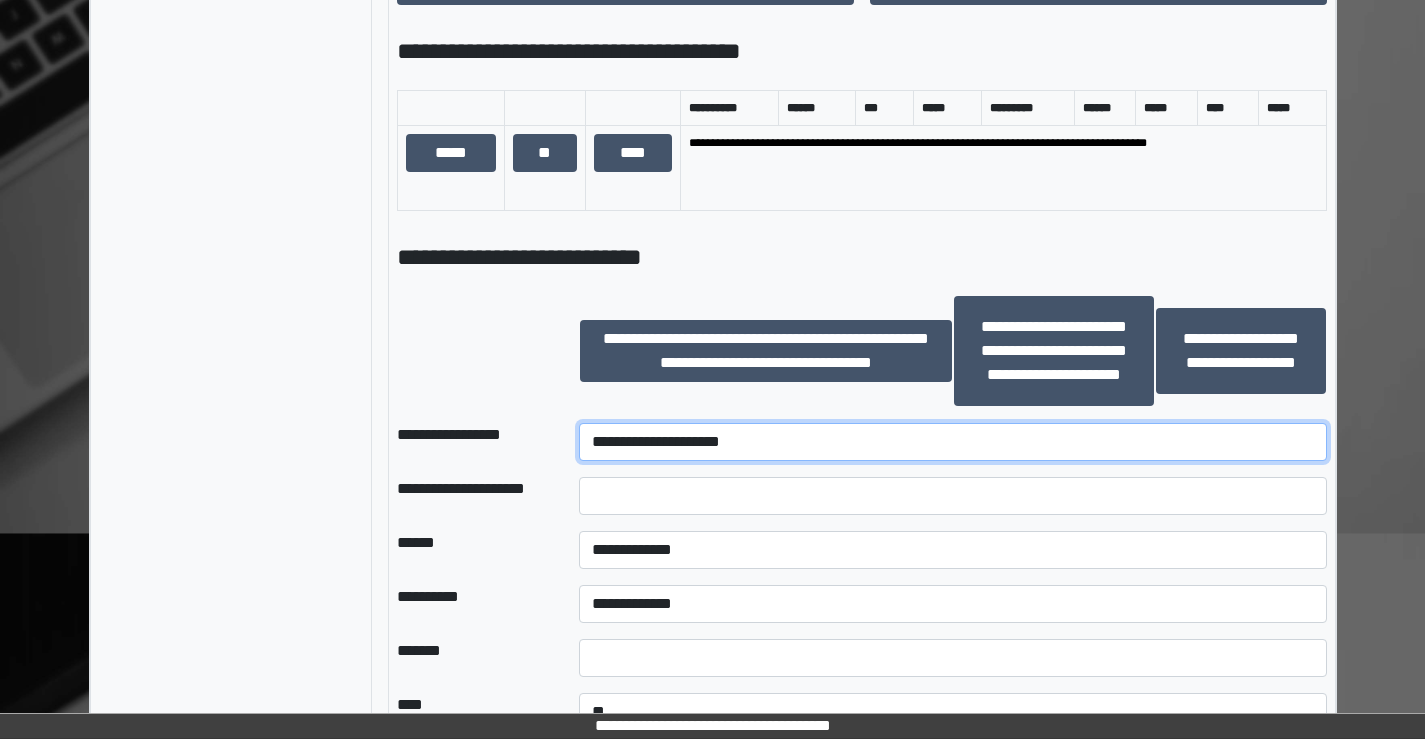 click on "**********" at bounding box center (952, 442) 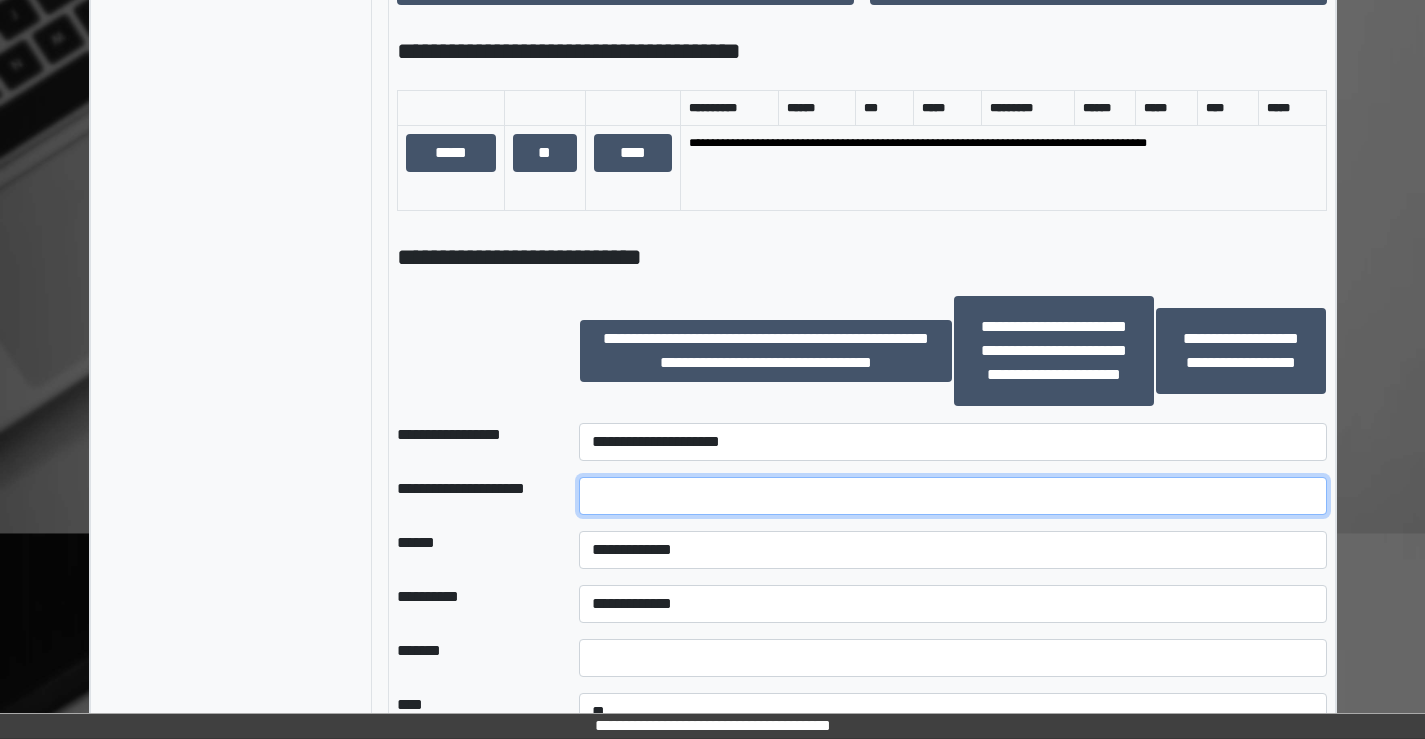 click at bounding box center [952, 496] 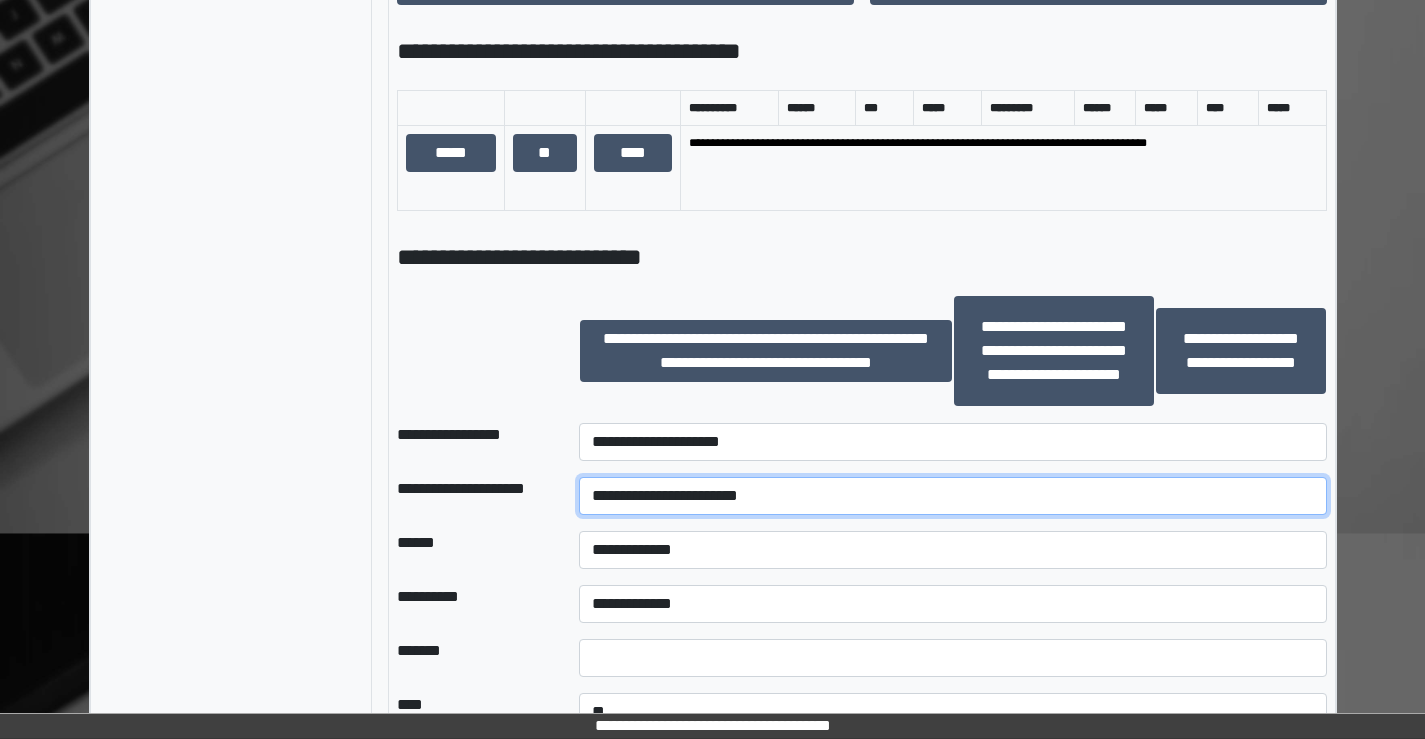 type on "**********" 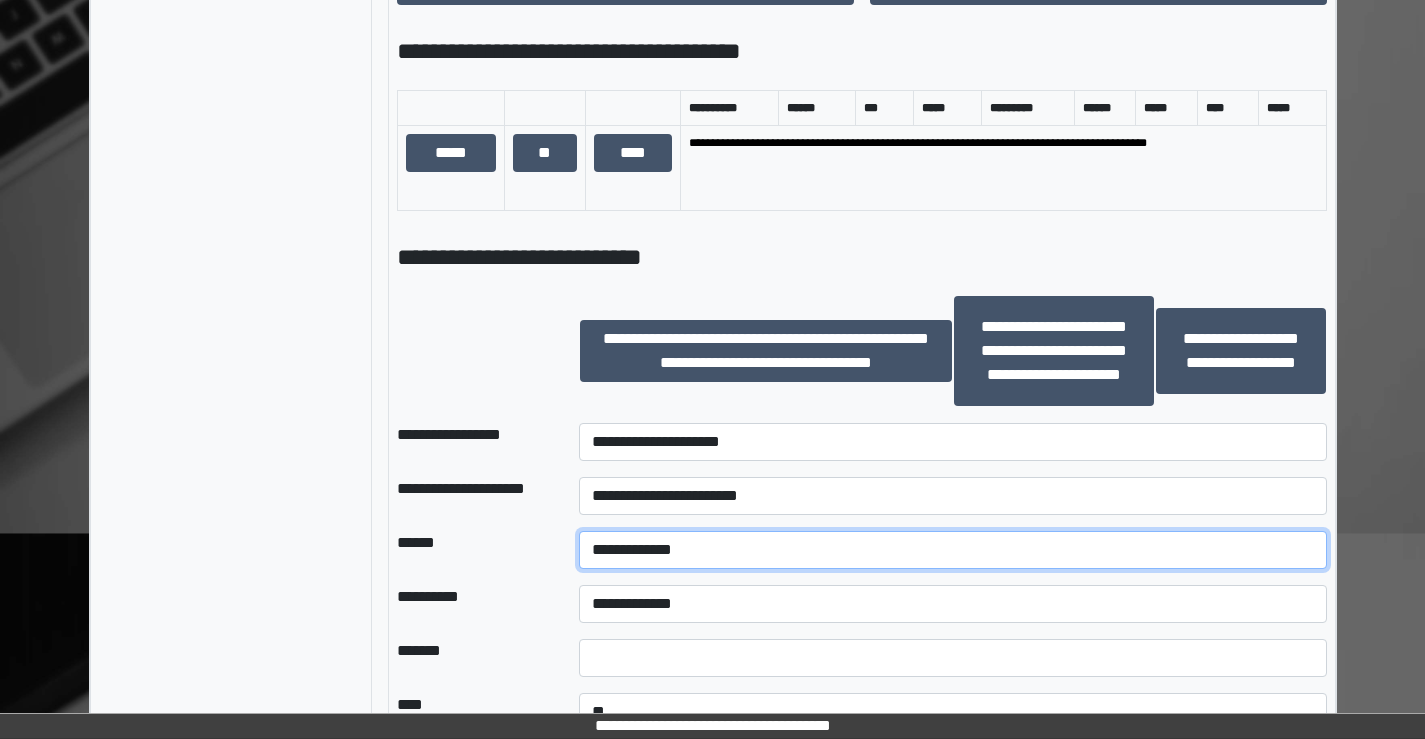 click on "**********" at bounding box center [952, 550] 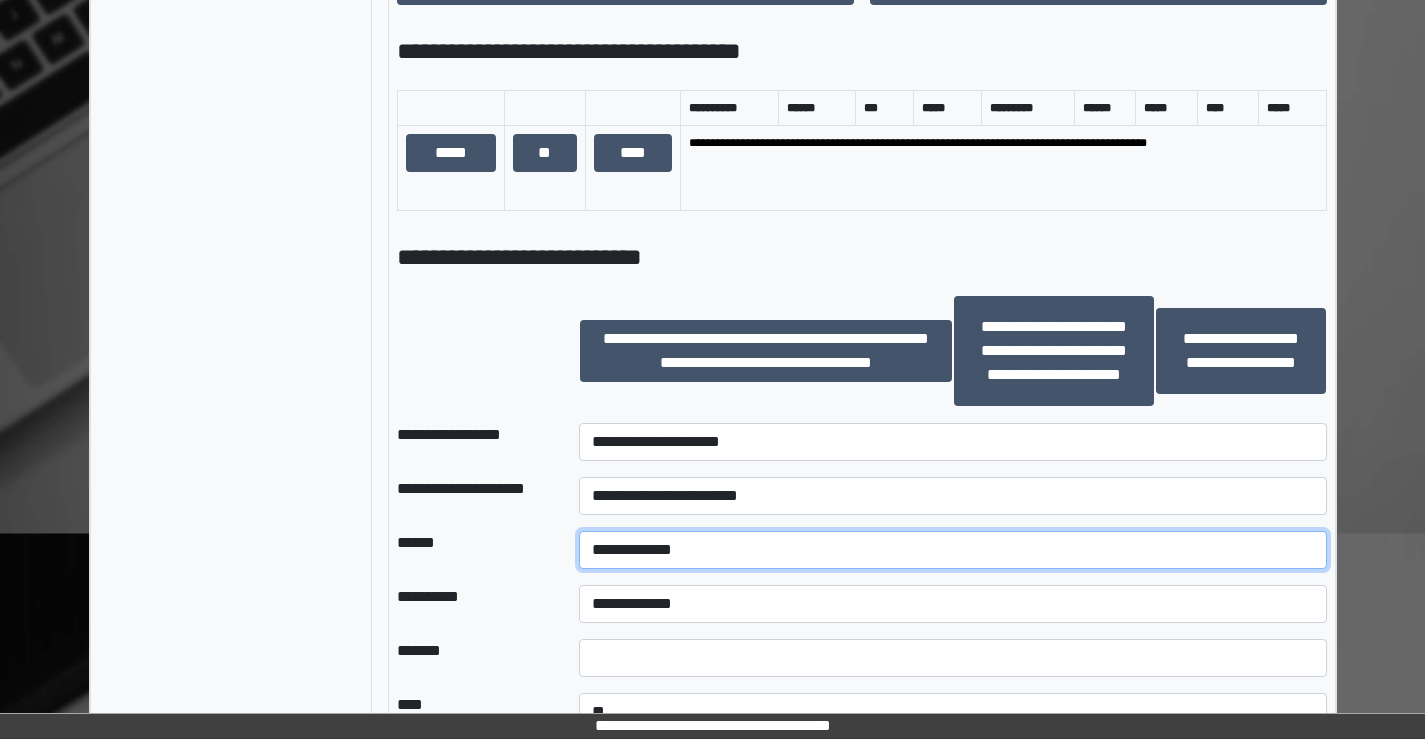 select on "**" 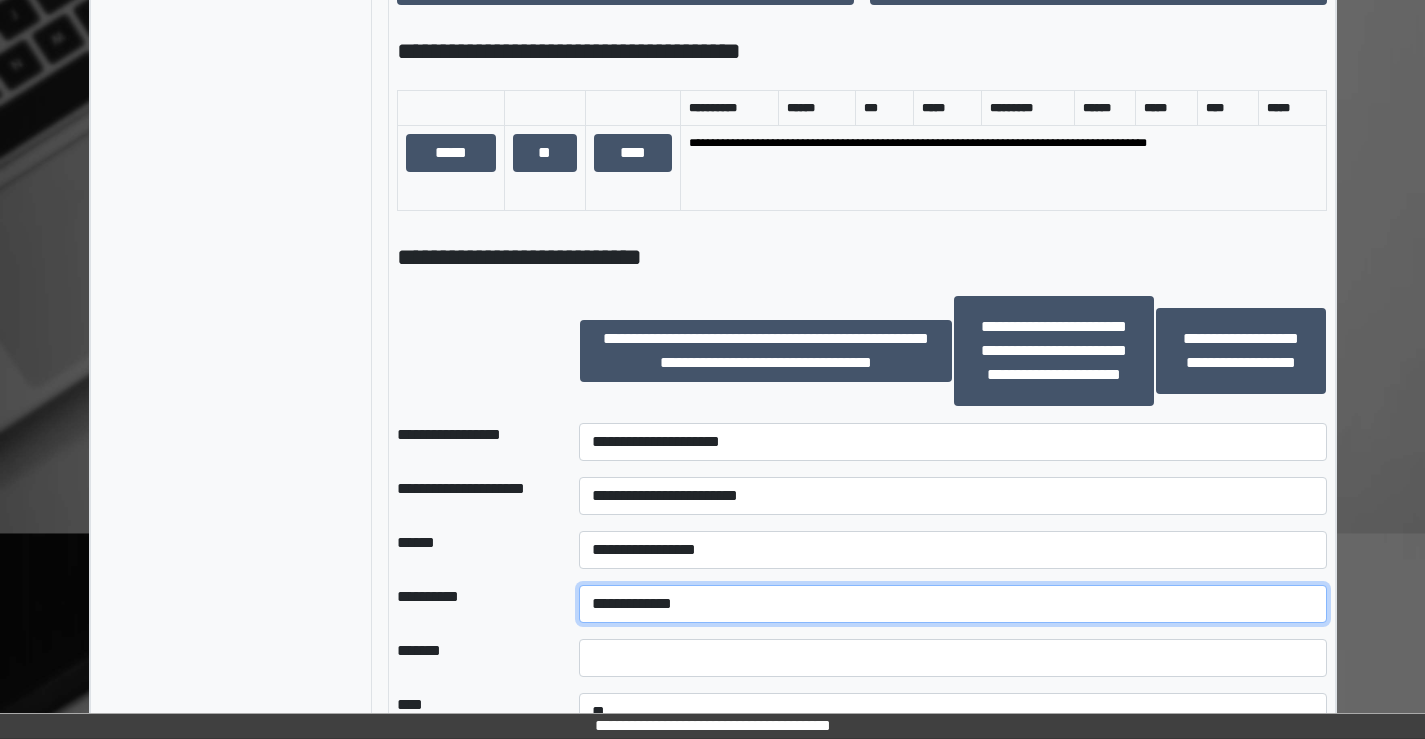 click on "**********" at bounding box center [952, 604] 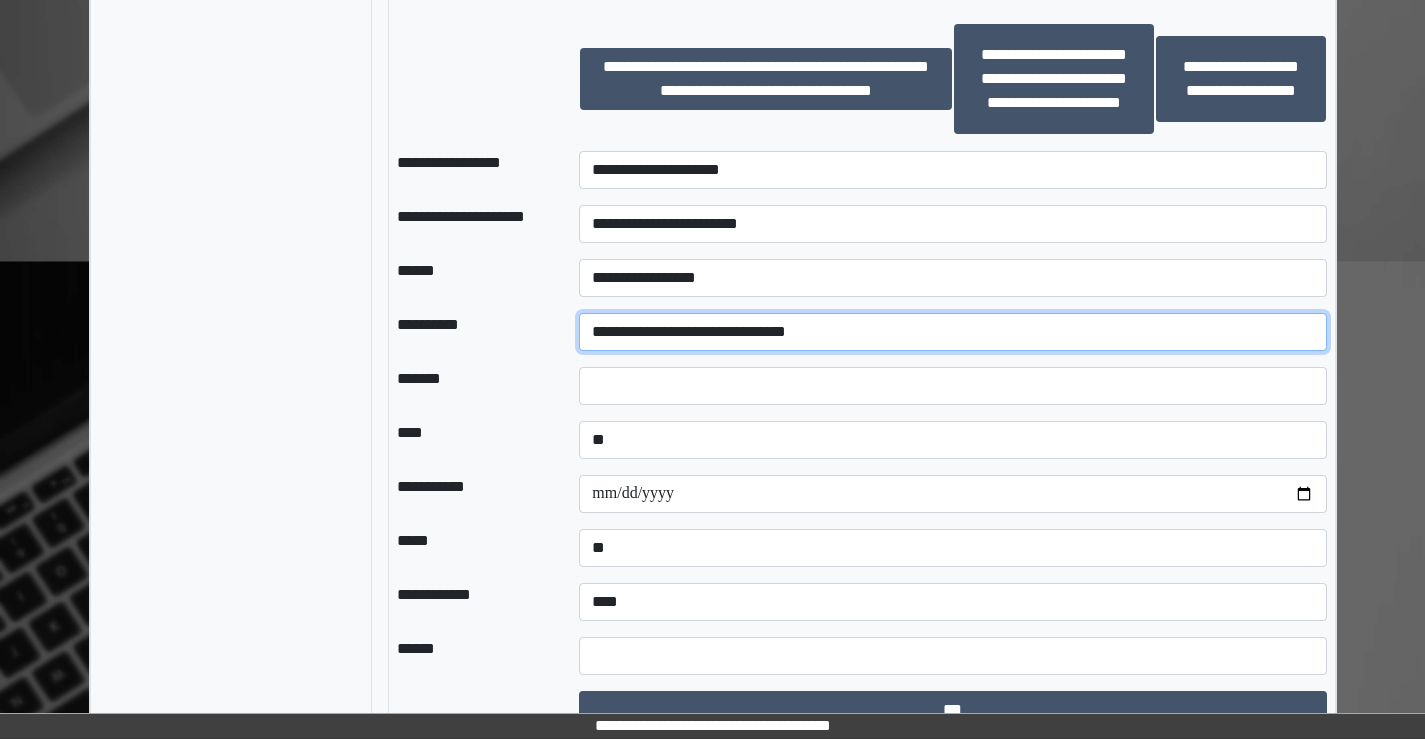 scroll, scrollTop: 1500, scrollLeft: 0, axis: vertical 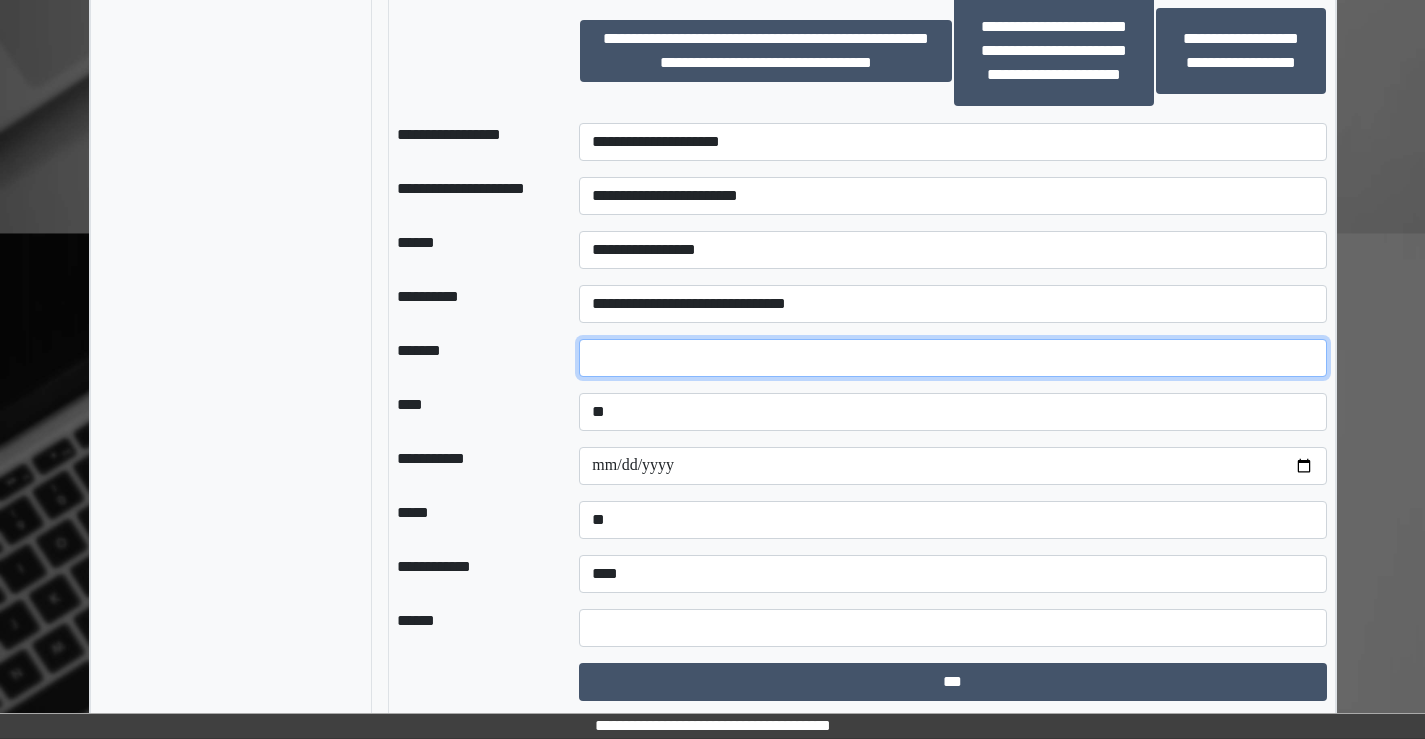 click at bounding box center (952, 358) 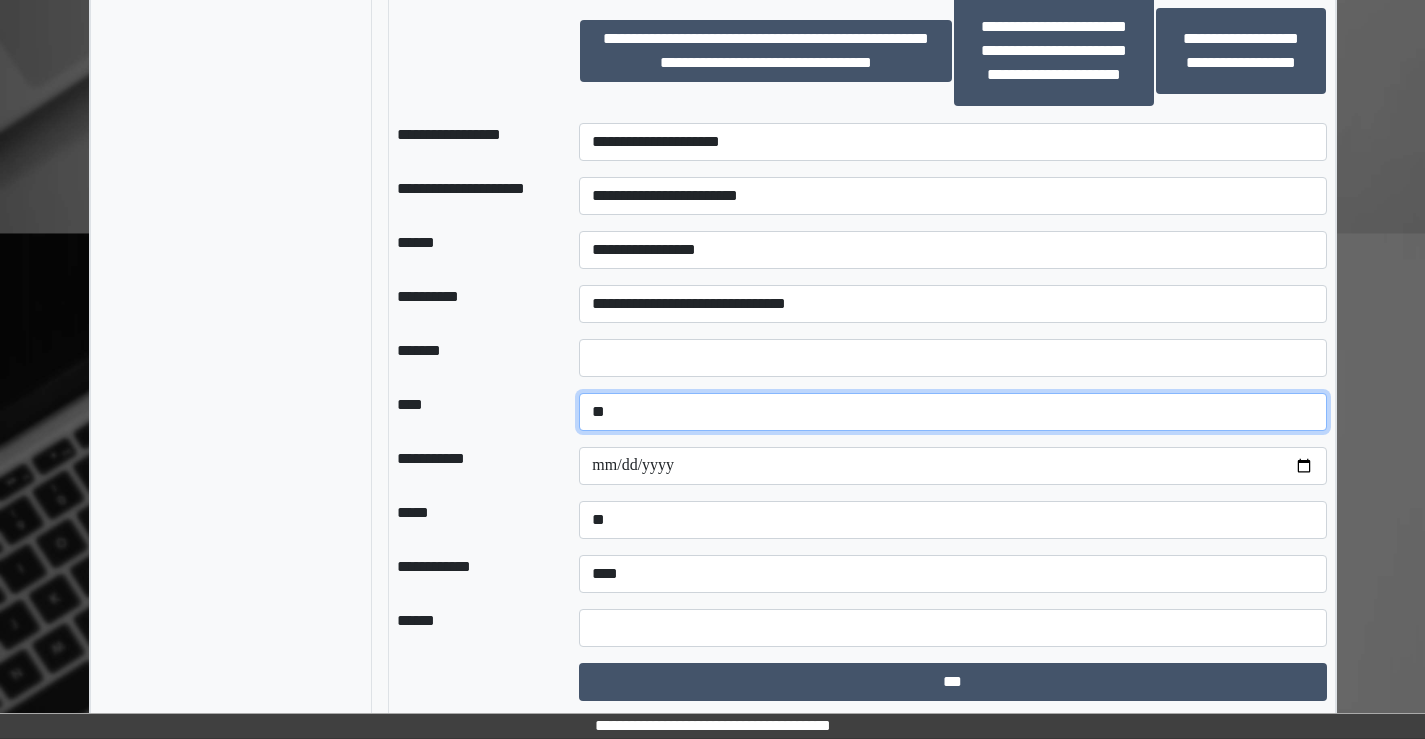 click on "**********" at bounding box center [952, 412] 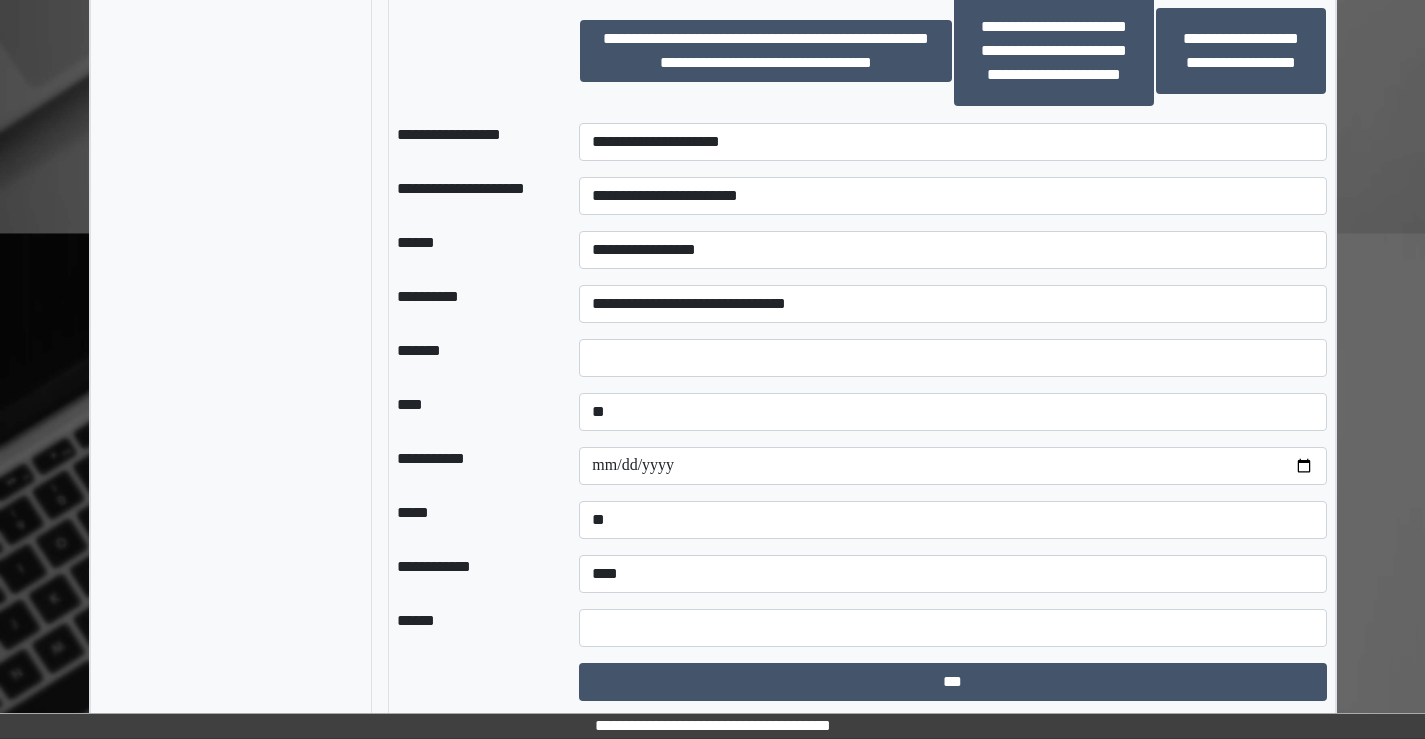 click on "****" at bounding box center (472, 412) 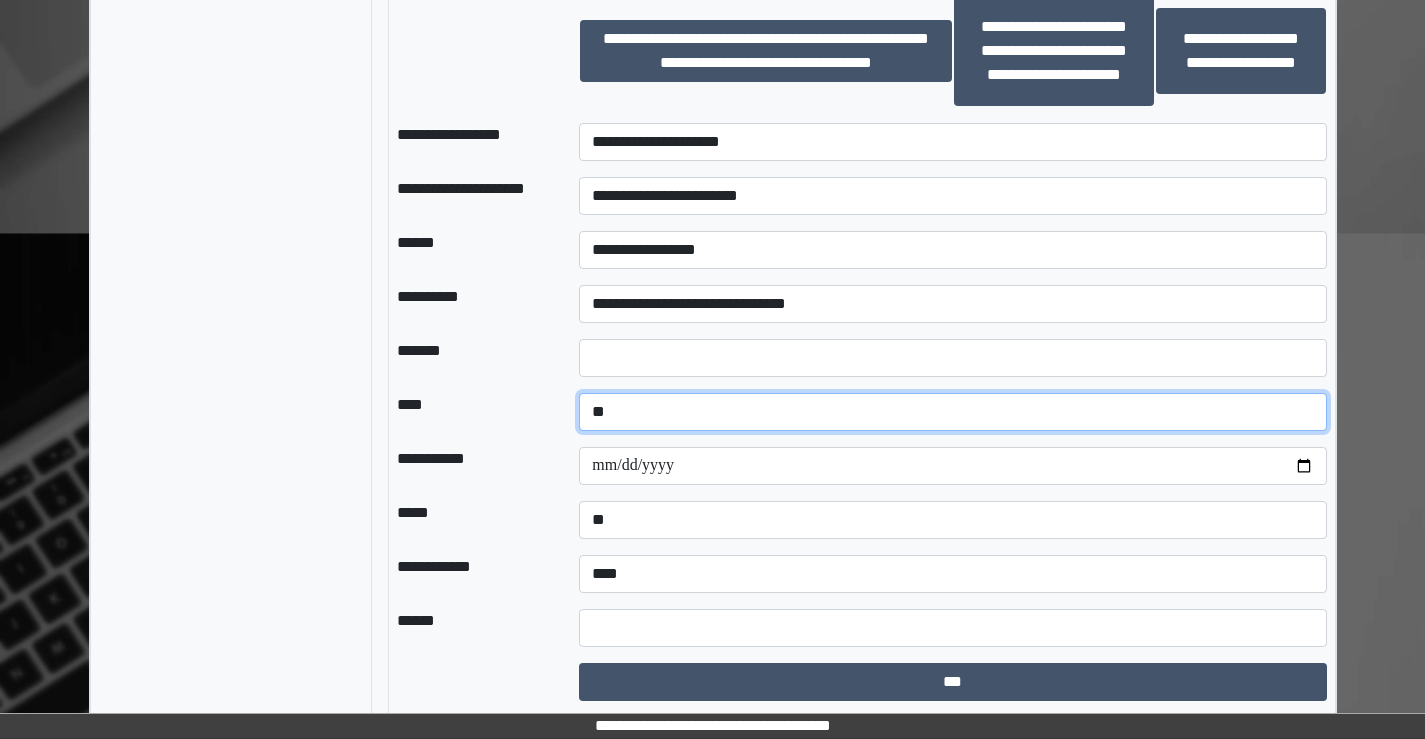 click on "**********" at bounding box center [952, 412] 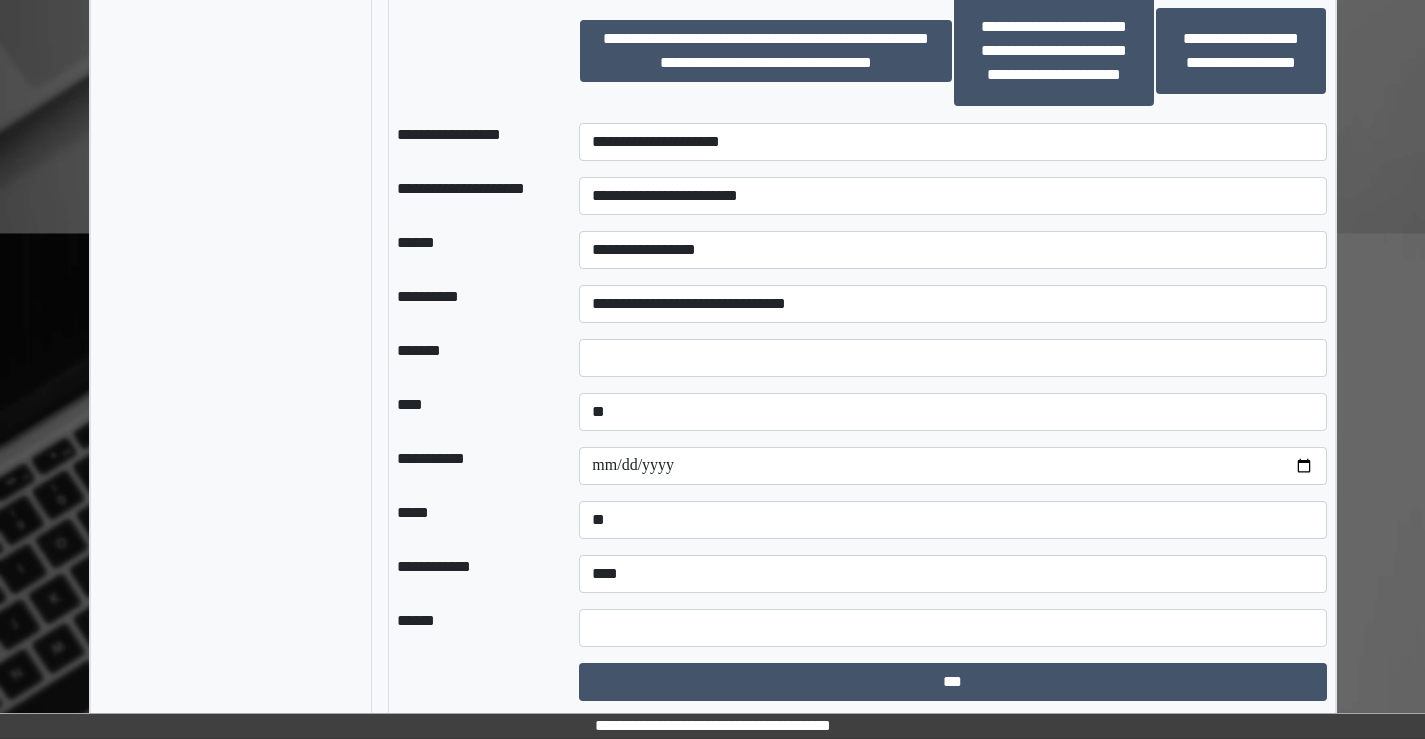 click on "****" at bounding box center (472, 412) 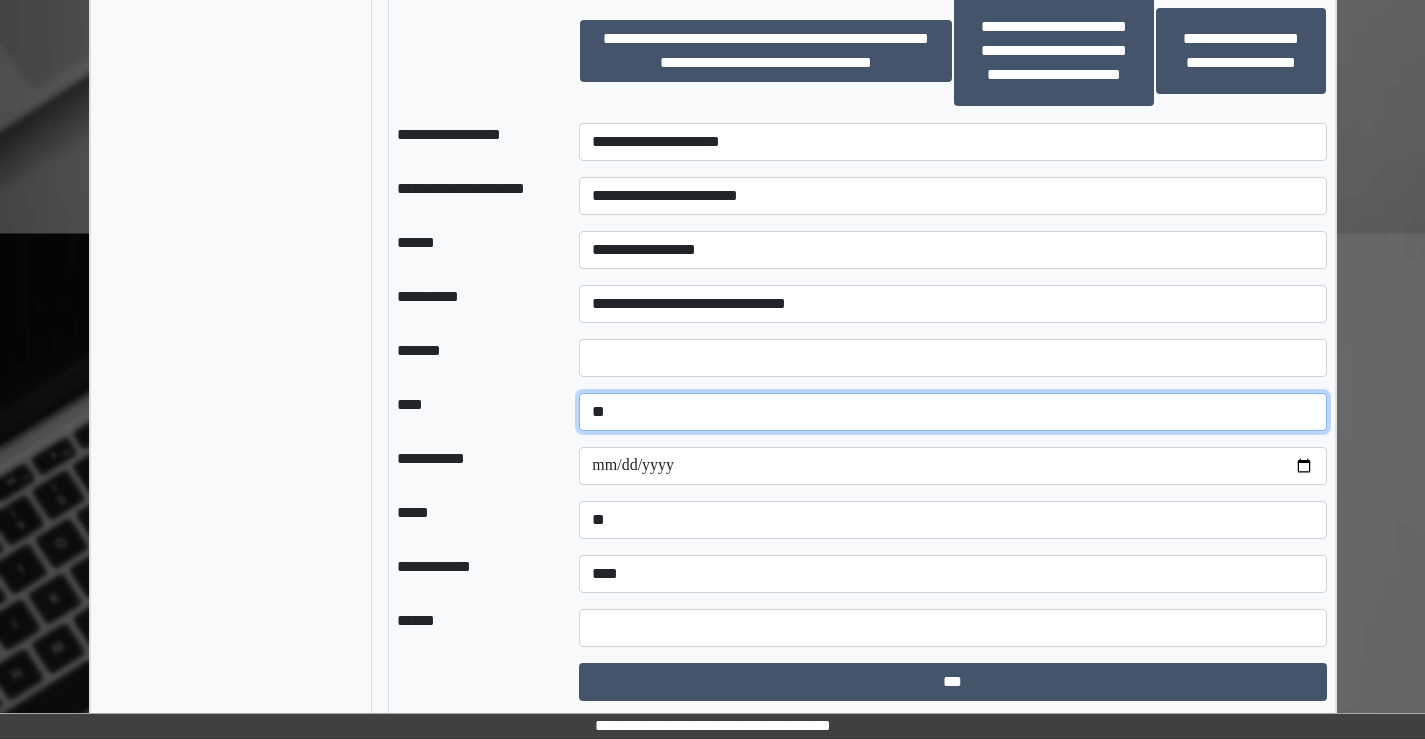 click on "**********" at bounding box center (952, 412) 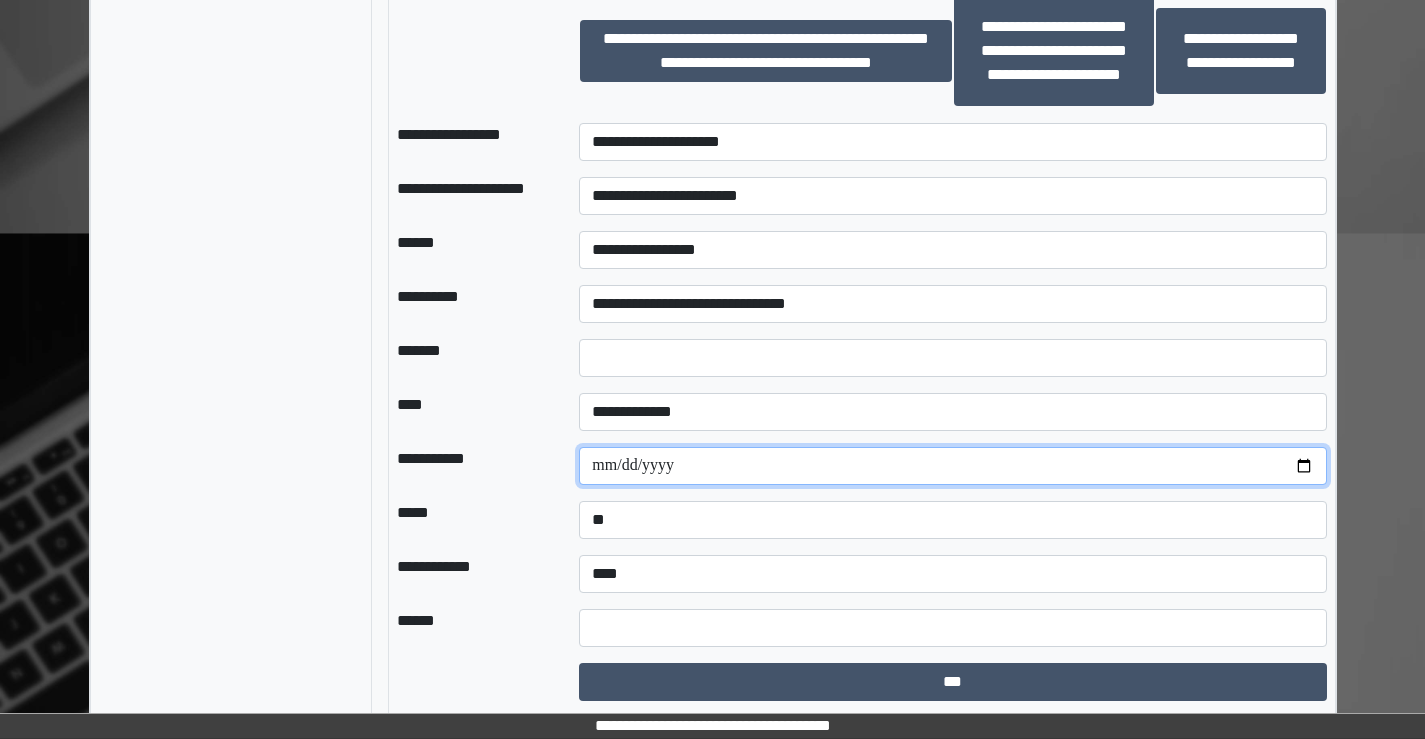 click at bounding box center [952, 466] 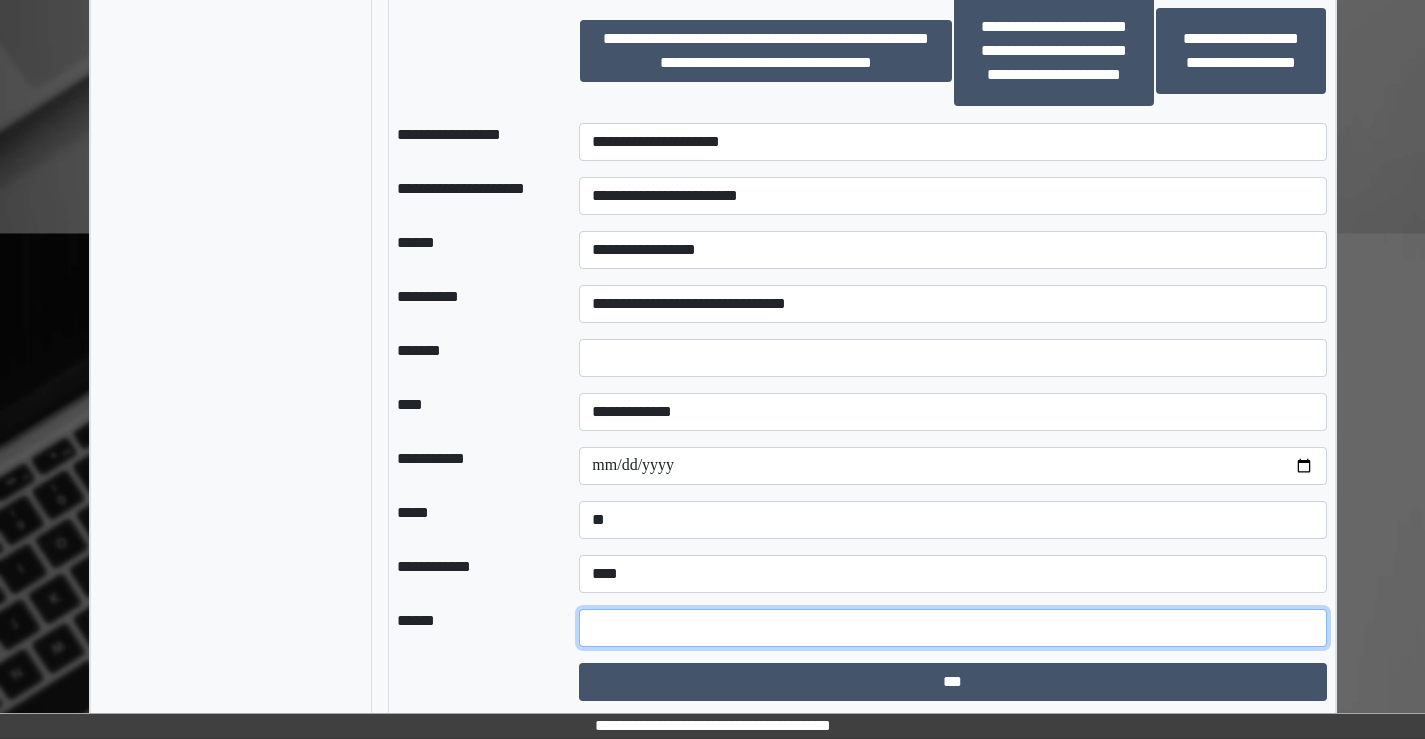 click at bounding box center (952, 628) 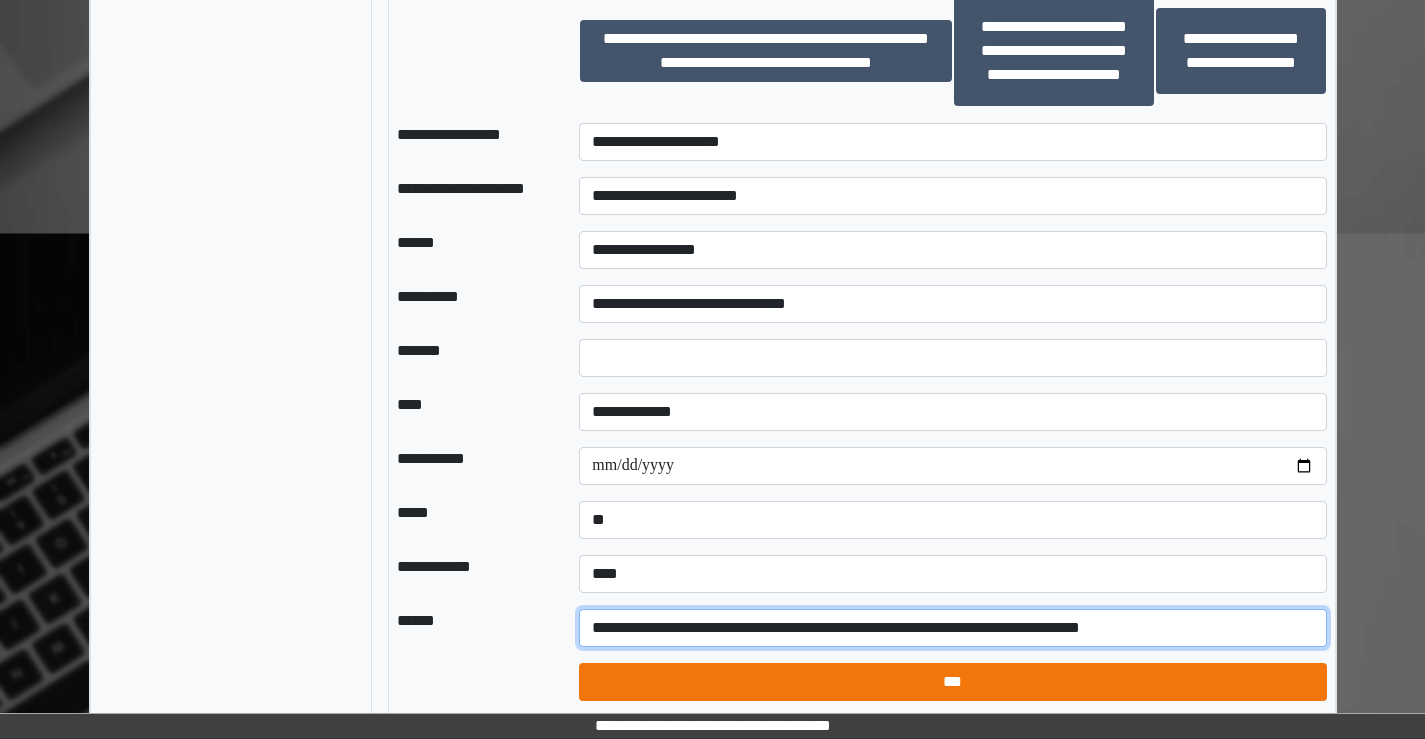 type on "**********" 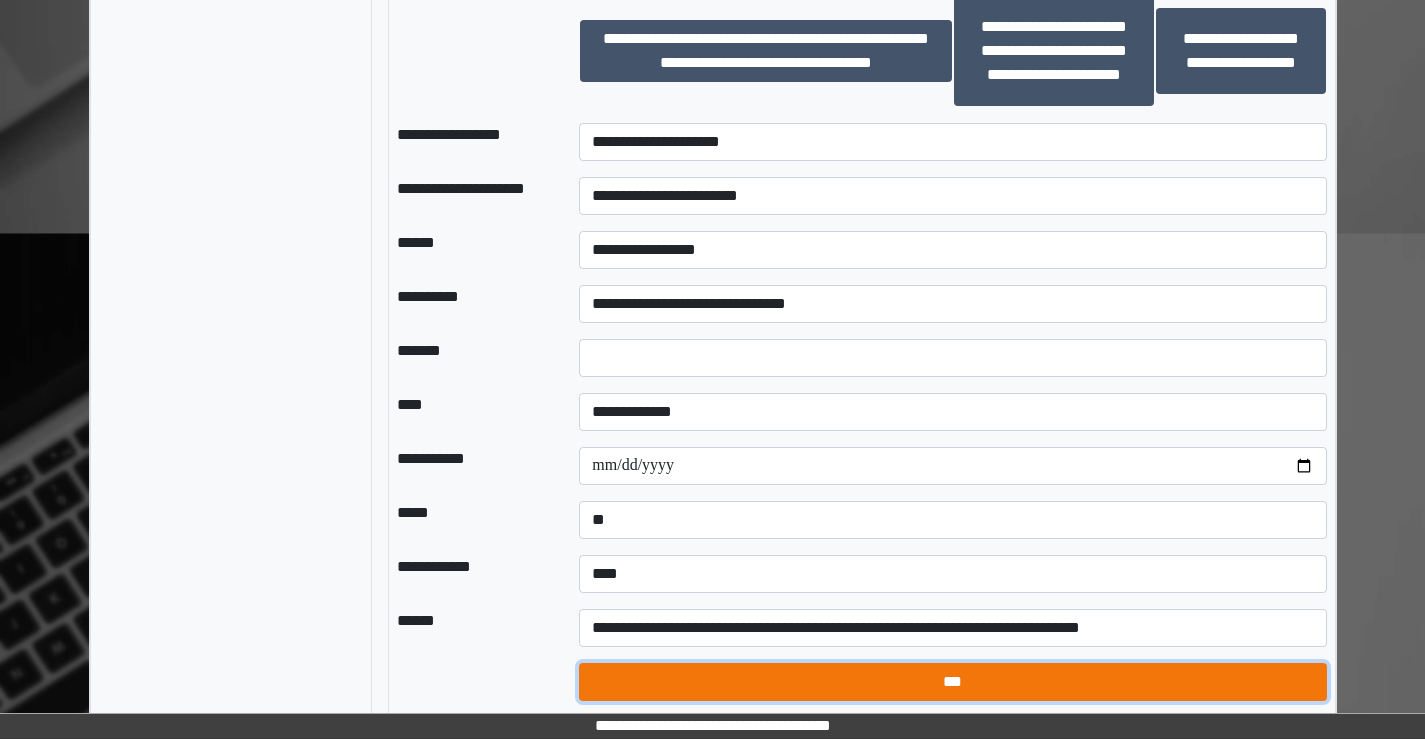 click on "***" at bounding box center [952, 682] 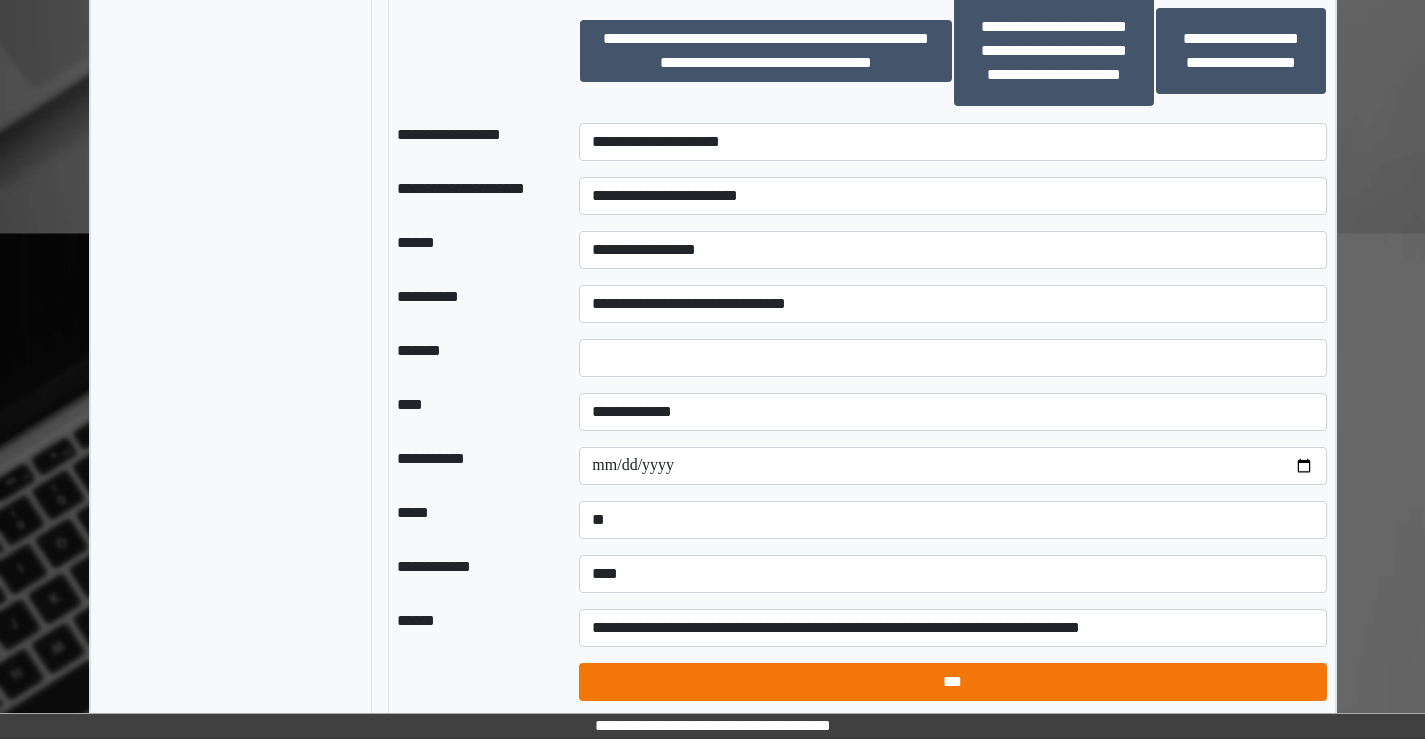 select on "*" 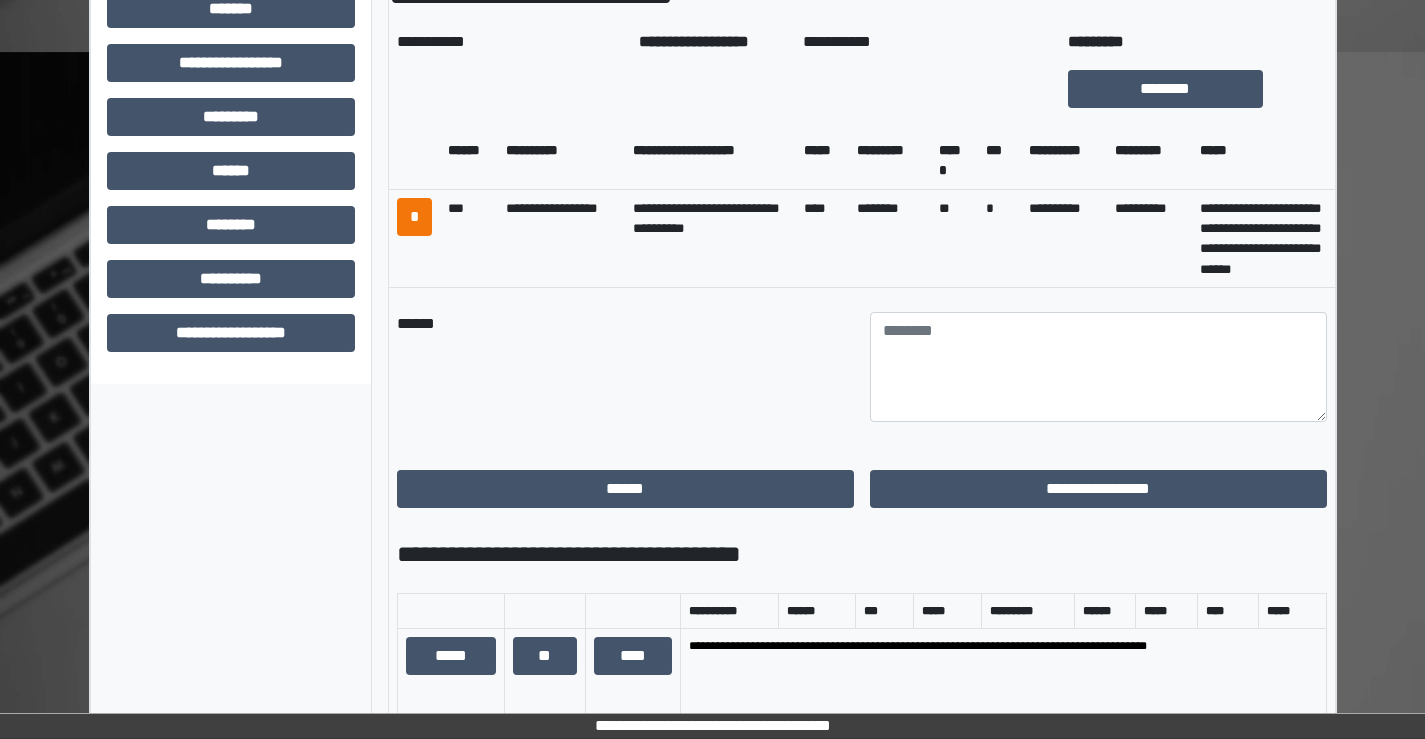 scroll, scrollTop: 900, scrollLeft: 0, axis: vertical 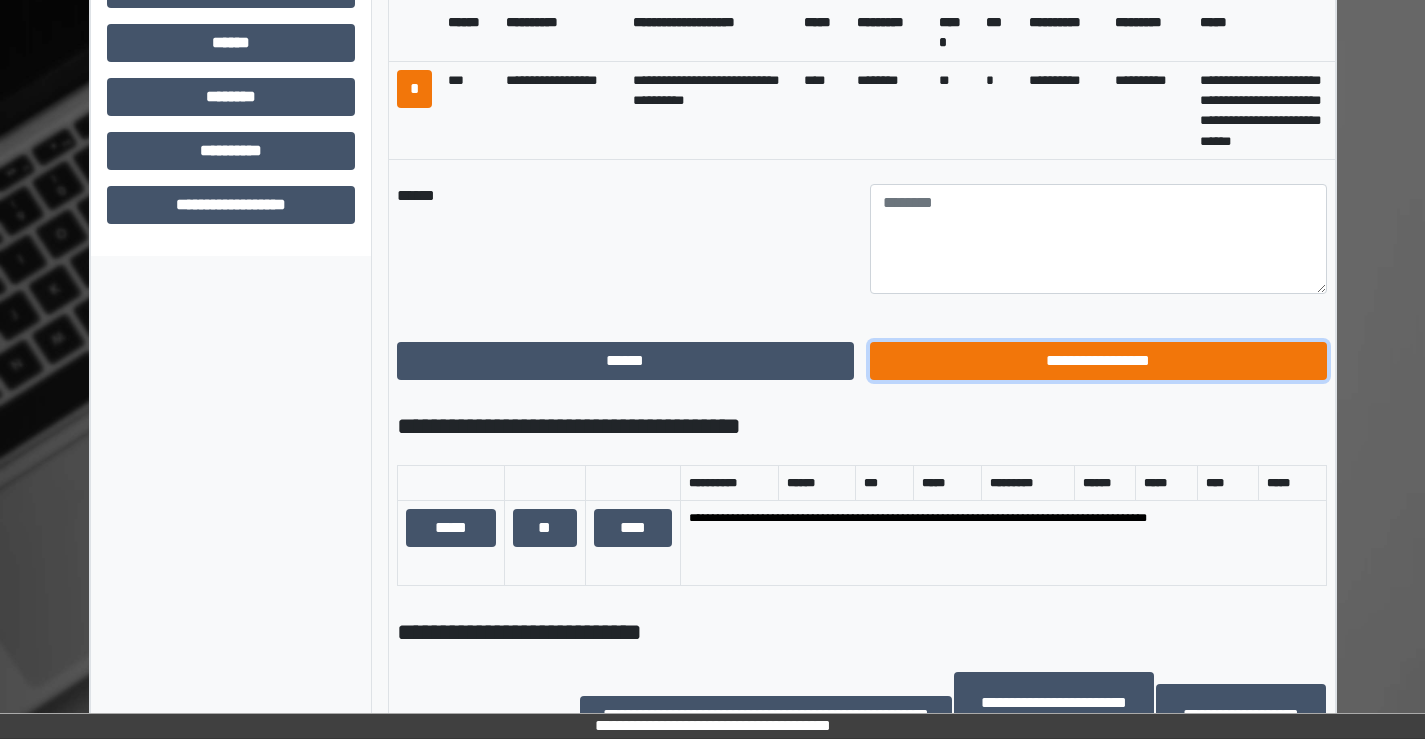 click on "**********" at bounding box center (1098, 361) 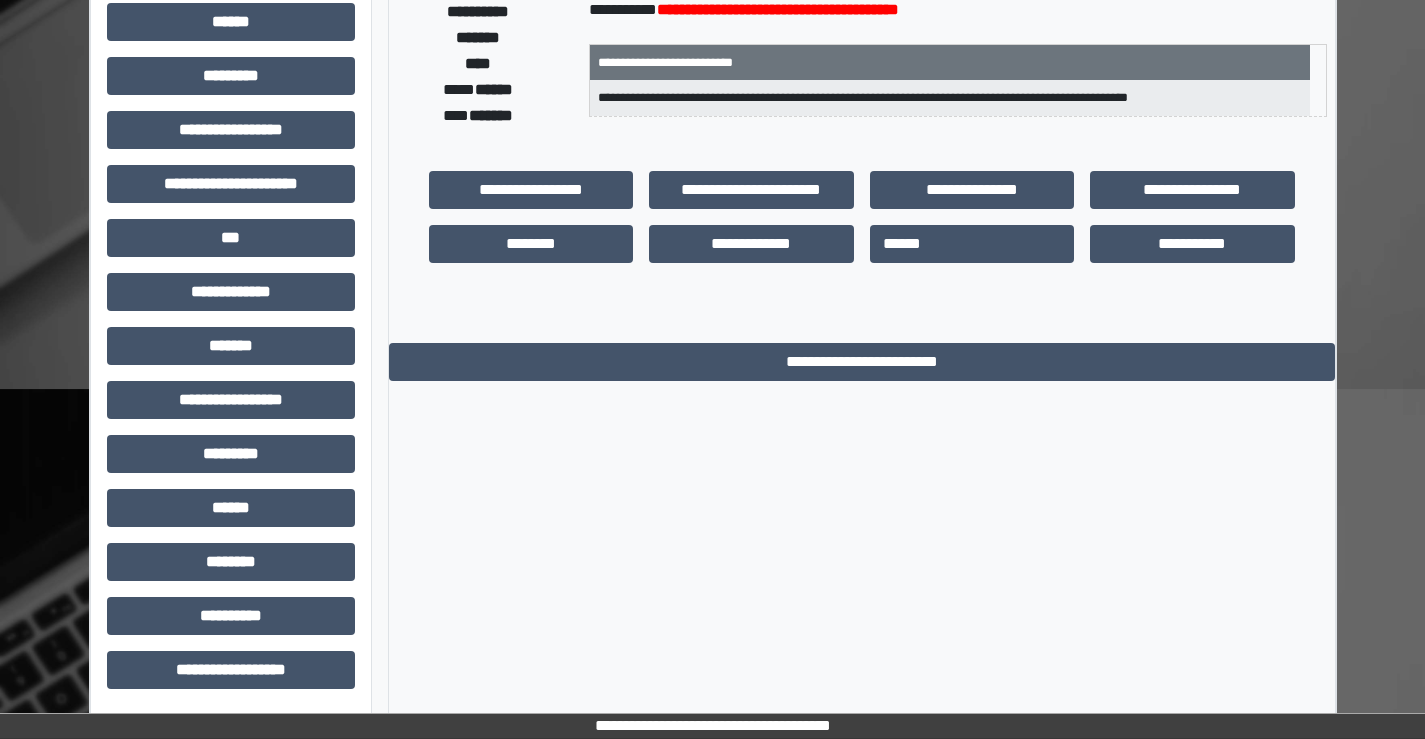 scroll, scrollTop: 0, scrollLeft: 0, axis: both 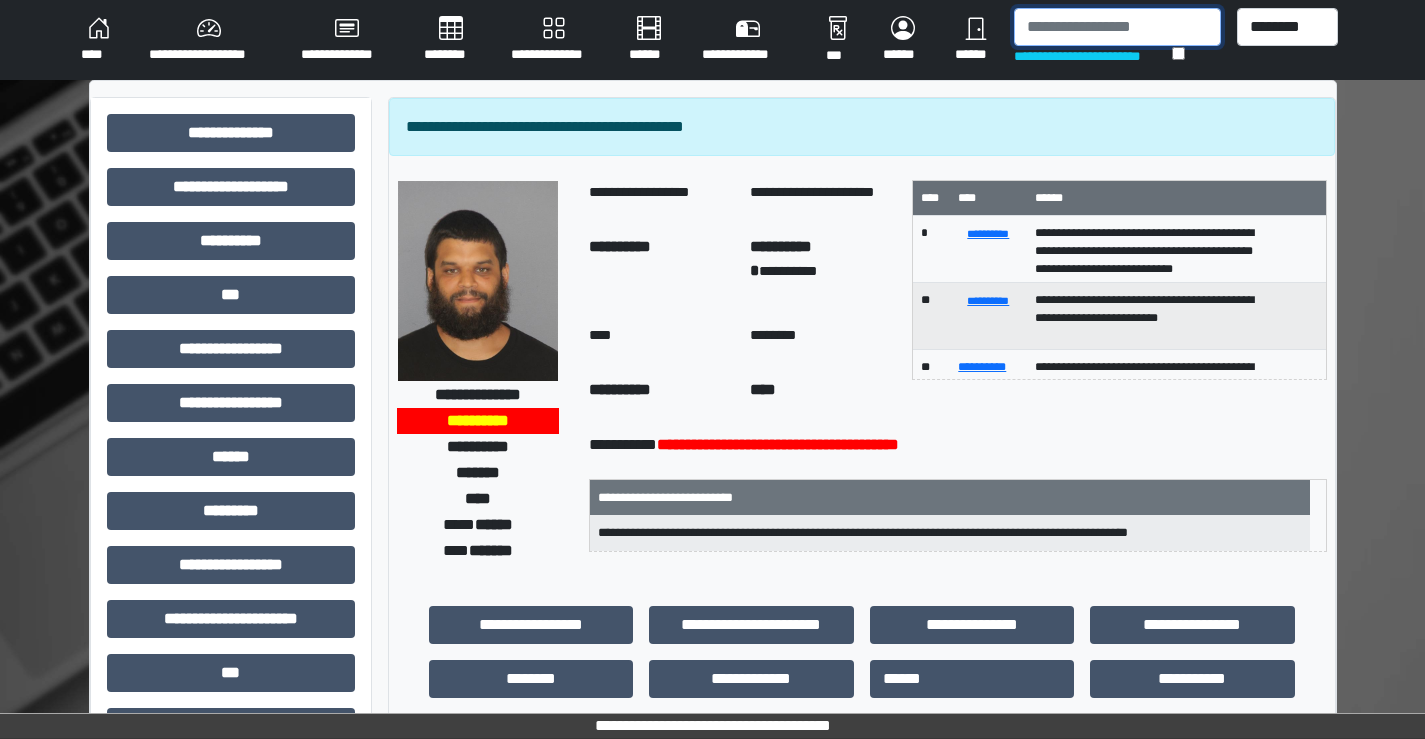 click at bounding box center (1117, 27) 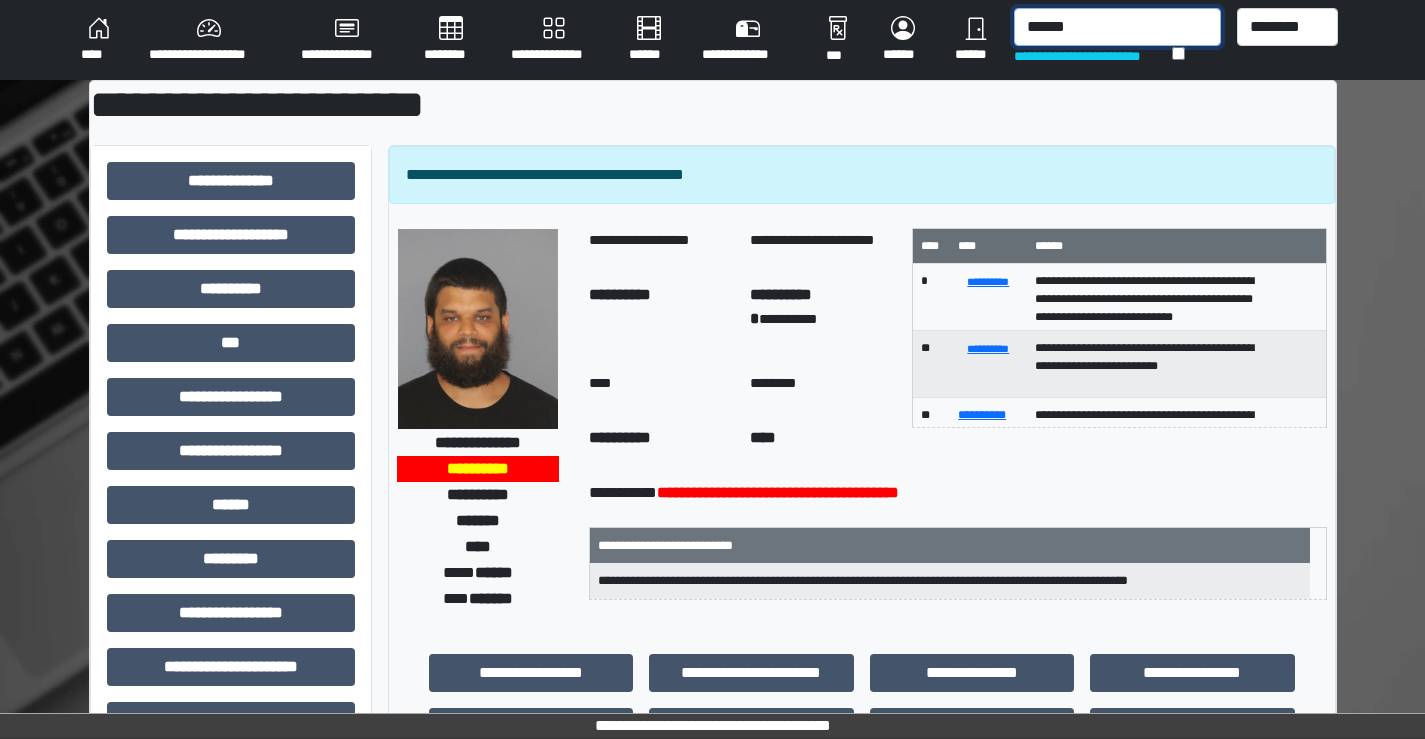 click on "******" at bounding box center [1117, 27] 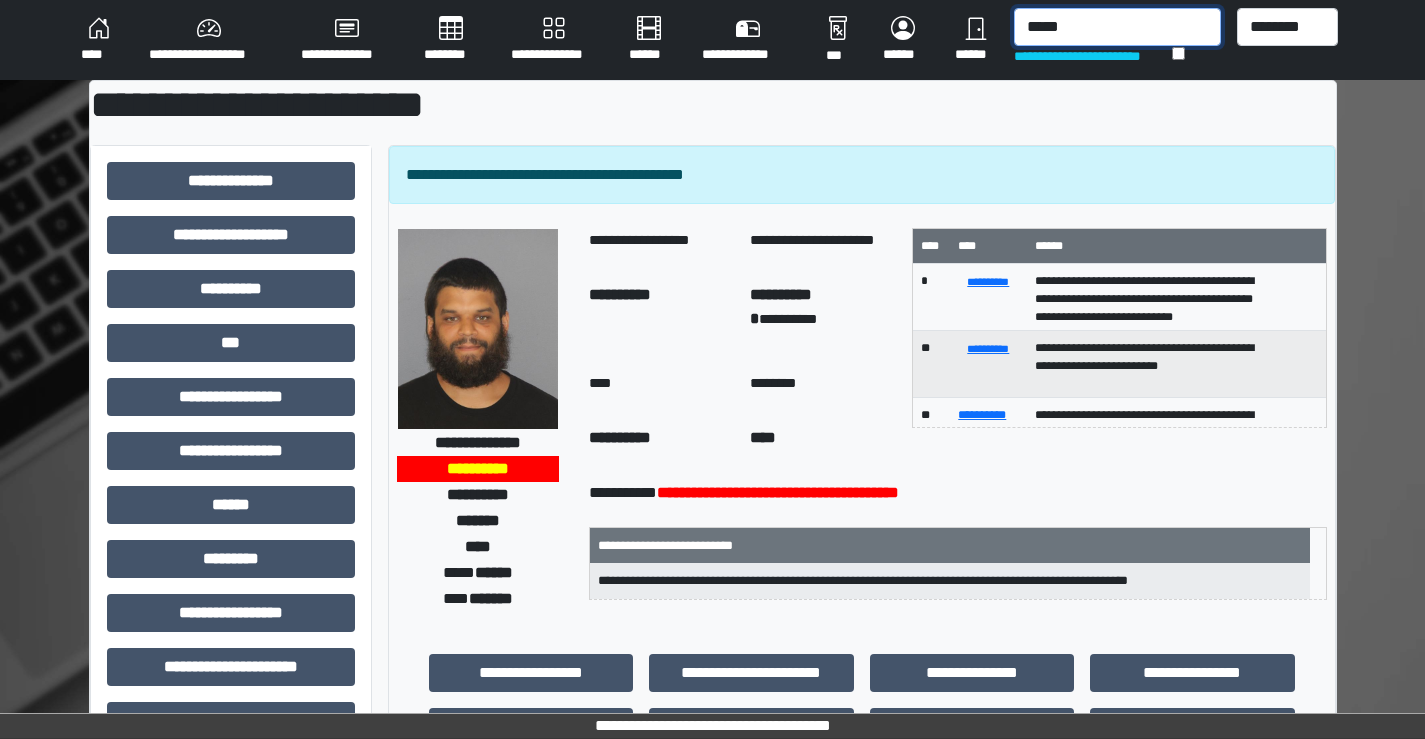 click on "*****" at bounding box center [1117, 27] 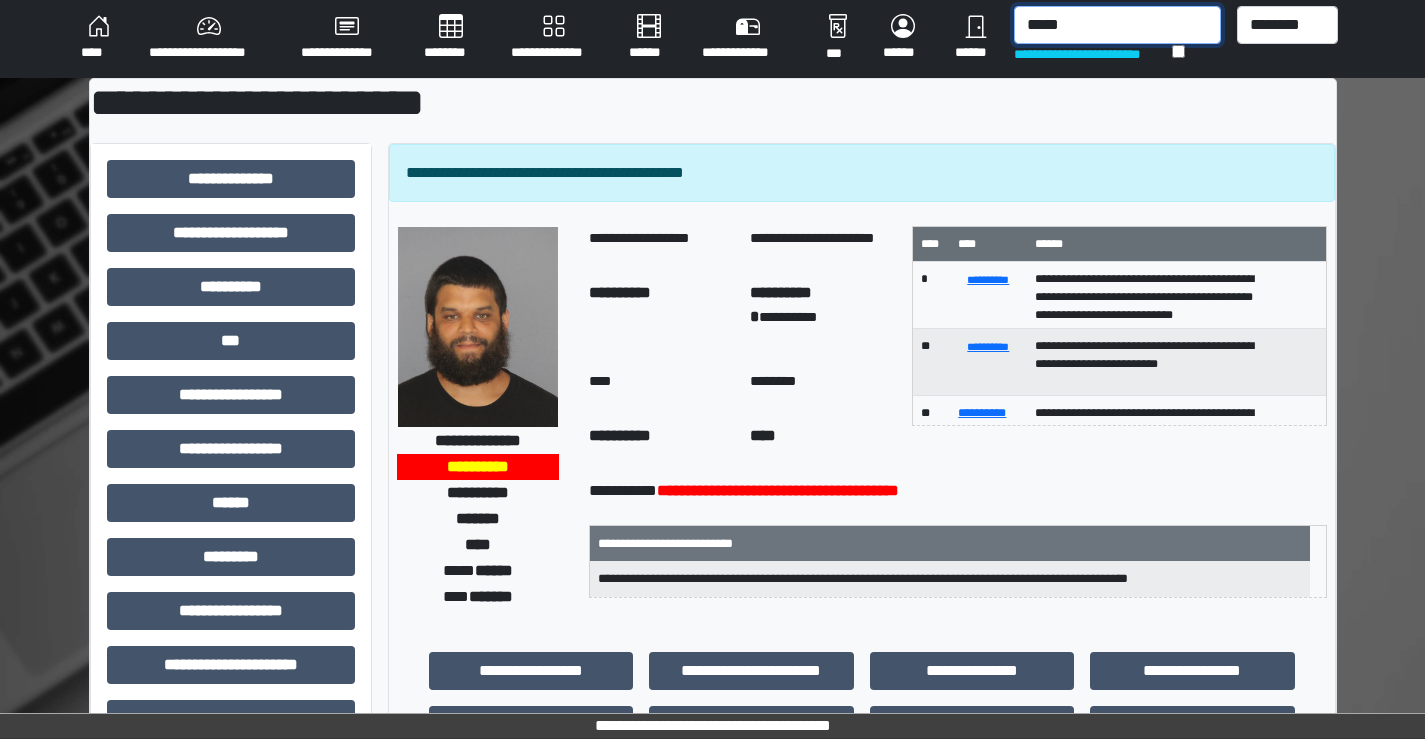 scroll, scrollTop: 0, scrollLeft: 0, axis: both 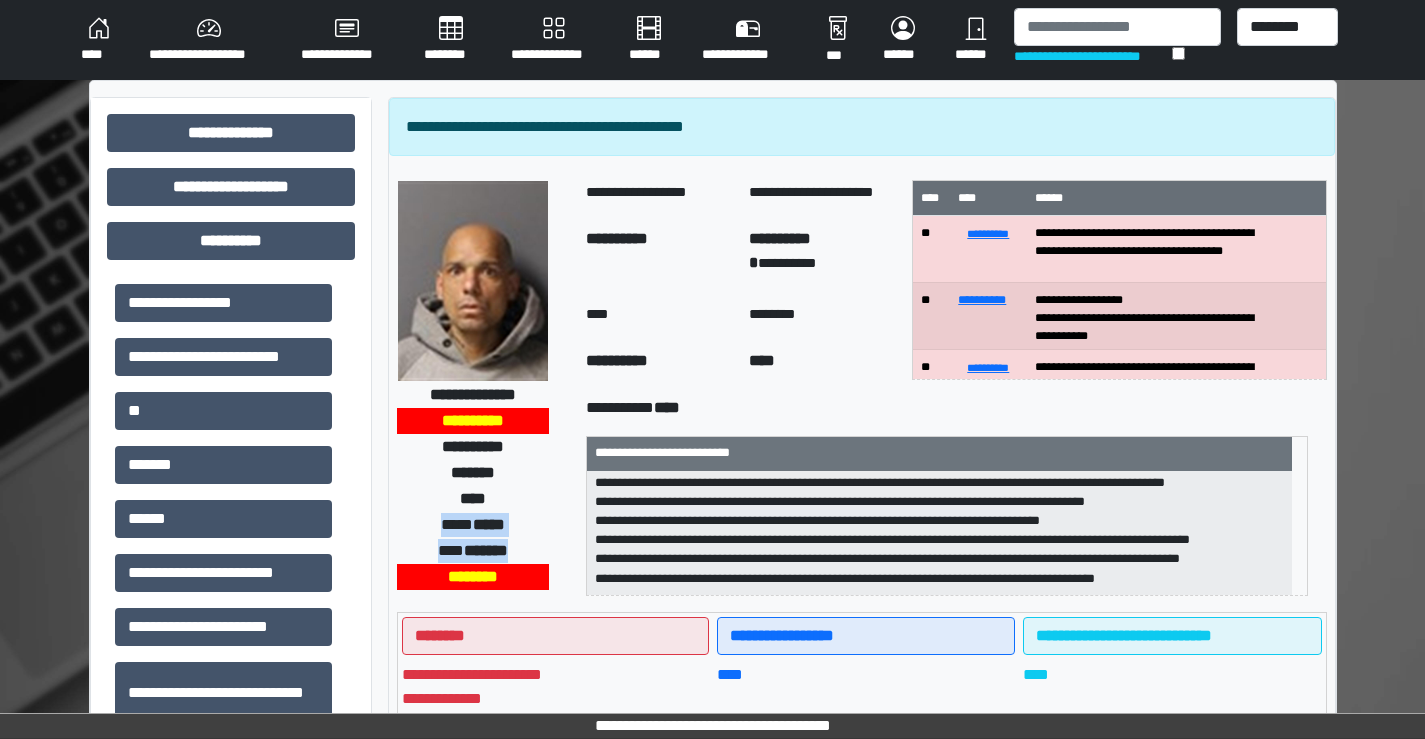 drag, startPoint x: 419, startPoint y: 514, endPoint x: 520, endPoint y: 544, distance: 105.36128 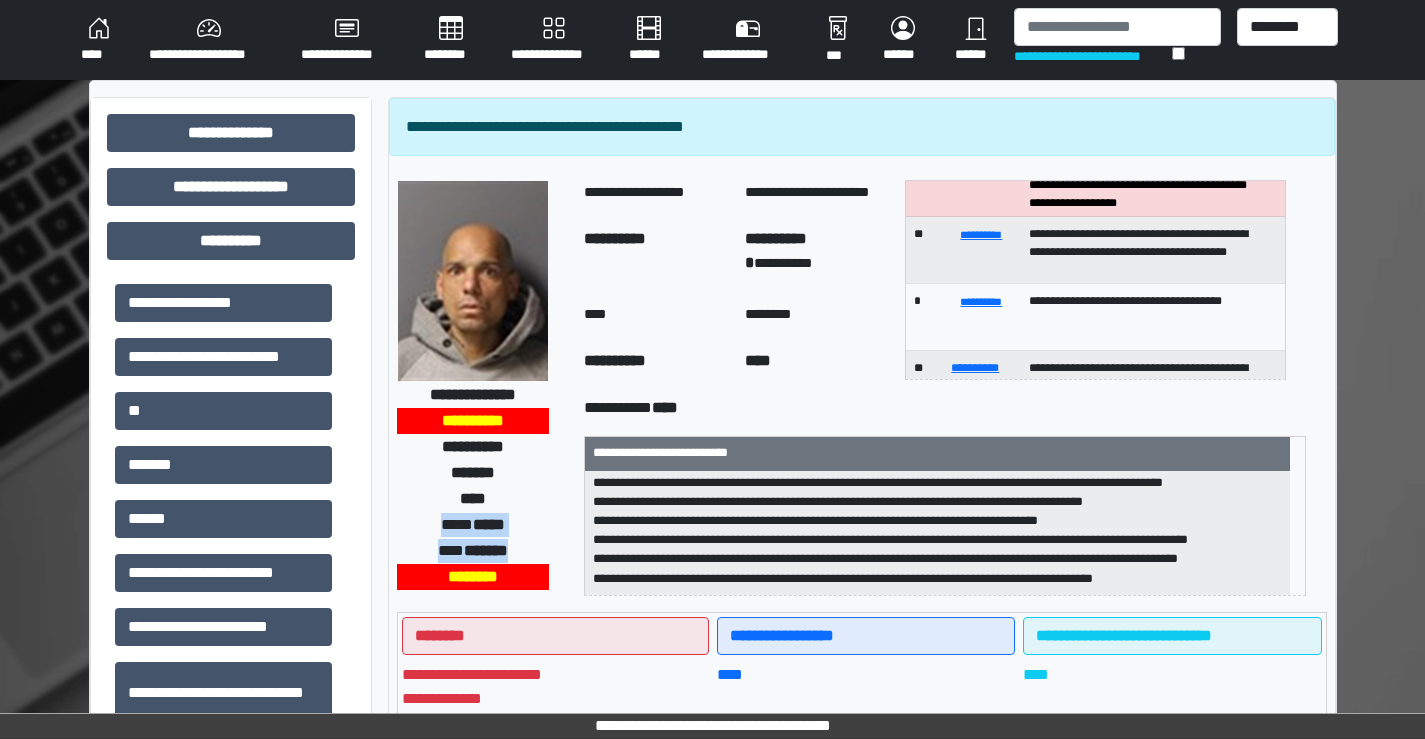 scroll, scrollTop: 0, scrollLeft: 0, axis: both 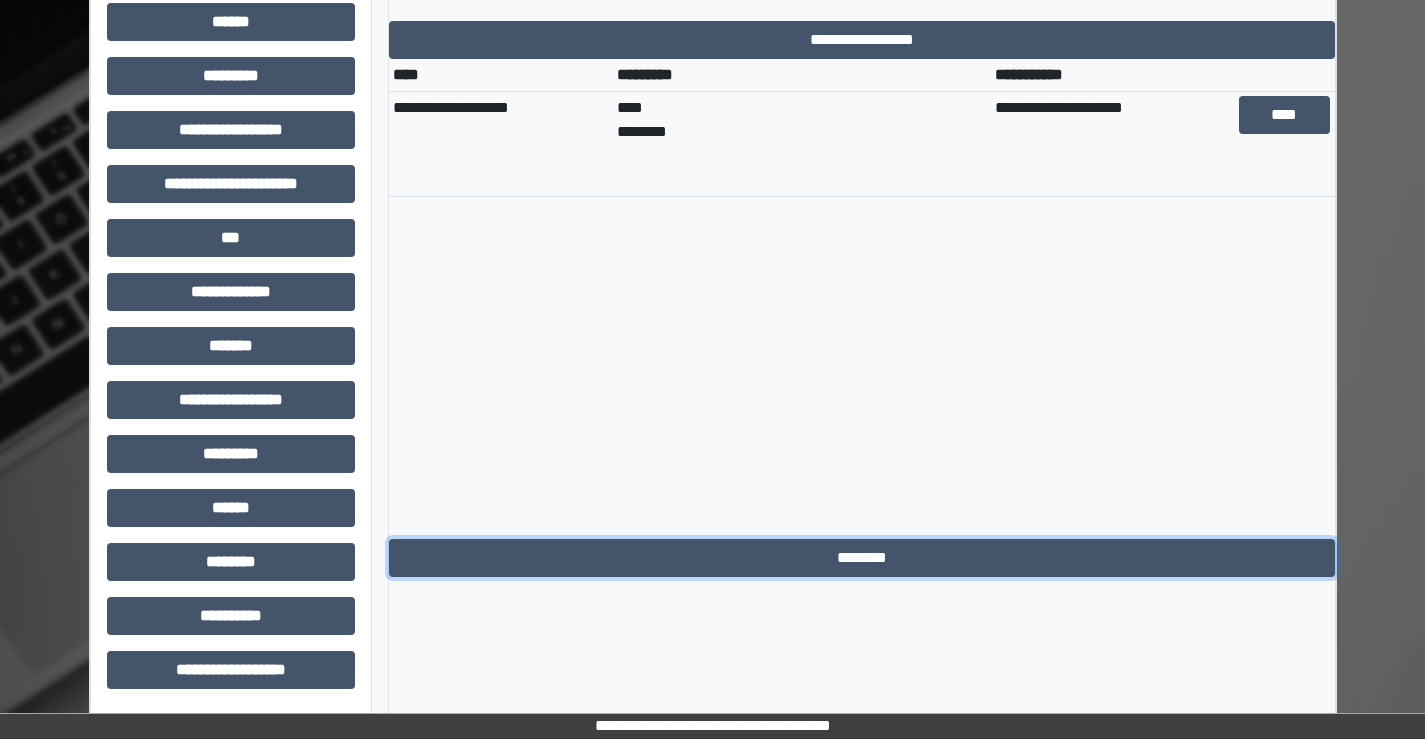 drag, startPoint x: 868, startPoint y: 556, endPoint x: 854, endPoint y: 515, distance: 43.32436 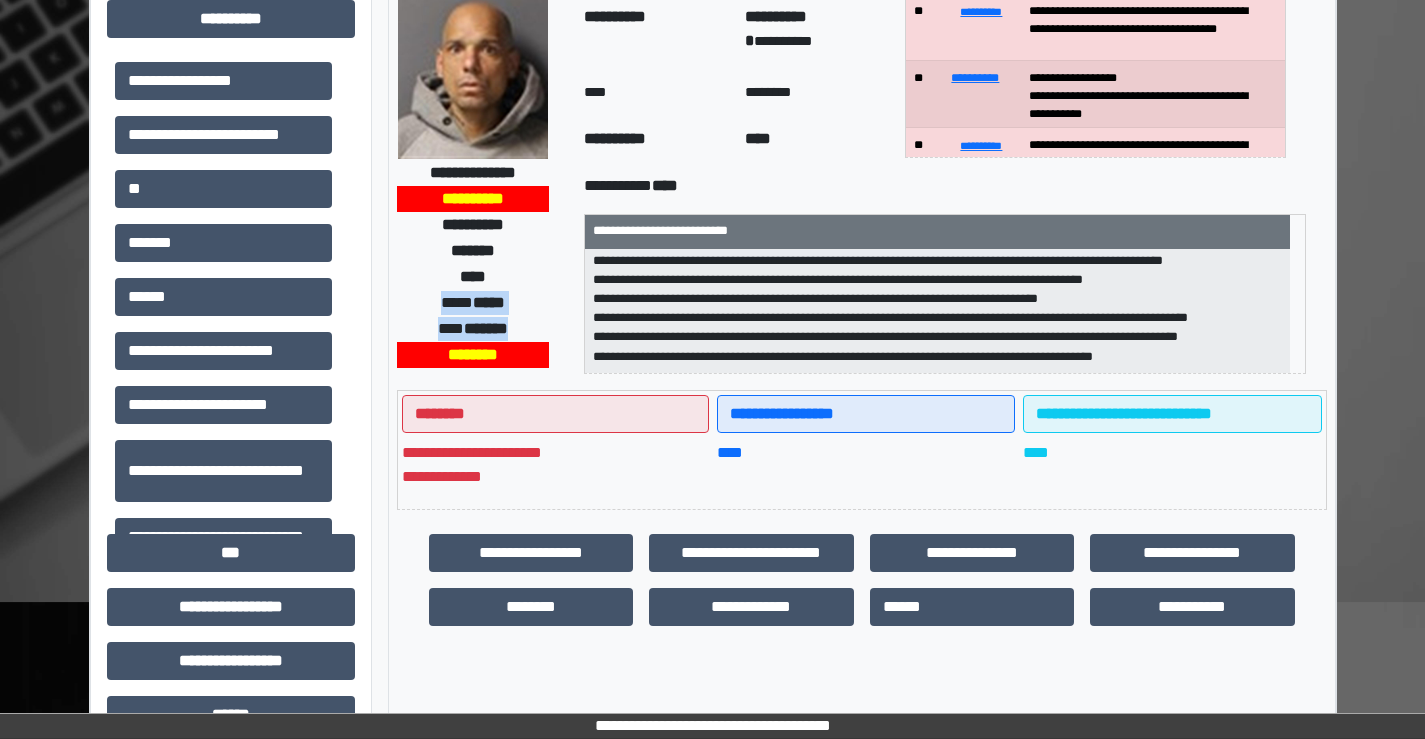 scroll, scrollTop: 0, scrollLeft: 0, axis: both 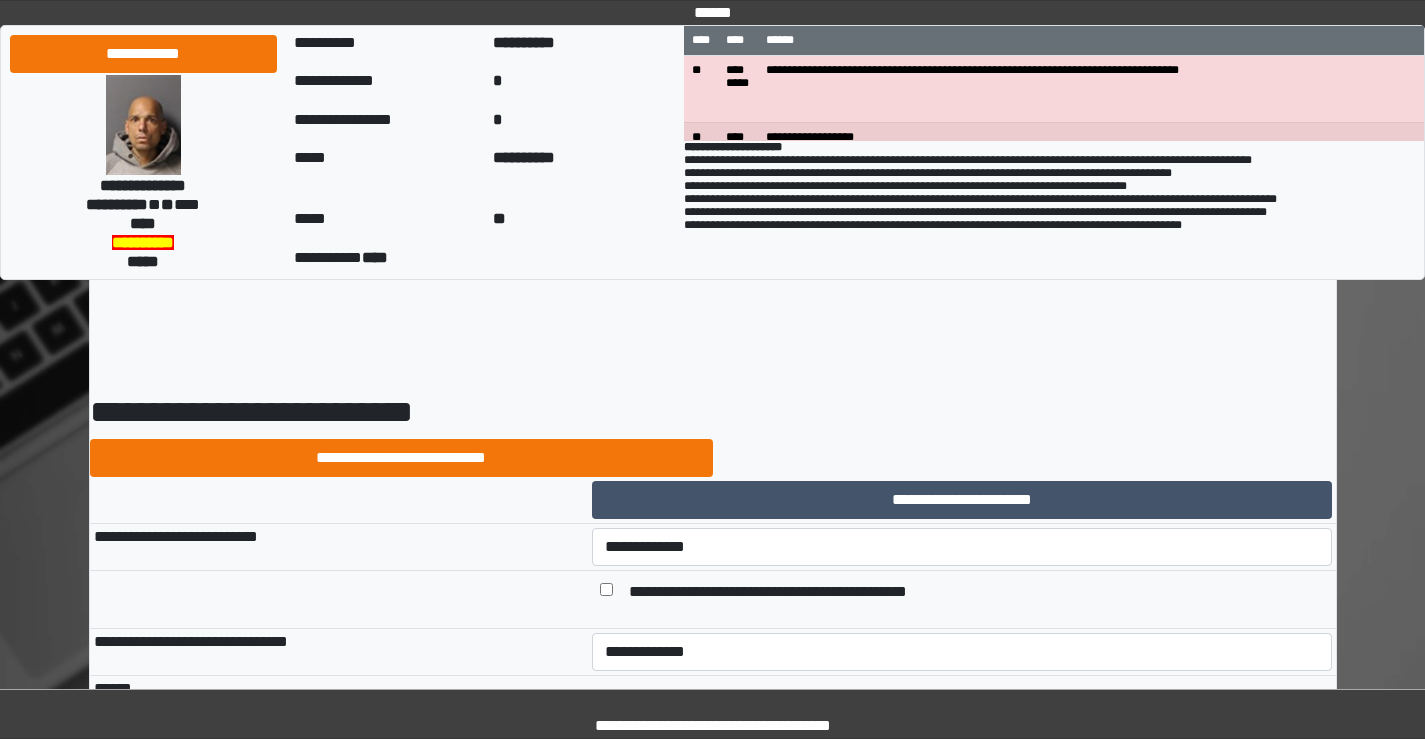 select on "*" 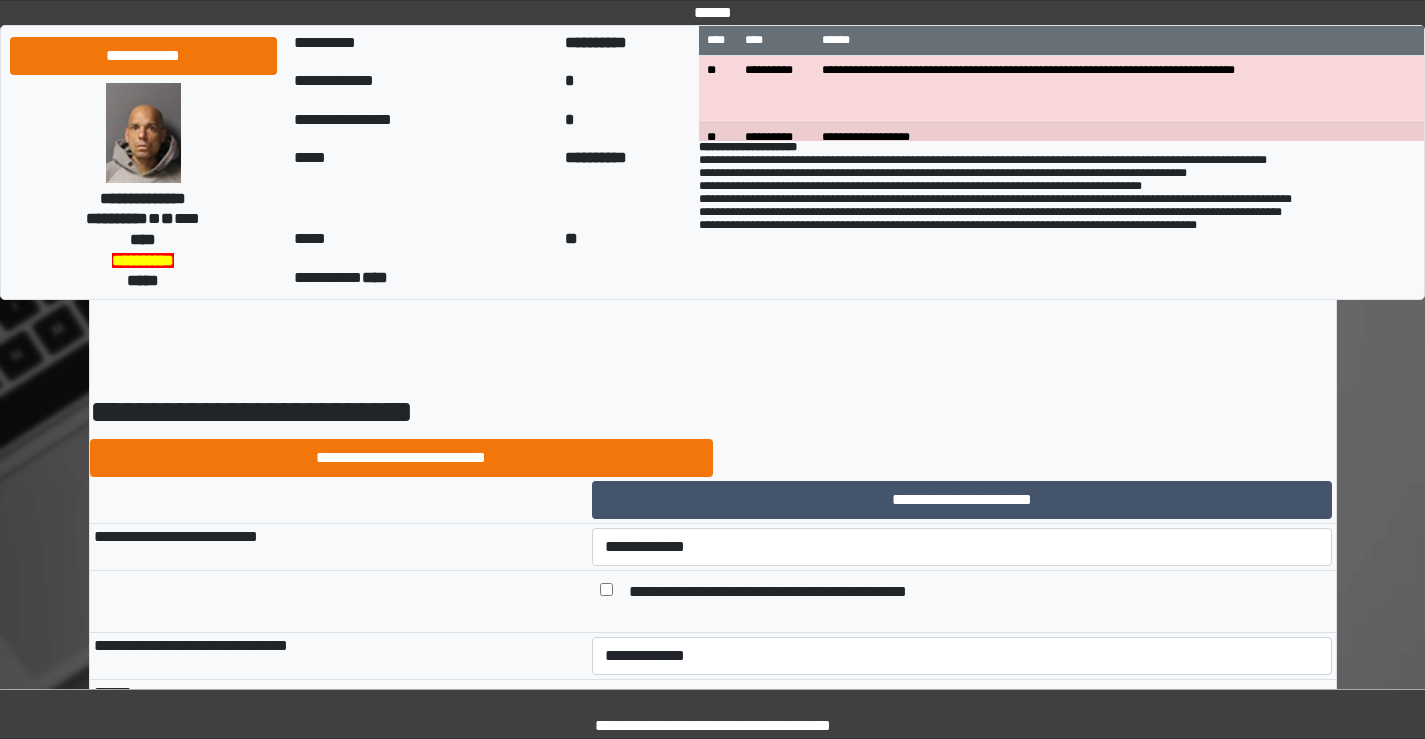 scroll, scrollTop: 8900, scrollLeft: 0, axis: vertical 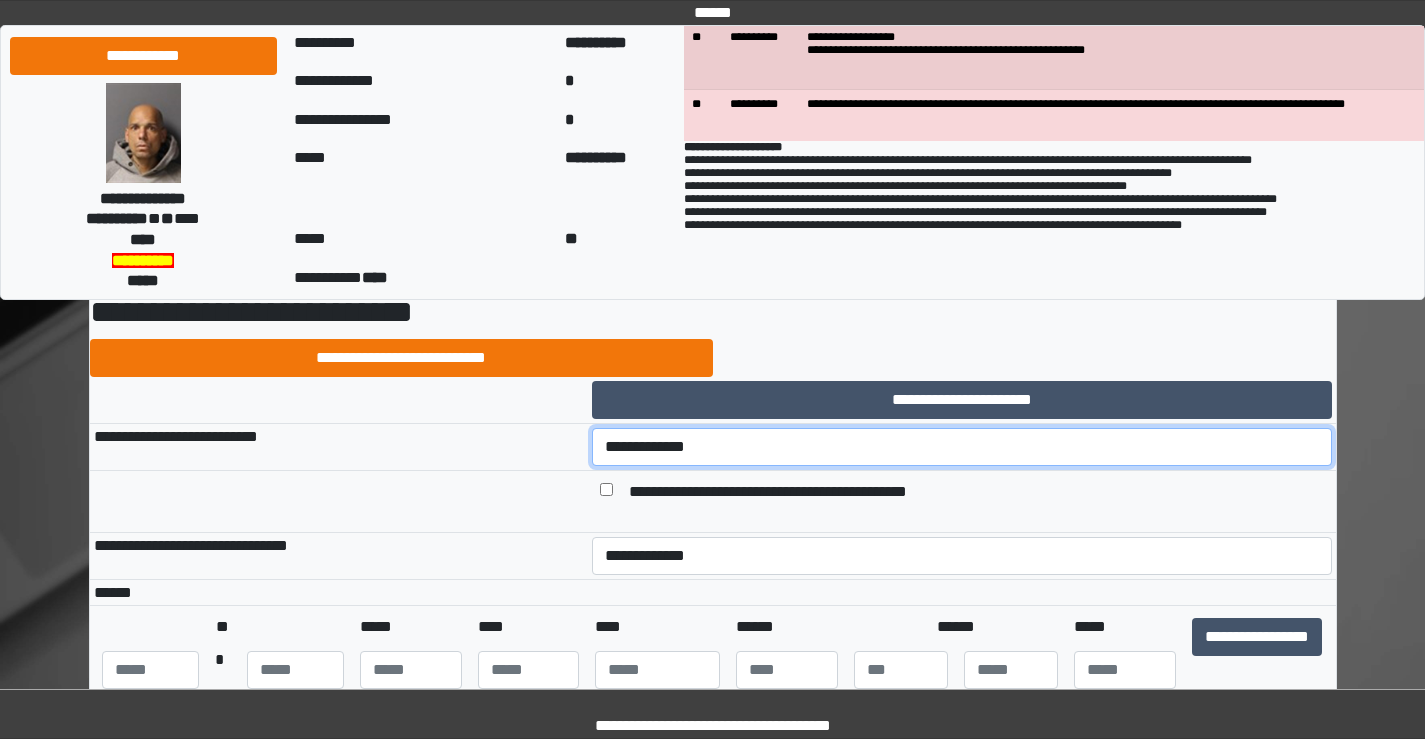click on "**********" at bounding box center [962, 447] 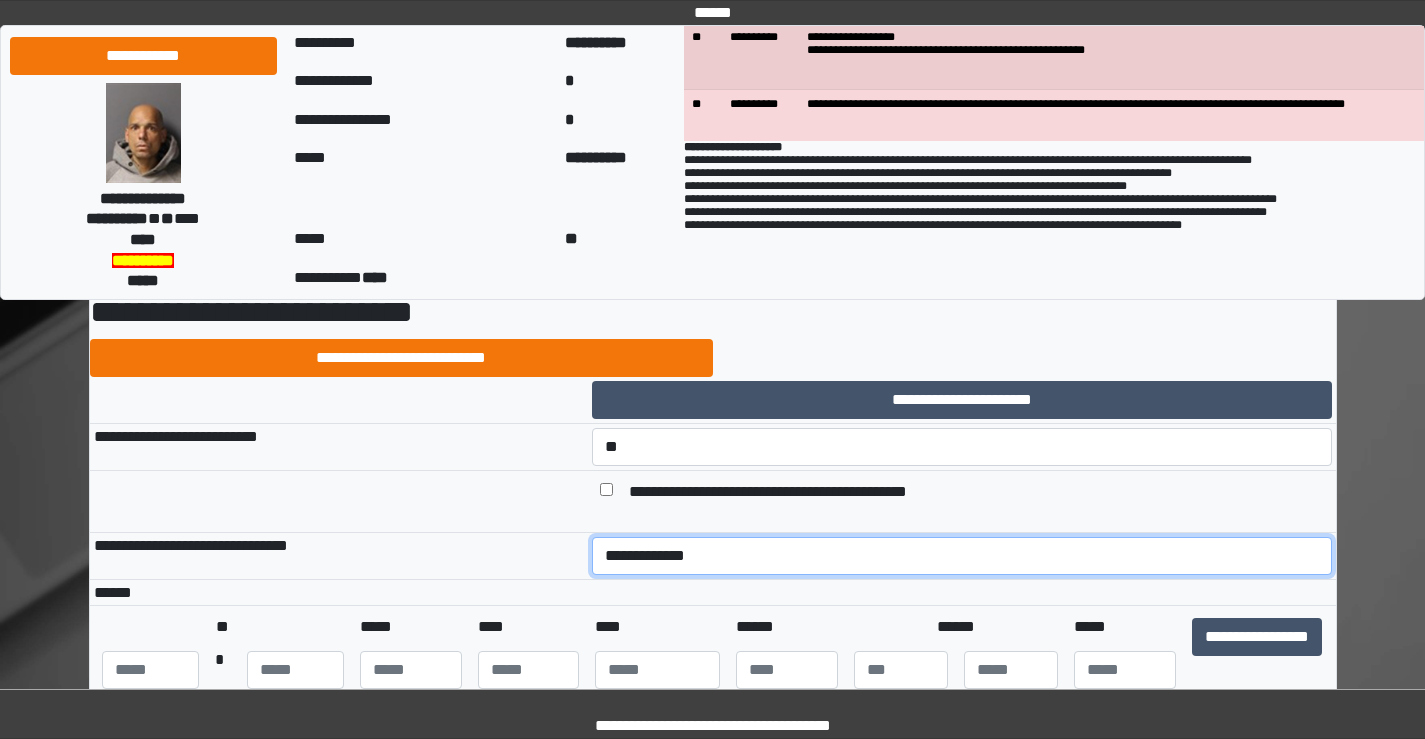 click on "**********" at bounding box center (962, 556) 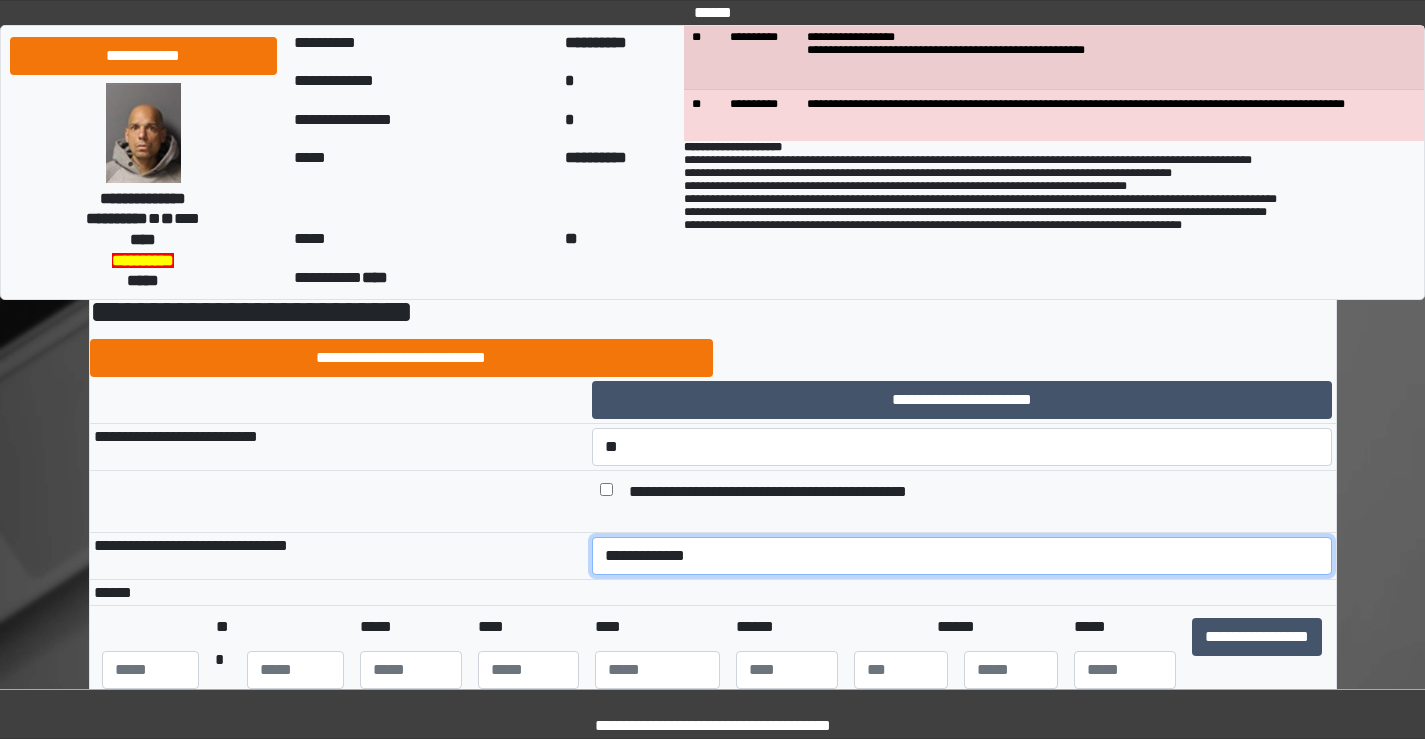 select on "*" 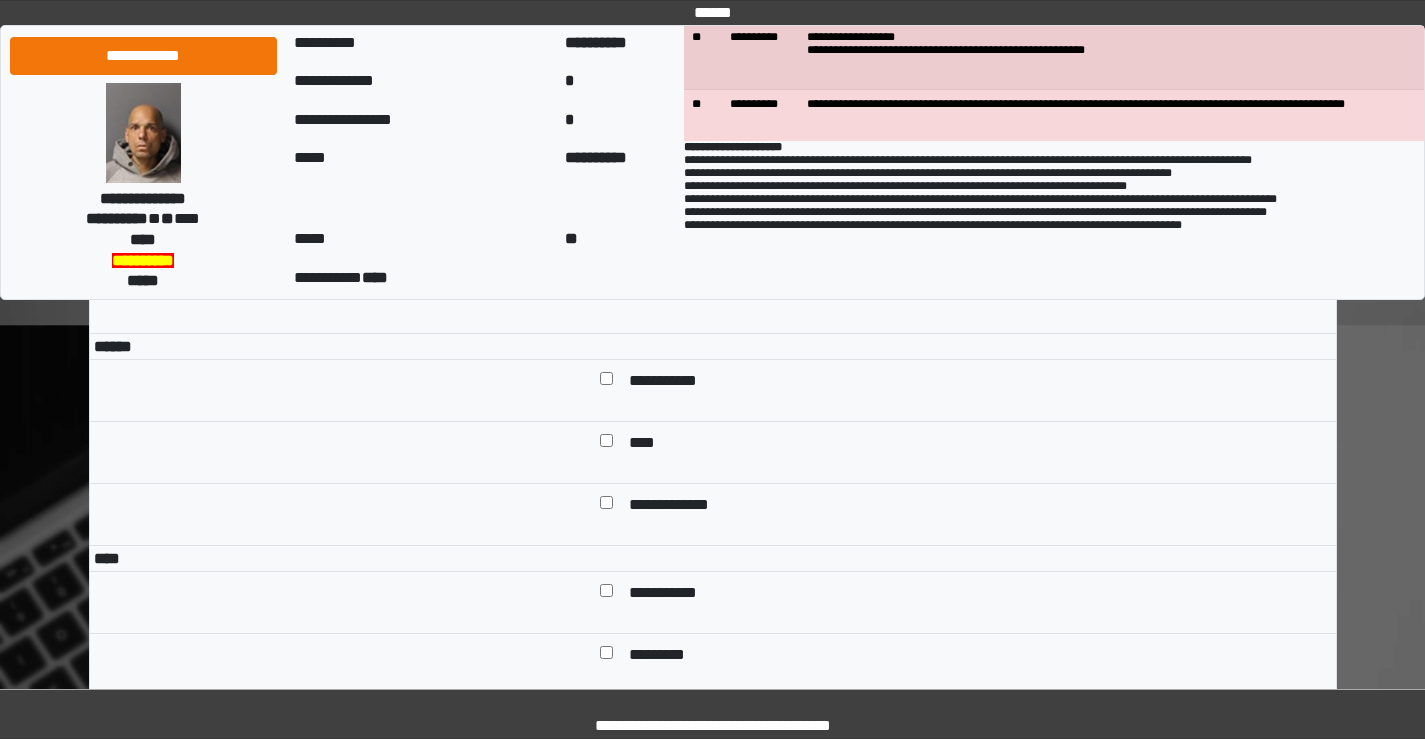 scroll, scrollTop: 6900, scrollLeft: 0, axis: vertical 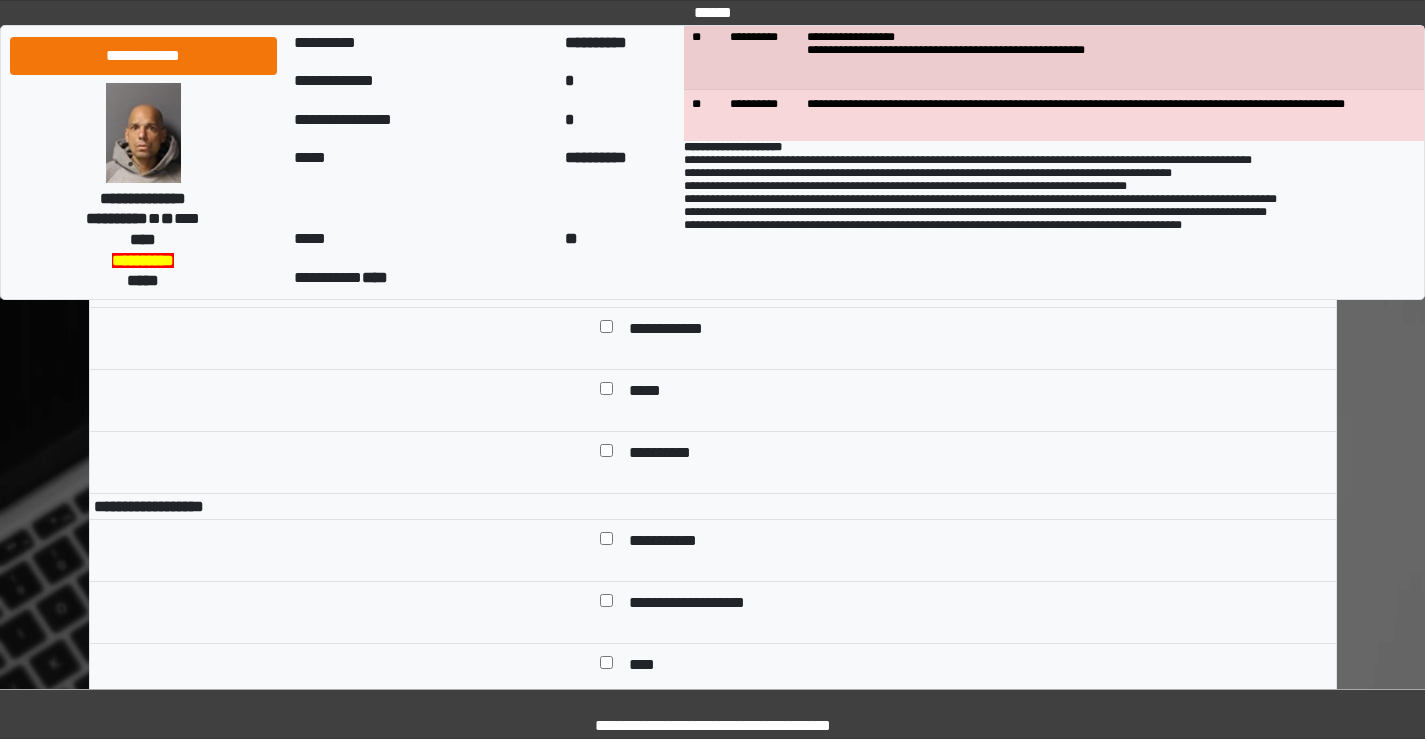 click at bounding box center (606, 330) 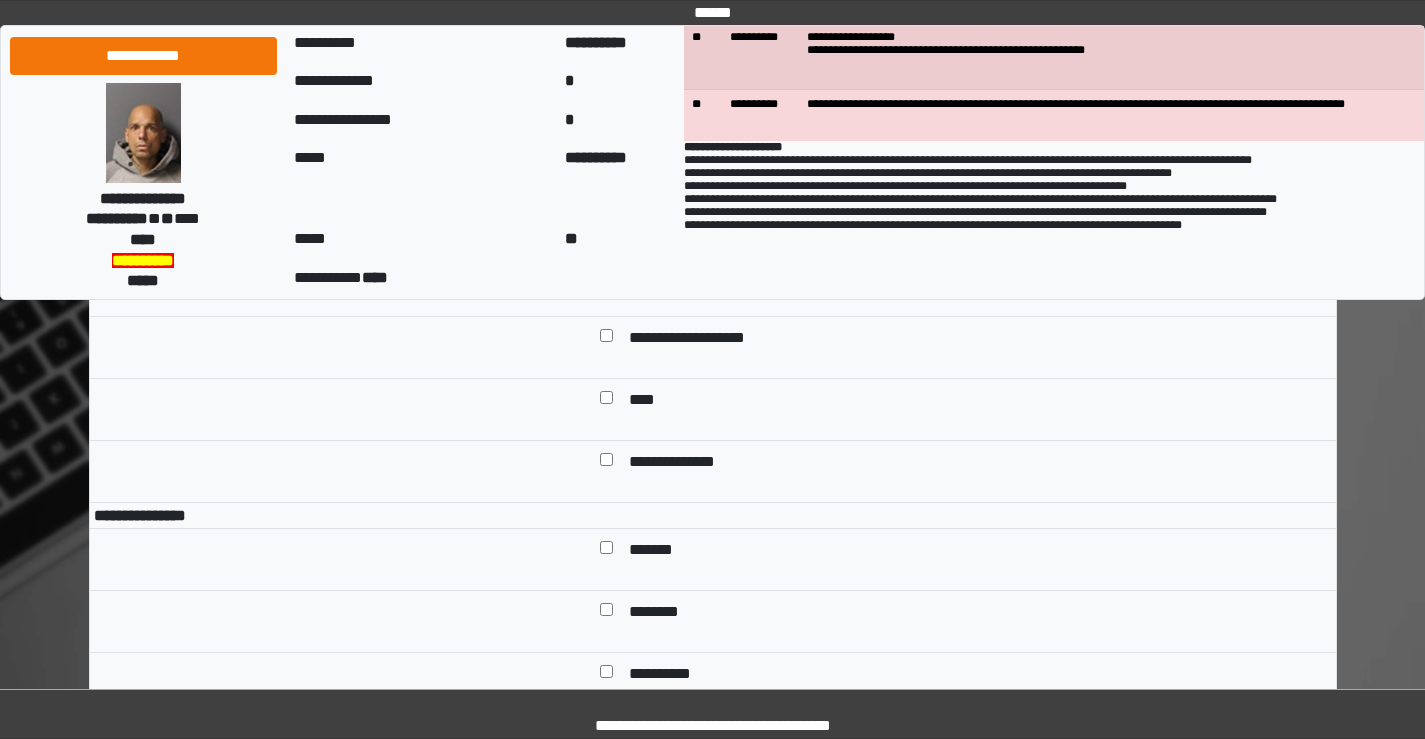 scroll, scrollTop: 8200, scrollLeft: 0, axis: vertical 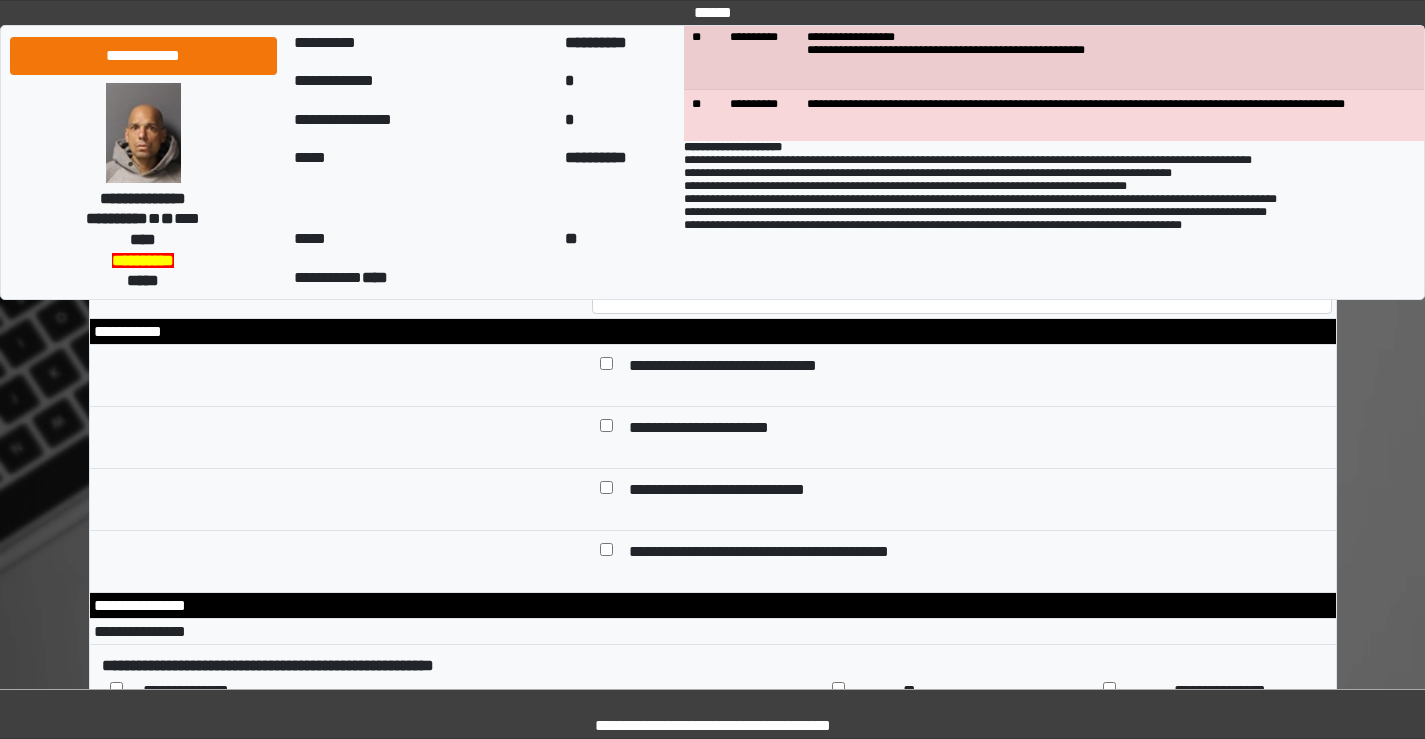 click at bounding box center (962, 139) 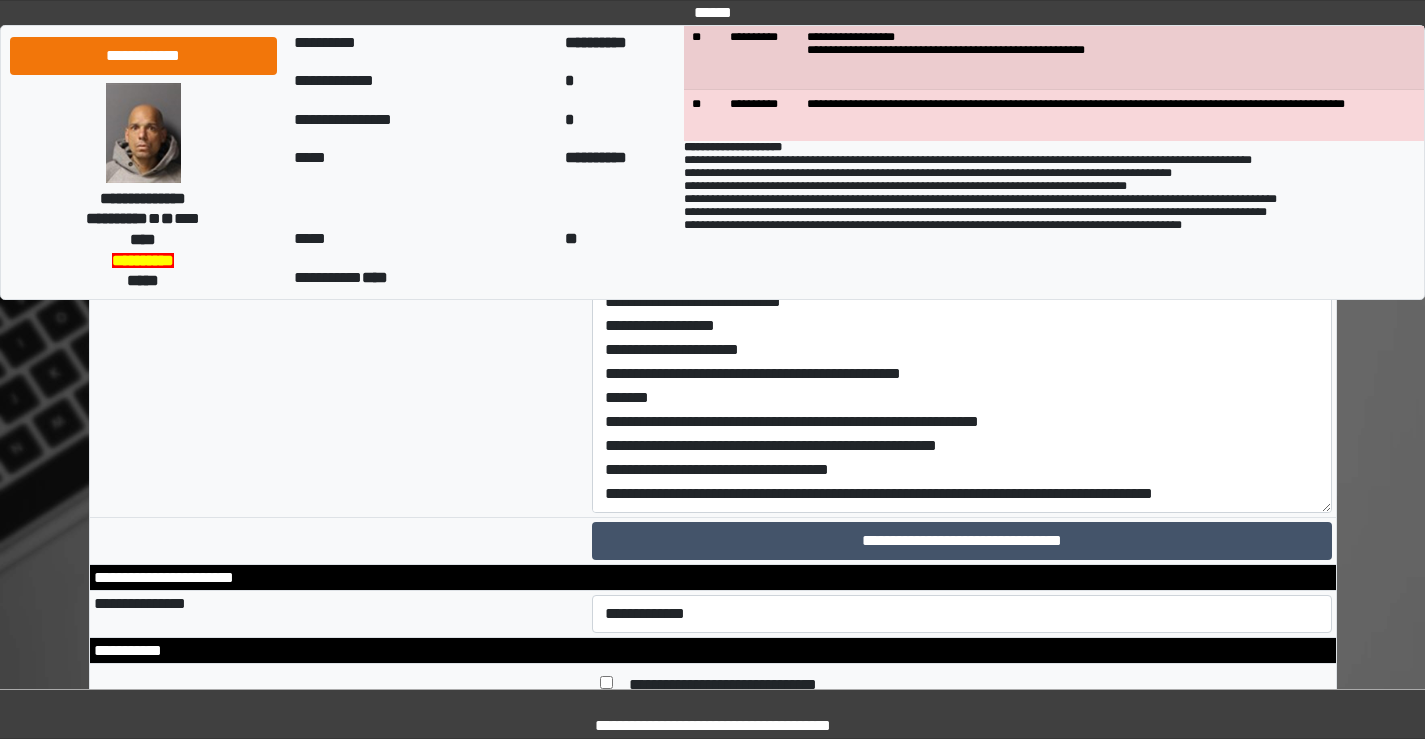 drag, startPoint x: 1324, startPoint y: 450, endPoint x: 1324, endPoint y: 771, distance: 321 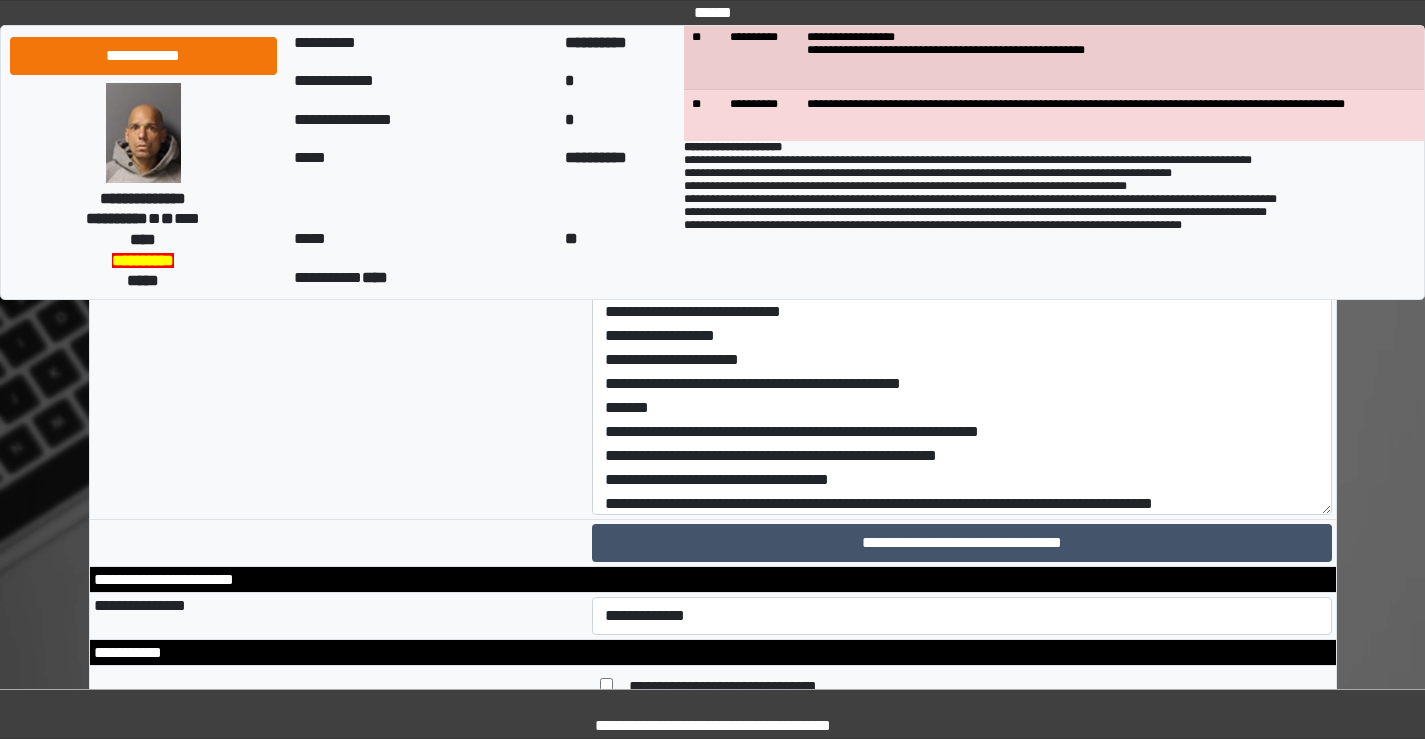 scroll, scrollTop: 0, scrollLeft: 0, axis: both 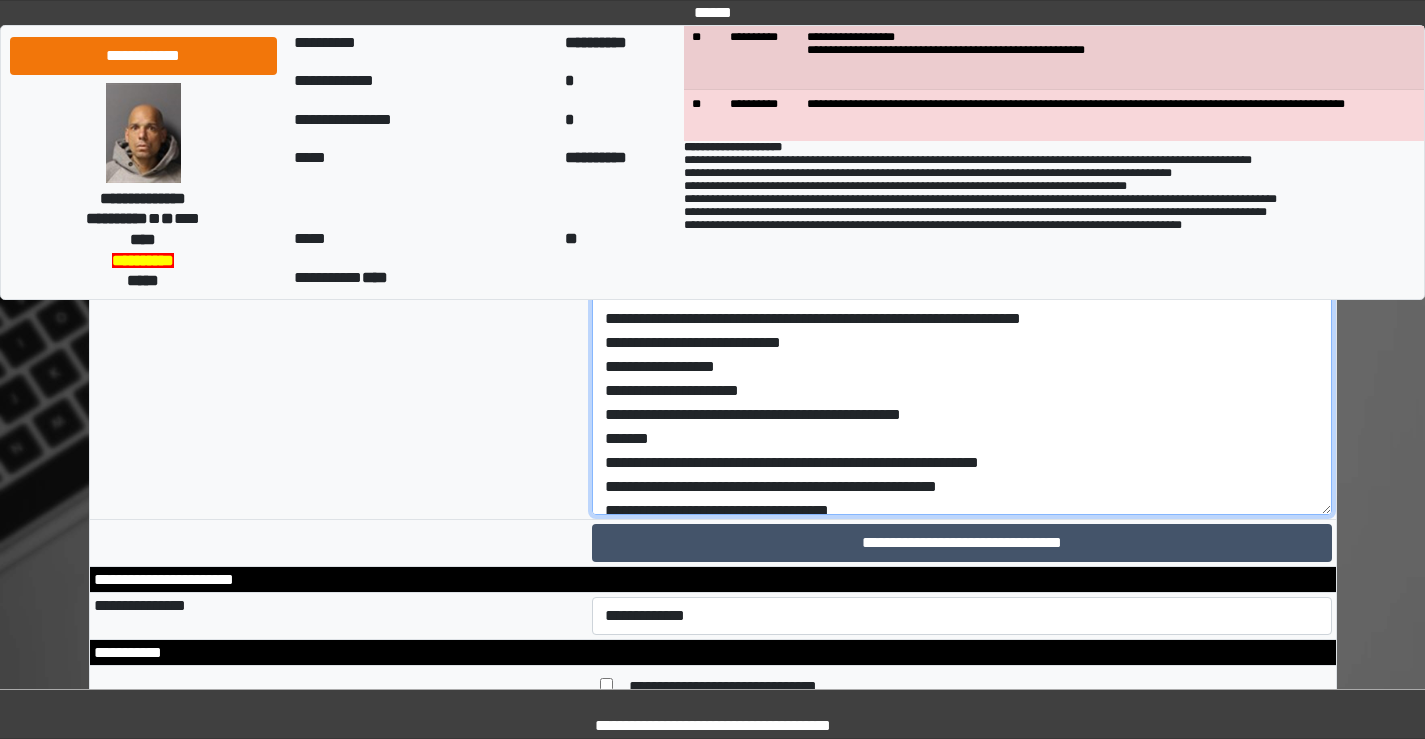 click on "**********" at bounding box center (962, 299) 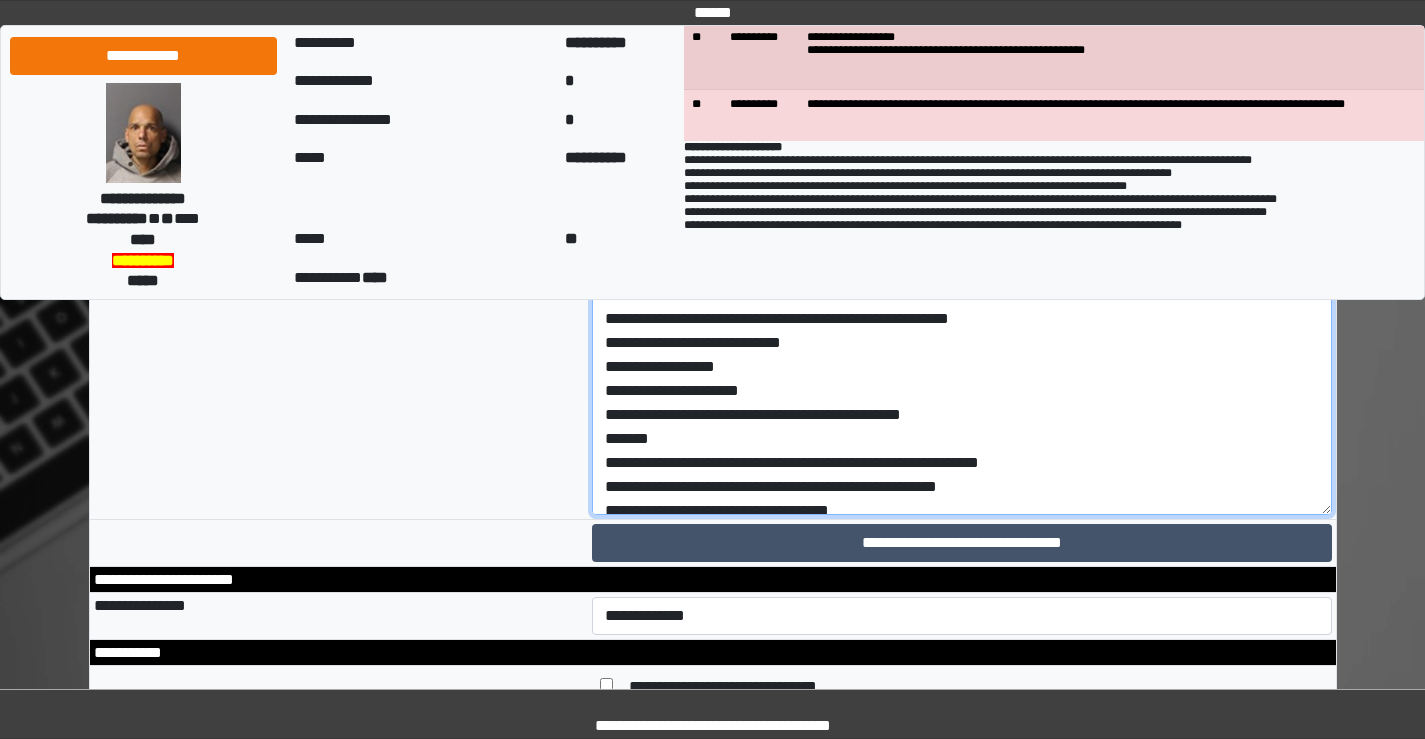click on "**********" at bounding box center (962, 299) 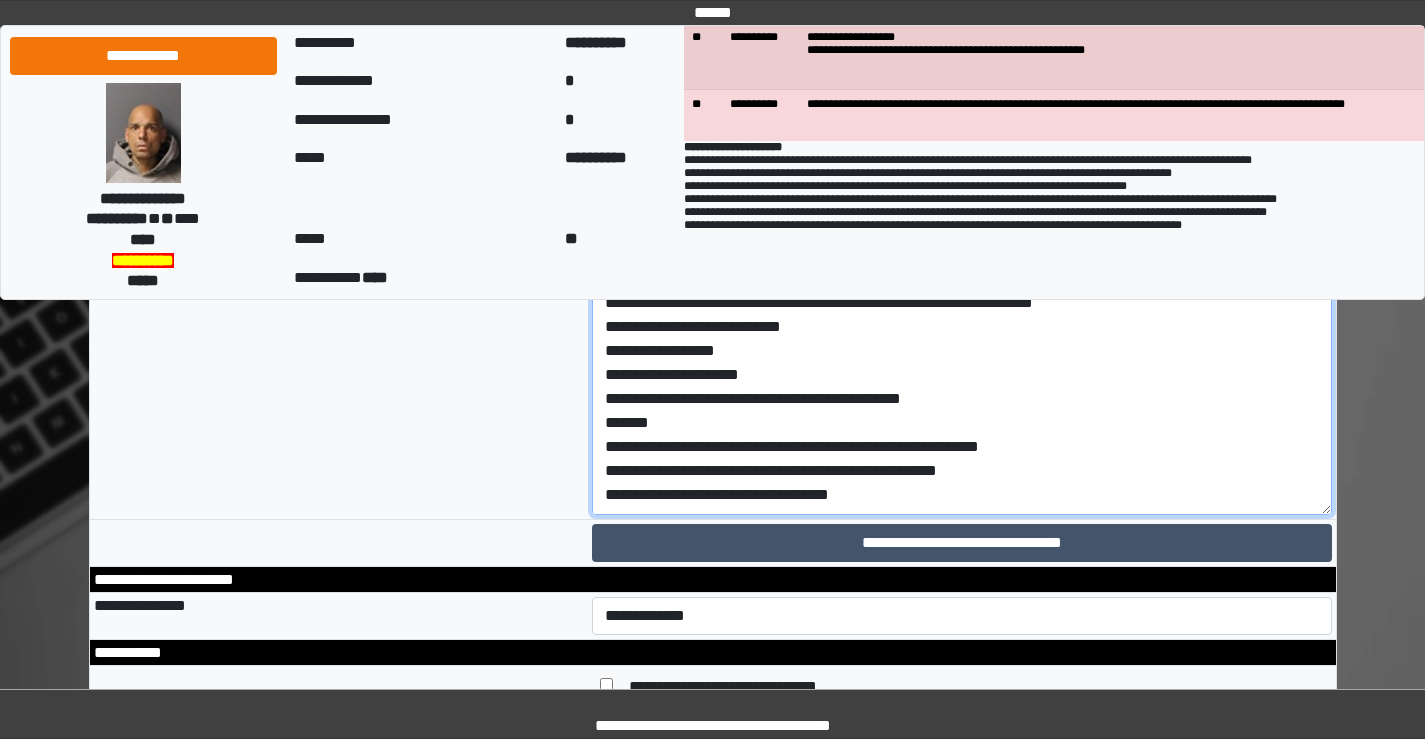 scroll, scrollTop: 63, scrollLeft: 0, axis: vertical 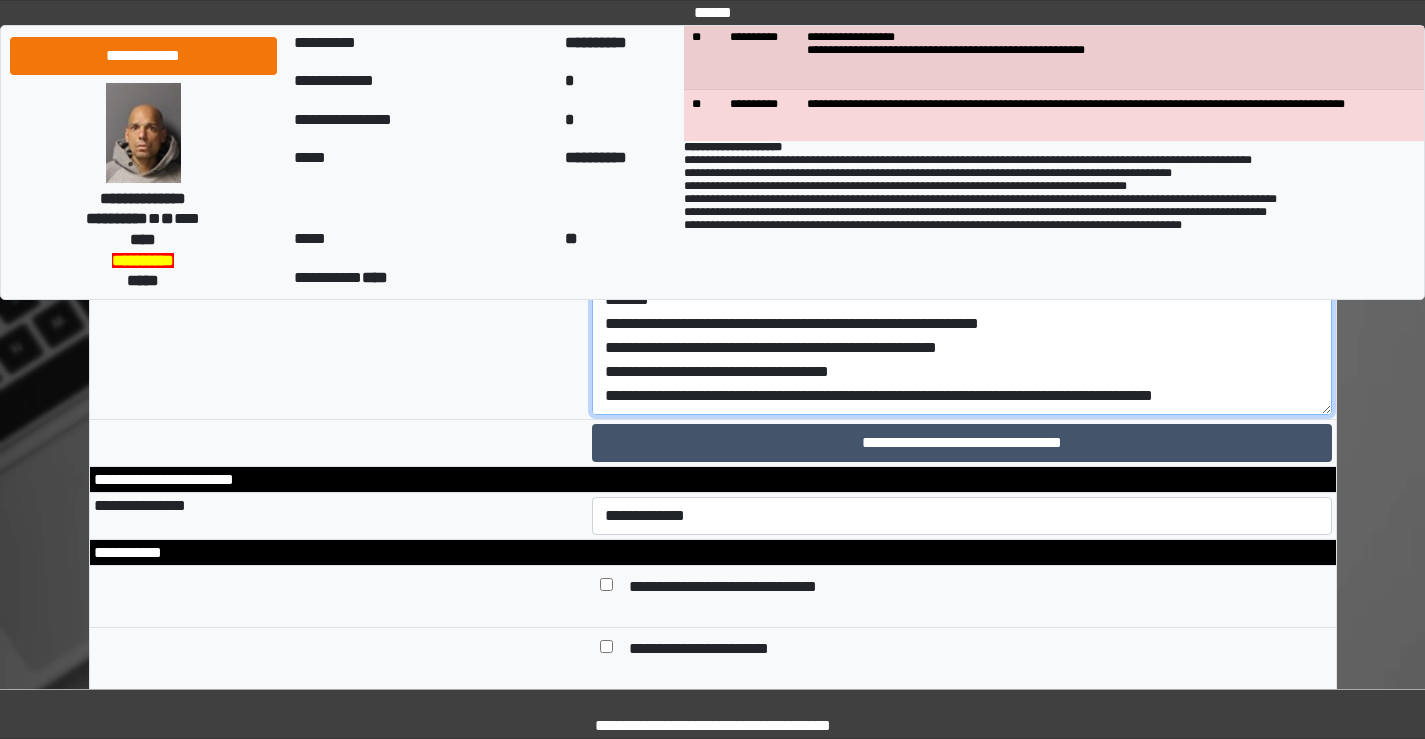 drag, startPoint x: 801, startPoint y: 562, endPoint x: 994, endPoint y: 568, distance: 193.09325 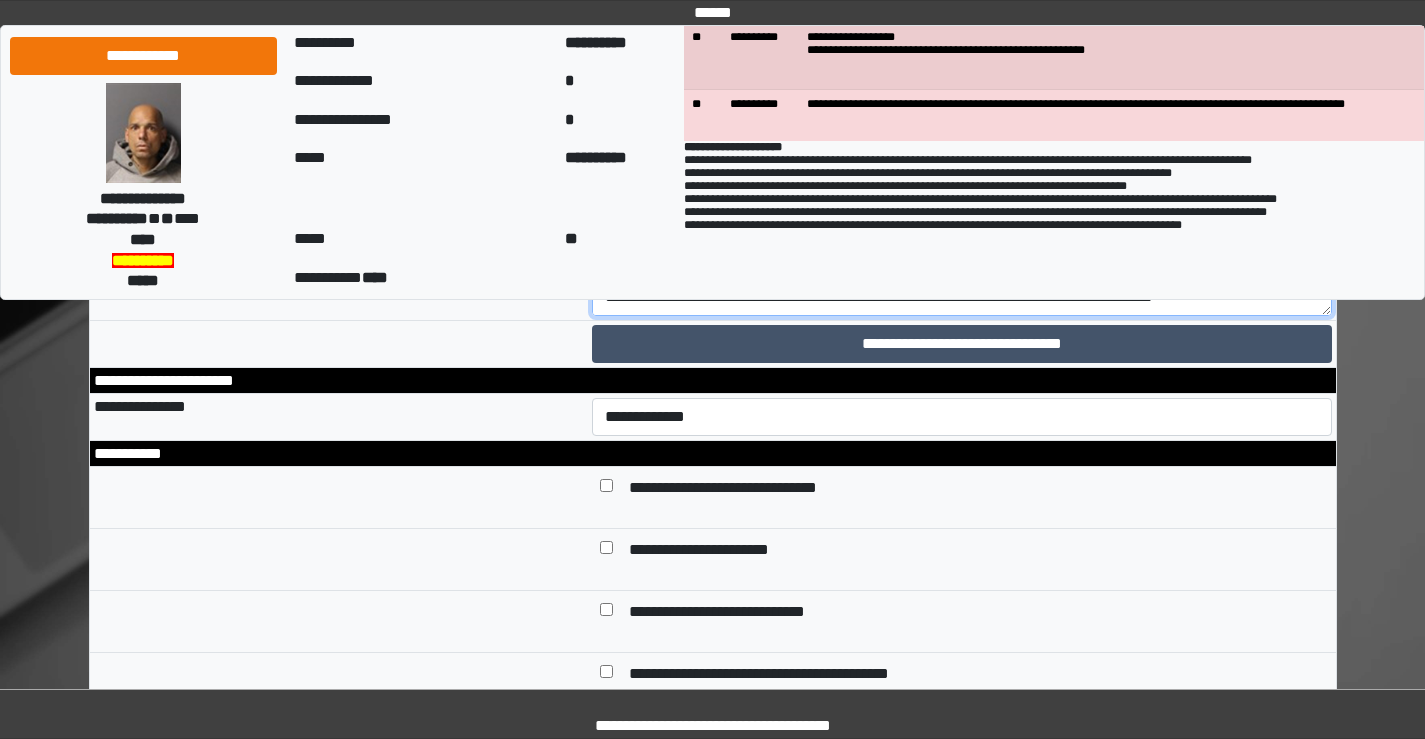 scroll, scrollTop: 9200, scrollLeft: 0, axis: vertical 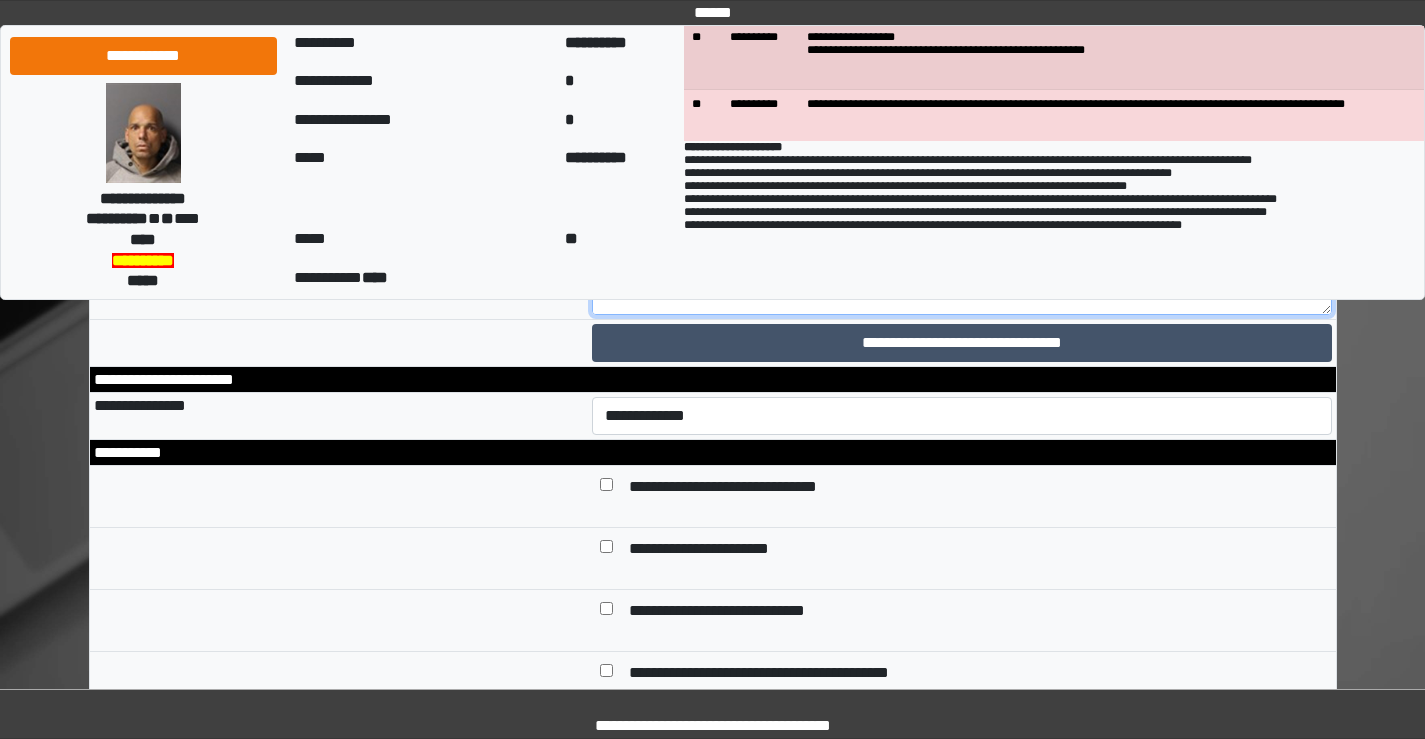 click on "**********" at bounding box center [962, 99] 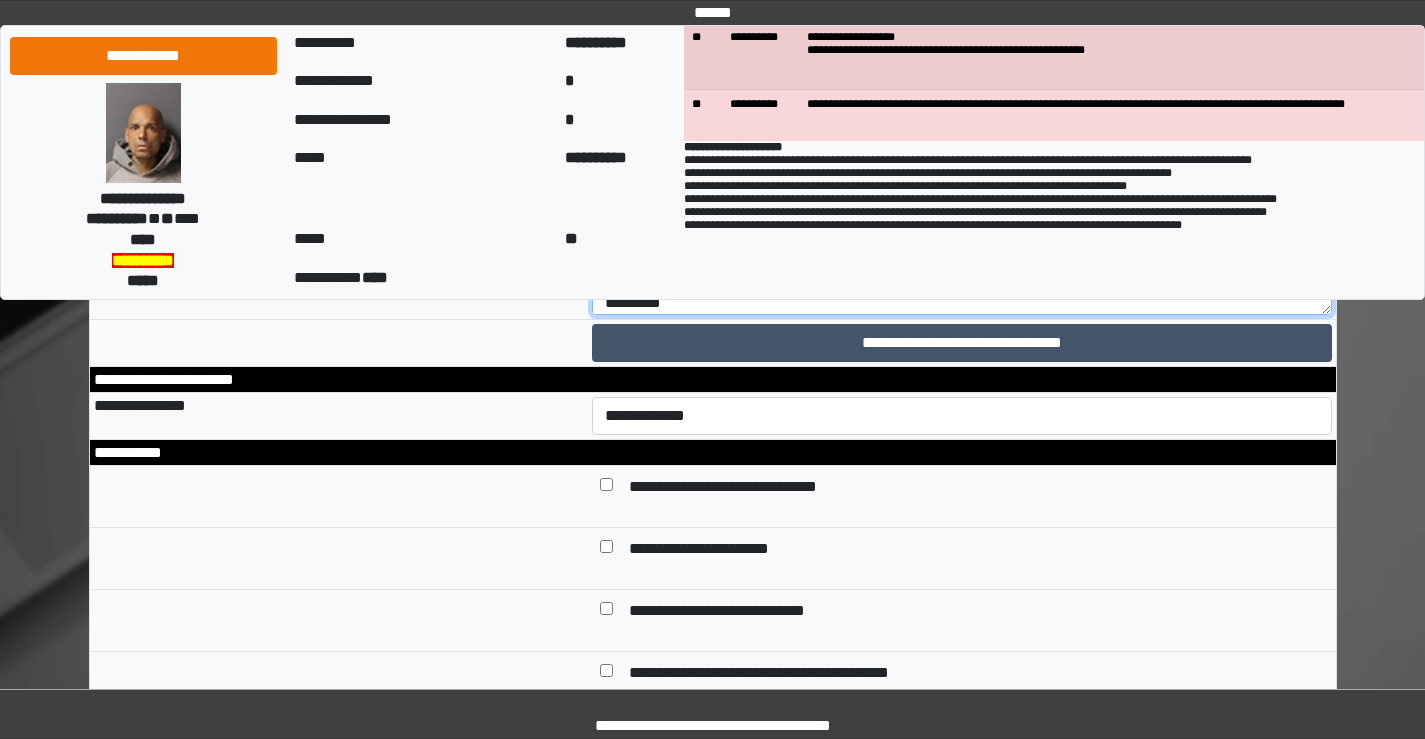 scroll, scrollTop: 104, scrollLeft: 0, axis: vertical 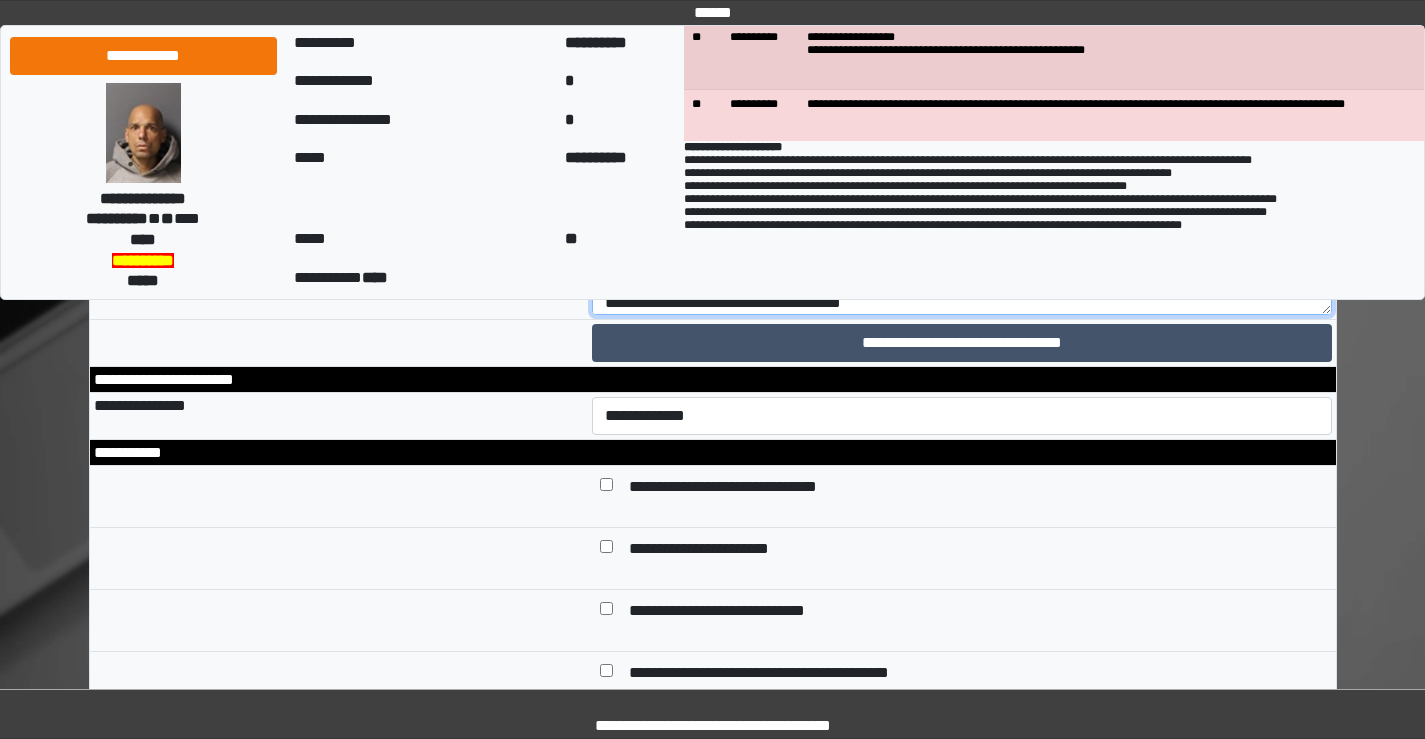 click on "**********" at bounding box center (962, 99) 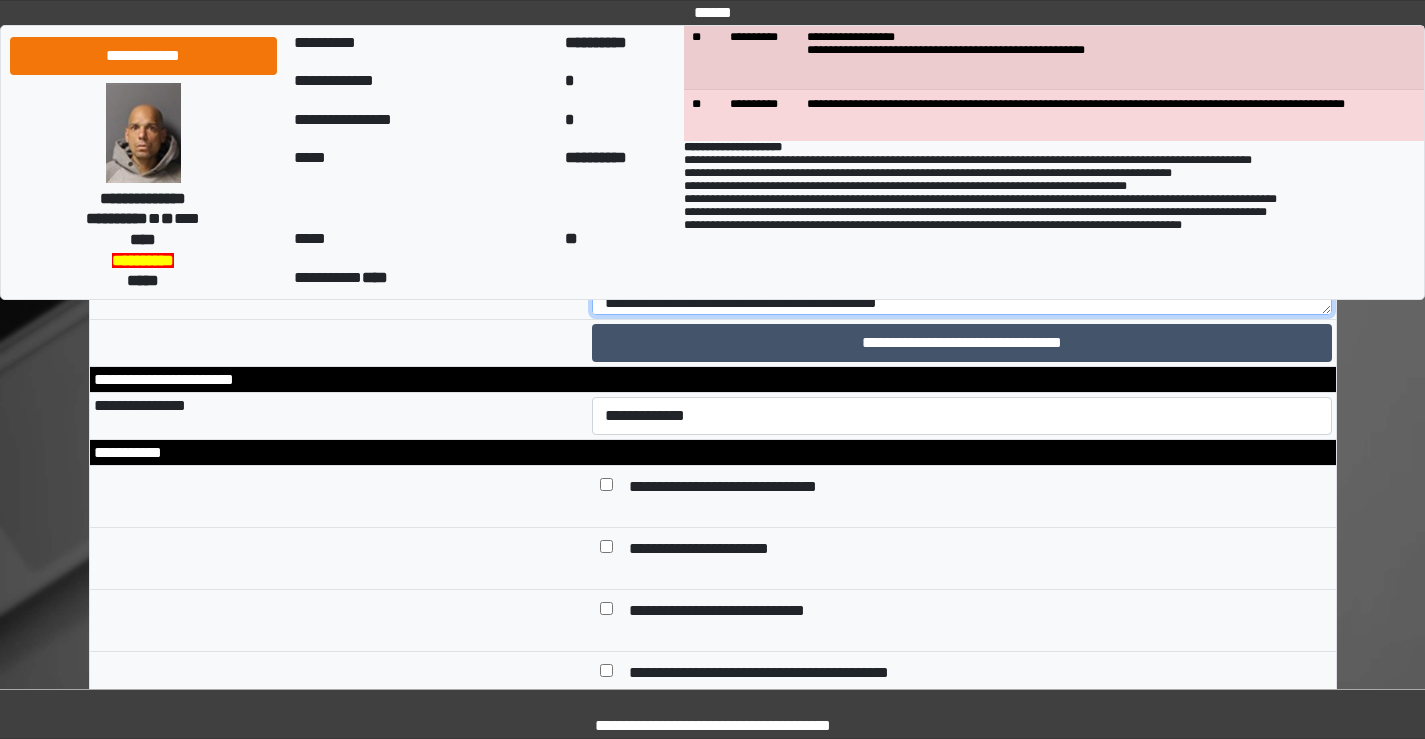 click on "**********" at bounding box center (962, 99) 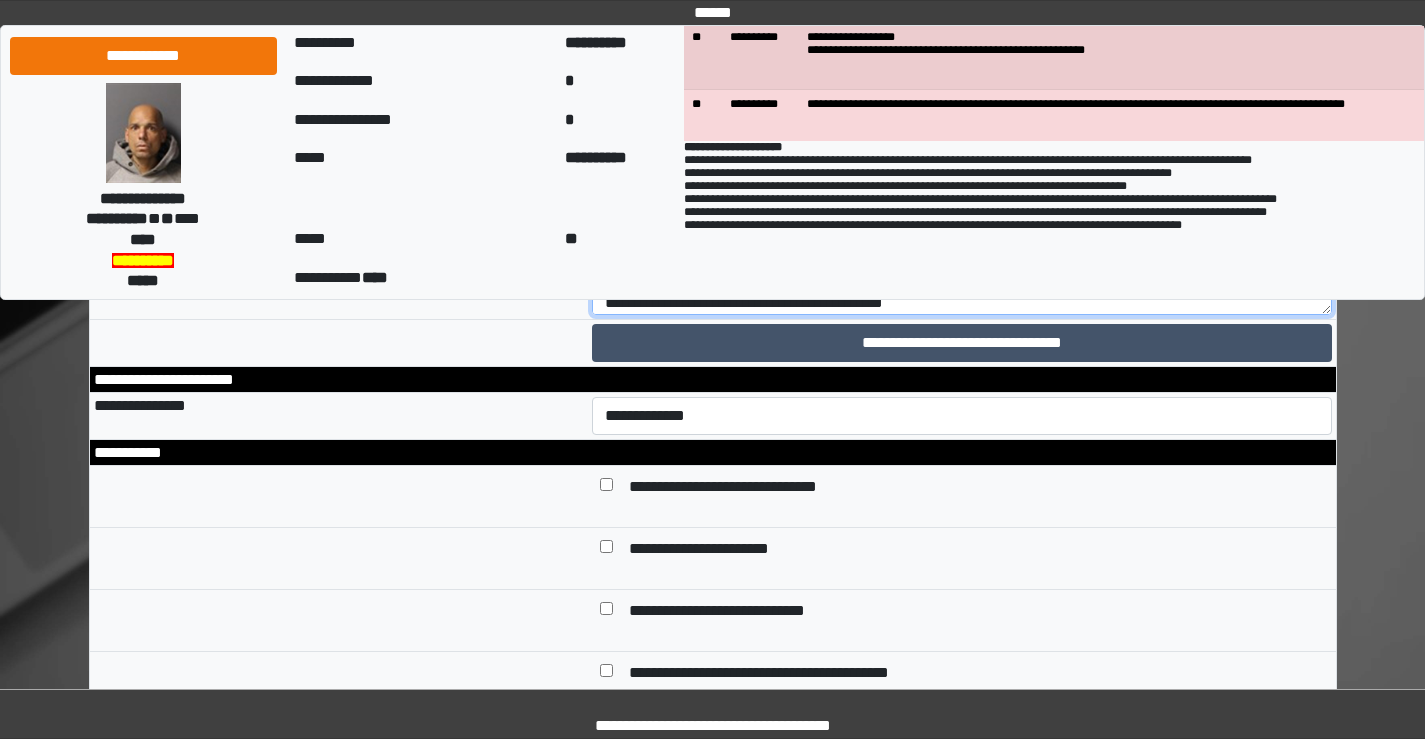 scroll, scrollTop: 128, scrollLeft: 0, axis: vertical 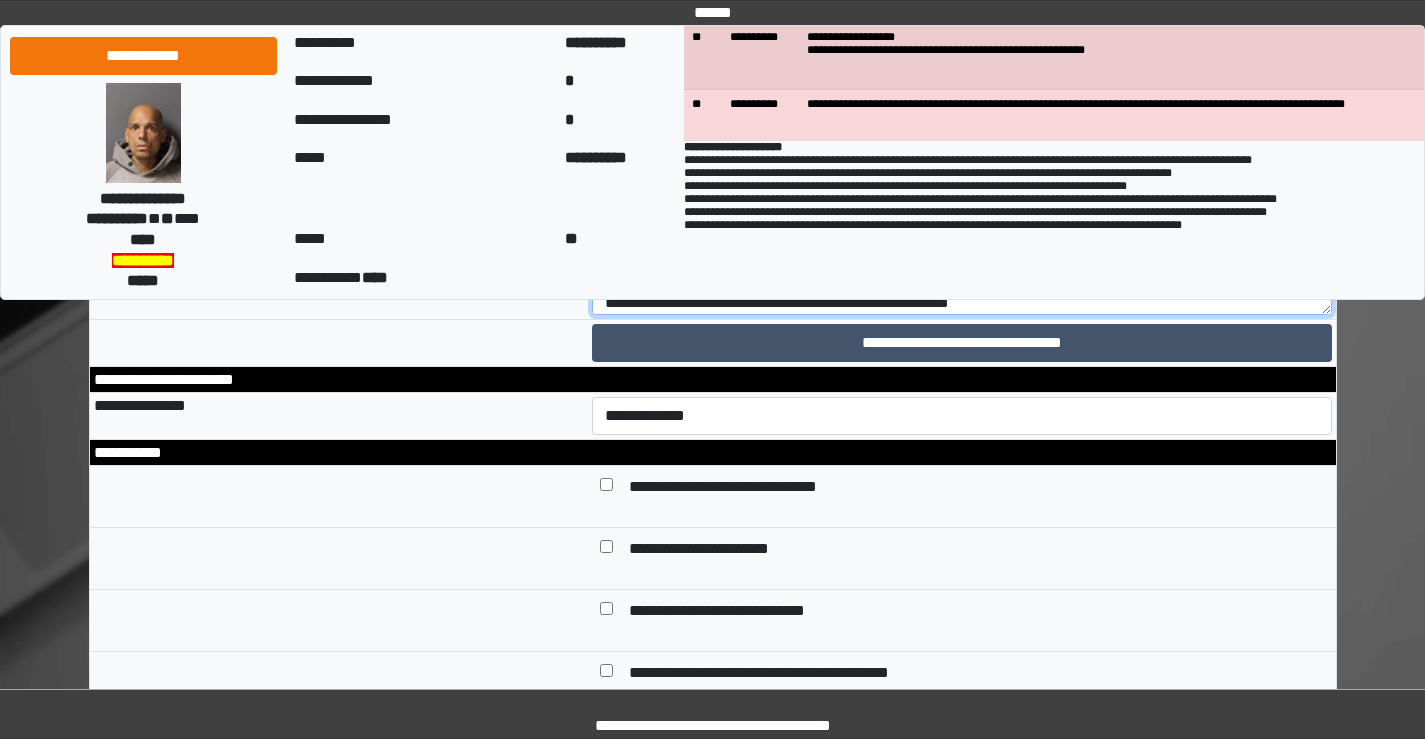 drag, startPoint x: 741, startPoint y: 562, endPoint x: 728, endPoint y: 567, distance: 13.928389 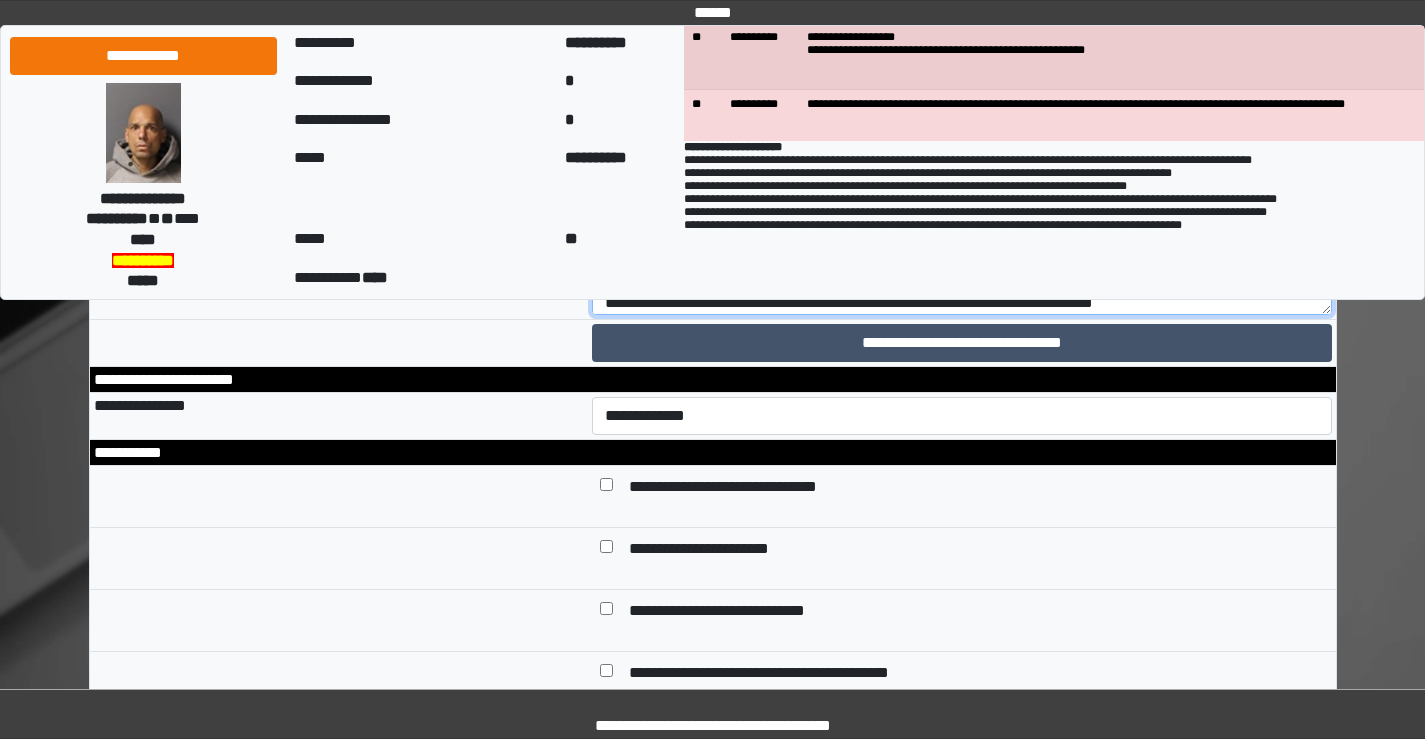 scroll, scrollTop: 152, scrollLeft: 0, axis: vertical 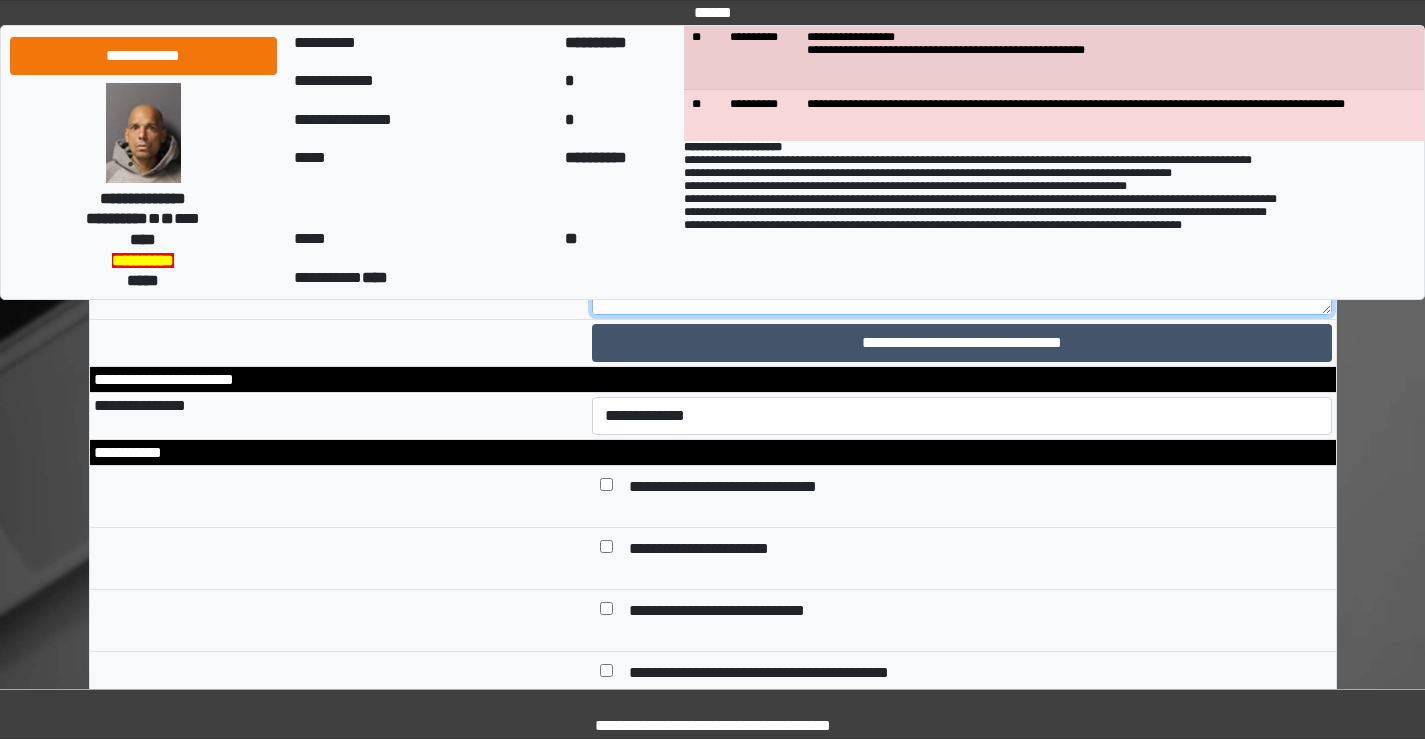 paste on "**********" 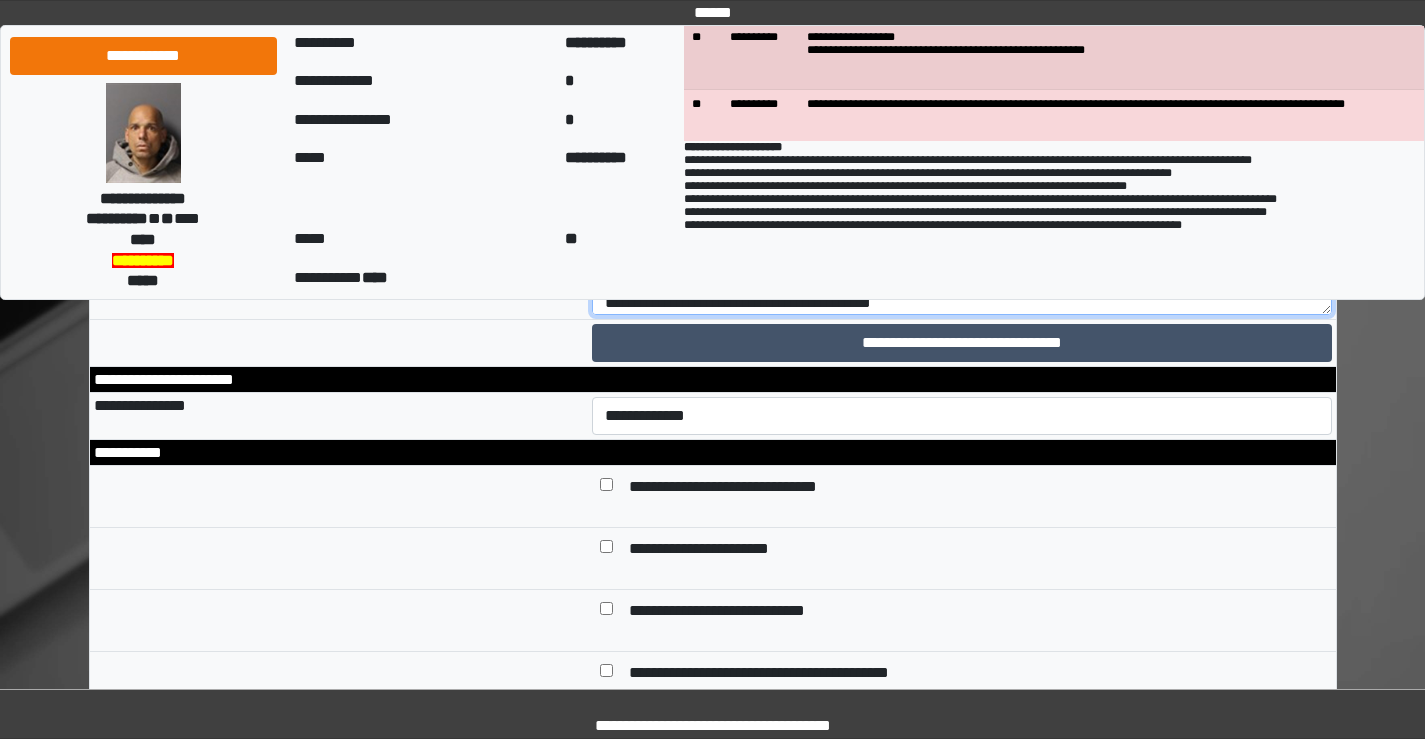 scroll, scrollTop: 200, scrollLeft: 0, axis: vertical 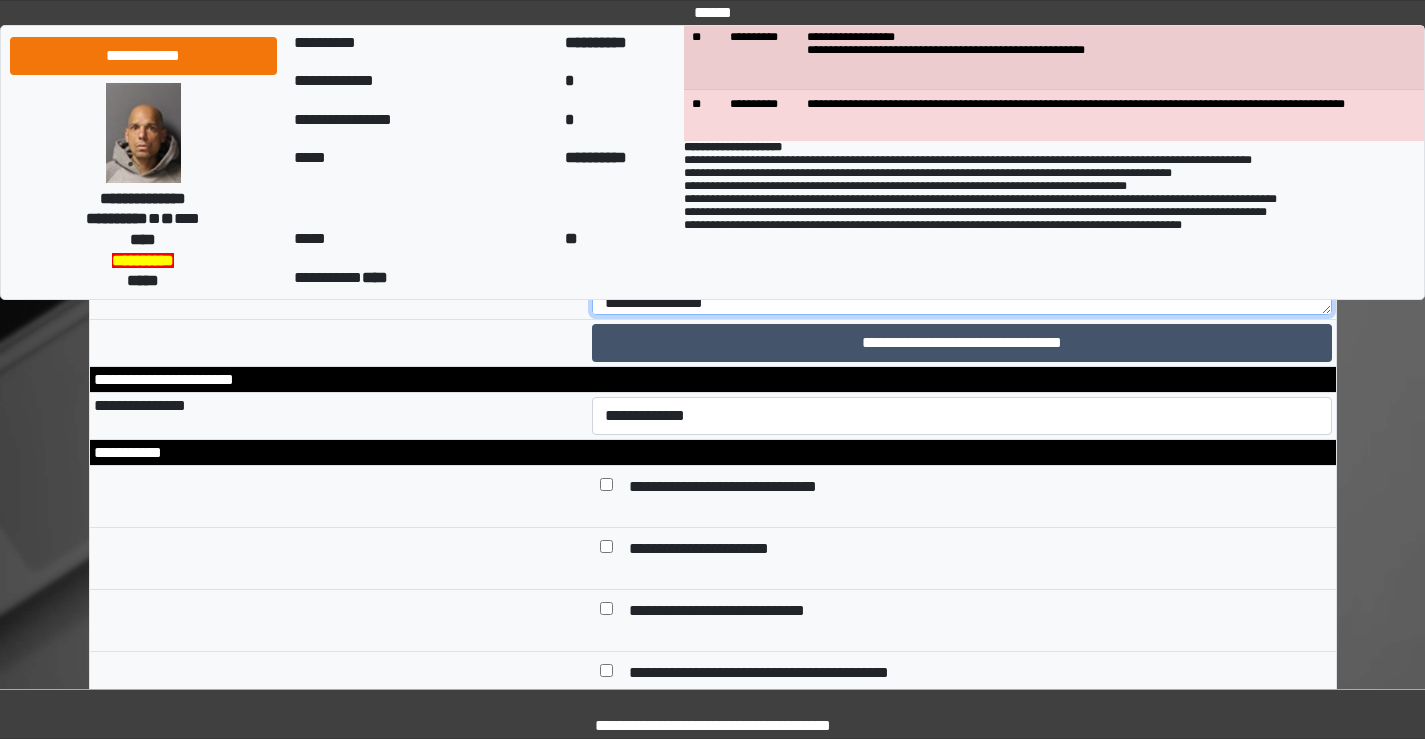 click on "**********" at bounding box center (962, 99) 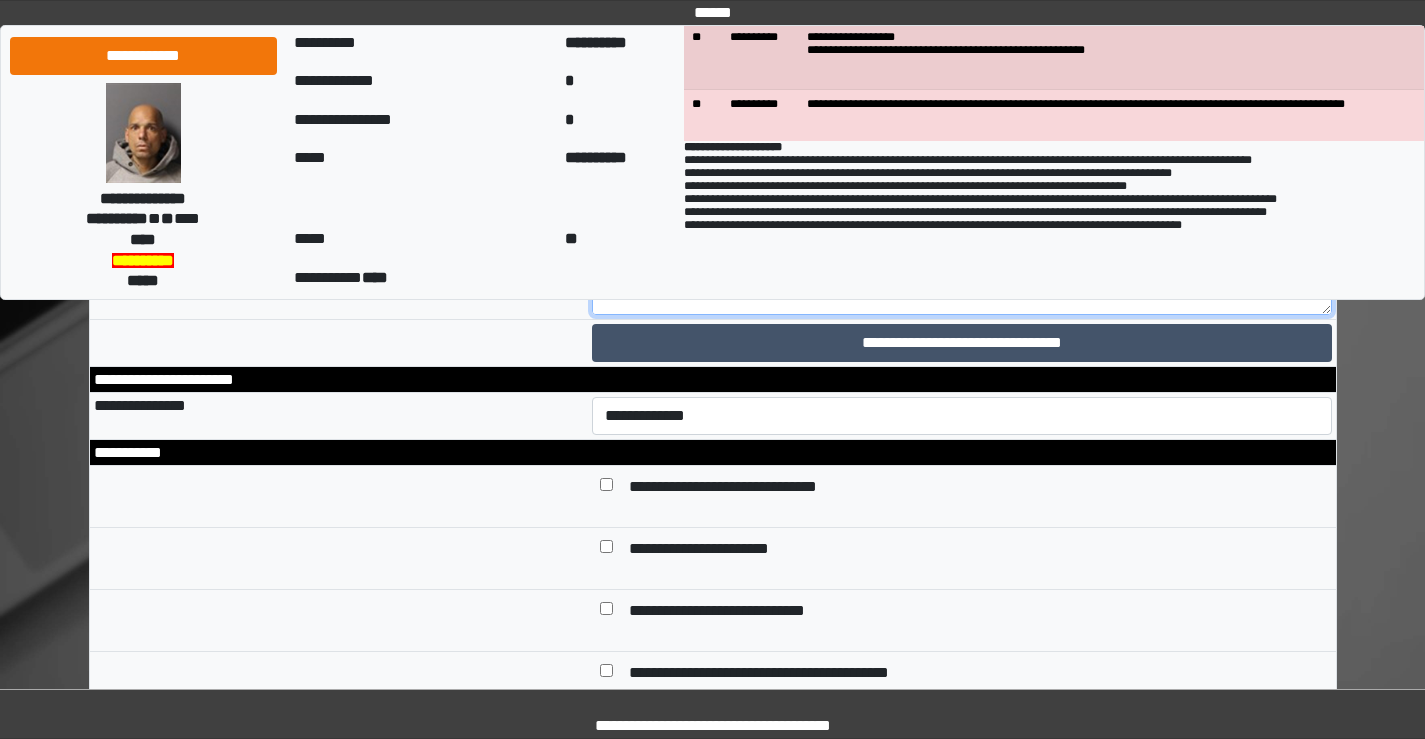 scroll, scrollTop: 231, scrollLeft: 0, axis: vertical 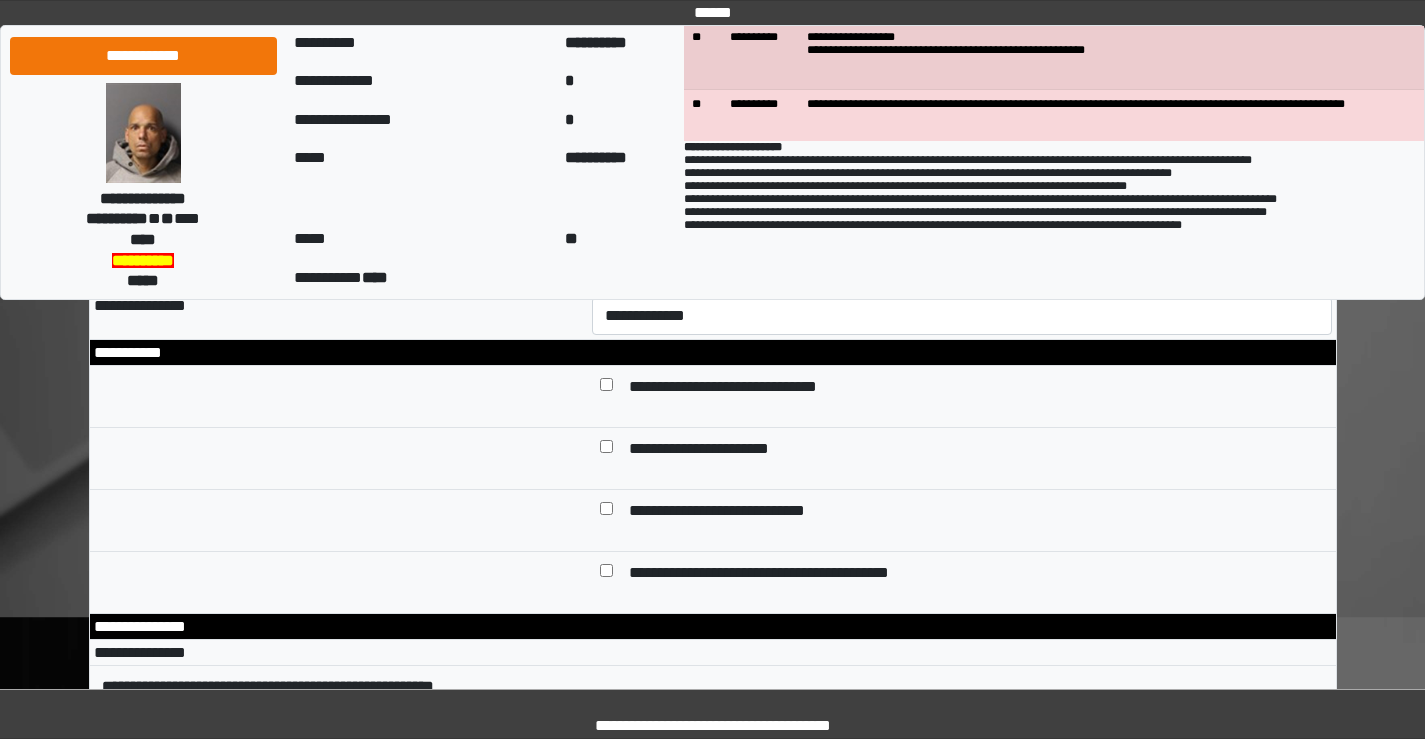 click on "**********" at bounding box center (962, -1) 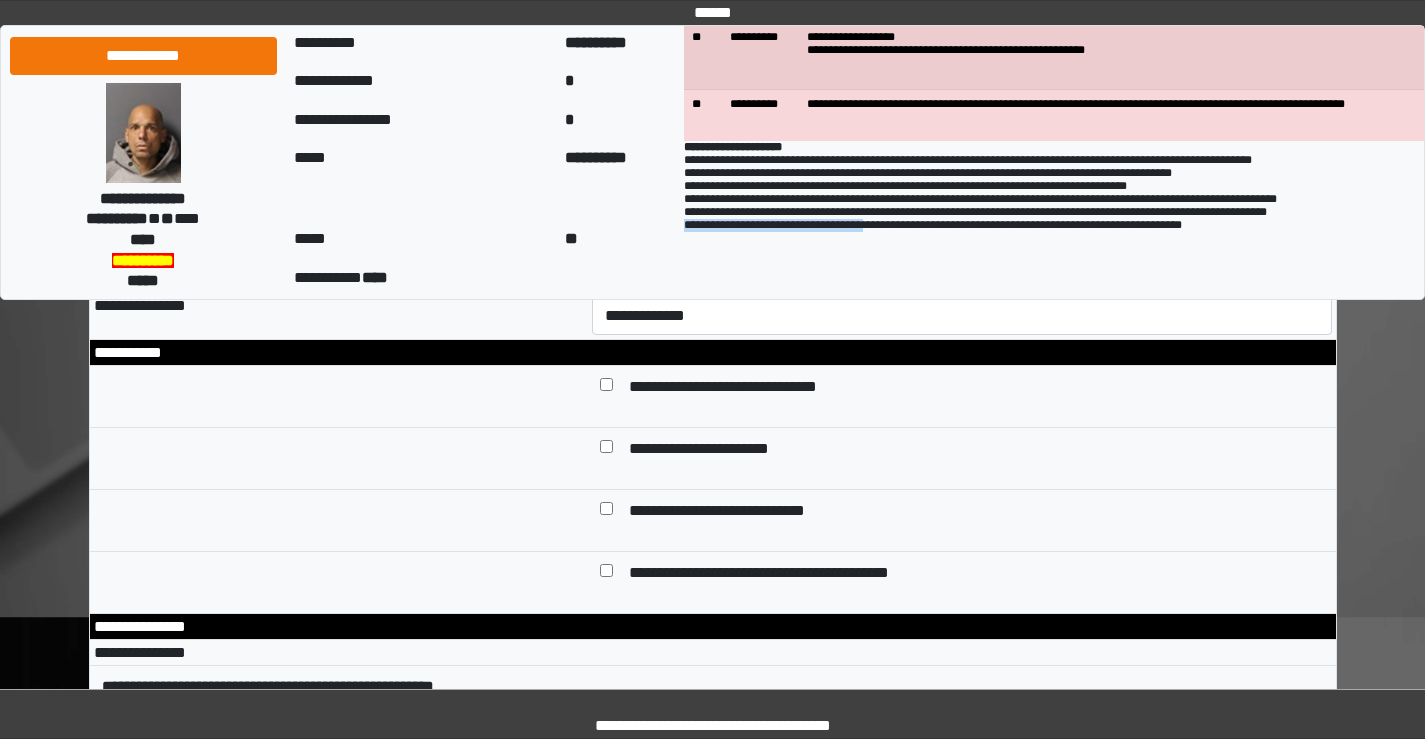 drag, startPoint x: 686, startPoint y: 248, endPoint x: 919, endPoint y: 249, distance: 233.00215 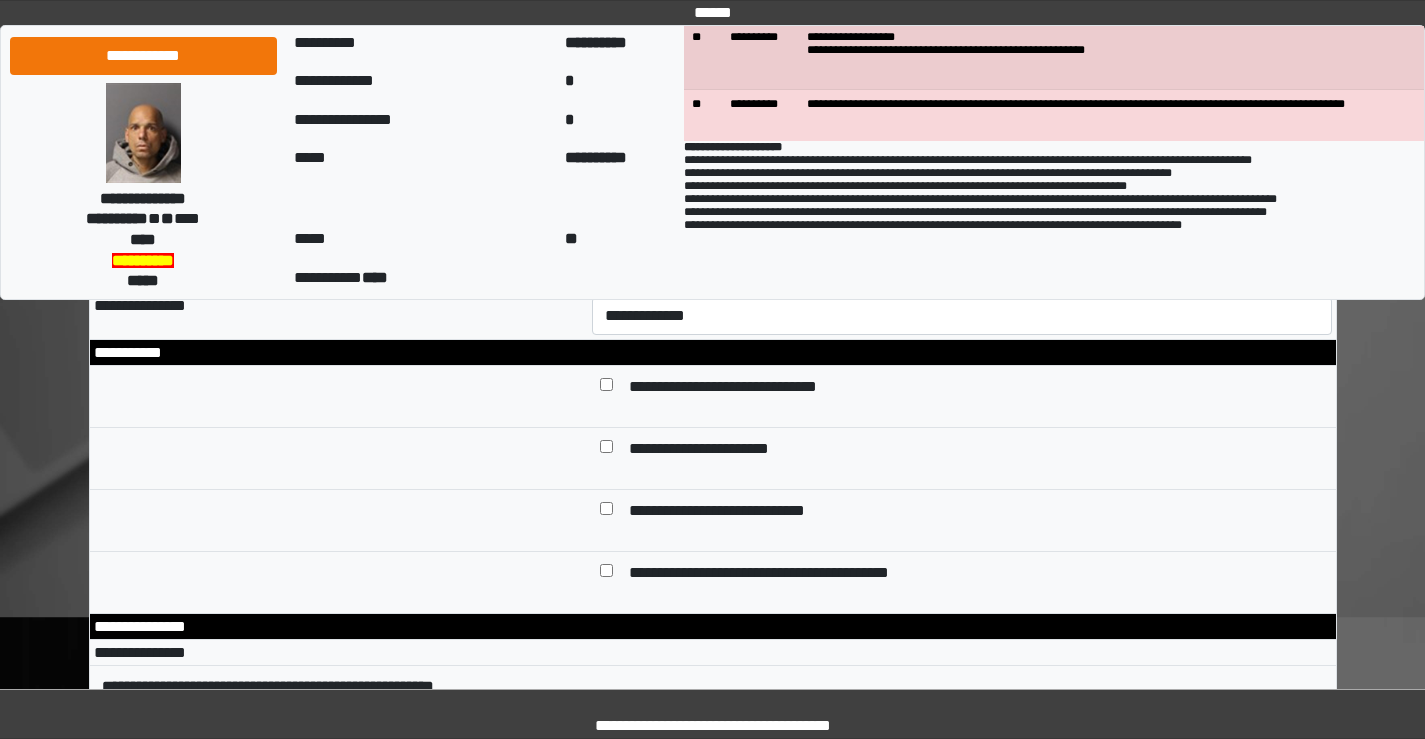 click at bounding box center [962, -1] 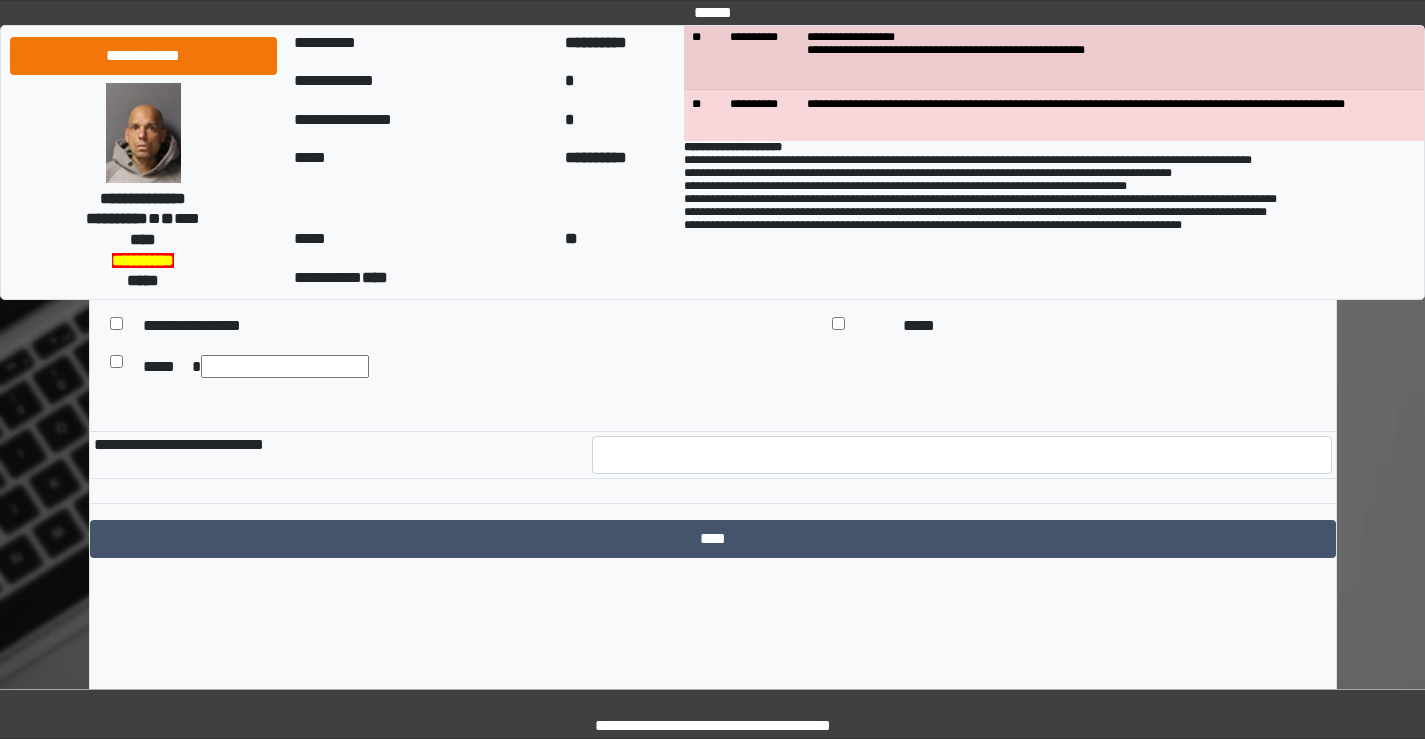 scroll, scrollTop: 9830, scrollLeft: 0, axis: vertical 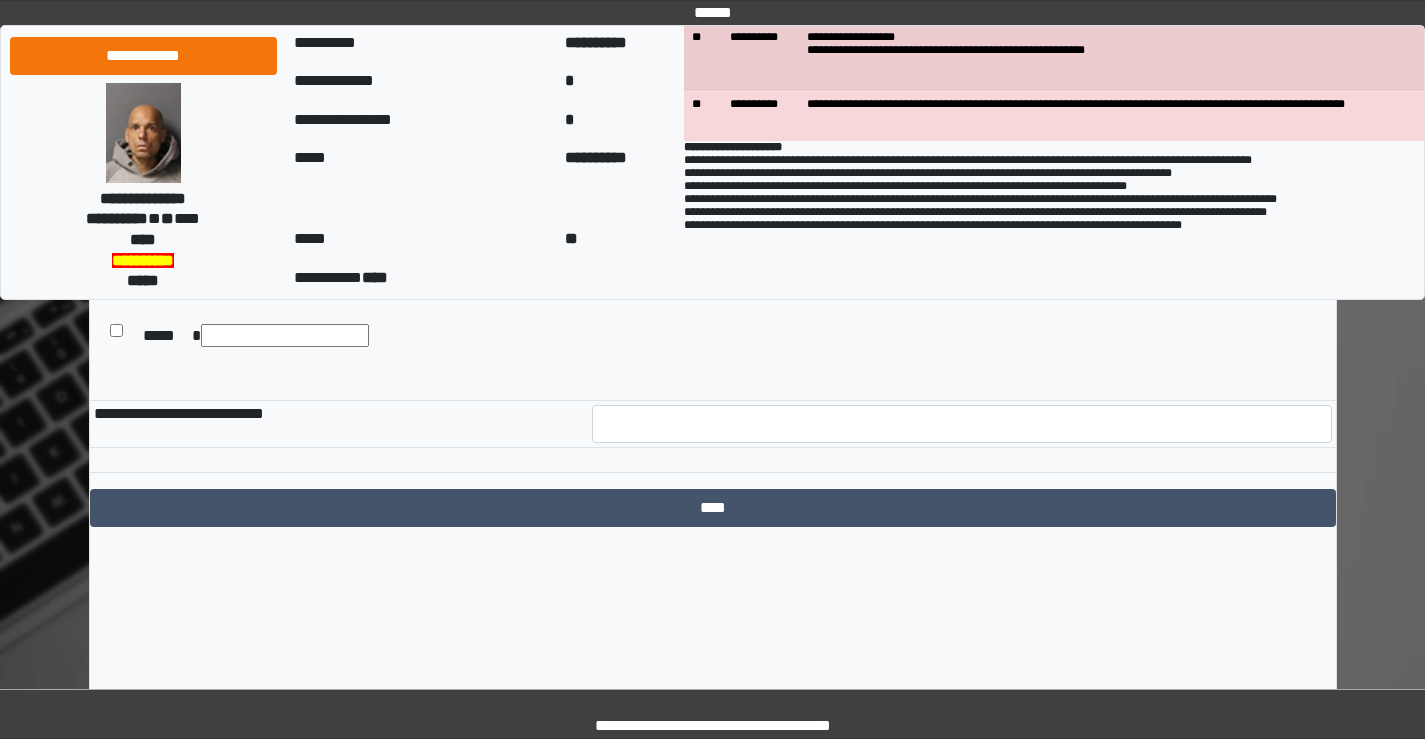 type on "**********" 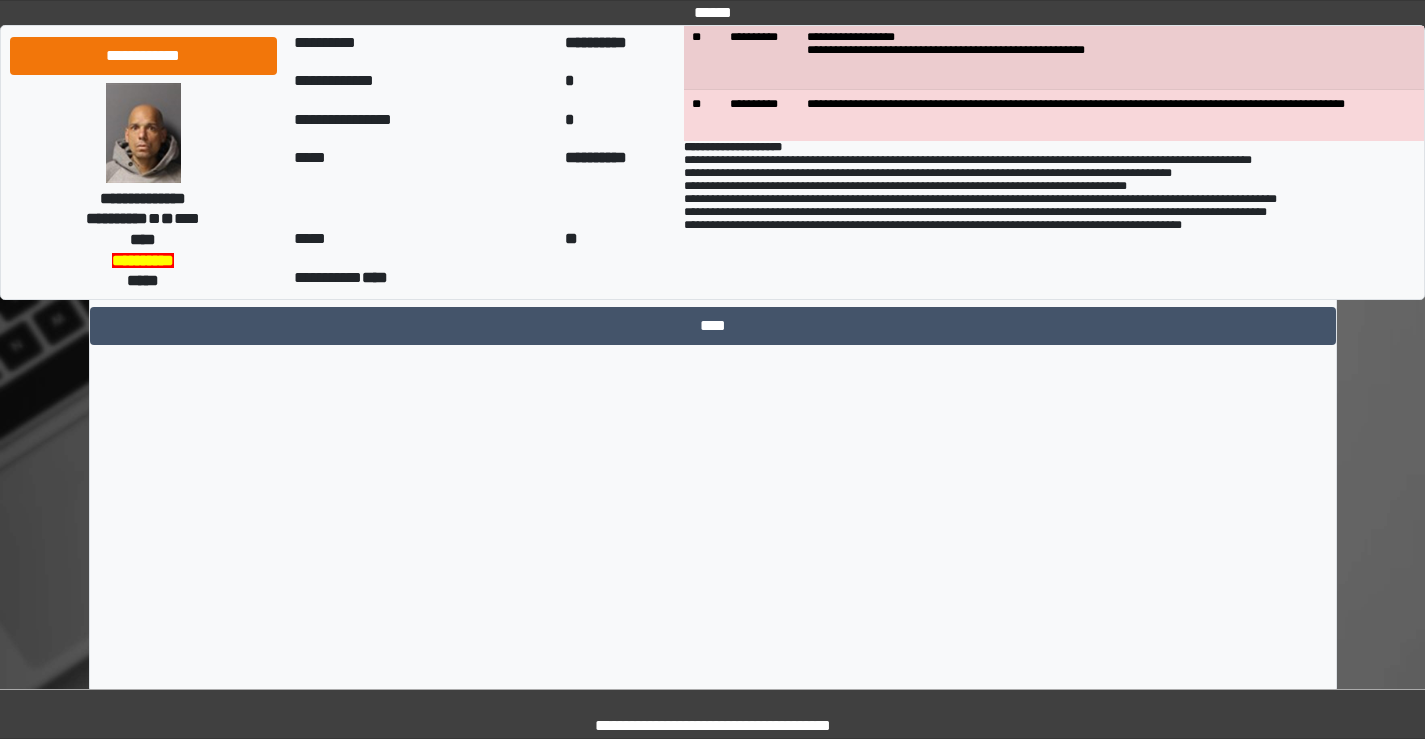 scroll, scrollTop: 10030, scrollLeft: 0, axis: vertical 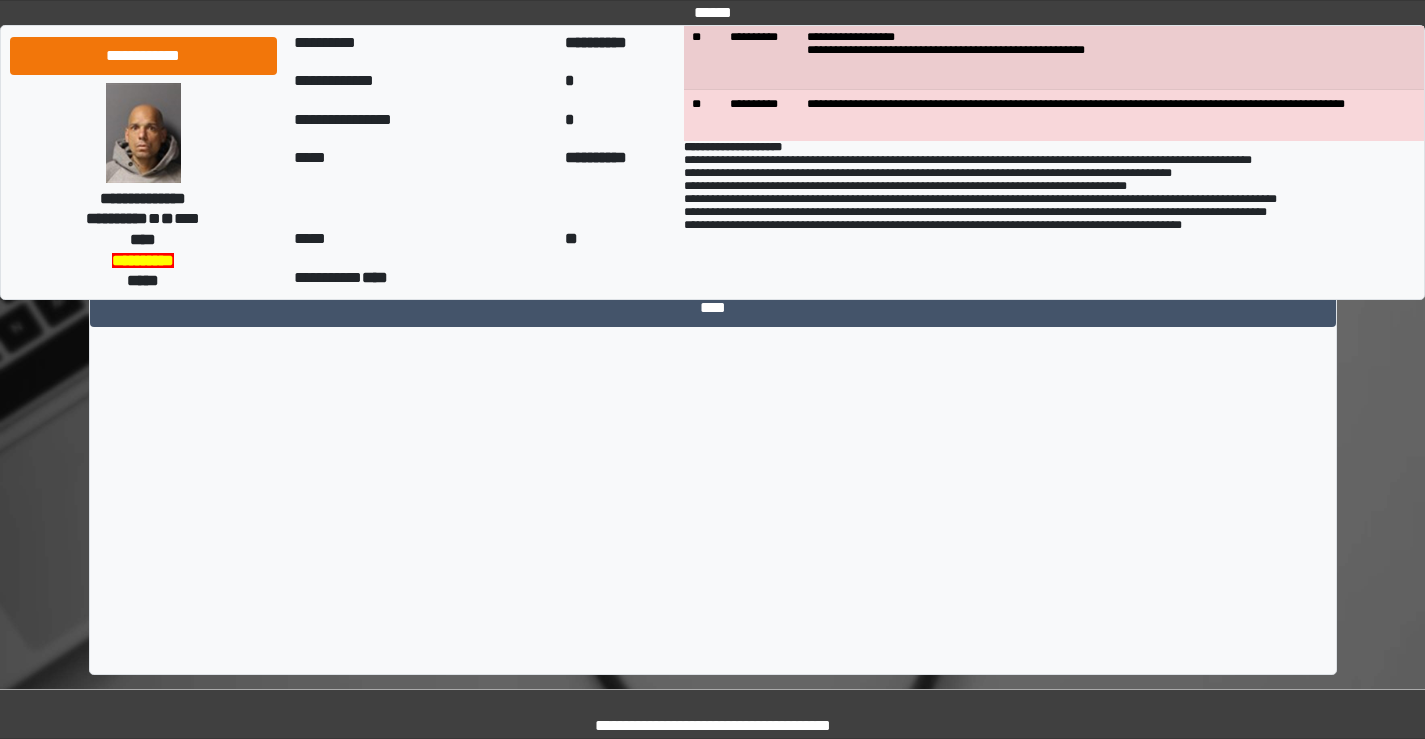 click at bounding box center [962, 224] 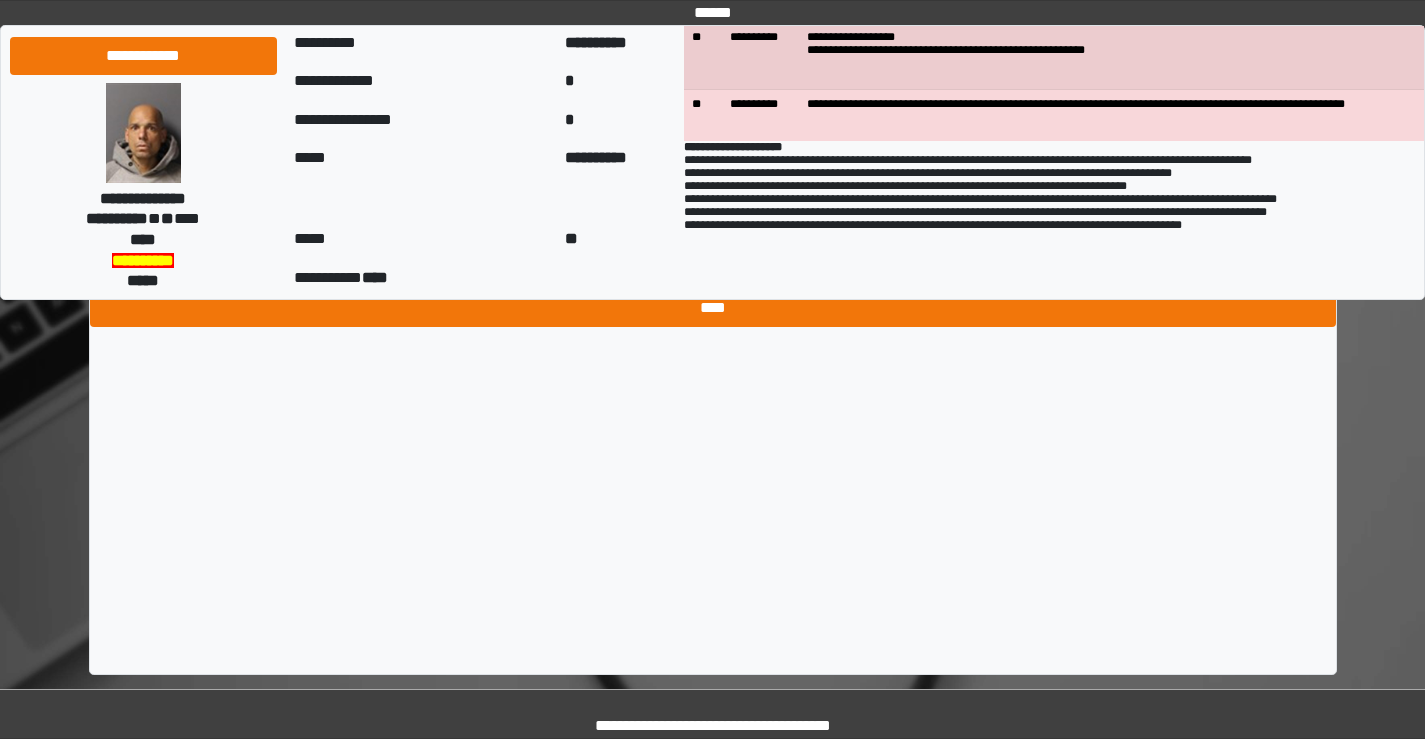type on "**" 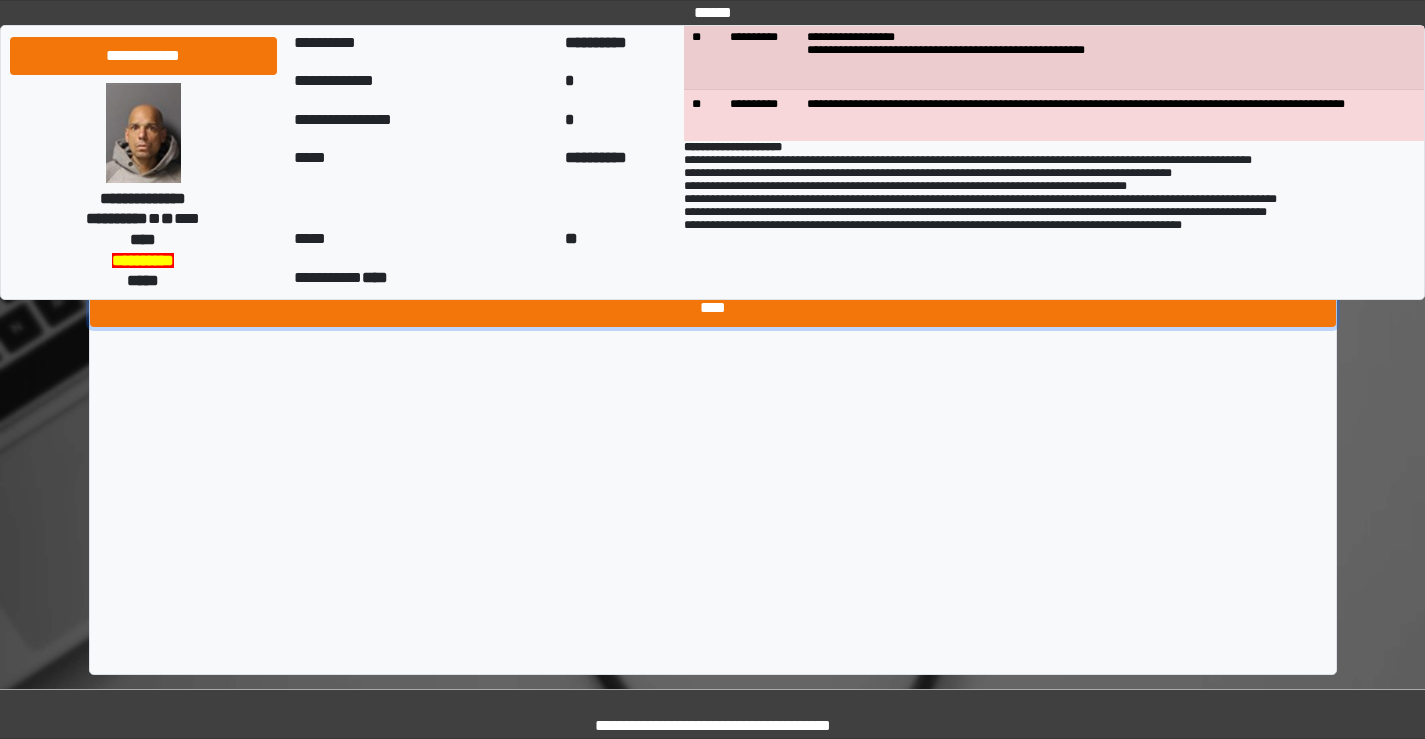 click on "****" at bounding box center (713, 308) 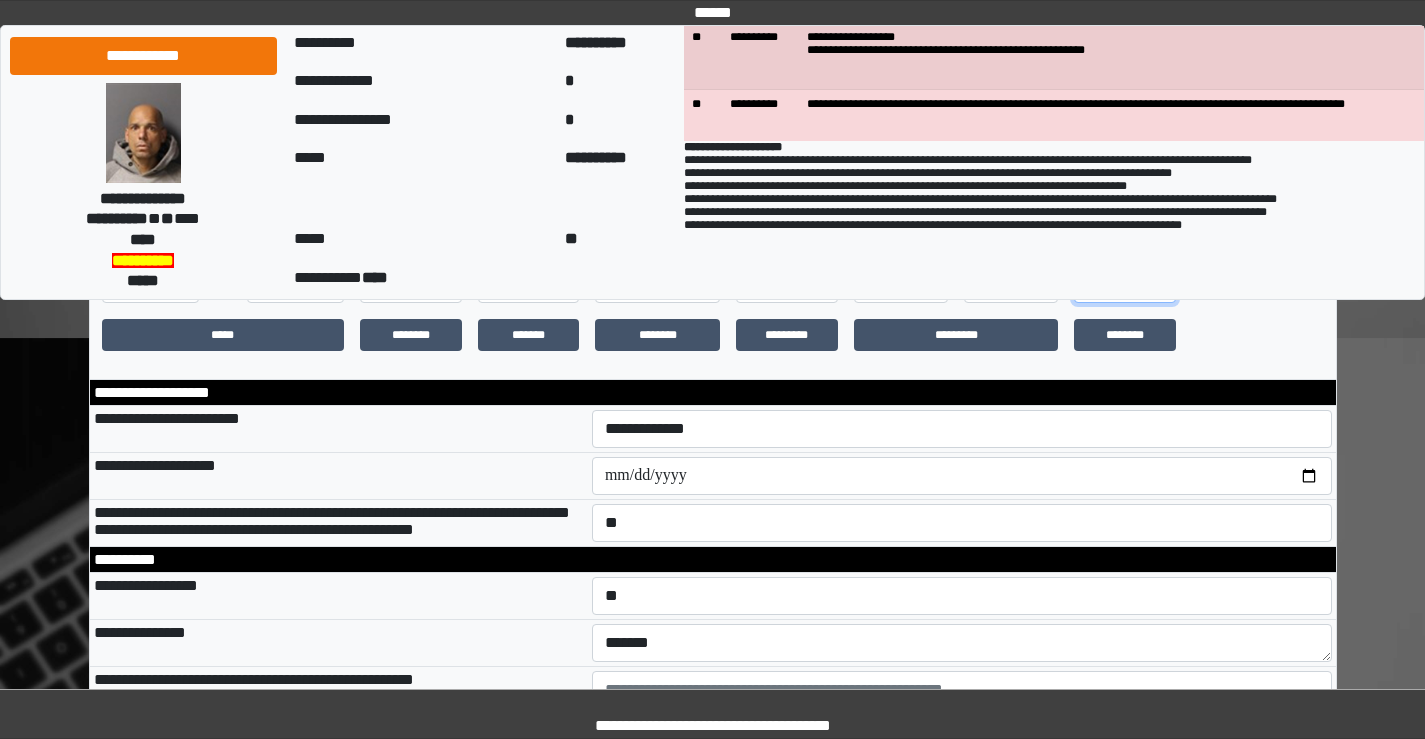 scroll, scrollTop: 509, scrollLeft: 0, axis: vertical 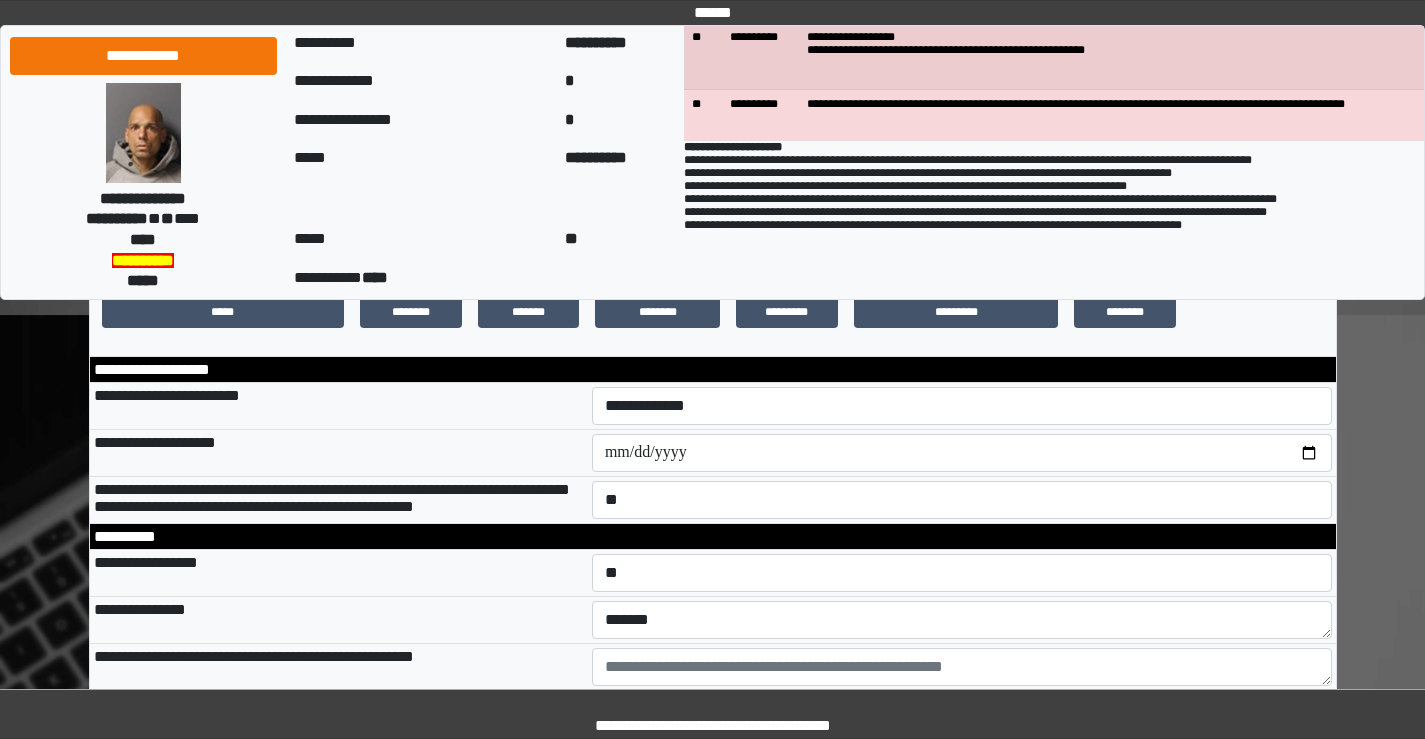 type on "**" 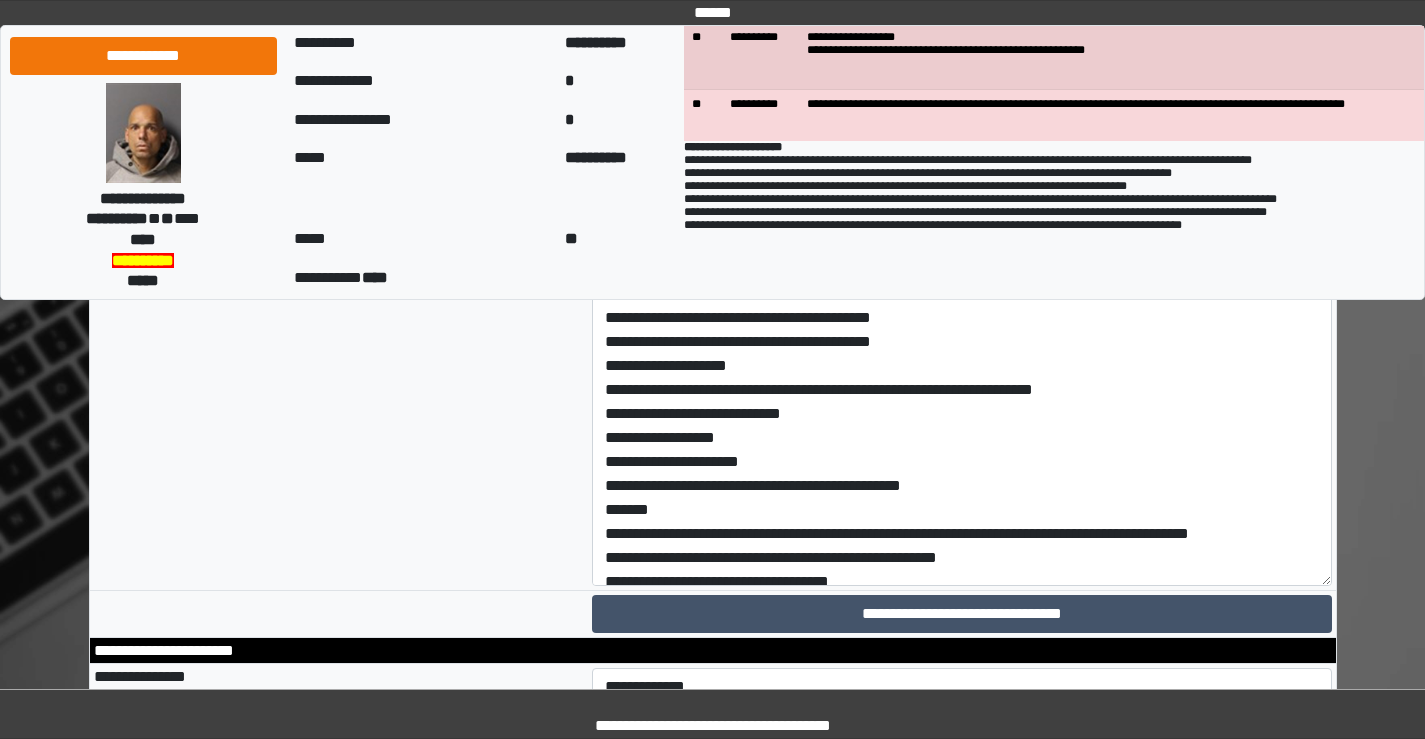 scroll, scrollTop: 9100, scrollLeft: 0, axis: vertical 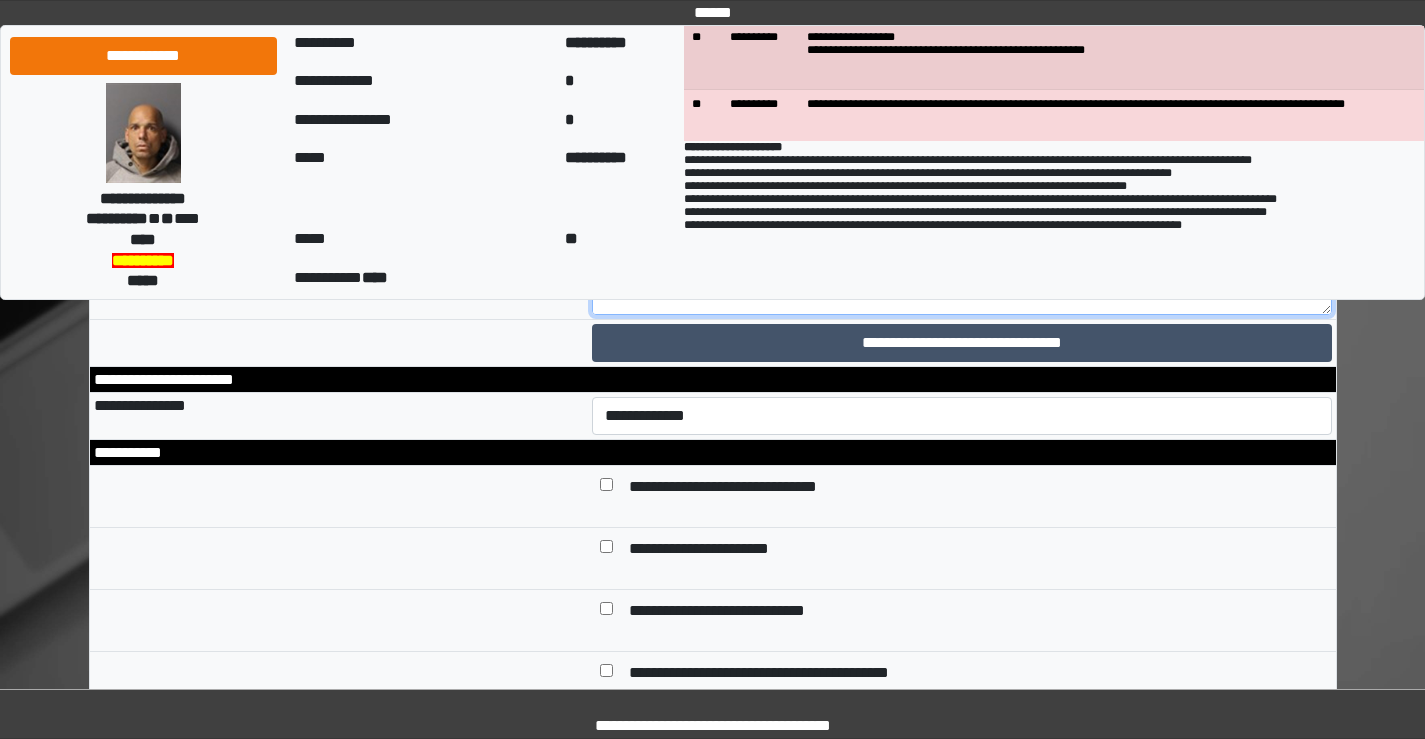 click at bounding box center (962, 99) 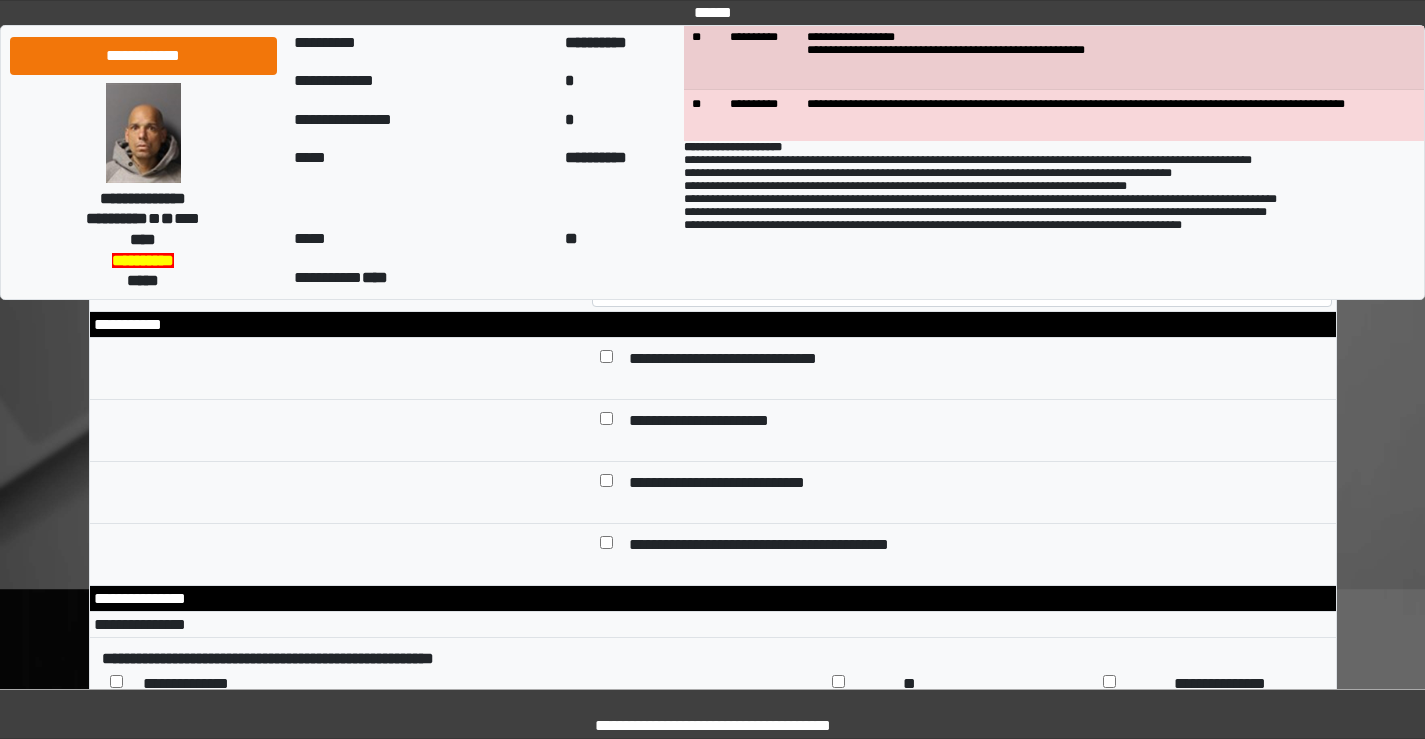 scroll, scrollTop: 9400, scrollLeft: 0, axis: vertical 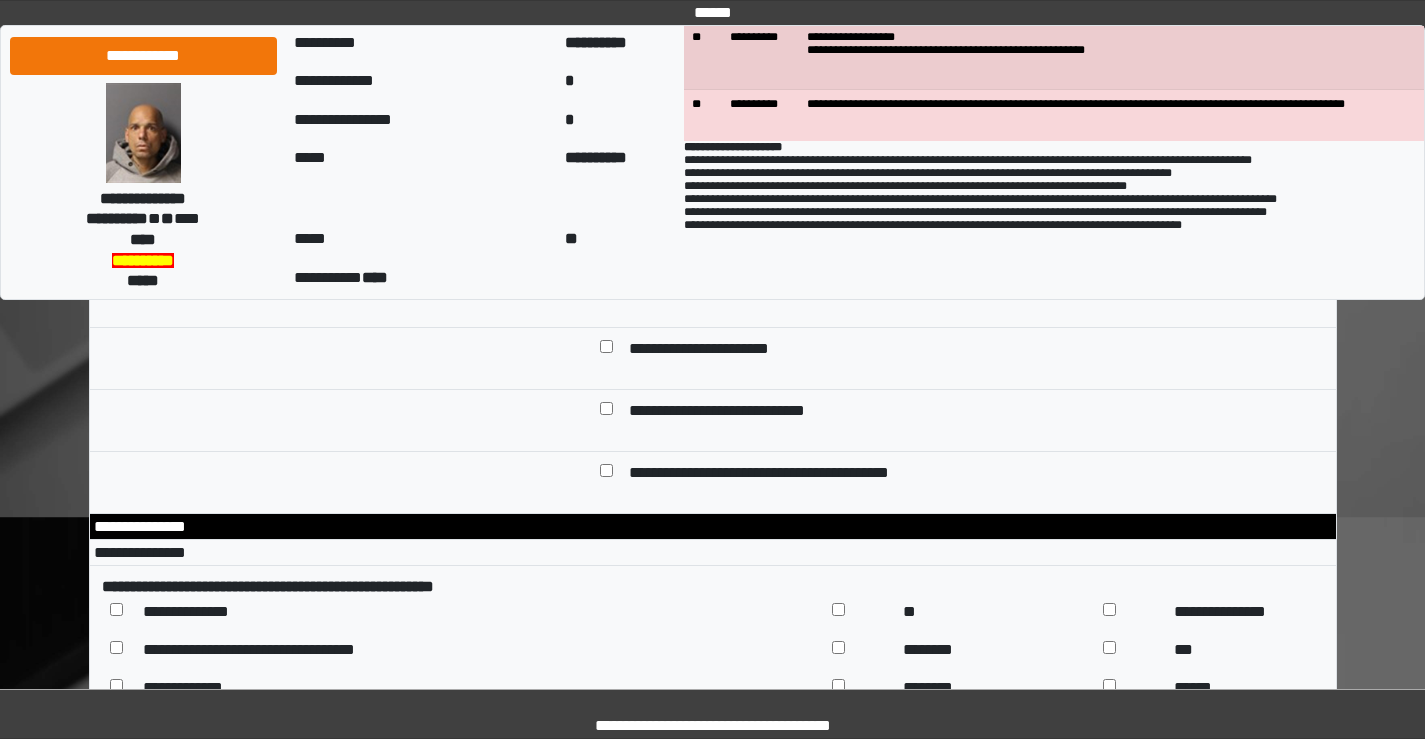 type on "**********" 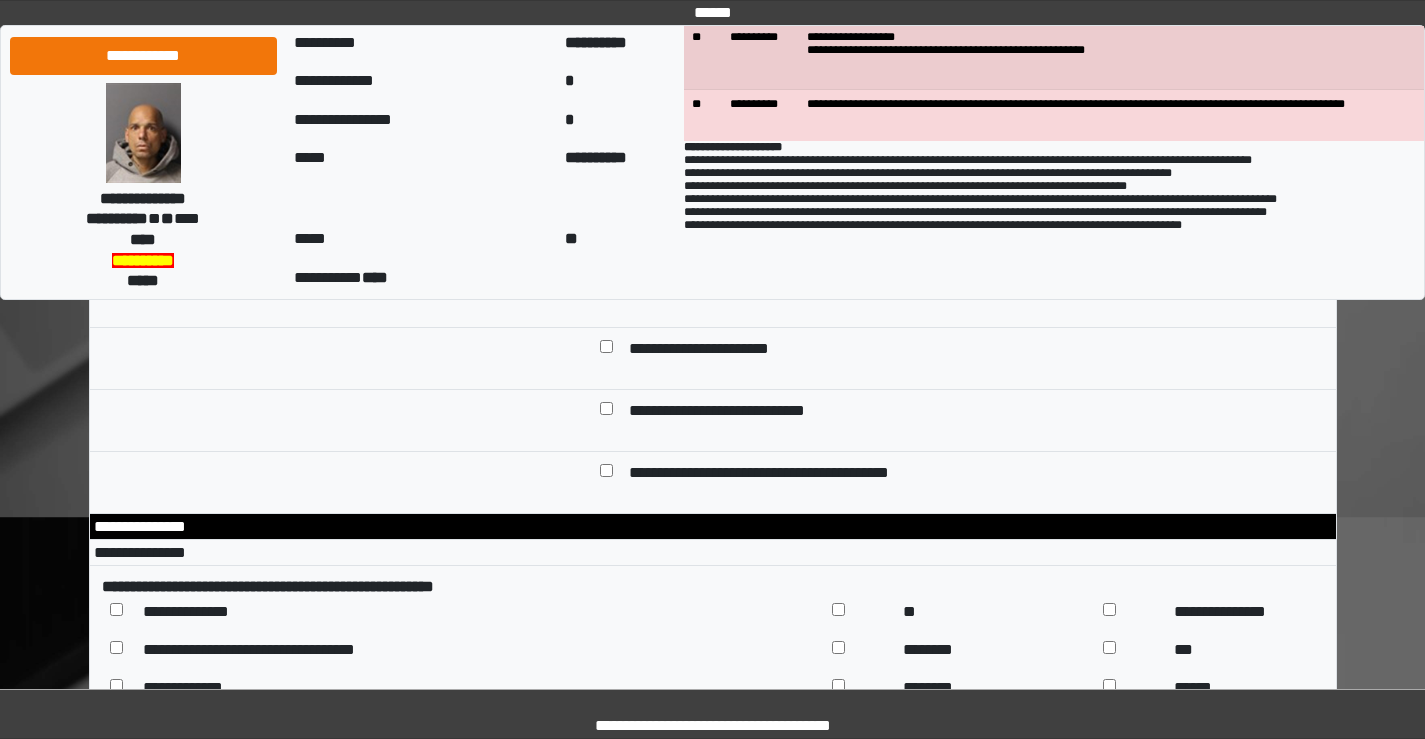 select on "*" 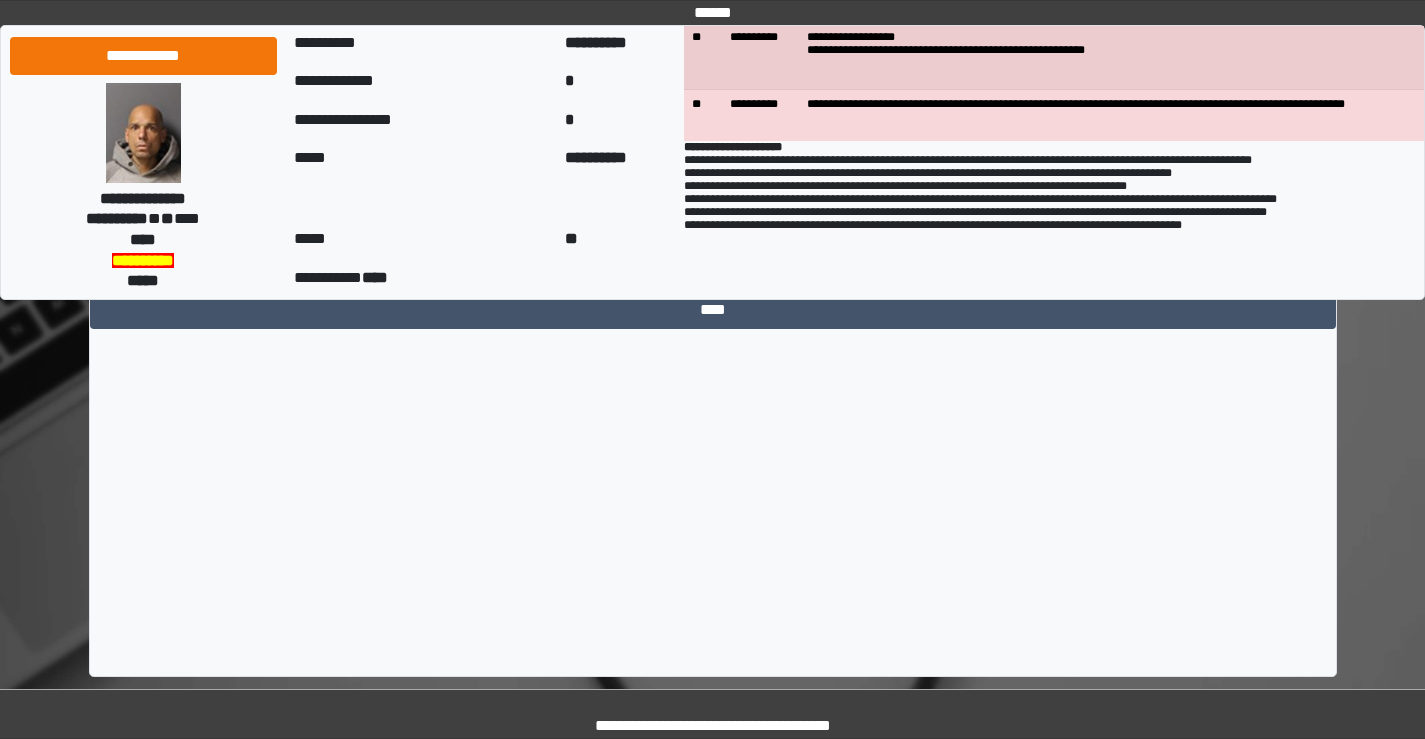 scroll, scrollTop: 10030, scrollLeft: 0, axis: vertical 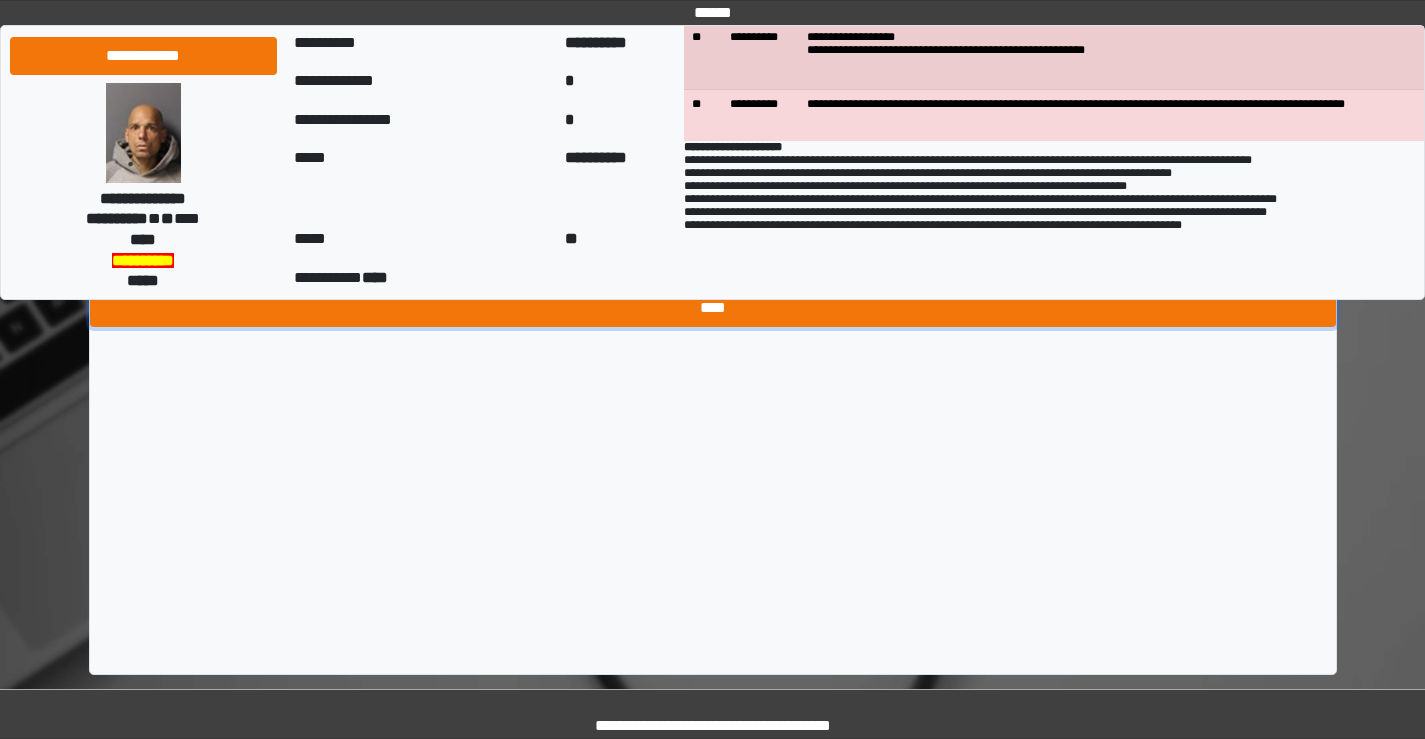 click on "****" at bounding box center (713, 308) 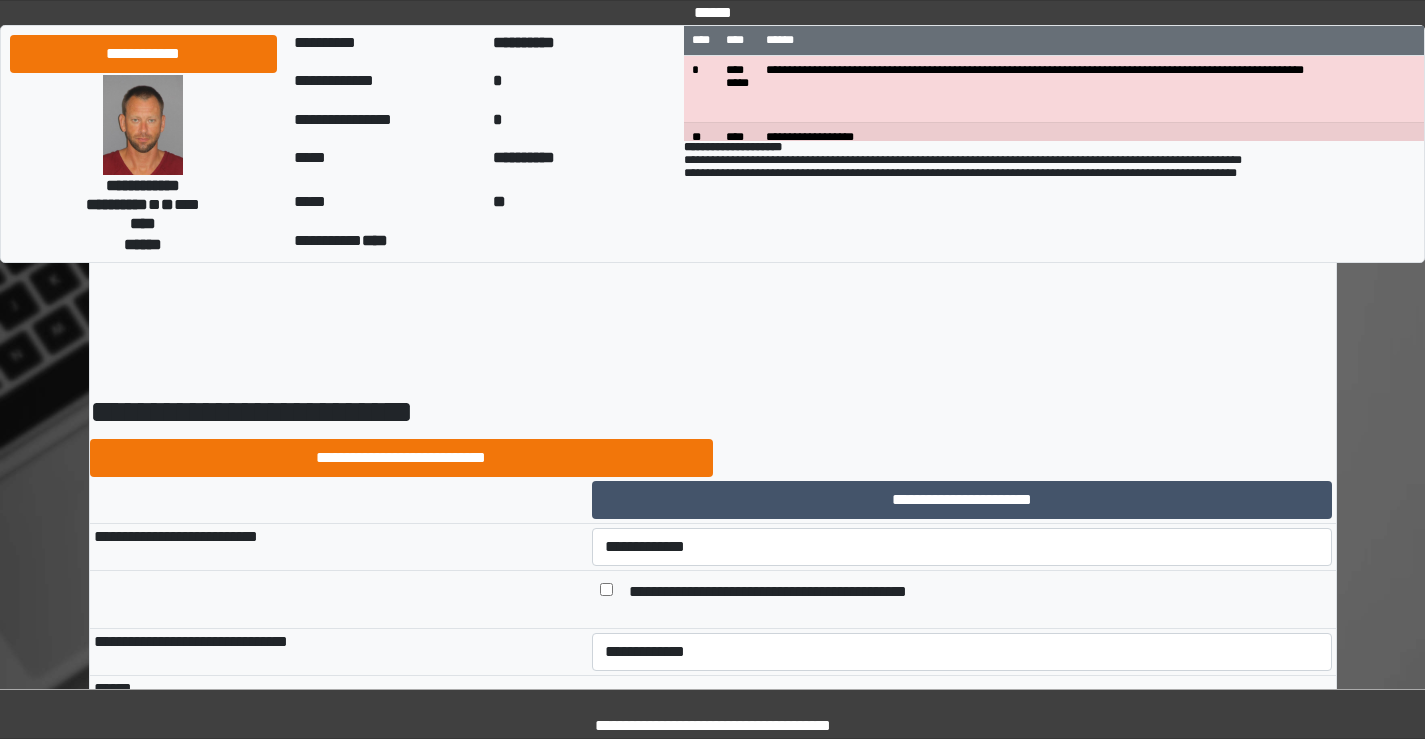 select on "*" 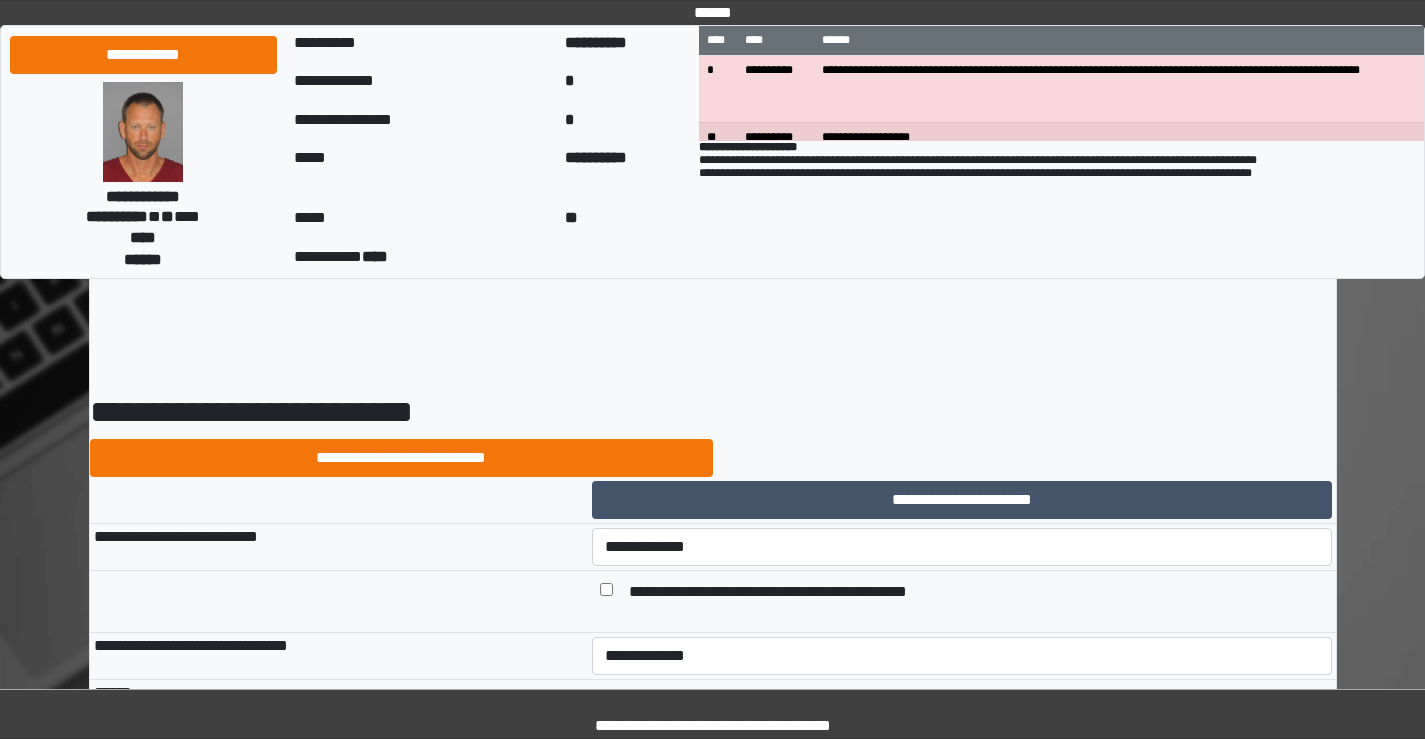 scroll, scrollTop: 9409, scrollLeft: 0, axis: vertical 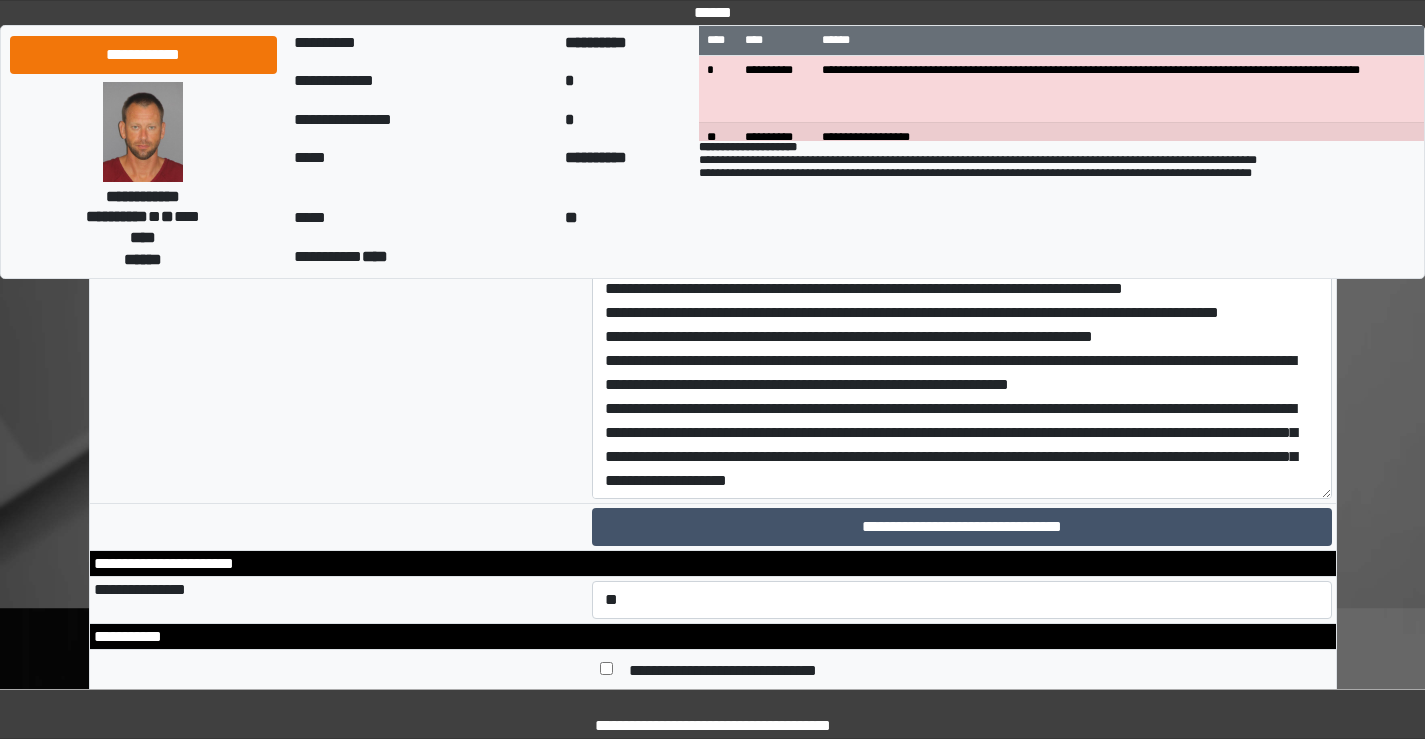 drag, startPoint x: 1325, startPoint y: 454, endPoint x: 1337, endPoint y: 757, distance: 303.23752 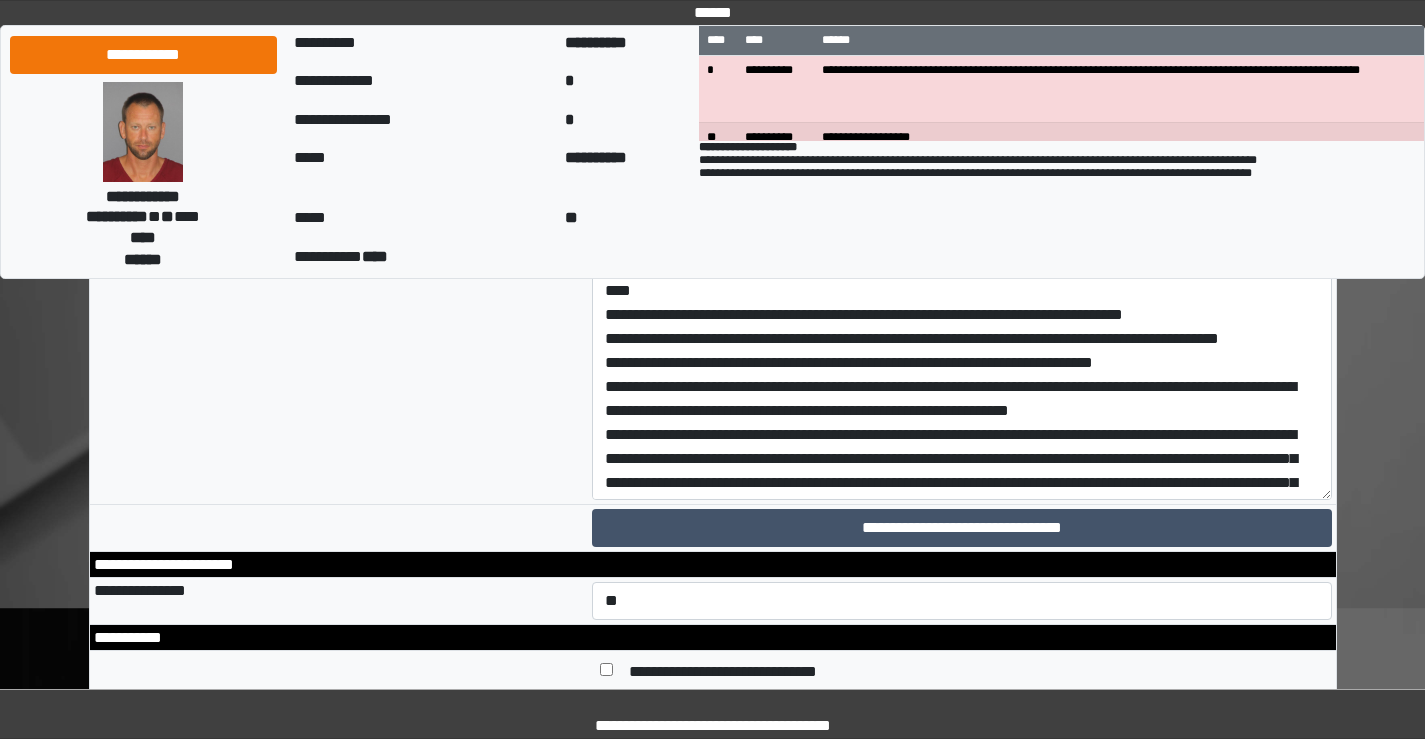 scroll, scrollTop: 0, scrollLeft: 0, axis: both 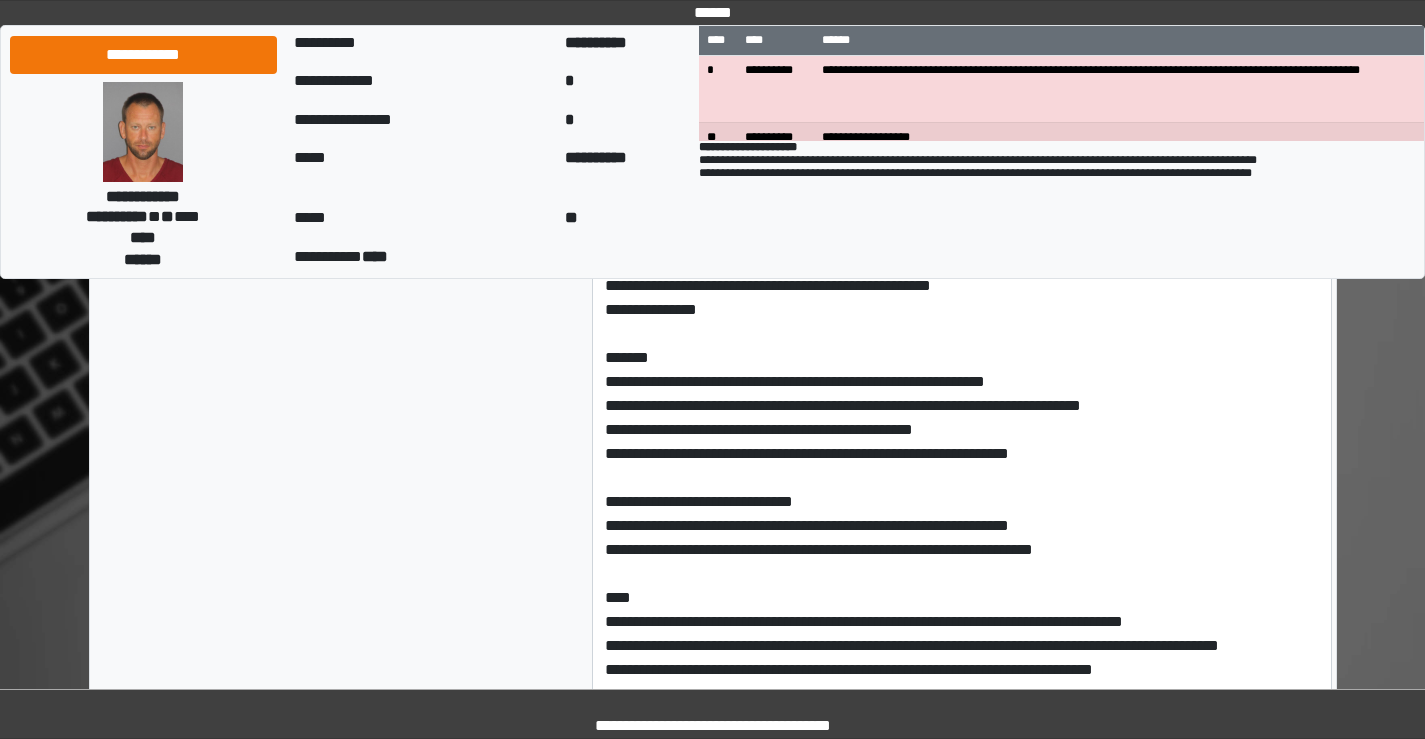 drag, startPoint x: 617, startPoint y: 525, endPoint x: 747, endPoint y: 577, distance: 140.01428 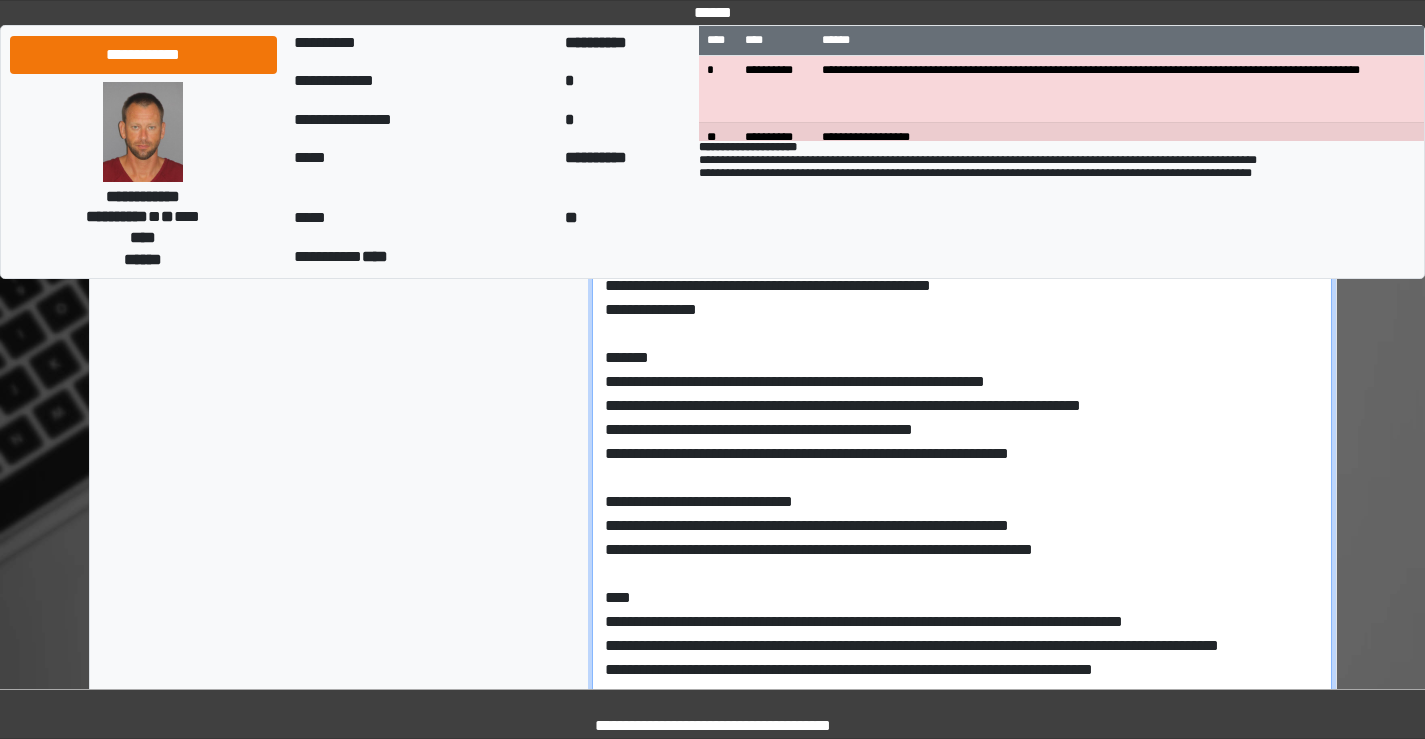 click at bounding box center (962, 437) 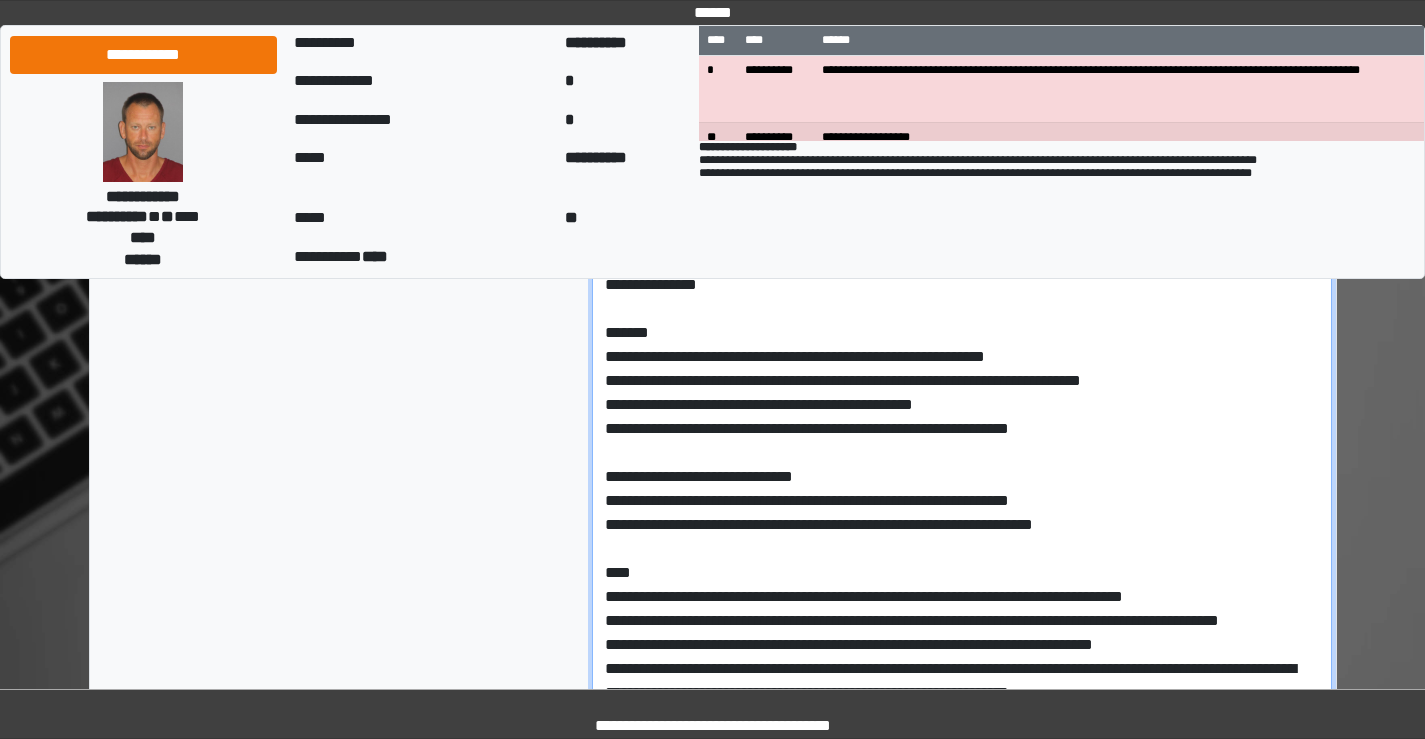scroll, scrollTop: 33, scrollLeft: 0, axis: vertical 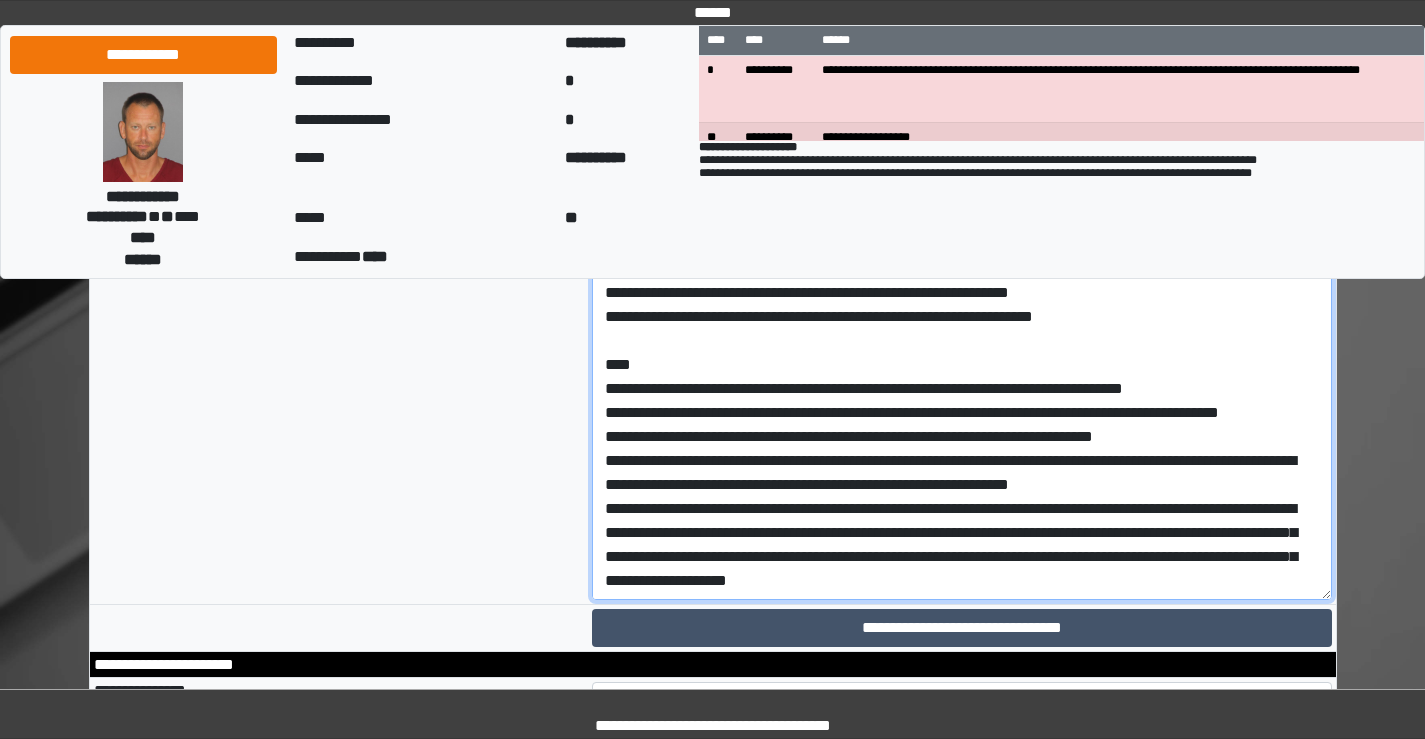 click at bounding box center [962, 237] 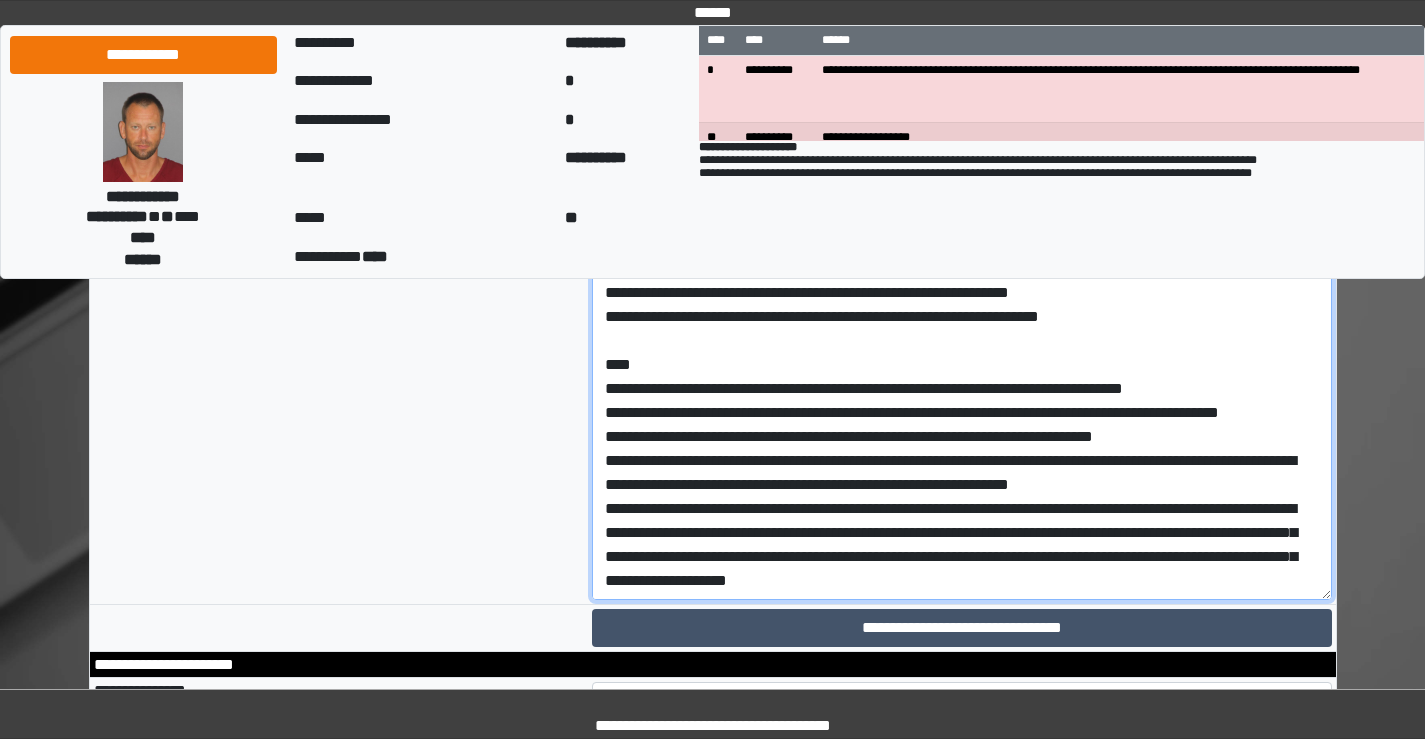 click at bounding box center [962, 237] 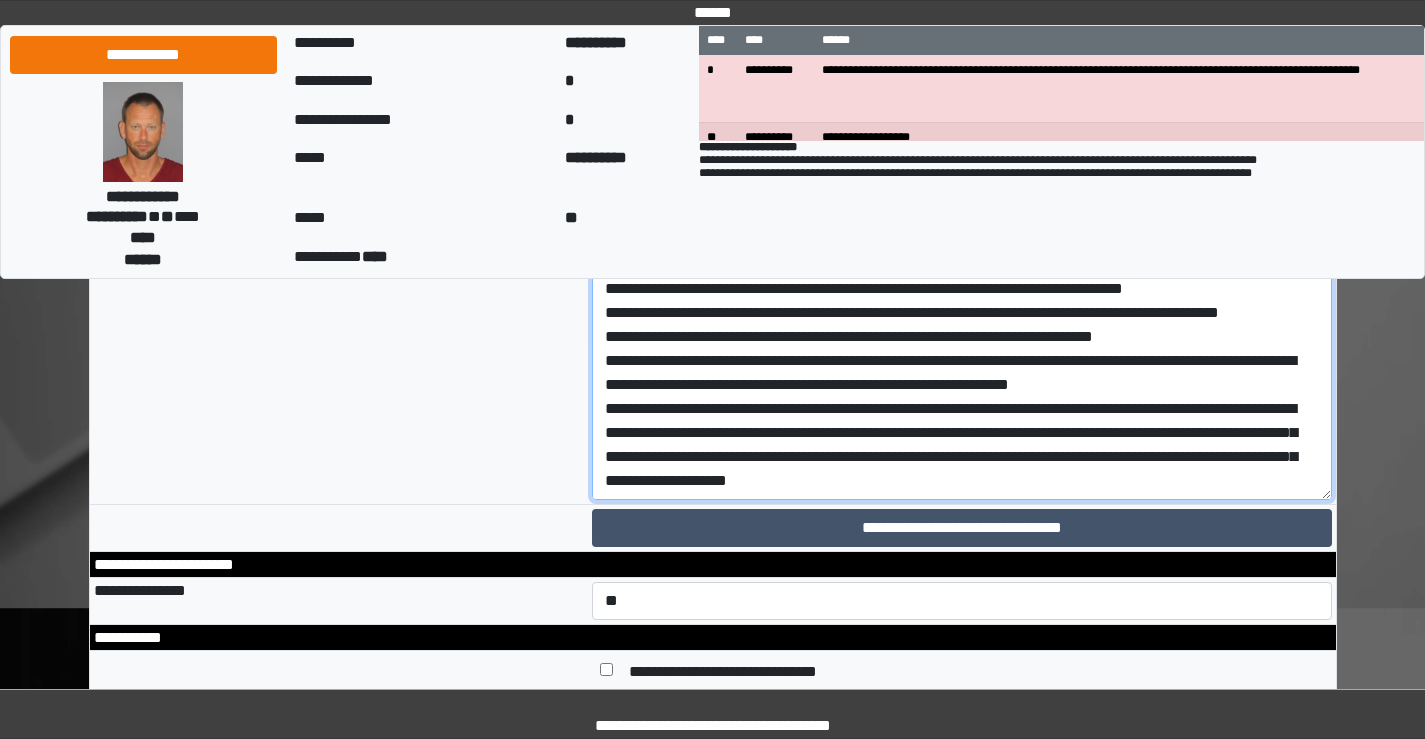 drag, startPoint x: 1156, startPoint y: 627, endPoint x: 1171, endPoint y: 622, distance: 15.811388 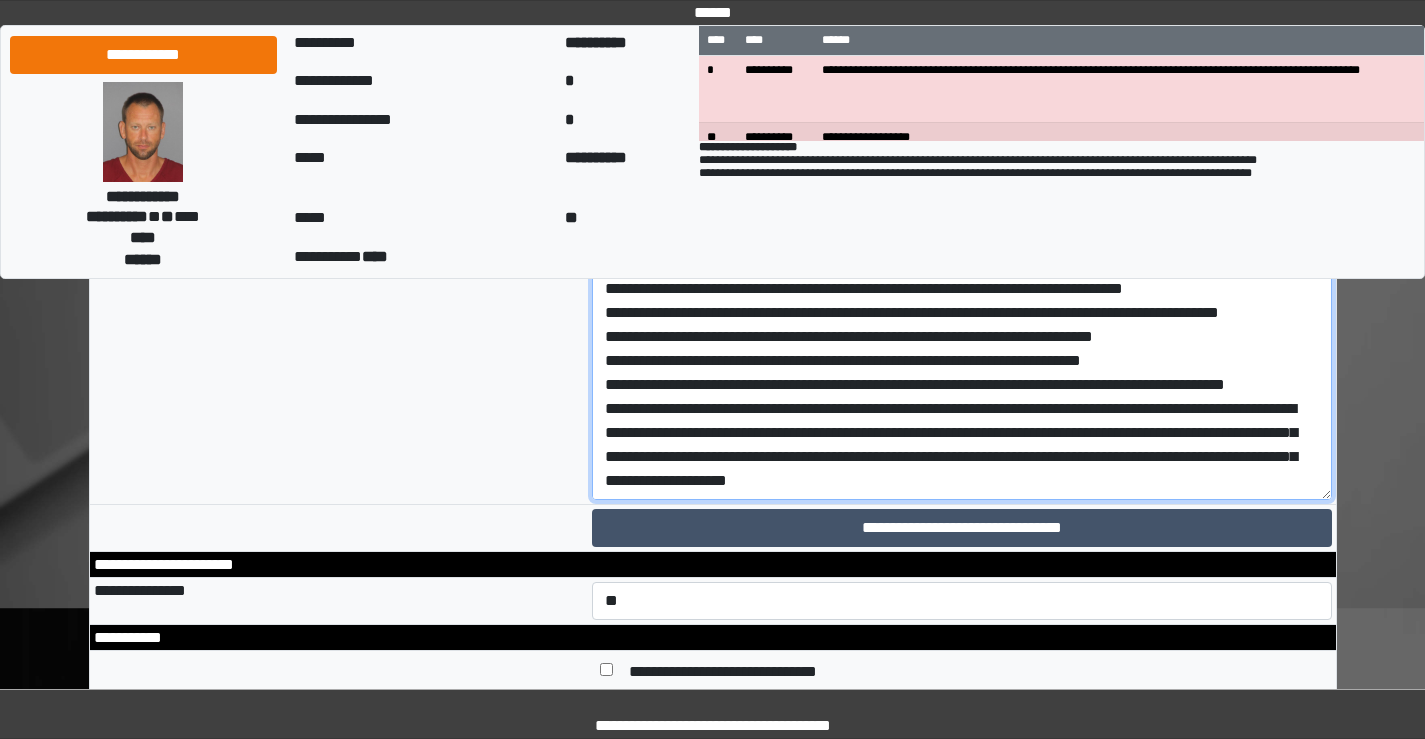 click at bounding box center [962, 137] 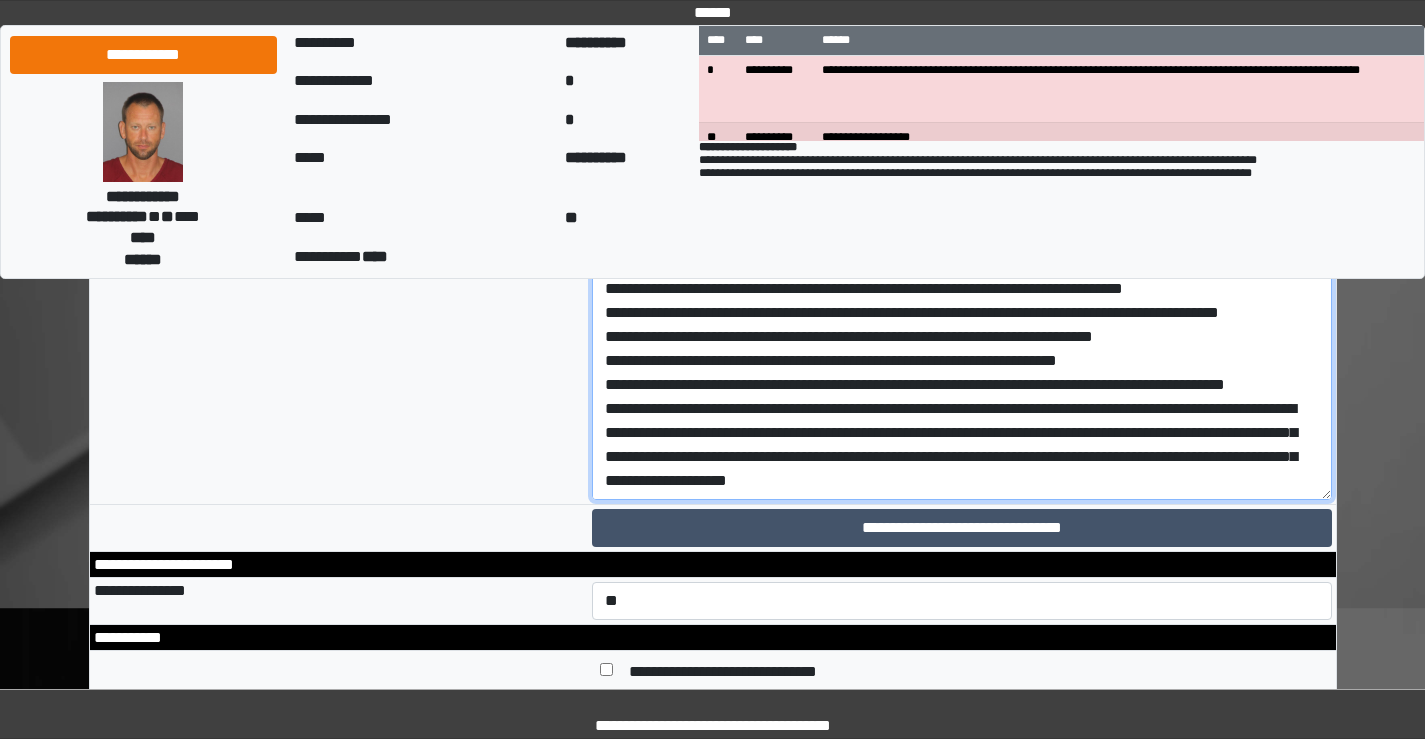 click at bounding box center [962, 137] 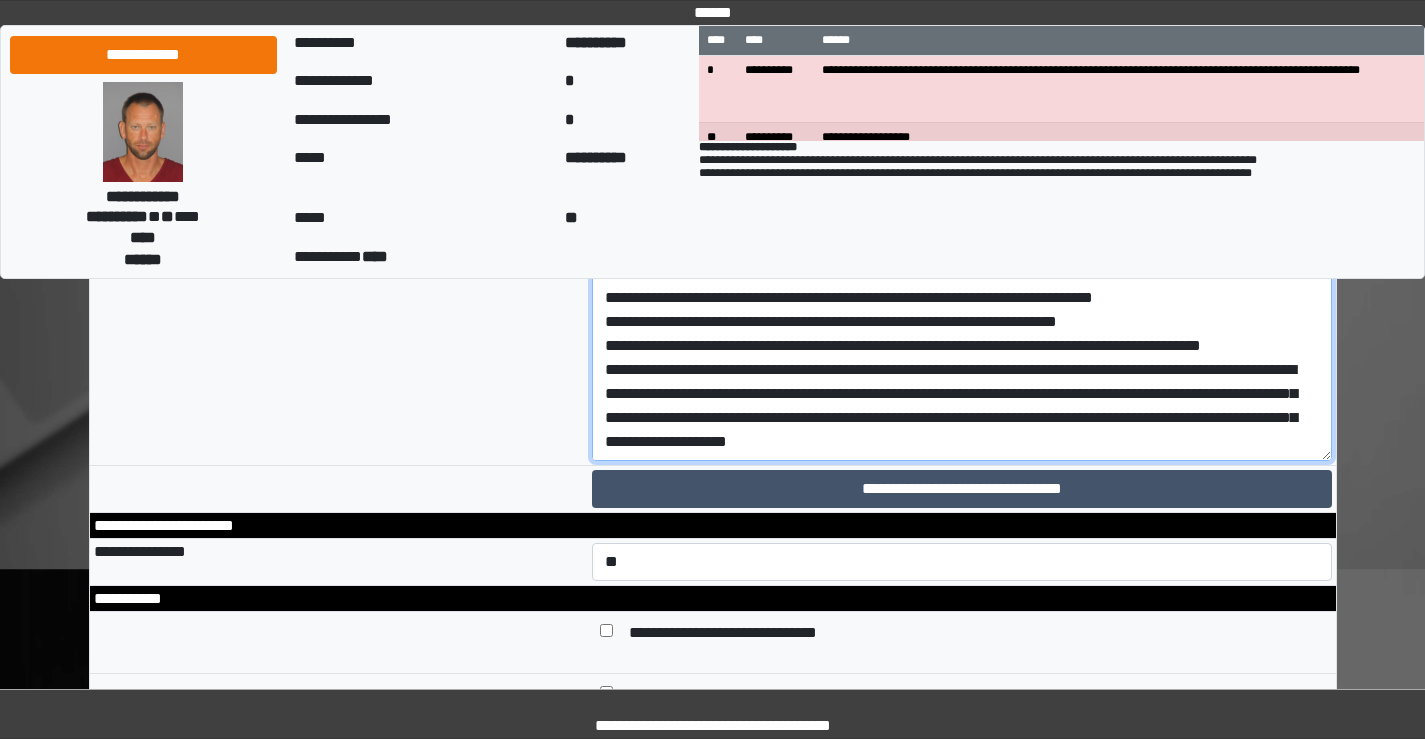 scroll, scrollTop: 9409, scrollLeft: 0, axis: vertical 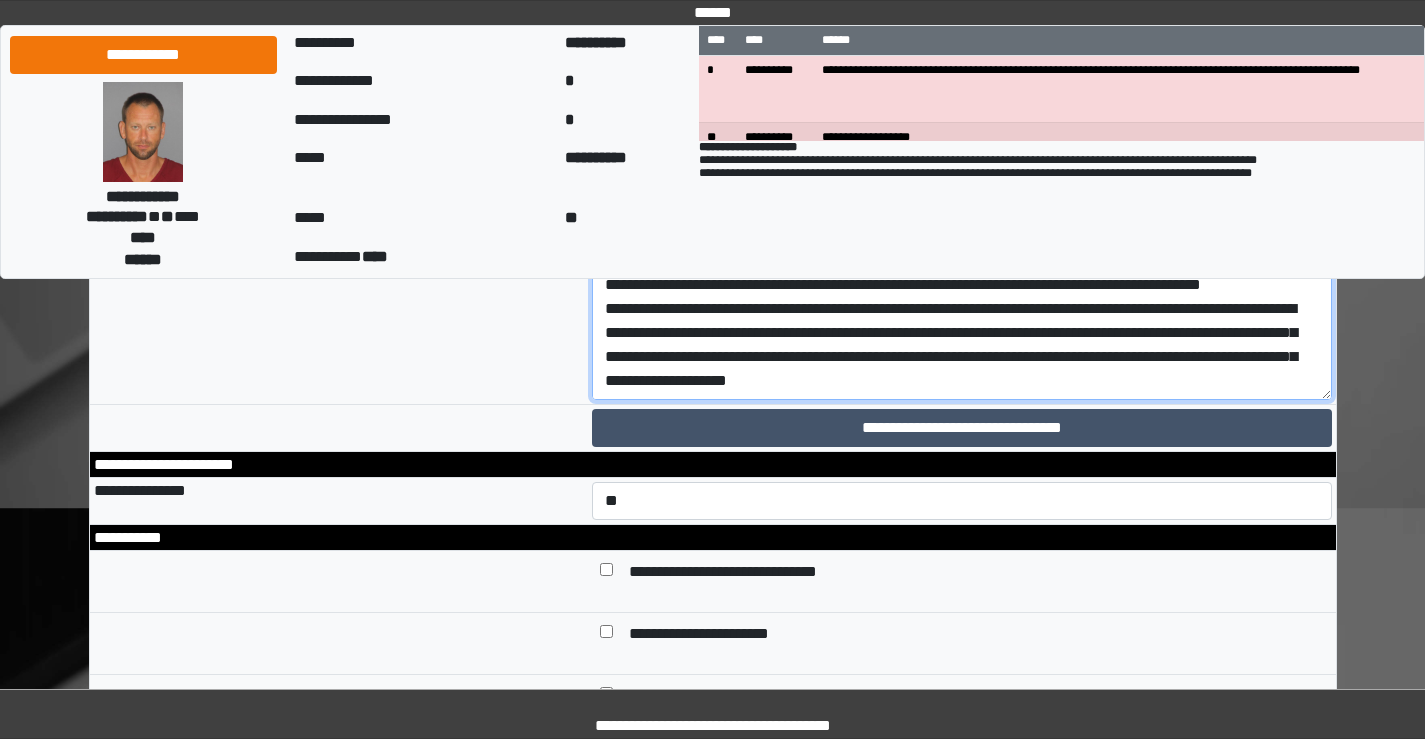 click at bounding box center [962, 37] 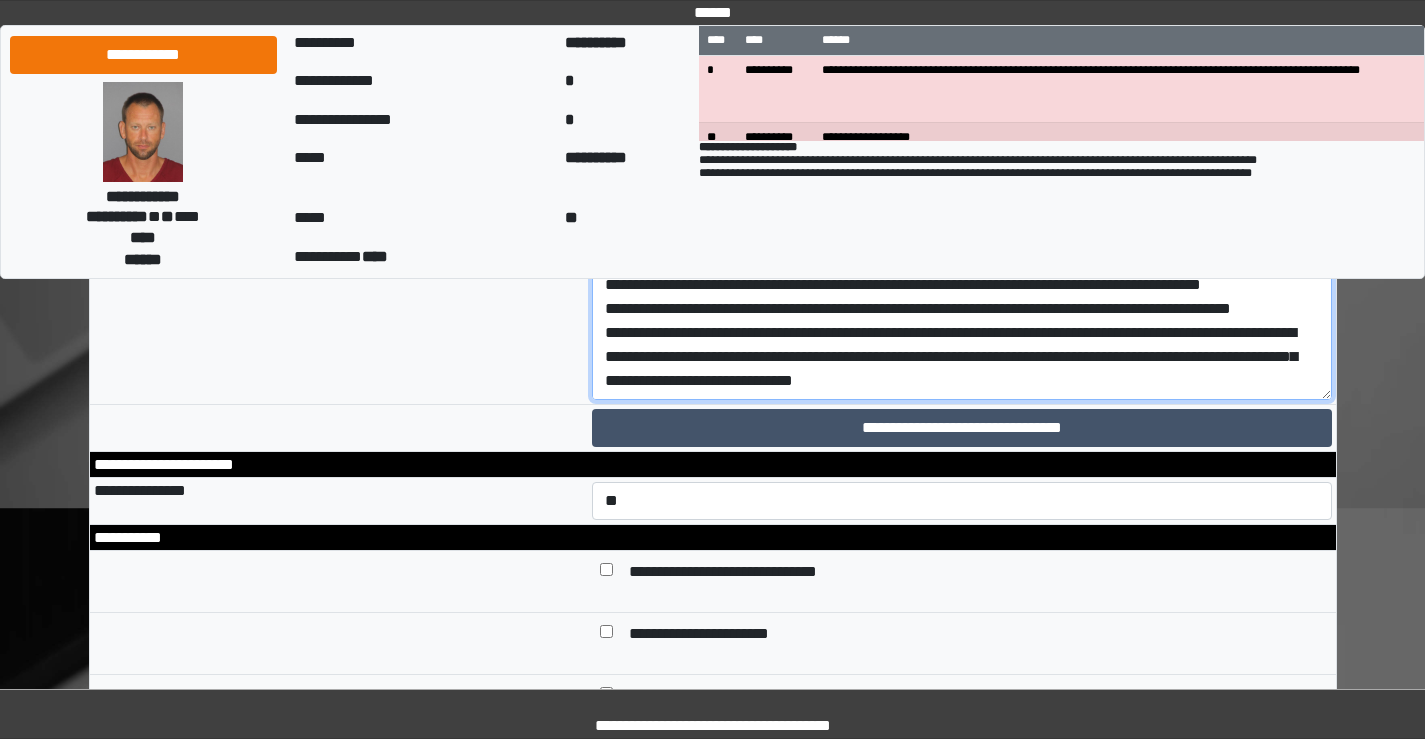 click at bounding box center (962, 37) 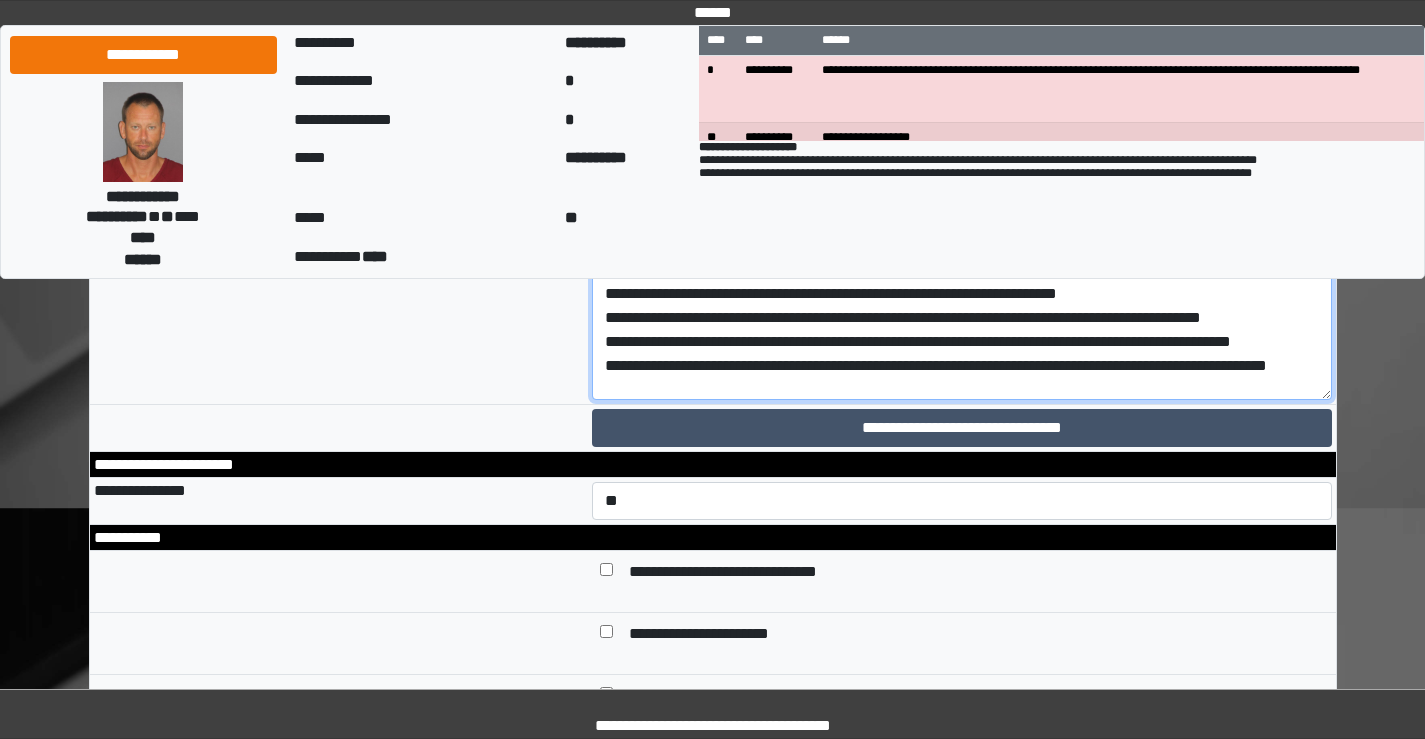 scroll, scrollTop: 33, scrollLeft: 0, axis: vertical 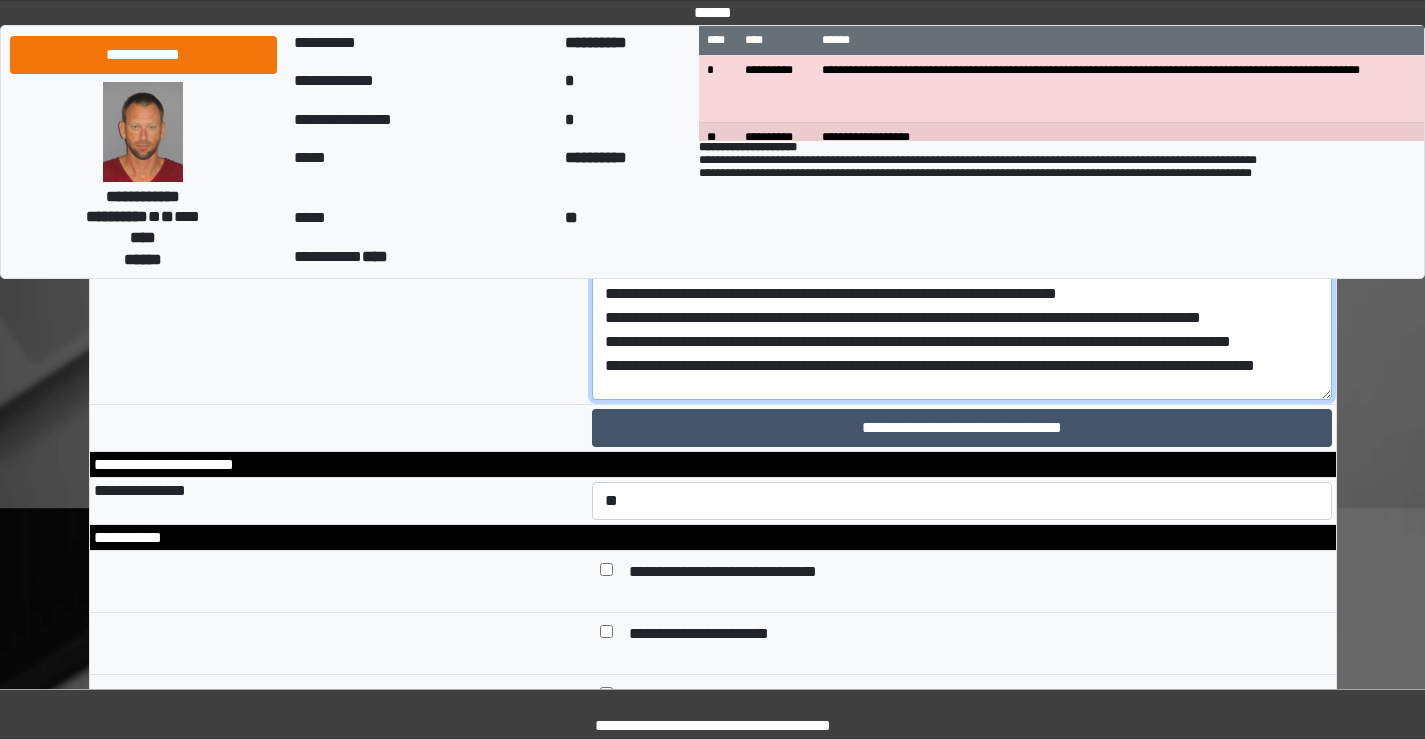 click at bounding box center [962, 37] 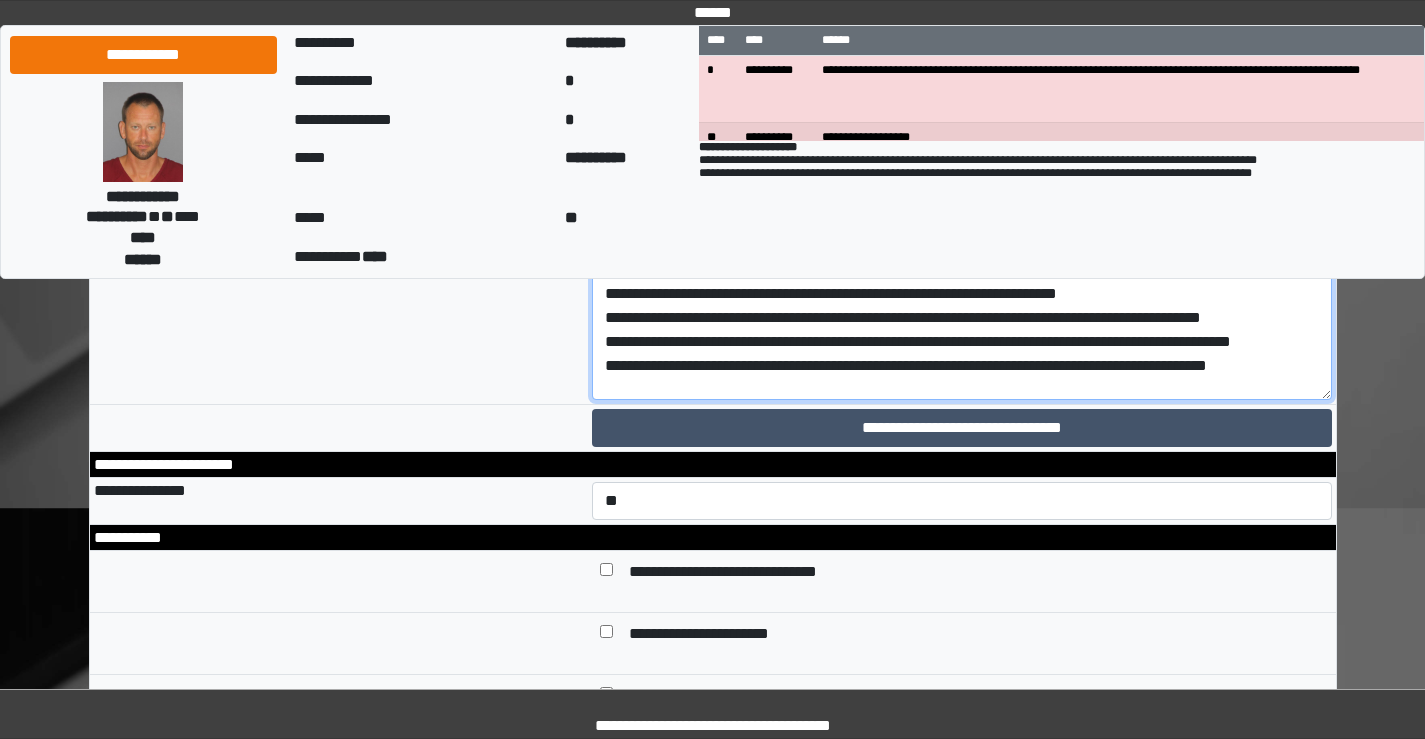 scroll, scrollTop: 9, scrollLeft: 0, axis: vertical 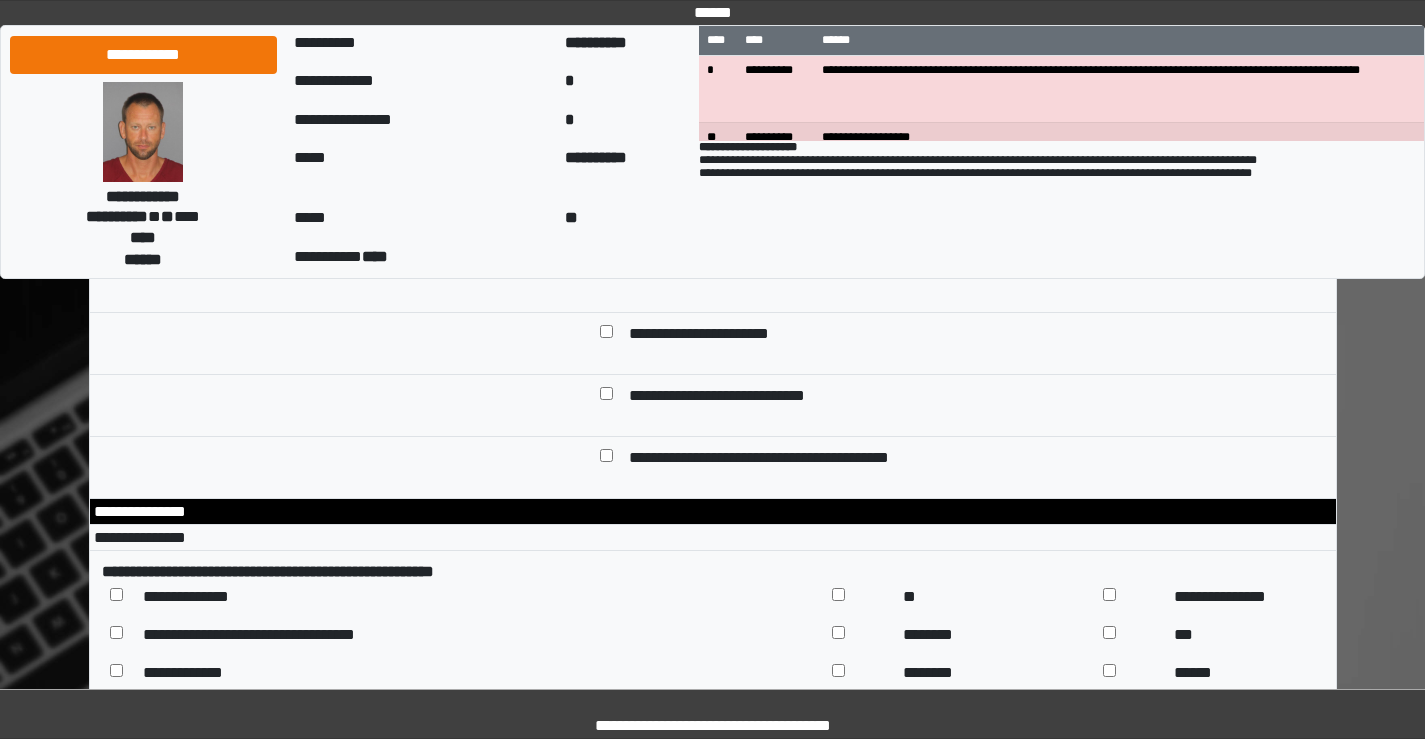 type on "**********" 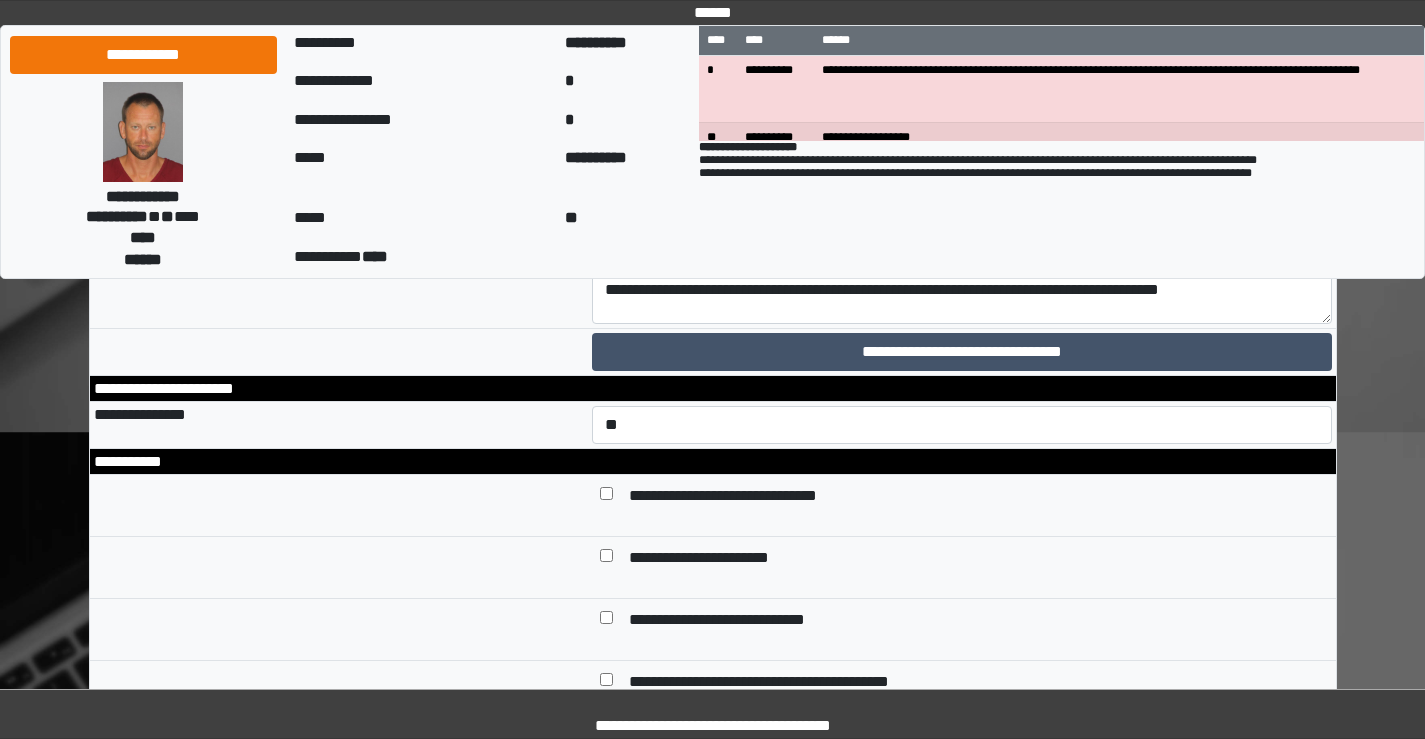 scroll, scrollTop: 9409, scrollLeft: 0, axis: vertical 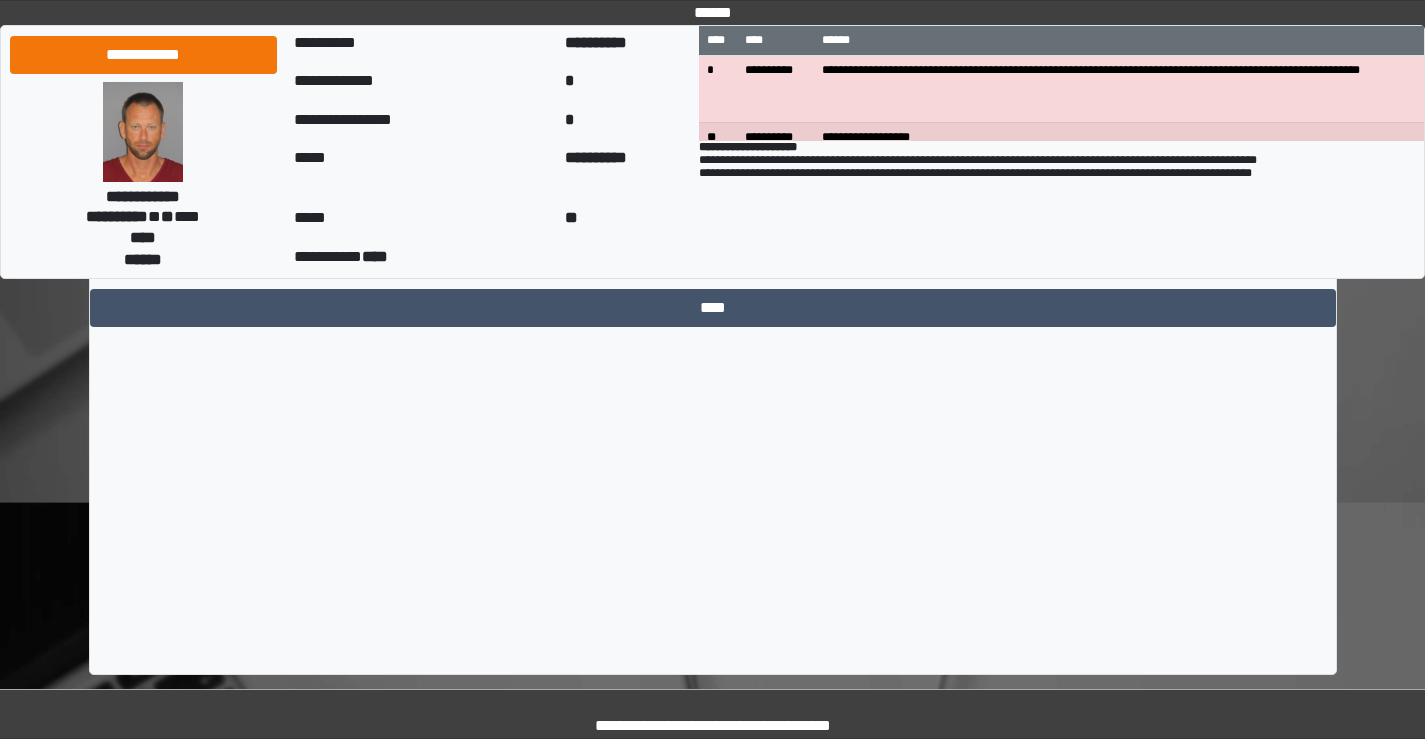 click at bounding box center [962, 224] 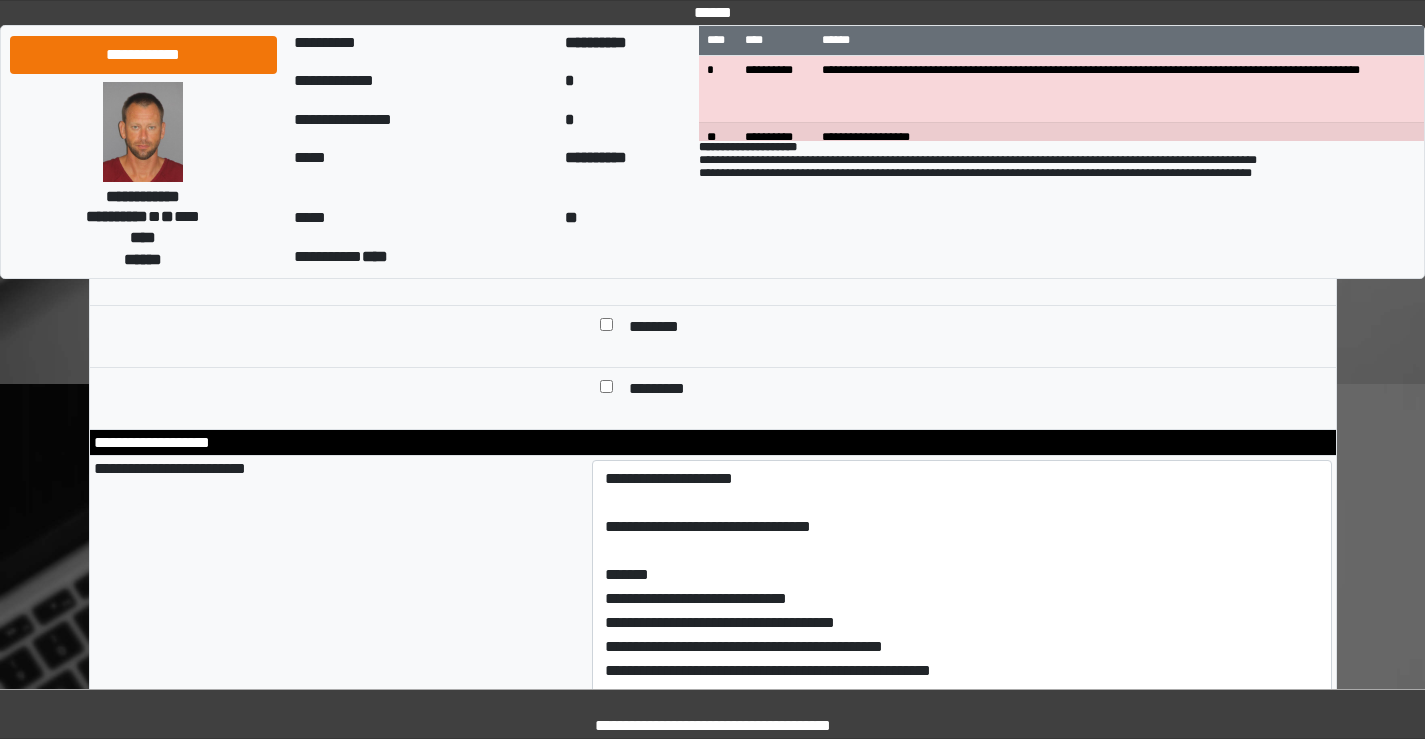 scroll, scrollTop: 9024, scrollLeft: 0, axis: vertical 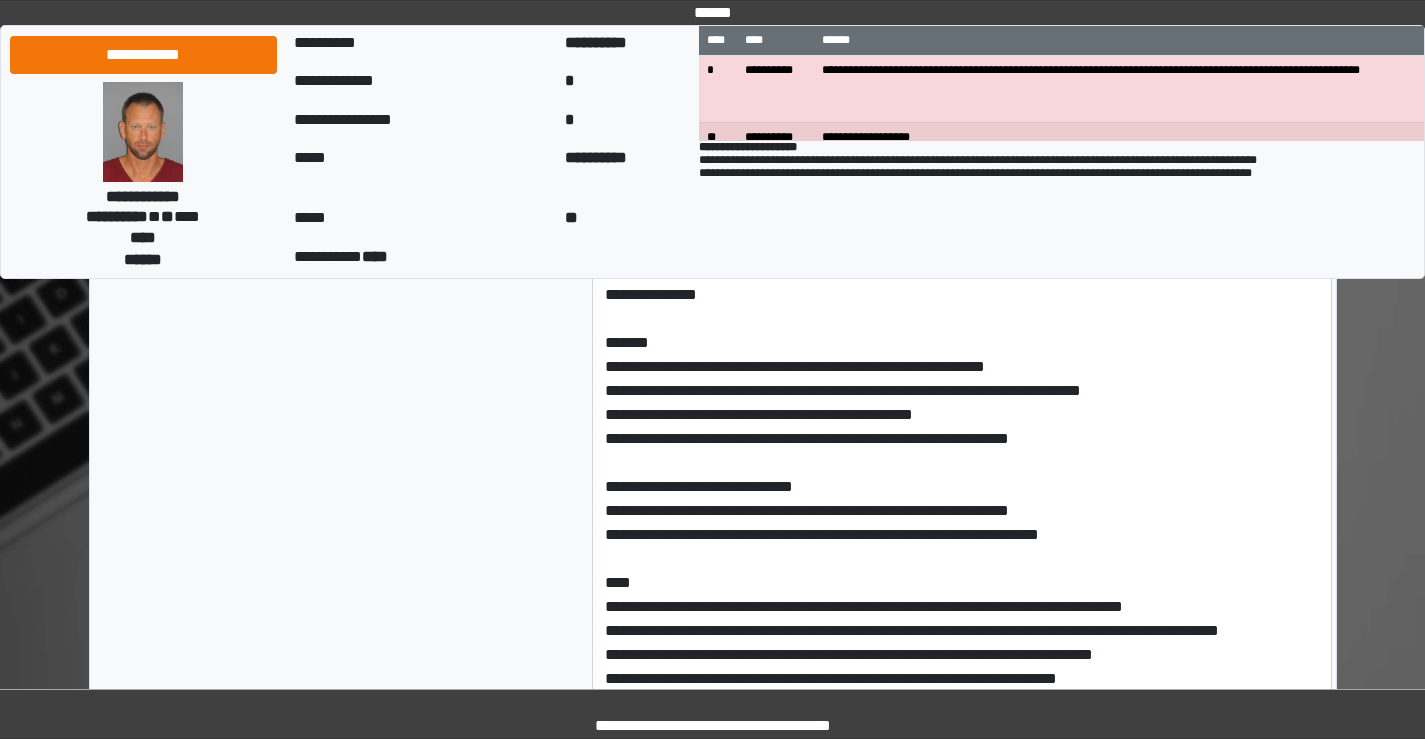 type on "**" 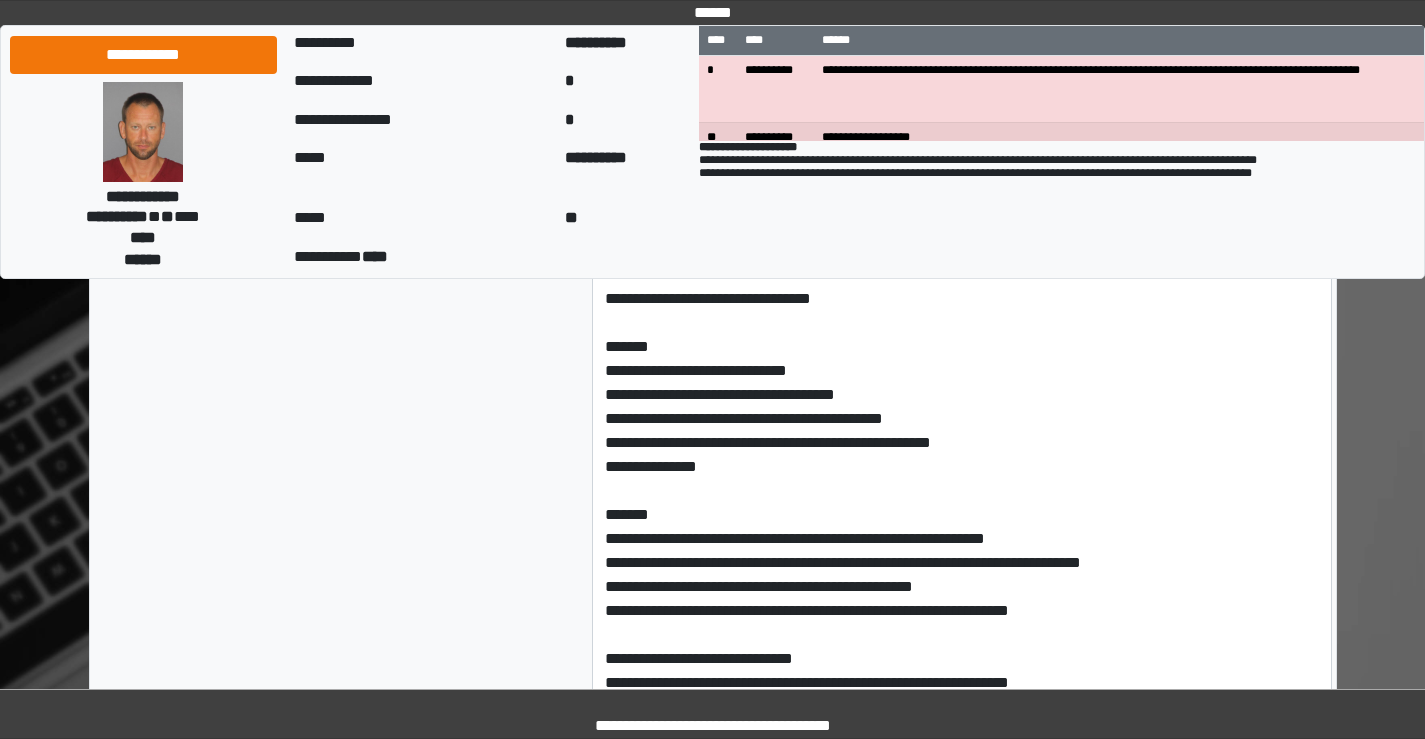 scroll, scrollTop: 8824, scrollLeft: 0, axis: vertical 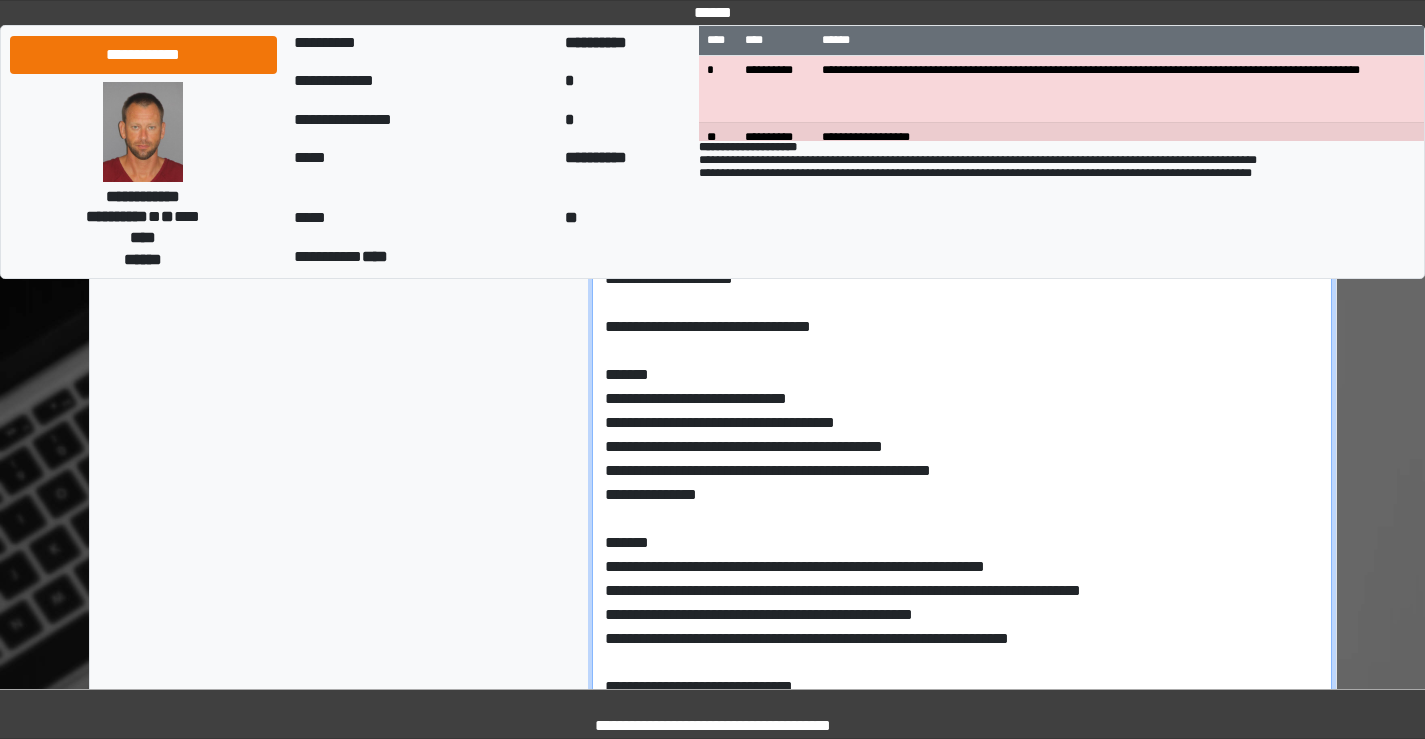 click at bounding box center [962, 622] 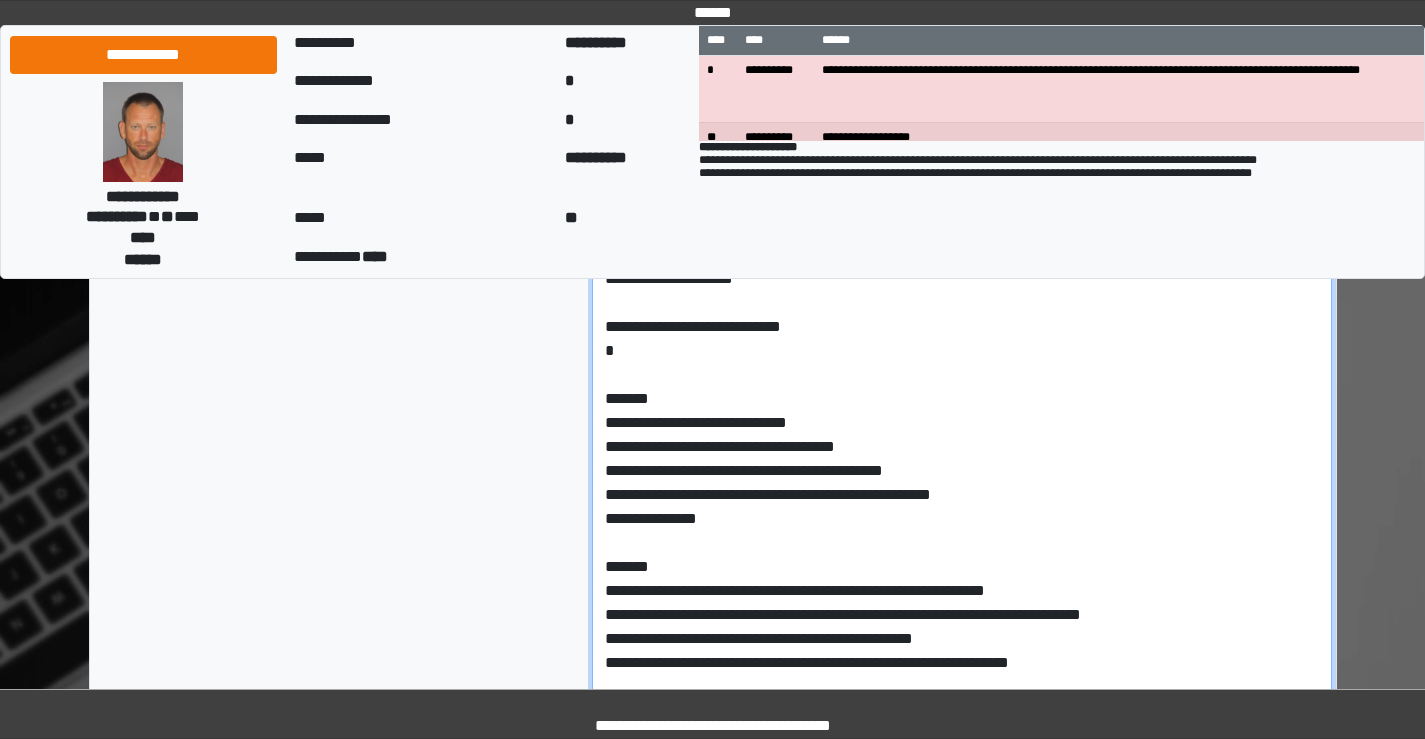 paste on "**********" 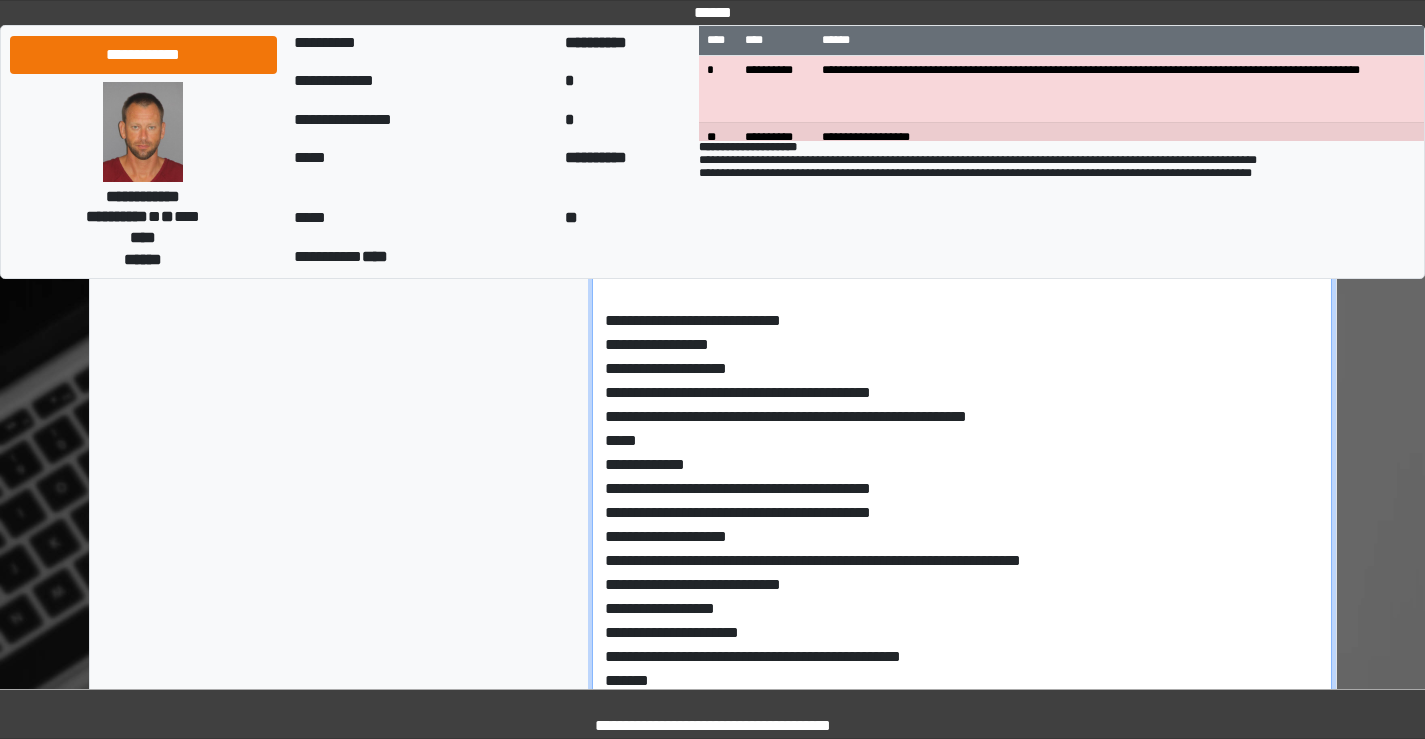 scroll, scrollTop: 8866, scrollLeft: 0, axis: vertical 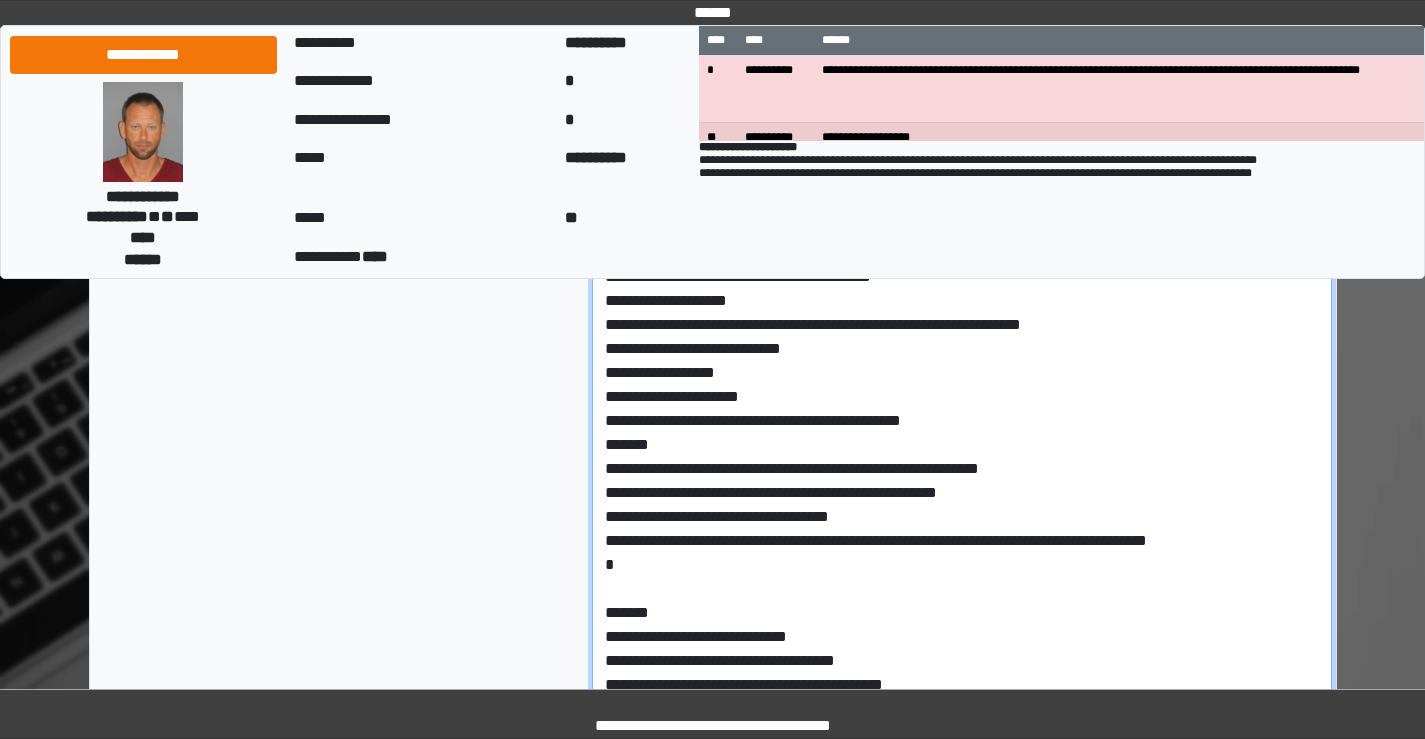 drag, startPoint x: 981, startPoint y: 593, endPoint x: 1015, endPoint y: 636, distance: 54.81788 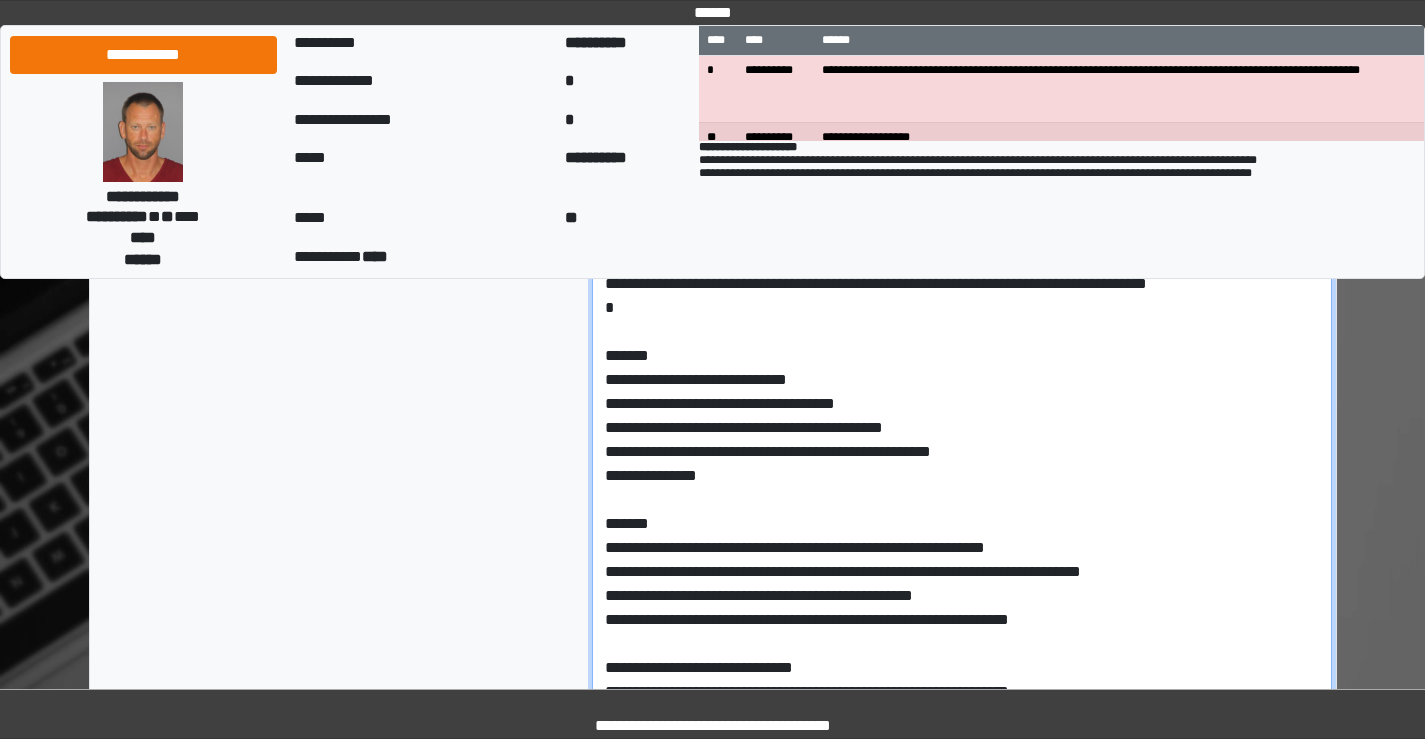 scroll, scrollTop: 489, scrollLeft: 0, axis: vertical 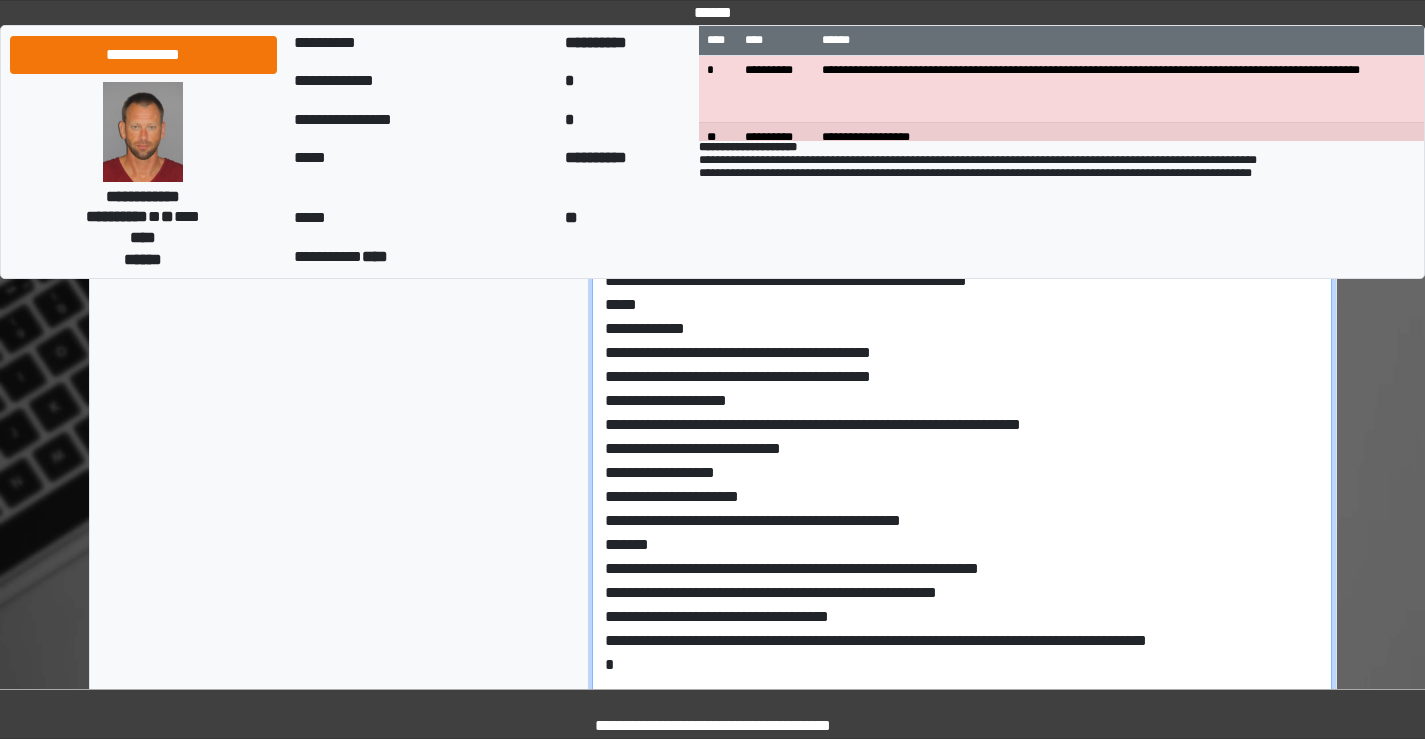 click at bounding box center [962, 480] 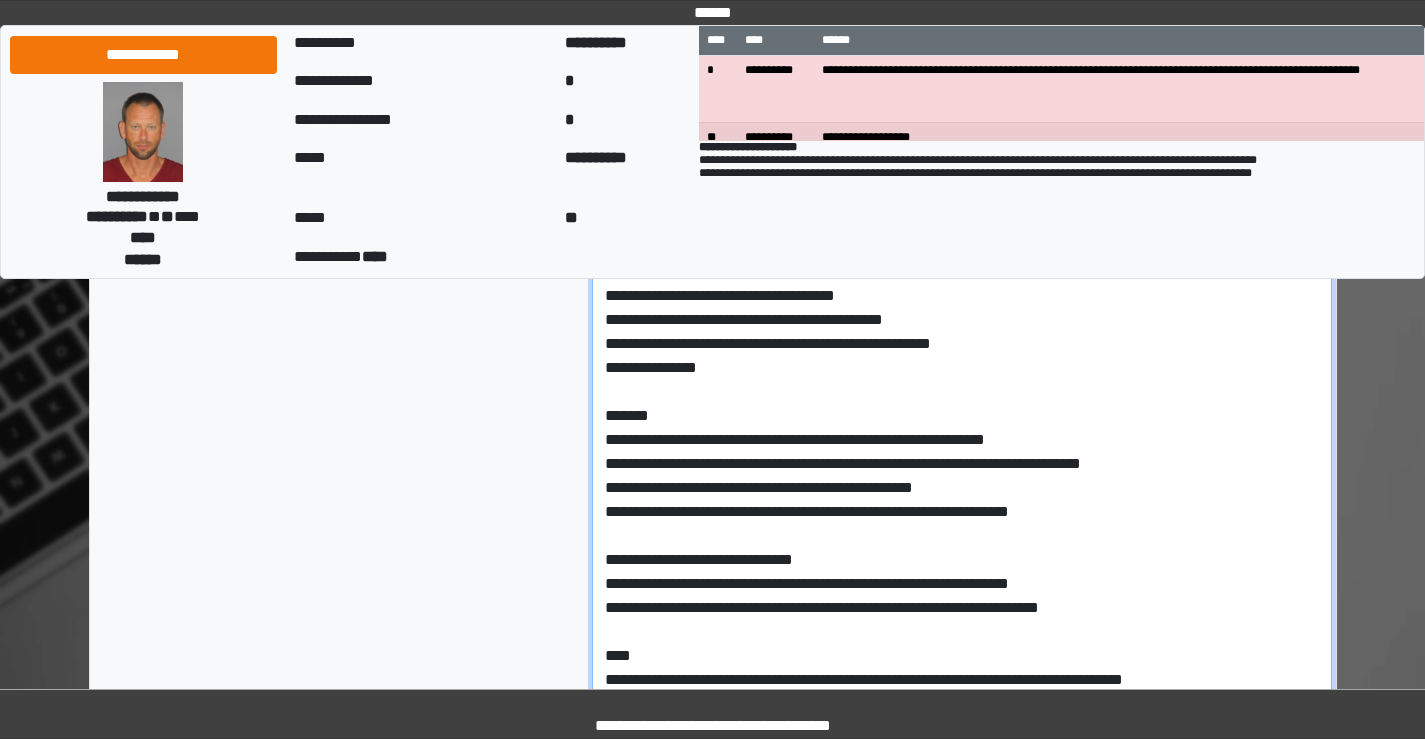 scroll, scrollTop: 489, scrollLeft: 0, axis: vertical 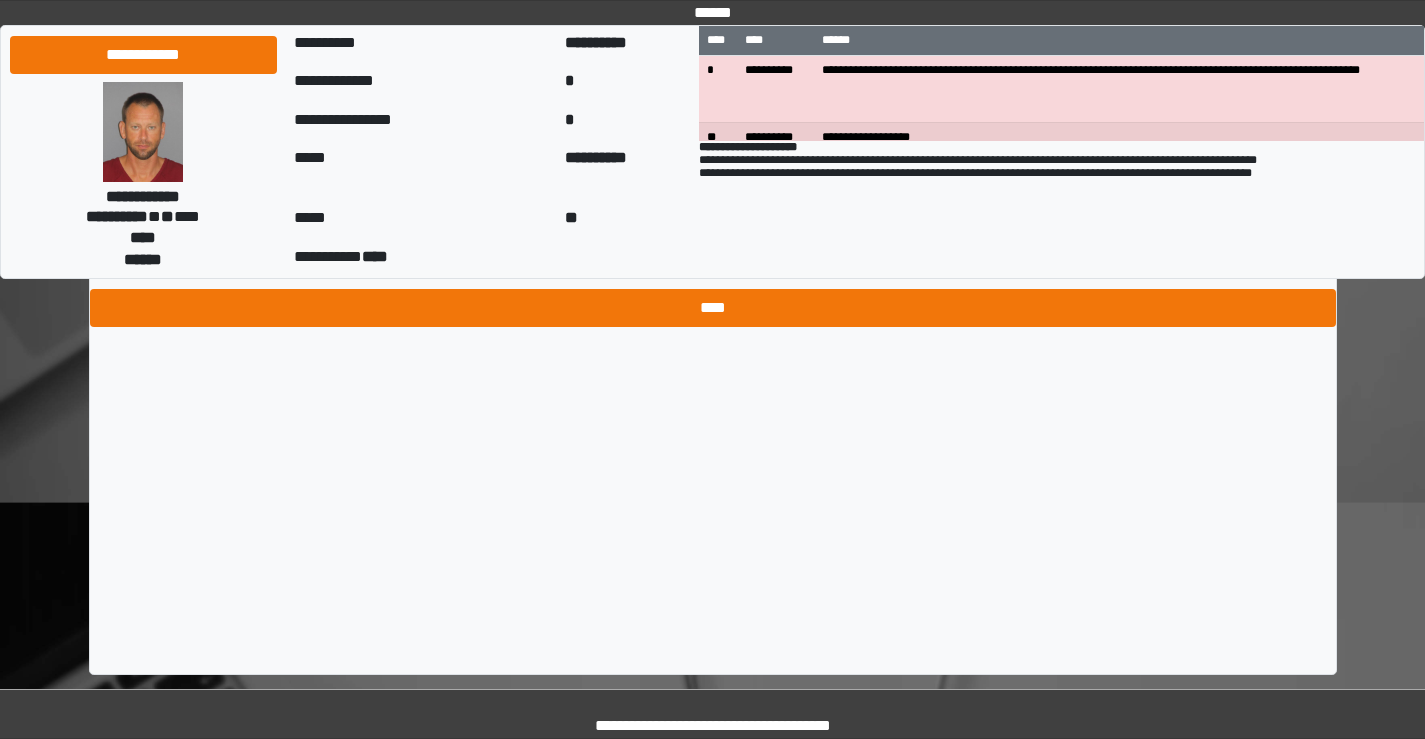 type on "**********" 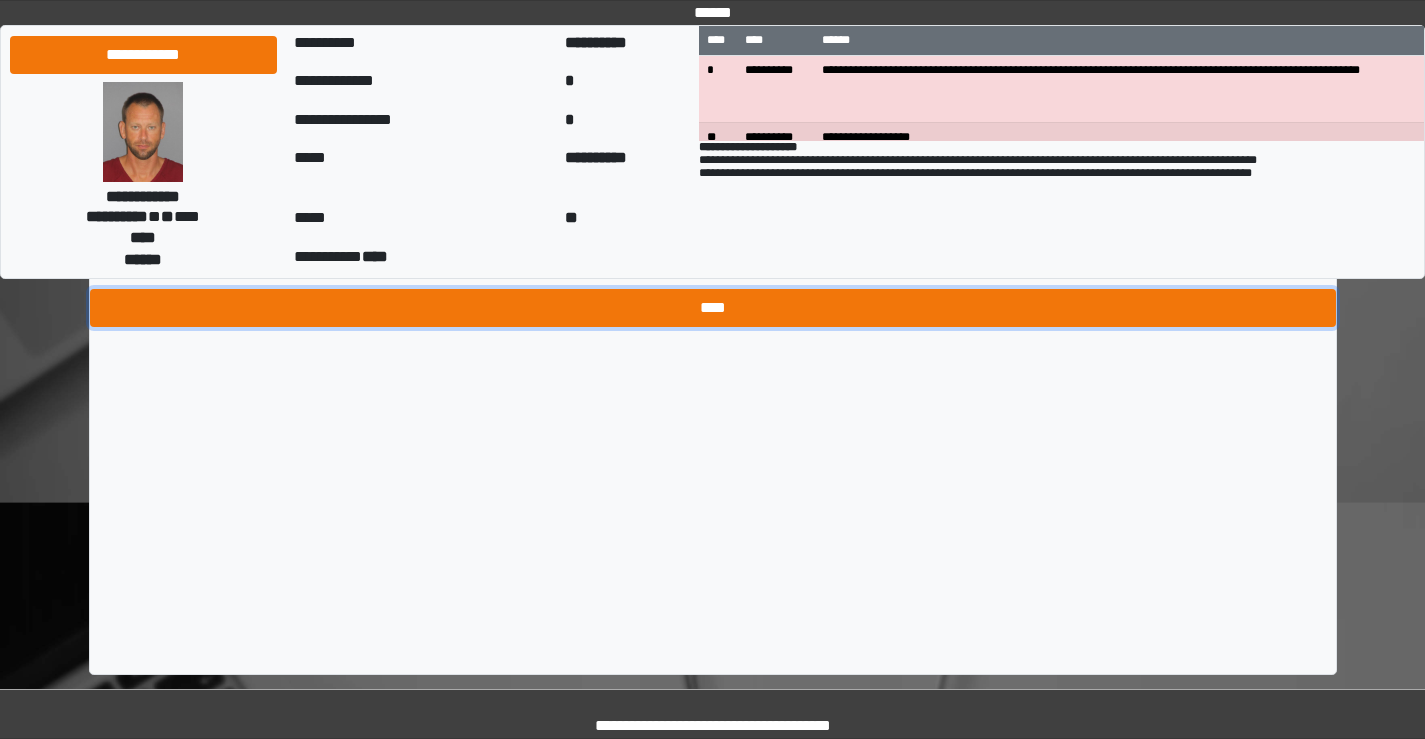 click on "****" at bounding box center (713, 308) 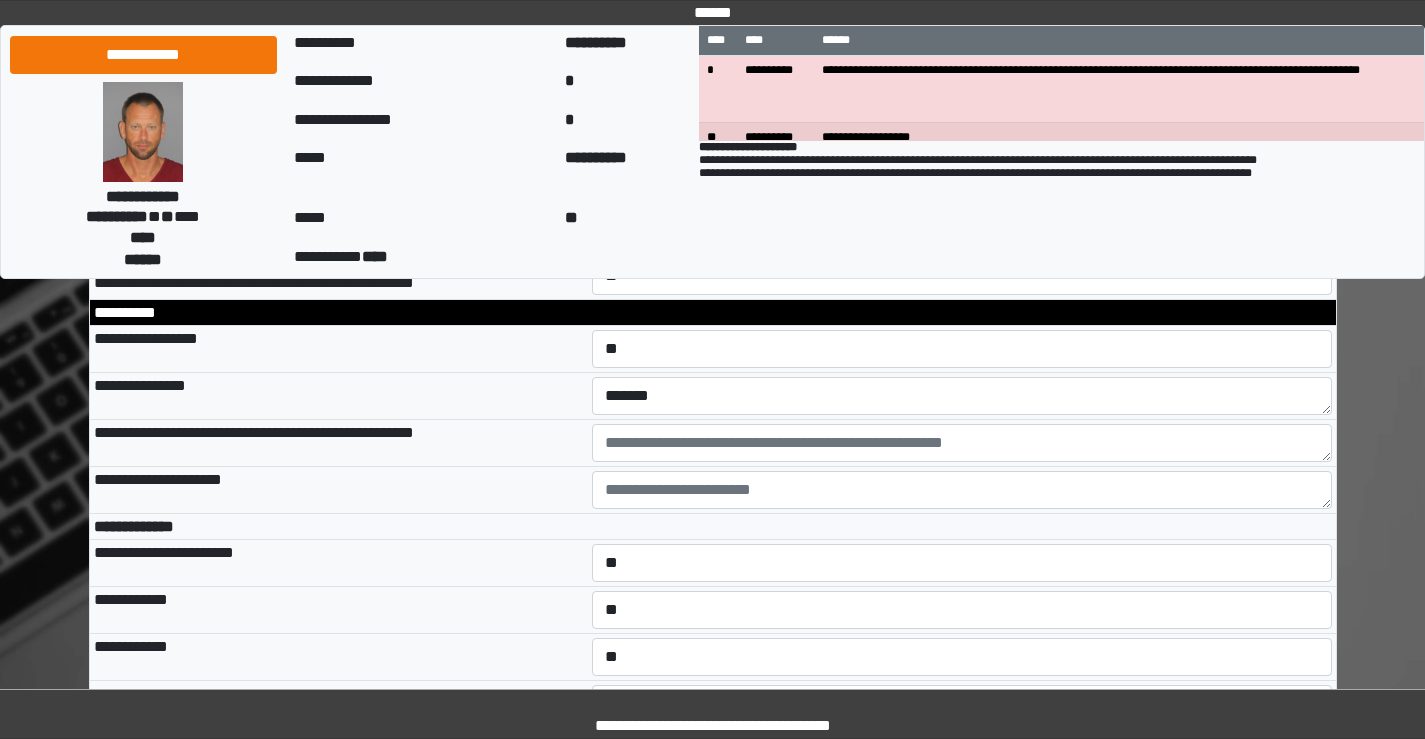 scroll, scrollTop: 178, scrollLeft: 0, axis: vertical 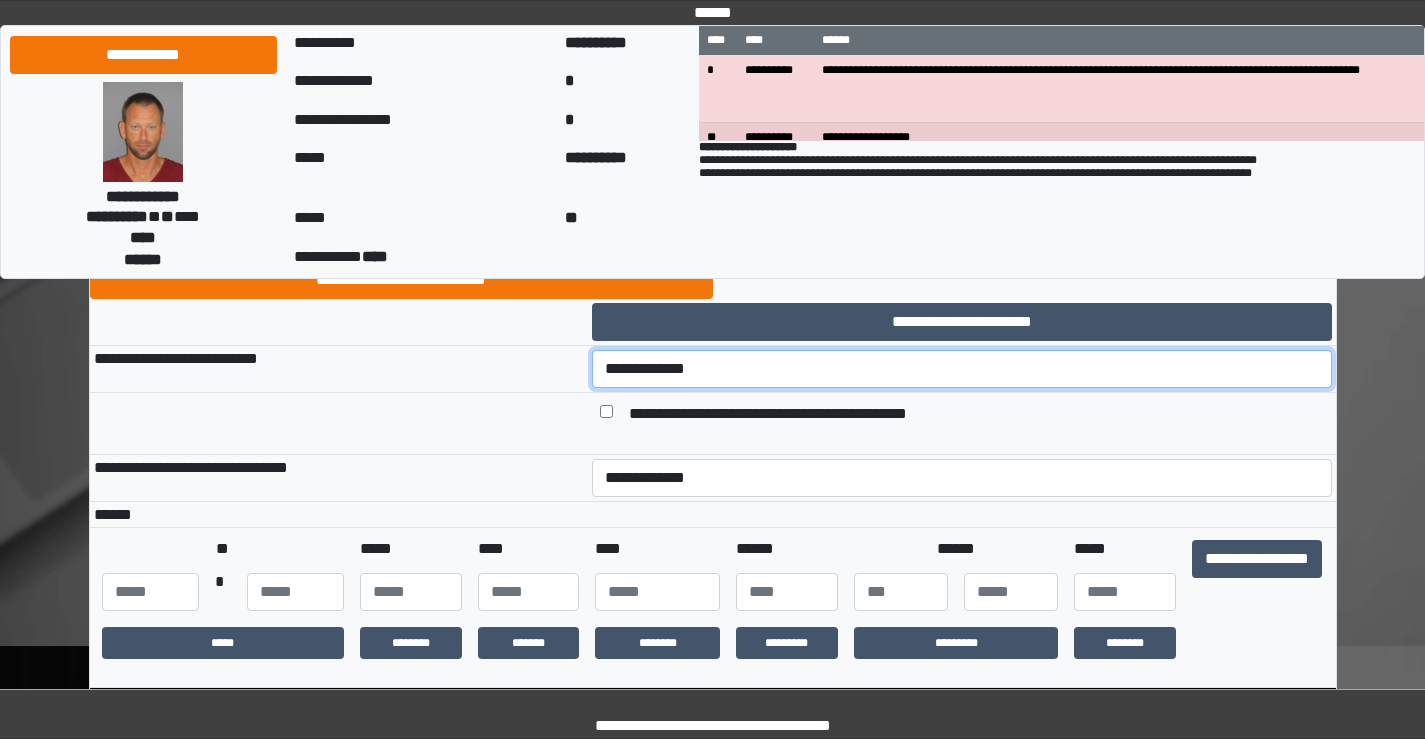 click on "**********" at bounding box center [962, 369] 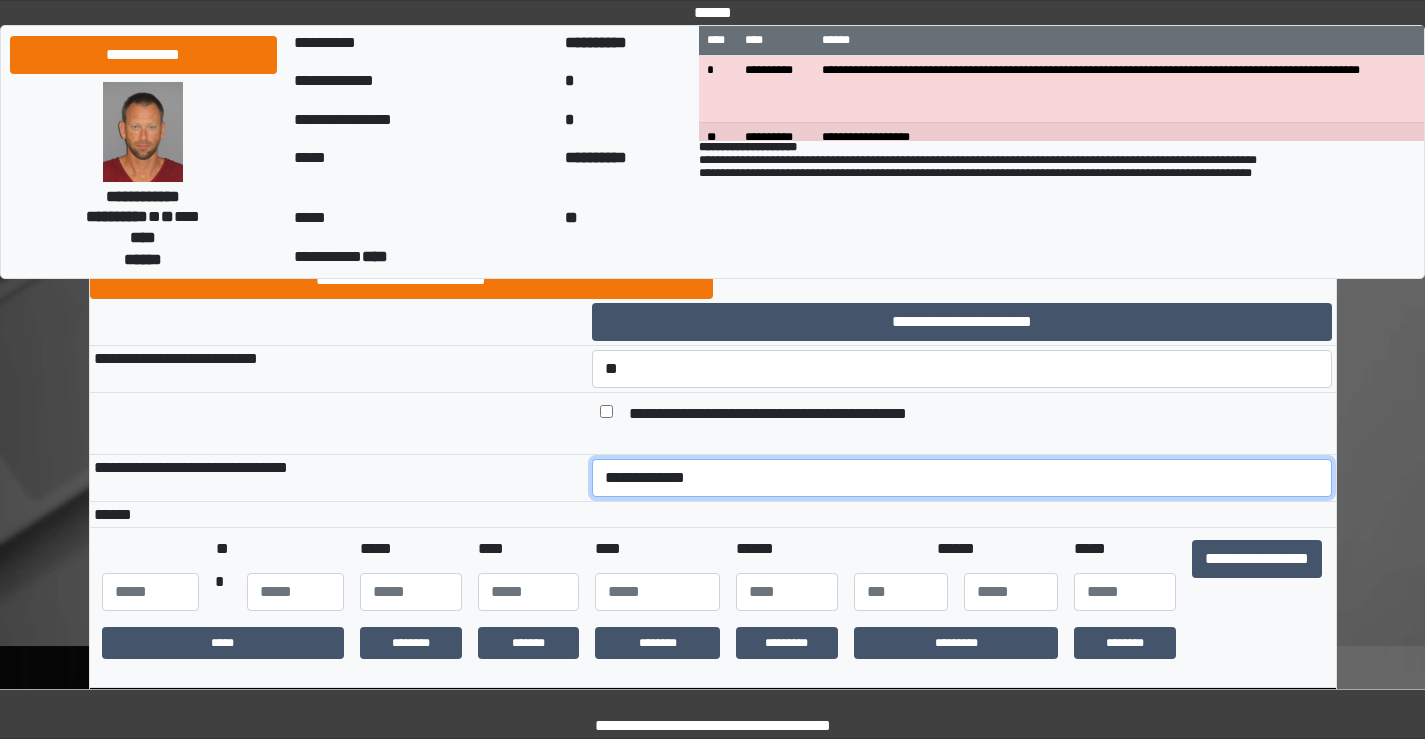click on "**********" at bounding box center (962, 478) 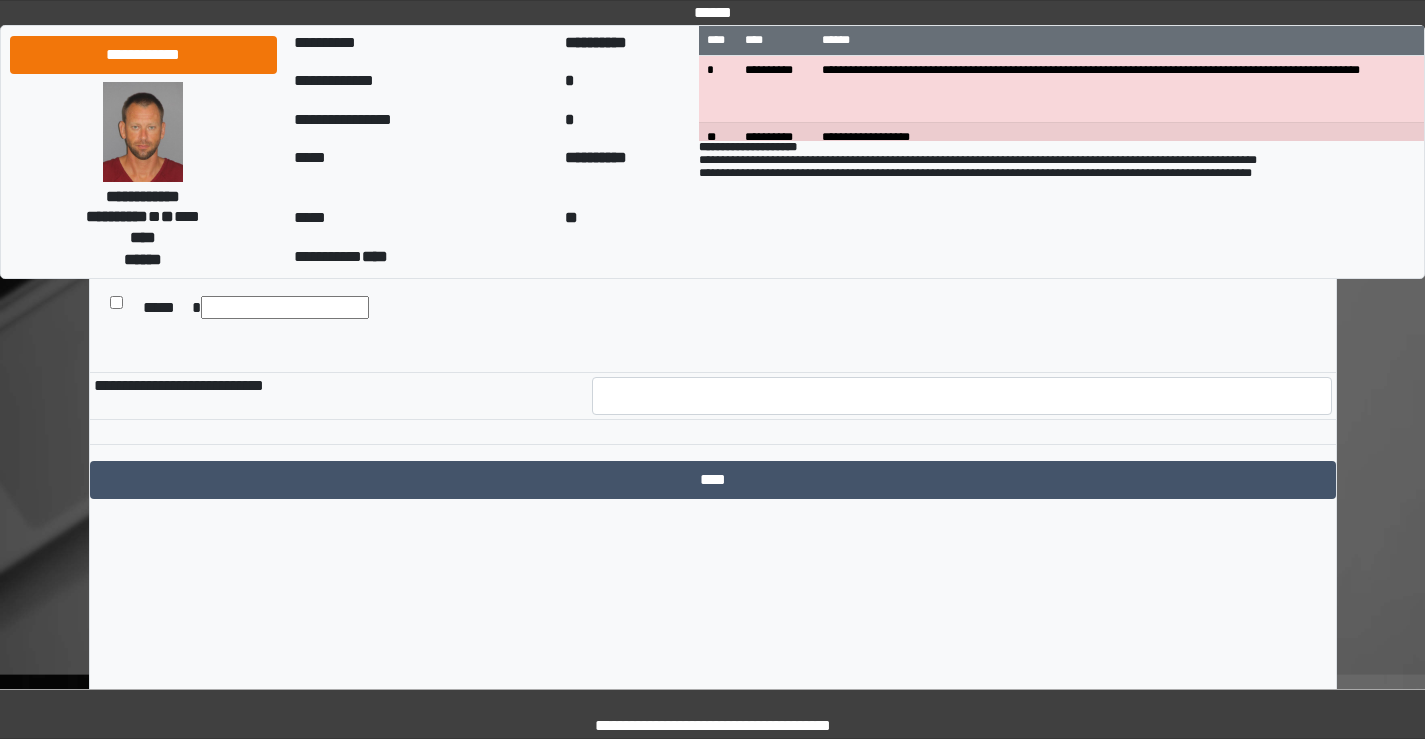 scroll, scrollTop: 10324, scrollLeft: 0, axis: vertical 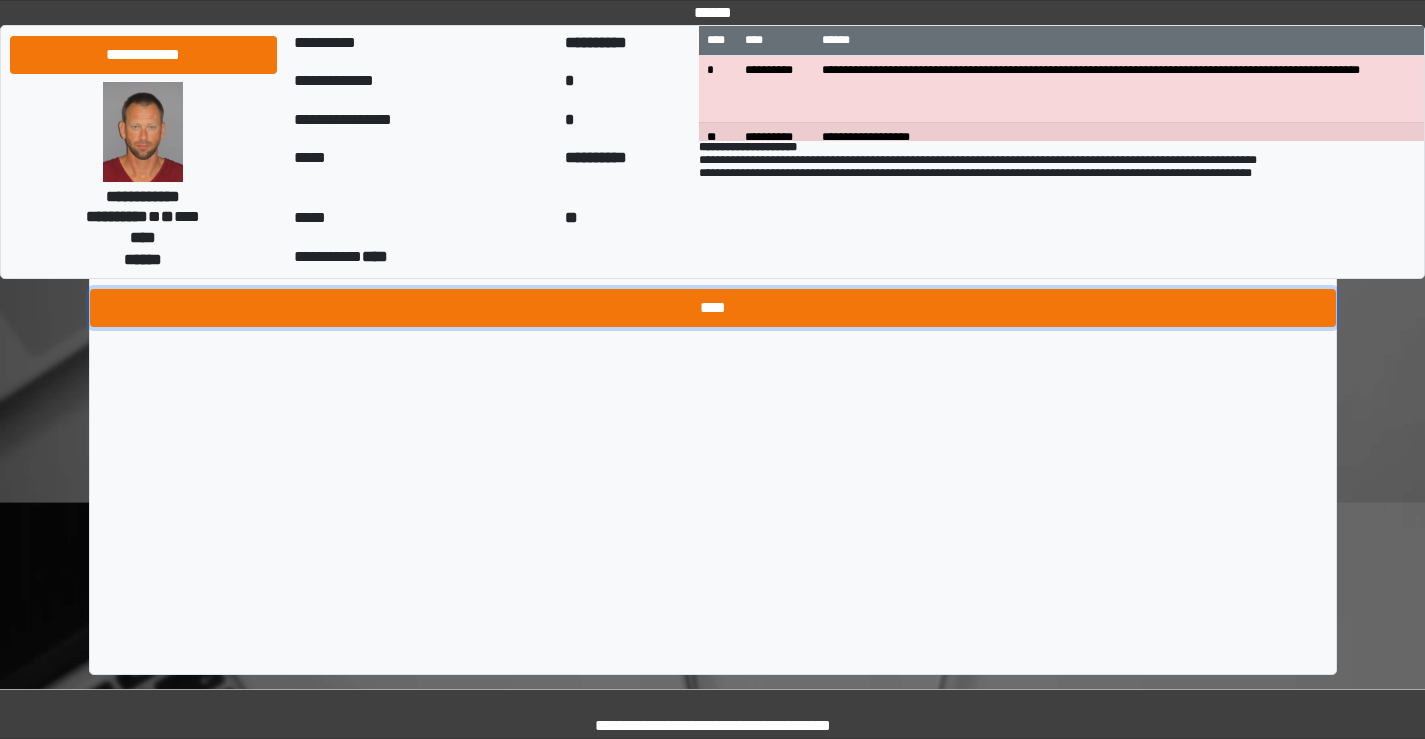 click on "****" at bounding box center (713, 308) 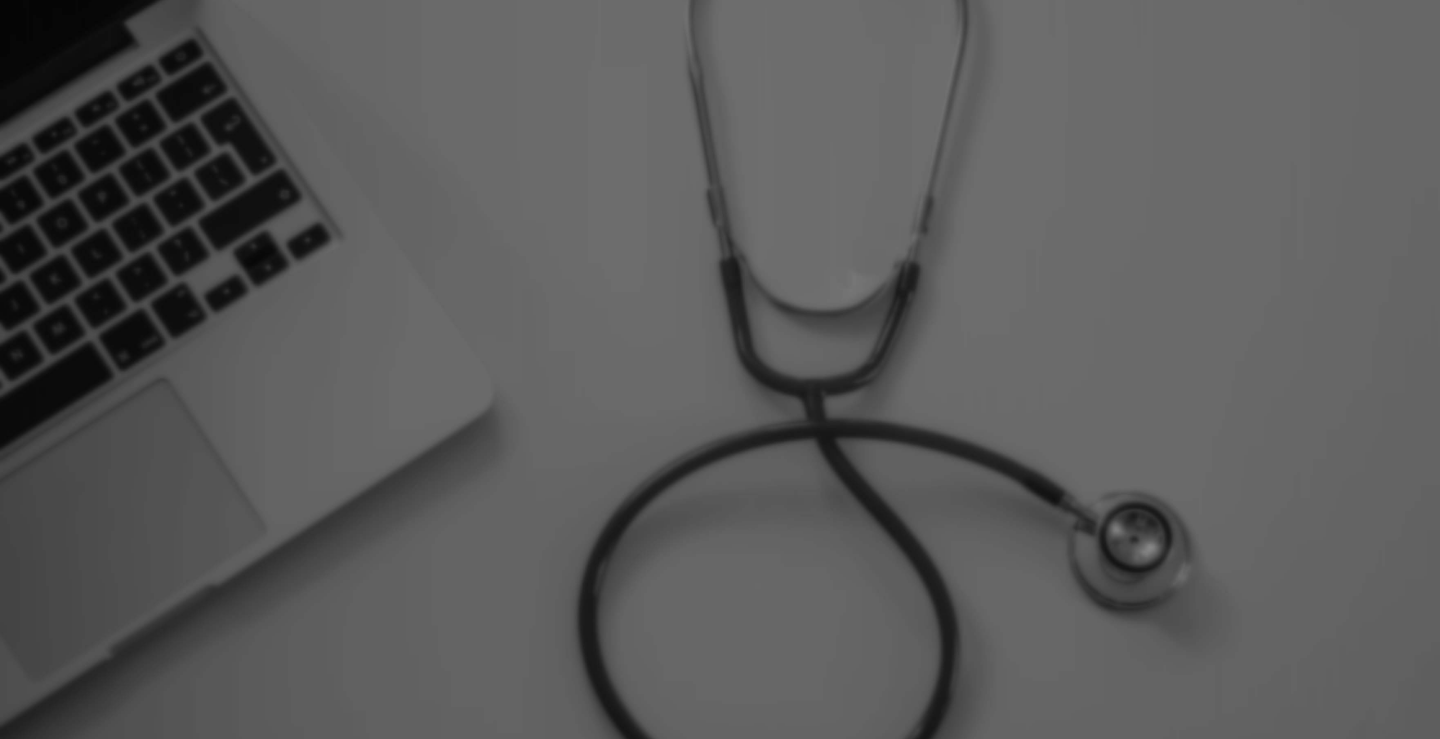 scroll, scrollTop: 0, scrollLeft: 0, axis: both 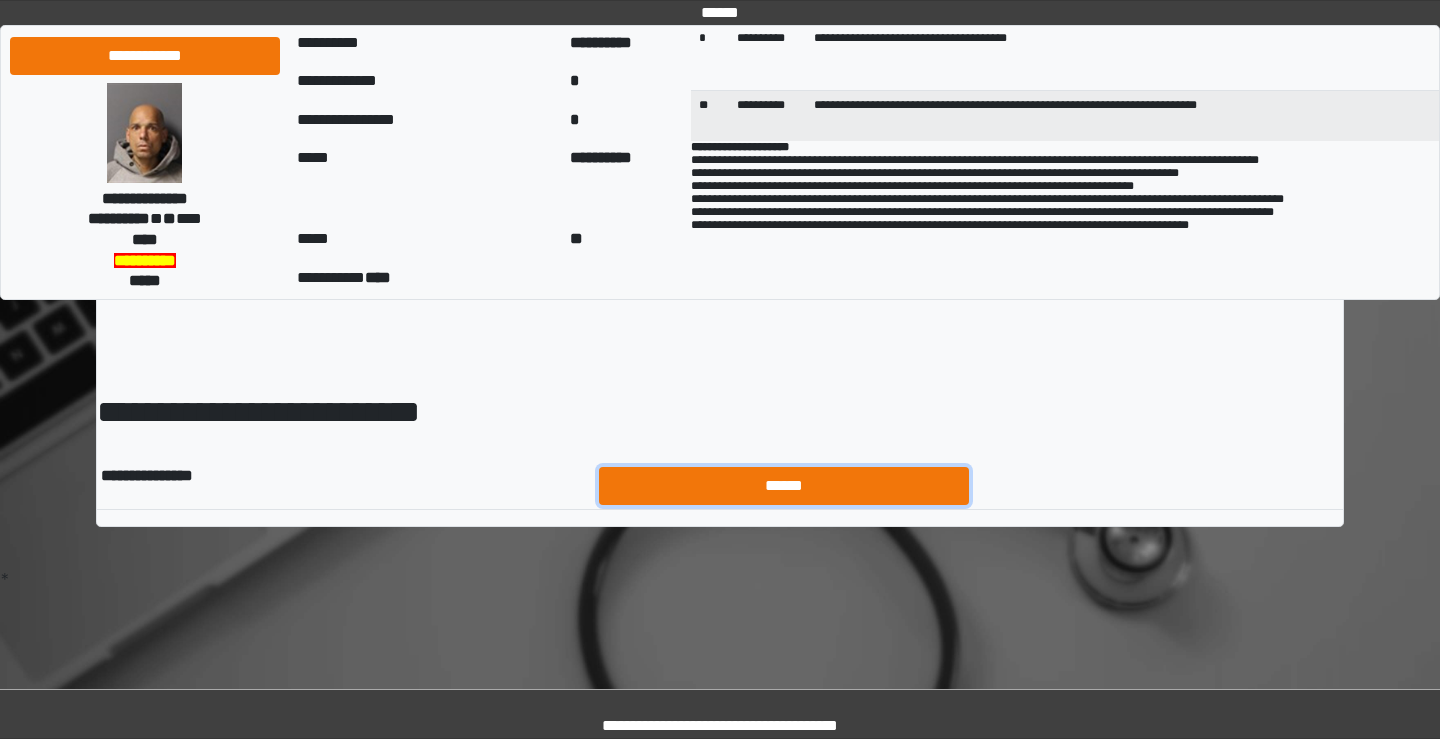 click on "******" at bounding box center (784, 486) 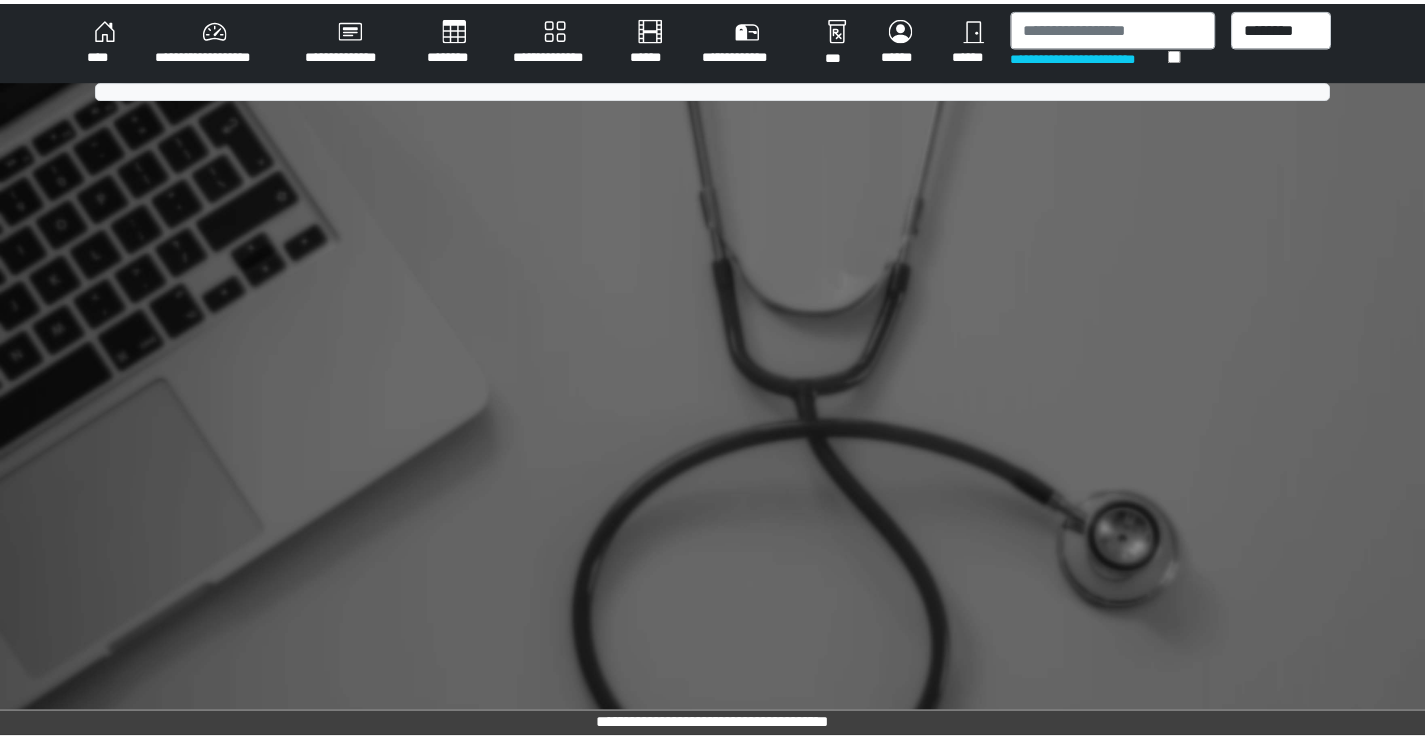 scroll, scrollTop: 0, scrollLeft: 0, axis: both 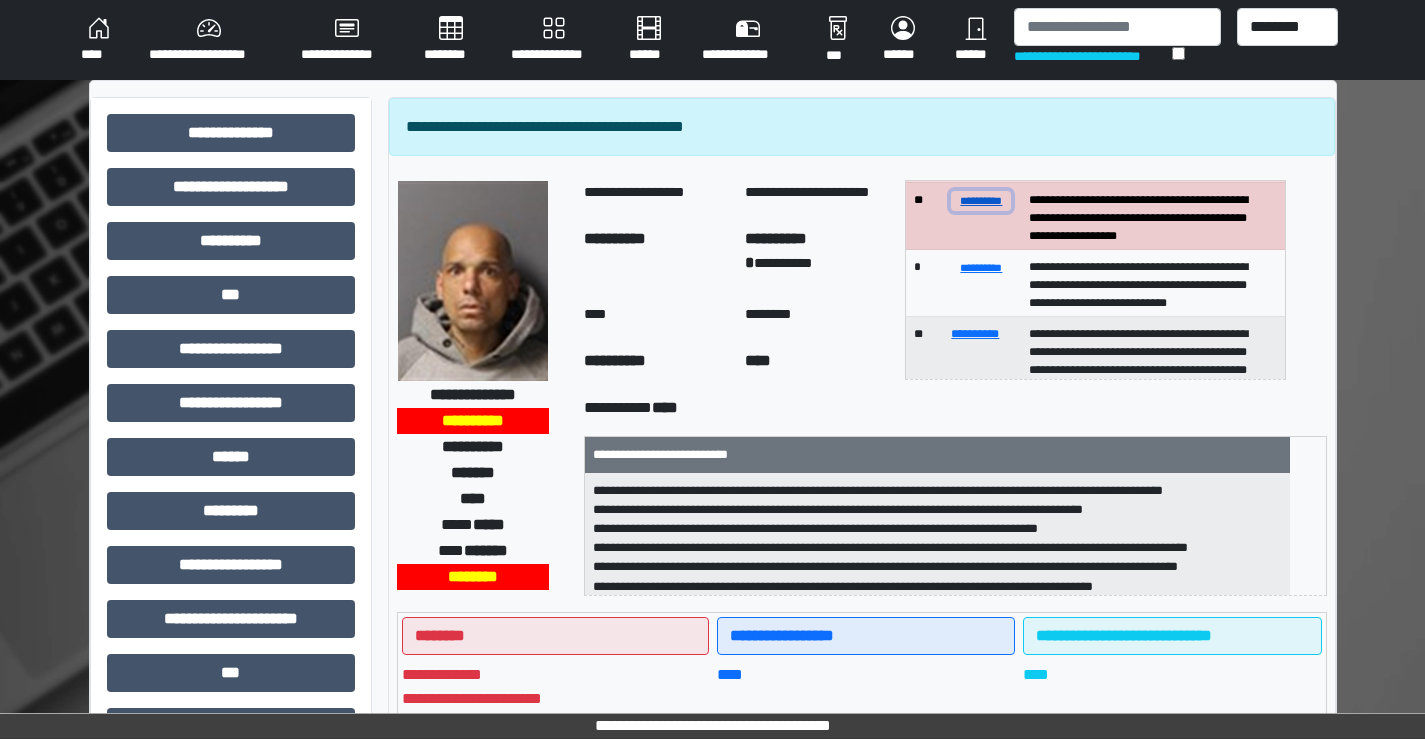 click on "**********" at bounding box center [981, 200] 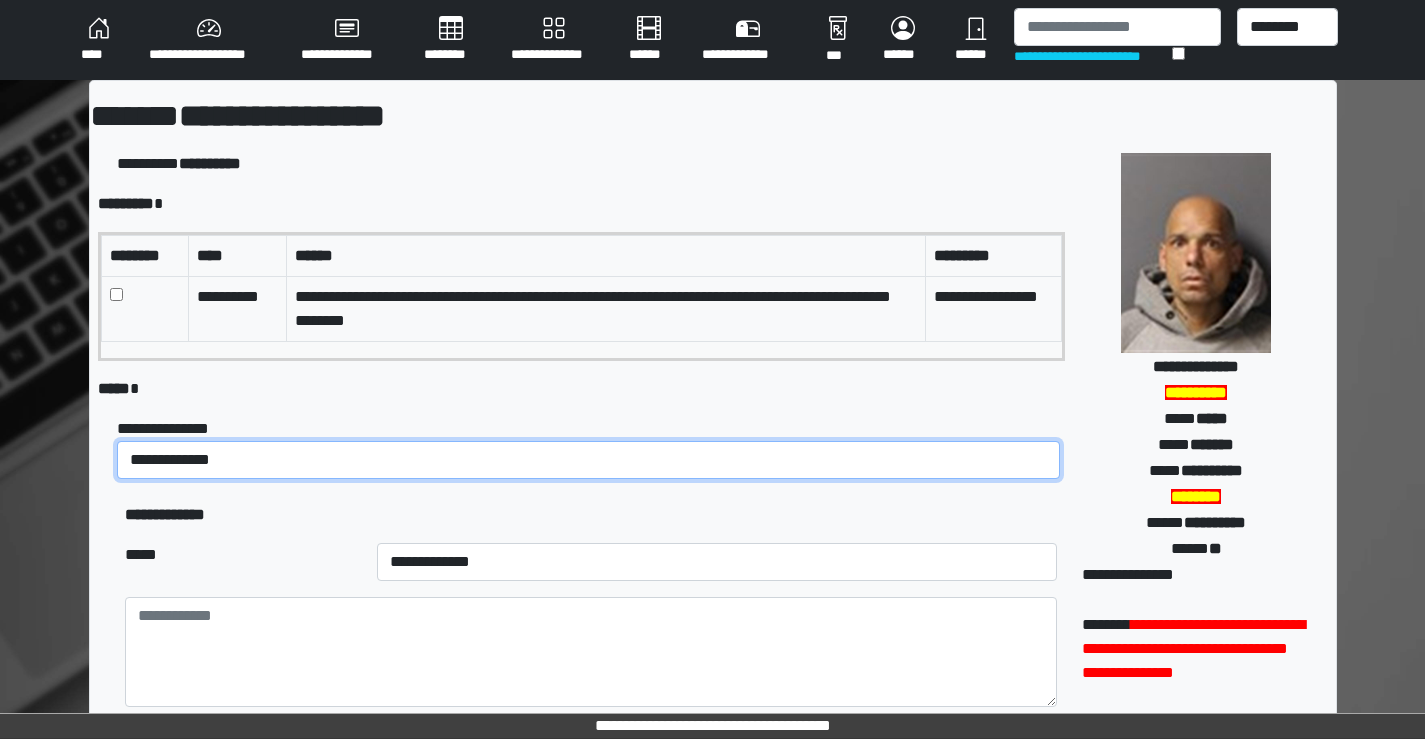 click on "**********" at bounding box center [588, 460] 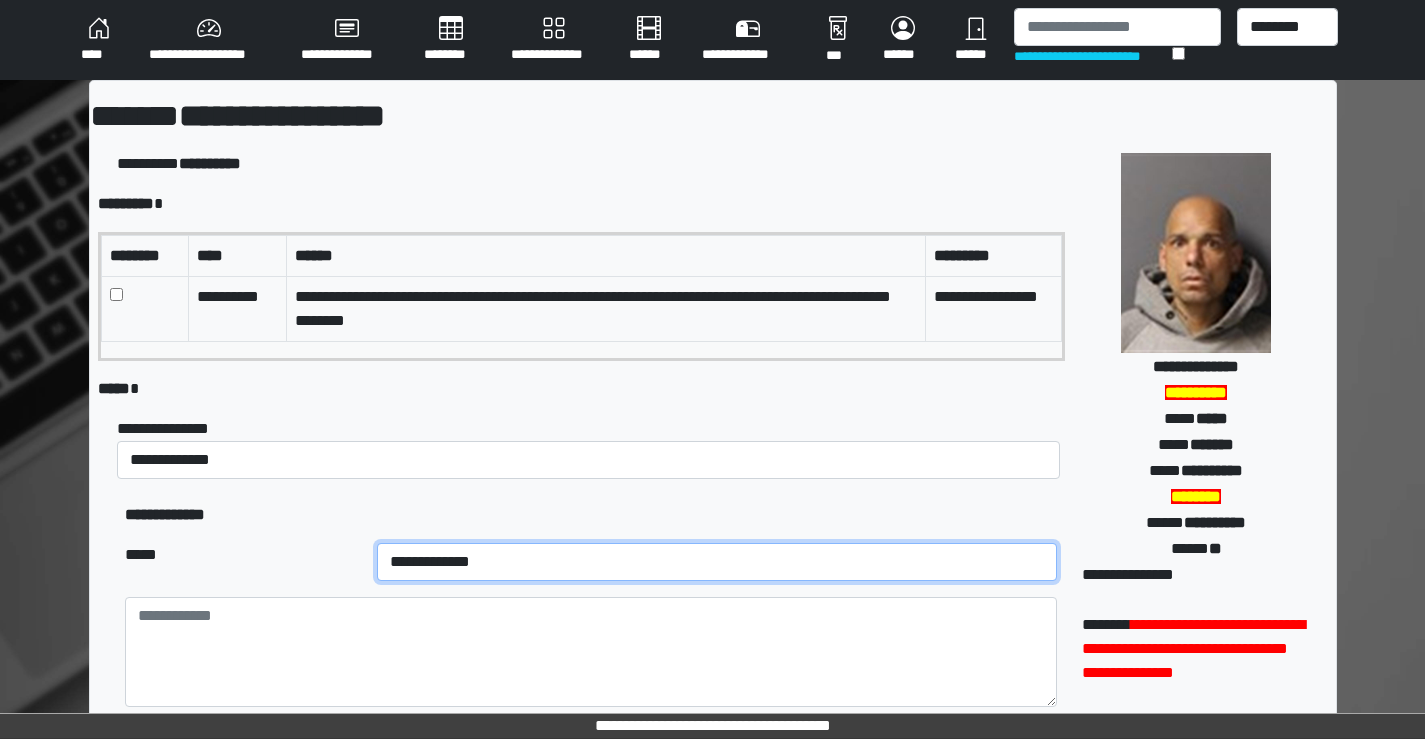 click on "**********" at bounding box center (717, 562) 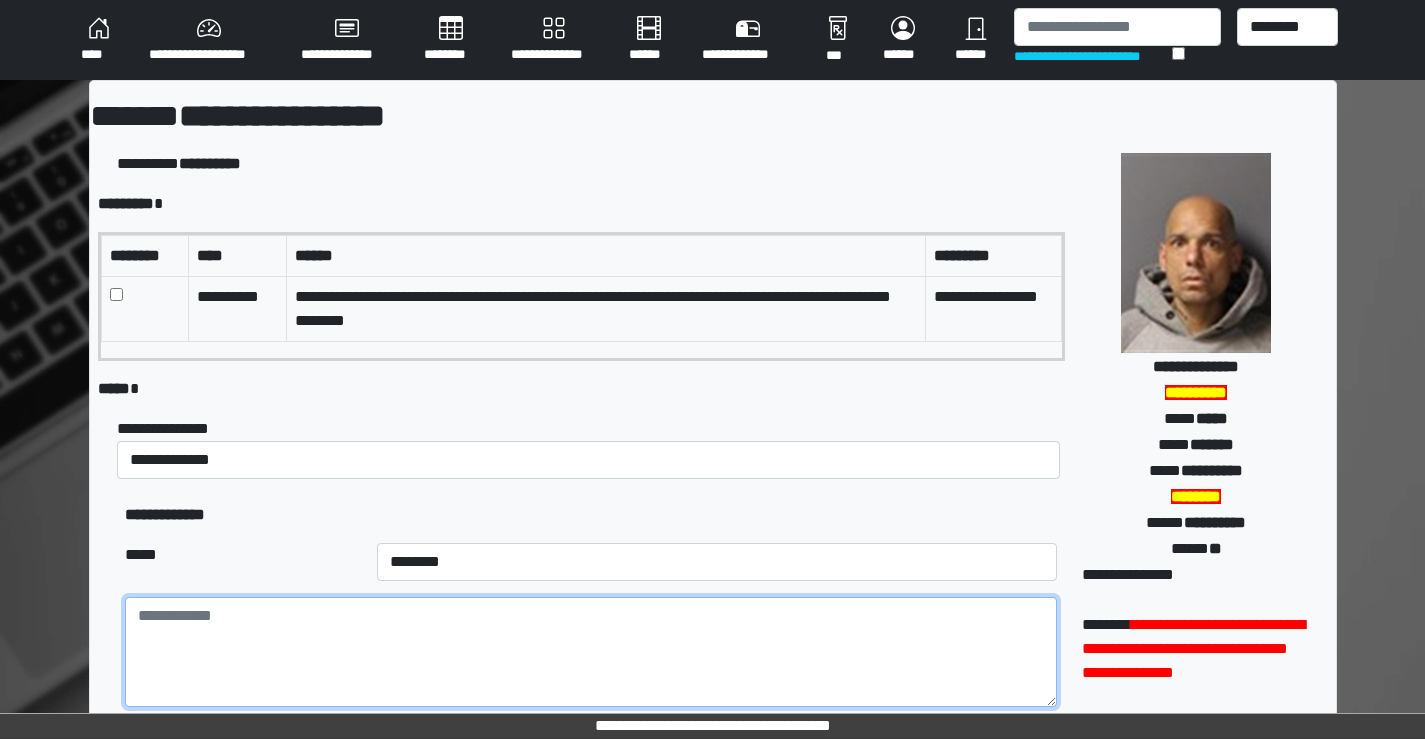 click at bounding box center (590, 652) 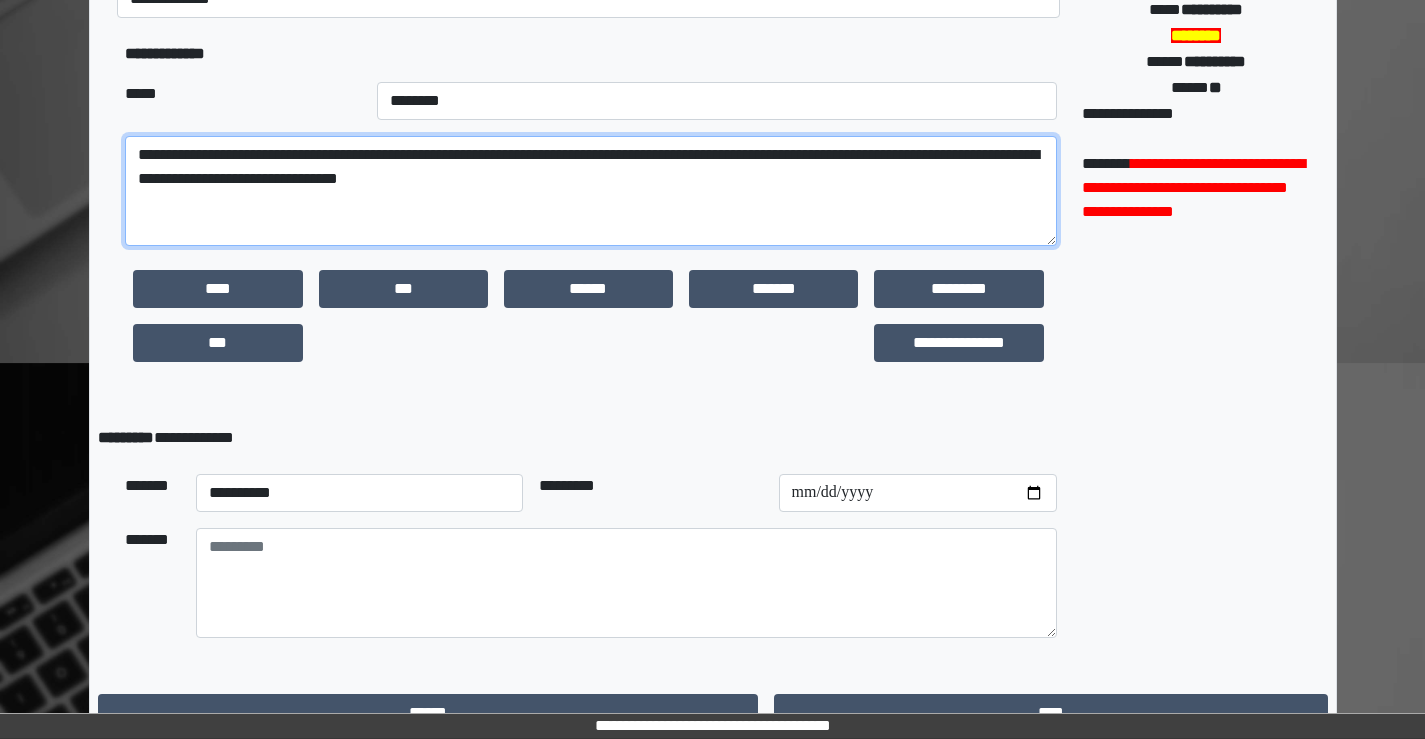 scroll, scrollTop: 495, scrollLeft: 0, axis: vertical 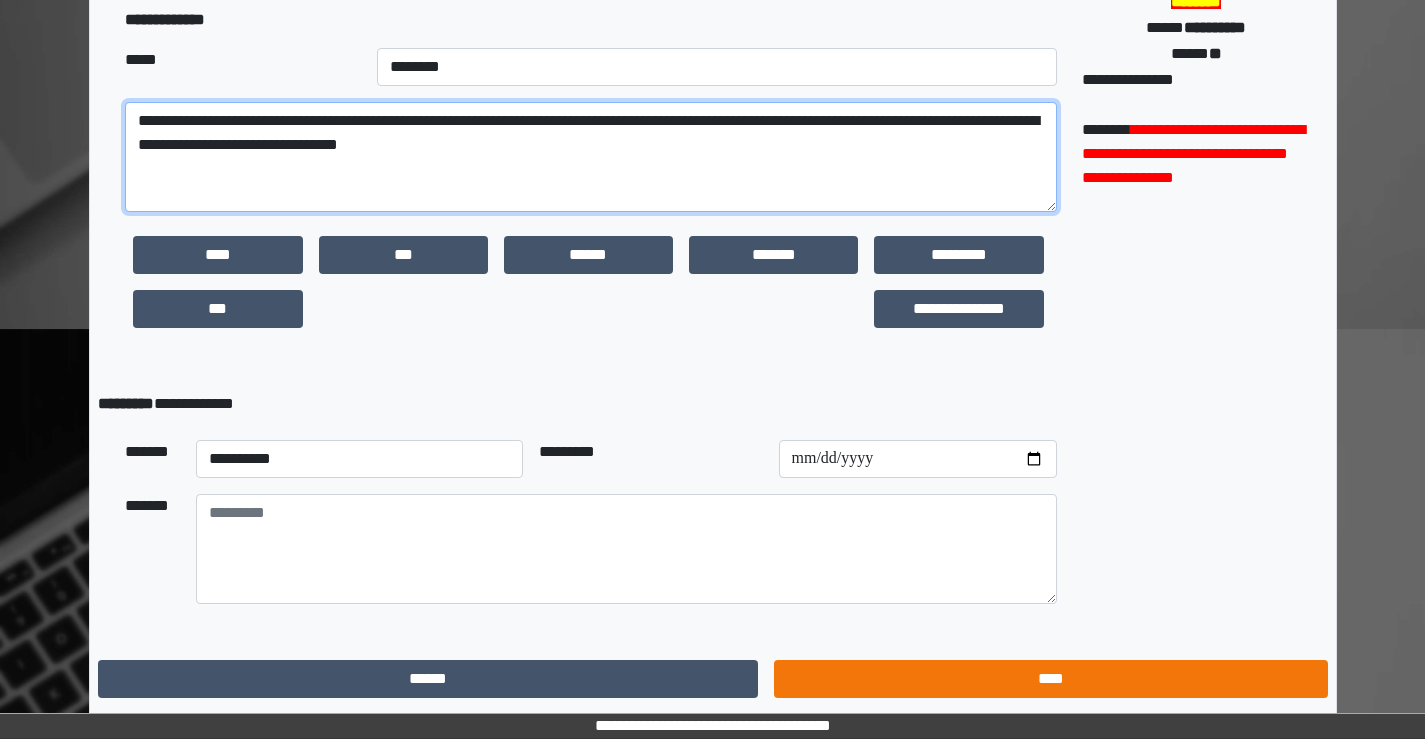 type on "**********" 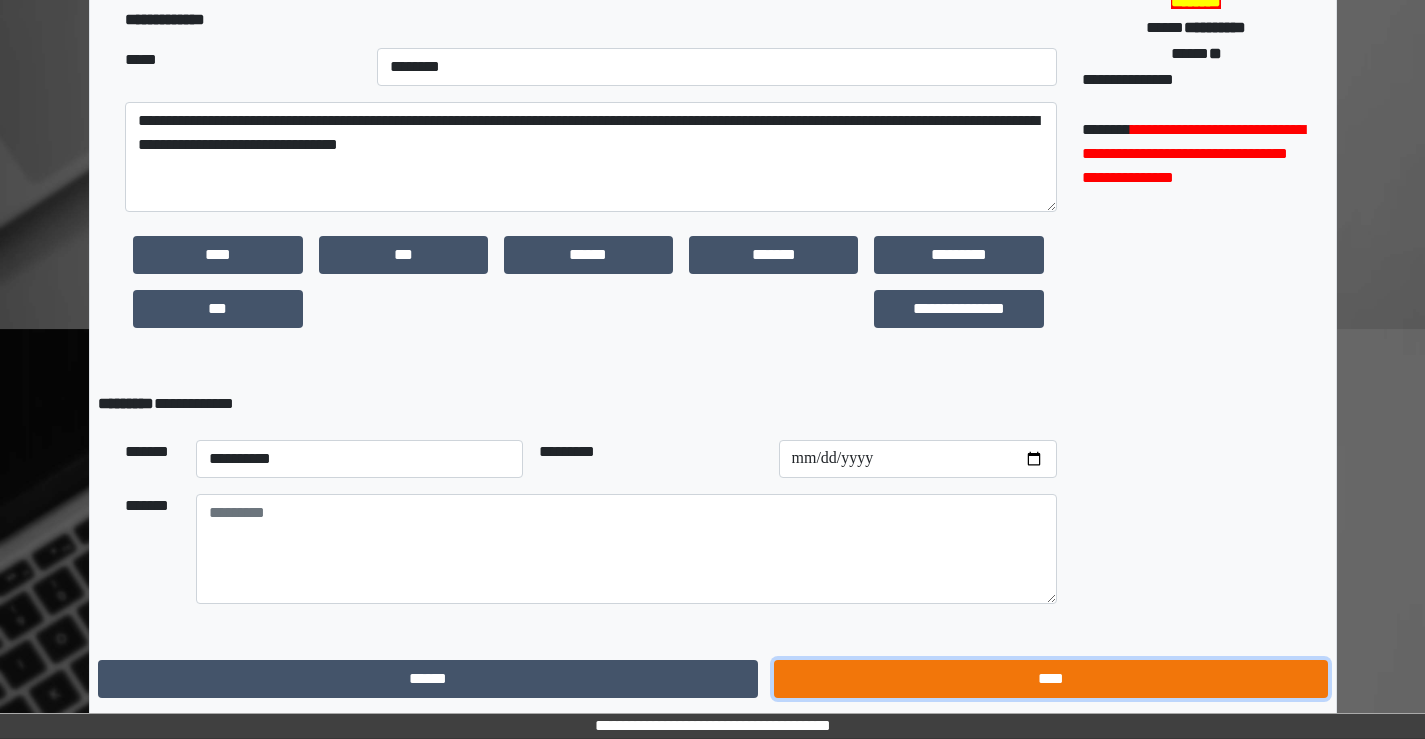 click on "****" at bounding box center (1050, 679) 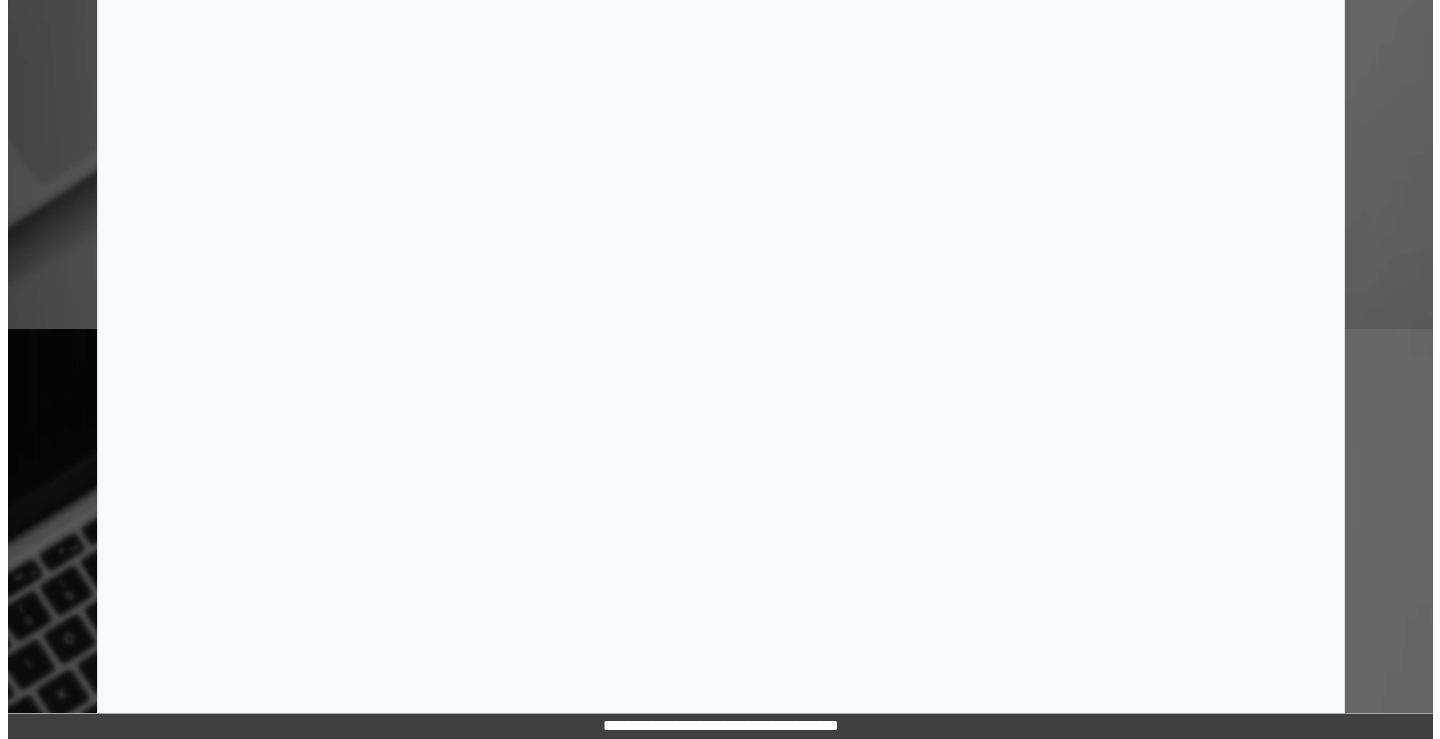 scroll, scrollTop: 0, scrollLeft: 0, axis: both 